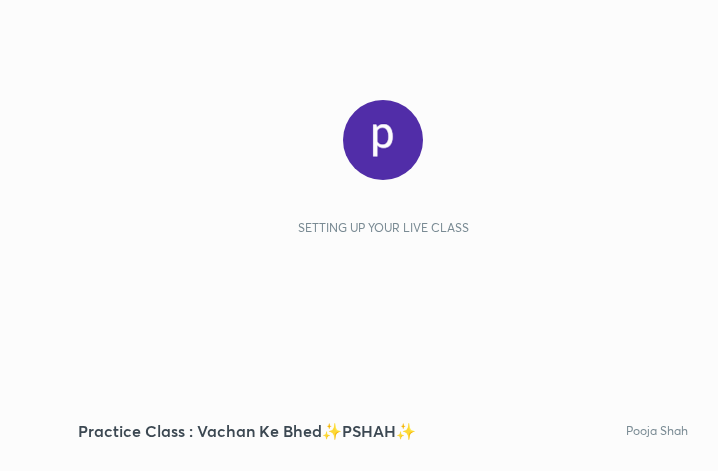 scroll, scrollTop: 0, scrollLeft: 0, axis: both 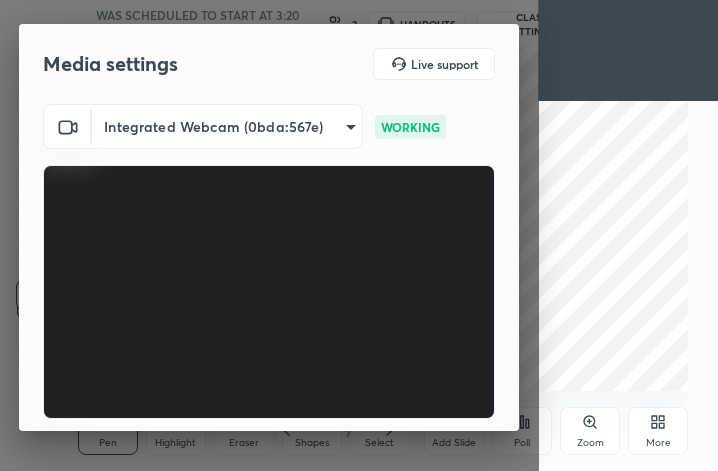 click on "More" at bounding box center [658, 431] 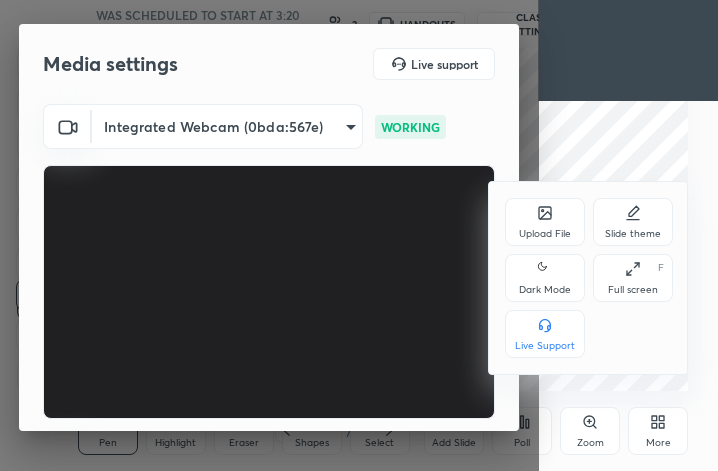 click at bounding box center (359, 235) 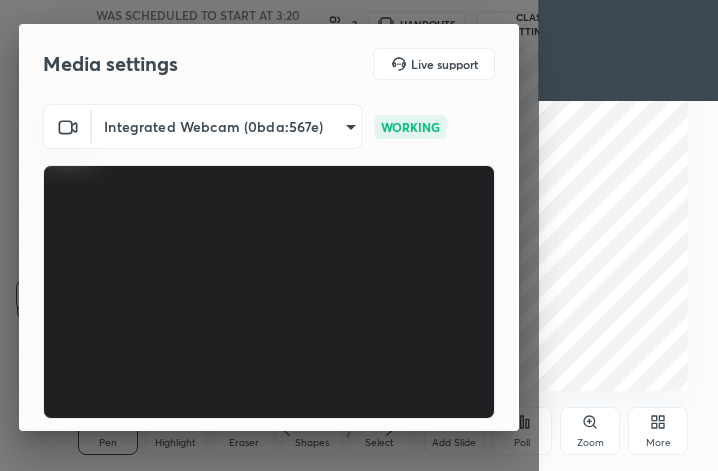 click 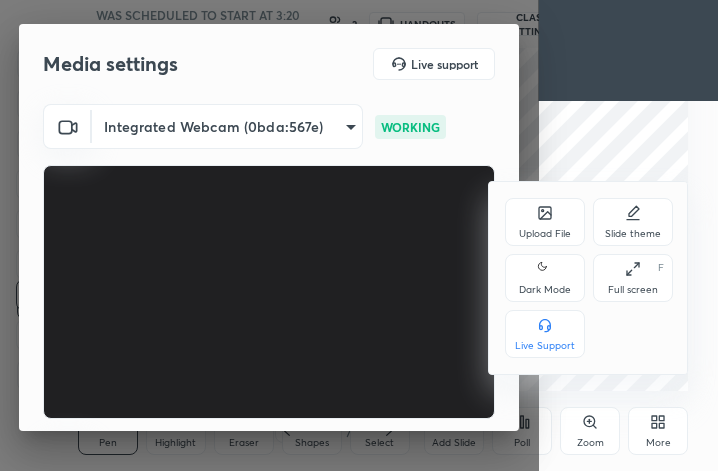 click on "Full screen" at bounding box center [633, 290] 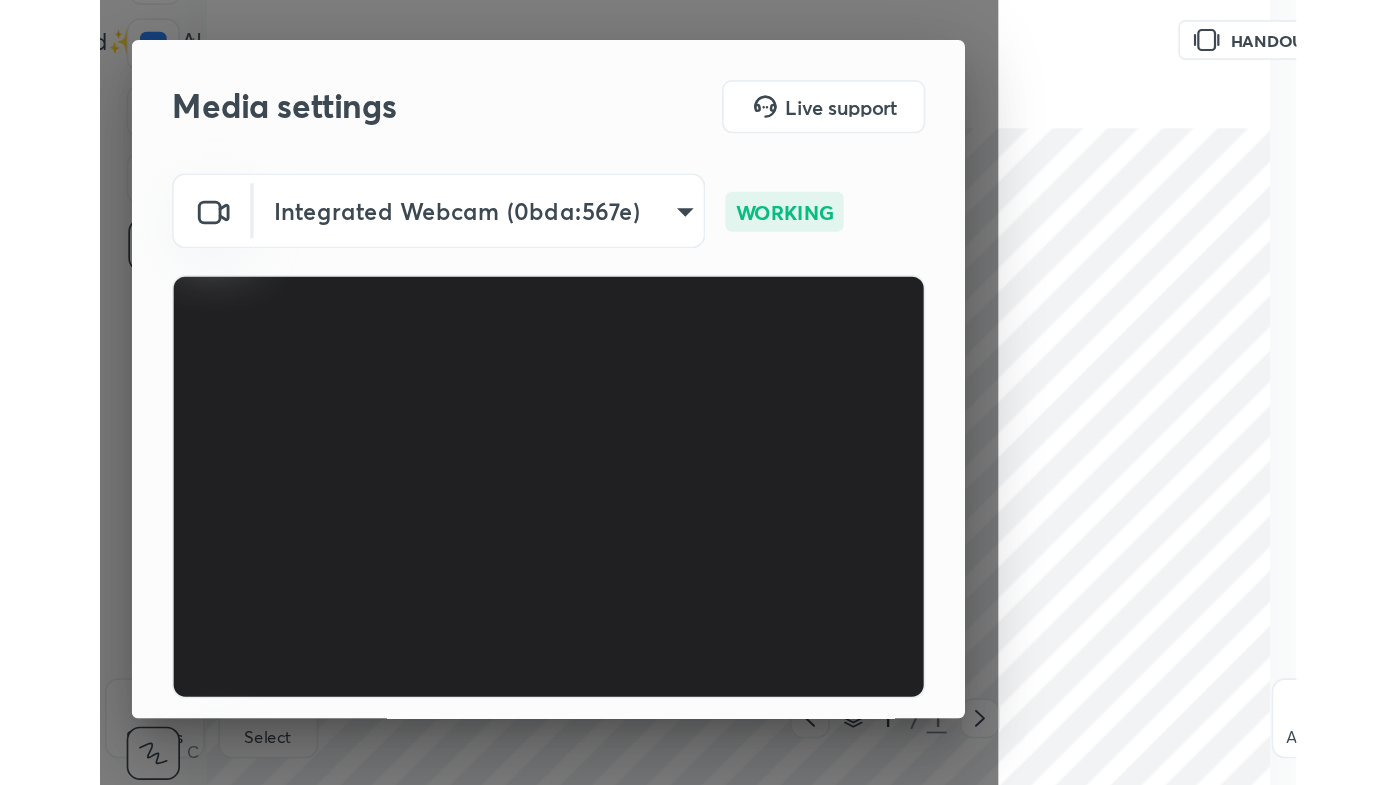 scroll, scrollTop: 99342, scrollLeft: 98781, axis: both 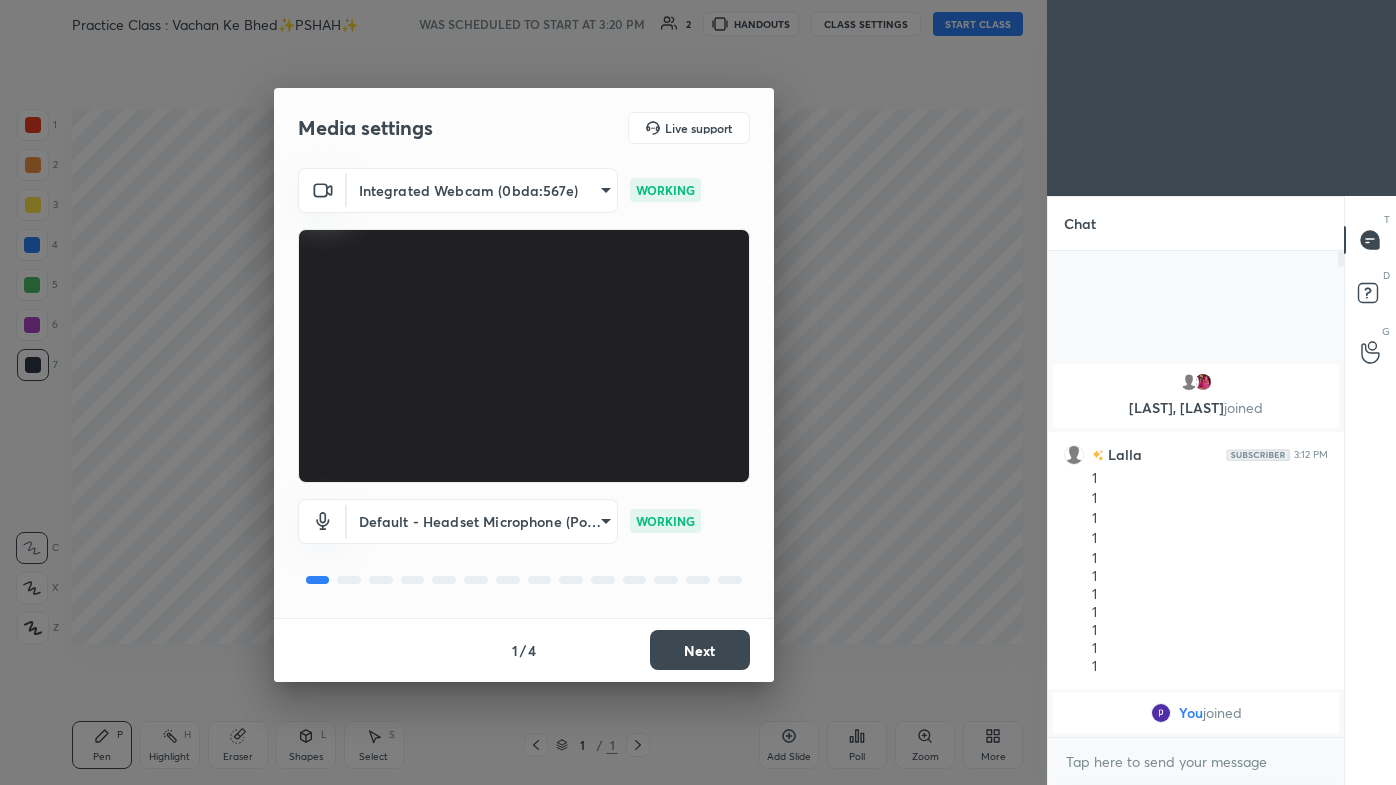click on "Next" at bounding box center [700, 650] 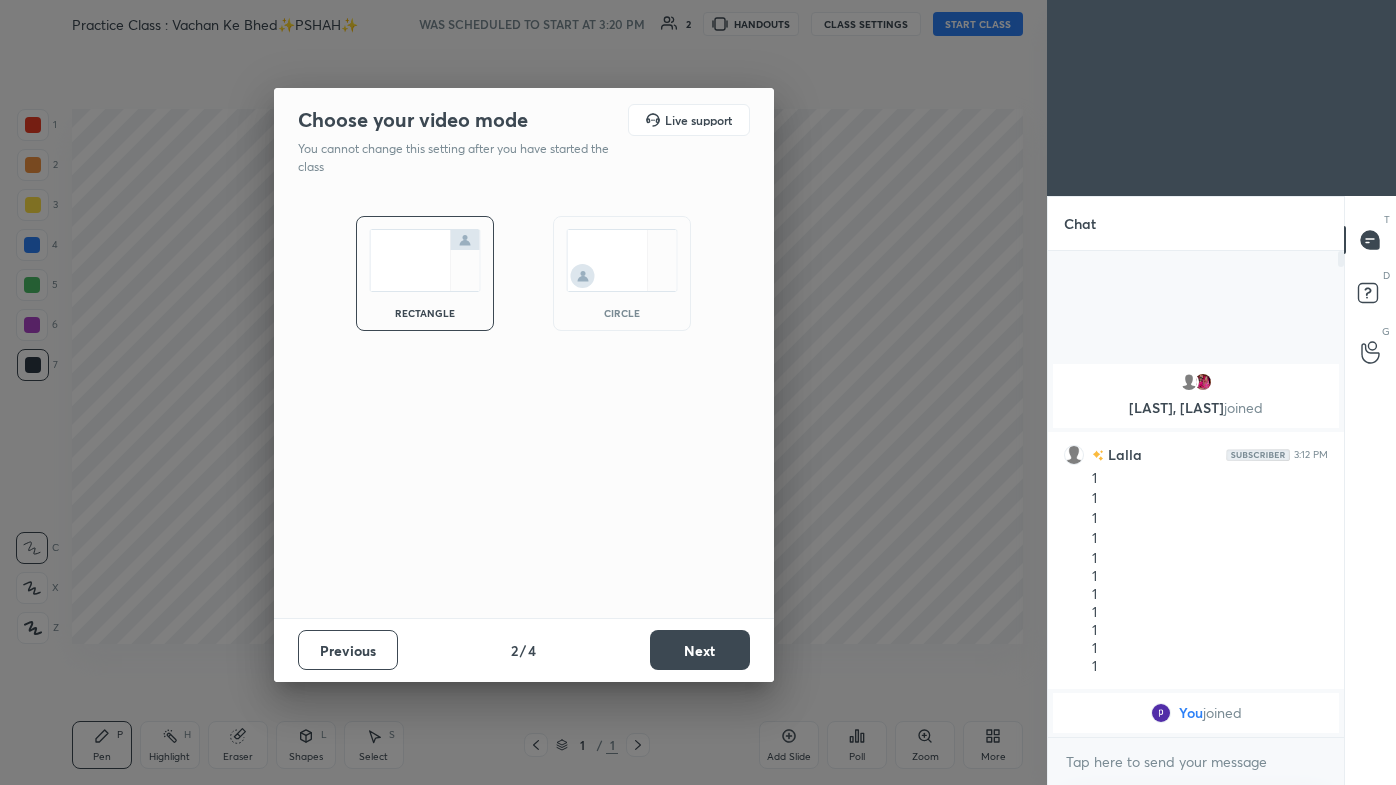 click on "Next" at bounding box center (700, 650) 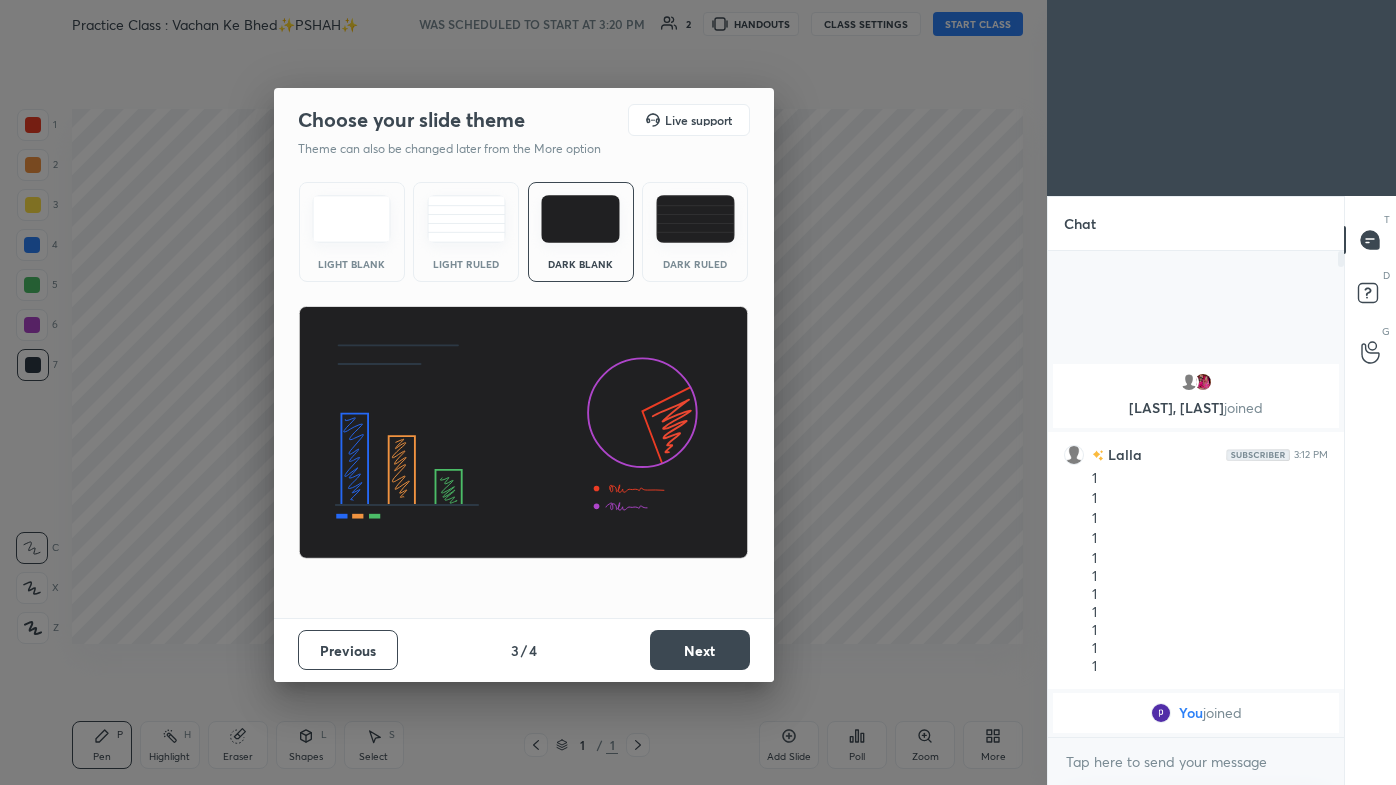 click on "Next" at bounding box center [700, 650] 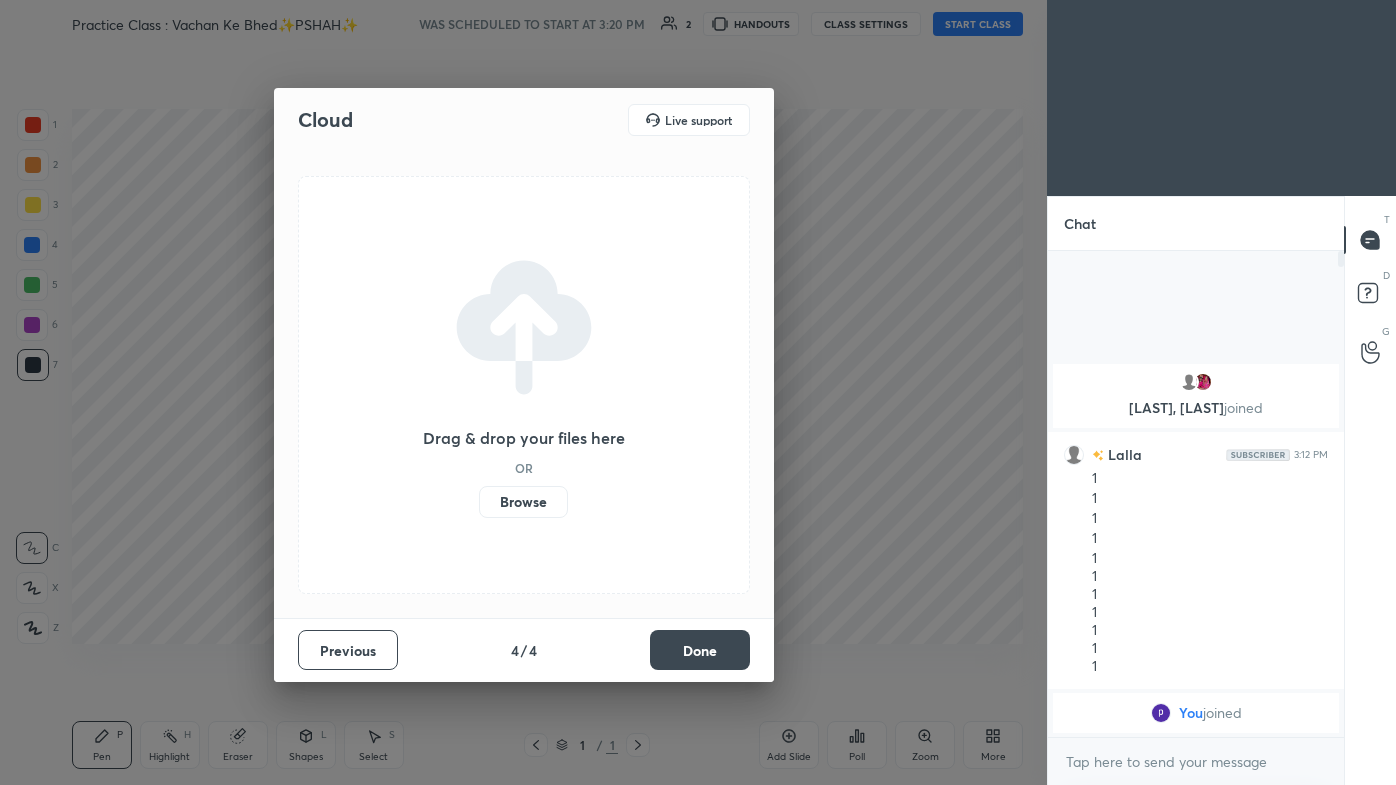 click on "Done" at bounding box center (700, 650) 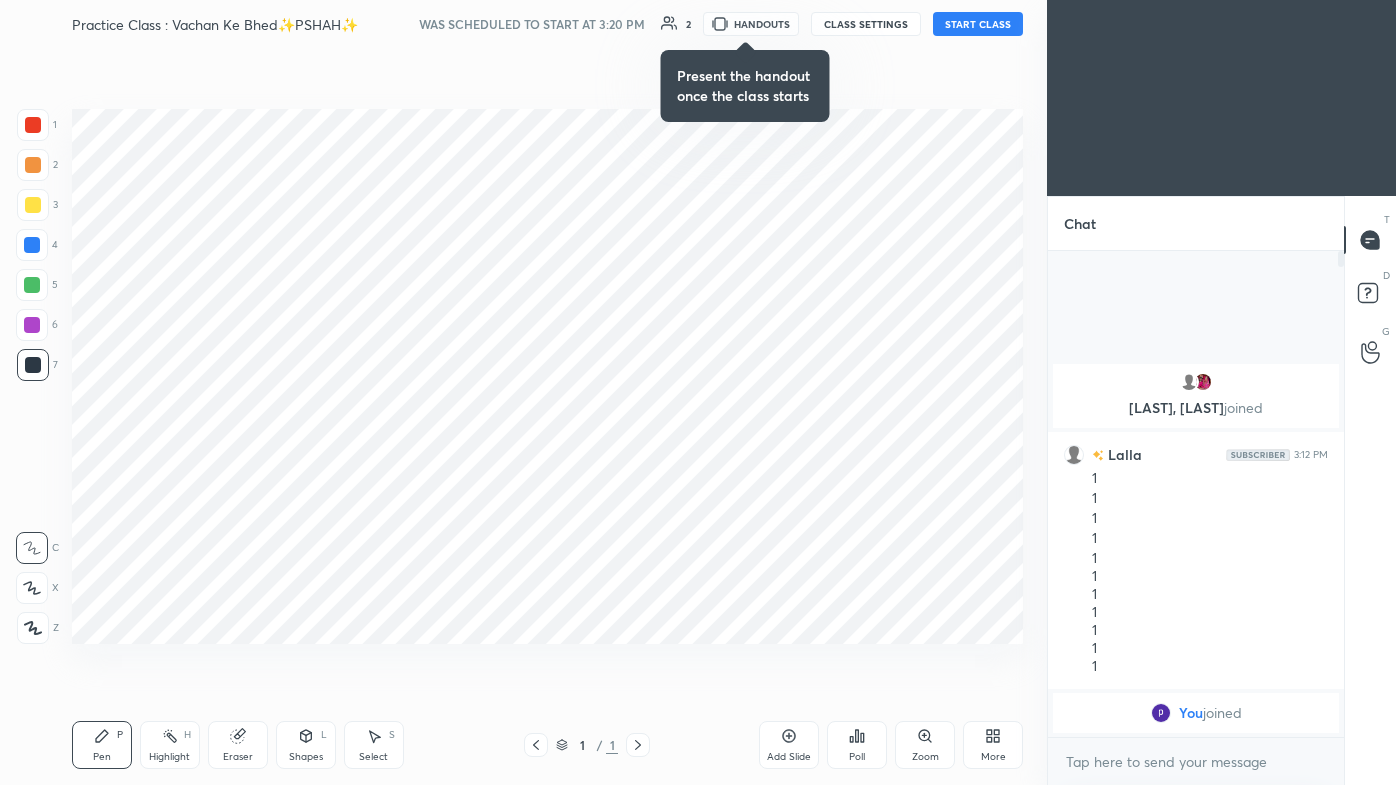 click on "More" at bounding box center [993, 745] 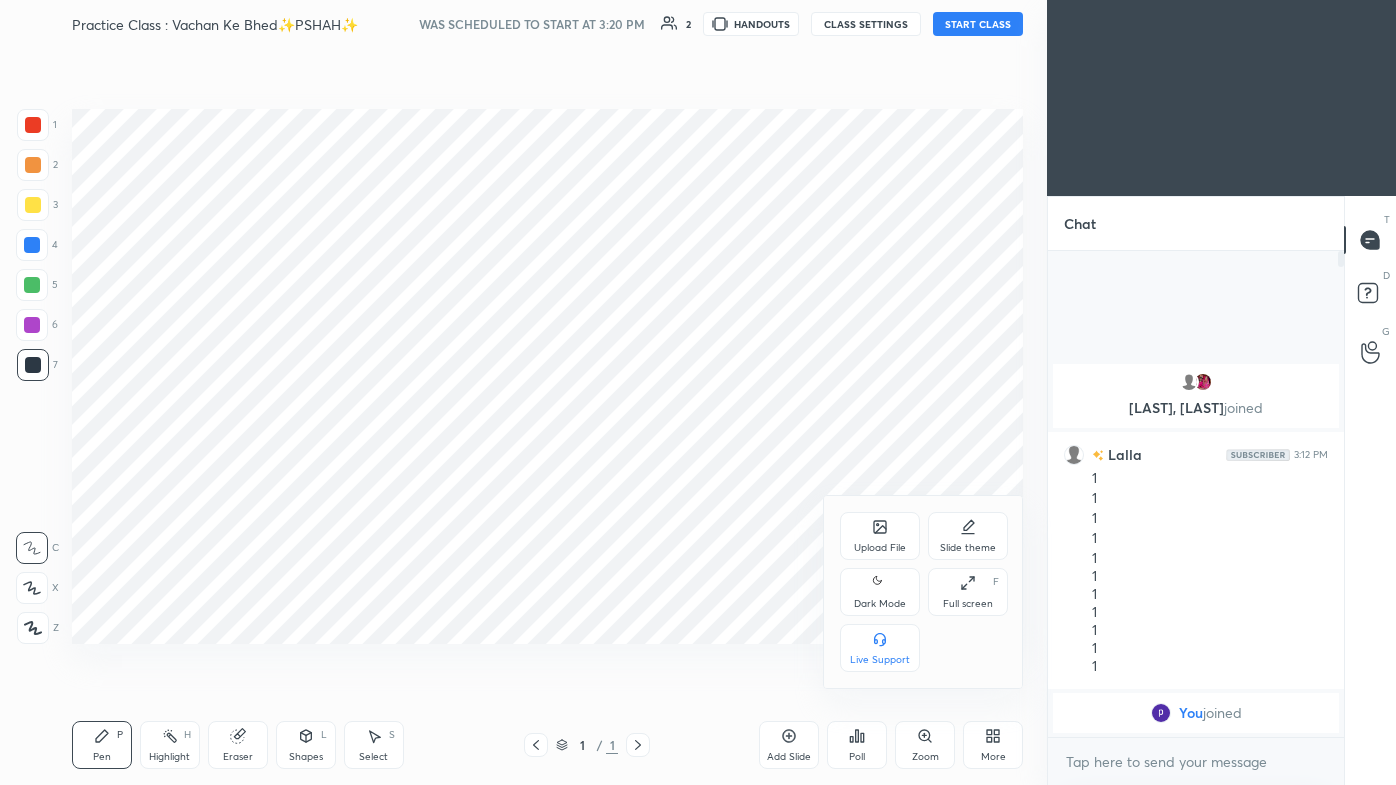 click on "Full screen F" at bounding box center [968, 592] 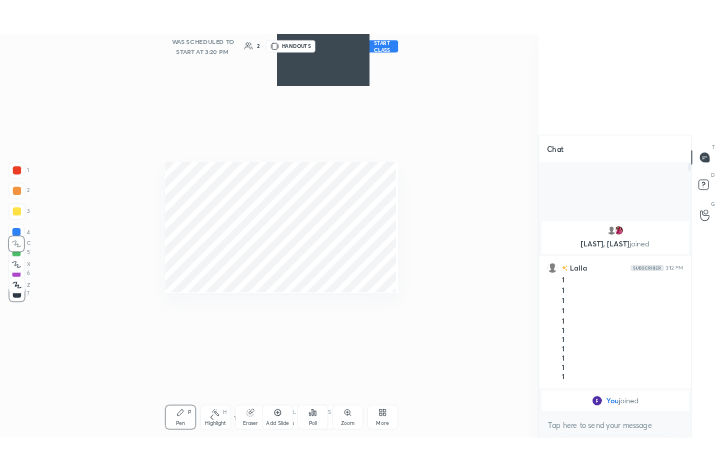 scroll, scrollTop: 343, scrollLeft: 509, axis: both 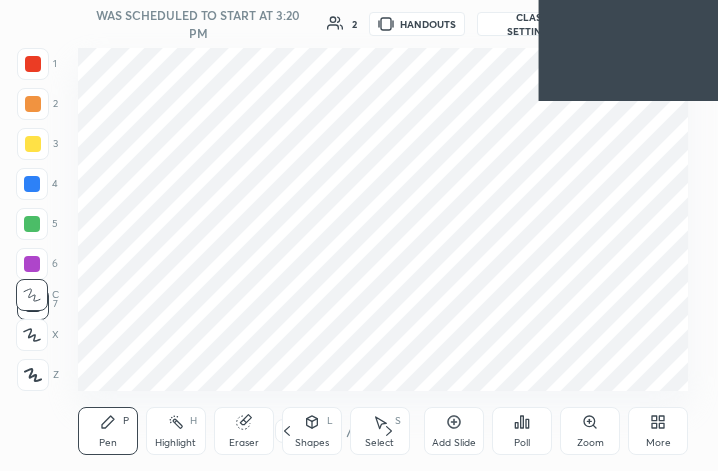 click on "More" at bounding box center (658, 443) 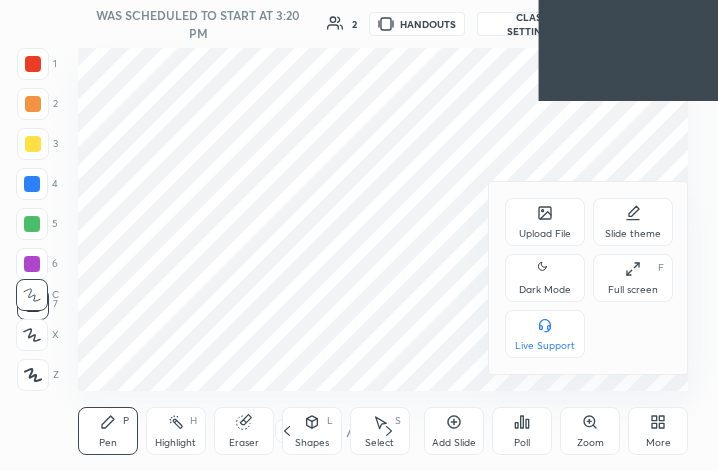 click on "Upload File Slide theme Dark Mode Full screen F Live Support" at bounding box center (589, 278) 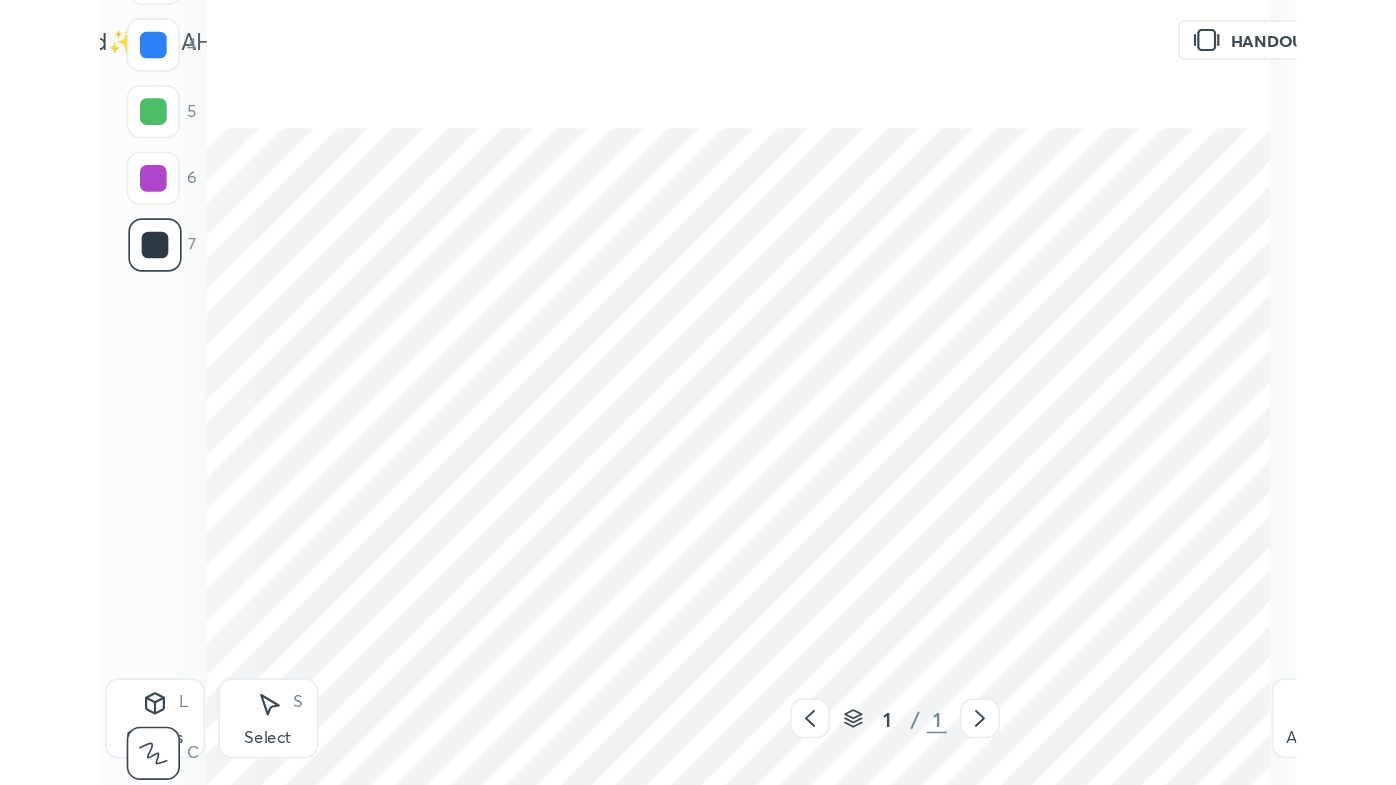 scroll, scrollTop: 99342, scrollLeft: 98790, axis: both 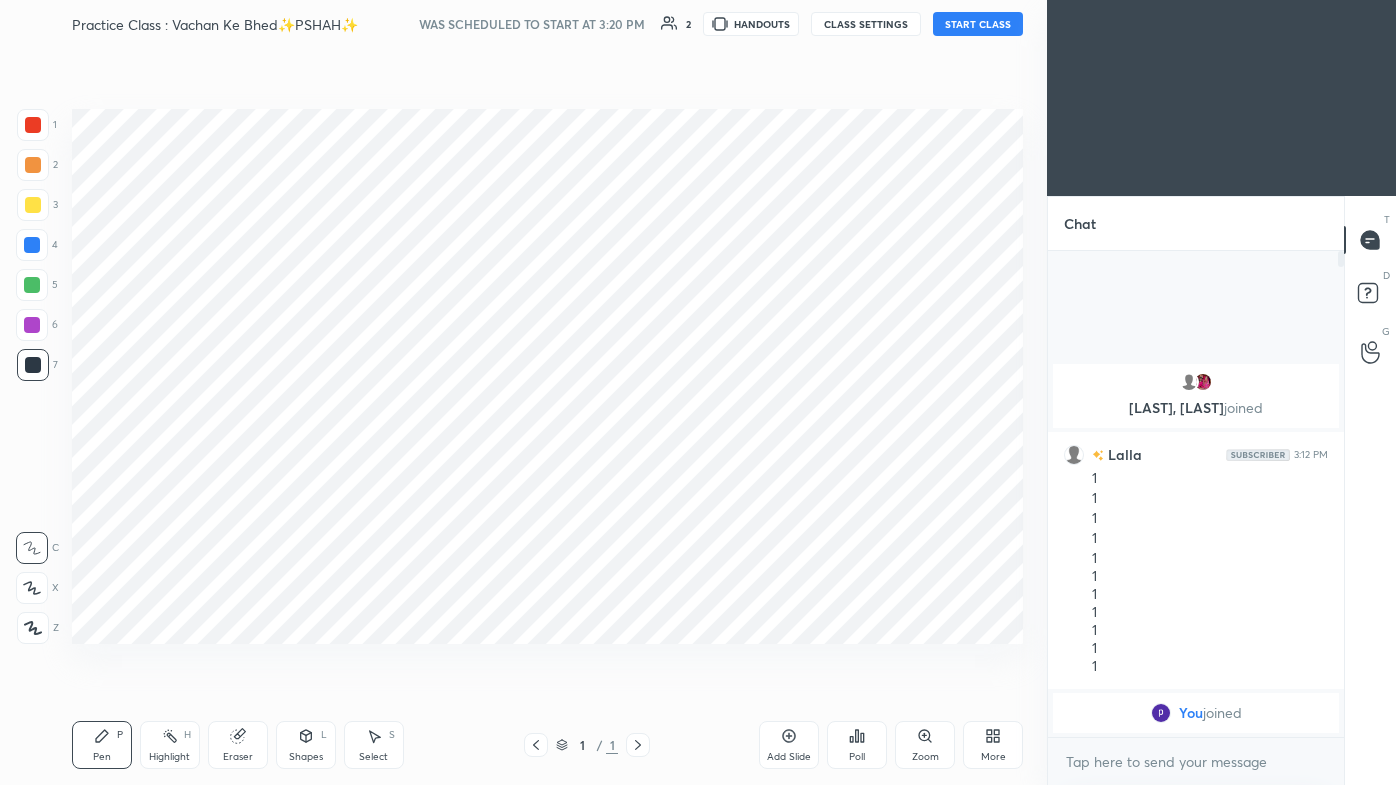 click on "START CLASS" at bounding box center (978, 24) 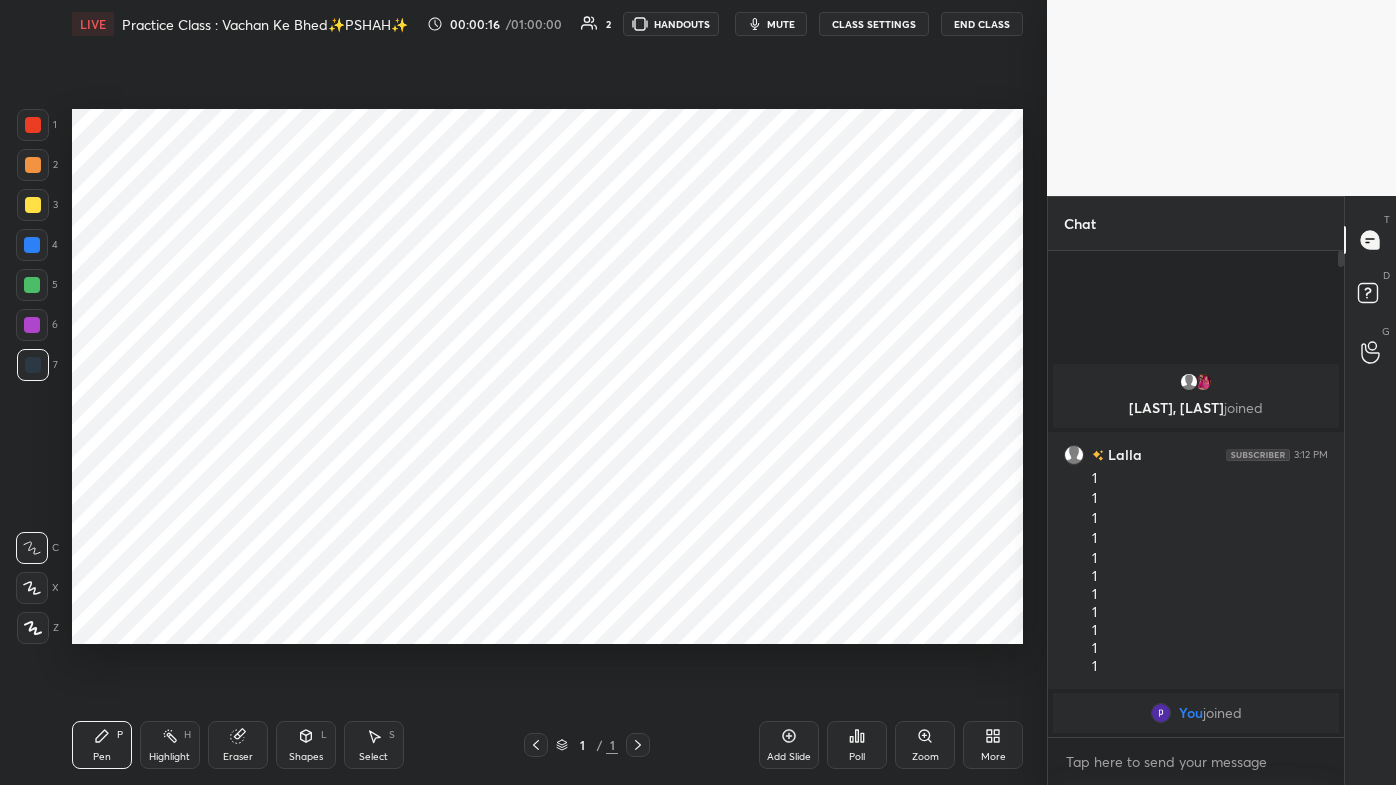 click 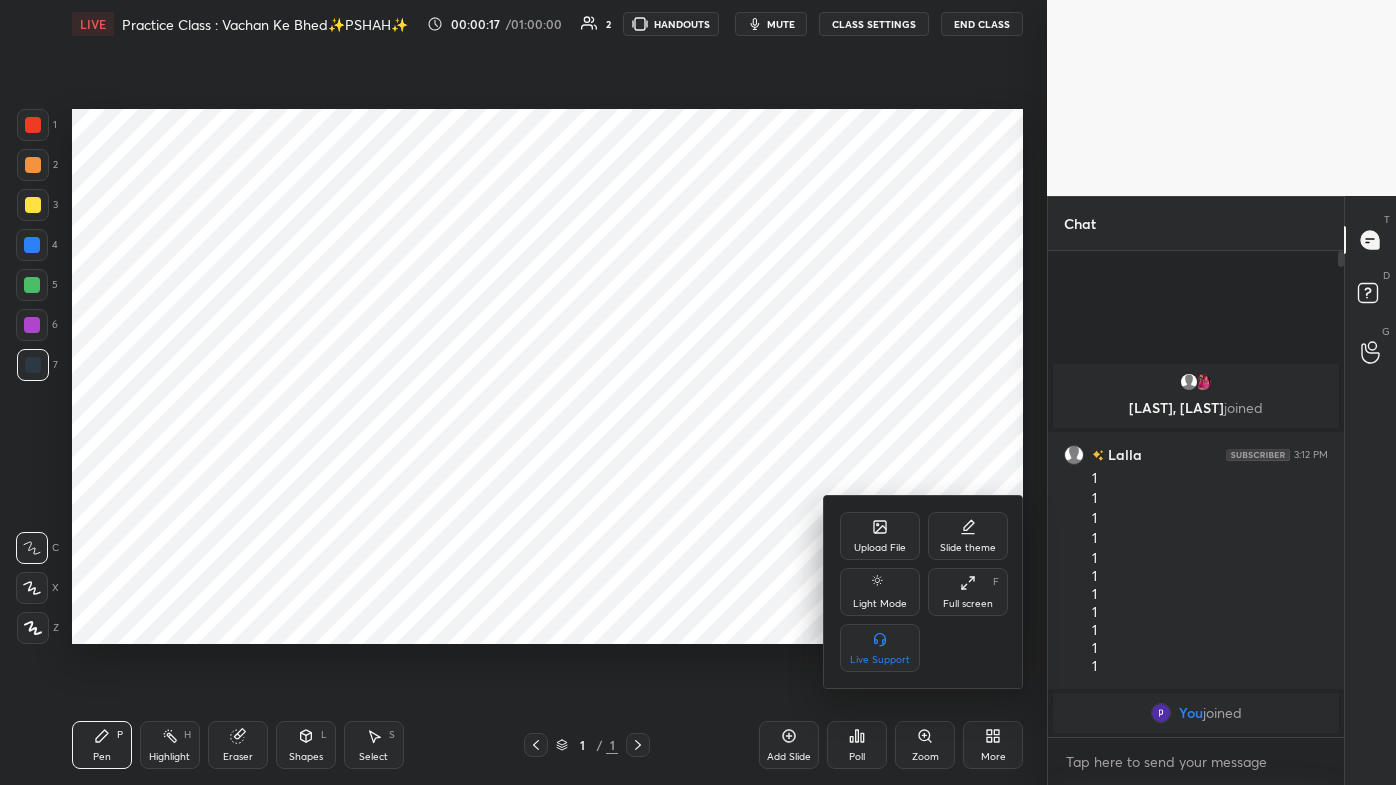click on "Full screen" at bounding box center (968, 604) 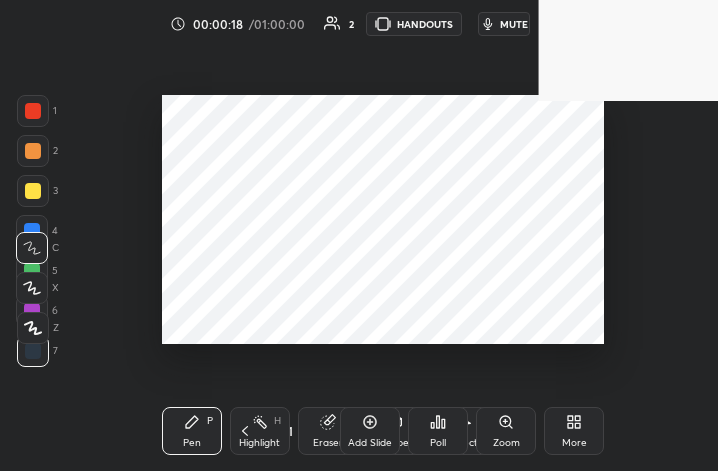 scroll, scrollTop: 343, scrollLeft: 496, axis: both 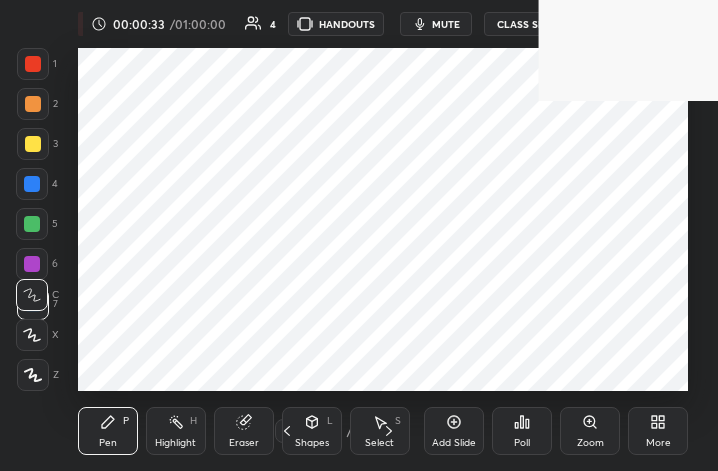 click on "More" at bounding box center (658, 431) 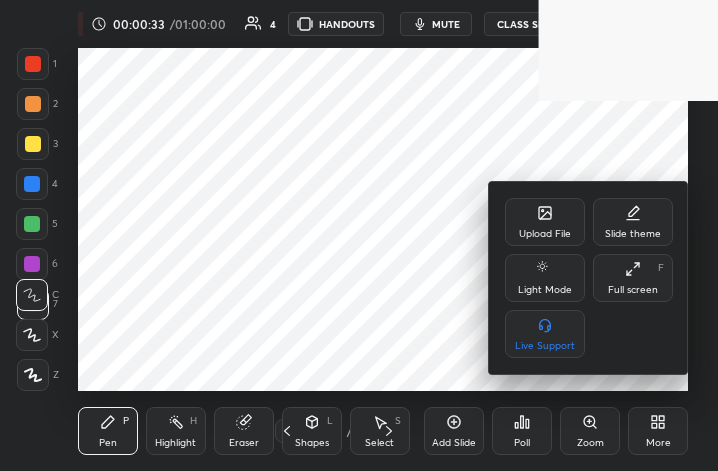 click on "Full screen F" at bounding box center (633, 278) 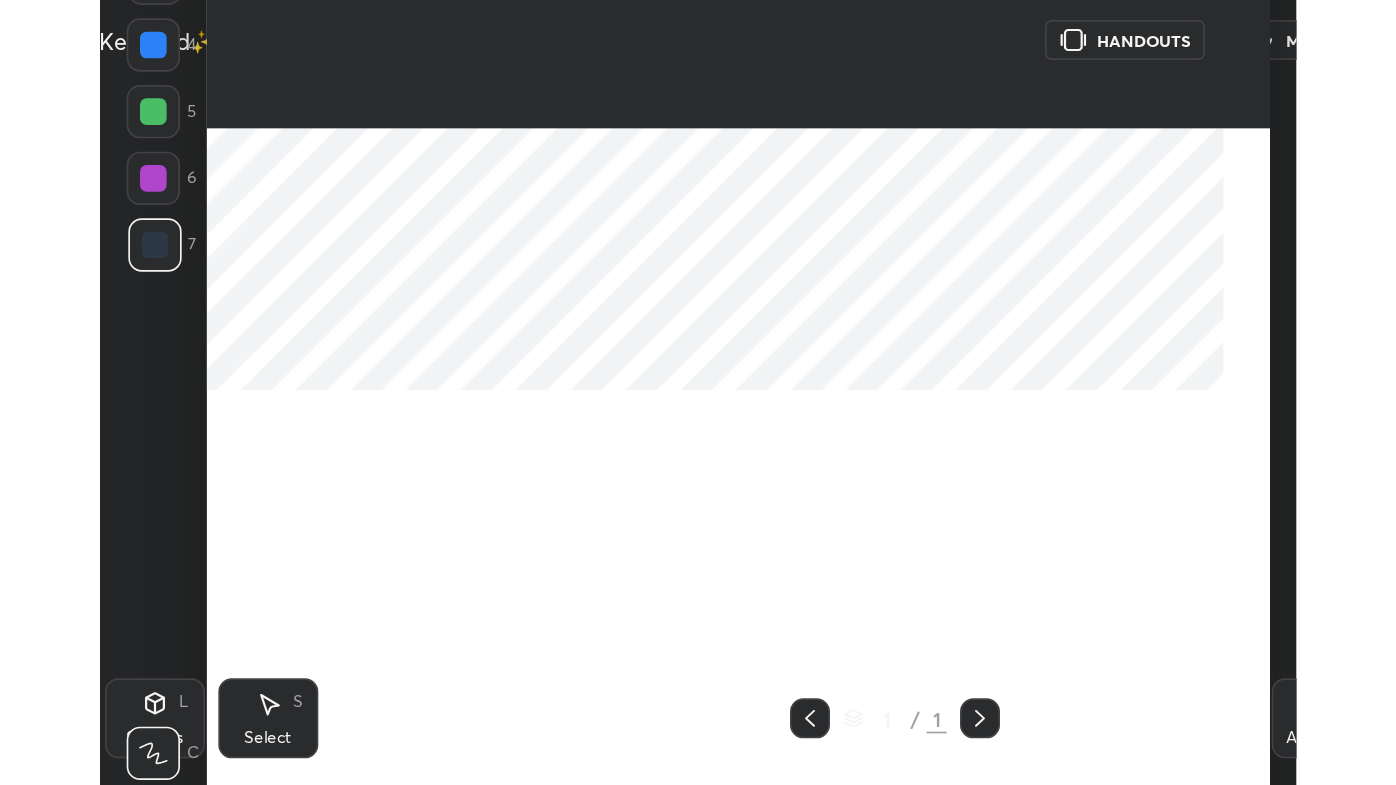 scroll, scrollTop: 99342, scrollLeft: 98686, axis: both 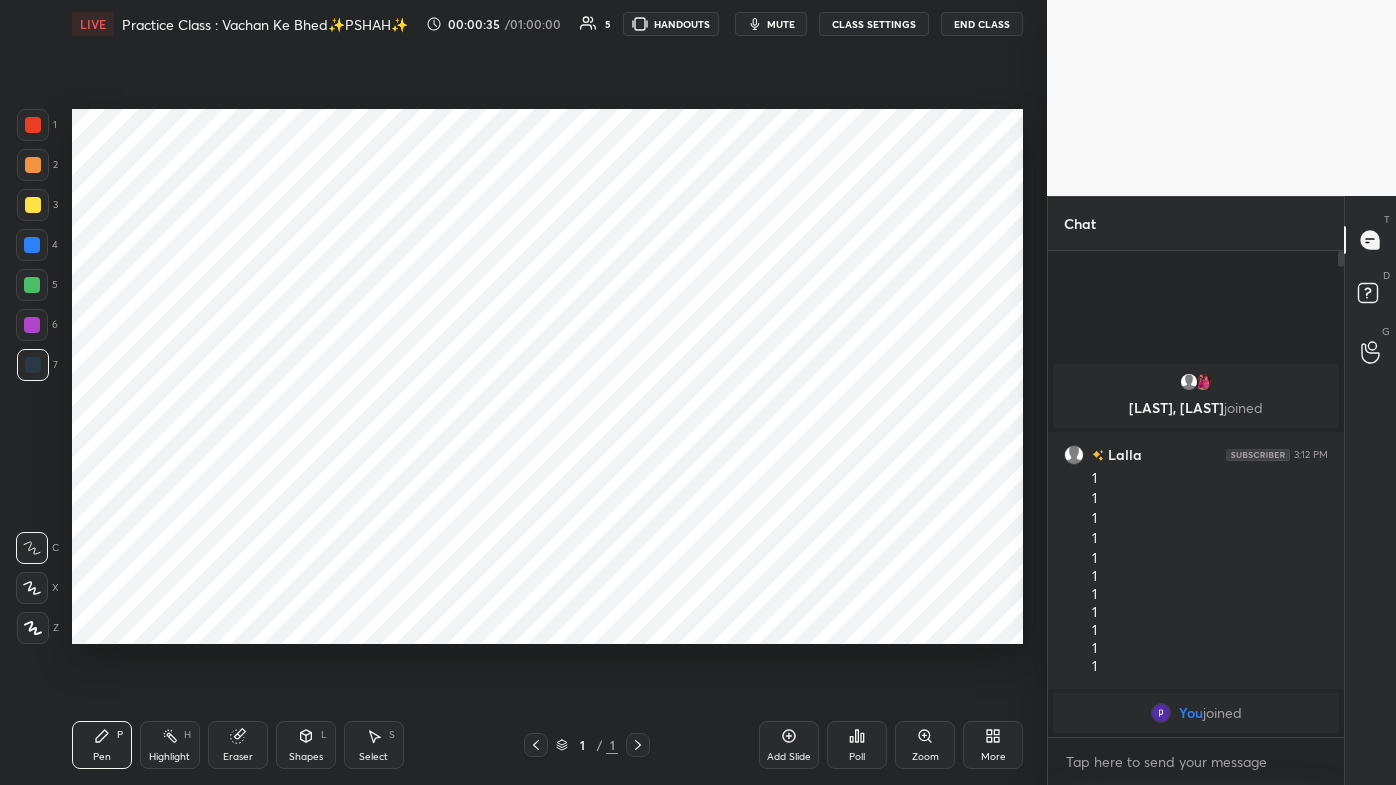 click 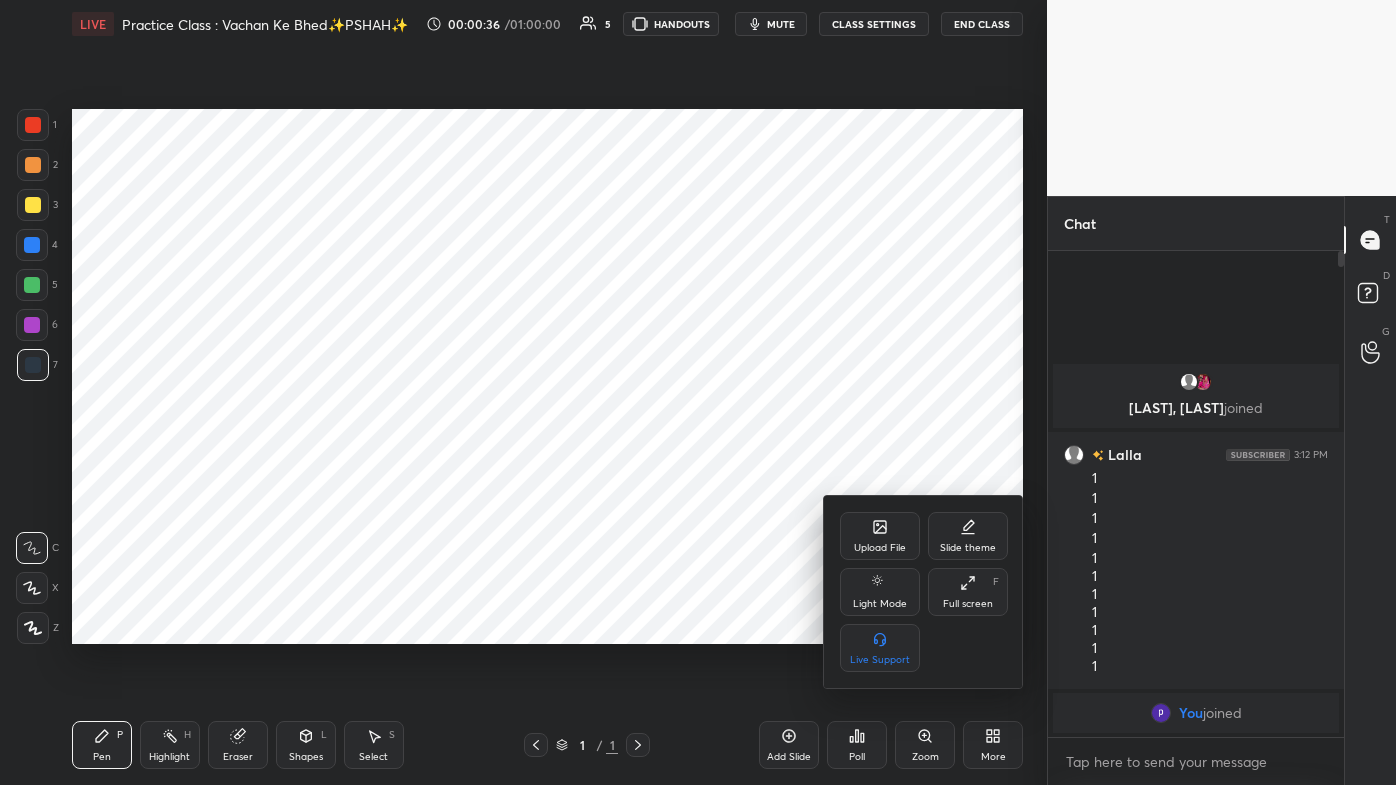 click on "Upload File" at bounding box center (880, 536) 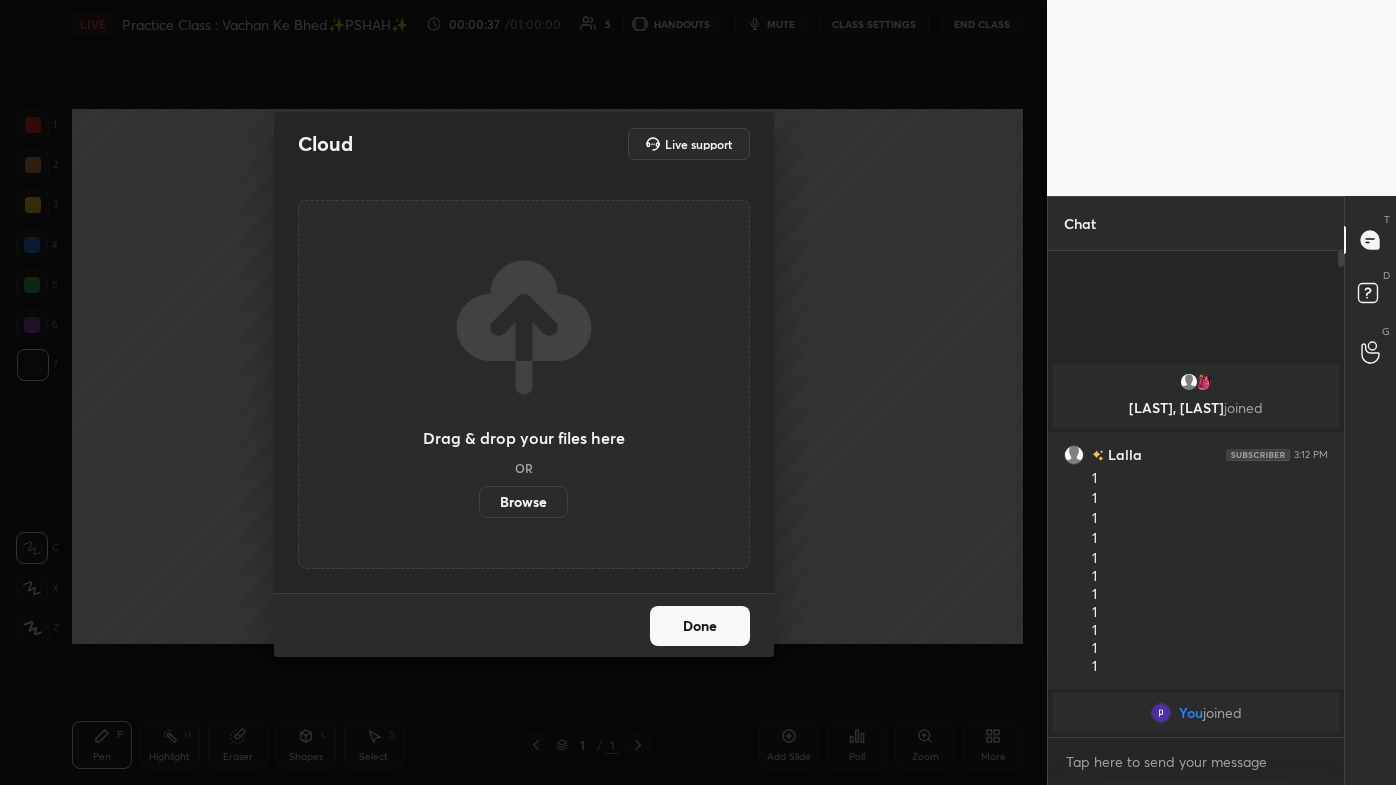 click on "Browse" at bounding box center (523, 502) 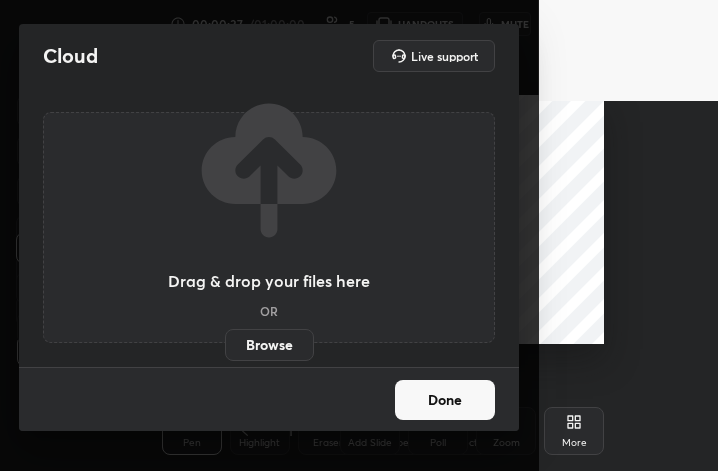 scroll, scrollTop: 343, scrollLeft: 475, axis: both 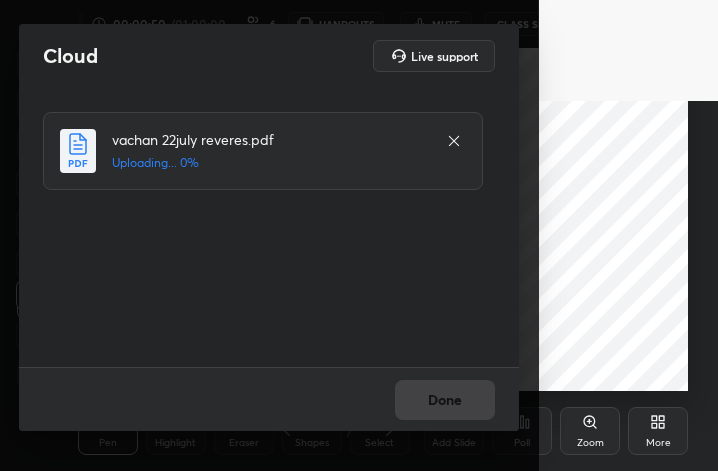 drag, startPoint x: 645, startPoint y: 405, endPoint x: 652, endPoint y: 416, distance: 13.038404 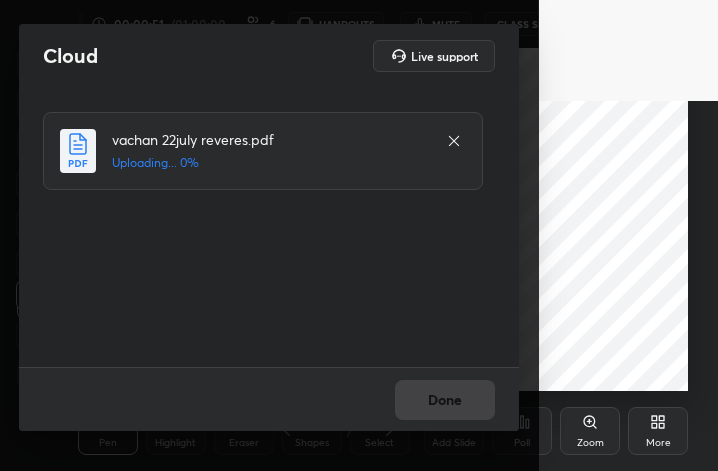 click 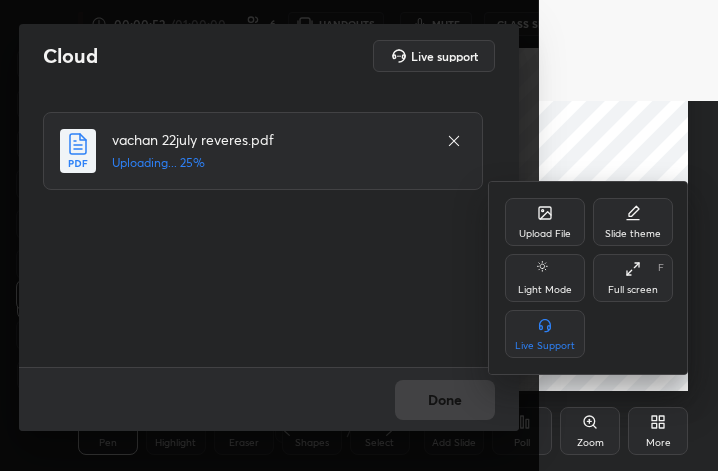 click on "Full screen F" at bounding box center (633, 278) 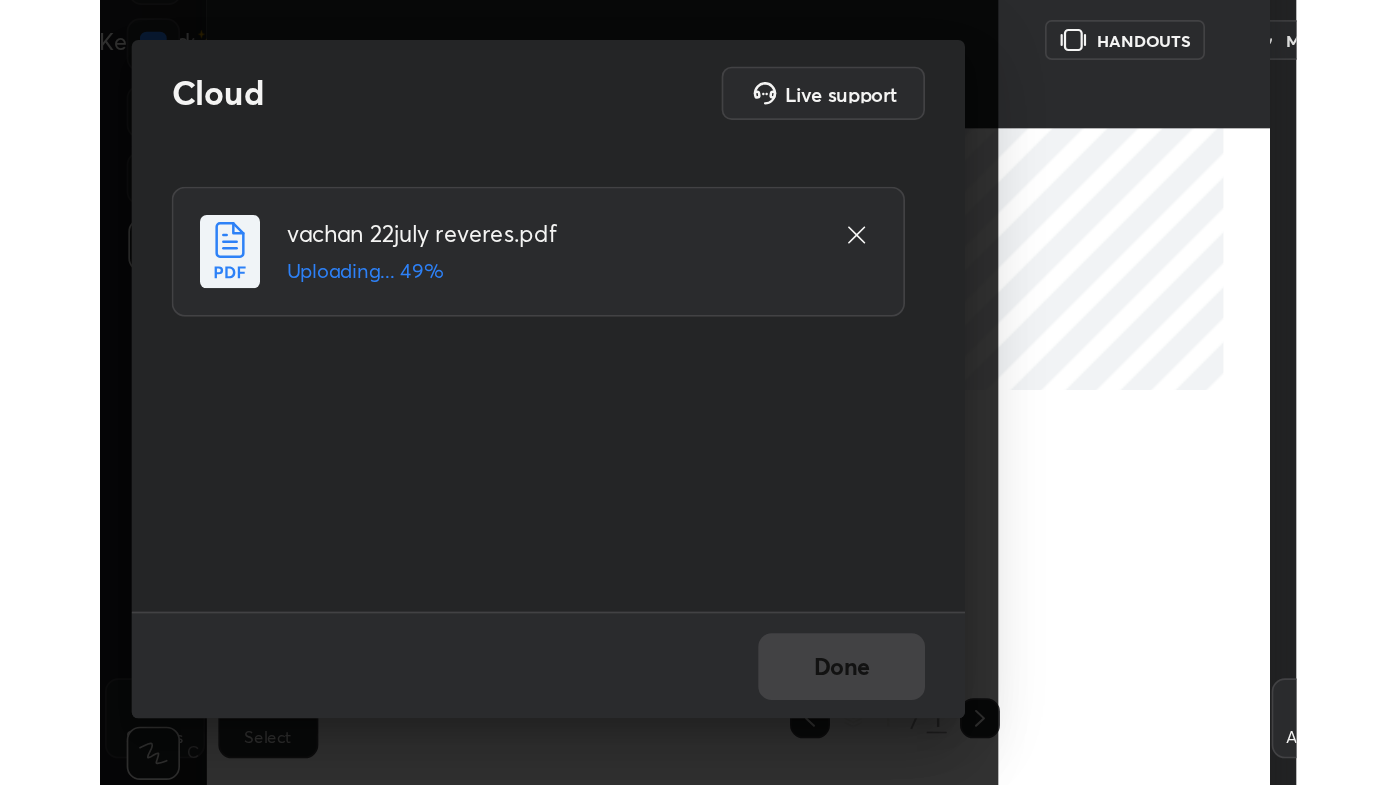 scroll, scrollTop: 99342, scrollLeft: 98688, axis: both 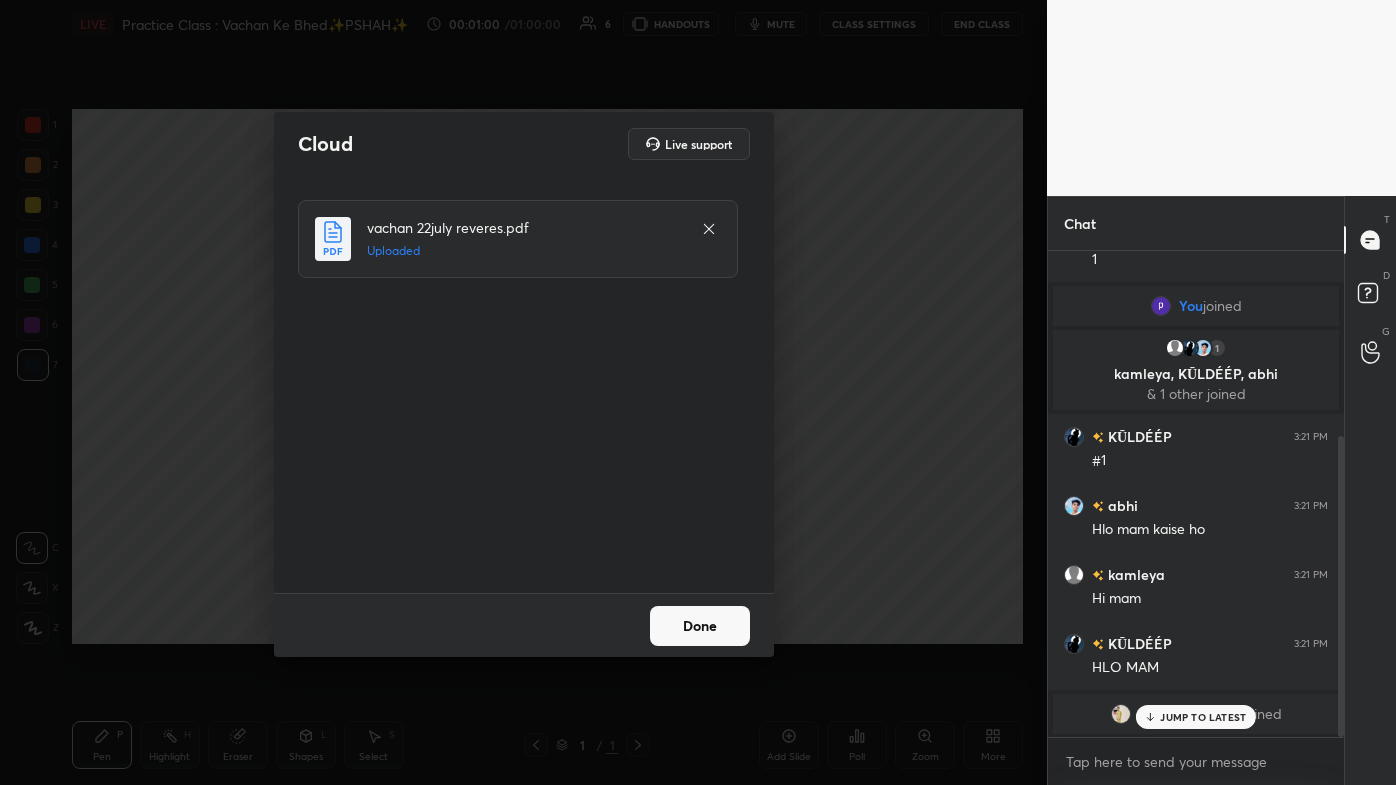 click on "Done" at bounding box center [700, 626] 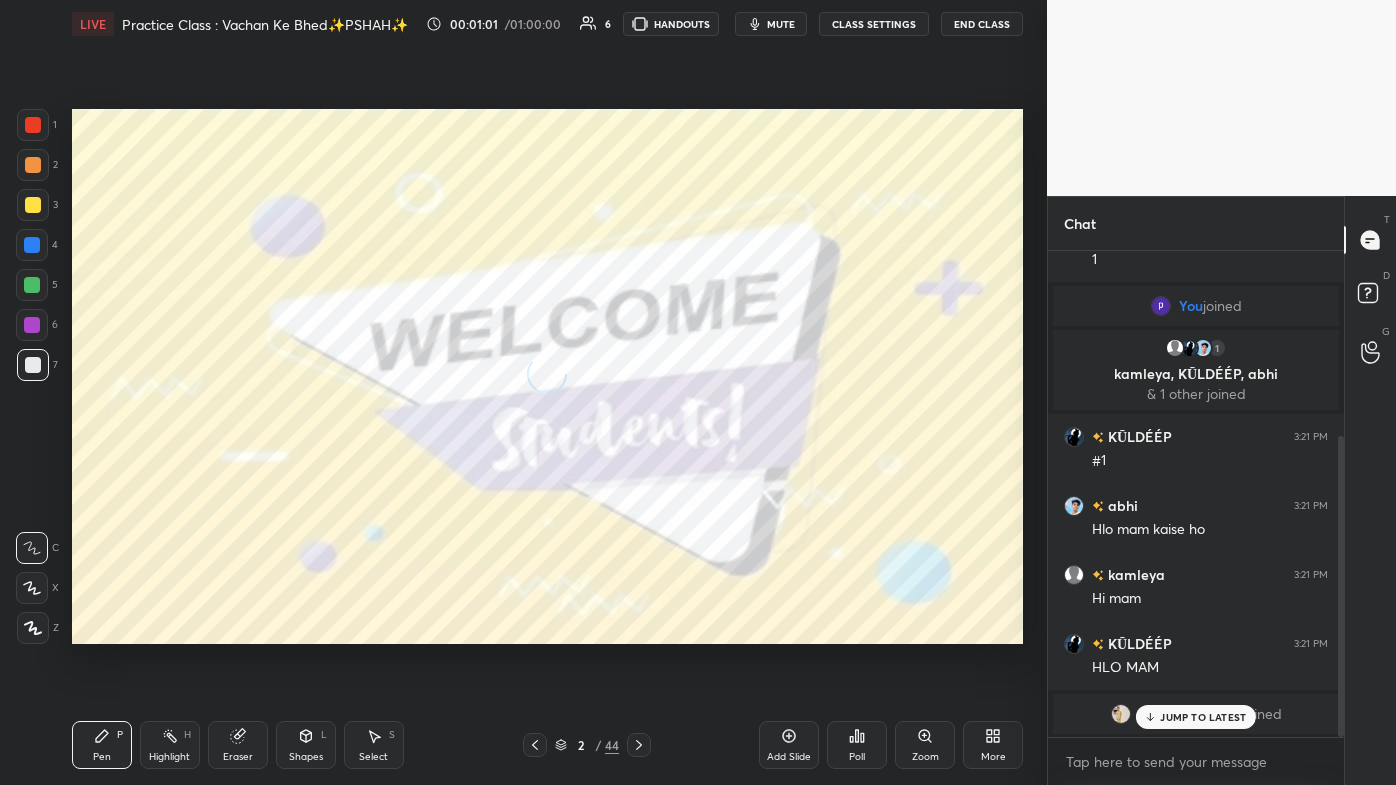 click on "JUMP TO LATEST" at bounding box center (1203, 717) 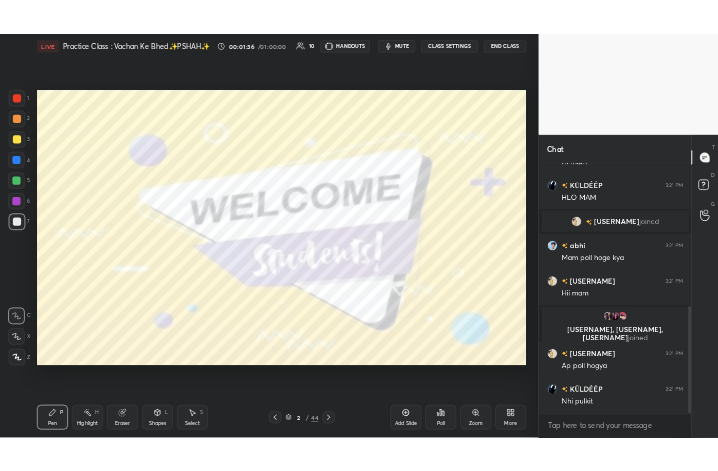 scroll, scrollTop: 733, scrollLeft: 0, axis: vertical 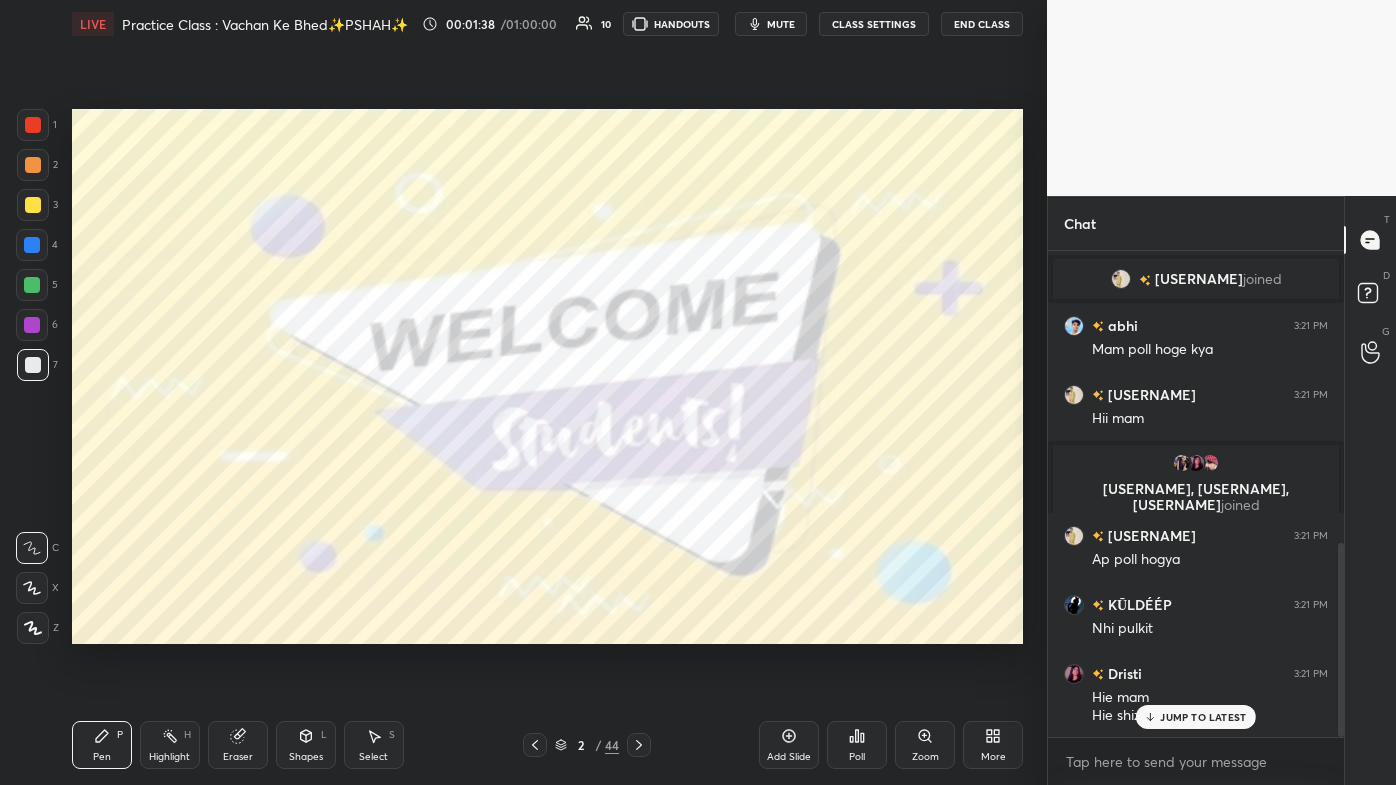 click on "JUMP TO LATEST" at bounding box center (1203, 717) 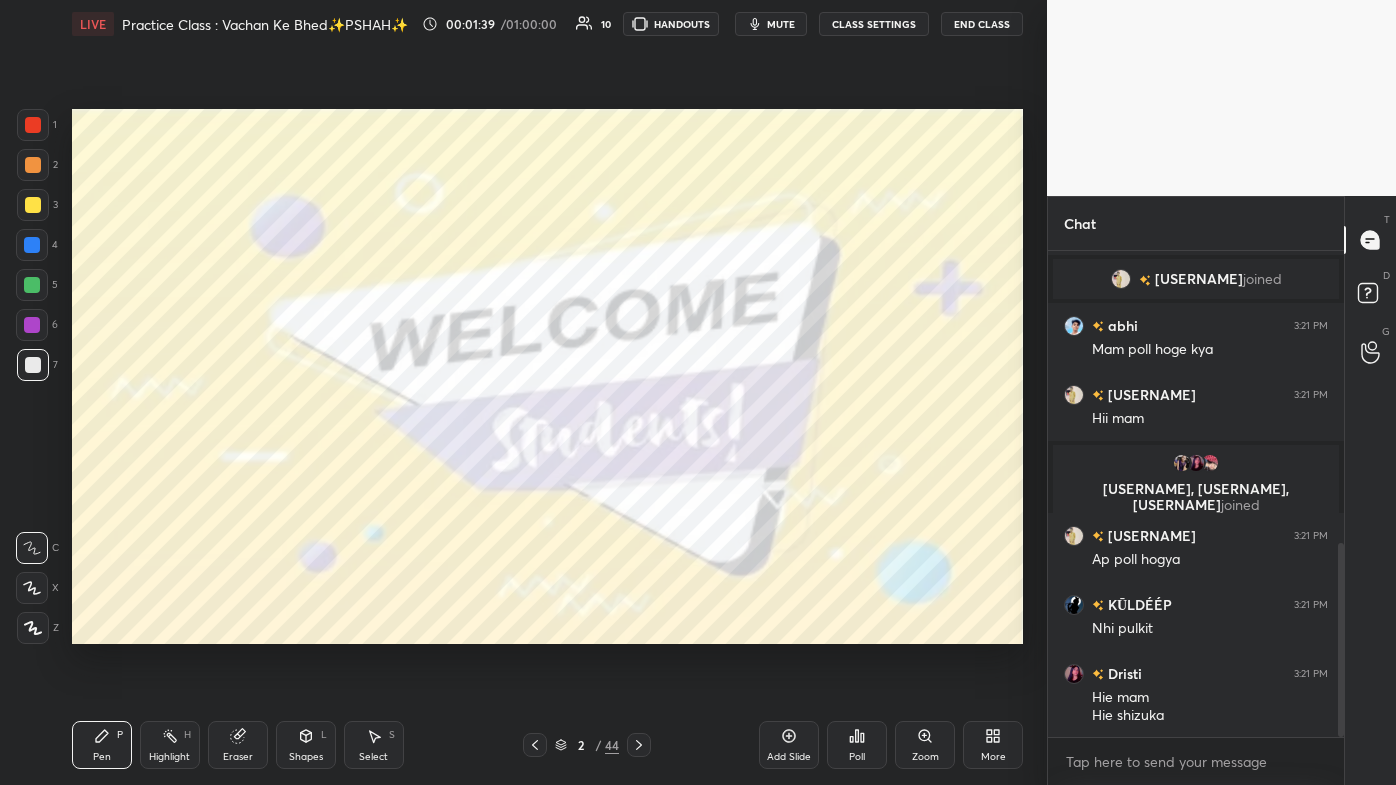 click on "More" at bounding box center (993, 745) 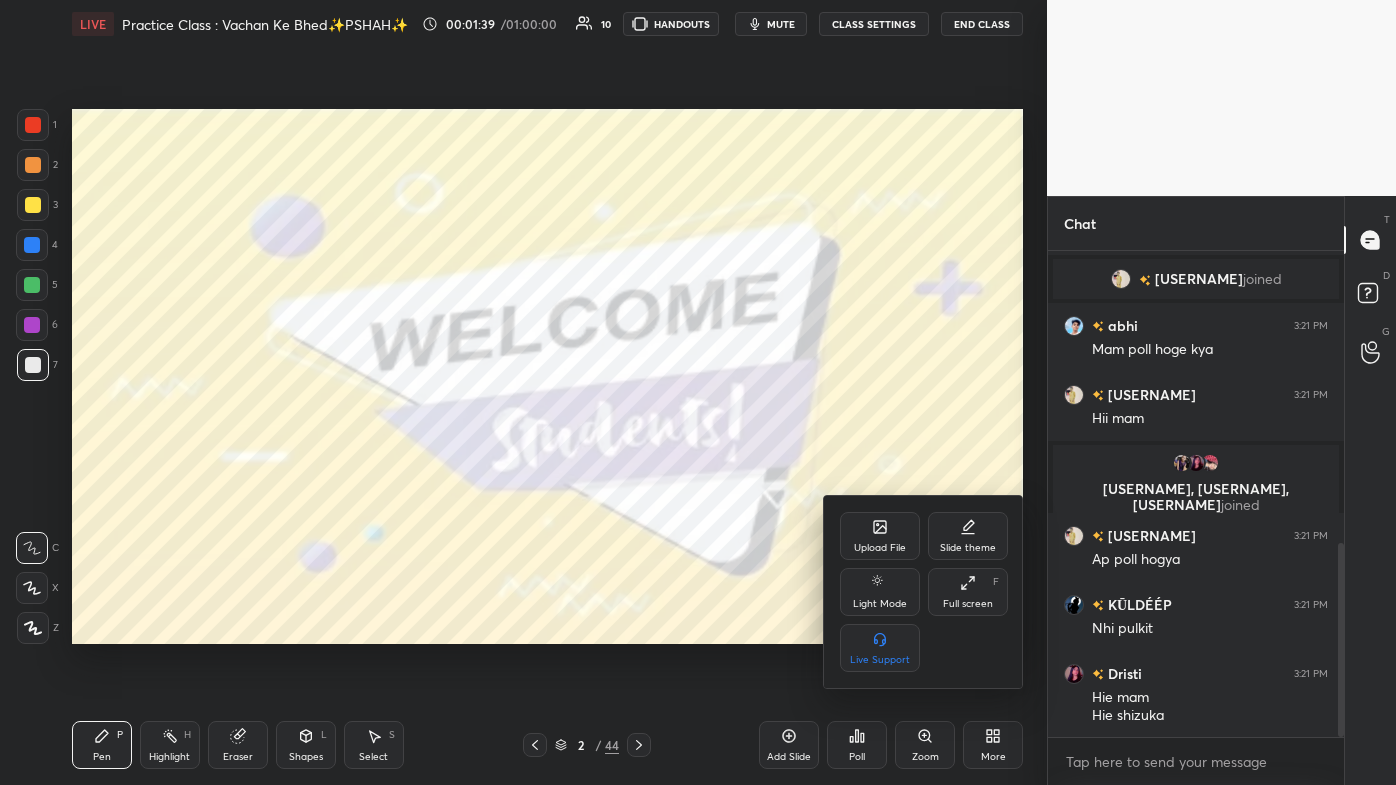 click on "Full screen F" at bounding box center (968, 592) 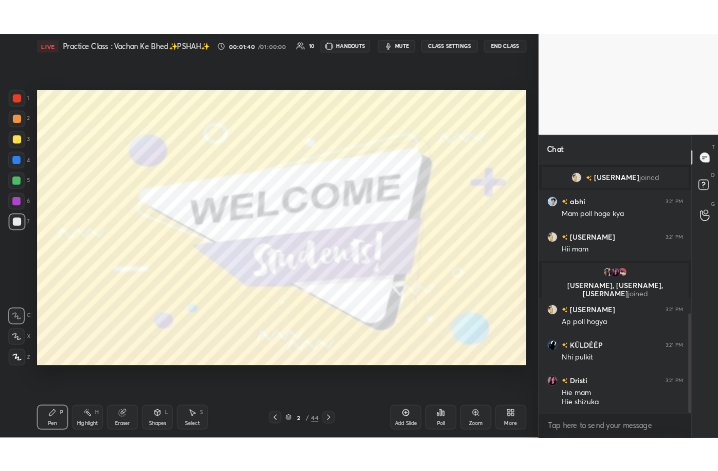scroll, scrollTop: 343, scrollLeft: 461, axis: both 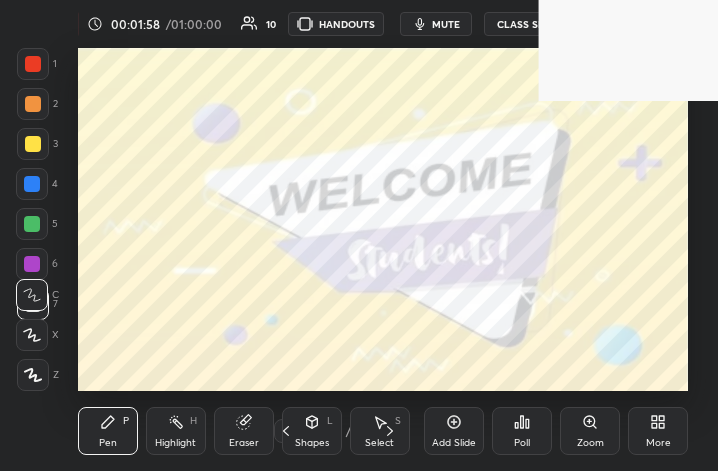click 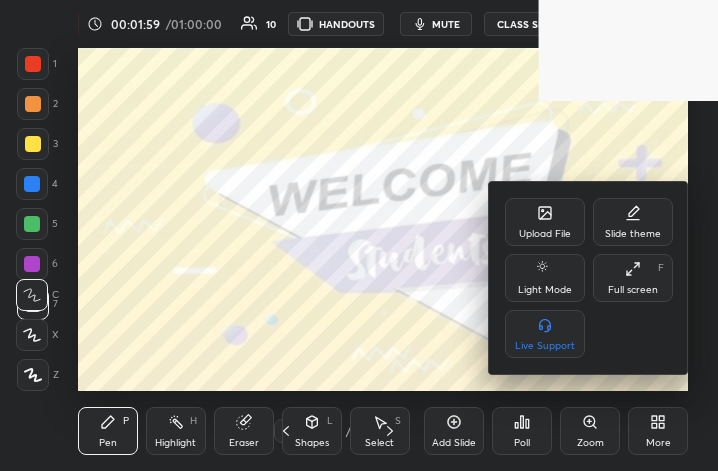 click on "Full screen F" at bounding box center (633, 278) 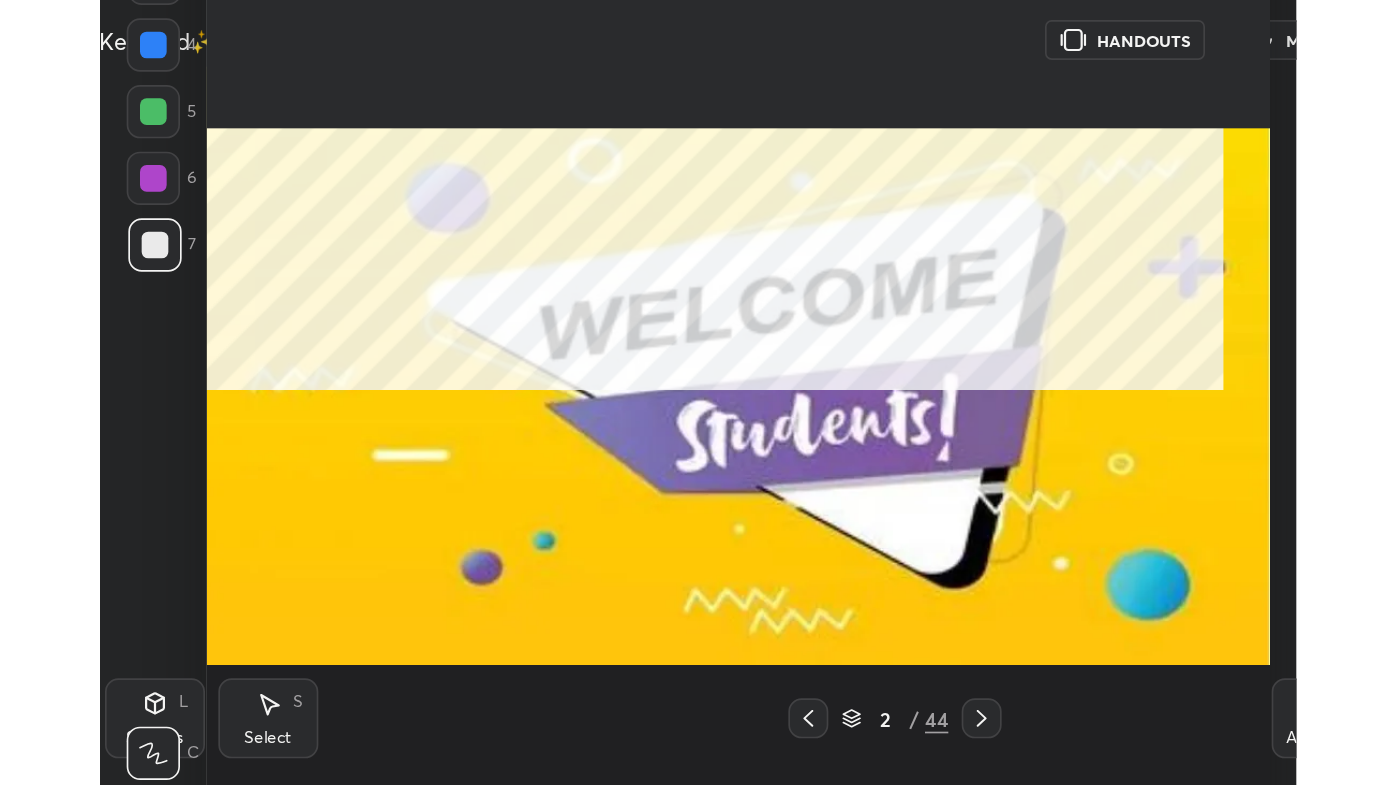 scroll, scrollTop: 99342, scrollLeft: 98686, axis: both 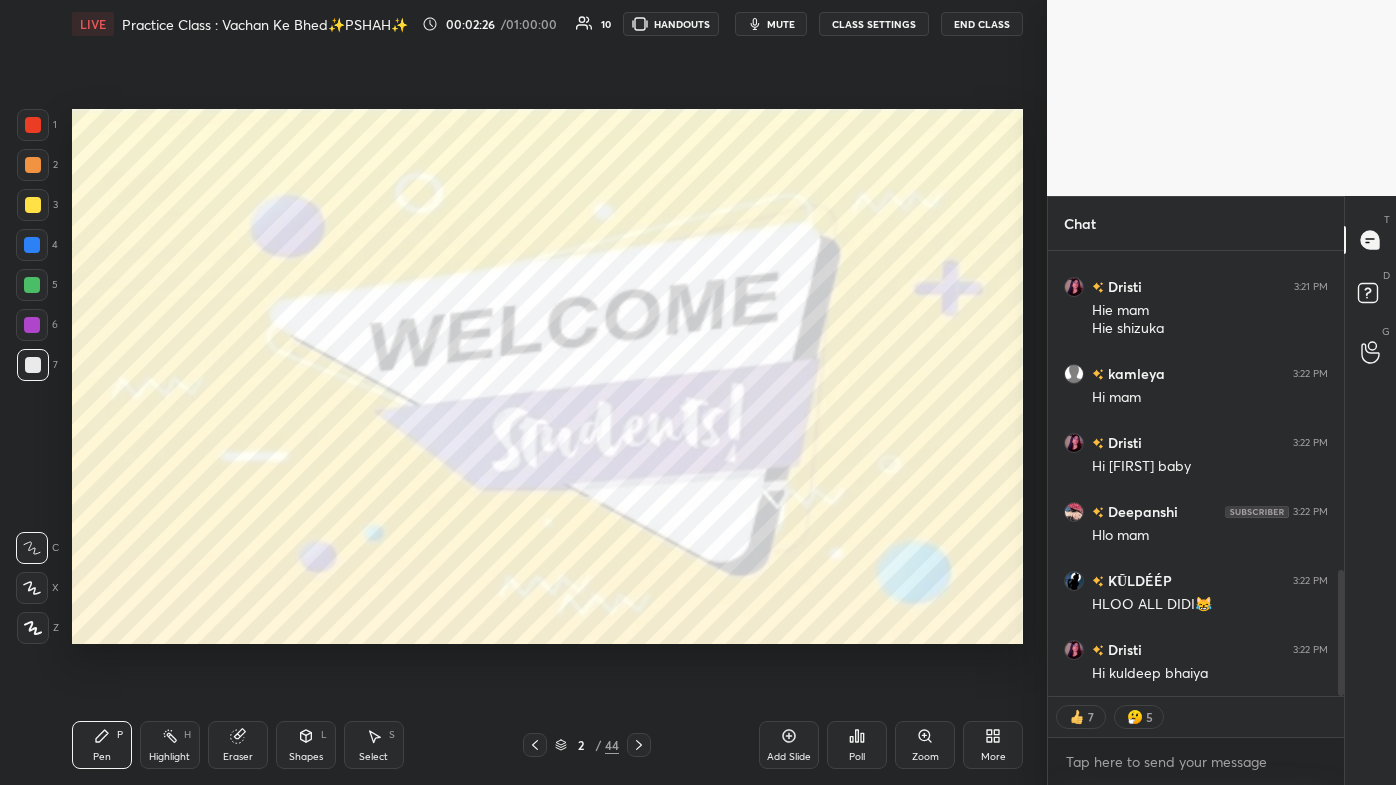 click 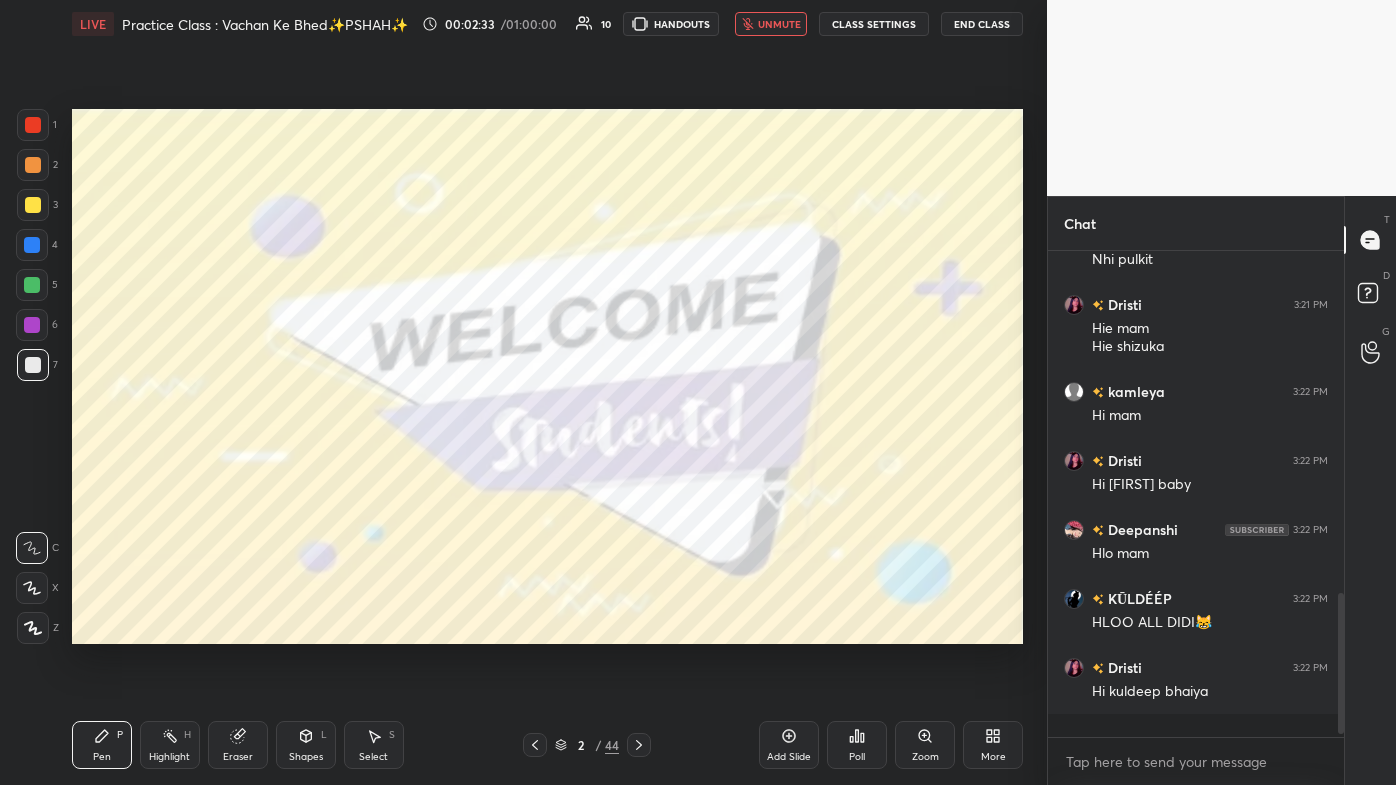 scroll, scrollTop: 6, scrollLeft: 5, axis: both 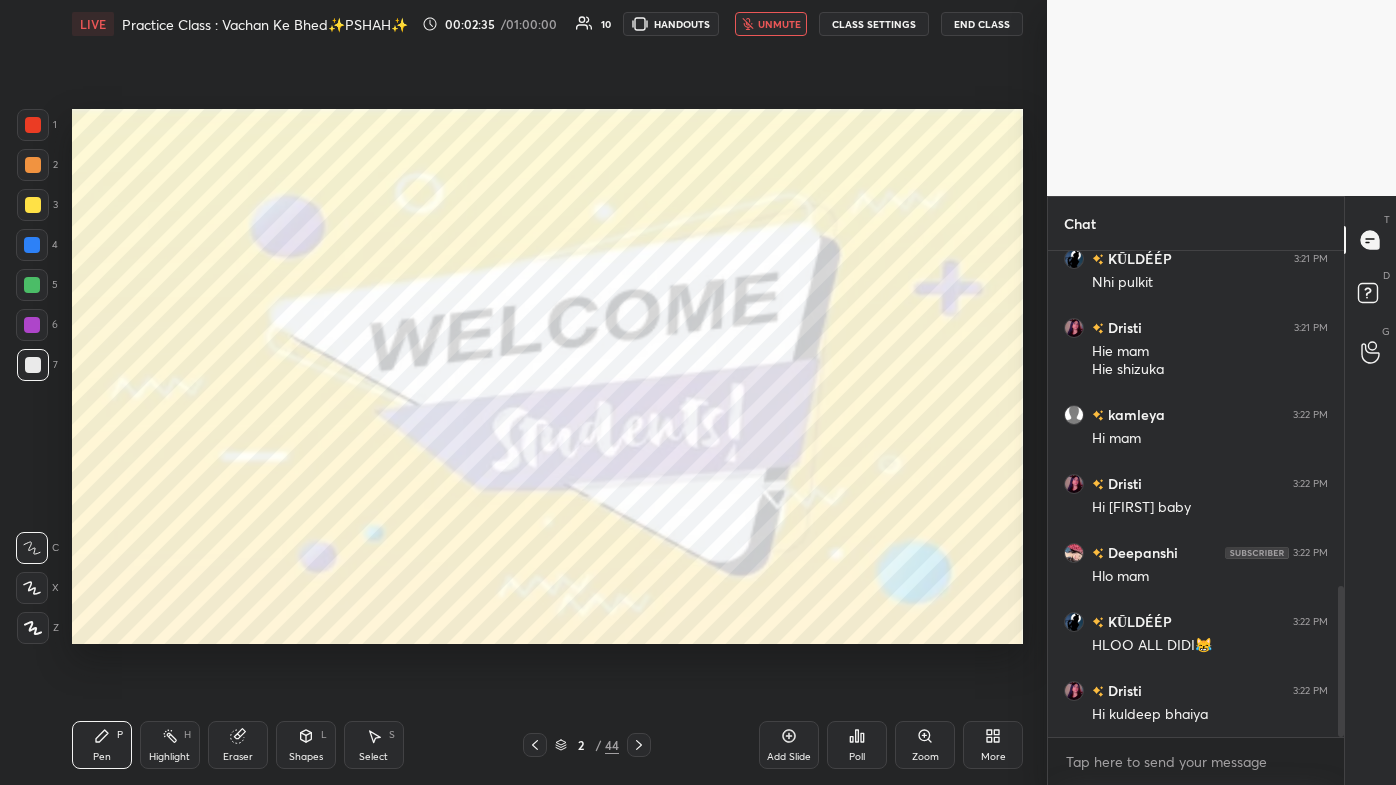 click on "unmute" at bounding box center [771, 24] 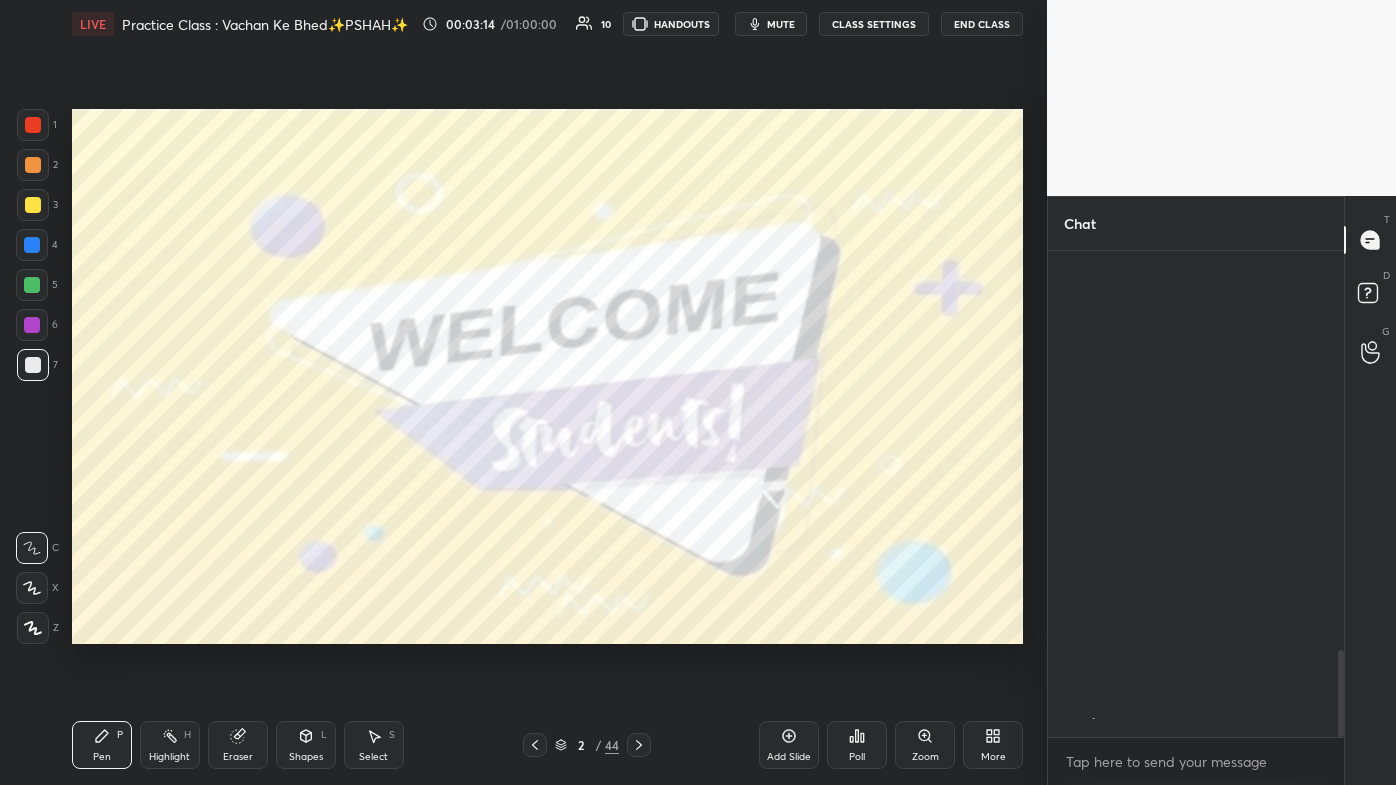 scroll, scrollTop: 2304, scrollLeft: 0, axis: vertical 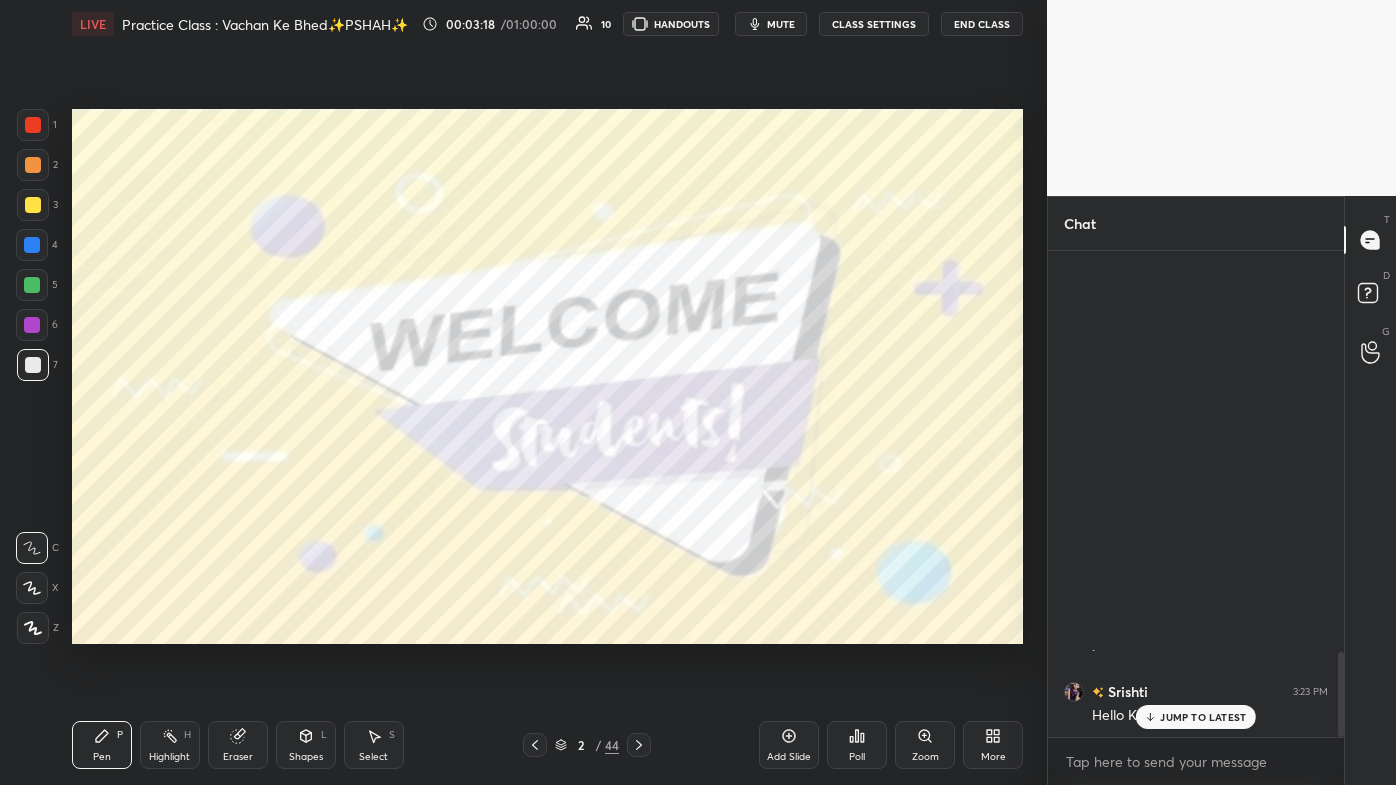 click on "Add Slide" at bounding box center [789, 745] 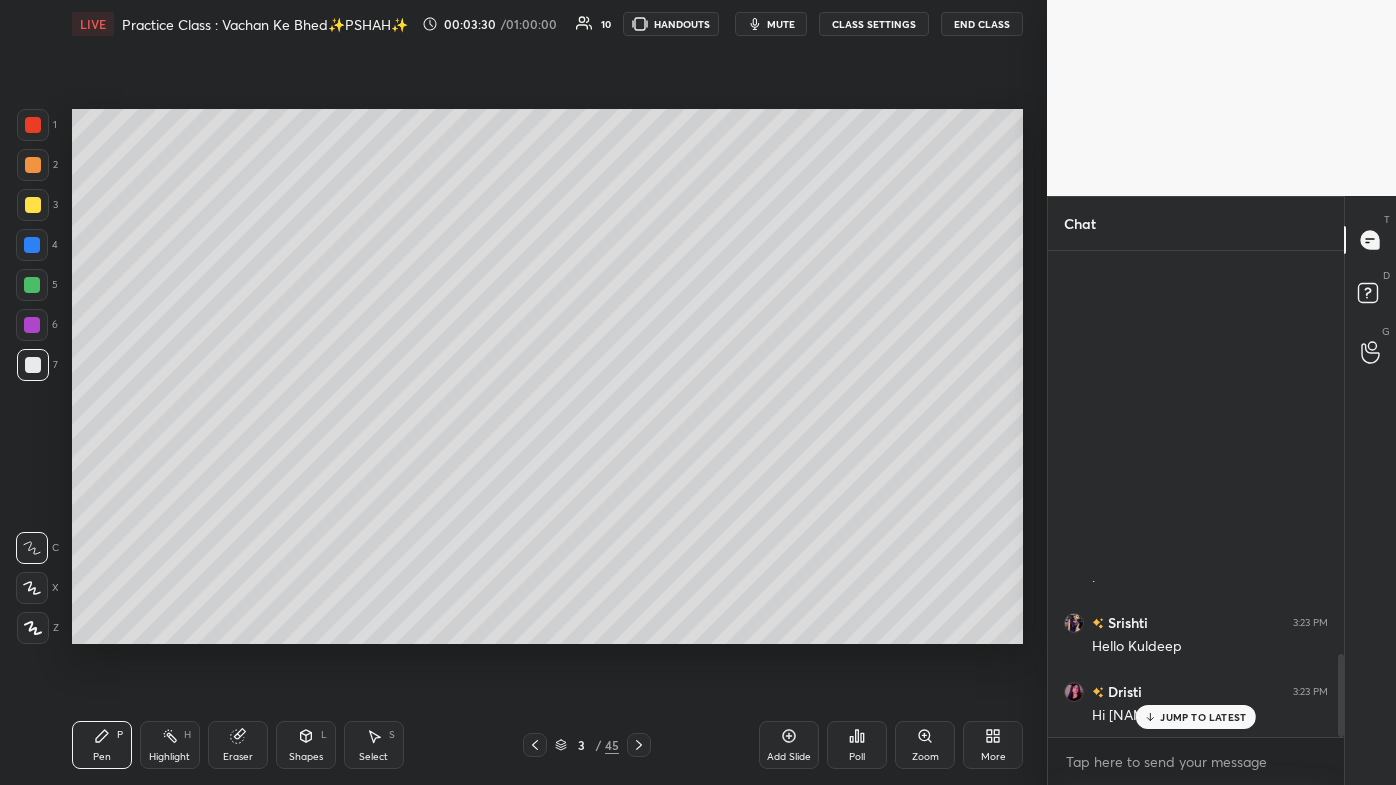 scroll, scrollTop: 2421, scrollLeft: 0, axis: vertical 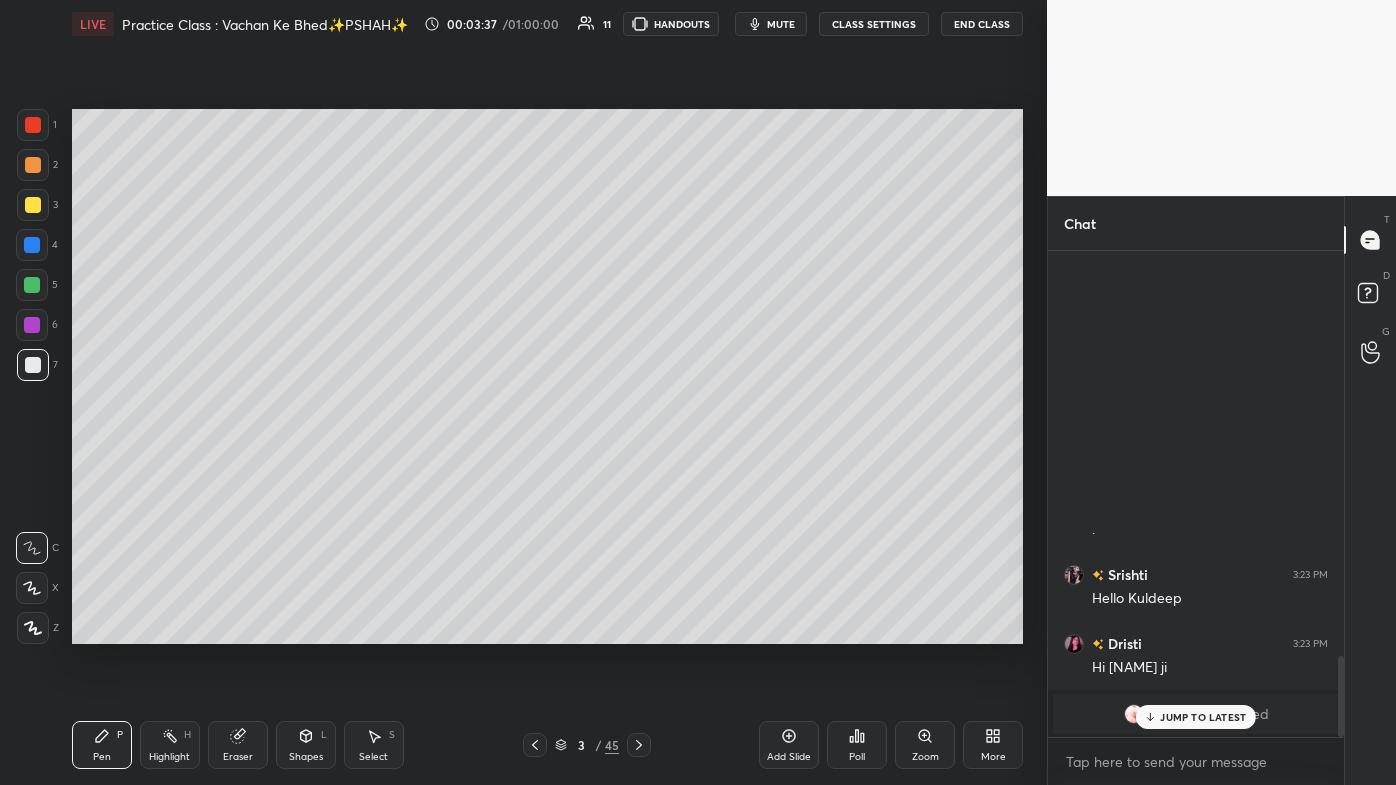 click on "Shapes L" at bounding box center (306, 745) 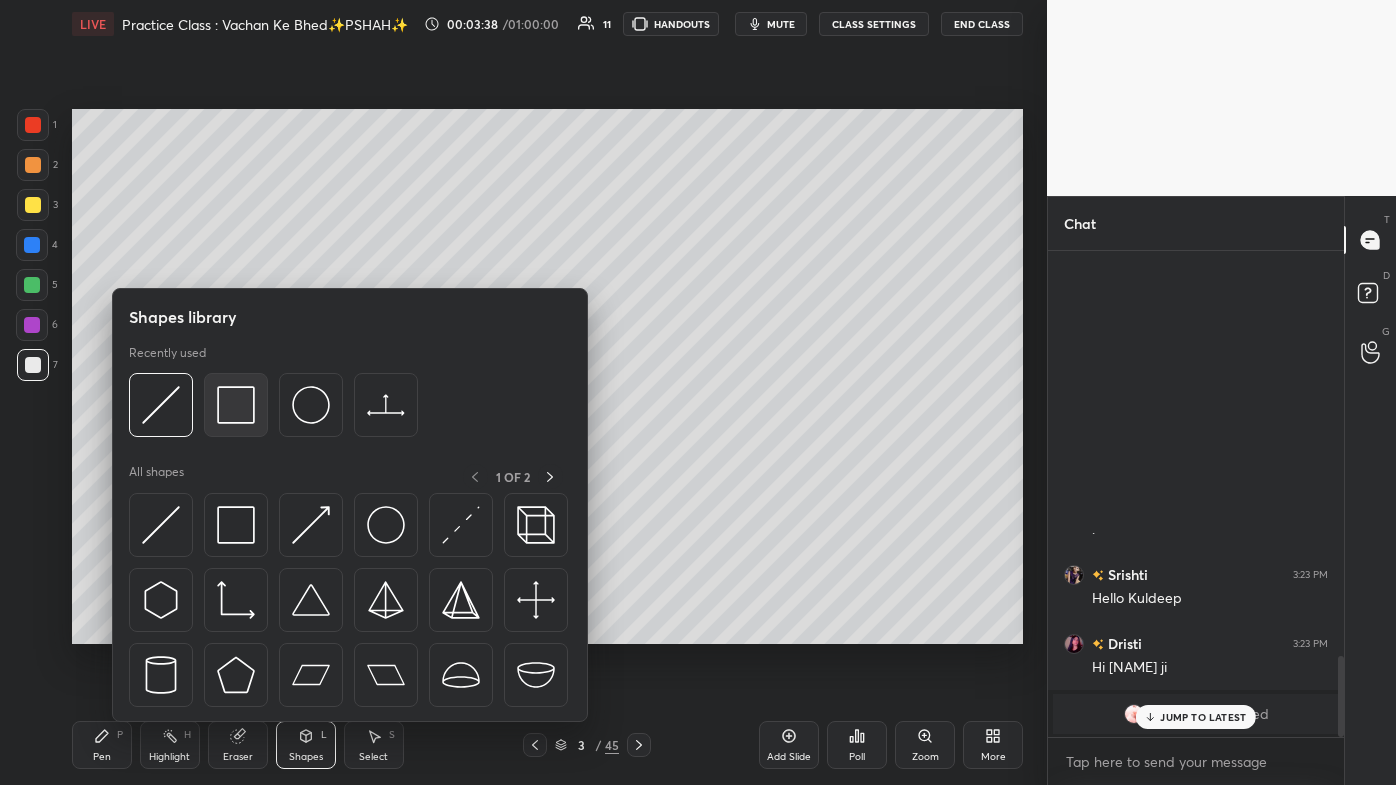 click at bounding box center [236, 405] 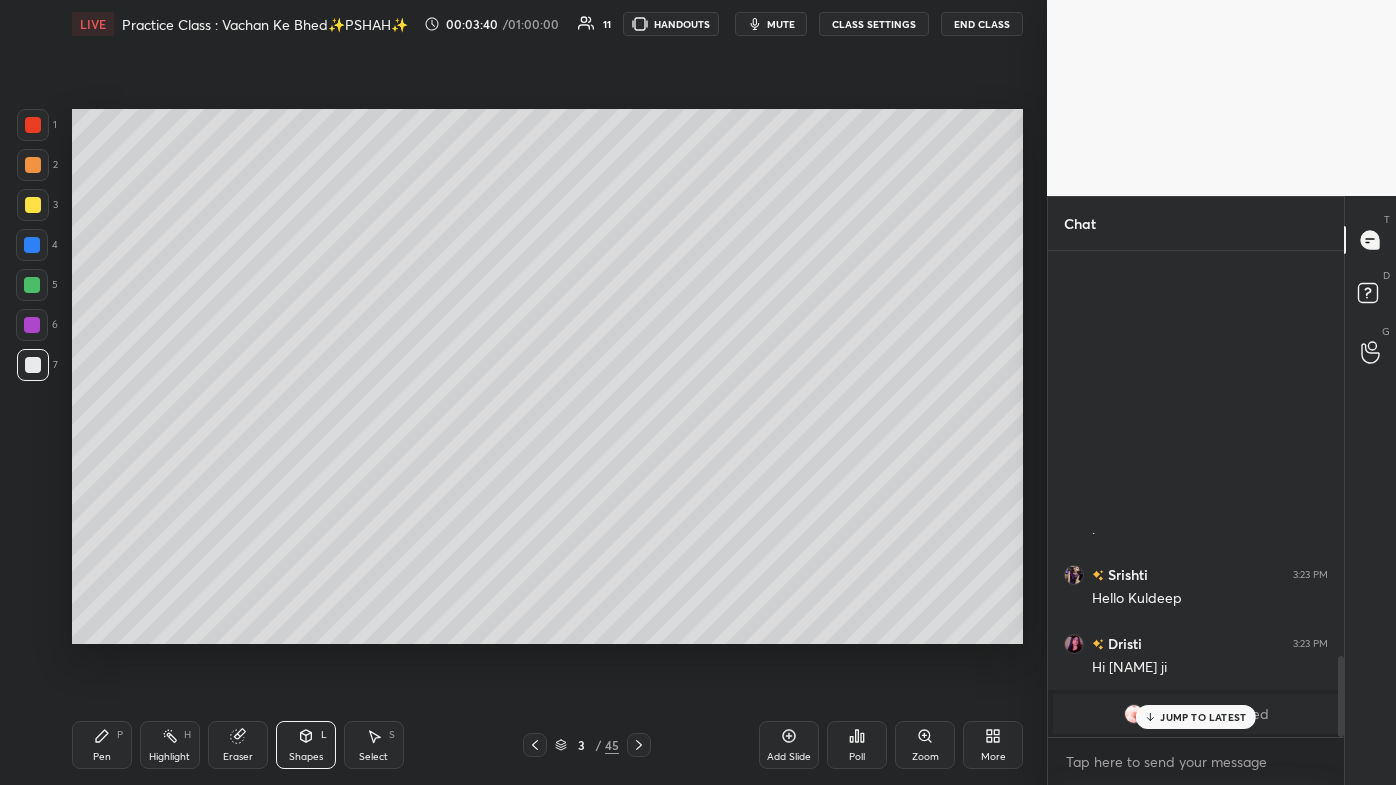 click 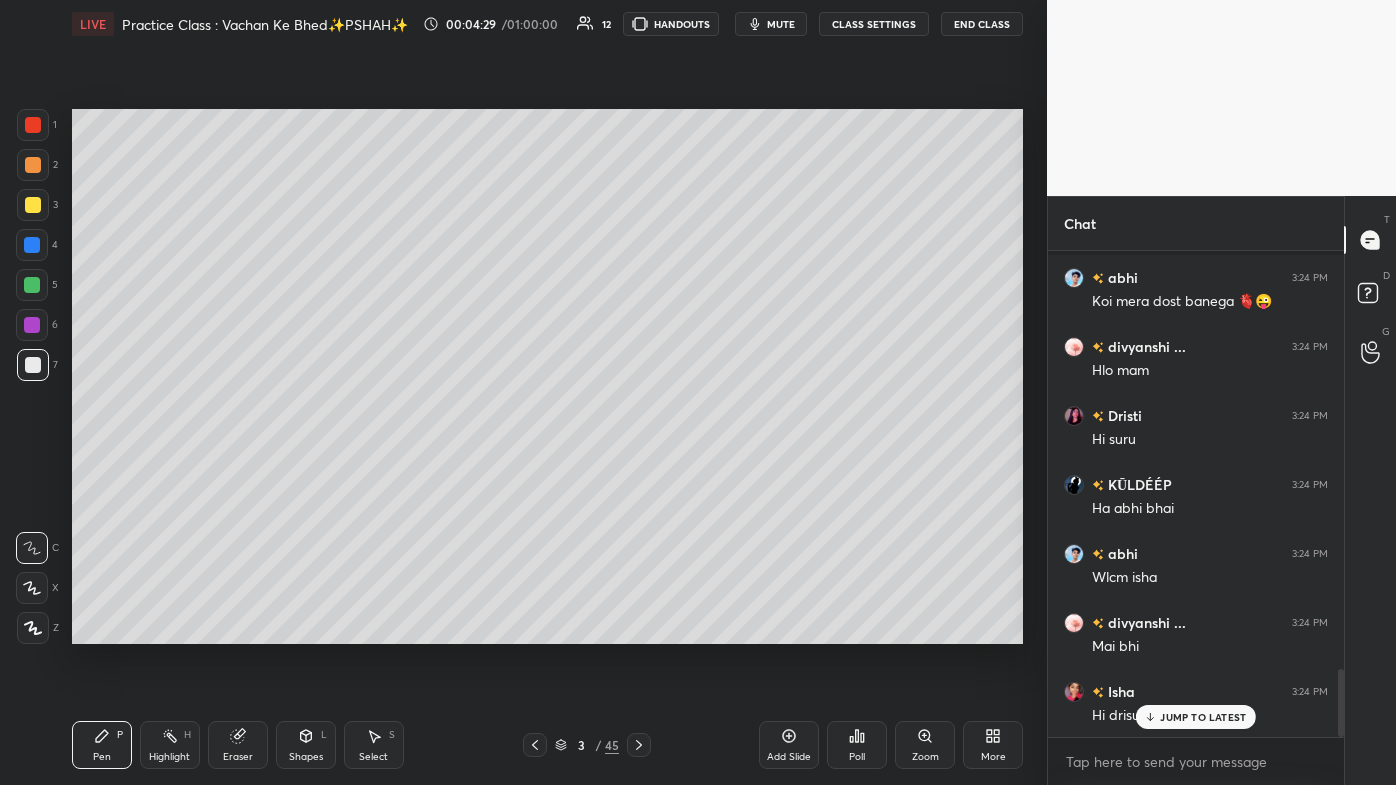 scroll, scrollTop: 3058, scrollLeft: 0, axis: vertical 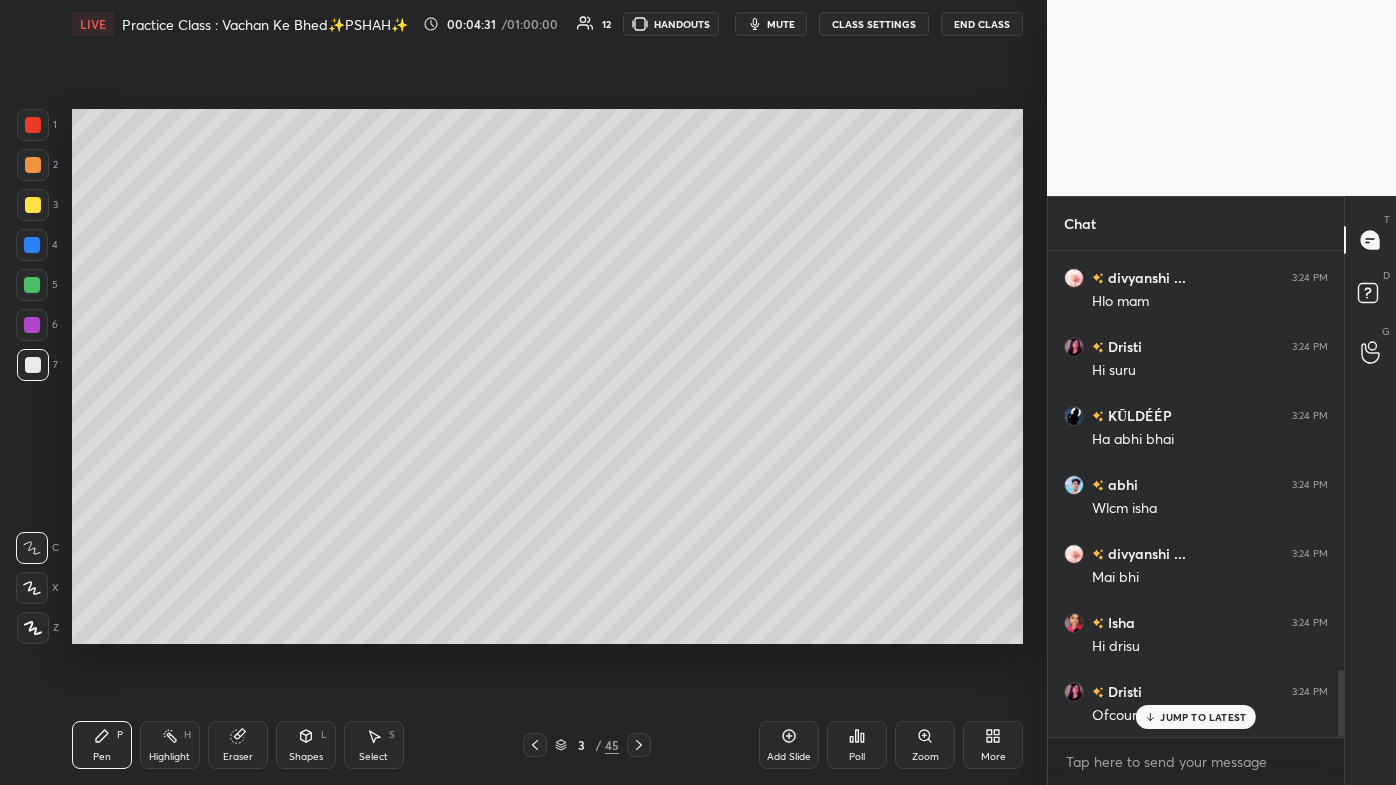 click on "JUMP TO LATEST" at bounding box center (1196, 717) 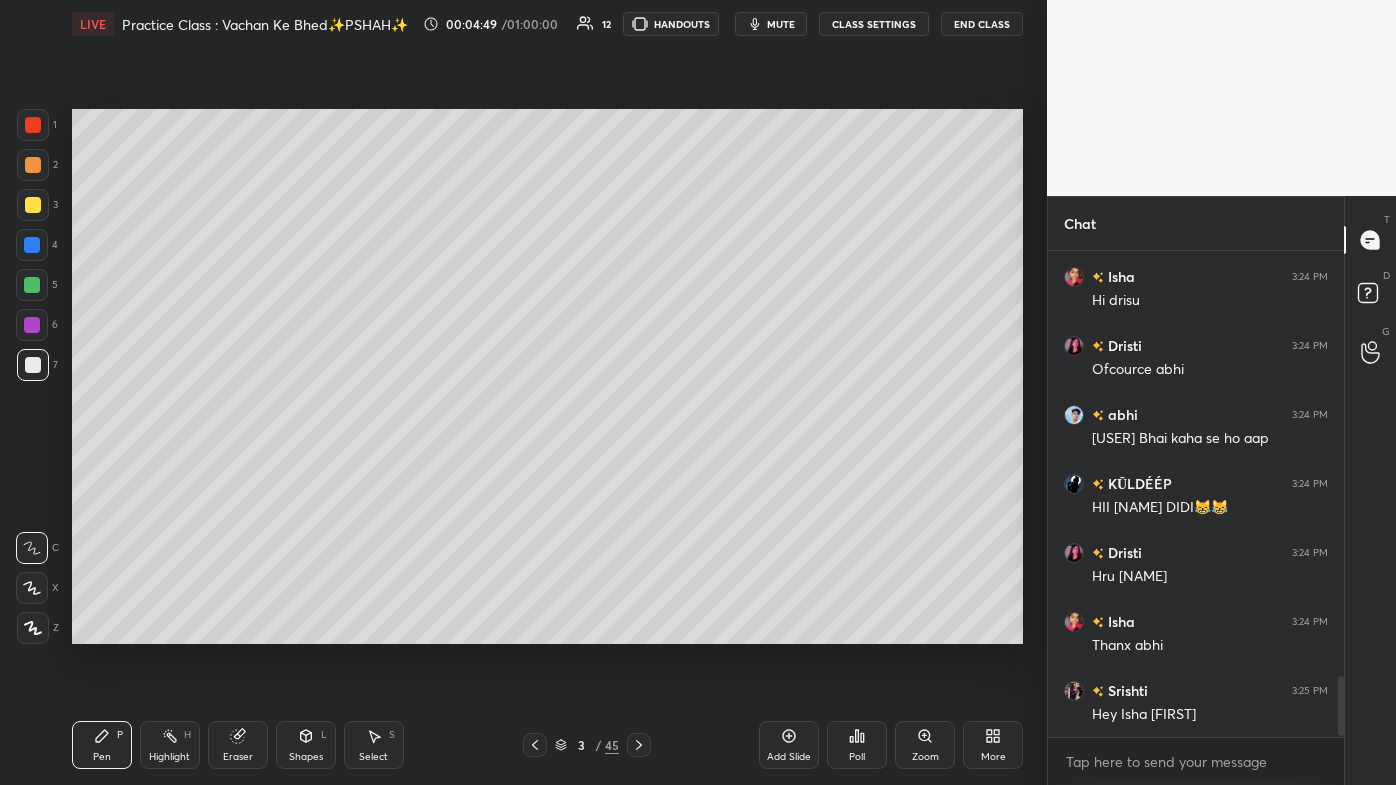 scroll, scrollTop: 3472, scrollLeft: 0, axis: vertical 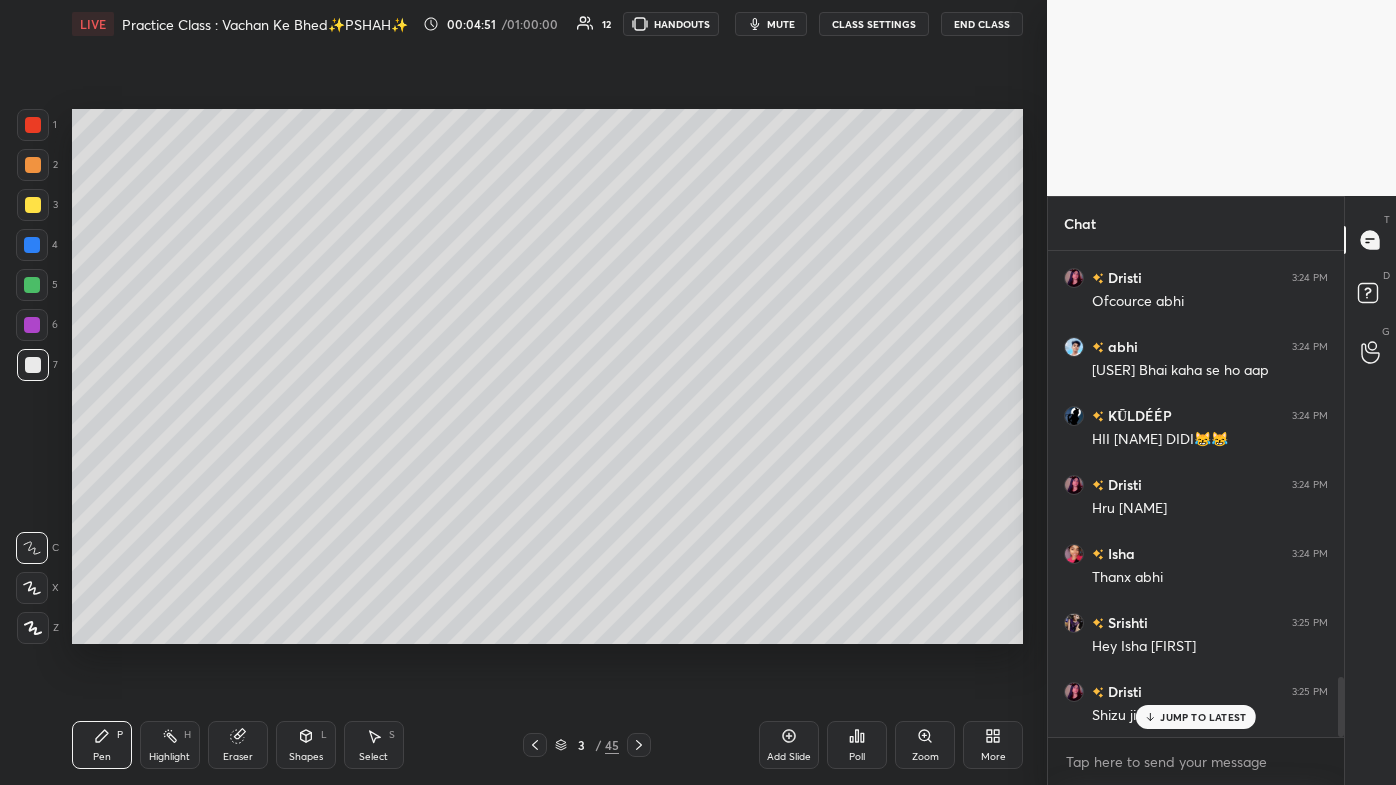 click 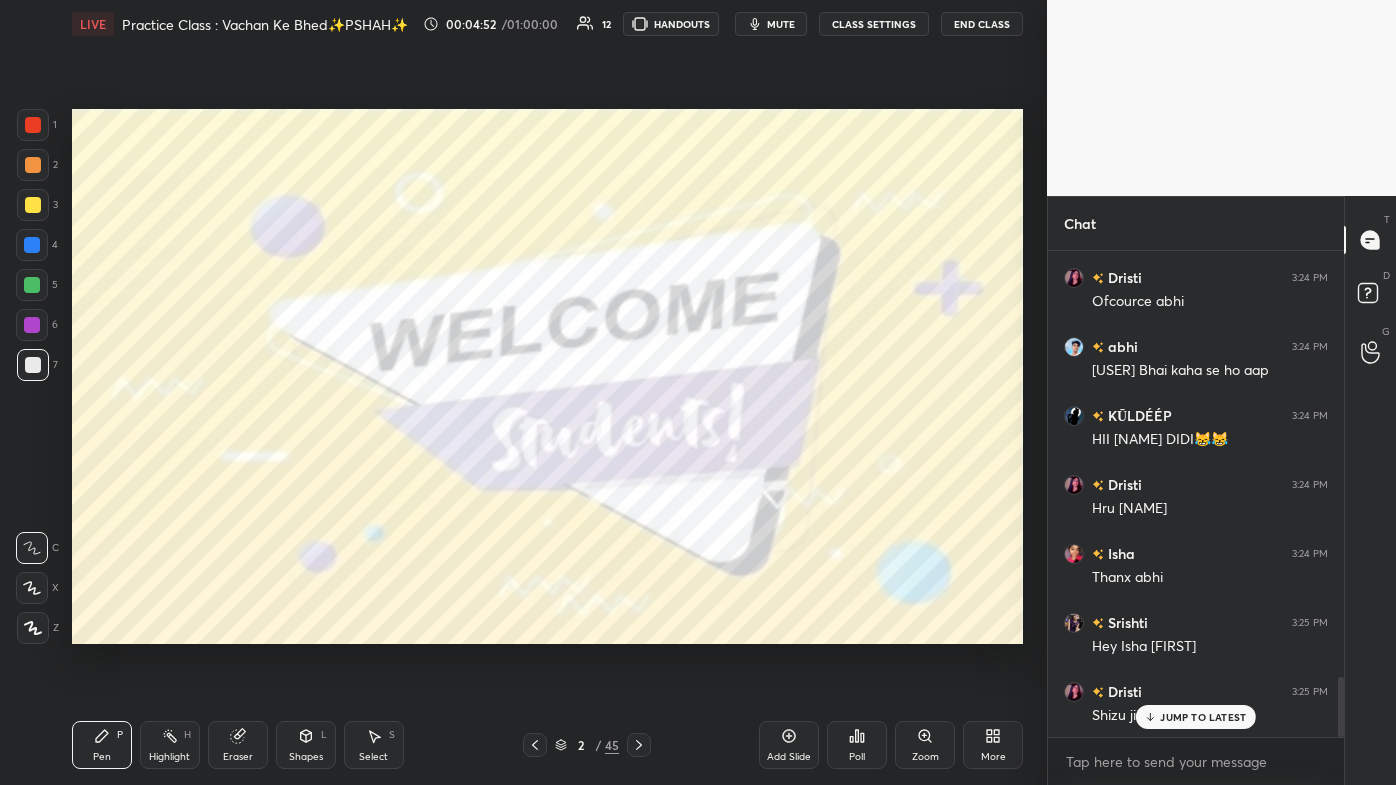 click on "JUMP TO LATEST" at bounding box center (1203, 717) 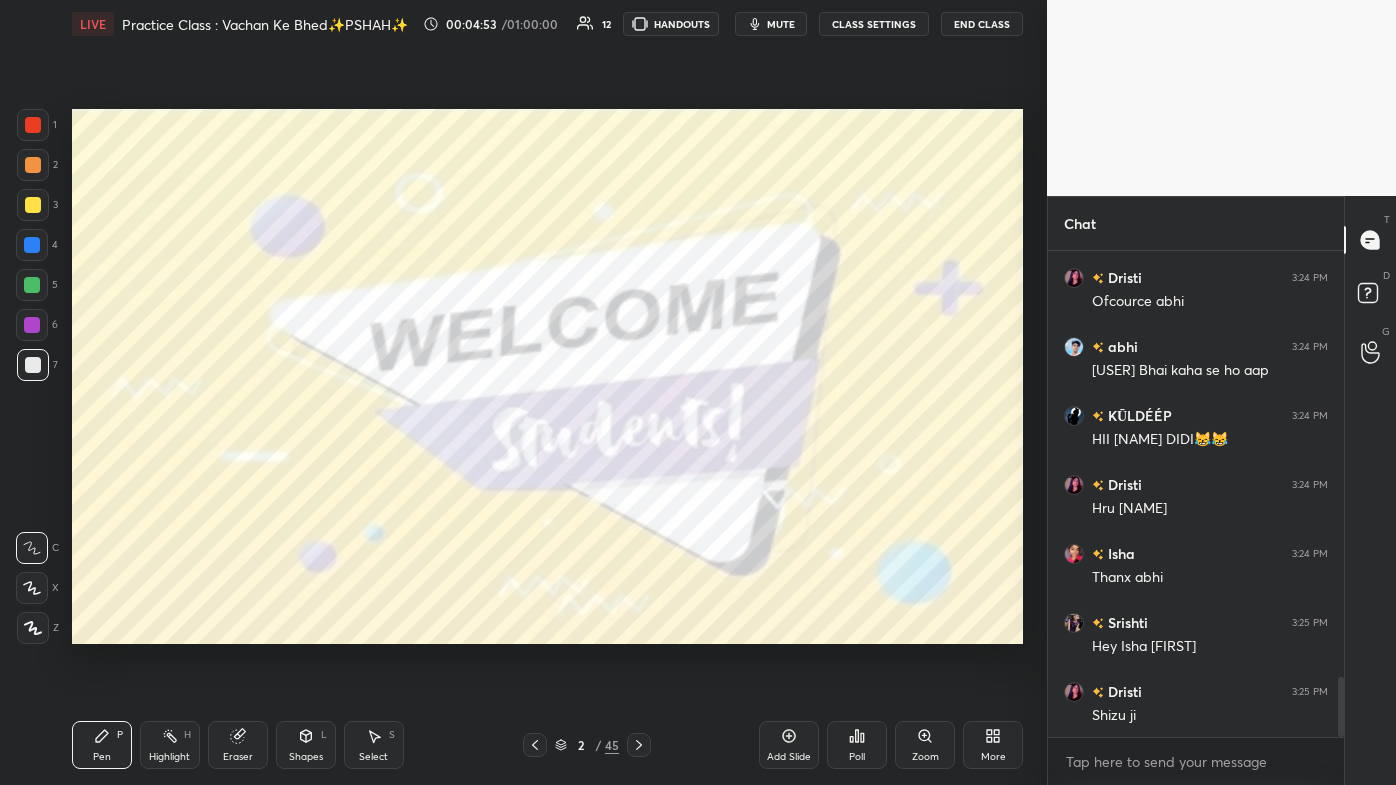 click 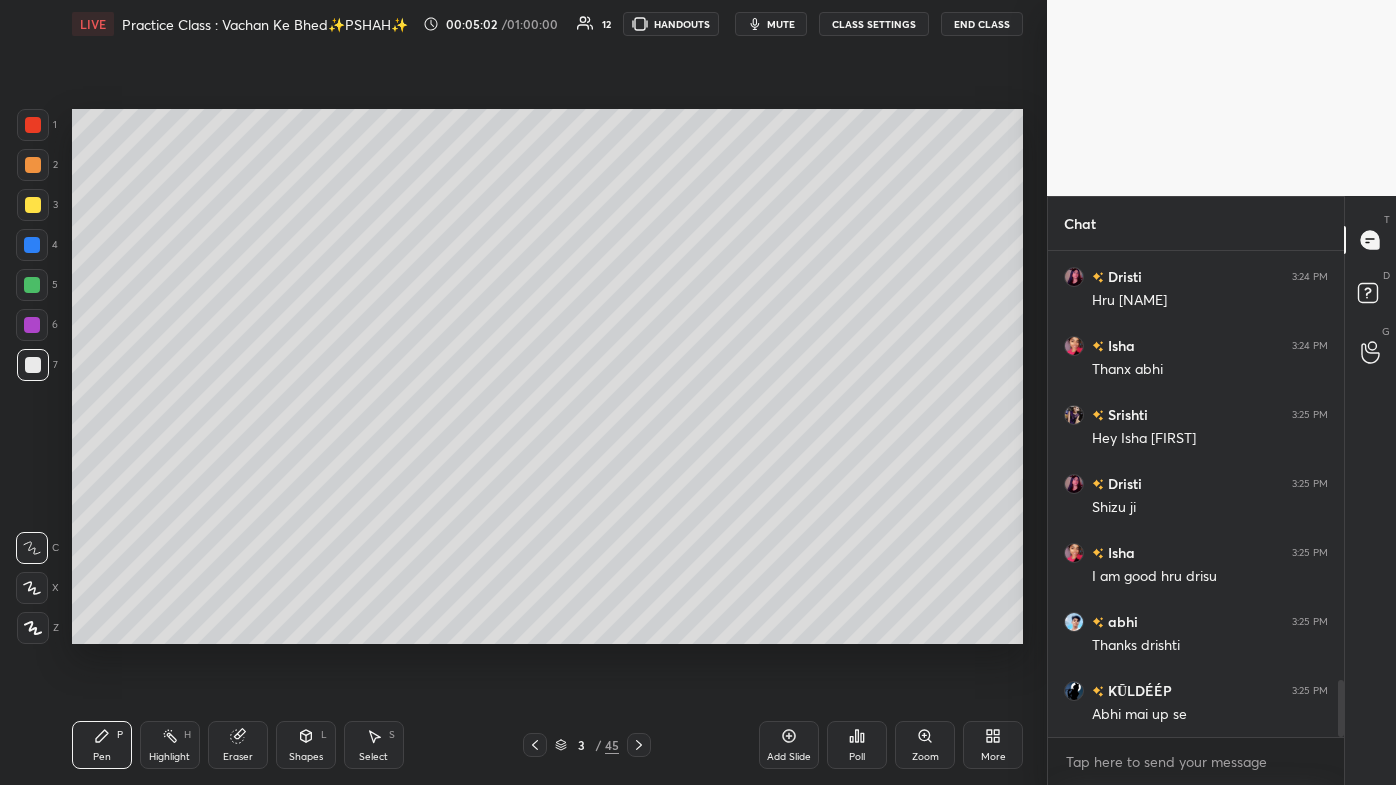 scroll, scrollTop: 3749, scrollLeft: 0, axis: vertical 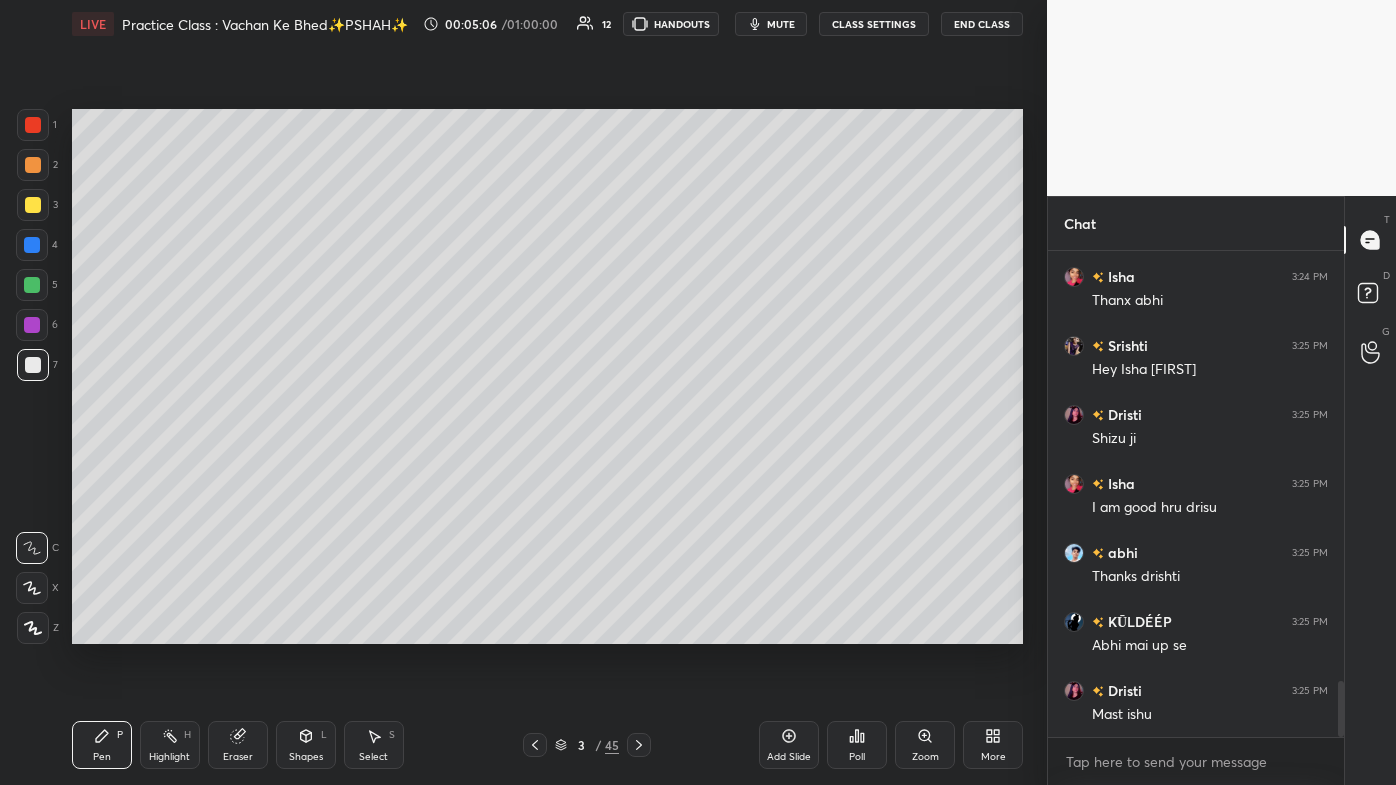 click on "Poll" at bounding box center (857, 745) 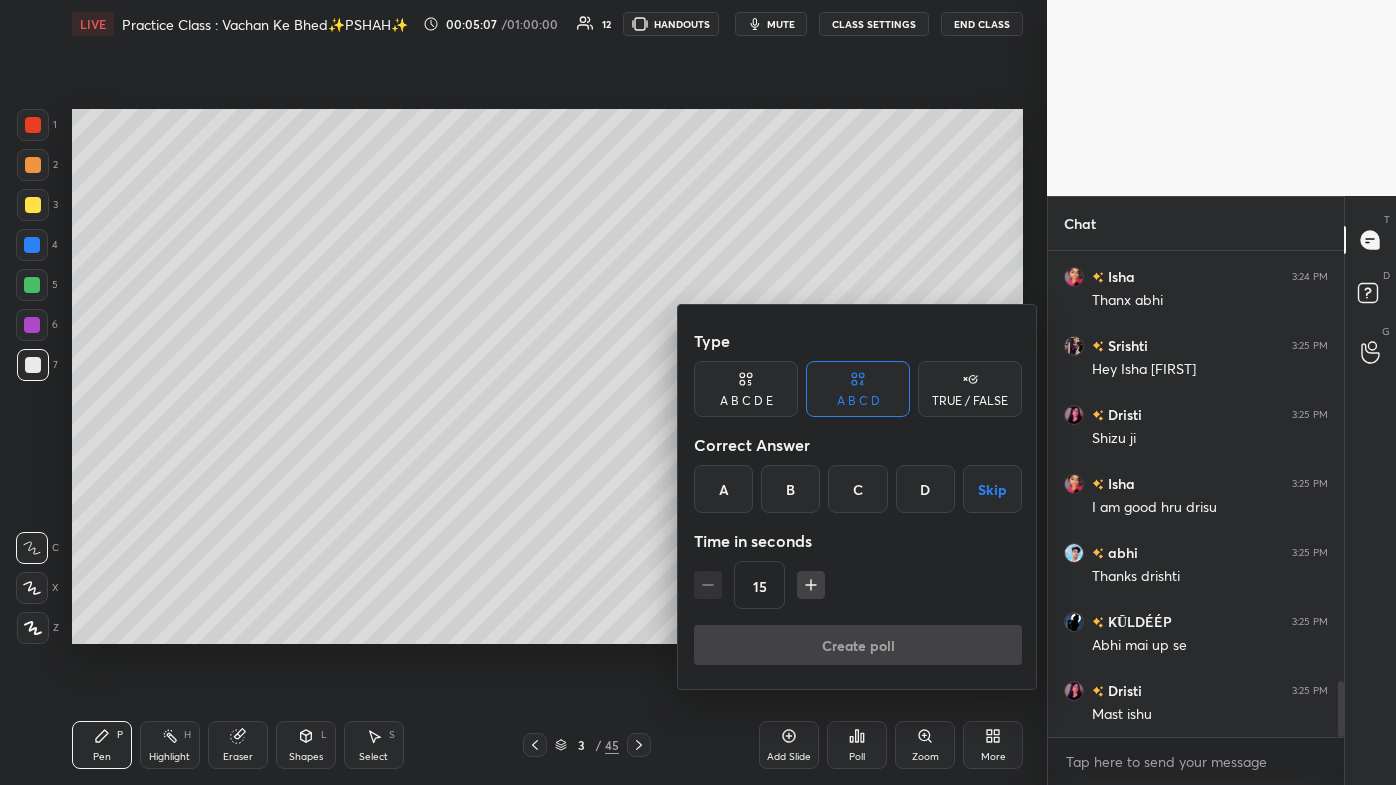 click on "B" at bounding box center [790, 489] 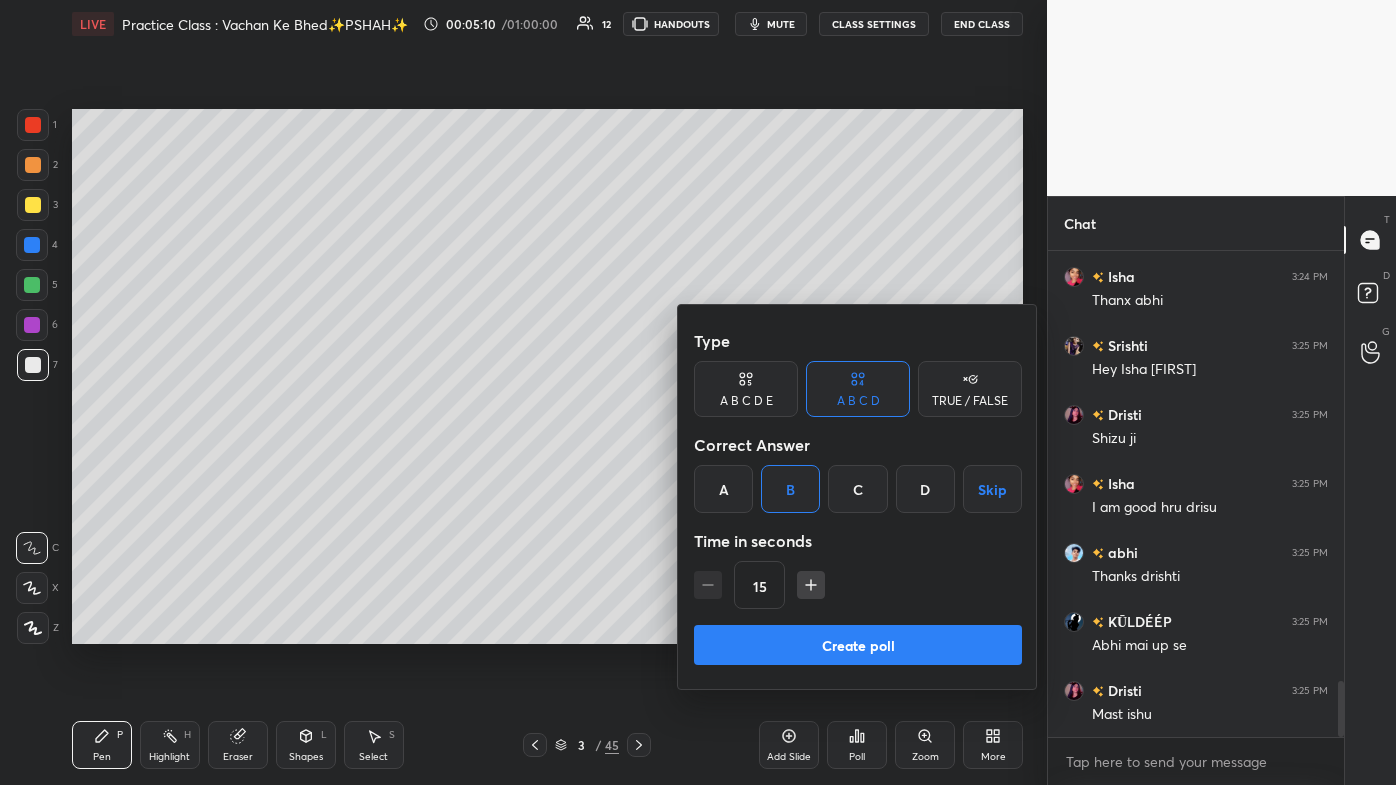 click on "Create poll" at bounding box center [858, 645] 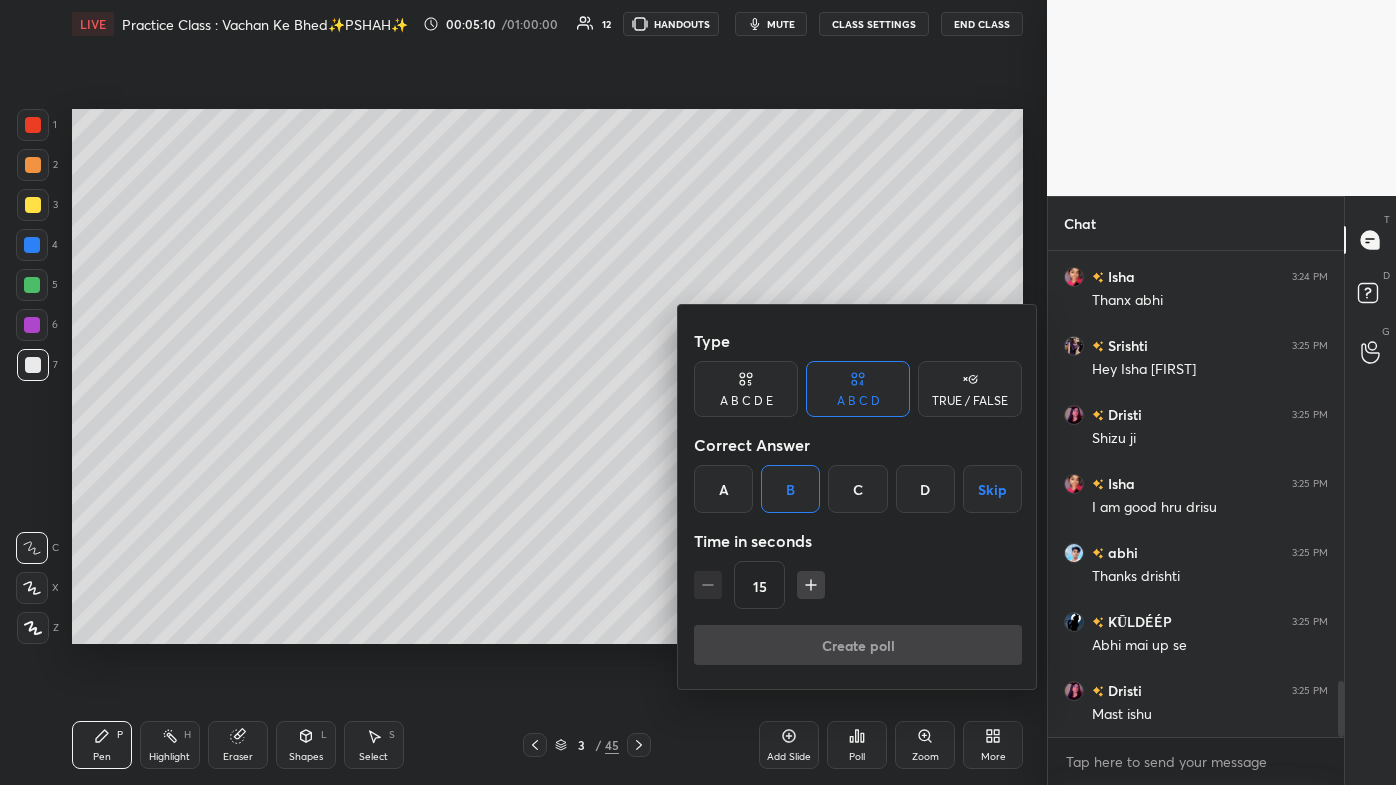 scroll, scrollTop: 452, scrollLeft: 290, axis: both 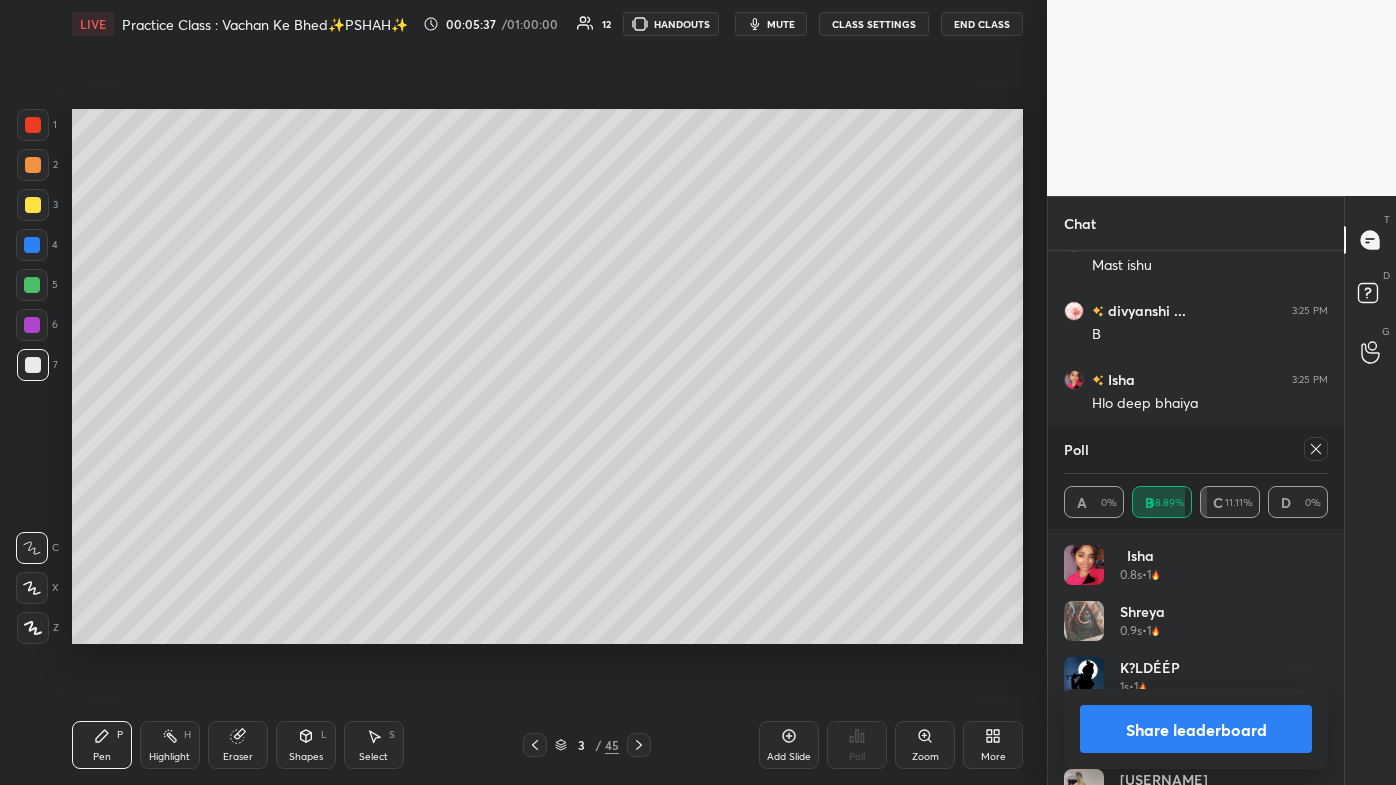 click on "Poll" at bounding box center [1196, 449] 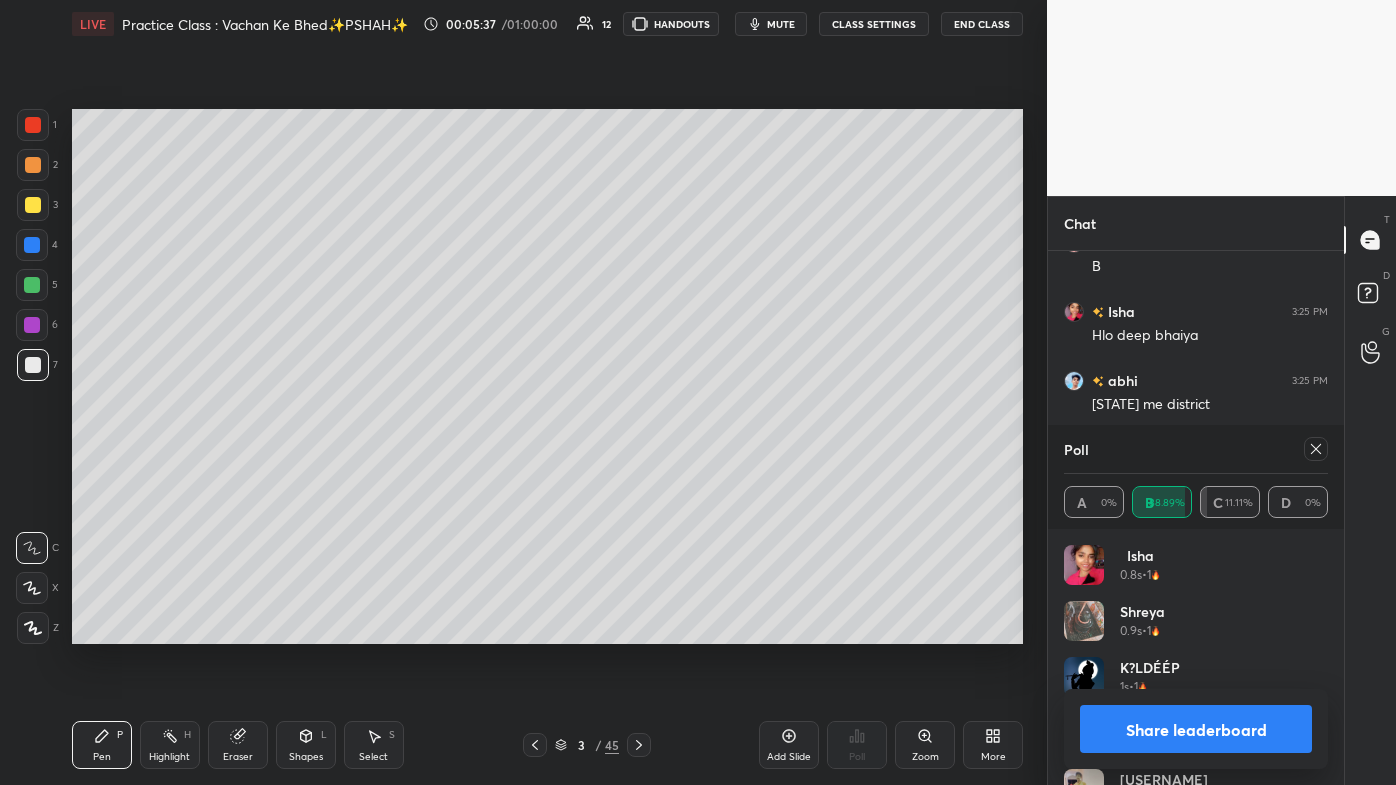 click at bounding box center [1316, 449] 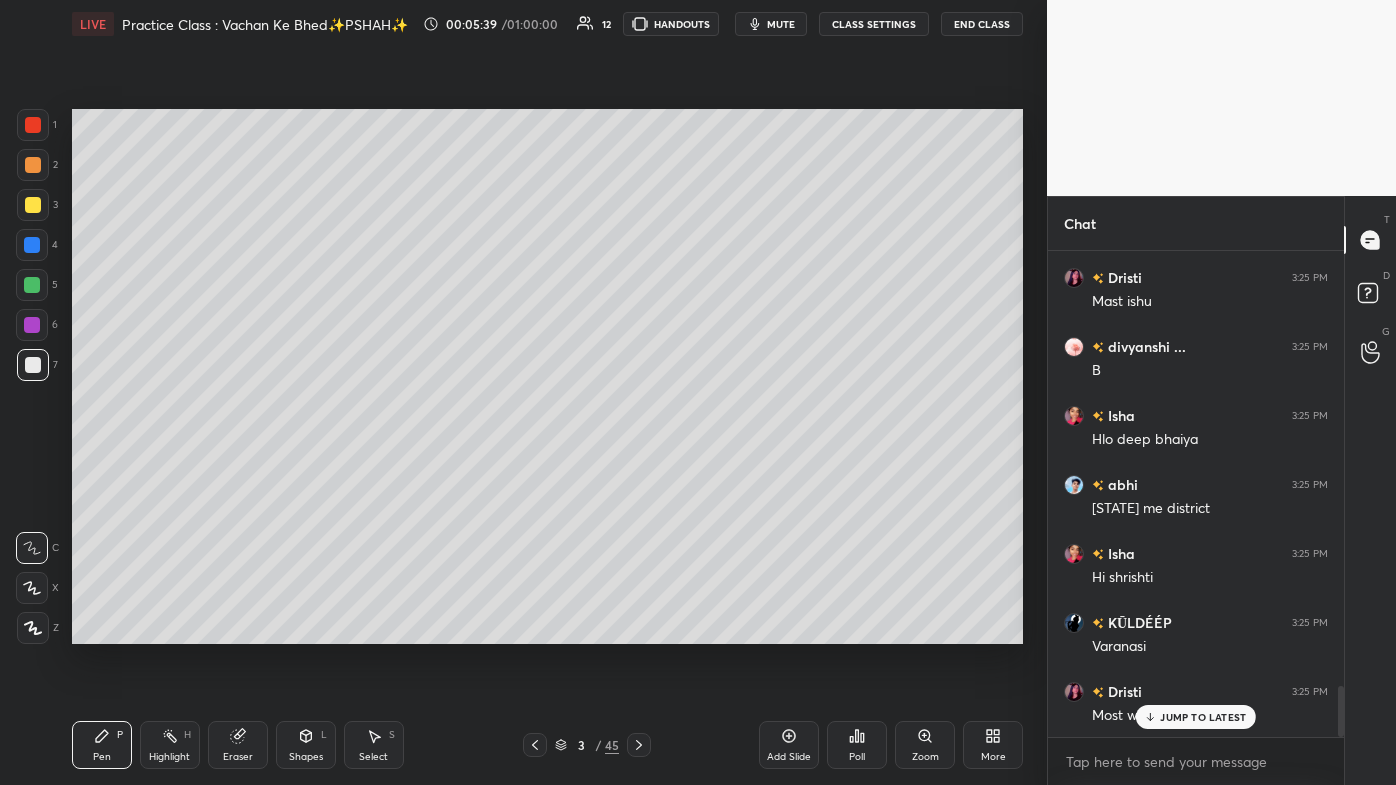 click 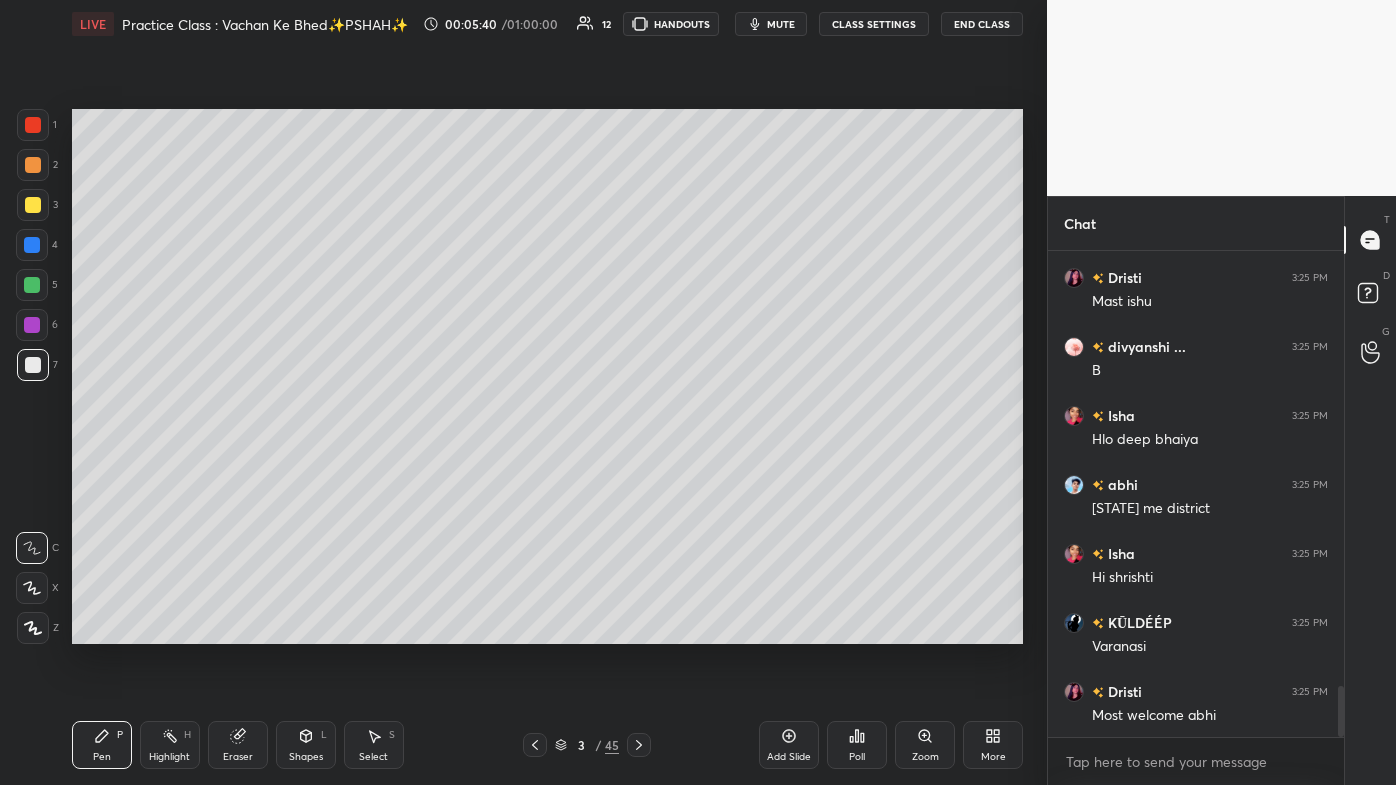 click on "3 / 45" at bounding box center [587, 745] 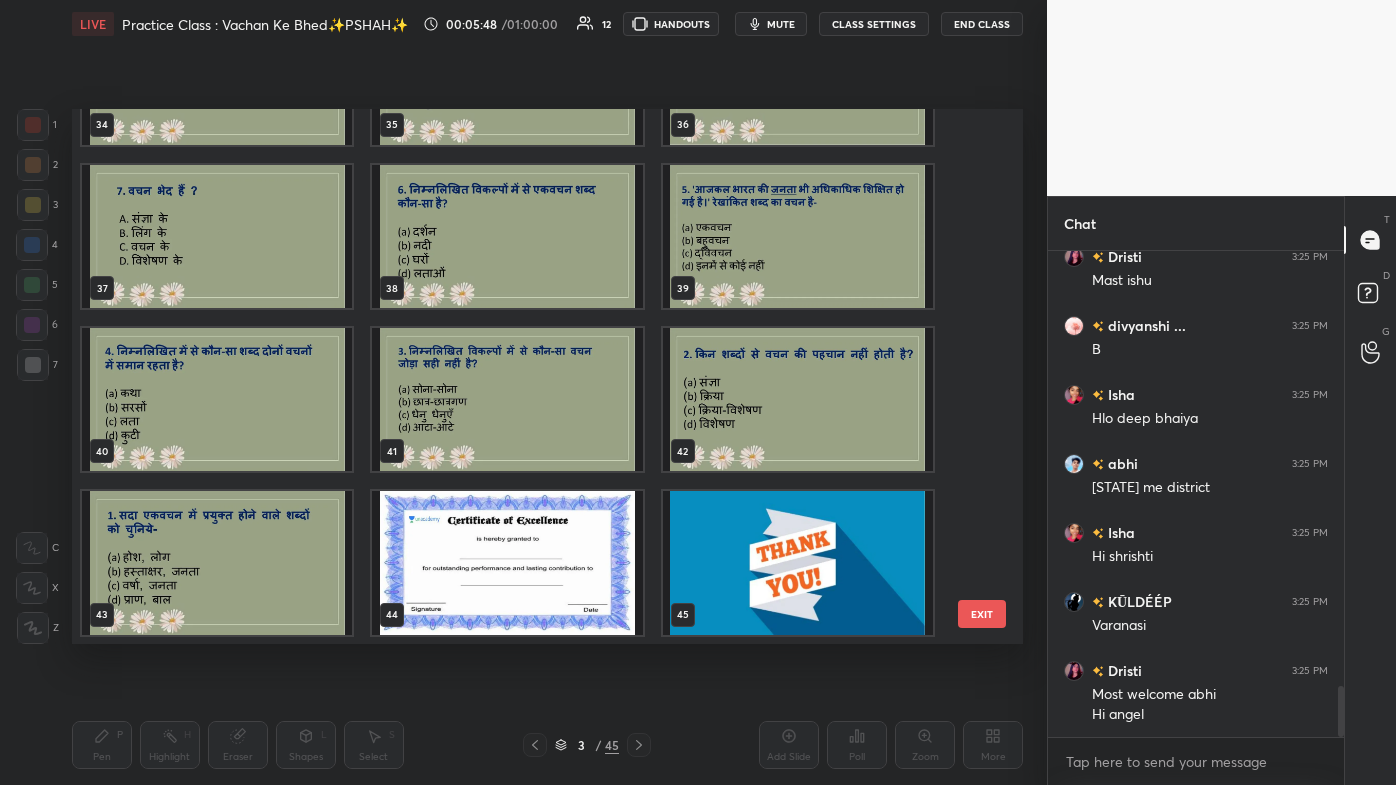 click at bounding box center [217, 562] 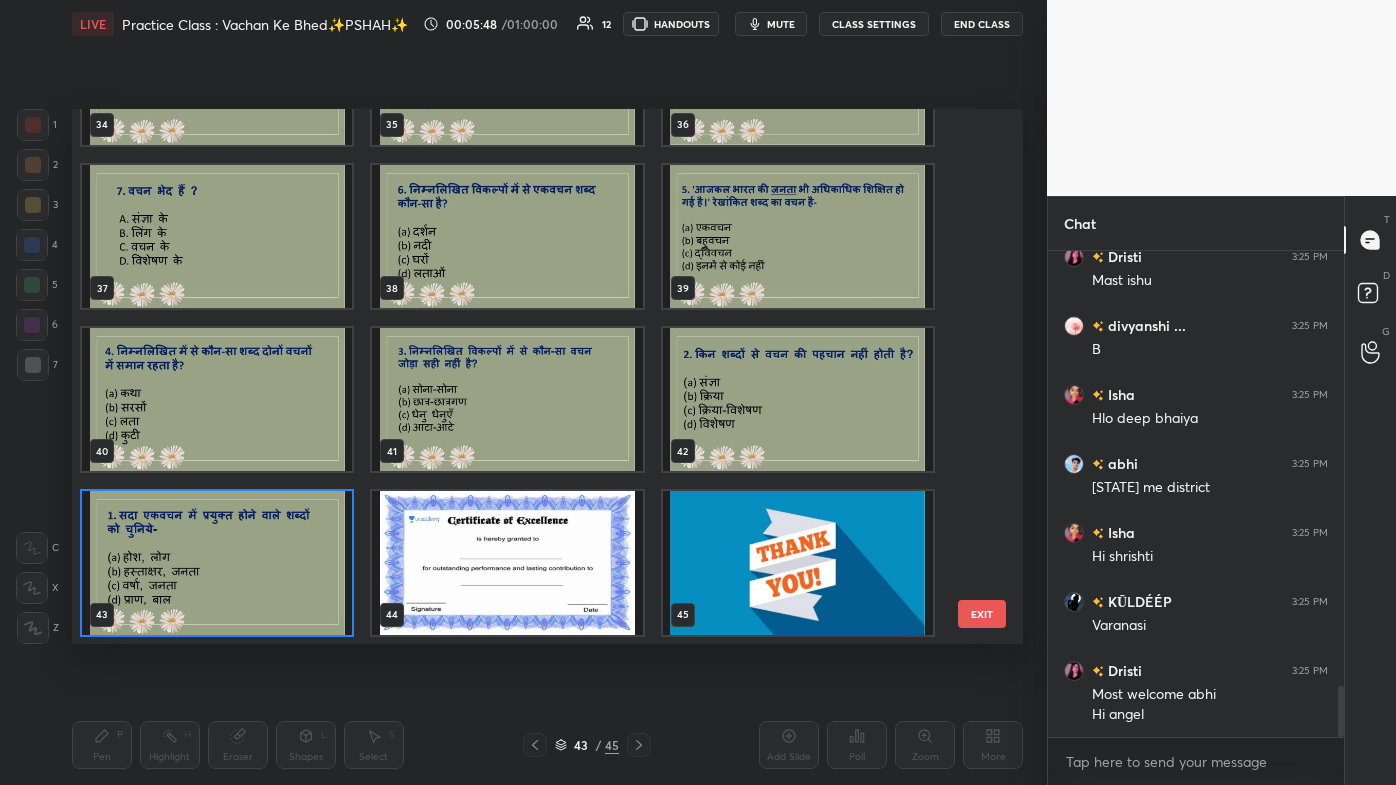 click at bounding box center (217, 562) 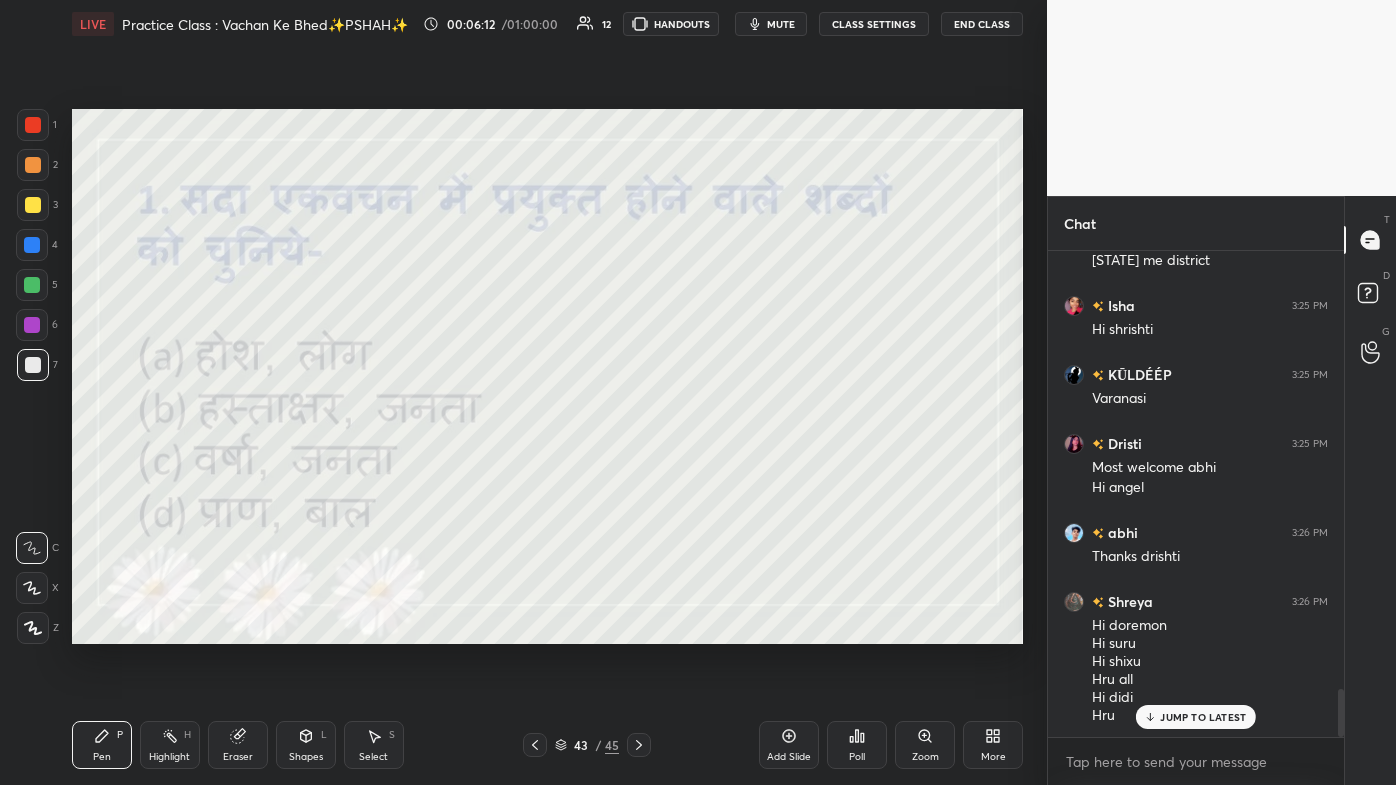 click on "JUMP TO LATEST" at bounding box center (1203, 717) 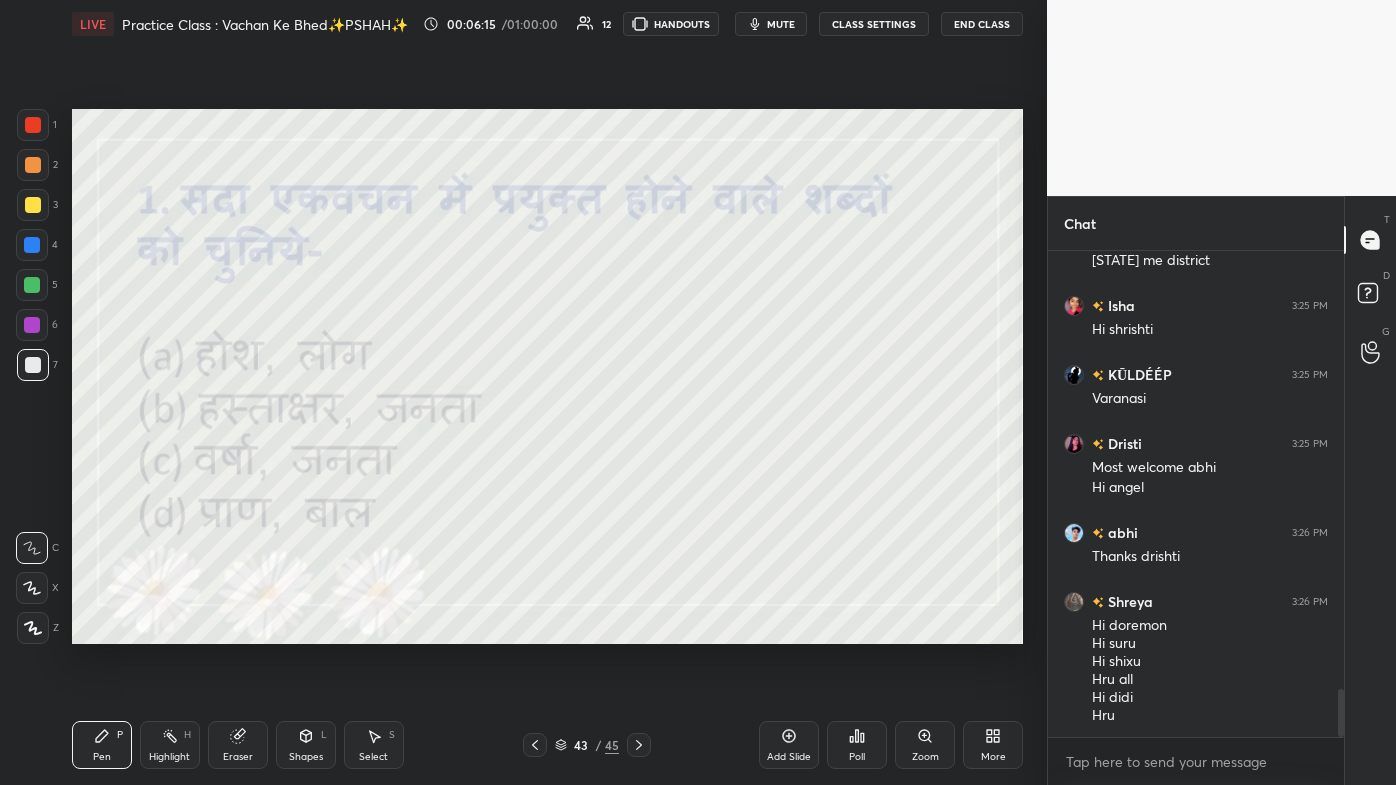 click on "mute" at bounding box center [771, 24] 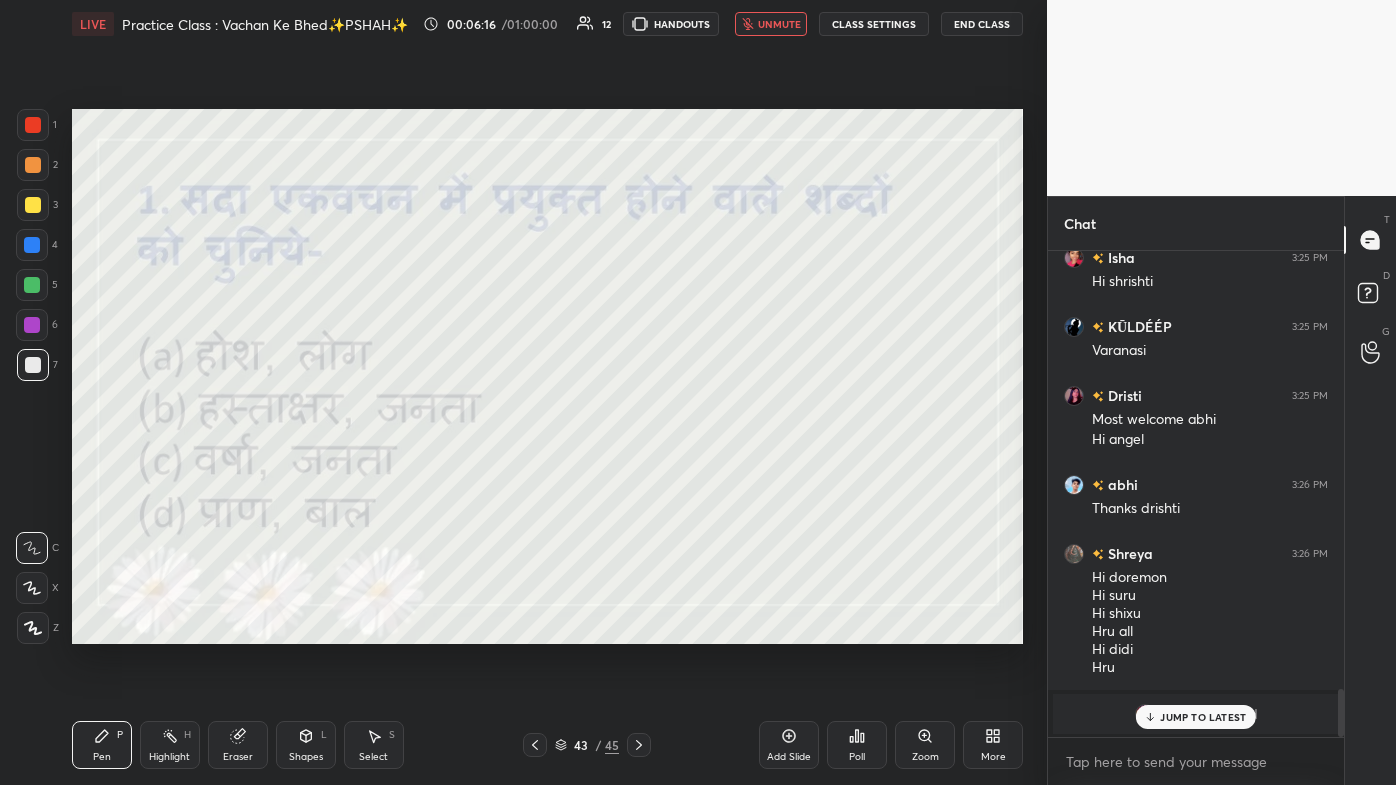 click on "More" at bounding box center [993, 745] 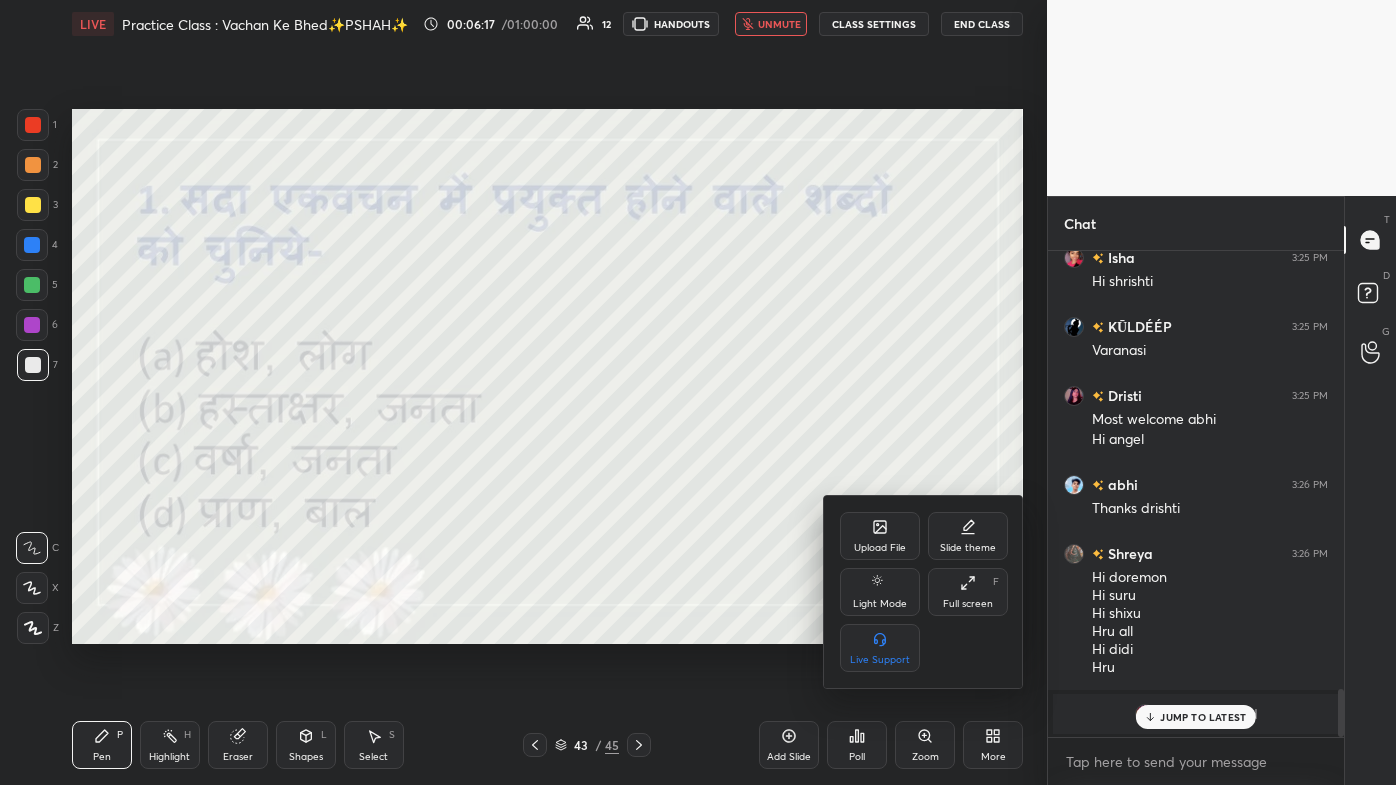 click on "Full screen" at bounding box center (968, 604) 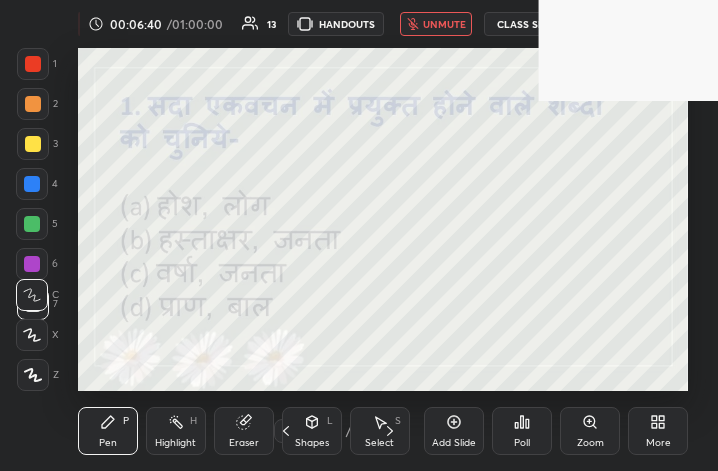 click on "More" at bounding box center [658, 431] 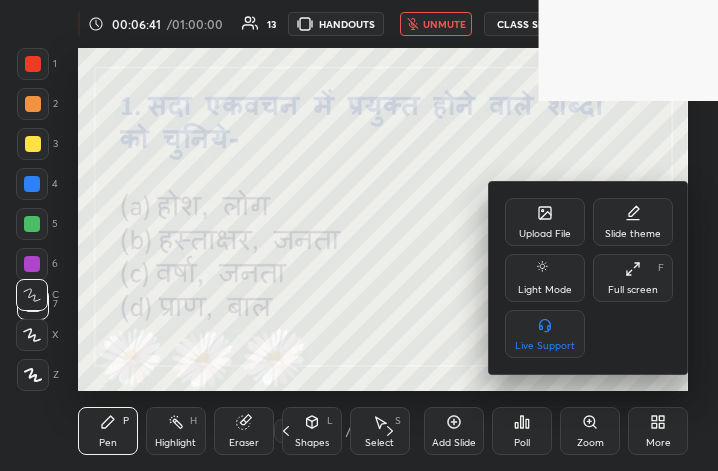 click on "Full screen F" at bounding box center [633, 278] 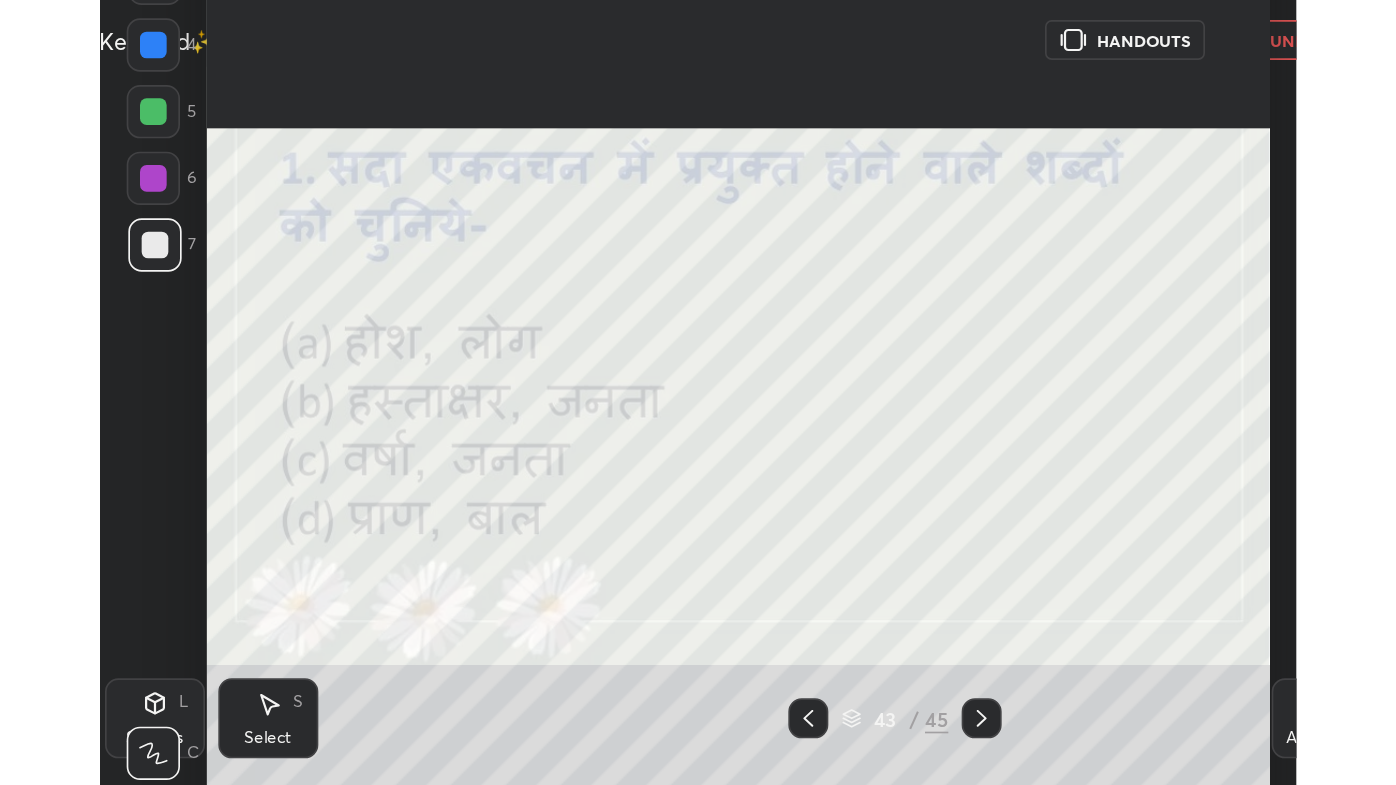 scroll, scrollTop: 99342, scrollLeft: 98728, axis: both 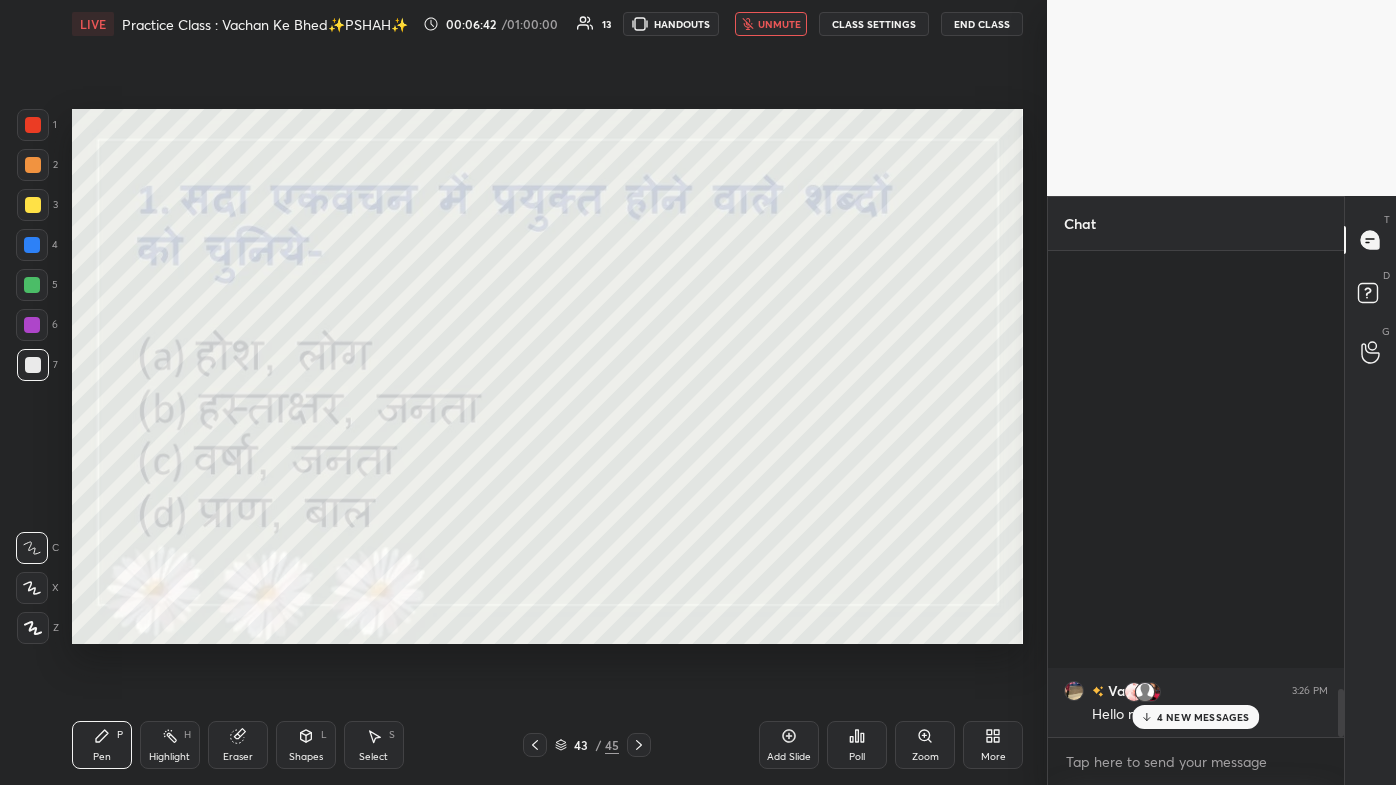 click on "4 NEW MESSAGES" at bounding box center (1203, 717) 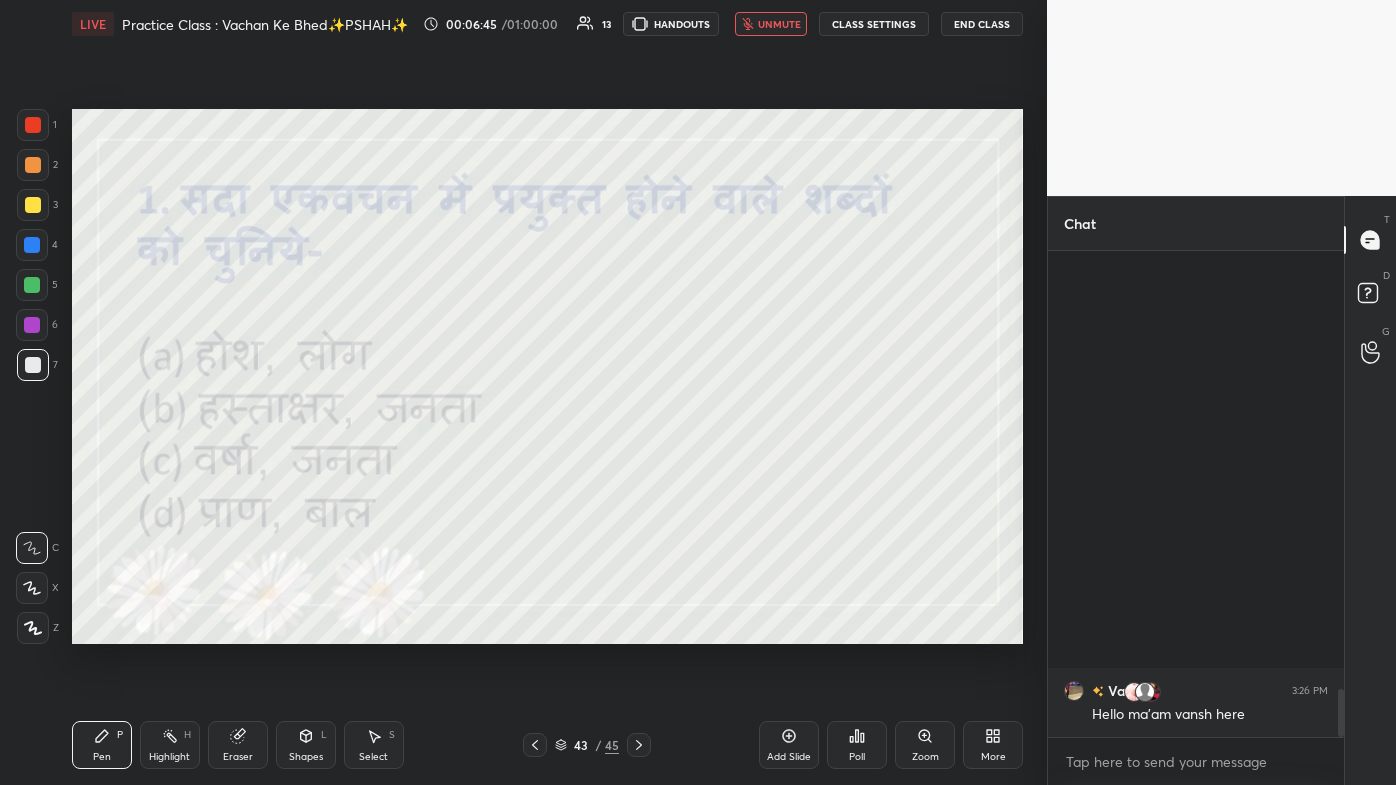 click on "unmute" at bounding box center [779, 24] 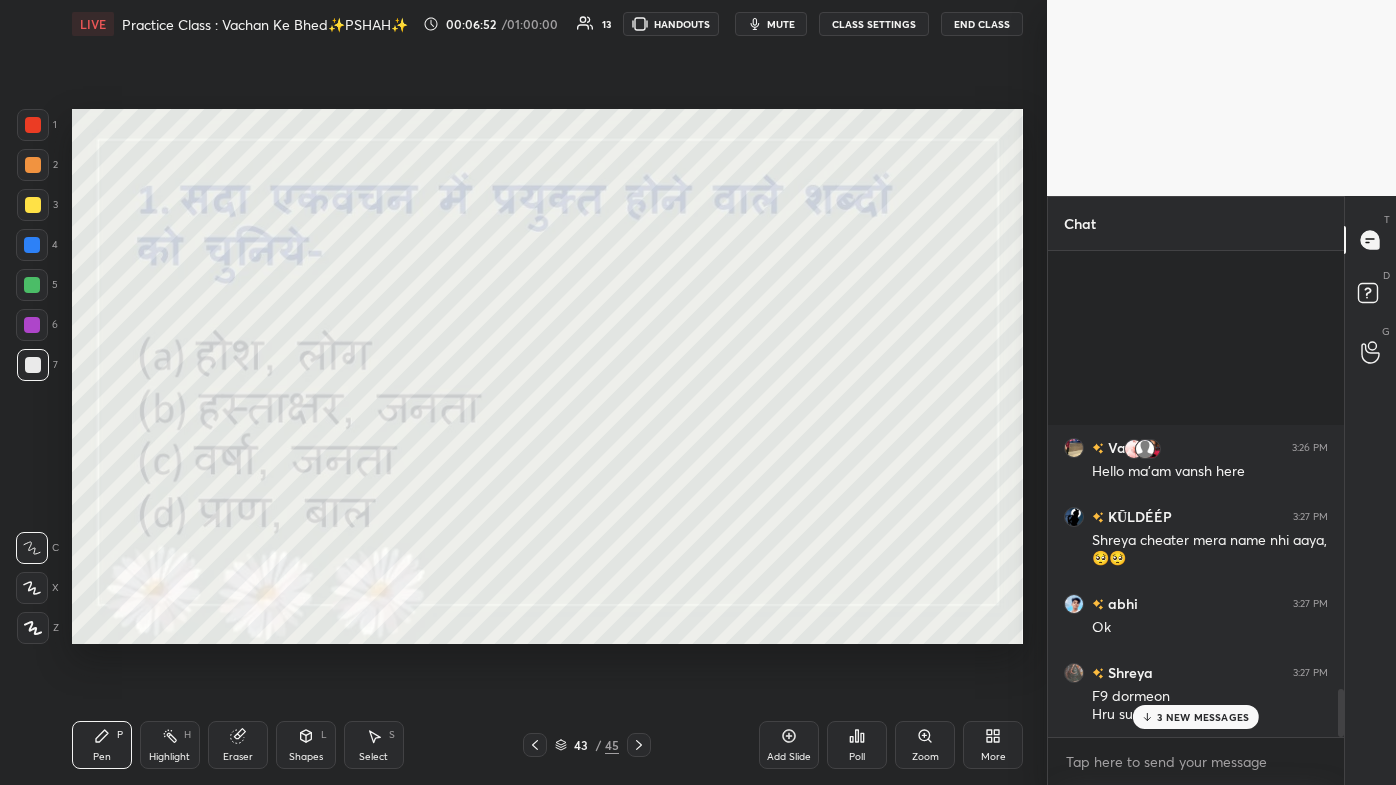 click on "3 NEW MESSAGES" at bounding box center (1203, 717) 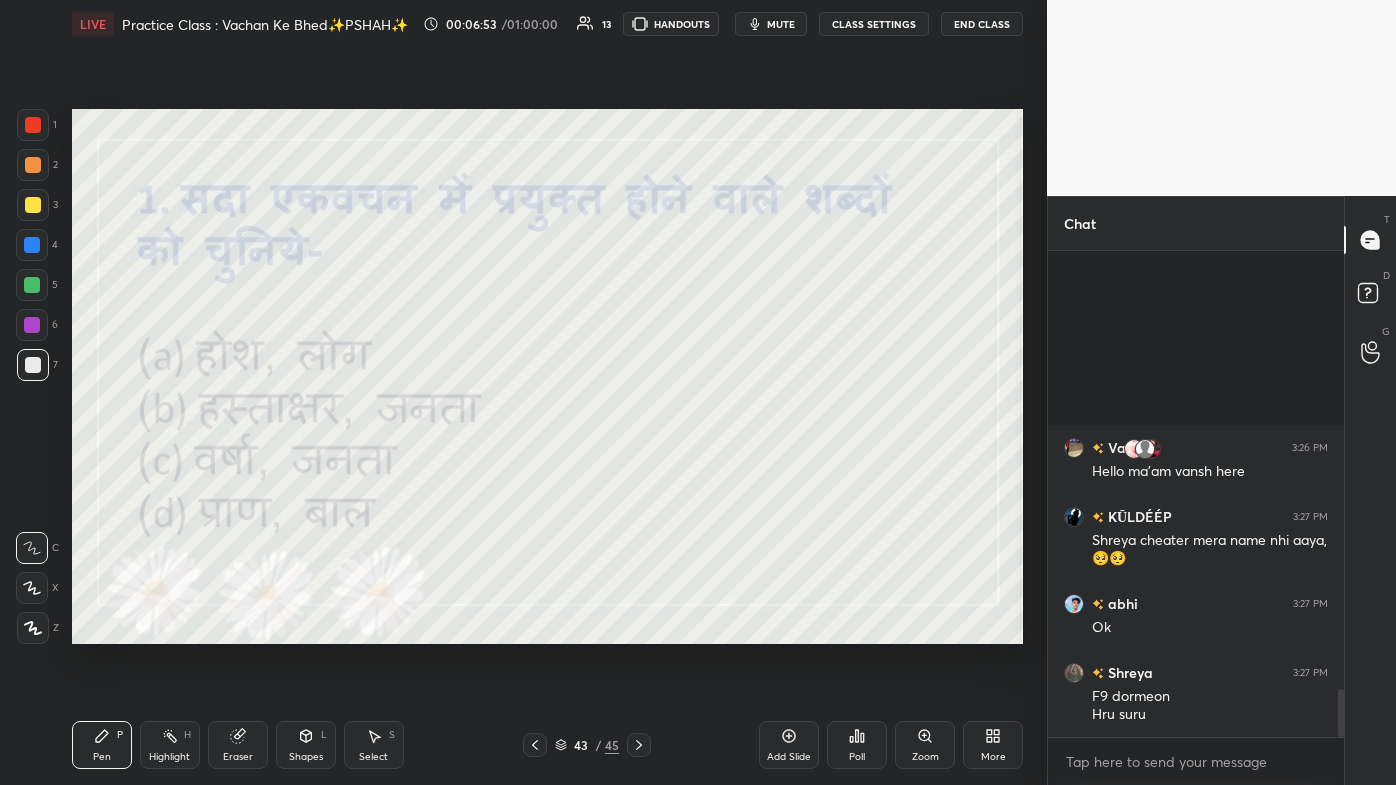 click on "Poll" at bounding box center [857, 745] 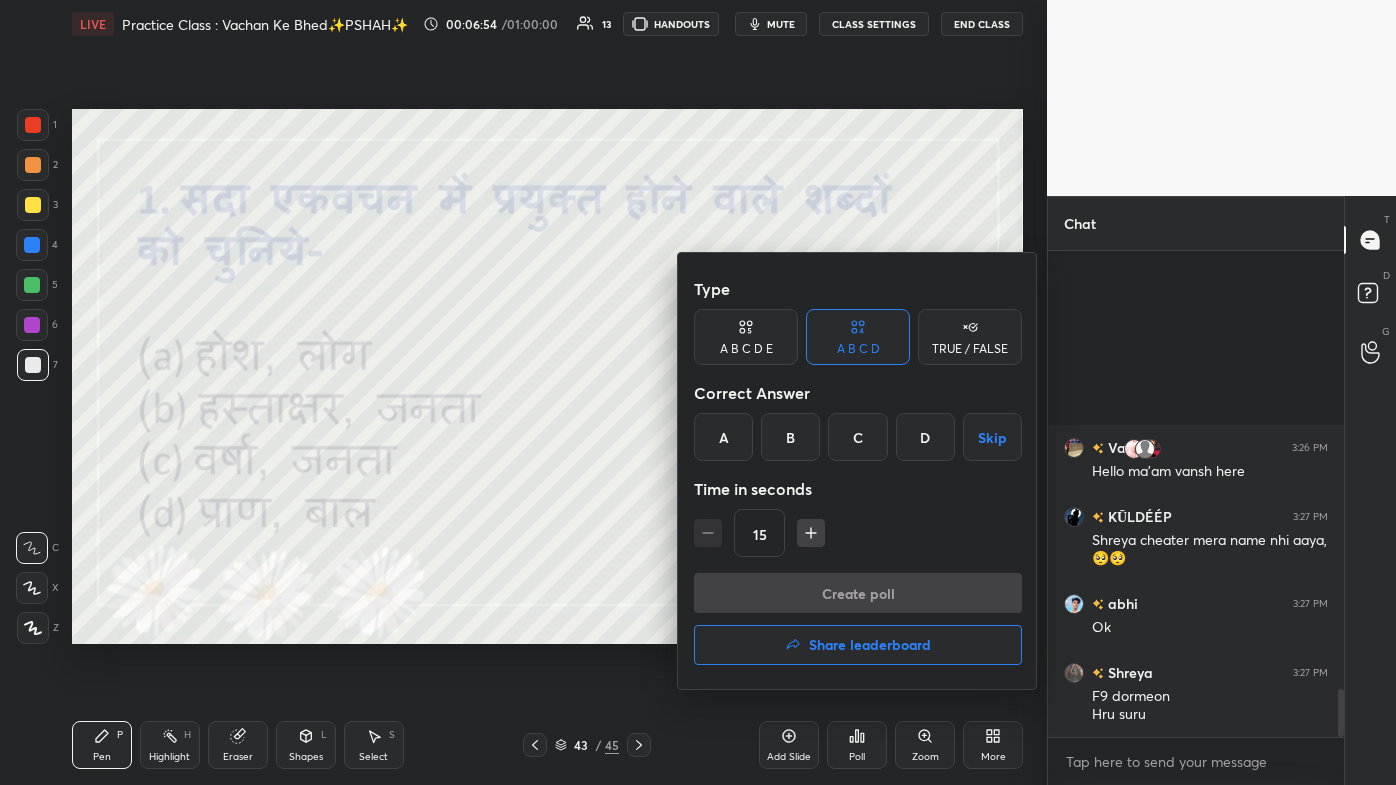 click on "B" at bounding box center [790, 437] 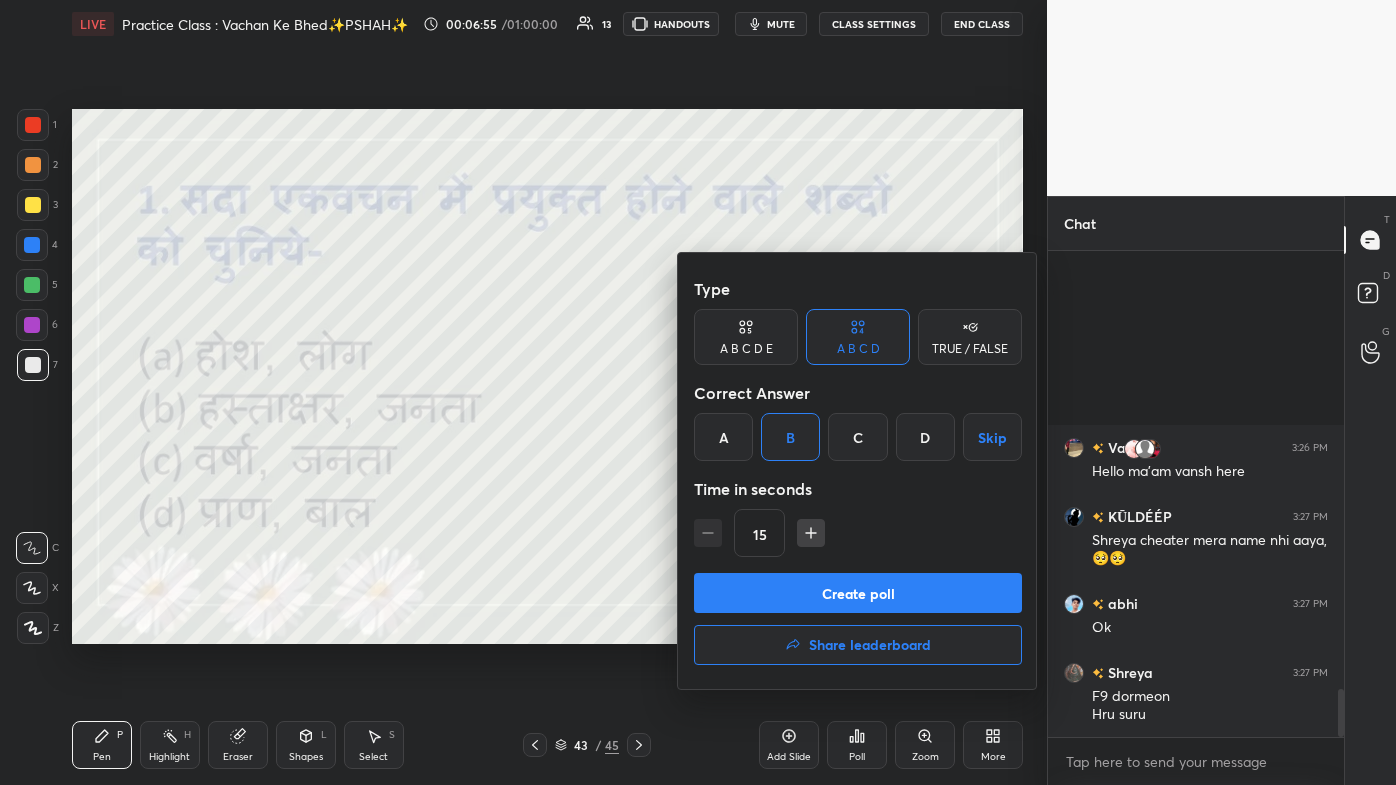click on "Create poll" at bounding box center [858, 593] 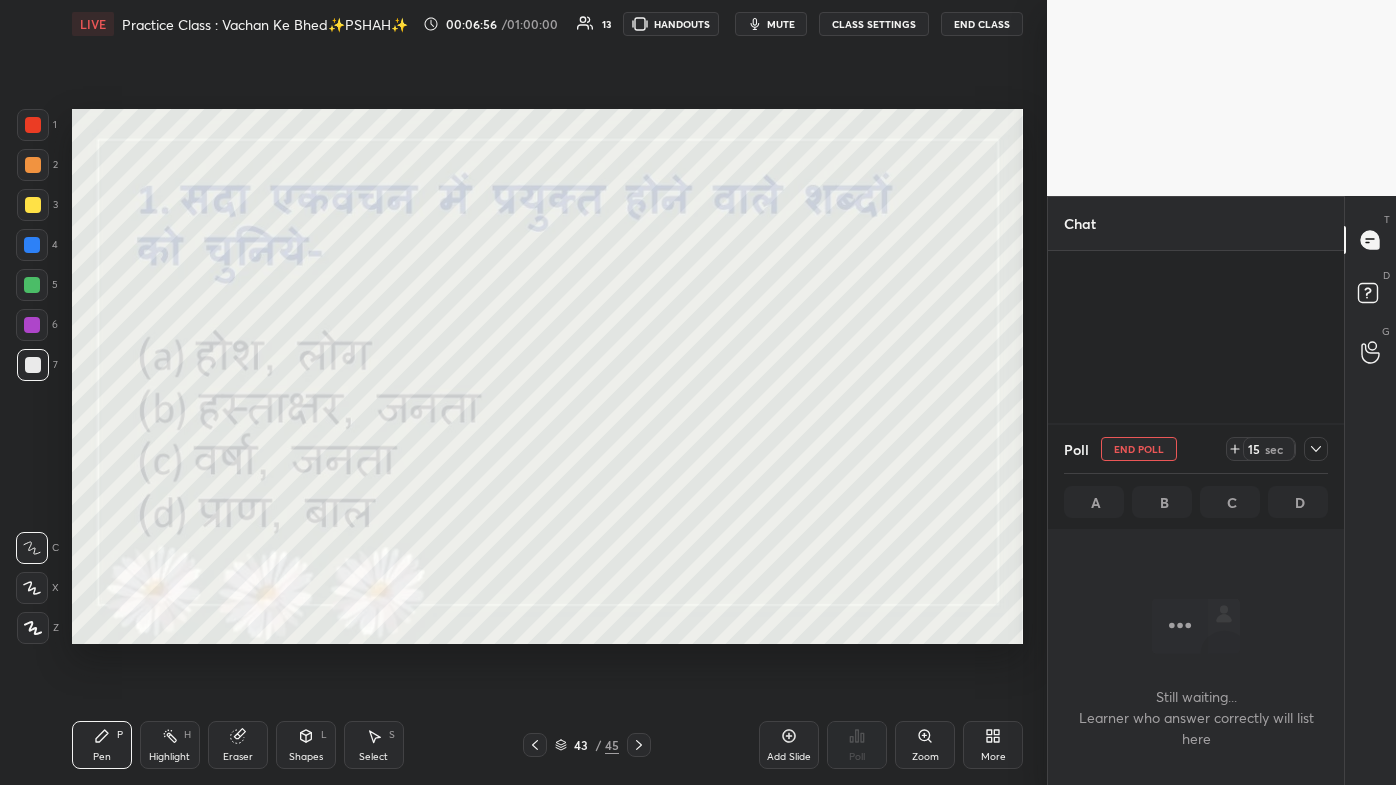 scroll, scrollTop: 393, scrollLeft: 290, axis: both 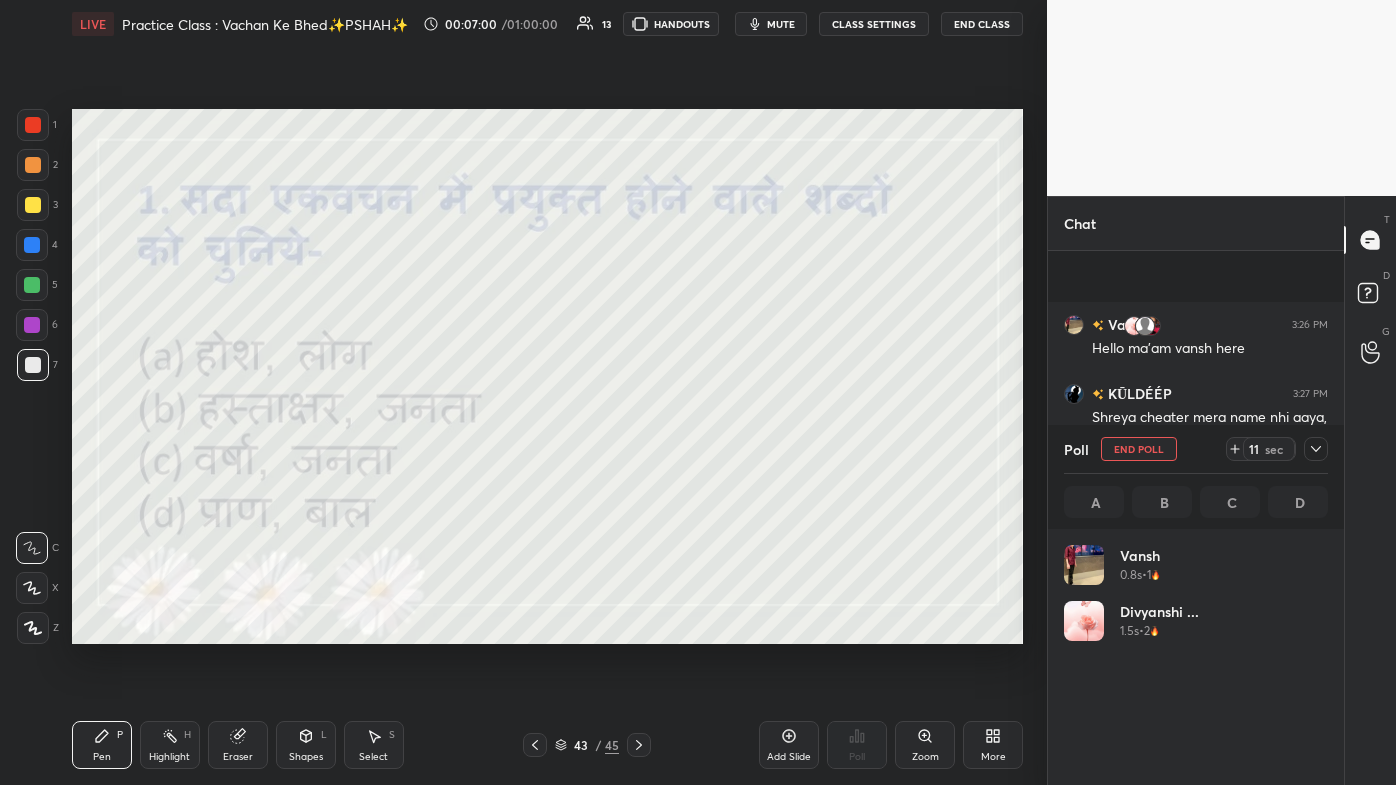 click on "End Poll" at bounding box center [1139, 449] 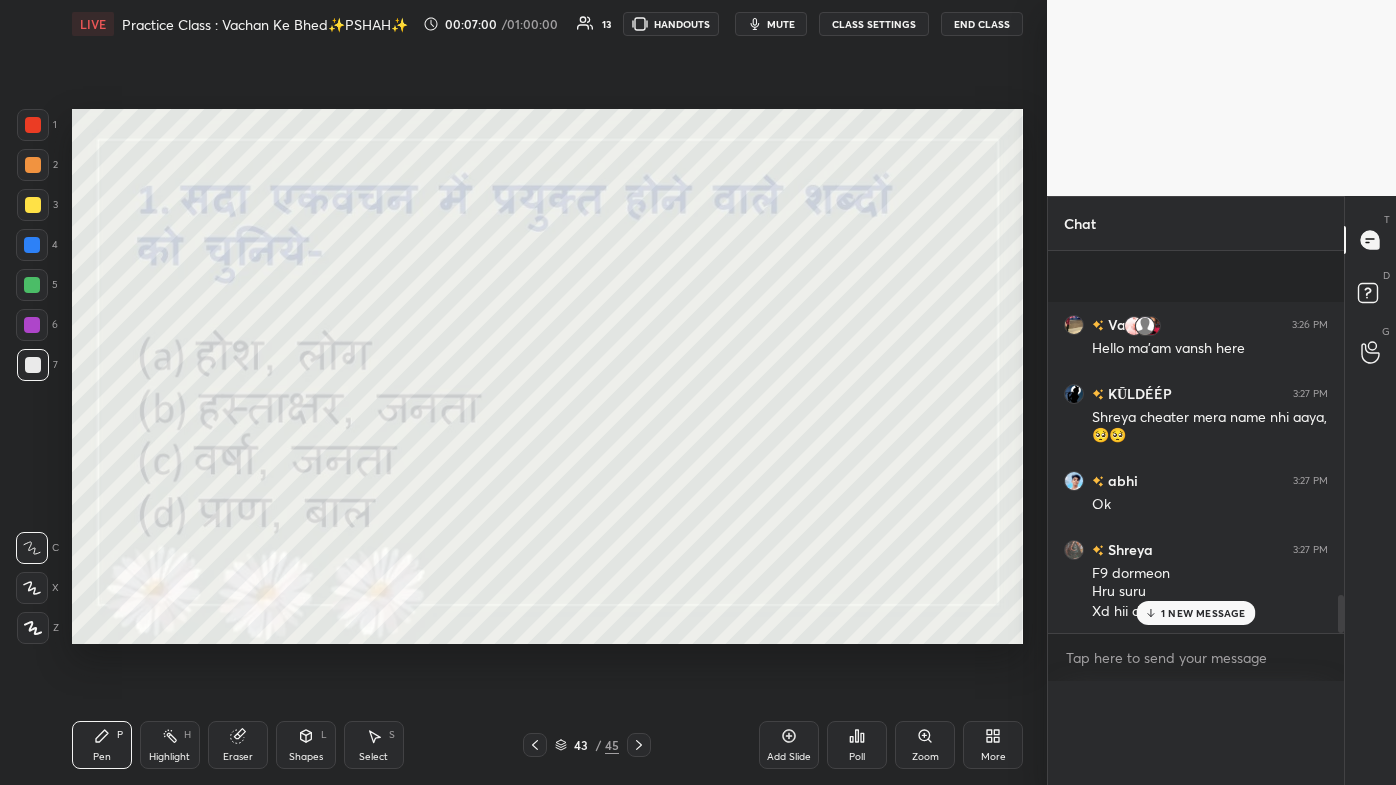 scroll, scrollTop: 6, scrollLeft: 5, axis: both 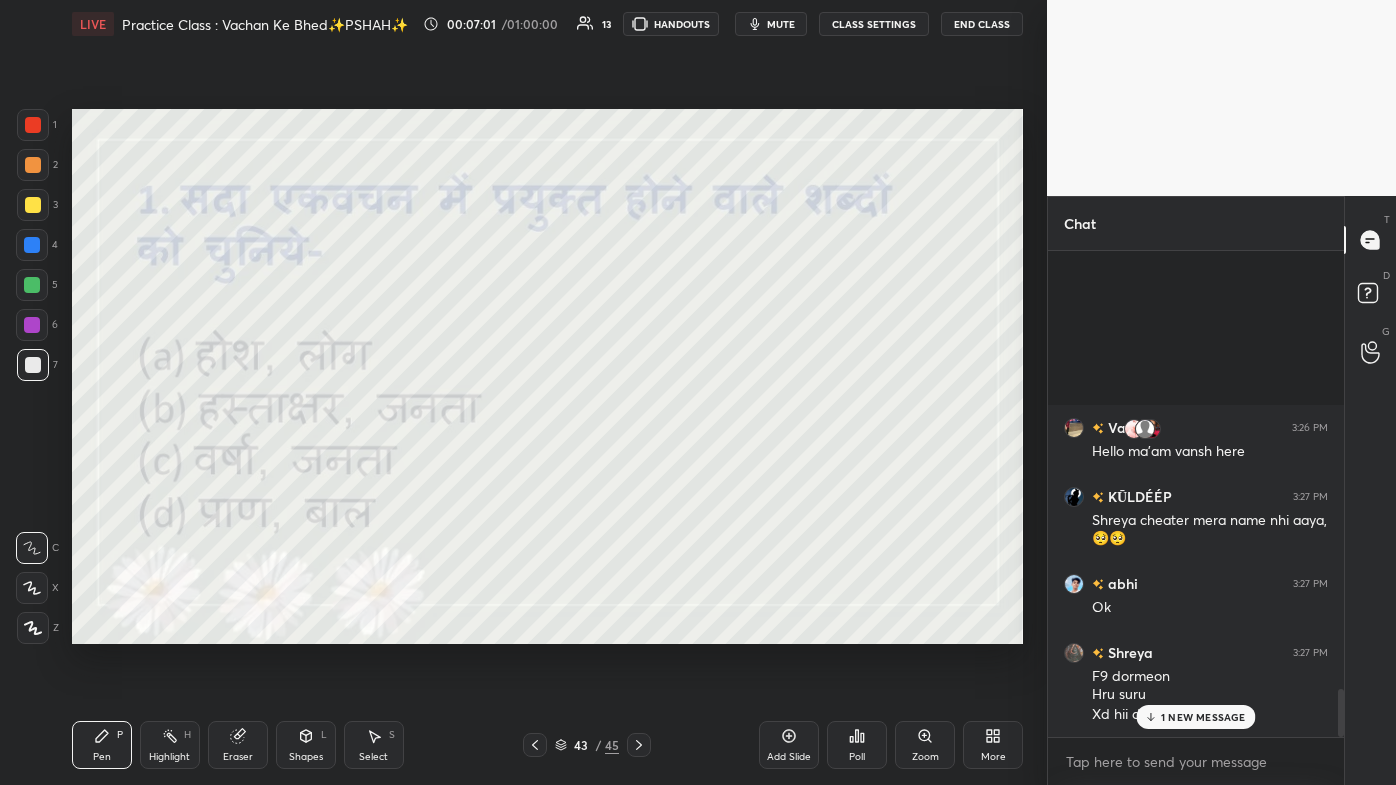 click 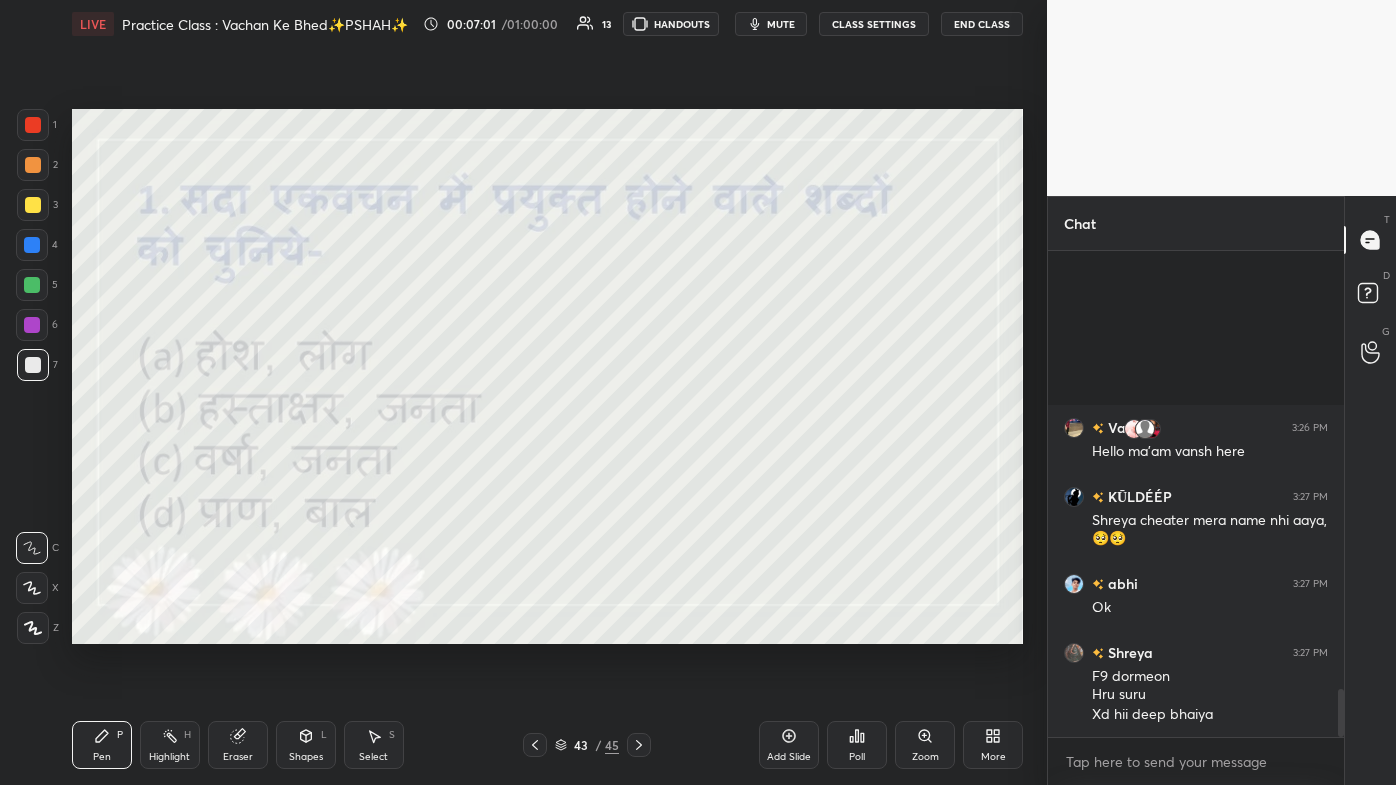 click on "Poll" at bounding box center (857, 745) 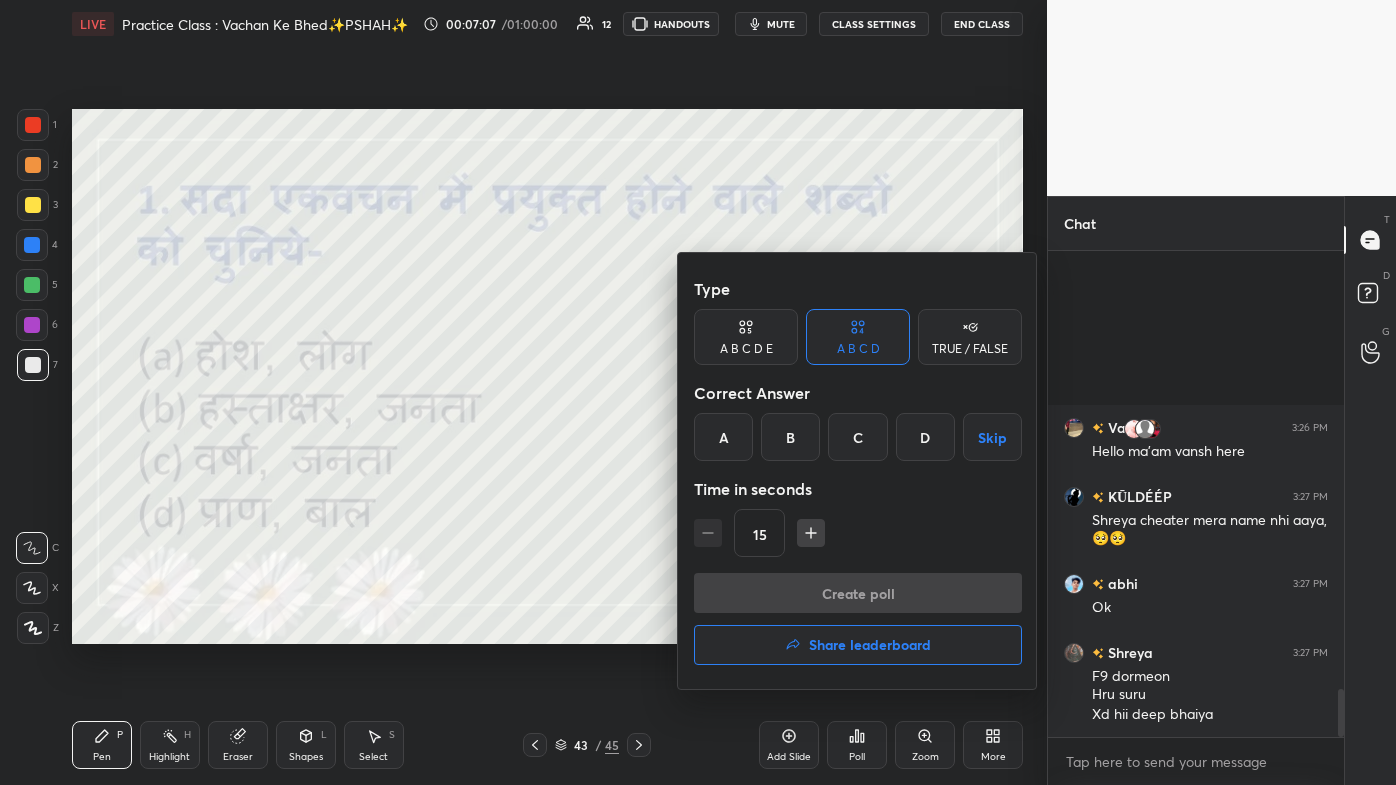 click on "C" at bounding box center [857, 437] 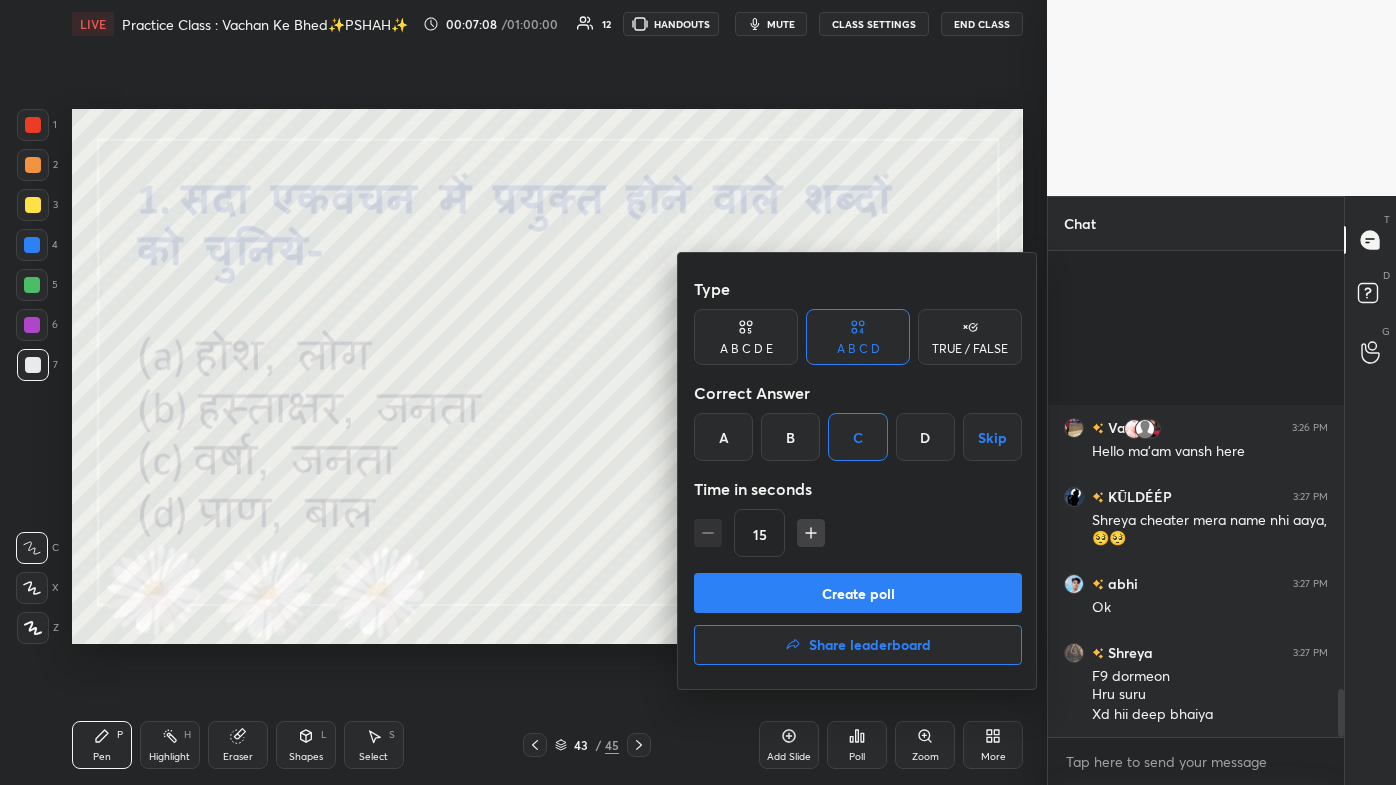 click on "Create poll" at bounding box center [858, 593] 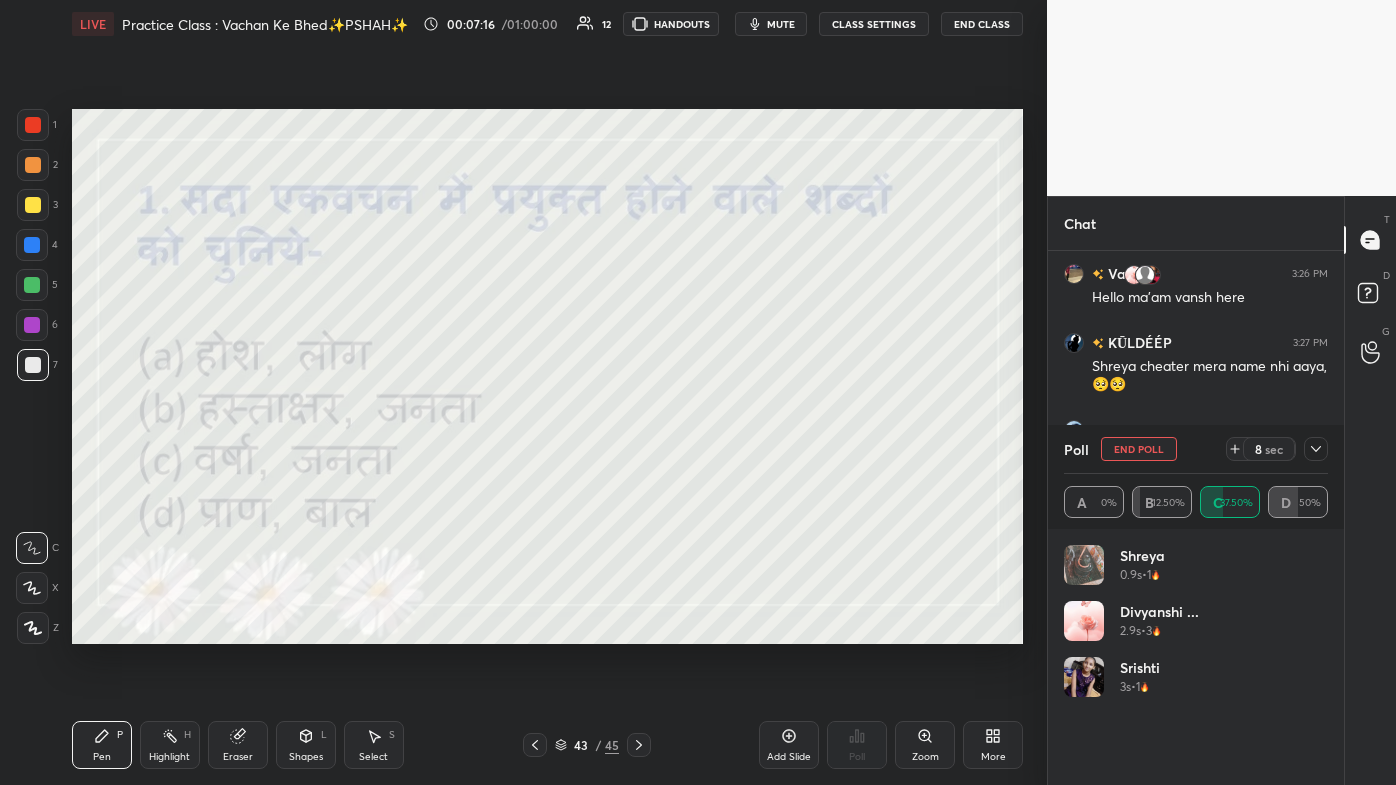 click 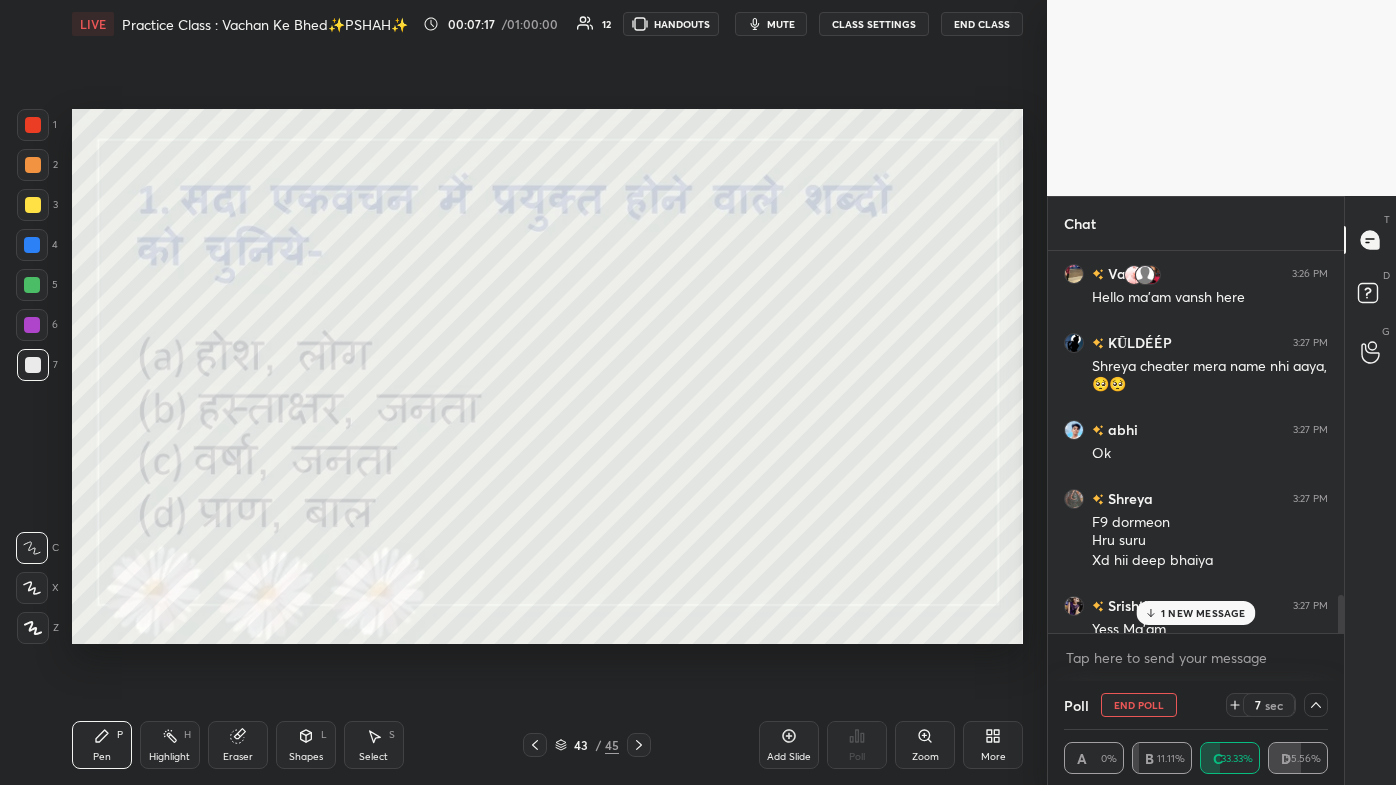 click on "1 NEW MESSAGE" at bounding box center (1203, 613) 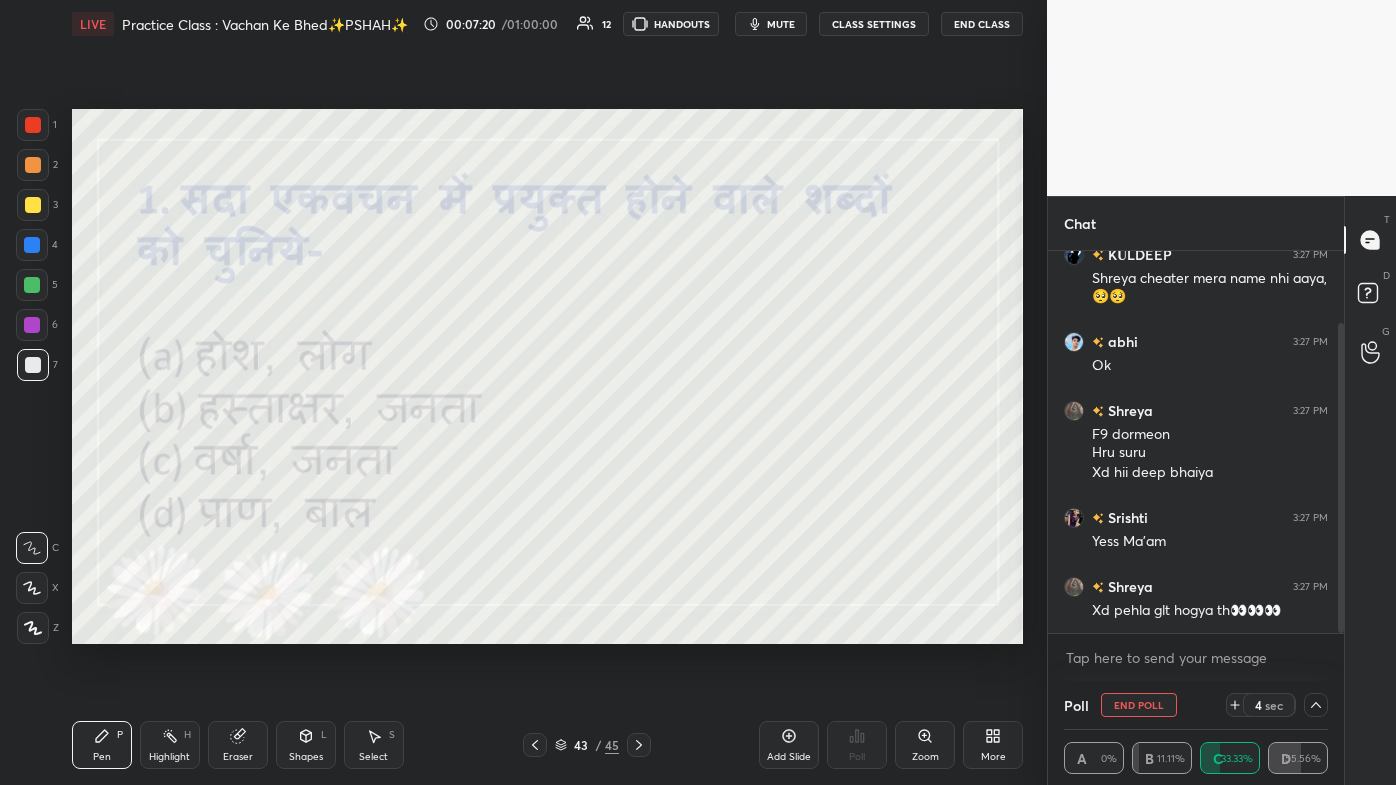click at bounding box center [1316, 705] 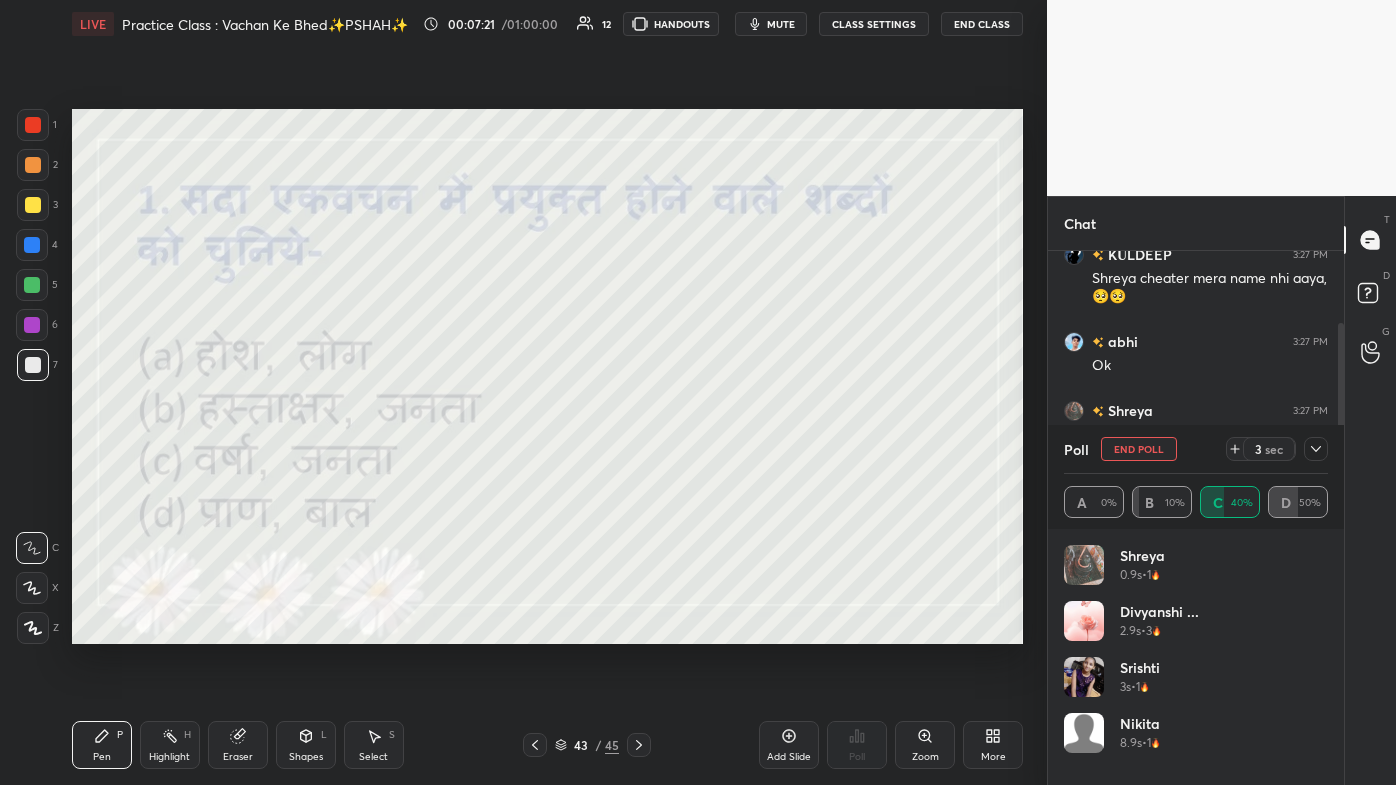 click at bounding box center [1316, 449] 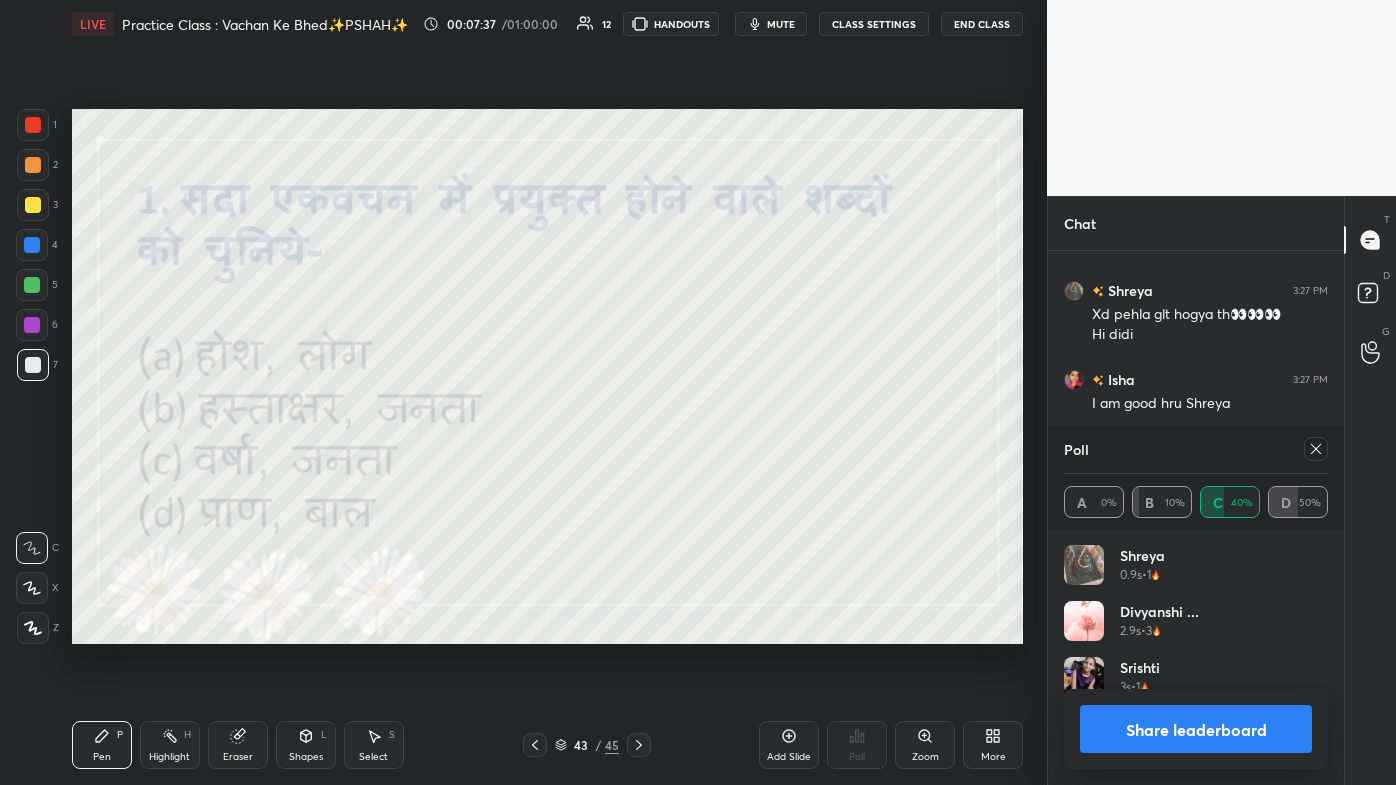 click 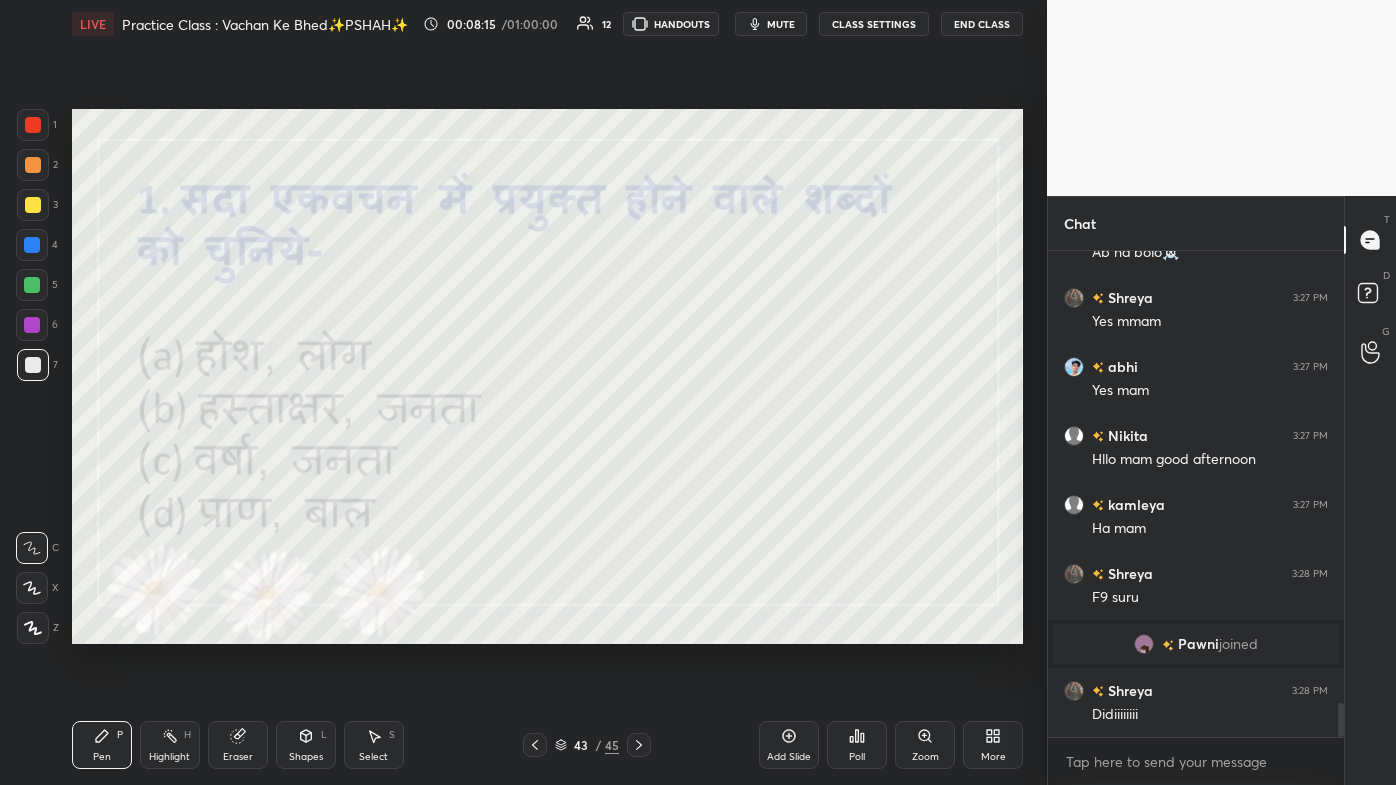 click on "Eraser" at bounding box center [238, 745] 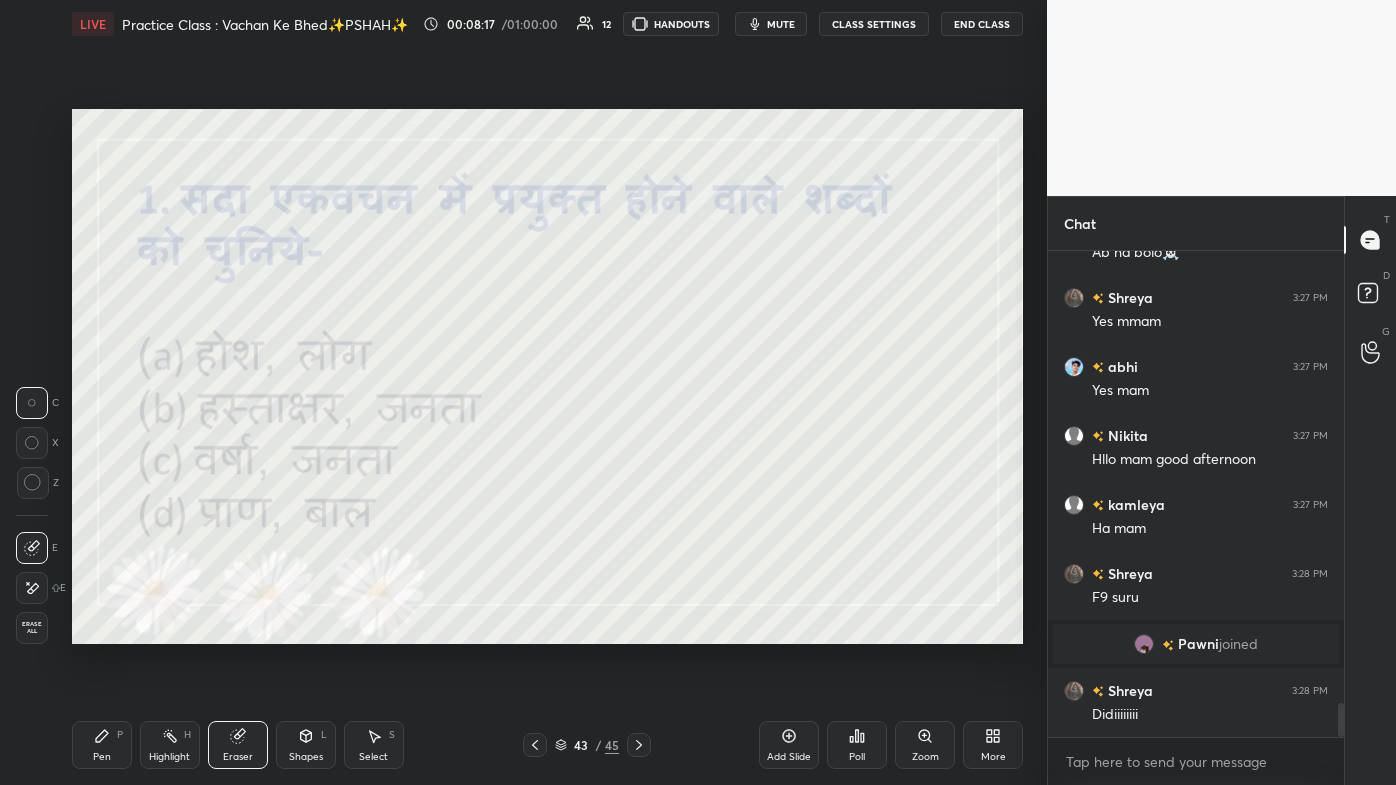 click on "Pen P" at bounding box center (102, 745) 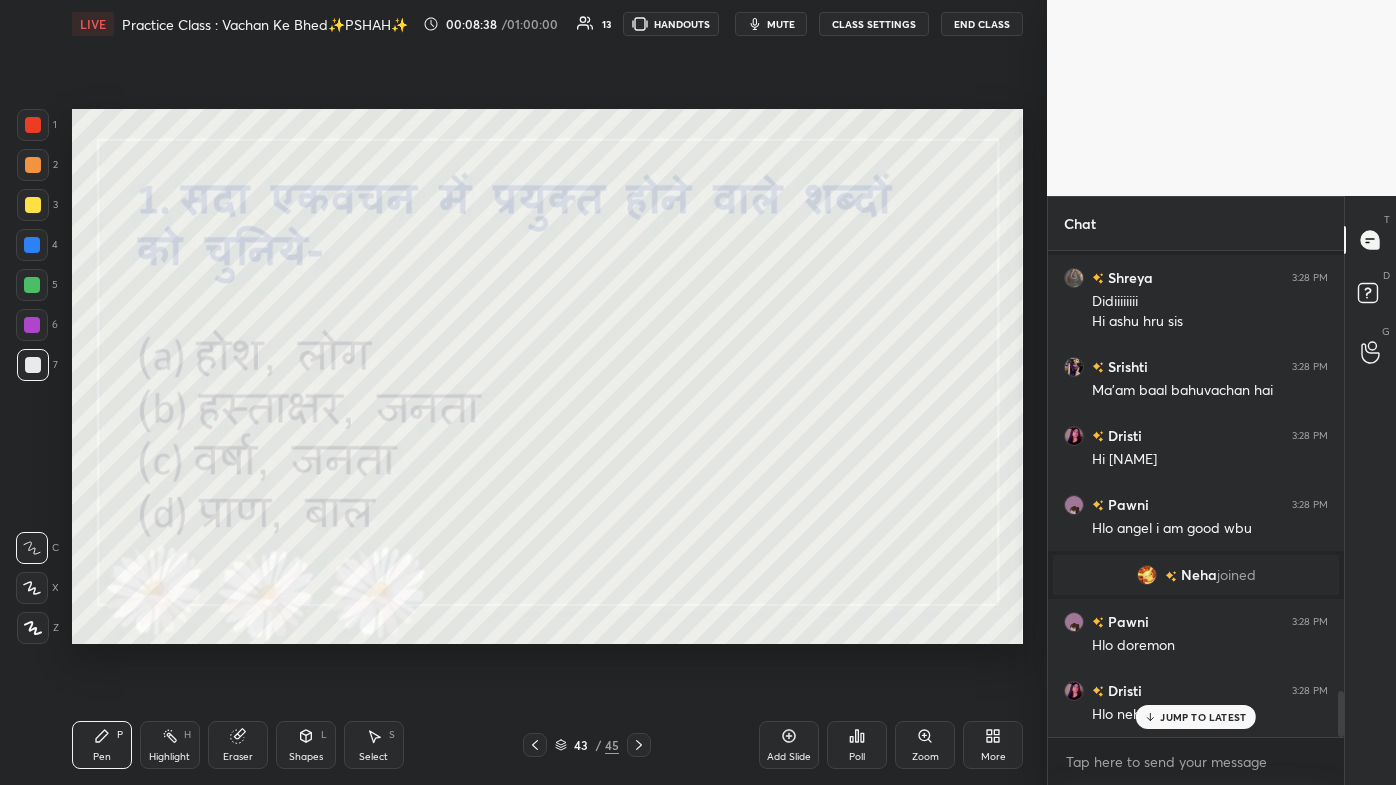 scroll, scrollTop: 4621, scrollLeft: 0, axis: vertical 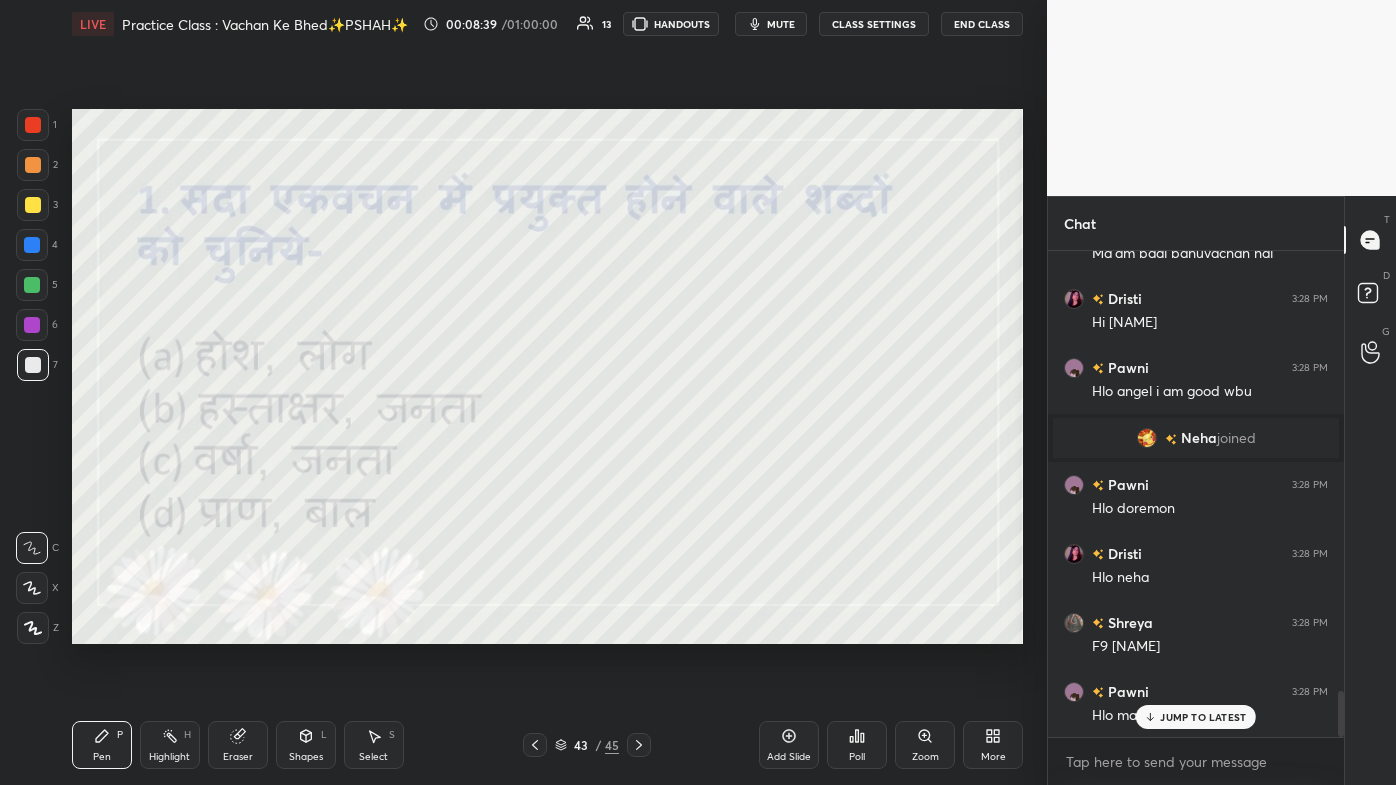 click on "JUMP TO LATEST" at bounding box center [1203, 717] 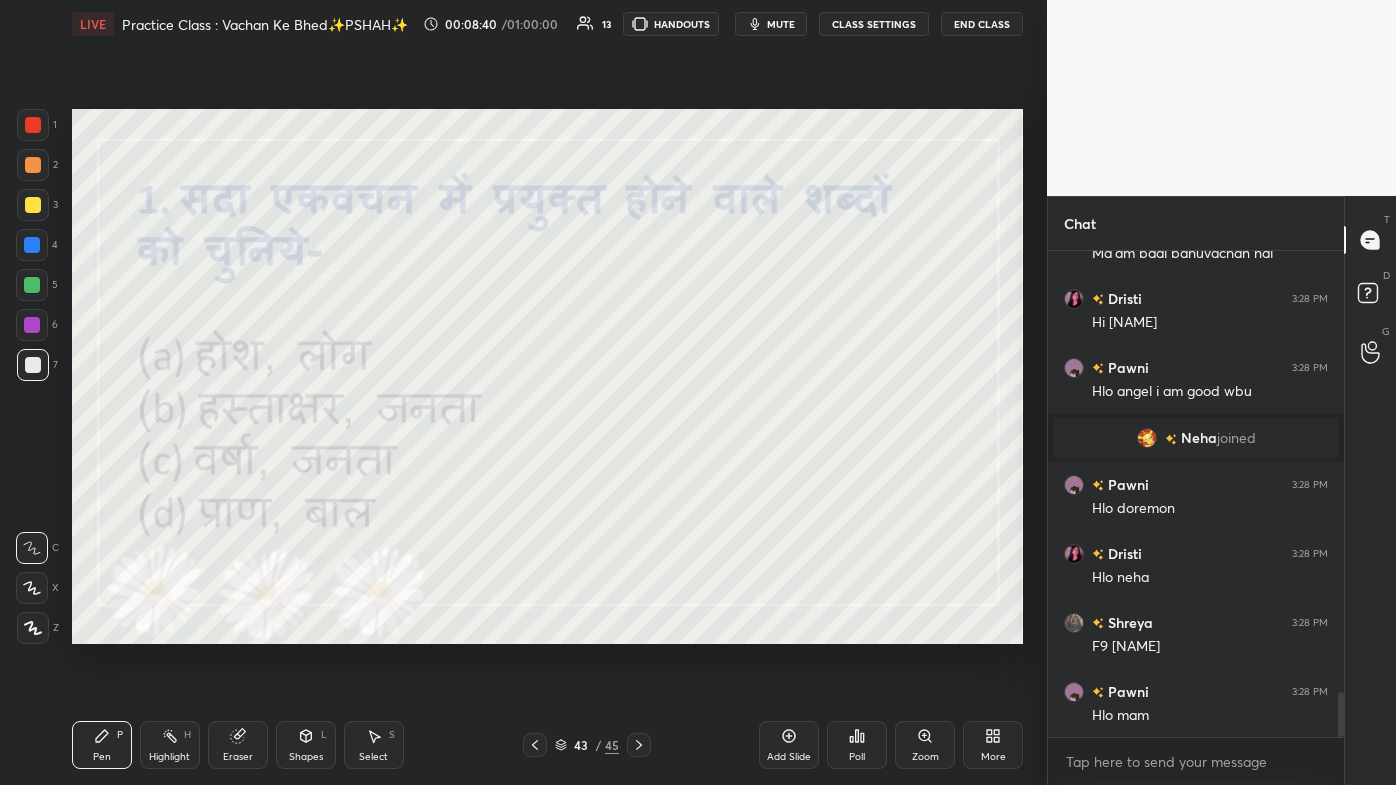 scroll, scrollTop: 4709, scrollLeft: 0, axis: vertical 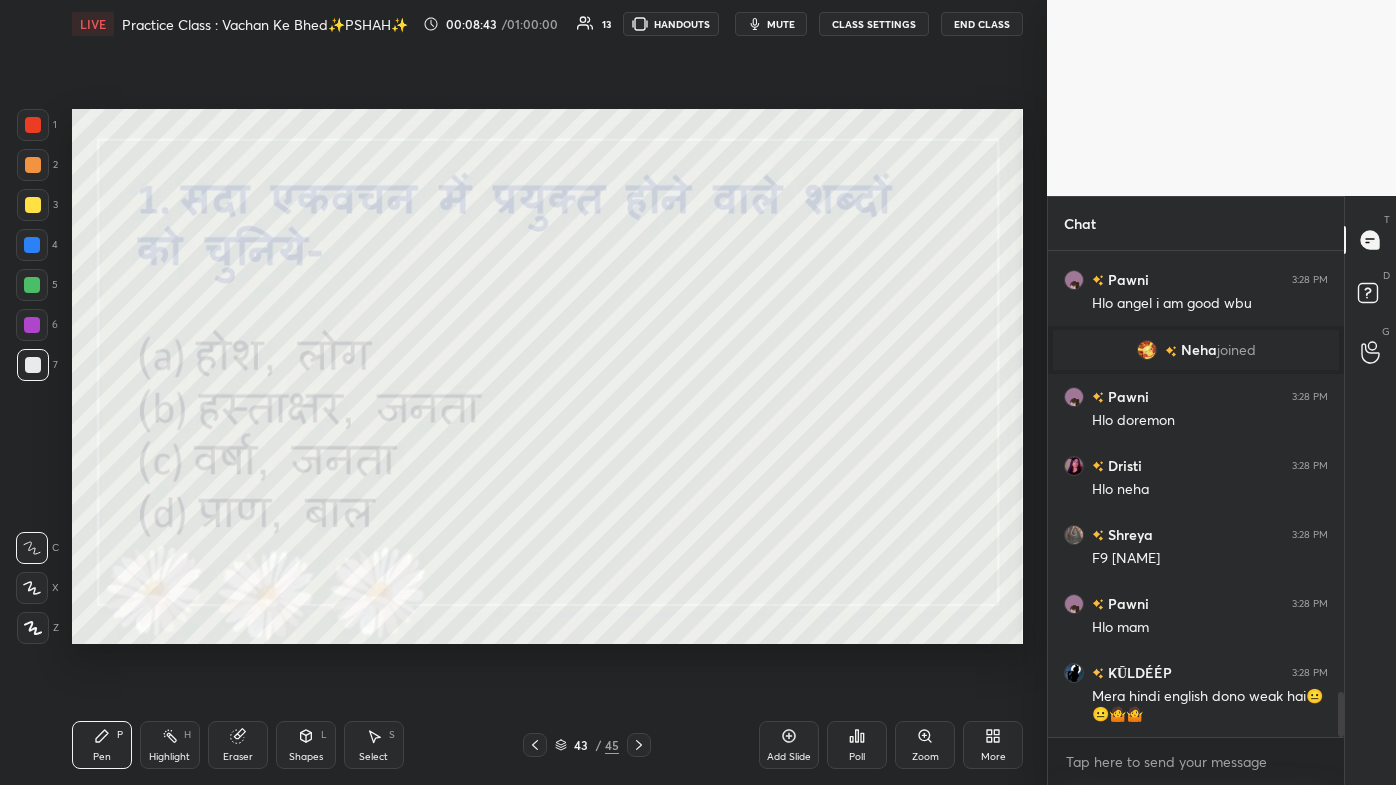 click 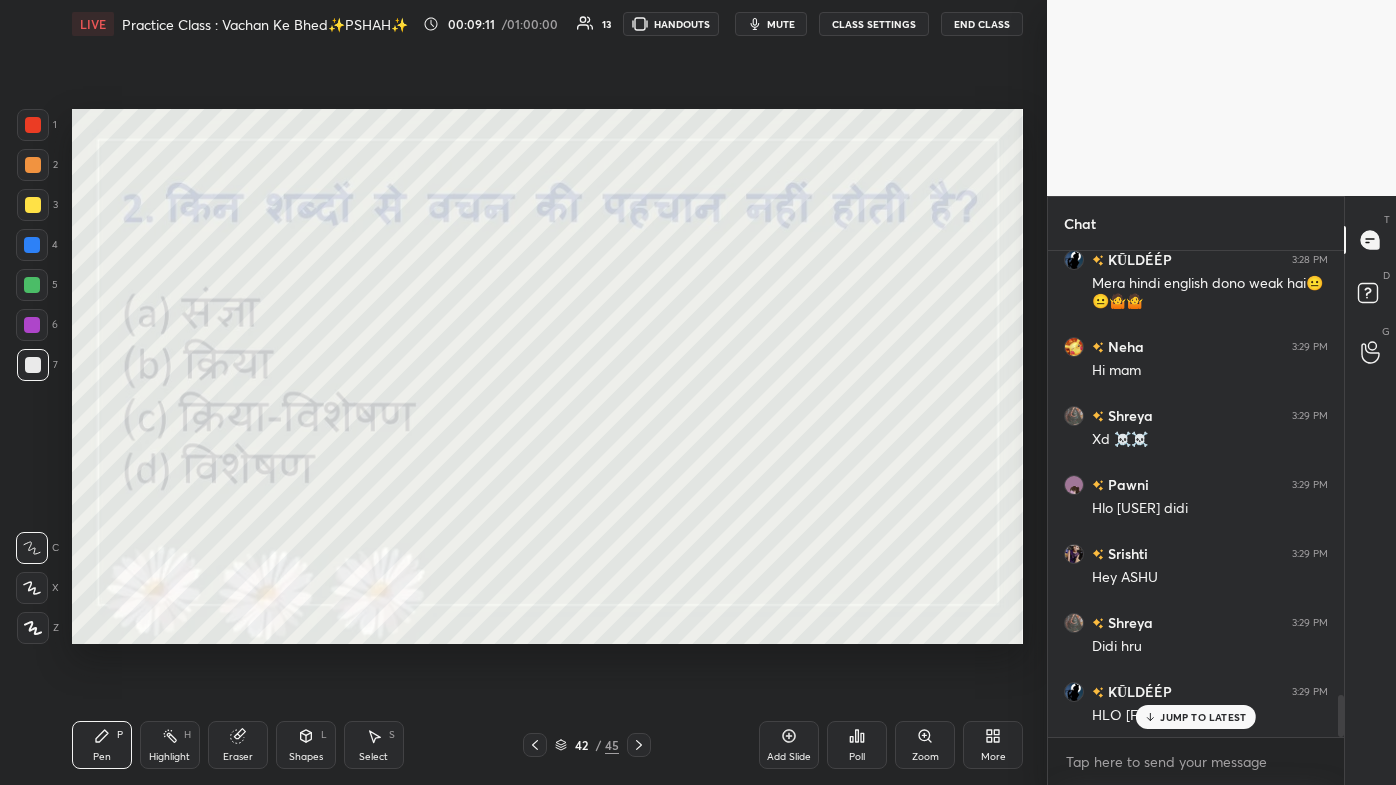 scroll, scrollTop: 5210, scrollLeft: 0, axis: vertical 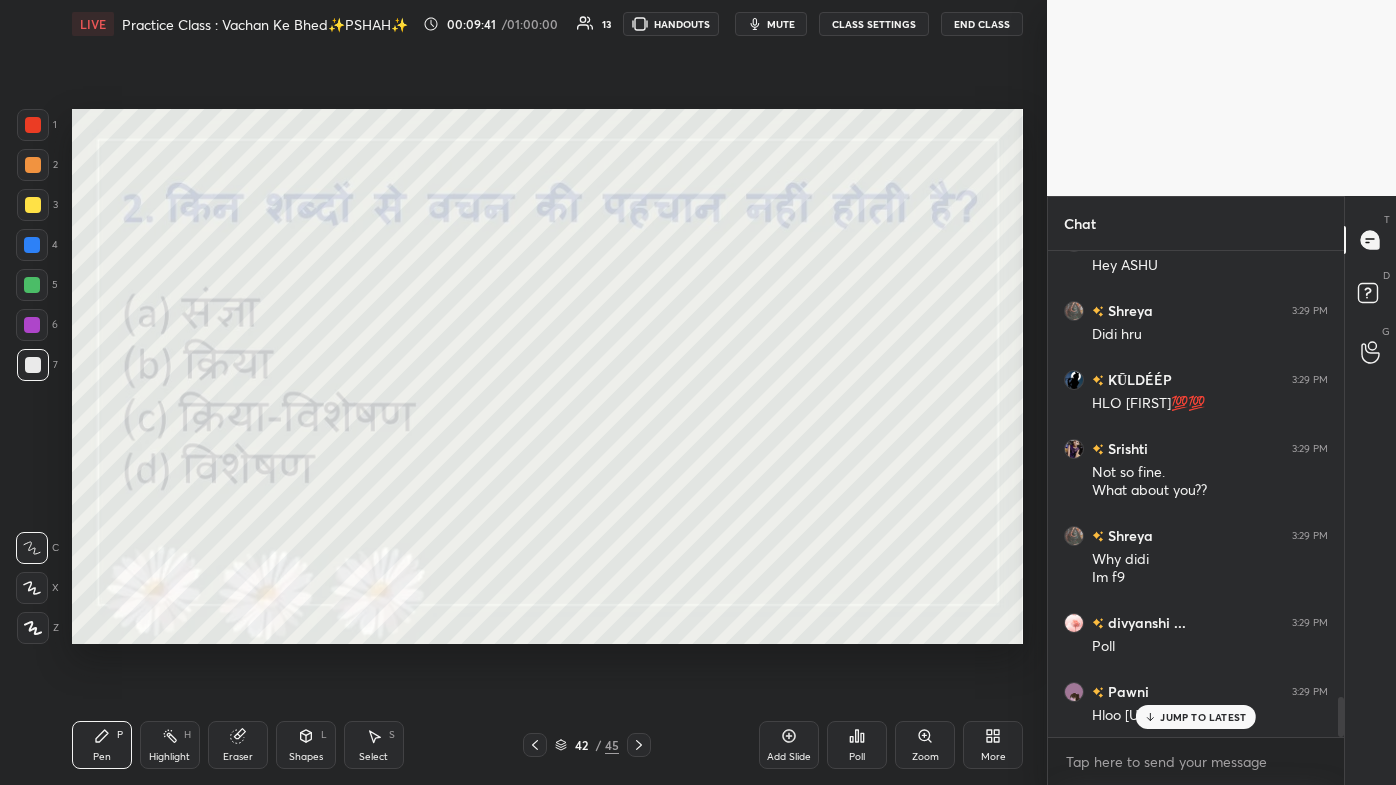 click on "Poll" at bounding box center (857, 757) 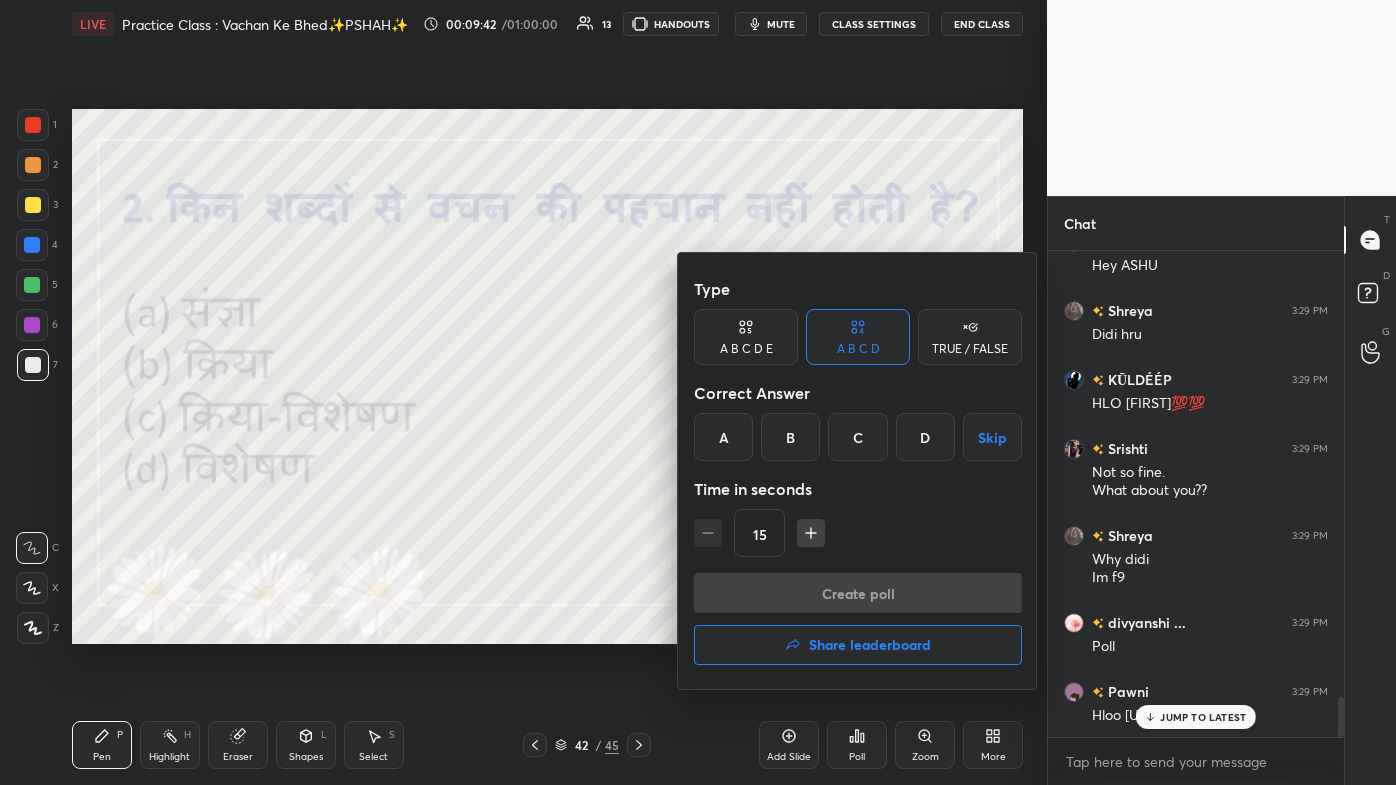 click on "C" at bounding box center (857, 437) 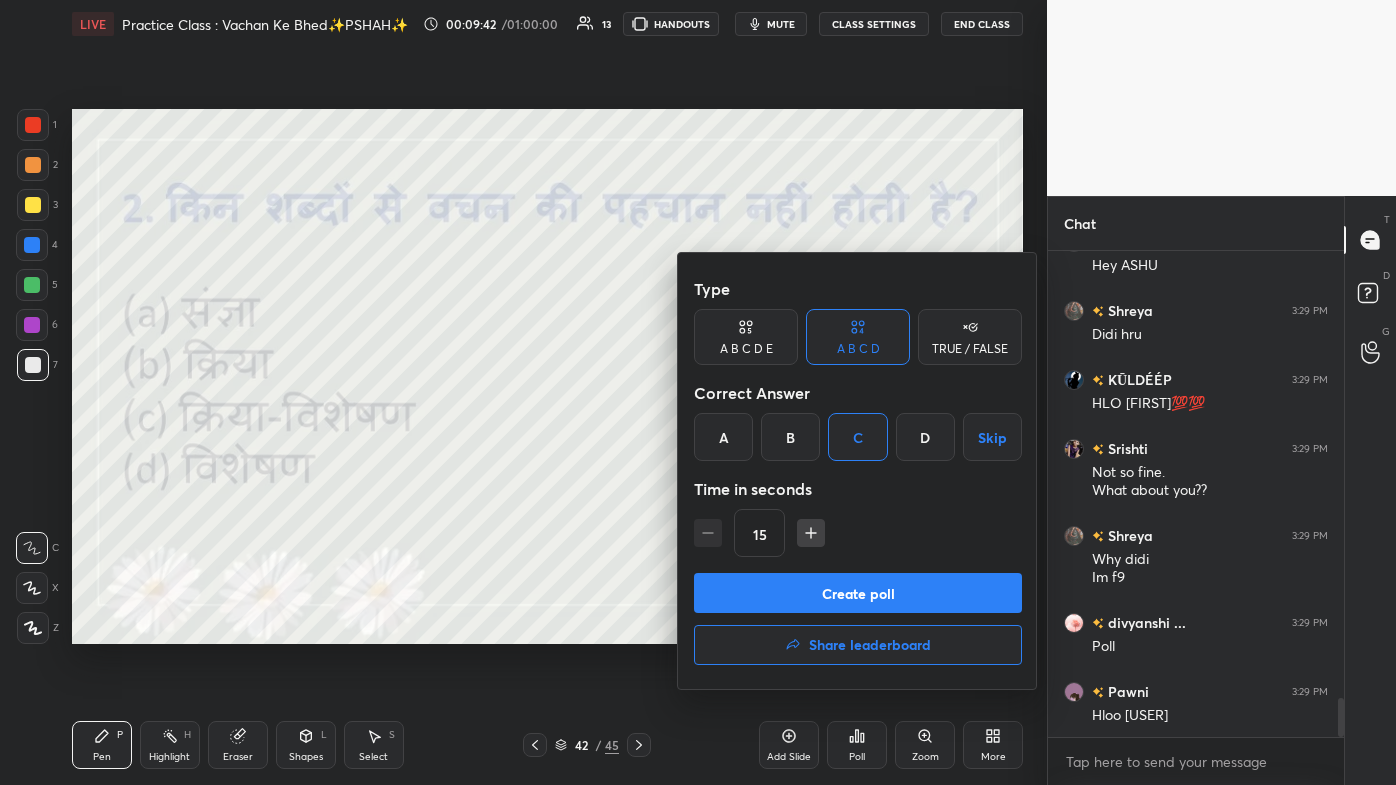 scroll, scrollTop: 5504, scrollLeft: 0, axis: vertical 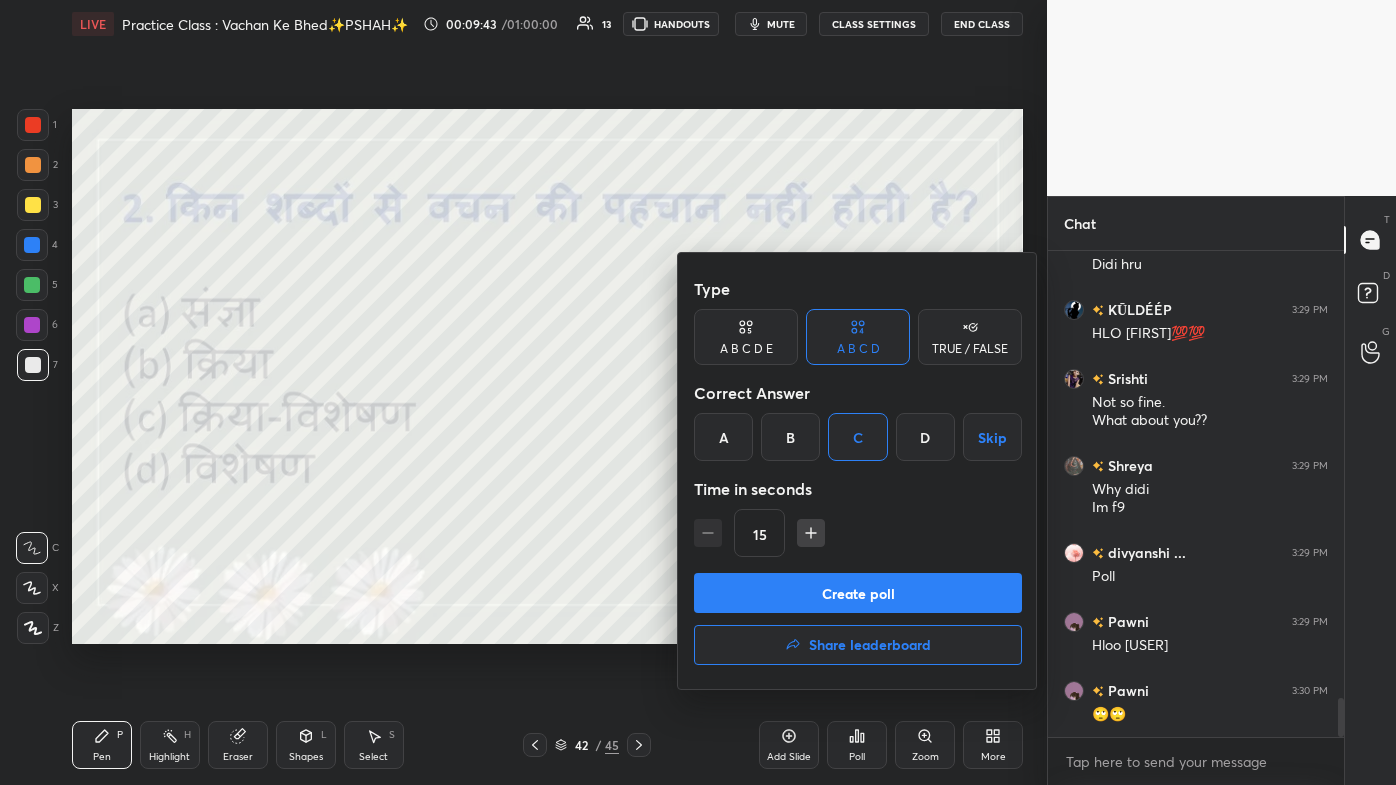click on "Create poll" at bounding box center (858, 593) 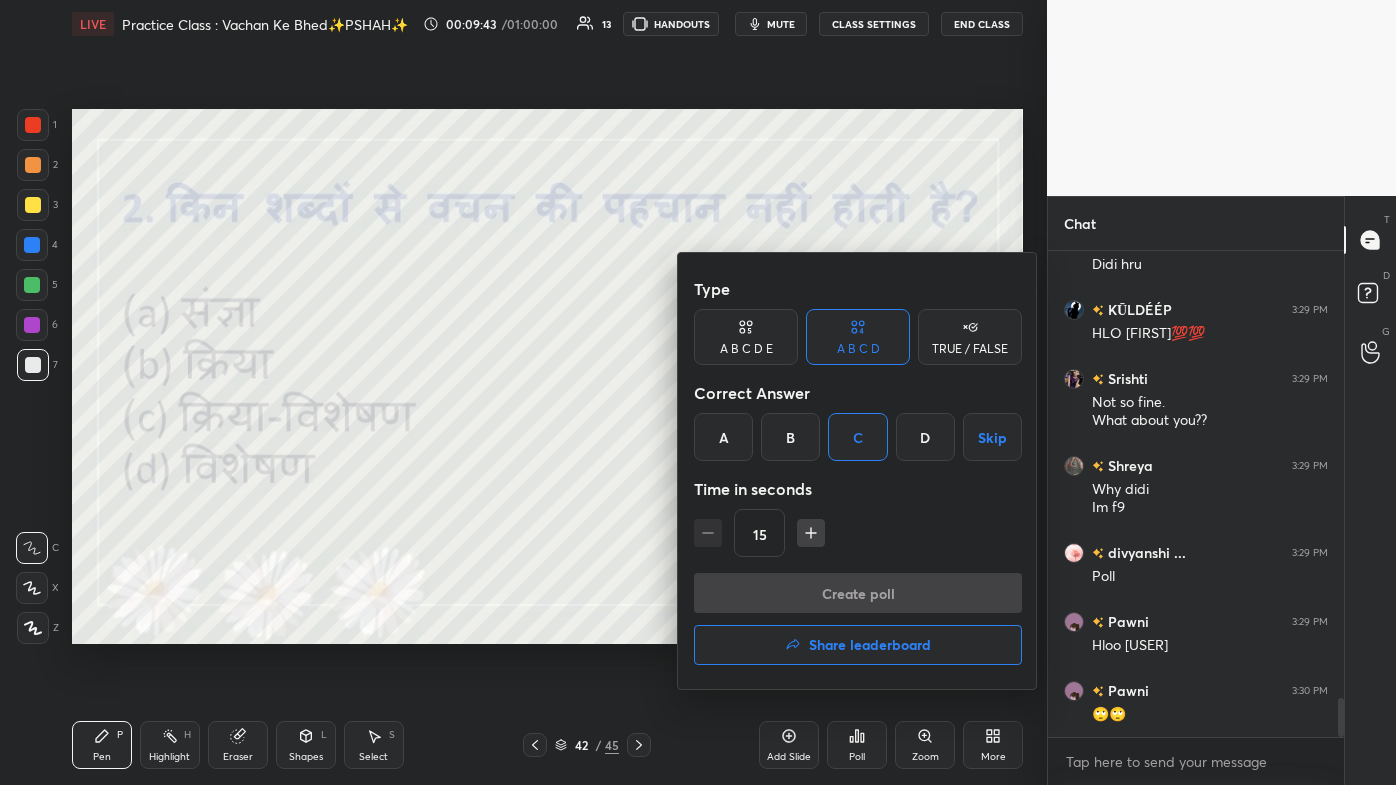 scroll, scrollTop: 443, scrollLeft: 290, axis: both 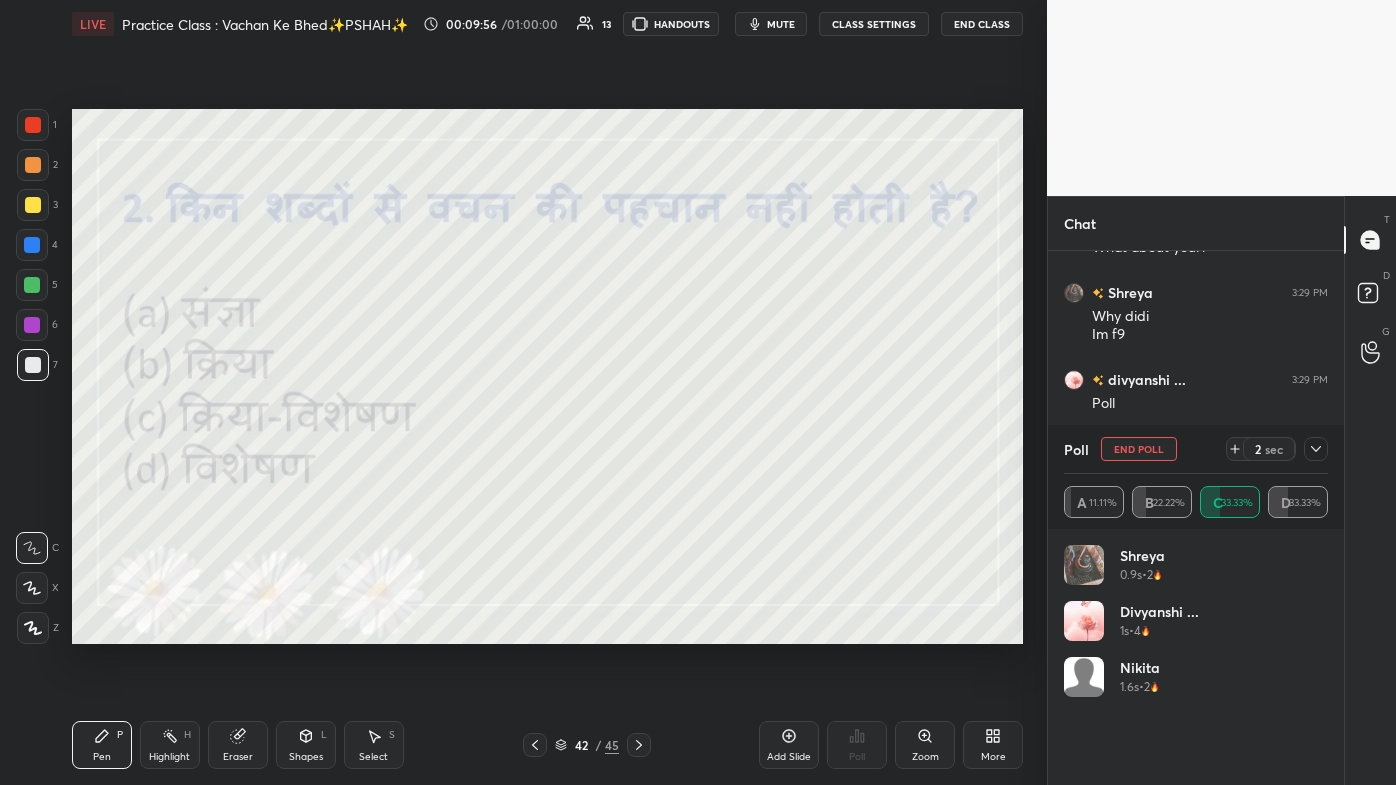 click on "Eraser" at bounding box center (238, 745) 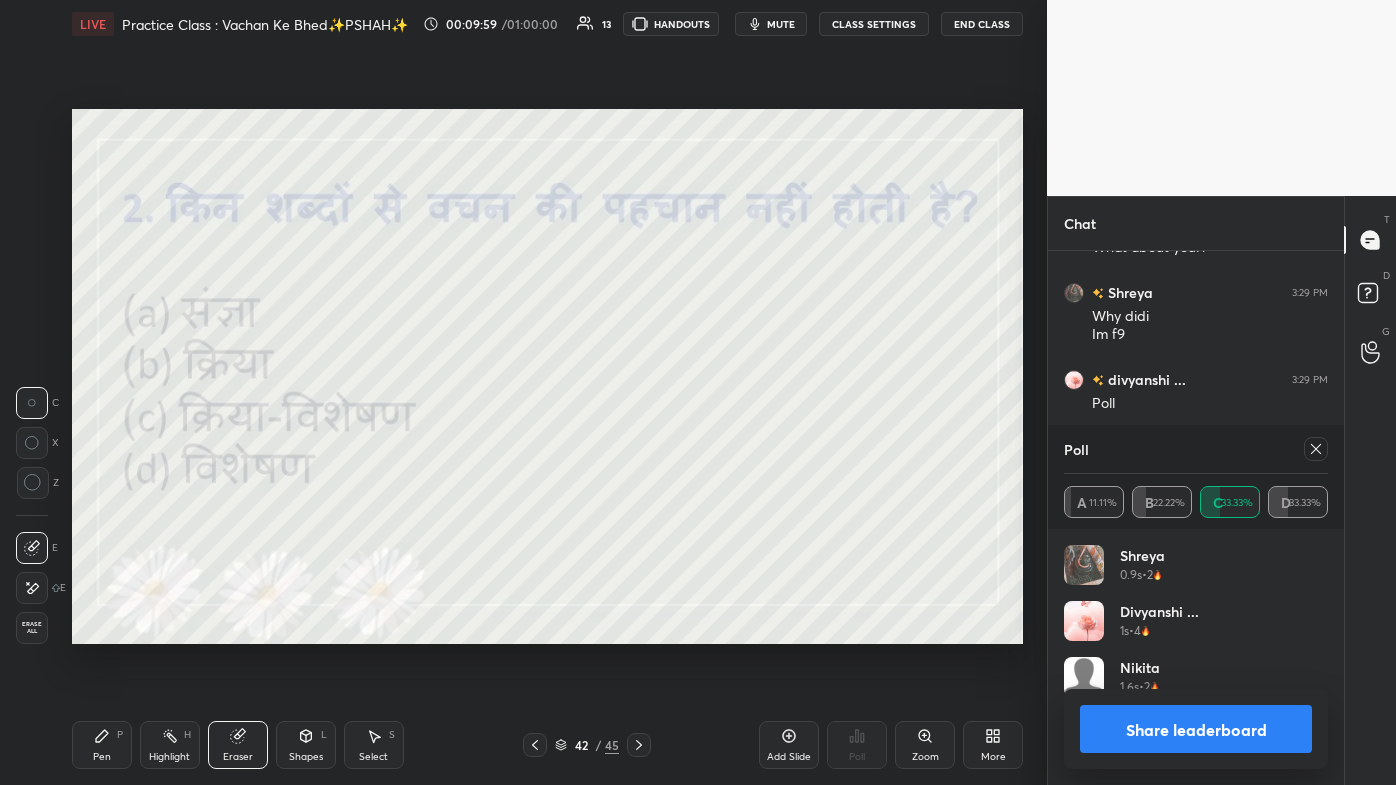 click on "Pen P" at bounding box center (102, 745) 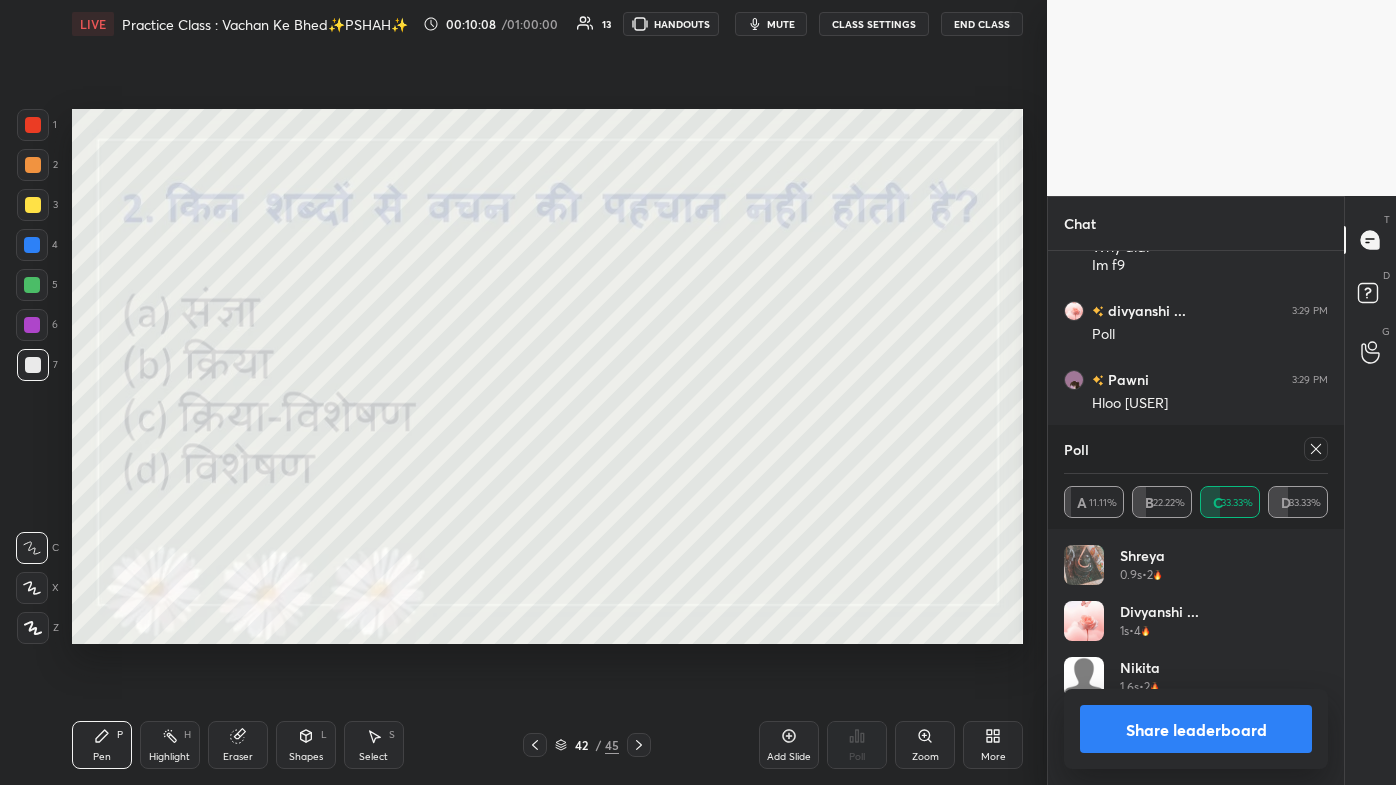scroll, scrollTop: 5815, scrollLeft: 0, axis: vertical 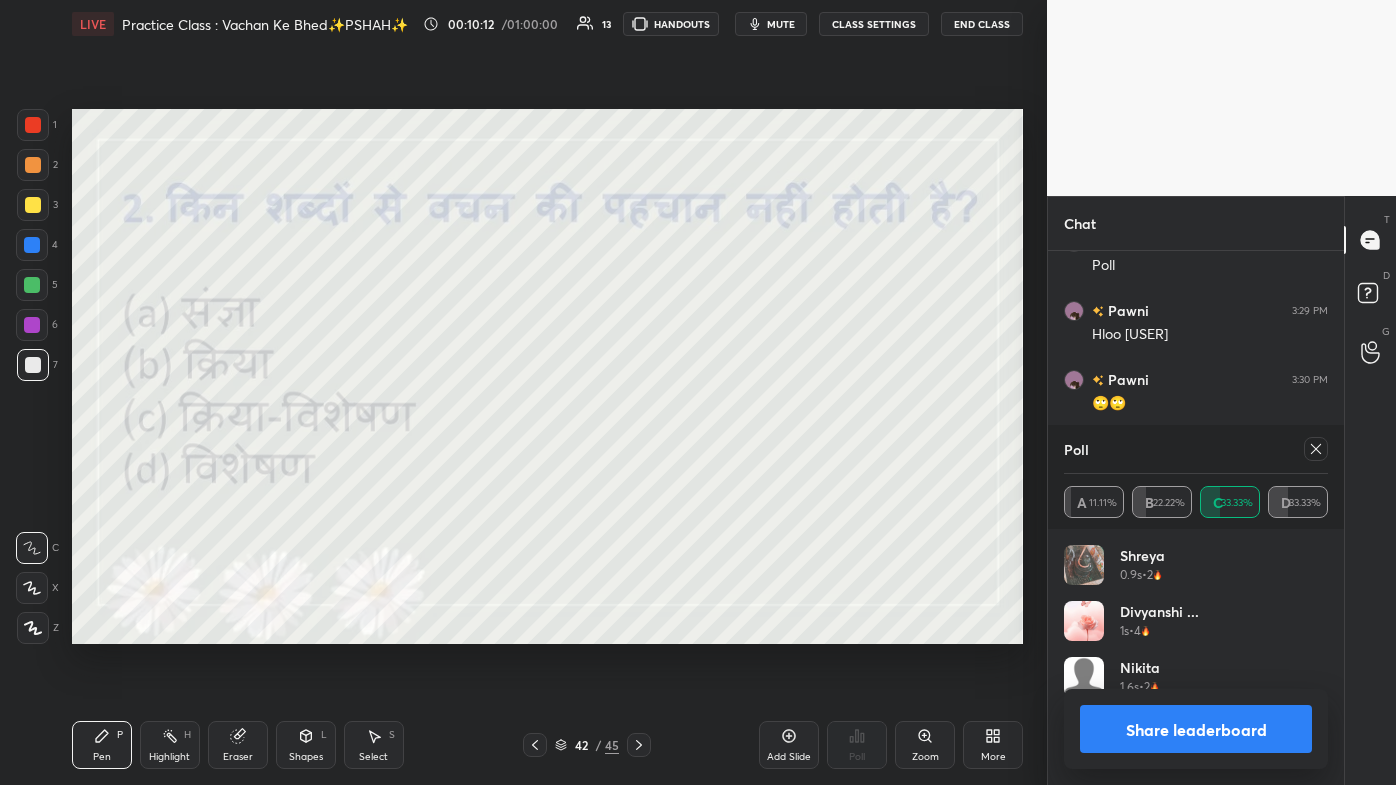 click at bounding box center [1316, 449] 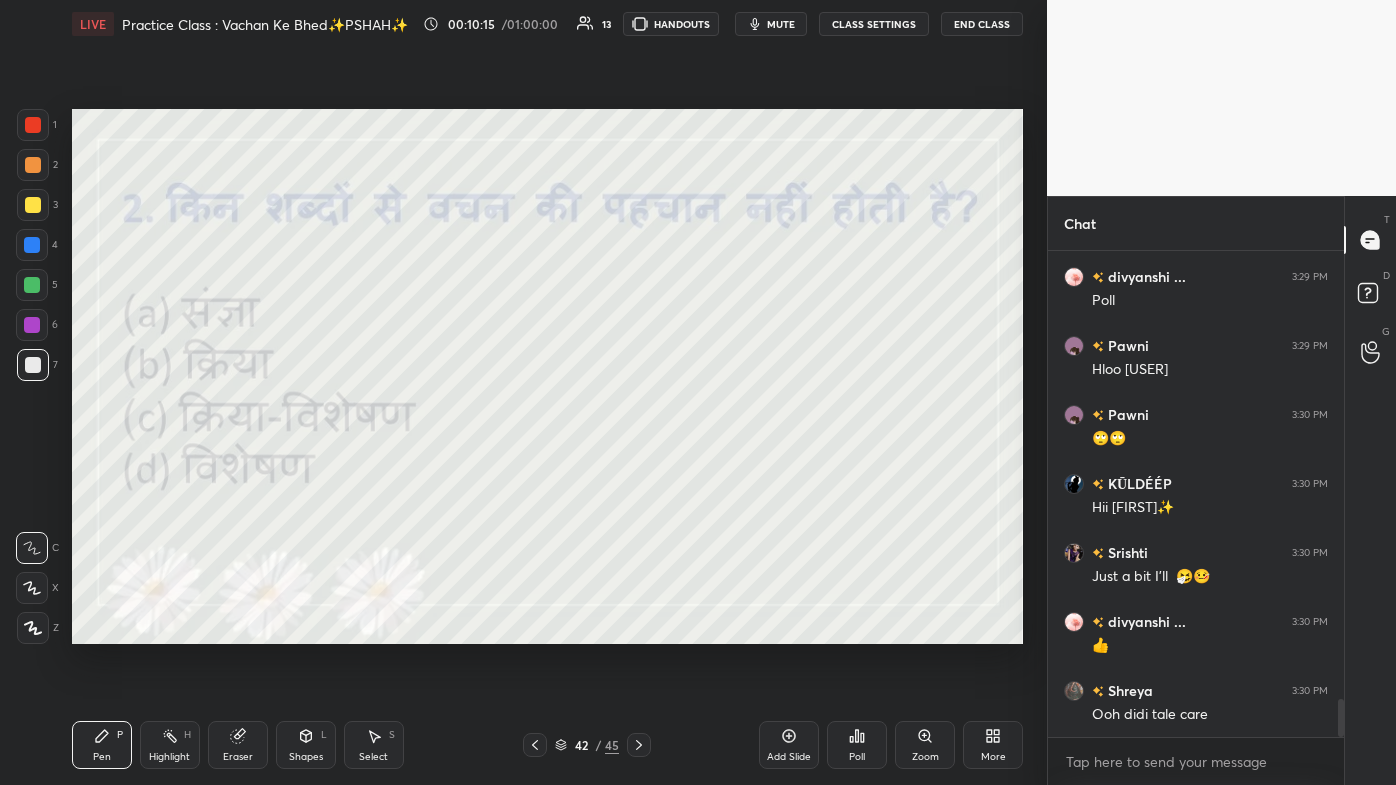 click on "Poll" at bounding box center (857, 745) 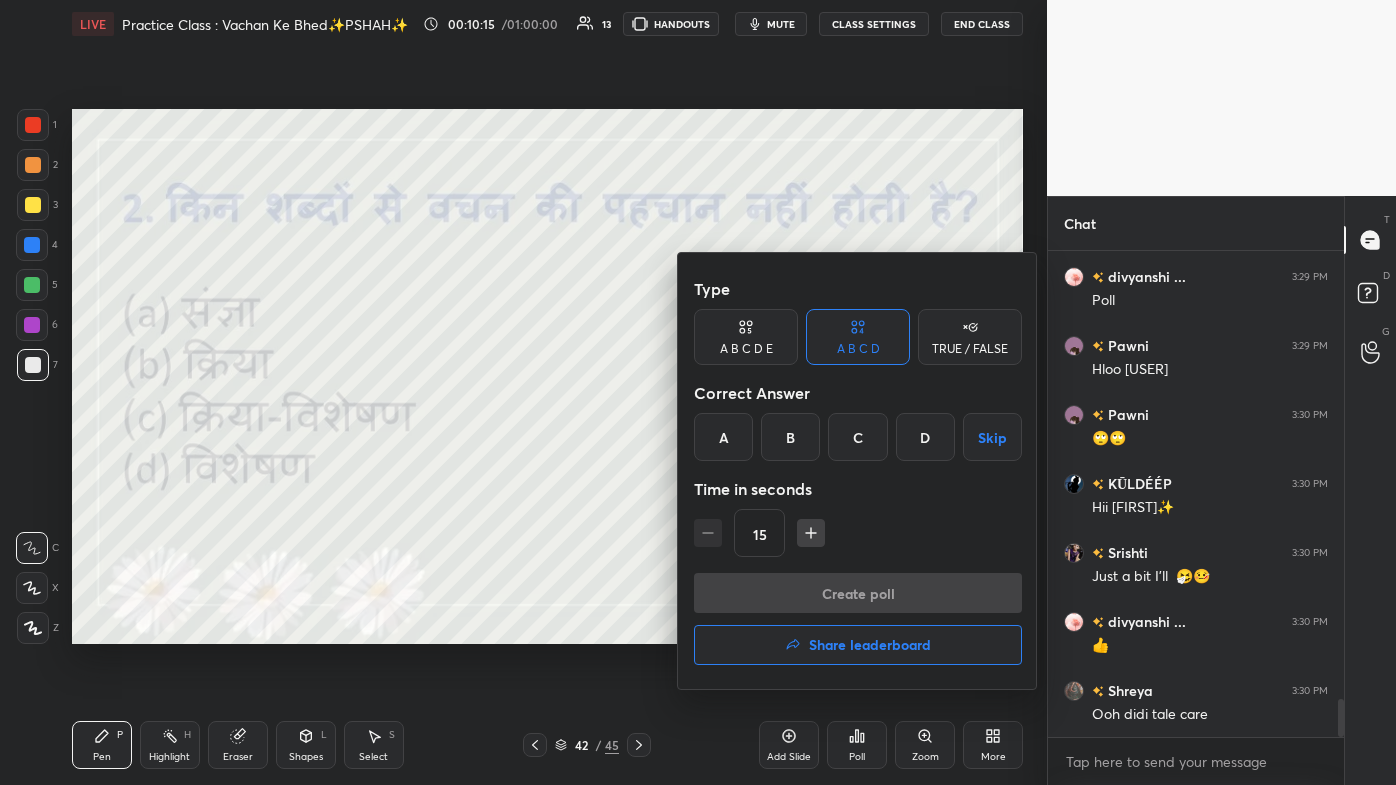 click at bounding box center (698, 392) 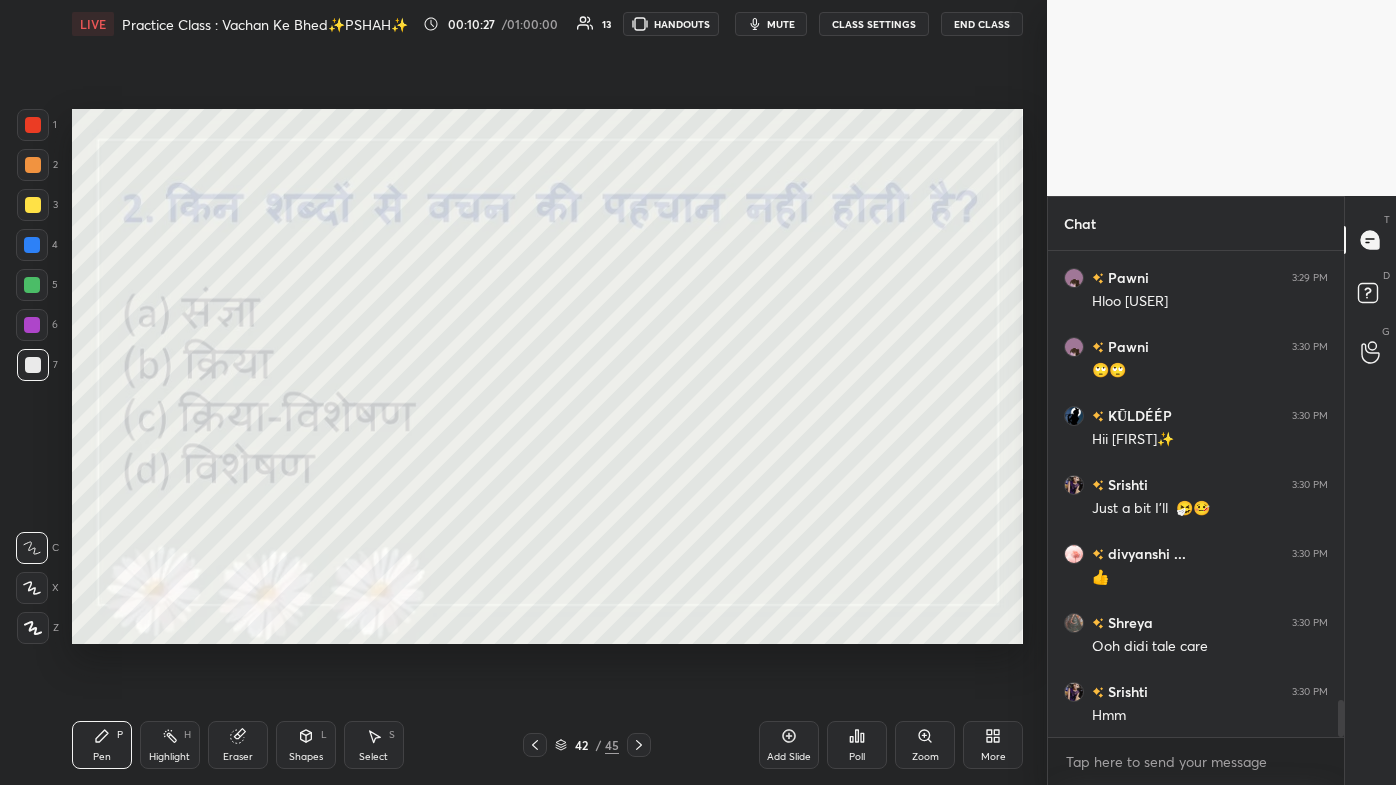 click 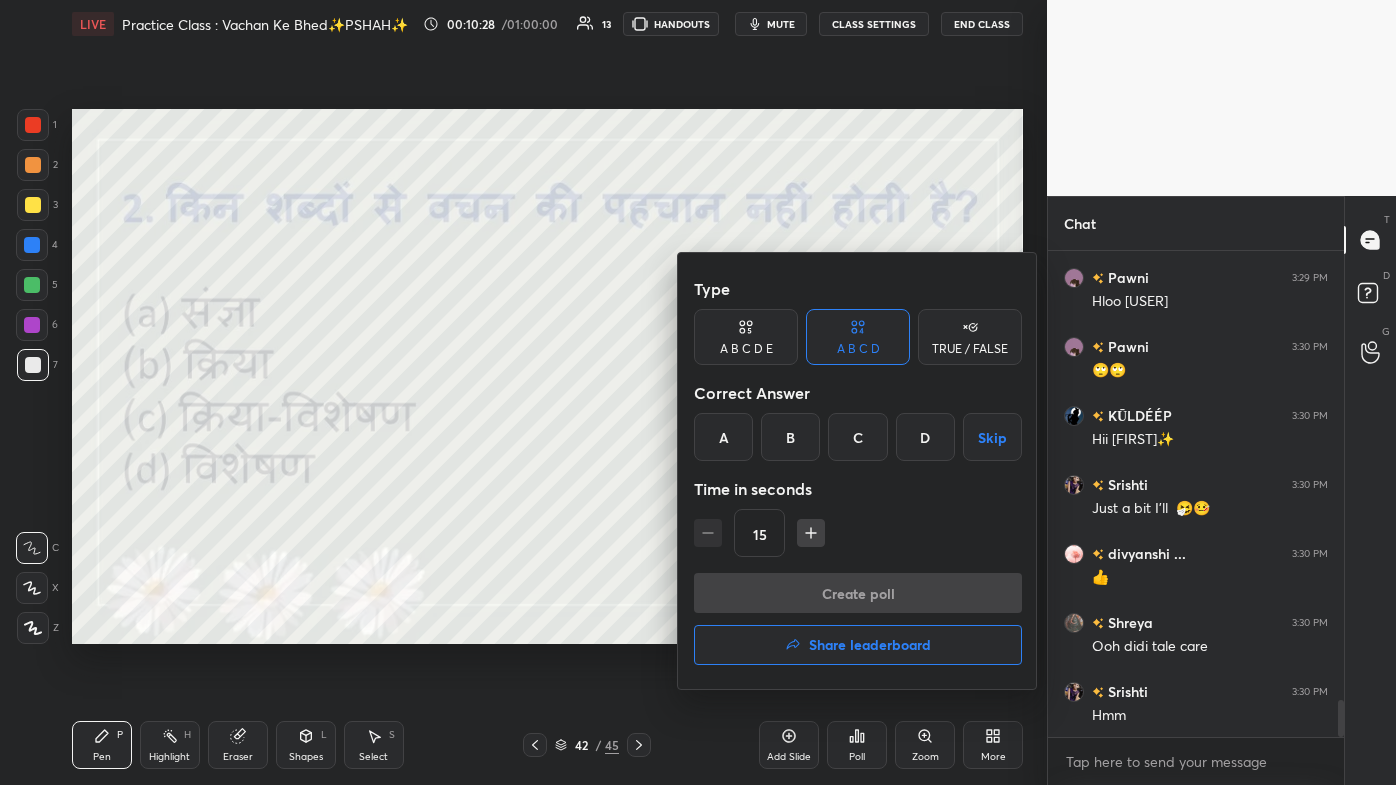click on "C" at bounding box center [857, 437] 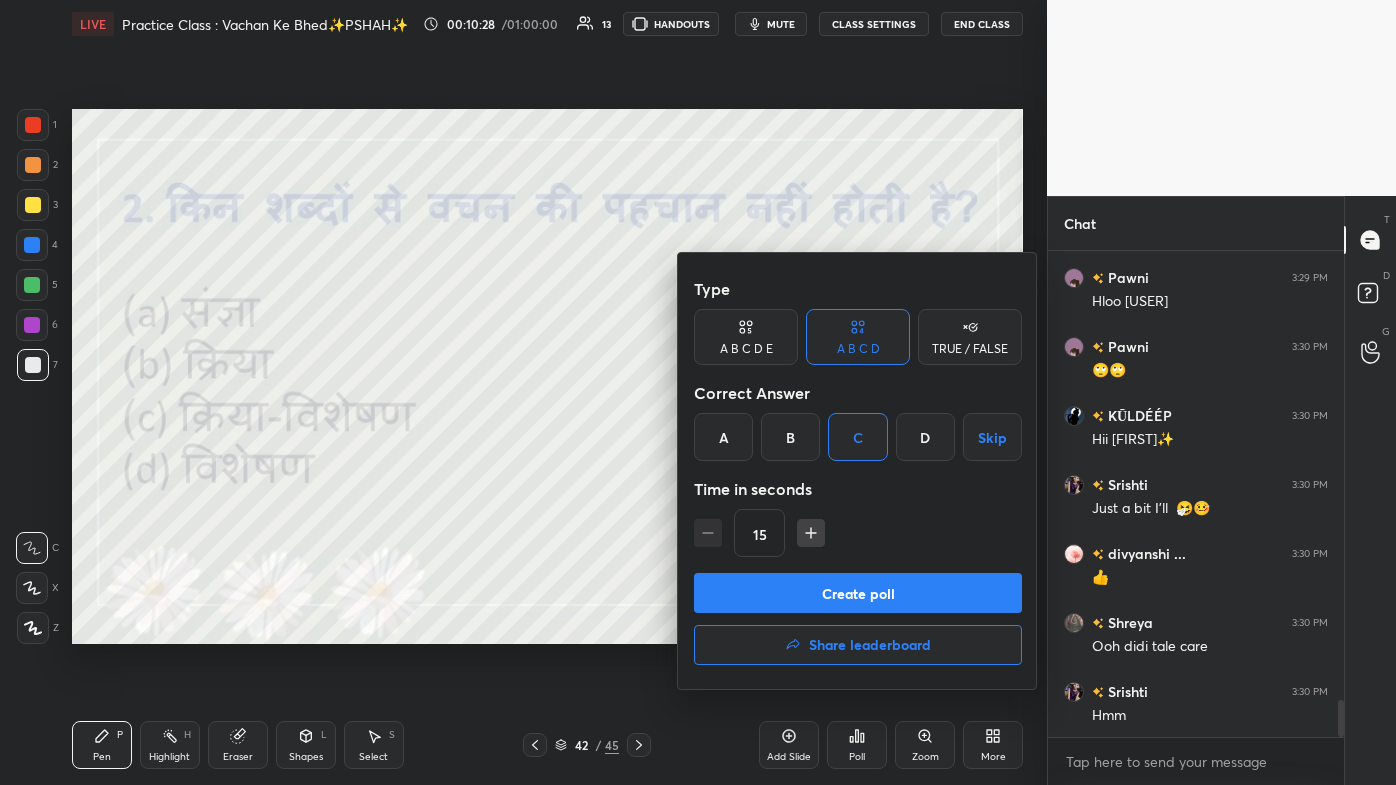 click on "Create poll" at bounding box center [858, 593] 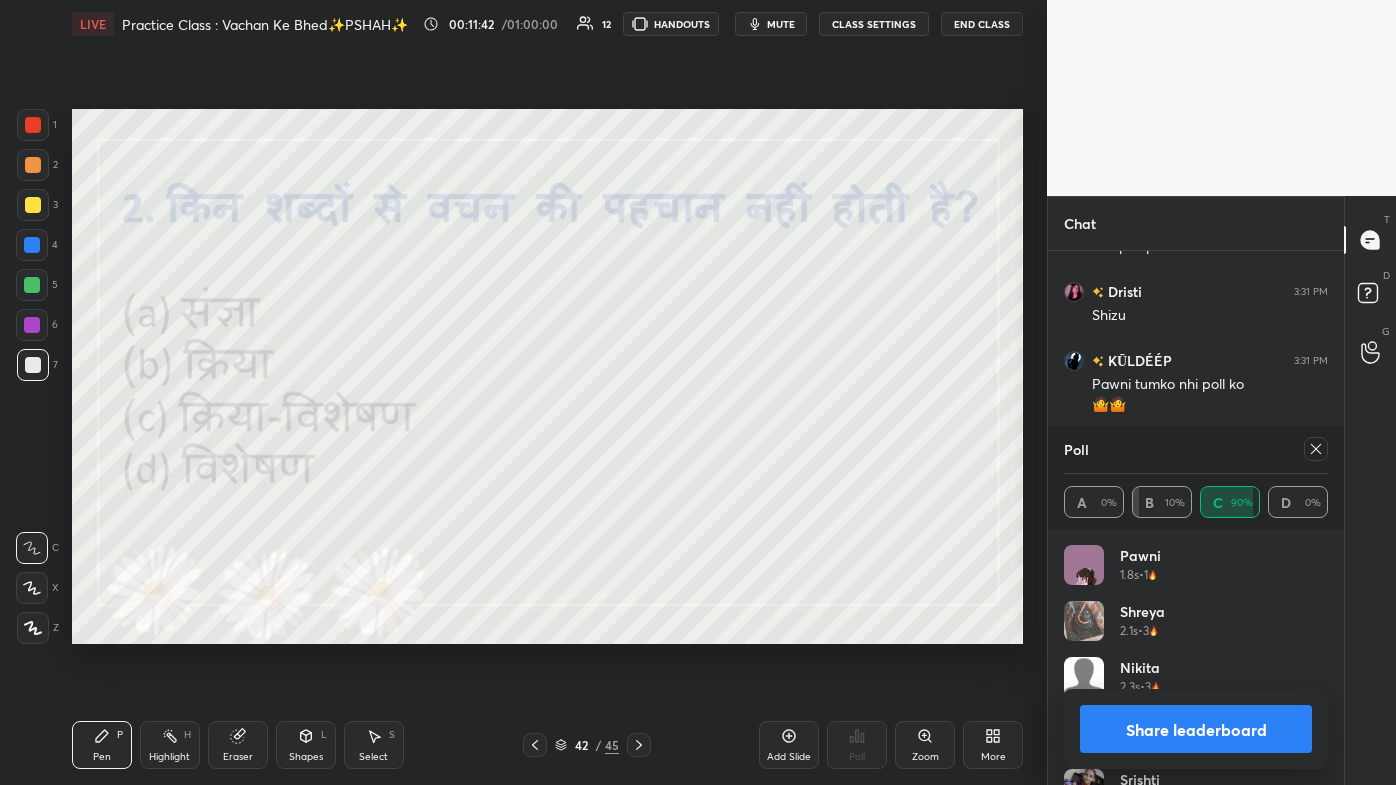 scroll, scrollTop: 6869, scrollLeft: 0, axis: vertical 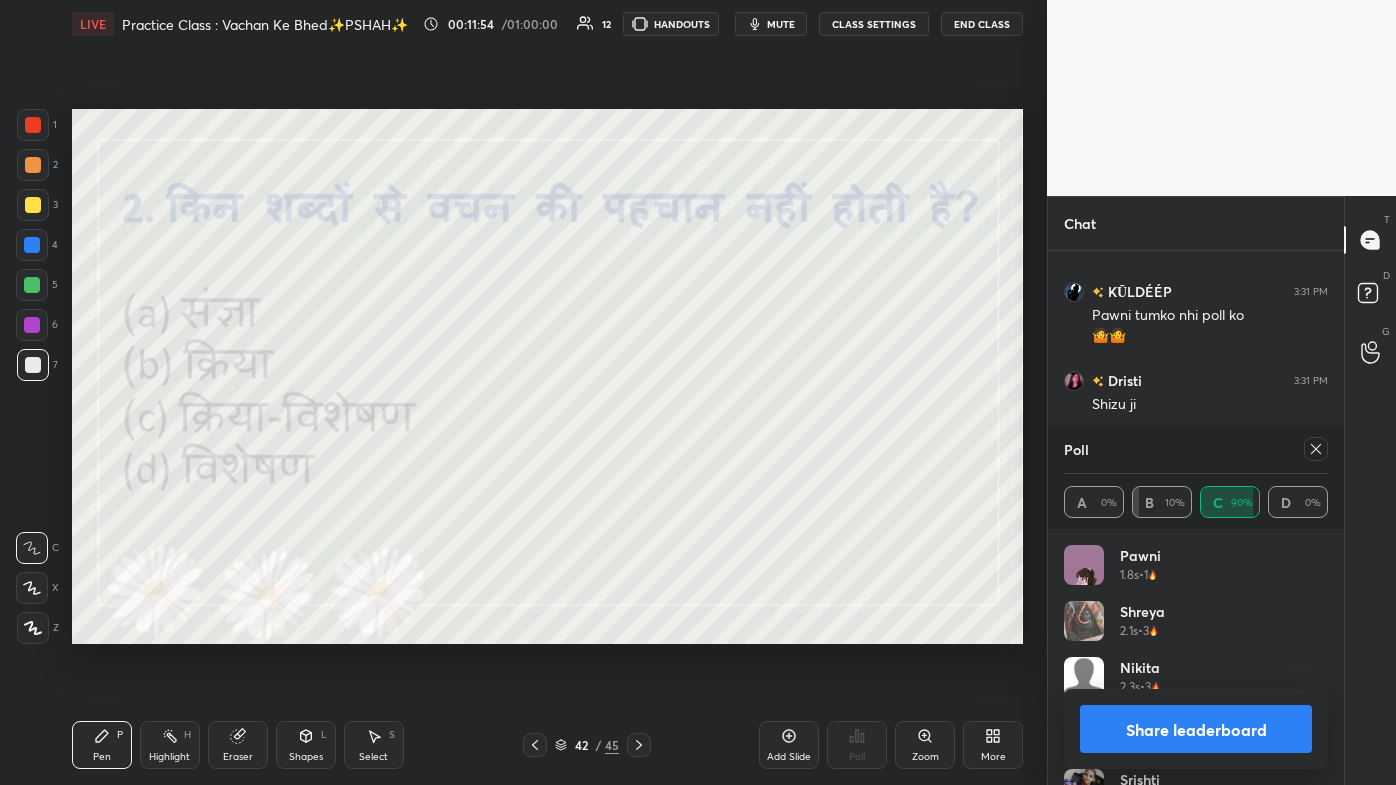 click 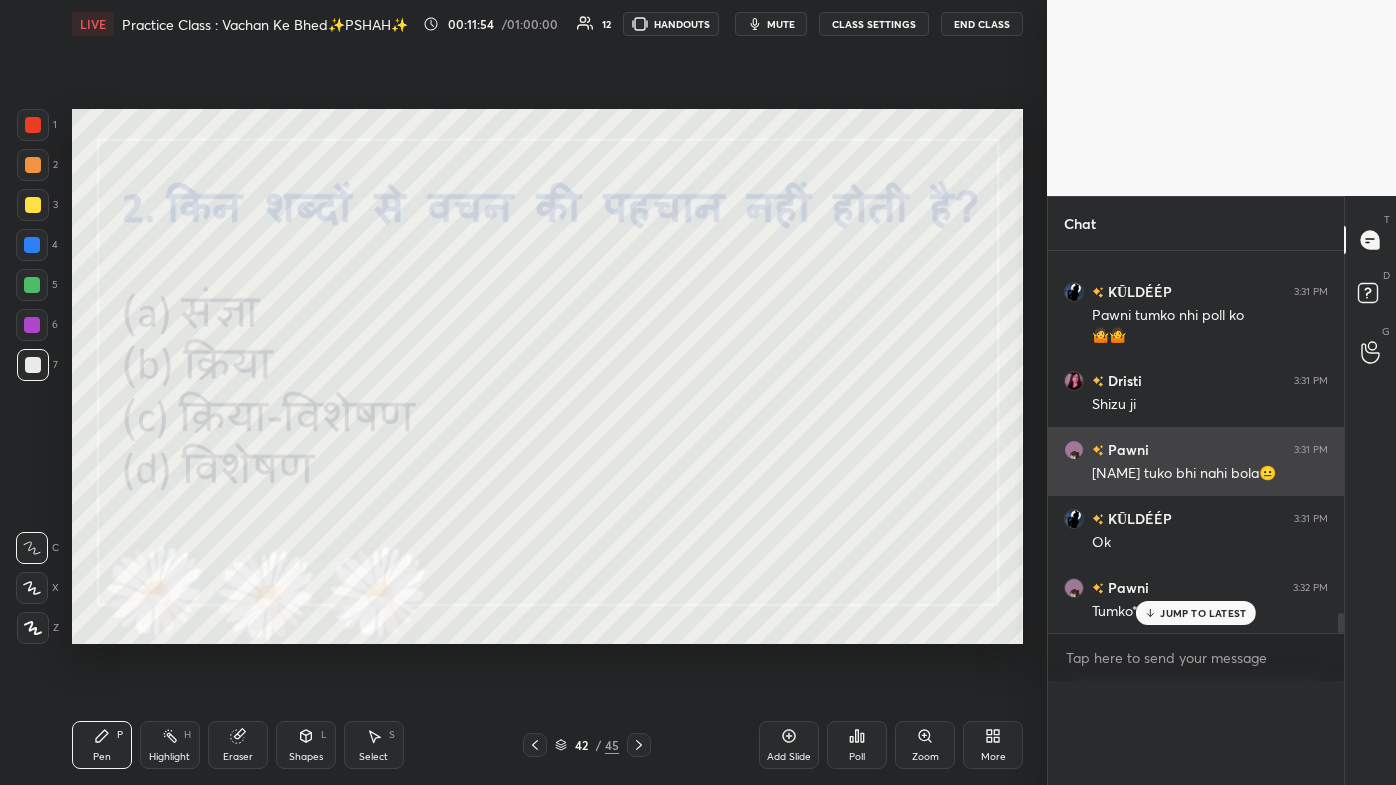 scroll, scrollTop: 3, scrollLeft: 258, axis: both 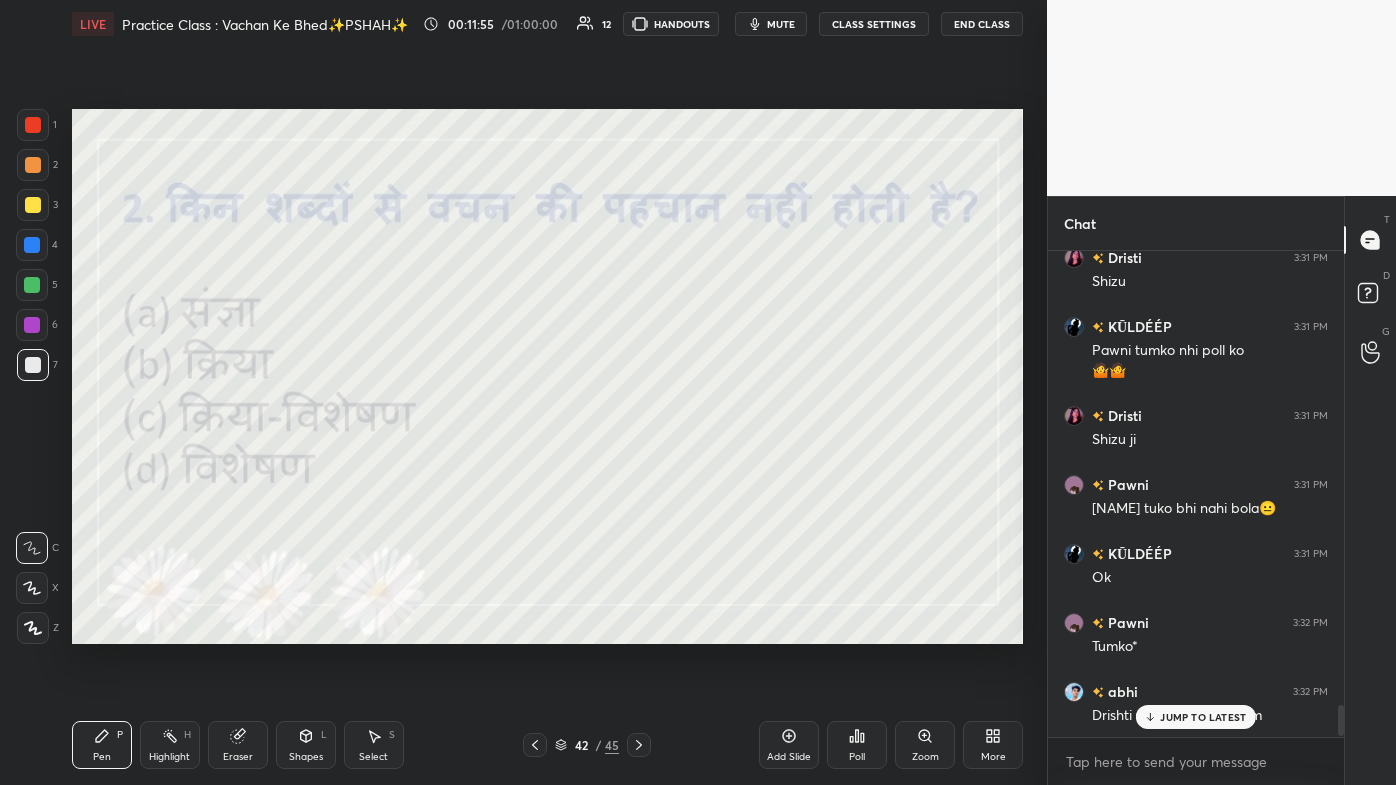 click on "JUMP TO LATEST" at bounding box center (1203, 717) 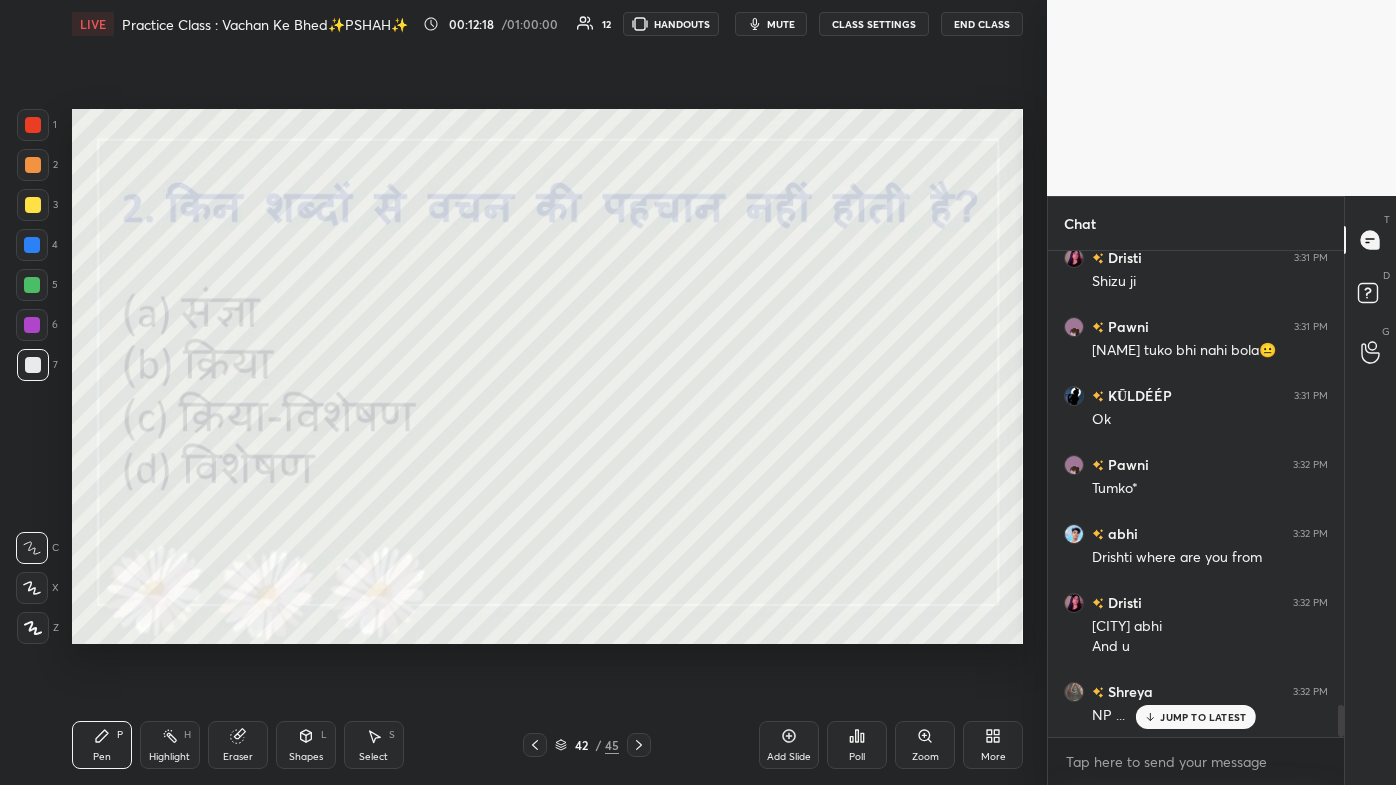 scroll, scrollTop: 7061, scrollLeft: 0, axis: vertical 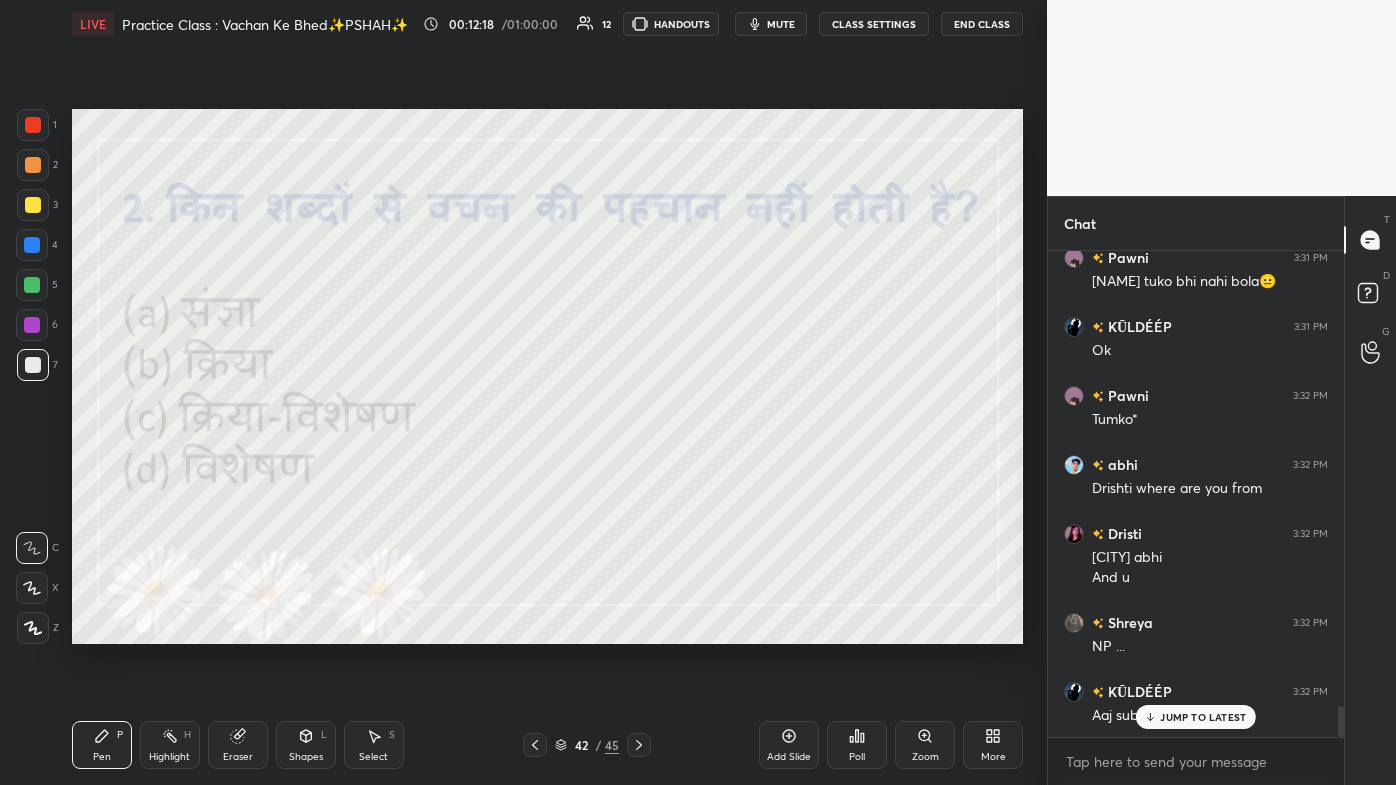 click on "JUMP TO LATEST" at bounding box center (1203, 717) 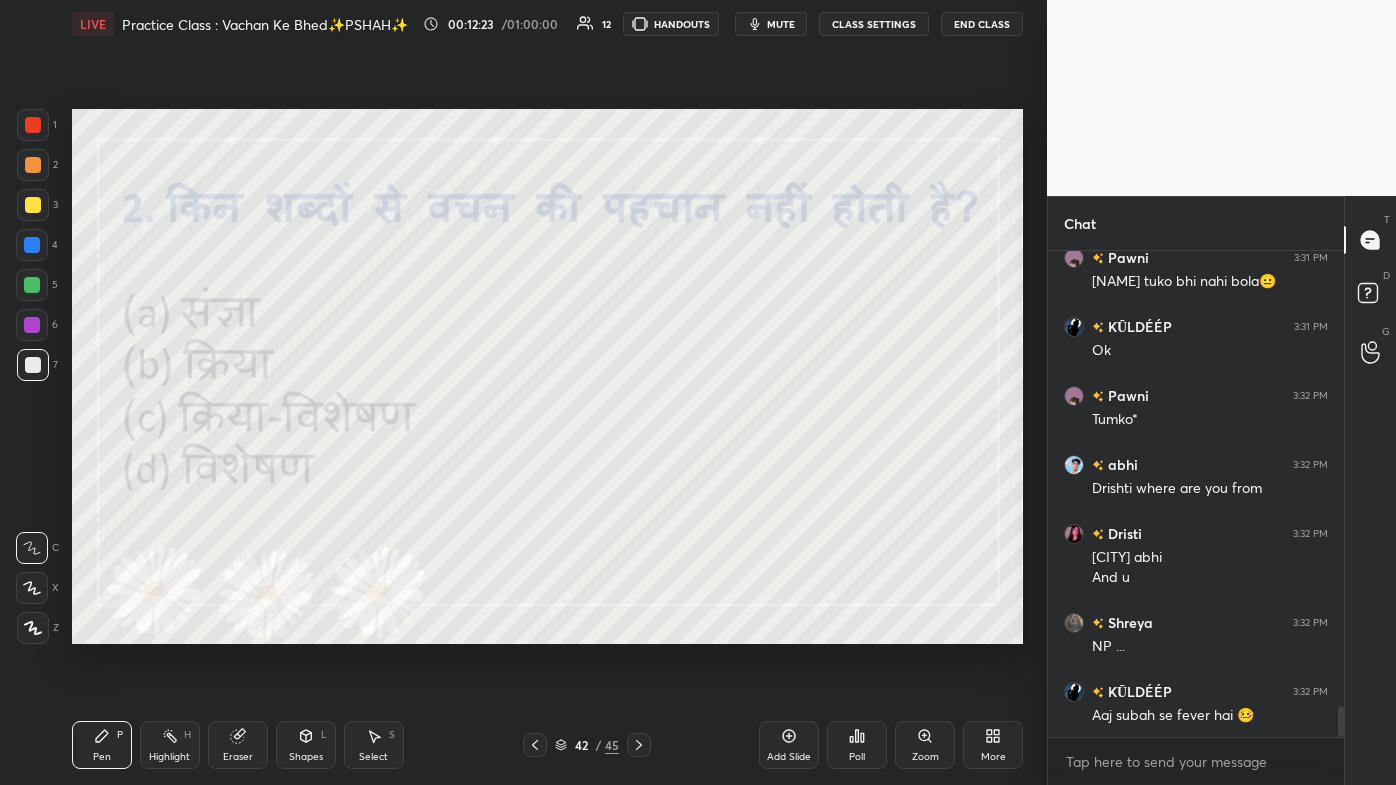 click at bounding box center (535, 745) 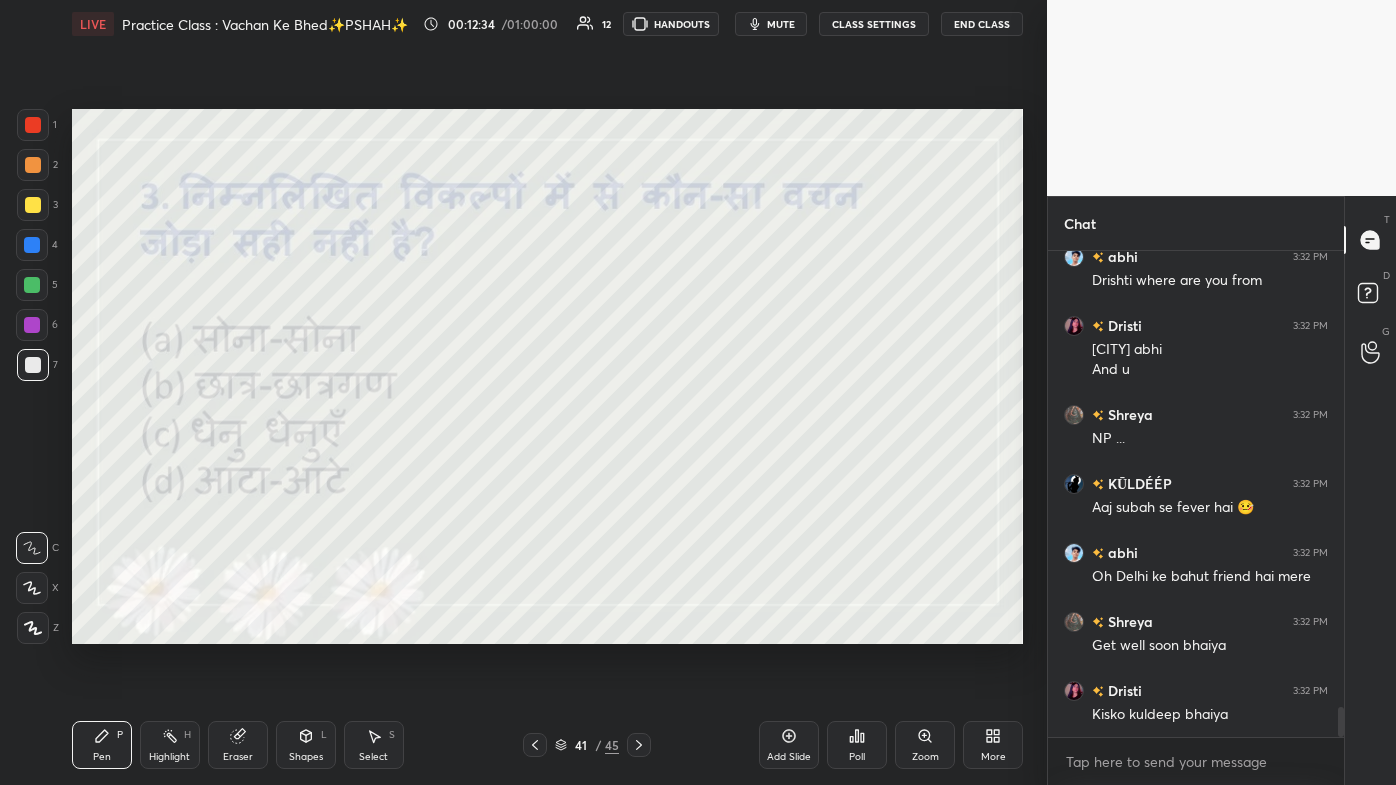 scroll, scrollTop: 7338, scrollLeft: 0, axis: vertical 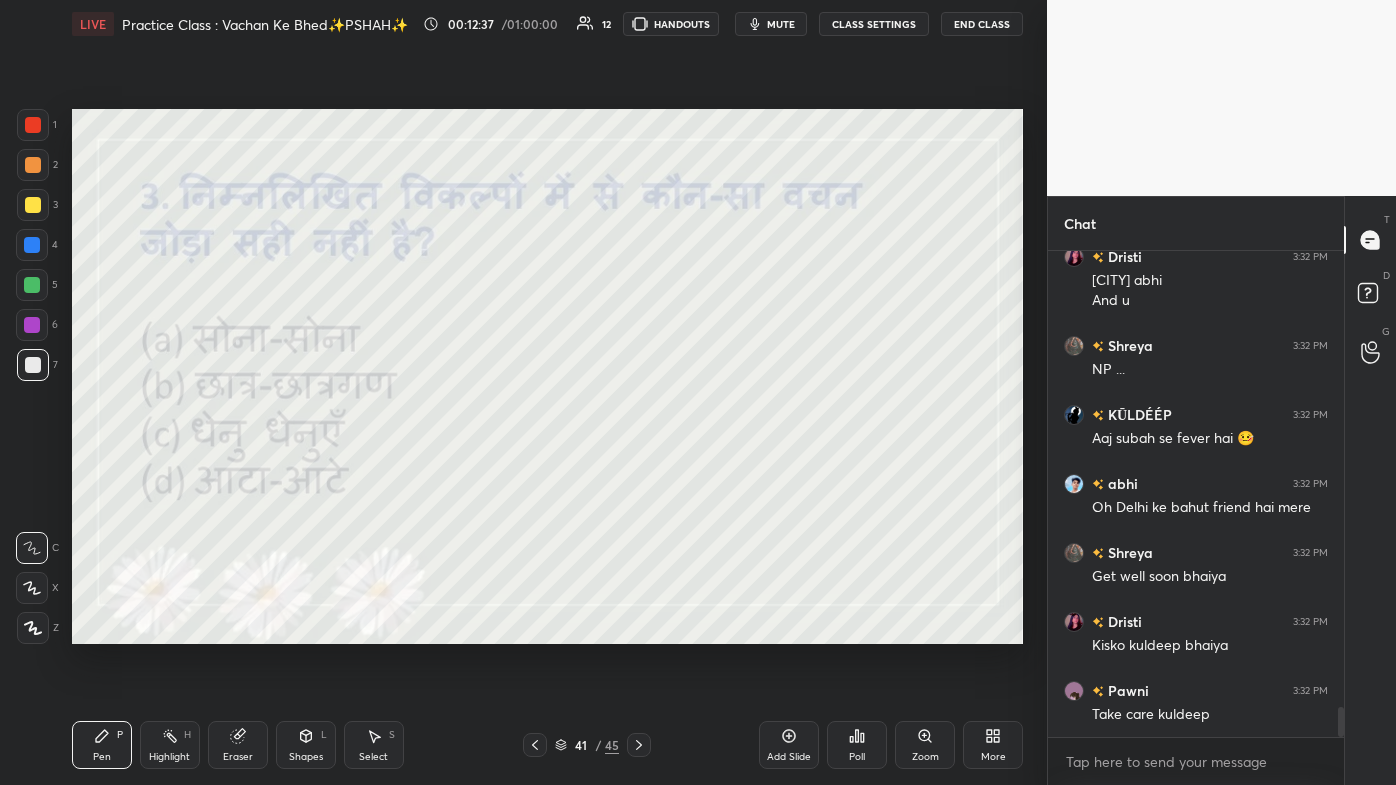 click 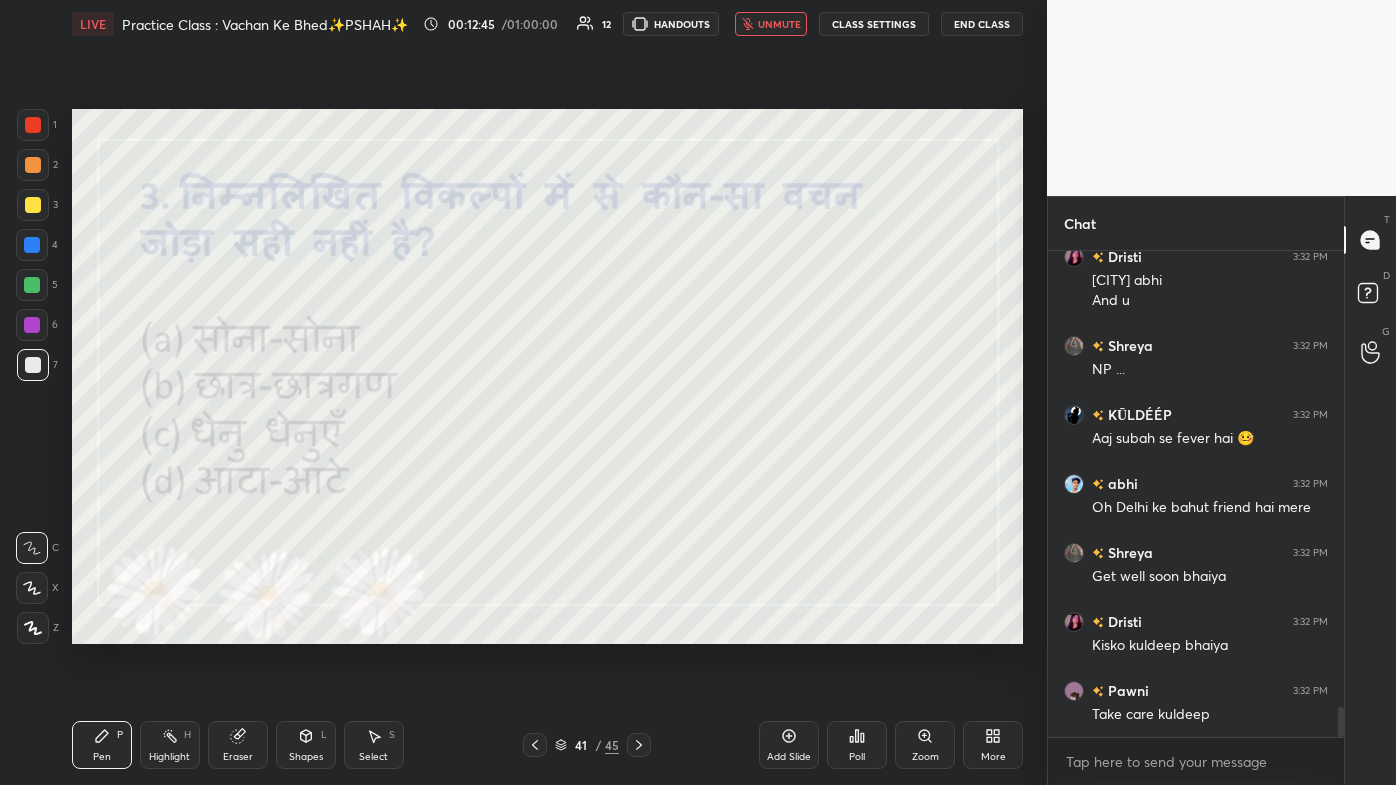 scroll, scrollTop: 7407, scrollLeft: 0, axis: vertical 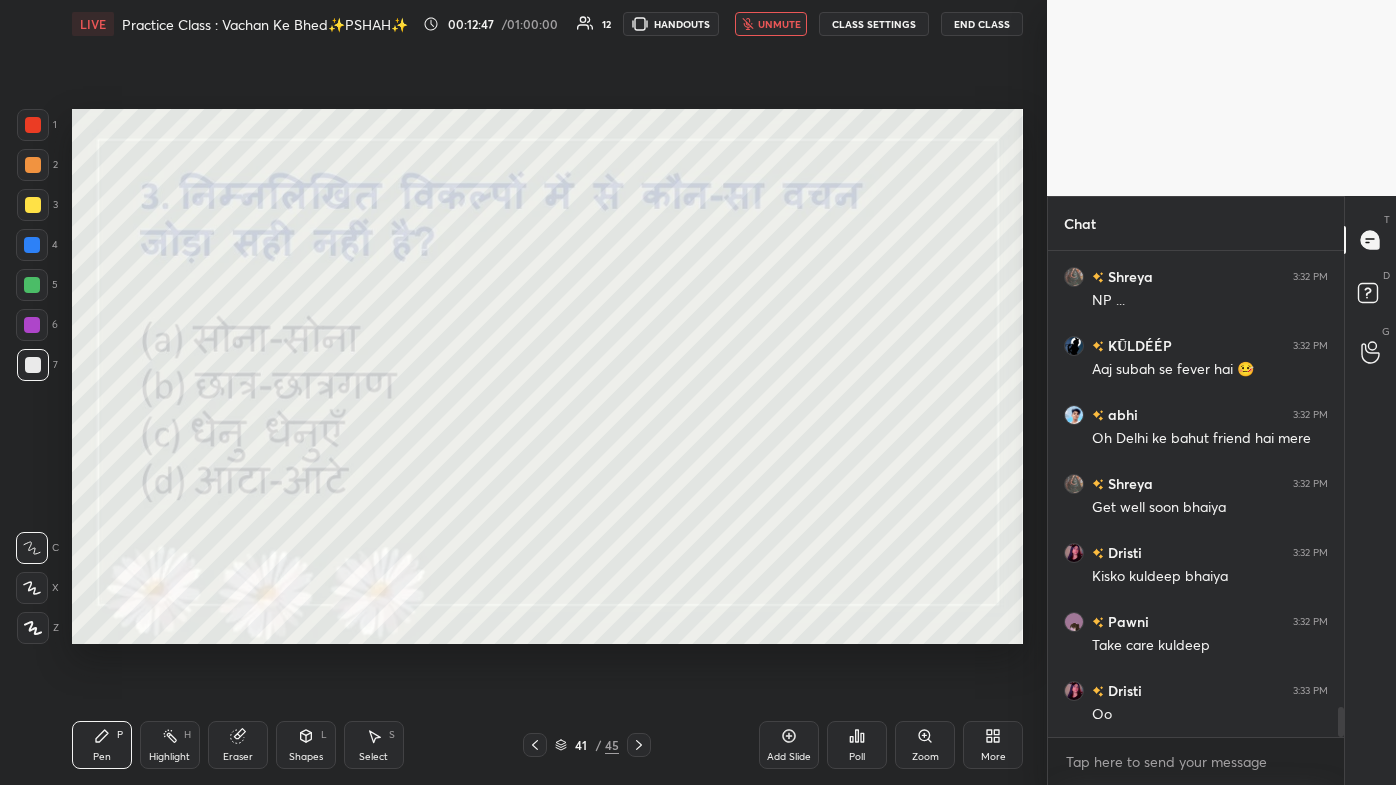 type 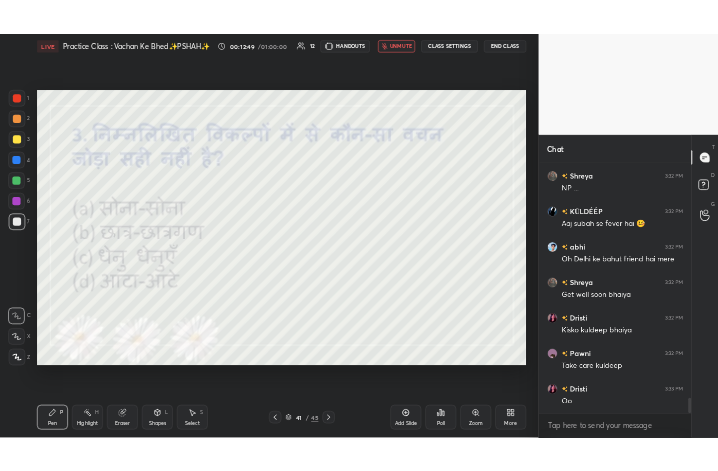 scroll, scrollTop: 7476, scrollLeft: 0, axis: vertical 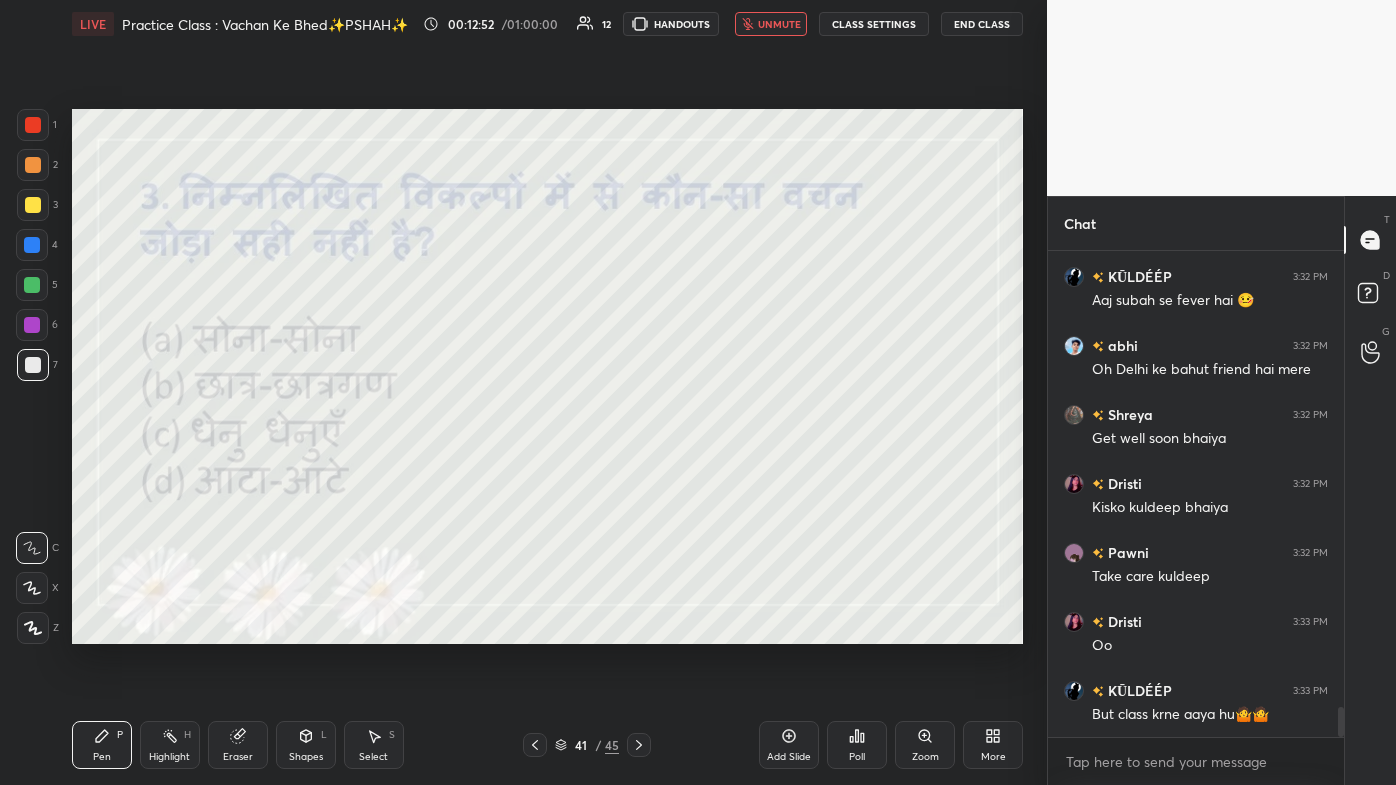 click on "LIVE Practice Class : Vachan Ke Bhed✨PSHAH✨ 00:12:52 /  01:00:00 12 HANDOUTS unmute CLASS SETTINGS End Class Setting up your live class Poll for   secs No correct answer Start poll Back Practice Class : Vachan Ke Bhed✨PSHAH✨ [FIRST] [LAST] Pen P Highlight H Eraser Shapes L Select S 41 / 45 Add Slide Poll Zoom More" at bounding box center [547, 392] 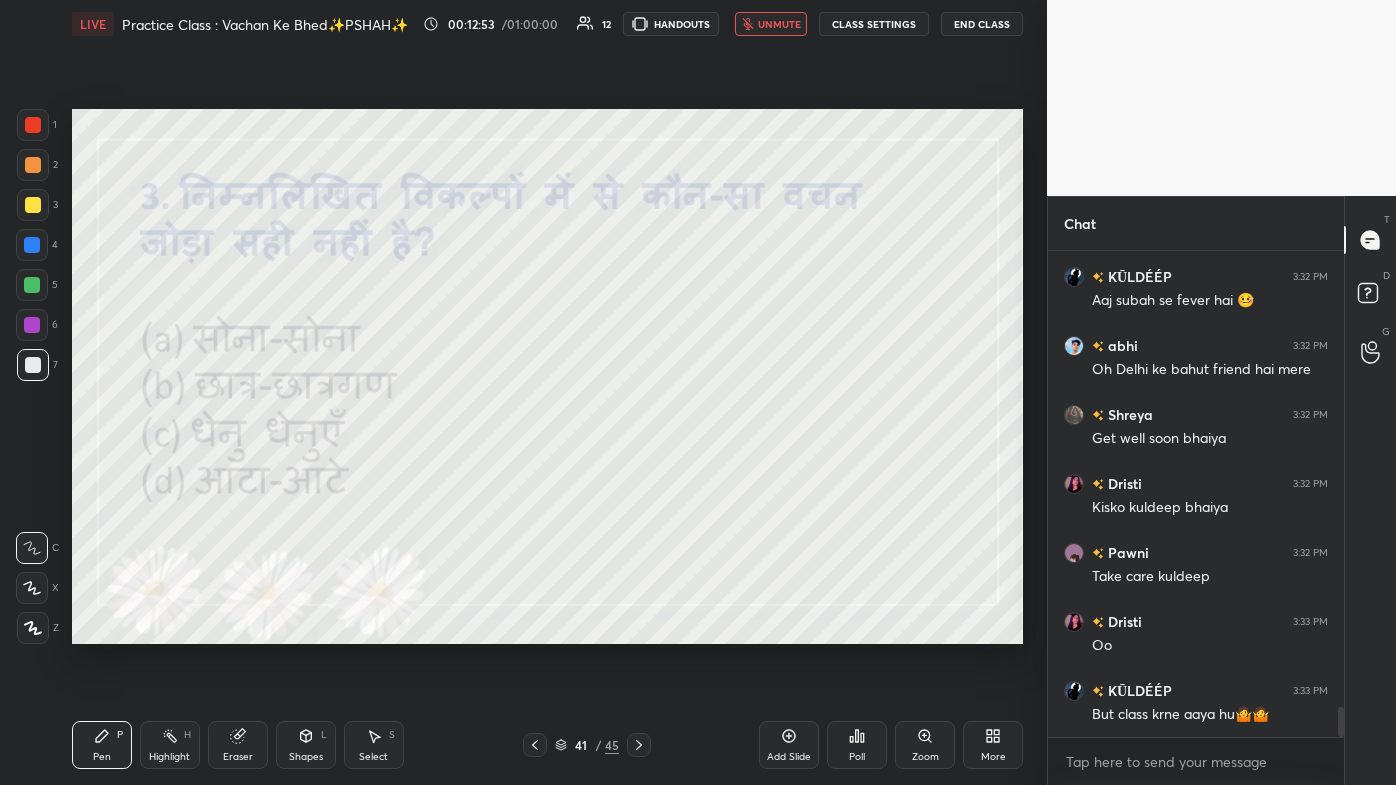 click on "More" at bounding box center (993, 745) 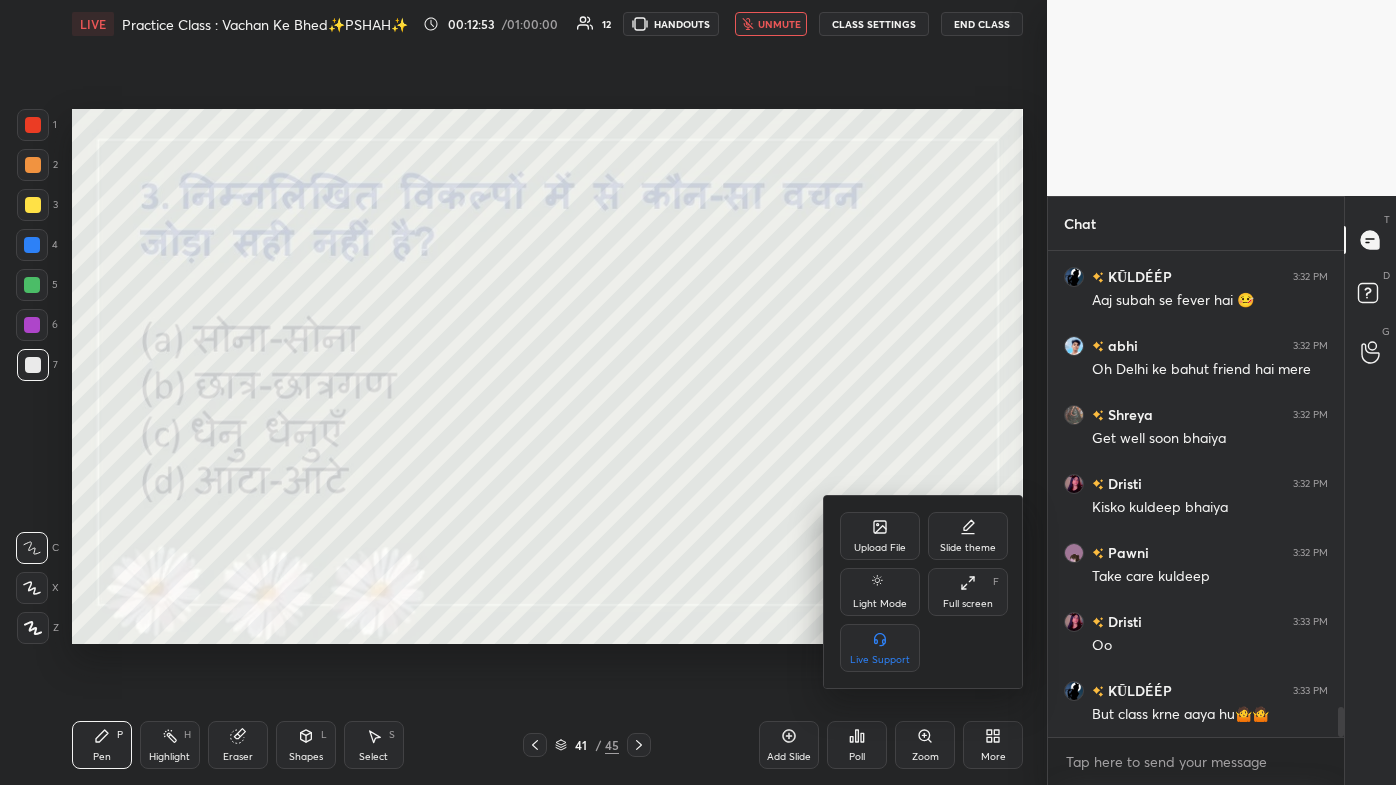 click 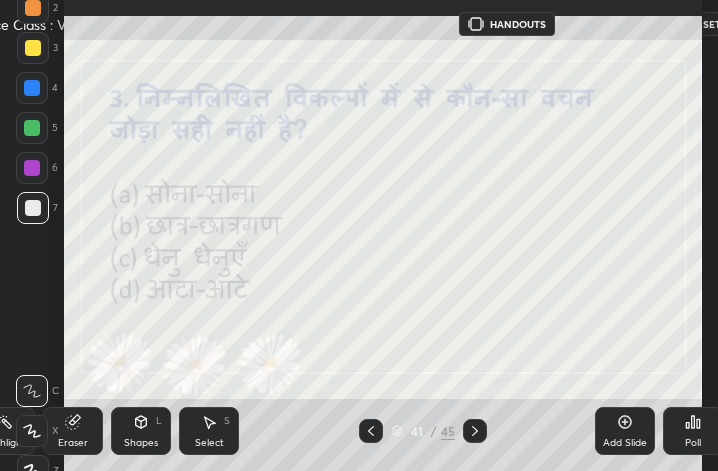 scroll, scrollTop: 343, scrollLeft: 458, axis: both 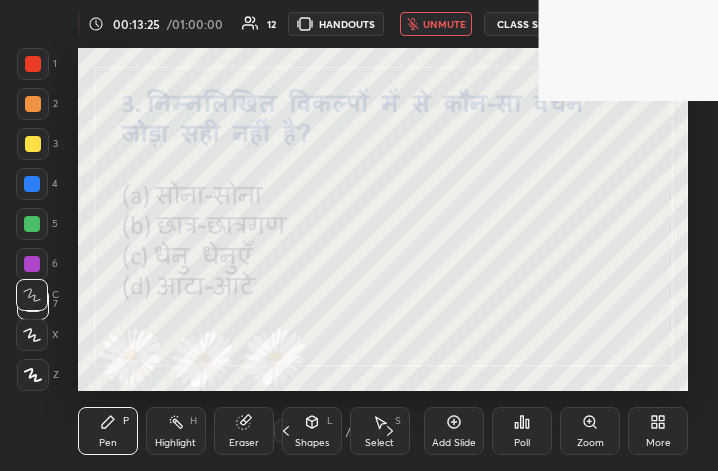 click 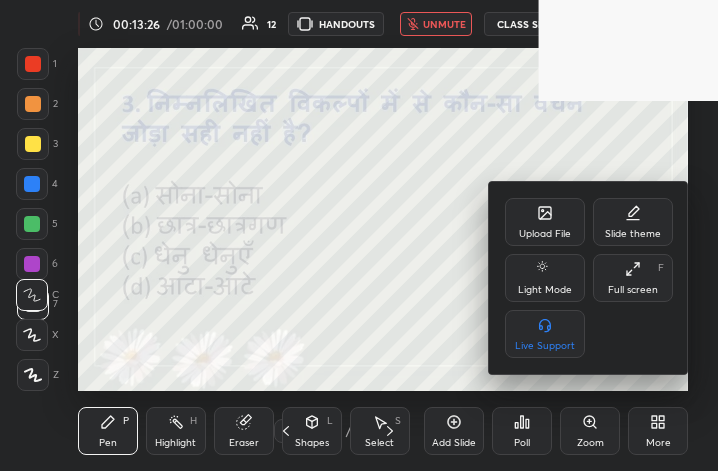 click on "Upload File Slide theme Light Mode Full screen F Live Support" at bounding box center [589, 278] 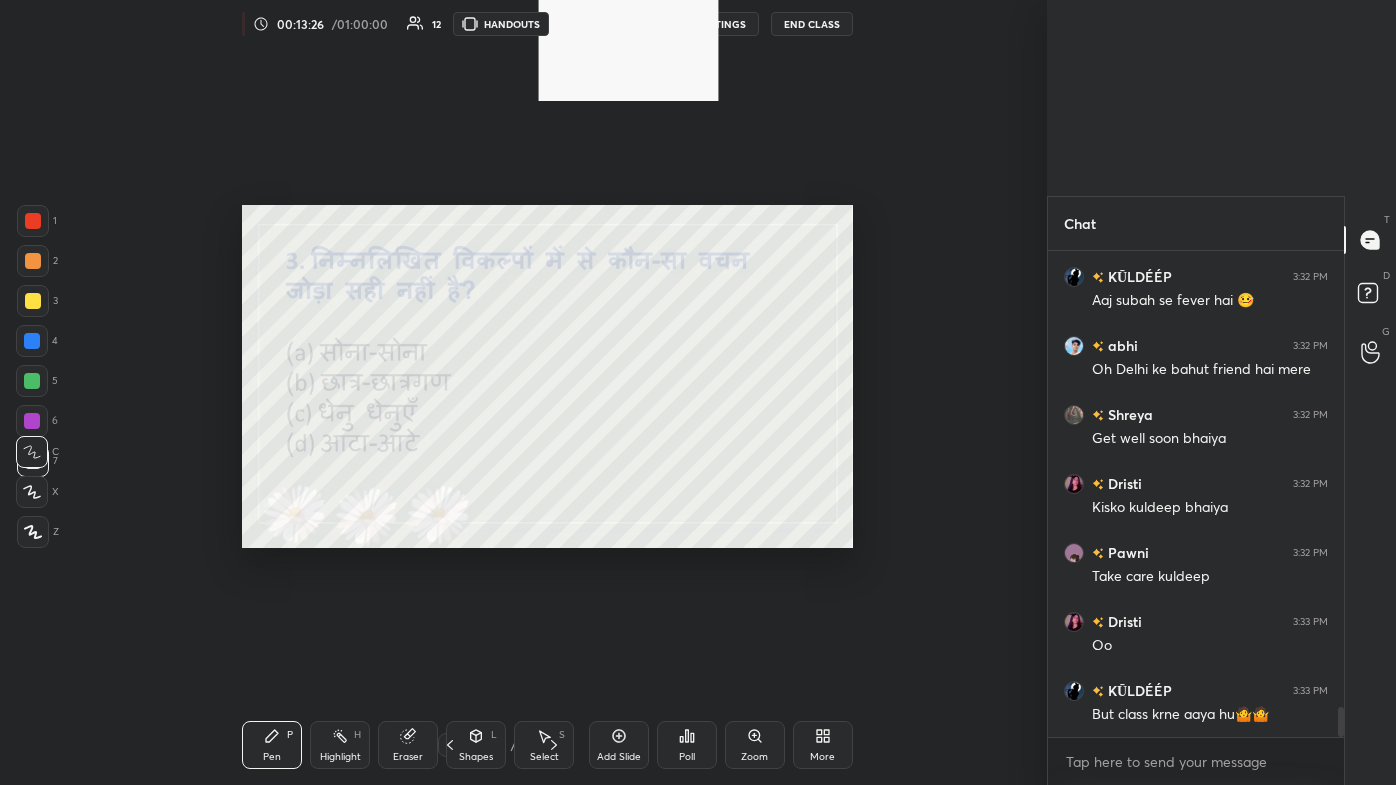 scroll, scrollTop: 99342, scrollLeft: 98683, axis: both 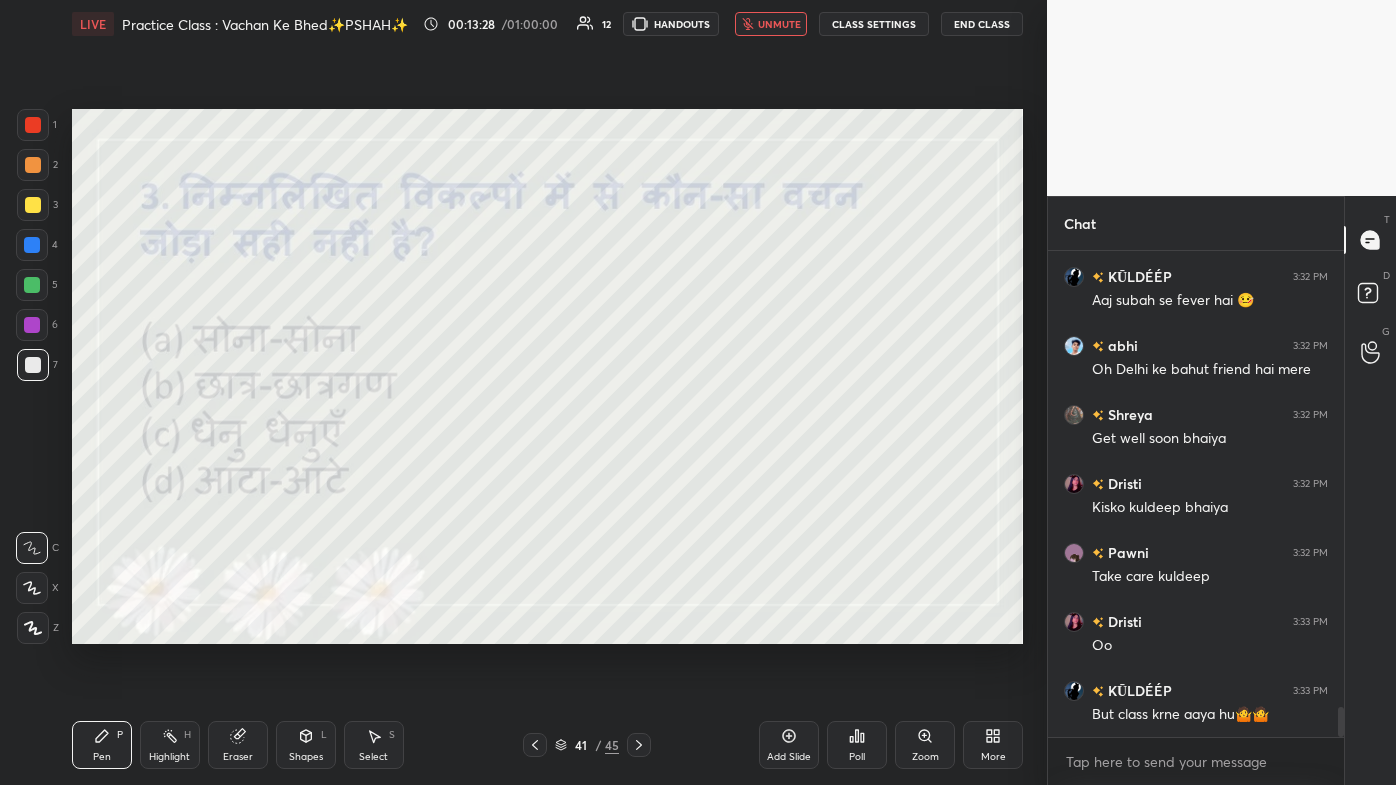 click on "unmute" at bounding box center [779, 24] 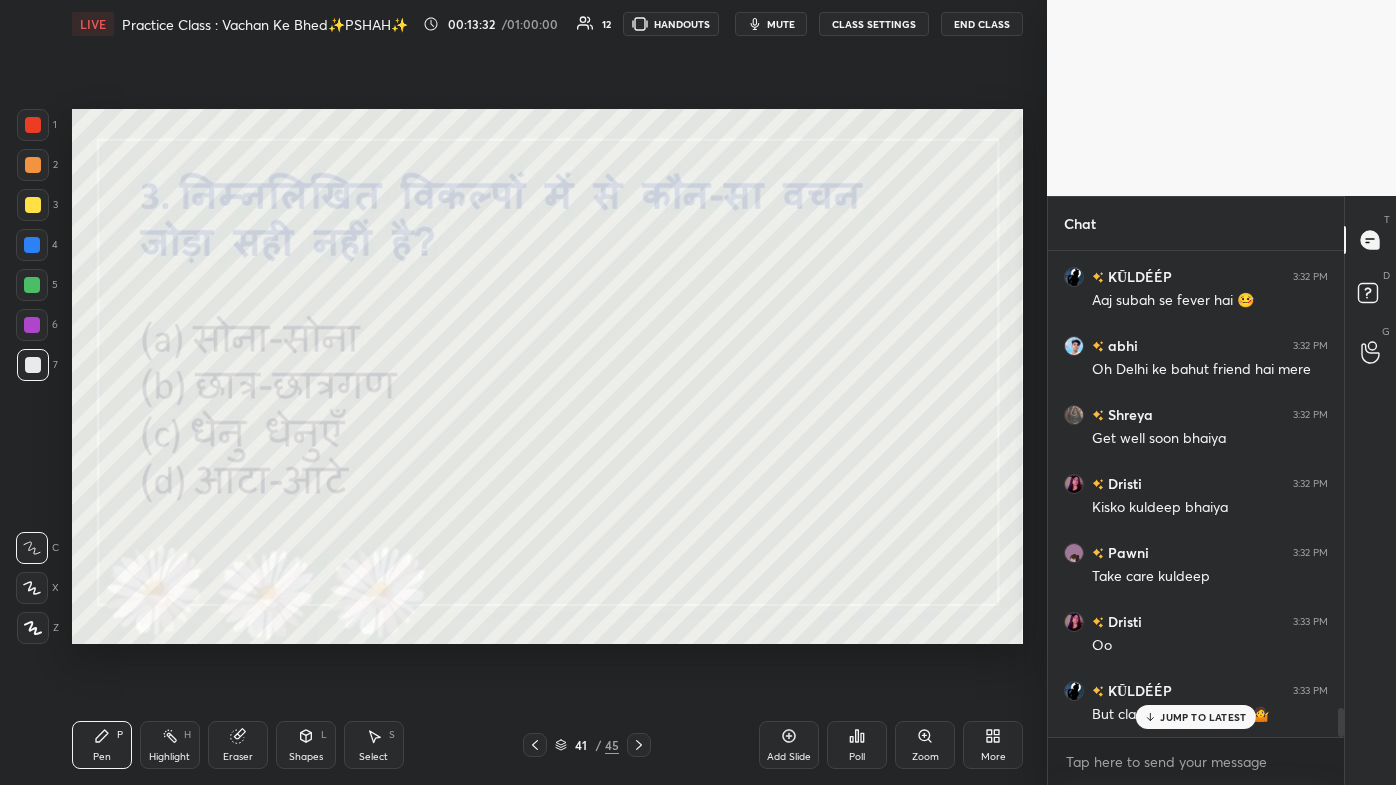scroll, scrollTop: 7544, scrollLeft: 0, axis: vertical 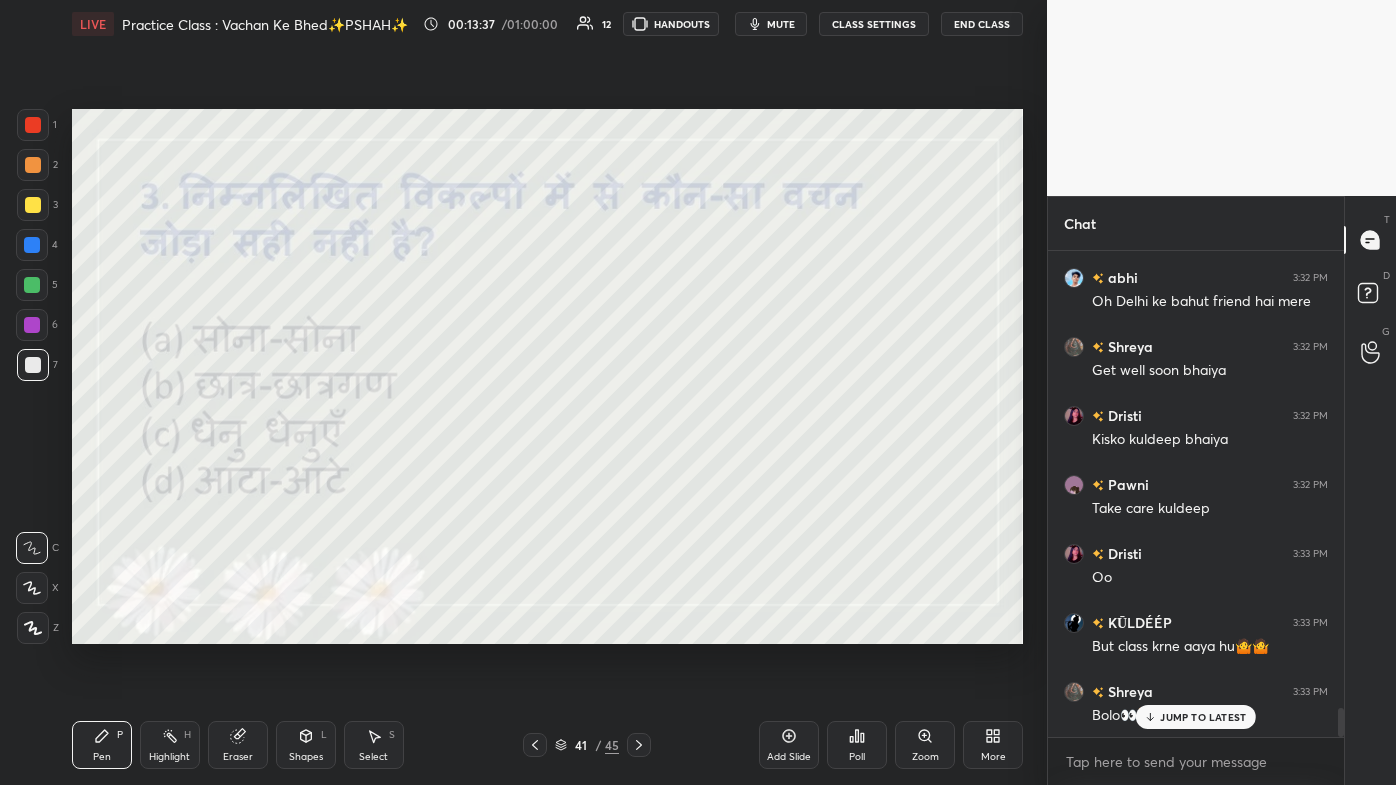 click on "Poll" at bounding box center (857, 745) 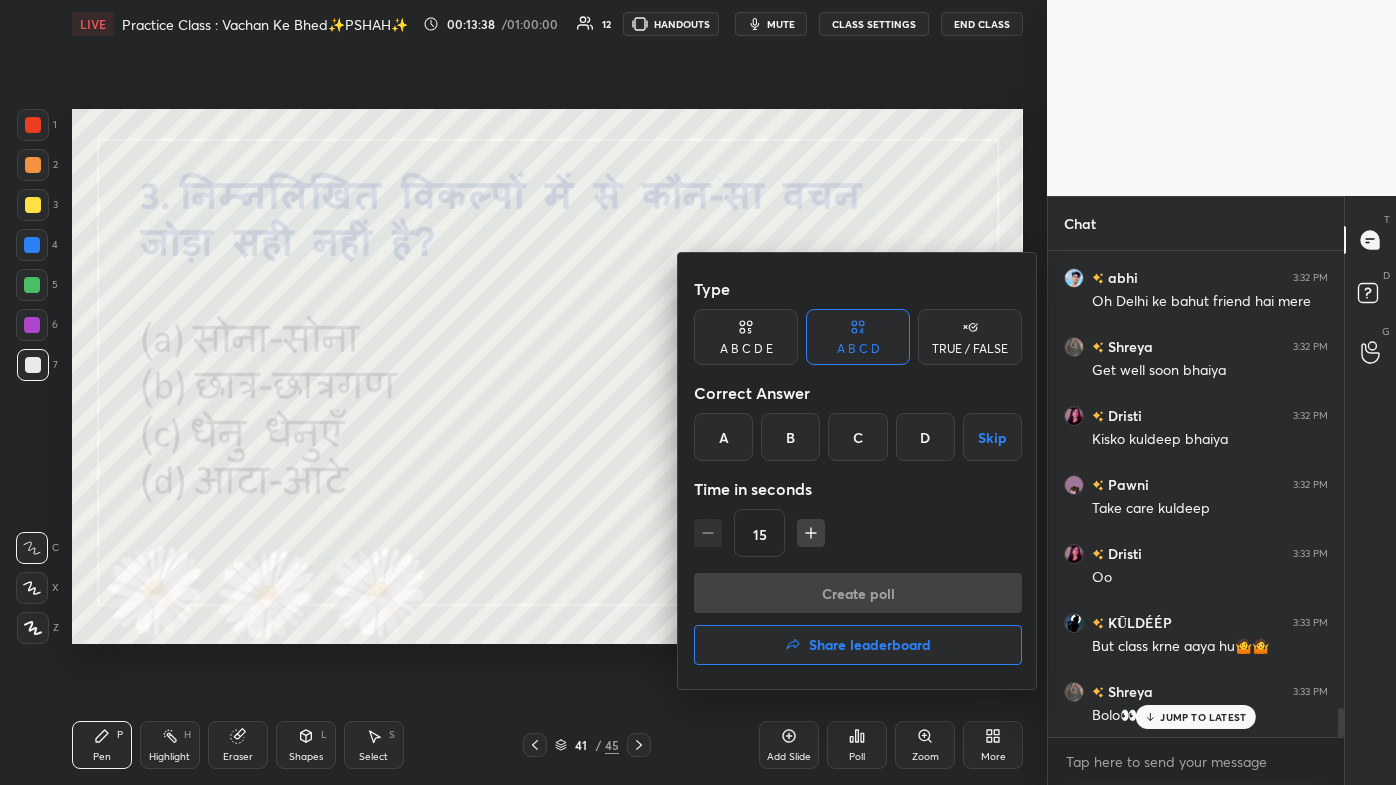 click on "D" at bounding box center [925, 437] 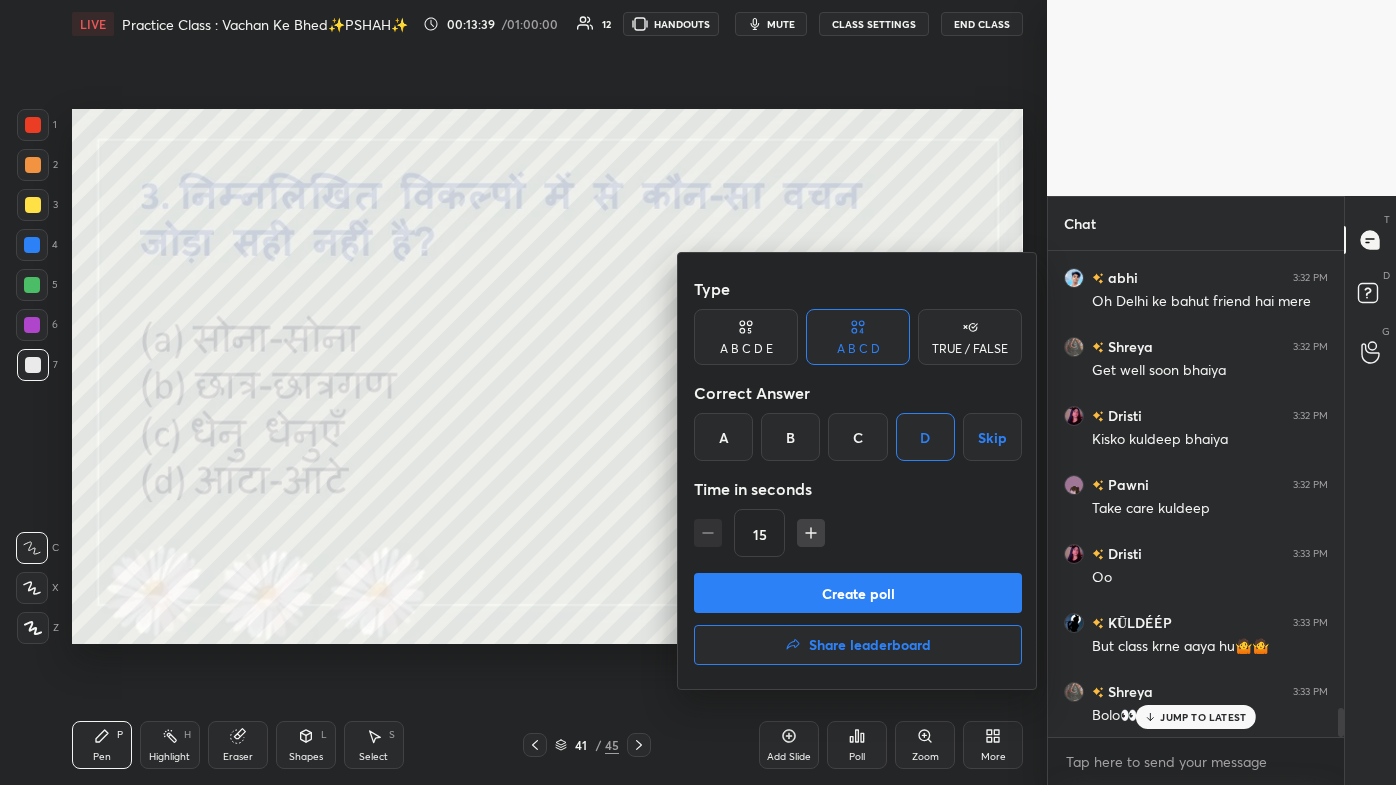 click on "Create poll" at bounding box center (858, 593) 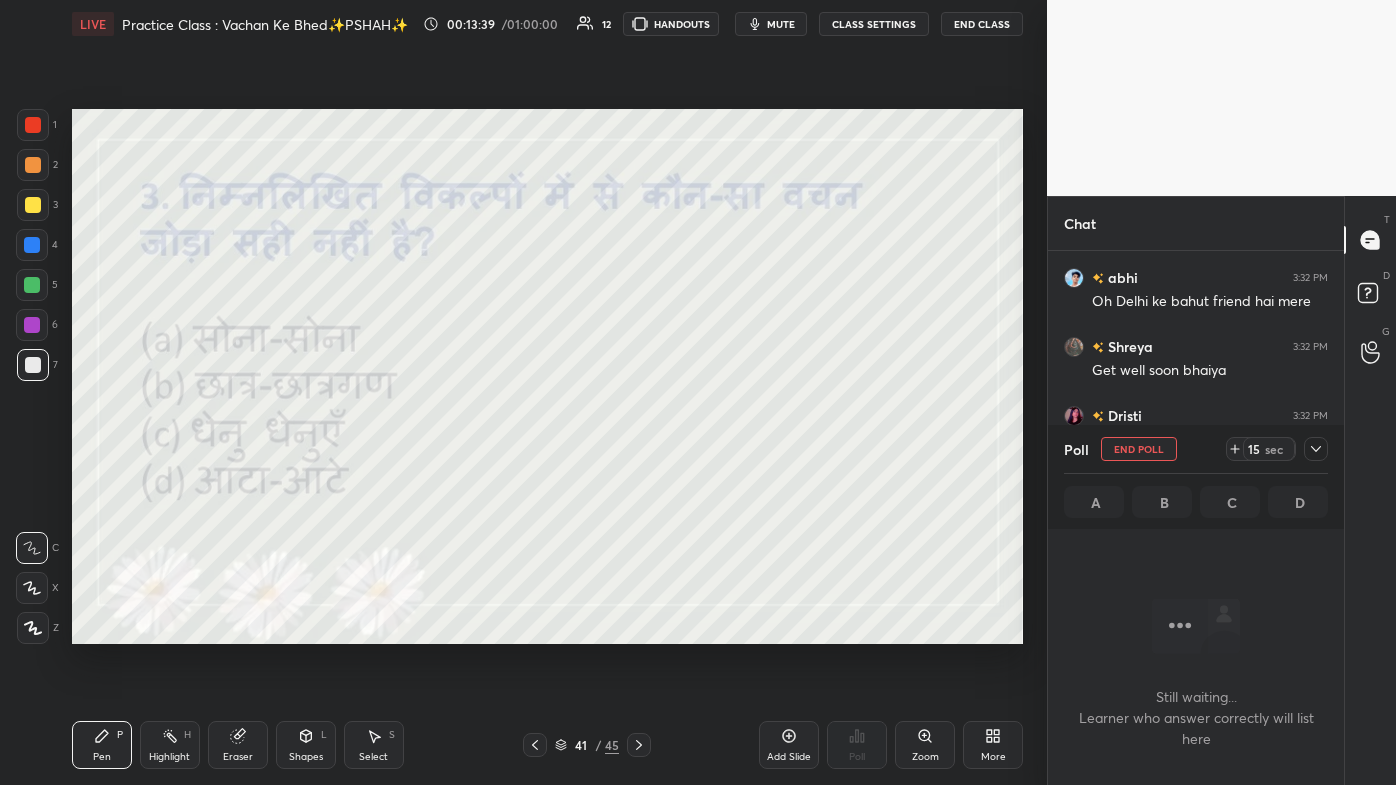 scroll, scrollTop: 404, scrollLeft: 290, axis: both 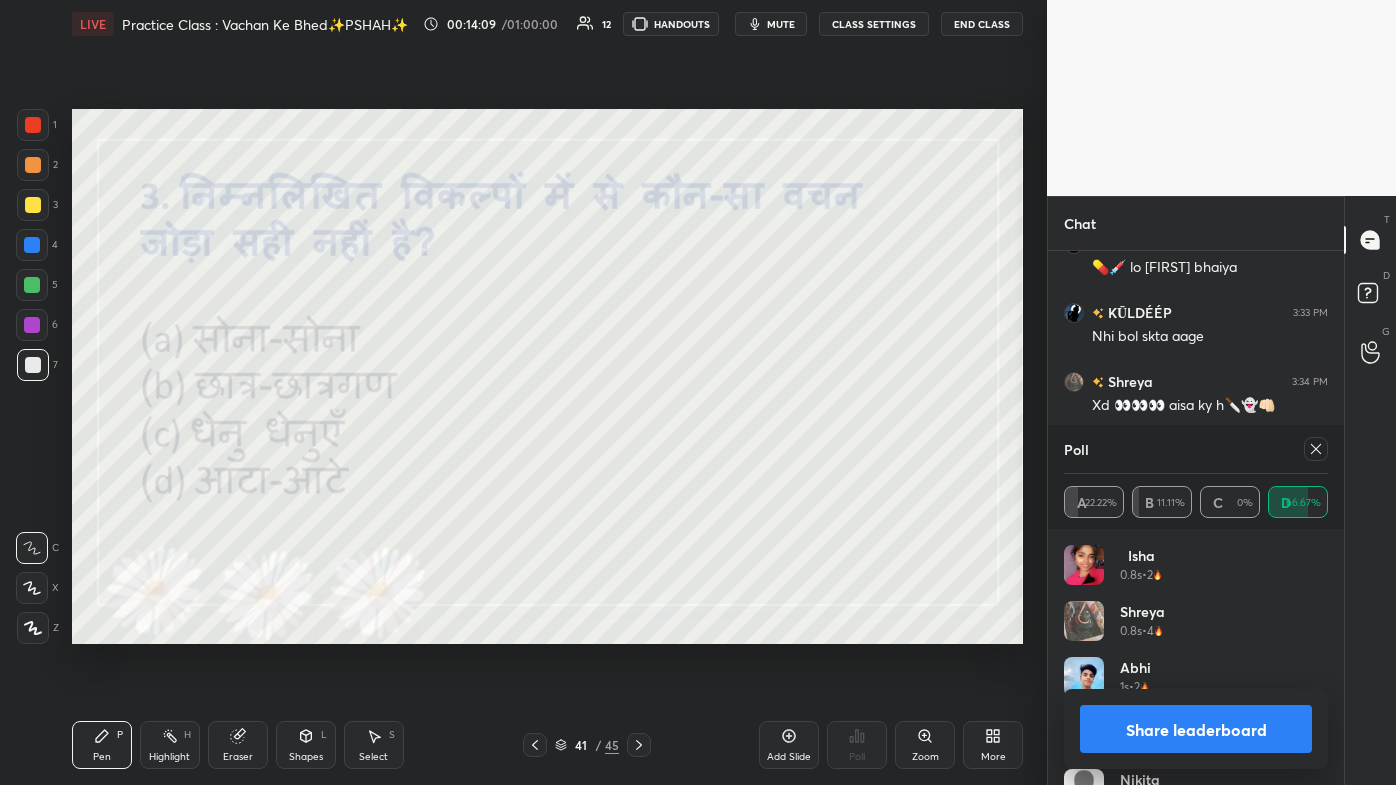 click 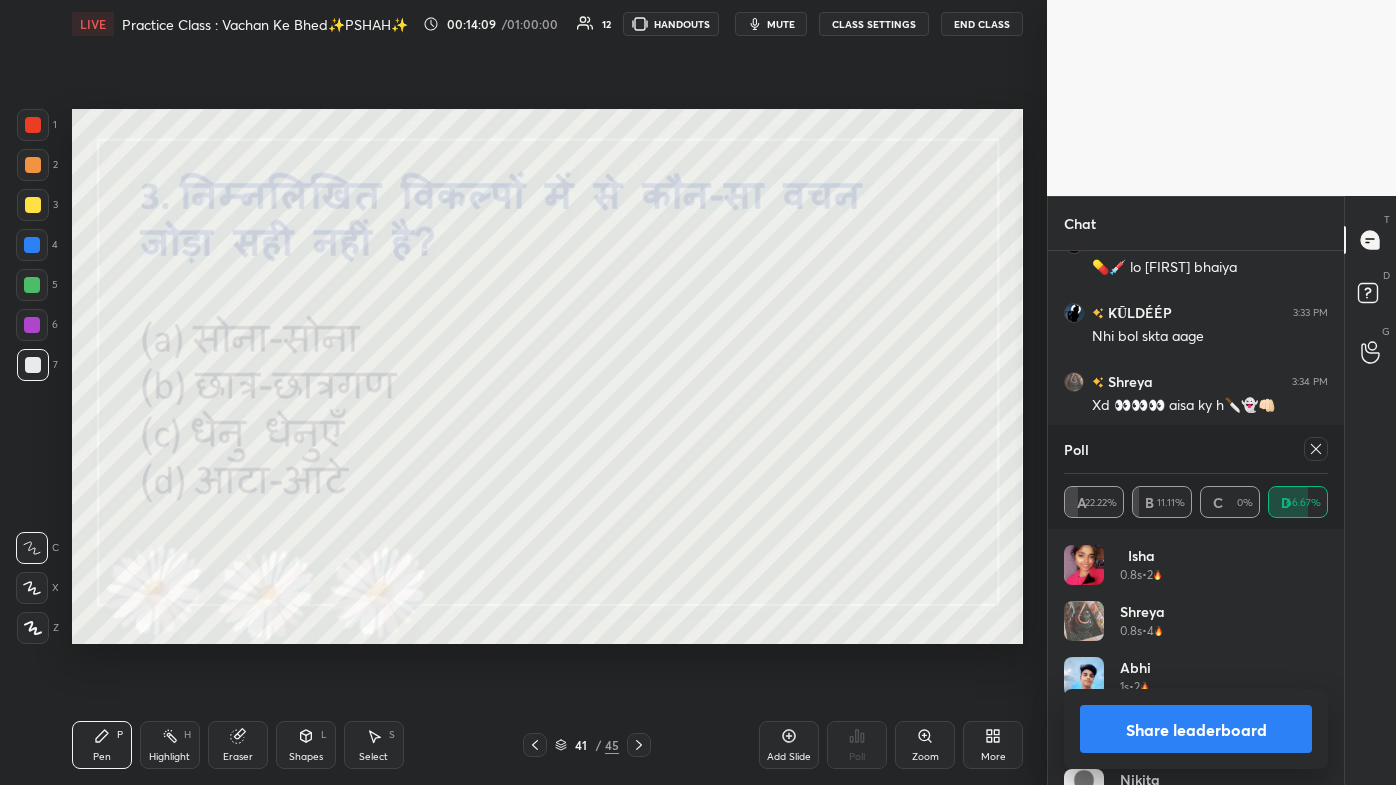 scroll, scrollTop: 150, scrollLeft: 258, axis: both 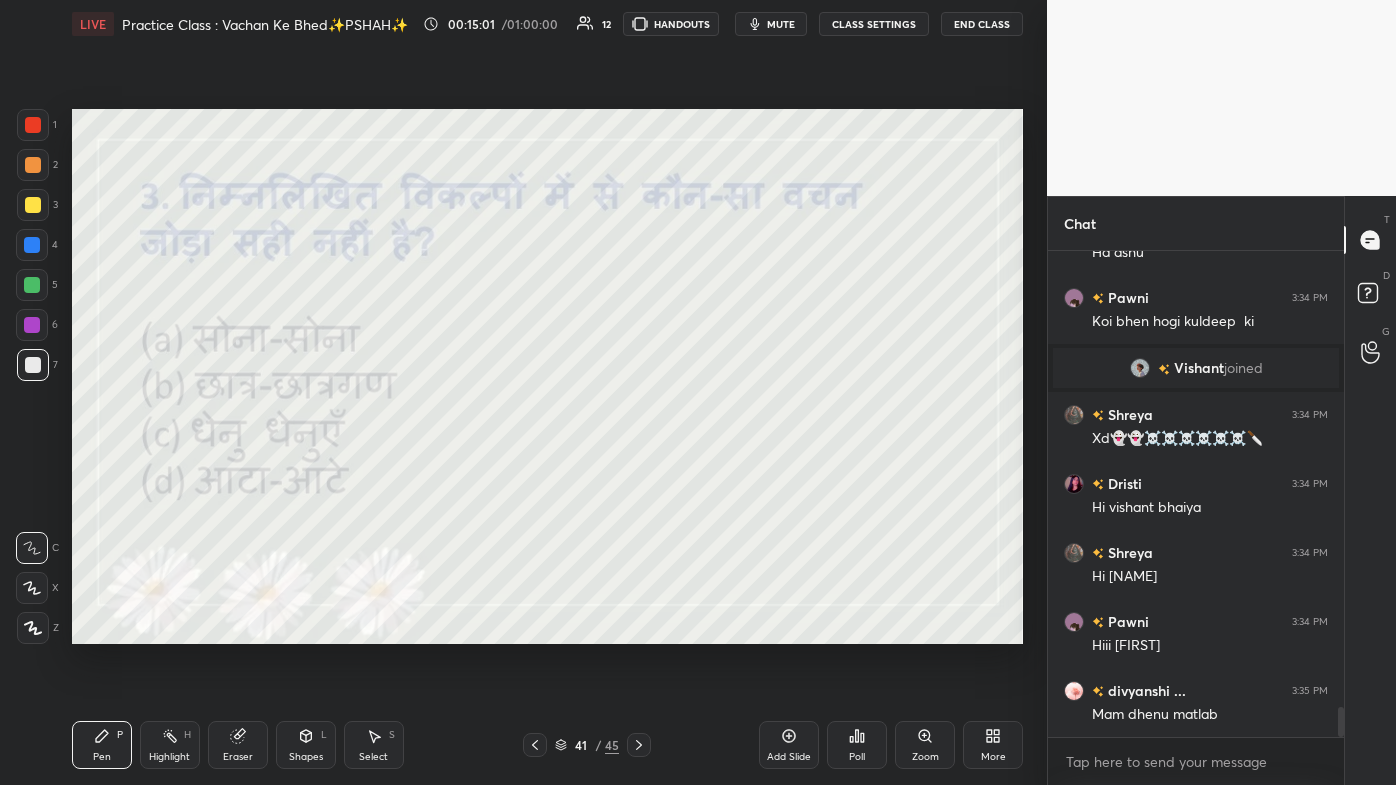 click on "More" at bounding box center (993, 745) 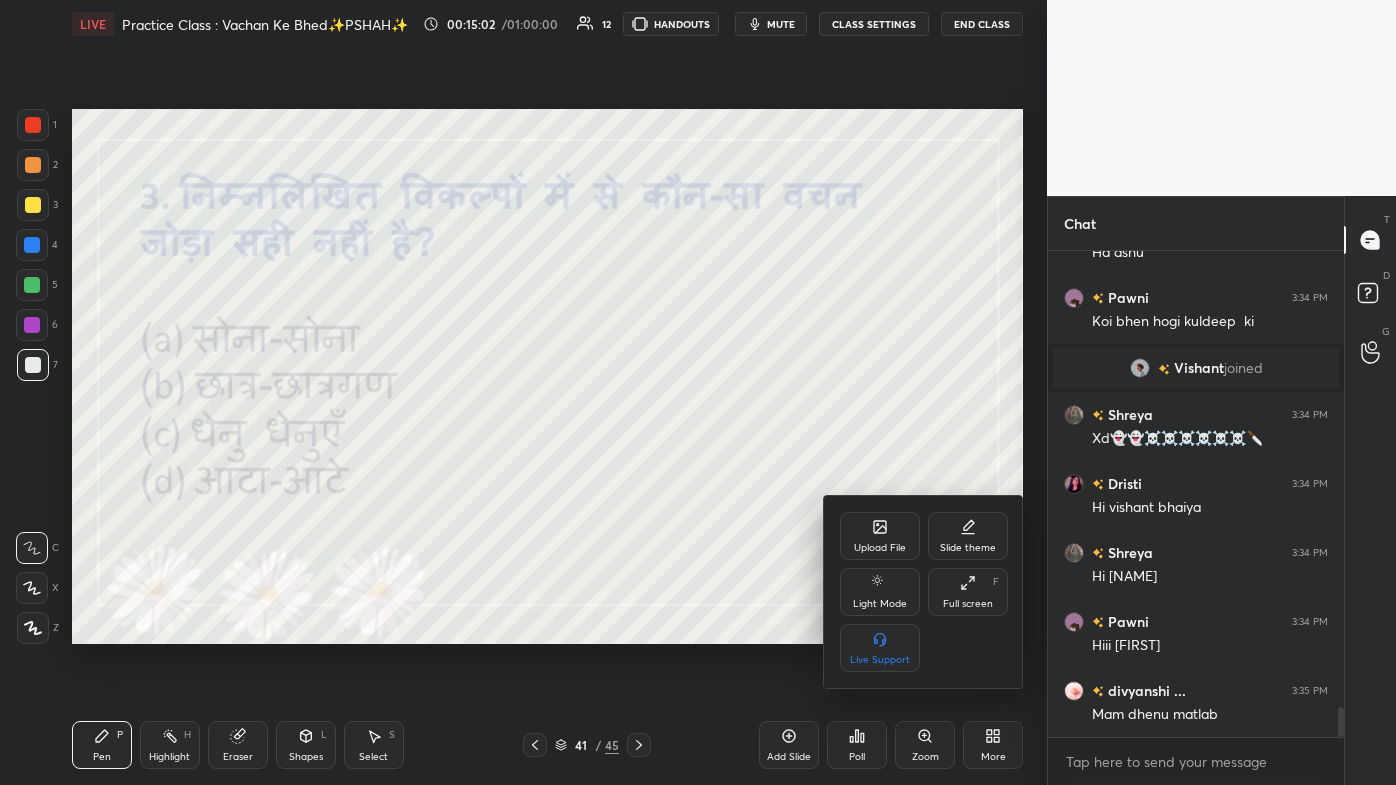 click 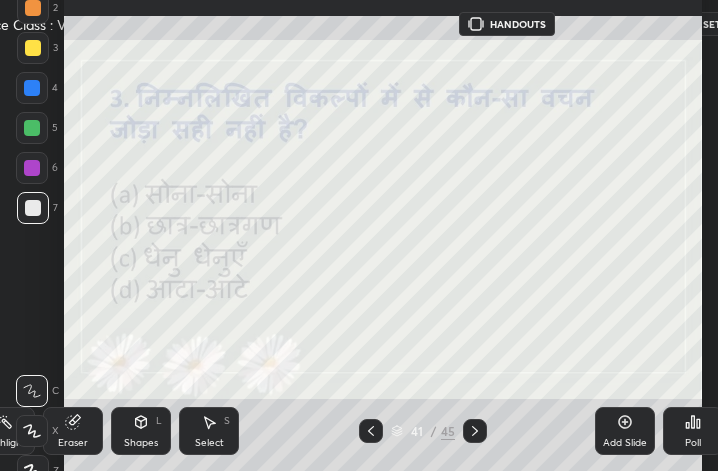 scroll, scrollTop: 343, scrollLeft: 459, axis: both 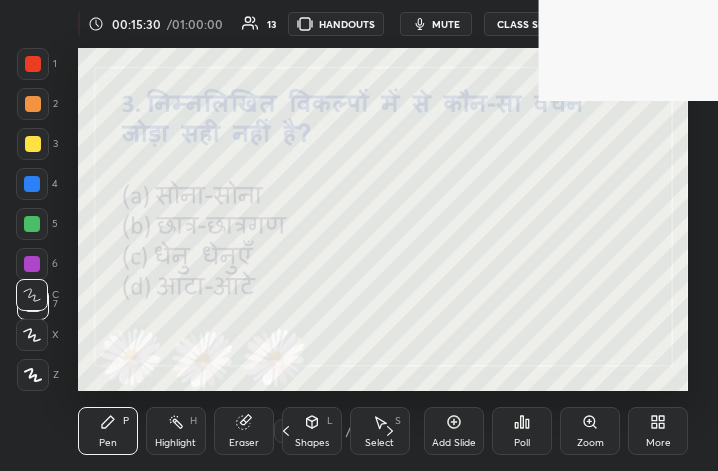 click on "More" at bounding box center (658, 431) 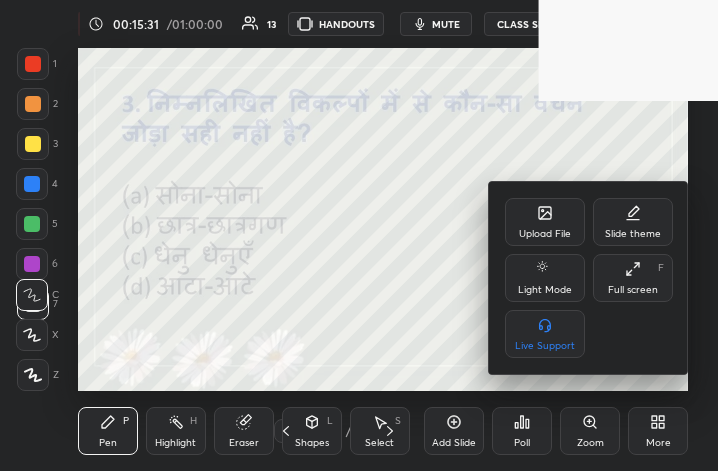 click 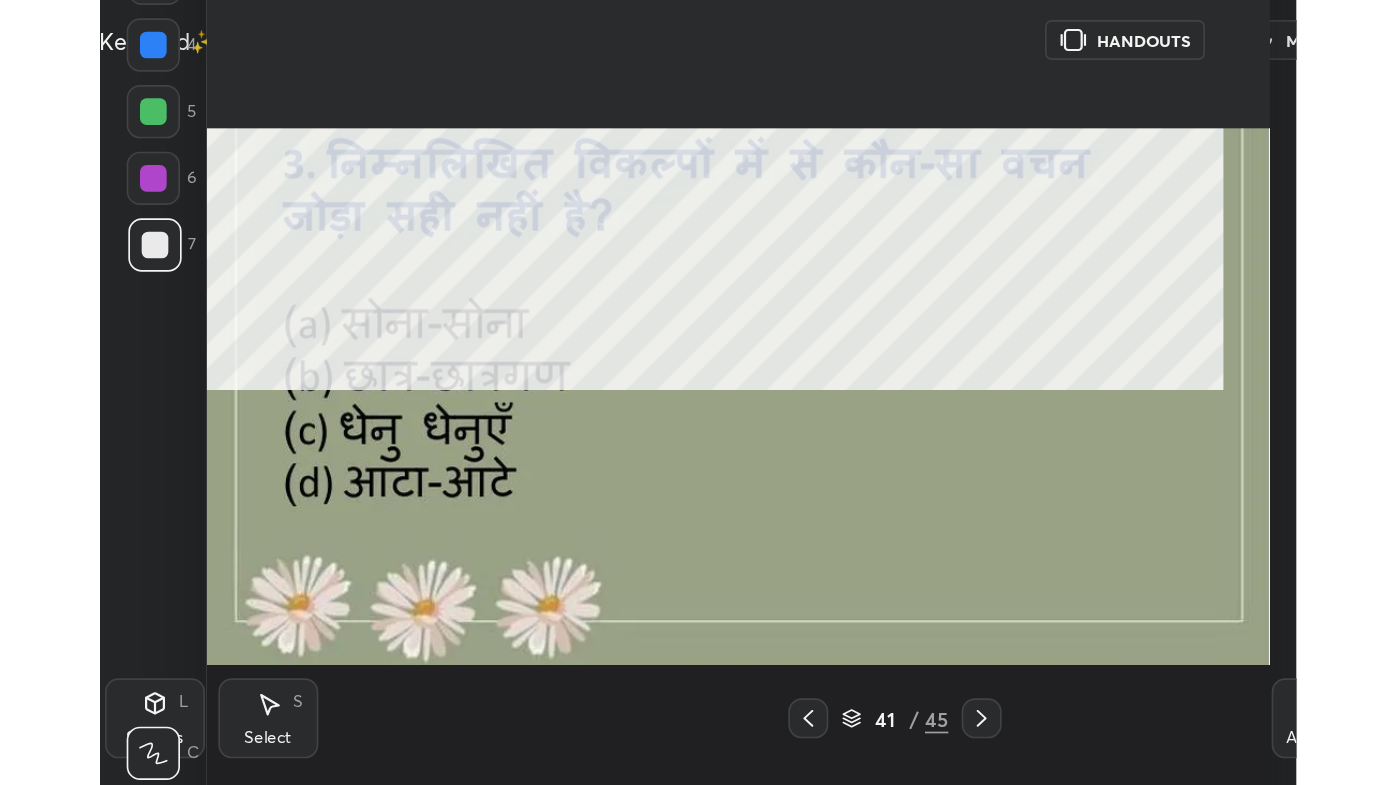 scroll, scrollTop: 99342, scrollLeft: 98688, axis: both 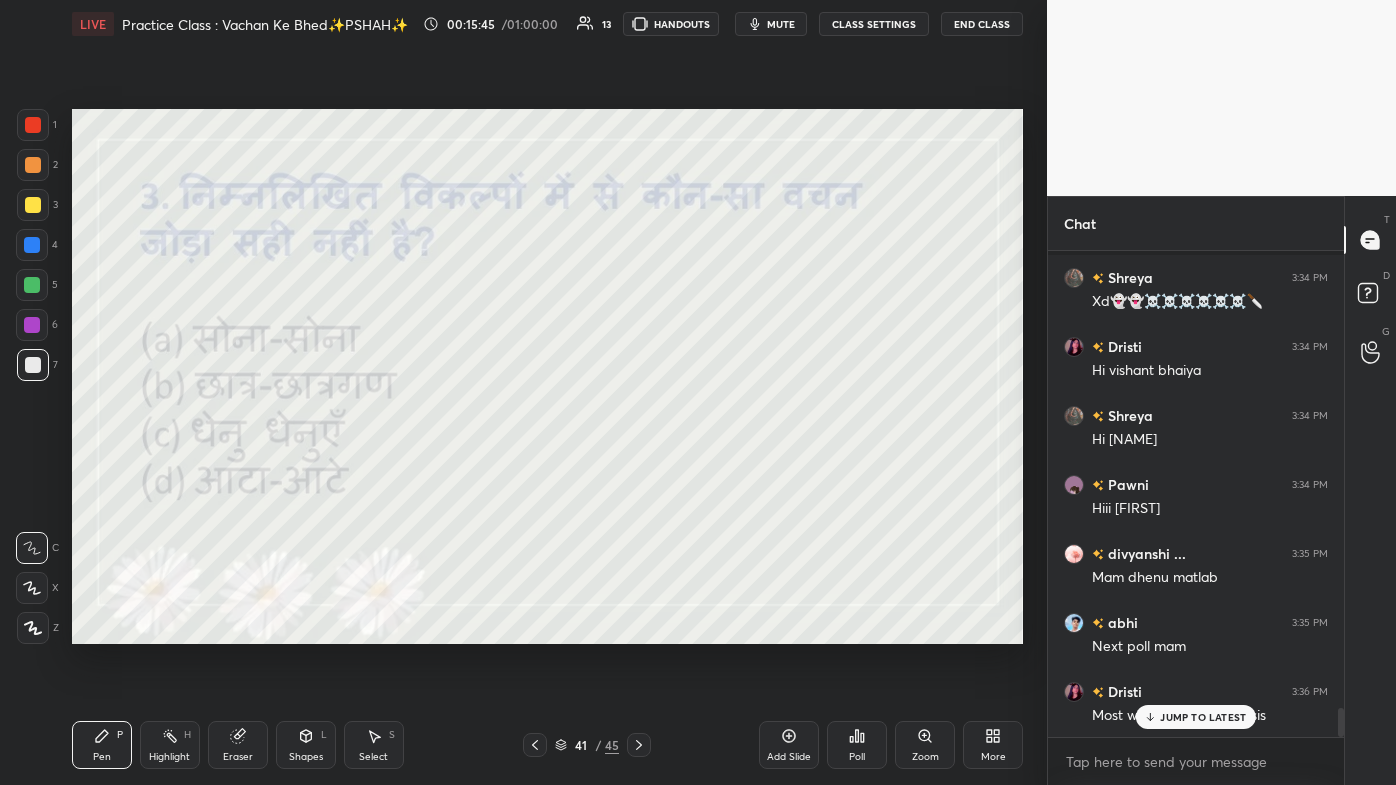 click 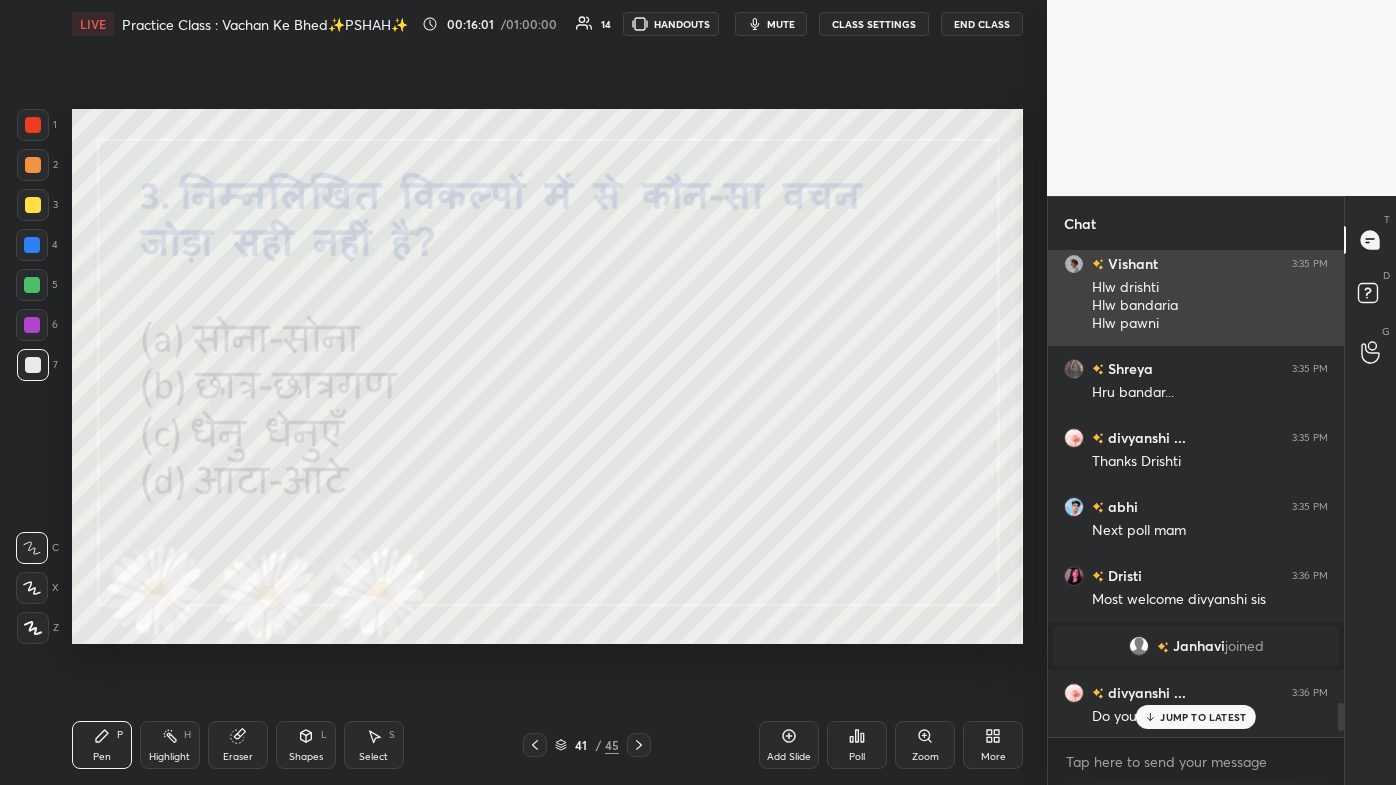 scroll, scrollTop: 8076, scrollLeft: 0, axis: vertical 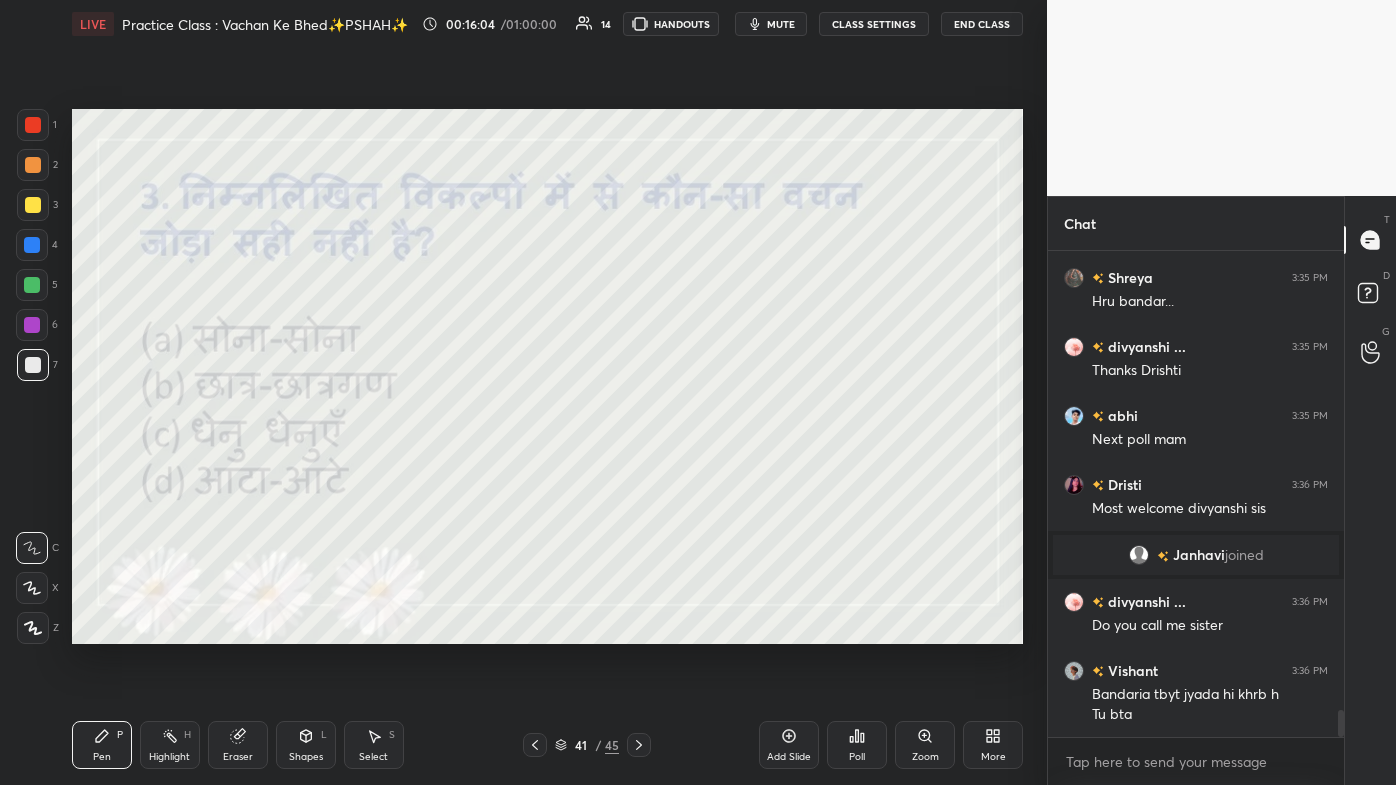 click on "Tu bta" at bounding box center (1210, 715) 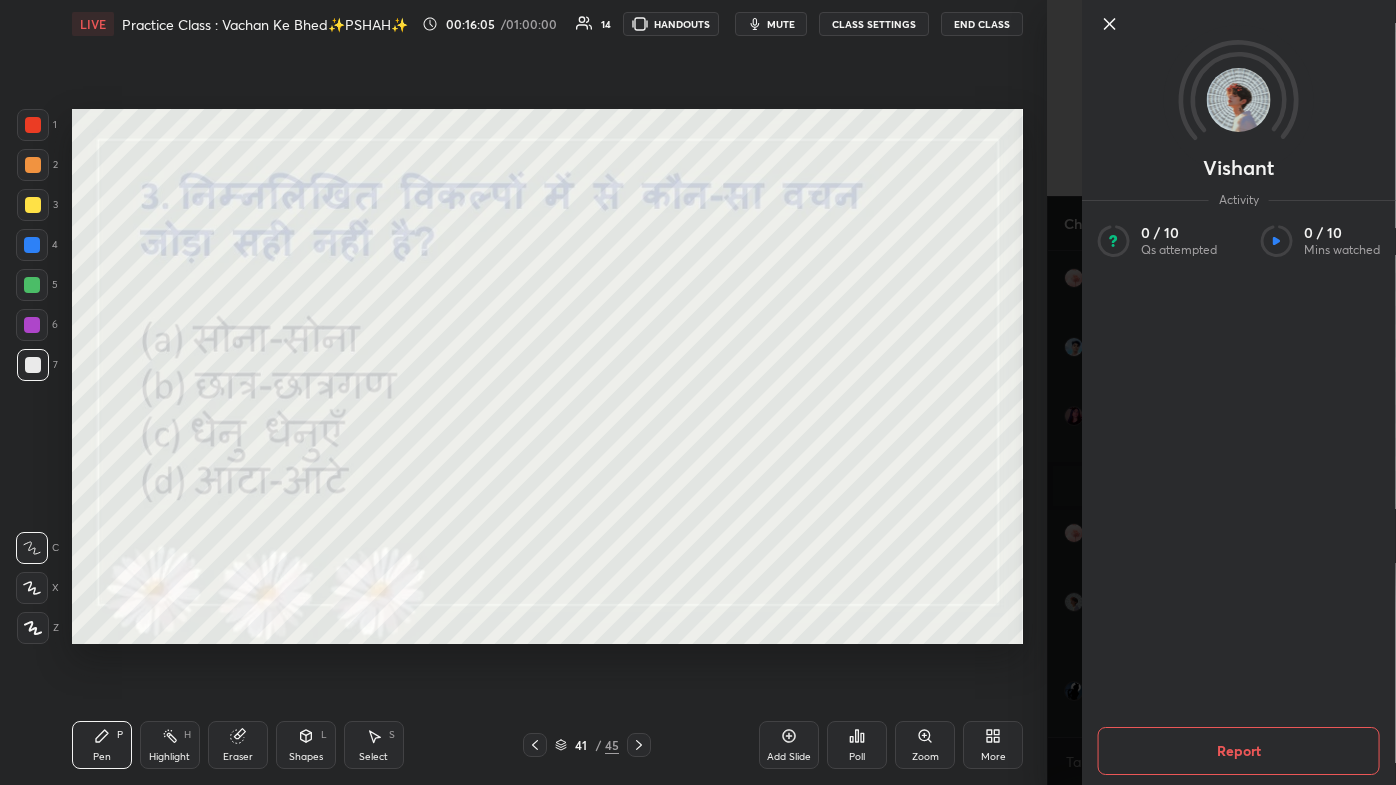 click 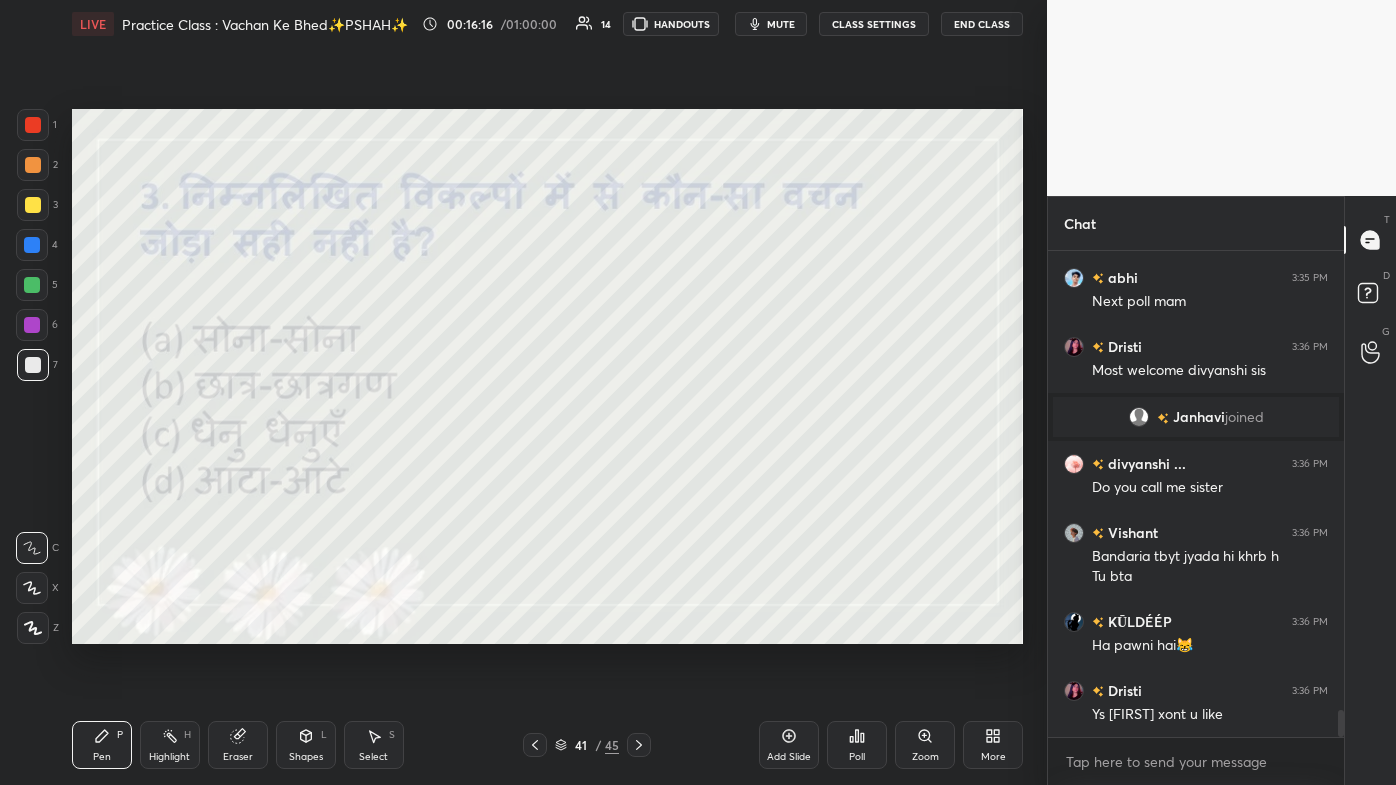 scroll, scrollTop: 8372, scrollLeft: 0, axis: vertical 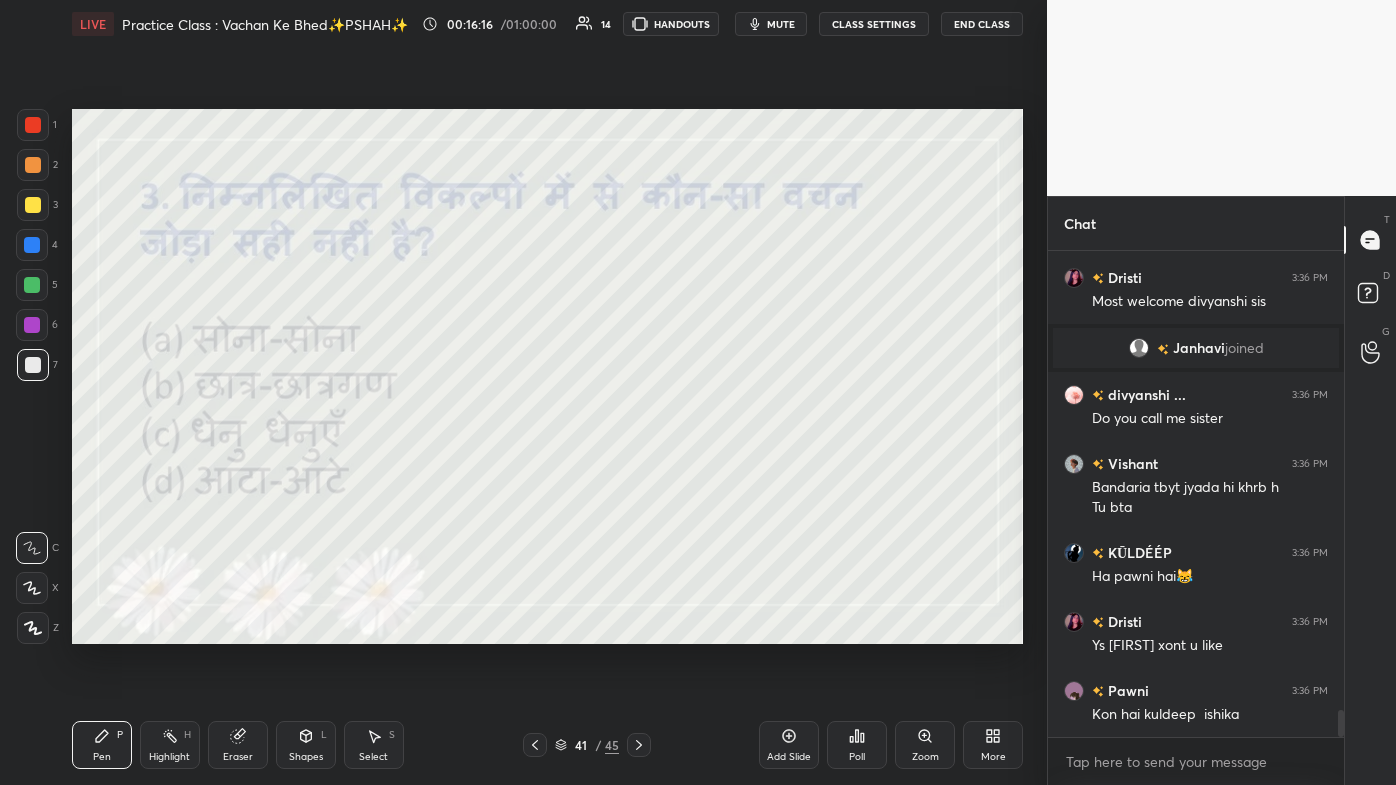 click on "41" at bounding box center (581, 745) 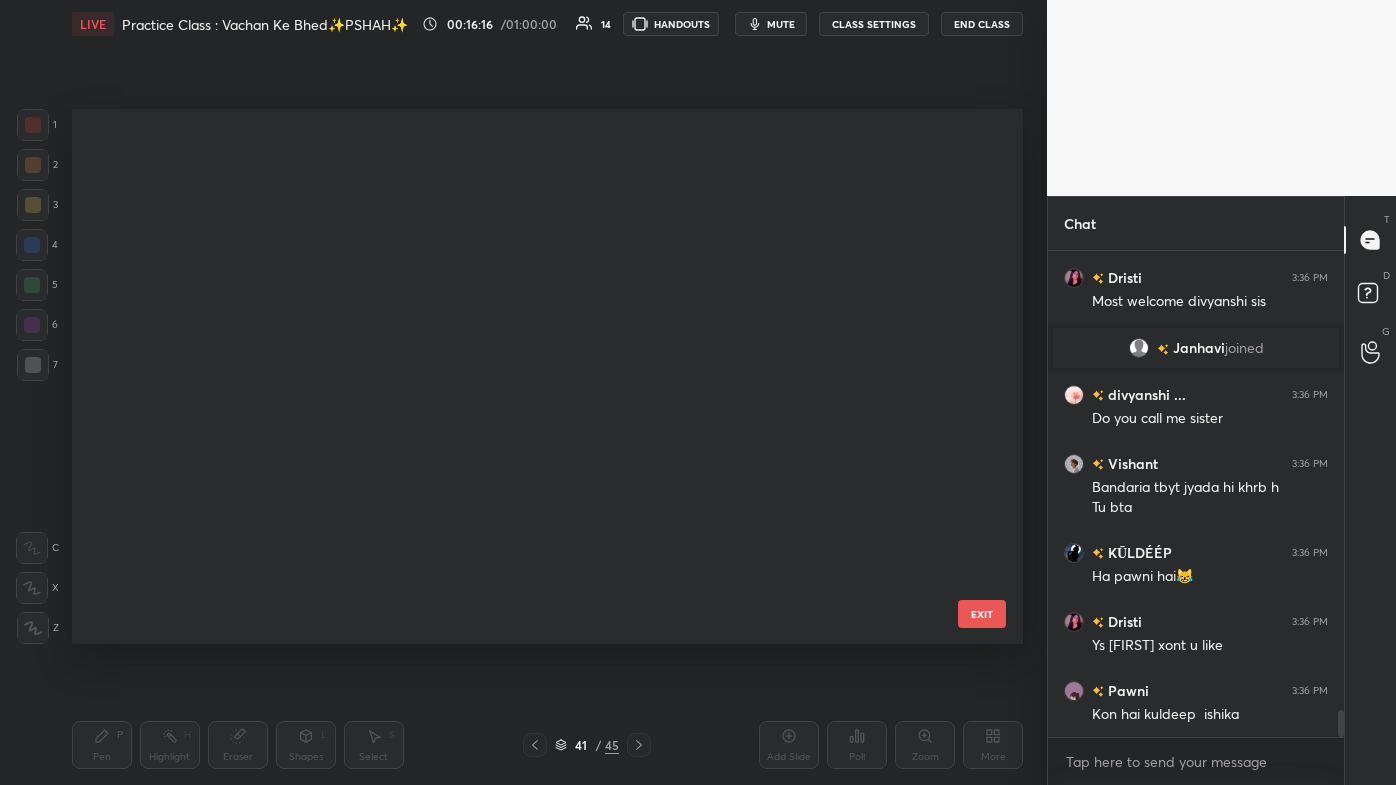 scroll, scrollTop: 1751, scrollLeft: 0, axis: vertical 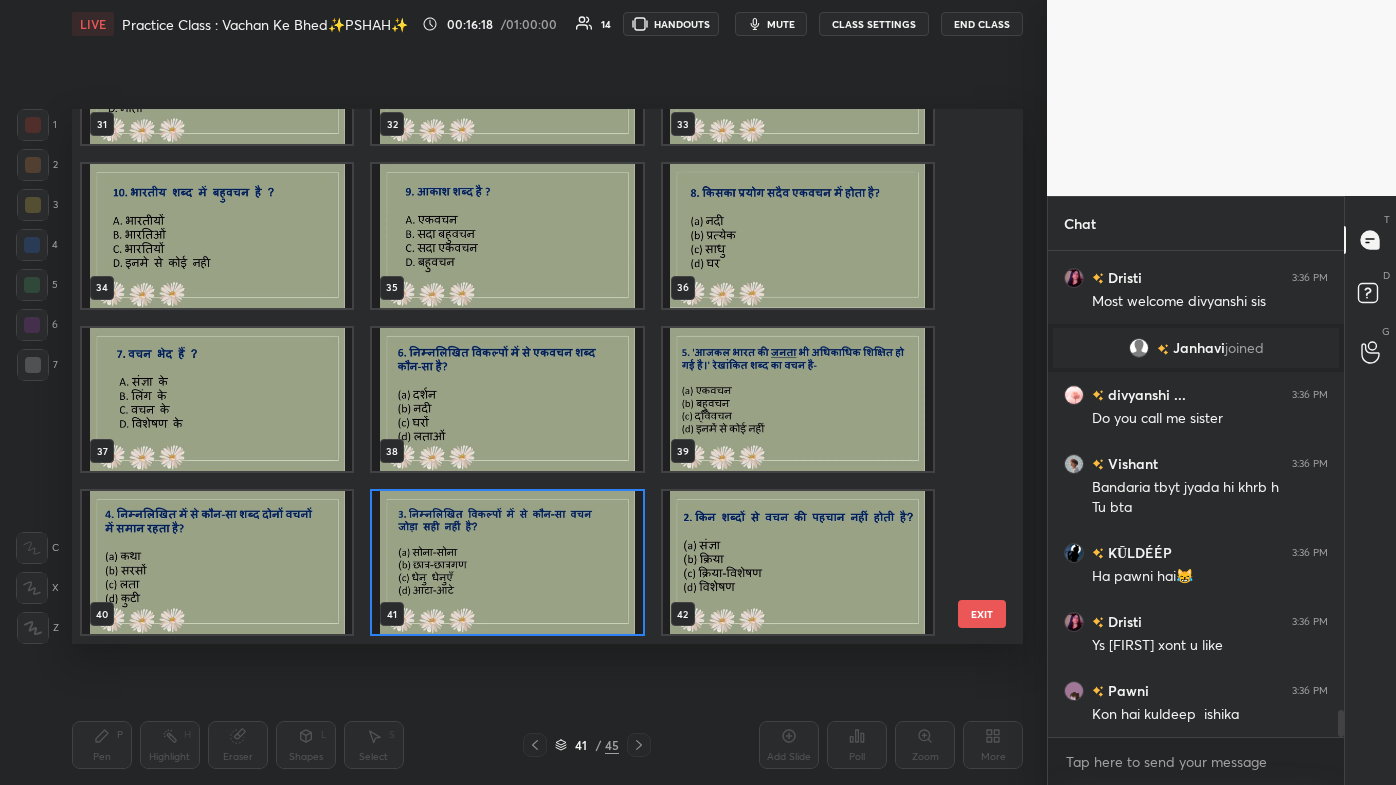 click on "EXIT" at bounding box center (982, 614) 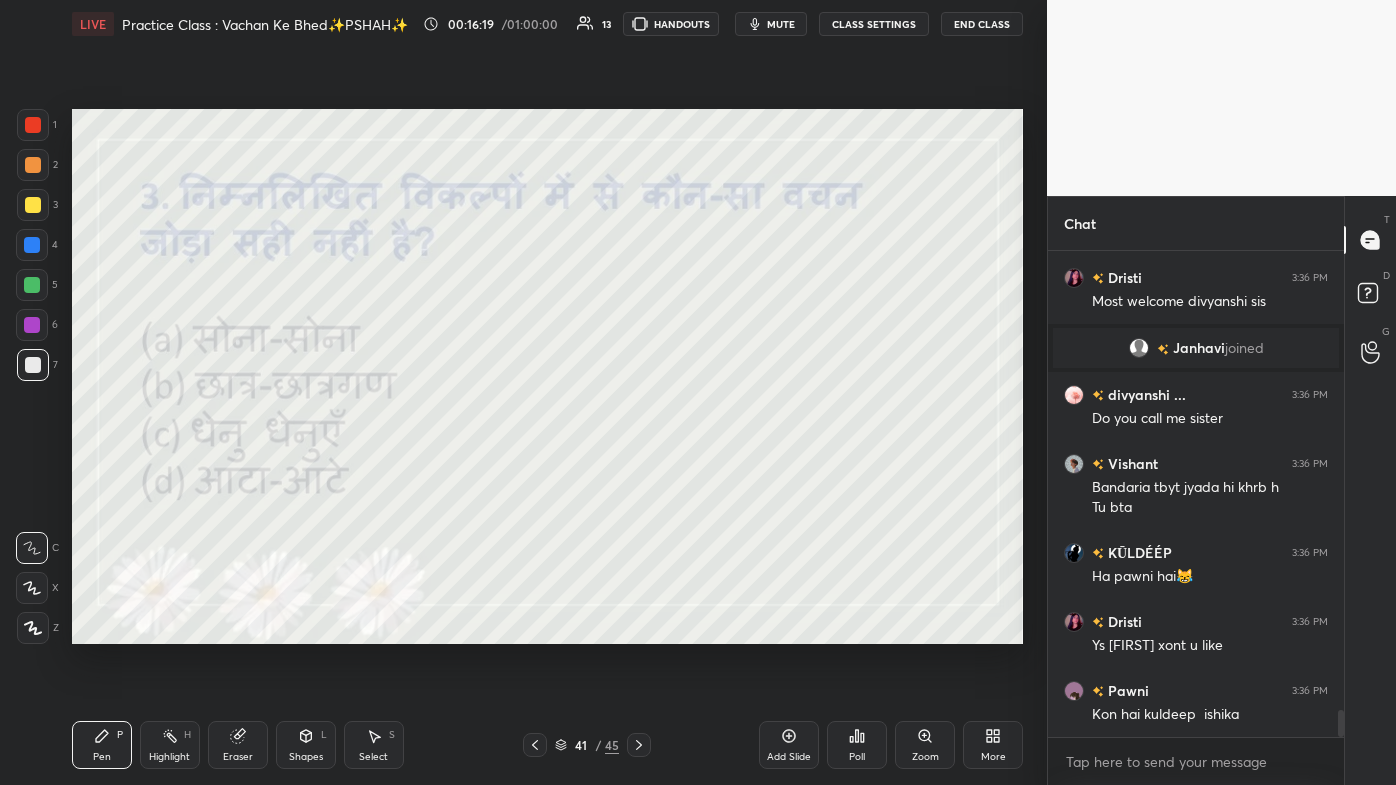 click 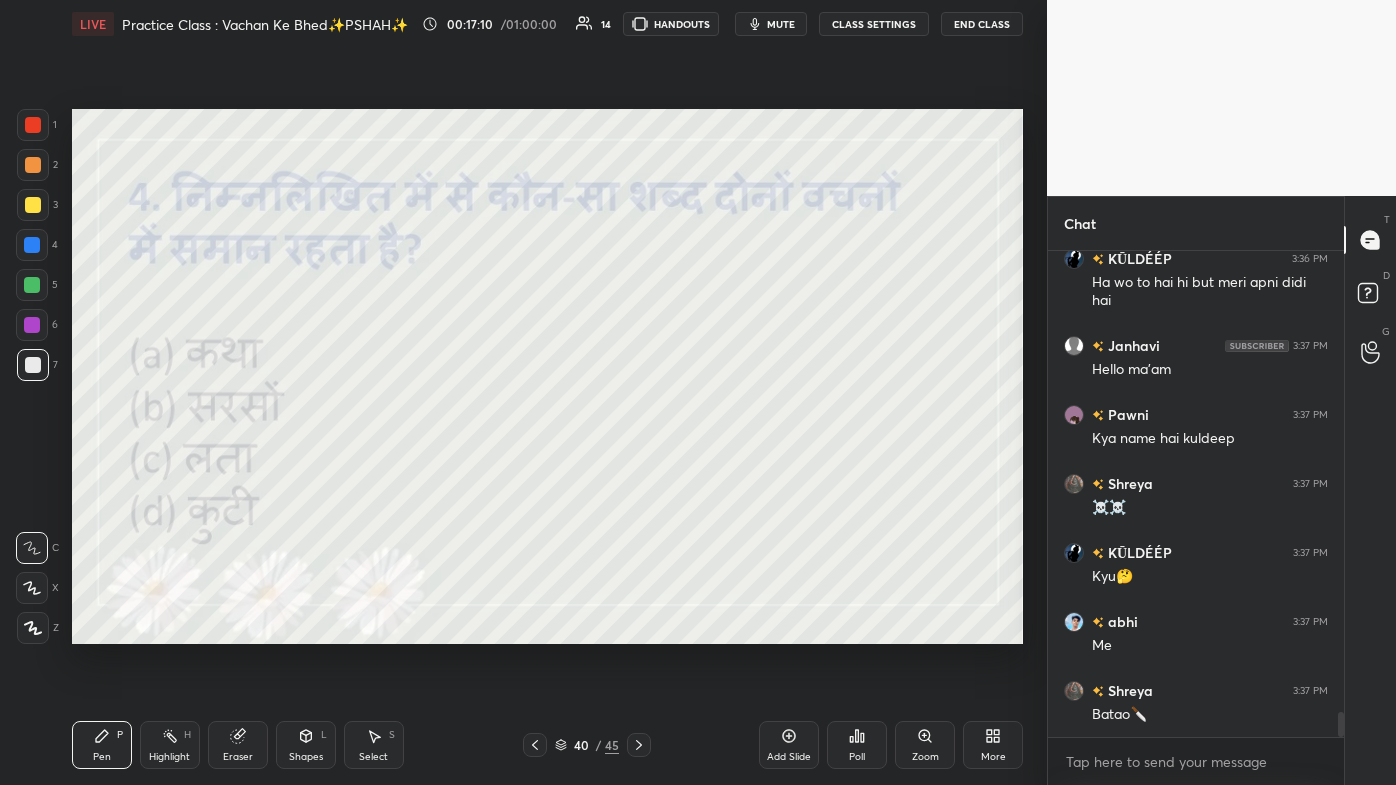 scroll, scrollTop: 9096, scrollLeft: 0, axis: vertical 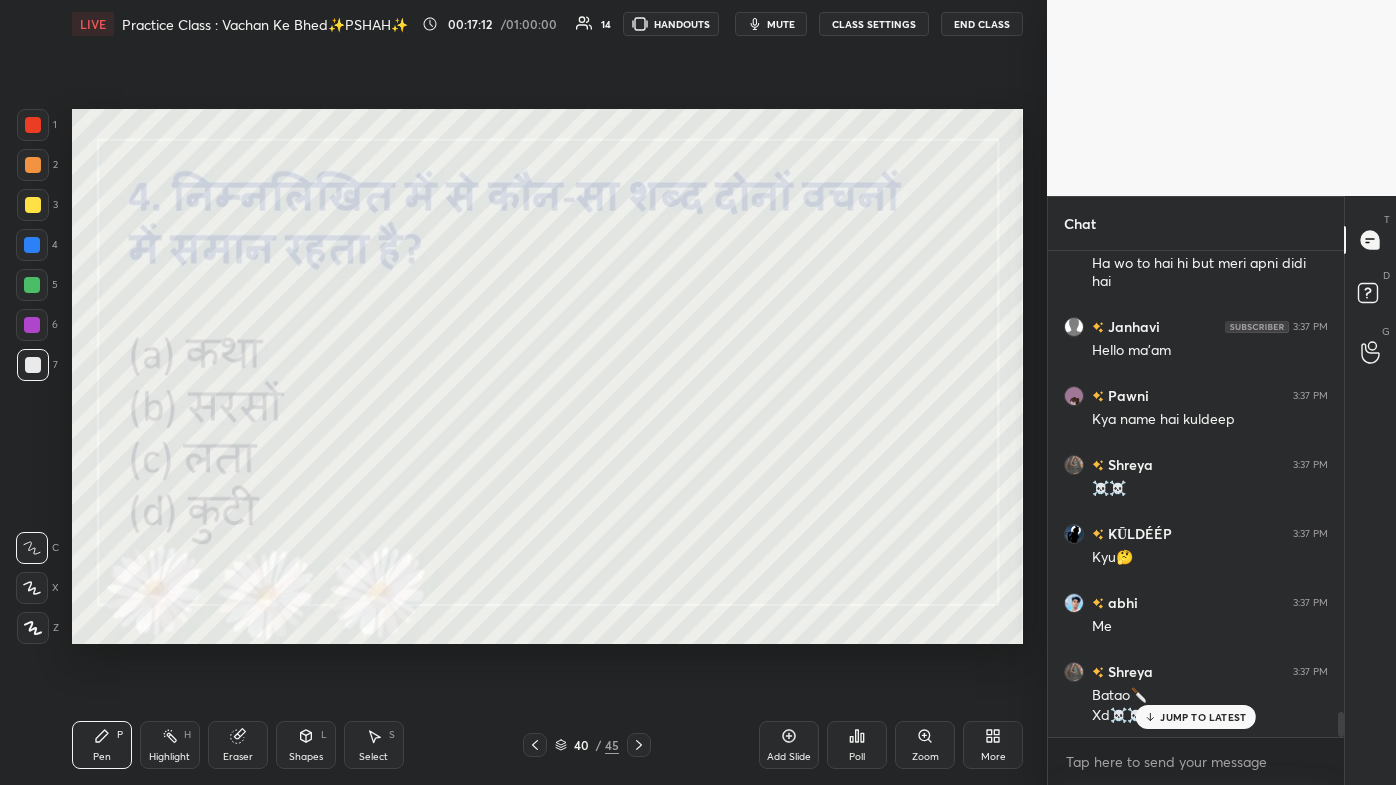 click on "JUMP TO LATEST" at bounding box center [1203, 717] 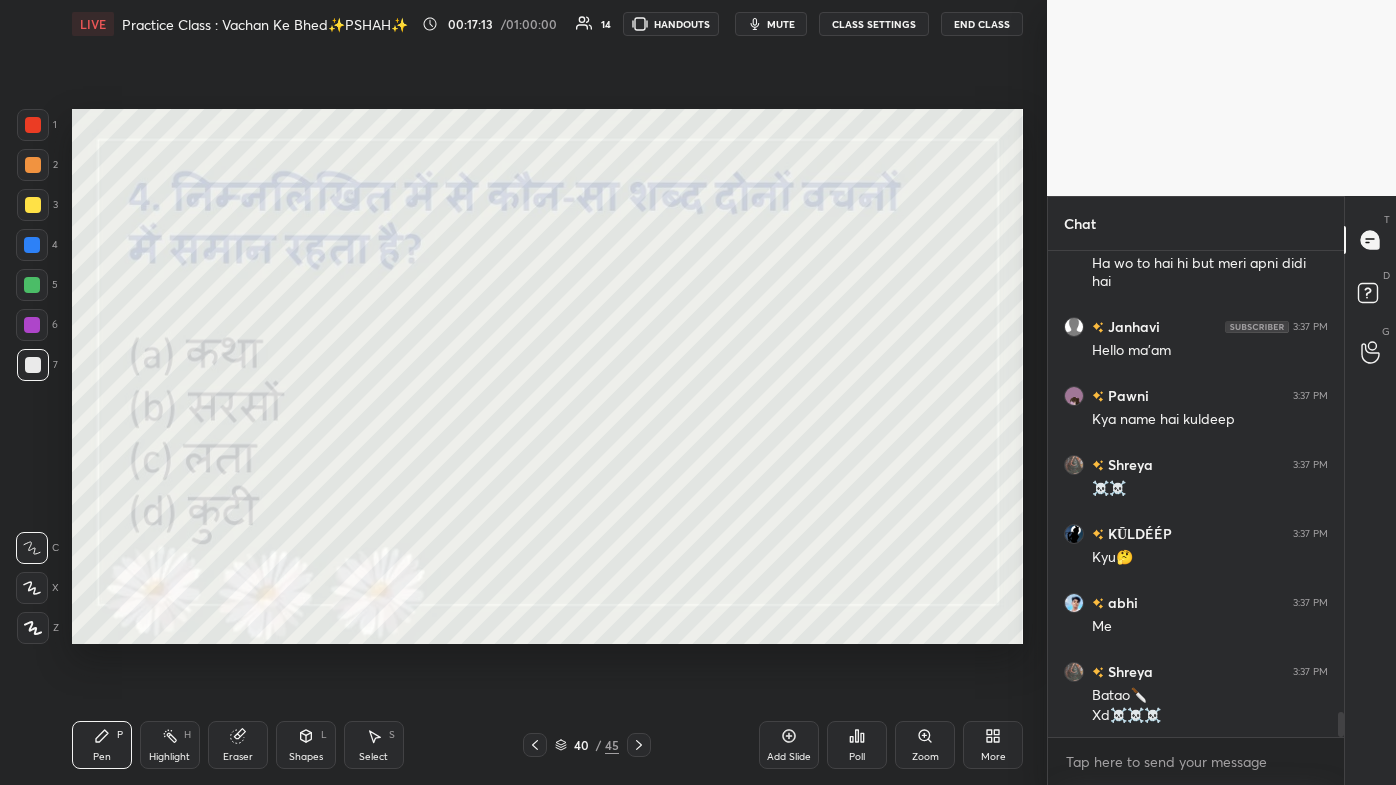 click on "Poll" at bounding box center (857, 745) 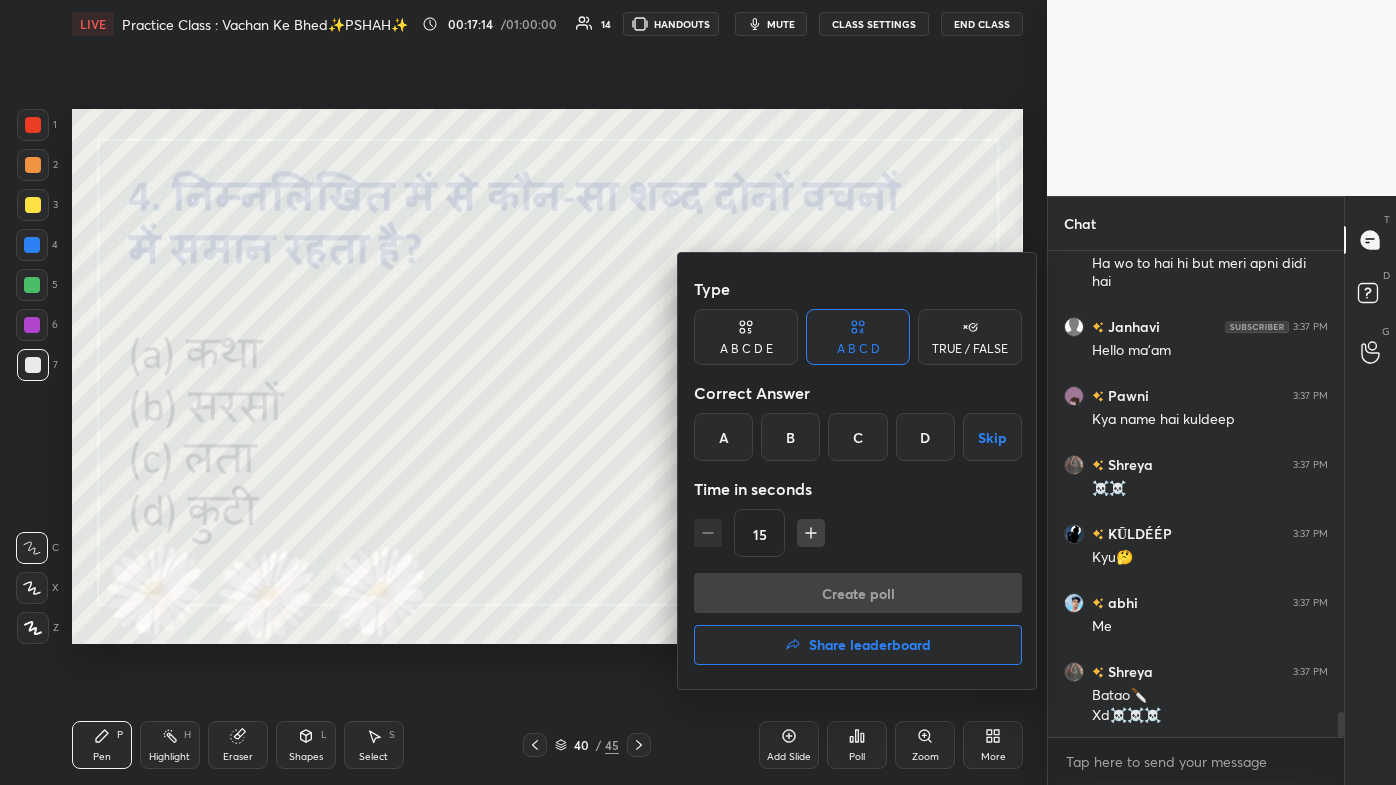 click on "B" at bounding box center [790, 437] 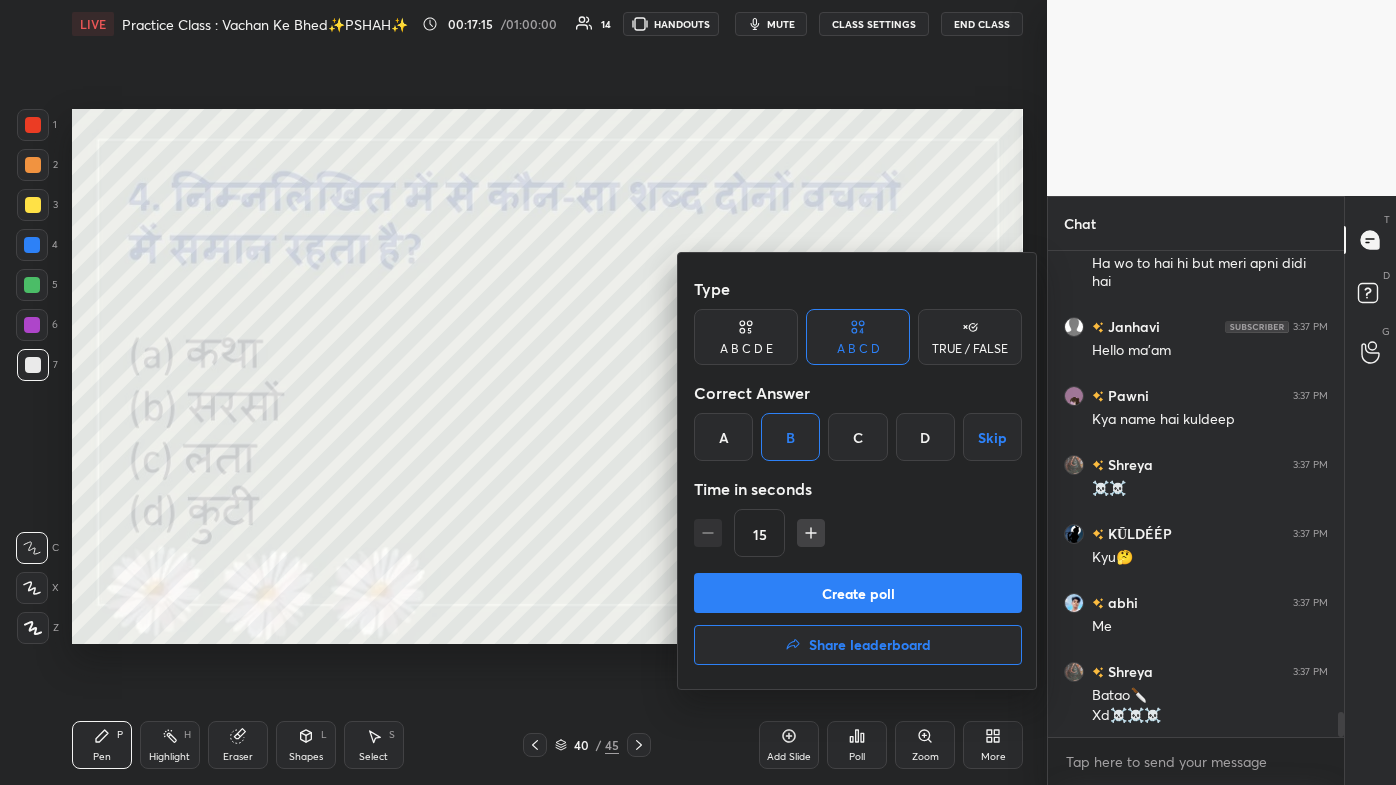 click on "Create poll" at bounding box center (858, 593) 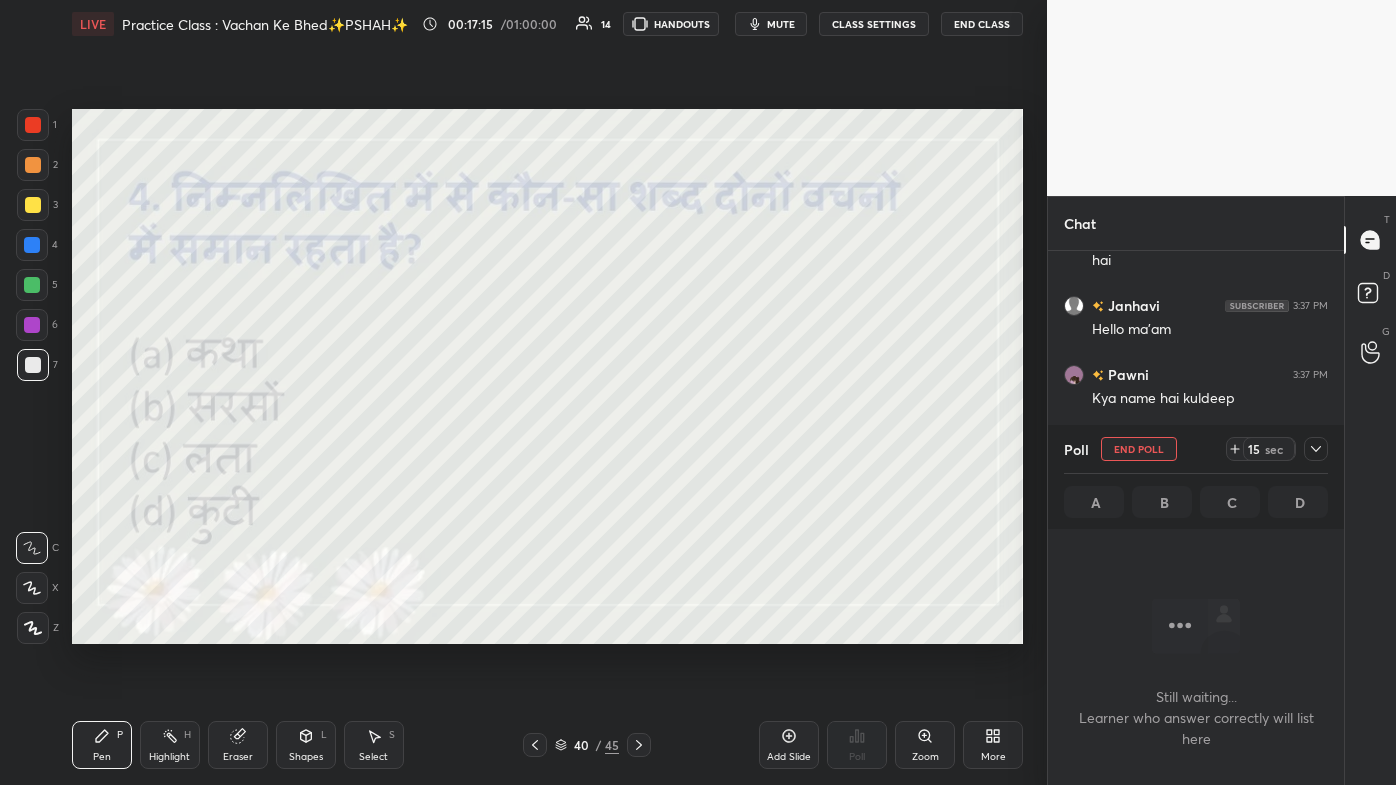 scroll, scrollTop: 390, scrollLeft: 290, axis: both 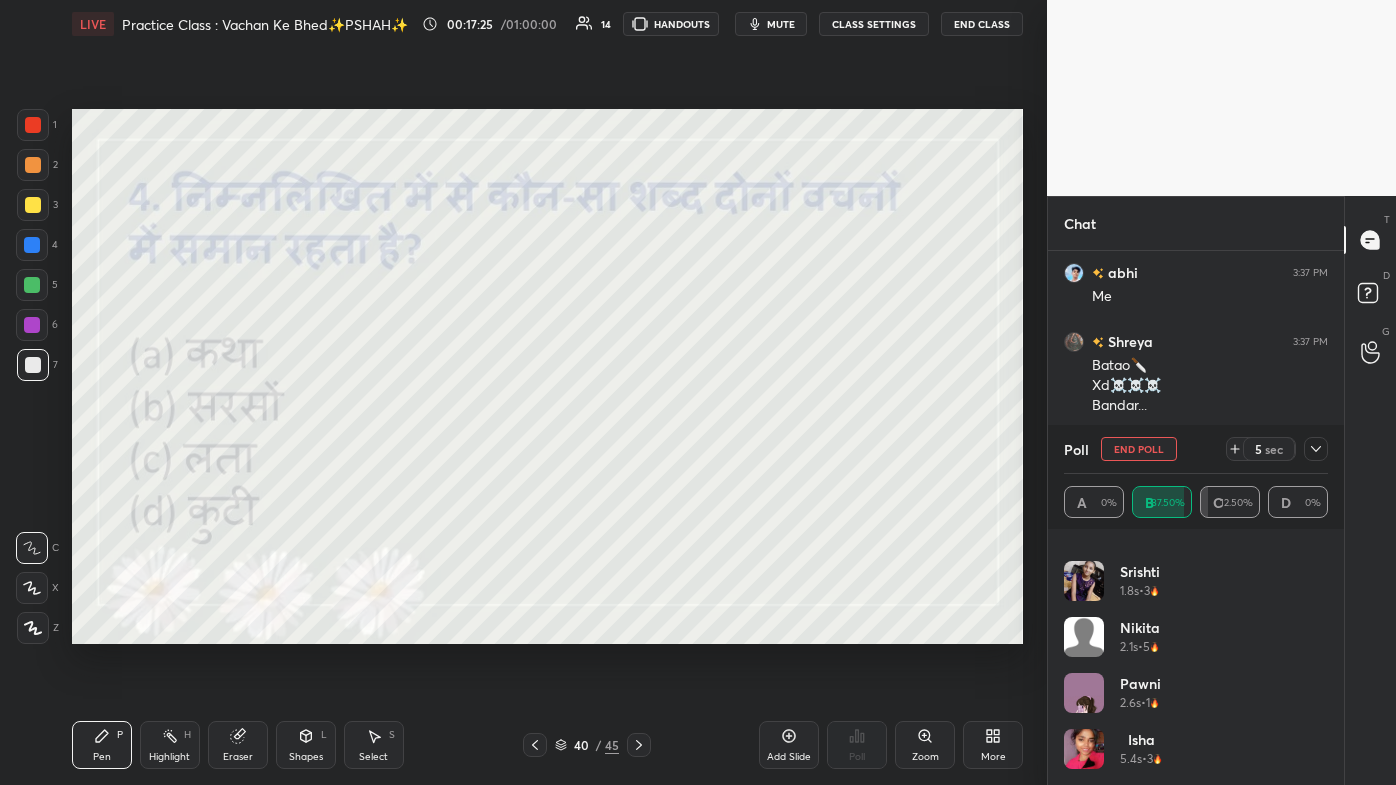 click 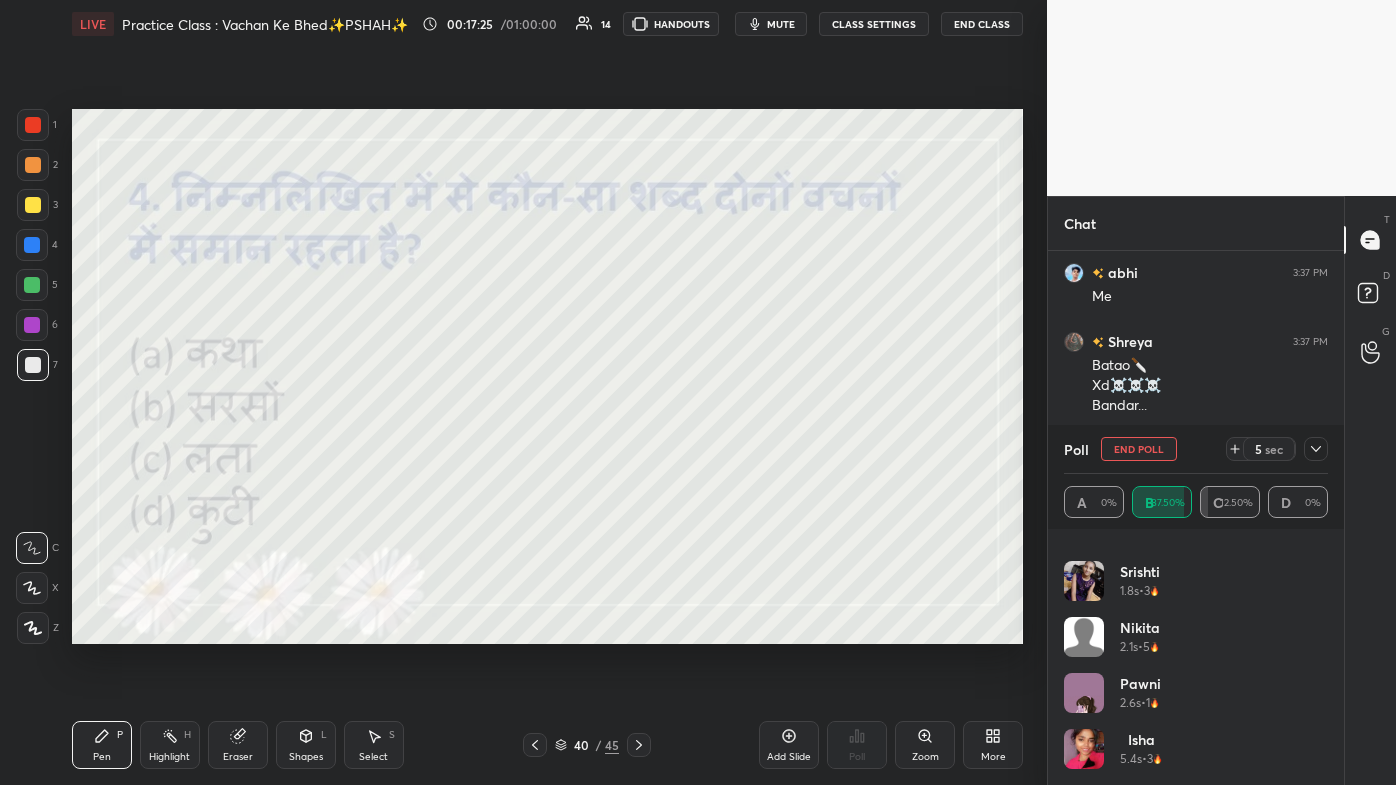 scroll, scrollTop: 175, scrollLeft: 258, axis: both 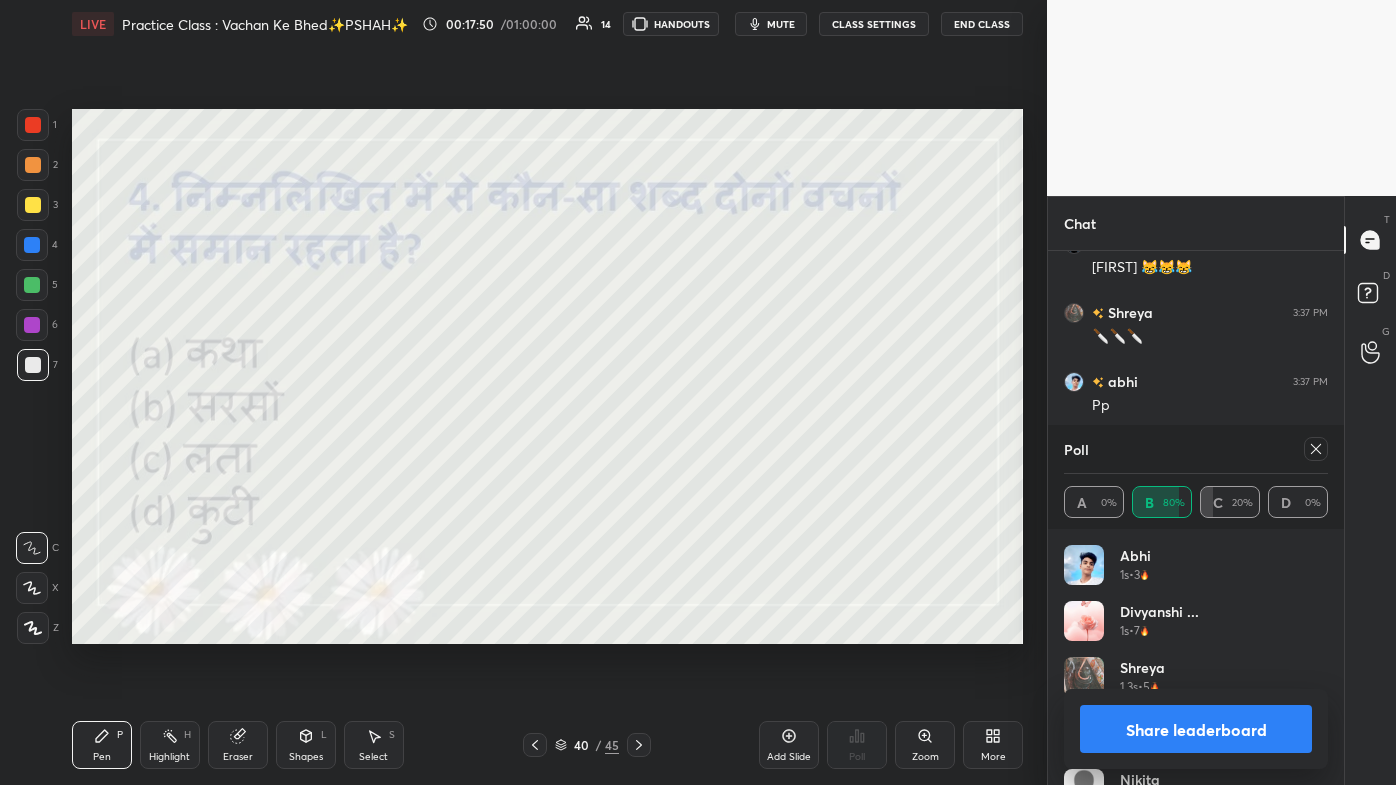 click 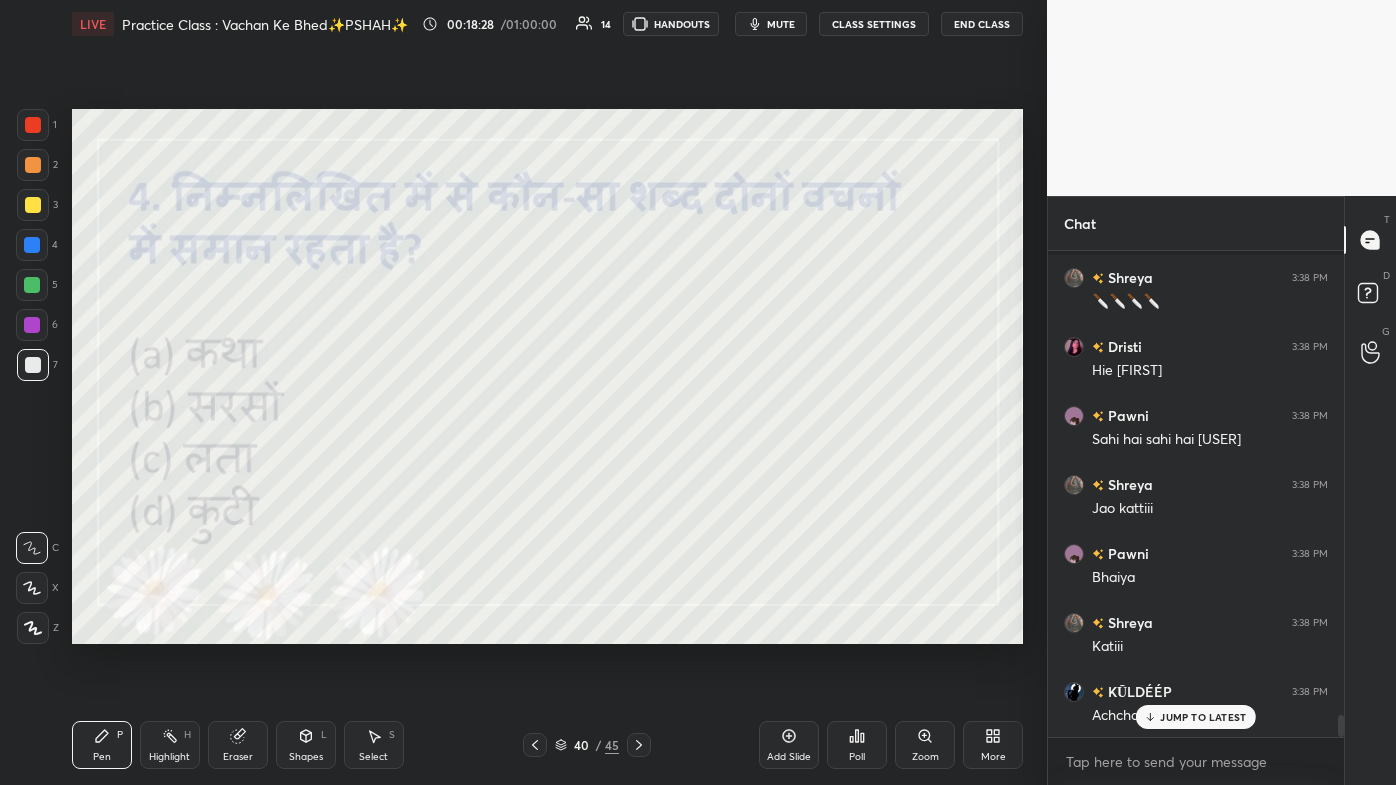 click on "JUMP TO LATEST" at bounding box center (1203, 717) 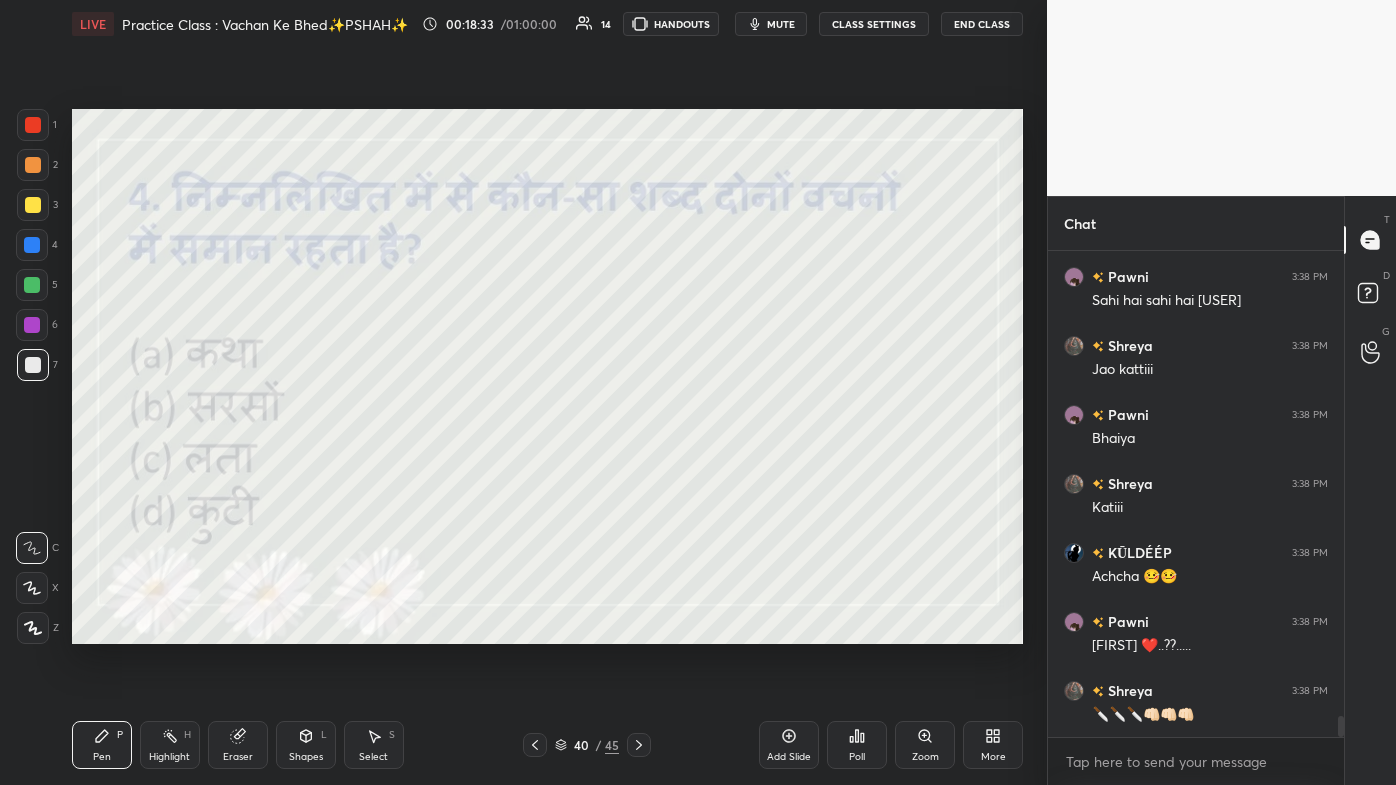 click 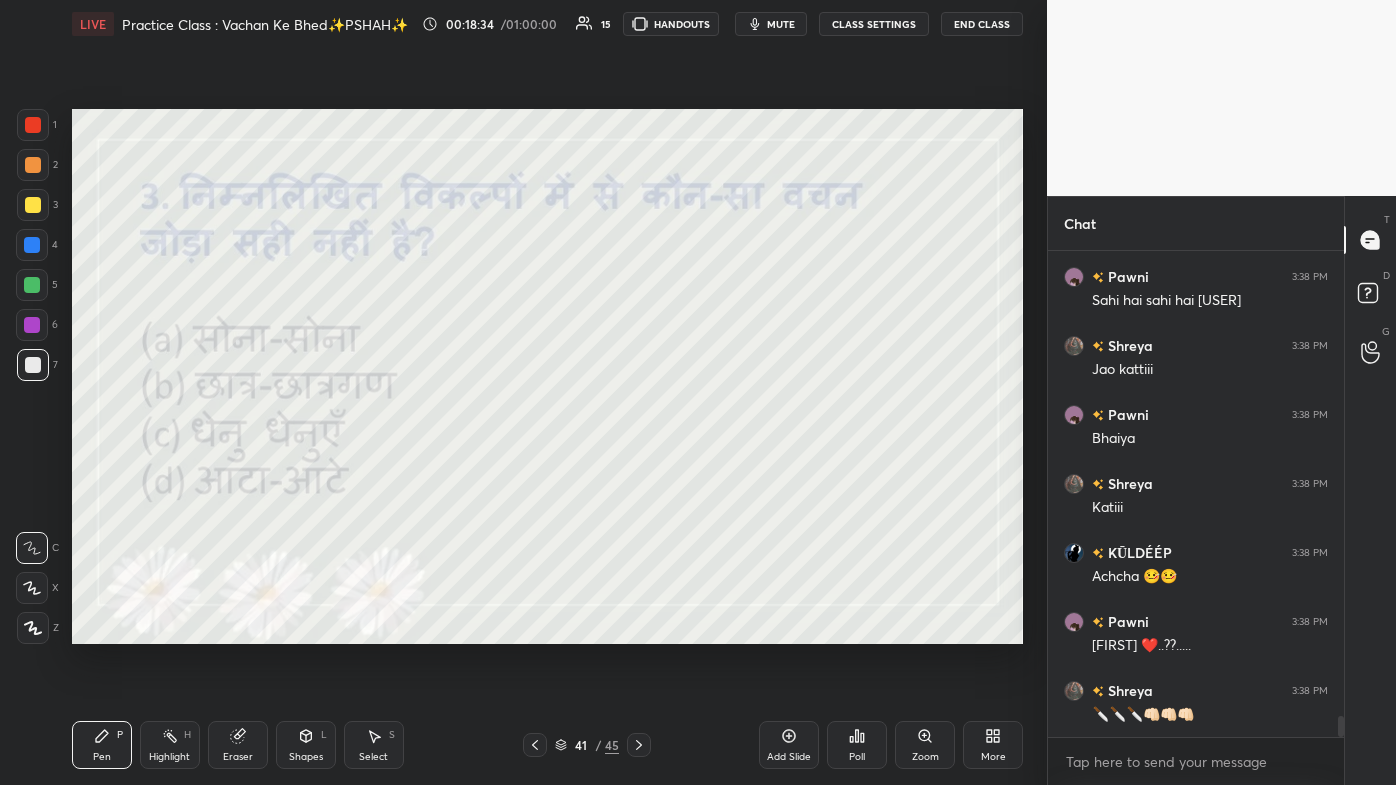 click 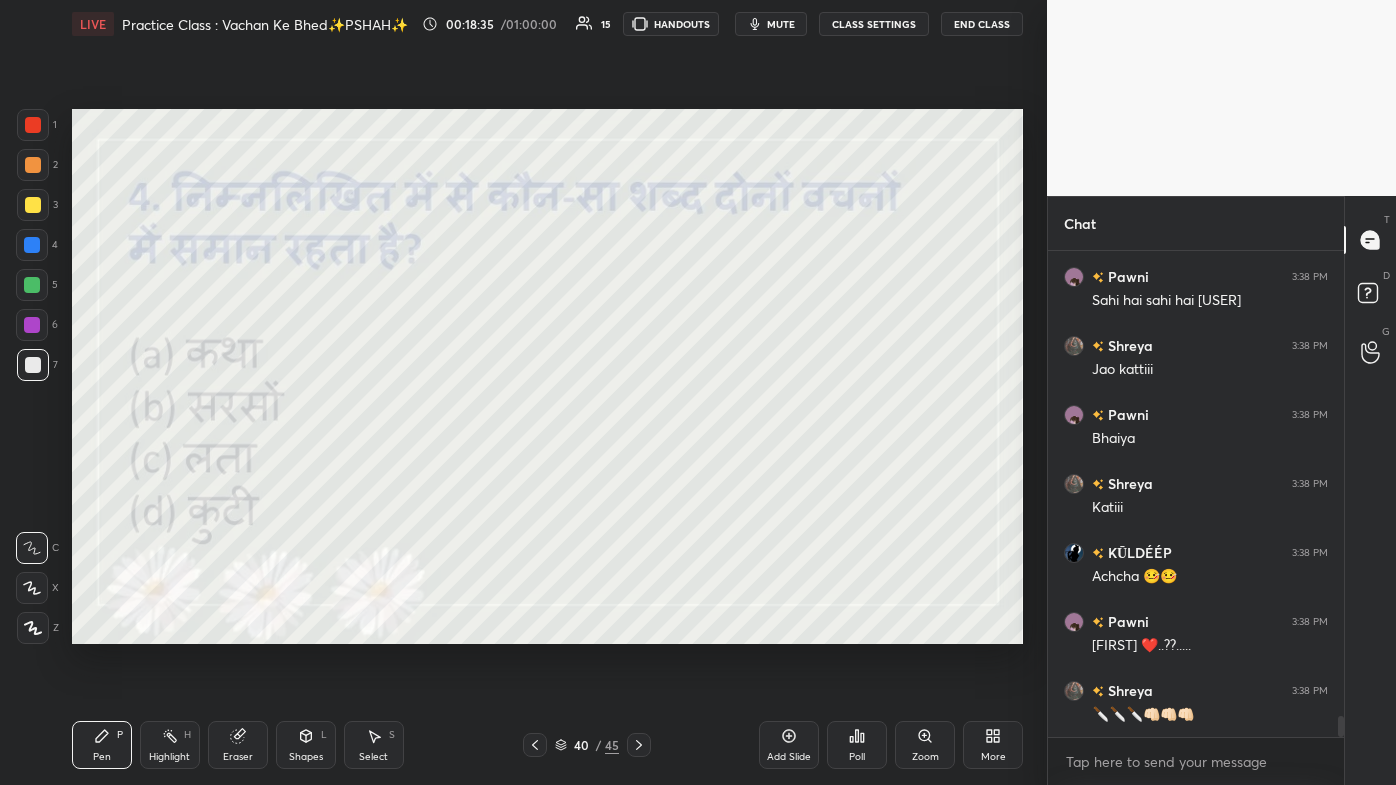 click 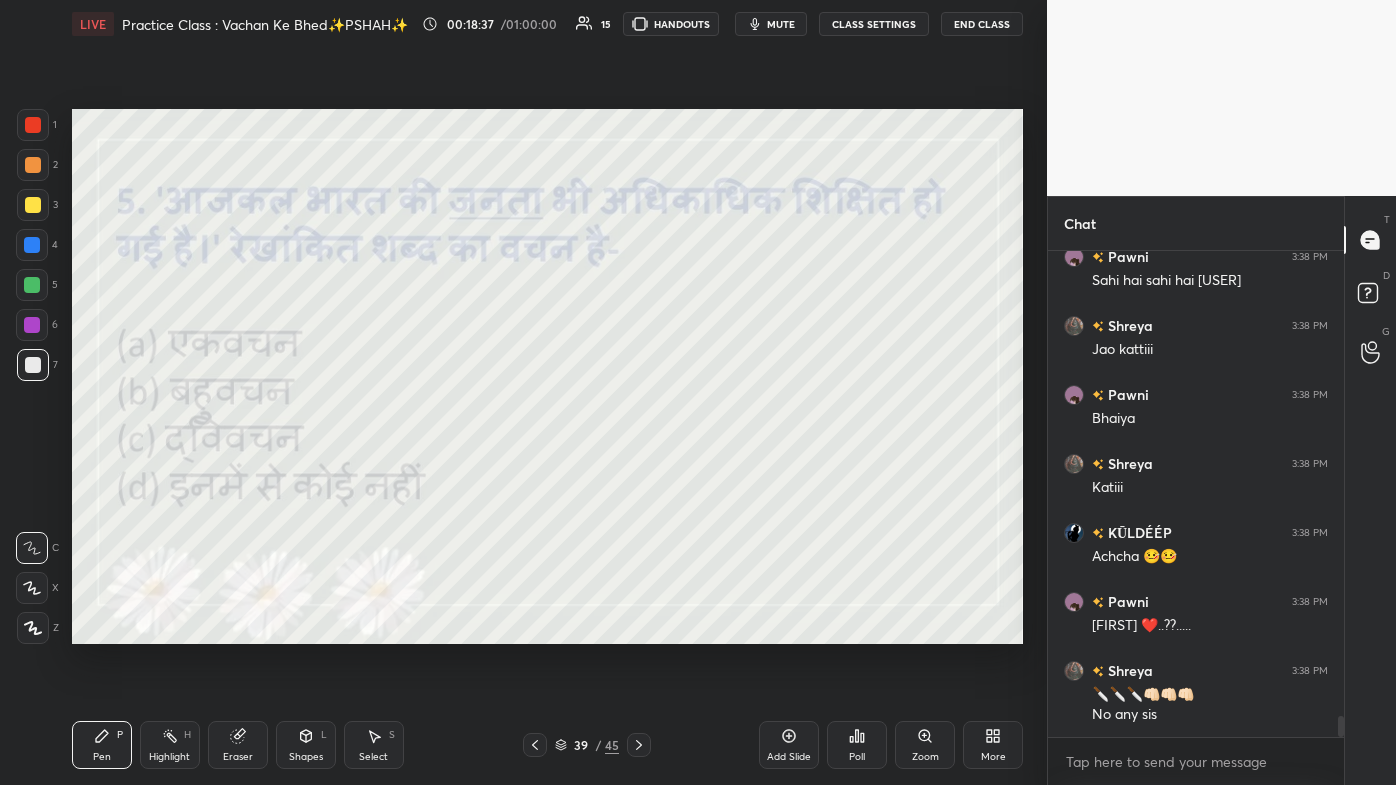 click 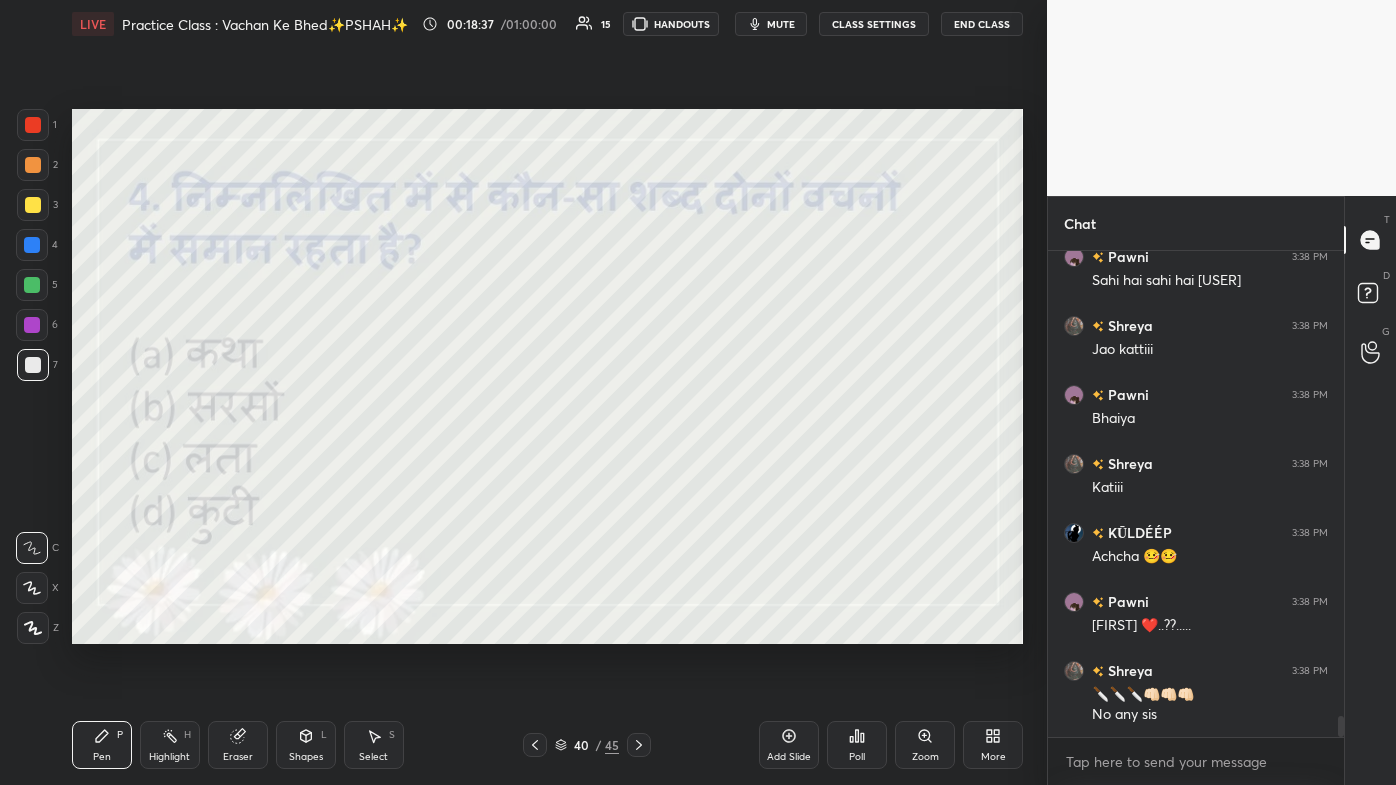 click 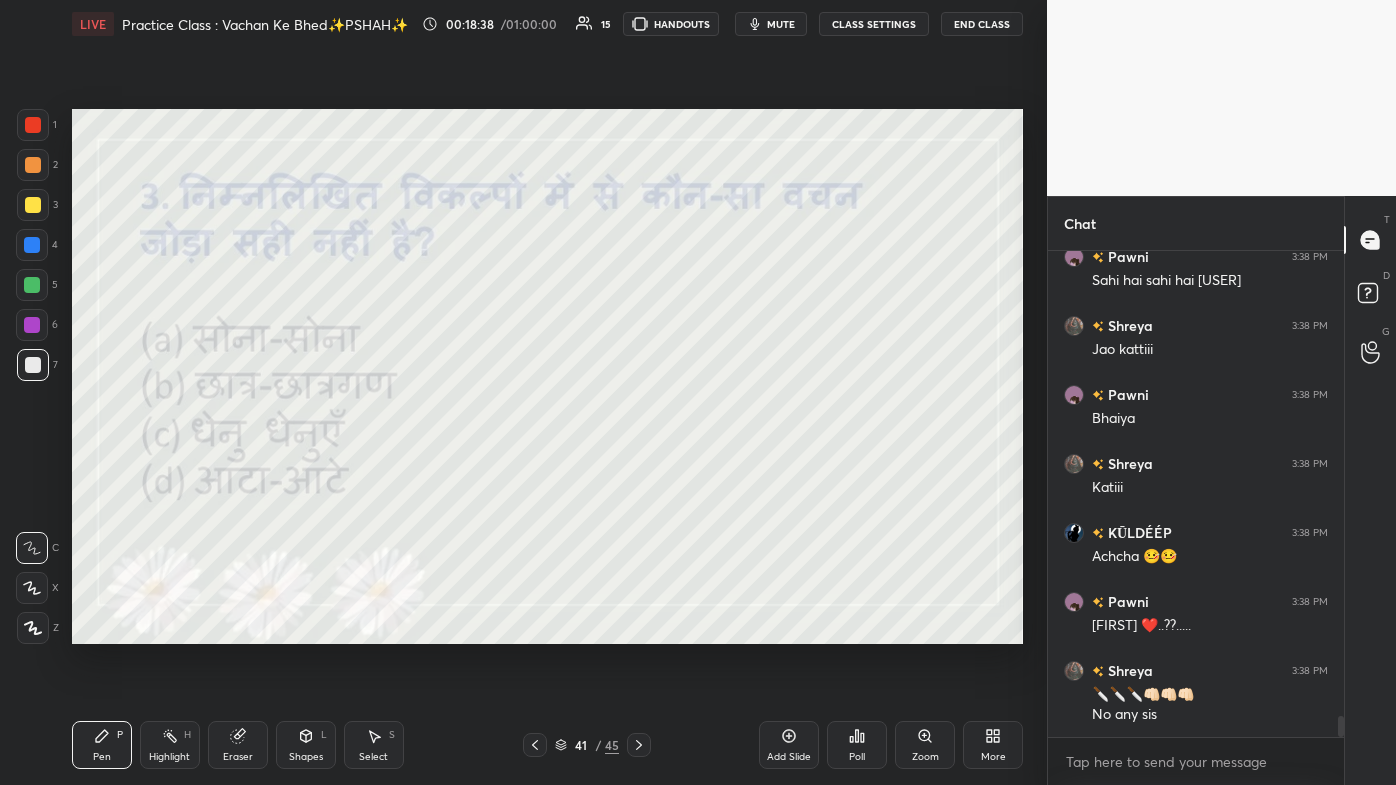 click at bounding box center [535, 745] 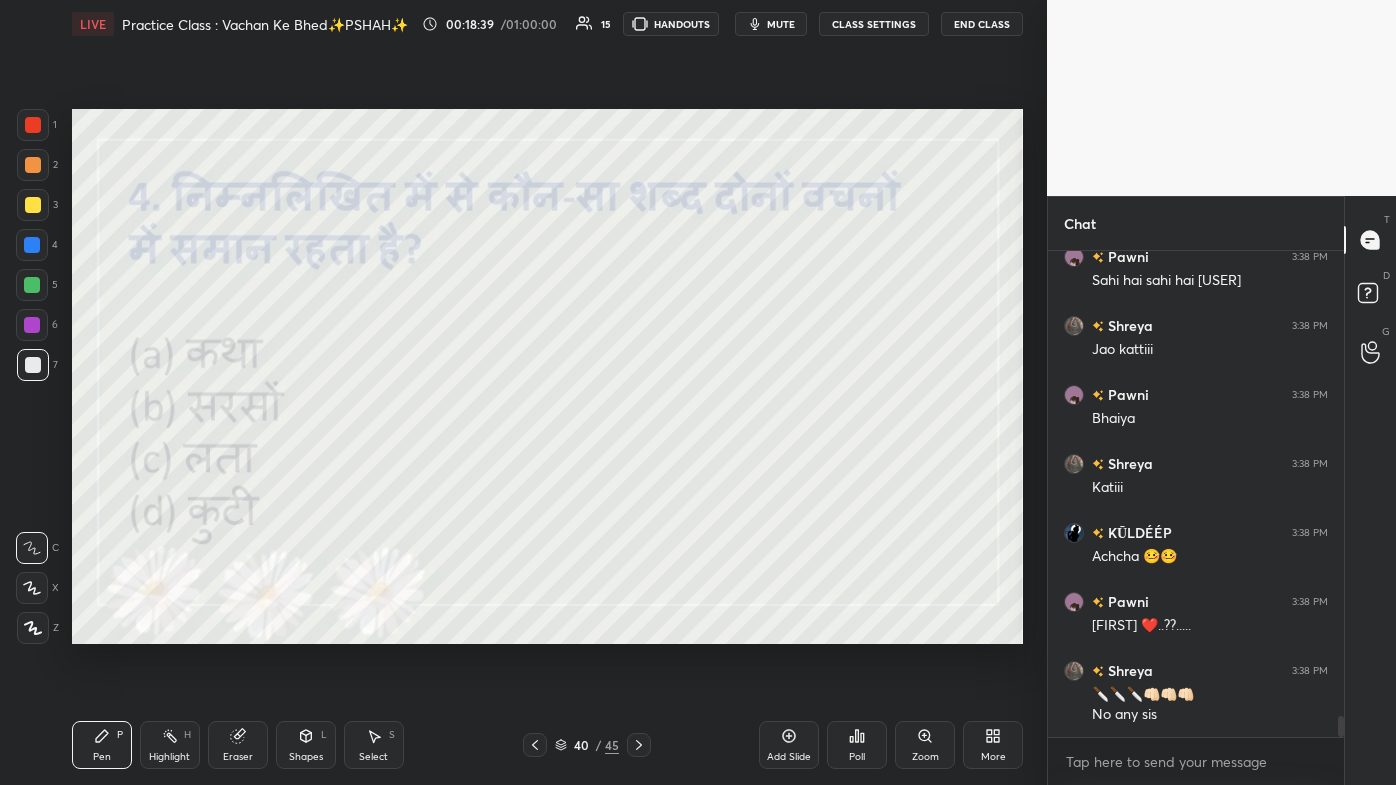 click at bounding box center [535, 745] 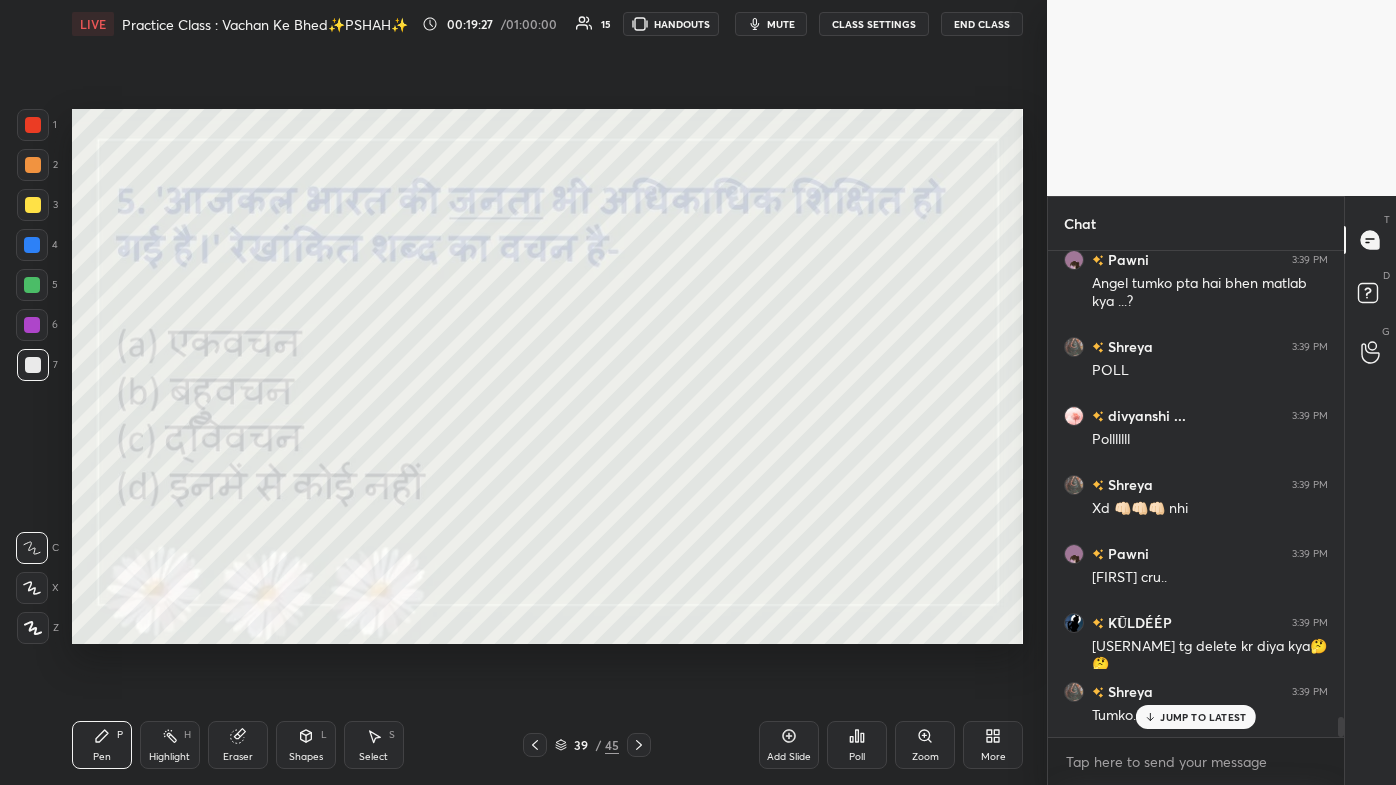 scroll, scrollTop: 11154, scrollLeft: 0, axis: vertical 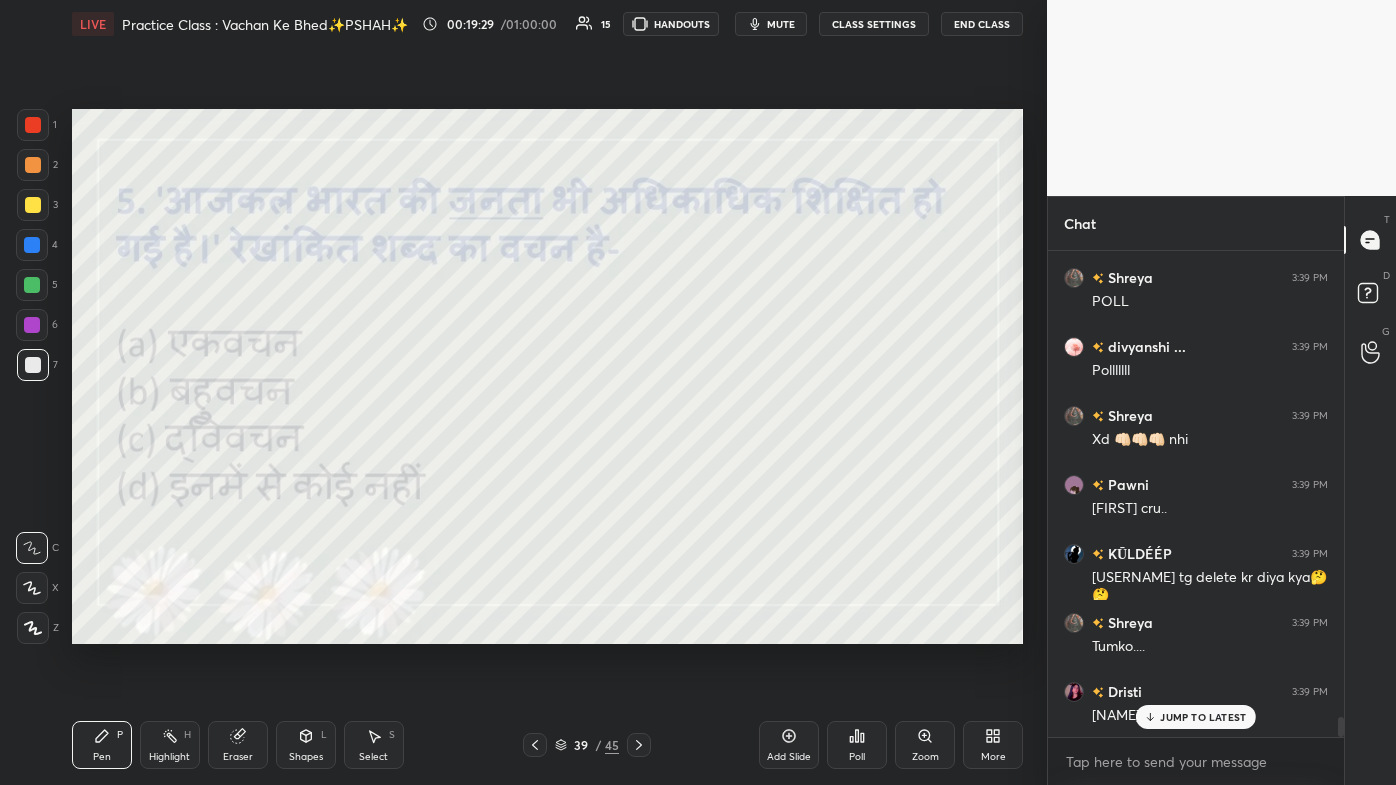 click on "JUMP TO LATEST" at bounding box center (1203, 717) 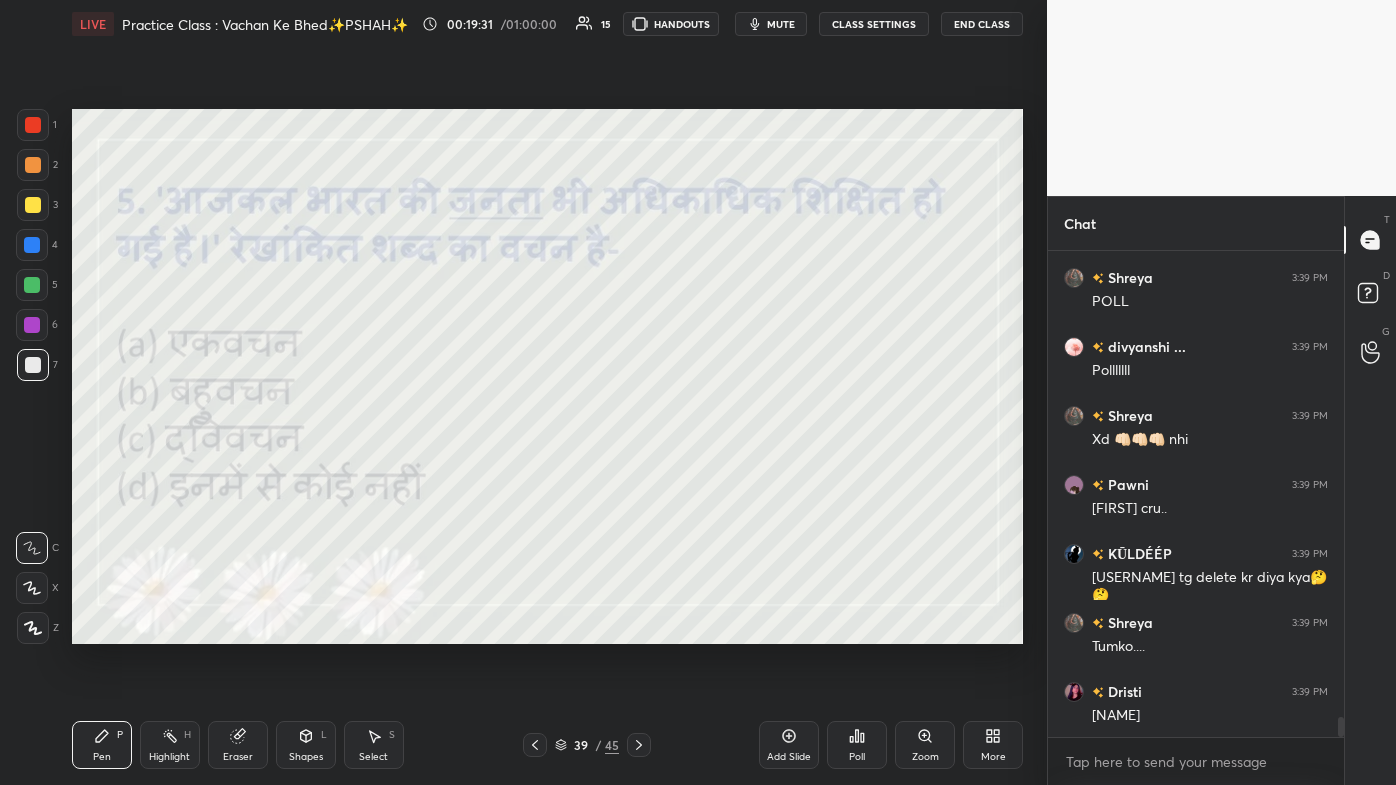 click on "Poll" at bounding box center (857, 745) 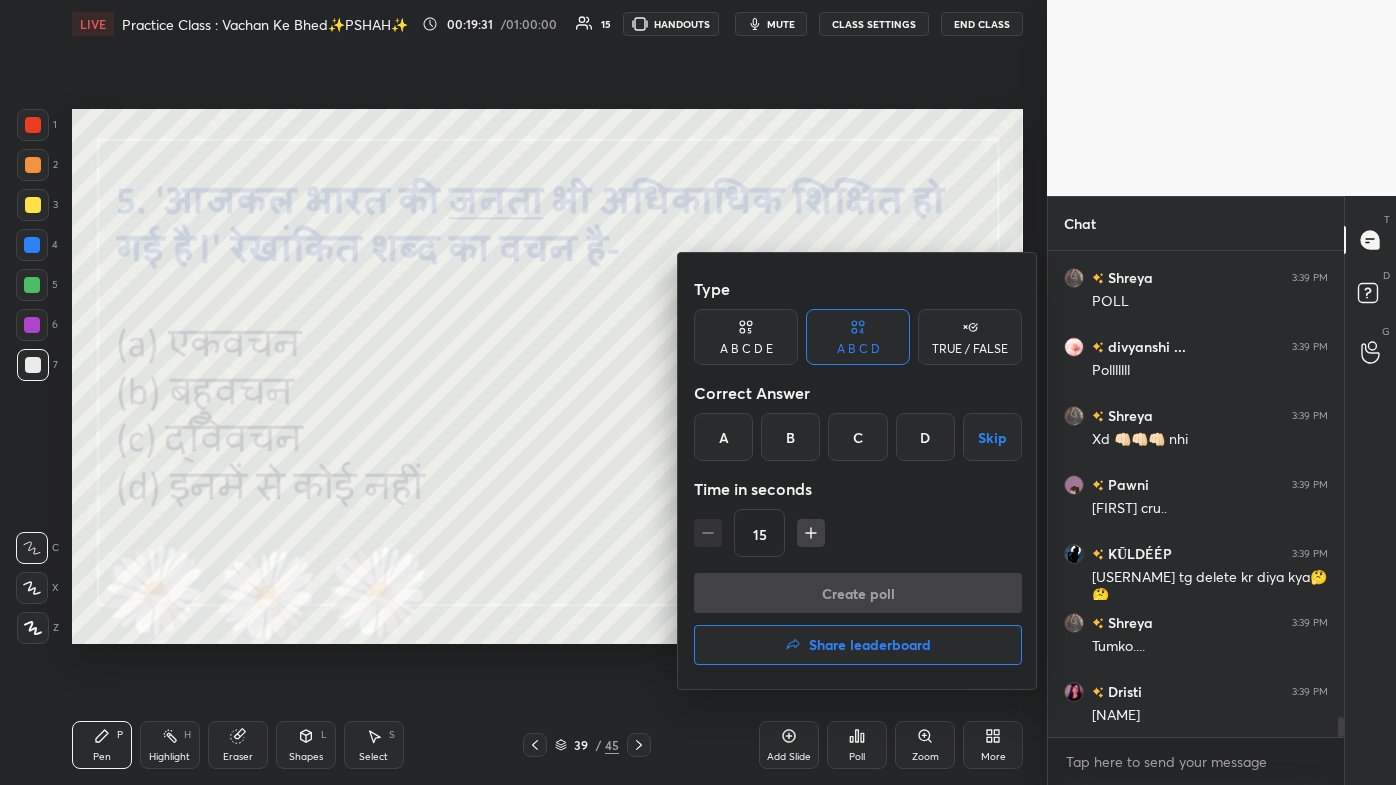 scroll, scrollTop: 11224, scrollLeft: 0, axis: vertical 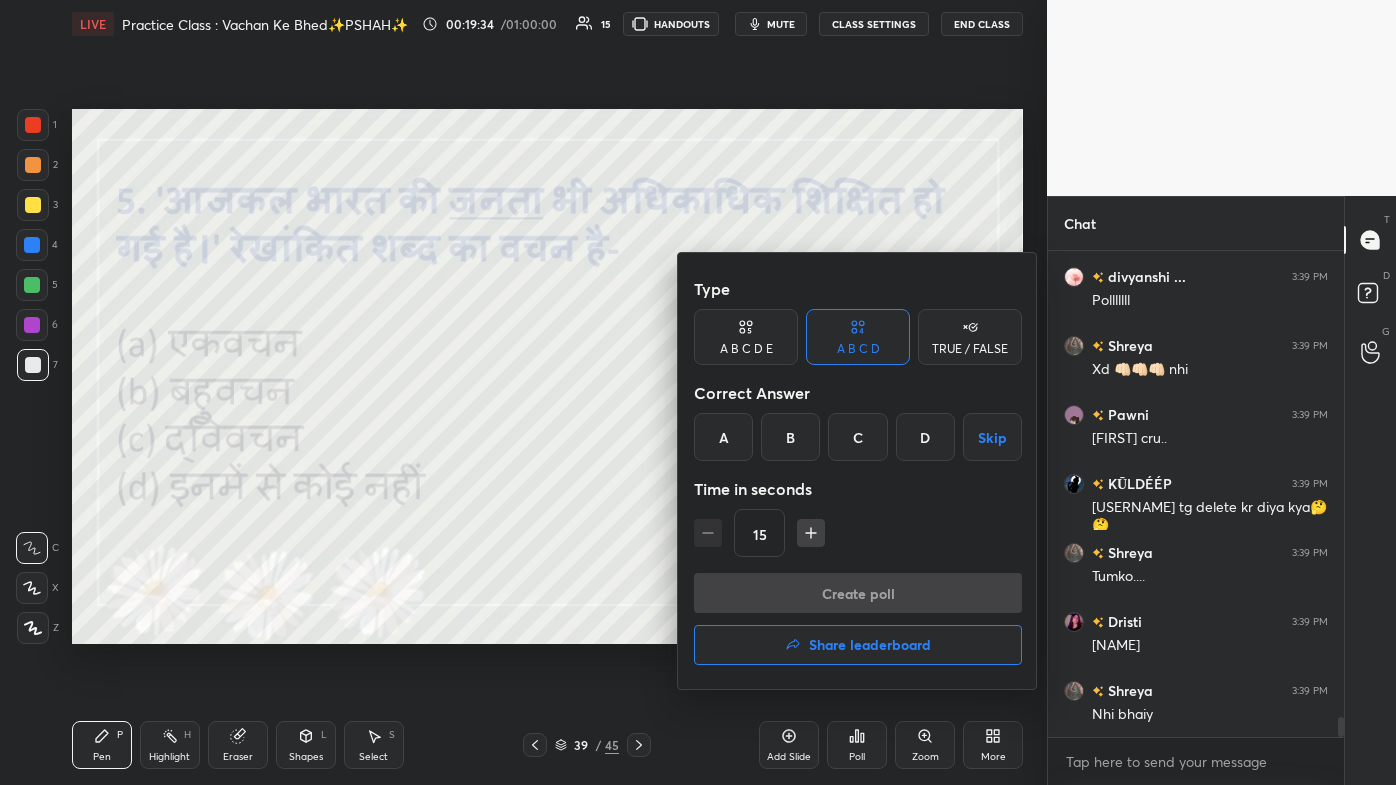 click on "A" at bounding box center (723, 437) 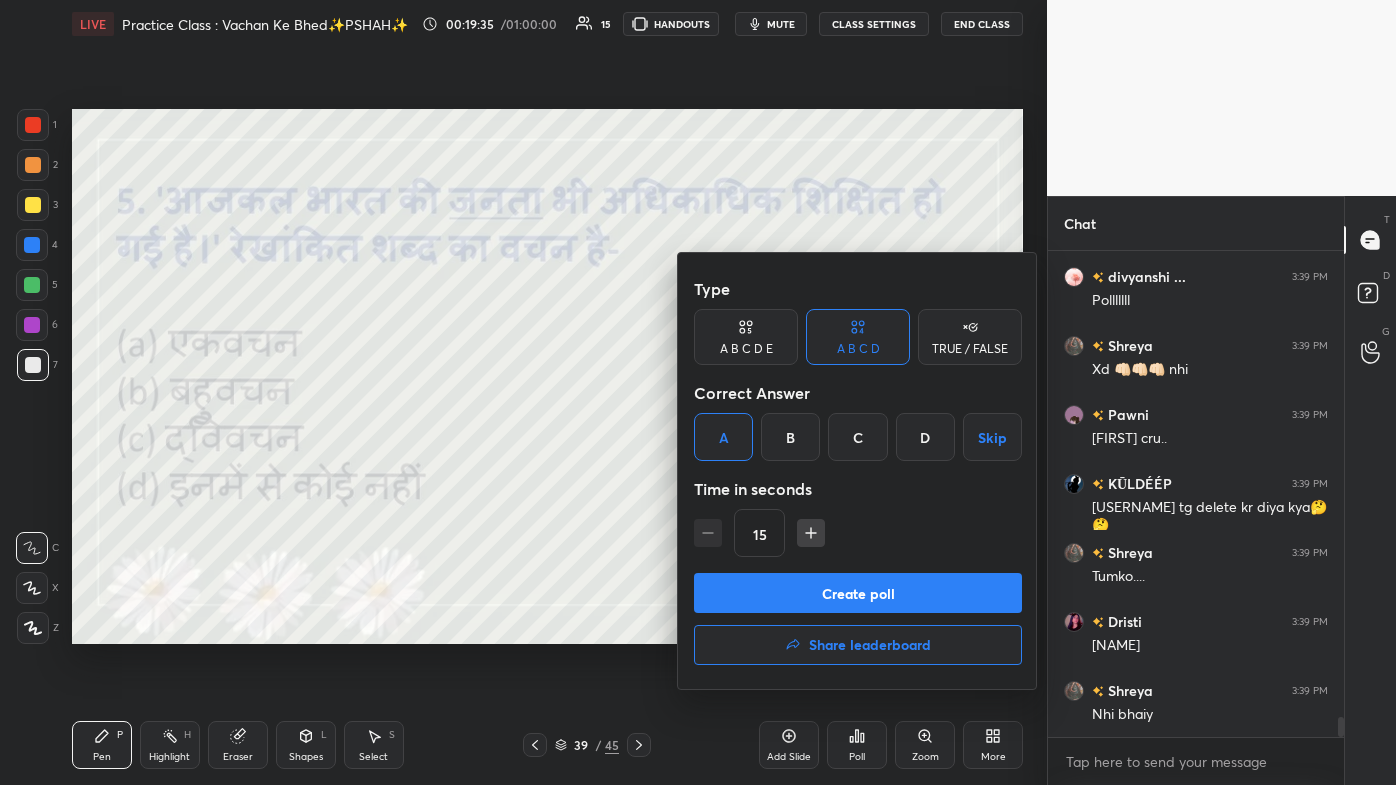 click on "Create poll" at bounding box center (858, 593) 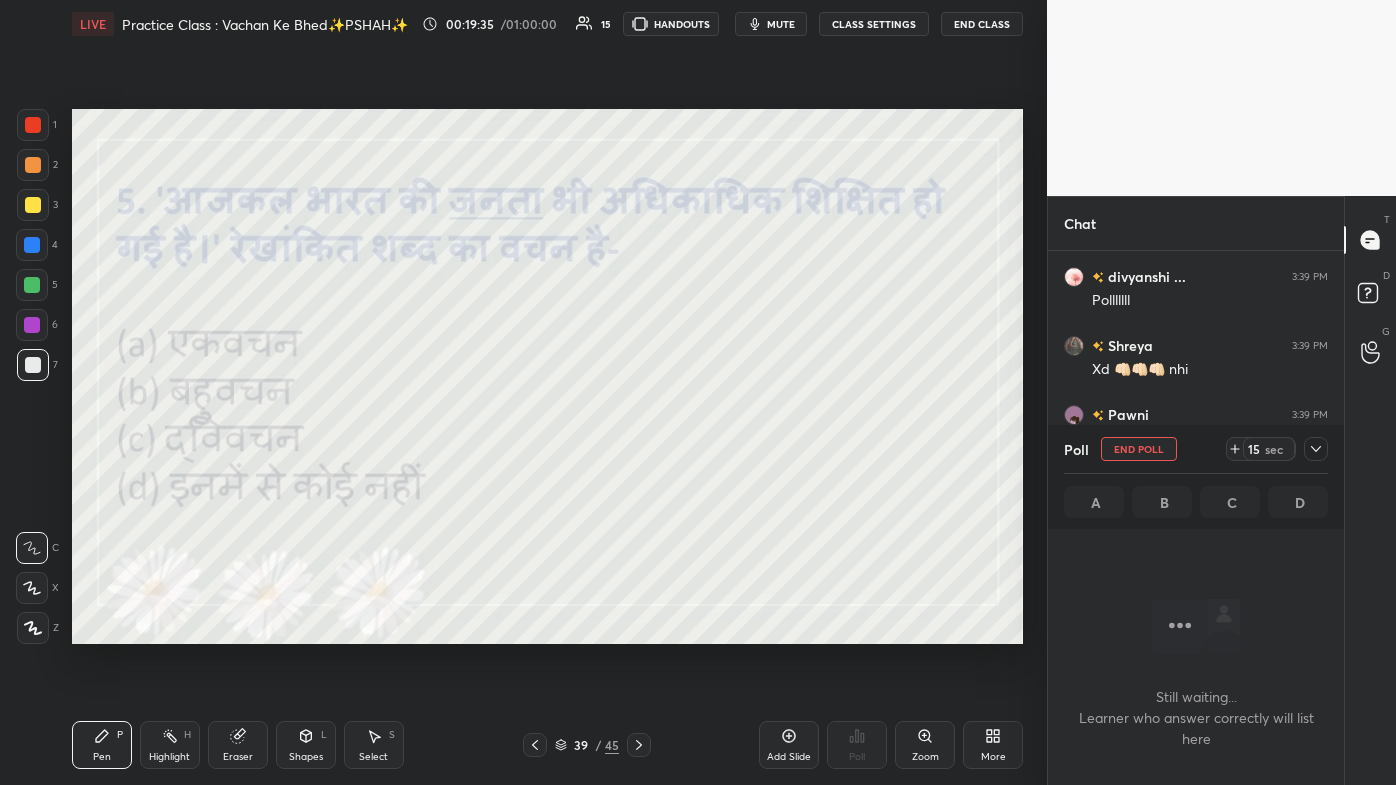 scroll, scrollTop: 386, scrollLeft: 290, axis: both 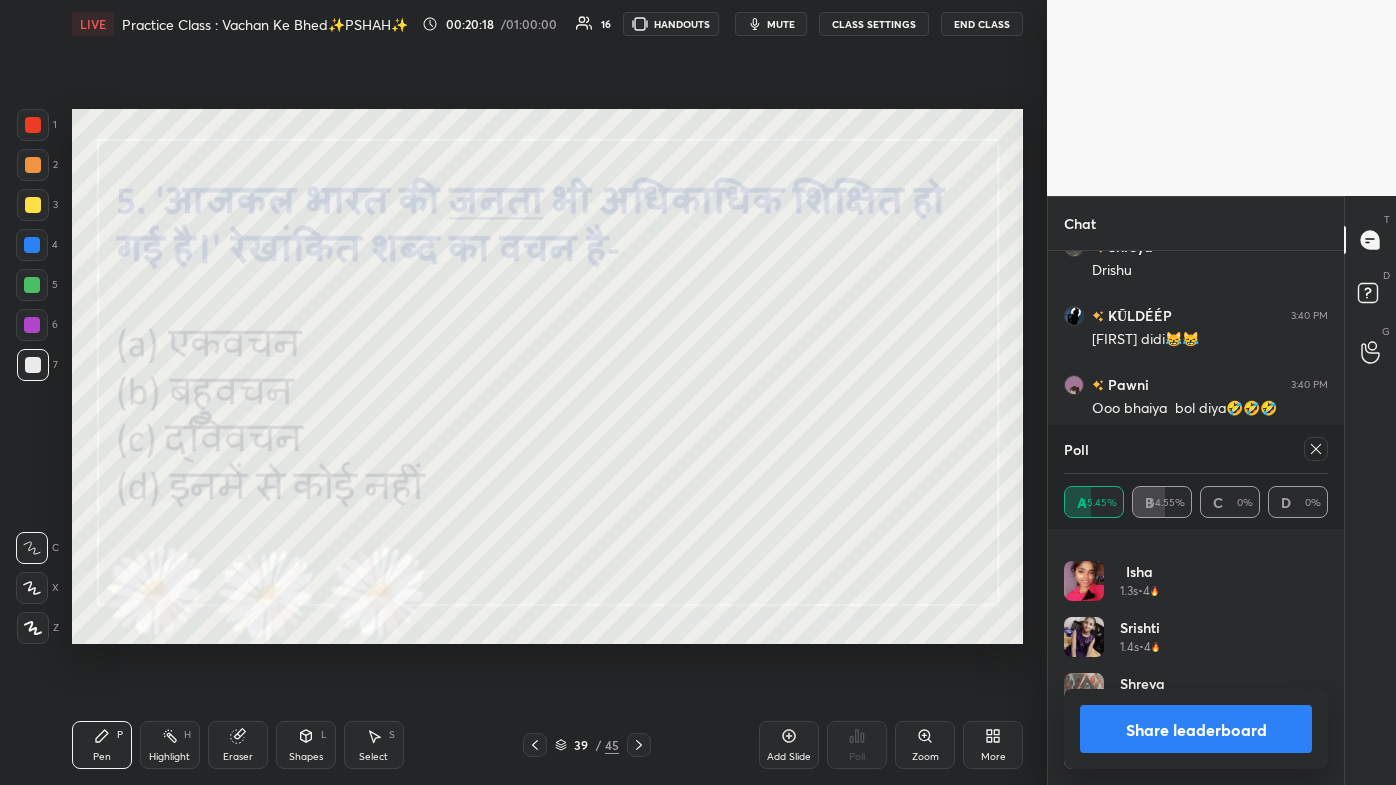 click on "Eraser" at bounding box center [238, 745] 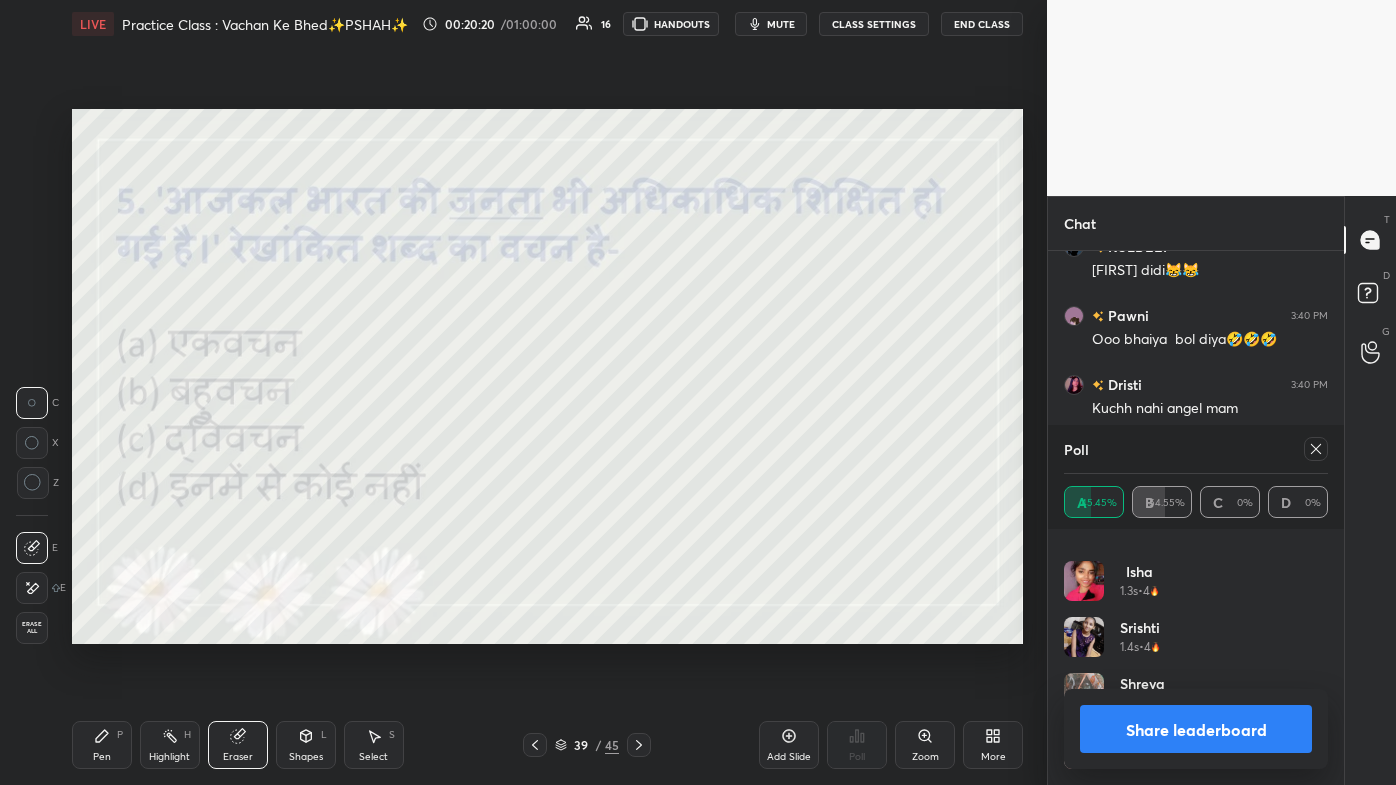 scroll, scrollTop: 10853, scrollLeft: 0, axis: vertical 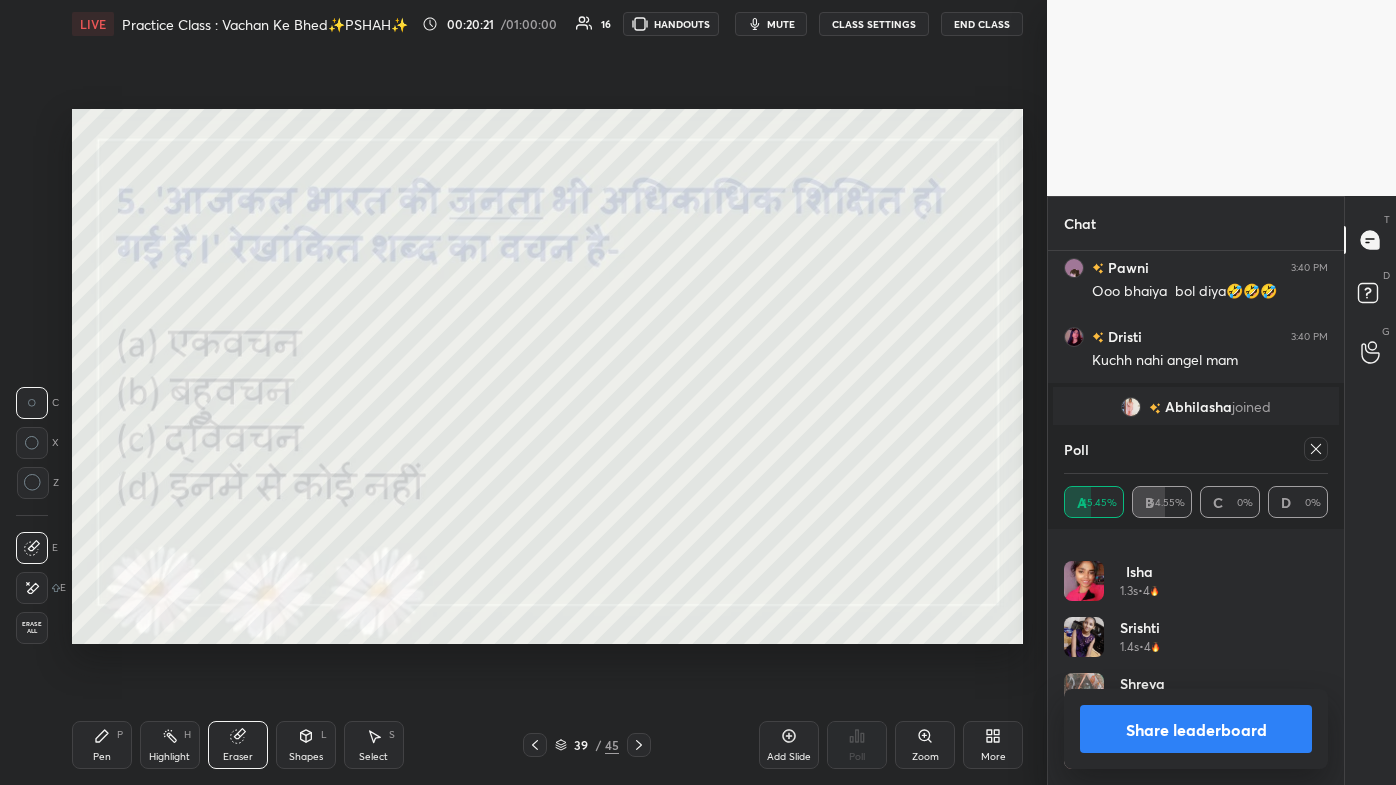 click 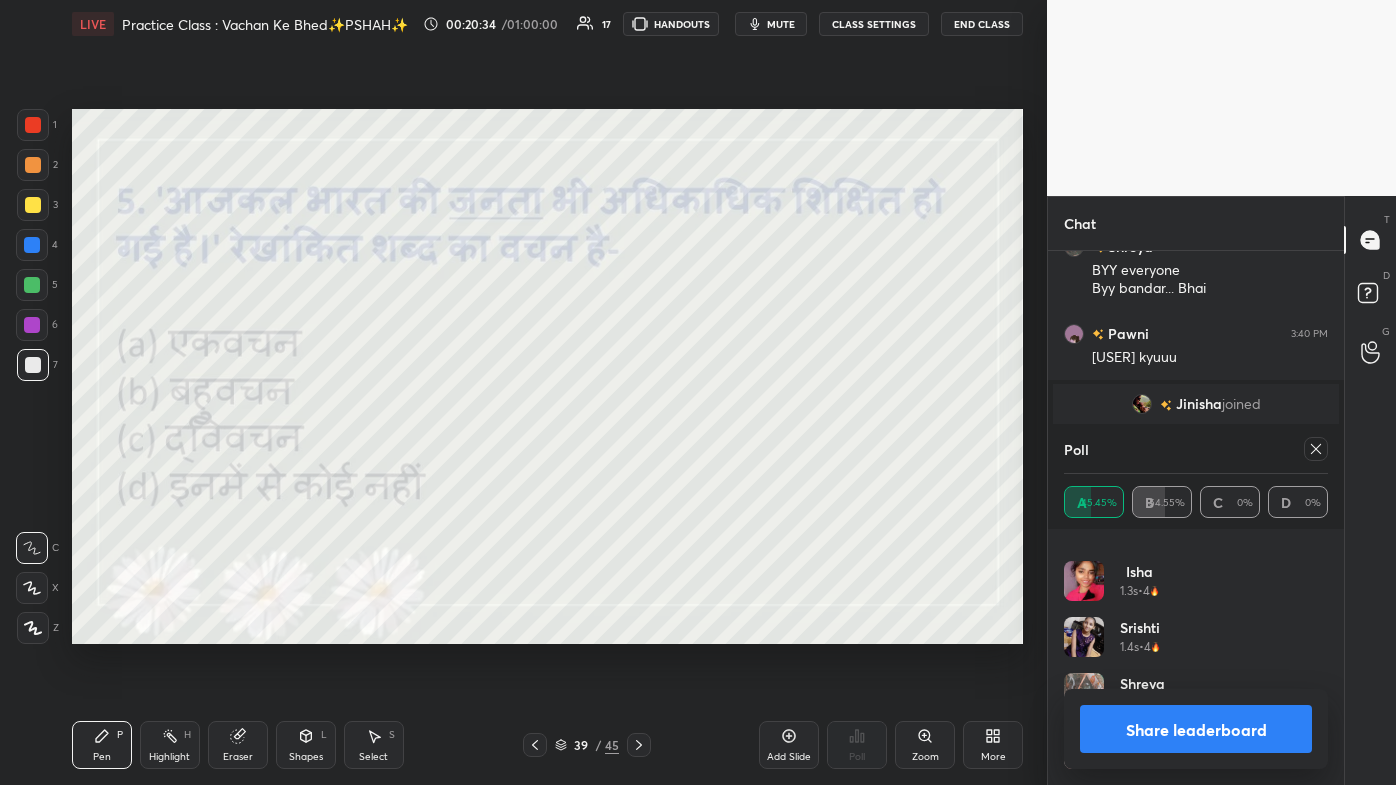 scroll, scrollTop: 11072, scrollLeft: 0, axis: vertical 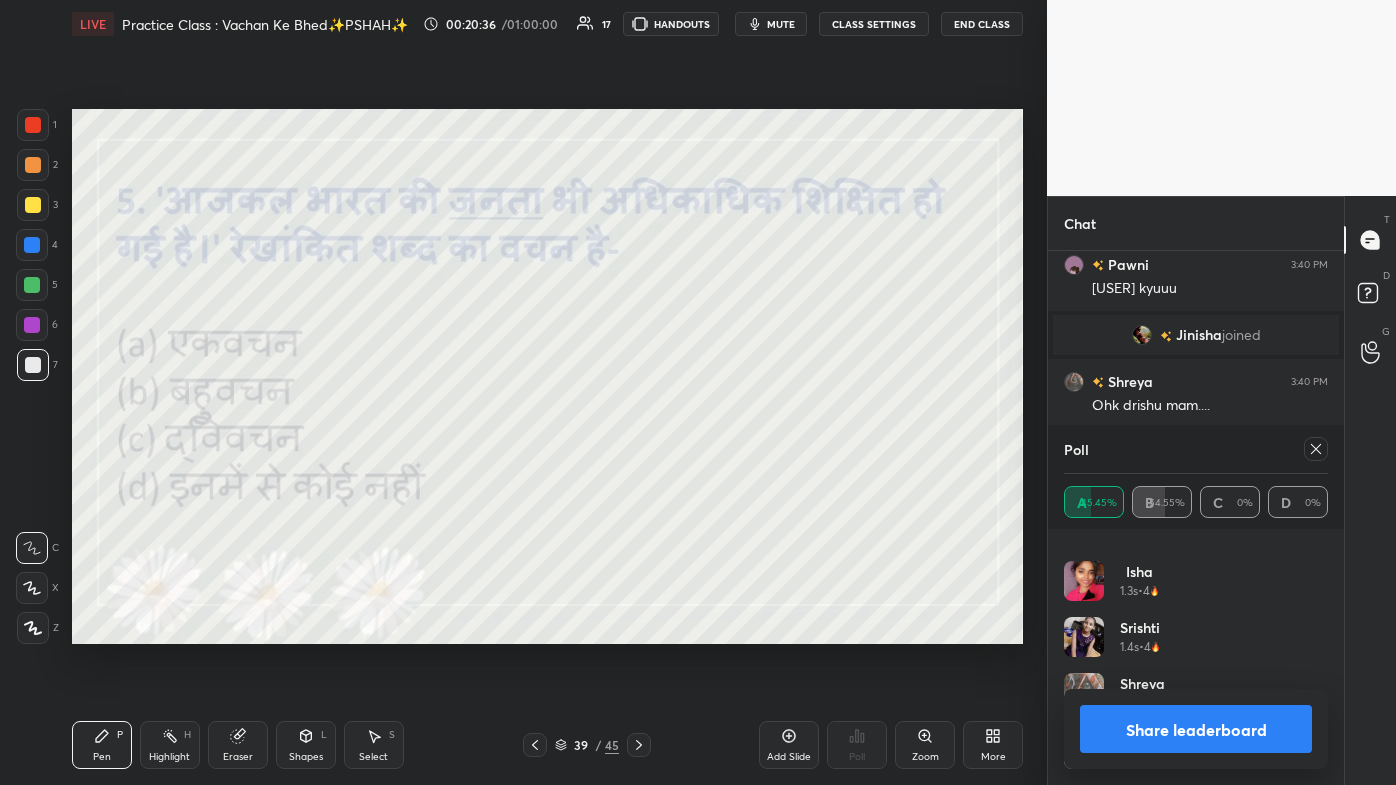 click 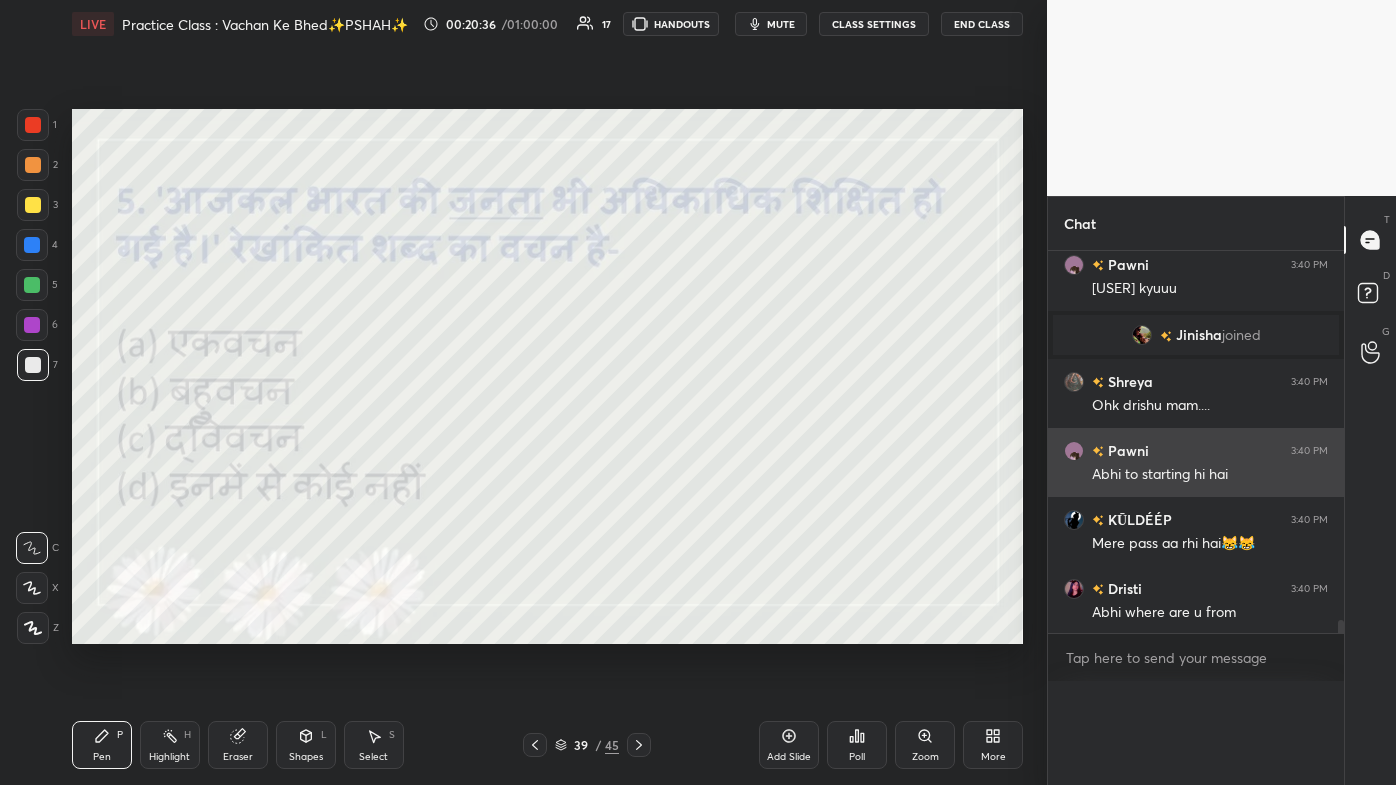 scroll, scrollTop: 0, scrollLeft: 0, axis: both 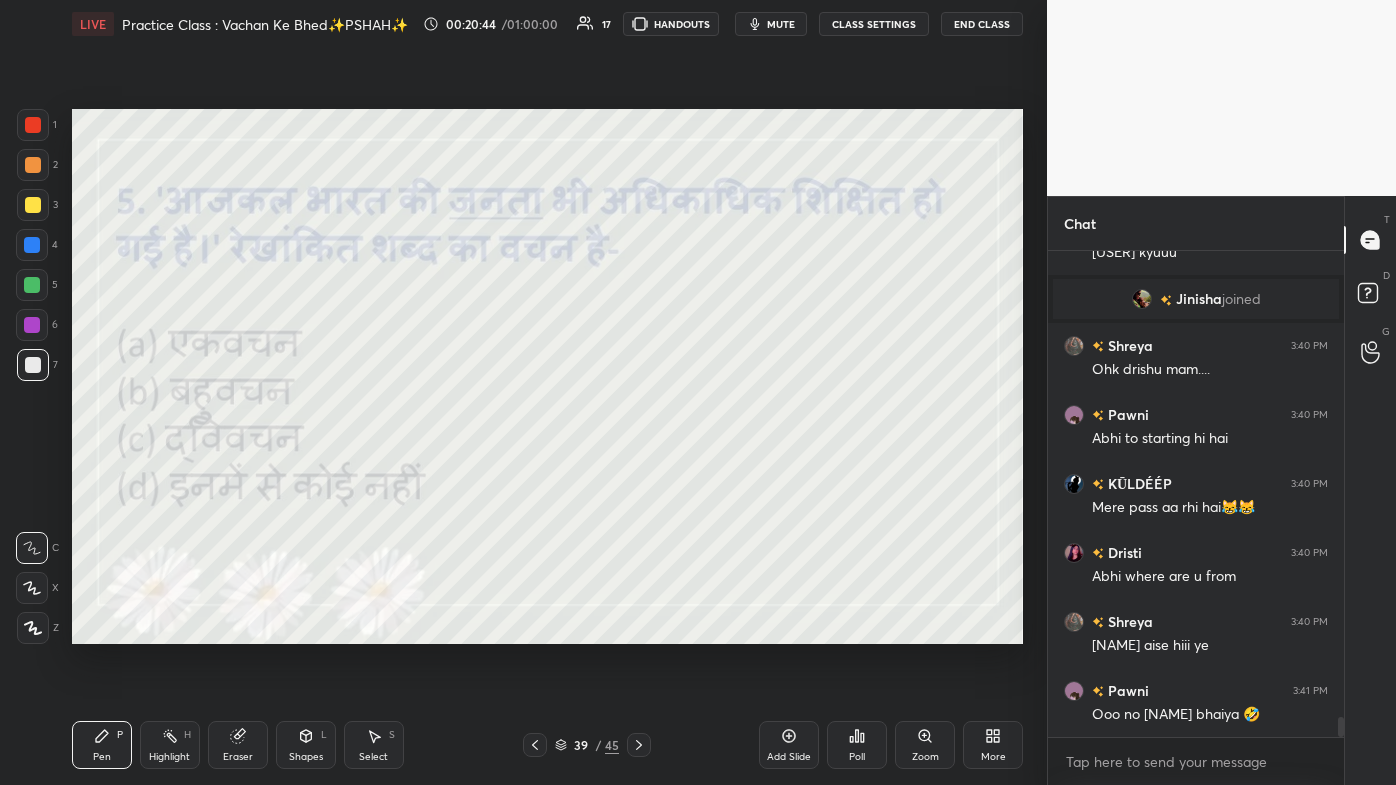 click 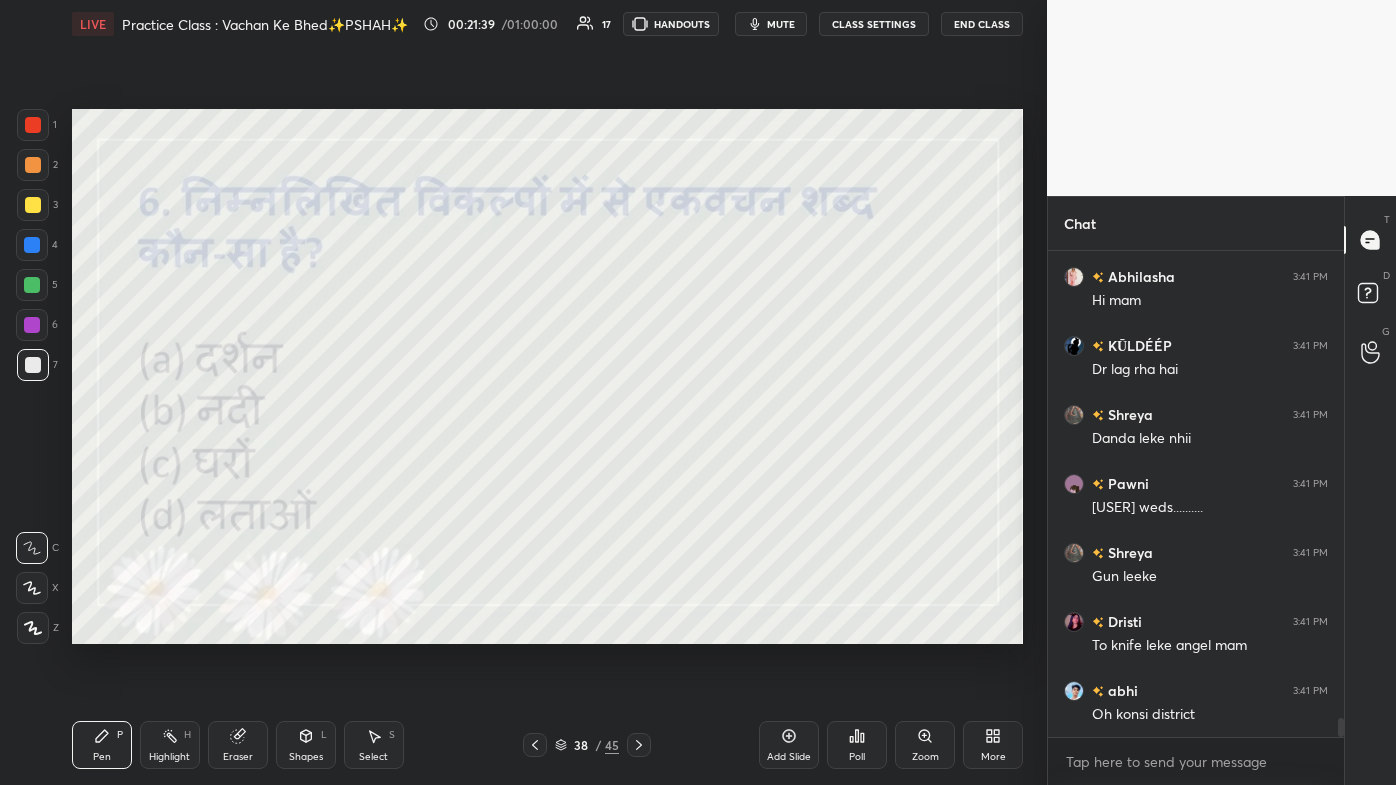 scroll, scrollTop: 12160, scrollLeft: 0, axis: vertical 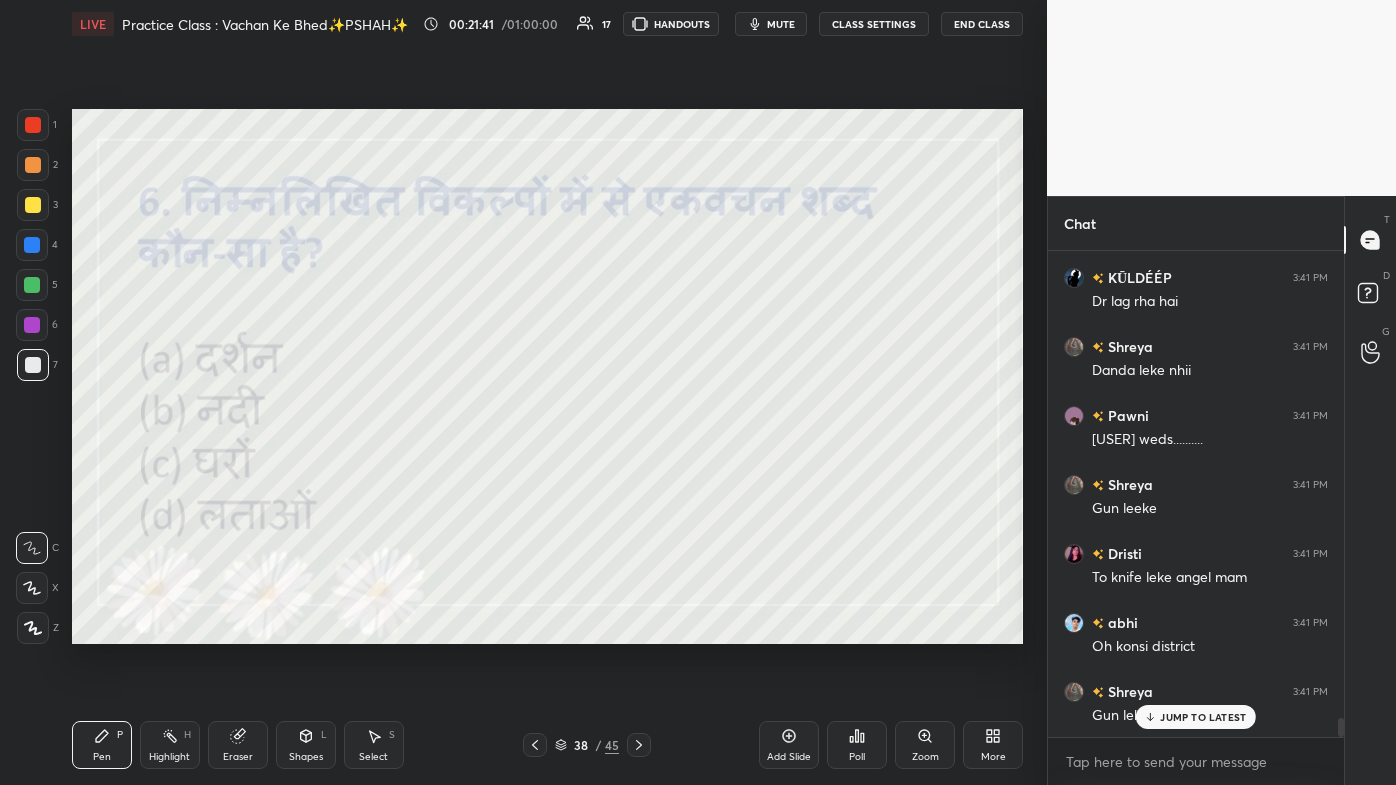 click on "JUMP TO LATEST" at bounding box center [1203, 717] 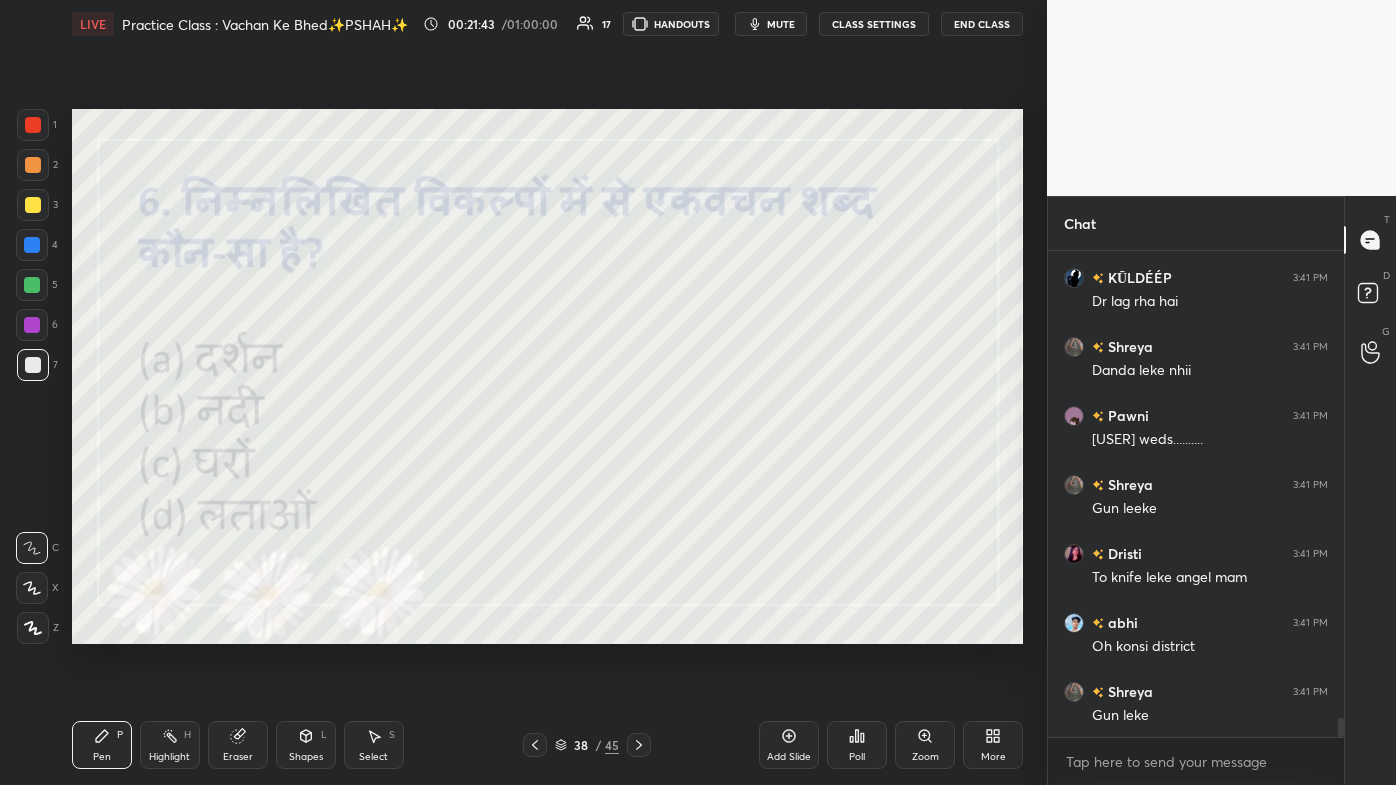scroll, scrollTop: 12229, scrollLeft: 0, axis: vertical 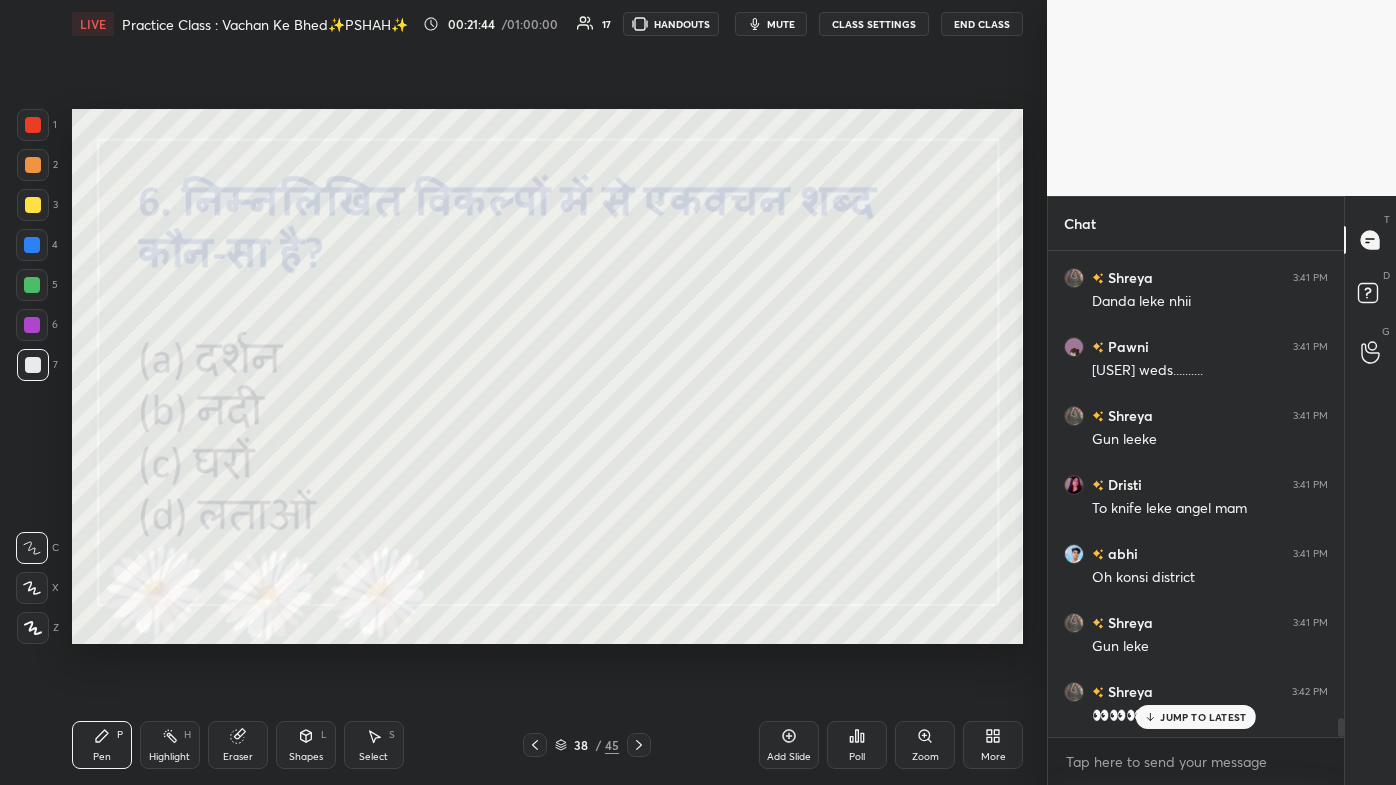 click on "Poll" at bounding box center (857, 745) 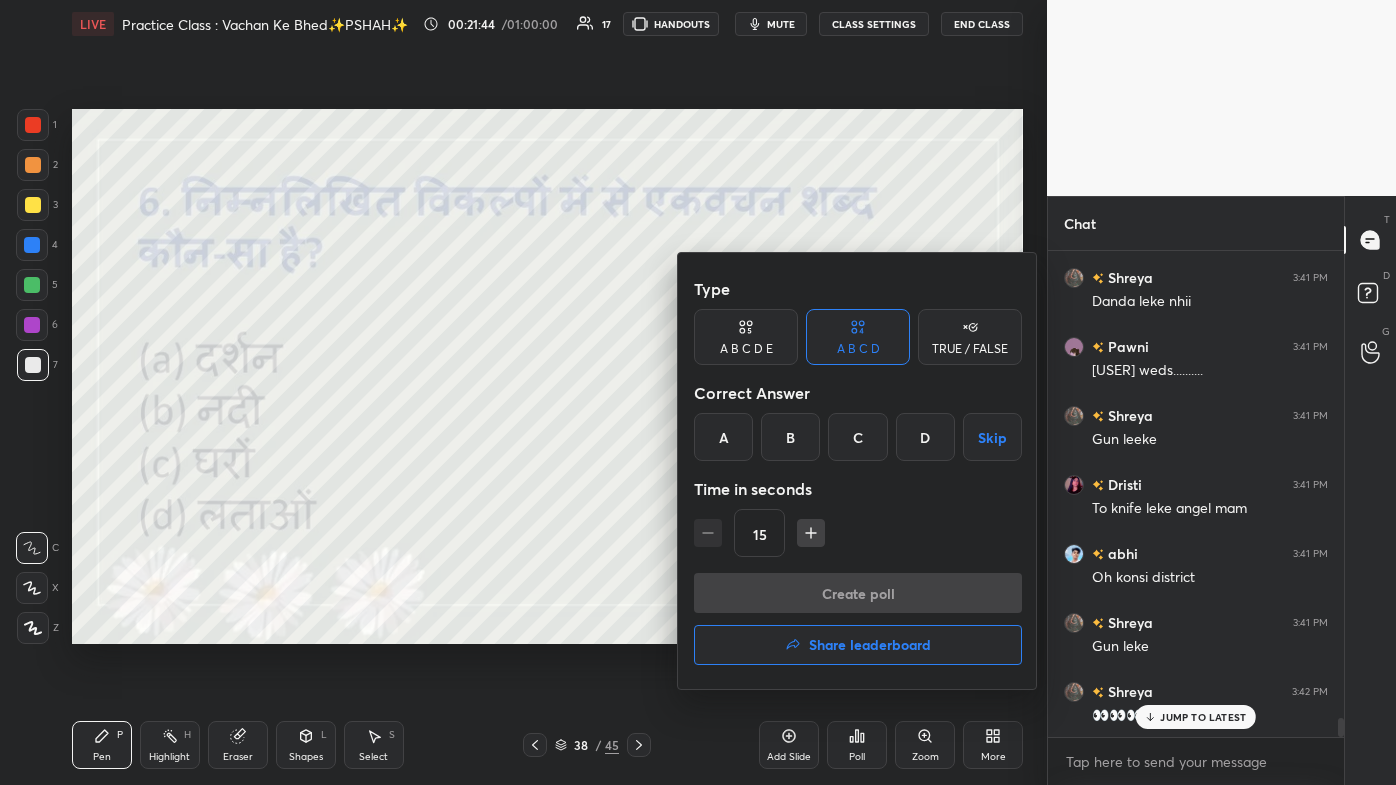 scroll, scrollTop: 12317, scrollLeft: 0, axis: vertical 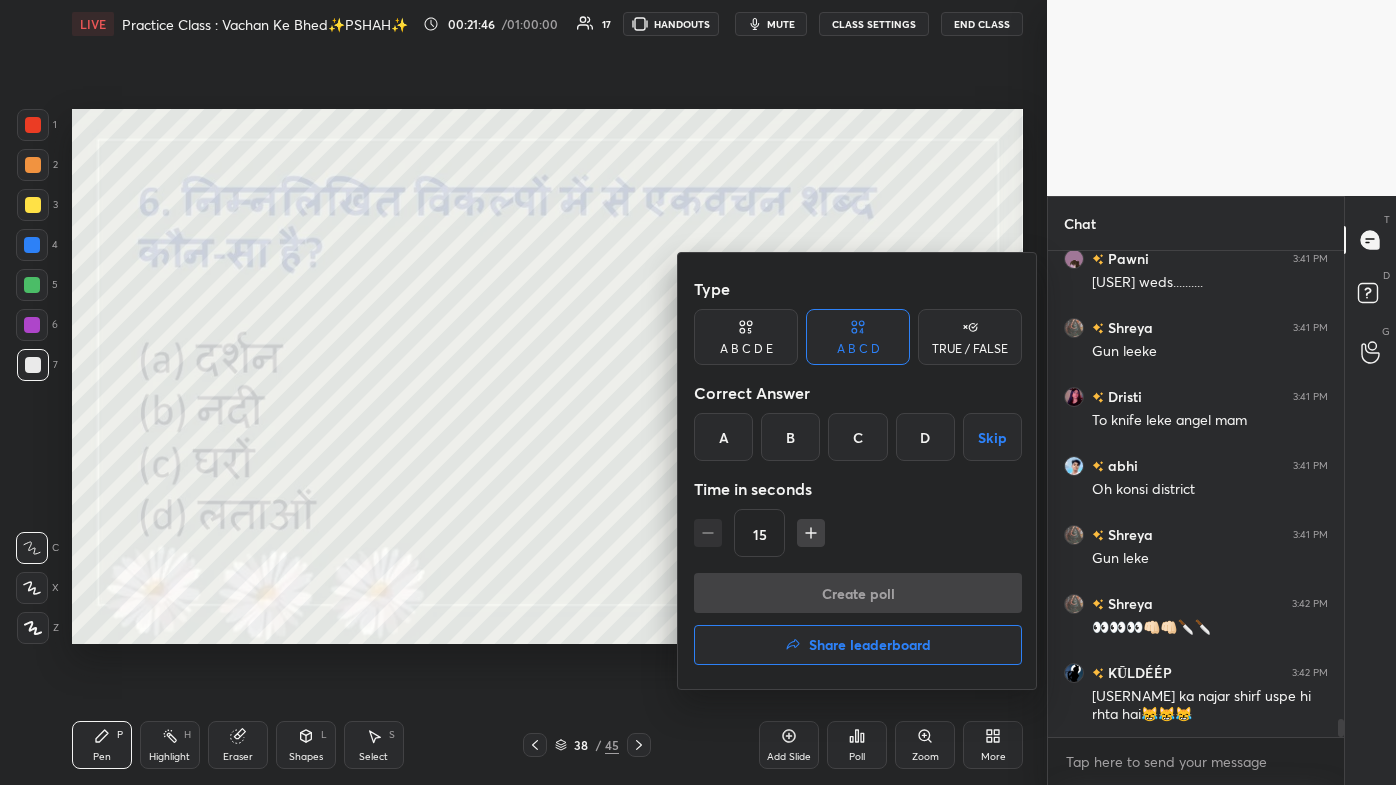 click on "B" at bounding box center [790, 437] 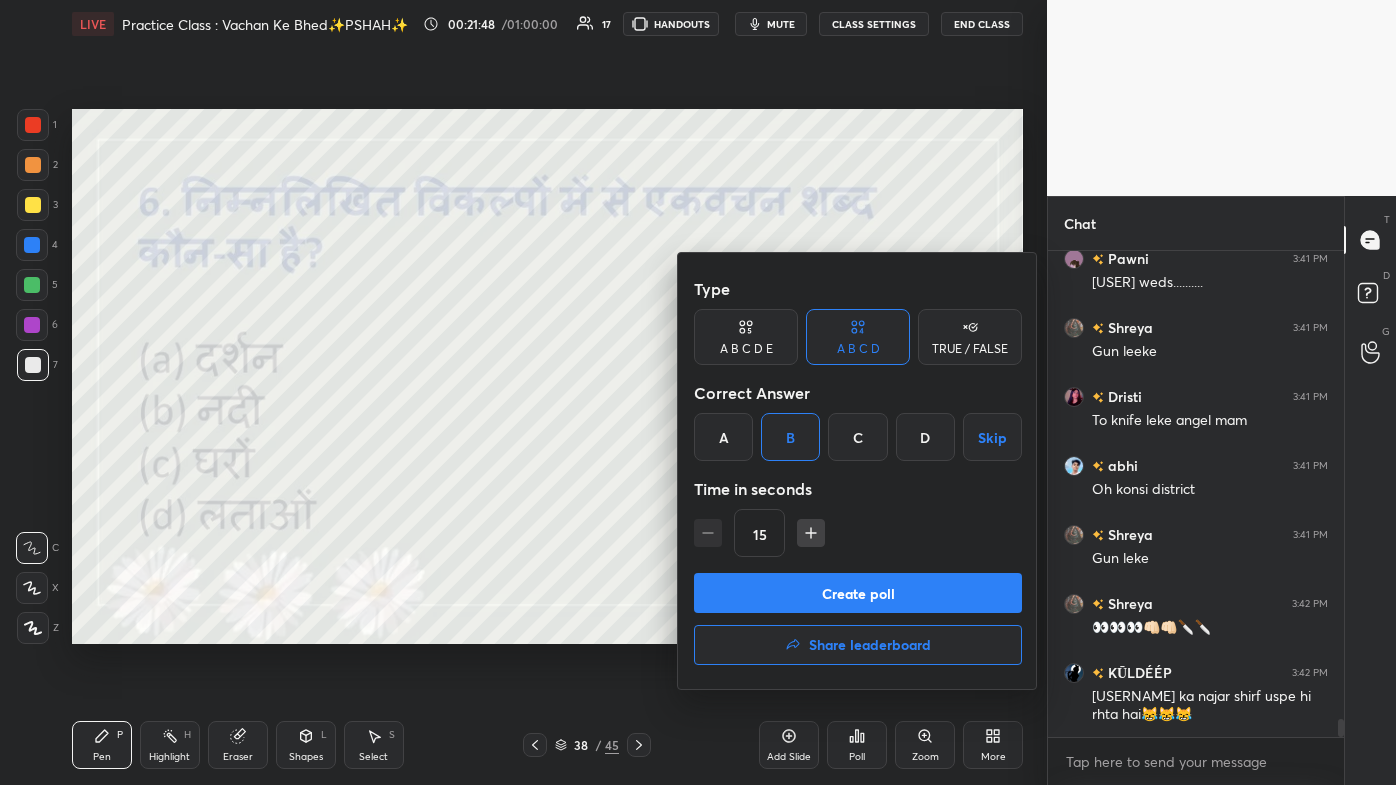 click on "Create poll" at bounding box center (858, 593) 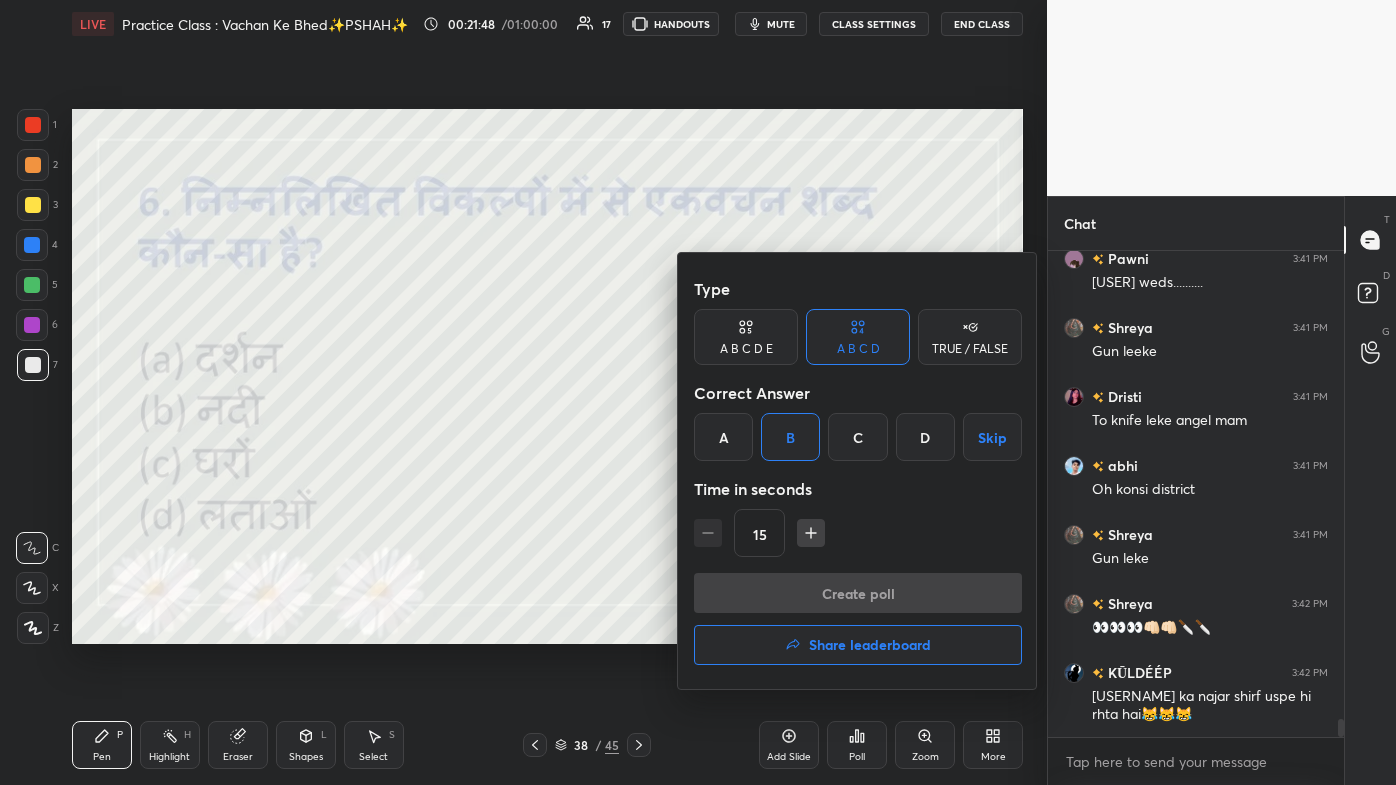 scroll, scrollTop: 409, scrollLeft: 290, axis: both 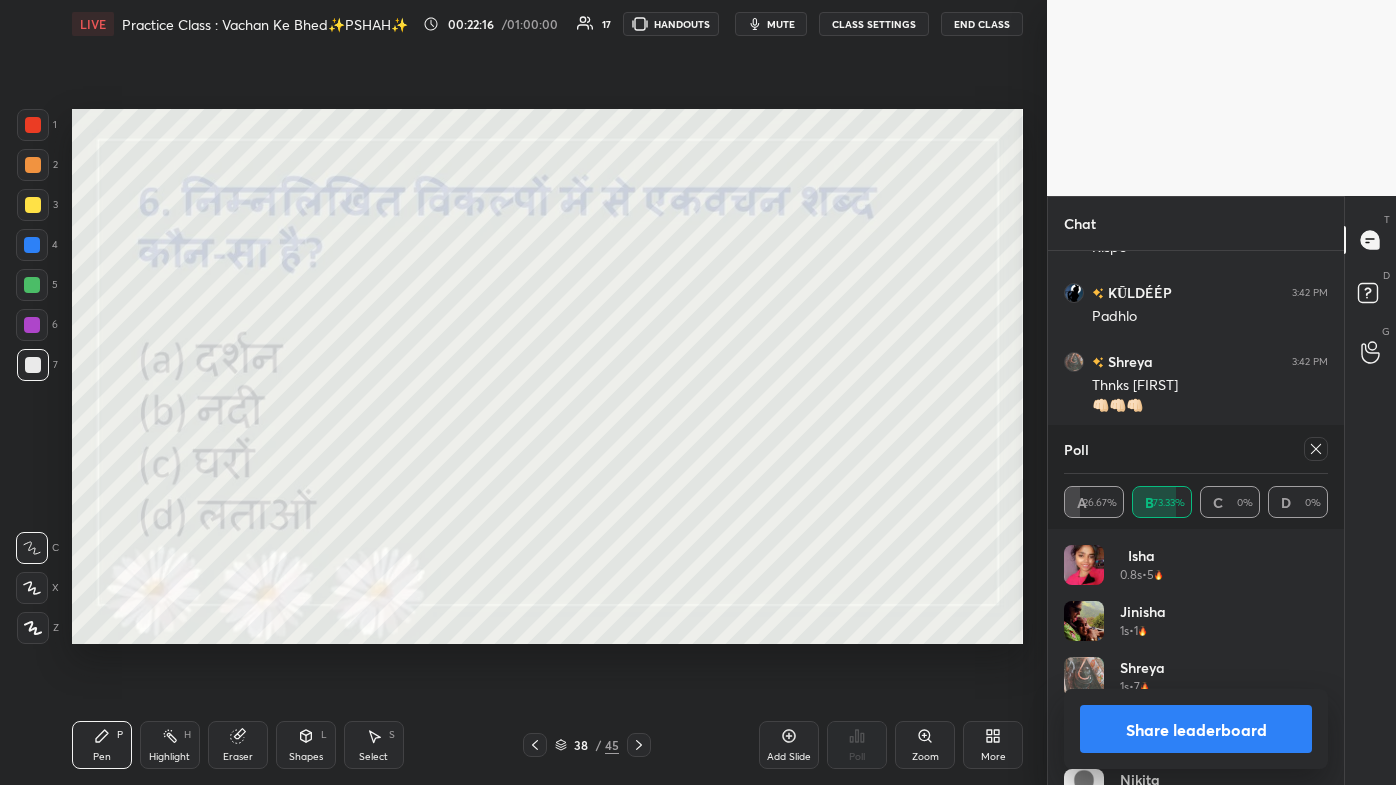 click 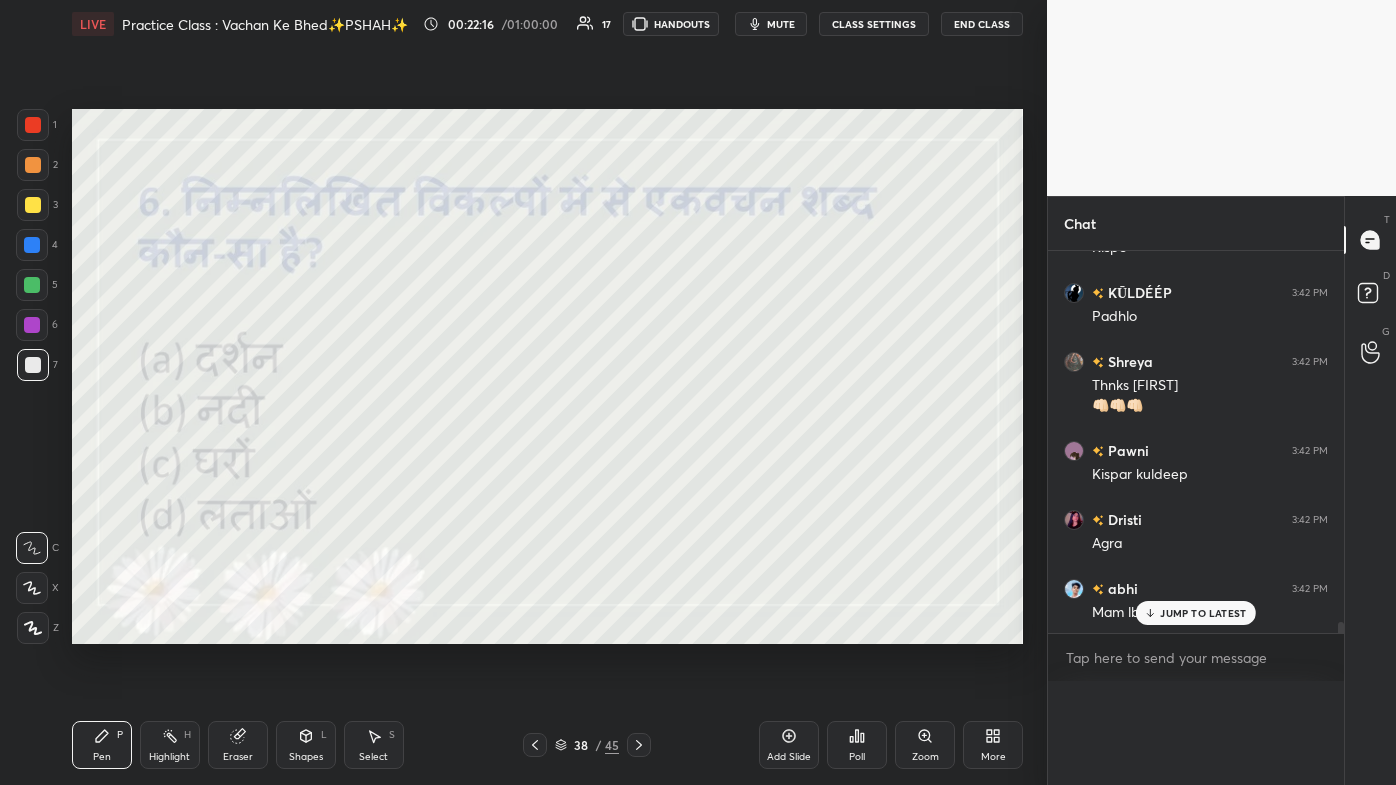 scroll, scrollTop: 0, scrollLeft: 0, axis: both 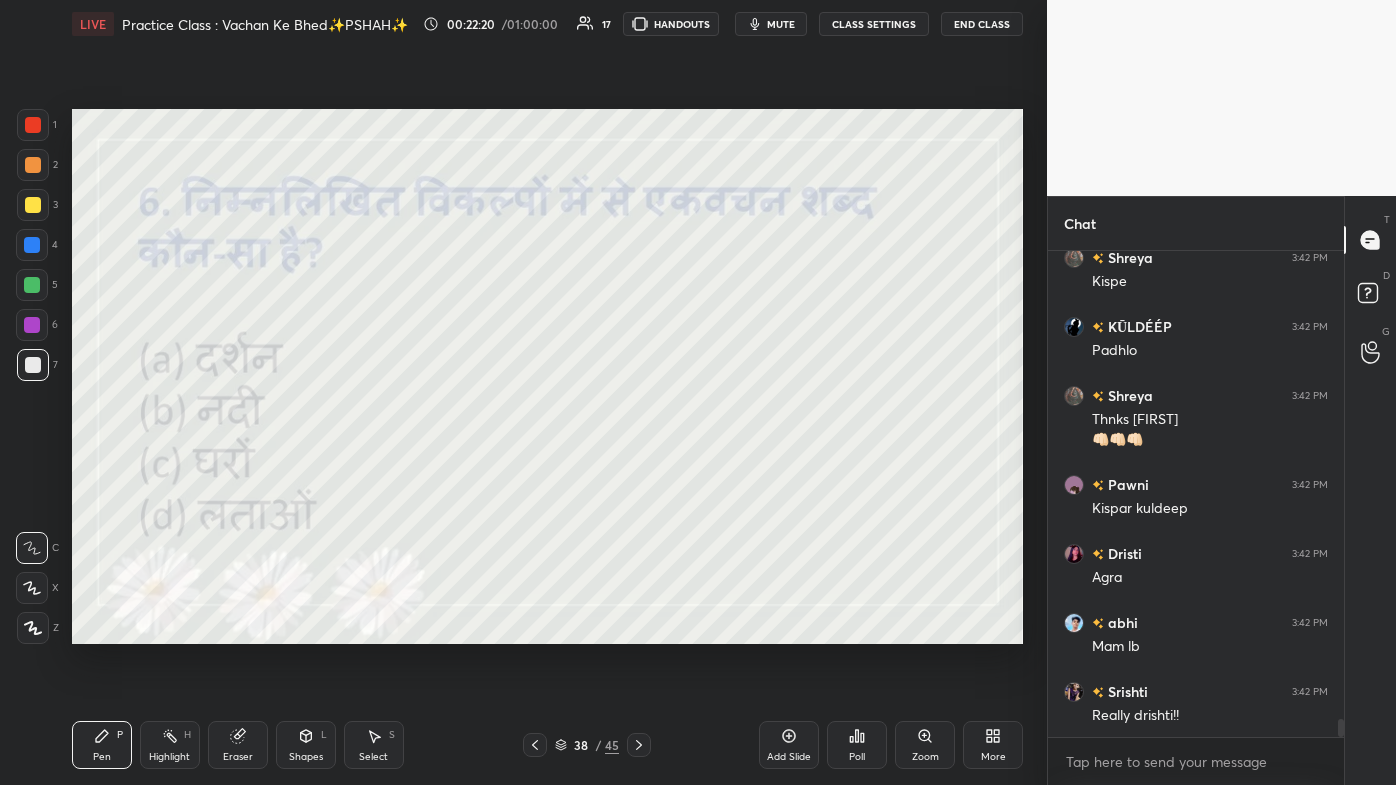 click on "Eraser" at bounding box center (238, 757) 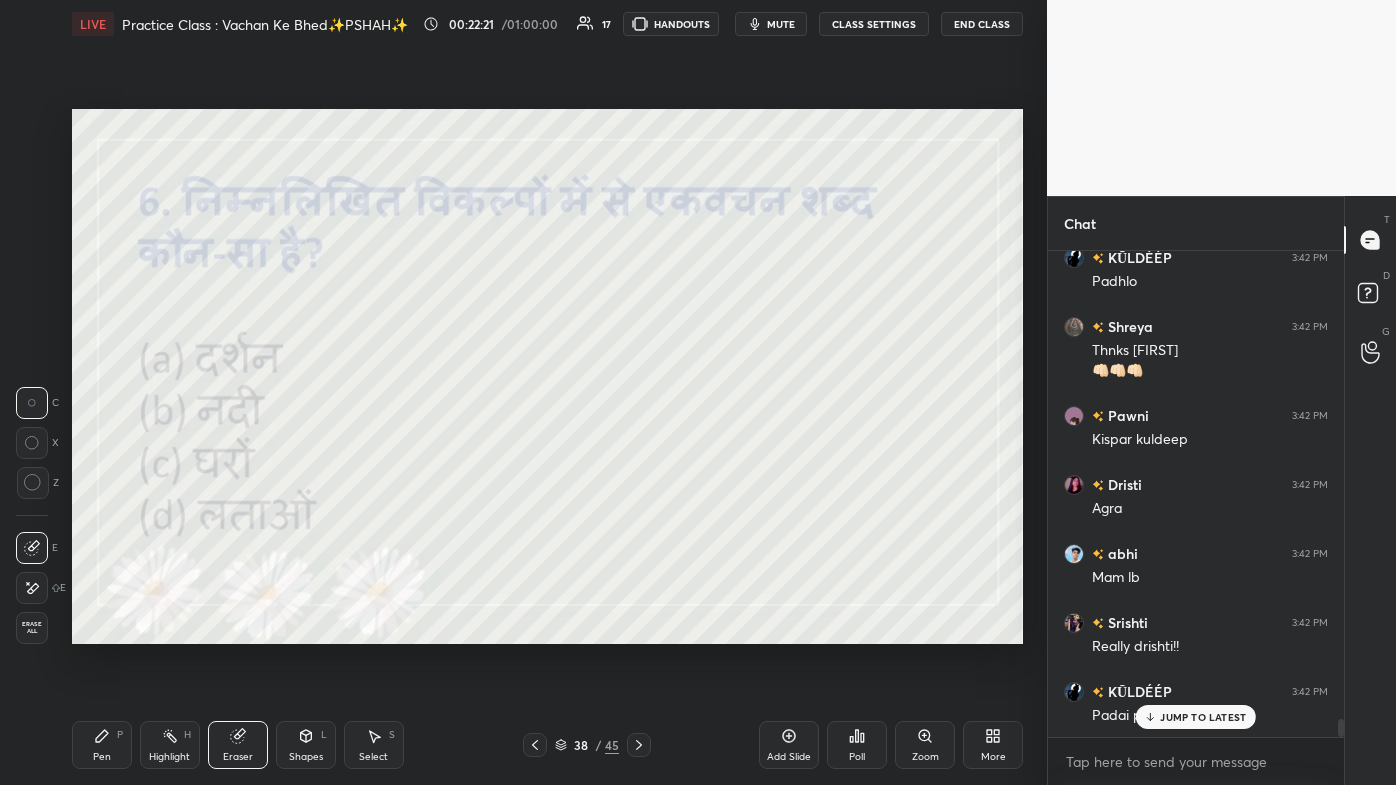 click on "Setting up your live class Poll for   secs No correct answer Start poll" at bounding box center [547, 376] 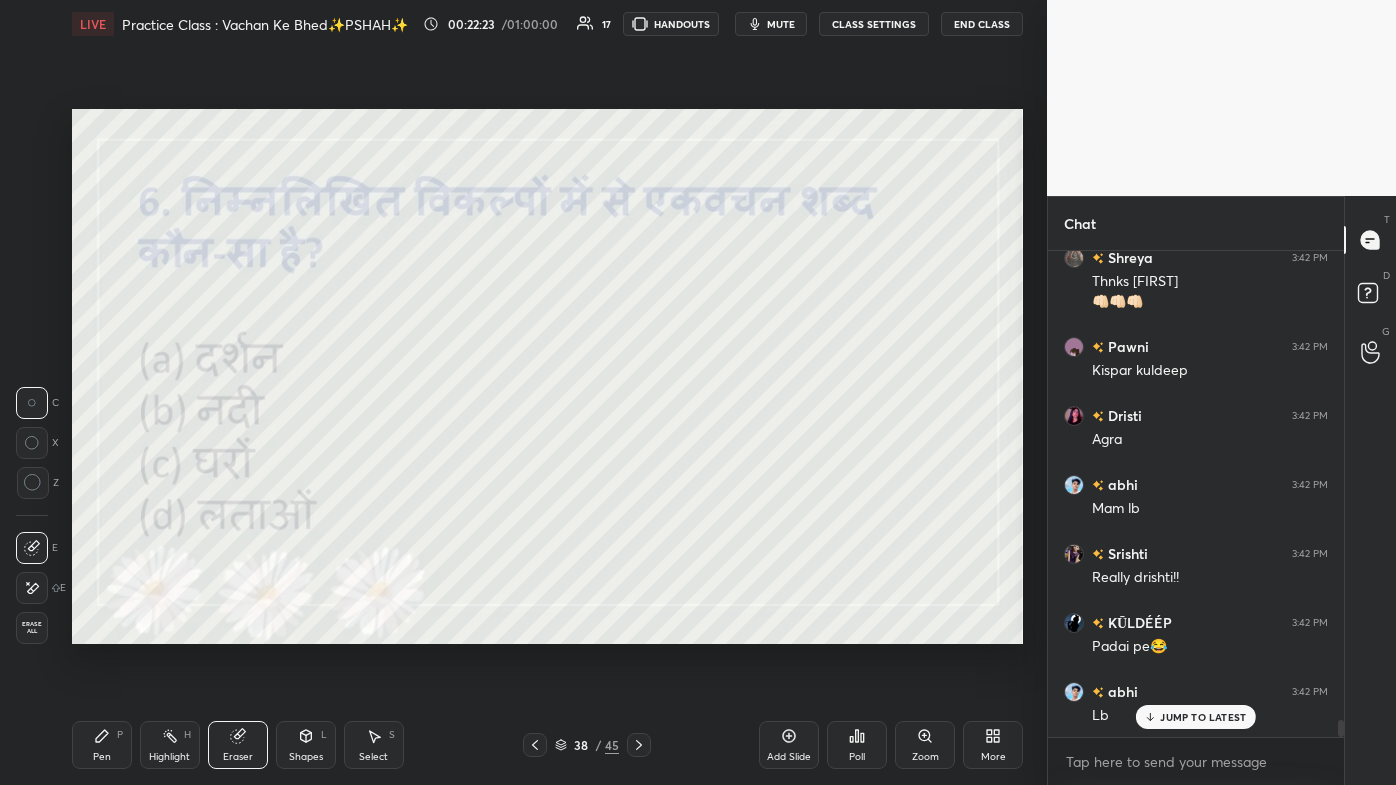 click on "Pen" at bounding box center (102, 757) 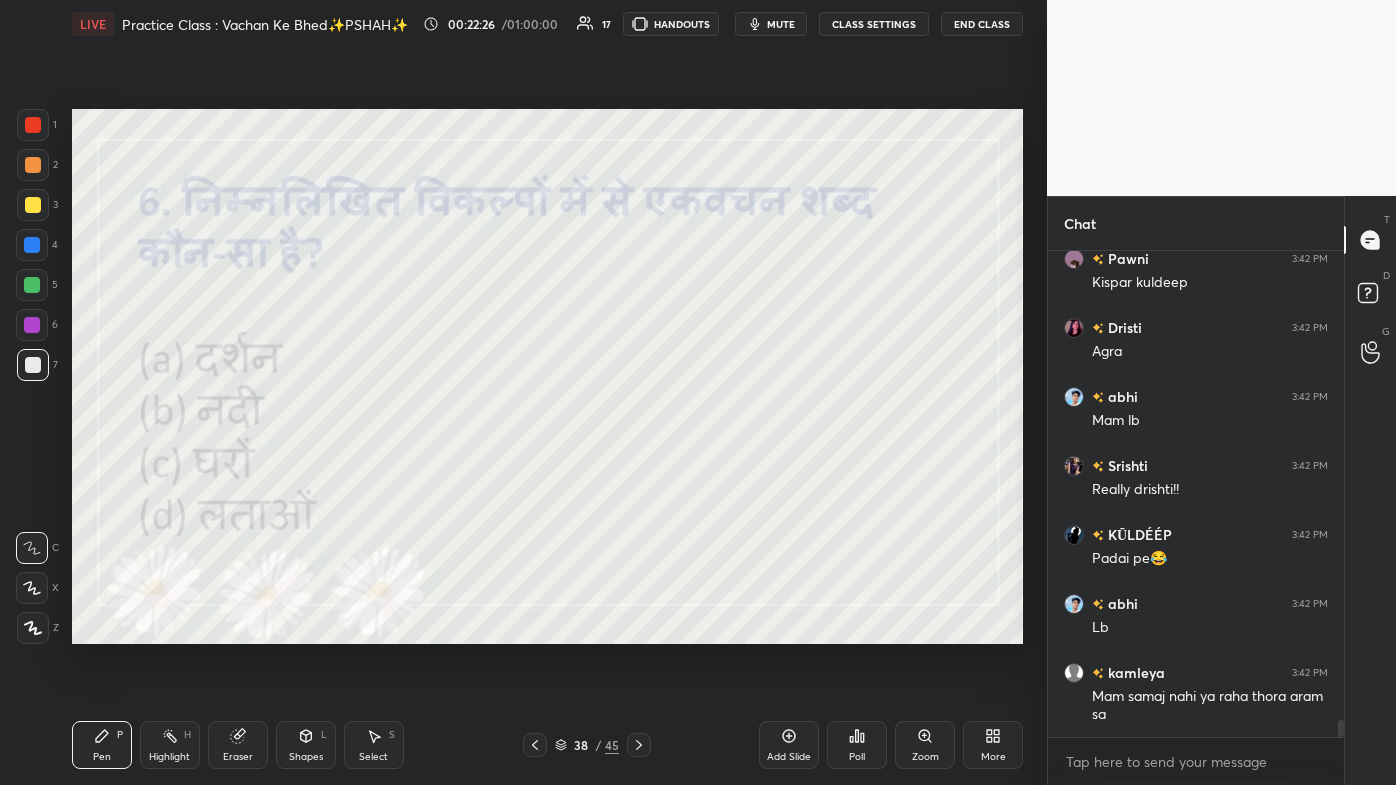 click 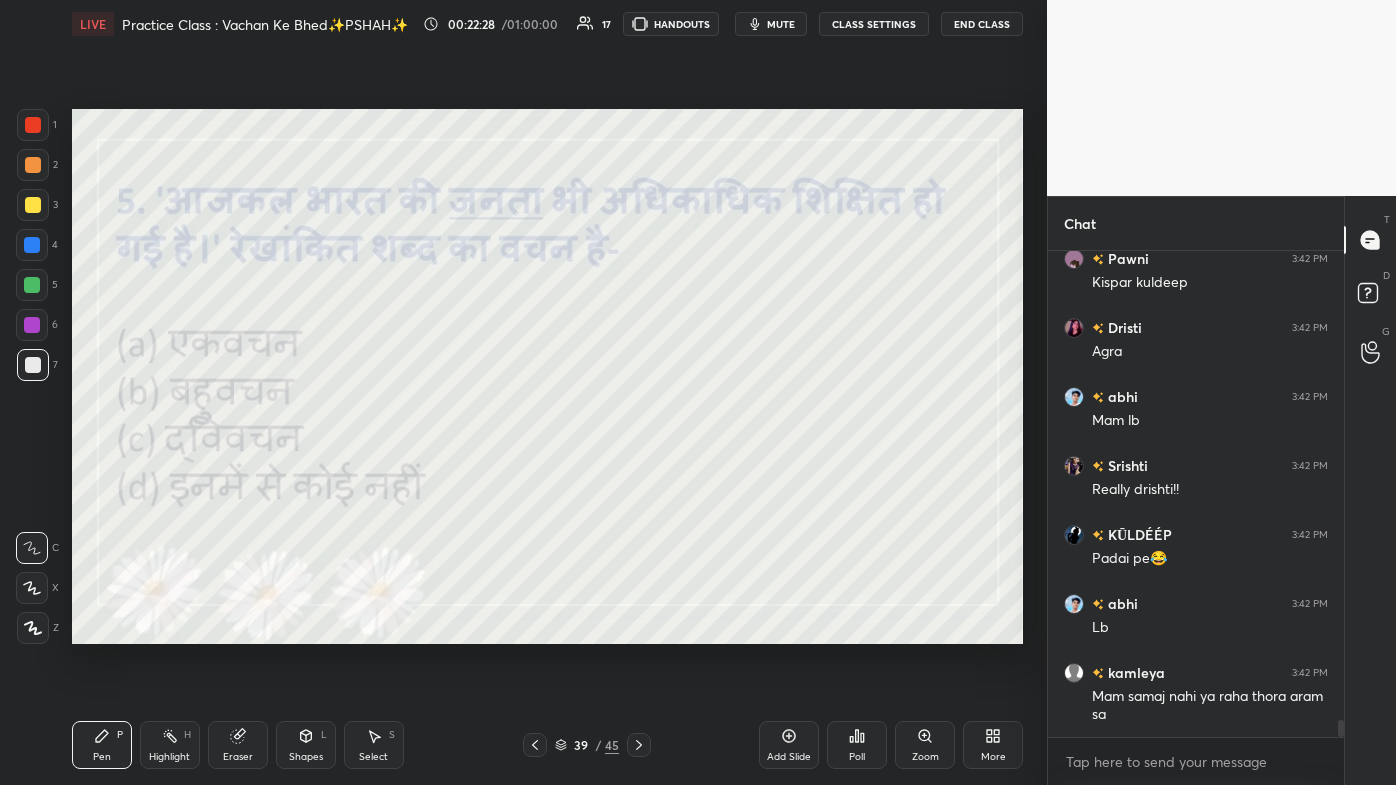 click 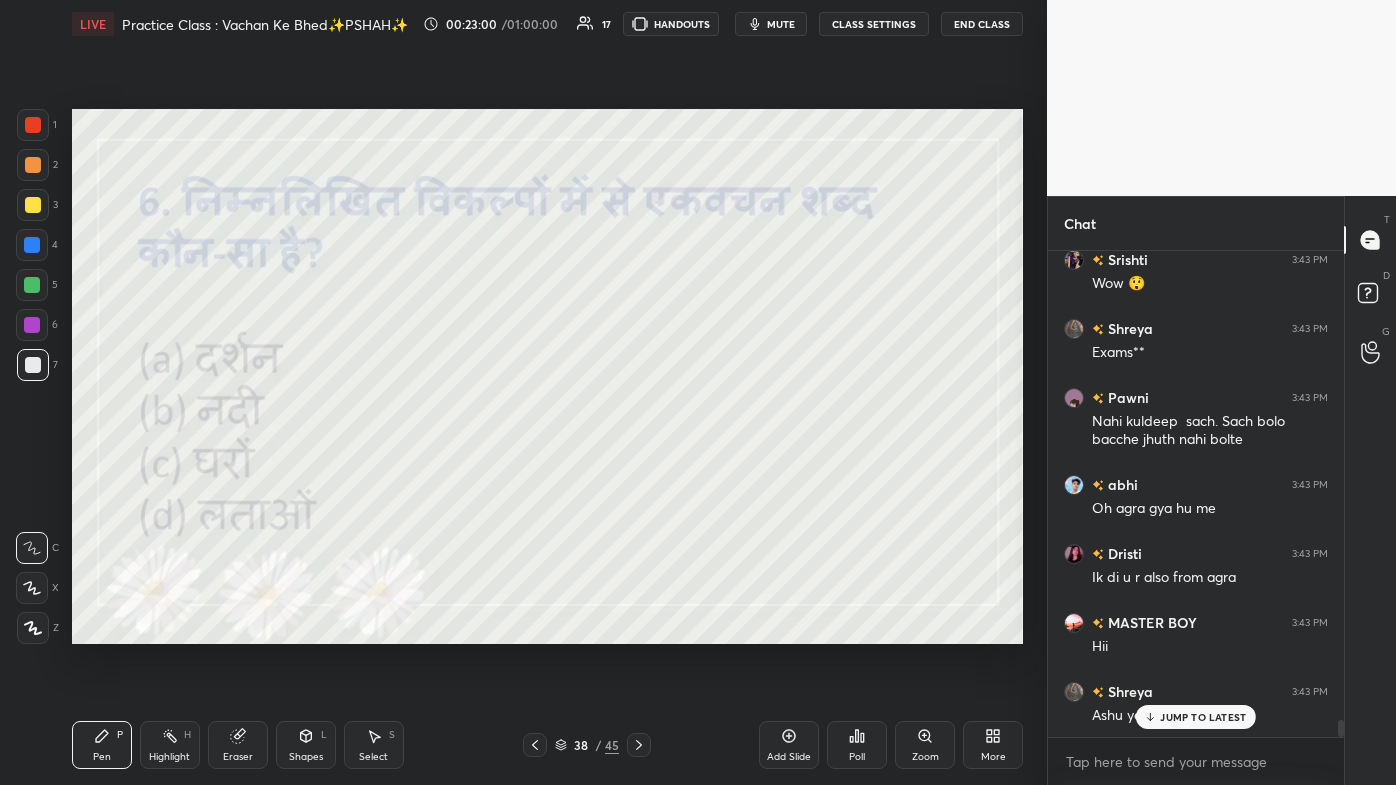 click on "JUMP TO LATEST" at bounding box center (1203, 717) 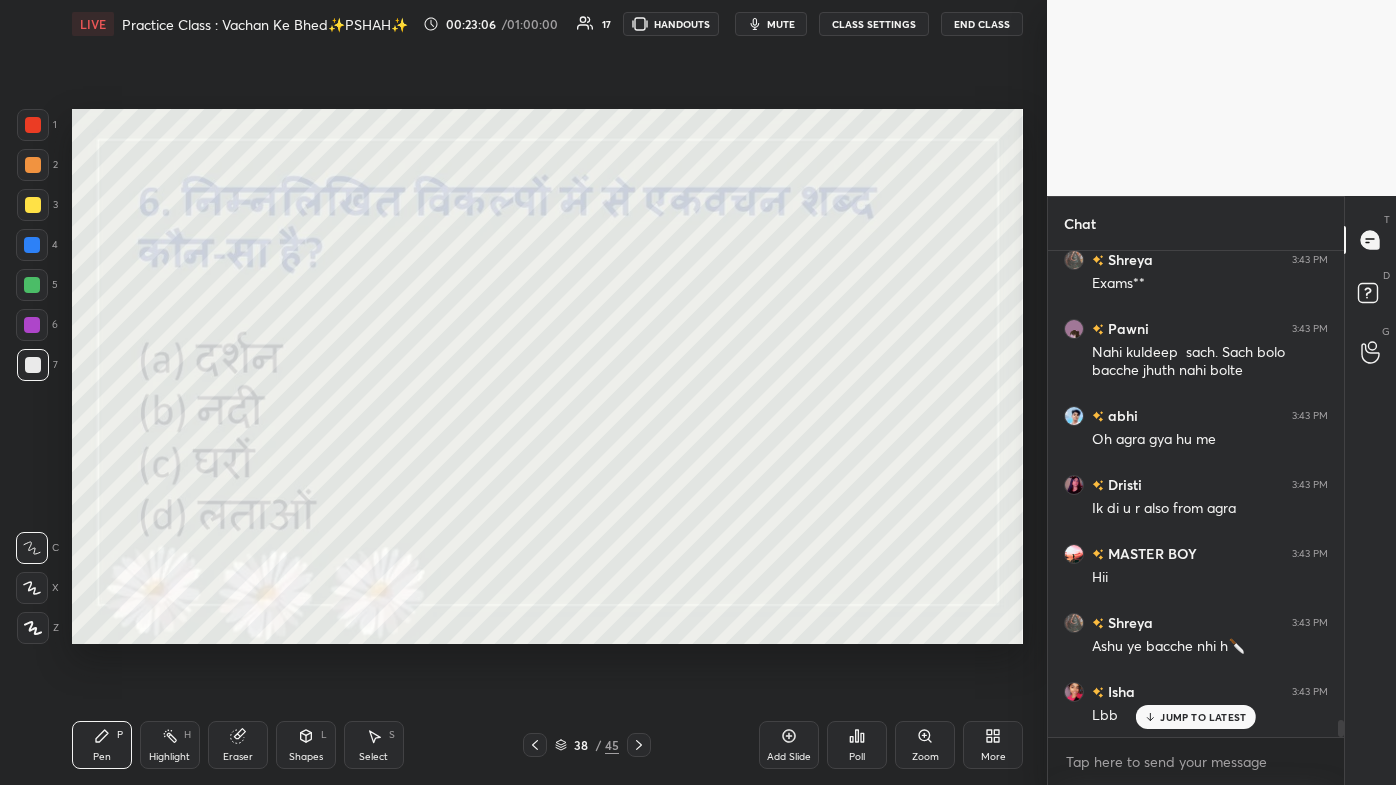 click on "JUMP TO LATEST" at bounding box center [1203, 717] 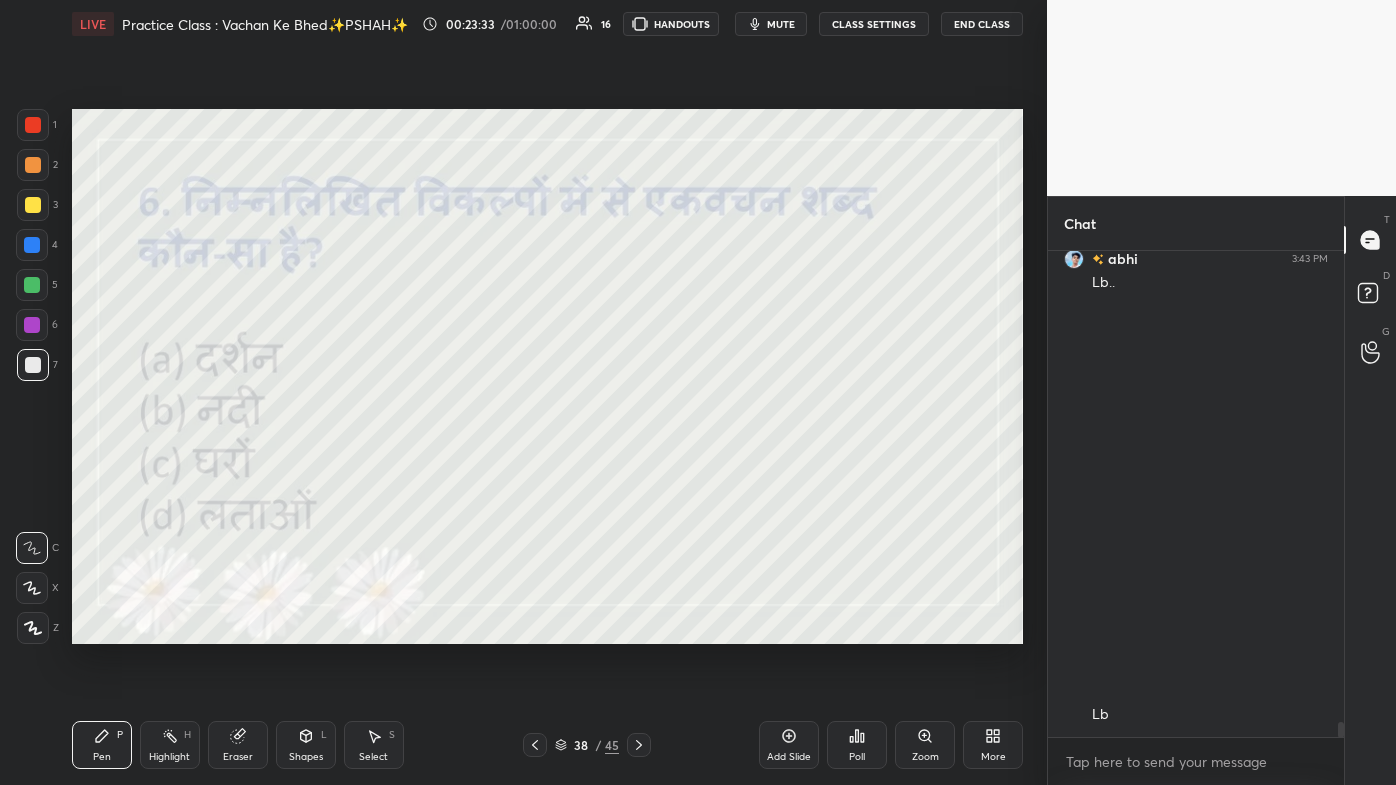 scroll, scrollTop: 15048, scrollLeft: 0, axis: vertical 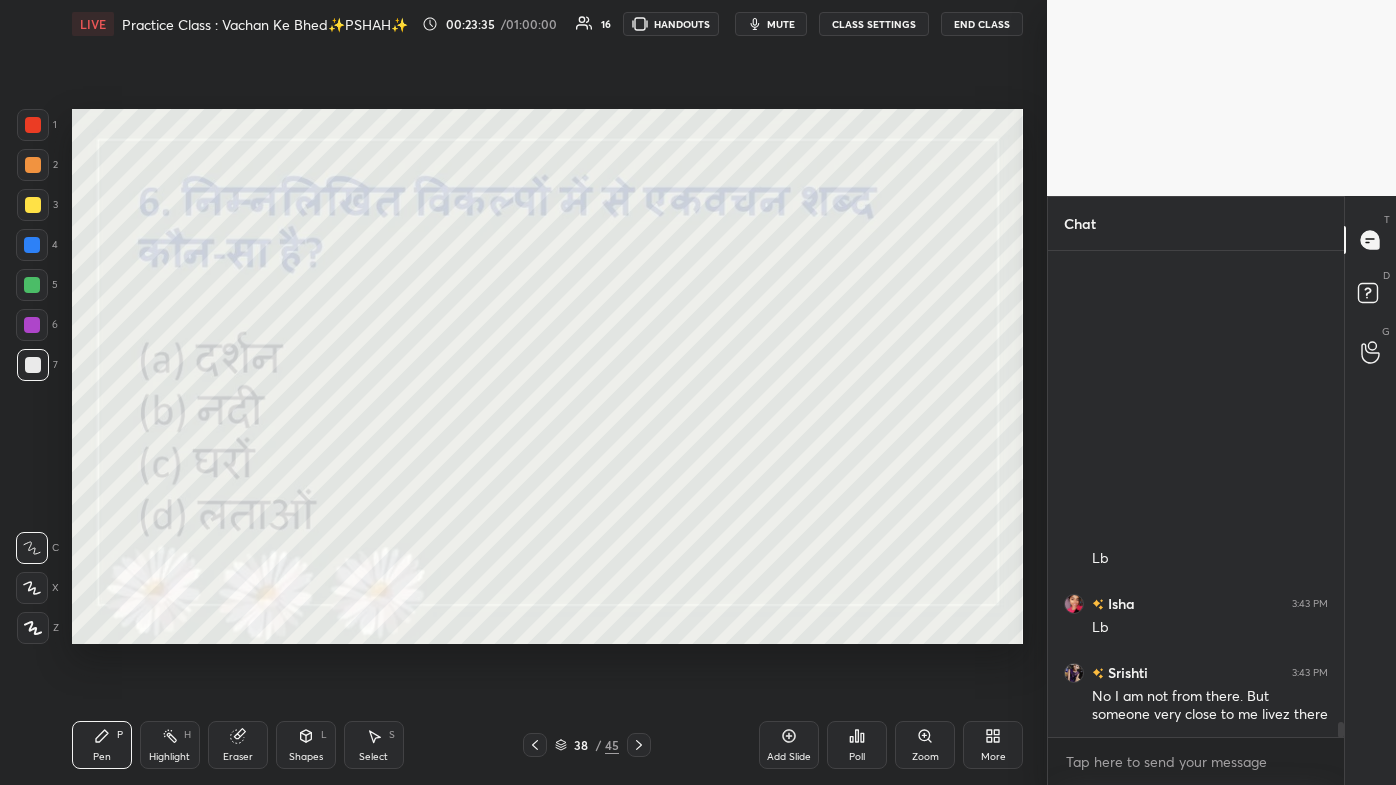 click 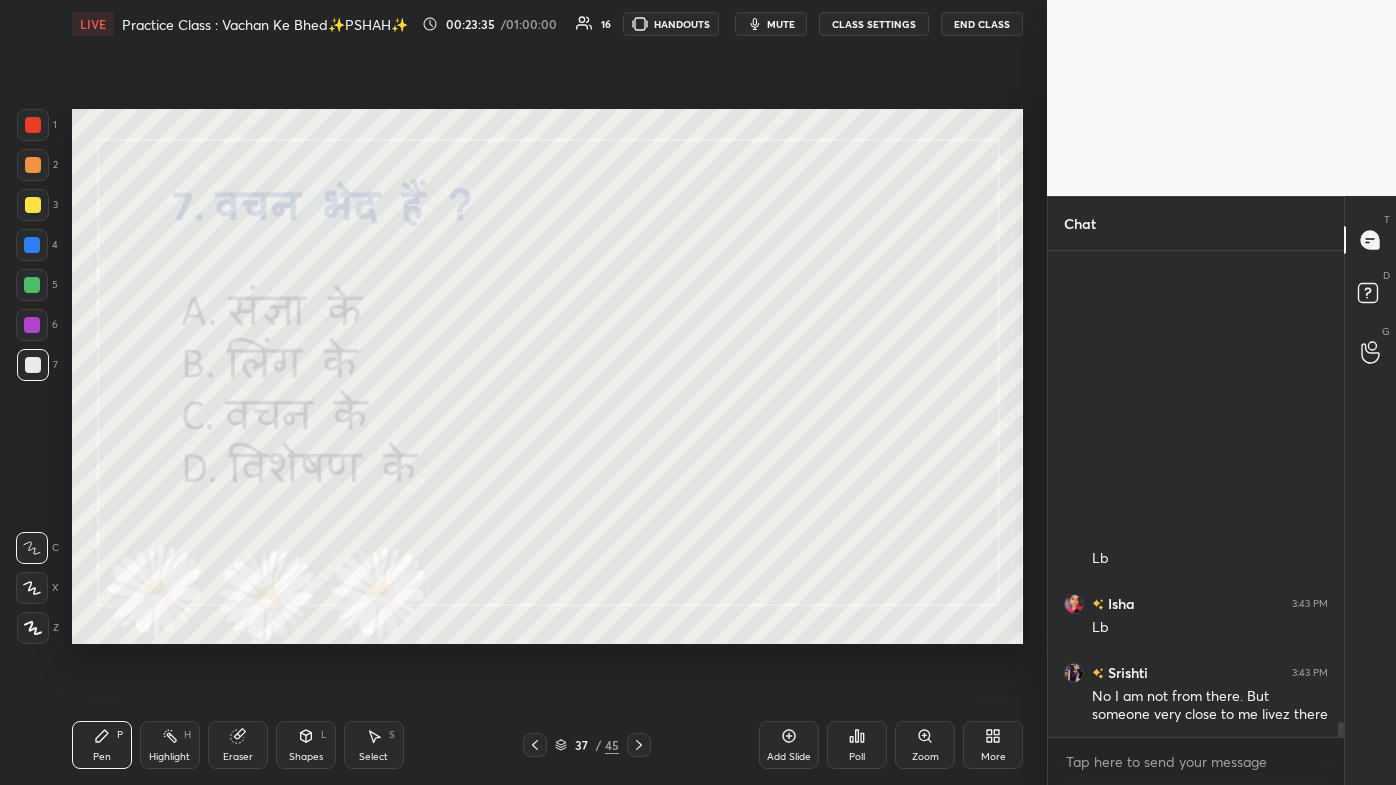 scroll, scrollTop: 15205, scrollLeft: 0, axis: vertical 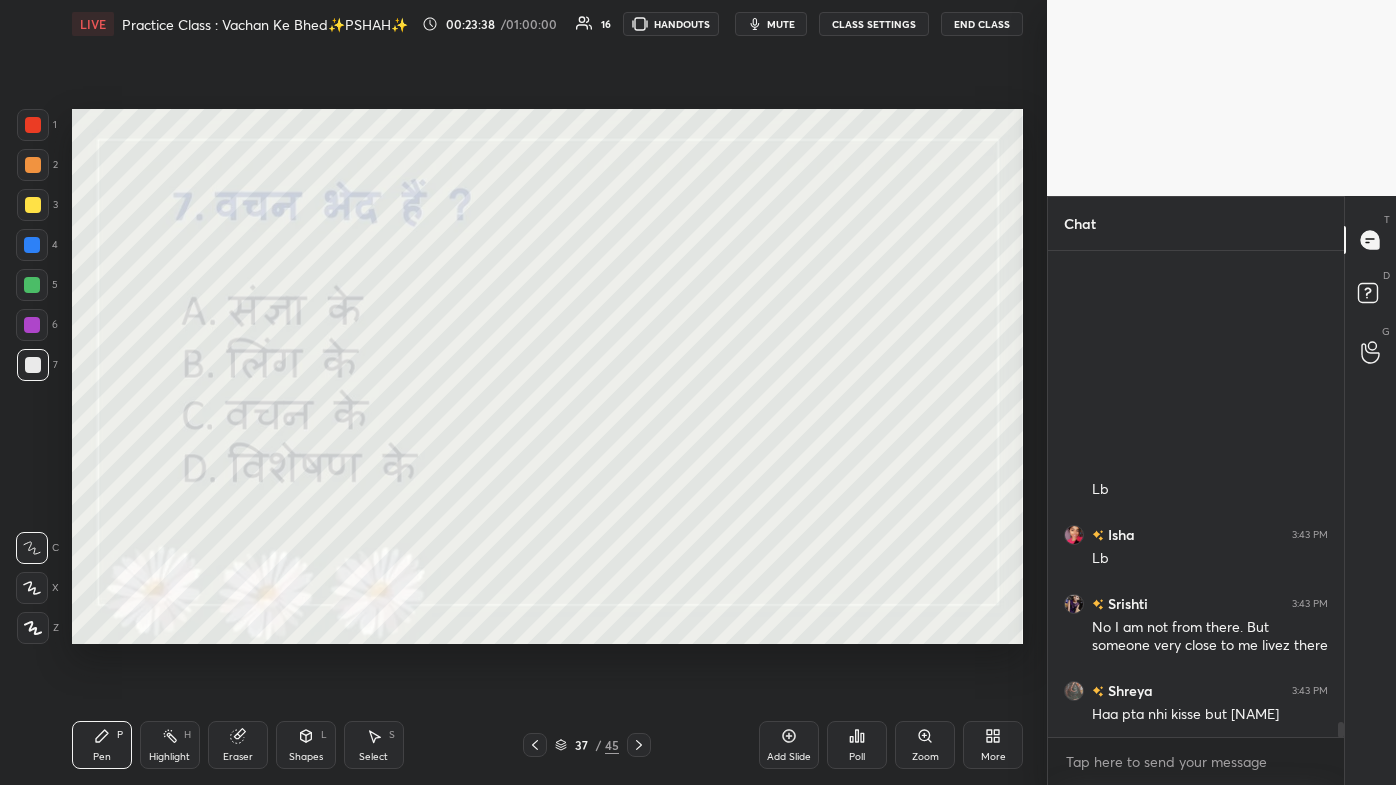 click 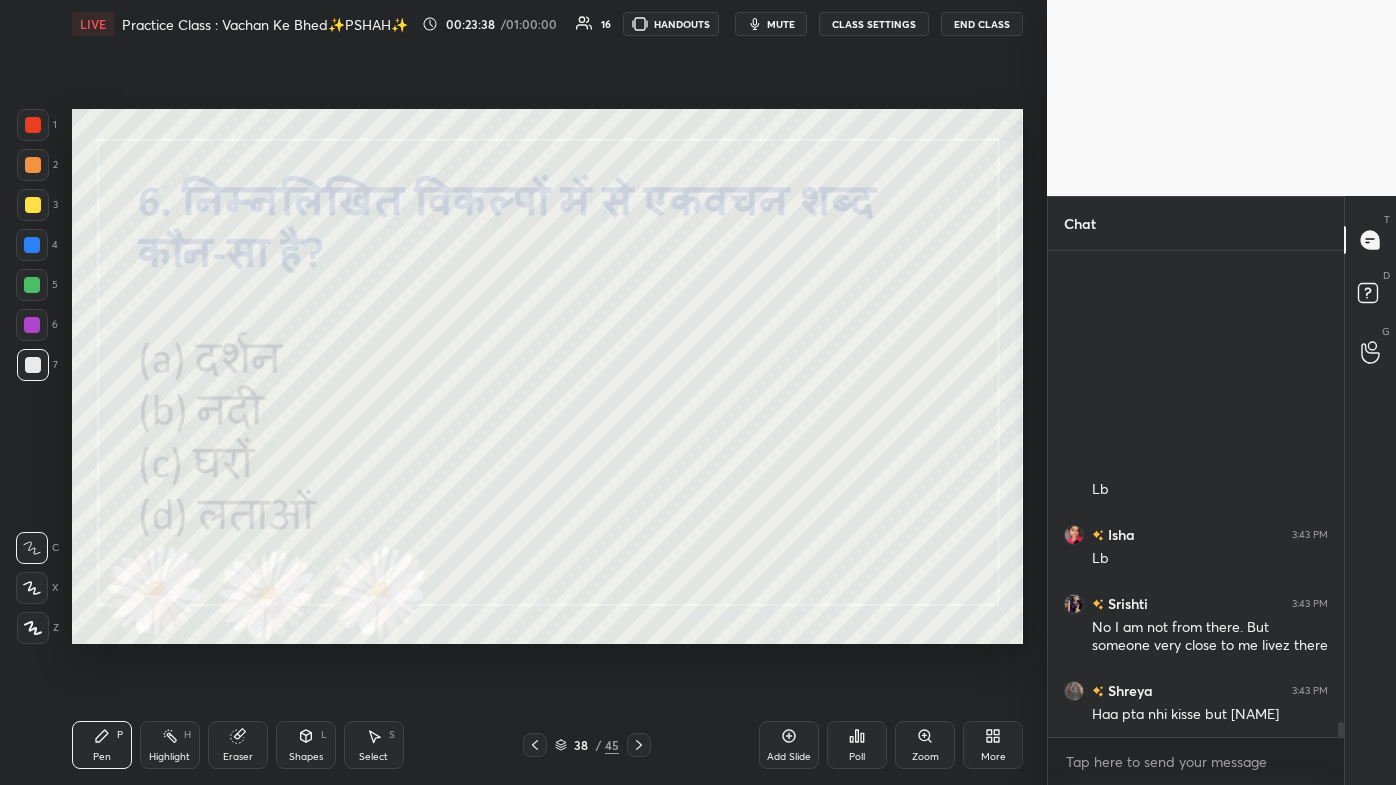 click on "Poll" at bounding box center (857, 745) 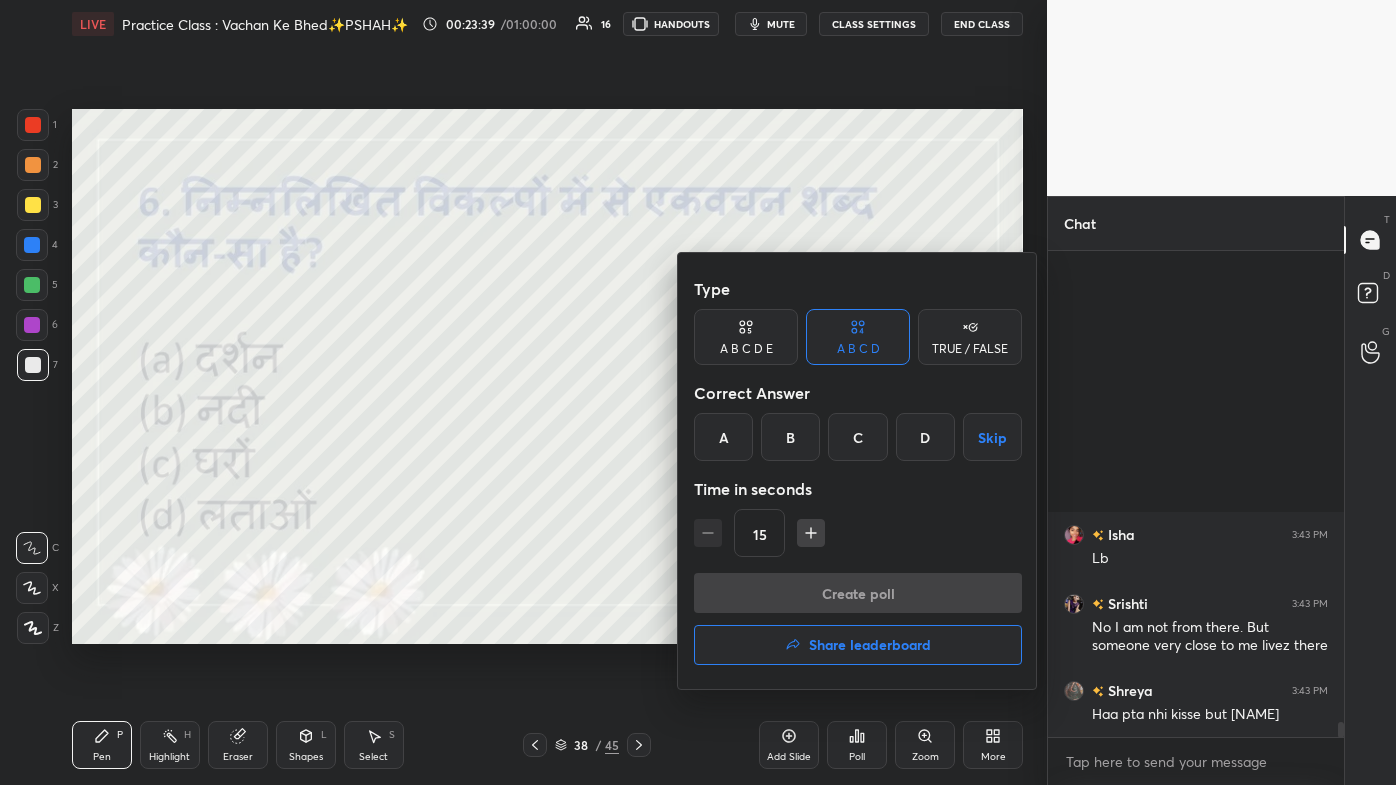 scroll, scrollTop: 15616, scrollLeft: 0, axis: vertical 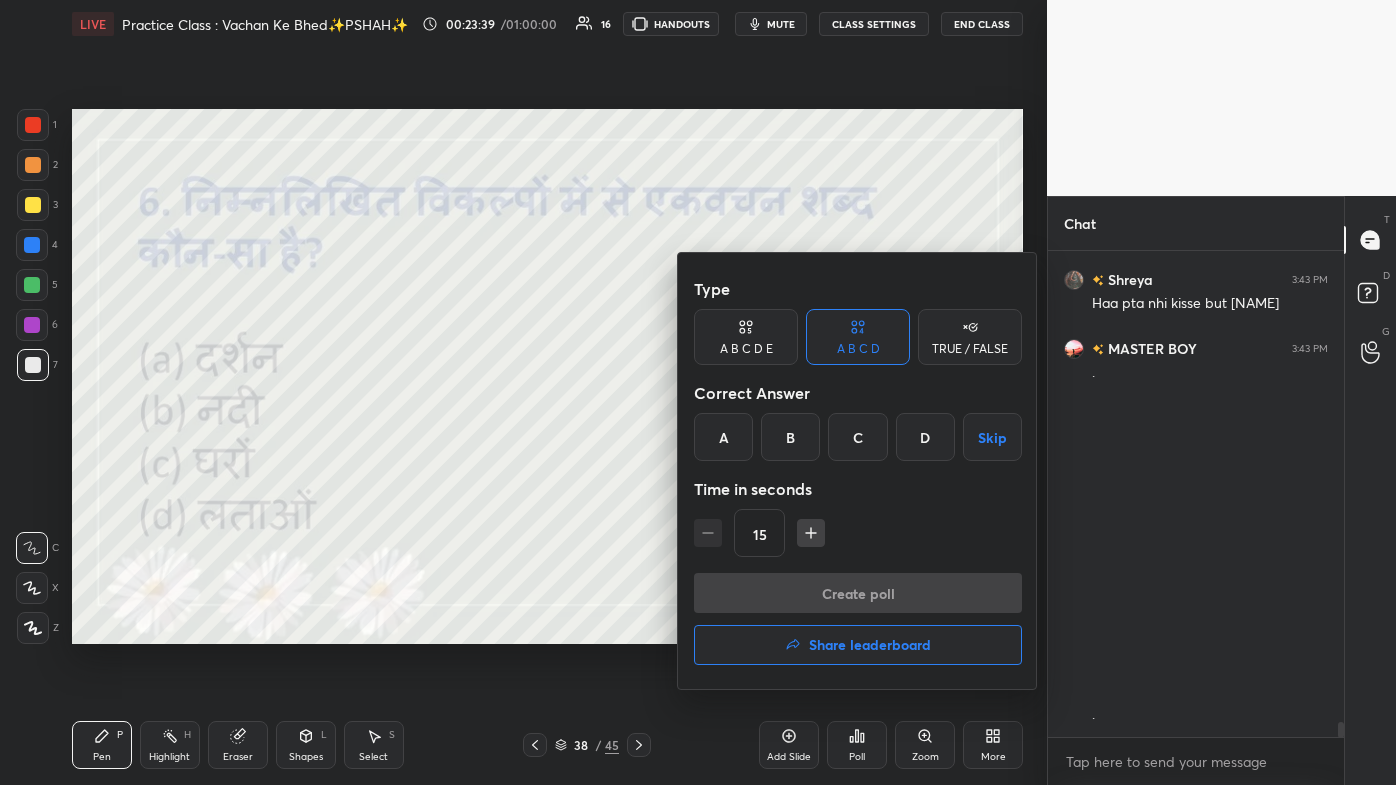 click on "Share leaderboard" at bounding box center [870, 645] 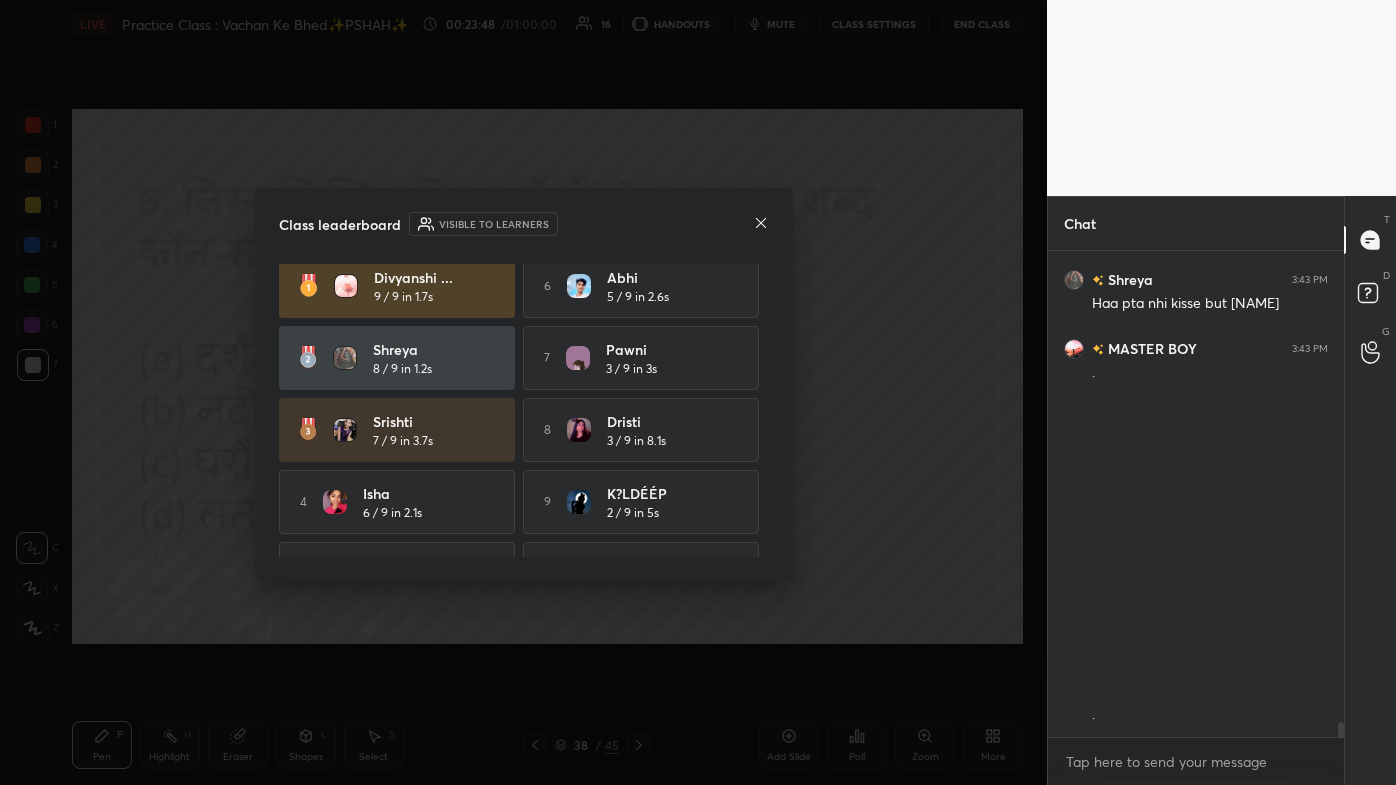 scroll, scrollTop: 12, scrollLeft: 0, axis: vertical 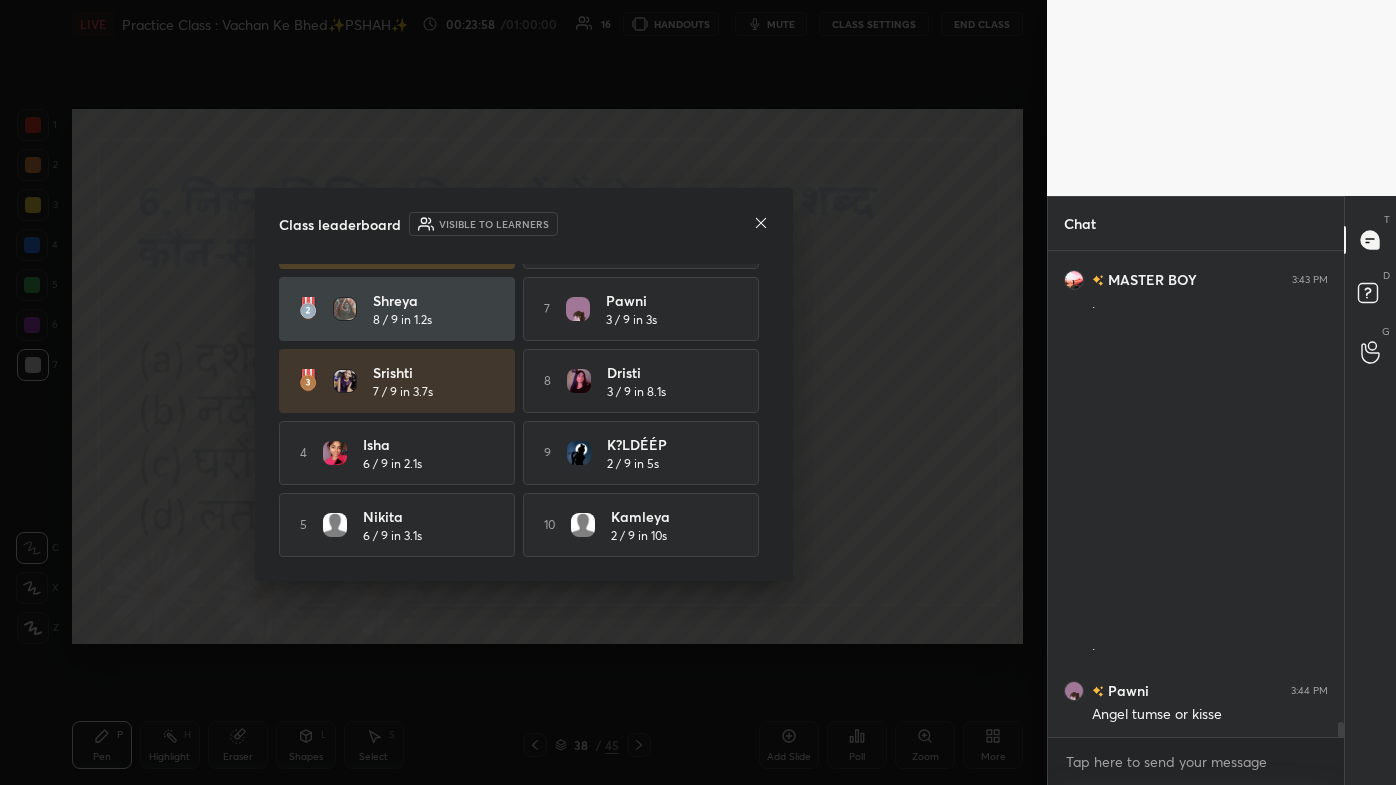 click 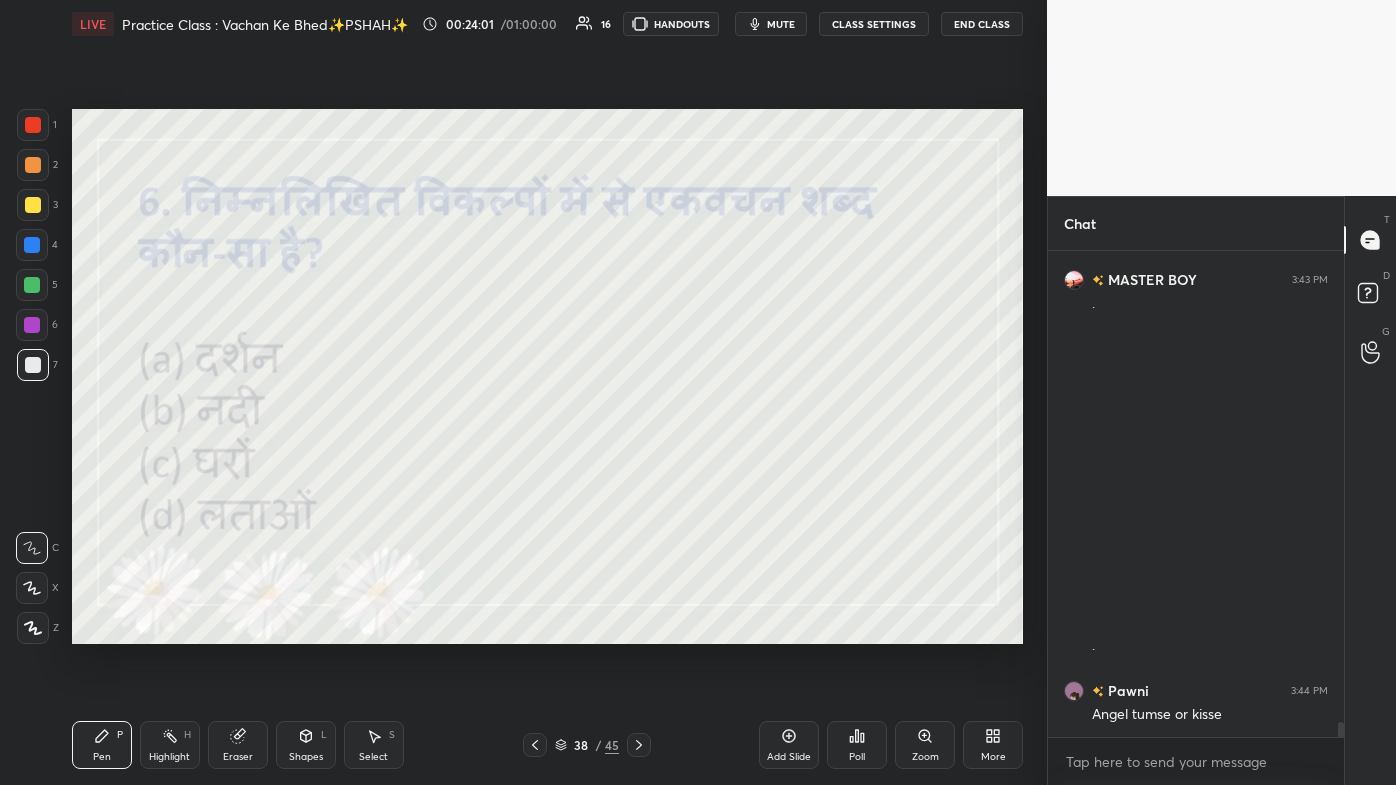 click on "mute" at bounding box center [781, 24] 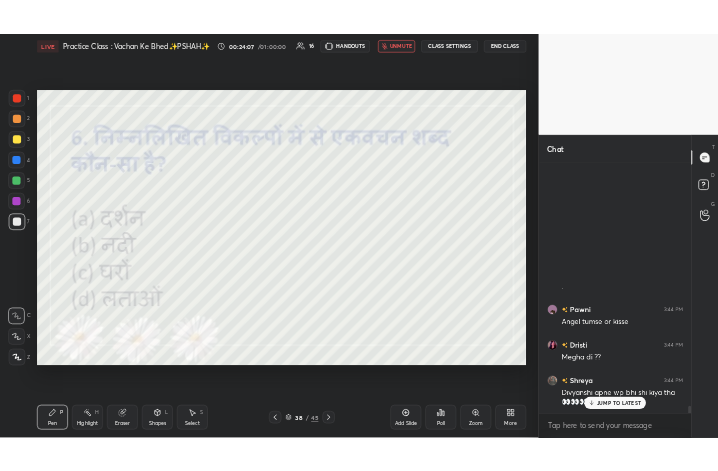 scroll, scrollTop: 15909, scrollLeft: 0, axis: vertical 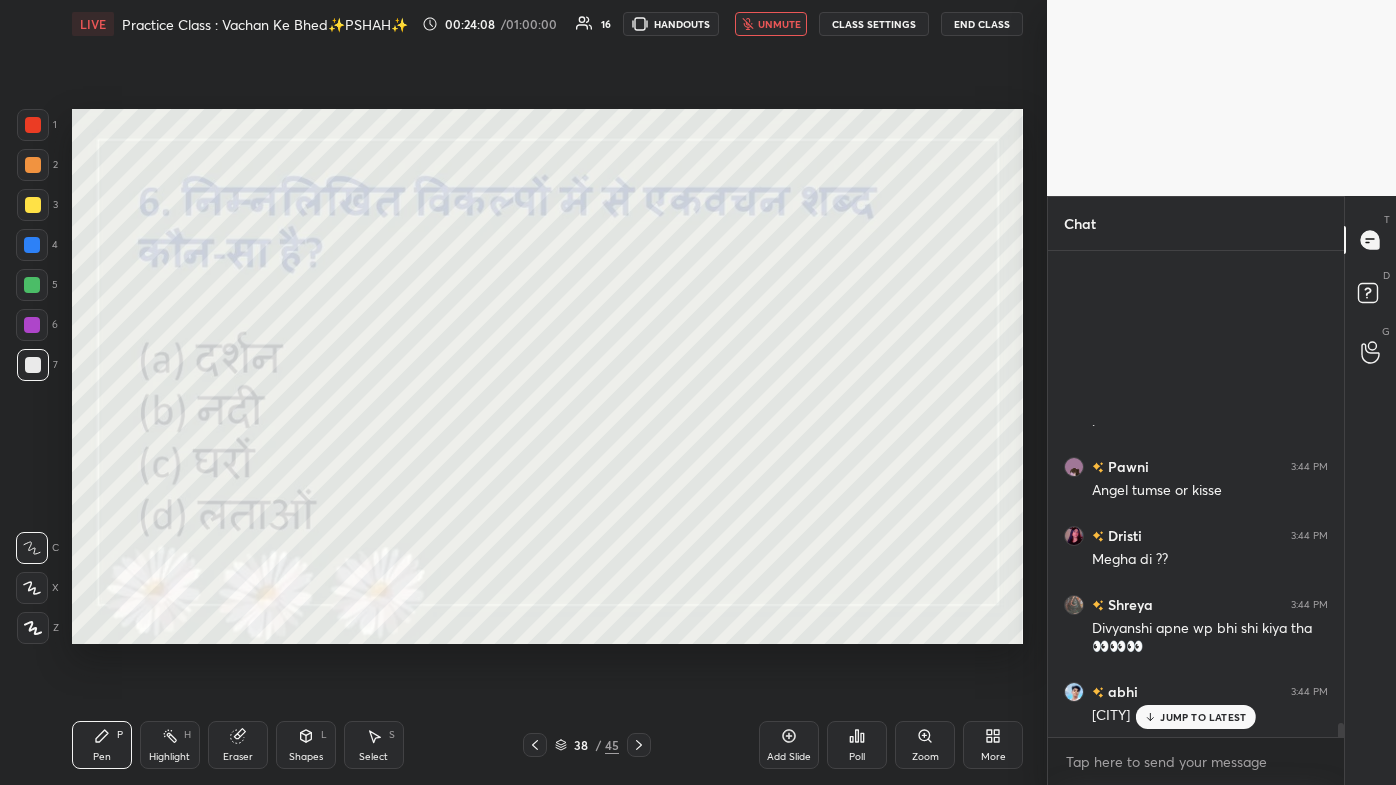 click on "More" at bounding box center (993, 745) 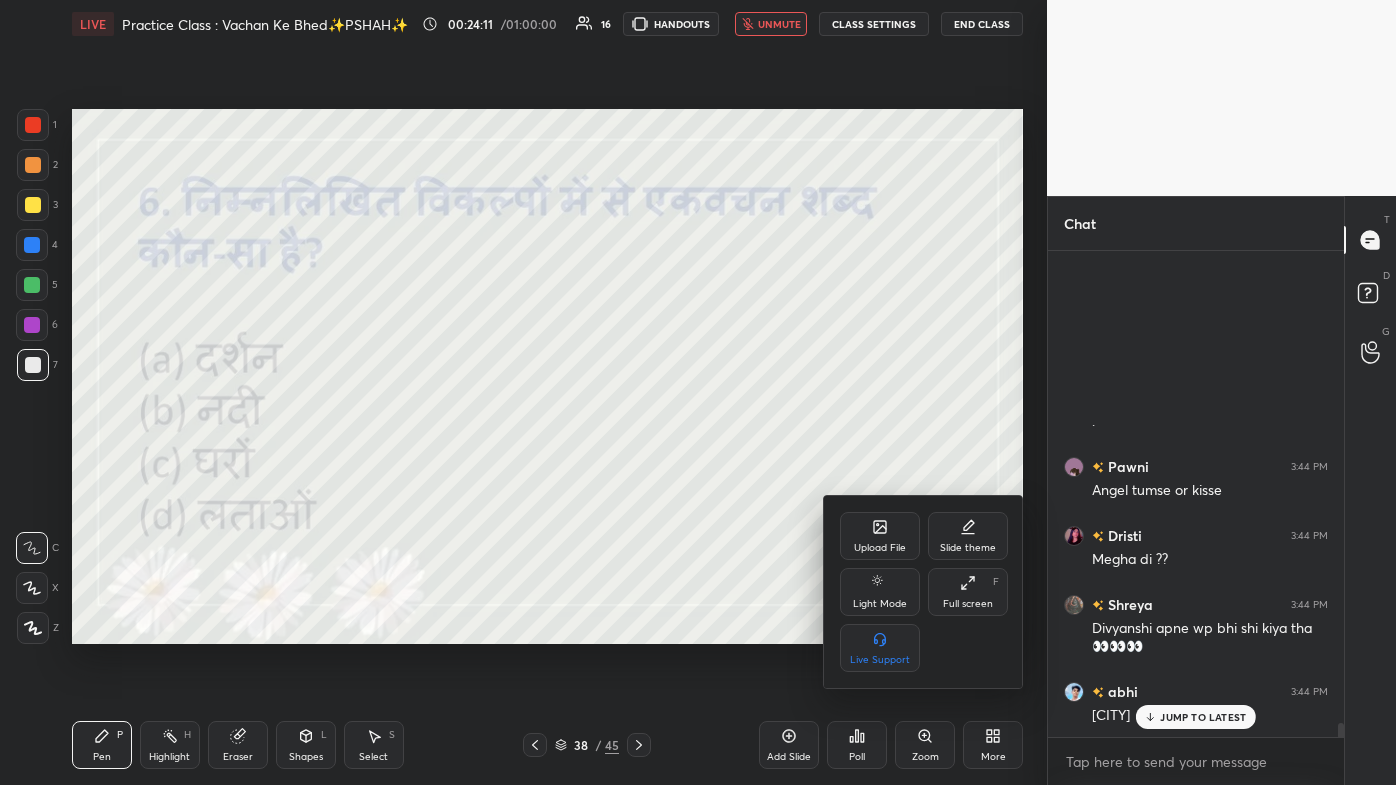 click 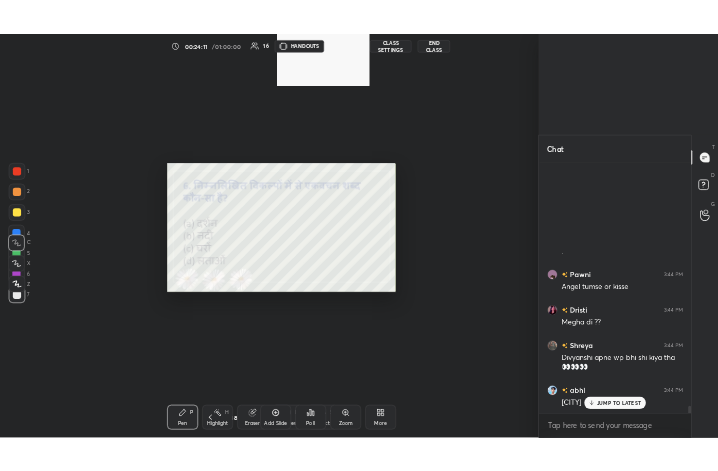 scroll, scrollTop: 343, scrollLeft: 460, axis: both 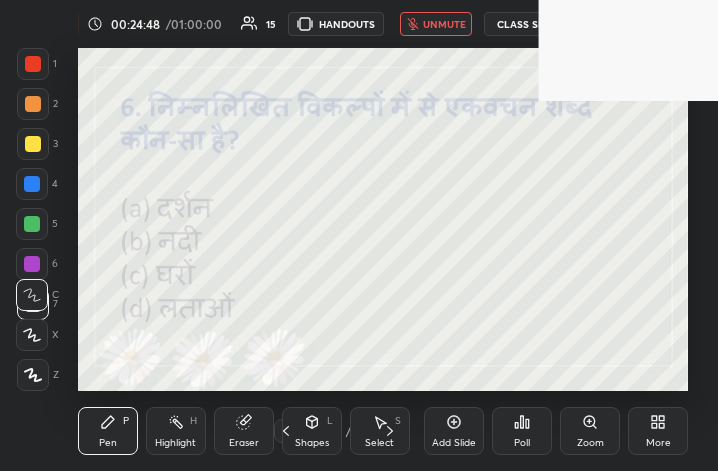 click on "unmute" at bounding box center (436, 24) 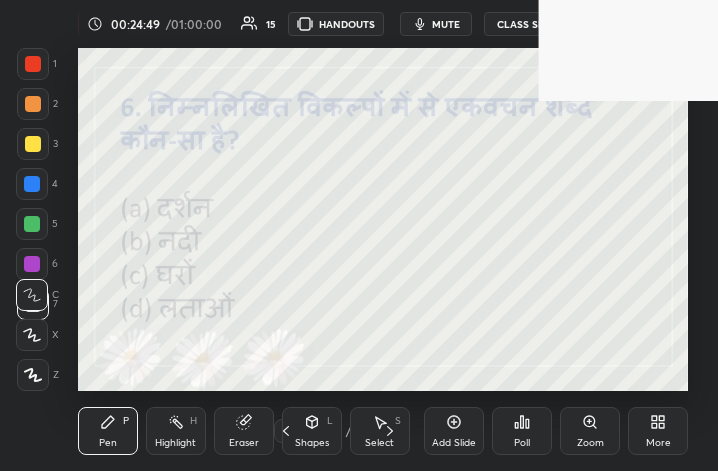 click on "More" at bounding box center [658, 431] 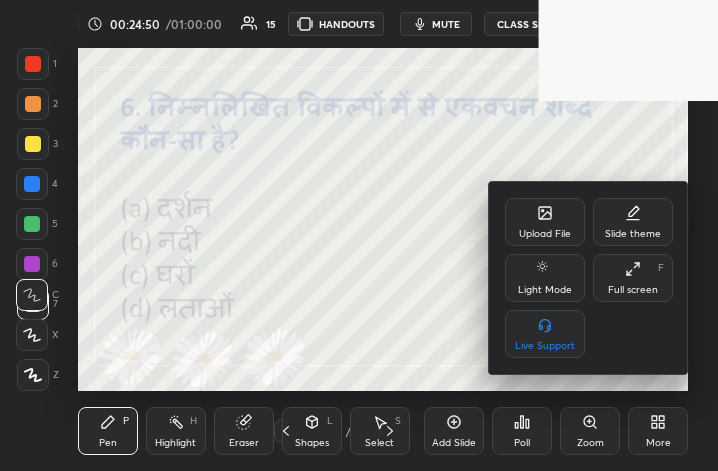 click on "Full screen F" at bounding box center [633, 278] 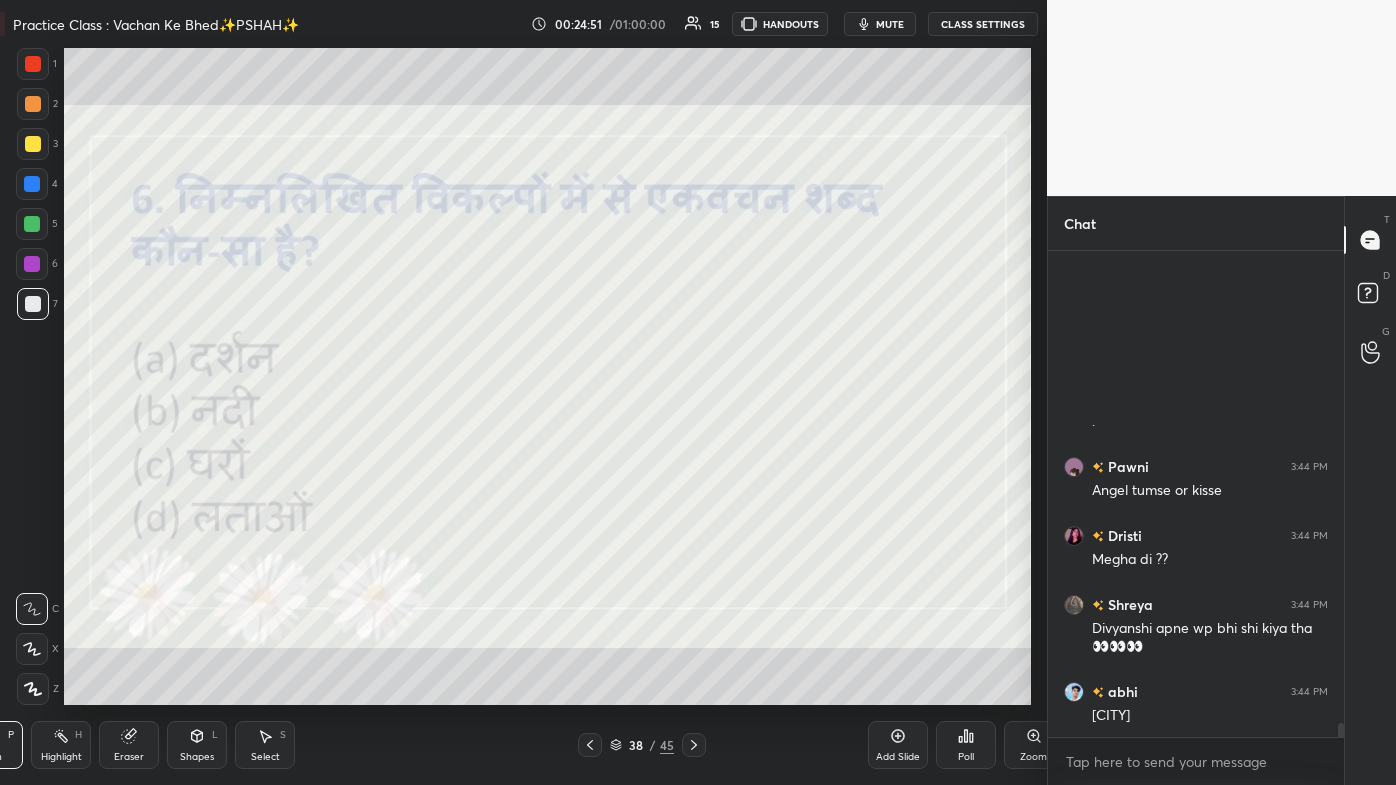 scroll, scrollTop: 99342, scrollLeft: 98728, axis: both 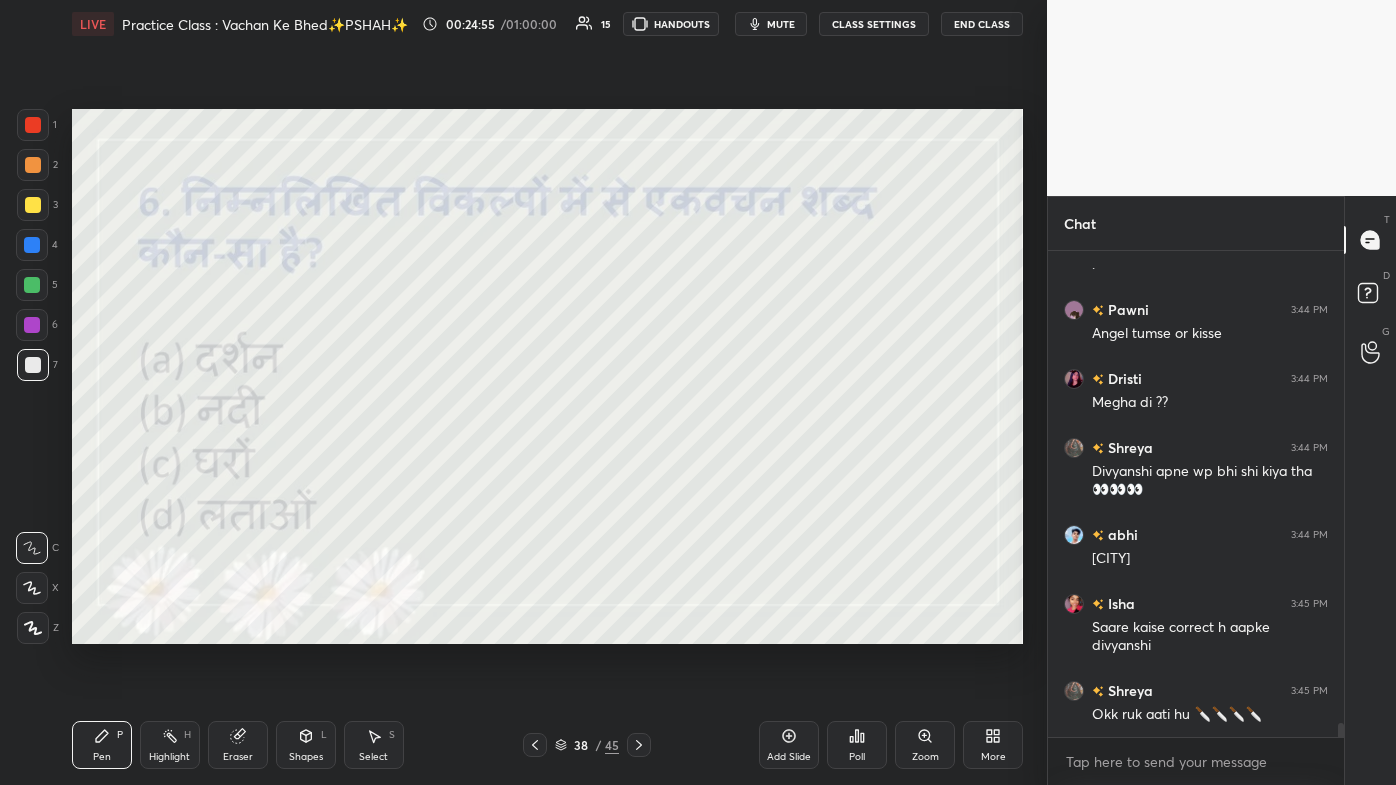 click at bounding box center (535, 745) 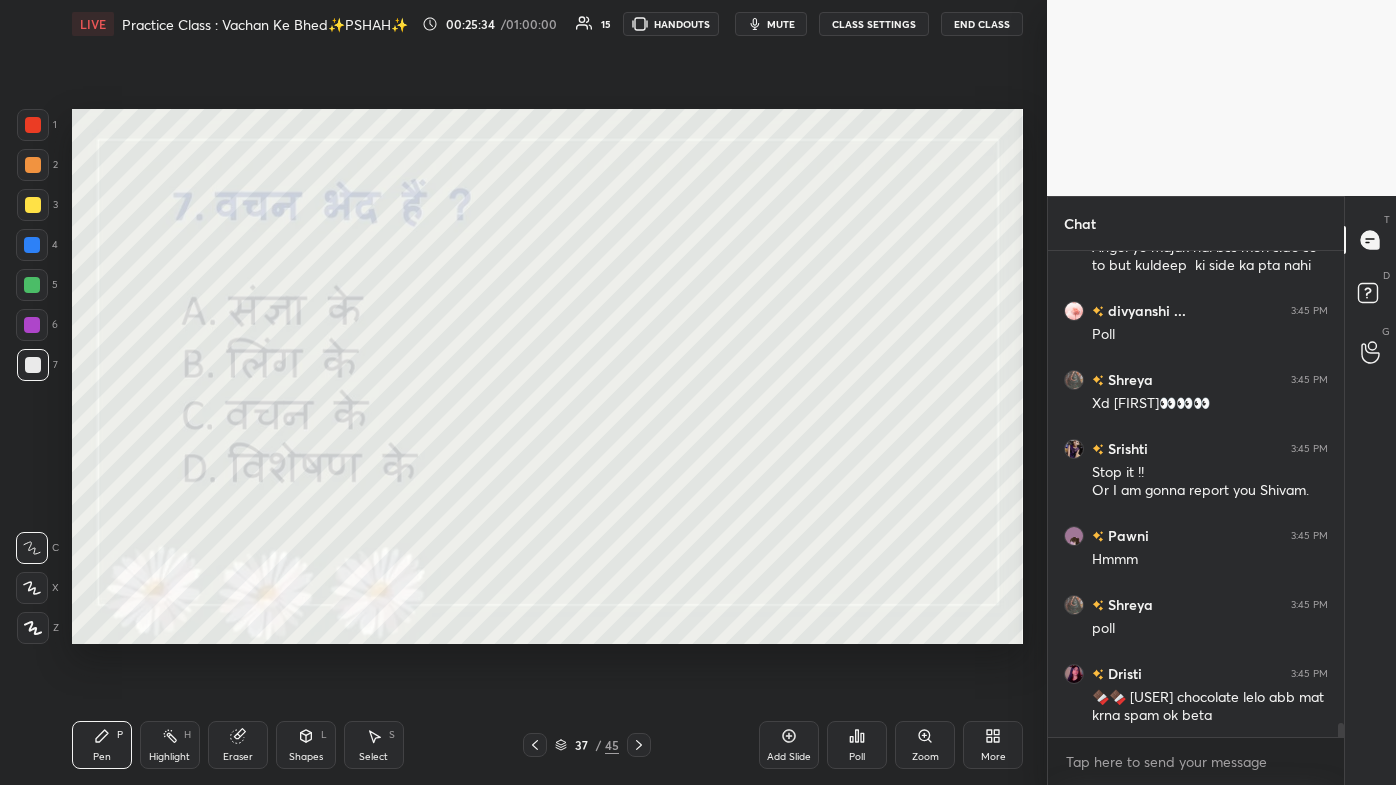 scroll, scrollTop: 16672, scrollLeft: 0, axis: vertical 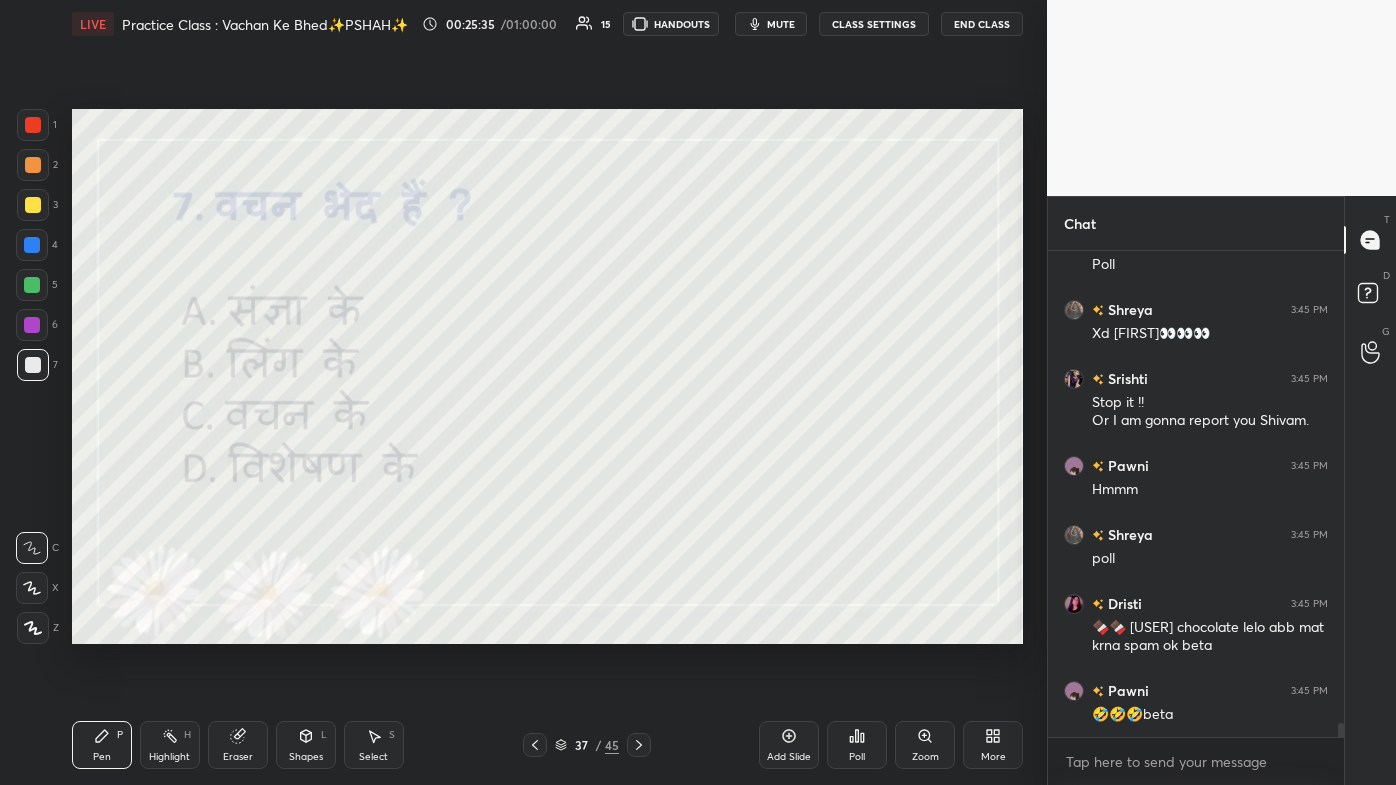 click 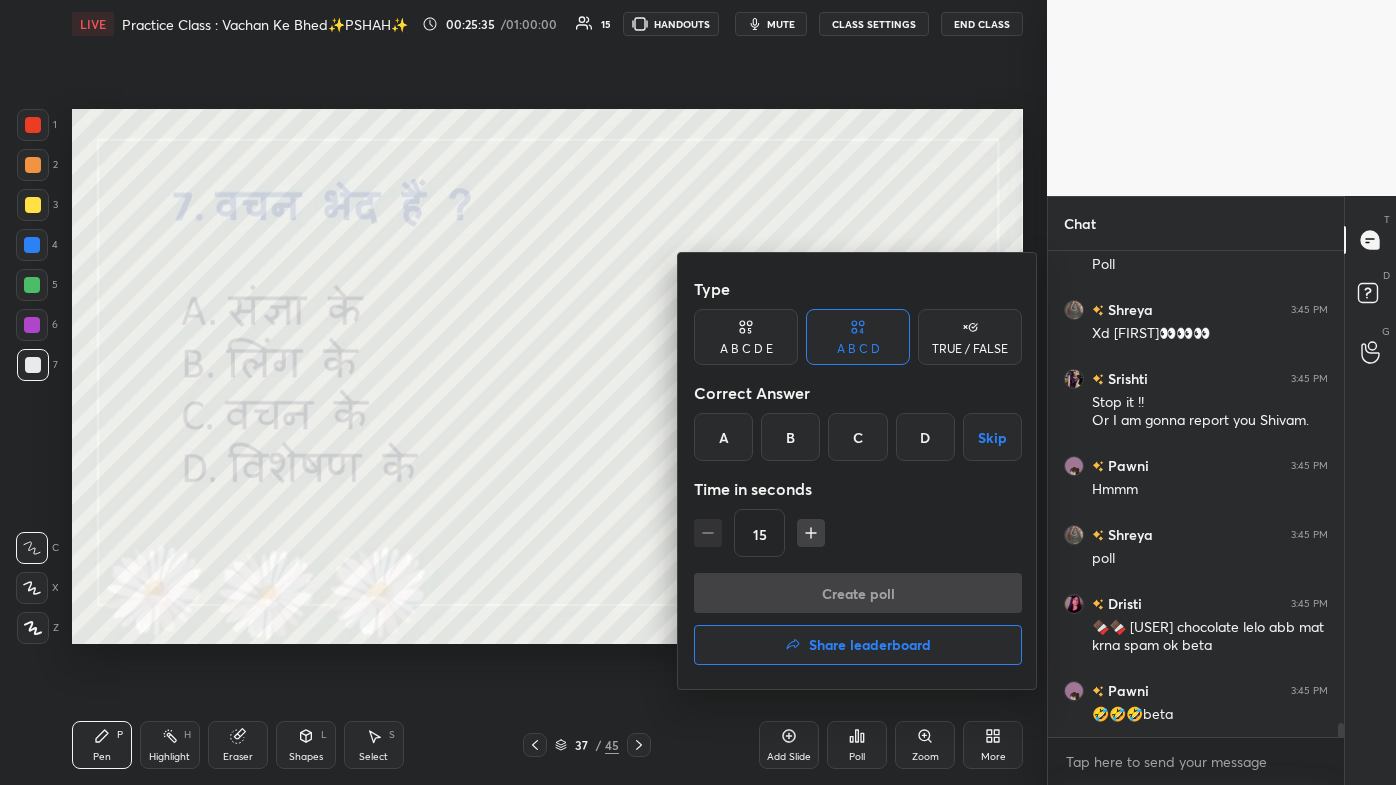 click on "A" at bounding box center [723, 437] 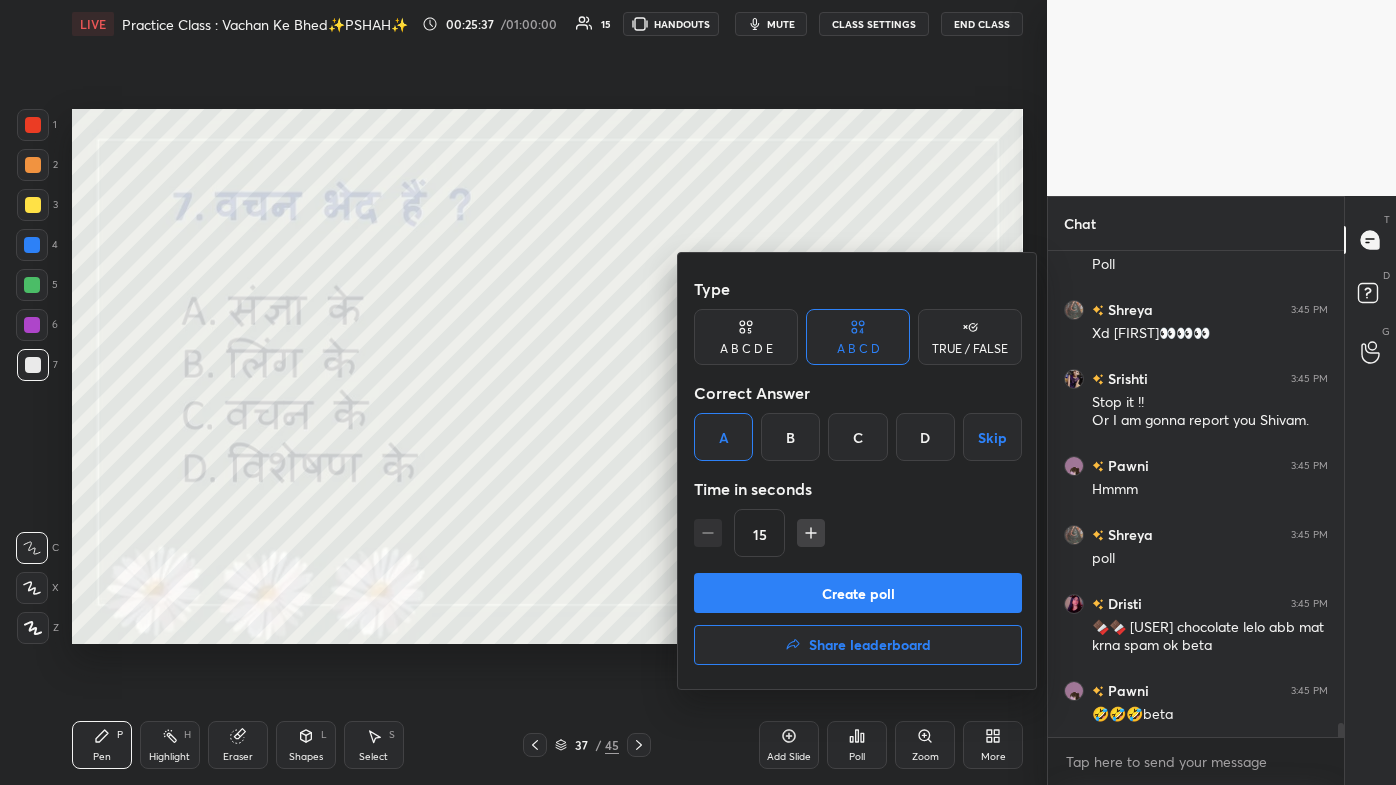 click on "Create poll" at bounding box center (858, 593) 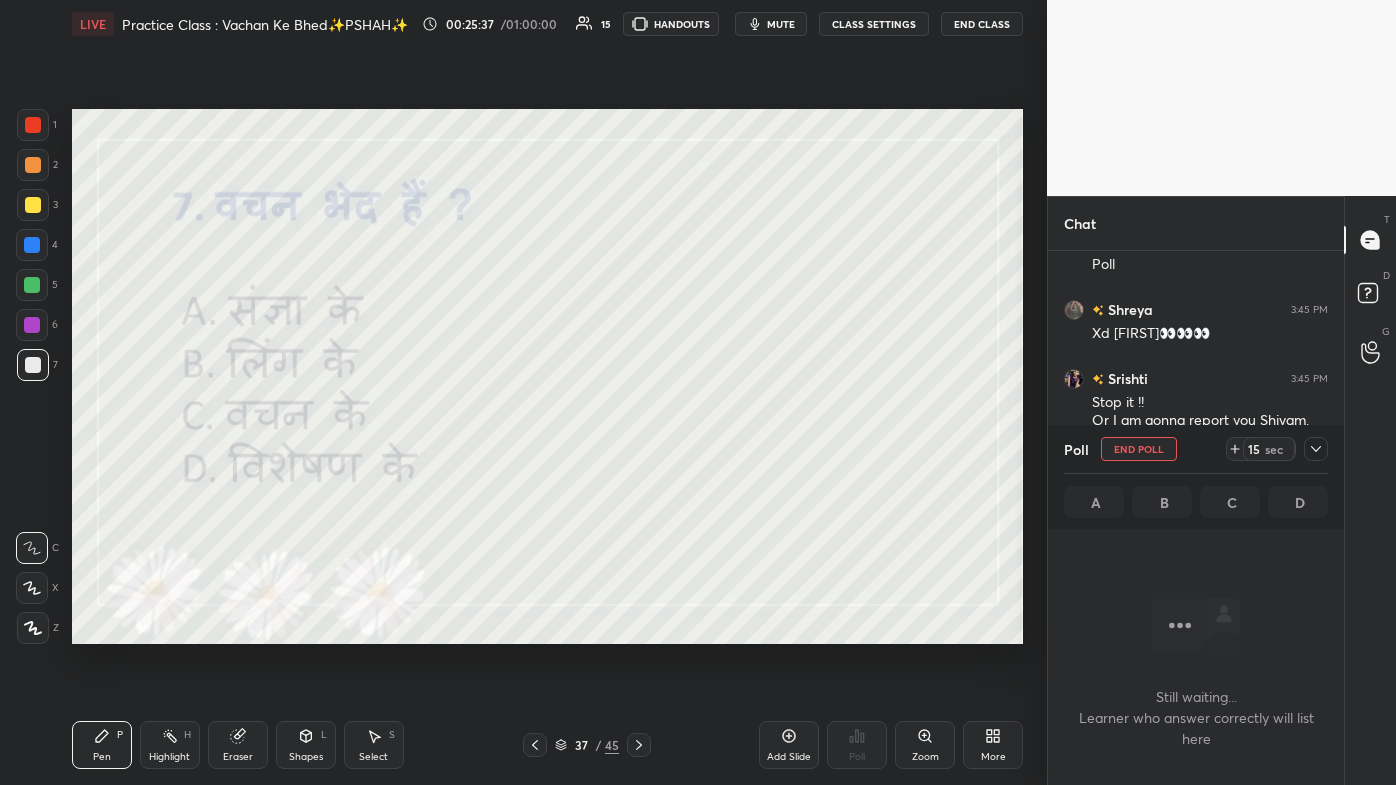scroll, scrollTop: 396, scrollLeft: 290, axis: both 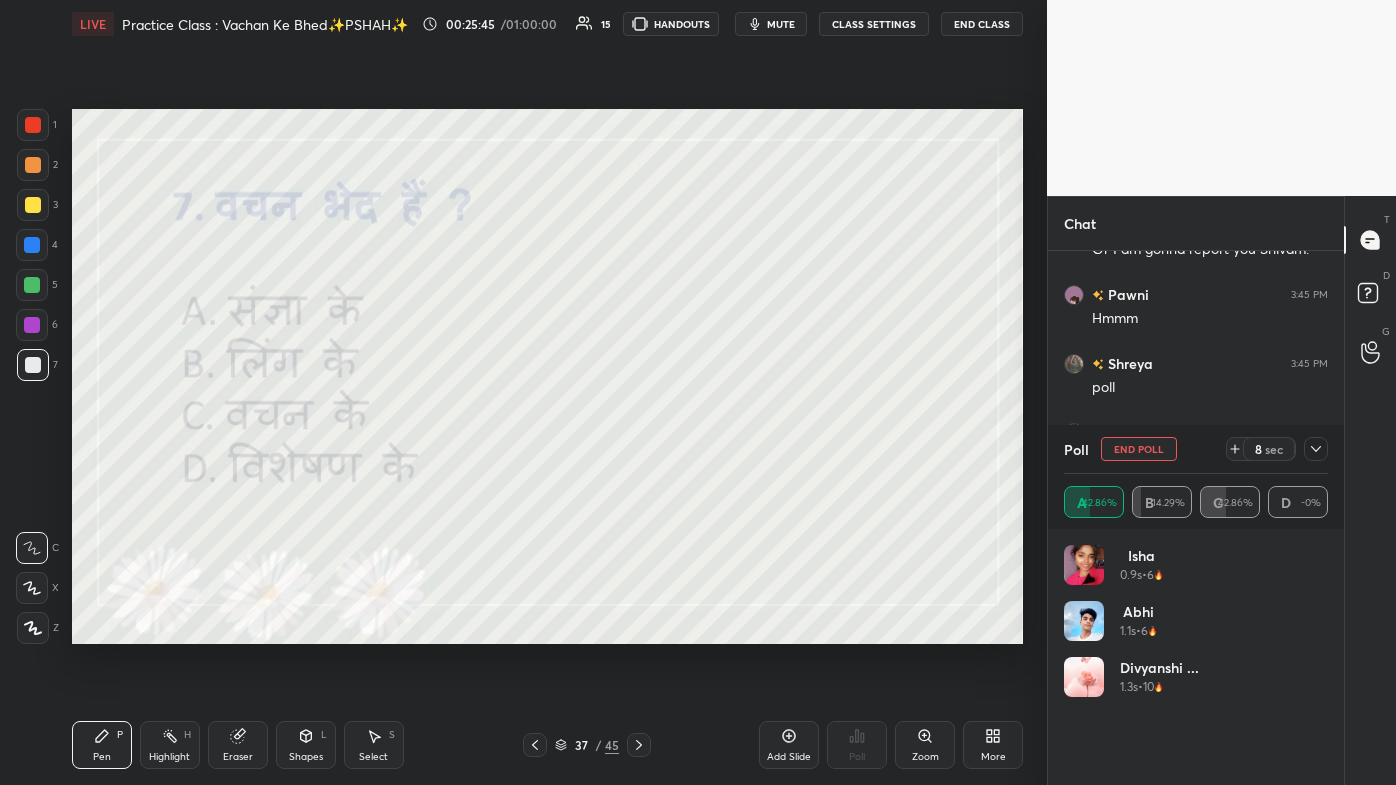 click on "Pen P Highlight H Eraser Shapes L Select S" at bounding box center (244, 745) 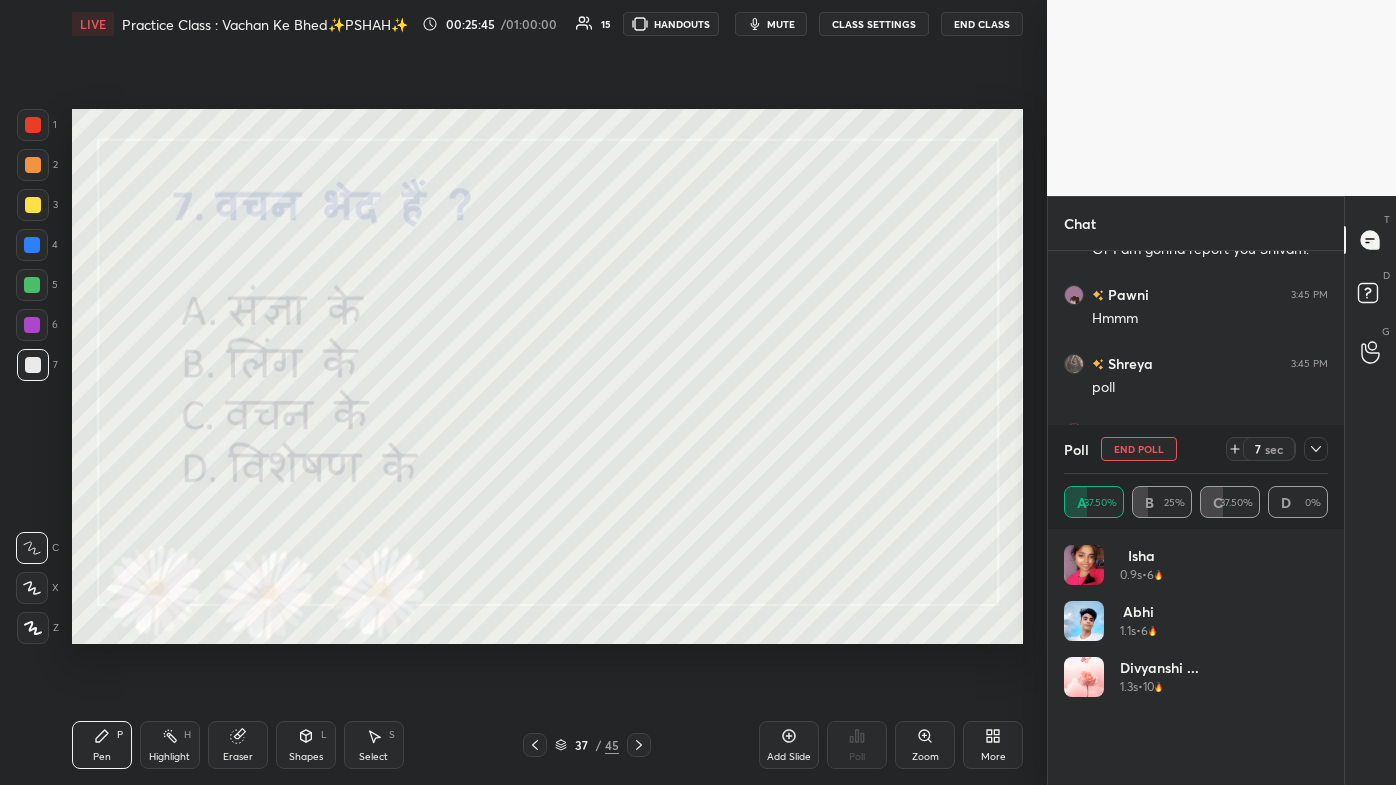 click on "Eraser" at bounding box center (238, 745) 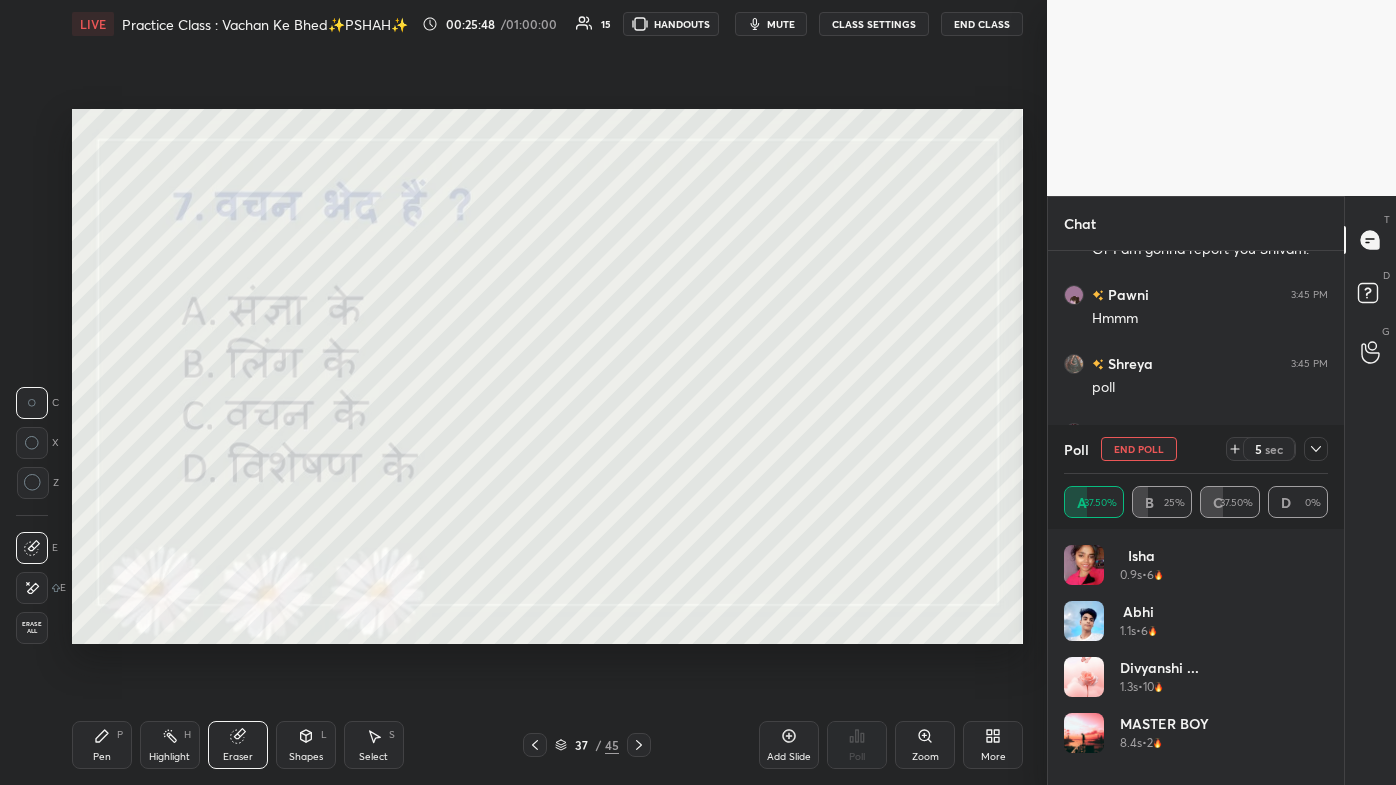 scroll, scrollTop: 16912, scrollLeft: 0, axis: vertical 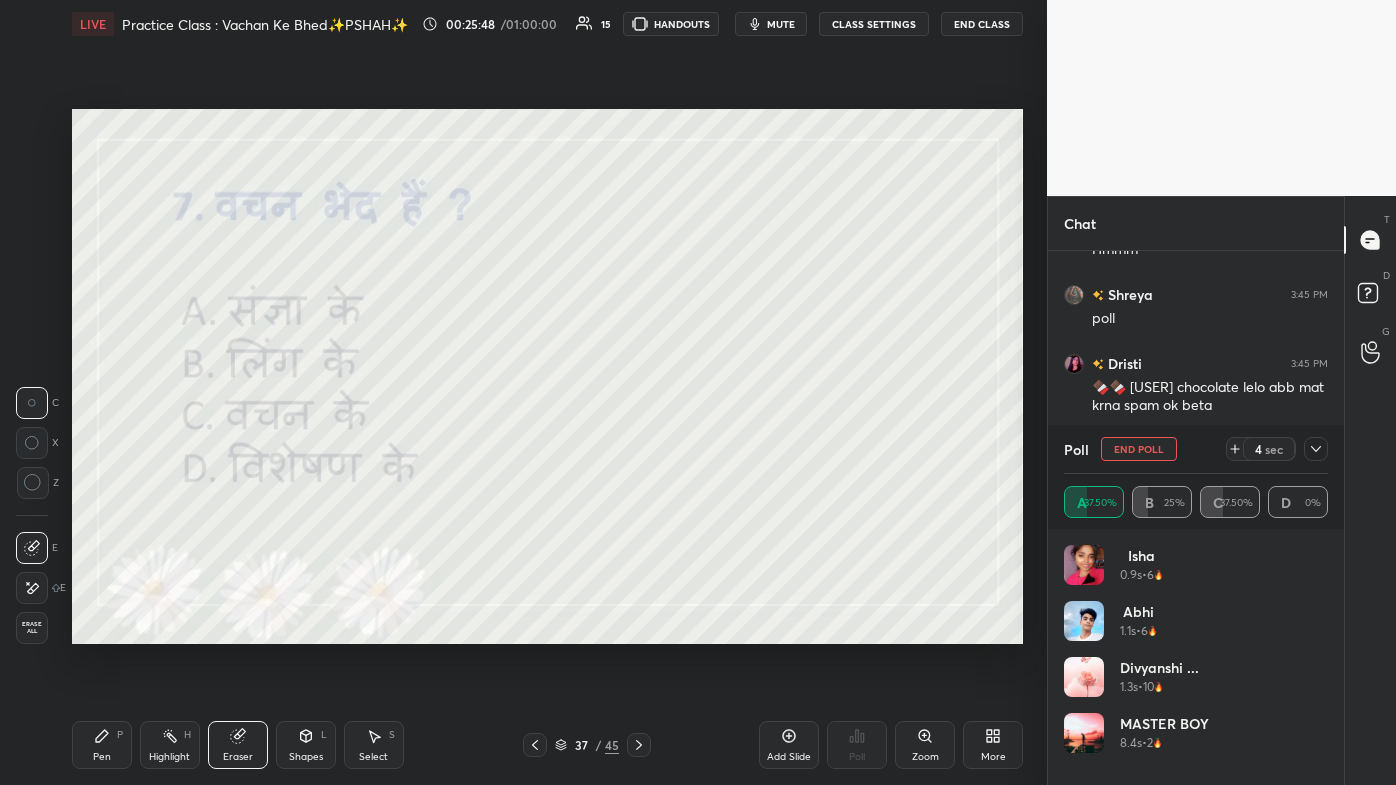 click 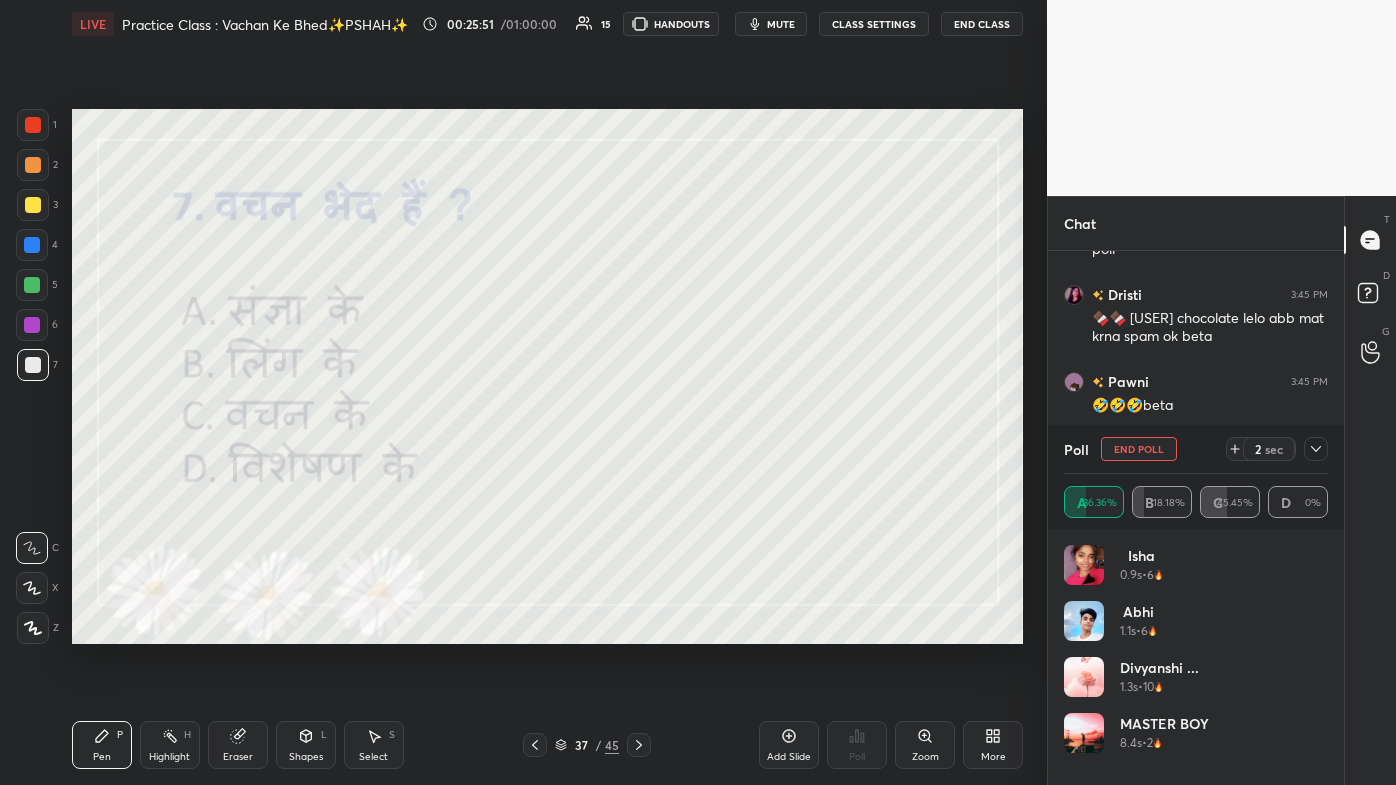 scroll, scrollTop: 17050, scrollLeft: 0, axis: vertical 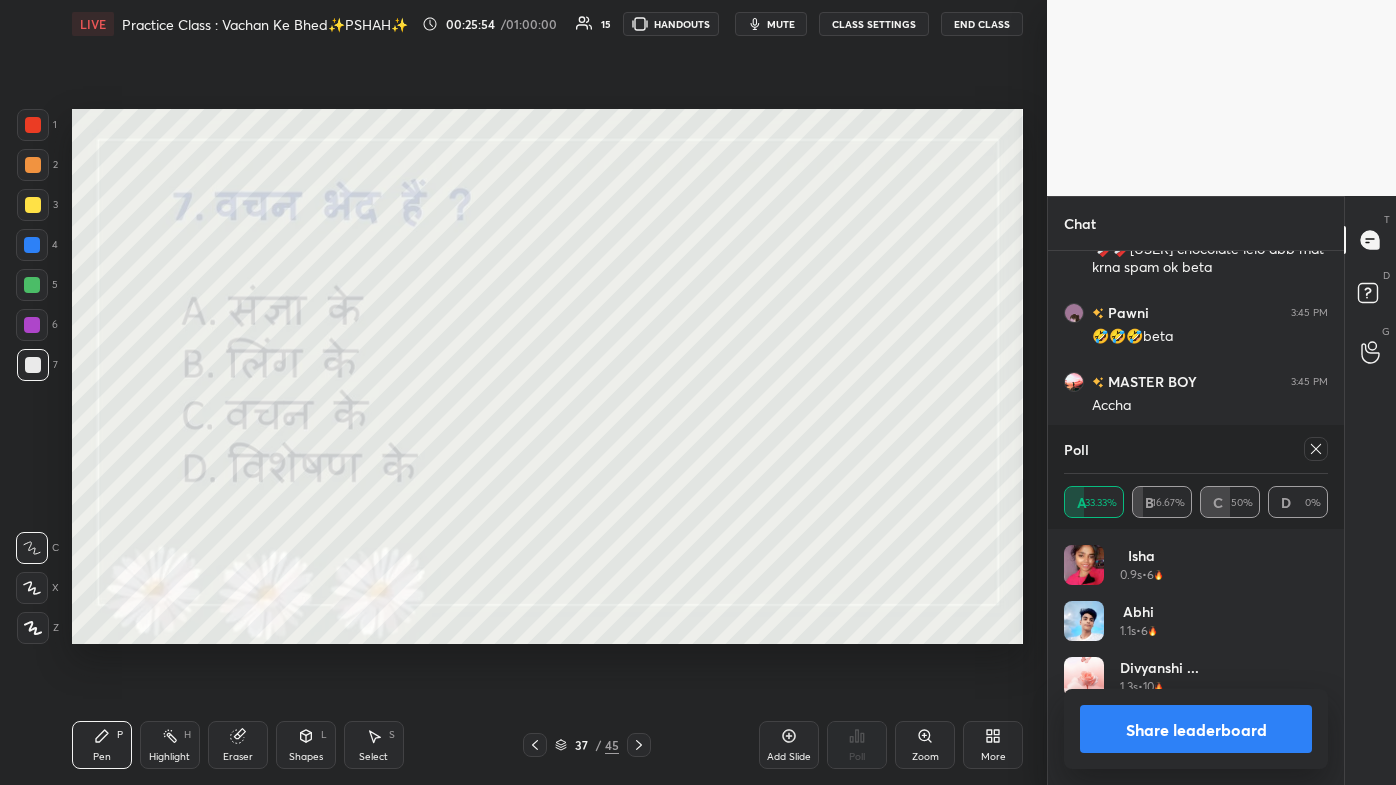 click at bounding box center (1316, 449) 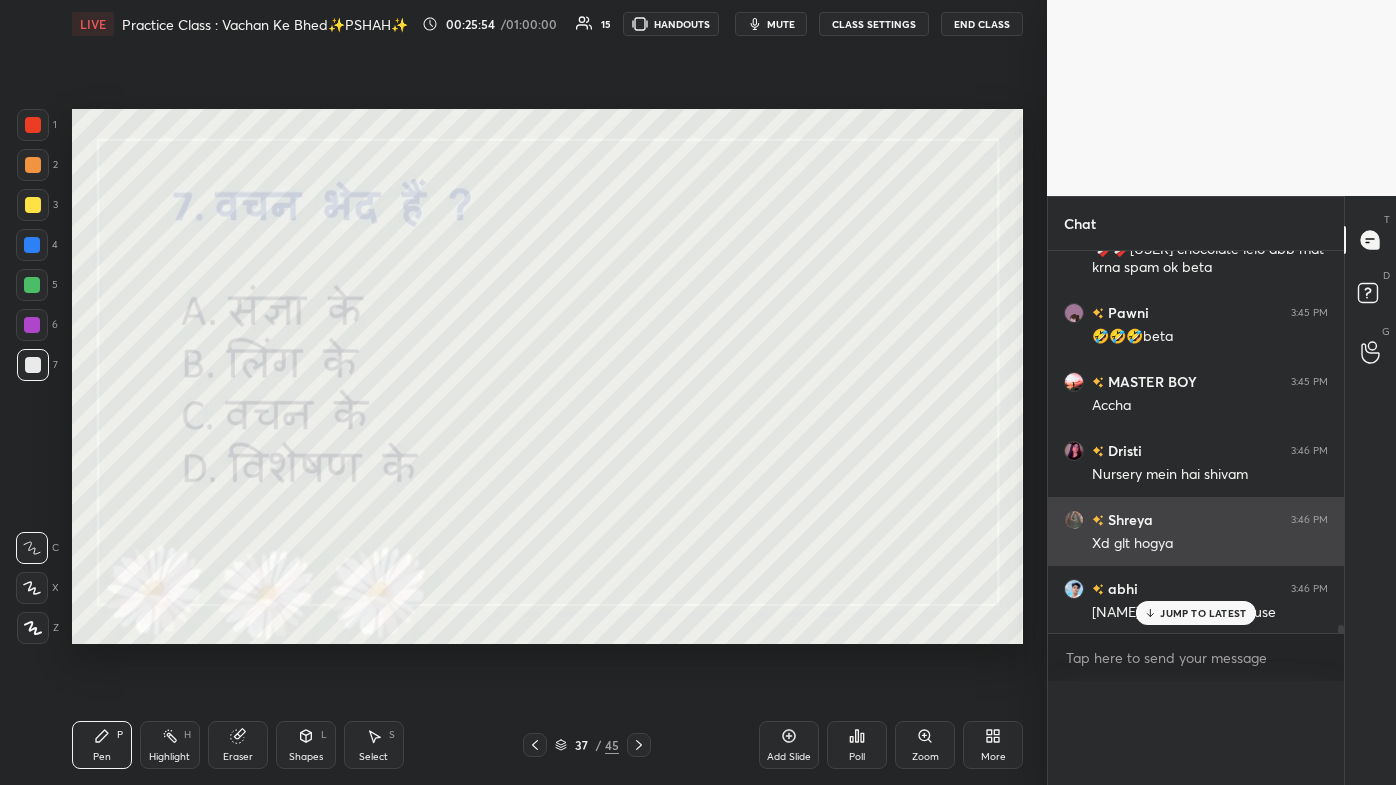 scroll, scrollTop: 0, scrollLeft: 0, axis: both 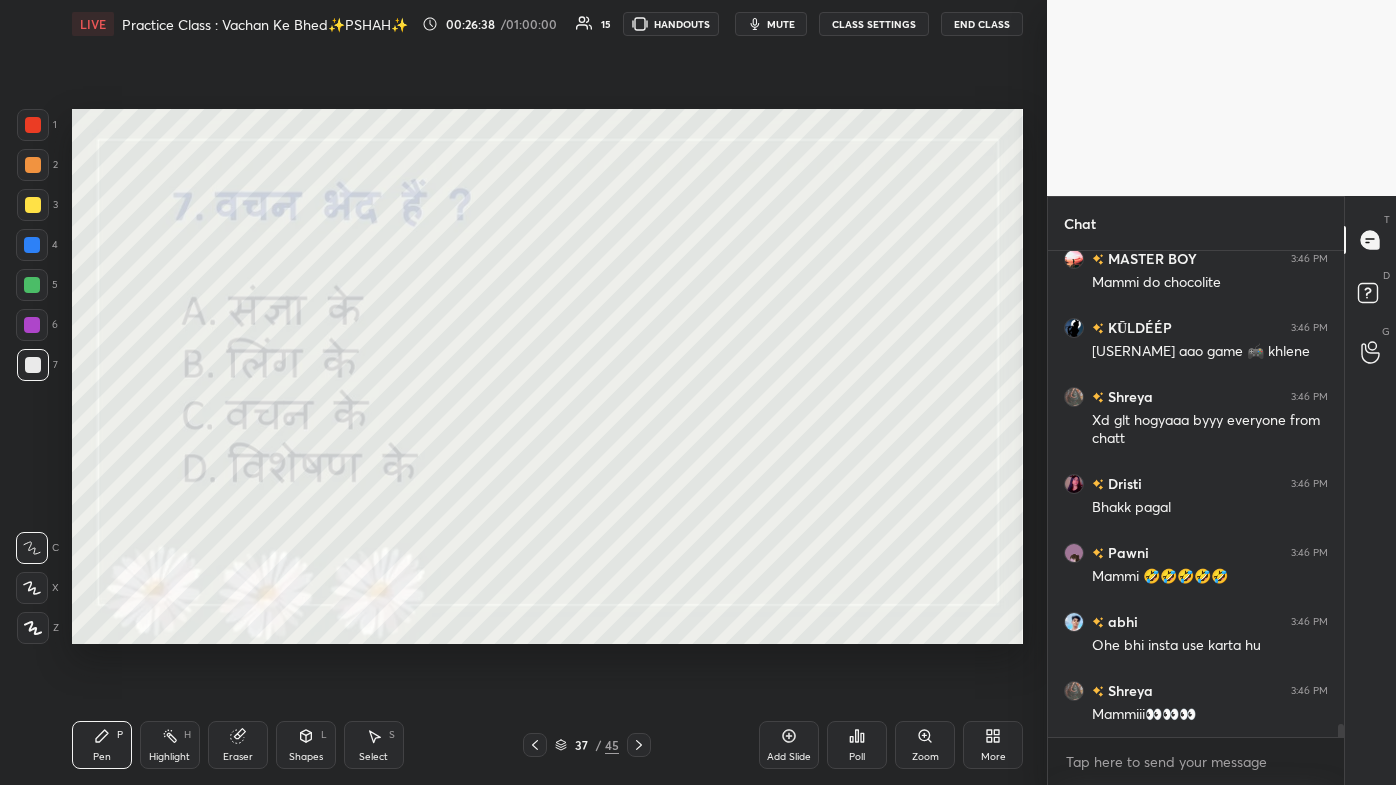 click 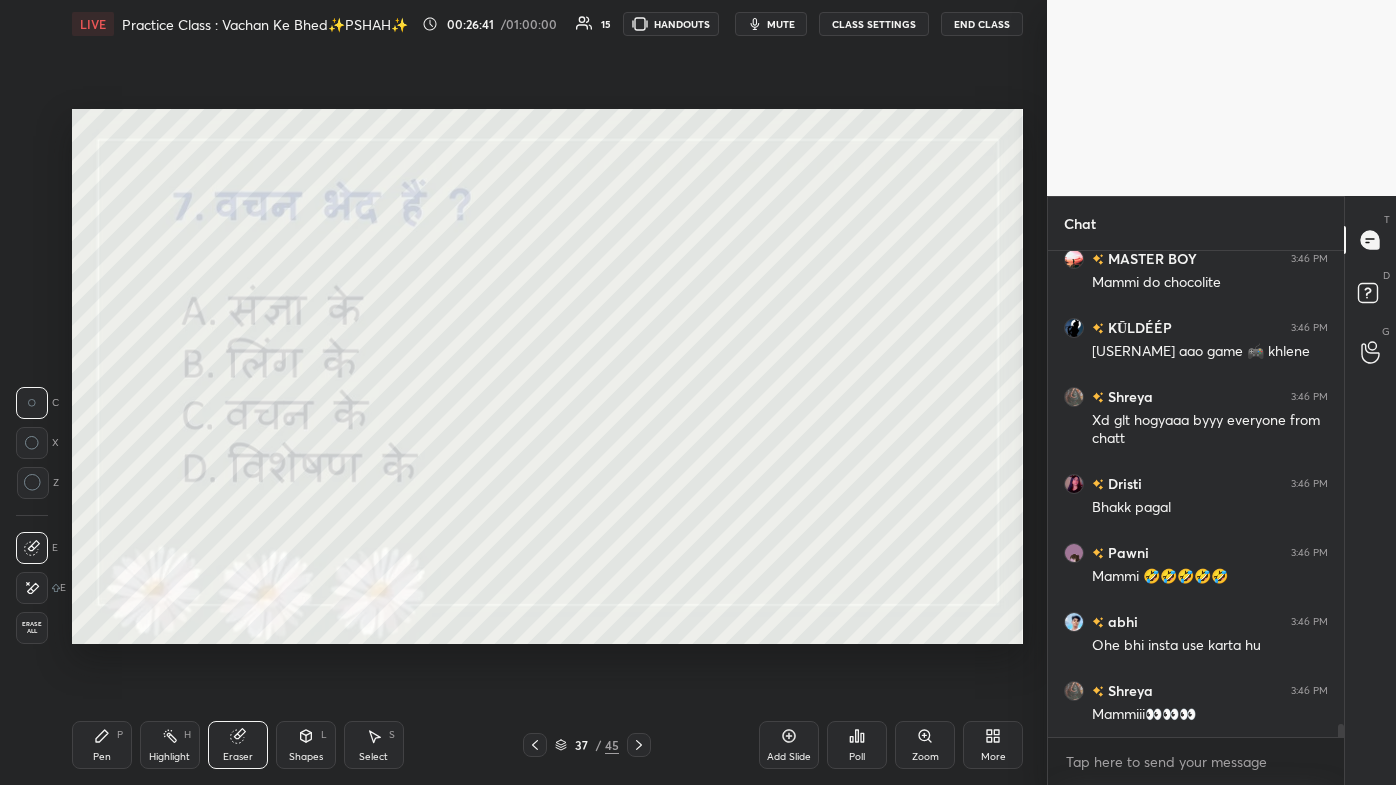 click on "Pen P" at bounding box center (102, 745) 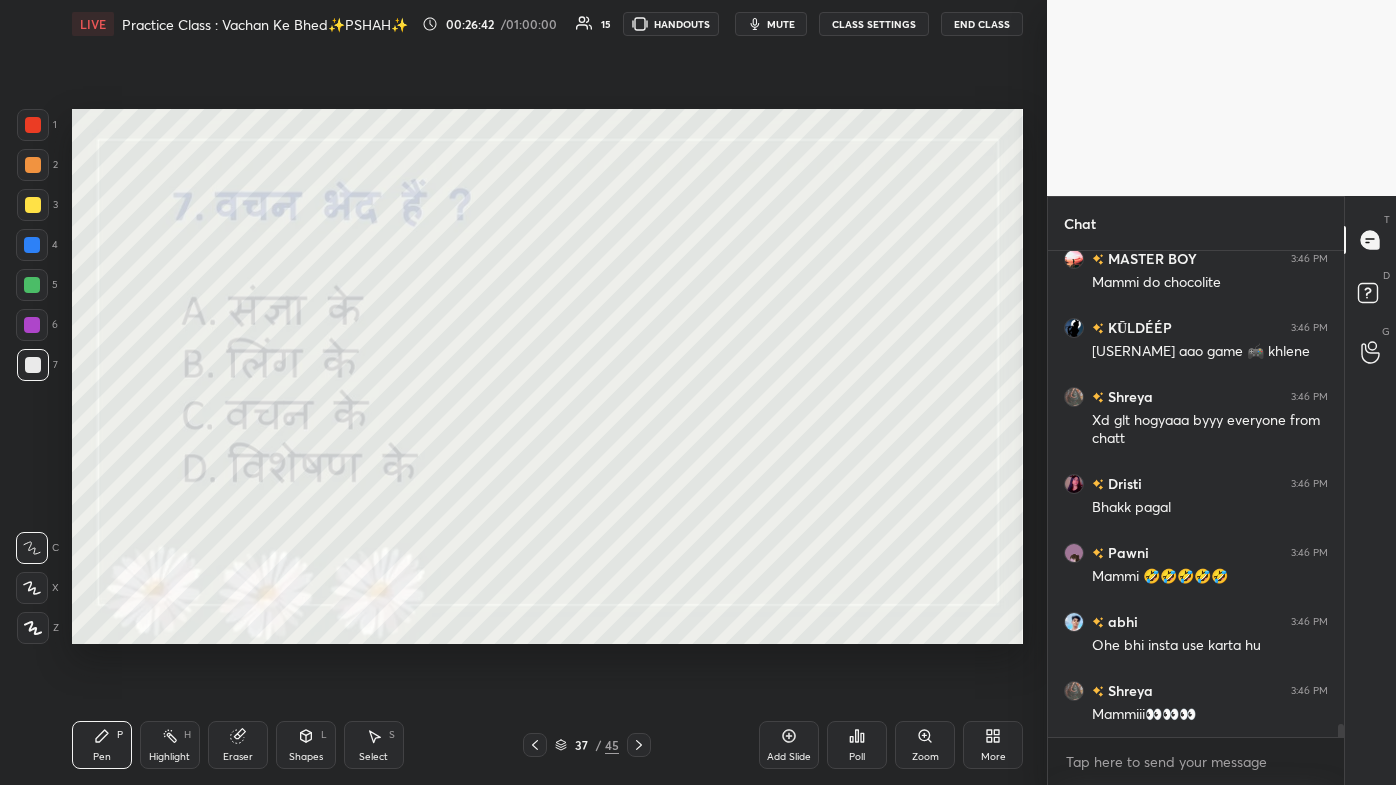 click 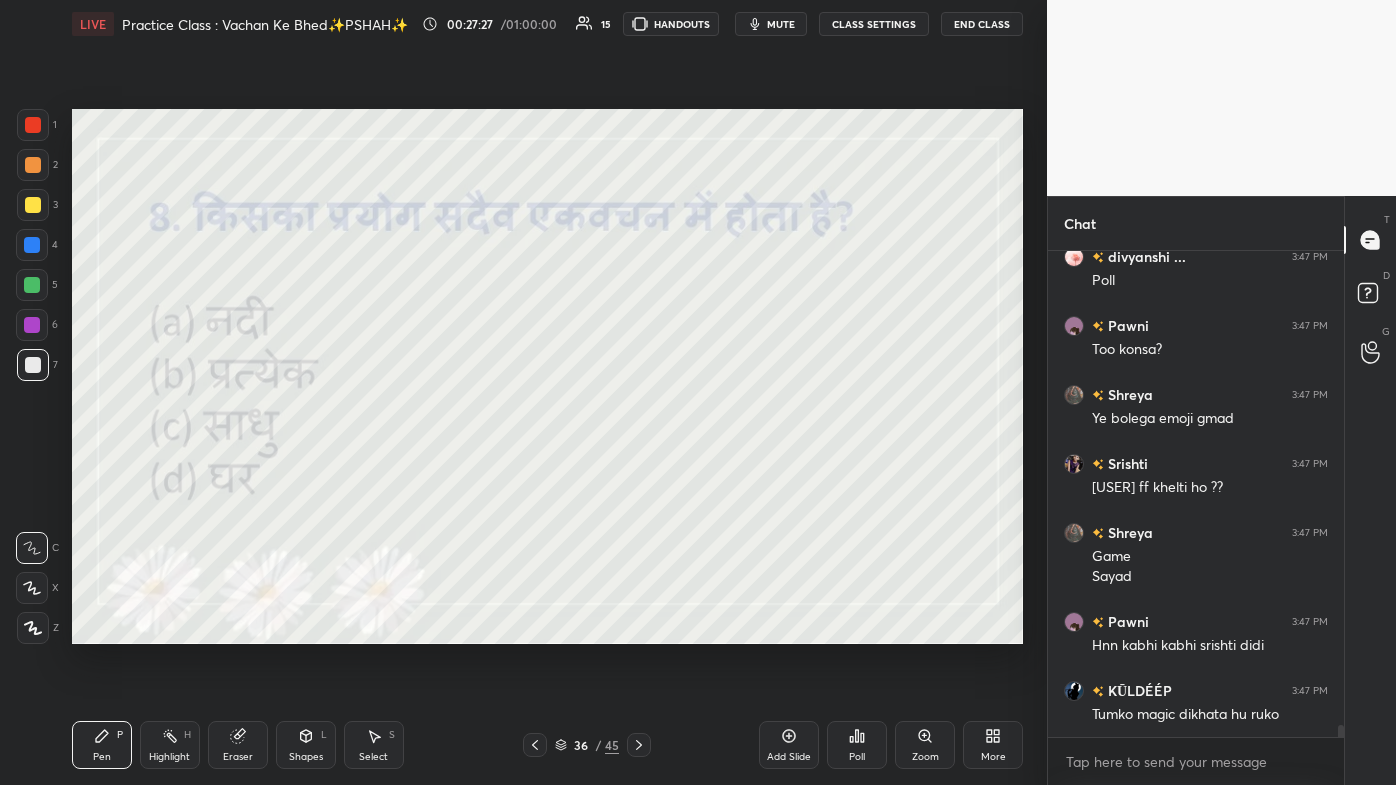 scroll, scrollTop: 18642, scrollLeft: 0, axis: vertical 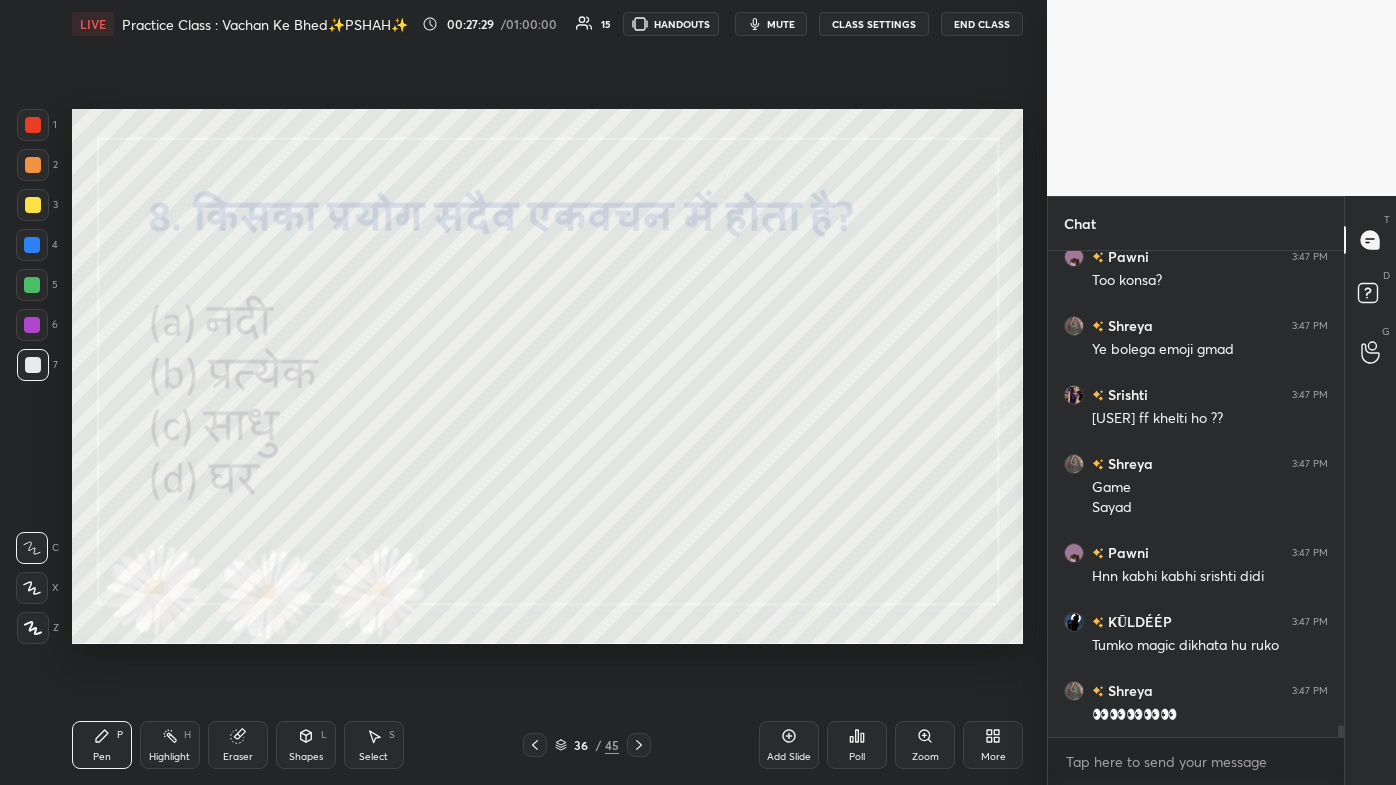 click on "Poll" at bounding box center [857, 745] 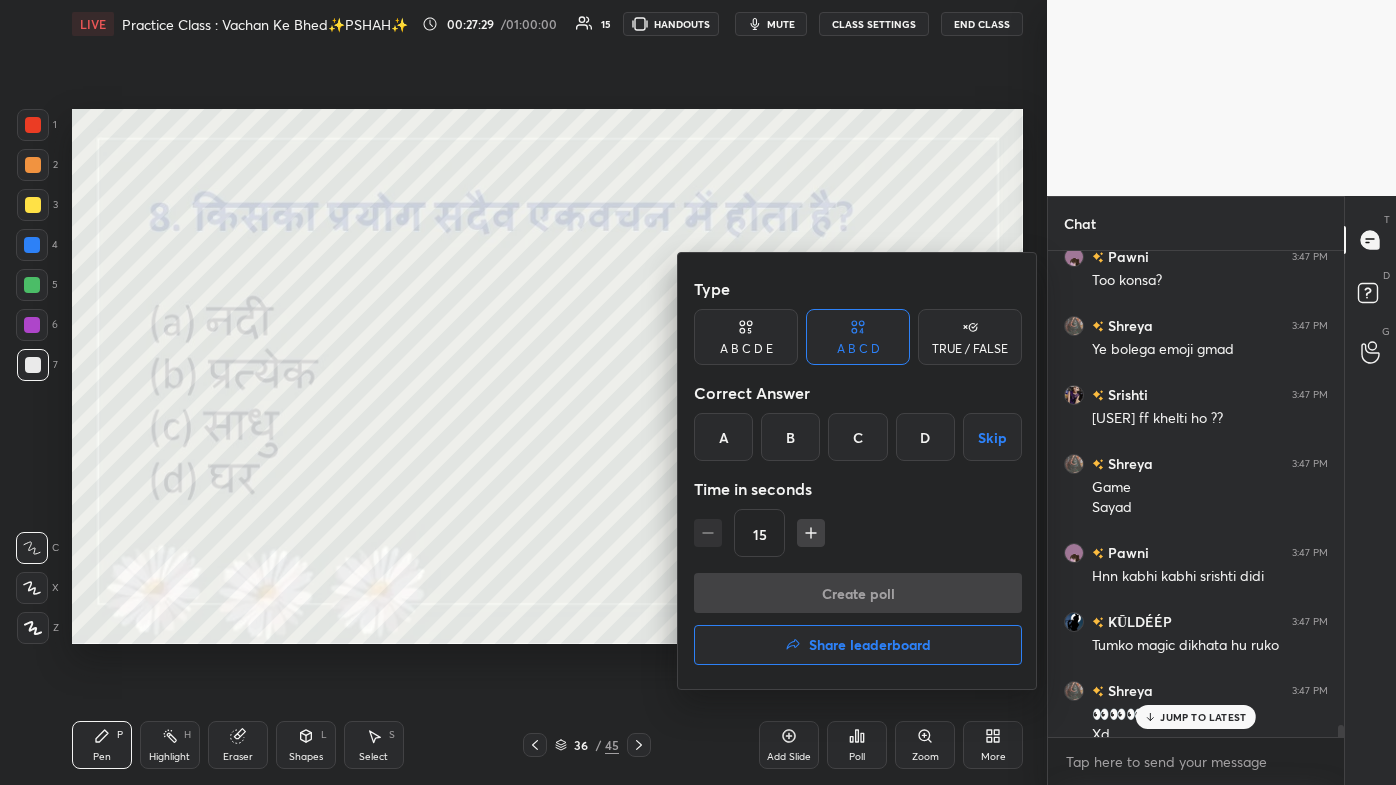 scroll, scrollTop: 18661, scrollLeft: 0, axis: vertical 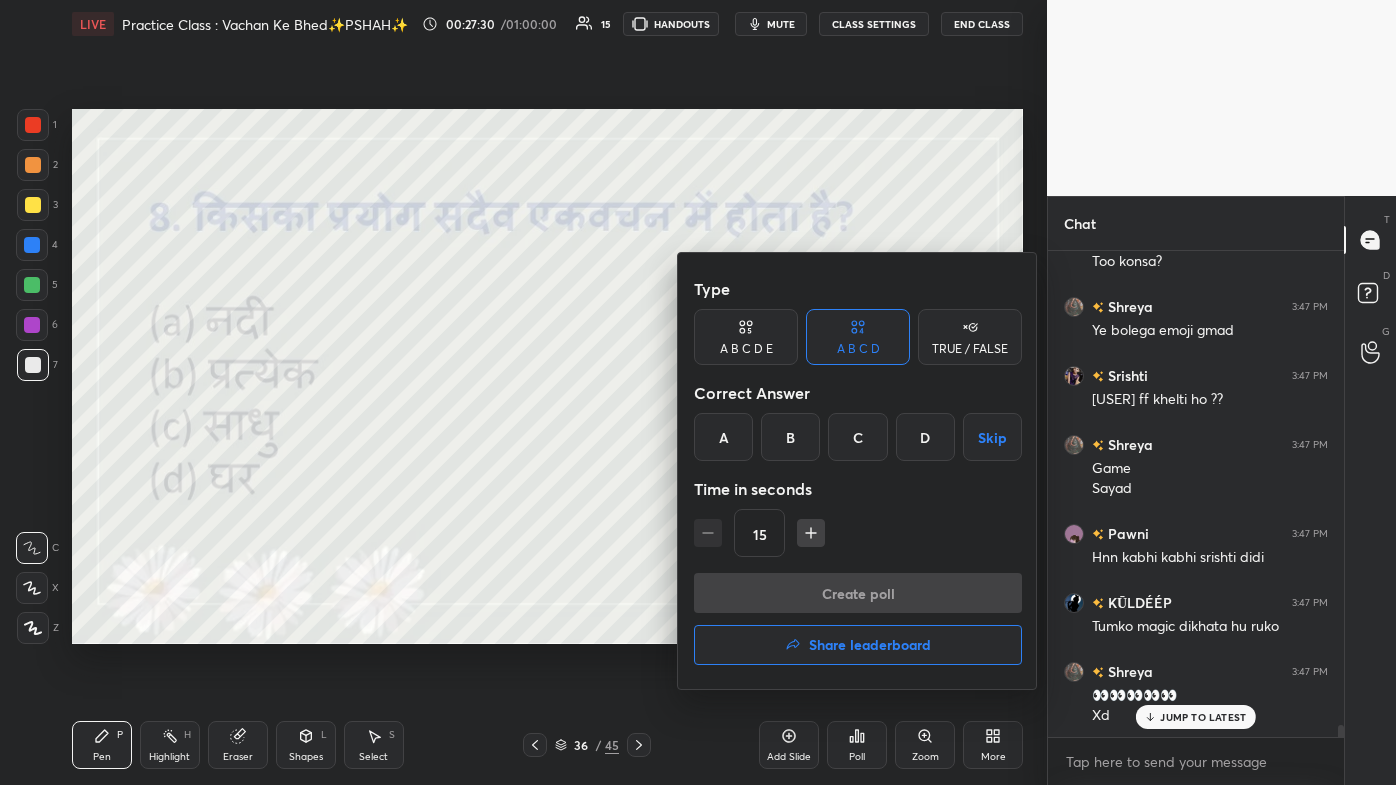 click on "B" at bounding box center [790, 437] 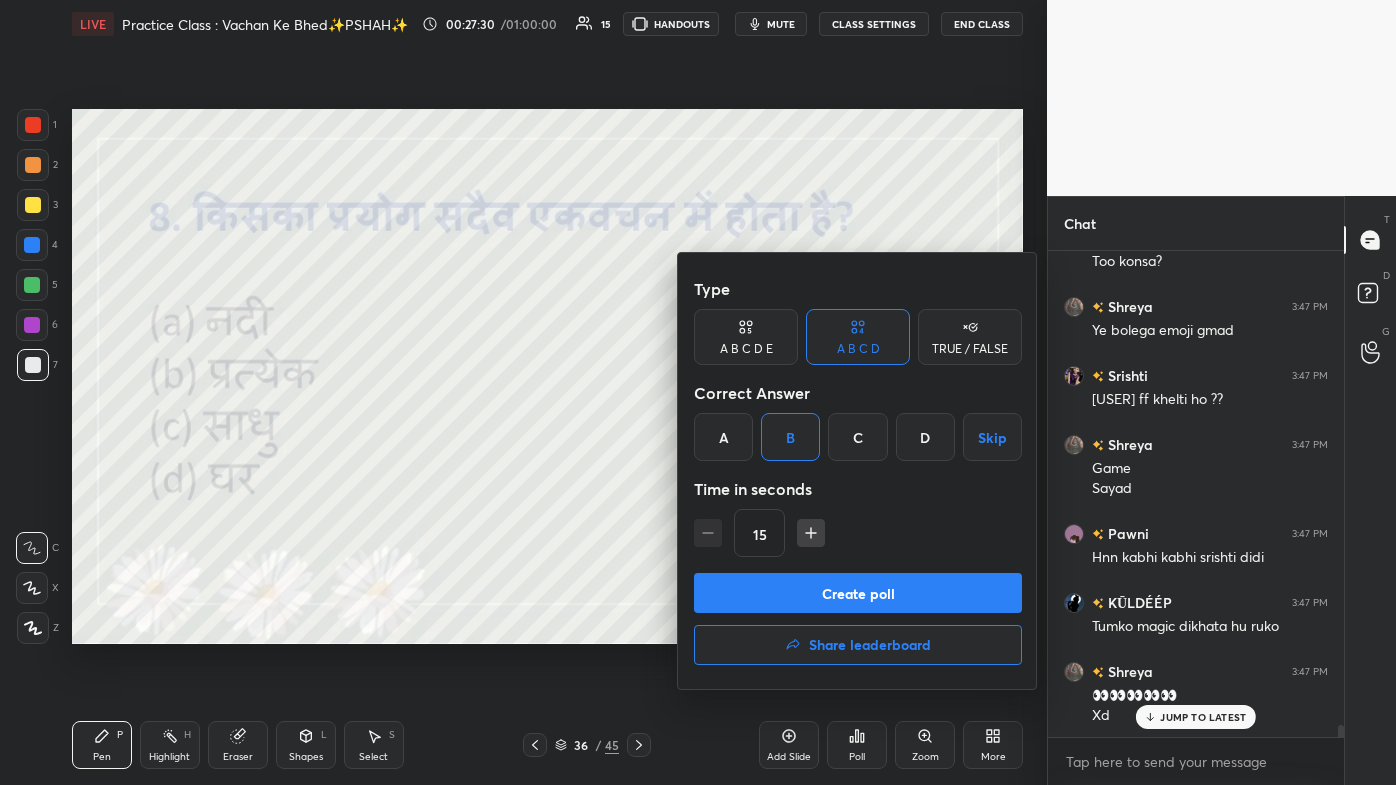 scroll, scrollTop: 18730, scrollLeft: 0, axis: vertical 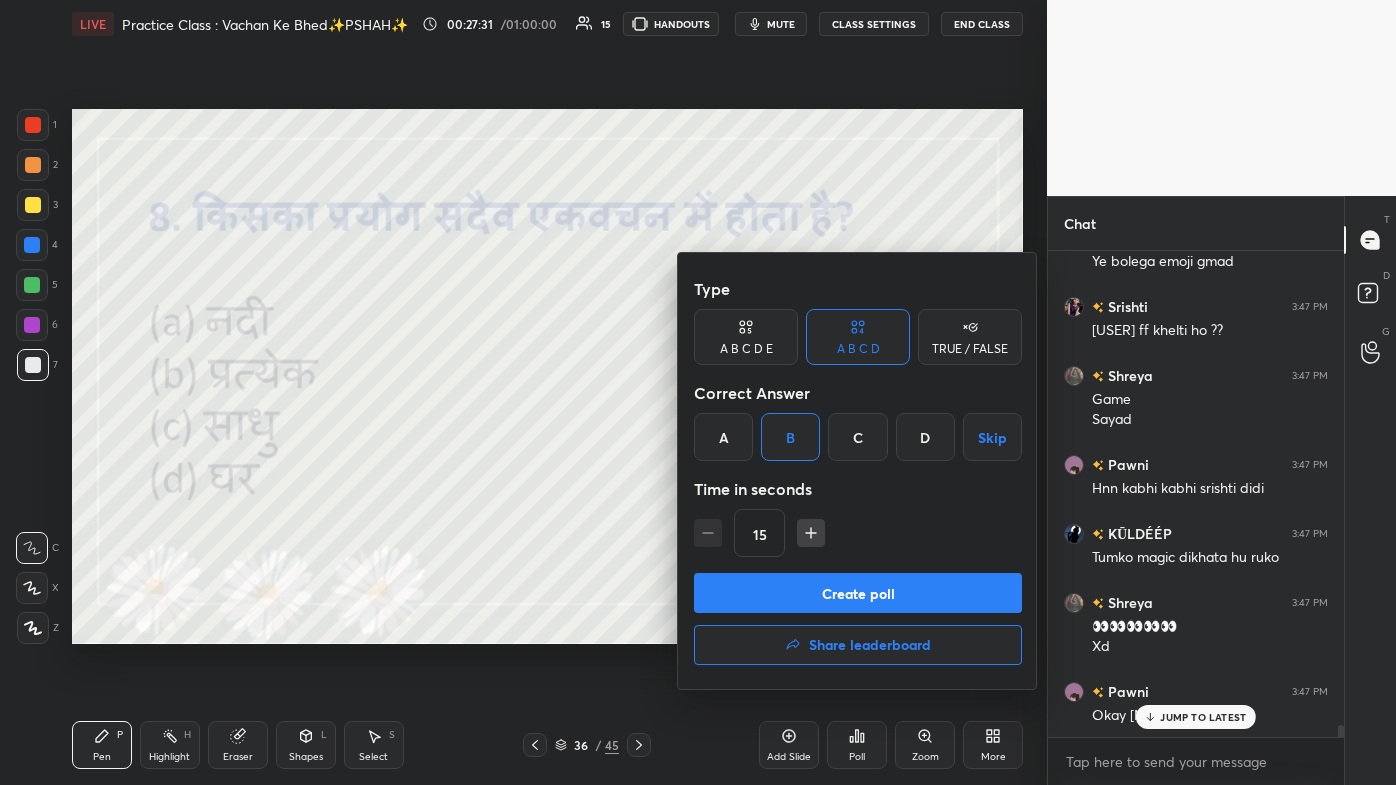 click on "Create poll" at bounding box center [858, 593] 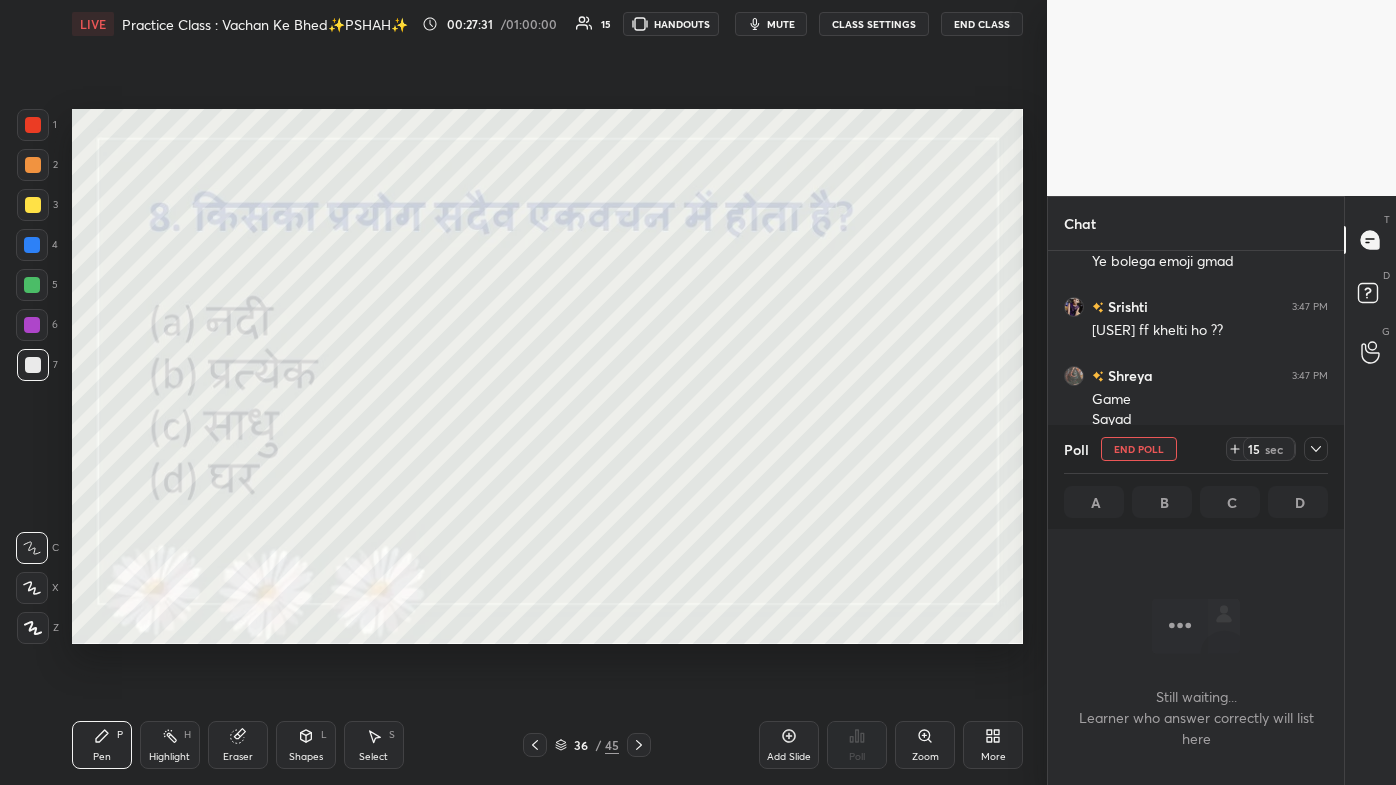 scroll, scrollTop: 390, scrollLeft: 290, axis: both 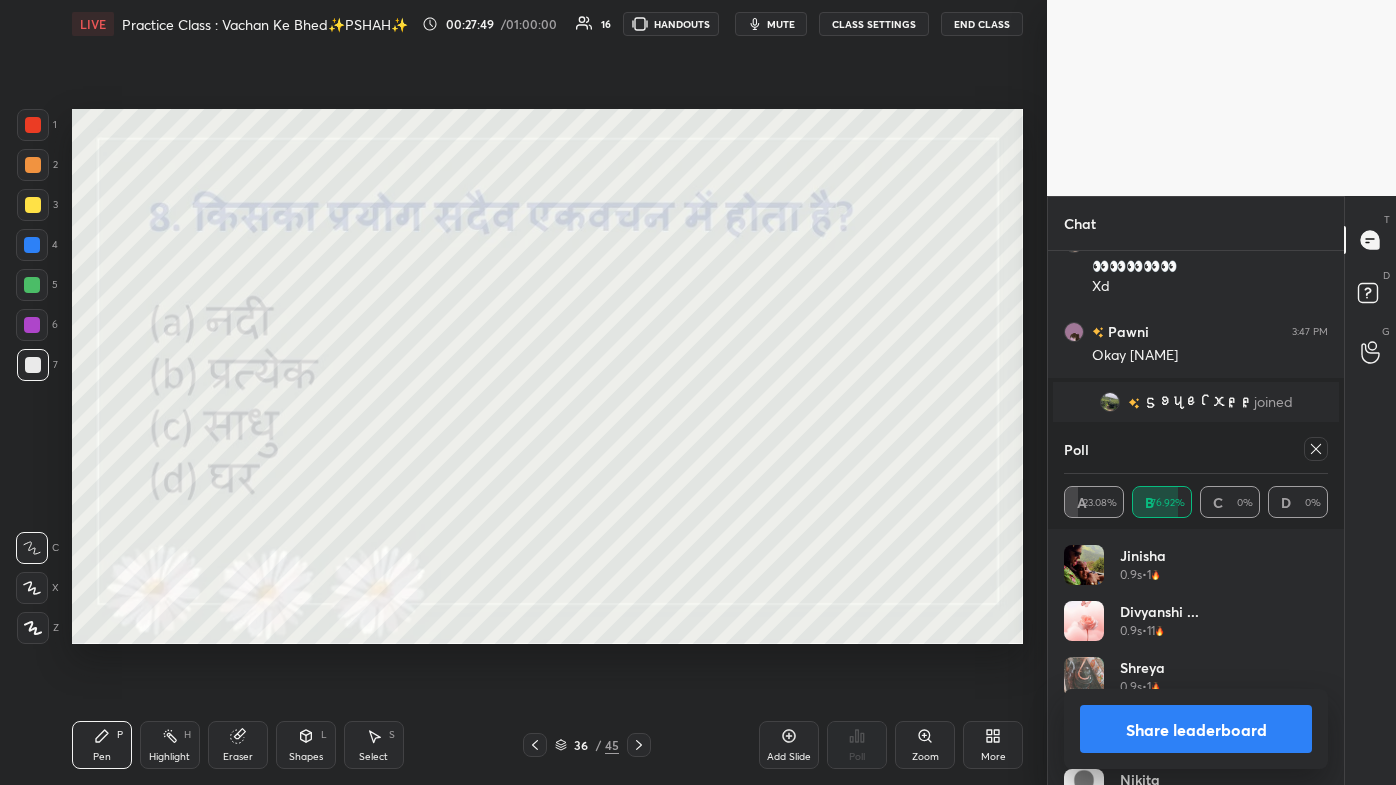 click 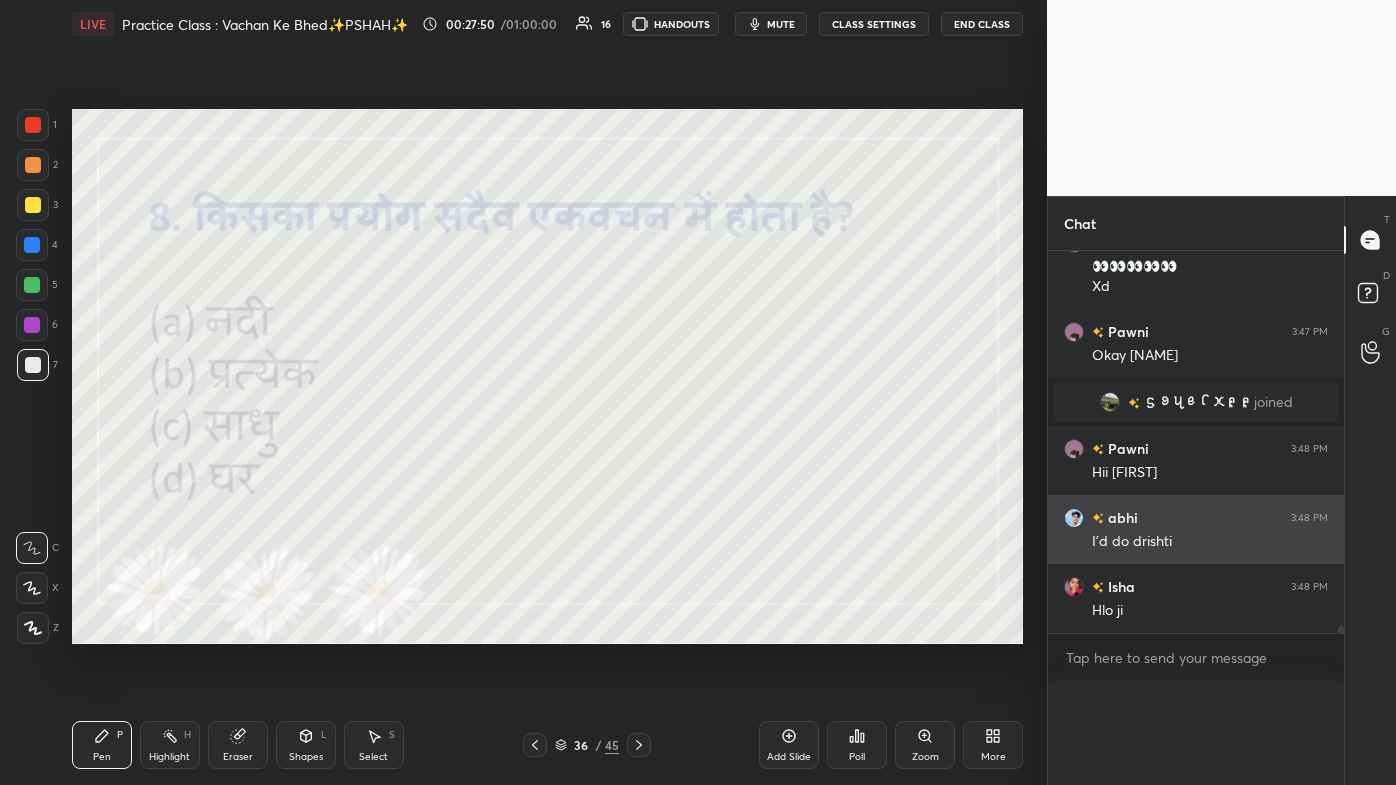 scroll, scrollTop: 0, scrollLeft: 0, axis: both 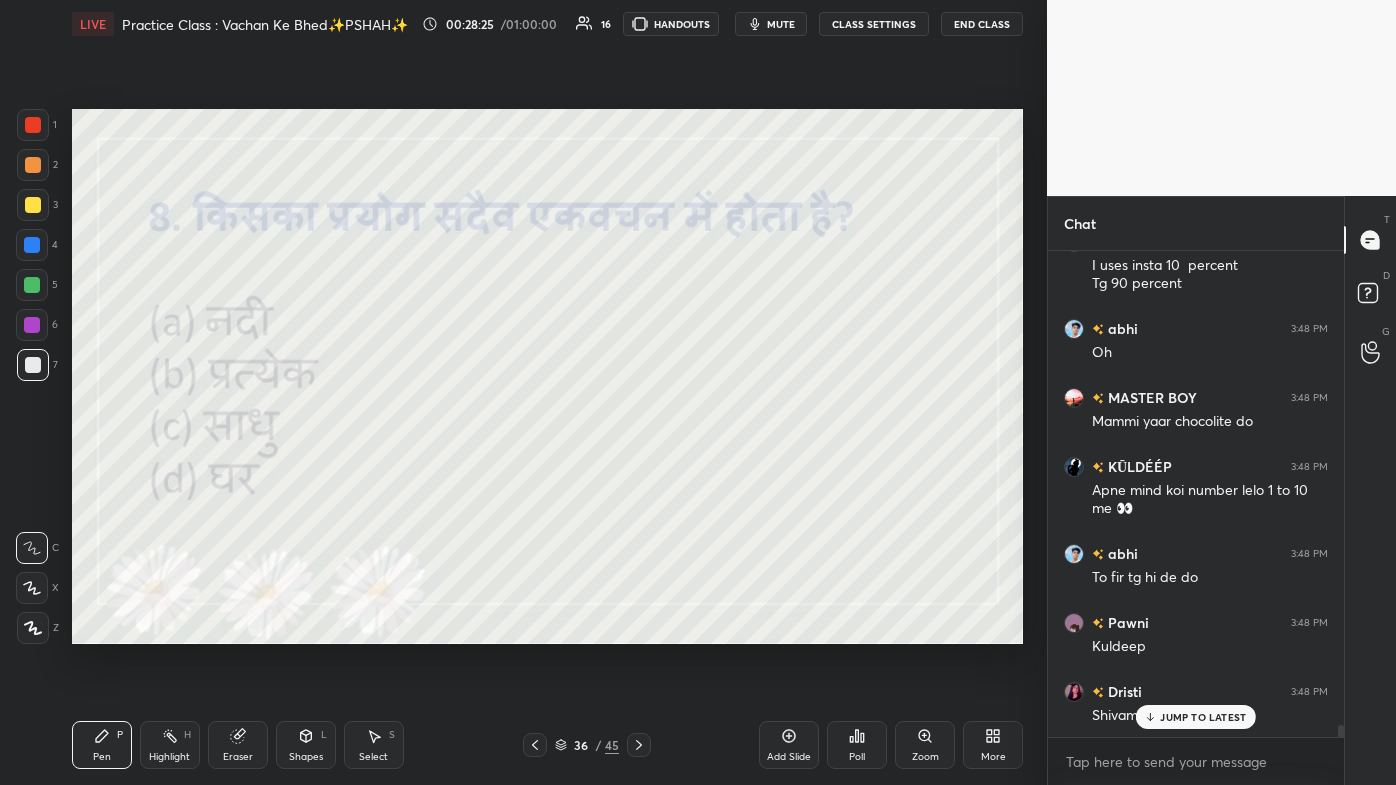 click on "JUMP TO LATEST" at bounding box center (1196, 717) 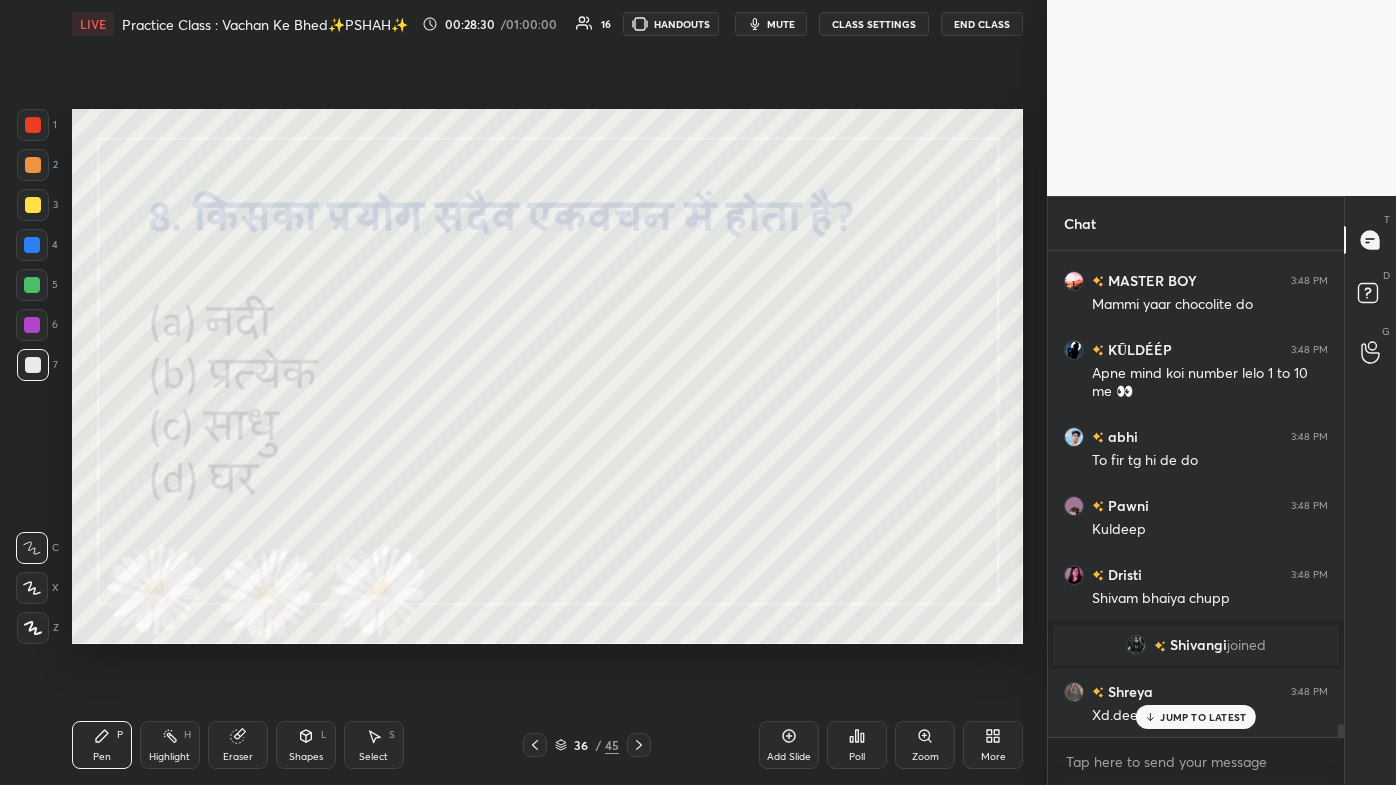 click on "mute" at bounding box center [771, 24] 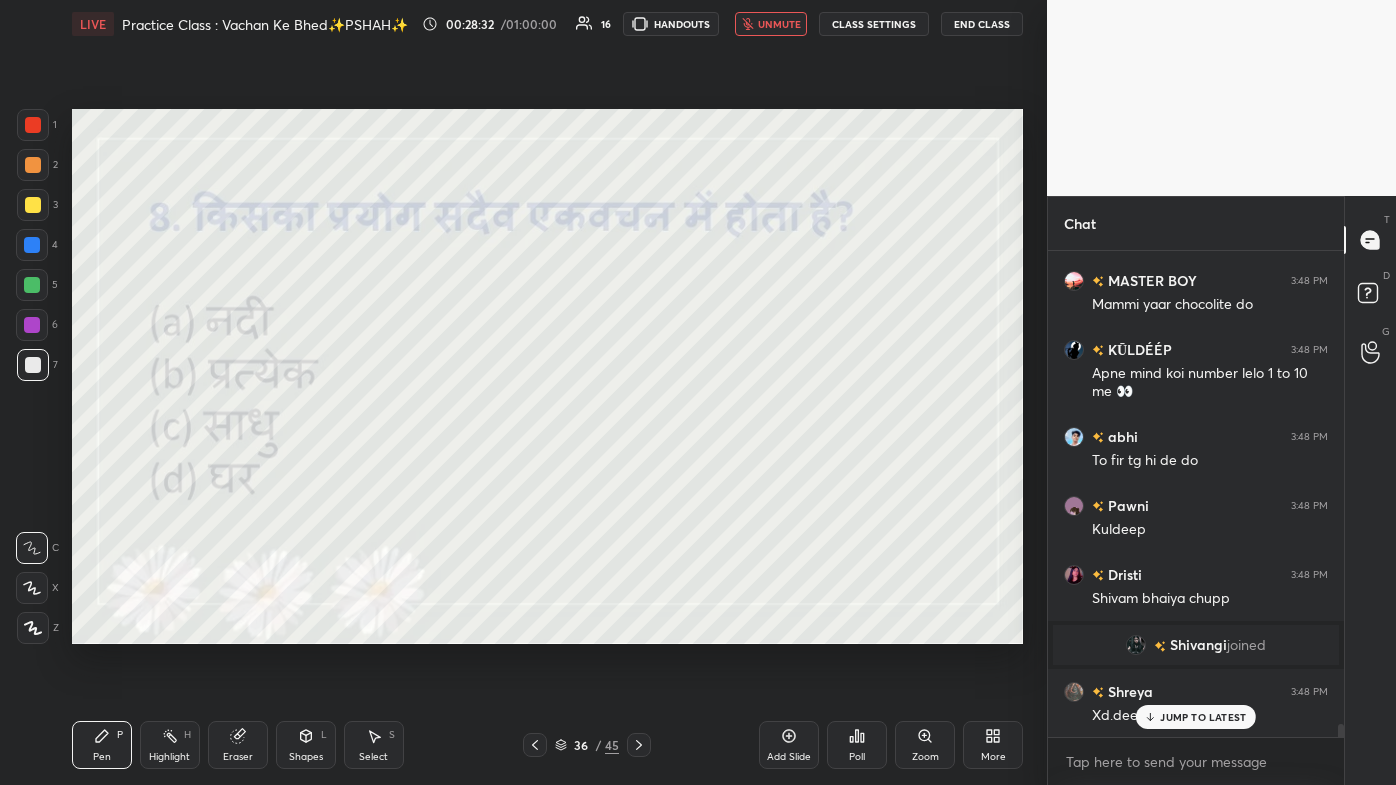 click on "JUMP TO LATEST" at bounding box center [1203, 717] 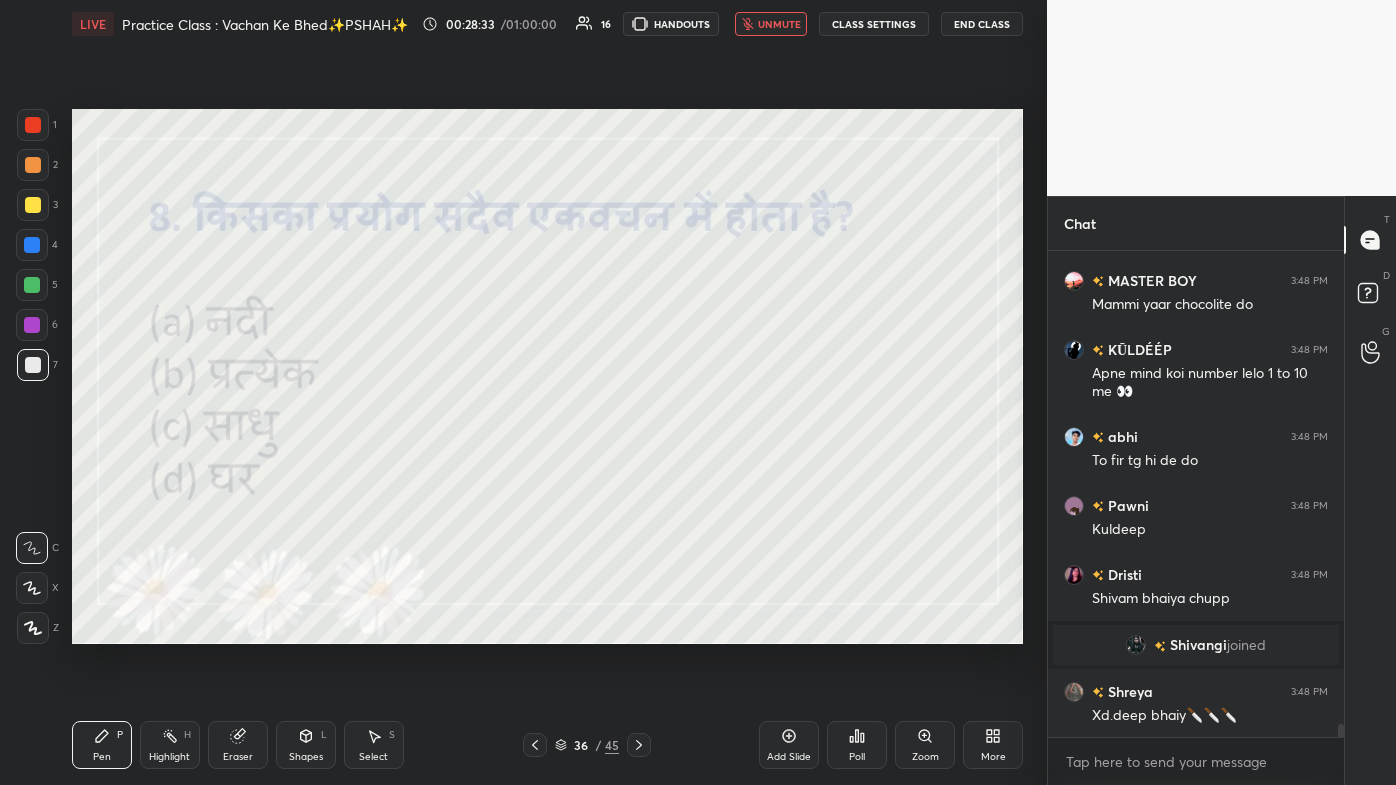 click on "unmute" at bounding box center [771, 24] 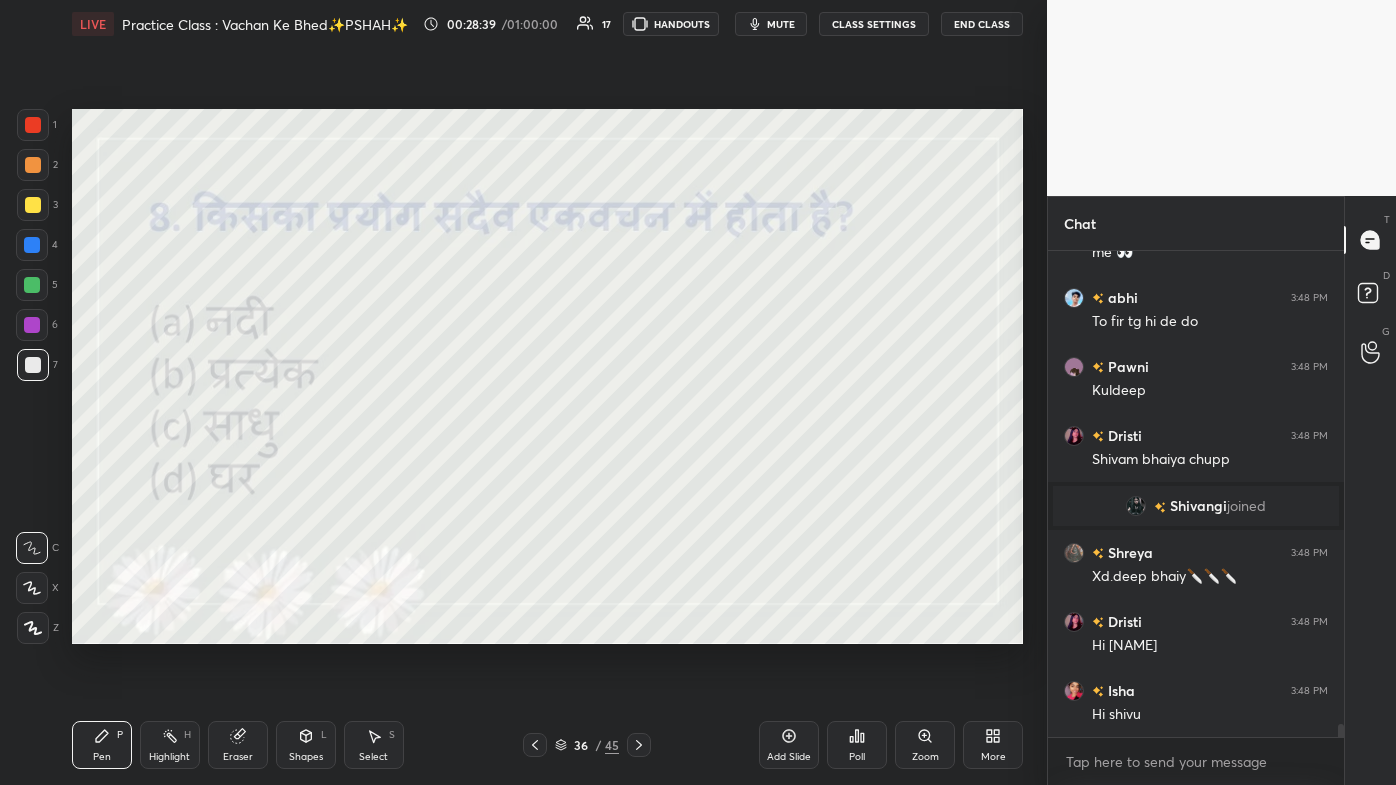 click 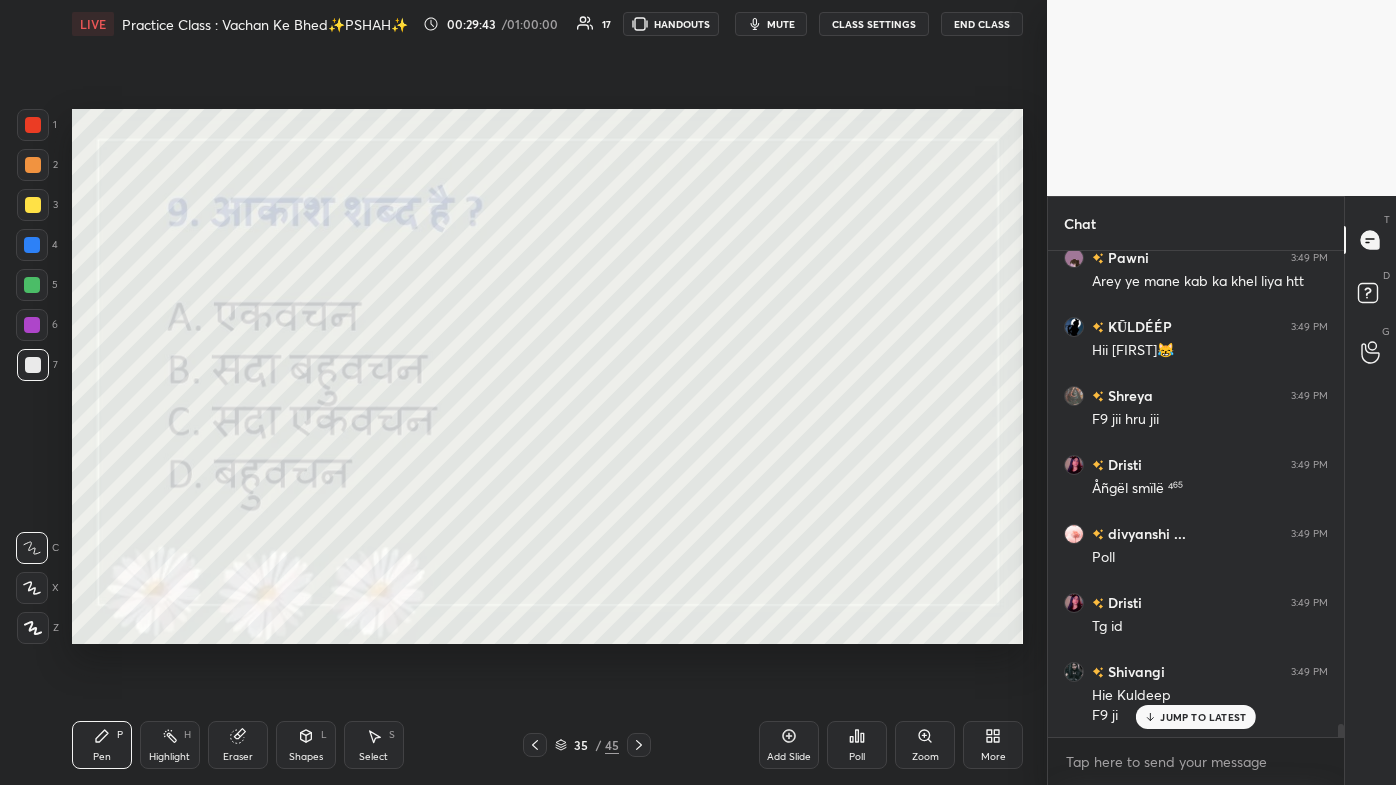scroll, scrollTop: 18029, scrollLeft: 0, axis: vertical 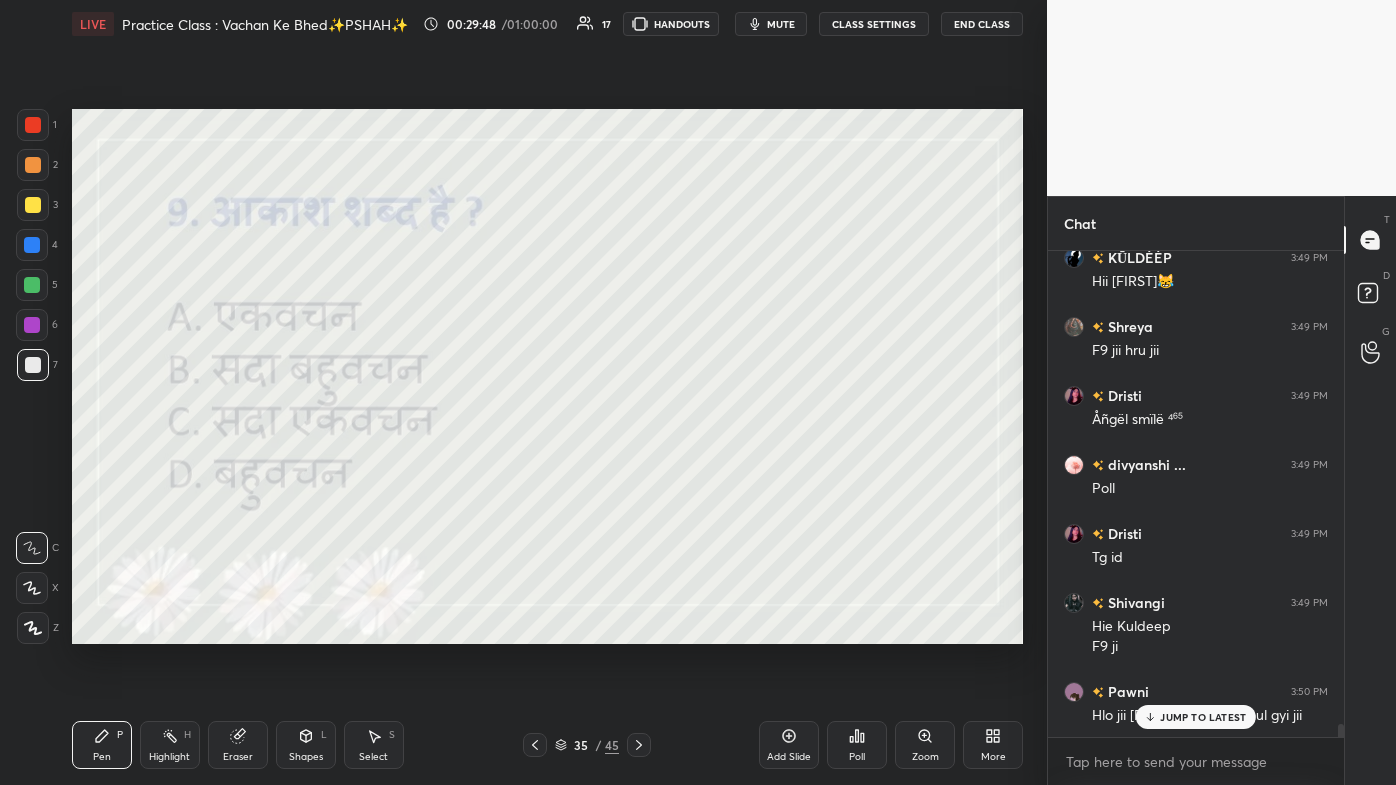 click on "JUMP TO LATEST" at bounding box center [1196, 717] 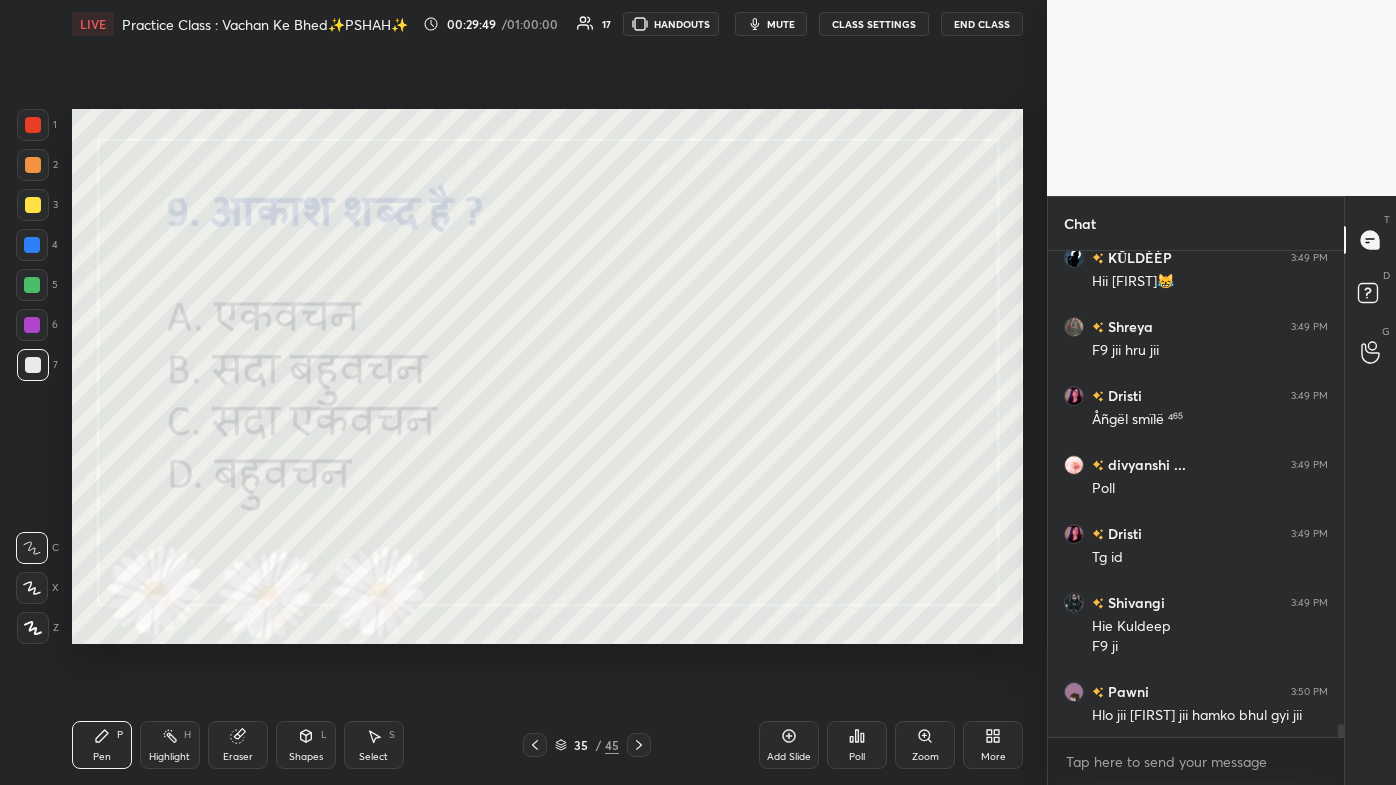 click on "Poll" at bounding box center (857, 757) 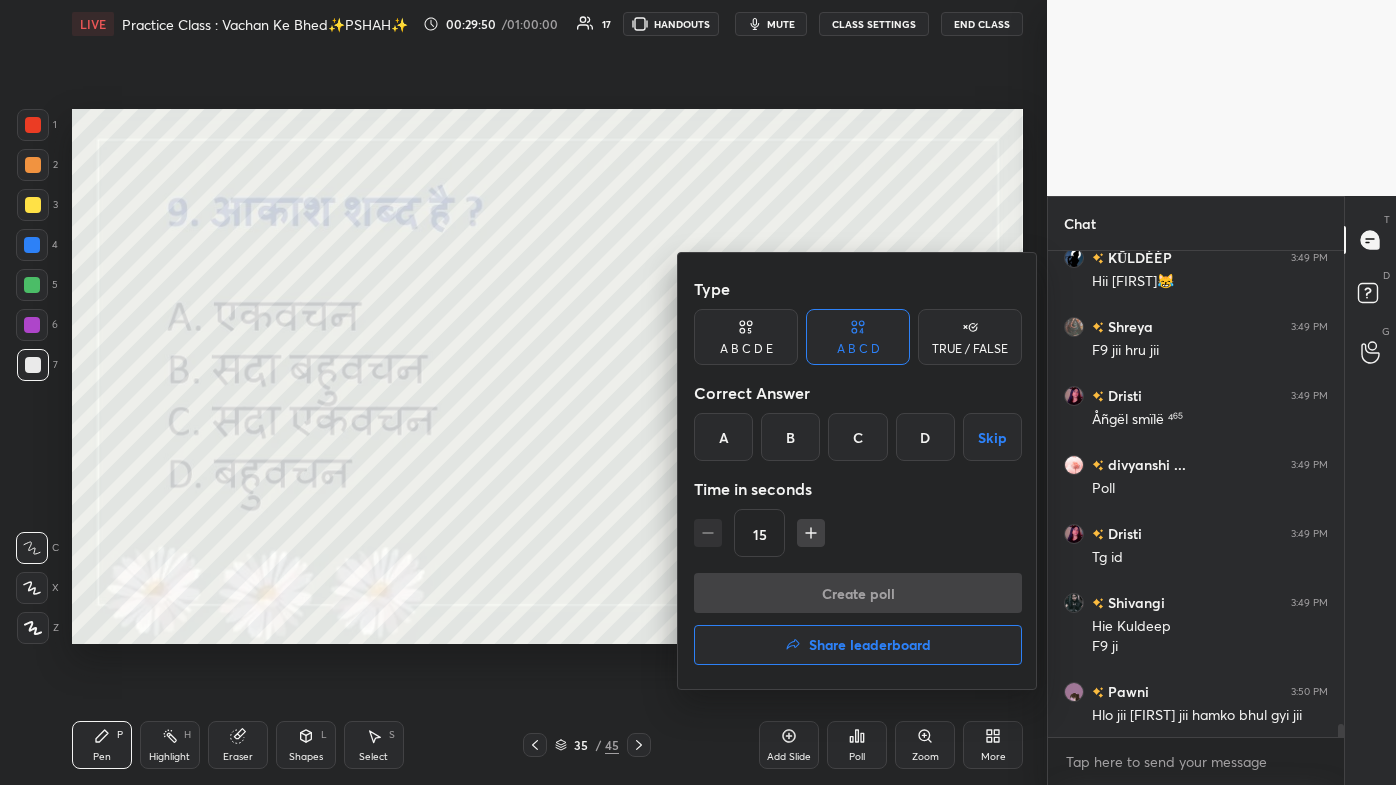 click on "C" at bounding box center (857, 437) 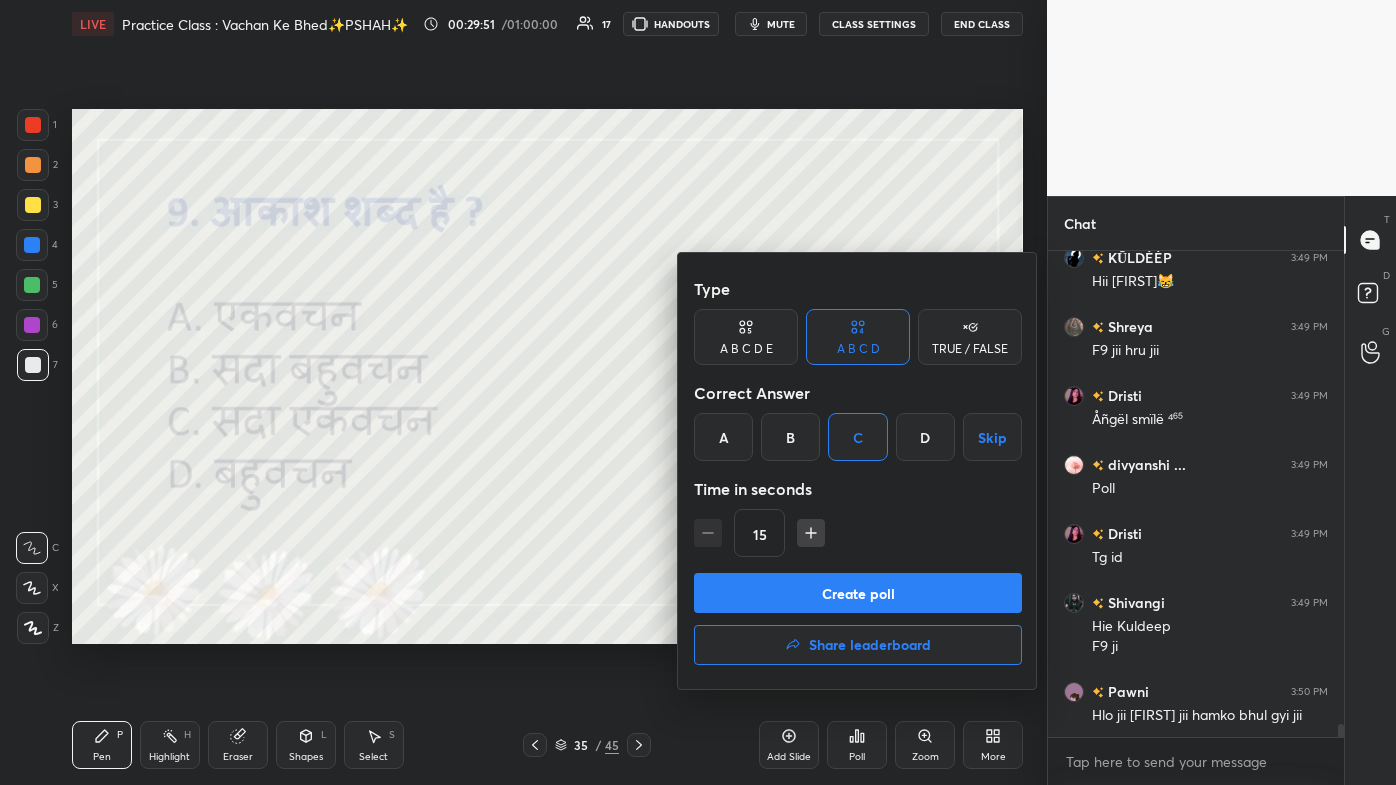 click on "Create poll" at bounding box center [858, 593] 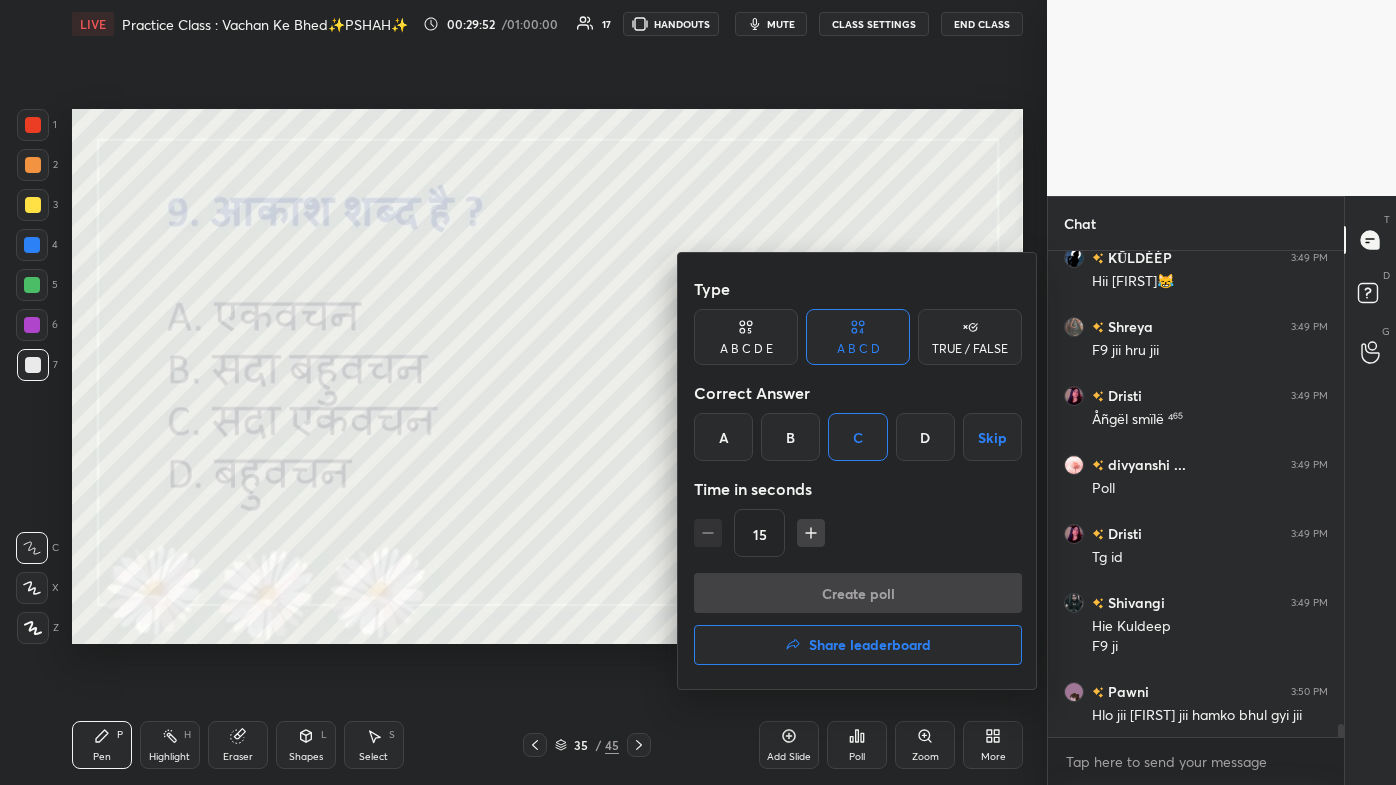 scroll, scrollTop: 460, scrollLeft: 290, axis: both 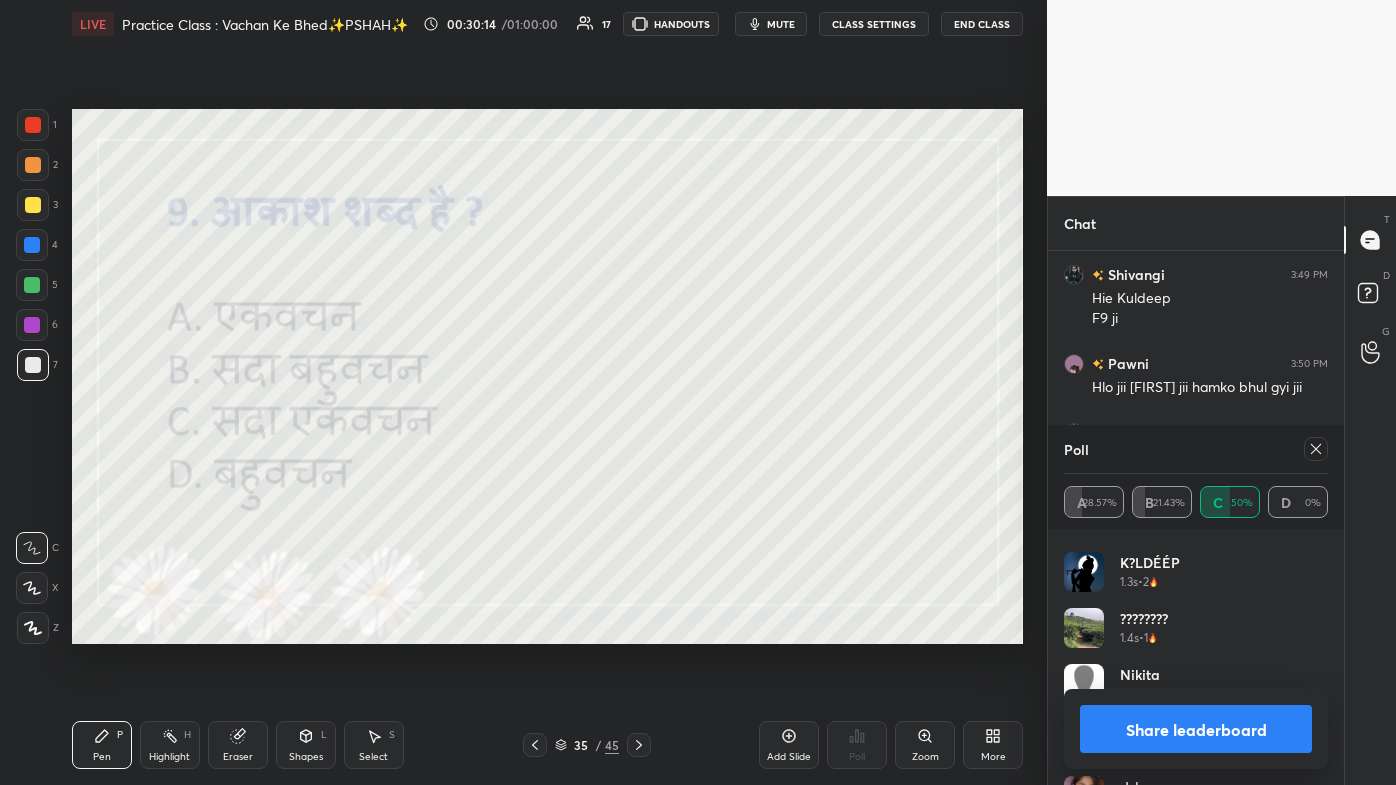 click 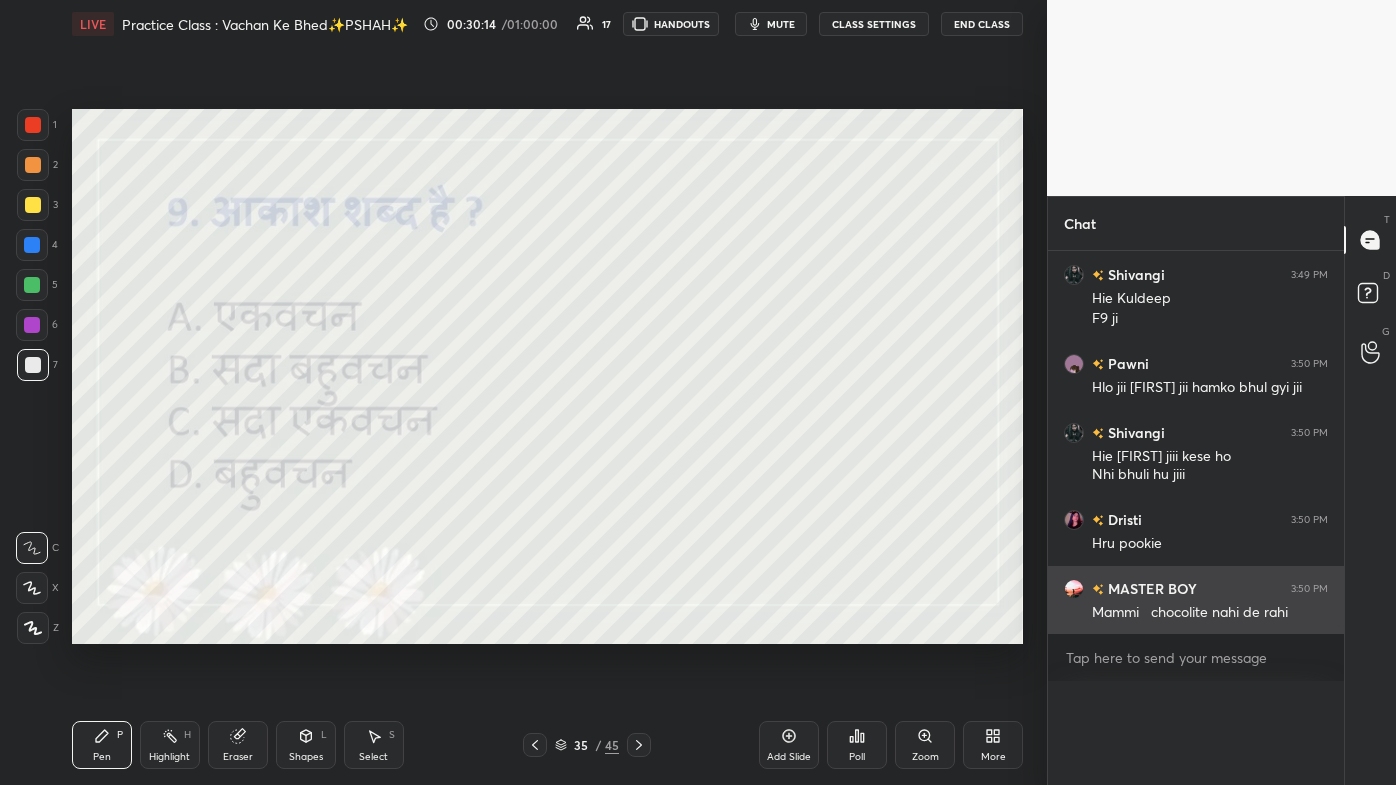 scroll, scrollTop: 2, scrollLeft: 258, axis: both 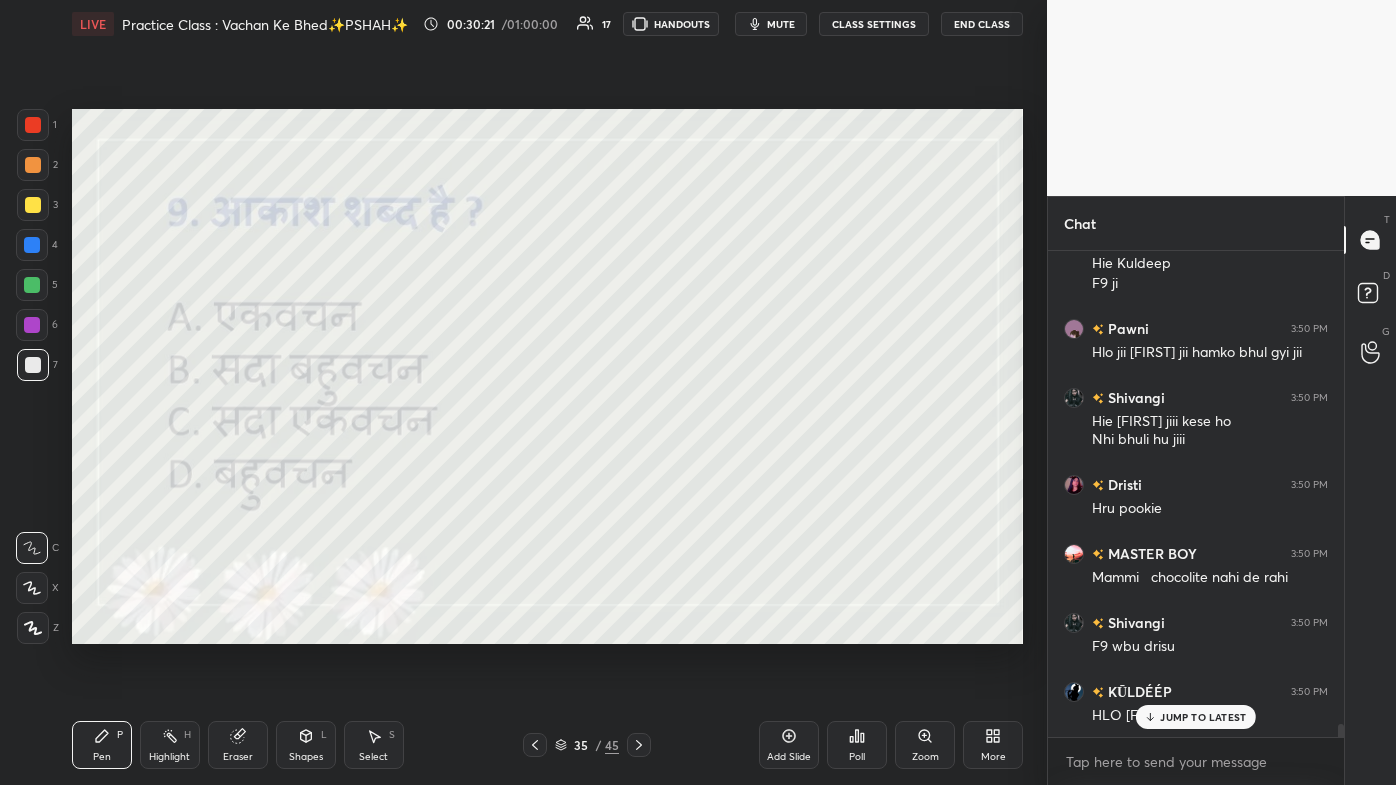 click on "JUMP TO LATEST" at bounding box center (1203, 717) 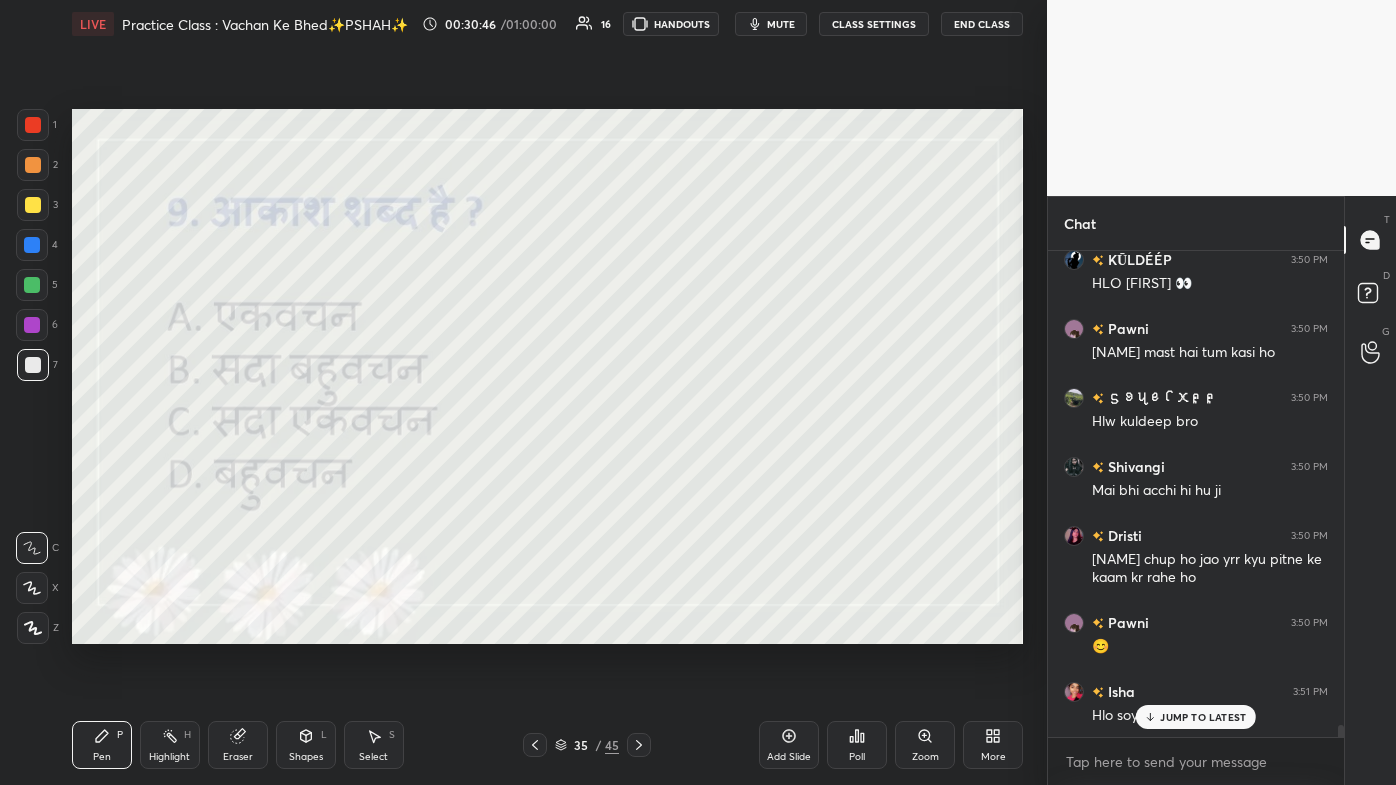 click 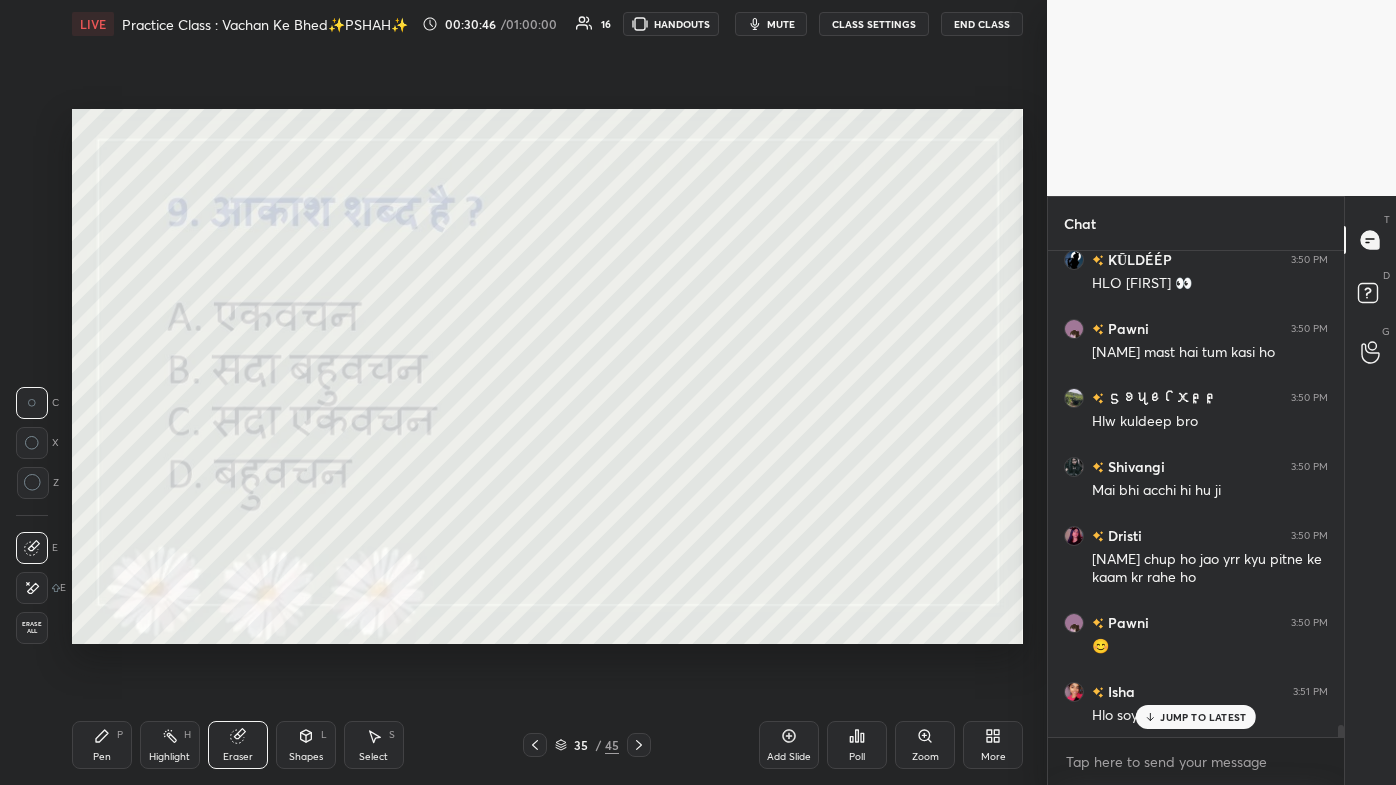 click on "Pen P" at bounding box center [102, 745] 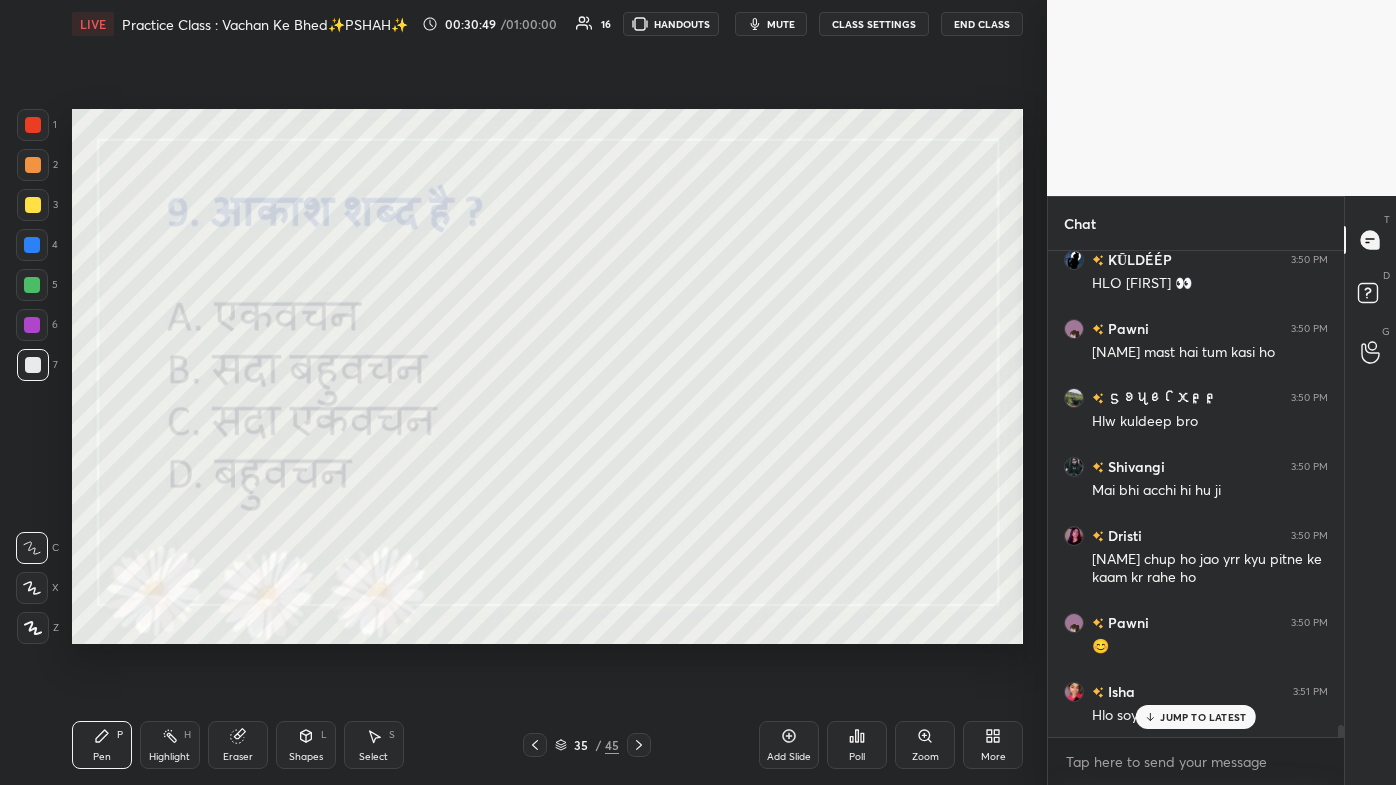 click on "JUMP TO LATEST" at bounding box center [1203, 717] 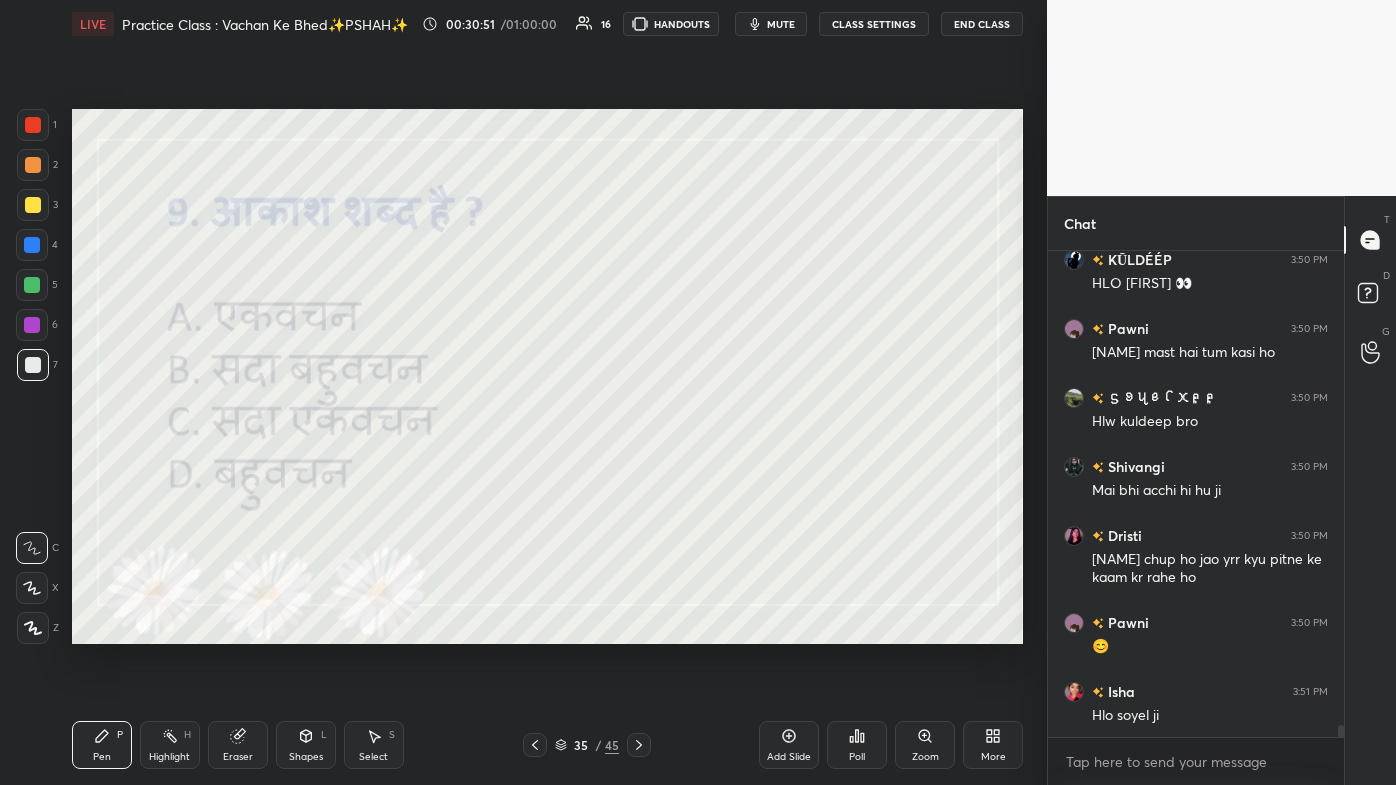 click at bounding box center [535, 745] 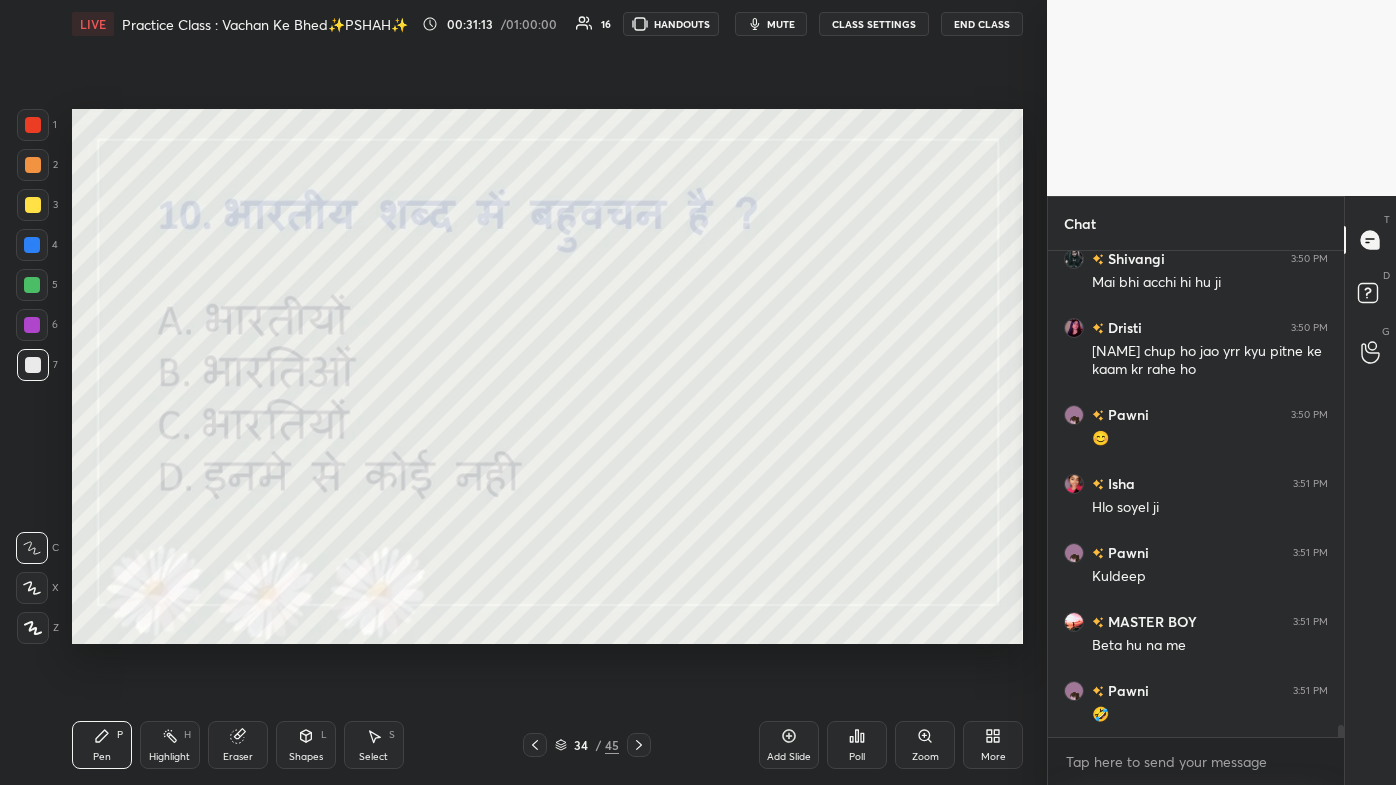 click on "Eraser" at bounding box center [238, 745] 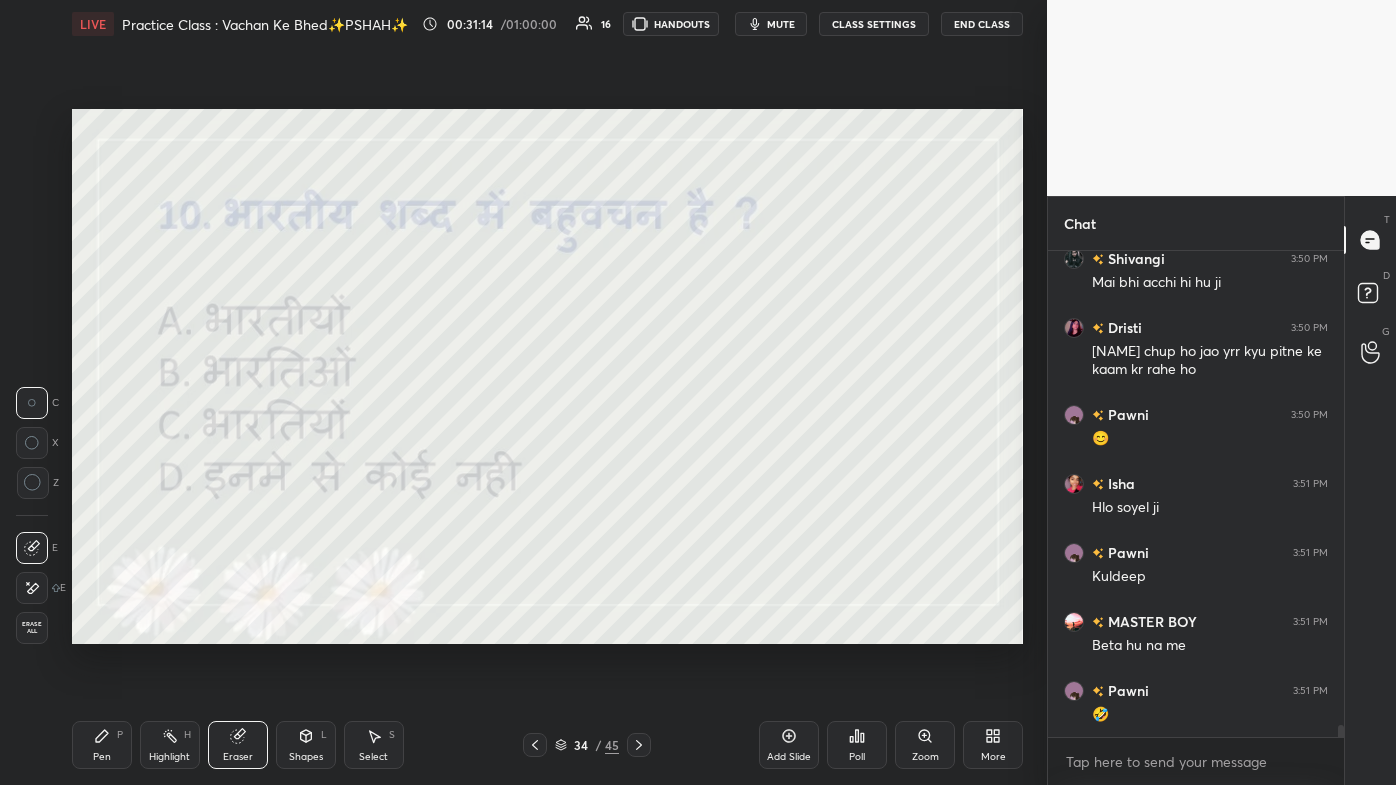 click 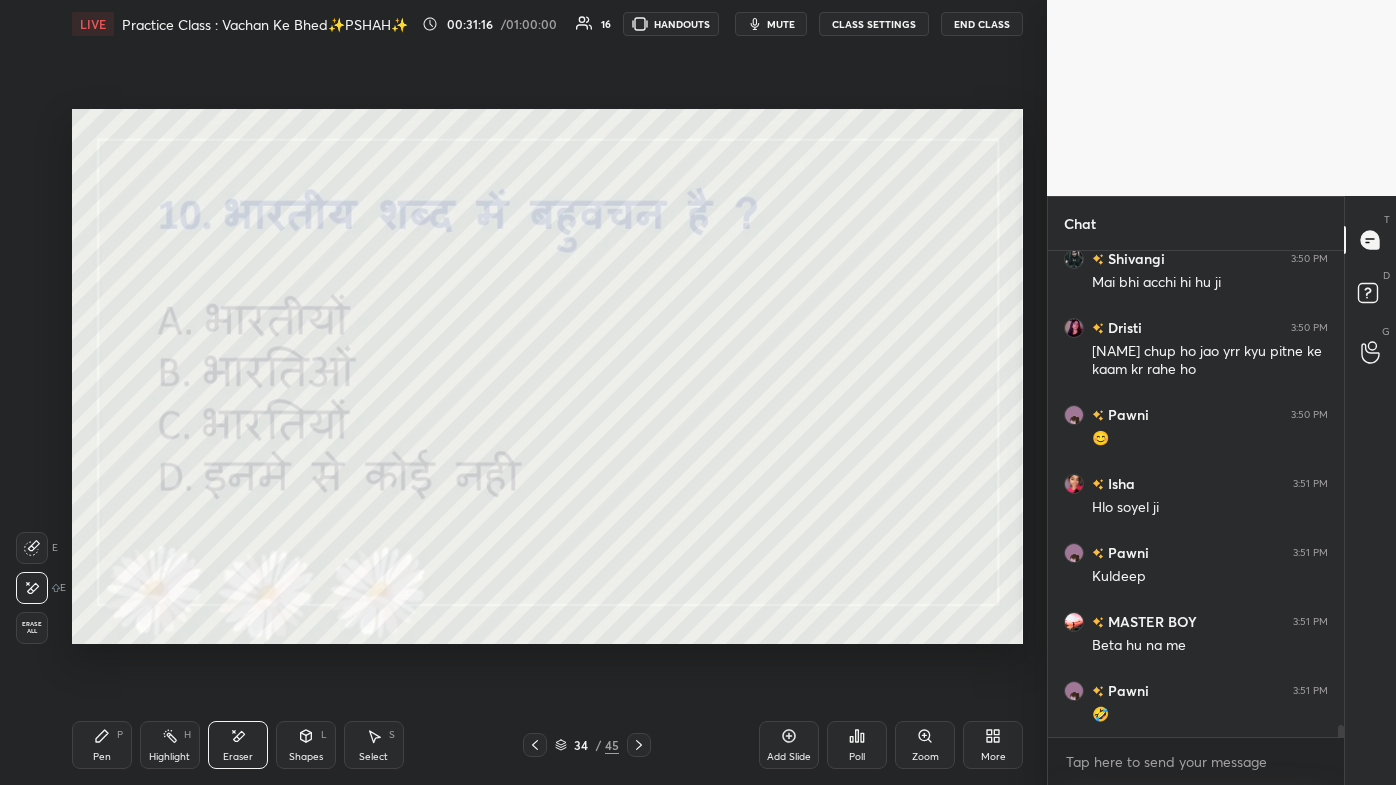 scroll, scrollTop: 450, scrollLeft: 290, axis: both 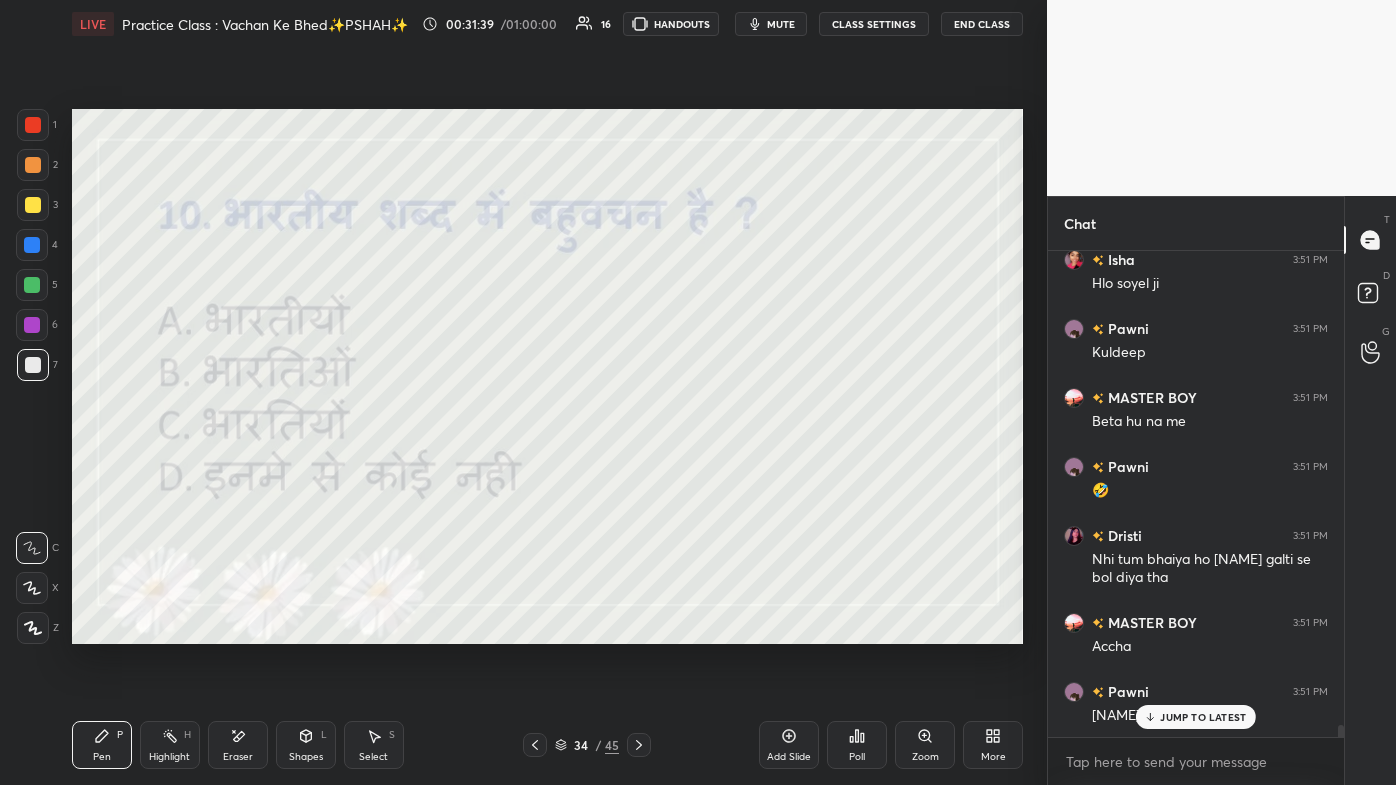 click on "JUMP TO LATEST" at bounding box center (1203, 717) 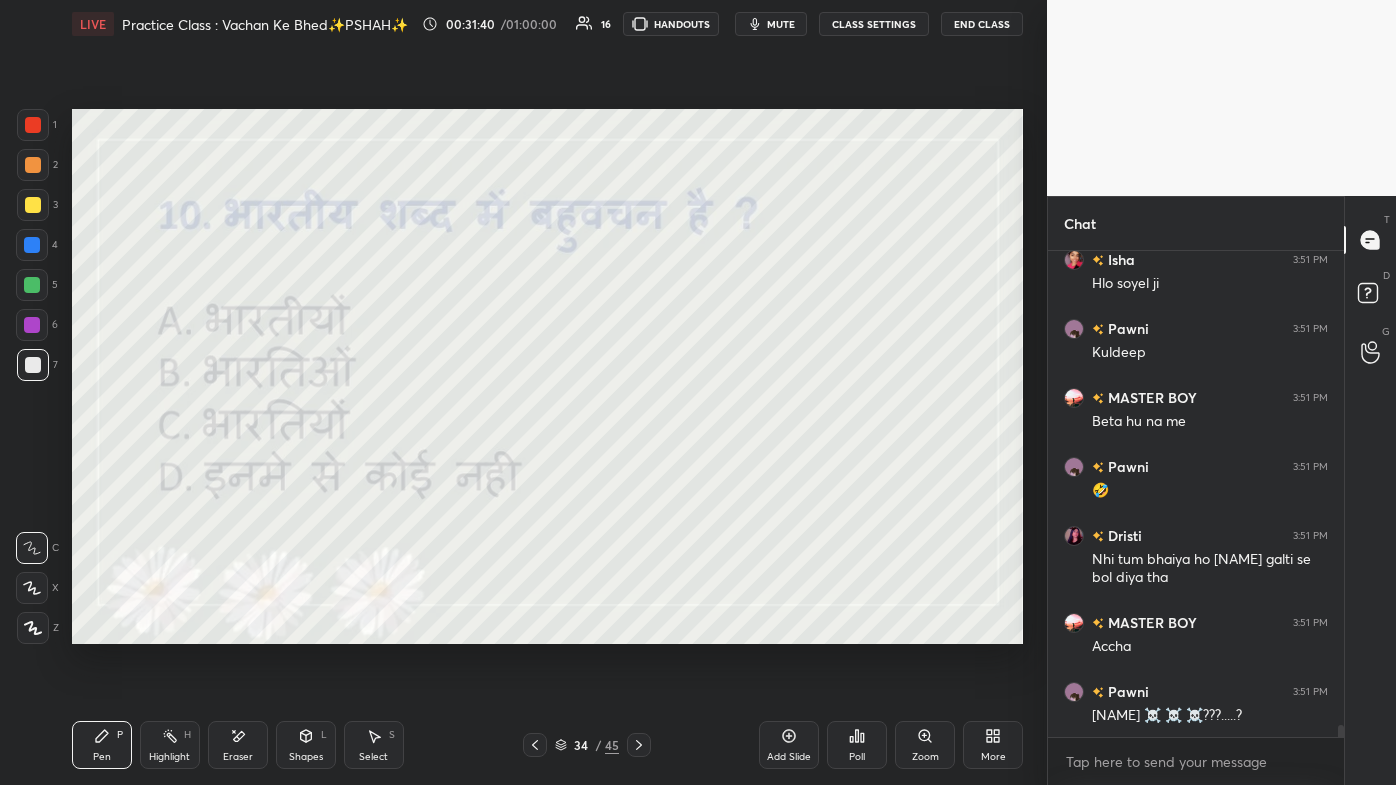 click on "Poll" at bounding box center (857, 745) 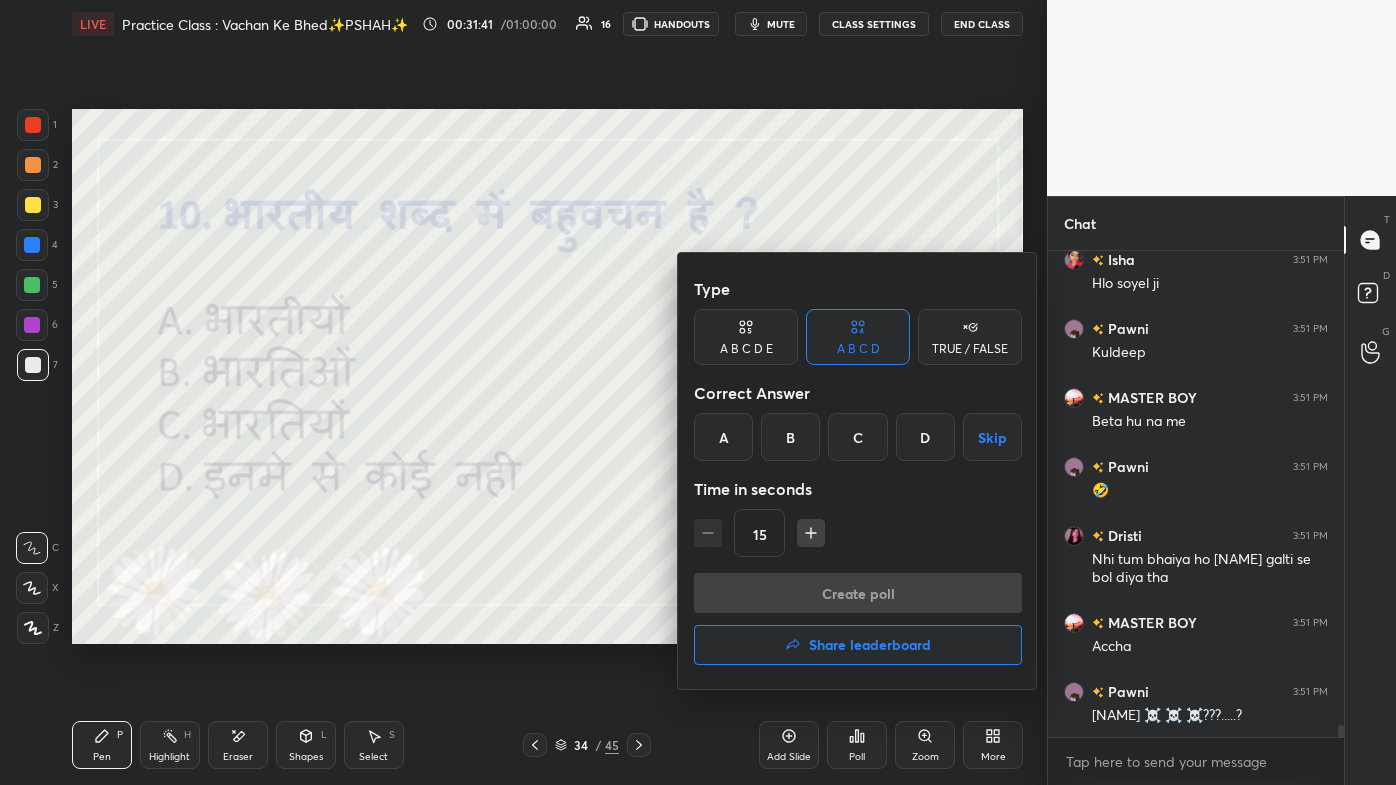 click on "A" at bounding box center [723, 437] 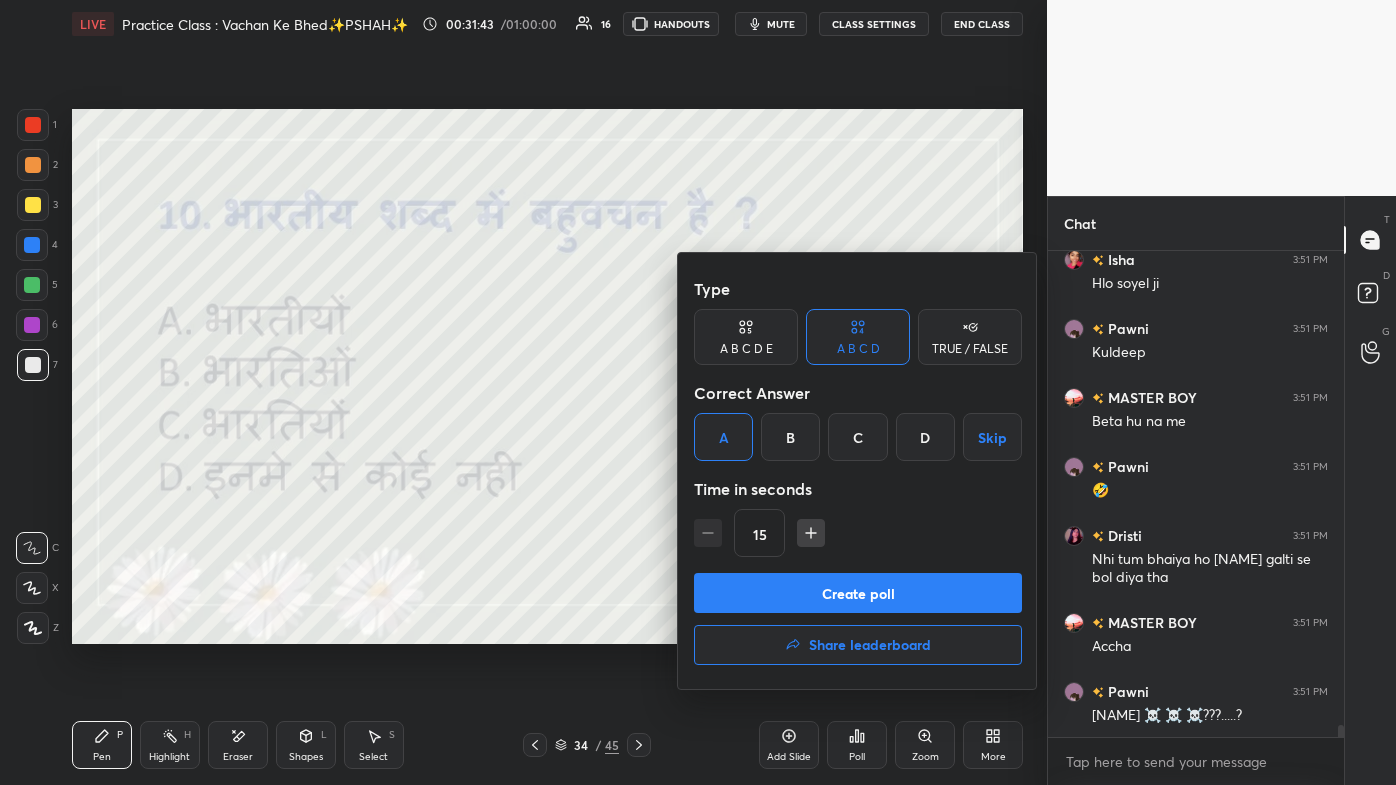 click on "Create poll" at bounding box center (858, 593) 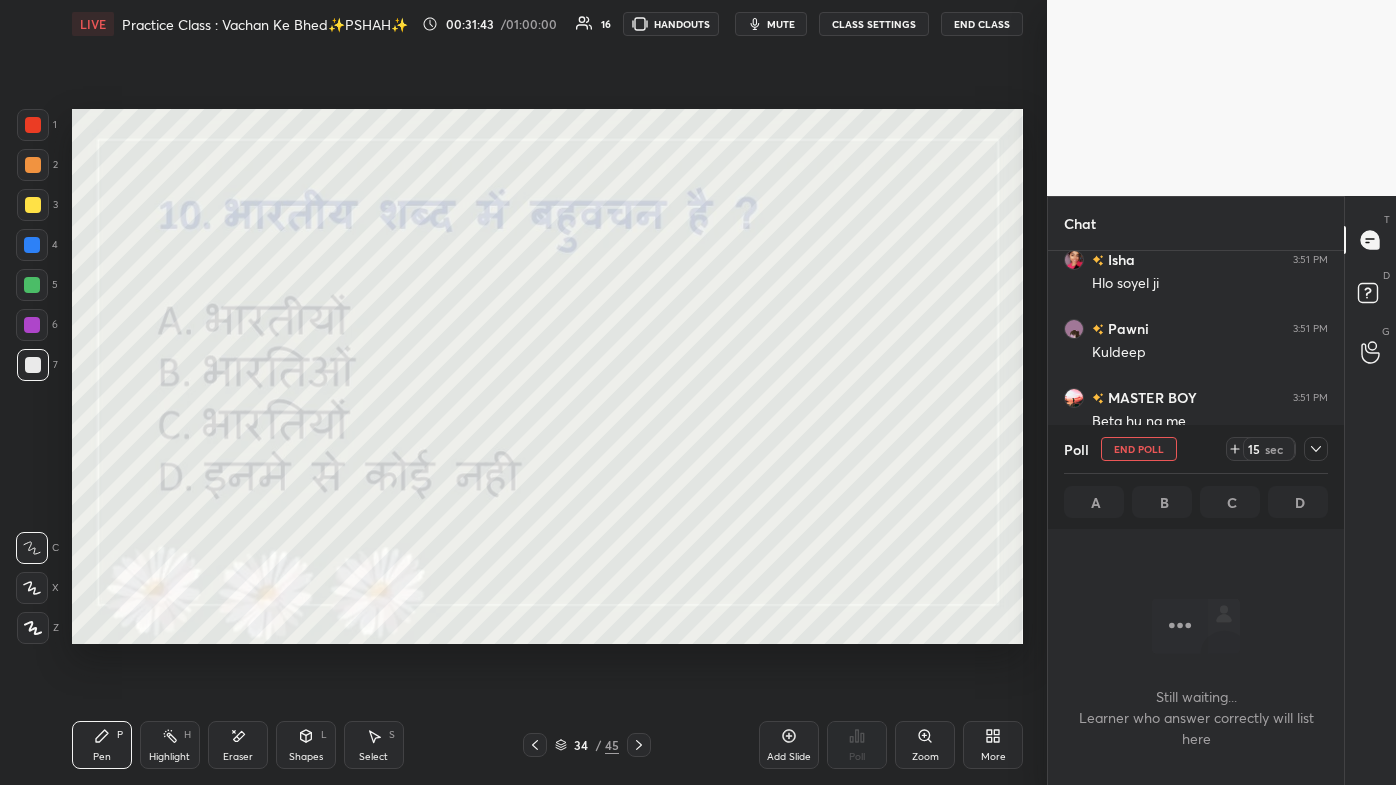 scroll, scrollTop: 396, scrollLeft: 290, axis: both 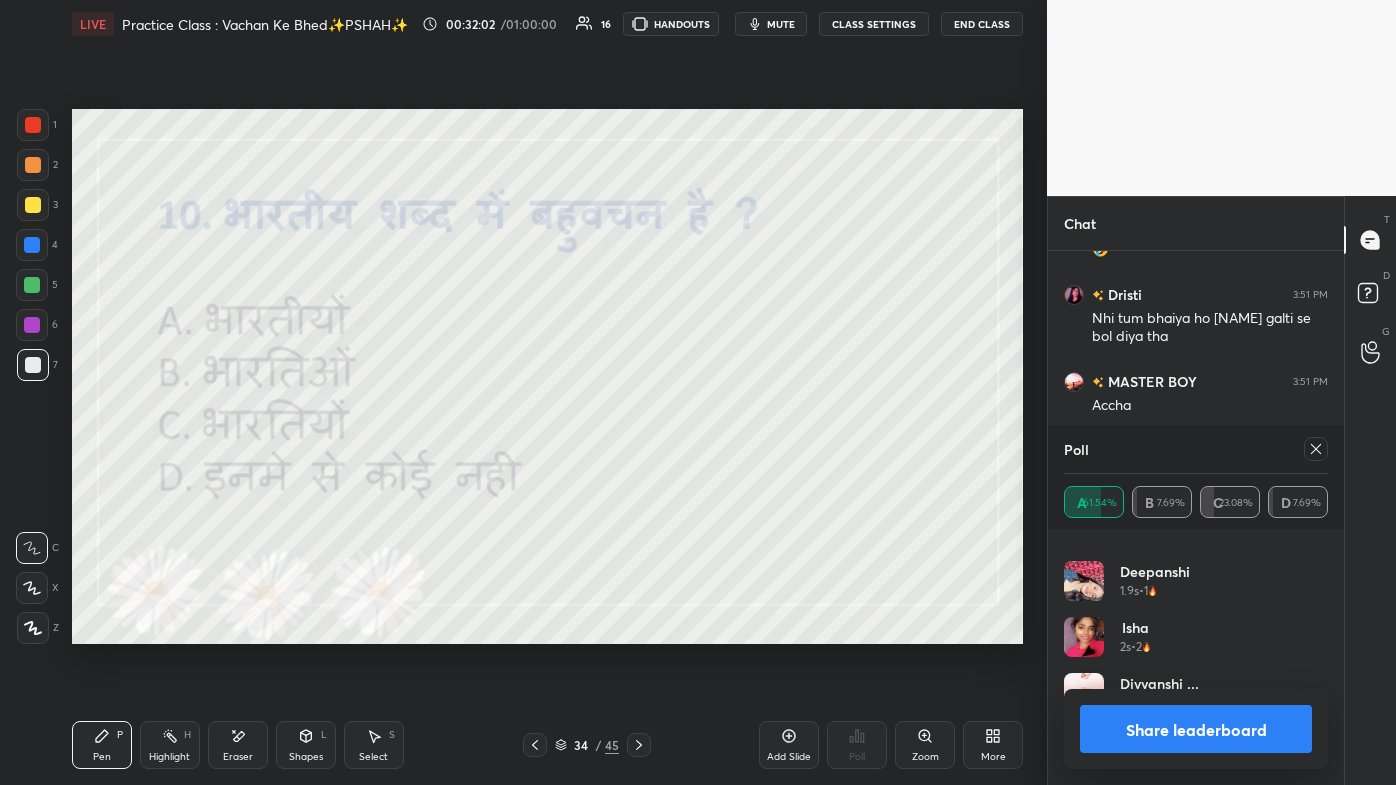 click 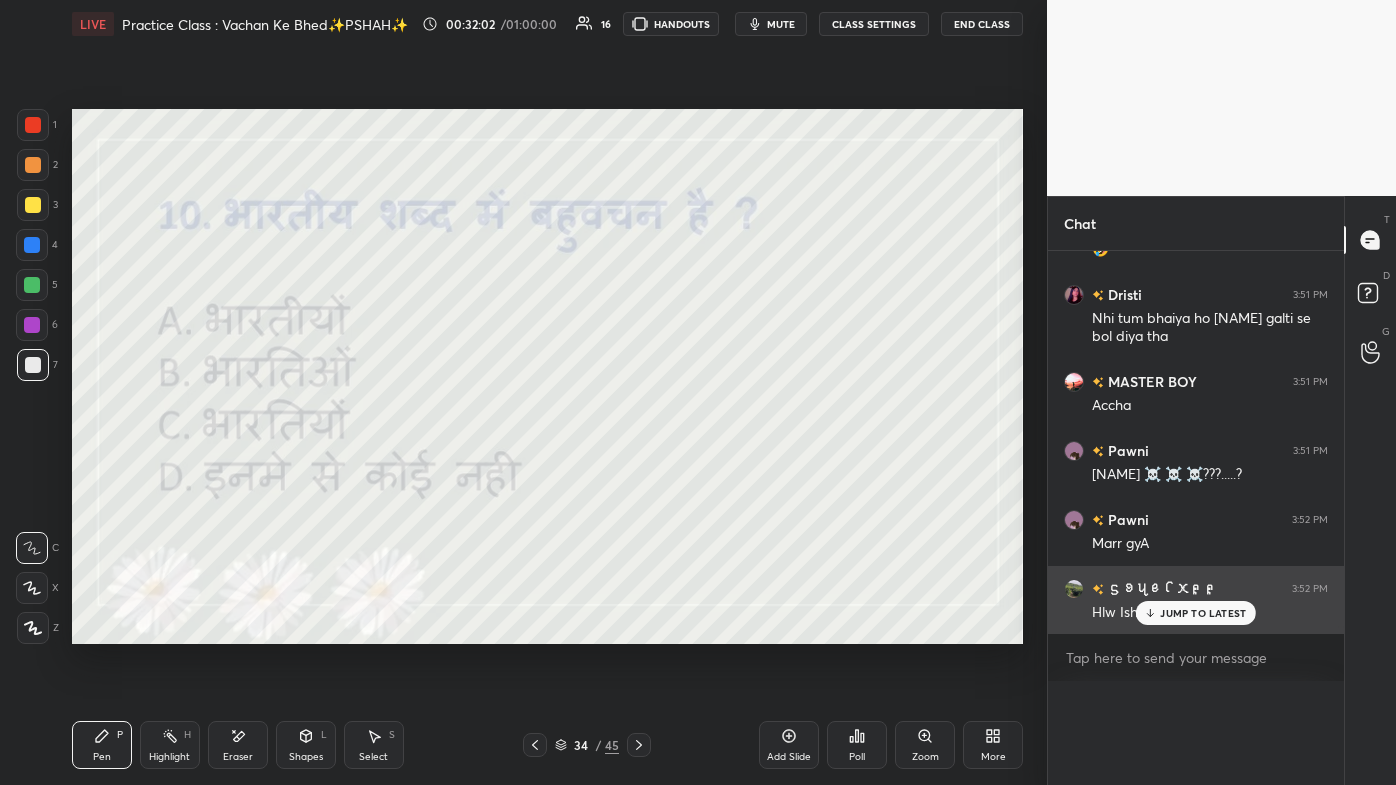 scroll, scrollTop: 120, scrollLeft: 258, axis: both 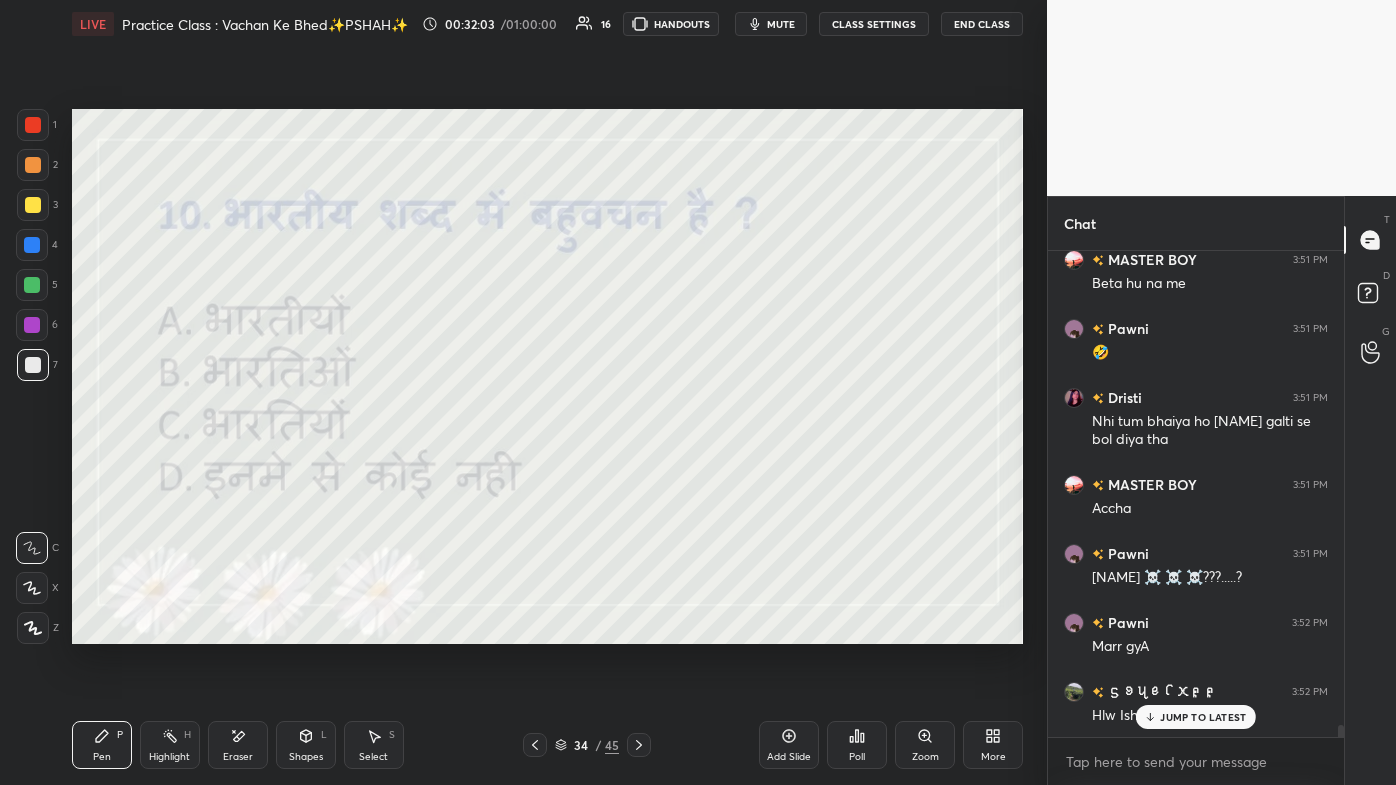 click on "JUMP TO LATEST" at bounding box center [1203, 717] 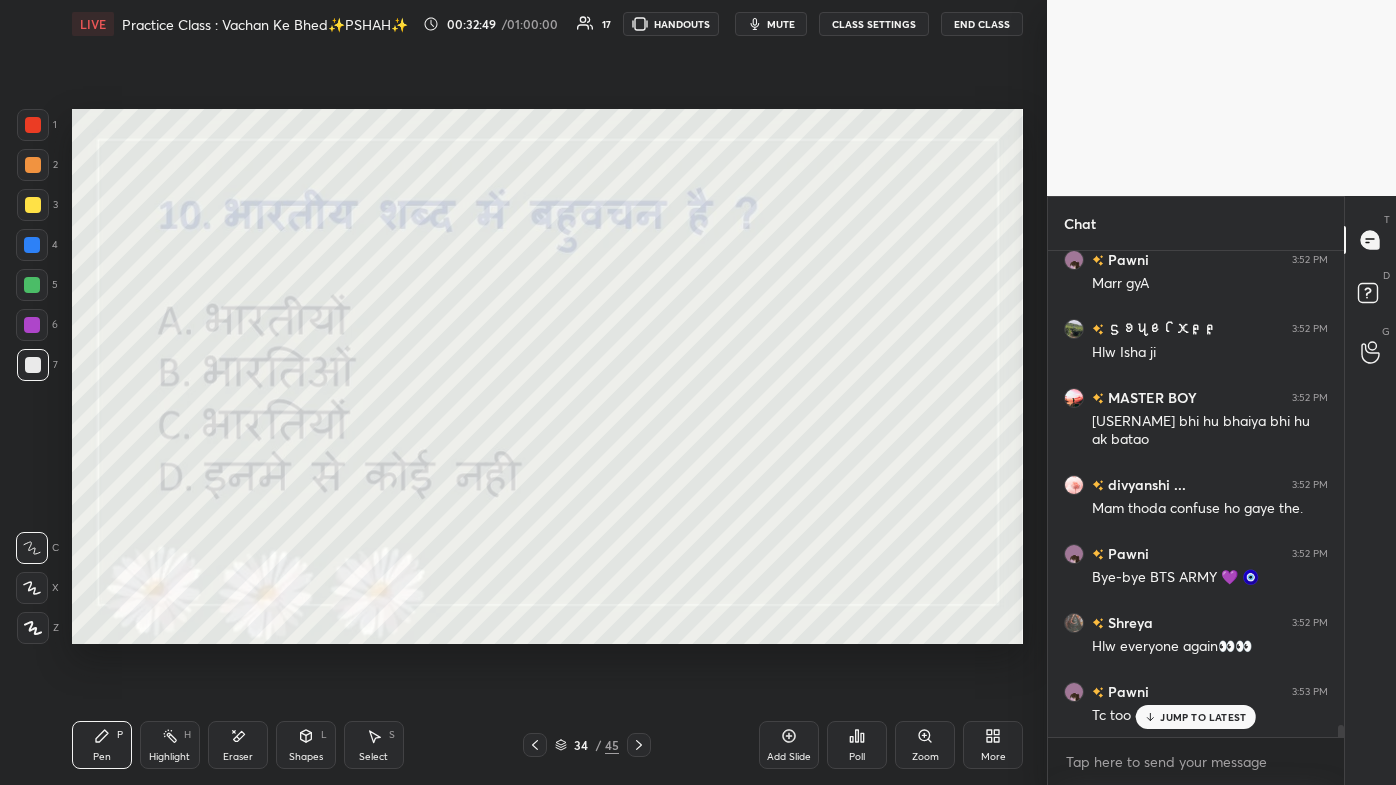 scroll, scrollTop: 19826, scrollLeft: 0, axis: vertical 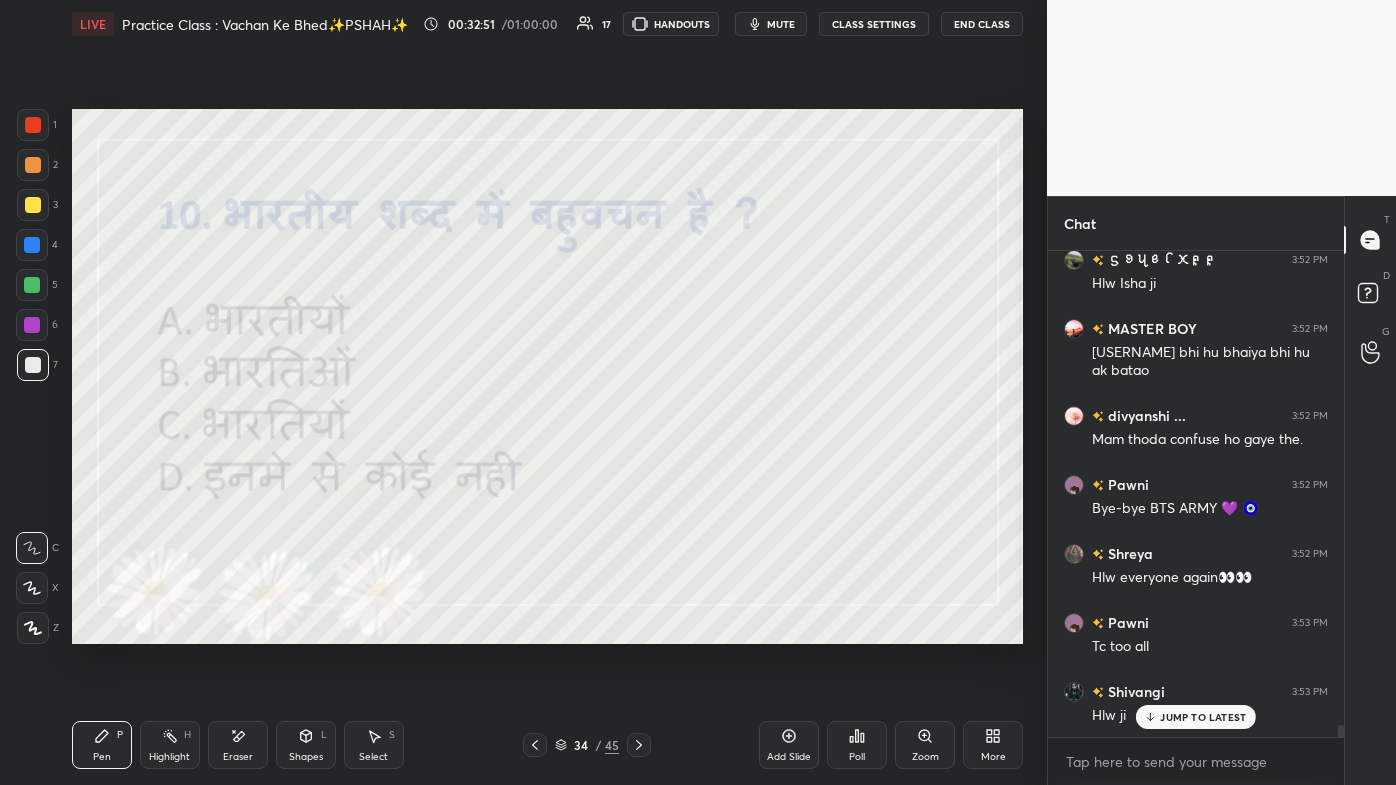 click on "JUMP TO LATEST" at bounding box center [1203, 717] 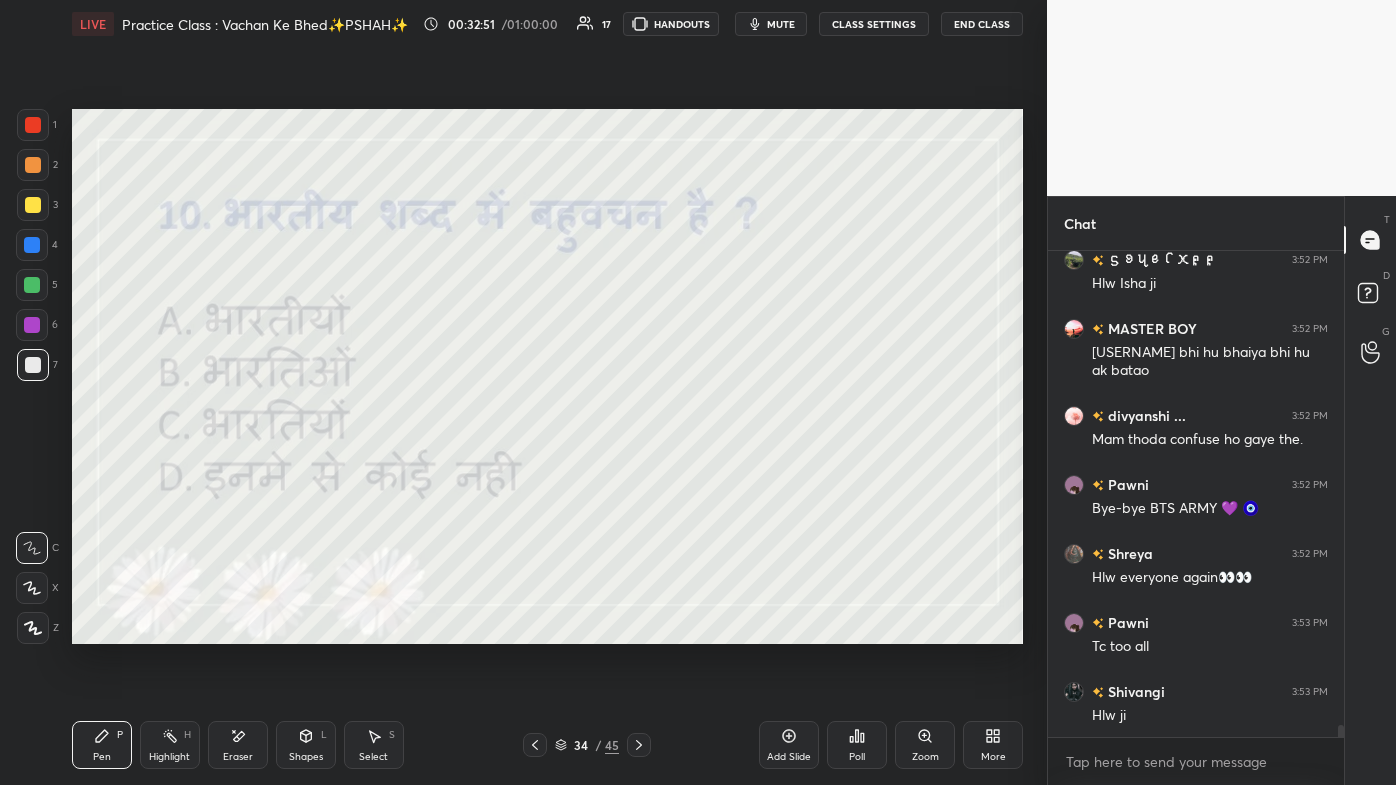 scroll, scrollTop: 19896, scrollLeft: 0, axis: vertical 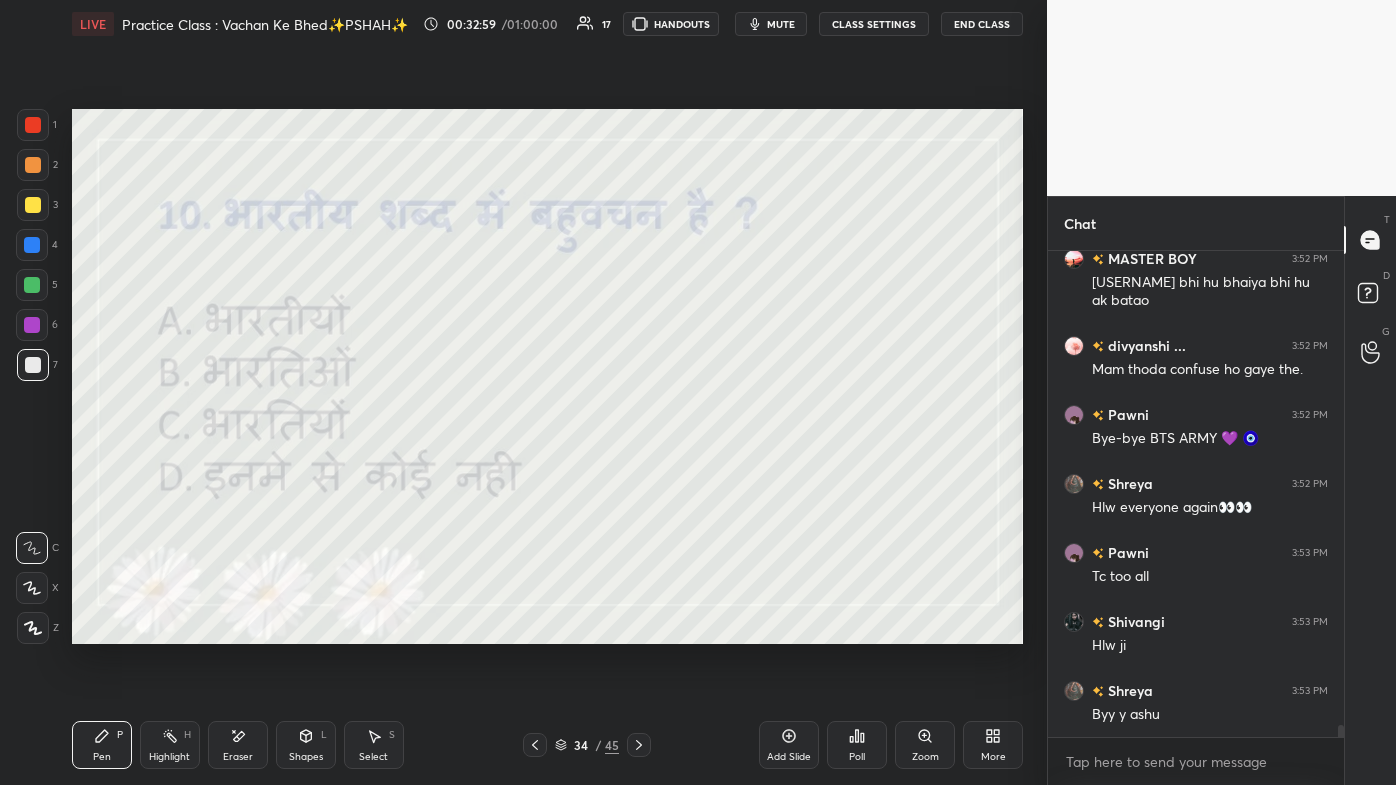 click on "Poll" at bounding box center [857, 757] 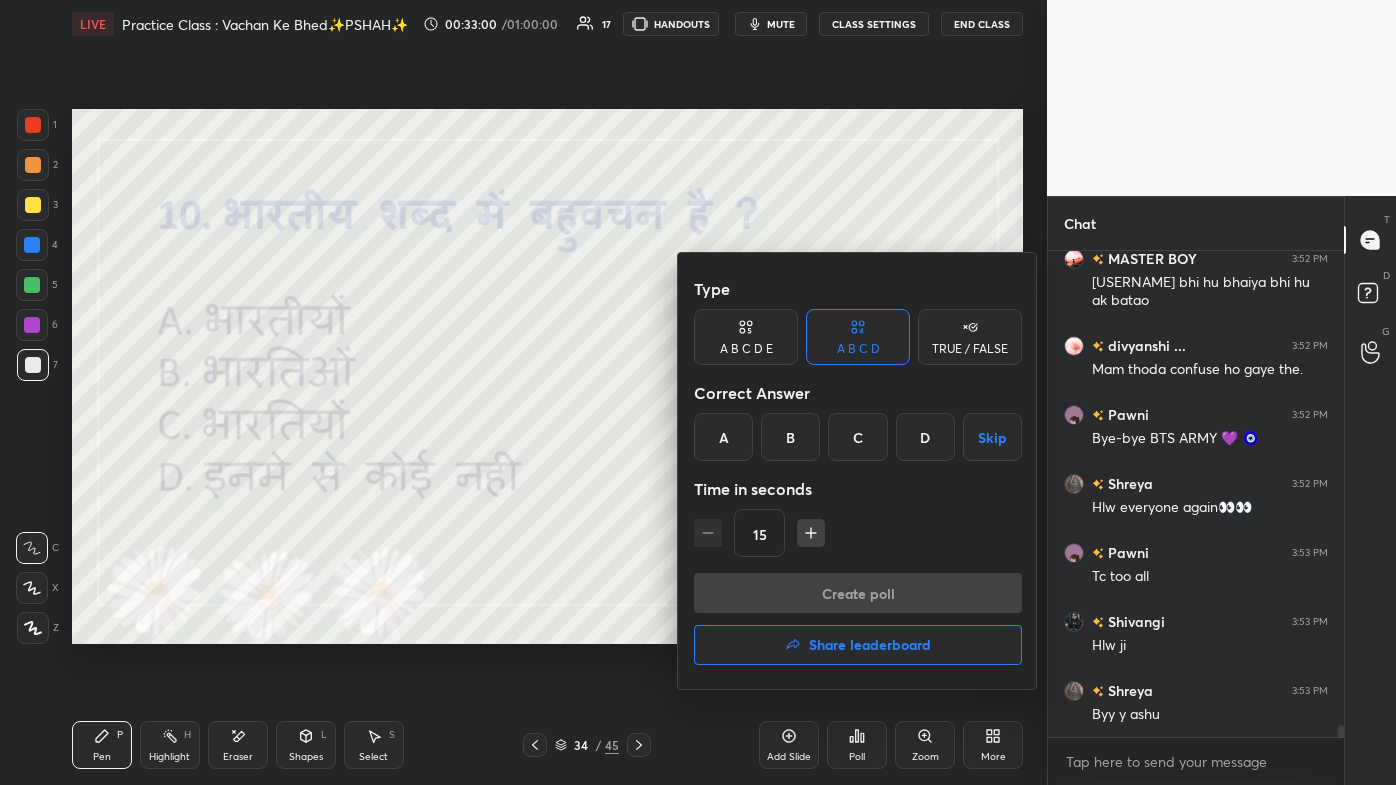 click on "Share leaderboard" at bounding box center [858, 645] 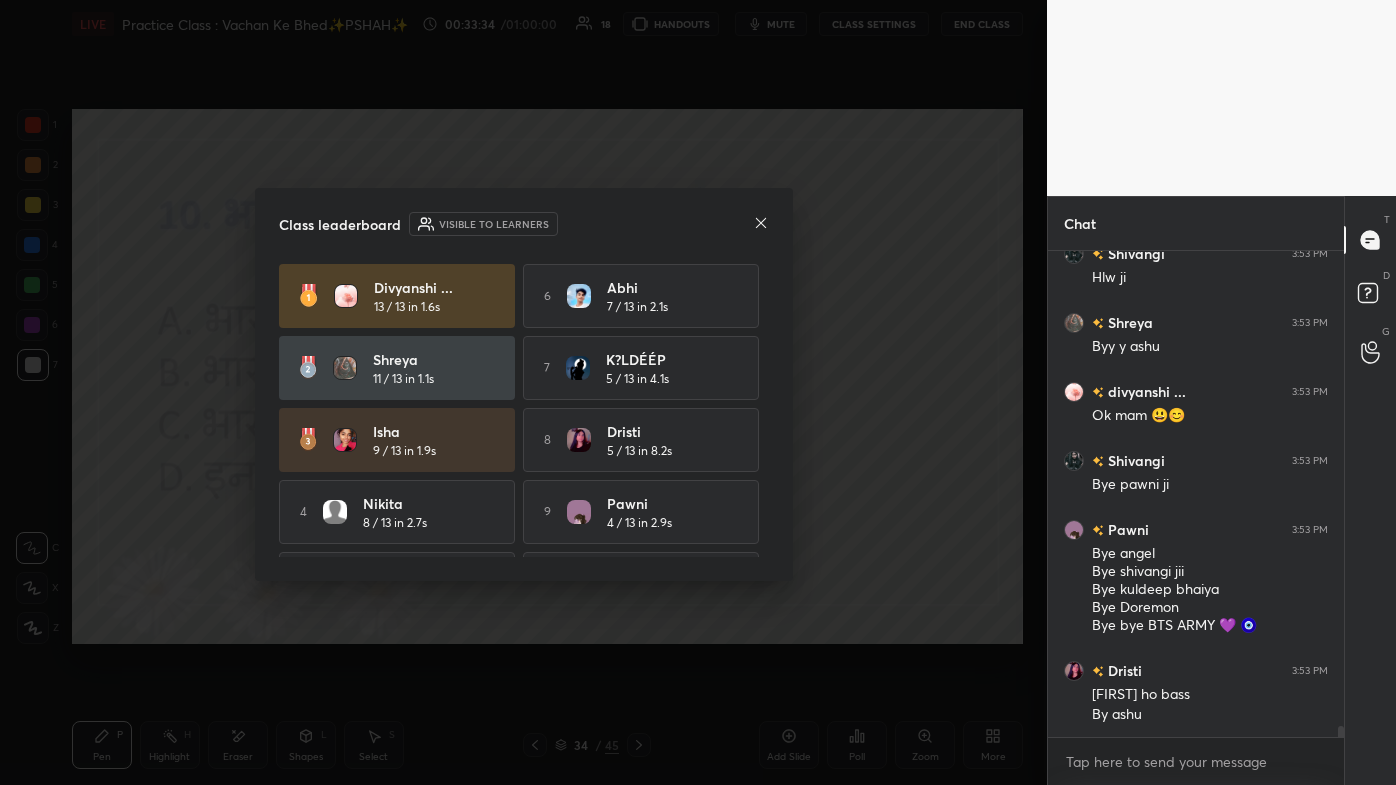 scroll, scrollTop: 20333, scrollLeft: 0, axis: vertical 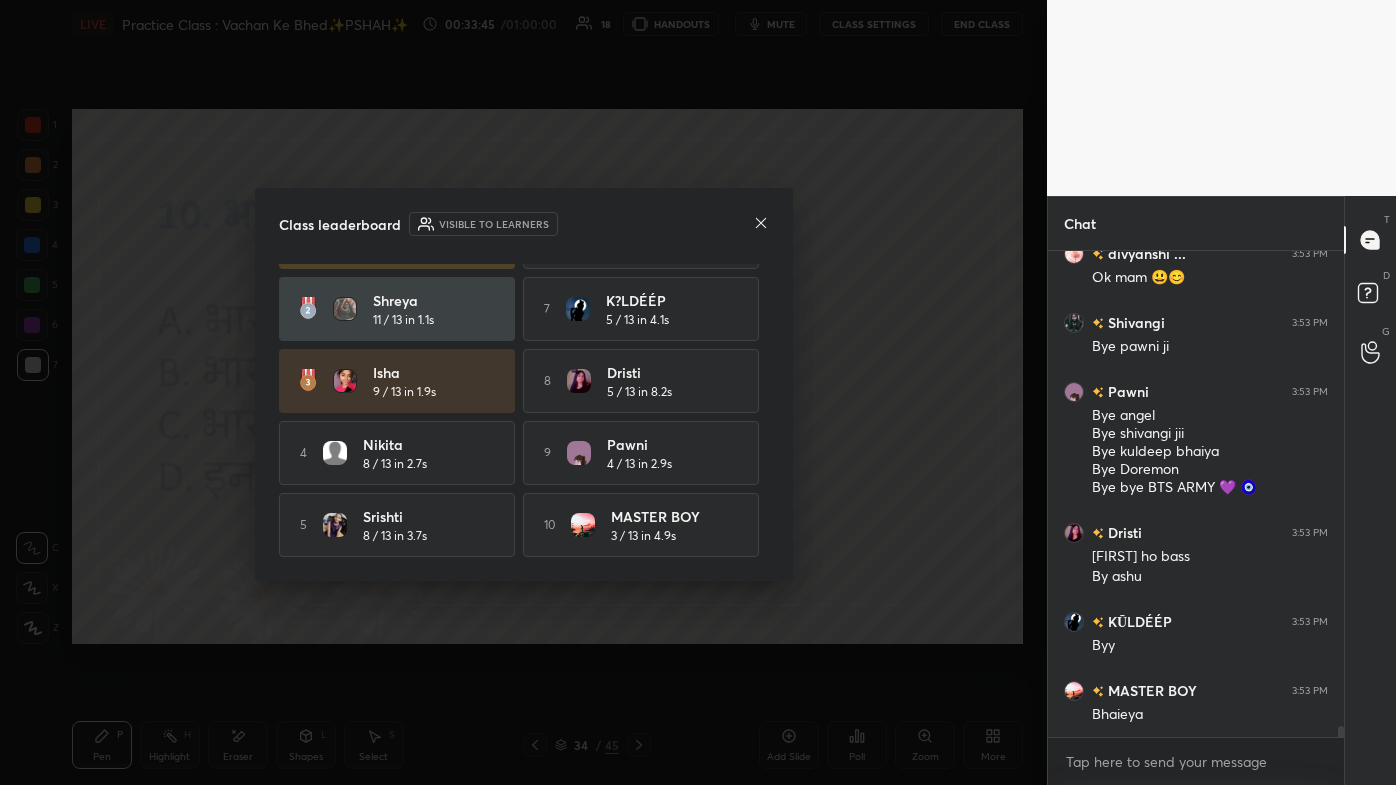 drag, startPoint x: 757, startPoint y: 410, endPoint x: 761, endPoint y: 356, distance: 54.147945 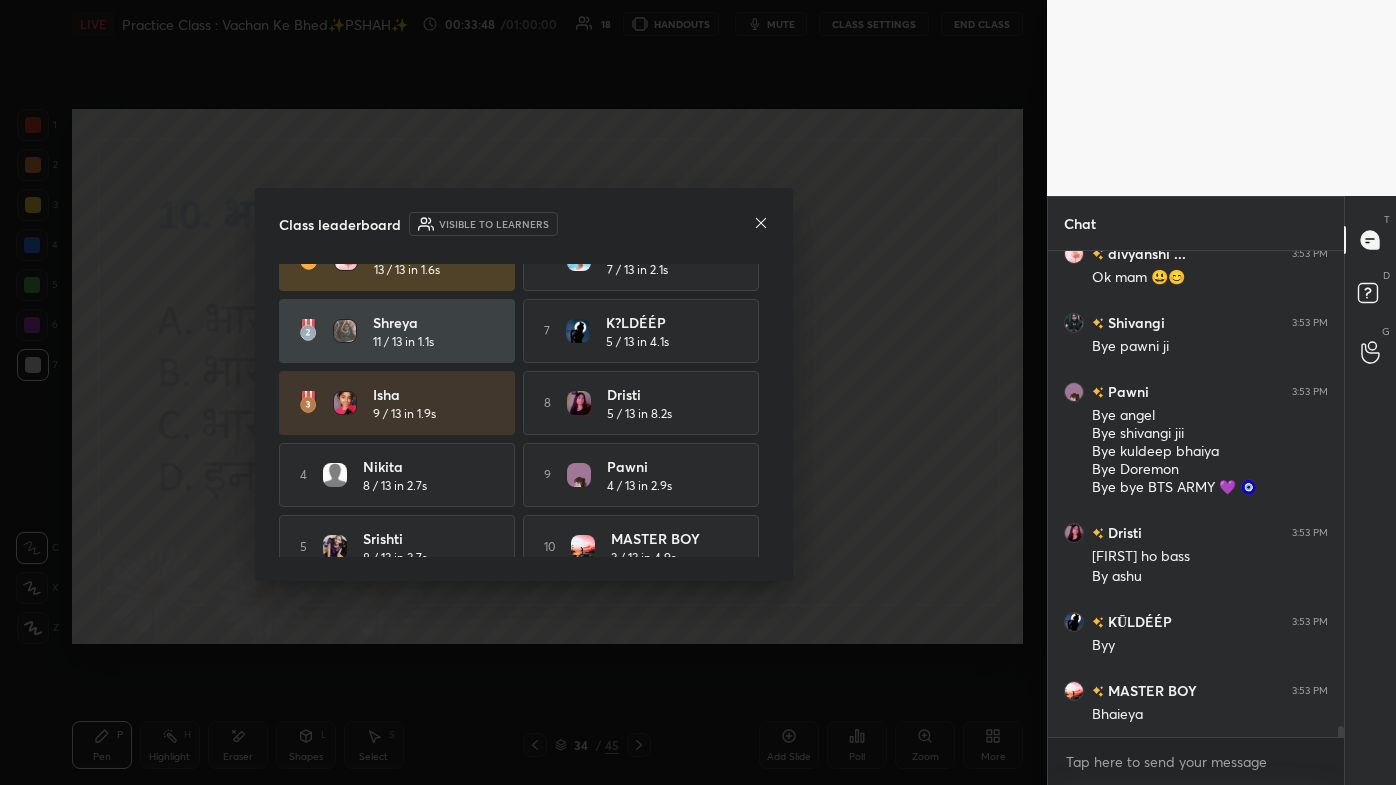 scroll, scrollTop: 64, scrollLeft: 0, axis: vertical 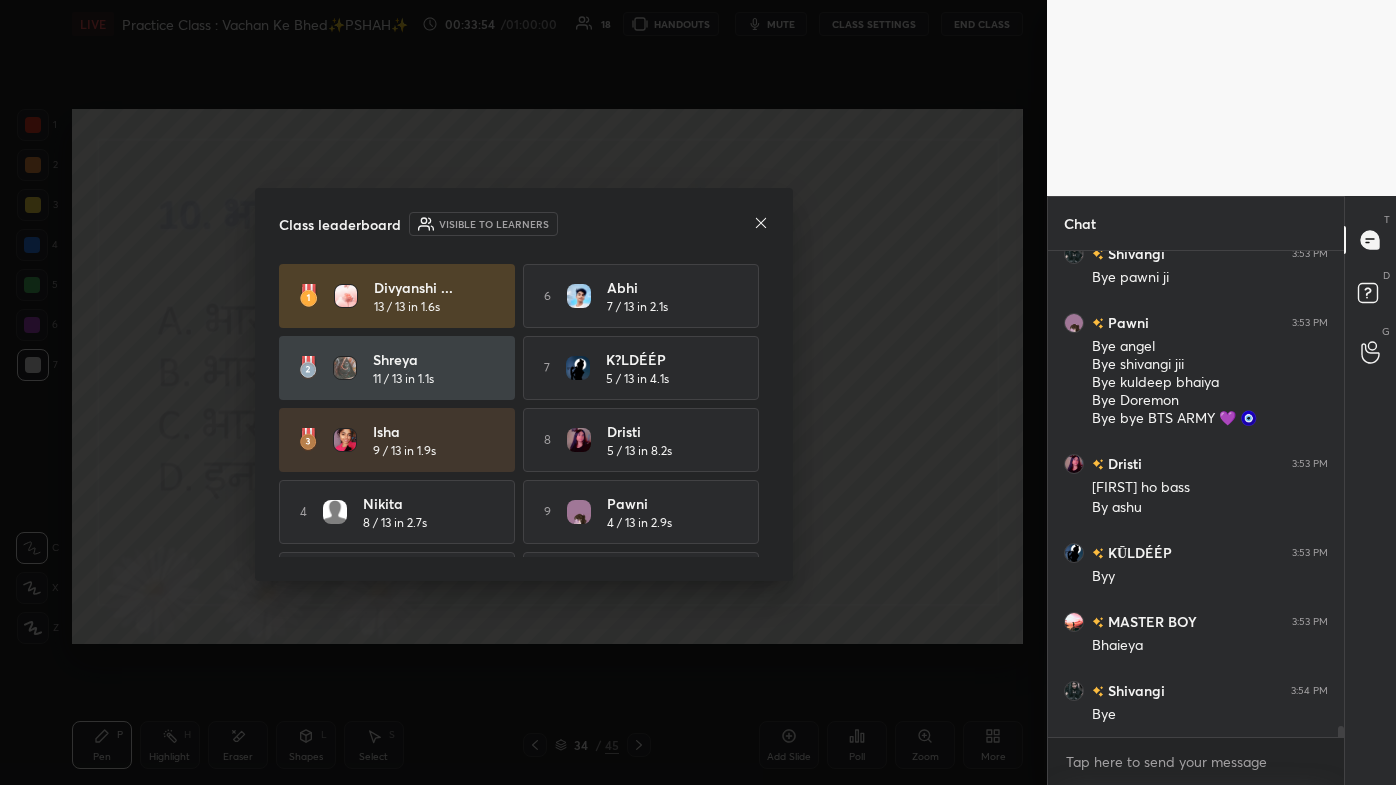 click on "Class leaderboard Visible to learners [NAME] 13 / 13 in 1.6s 6 [NAME] 7 / 13 in 2.1s [NAME] 11 / 13 in 1.1s 7 [NAME] 5 / 13 in 4.1s [NAME] 9 / 13 in 1.9s 8 [NAME] 5 / 13 in 8.2s 4 [NAME] 8 / 13 in 2.7s 9 [NAME] 4 / 13 in 2.9s 5 [NAME] 8 / 13 in 3.7s 10 [NAME] 3 / 13 in 4.9s" at bounding box center [524, 384] 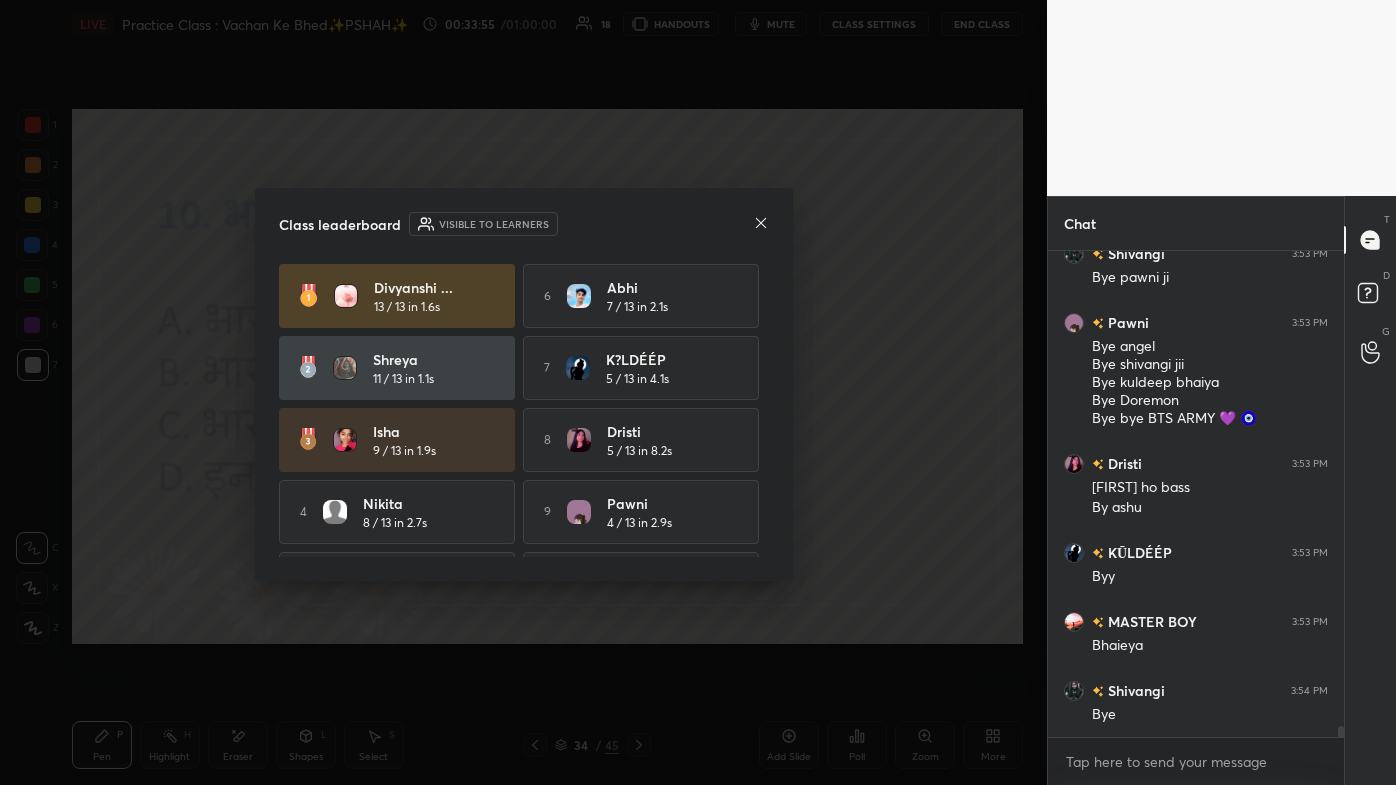 click at bounding box center [761, 224] 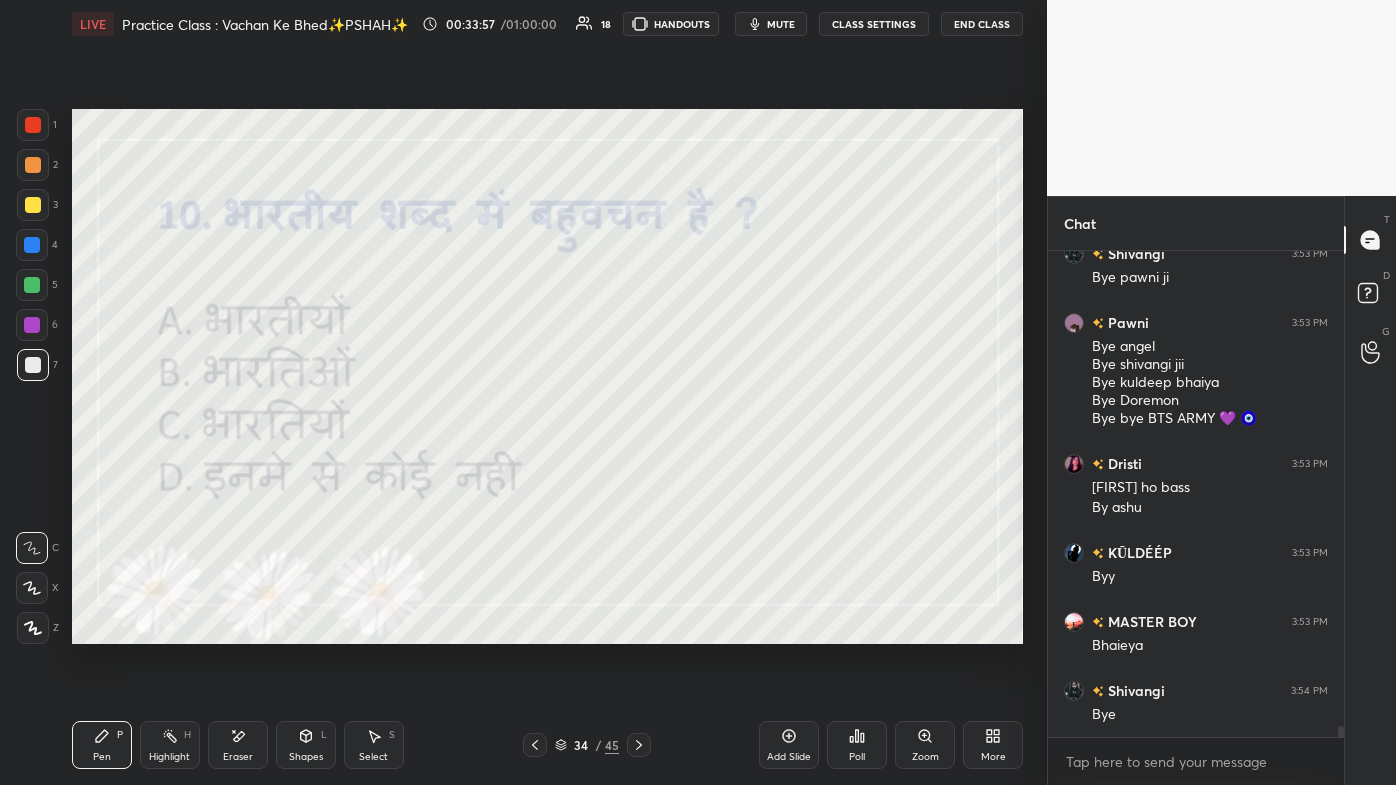 click at bounding box center (535, 745) 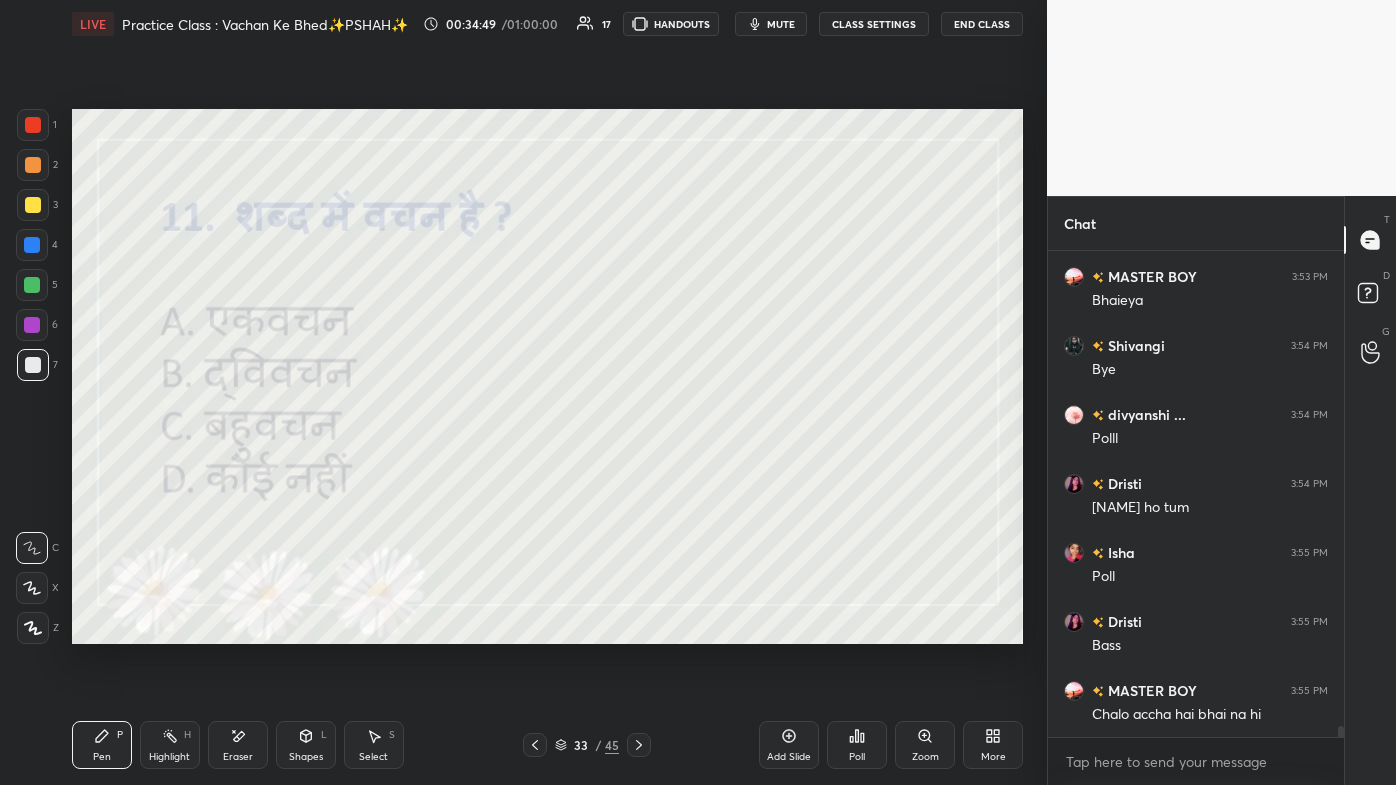 scroll, scrollTop: 20836, scrollLeft: 0, axis: vertical 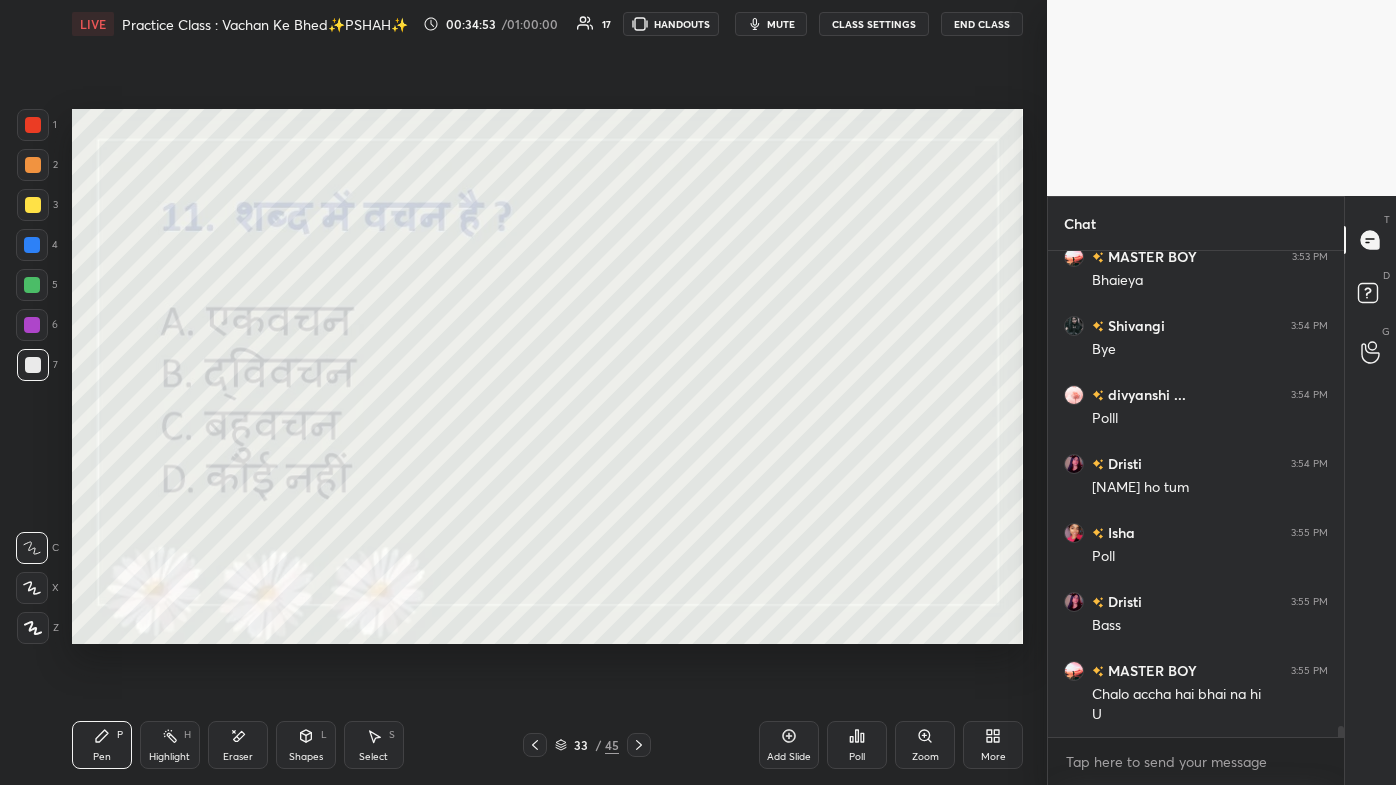 click on "Poll" at bounding box center [857, 745] 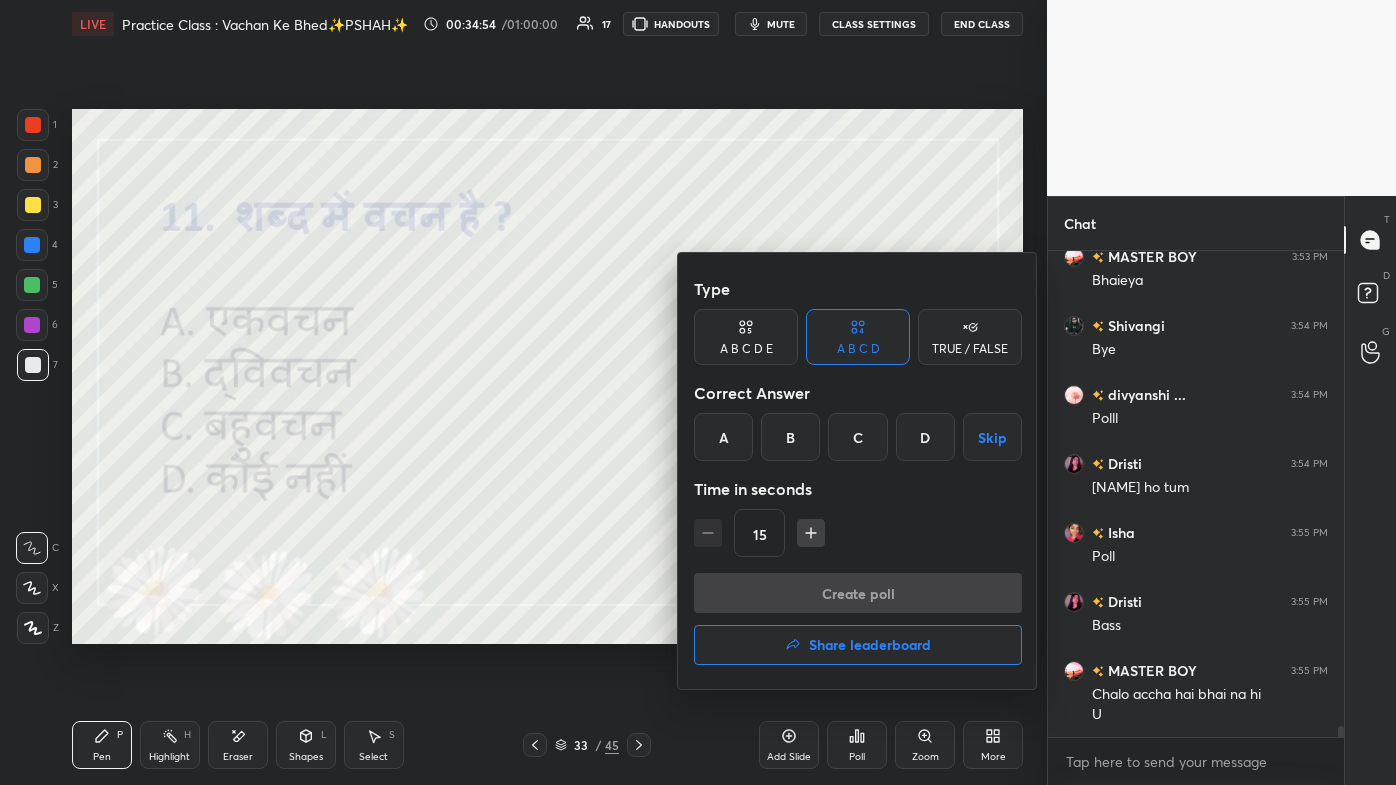 click on "A" at bounding box center (723, 437) 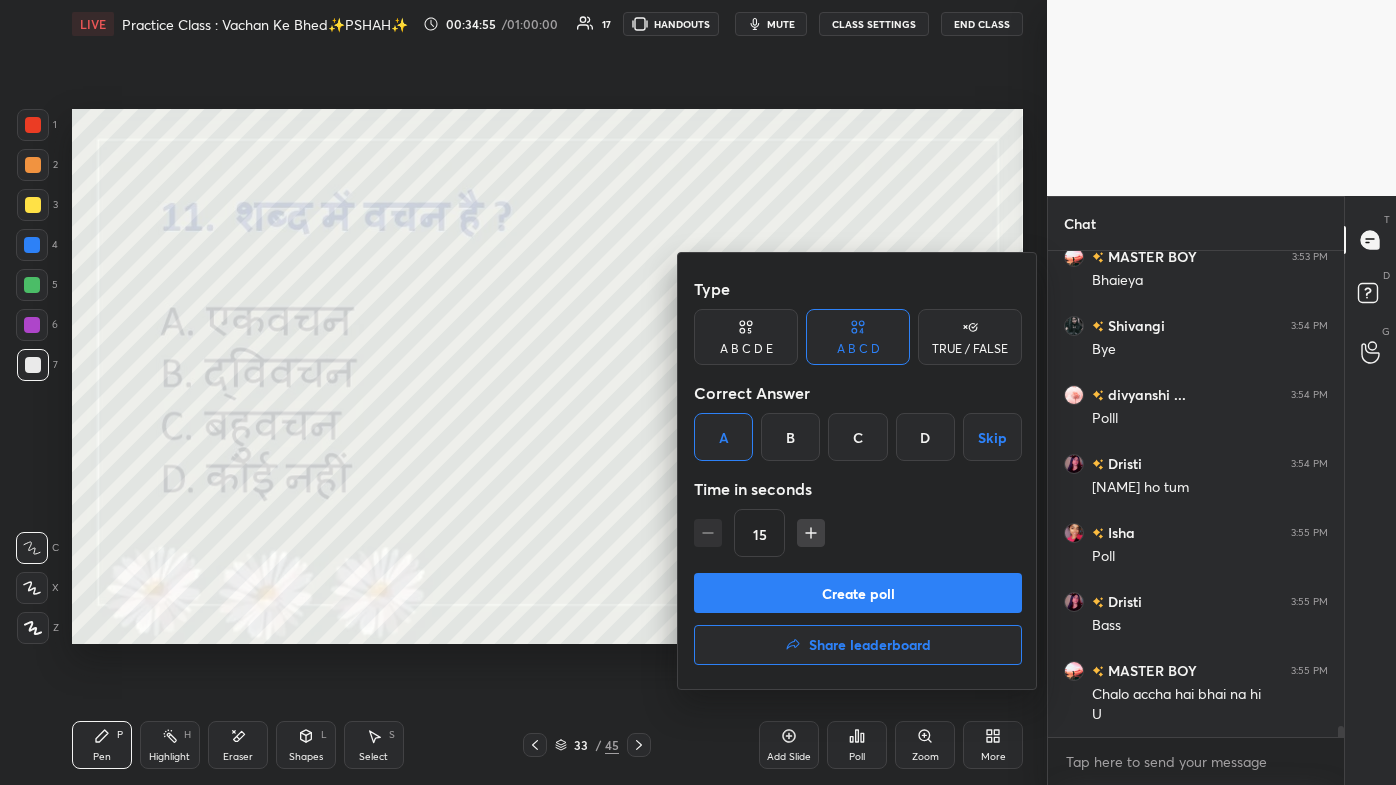 click on "Create poll" at bounding box center (858, 593) 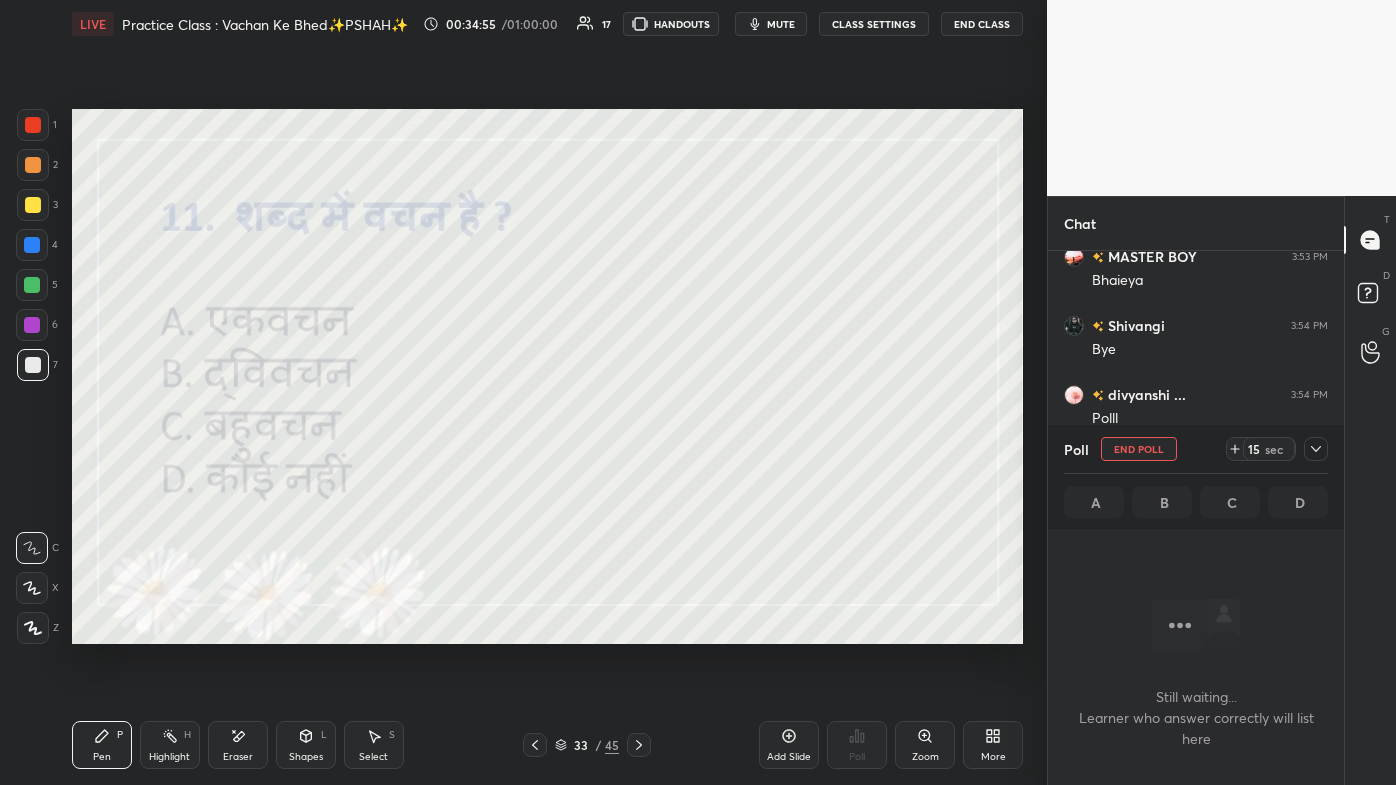 scroll, scrollTop: 413, scrollLeft: 290, axis: both 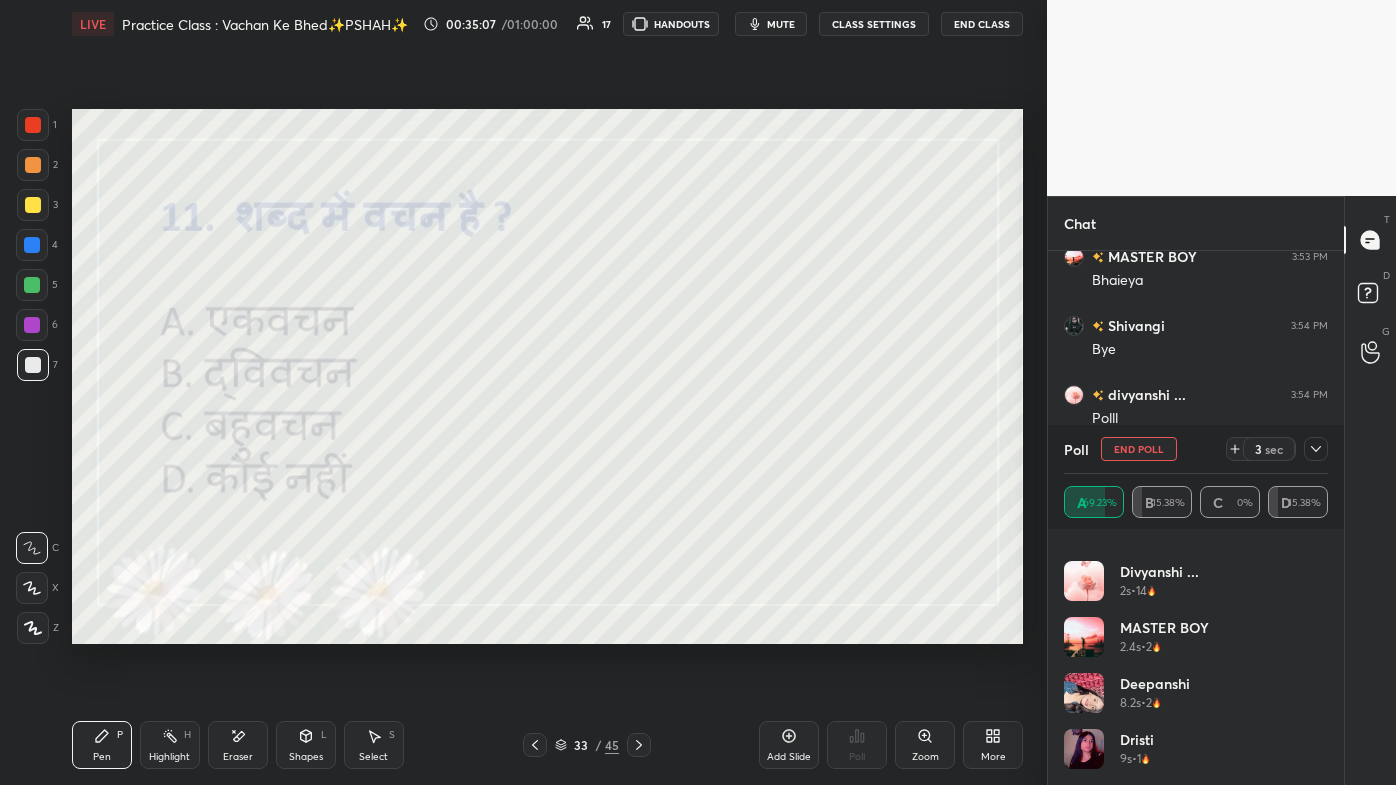 click 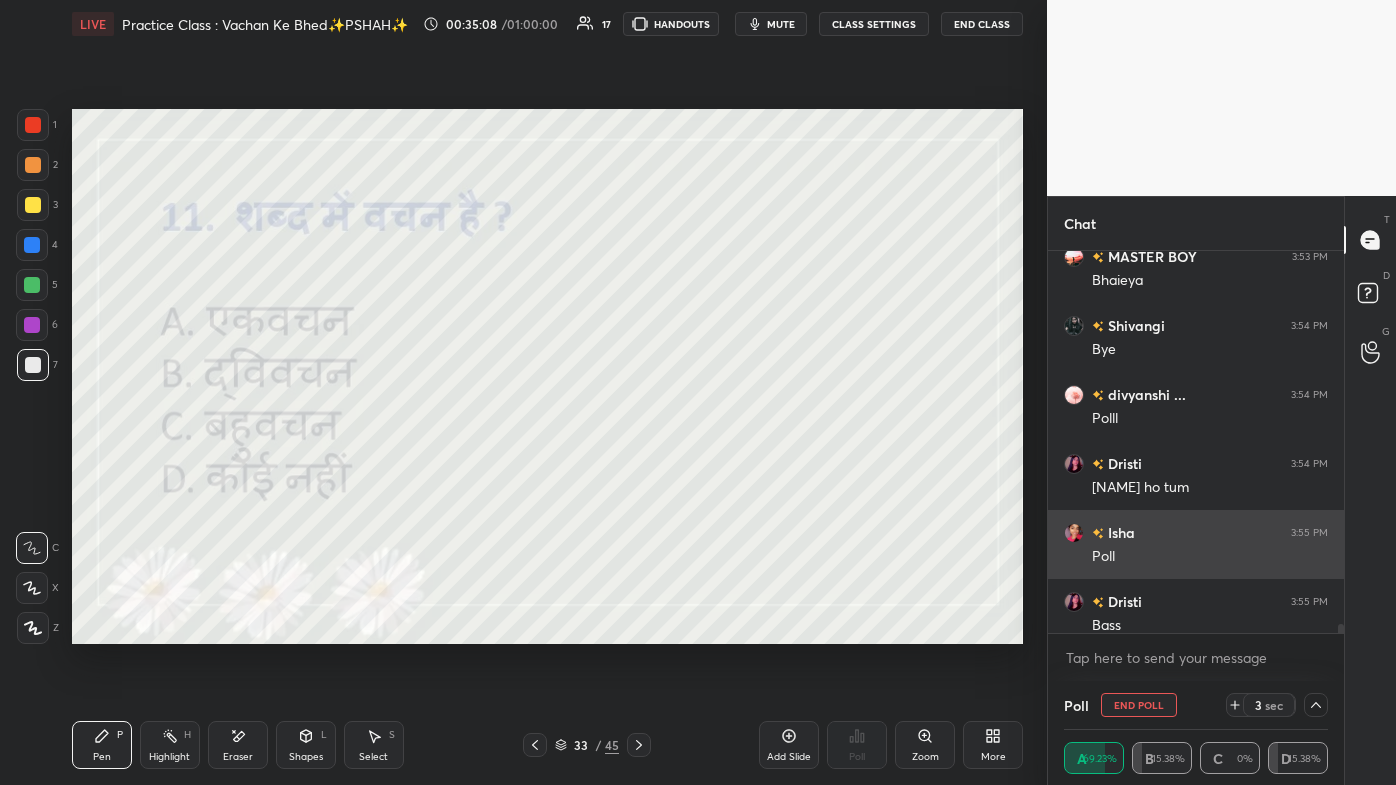 scroll, scrollTop: 58, scrollLeft: 258, axis: both 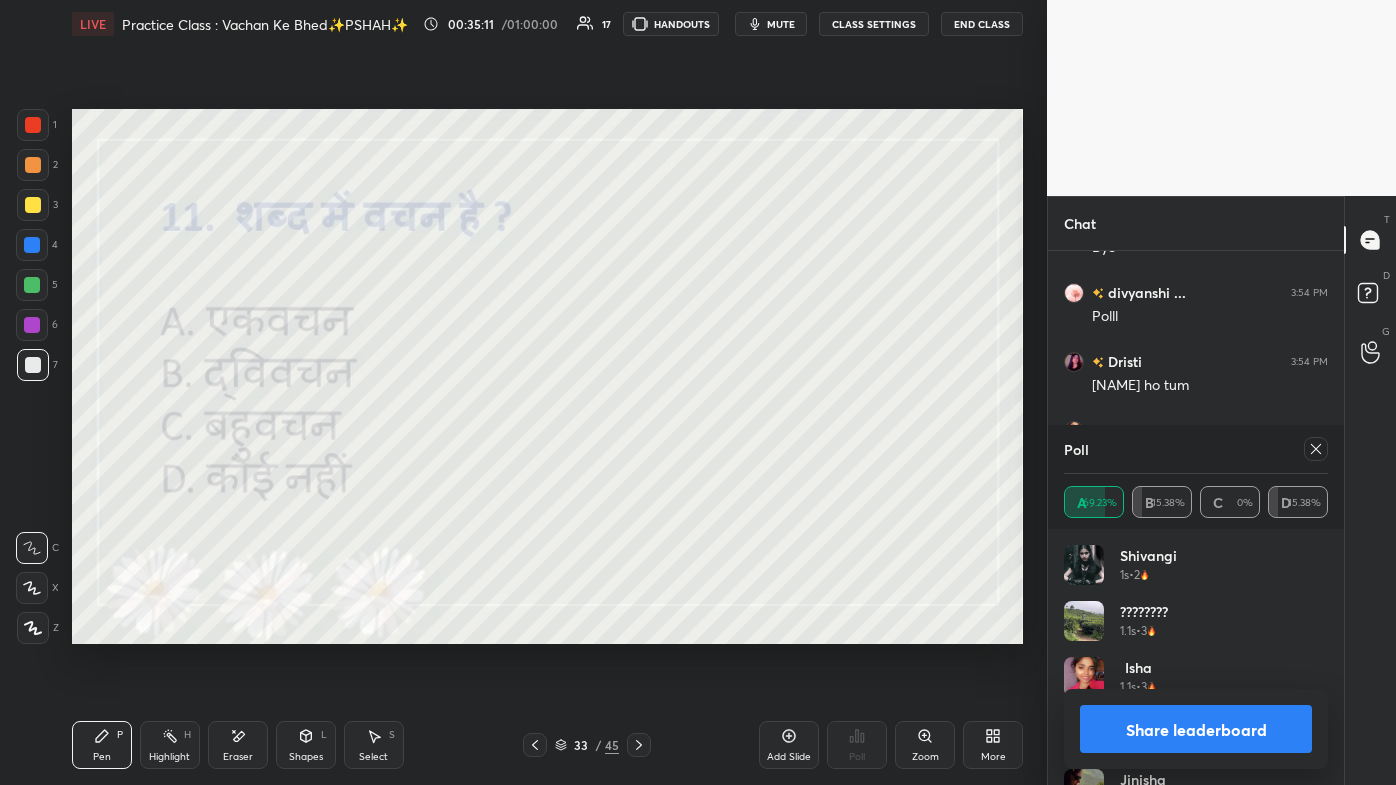 click at bounding box center [1316, 449] 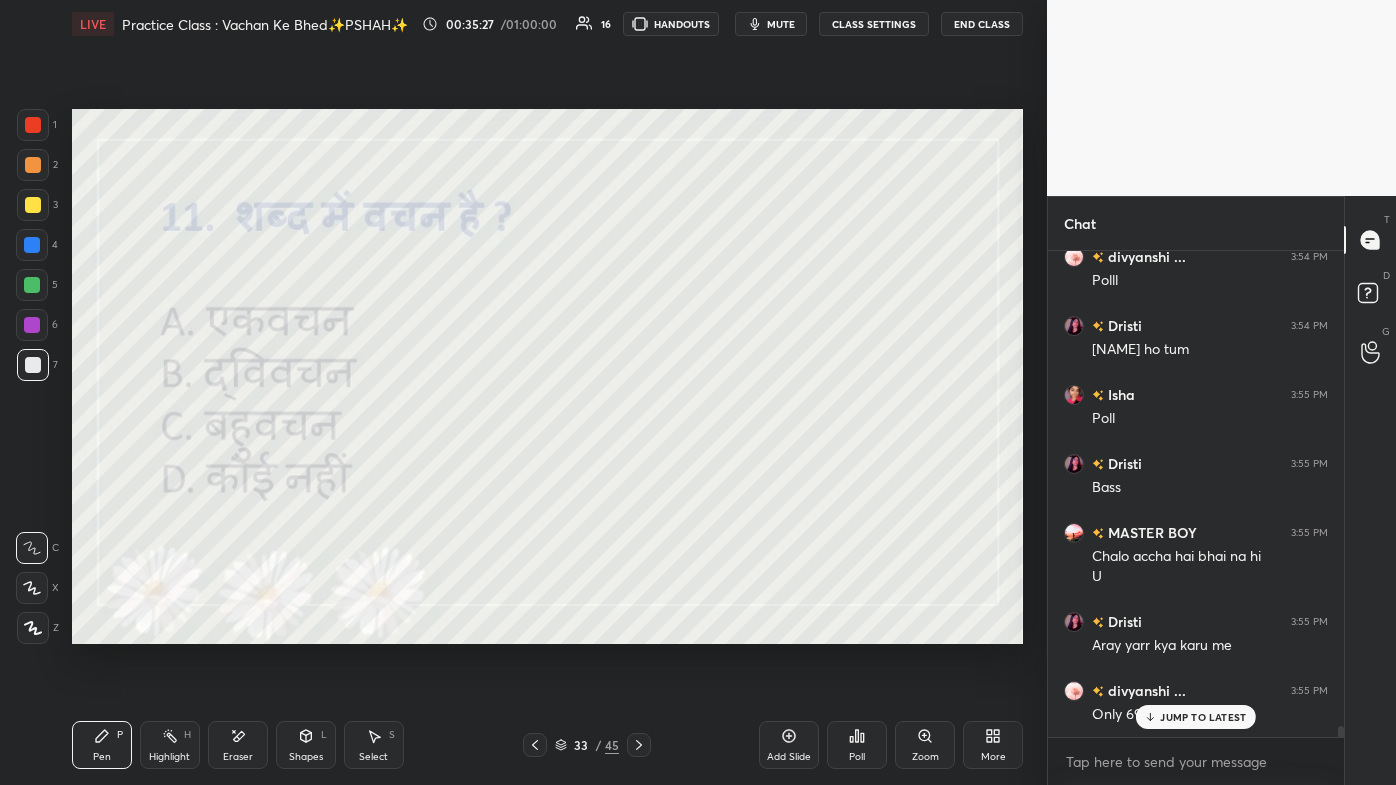 click on "Tc too all [NAME] 3:53 PM Hlw ji [NAME] 3:53 PM Bye y [NAME] [NAME] ... 3:53 PM Ok mam 😃😊 [NAME] 3:53 PM Bye [NAME] ji [NAME] 3:53 PM Bye [NAME]
Bye [NAME] jii
Bye [NAME] bhaiya
Bye Doremon
Bye bye BTS ARMY 💜 🧿 [NAME] 3:53 PM [NAME] ho bass By [NAME] [NAME] 3:53 PM Byy [NAME] [NAME] 3:53 PM Bhaieya [NAME] 3:54 PM Bye [NAME] ... 3:54 PM Polll [NAME] 3:54 PM Shivamm ho tum [NAME] 3:55 PM Poll [NAME] 3:55 PM Bass [NAME] 3:55 PM Chalo accha hai bhai na hi U [NAME] 3:55 PM Aray yarr kya karu me [NAME] ... 3:55 PM Only 69 % JUMP TO LATEST" at bounding box center (1196, 494) 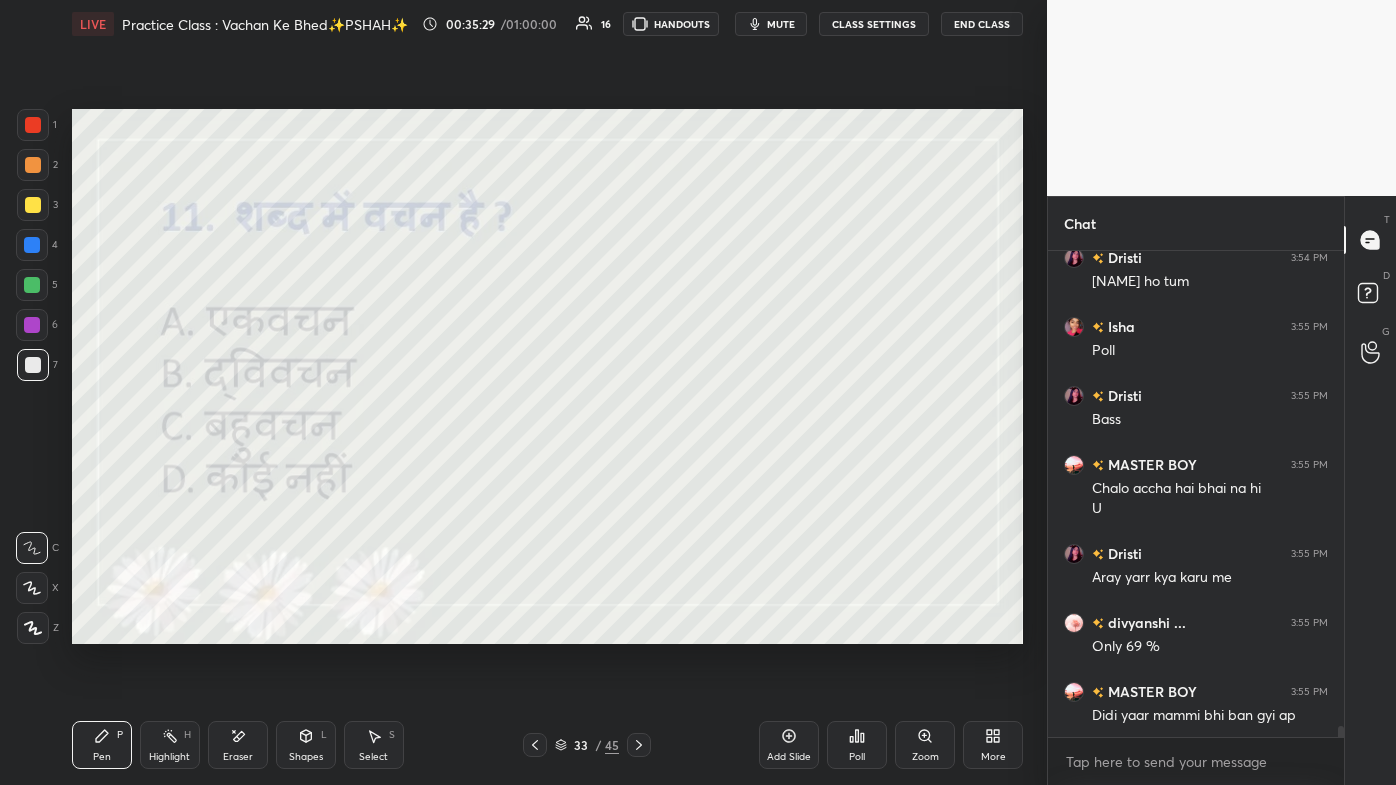 click 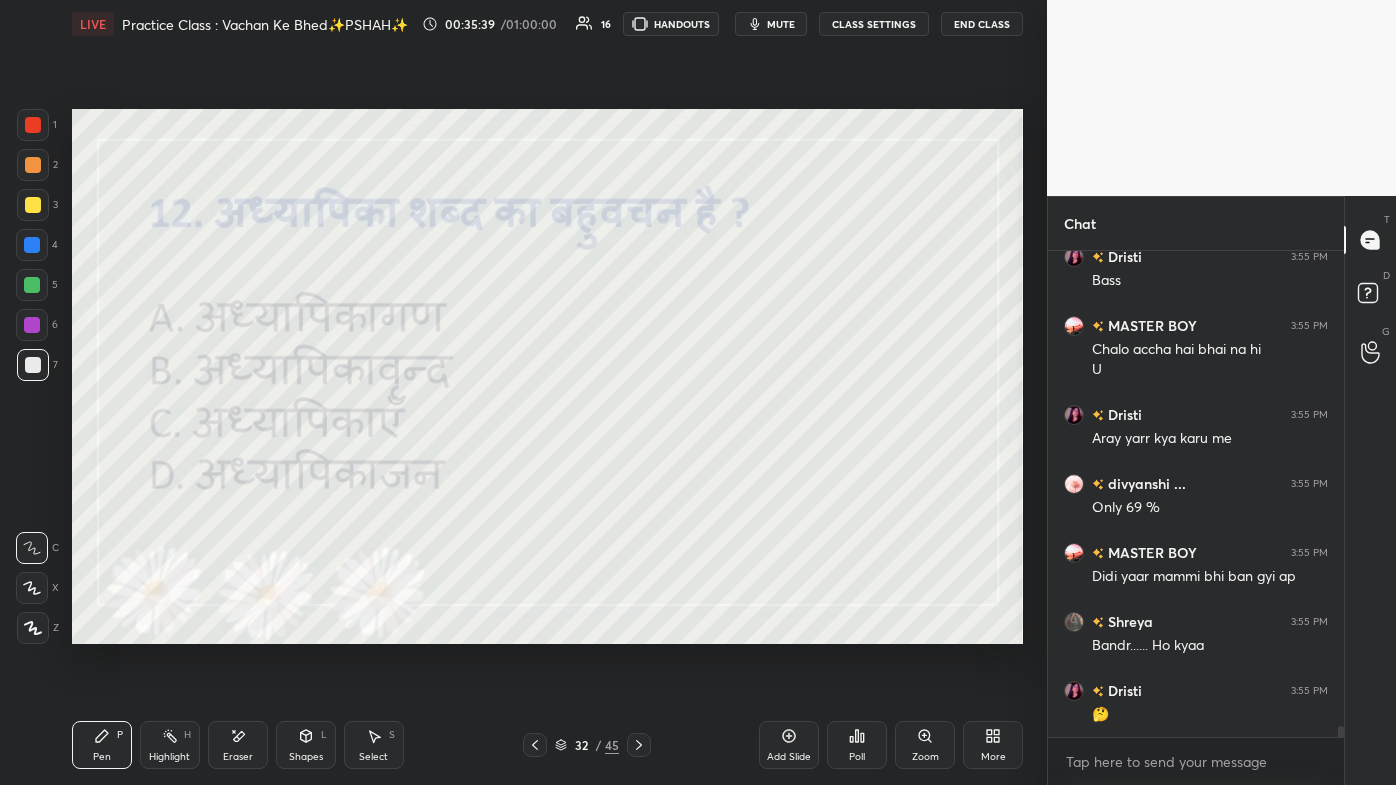 click on "More" at bounding box center [993, 757] 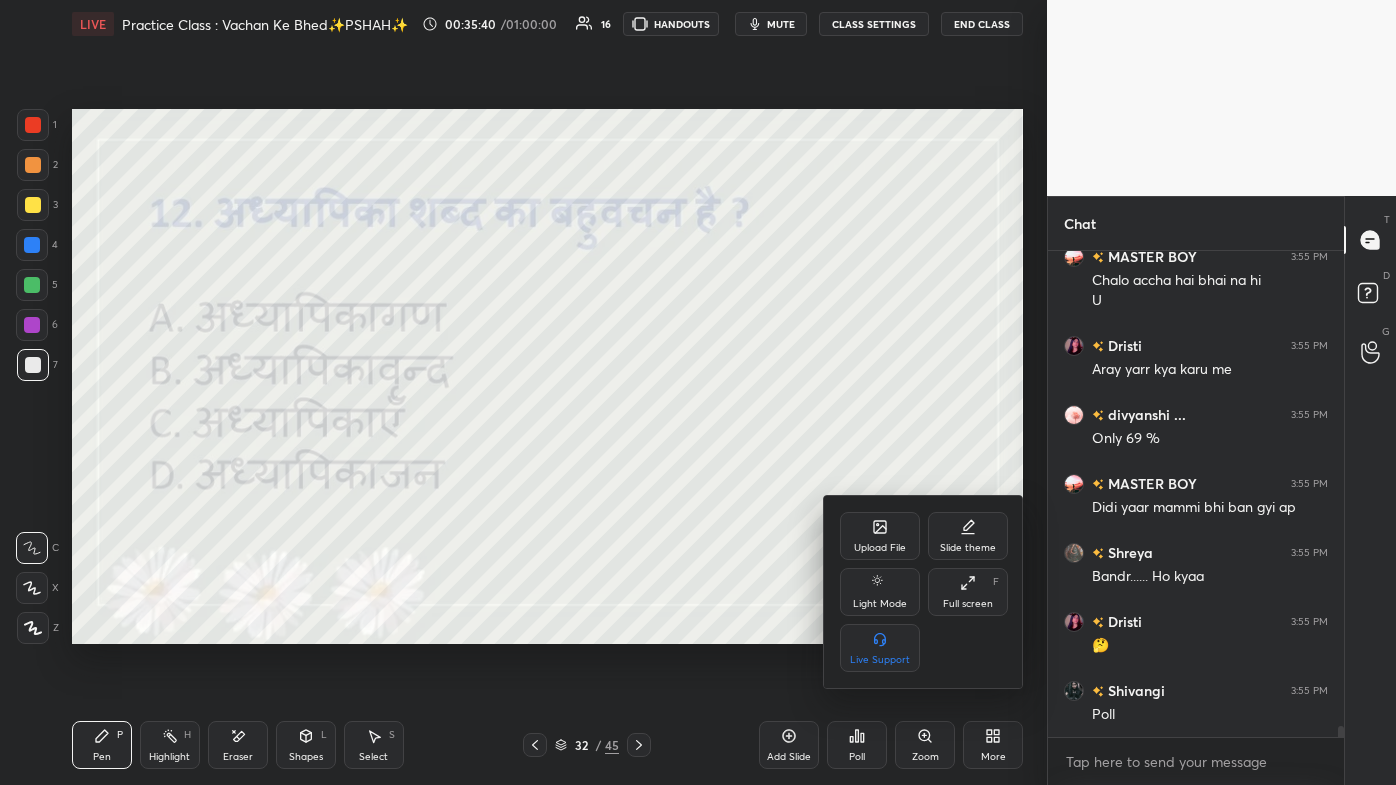 click on "Full screen F" at bounding box center [968, 592] 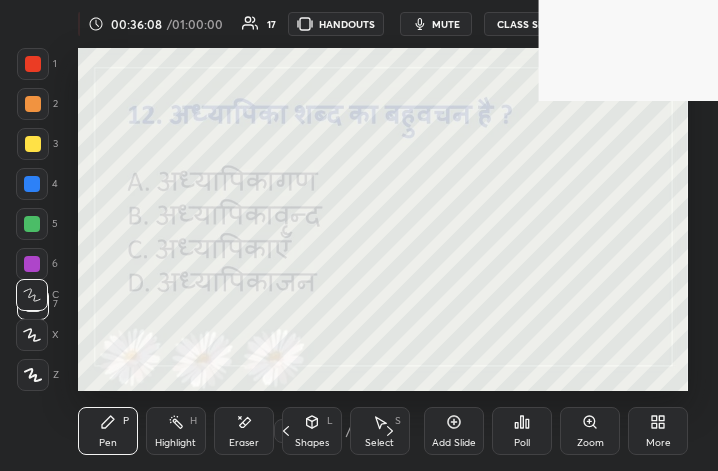click on "More" at bounding box center (658, 431) 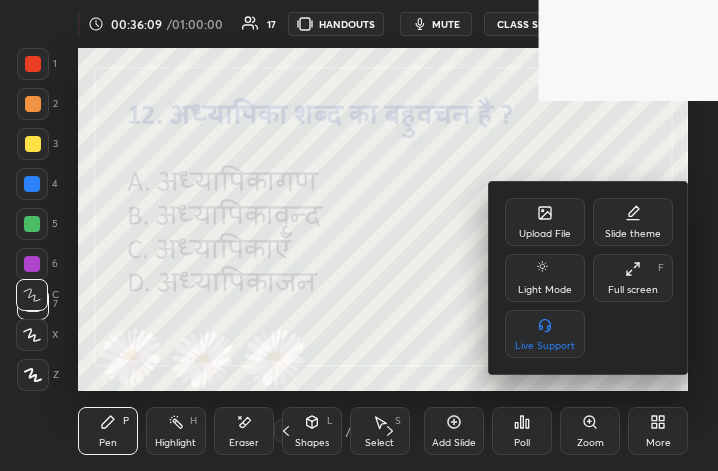 click on "Full screen" at bounding box center (633, 290) 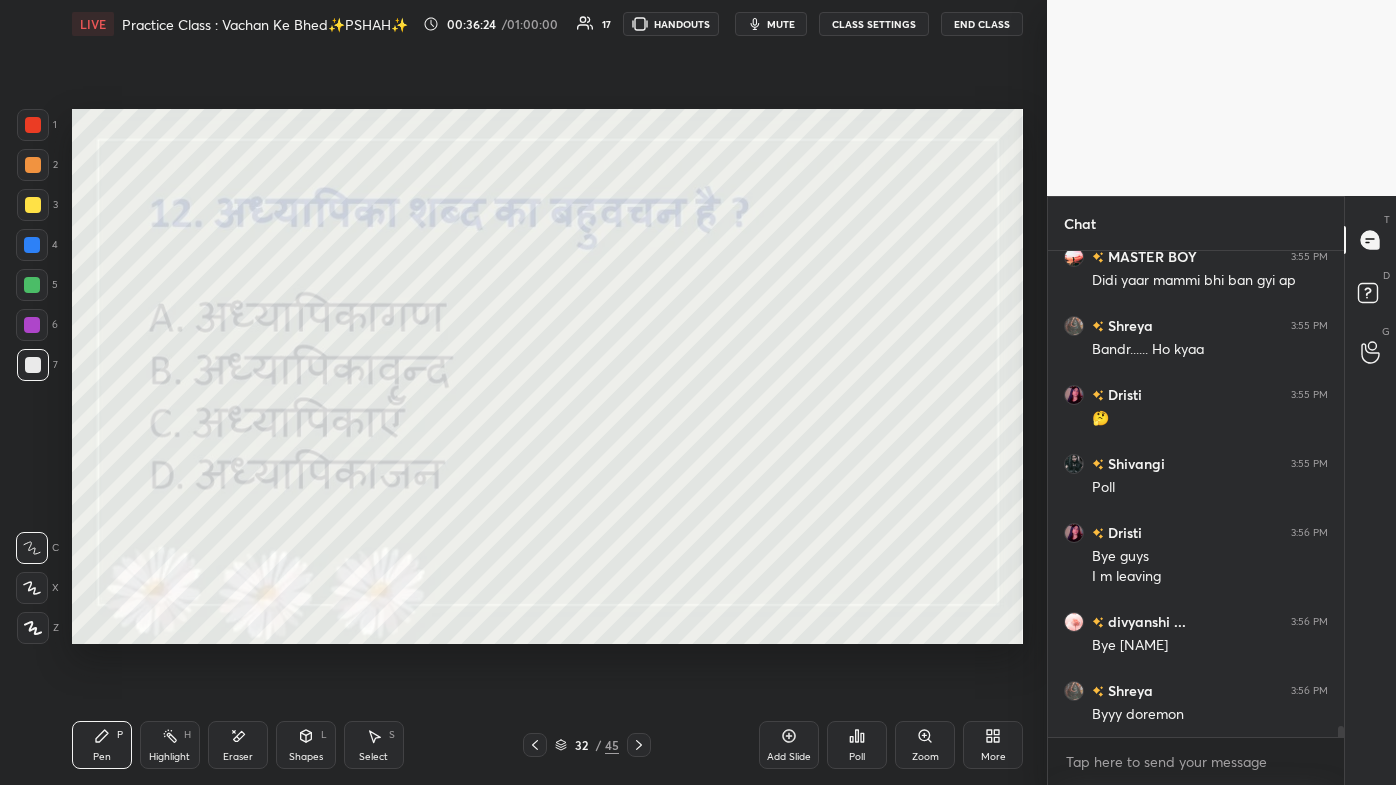 scroll, scrollTop: 21564, scrollLeft: 0, axis: vertical 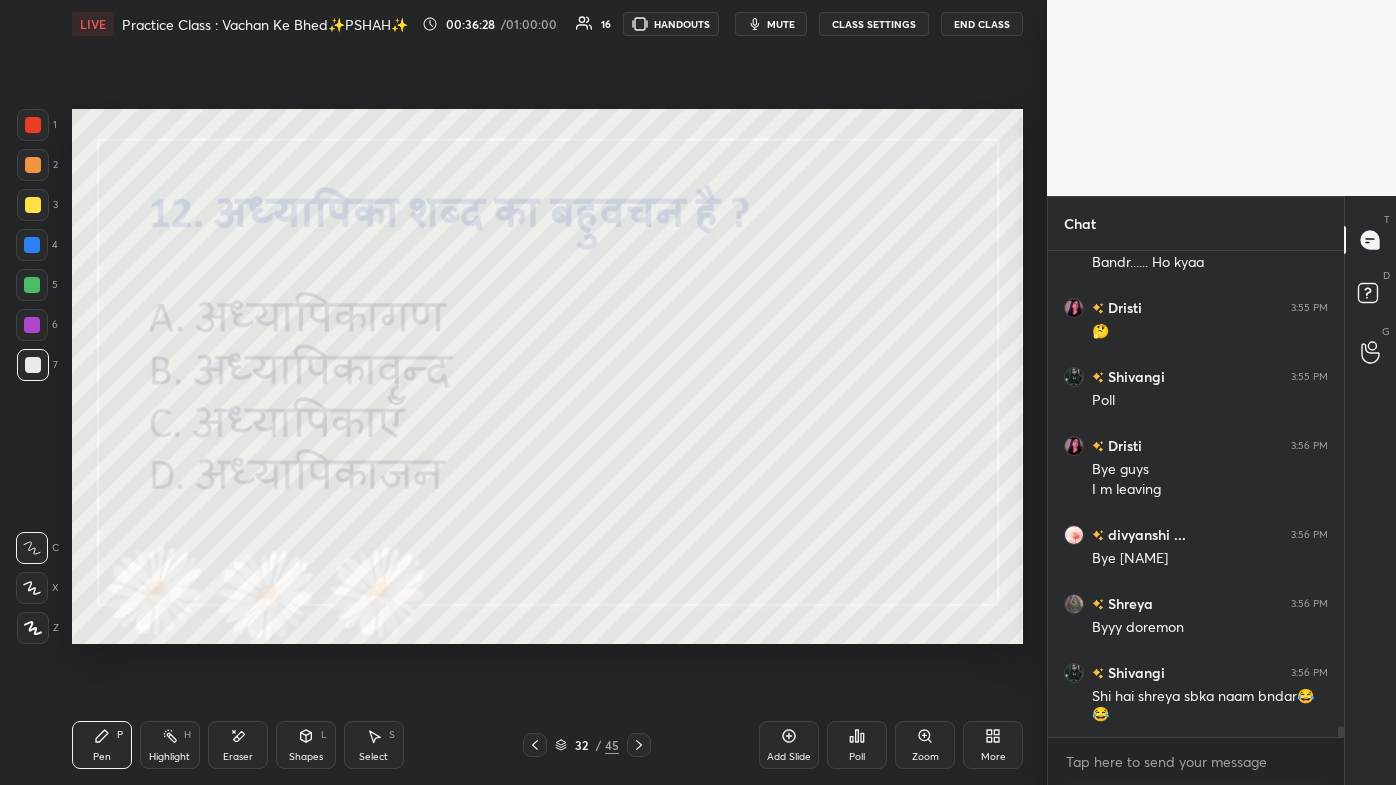click 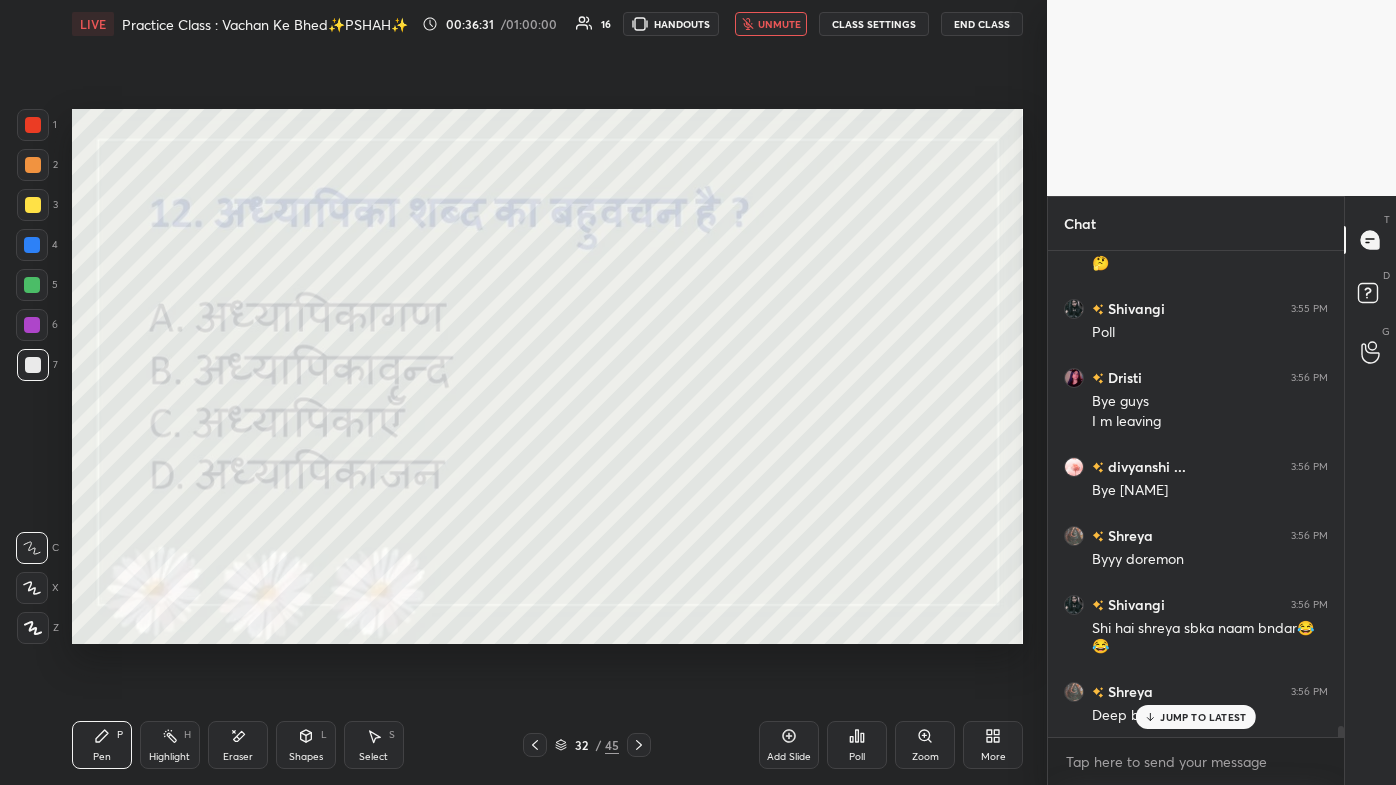 scroll, scrollTop: 21701, scrollLeft: 0, axis: vertical 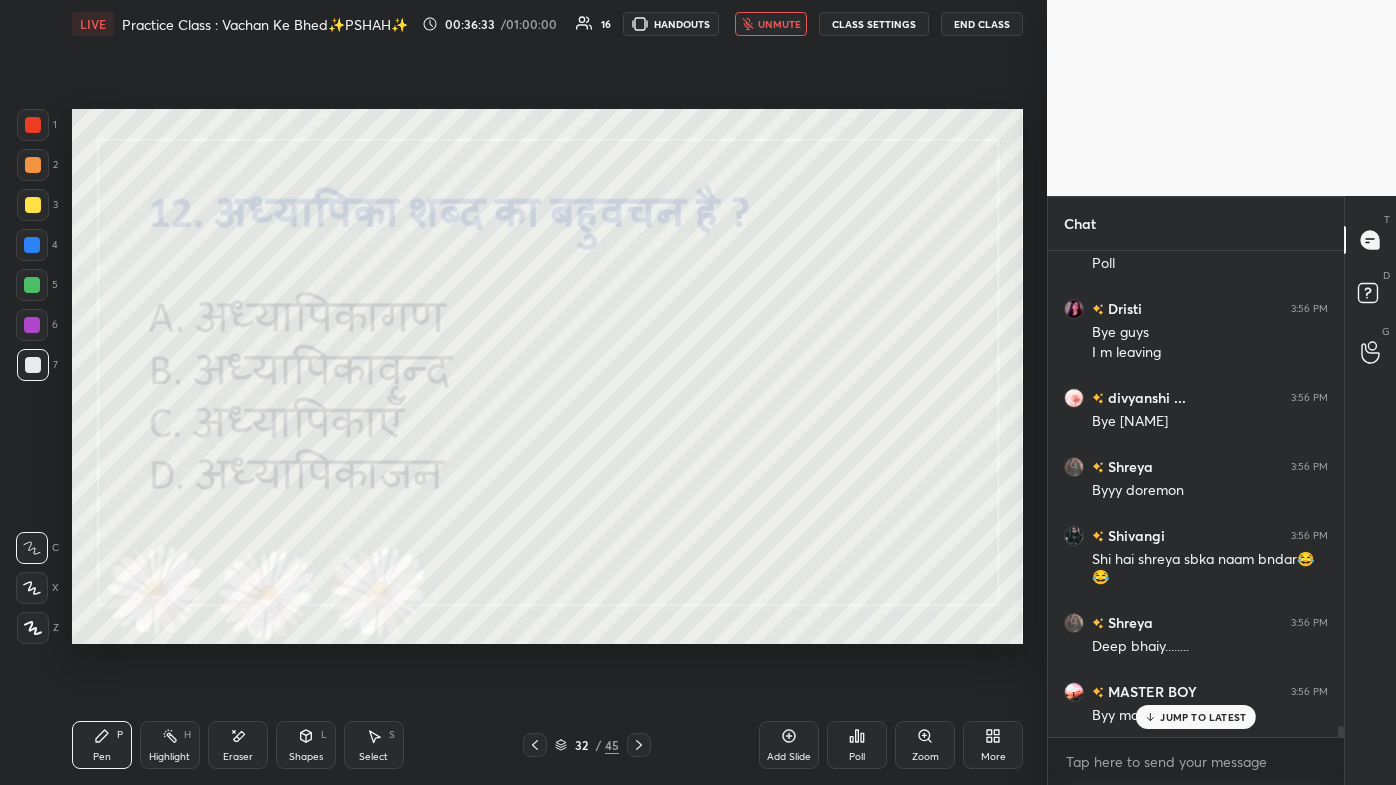 click on "unmute" at bounding box center (779, 24) 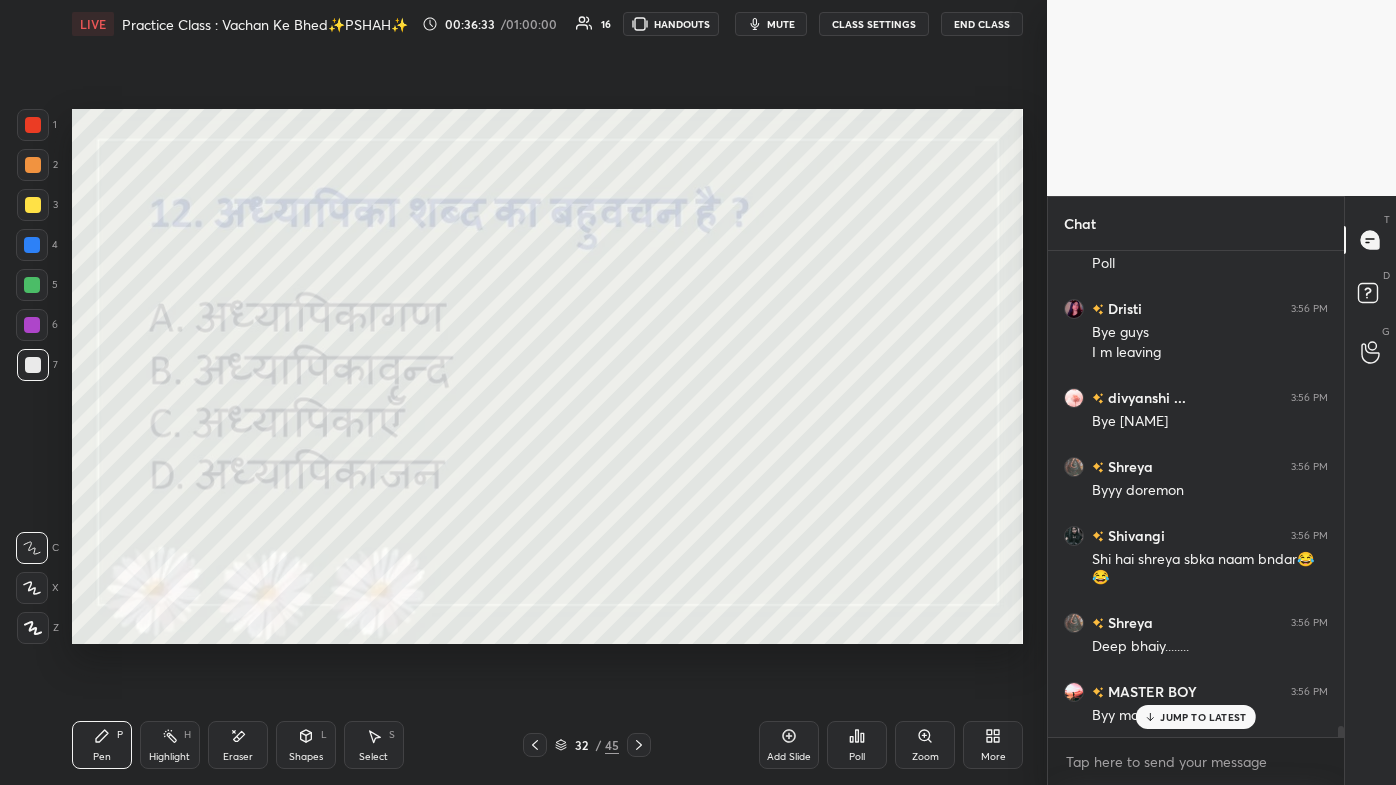 click on "JUMP TO LATEST" at bounding box center (1203, 717) 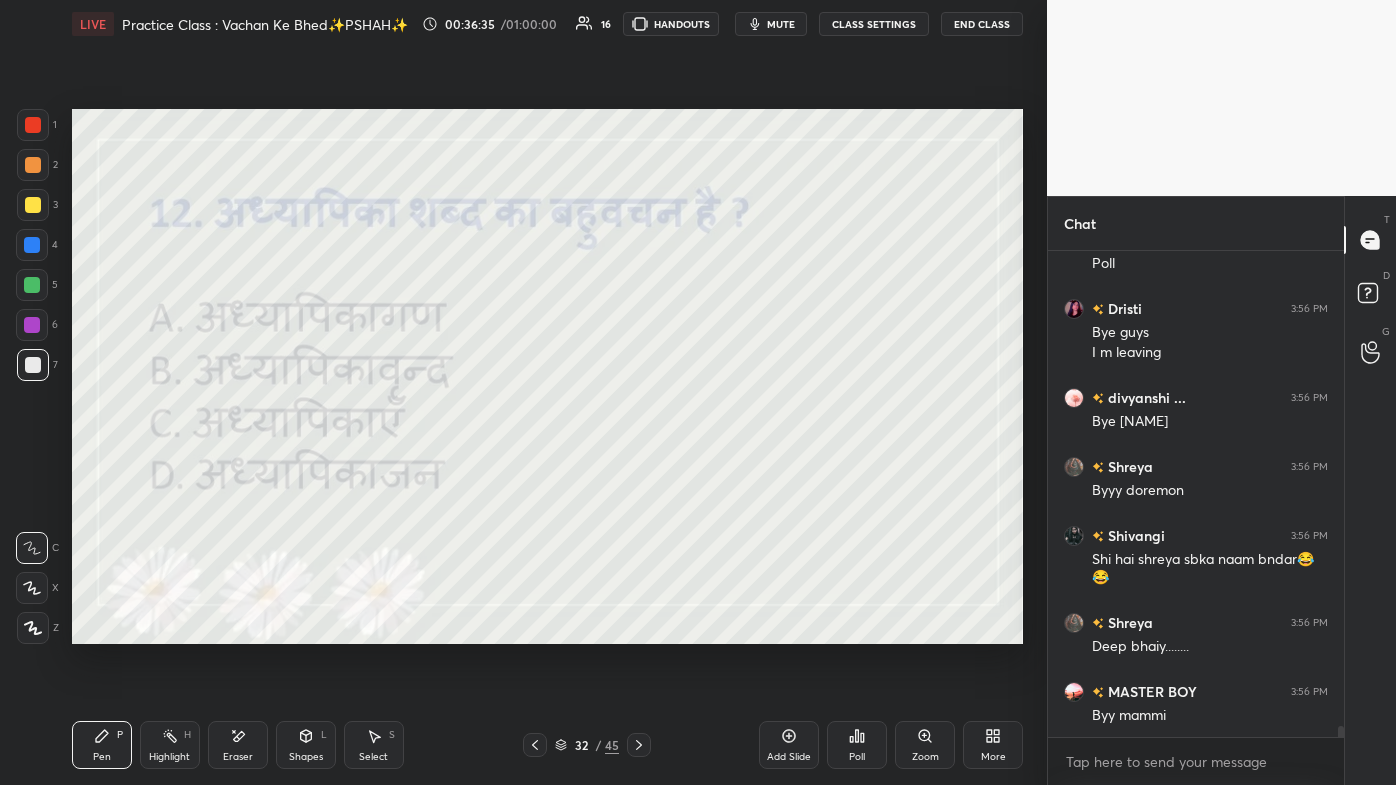 click on "Poll" at bounding box center (857, 745) 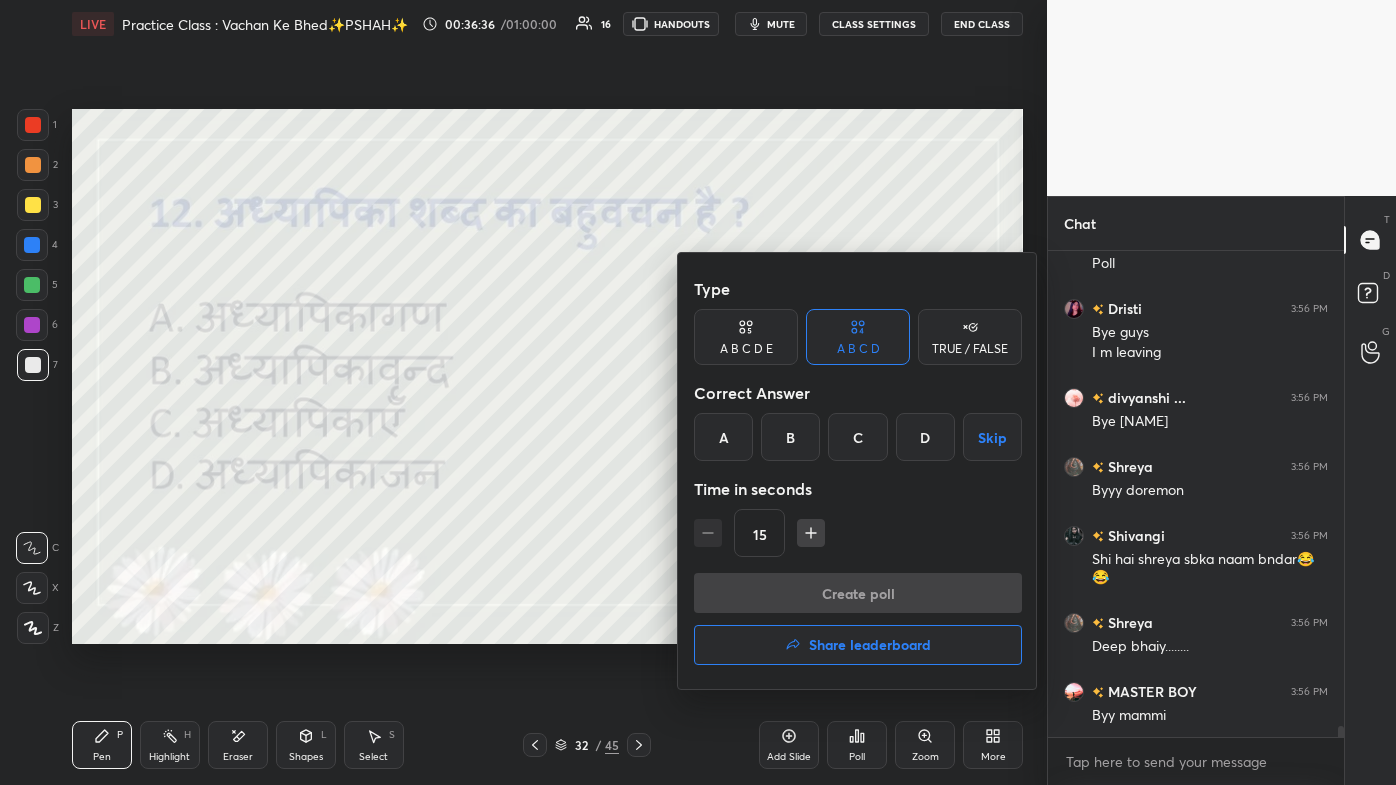 click on "C" at bounding box center [857, 437] 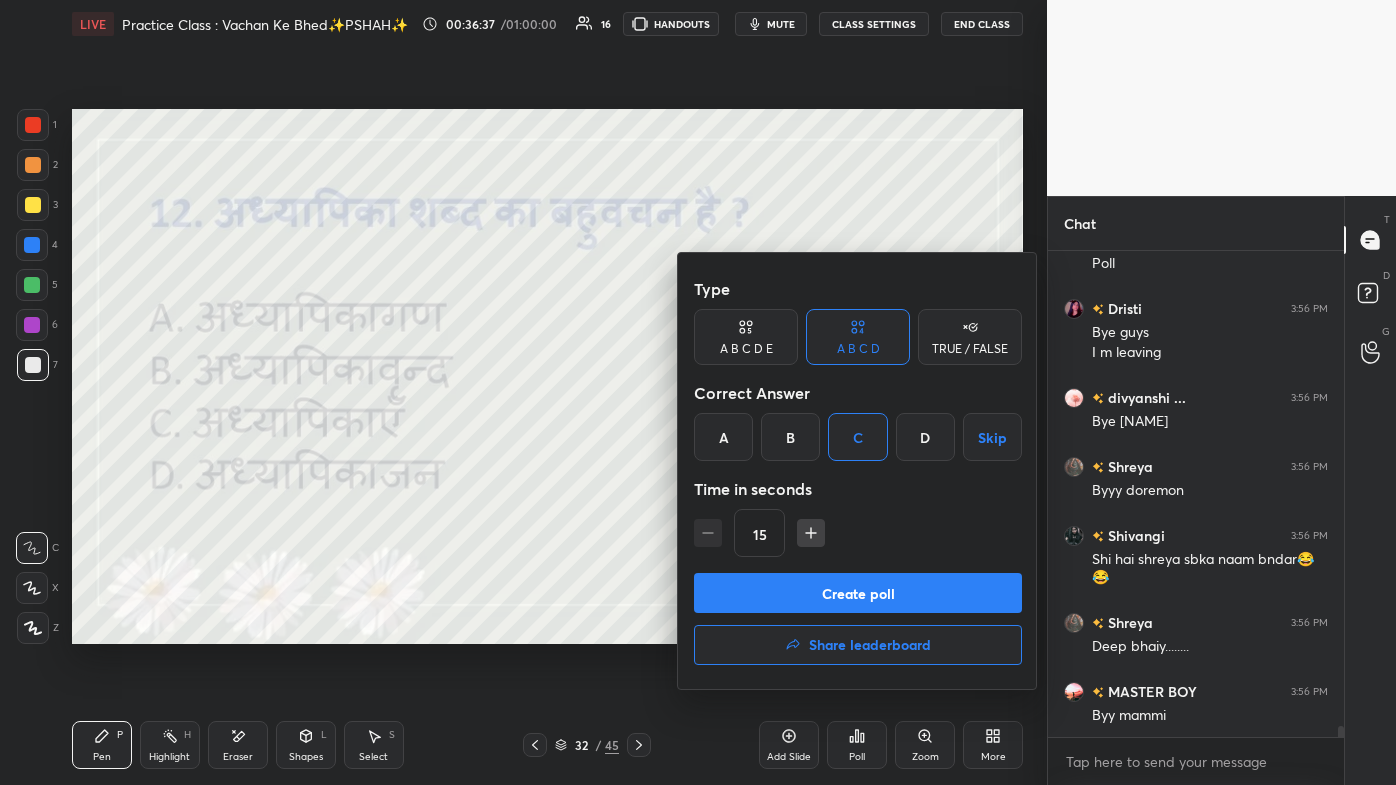 click on "Create poll" at bounding box center [858, 593] 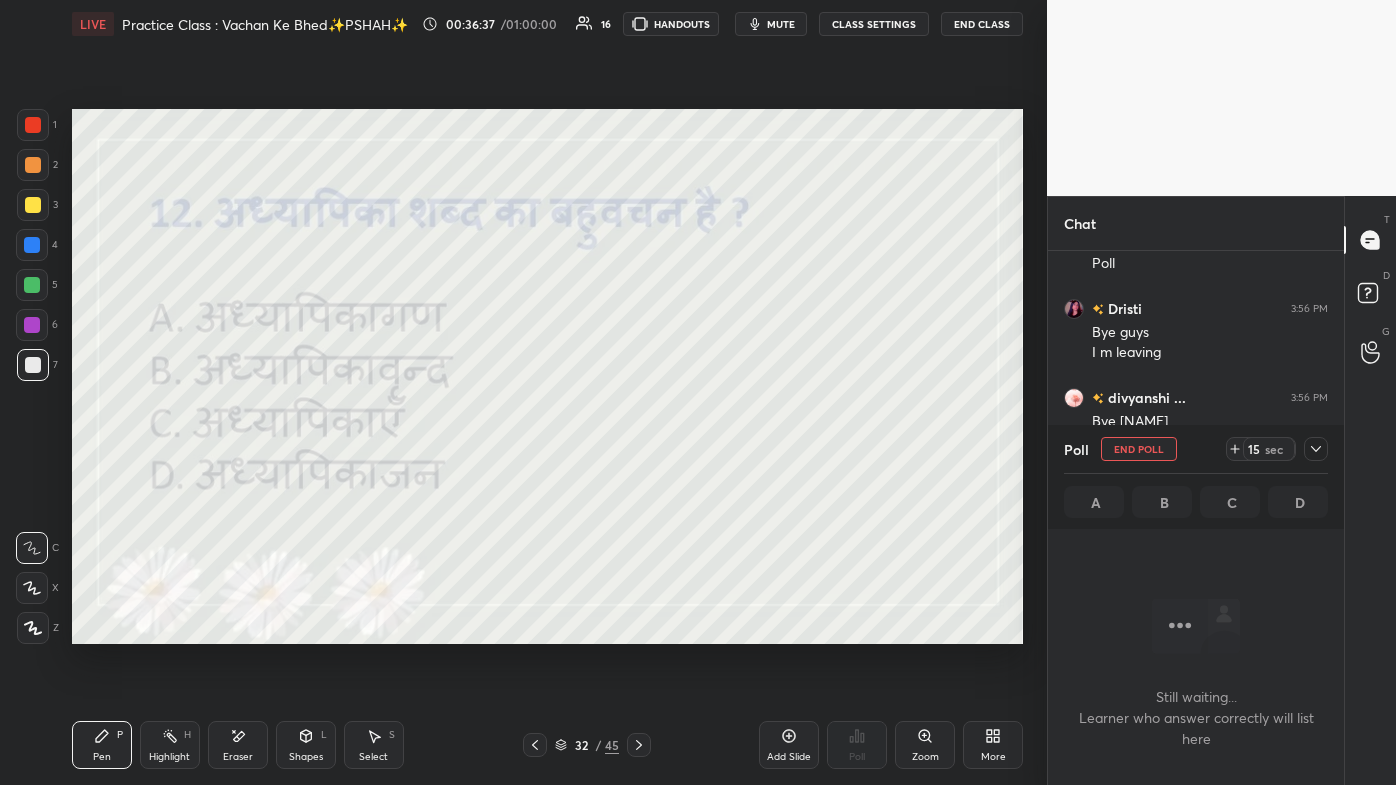 scroll, scrollTop: 405, scrollLeft: 290, axis: both 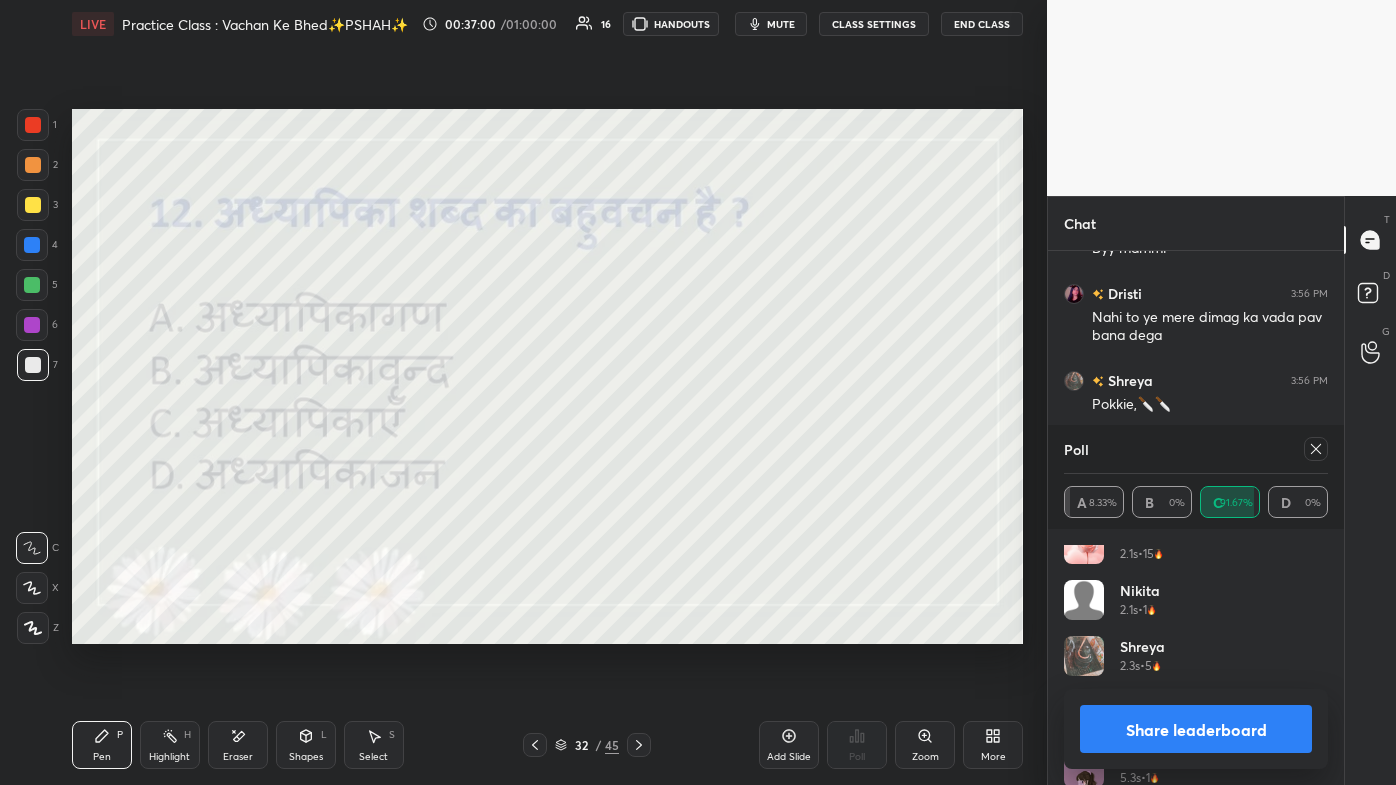 click 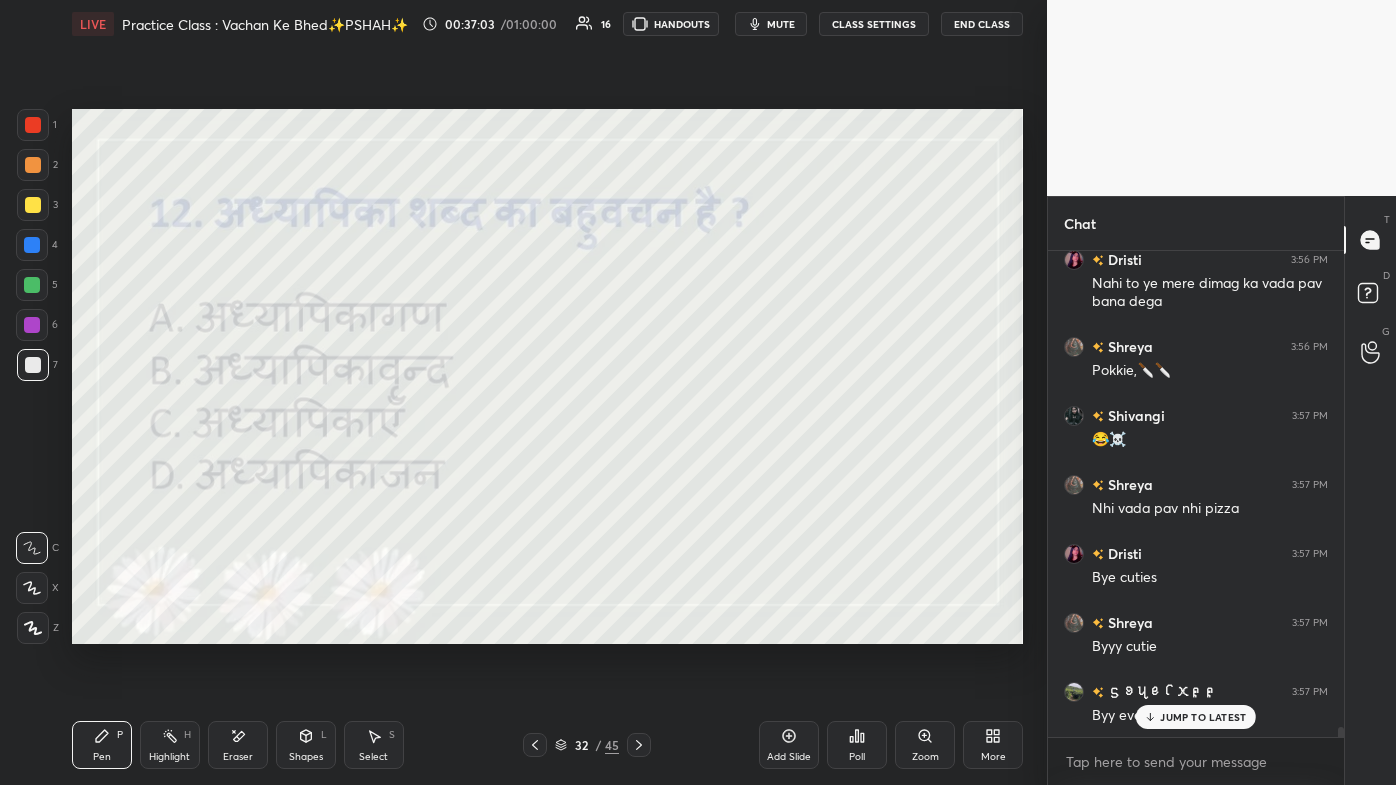 click on "JUMP TO LATEST" at bounding box center (1196, 717) 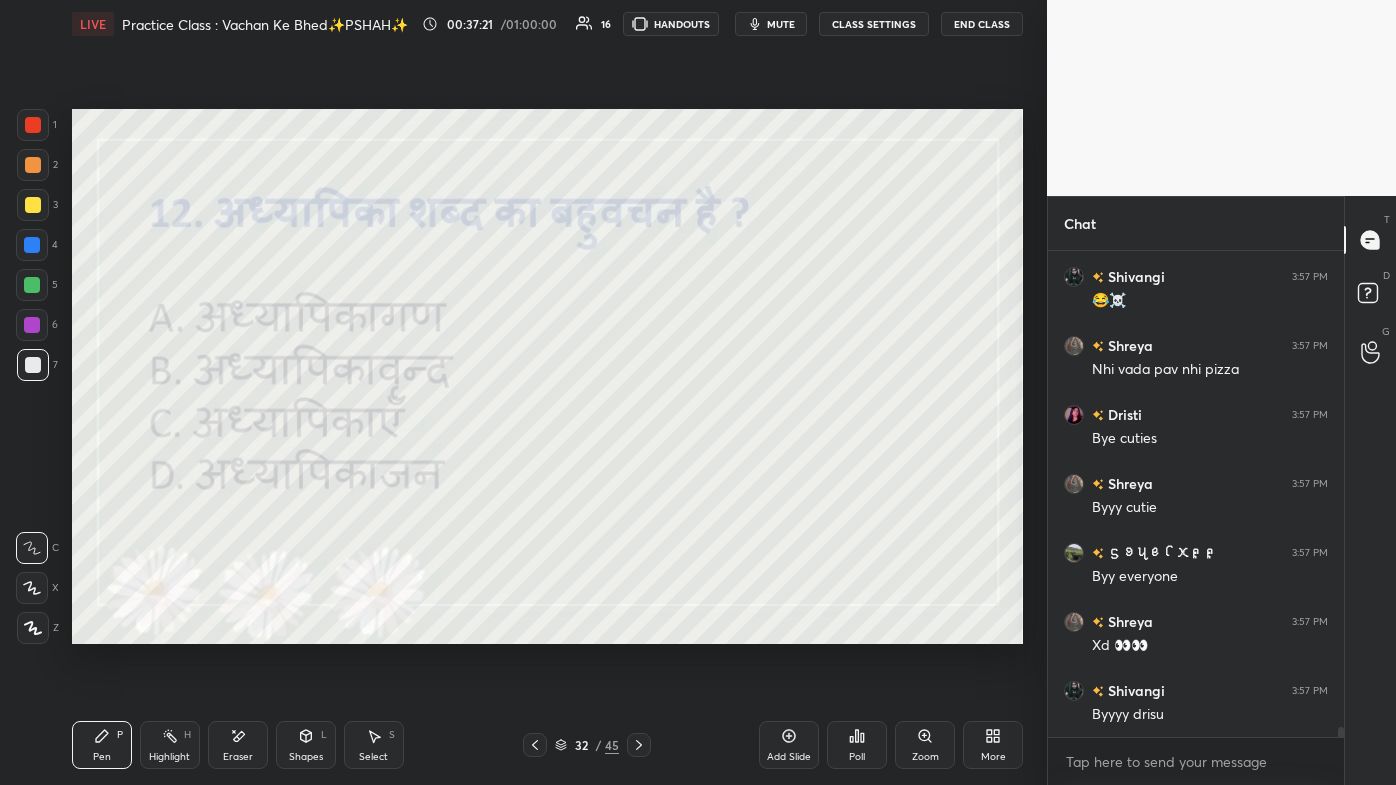 click at bounding box center [535, 745] 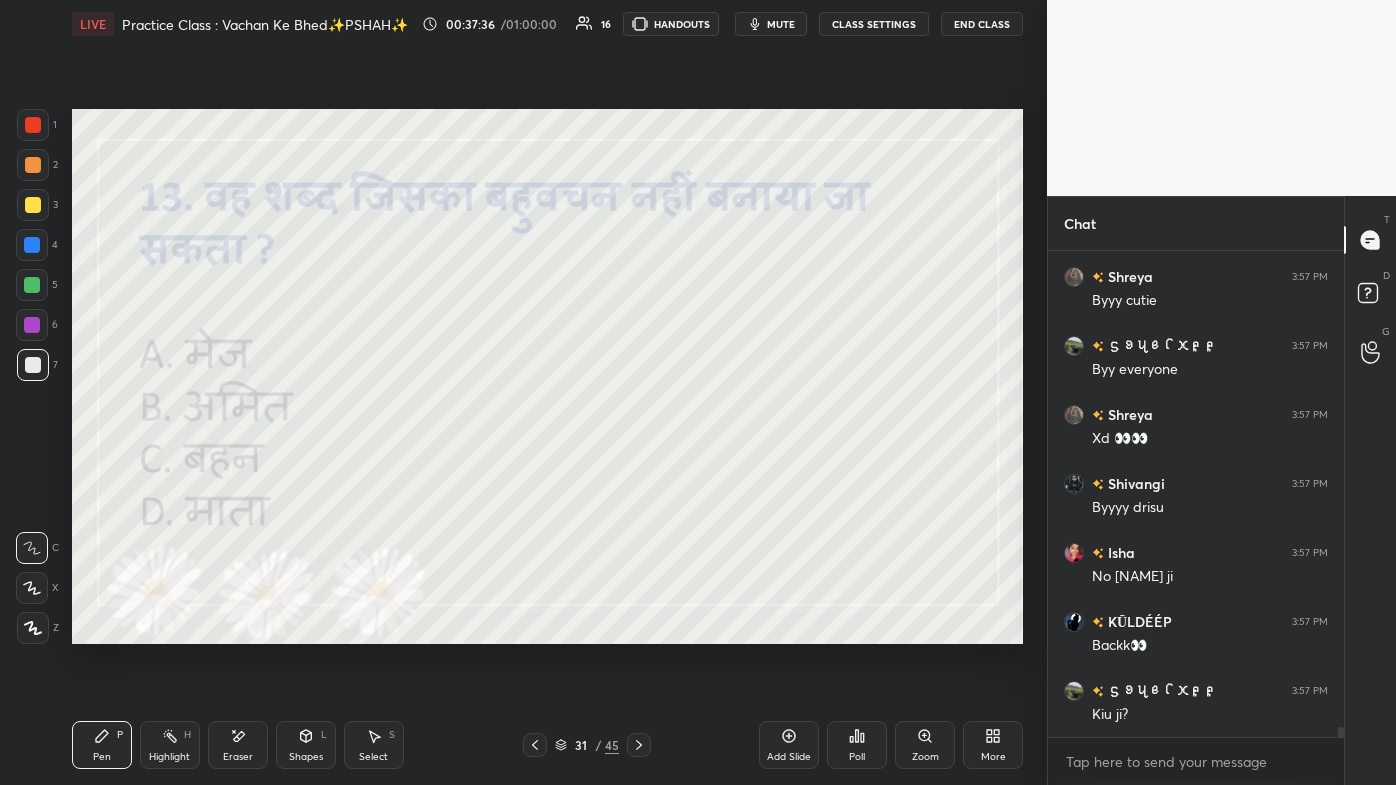 click on "mute" at bounding box center (781, 24) 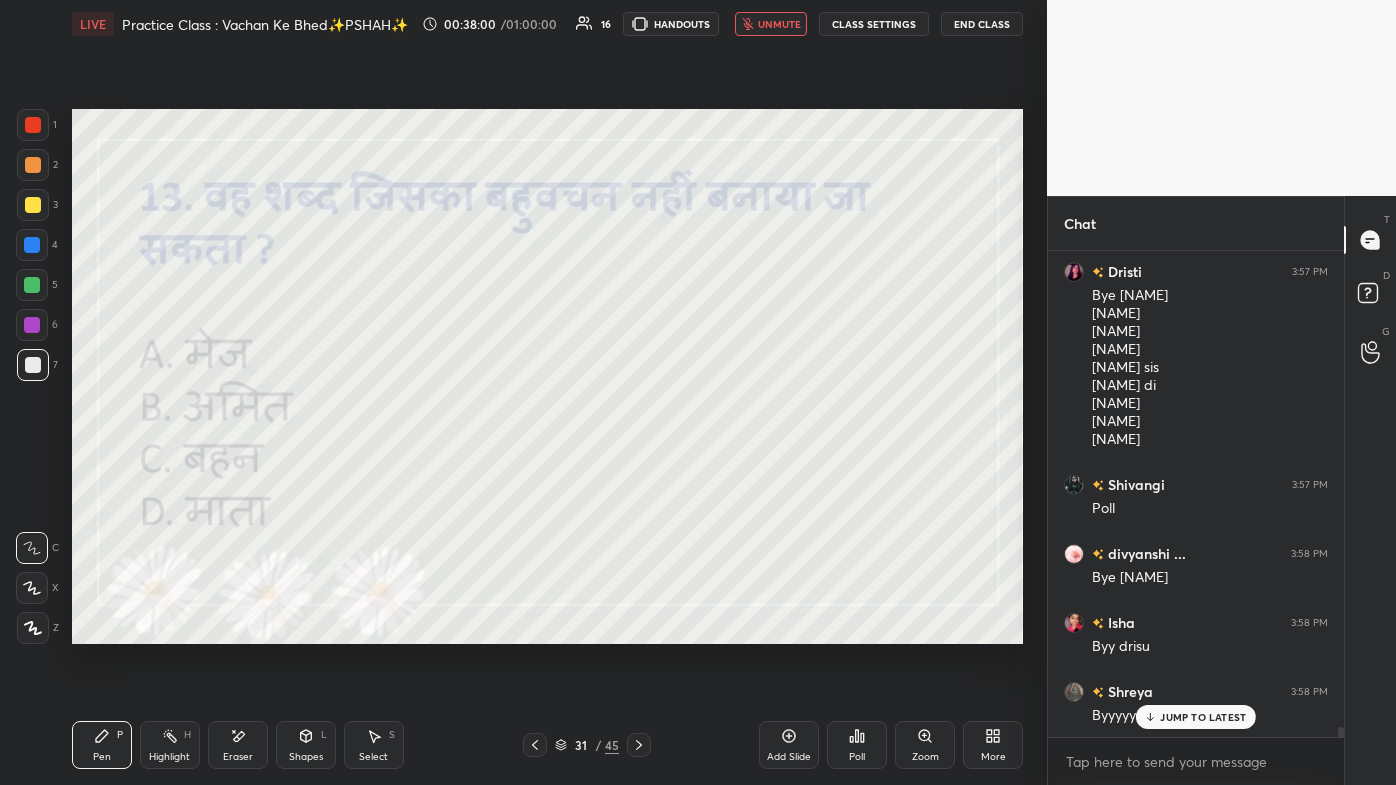 scroll, scrollTop: 23125, scrollLeft: 0, axis: vertical 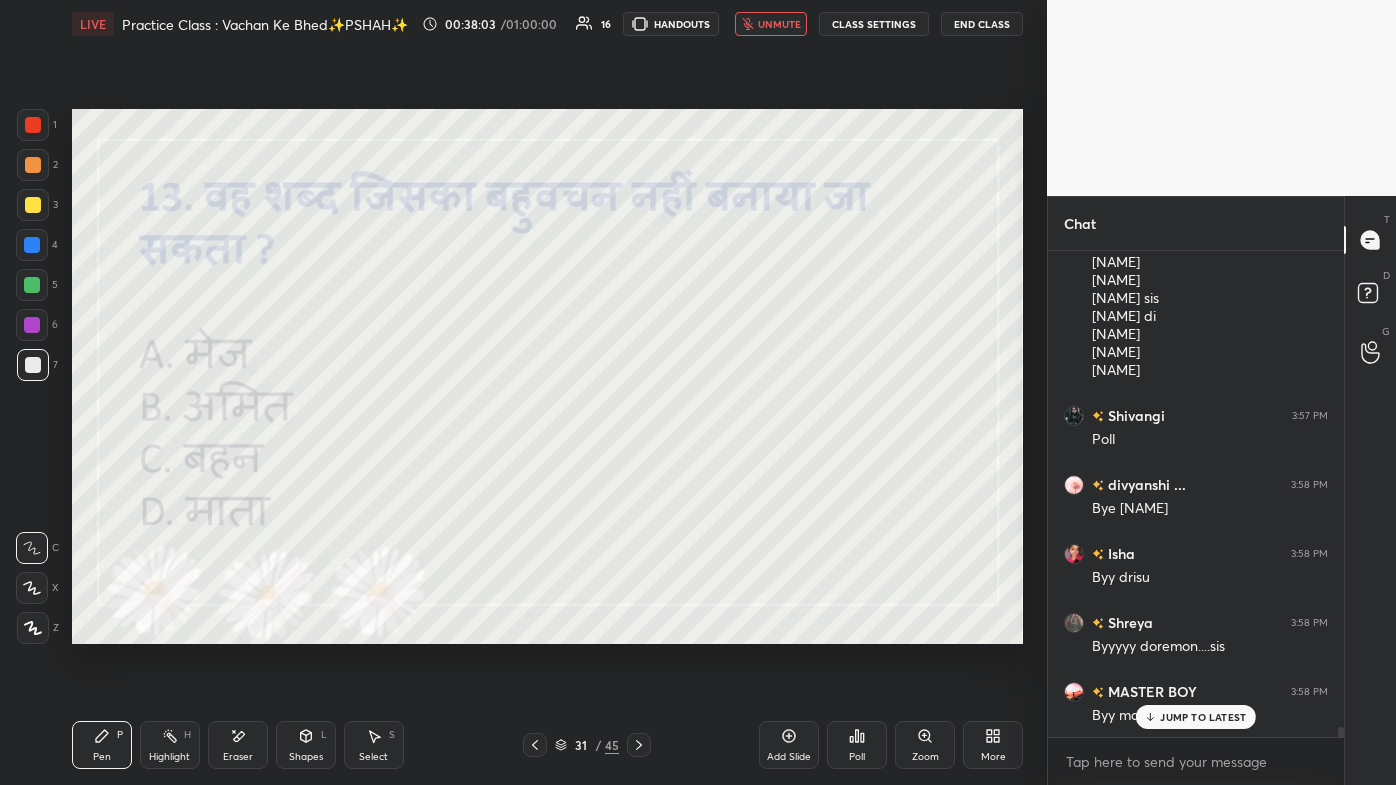 click on "JUMP TO LATEST" at bounding box center (1196, 717) 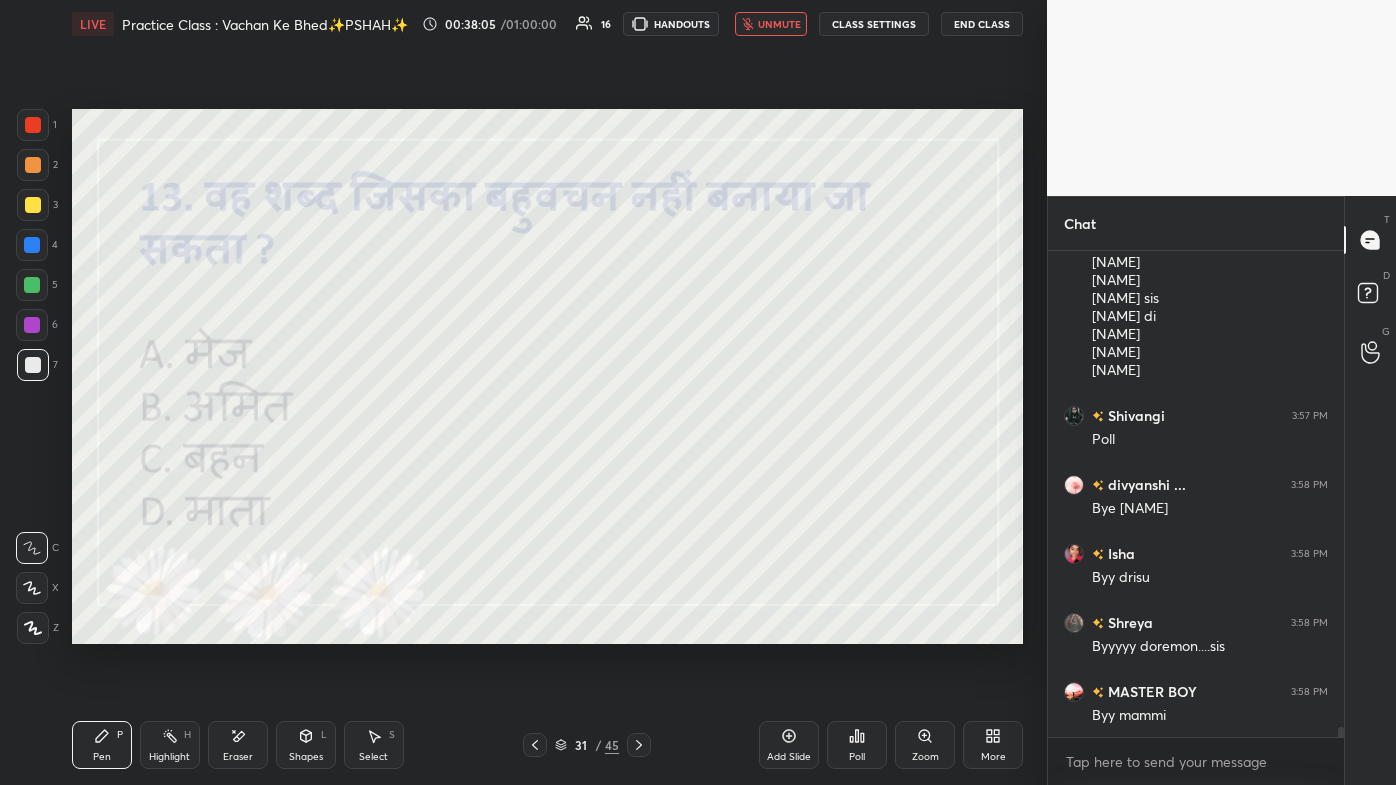 click on "Poll" at bounding box center [857, 745] 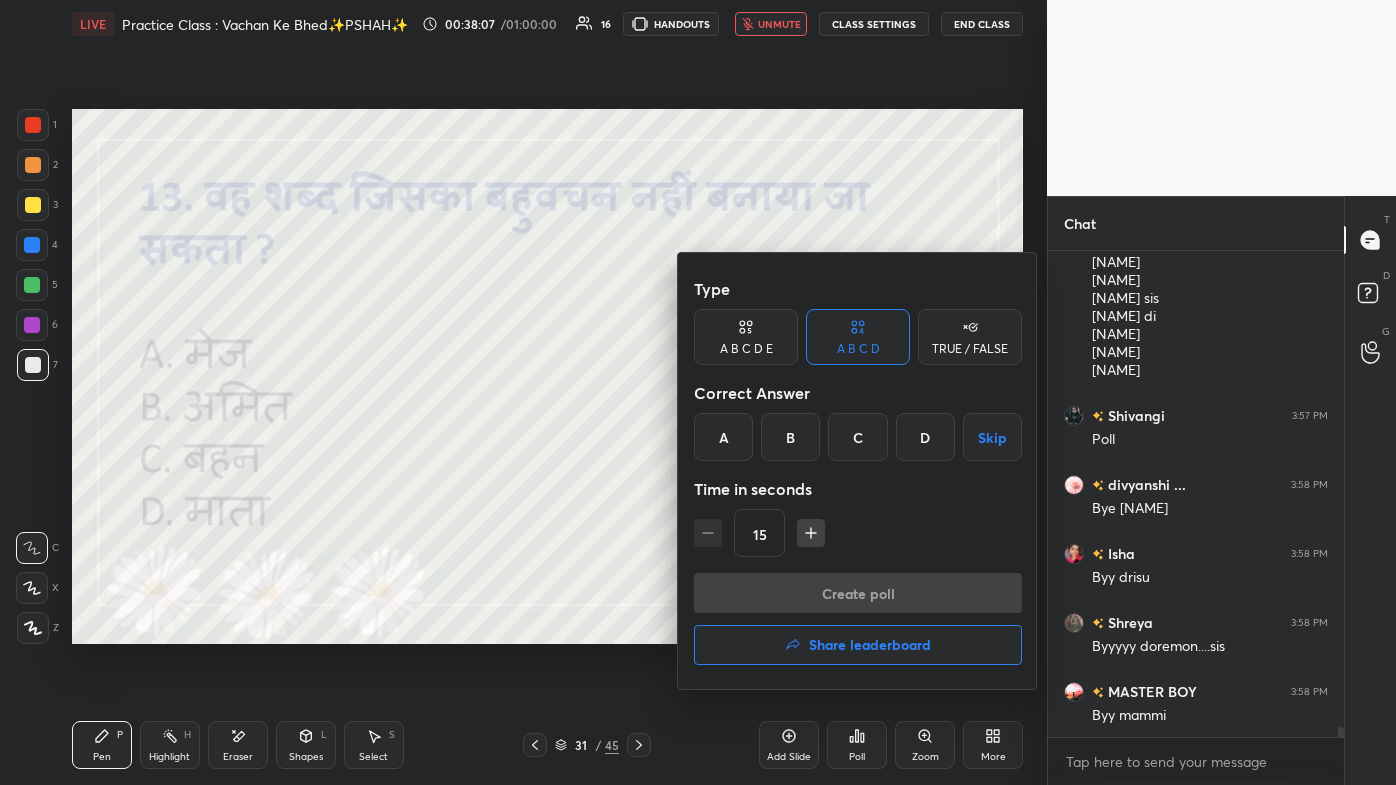 click on "B" at bounding box center [790, 437] 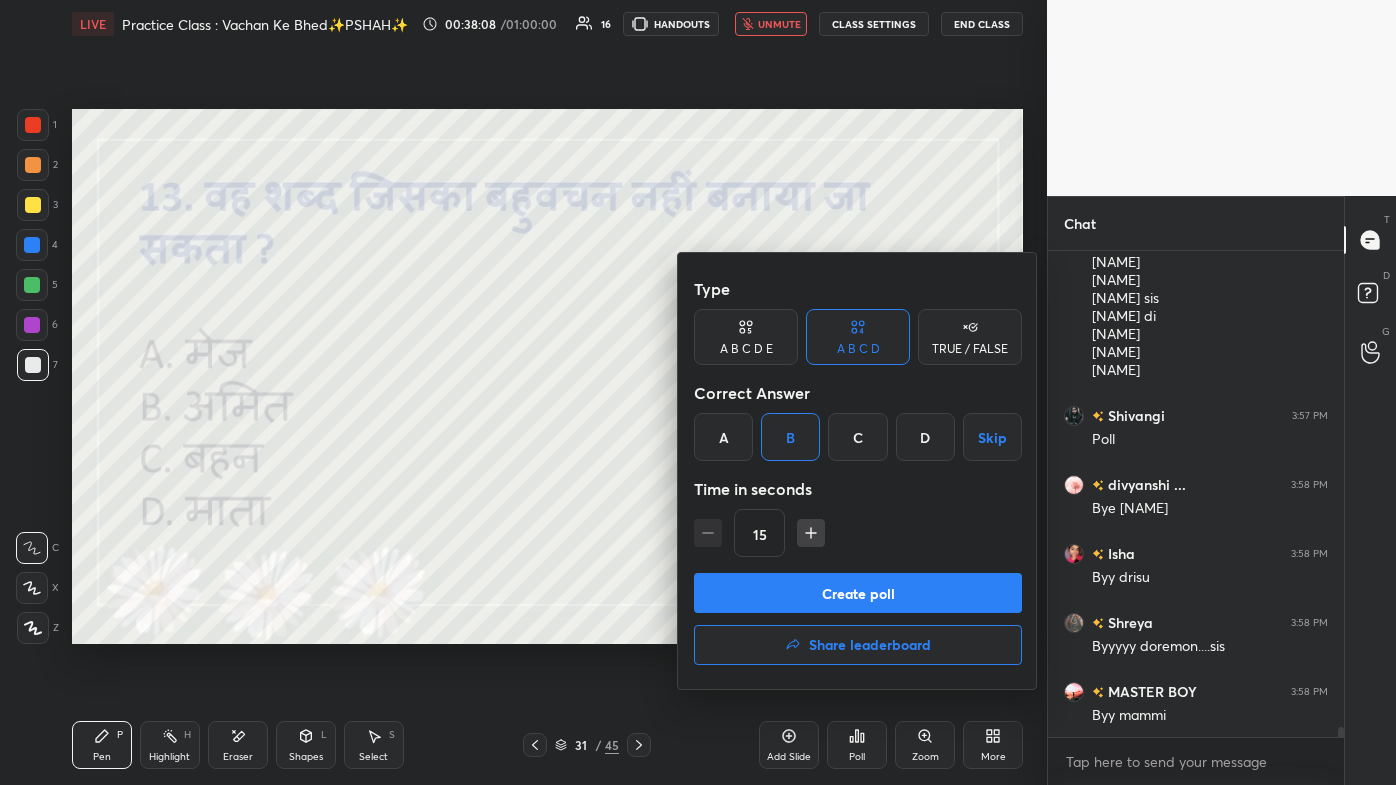 scroll, scrollTop: 23194, scrollLeft: 0, axis: vertical 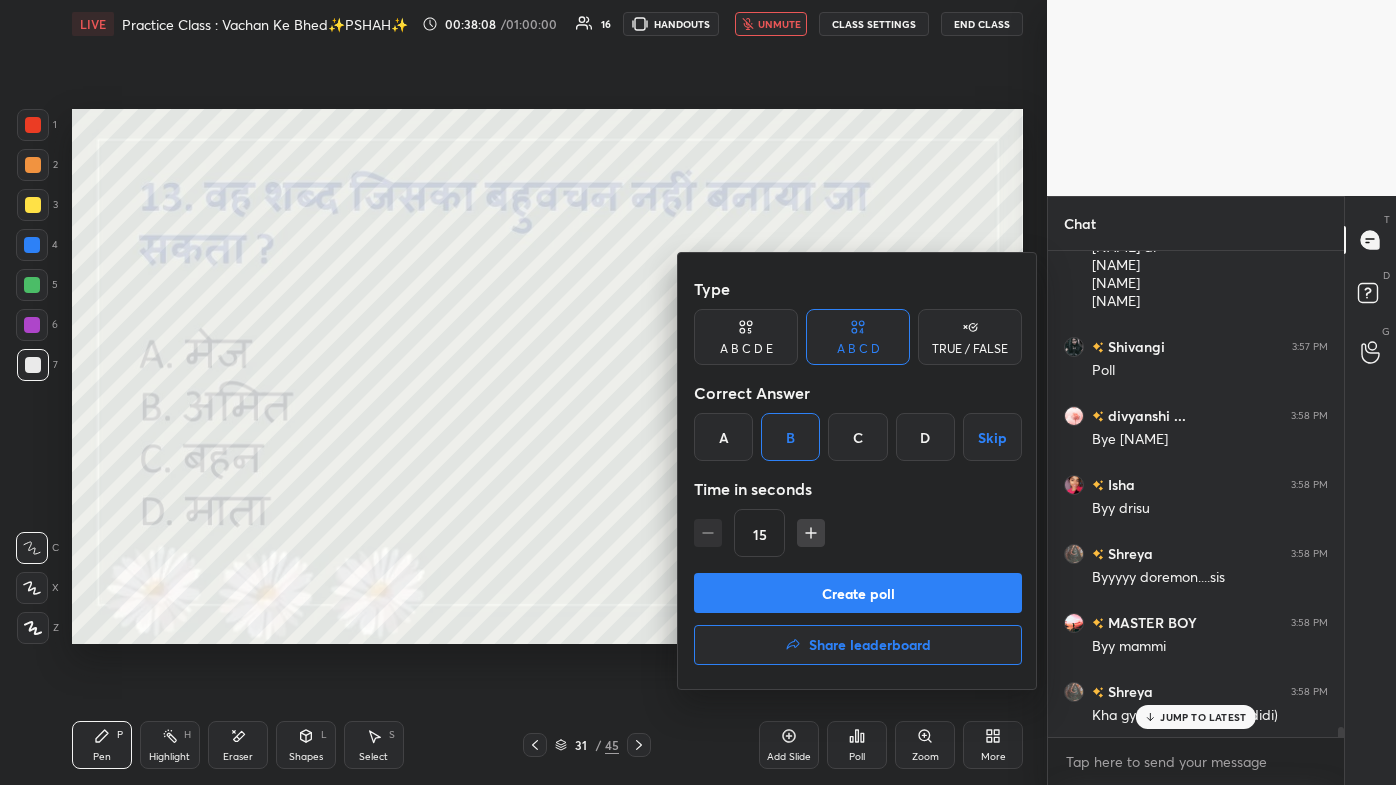 click on "Create poll" at bounding box center (858, 593) 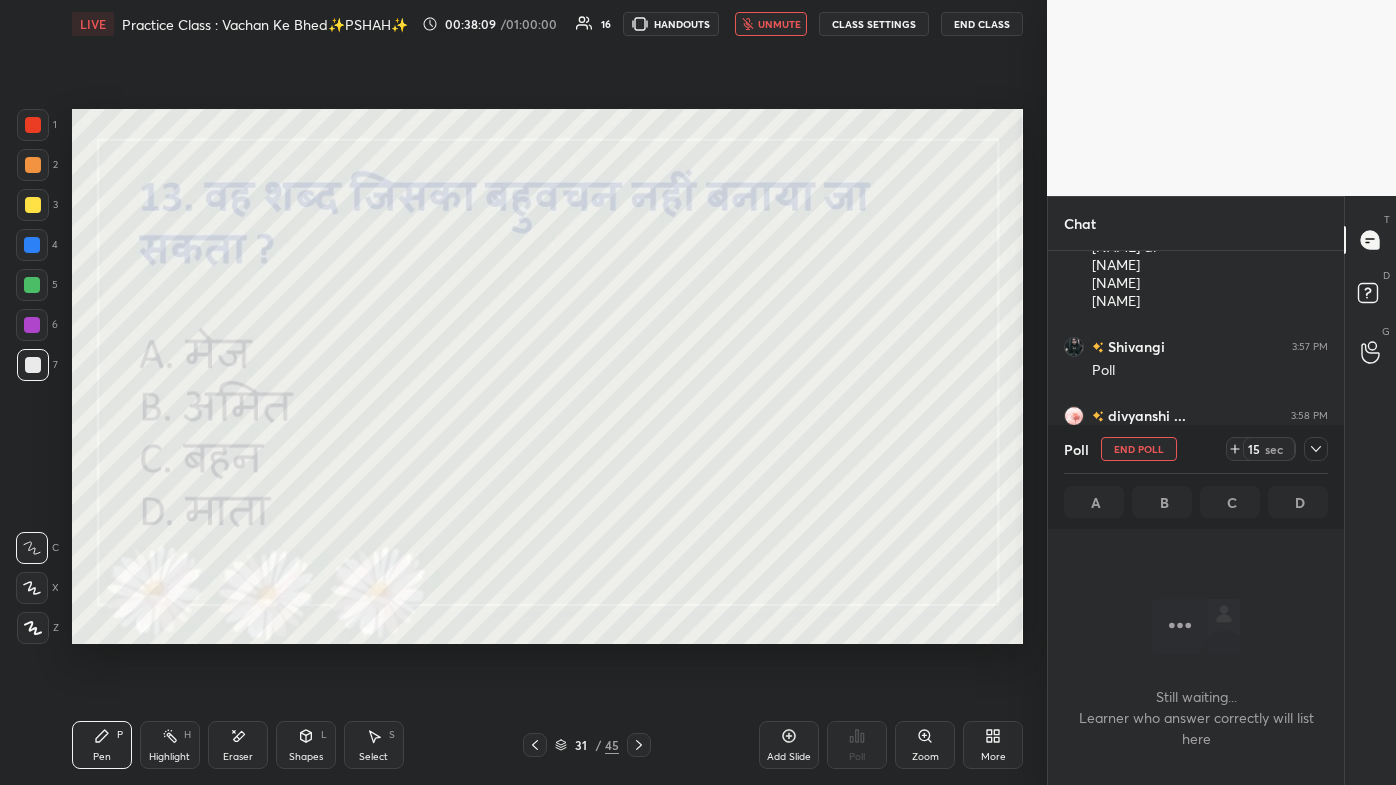 scroll, scrollTop: 442, scrollLeft: 290, axis: both 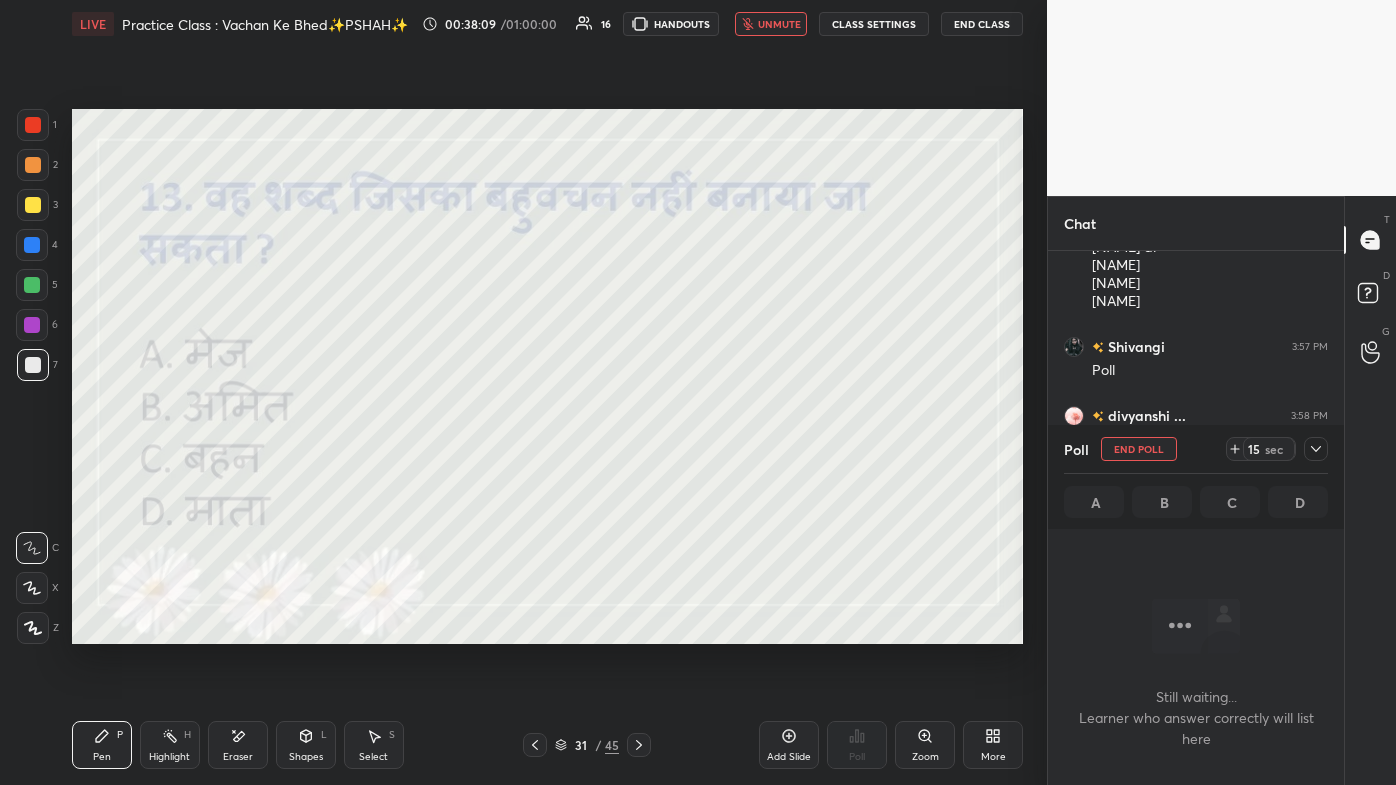 click on "unmute" at bounding box center (779, 24) 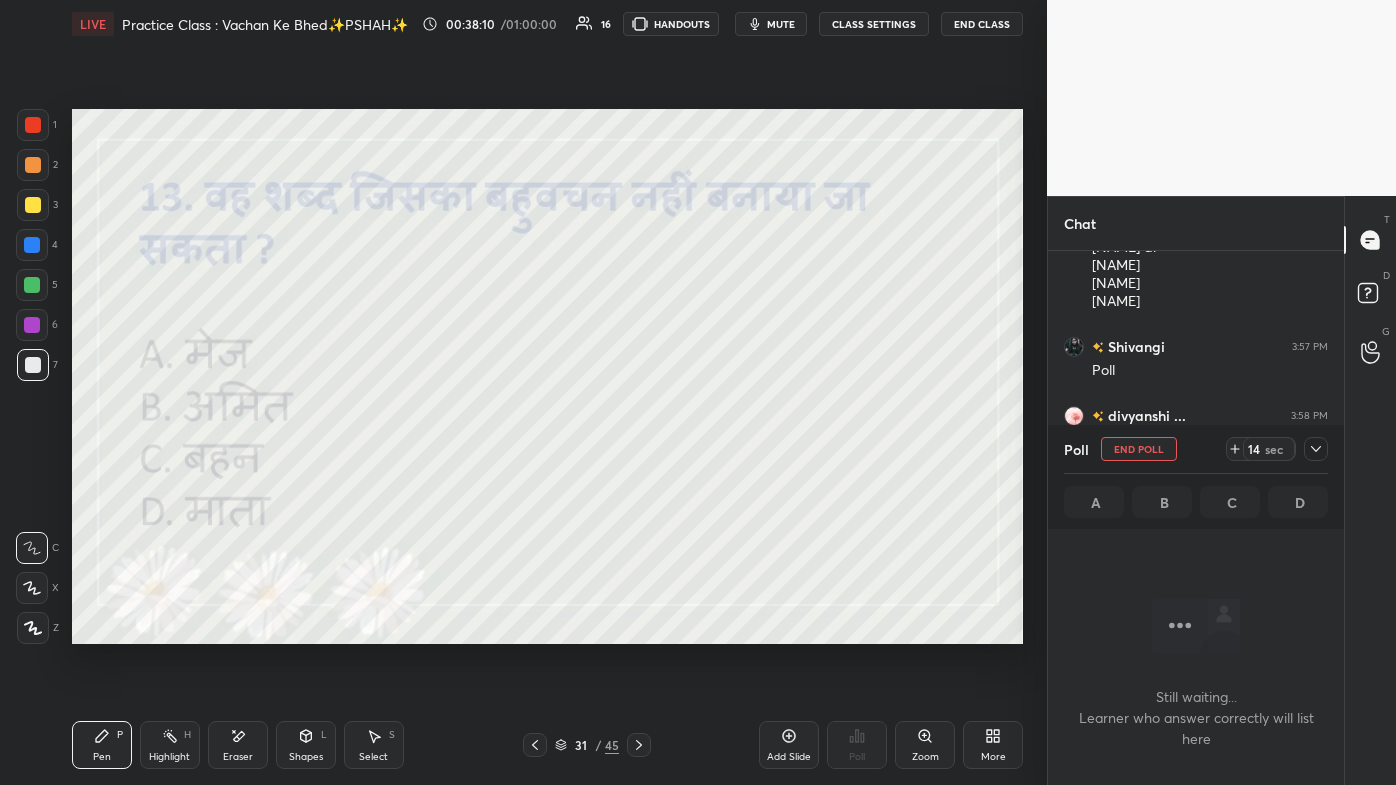 scroll, scrollTop: 23366, scrollLeft: 0, axis: vertical 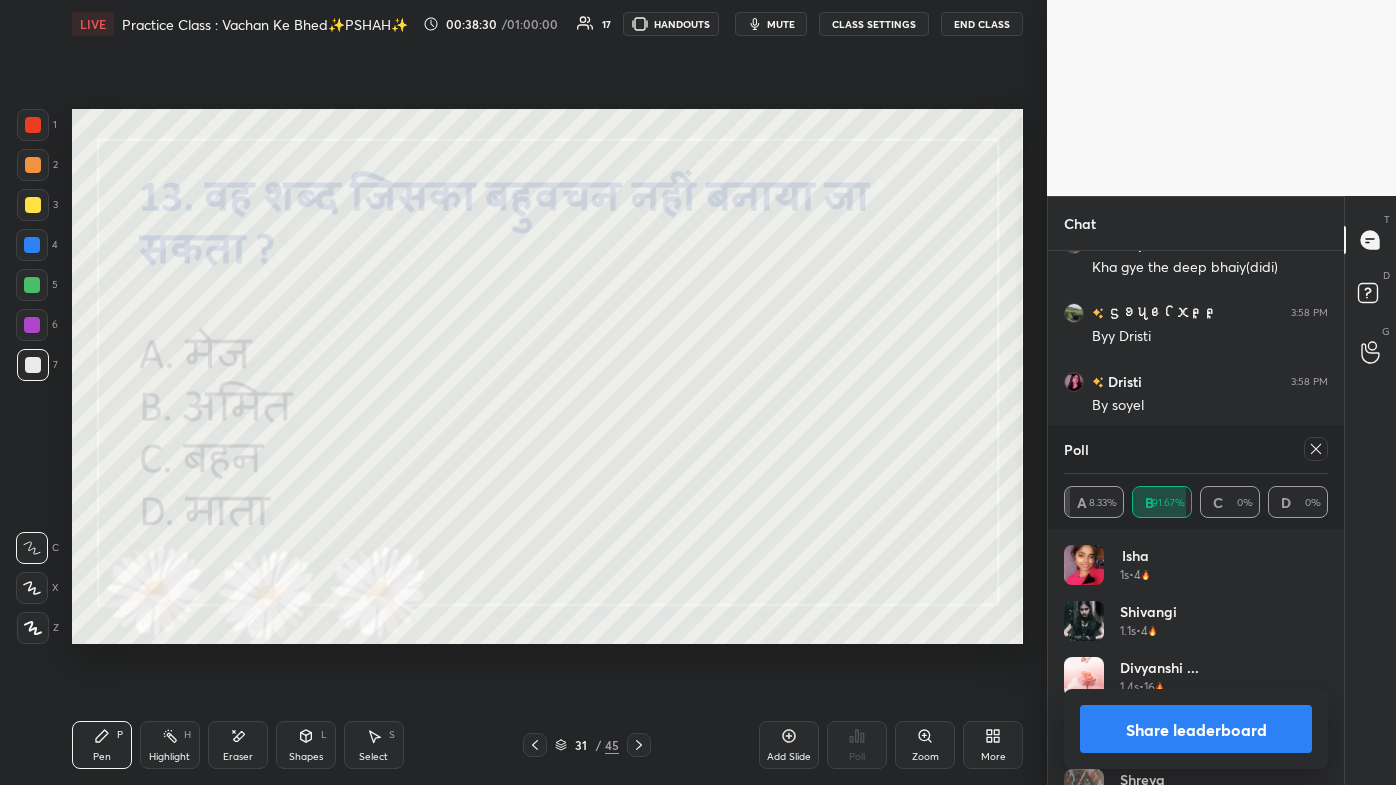 click 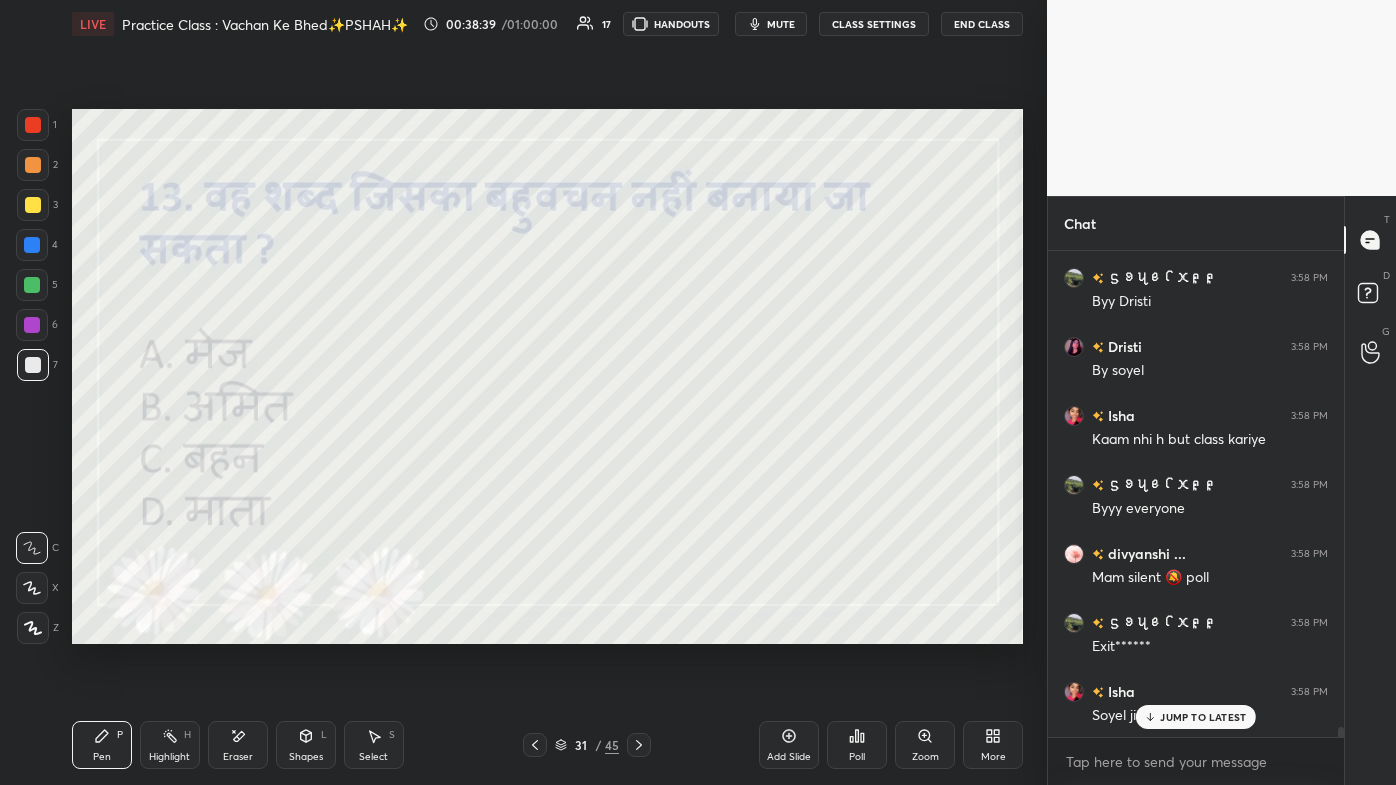 click on "JUMP TO LATEST" at bounding box center (1203, 717) 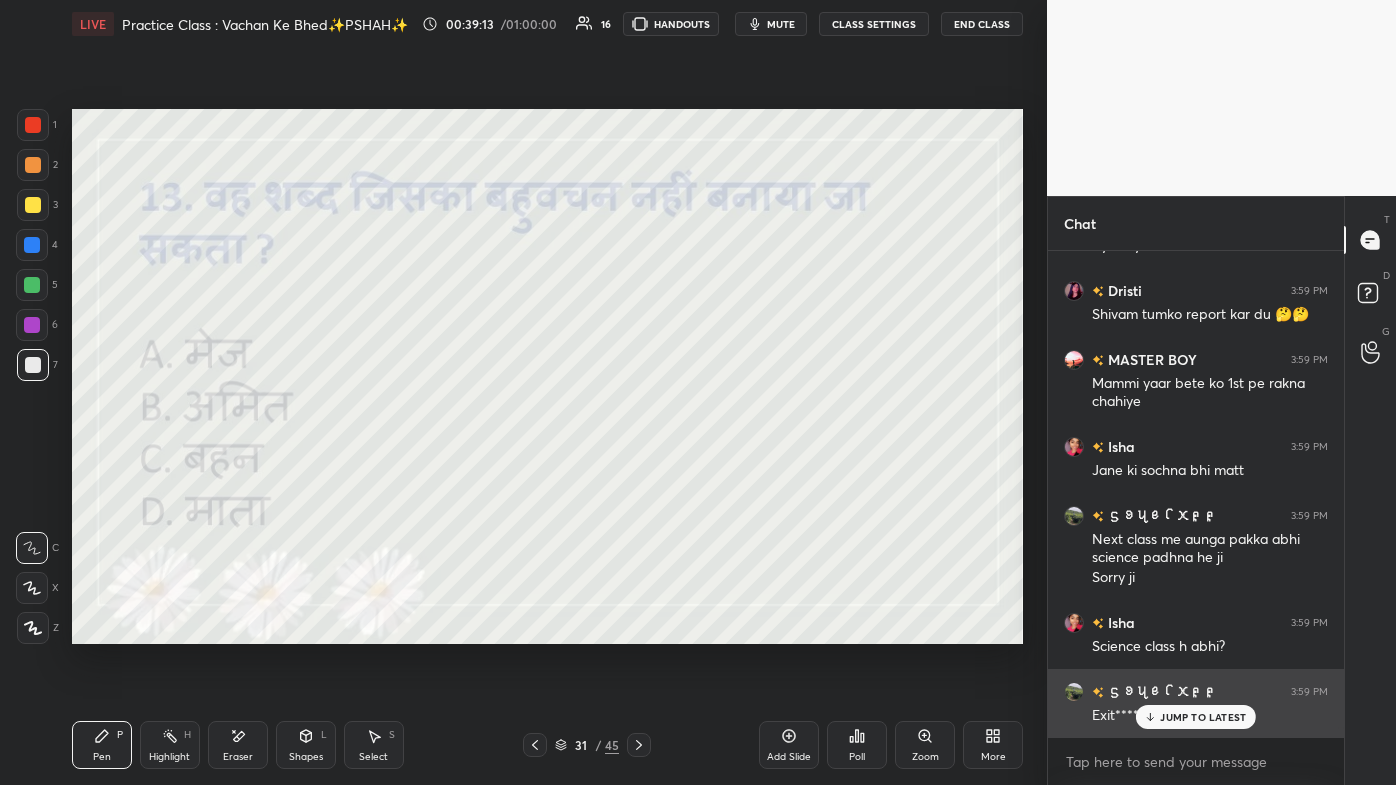 click on "JUMP TO LATEST" at bounding box center (1196, 717) 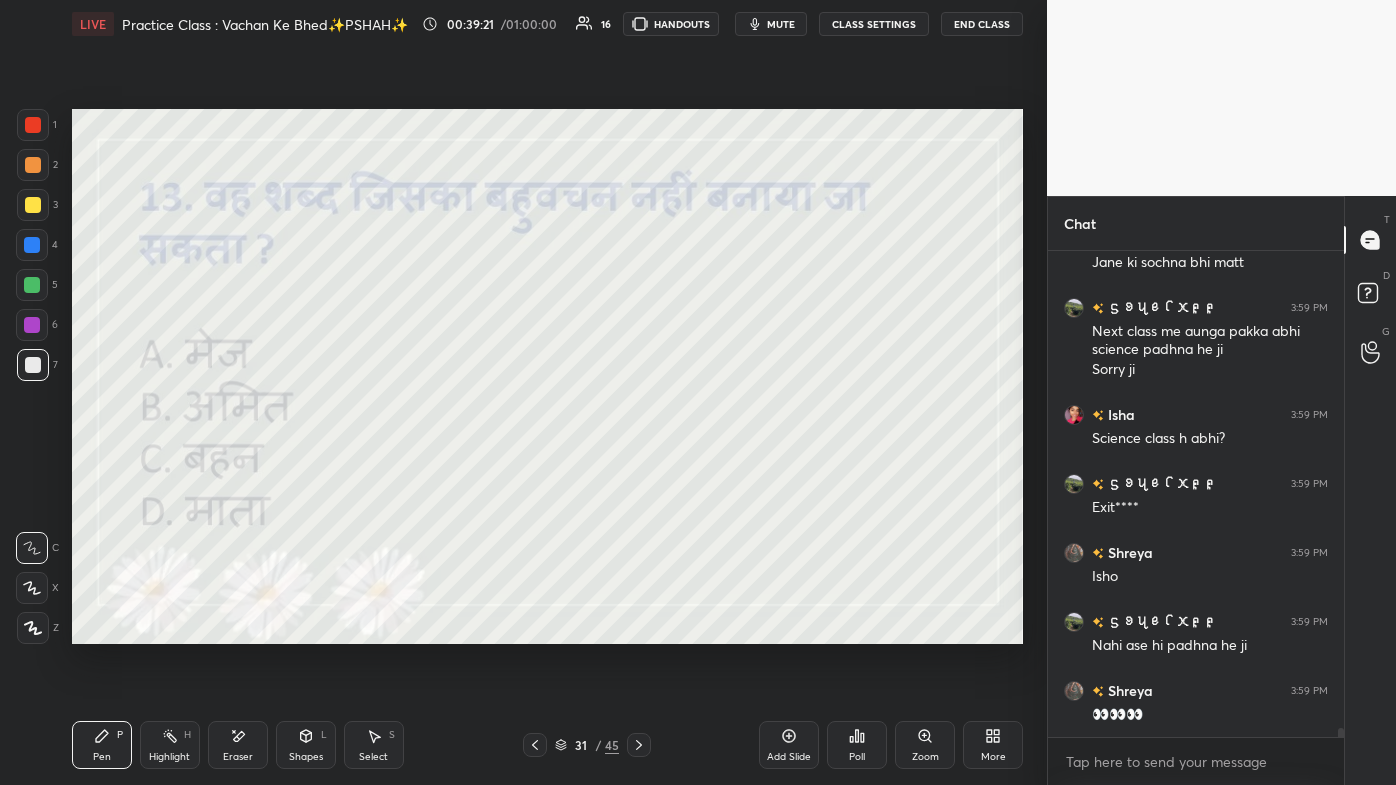 click 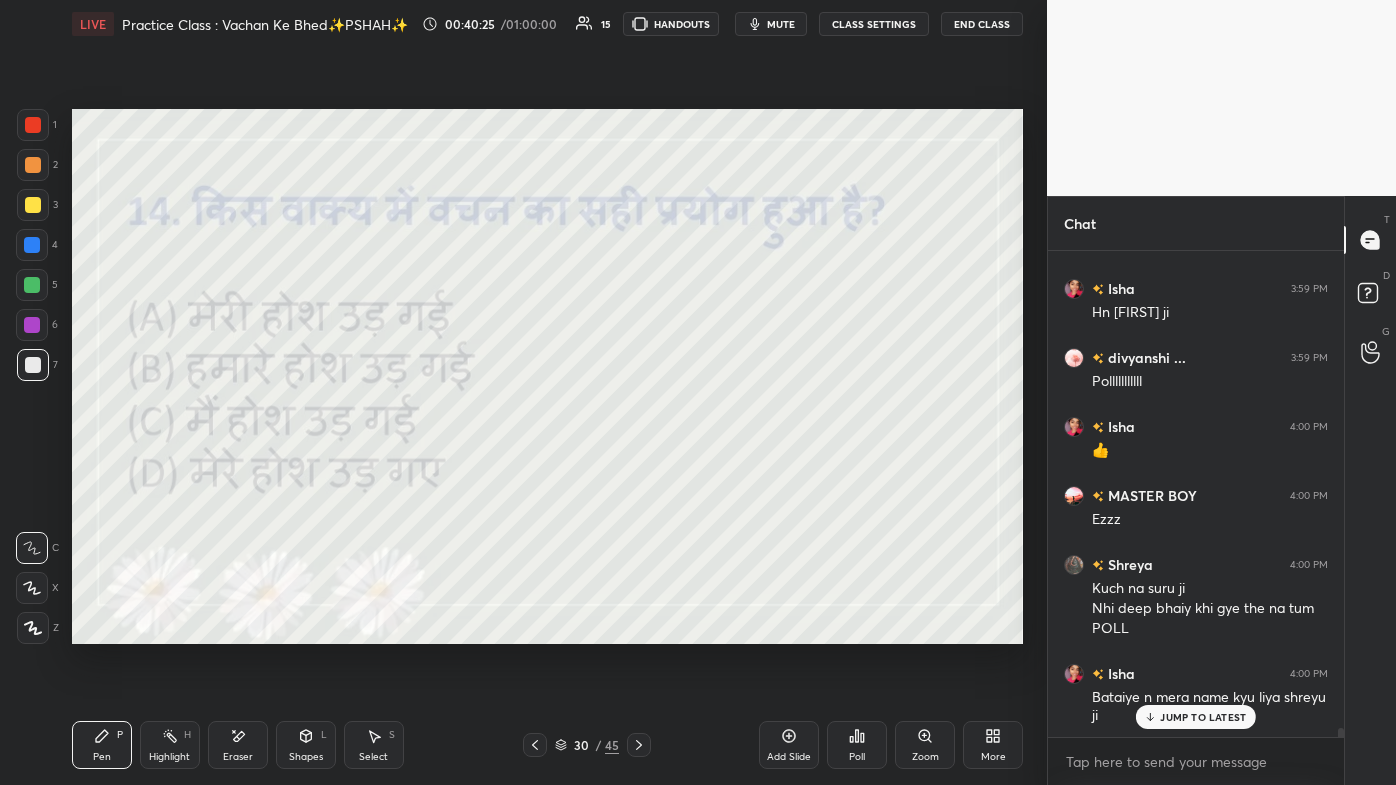 scroll, scrollTop: 25309, scrollLeft: 0, axis: vertical 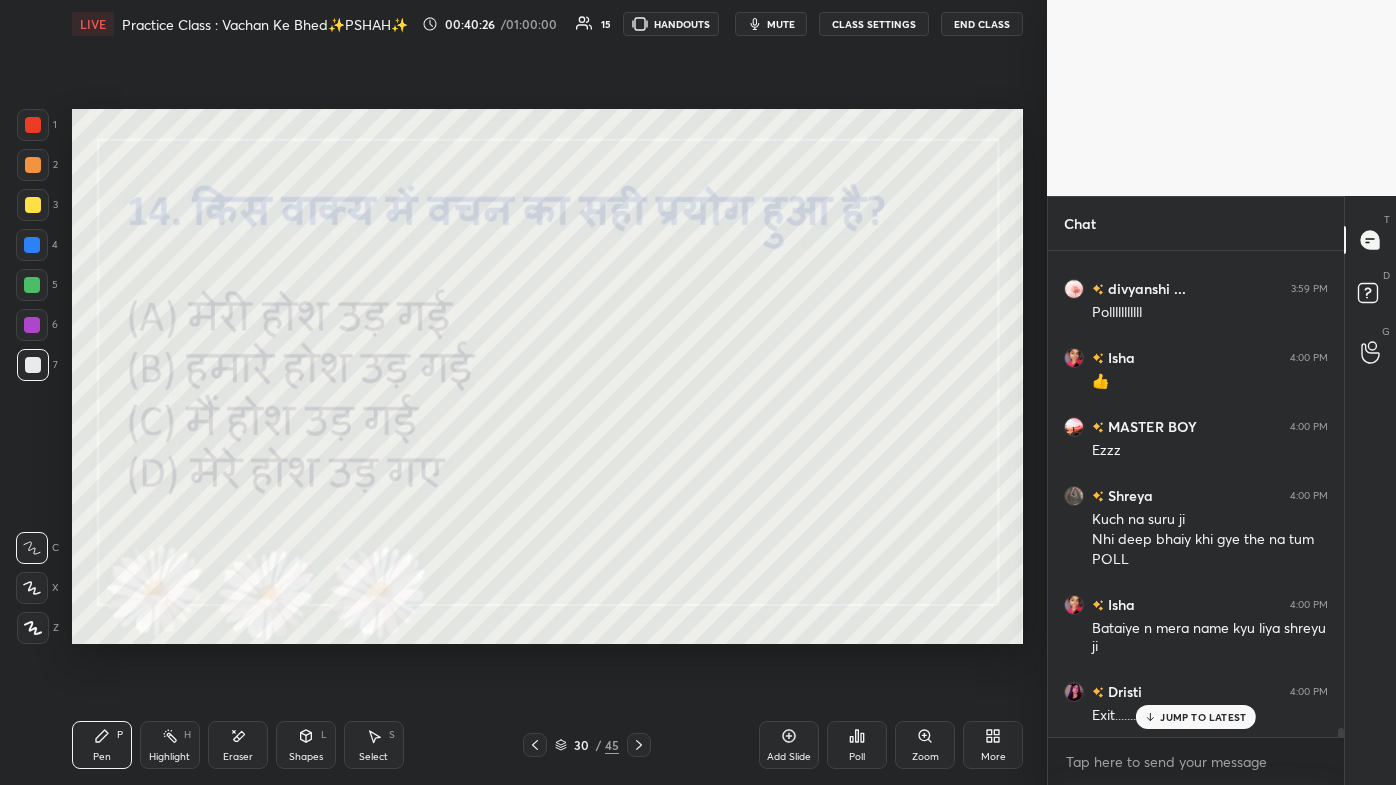click on "Poll" at bounding box center (857, 745) 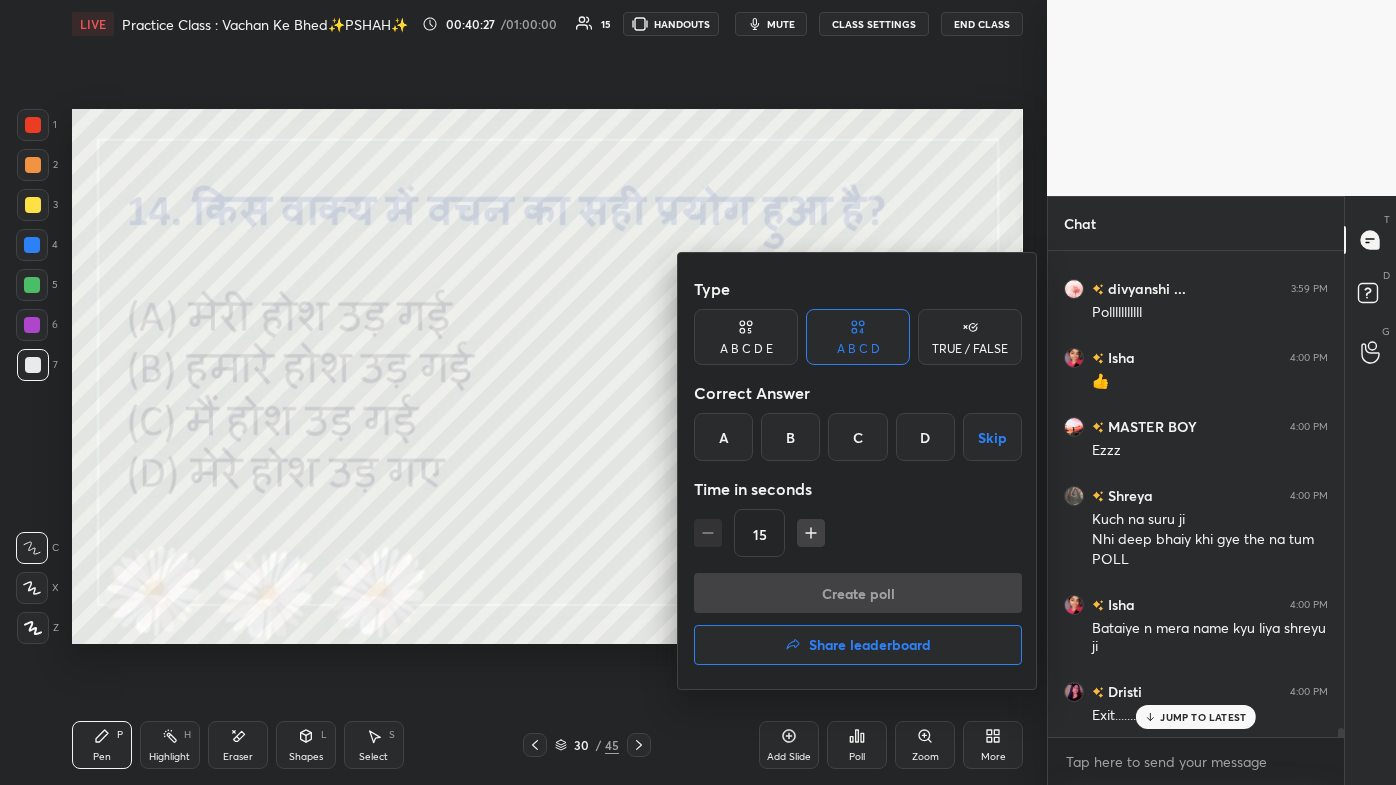 click on "D" at bounding box center [925, 437] 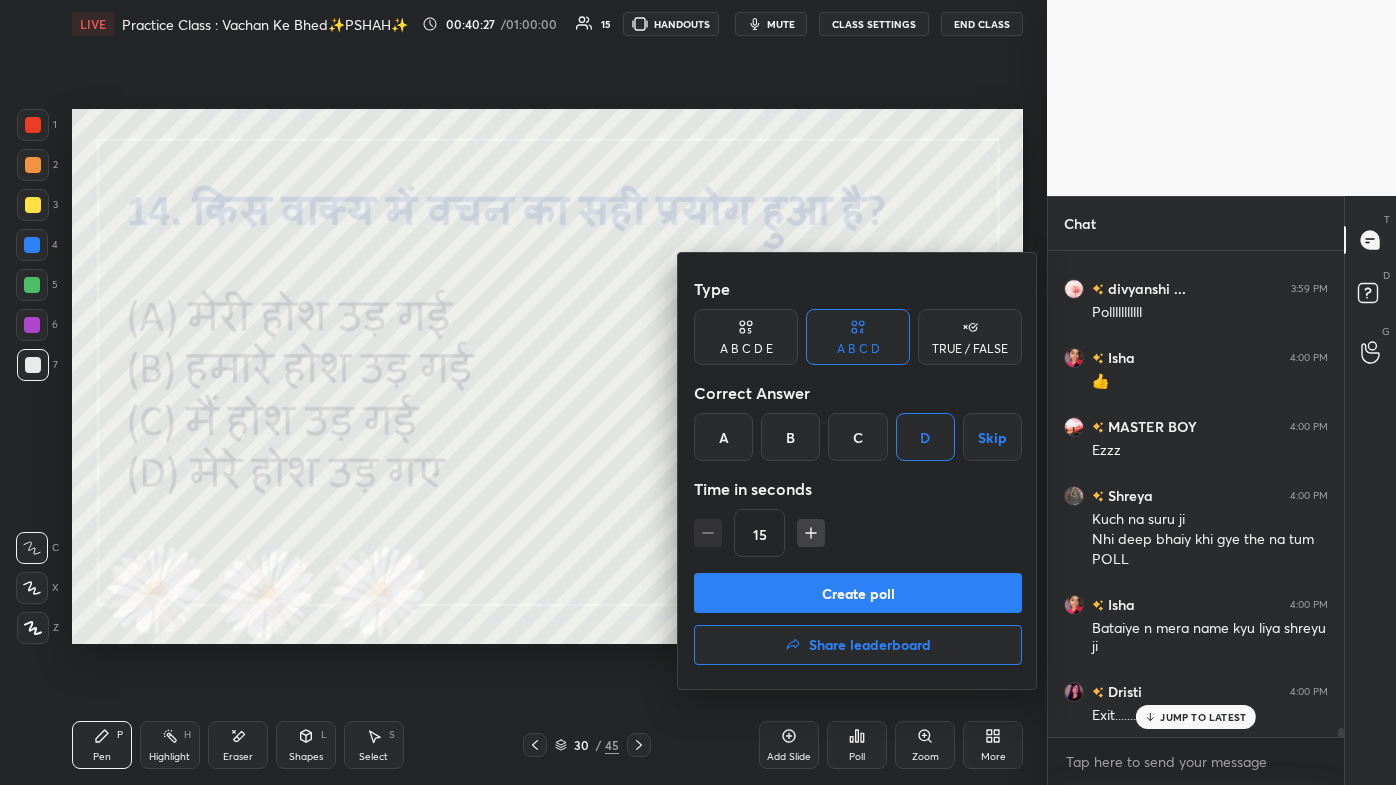 click on "Create poll" at bounding box center (858, 593) 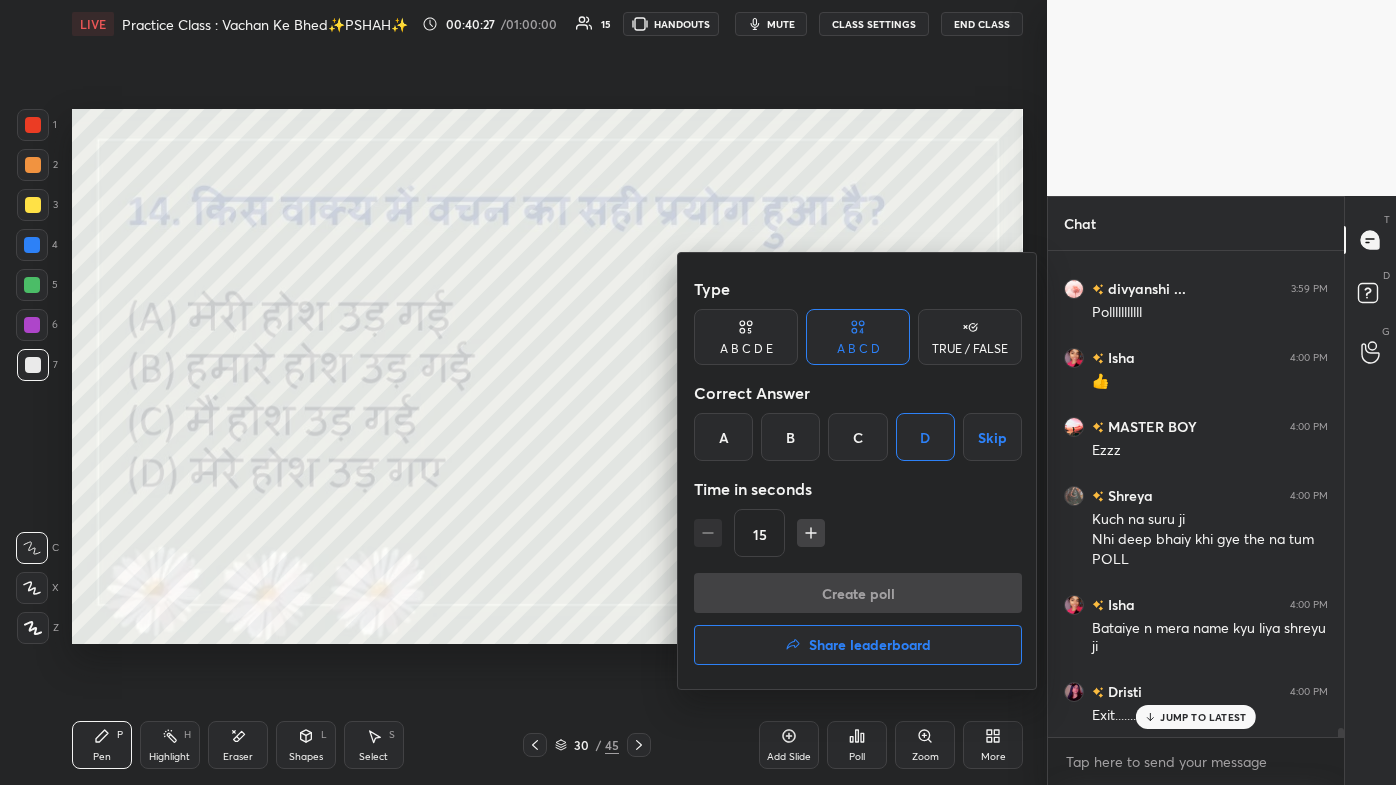 scroll, scrollTop: 397, scrollLeft: 290, axis: both 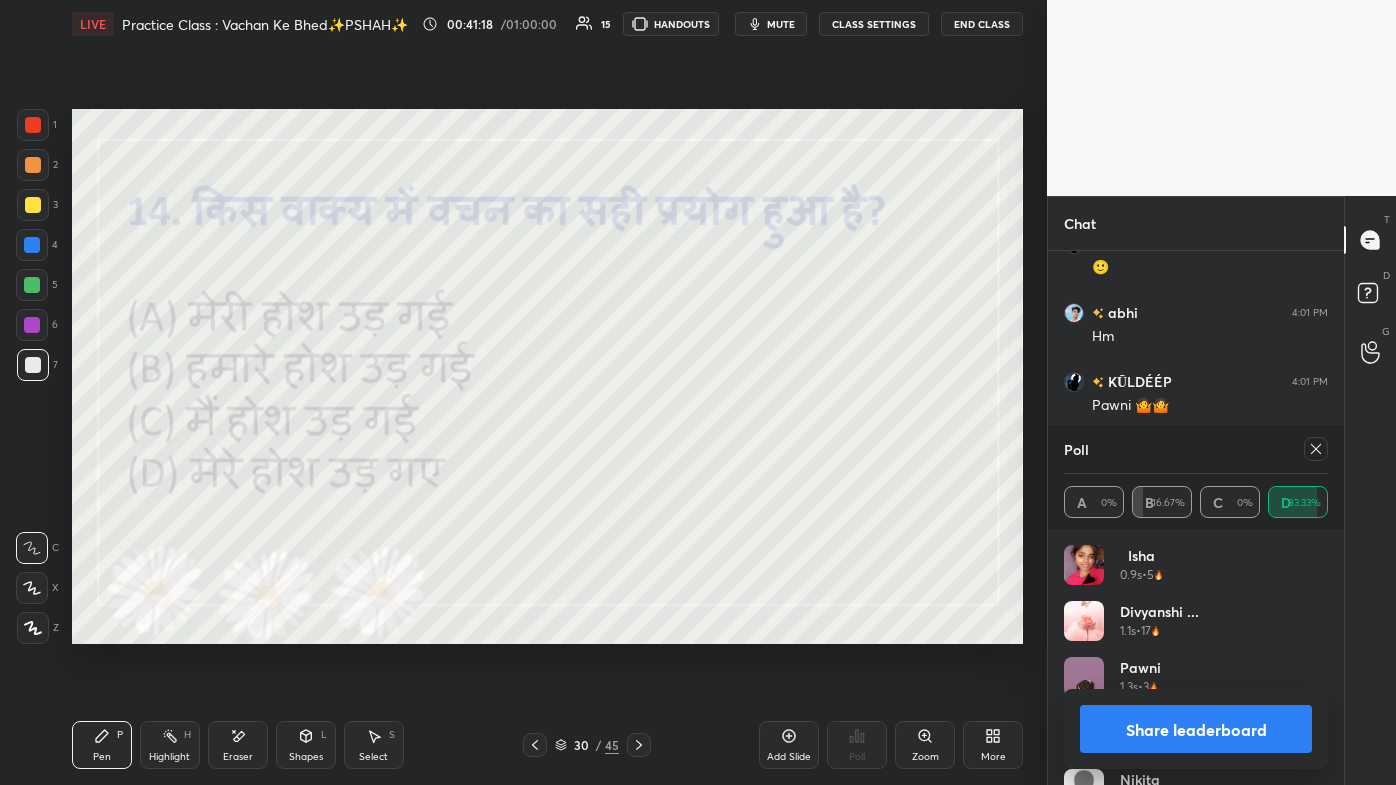 click at bounding box center [1316, 449] 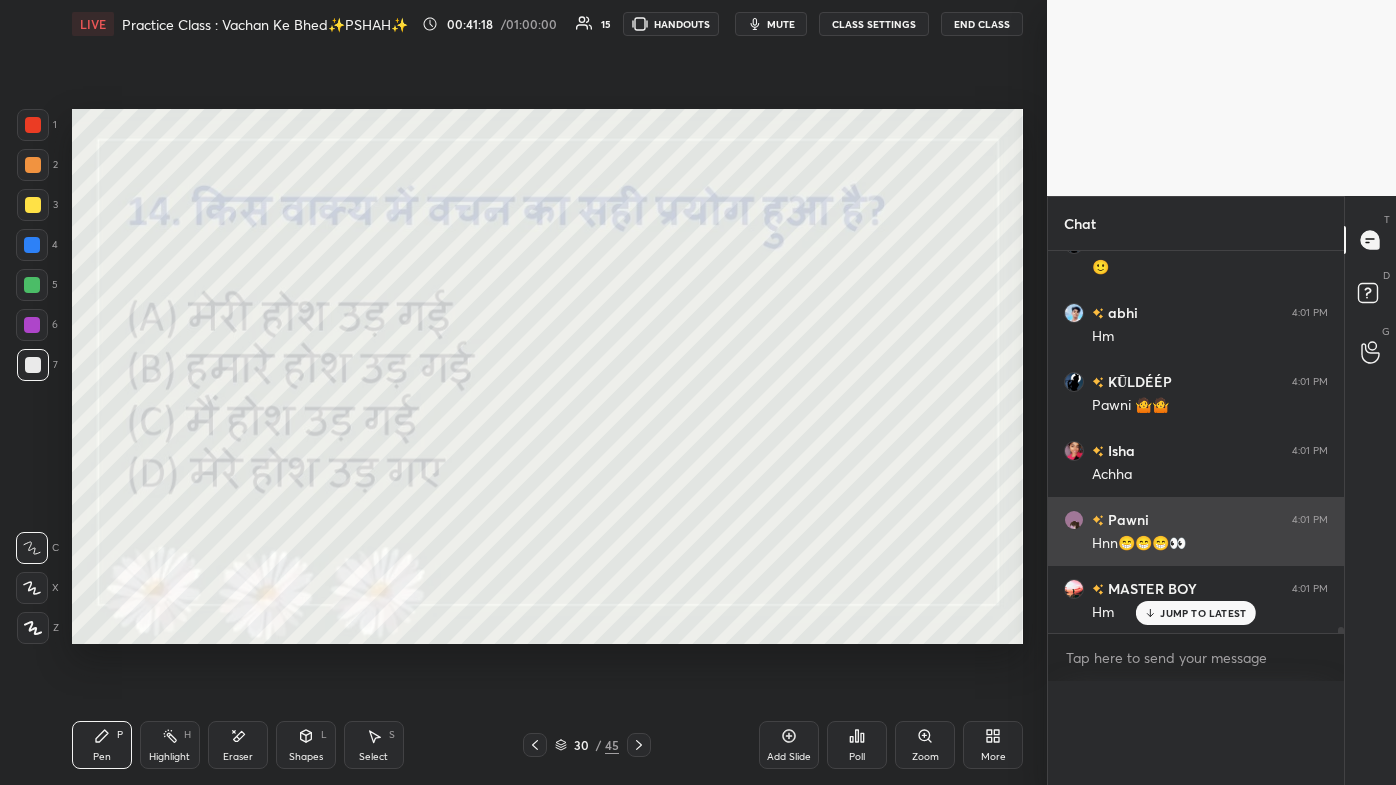 scroll, scrollTop: 0, scrollLeft: 0, axis: both 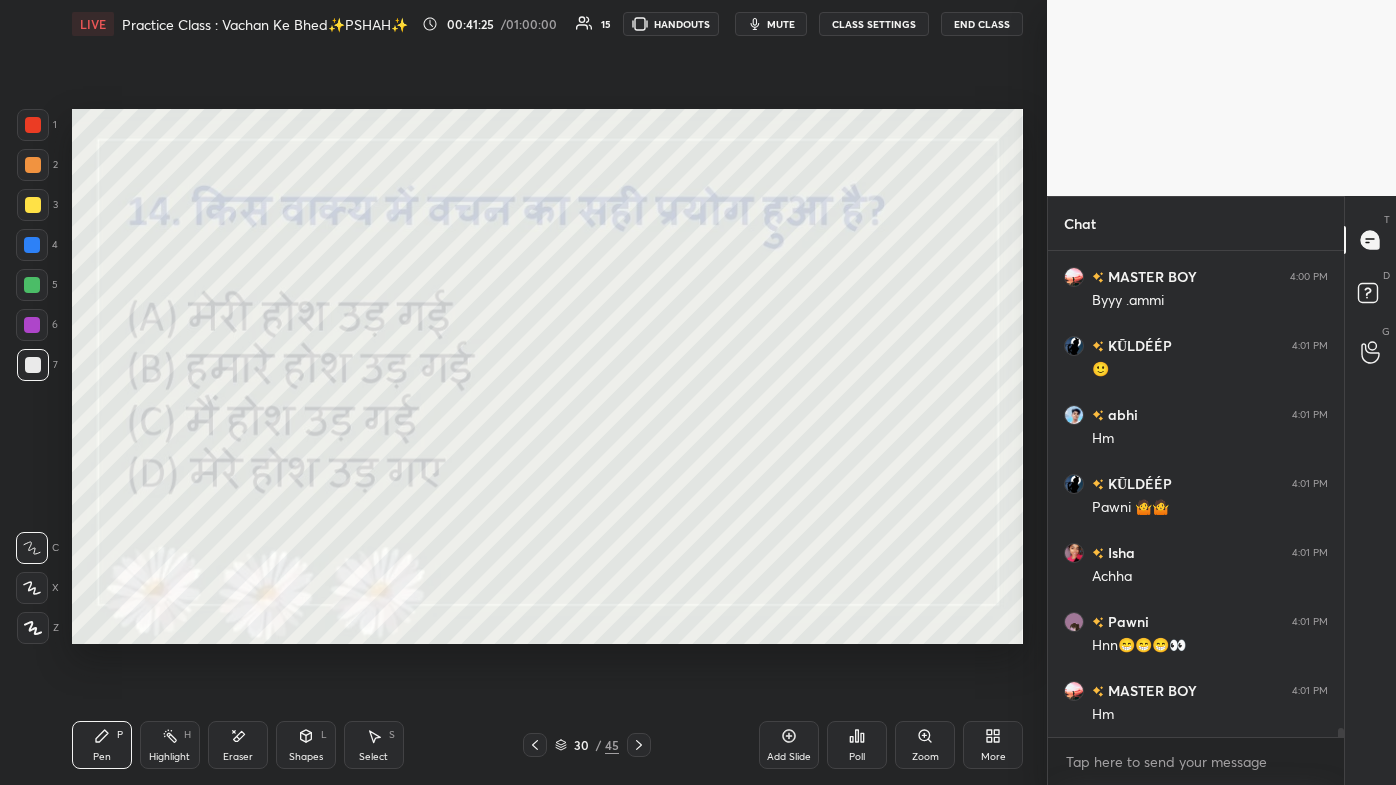 click on "More" at bounding box center (993, 745) 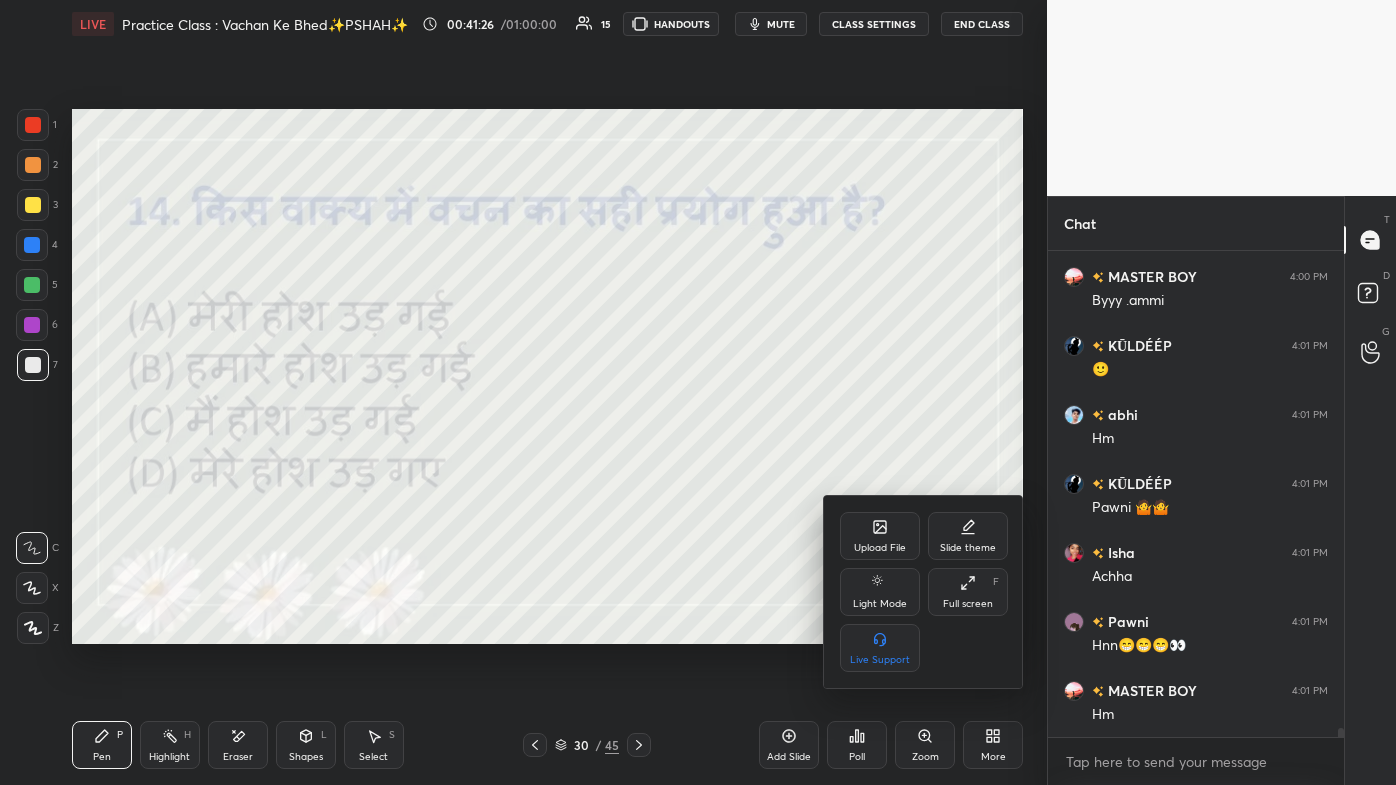 click on "Full screen" at bounding box center [968, 604] 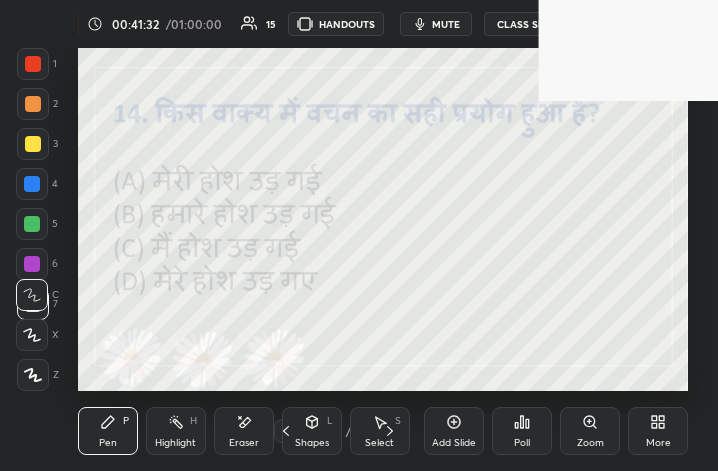 click 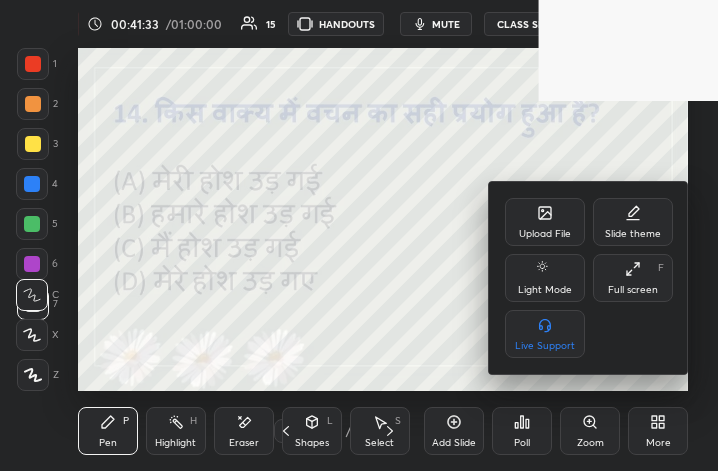 click on "Full screen" at bounding box center [633, 290] 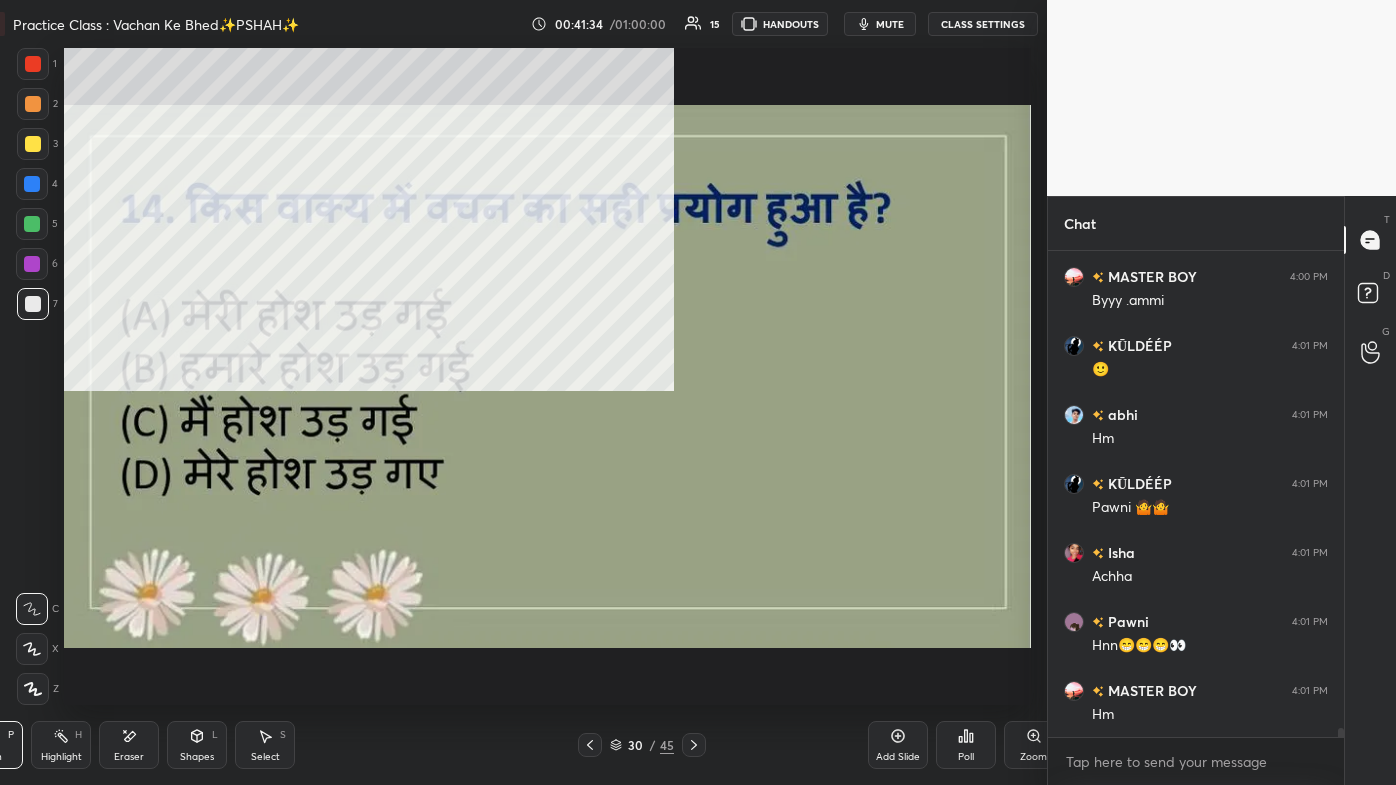 scroll, scrollTop: 99342, scrollLeft: 98696, axis: both 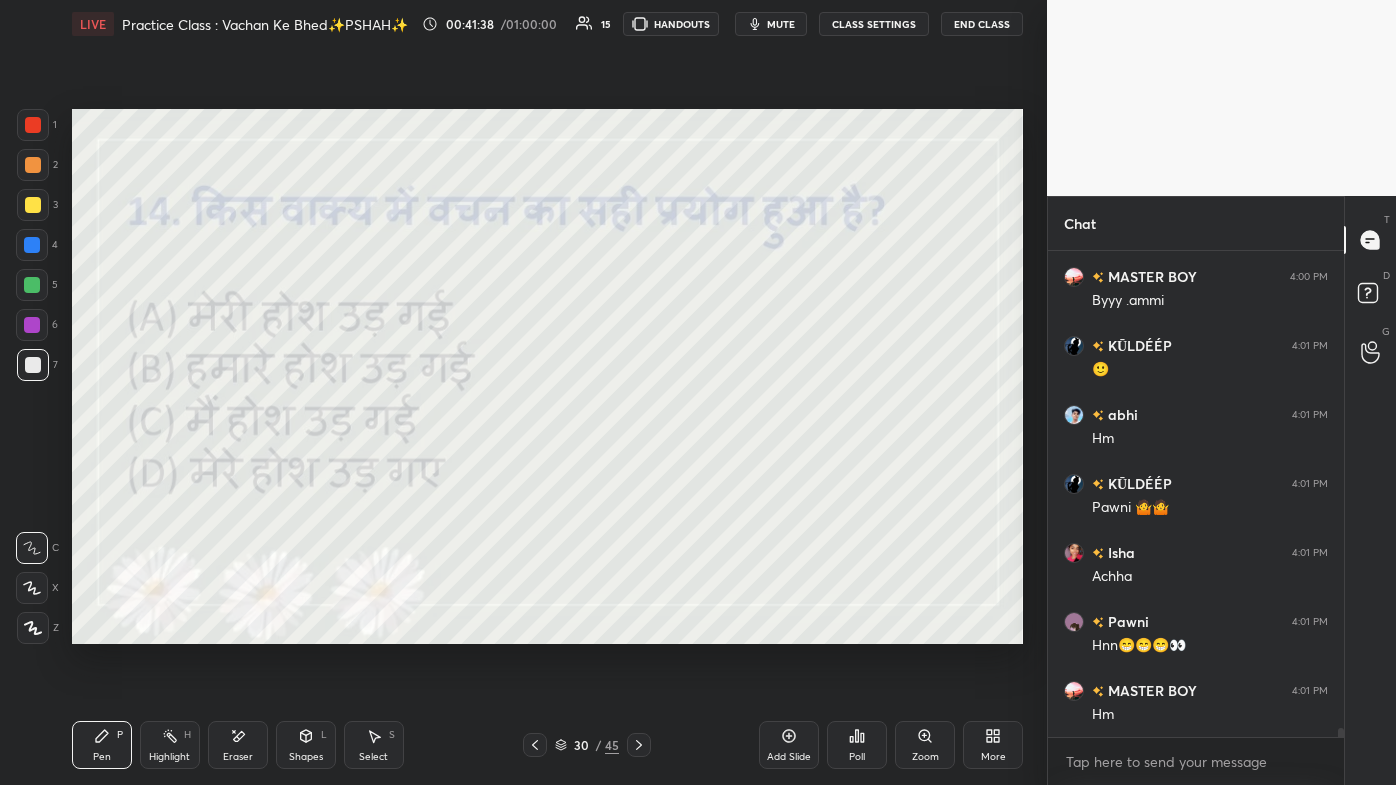 click at bounding box center (639, 745) 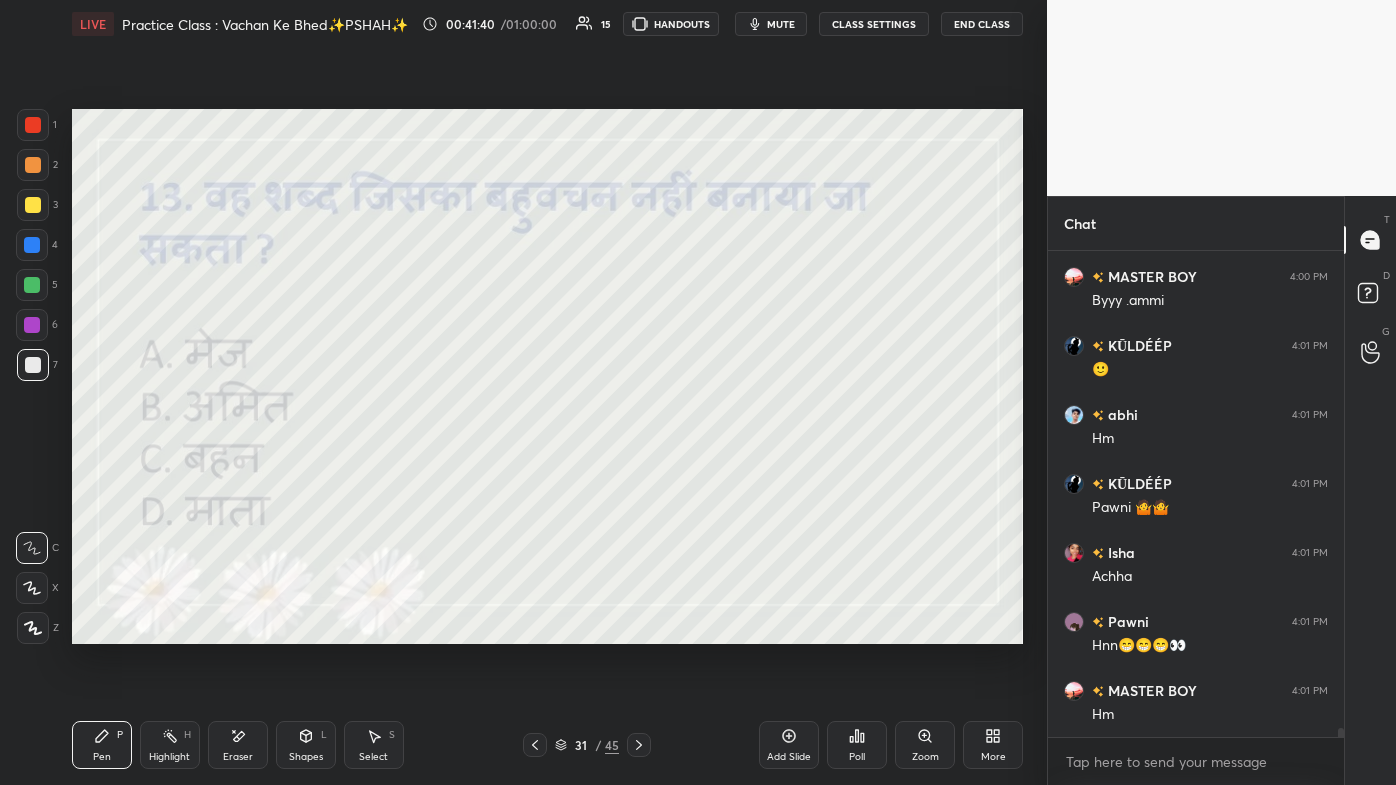 click 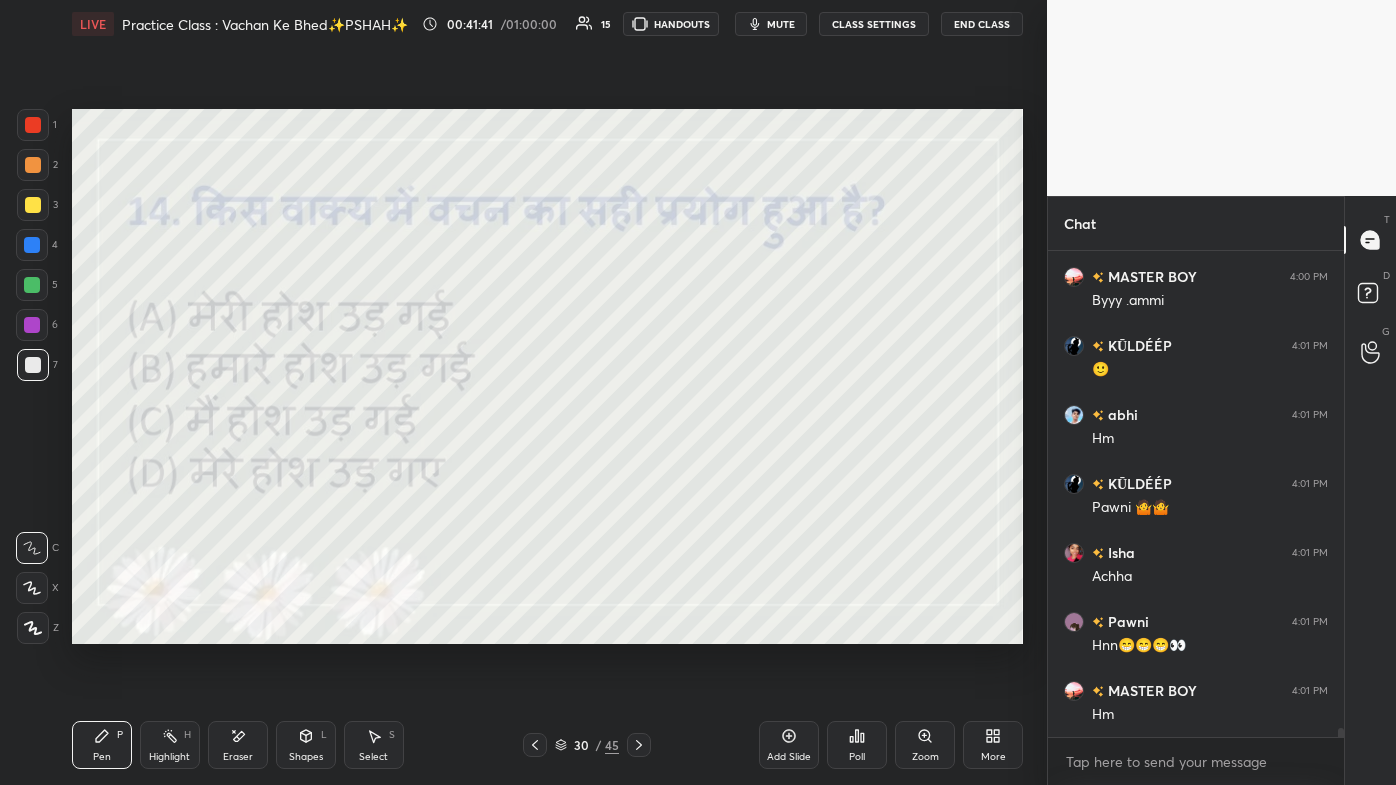 click 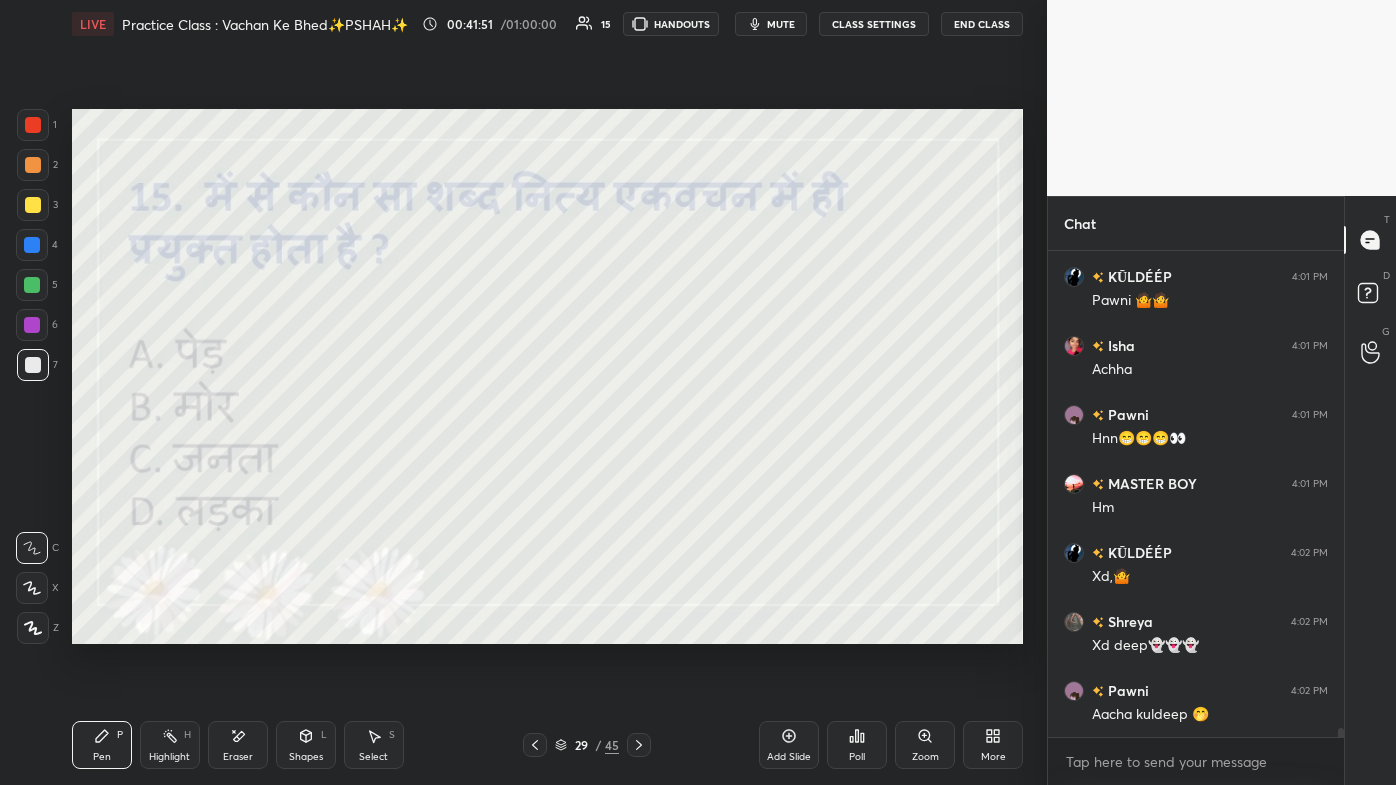 scroll, scrollTop: 26156, scrollLeft: 0, axis: vertical 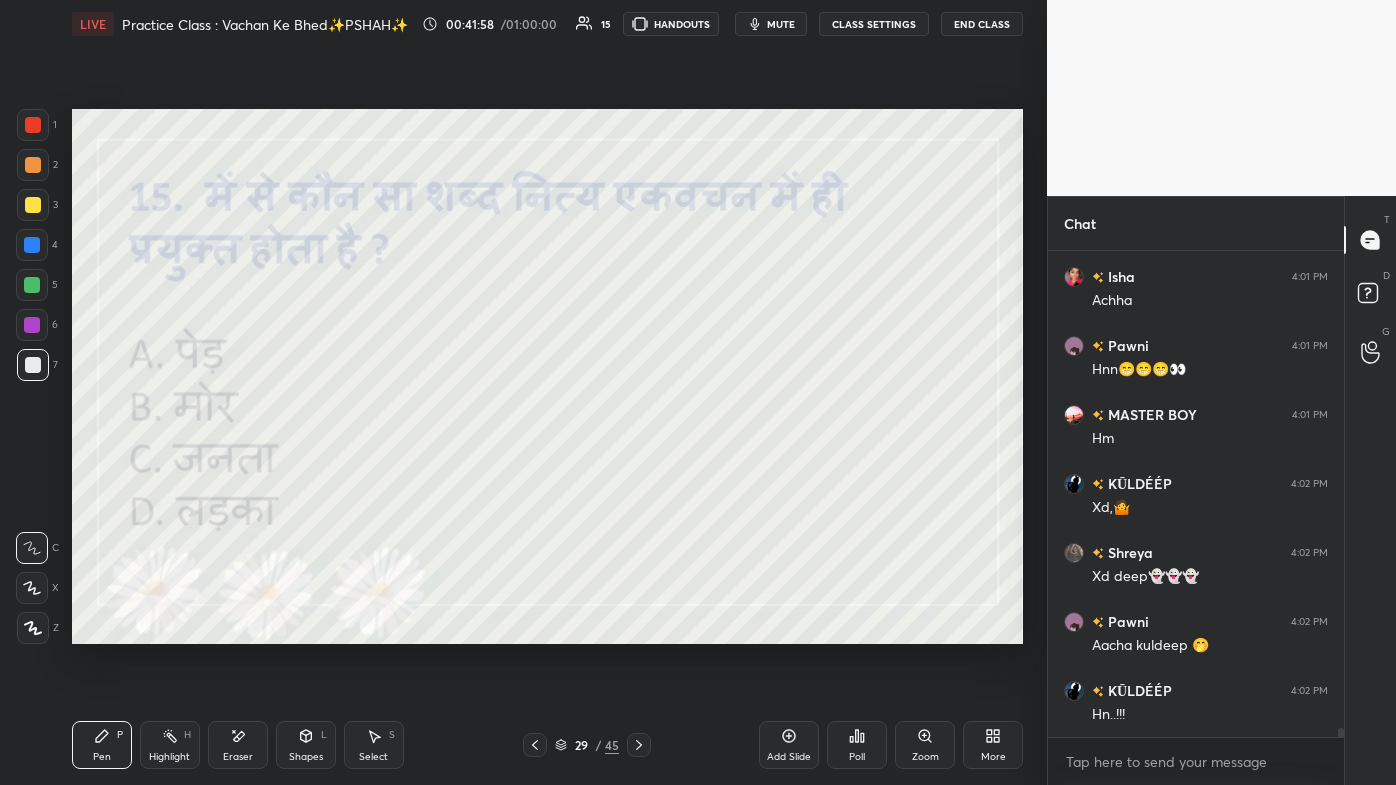 click on "More" at bounding box center (993, 745) 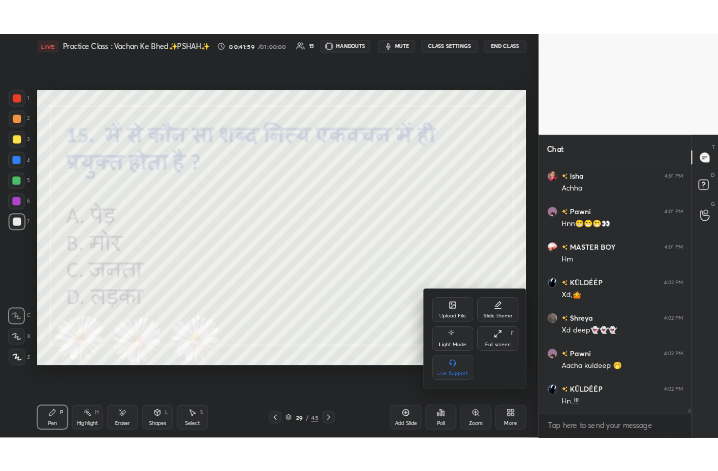 scroll, scrollTop: 26224, scrollLeft: 0, axis: vertical 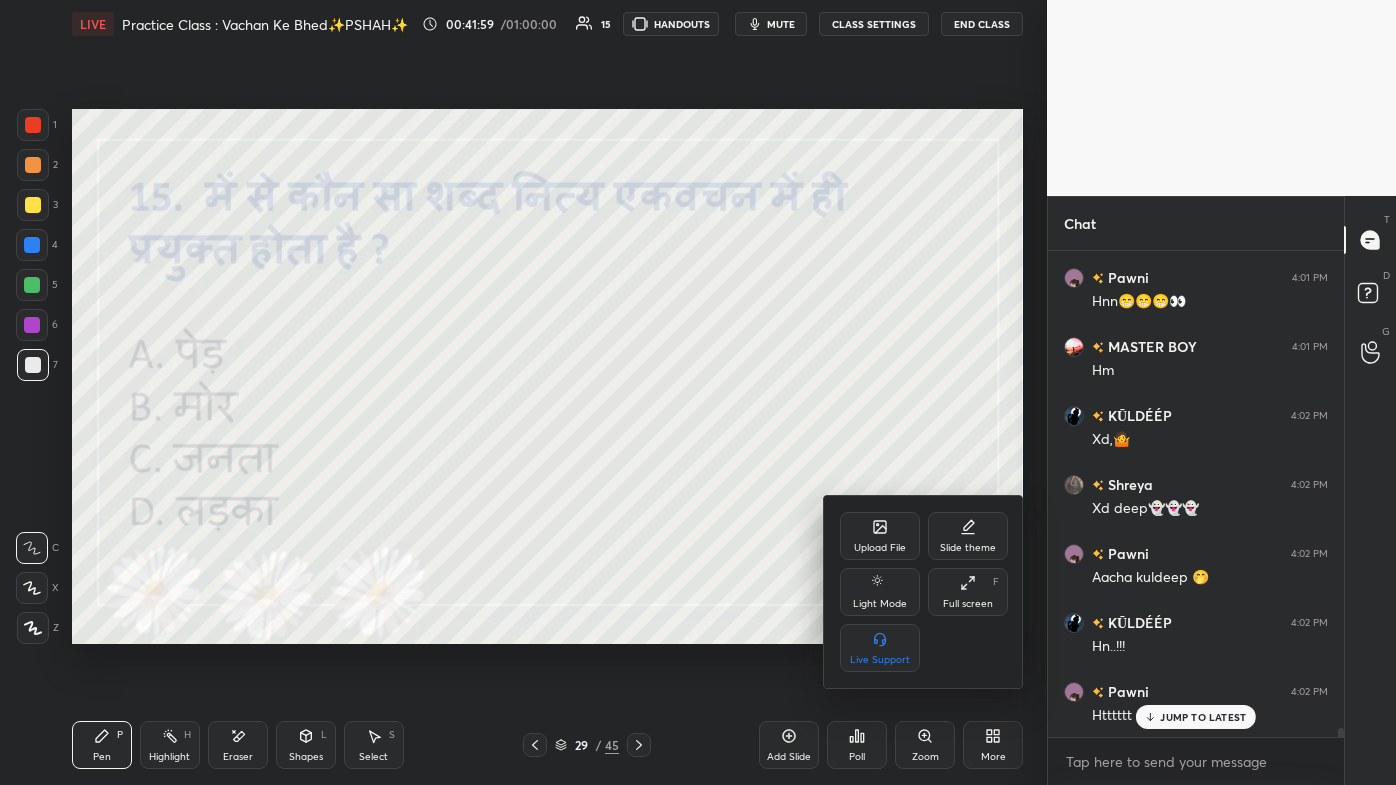 click on "Full screen F" at bounding box center (968, 592) 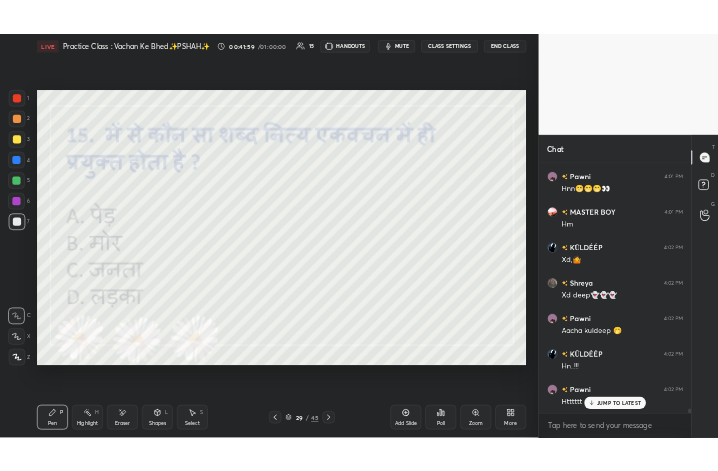 scroll, scrollTop: 343, scrollLeft: 466, axis: both 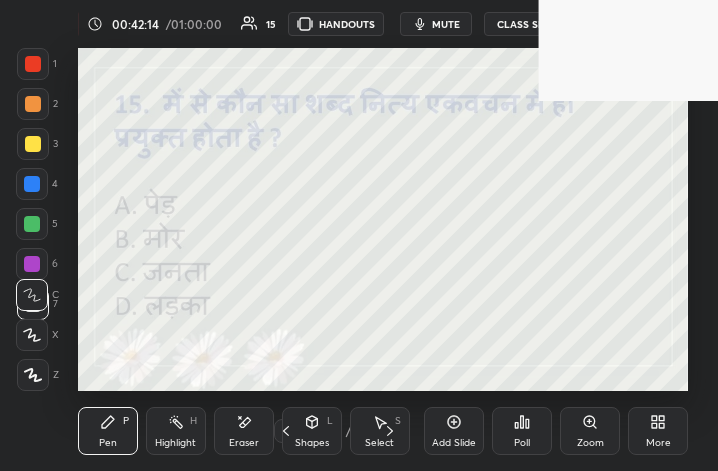 click on "More" at bounding box center [658, 443] 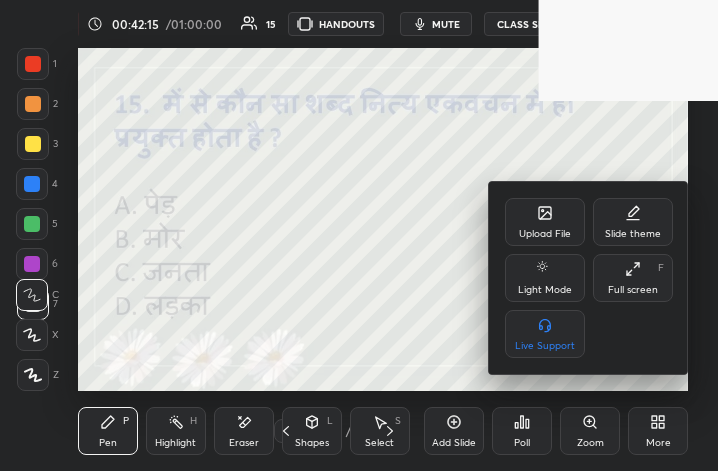 click on "Full screen F" at bounding box center (633, 278) 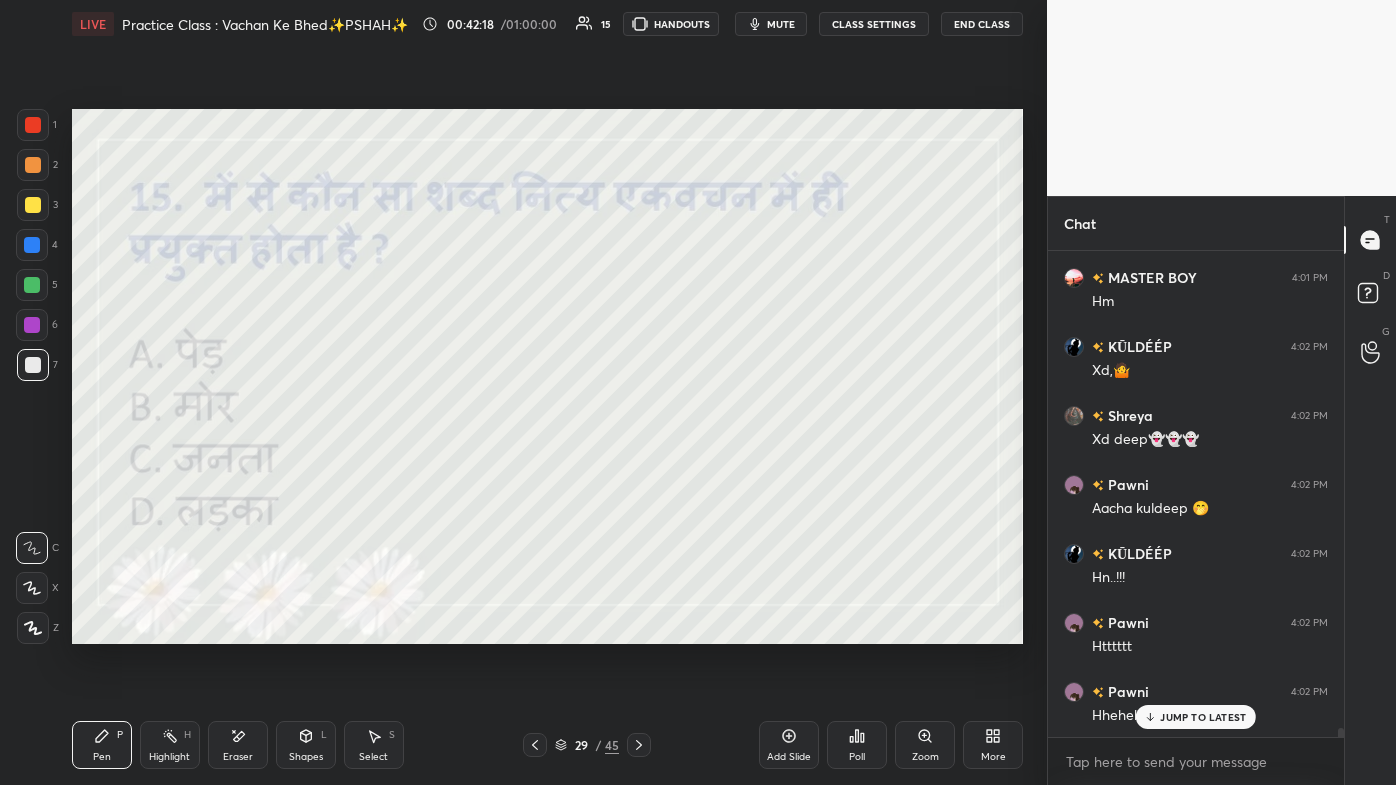 click on "JUMP TO LATEST" at bounding box center (1196, 717) 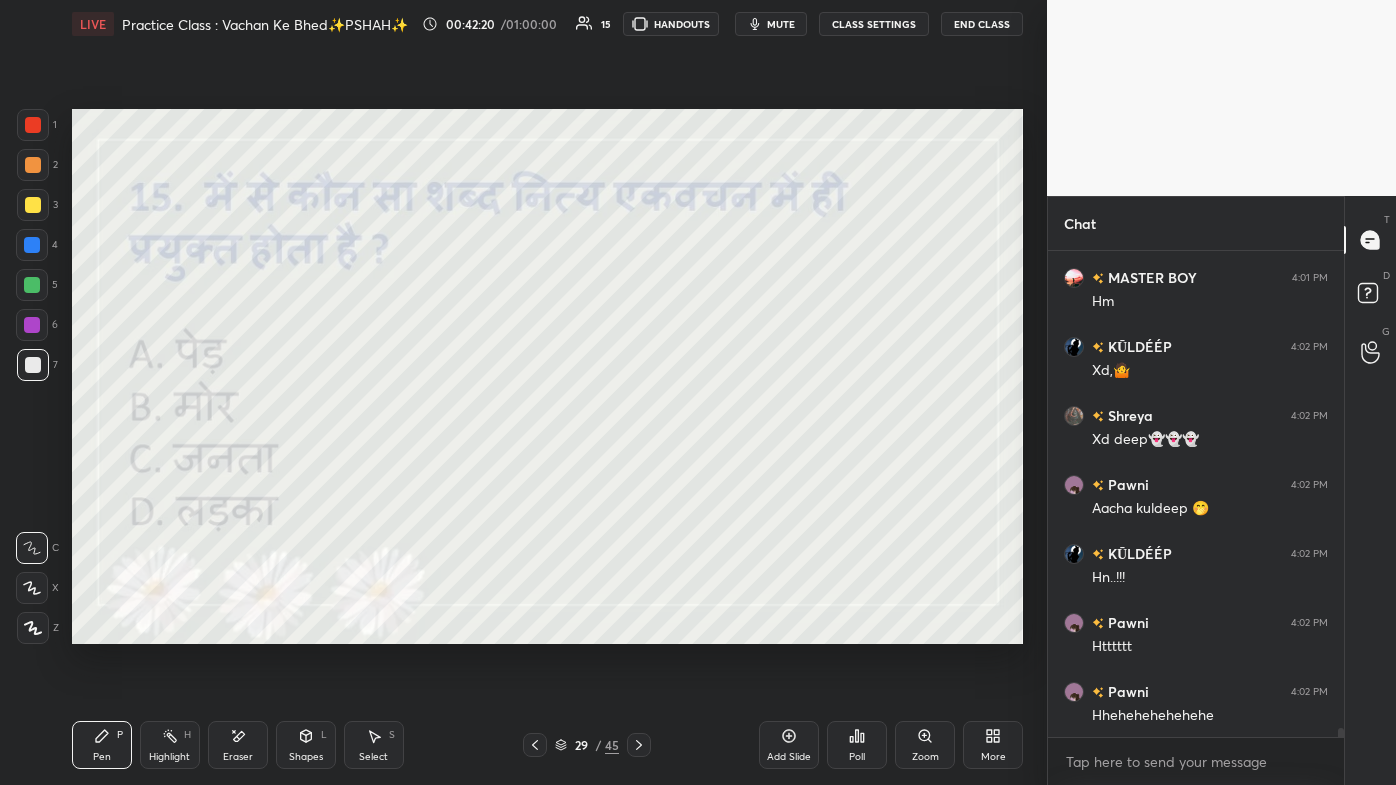 click on "Poll" at bounding box center (857, 745) 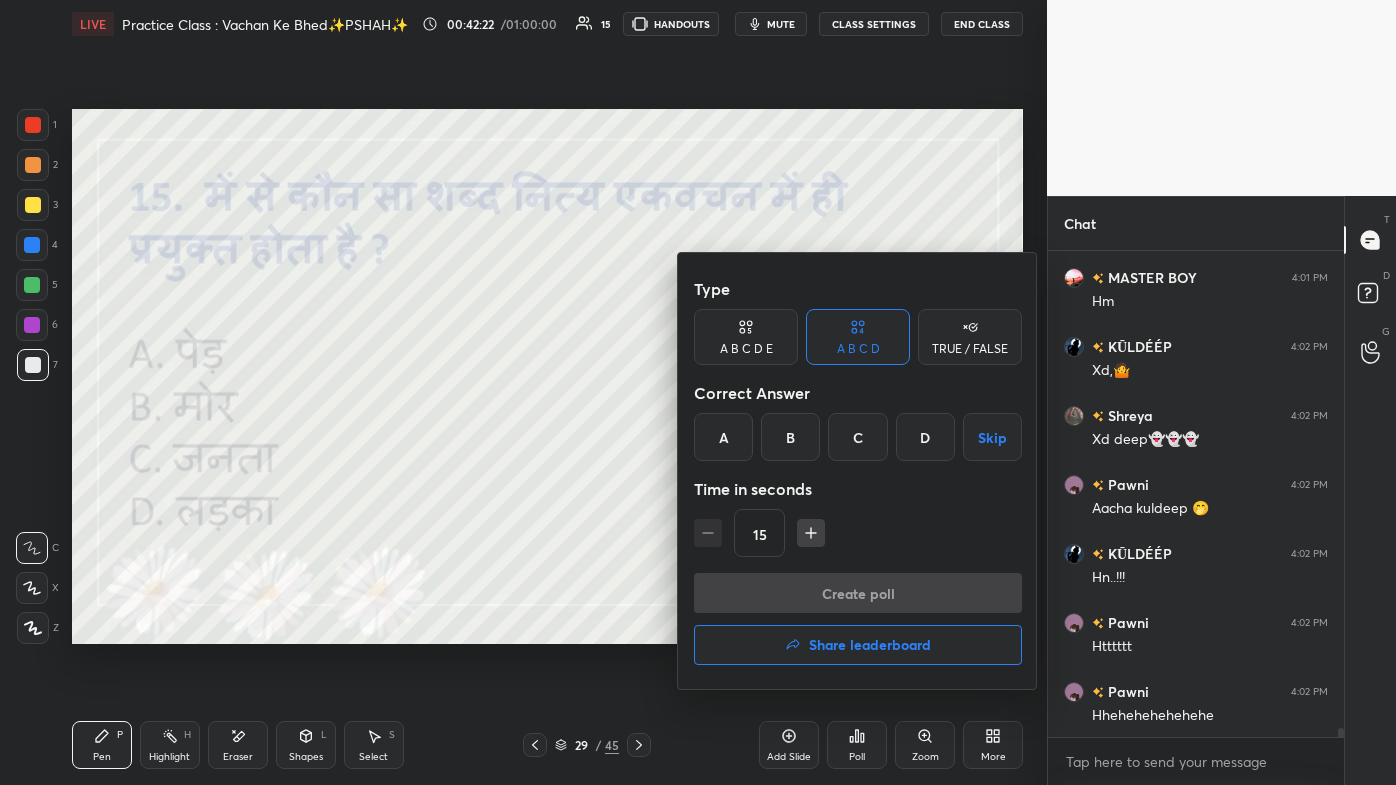 click on "C" at bounding box center (857, 437) 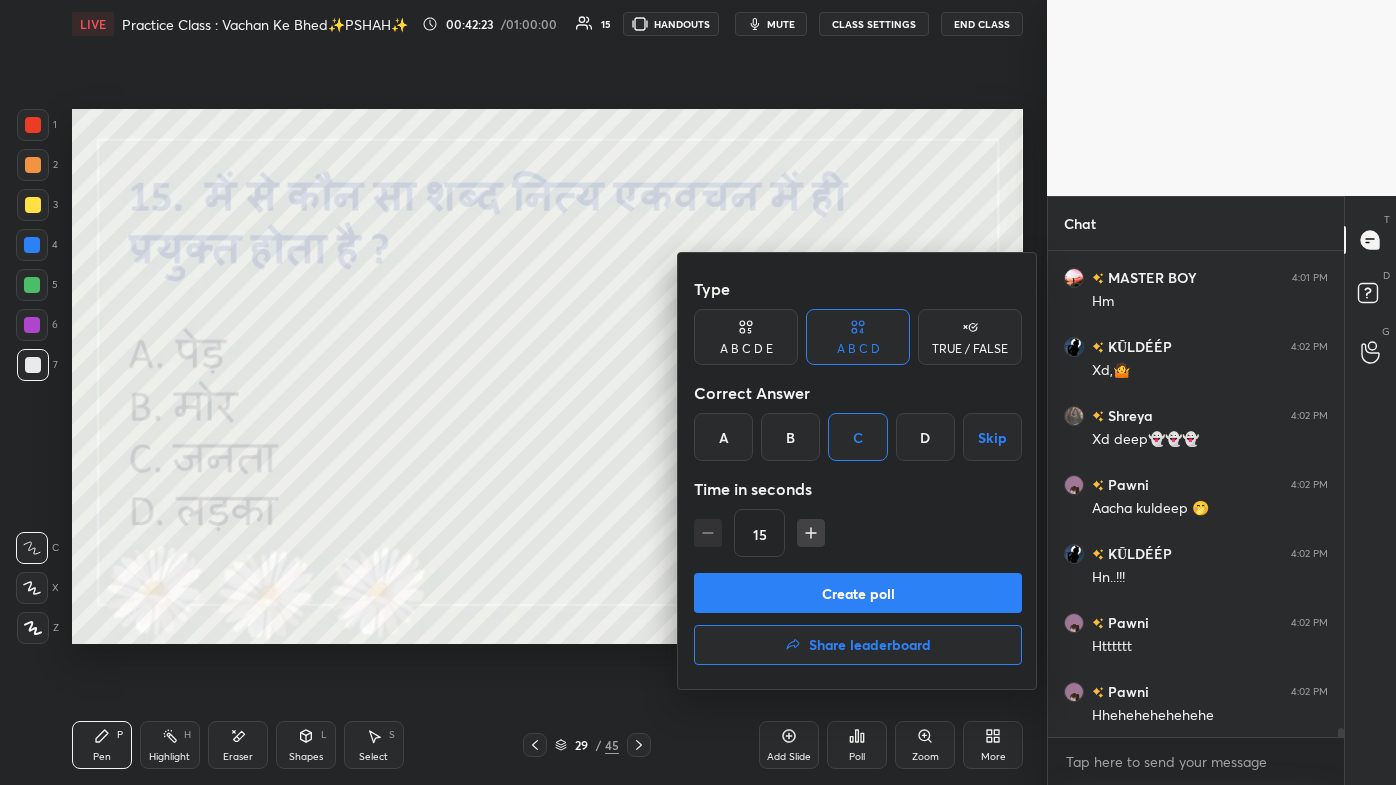 click on "Create poll" at bounding box center (858, 593) 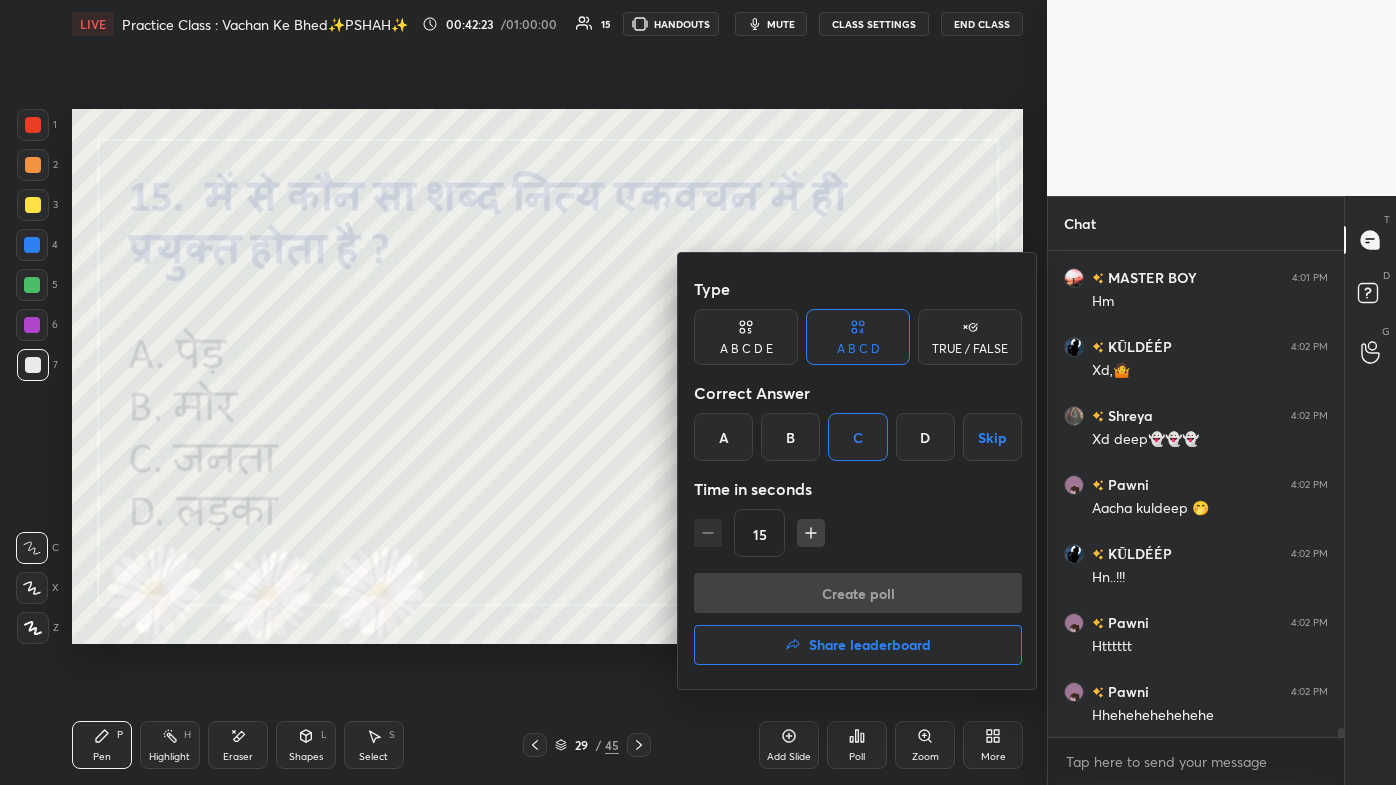 scroll, scrollTop: 452, scrollLeft: 290, axis: both 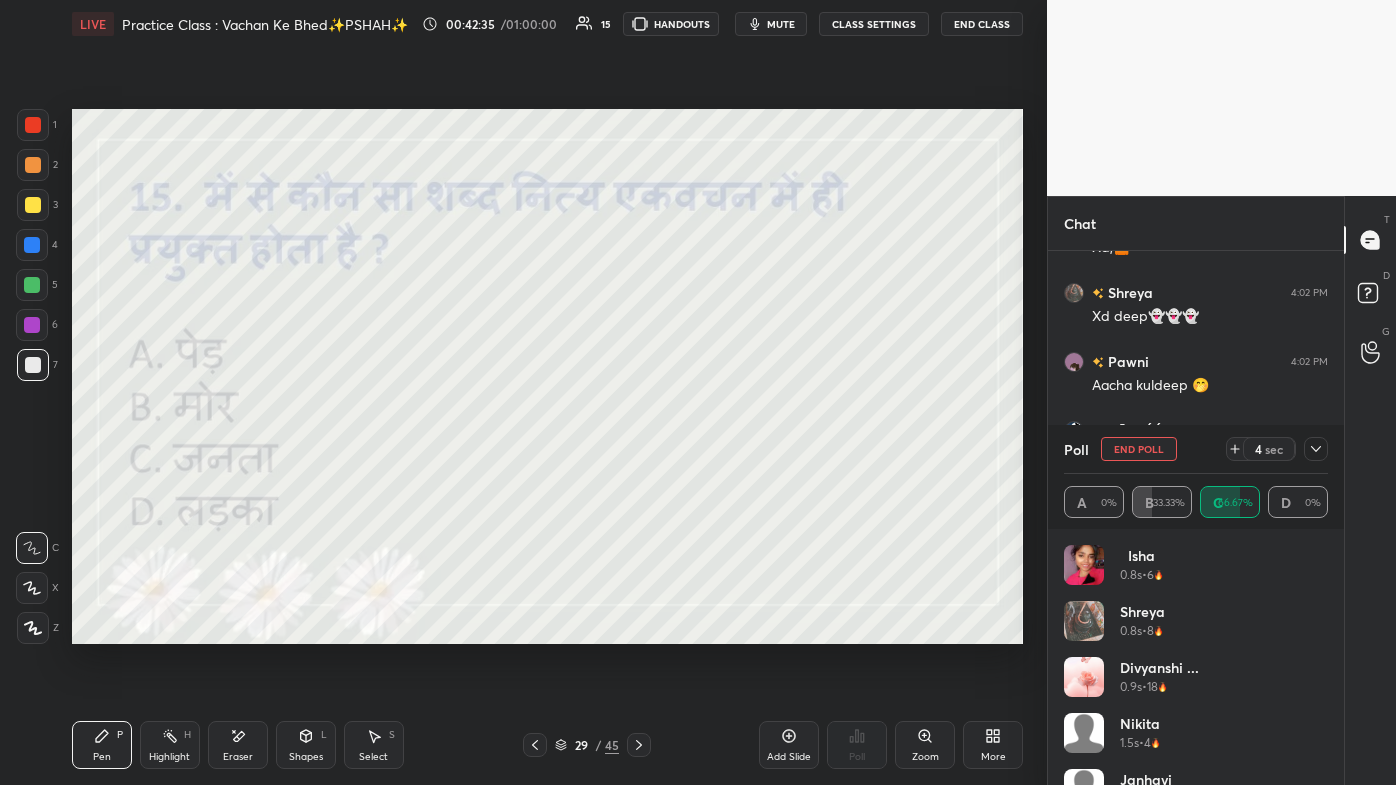 click 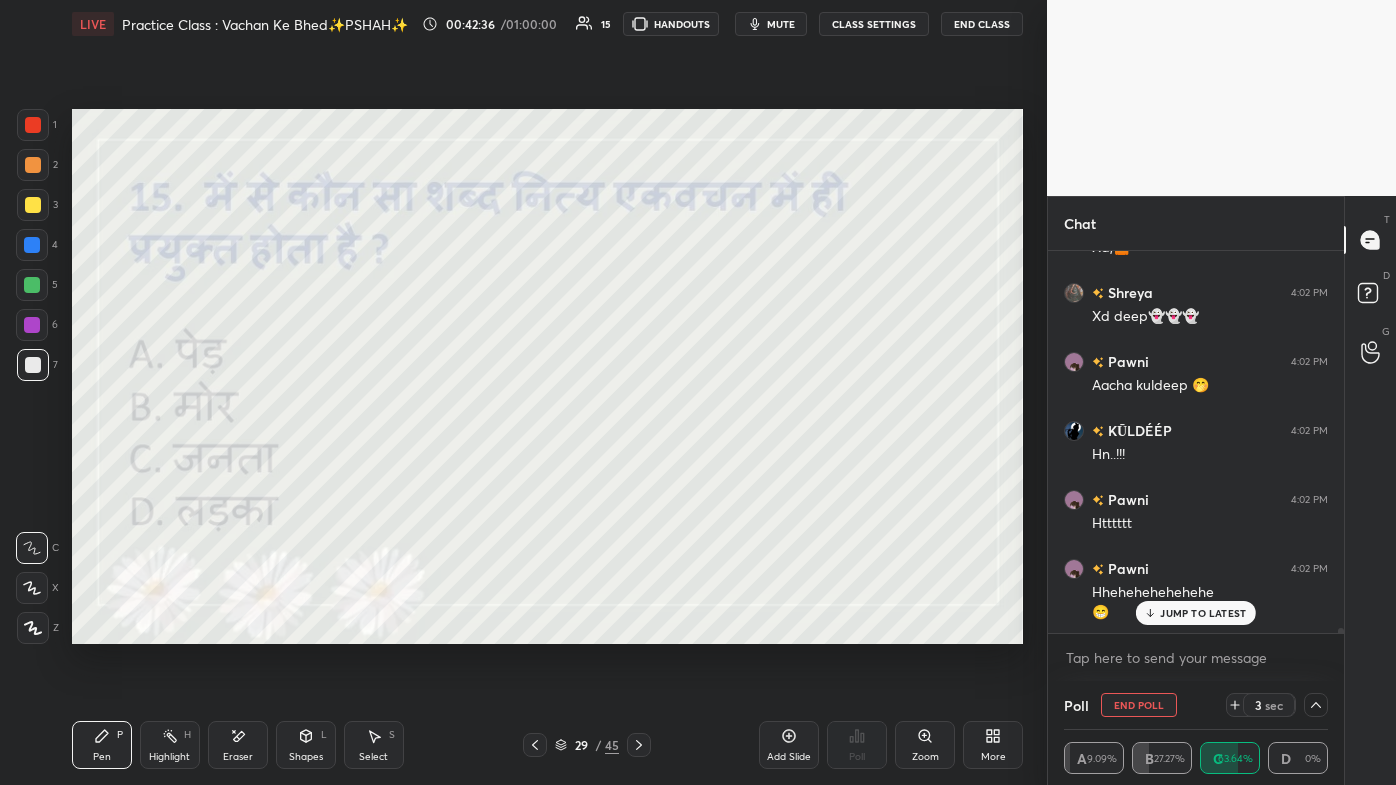 click on "JUMP TO LATEST" at bounding box center (1196, 613) 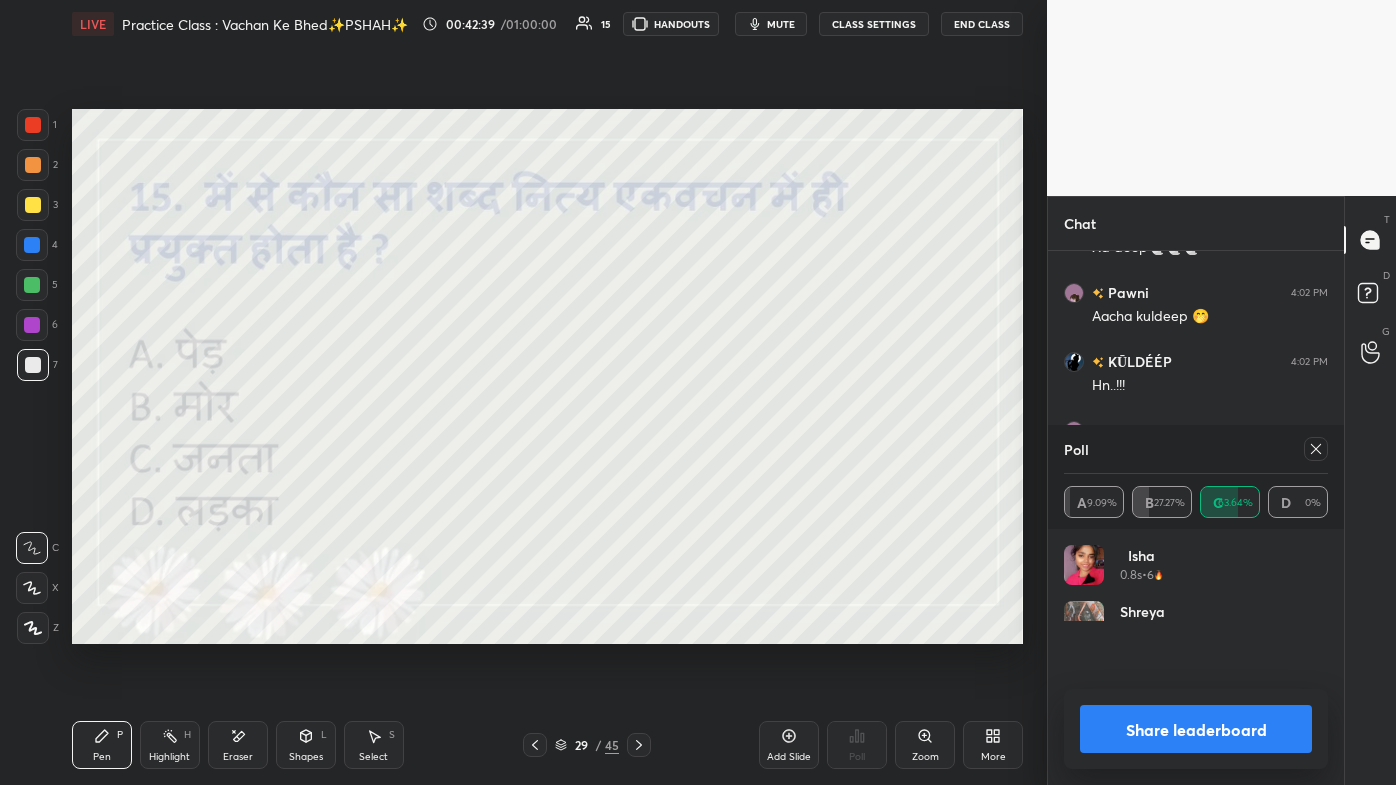 click on "Chat MASTER BOY 4:00 PM Byyy .ammi KŪLDÉÉP 4:01 PM 🙂 abhi 4:01 PM Hm KŪLDÉÉP 4:01 PM Pawni 🤷🤷 Isha 4:01 PM Achha Pawni 4:01 PM Hnn😁😁😁👀 MASTER BOY 4:01 PM Hm KŪLDÉÉP 4:01 PM Mere ko pta hai tum nhi jaoge mere ko chhod ke😹😹😹 Shreya 4:01 PM BYY EVERYONE 🙃 KŪLDÉÉP 4:02 PM Xd,🤷 Shreya 4:02 PM Xd deep👻👻👻 Pawni 4:02 PM Aacha kuldeep 🤭 KŪLDÉÉP 4:02 PM Hn..!!! Pawni 4:02 PM Htttttt KŪLDÉÉP 4:02 PM 🥺 divyanshi ... 4:02 PM Polllllllllll KŪLDÉÉP 4:02 PM Htt bol diya😐😐 Pawni 4:02 PM Hhehehehehehehe 😁 MASTER BOY 4:02 PM Mam lbb JUMP TO LATEST Enable hand raising Enable raise hand to speak to learners. Once enabled, chat will be turned off temporarily. Enable x   Doubts asked by learners will show up here NEW DOUBTS ASKED No one has raised a hand yet Can't raise hand Looks like educator just invited you to speak. Please wait before you can raise your hand again. Got it Poll A 9.09% B 27.27% C 63.64% D 0% Isha 0.8s  •  6 Shreya 0.8s  •  8 18" at bounding box center (1195, 490) 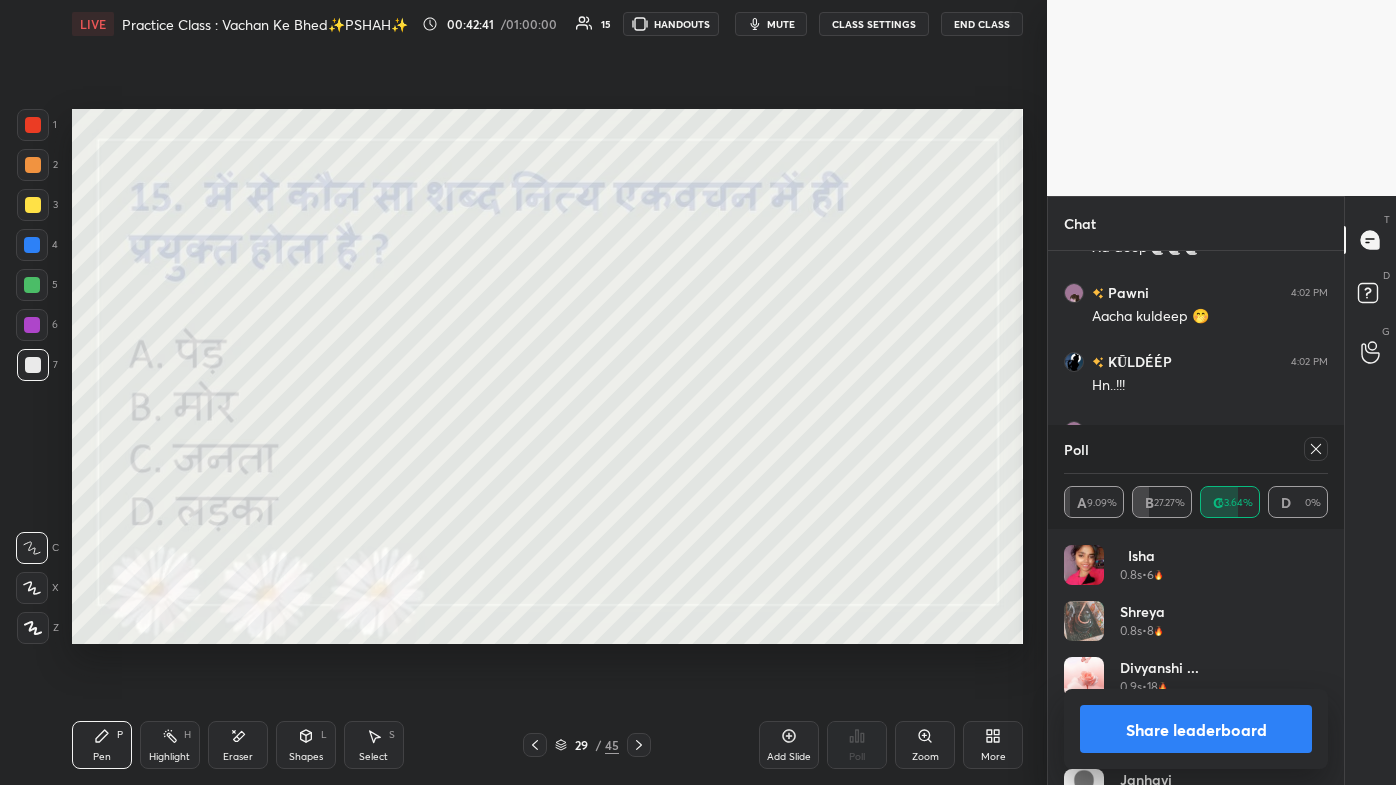 click 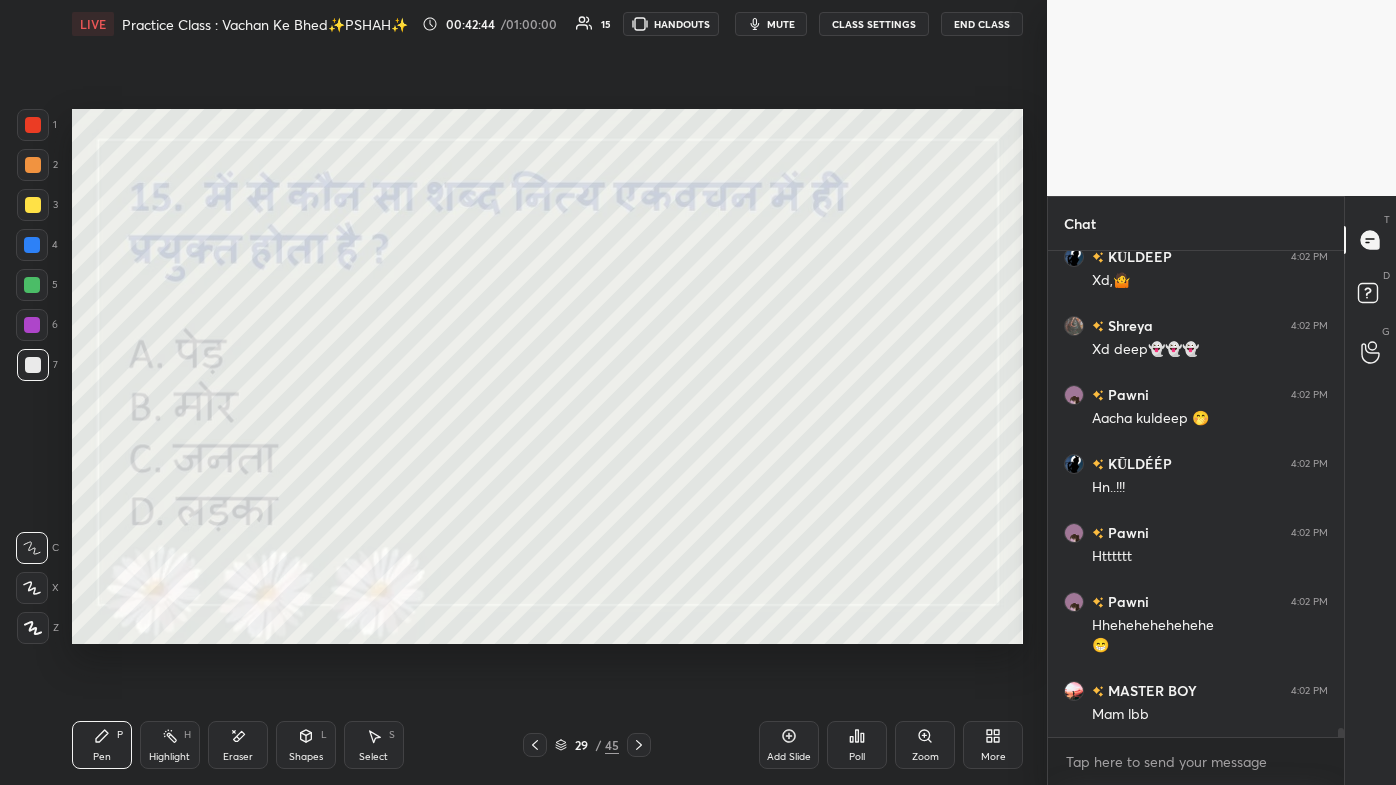 click on "Eraser" at bounding box center [238, 757] 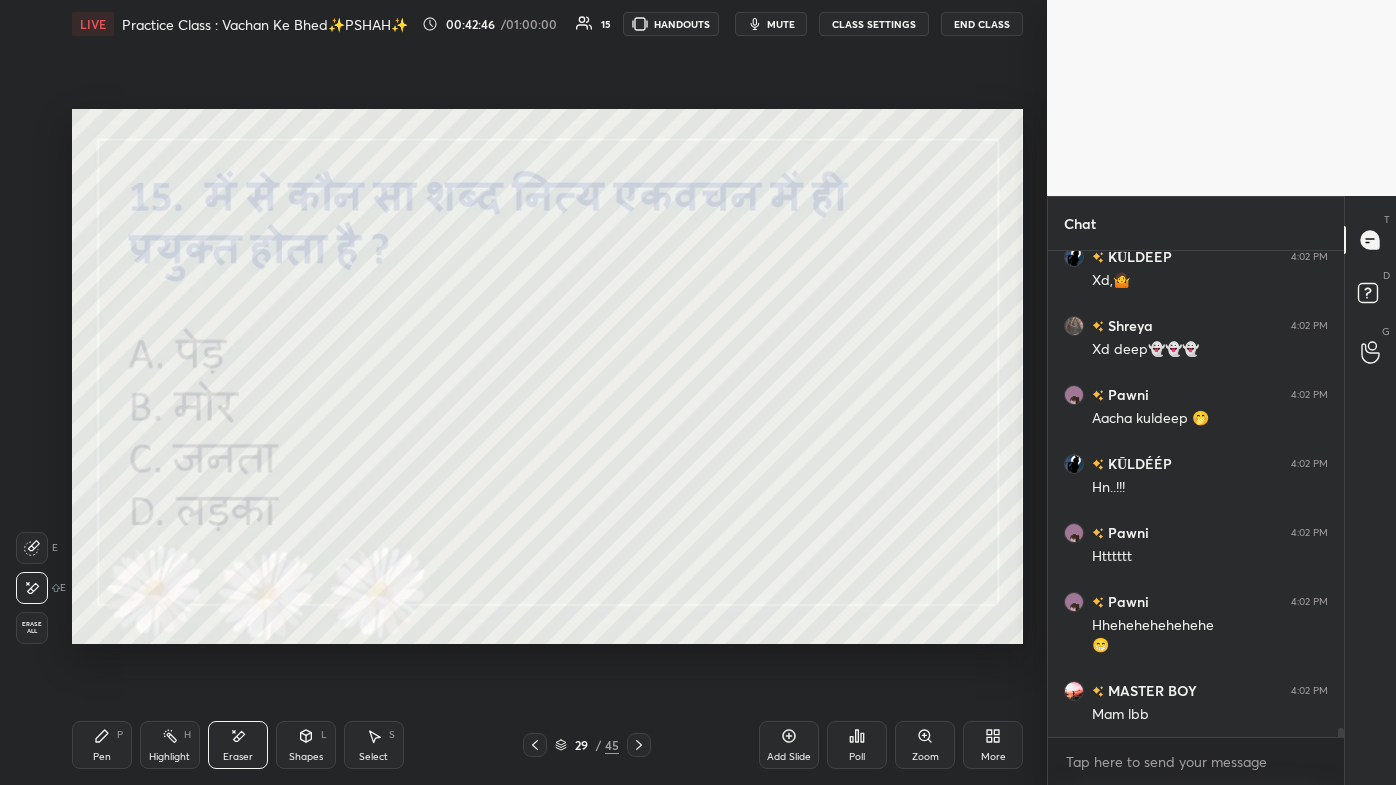 click 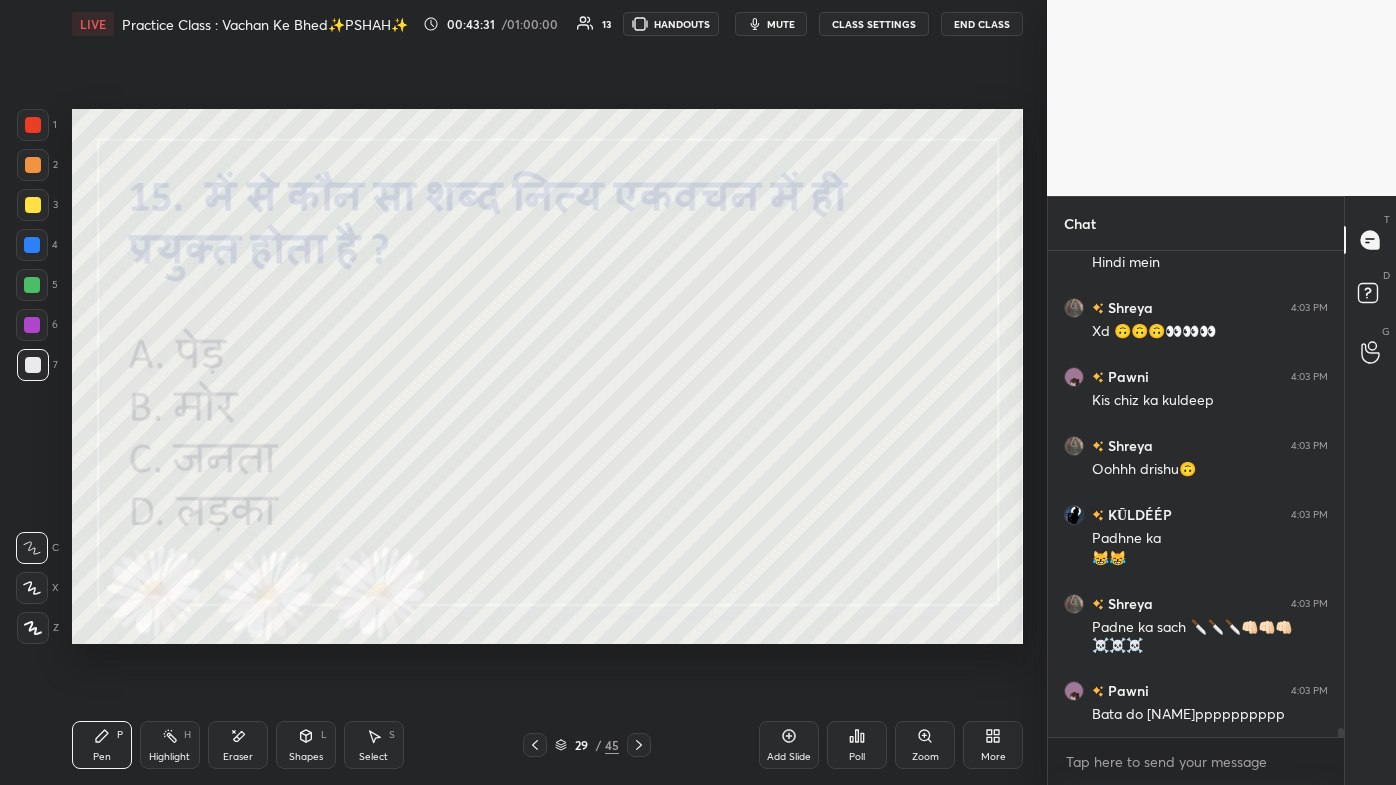 click 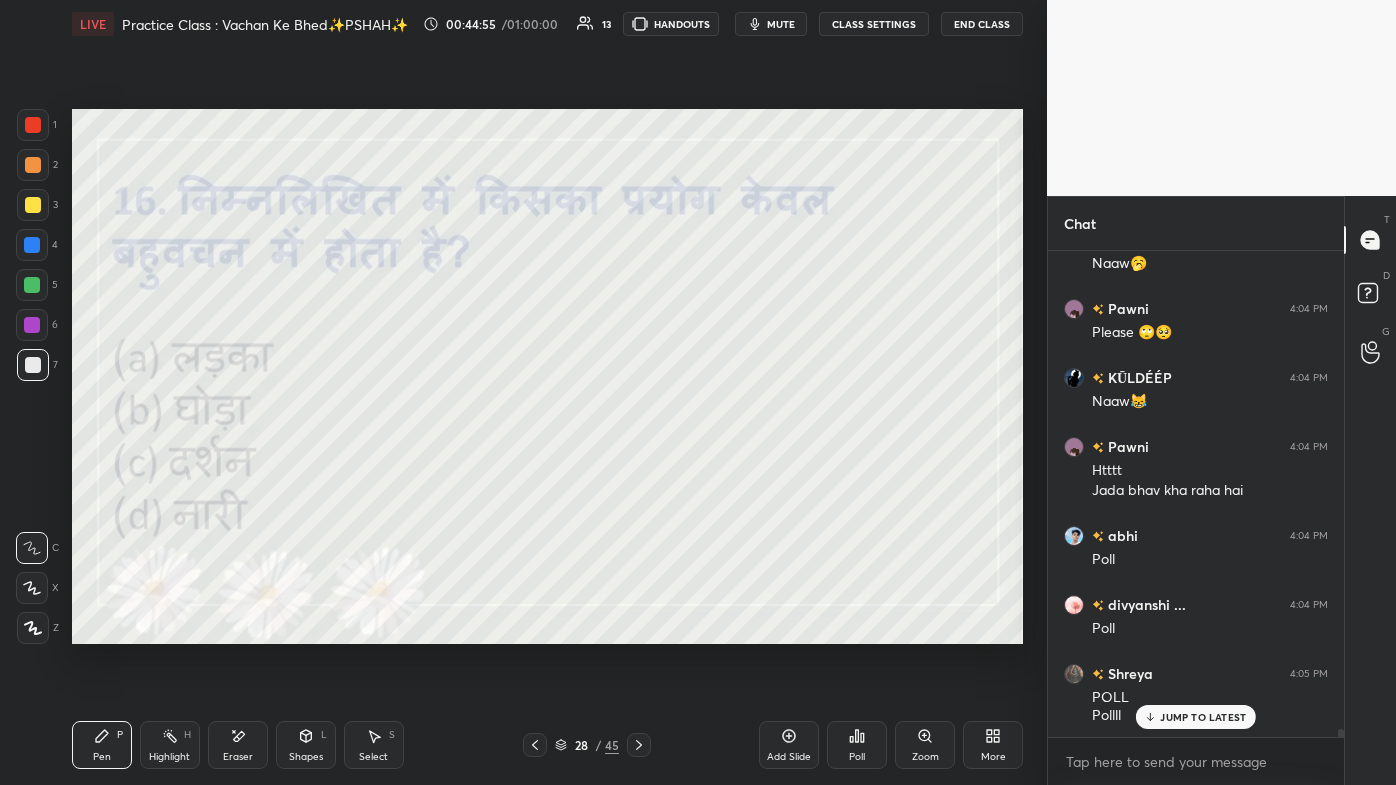 scroll, scrollTop: 27632, scrollLeft: 0, axis: vertical 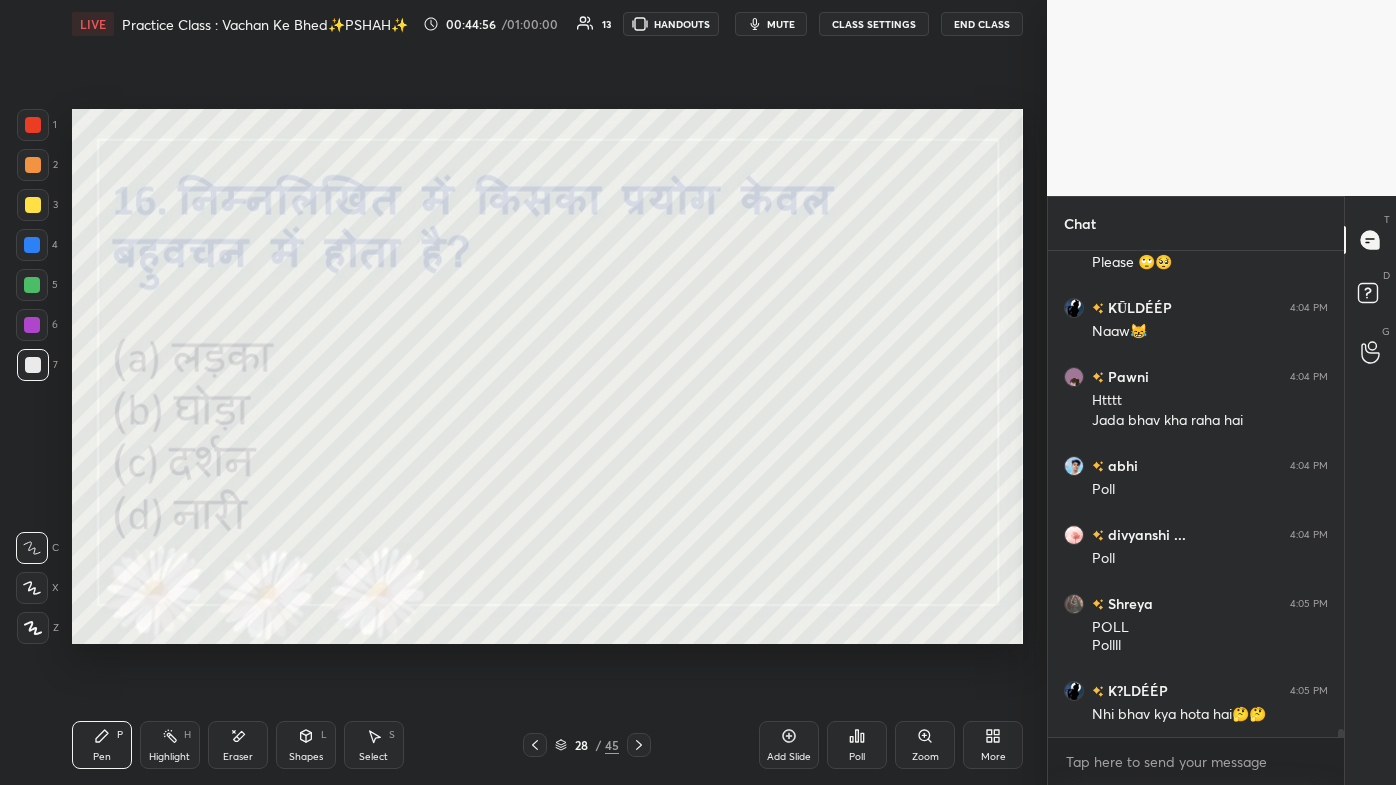 click on "Poll" at bounding box center [857, 757] 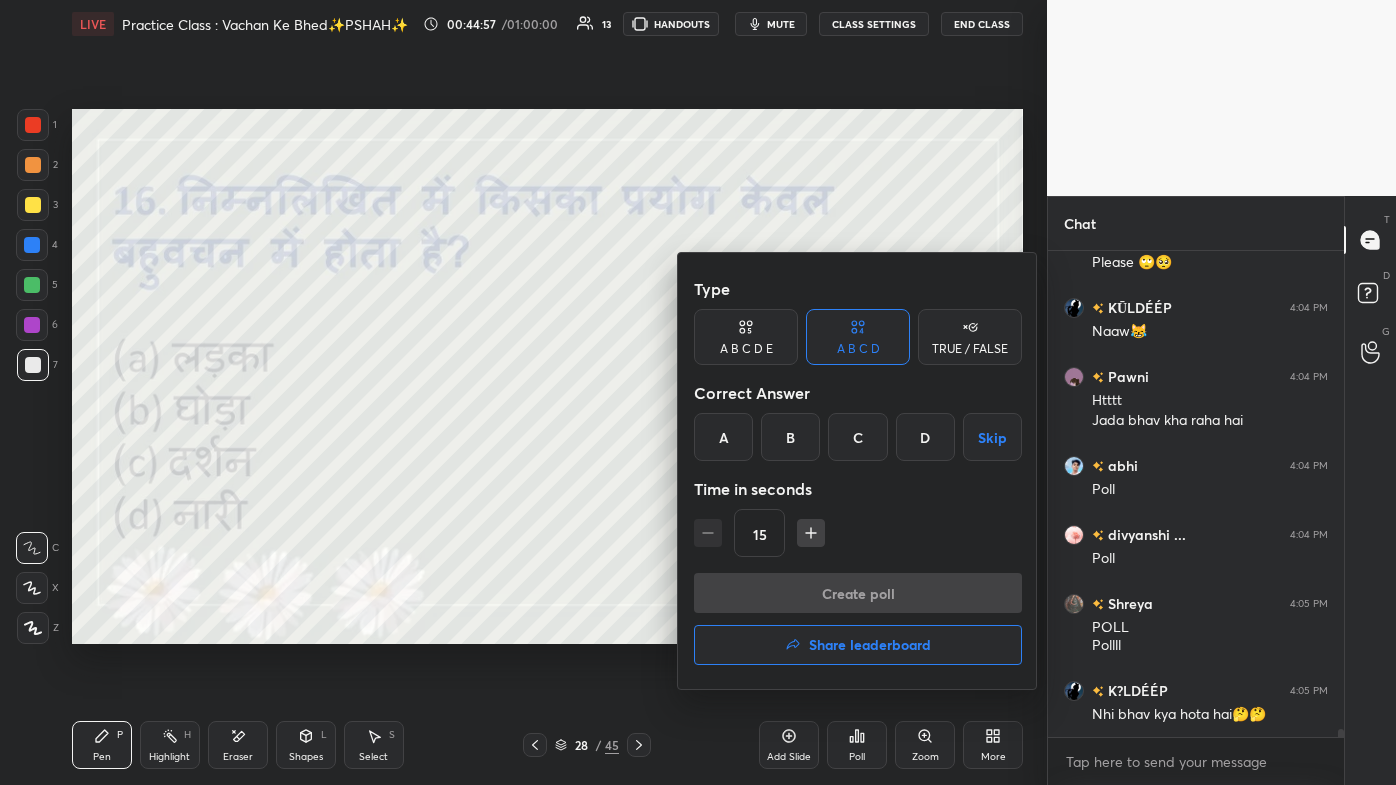click on "C" at bounding box center [857, 437] 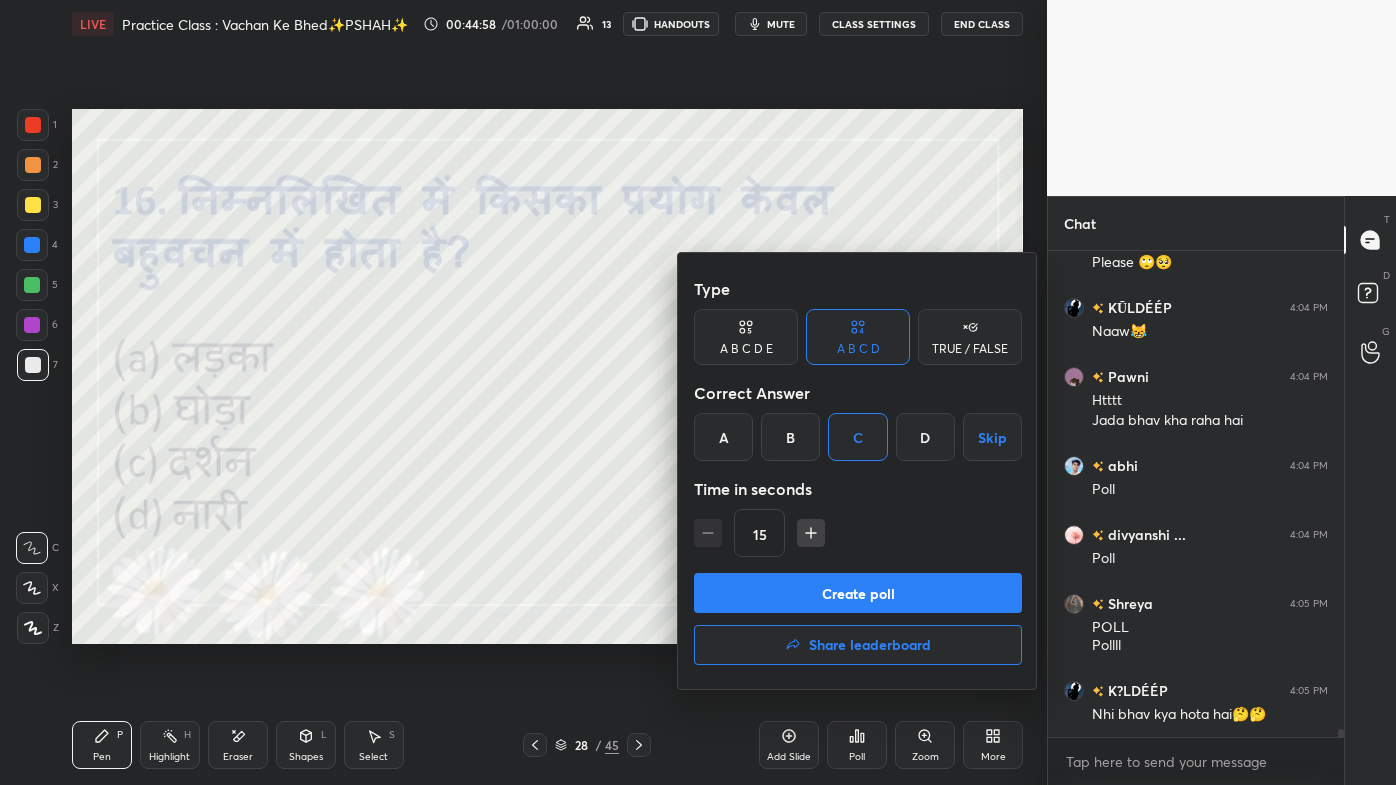 click on "Create poll" at bounding box center [858, 593] 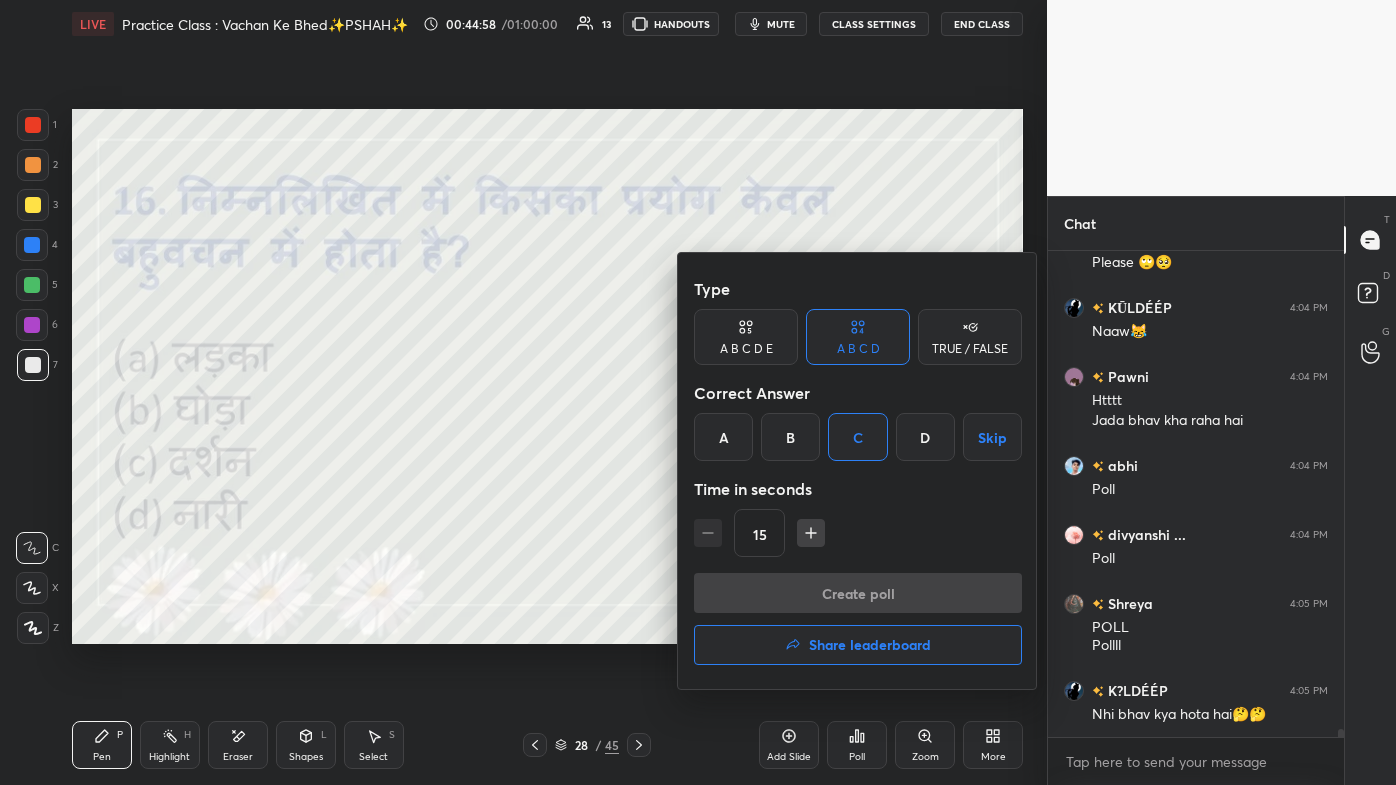 scroll, scrollTop: 423, scrollLeft: 290, axis: both 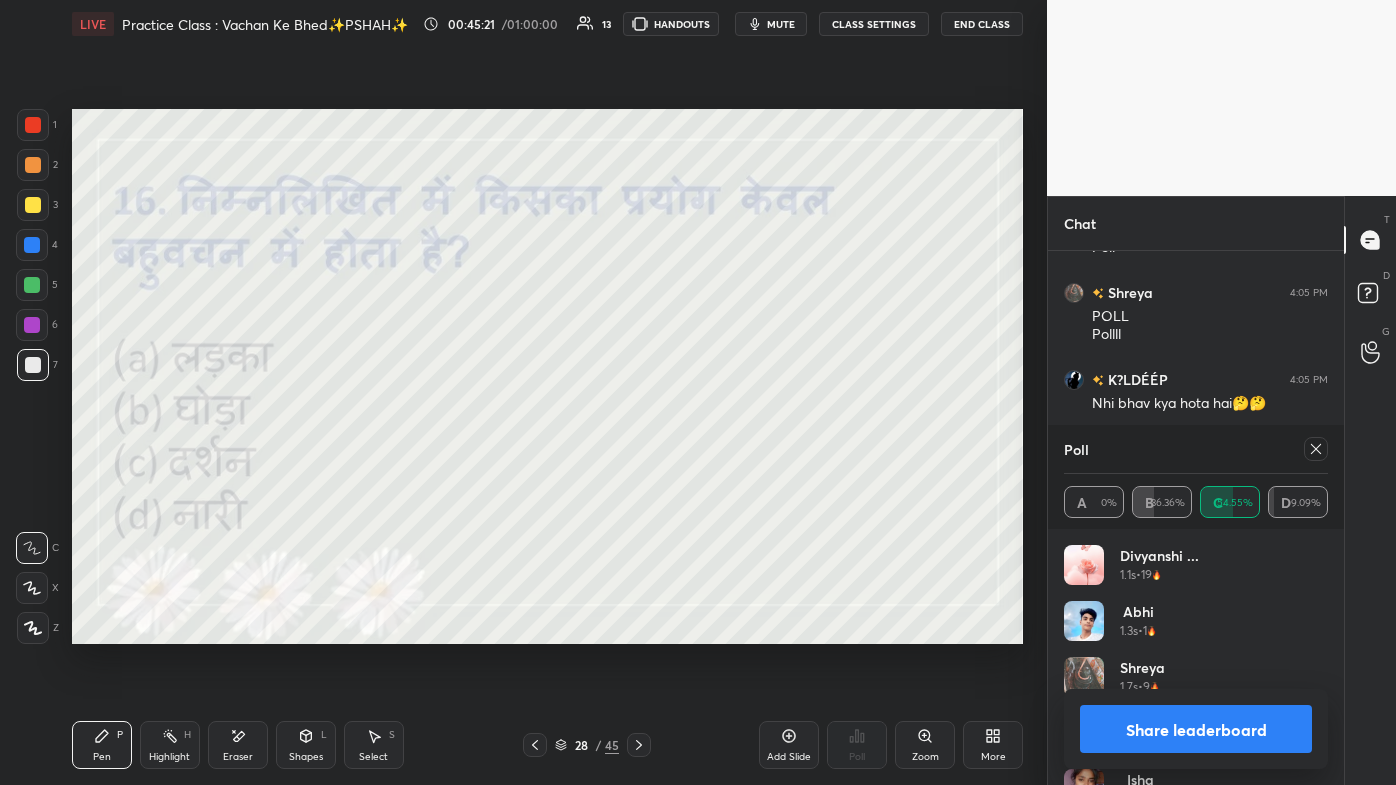 click 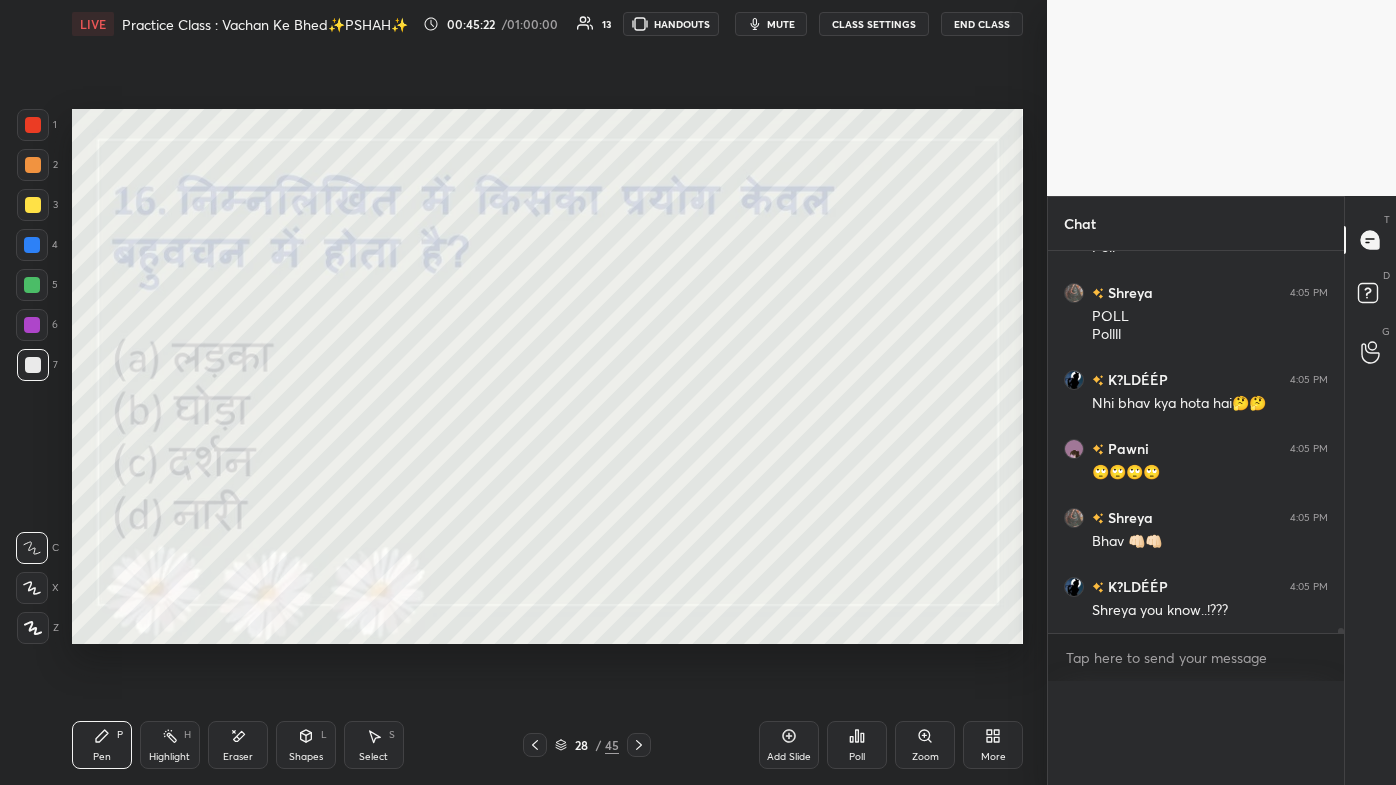 scroll, scrollTop: 2, scrollLeft: 258, axis: both 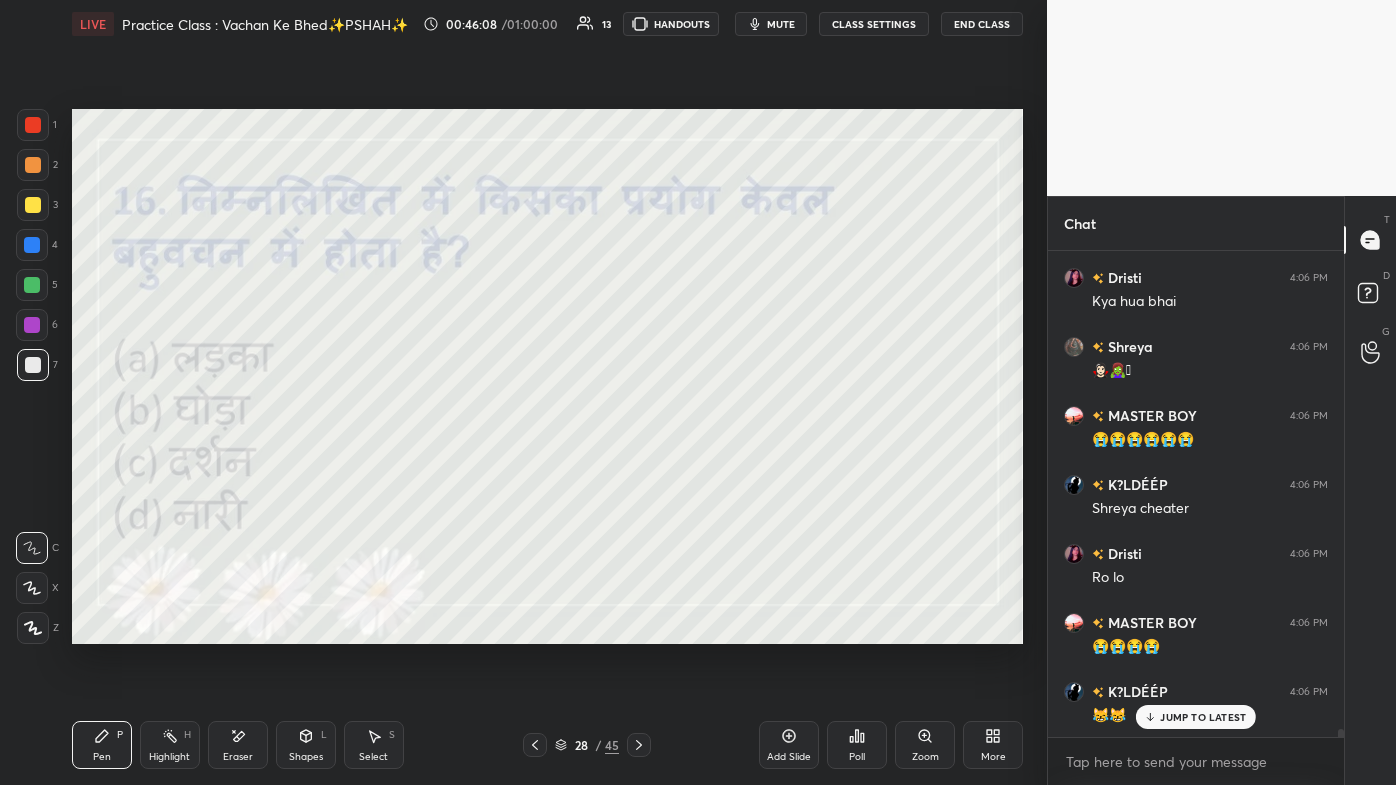click on "JUMP TO LATEST" at bounding box center (1203, 717) 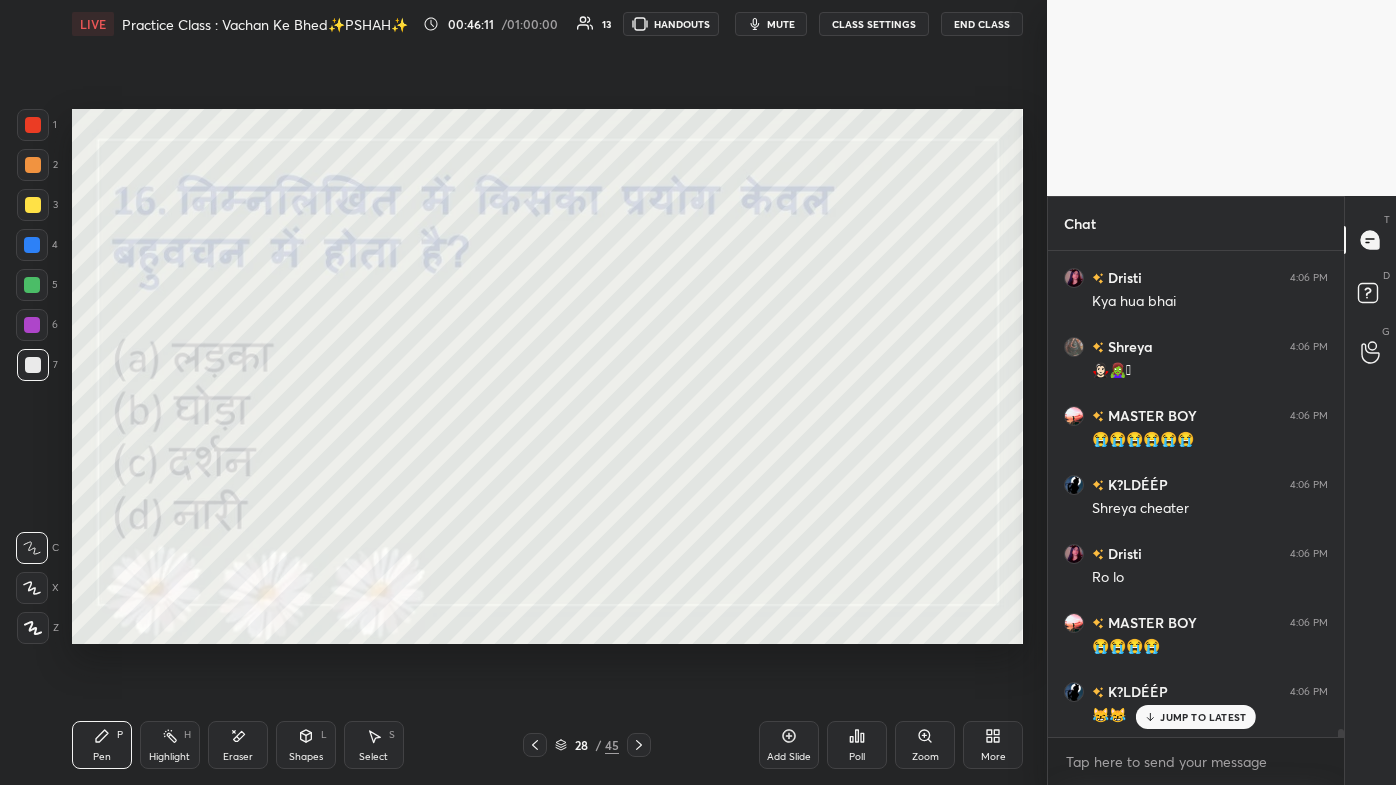 scroll, scrollTop: 28666, scrollLeft: 0, axis: vertical 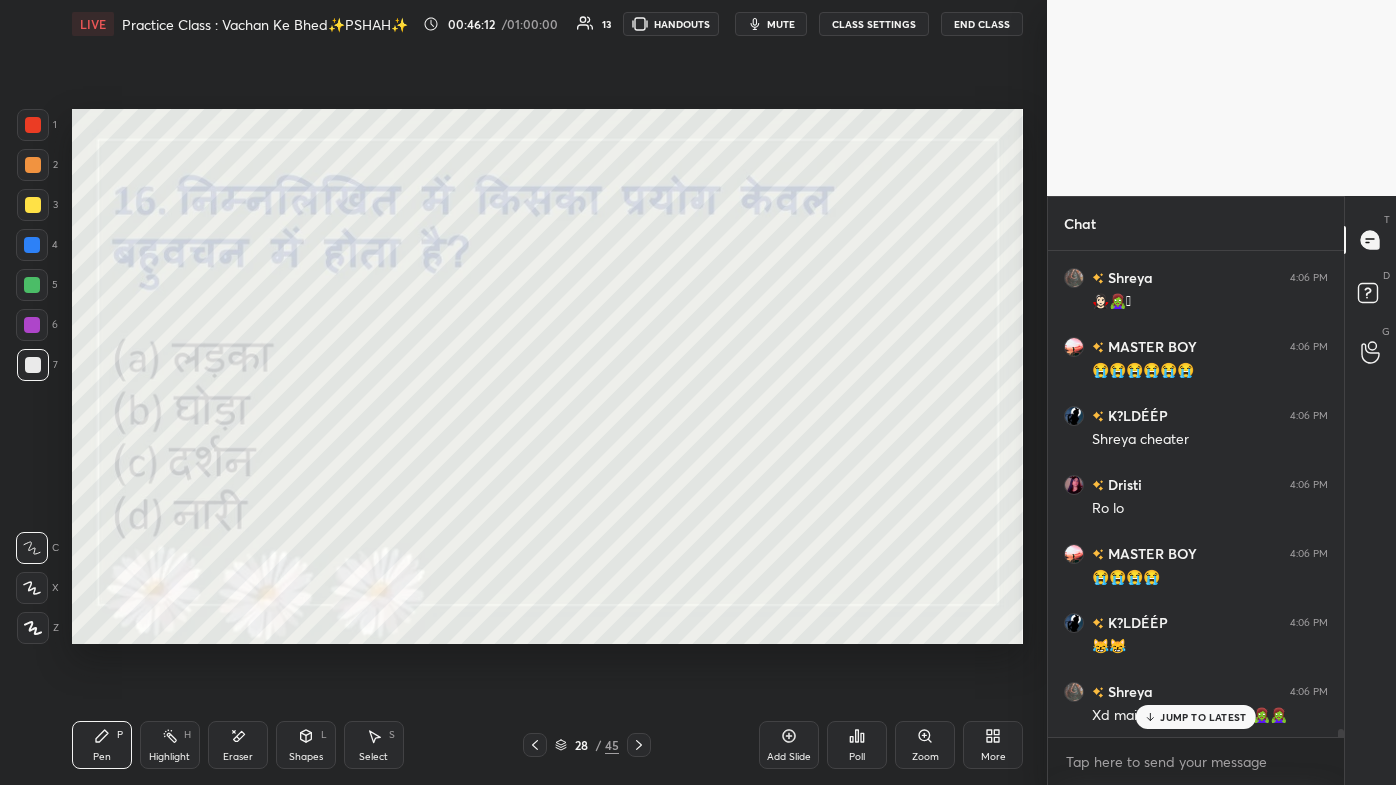 click on "JUMP TO LATEST" at bounding box center (1203, 717) 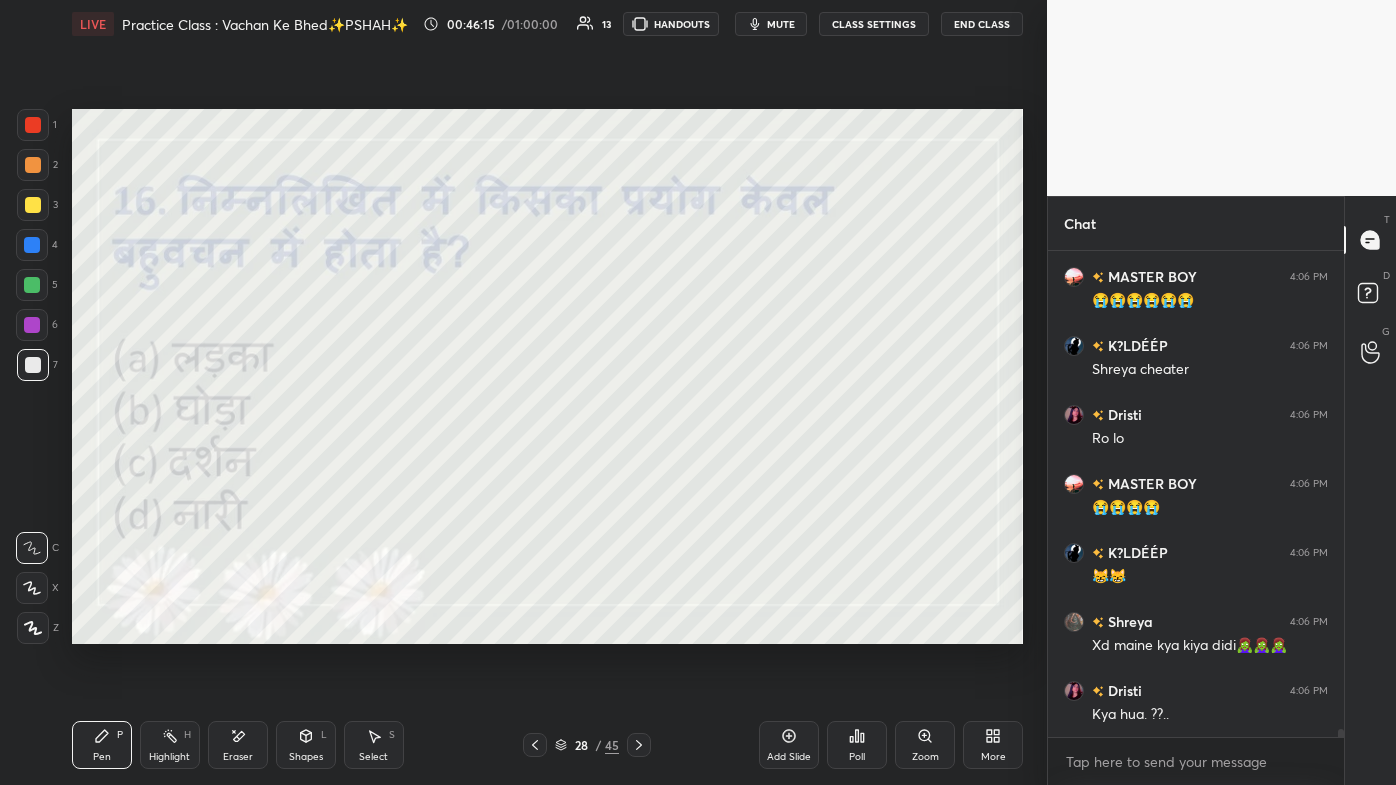 scroll, scrollTop: 28805, scrollLeft: 0, axis: vertical 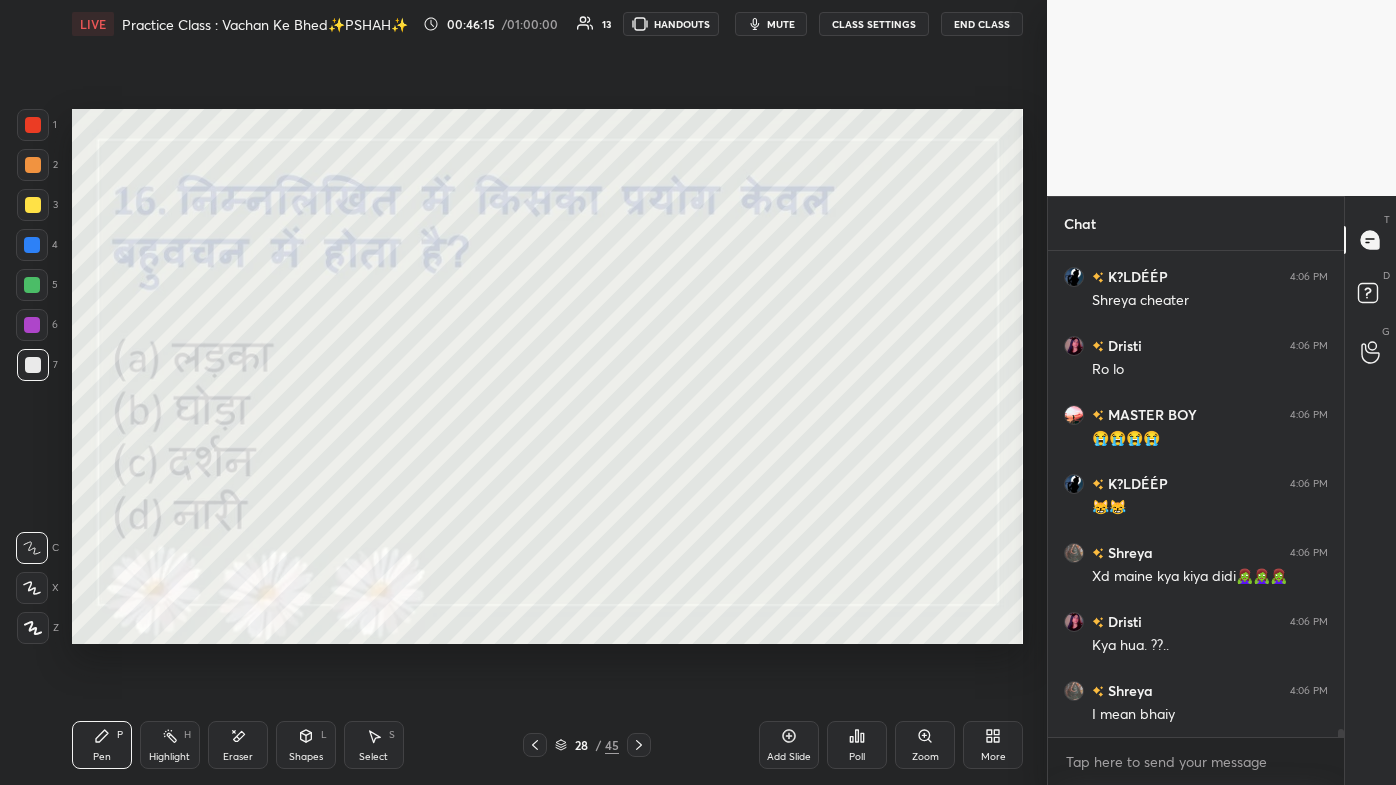 click 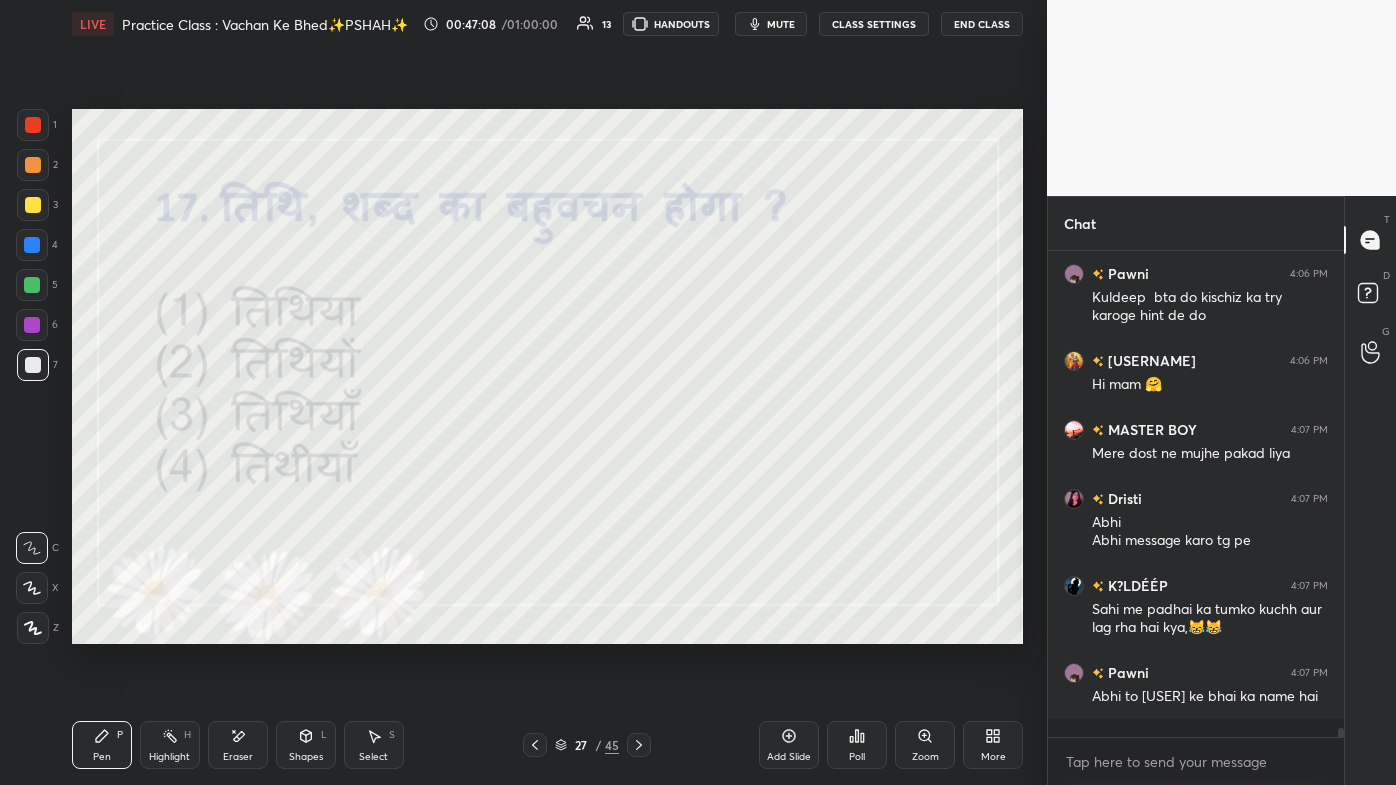 scroll, scrollTop: 26152, scrollLeft: 0, axis: vertical 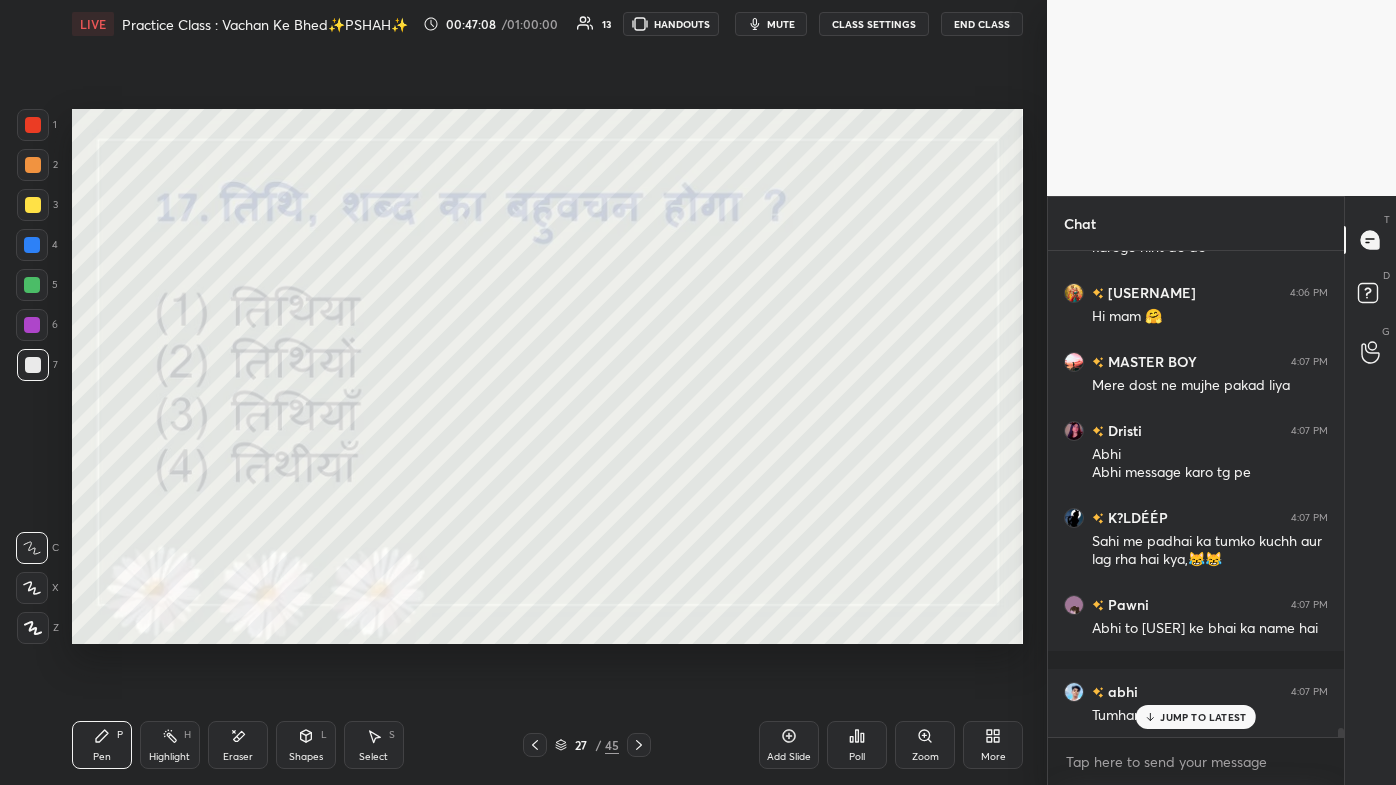 click on "Poll" at bounding box center [857, 745] 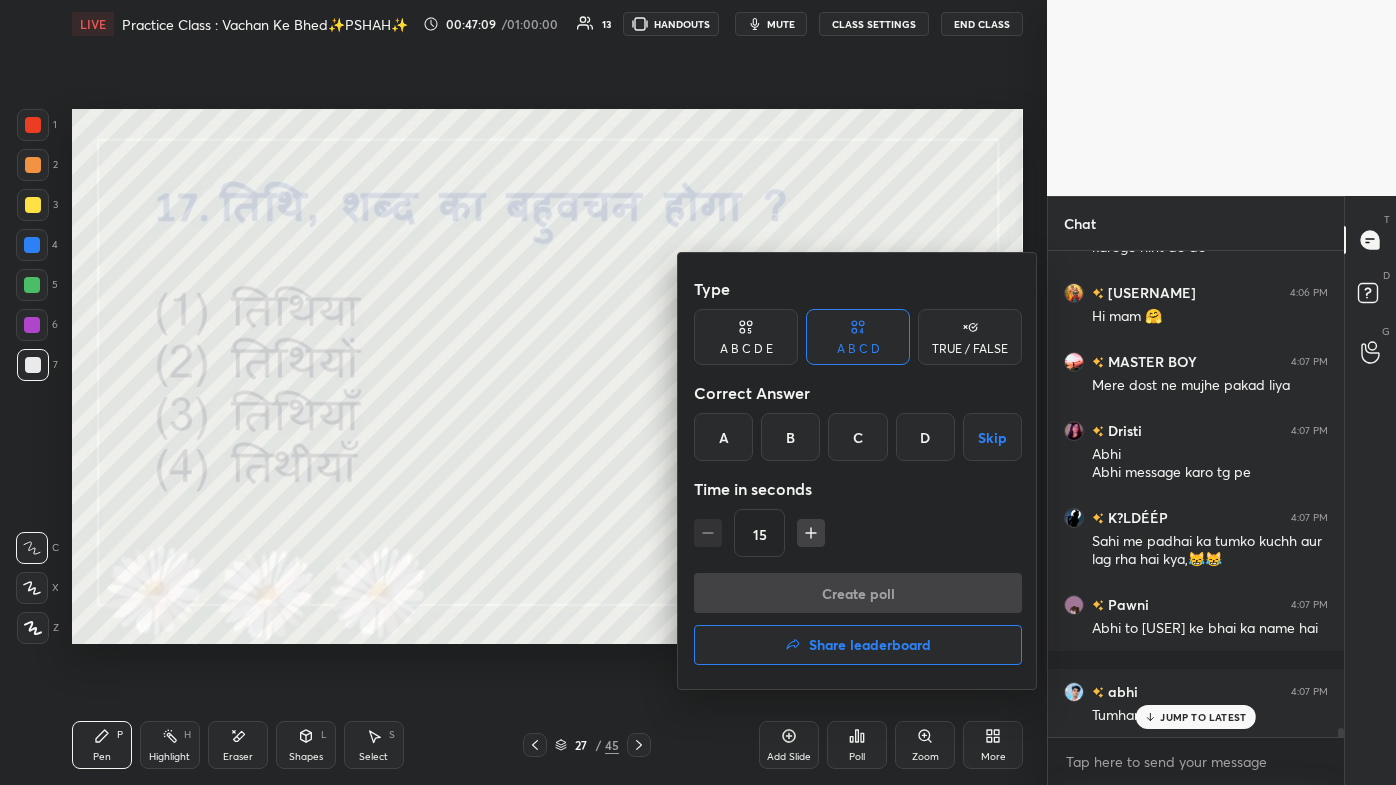 click on "C" at bounding box center [857, 437] 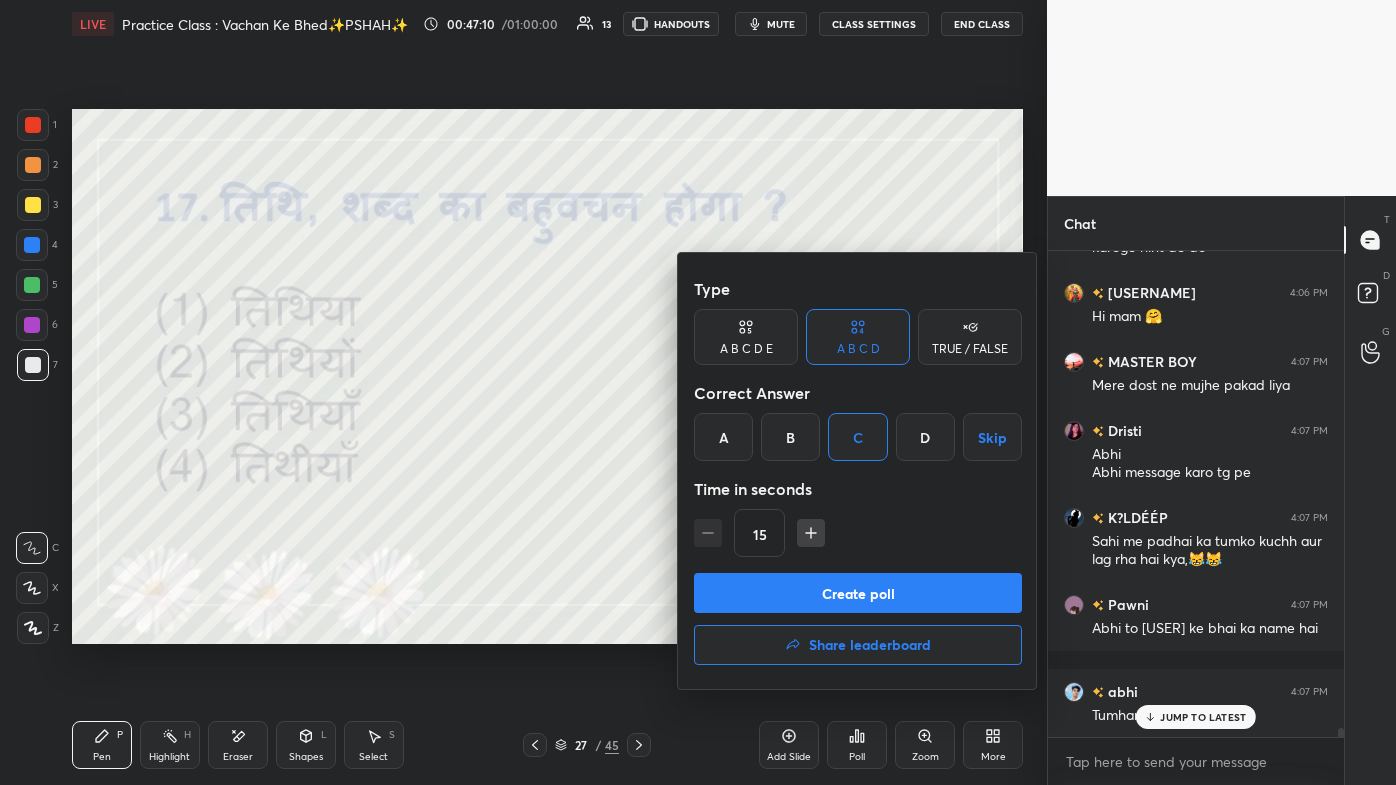 click on "Create poll" at bounding box center [858, 593] 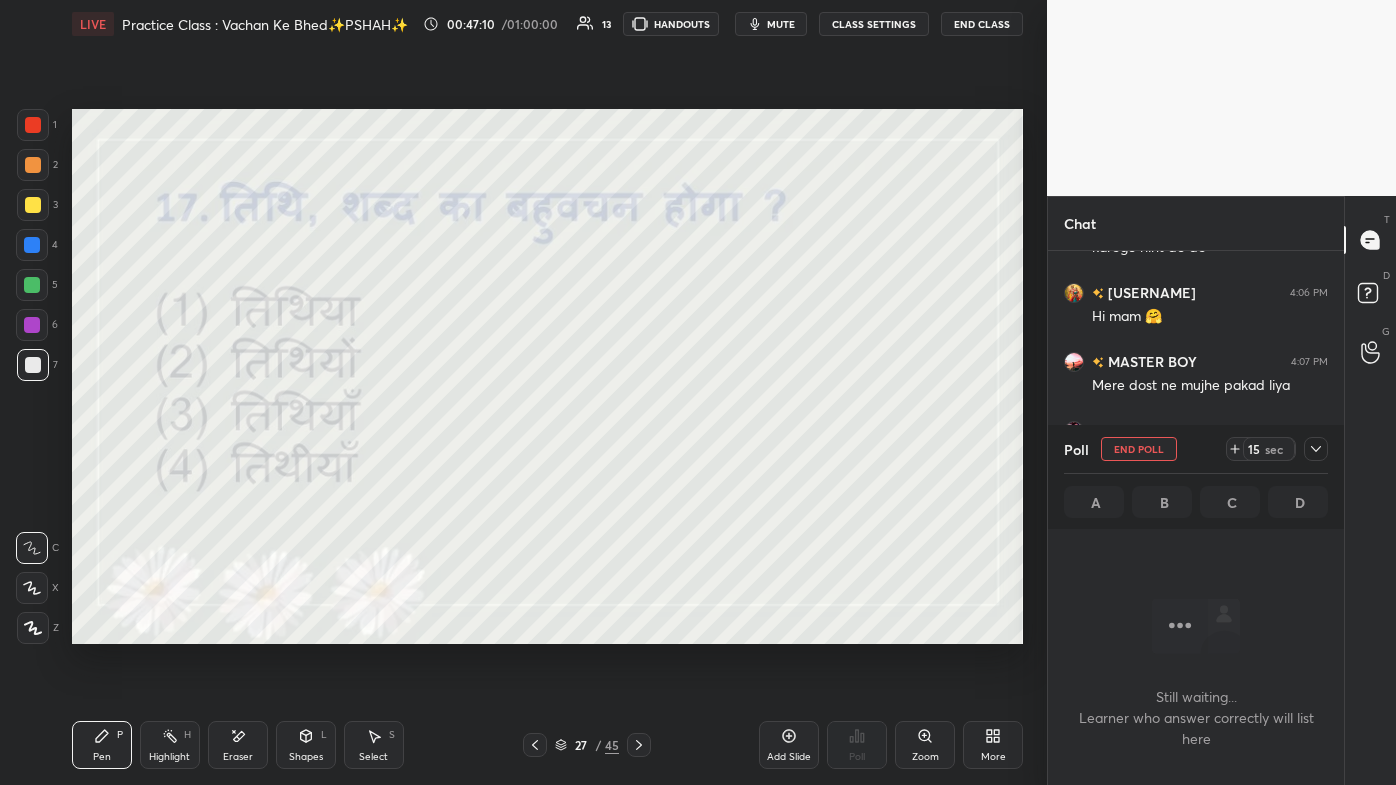 scroll, scrollTop: 389, scrollLeft: 290, axis: both 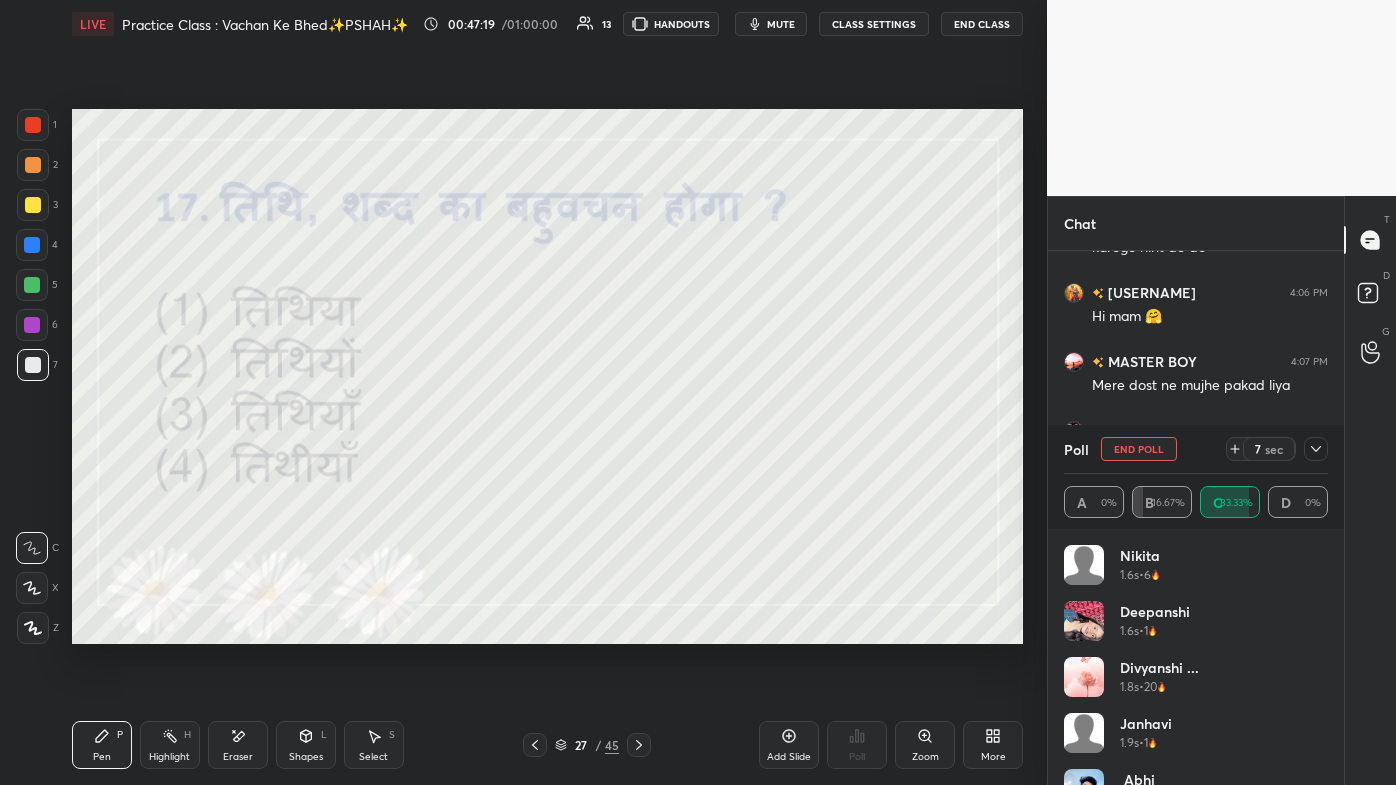 click 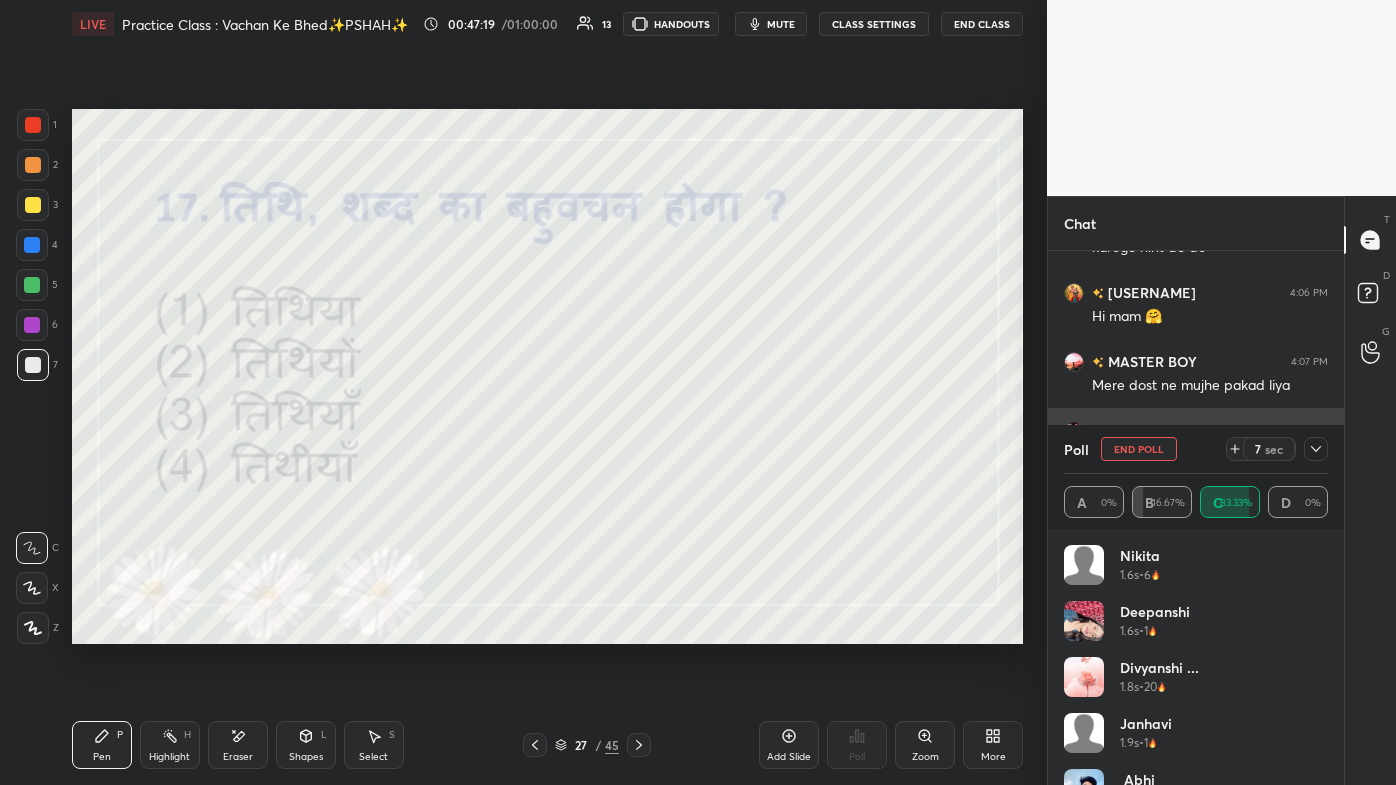 scroll, scrollTop: 174, scrollLeft: 258, axis: both 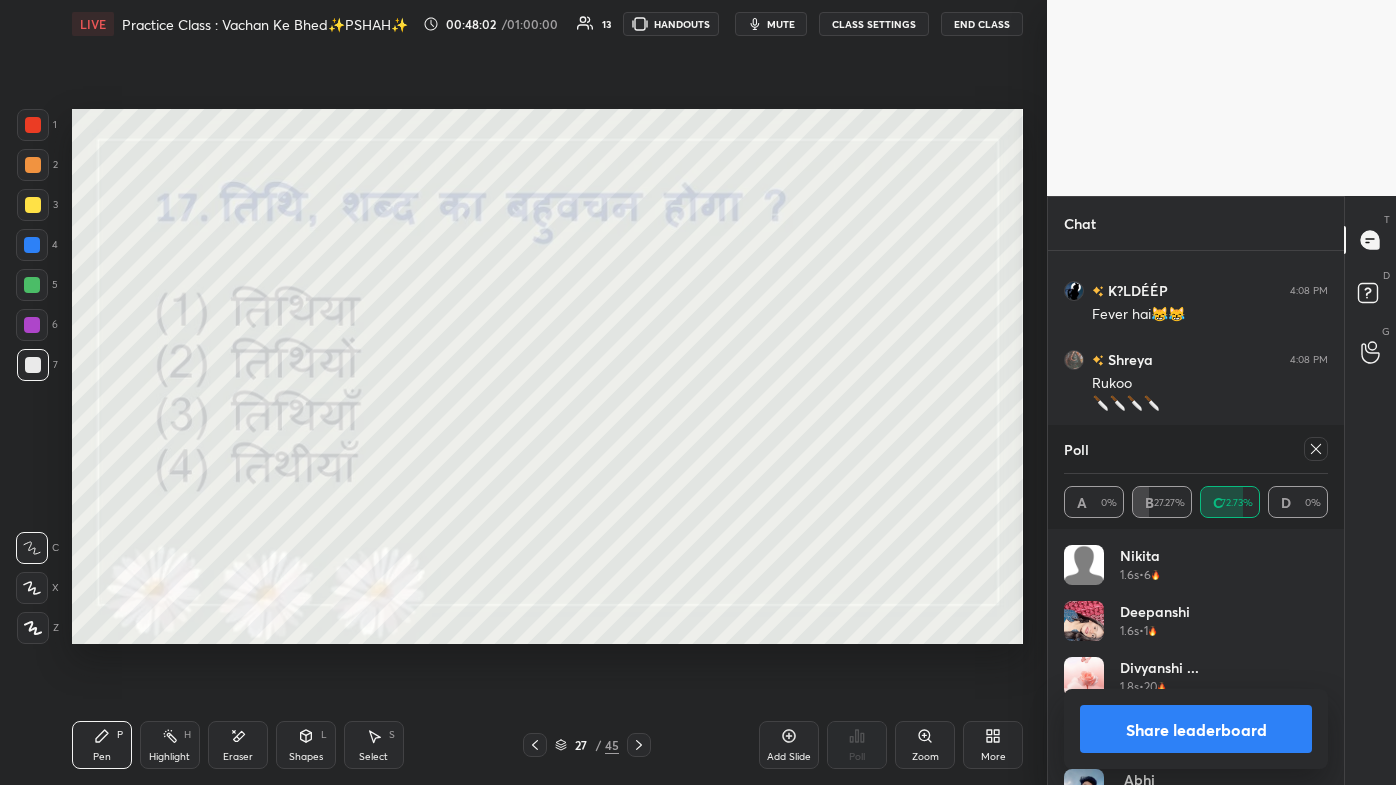 click on "Pen P Highlight H Eraser Shapes L Select S 27 / 45 Add Slide Poll Zoom More" at bounding box center (547, 745) 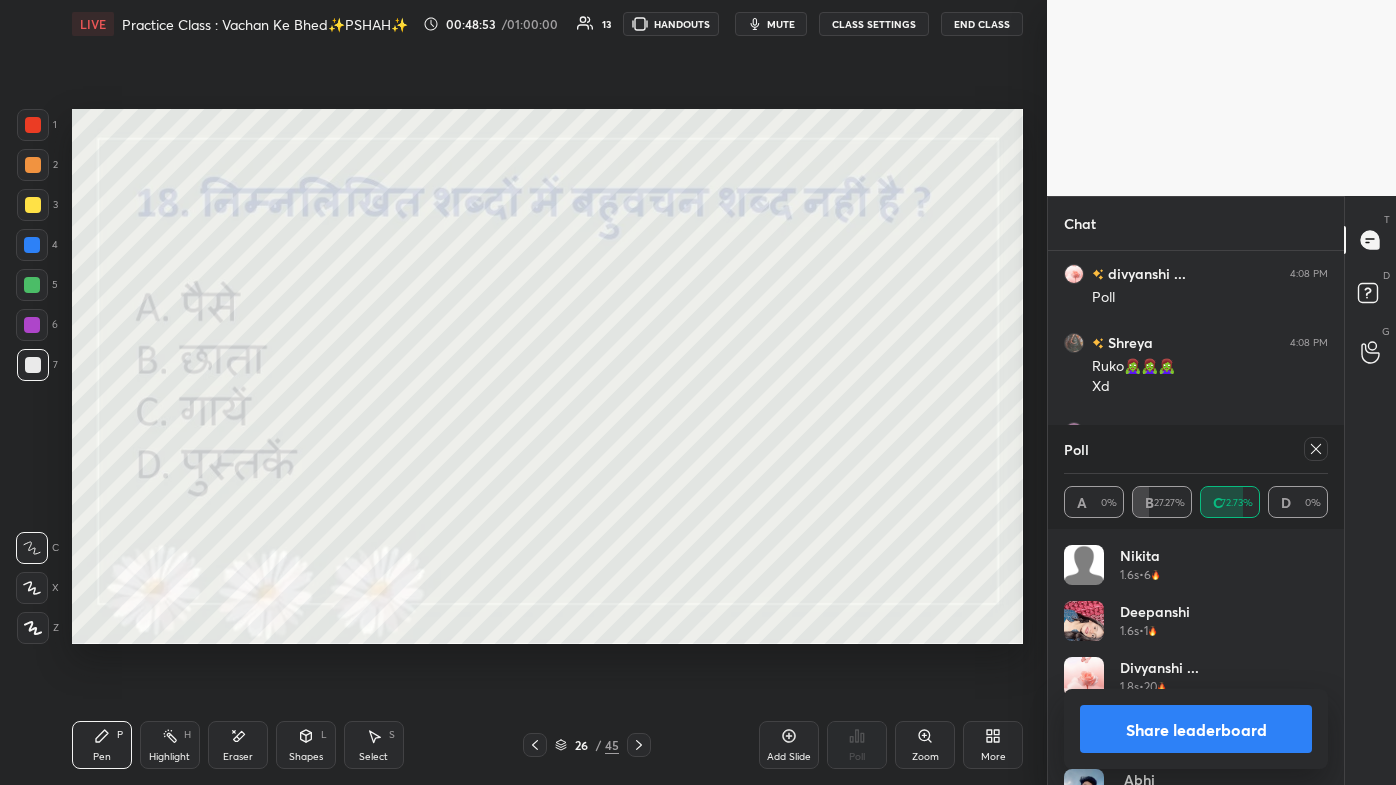 scroll, scrollTop: 27680, scrollLeft: 0, axis: vertical 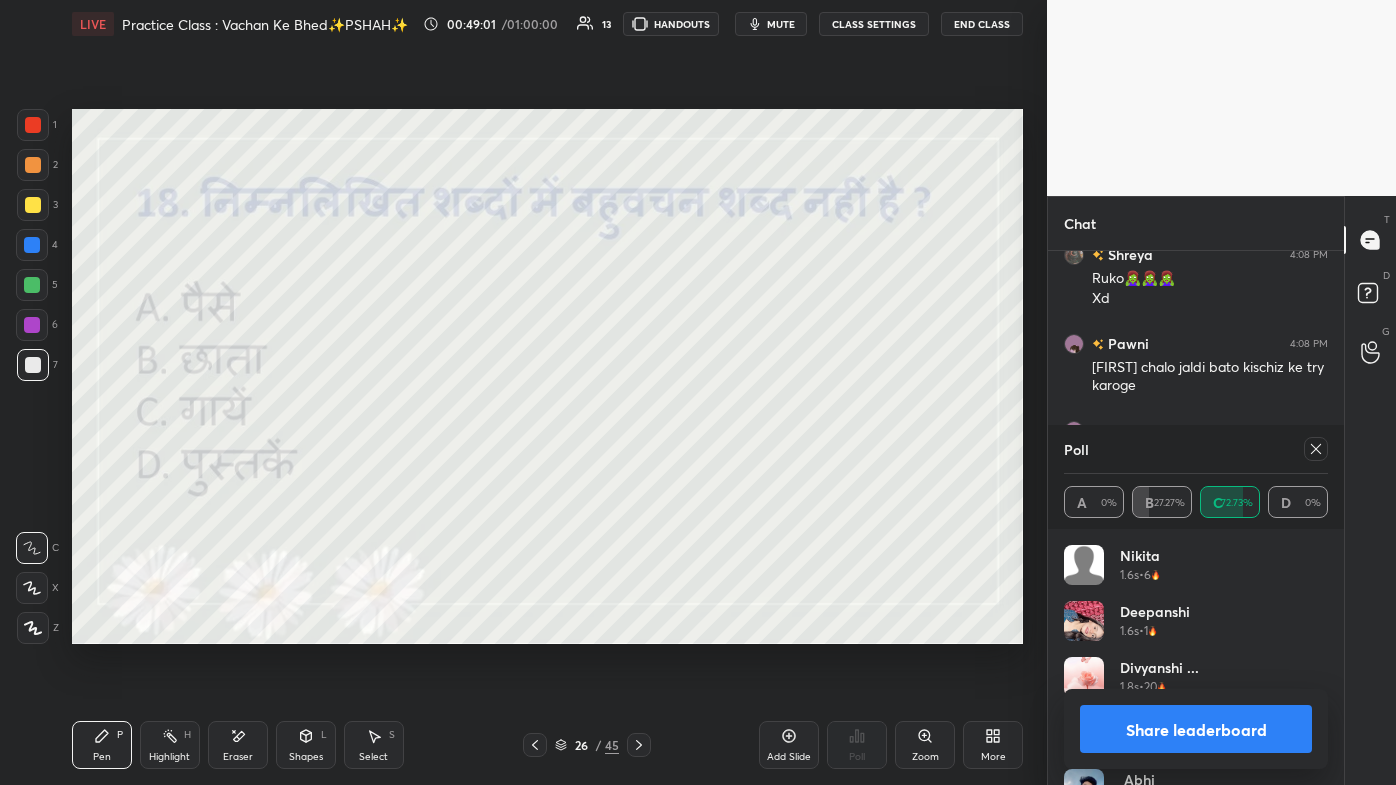 click 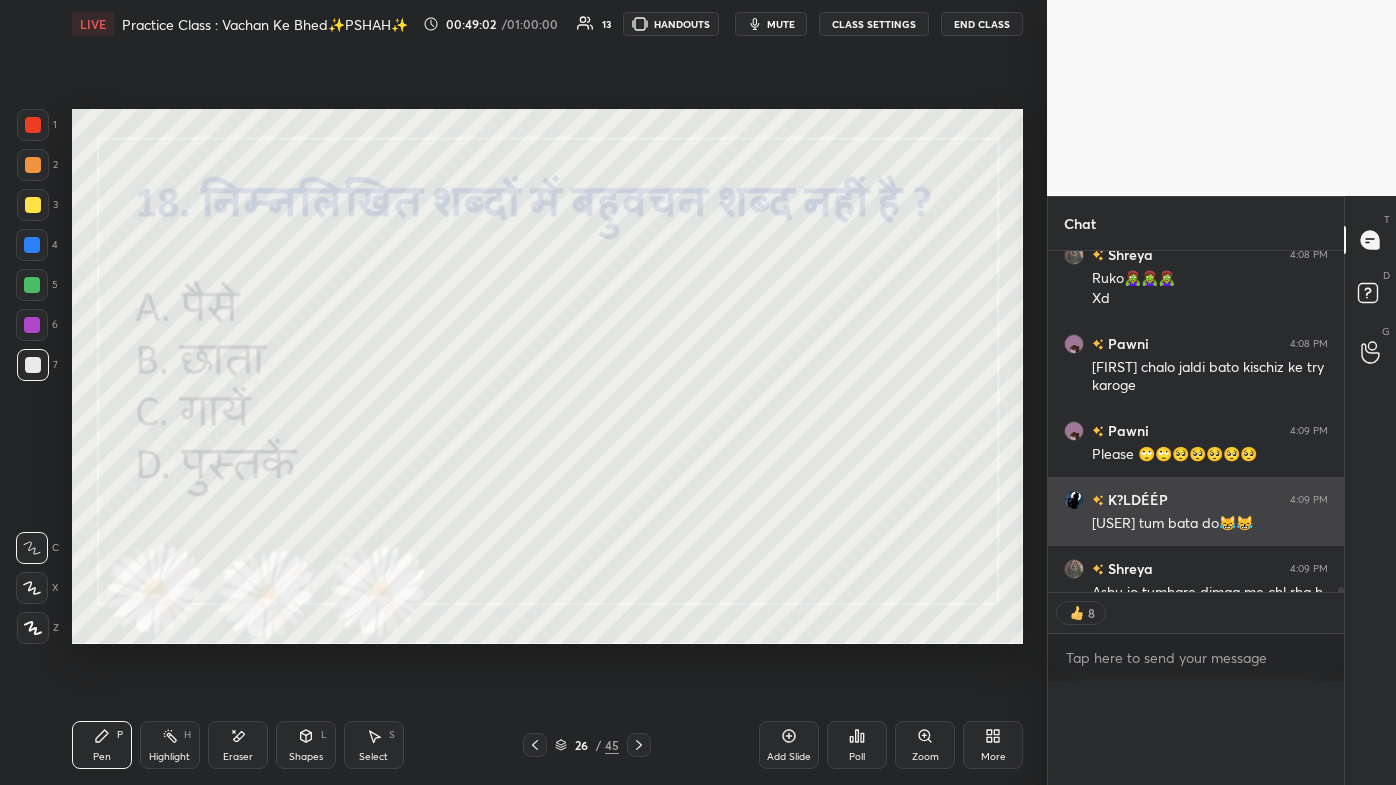 scroll, scrollTop: 136, scrollLeft: 258, axis: both 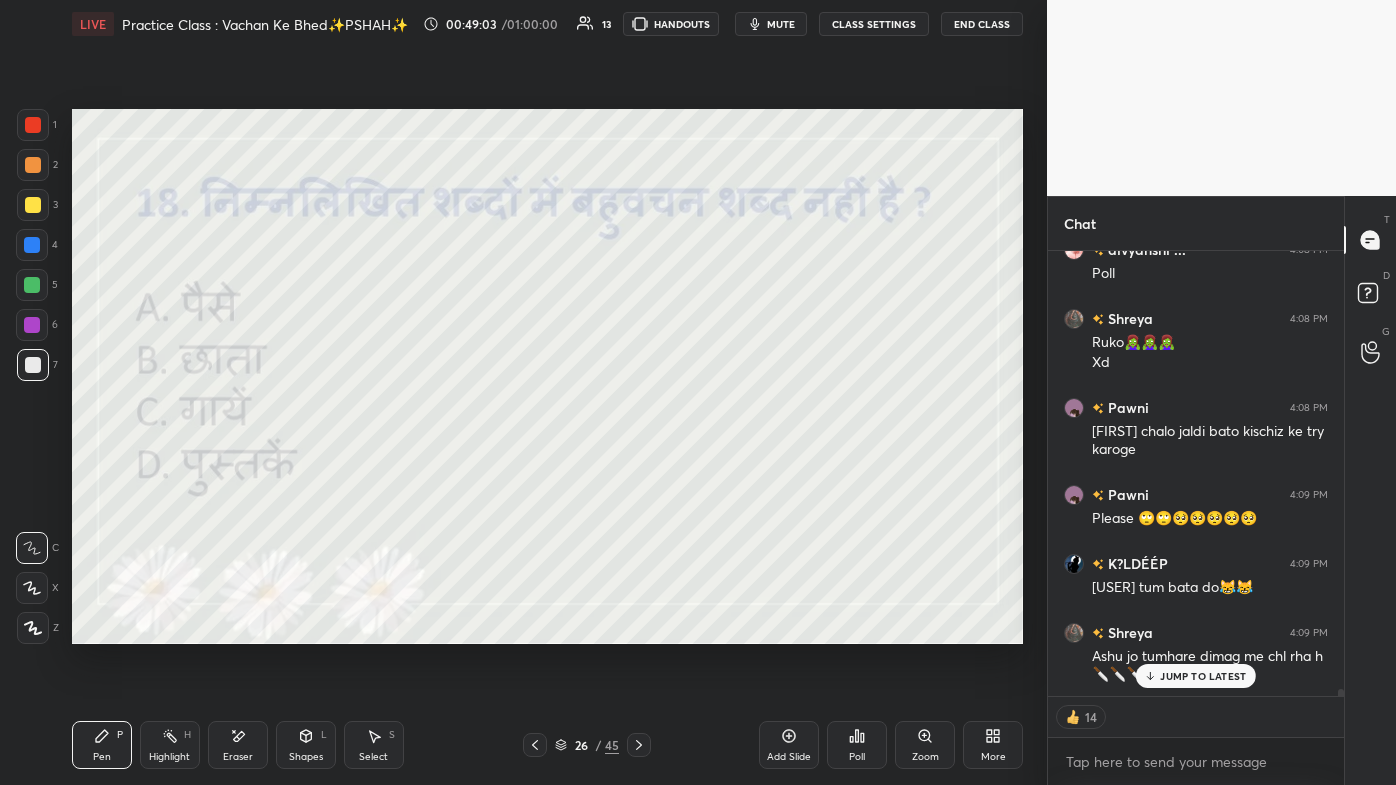 click on "JUMP TO LATEST" at bounding box center [1203, 676] 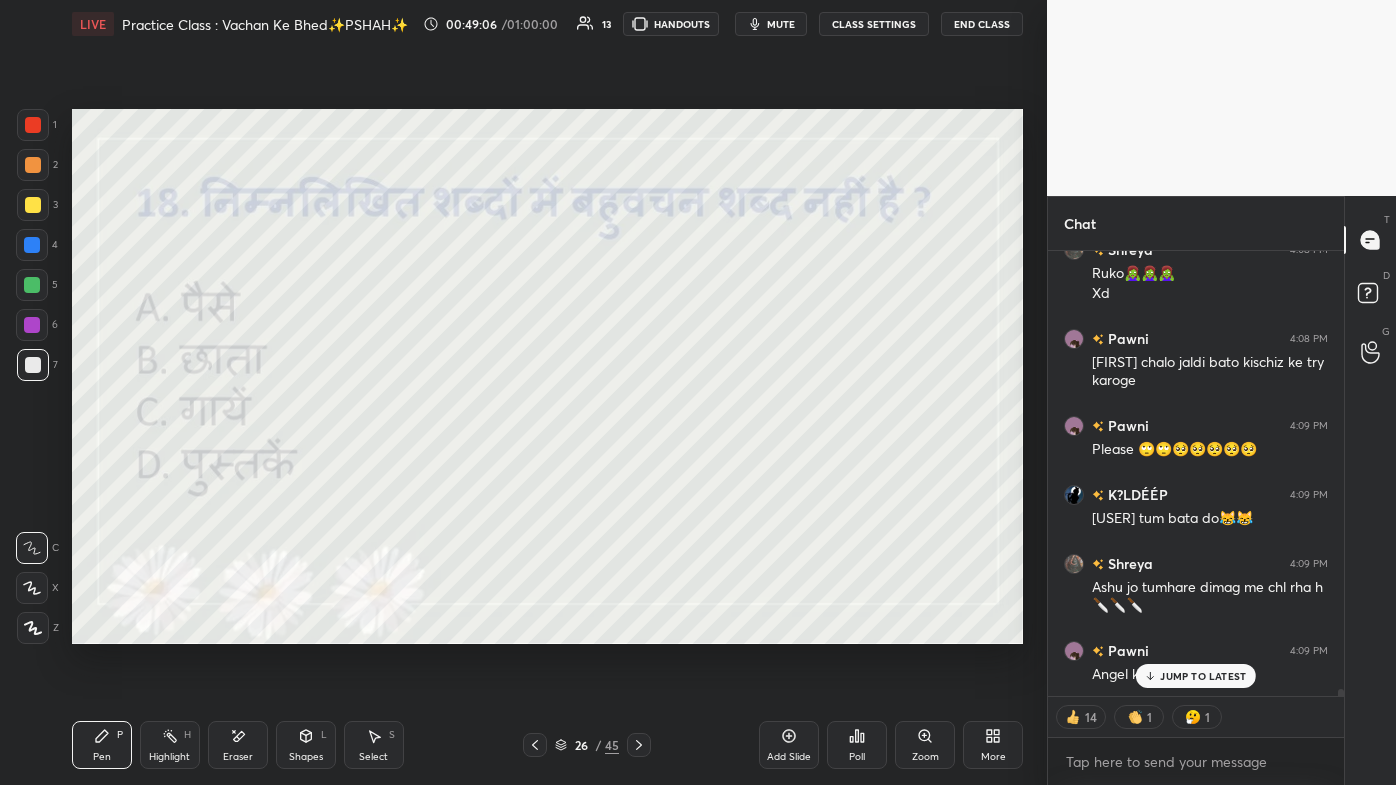 click 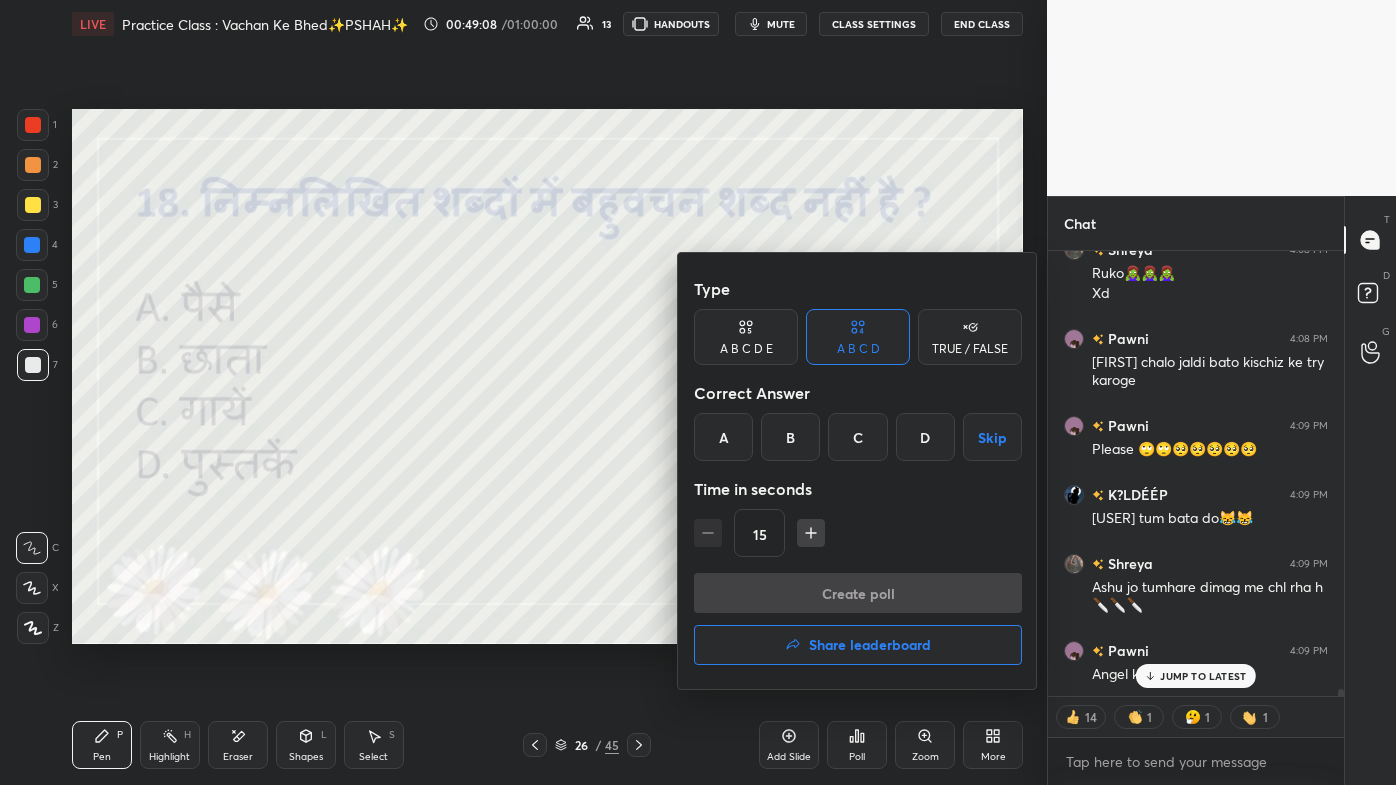 click on "B" at bounding box center [790, 437] 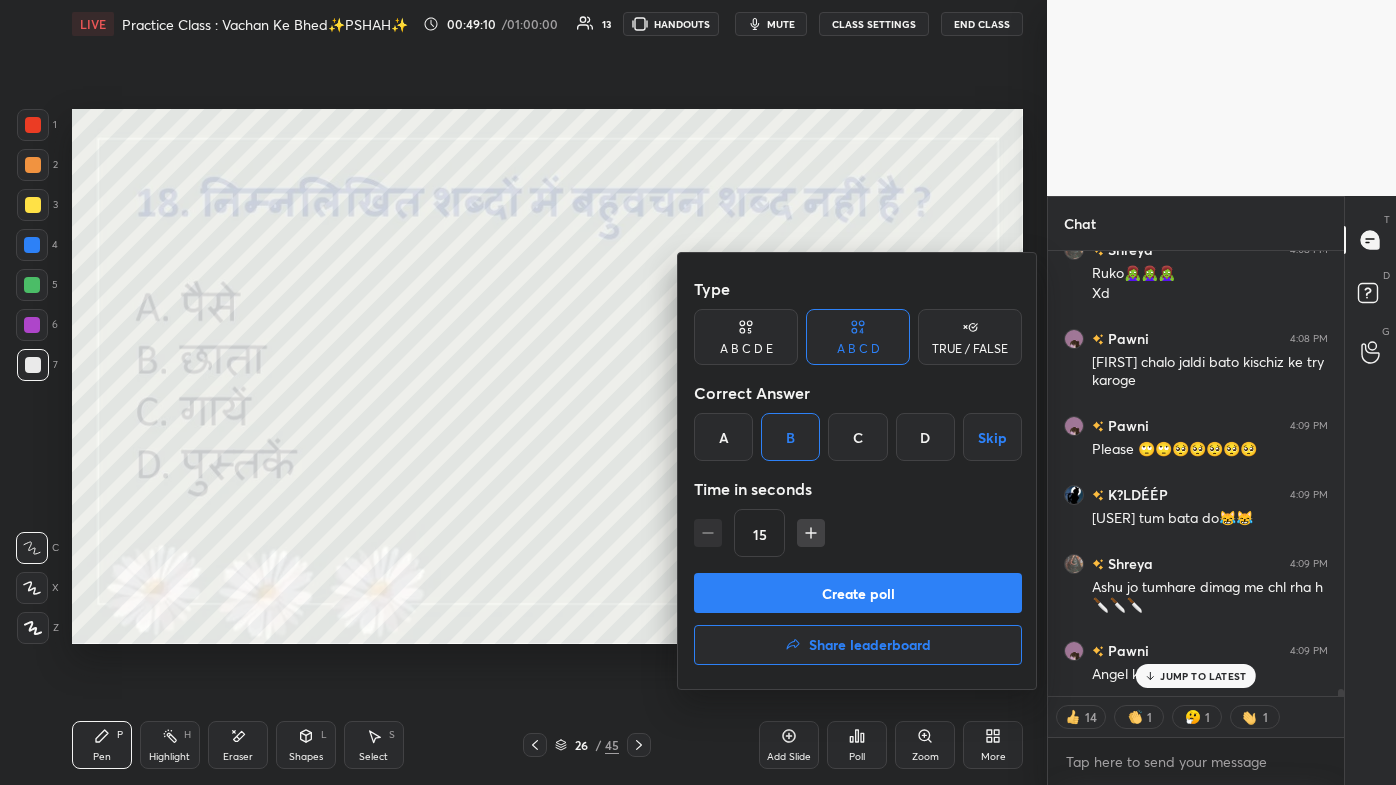 click on "Create poll" at bounding box center (858, 593) 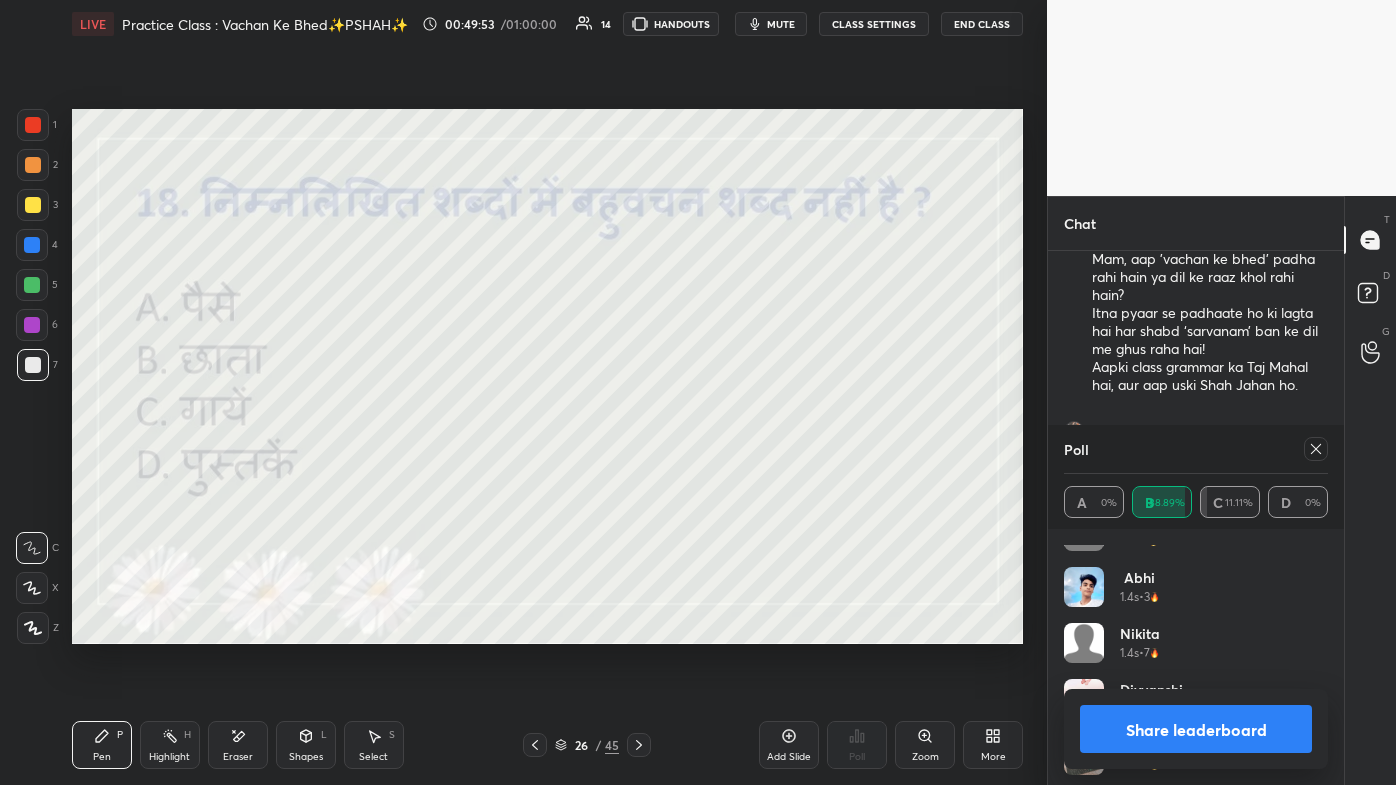 click 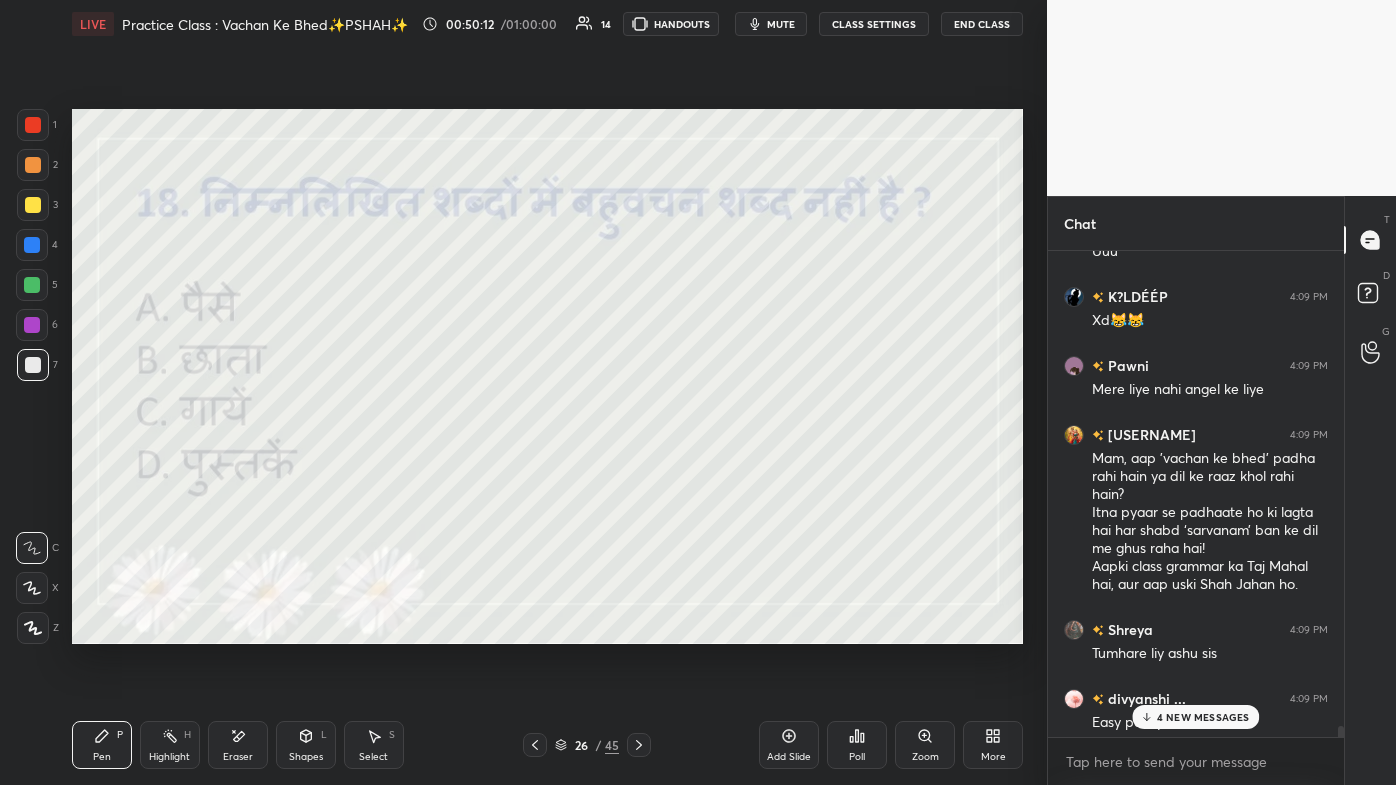 click on "4 NEW MESSAGES" at bounding box center [1203, 717] 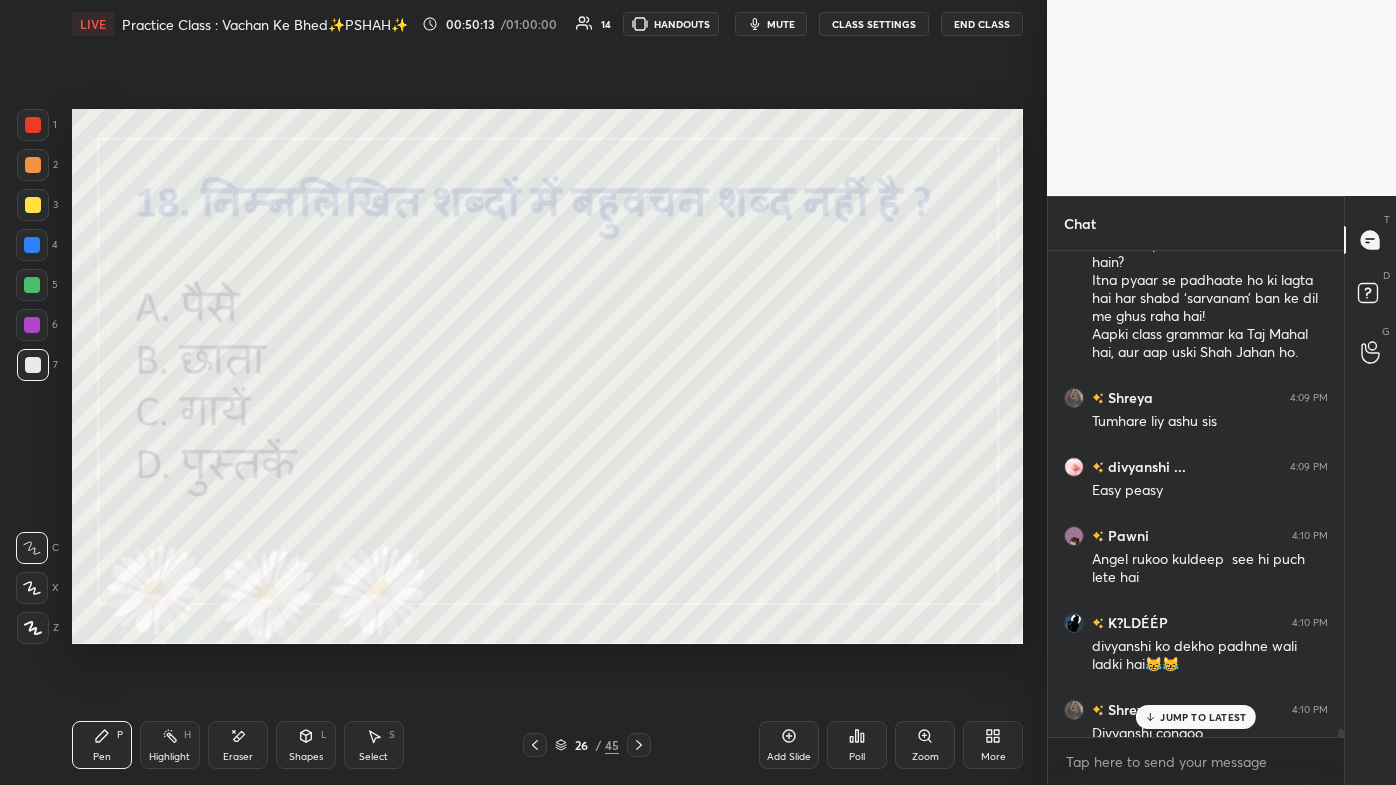 scroll, scrollTop: 28382, scrollLeft: 0, axis: vertical 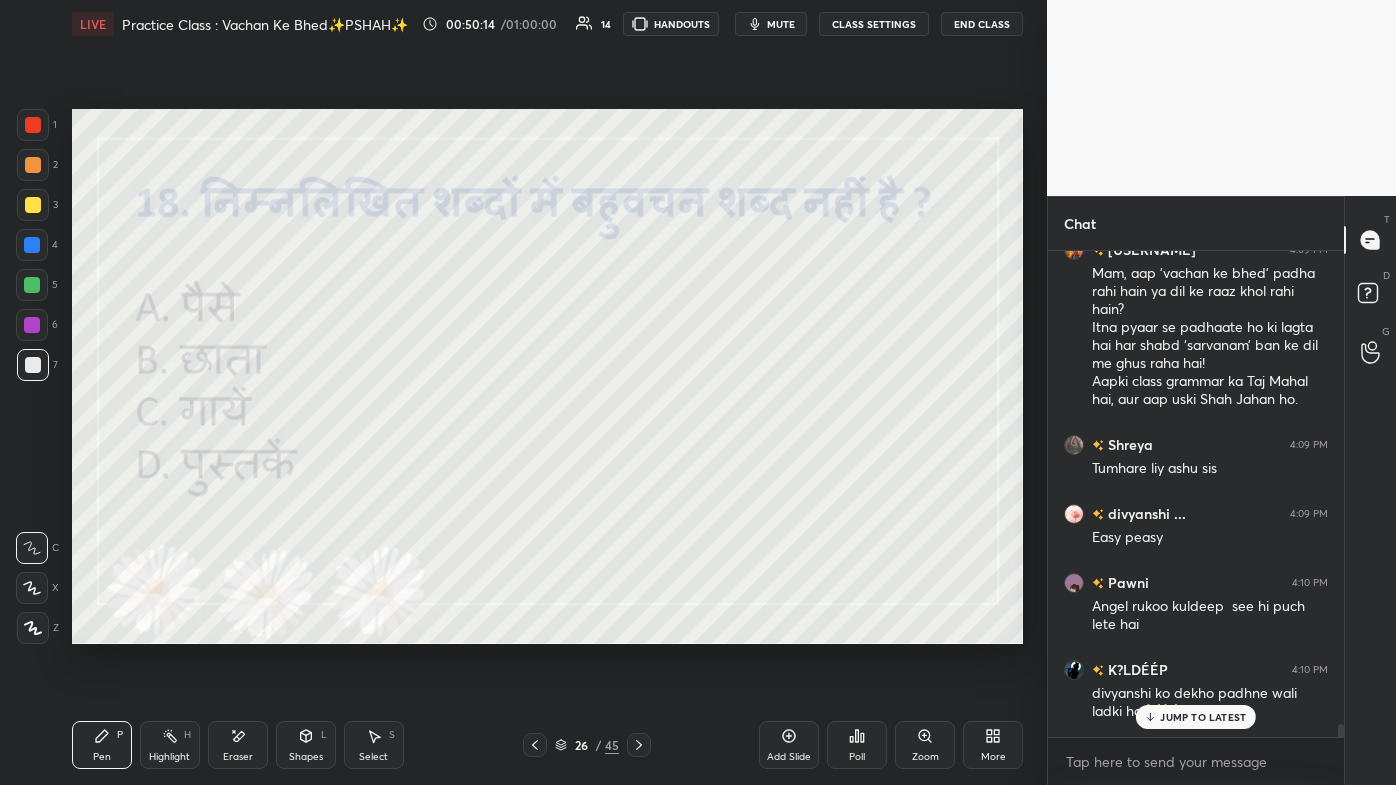 click on "JUMP TO LATEST" at bounding box center (1196, 717) 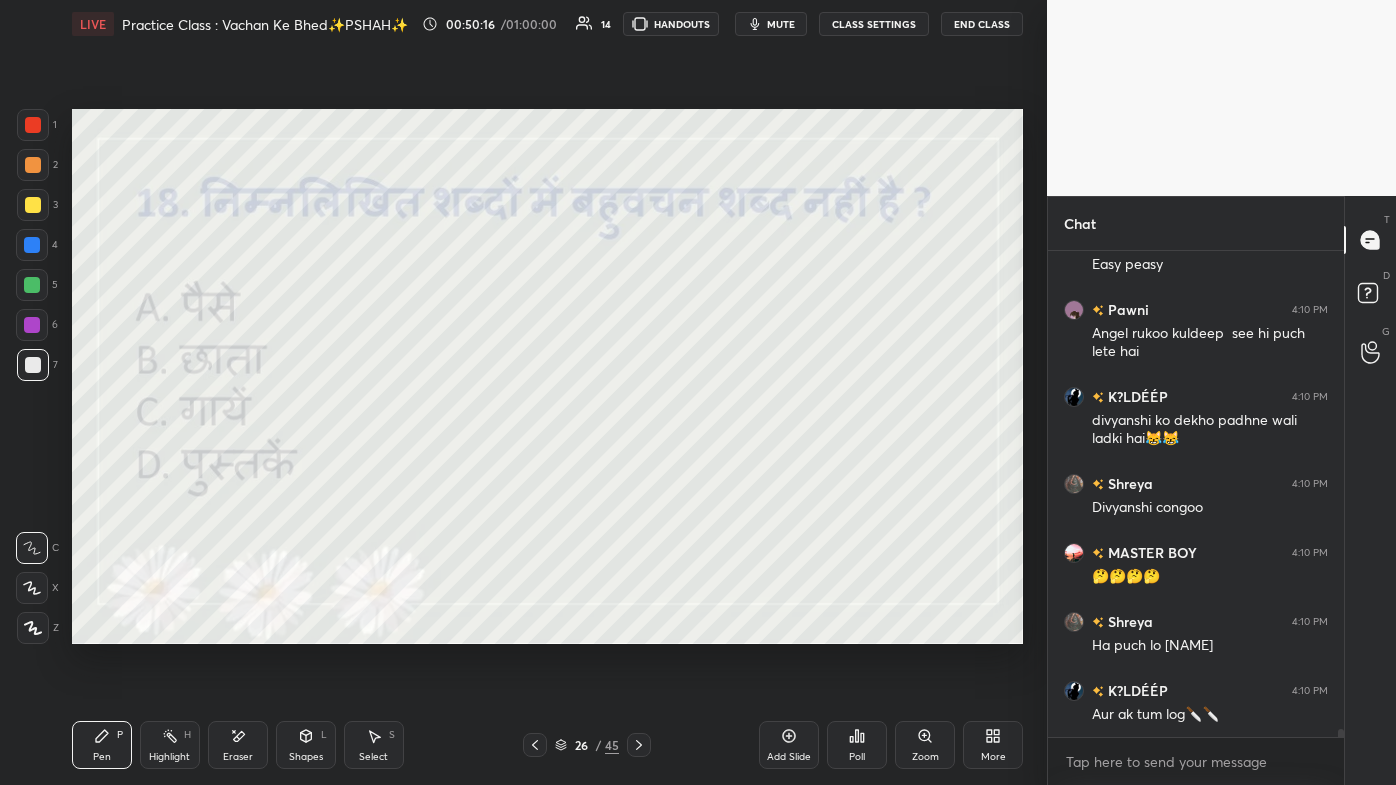 click 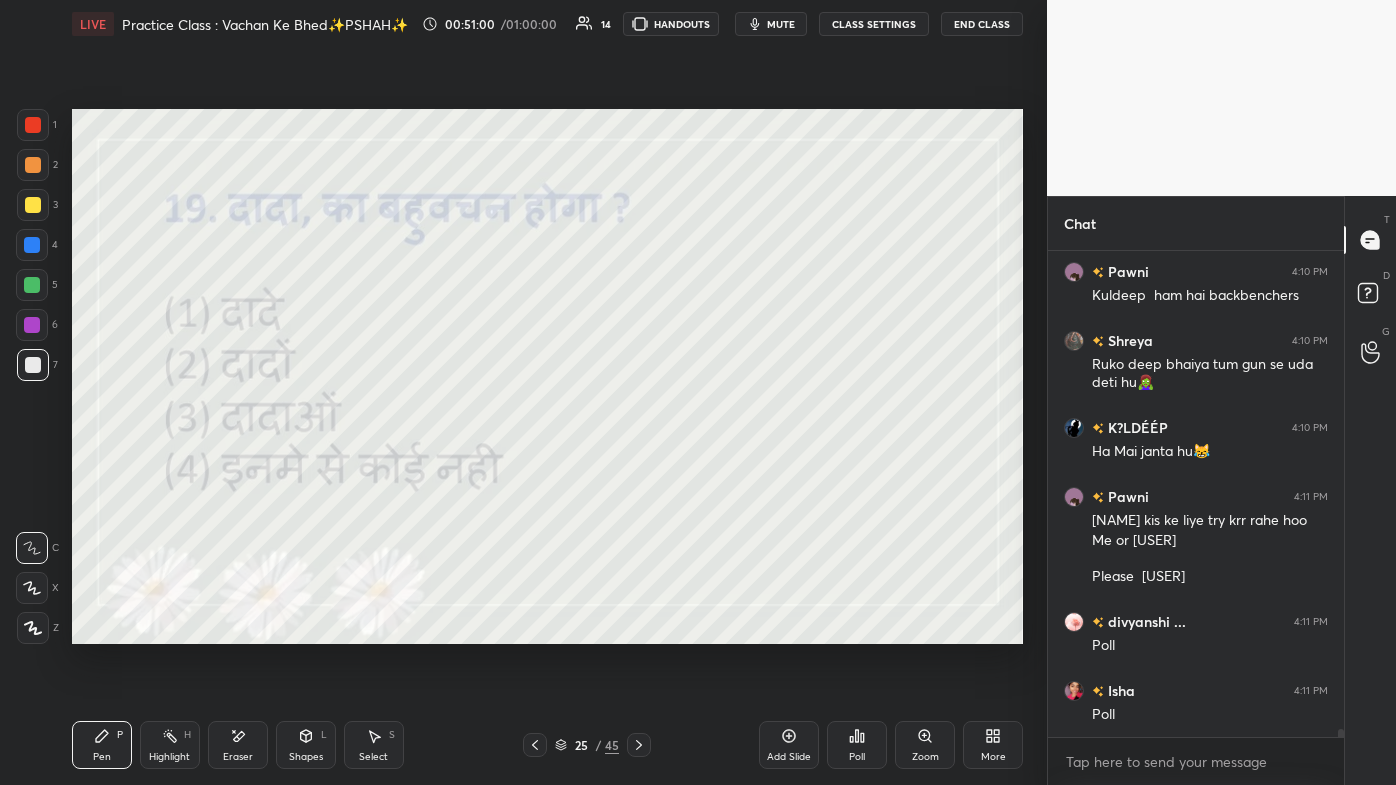 scroll, scrollTop: 29212, scrollLeft: 0, axis: vertical 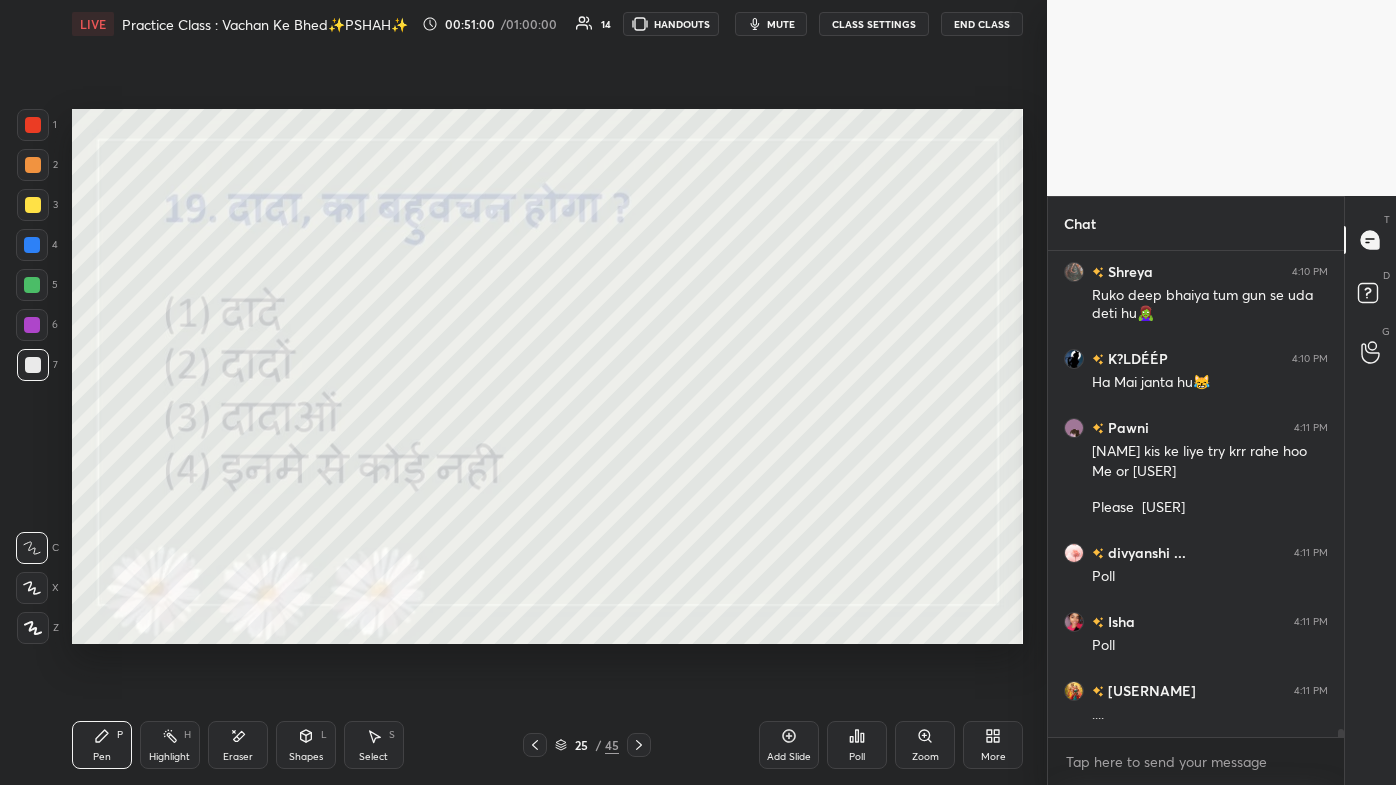 click on "Poll" at bounding box center (857, 745) 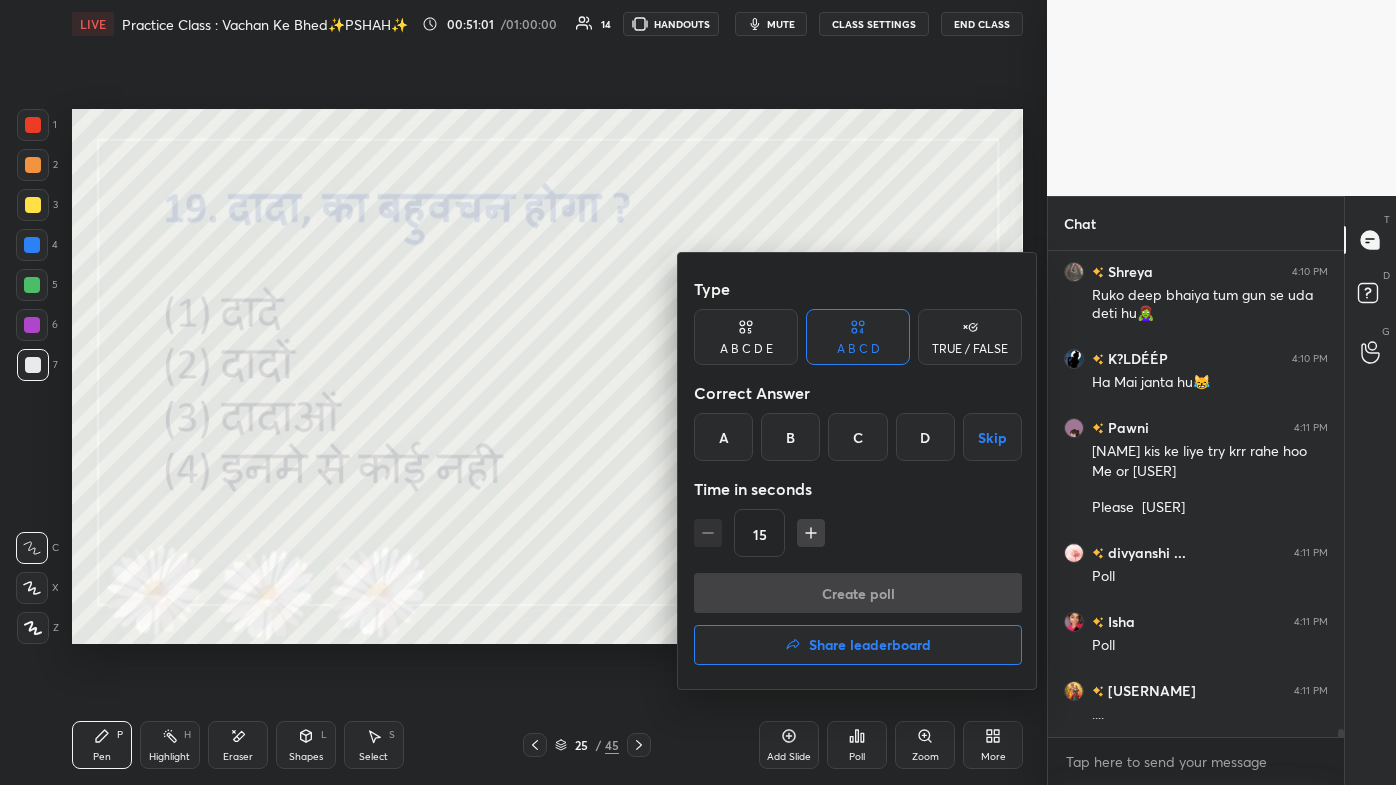 scroll, scrollTop: 29280, scrollLeft: 0, axis: vertical 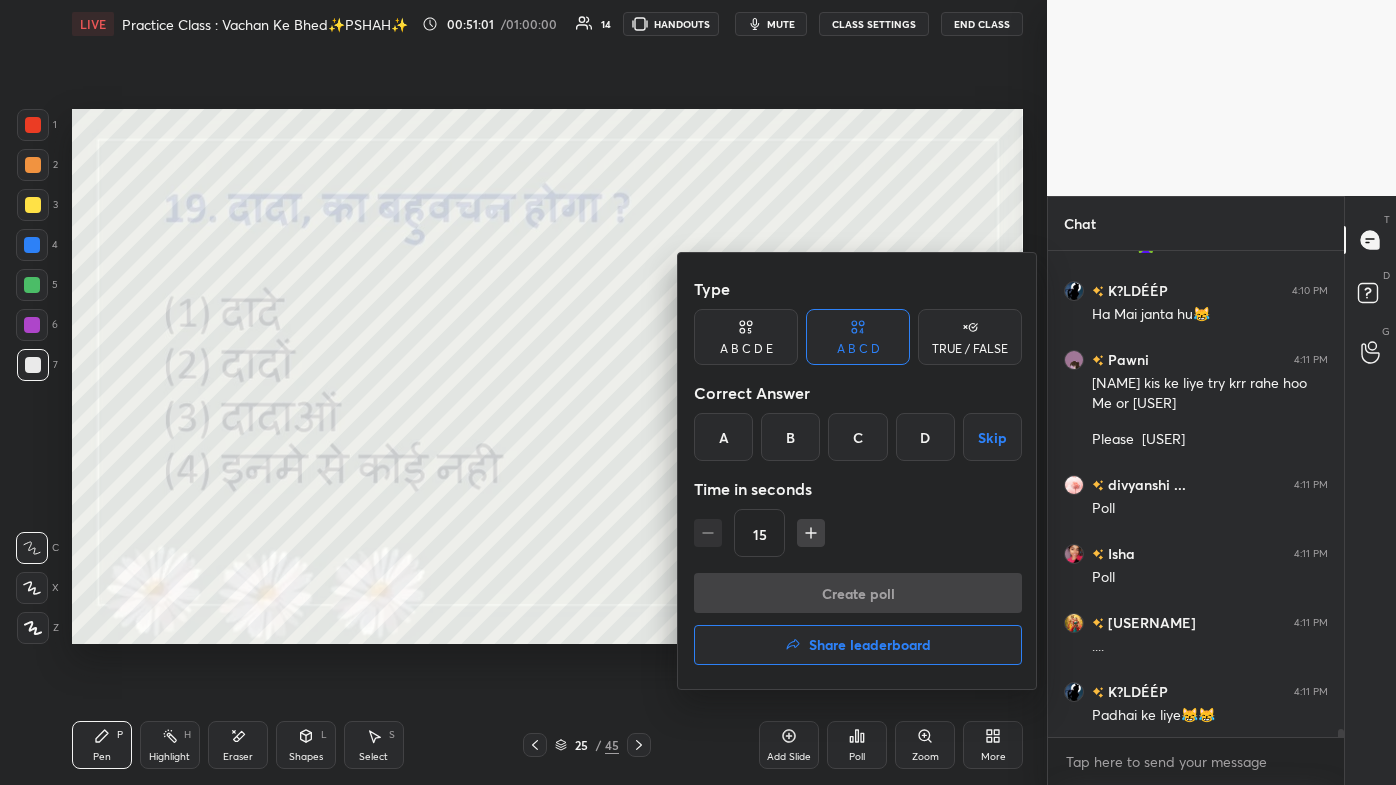 click on "D" at bounding box center [925, 437] 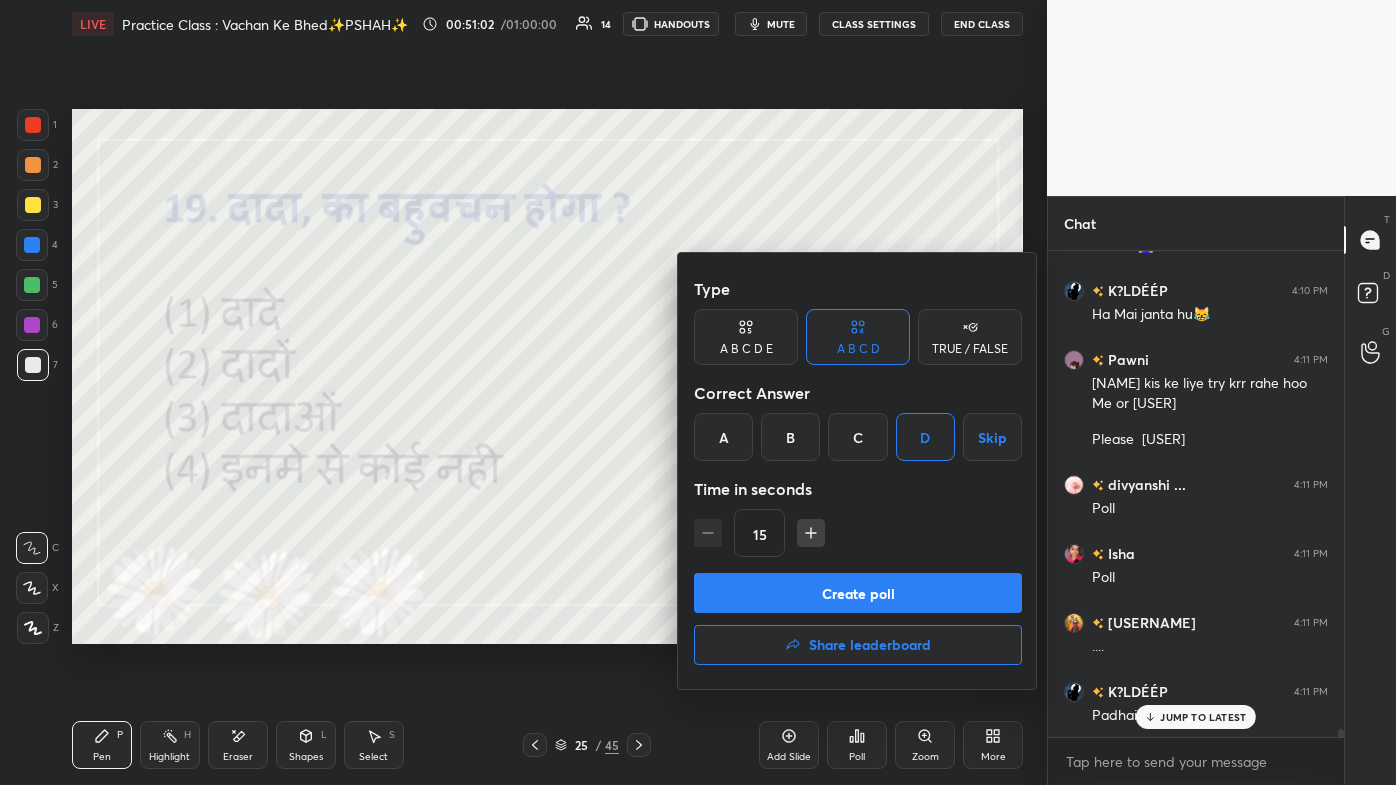 click on "Create poll" at bounding box center (858, 593) 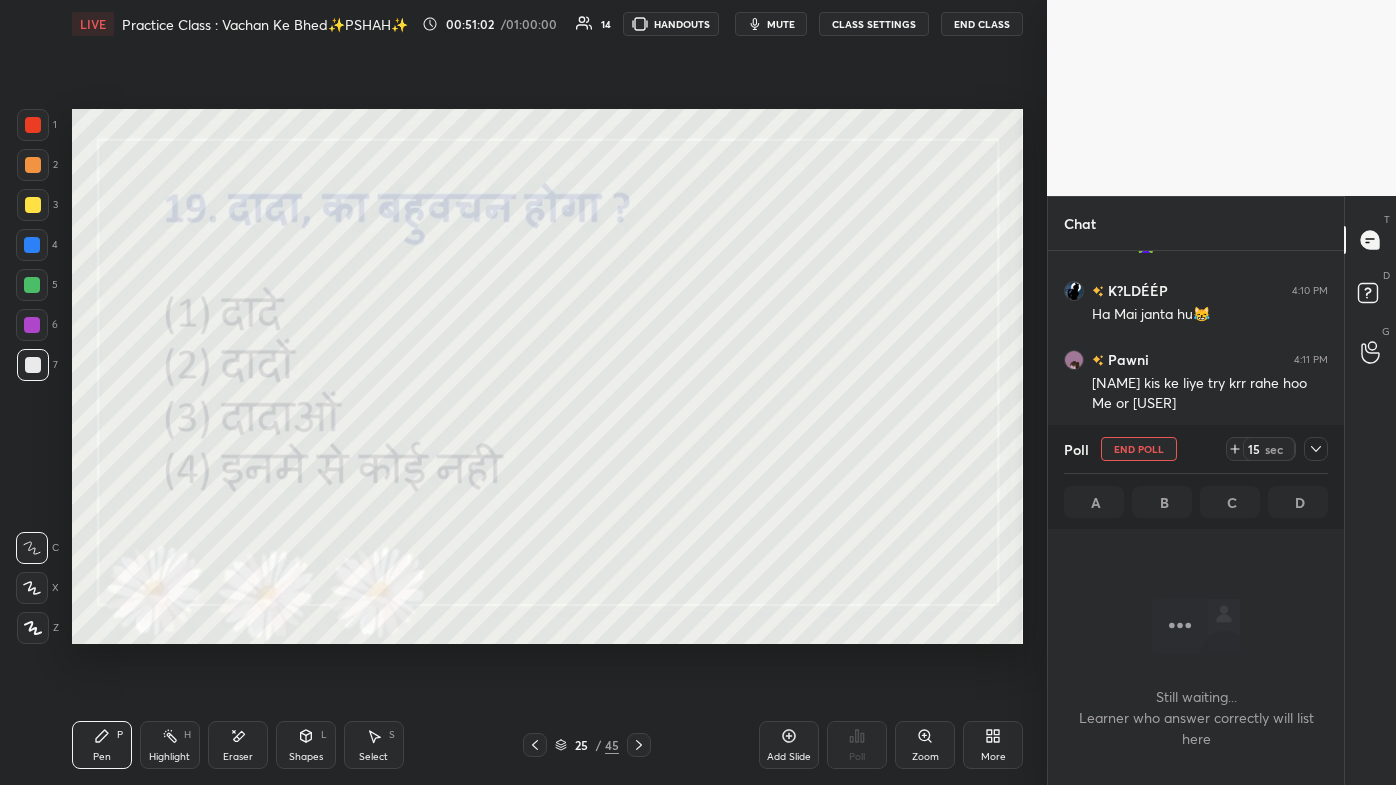 scroll, scrollTop: 396, scrollLeft: 290, axis: both 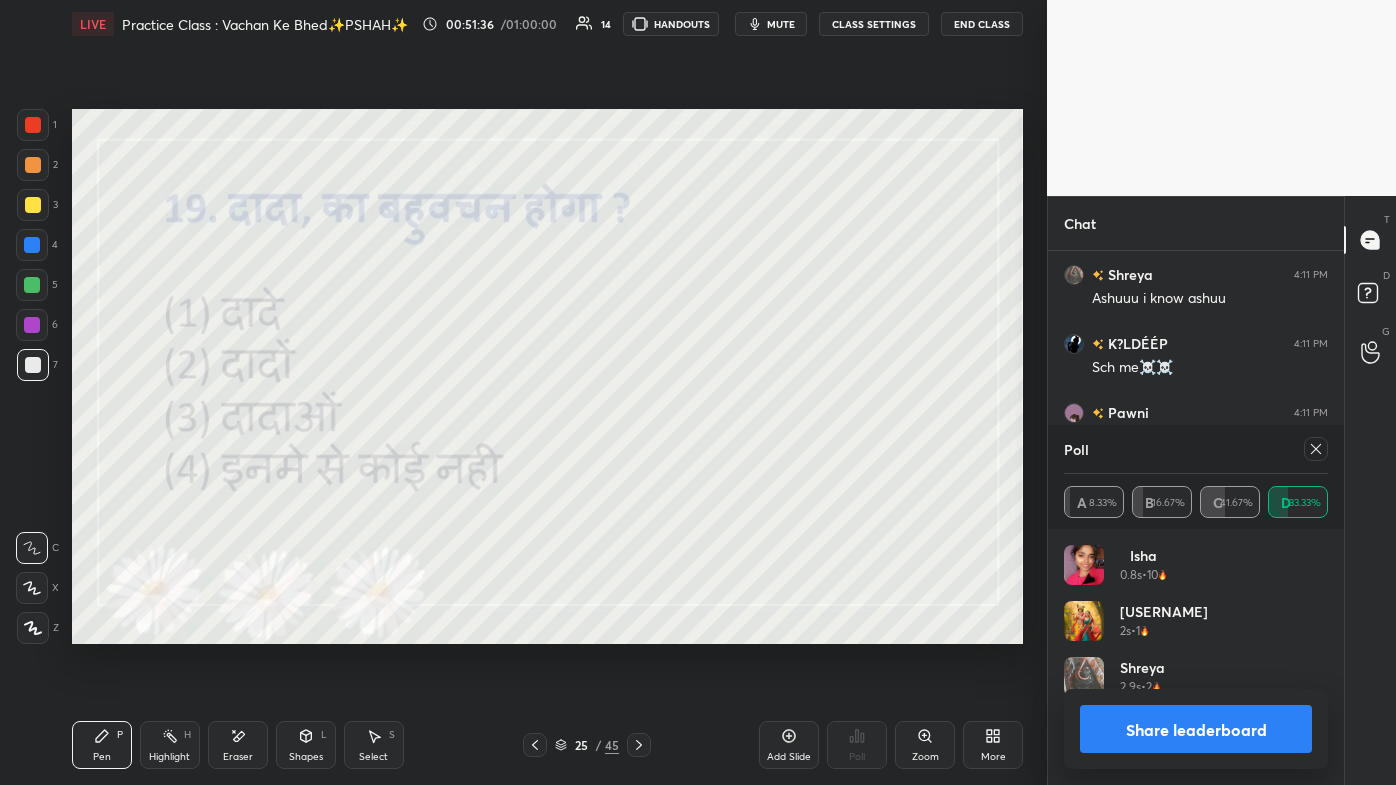click 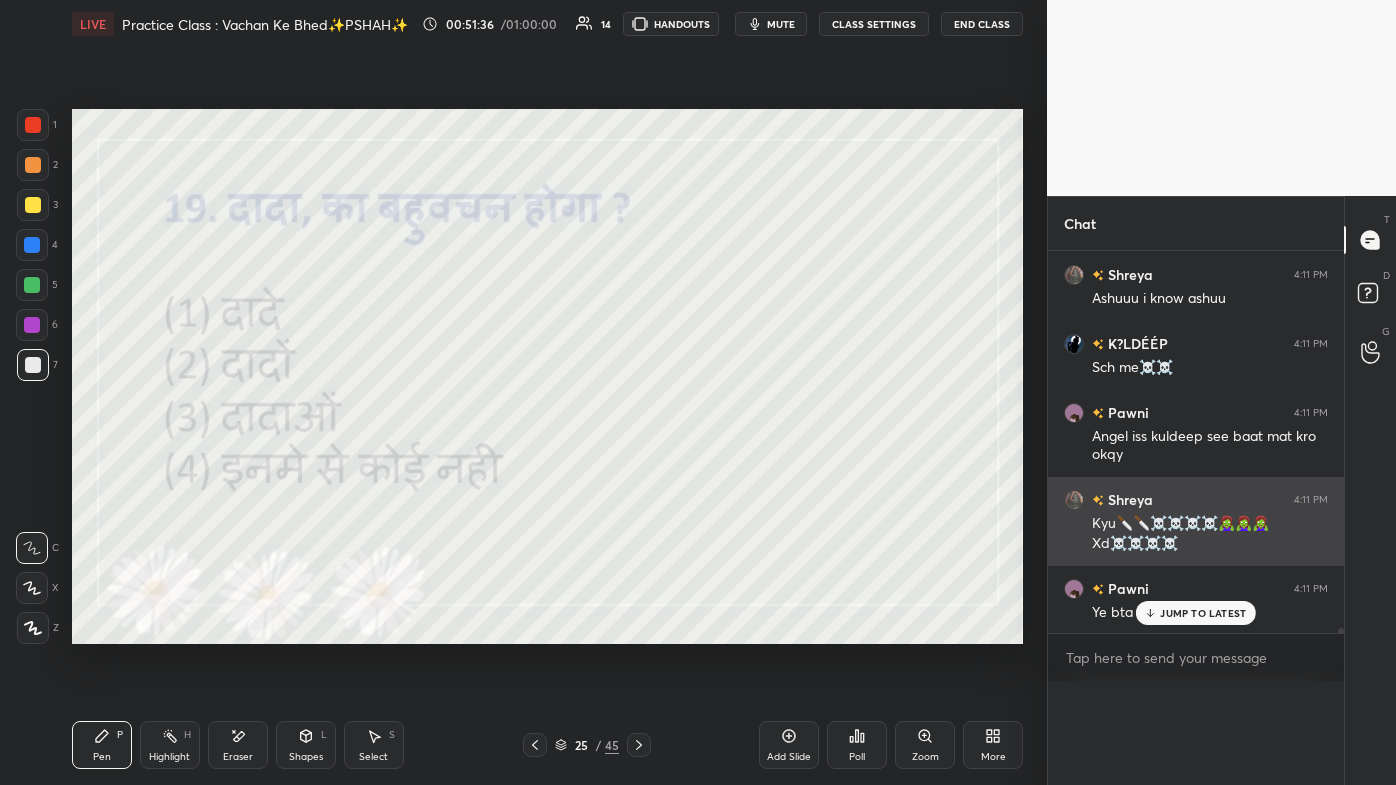 scroll, scrollTop: 151, scrollLeft: 258, axis: both 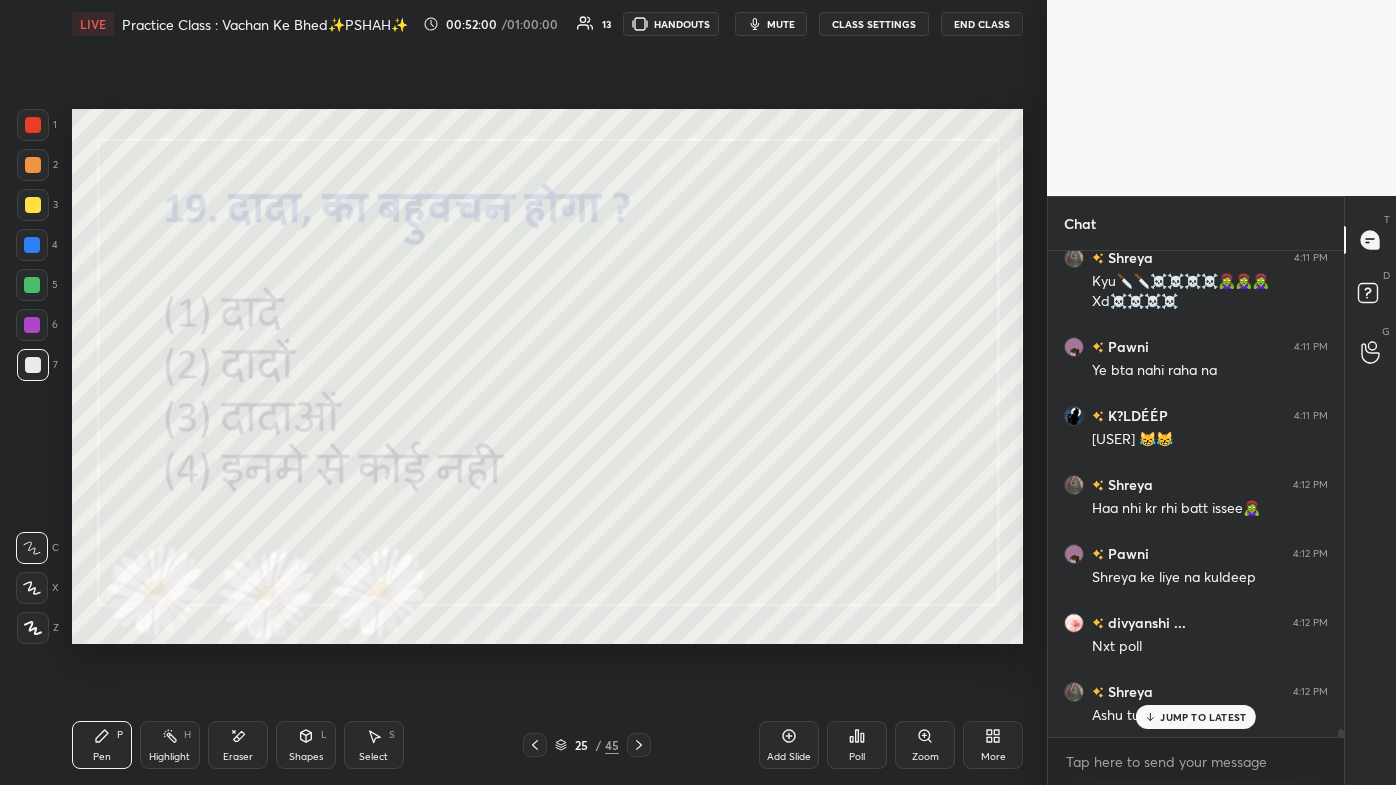 click on "JUMP TO LATEST" at bounding box center (1203, 717) 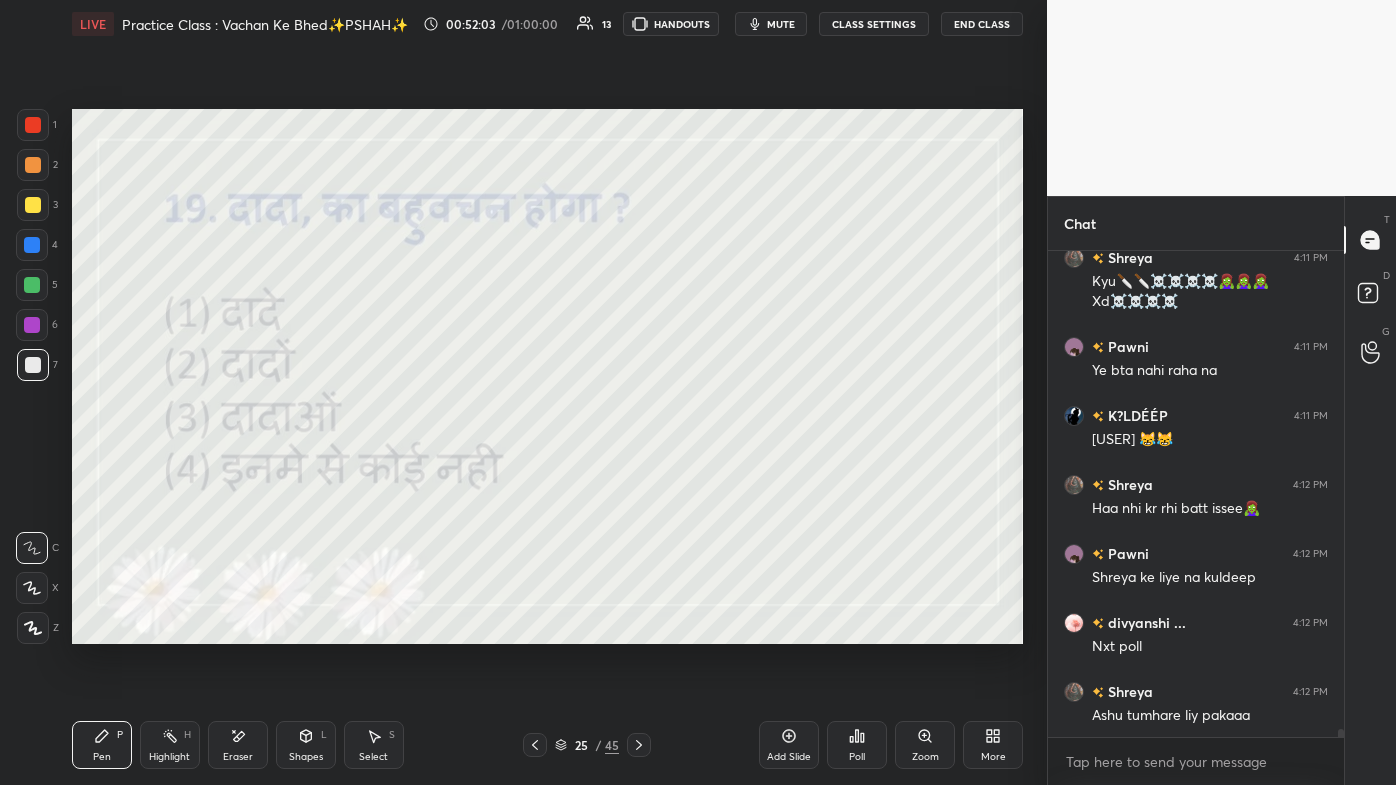 click 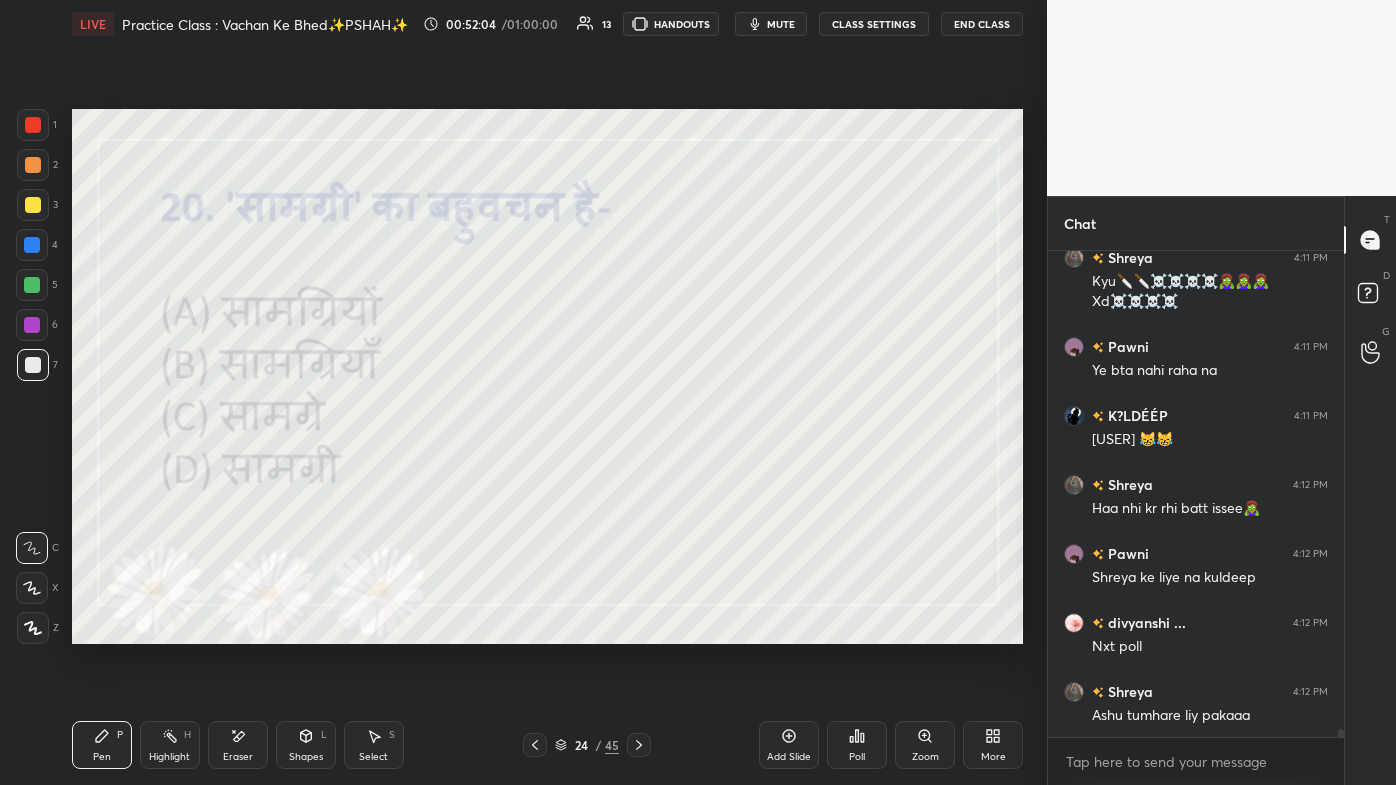 click on "More" at bounding box center [993, 757] 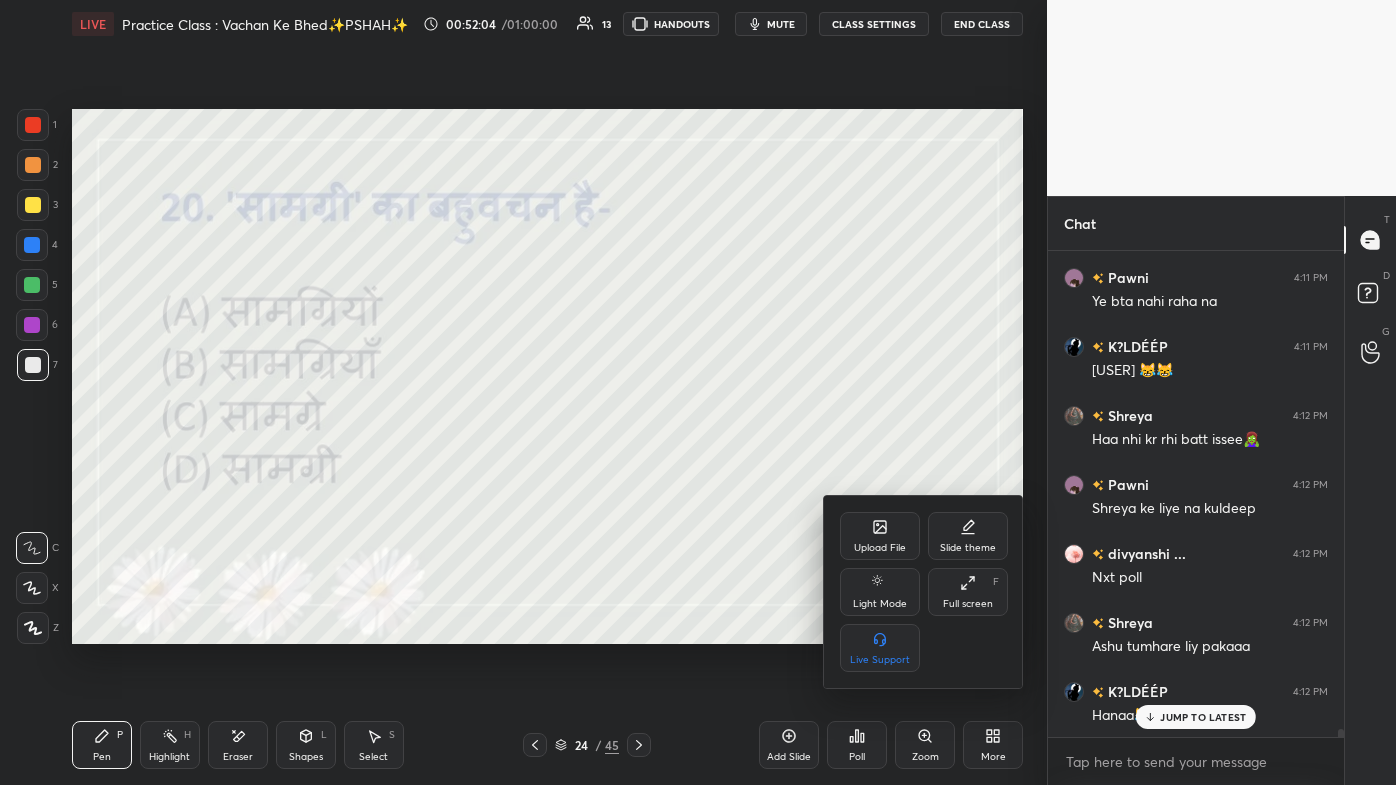 click on "Full screen F" at bounding box center (968, 592) 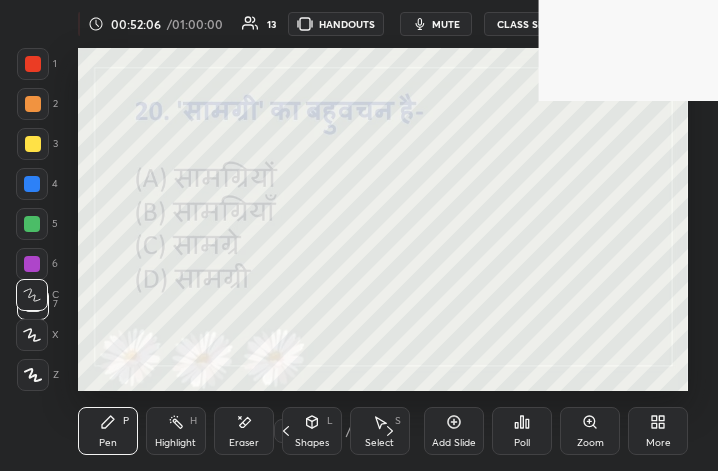 click 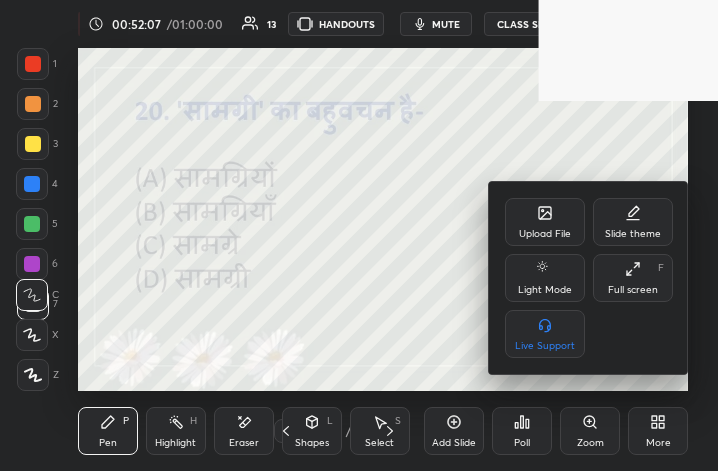 click on "Upload File Slide theme Light Mode Full screen F Live Support" at bounding box center [589, 278] 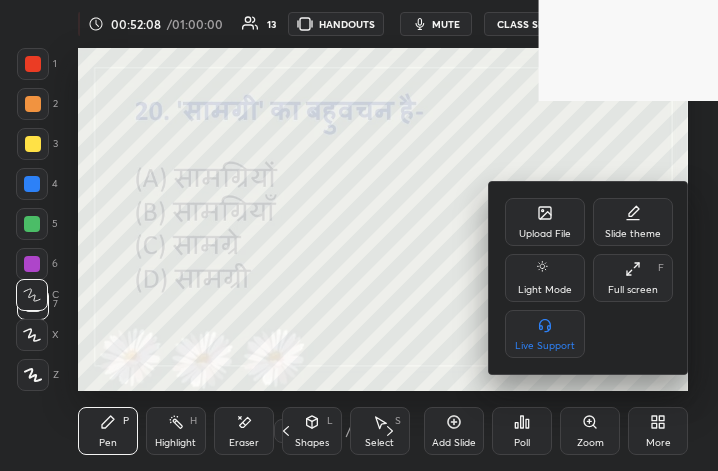click on "Full screen" at bounding box center [633, 290] 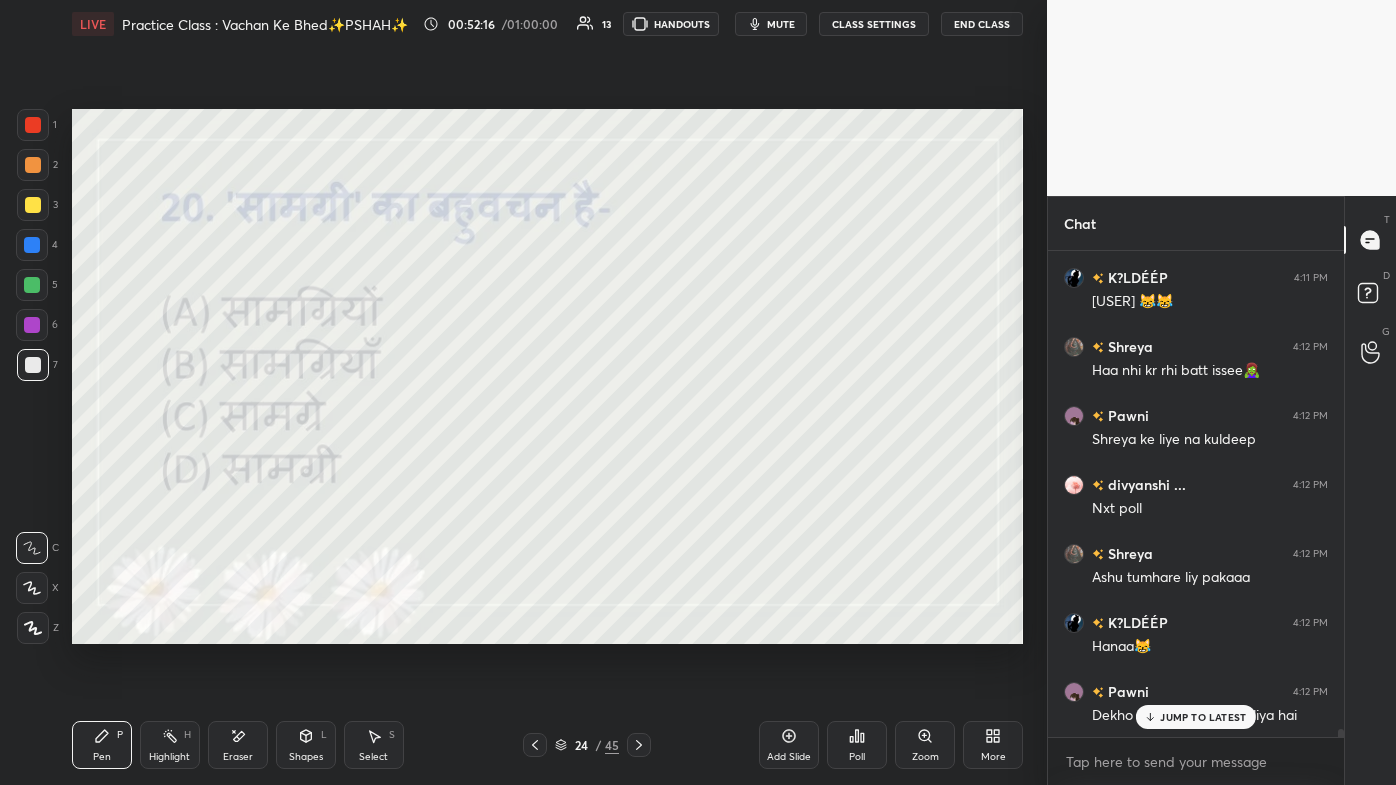 click on "More" at bounding box center (993, 745) 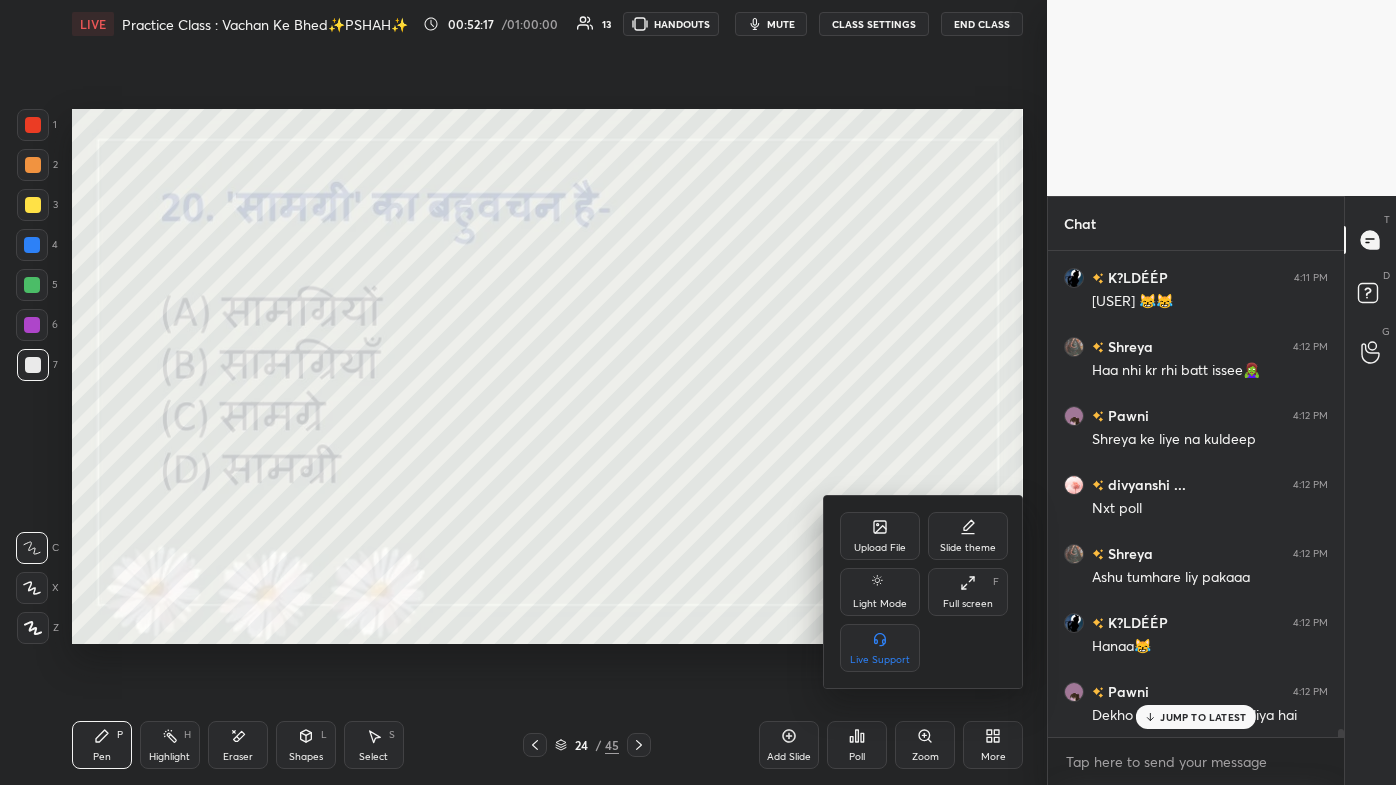 click on "Full screen F" at bounding box center [968, 592] 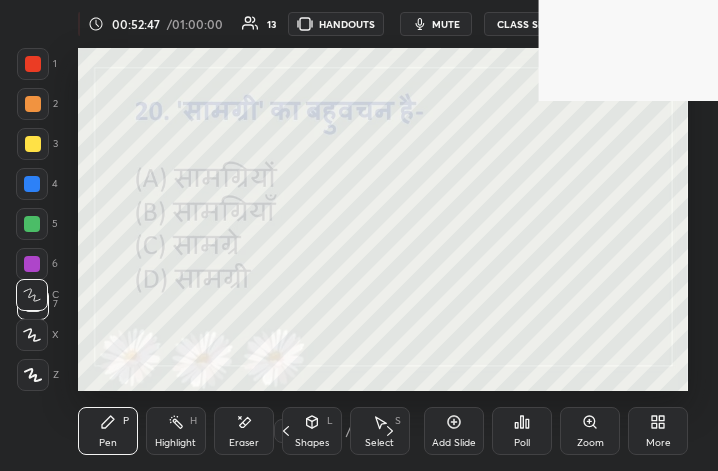 scroll, scrollTop: 99656, scrollLeft: 99361, axis: both 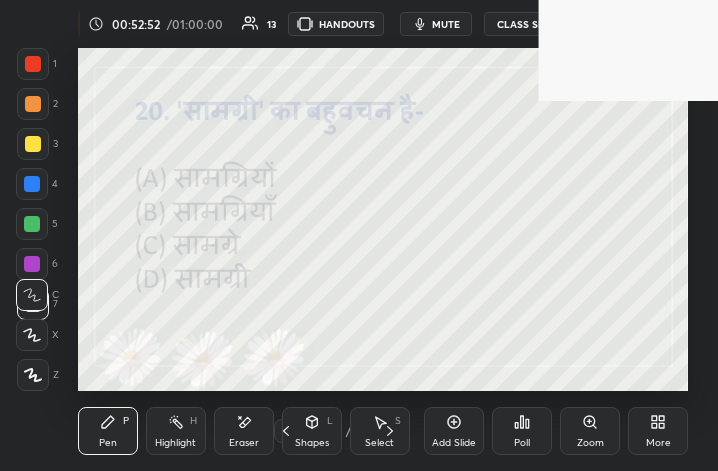 click on "More" at bounding box center [658, 431] 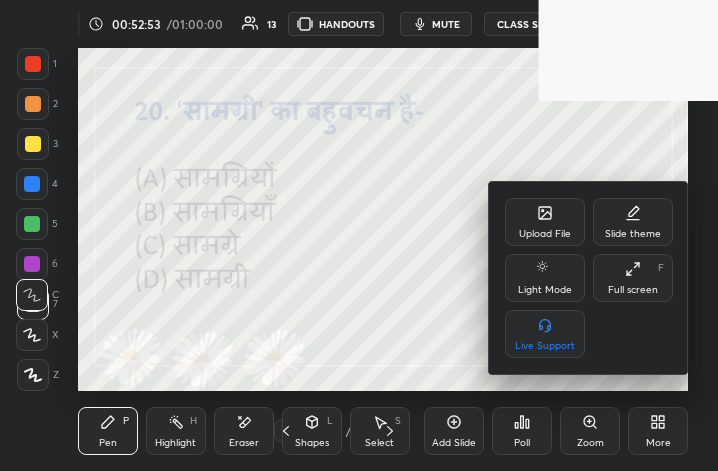 click on "Full screen F" at bounding box center [633, 278] 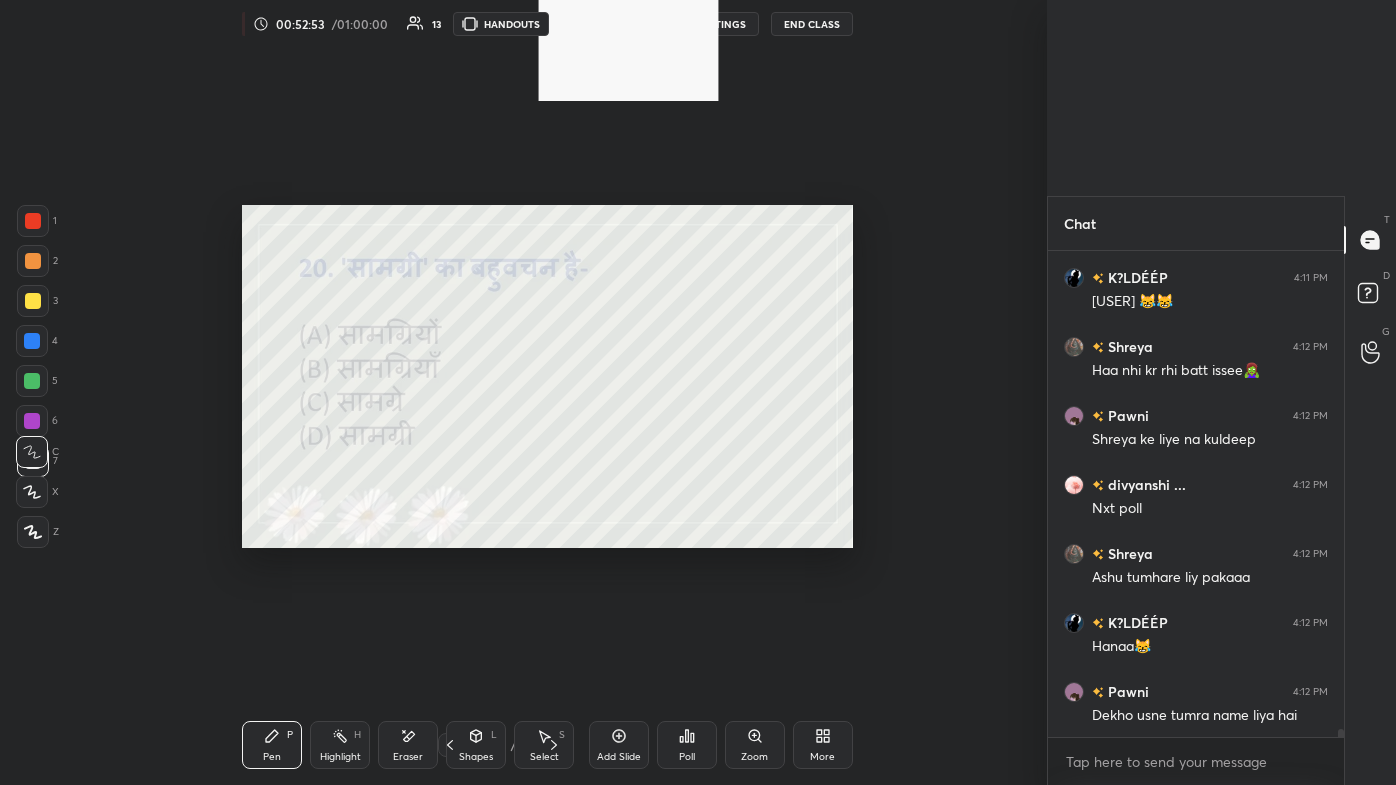 scroll, scrollTop: 99342, scrollLeft: 98683, axis: both 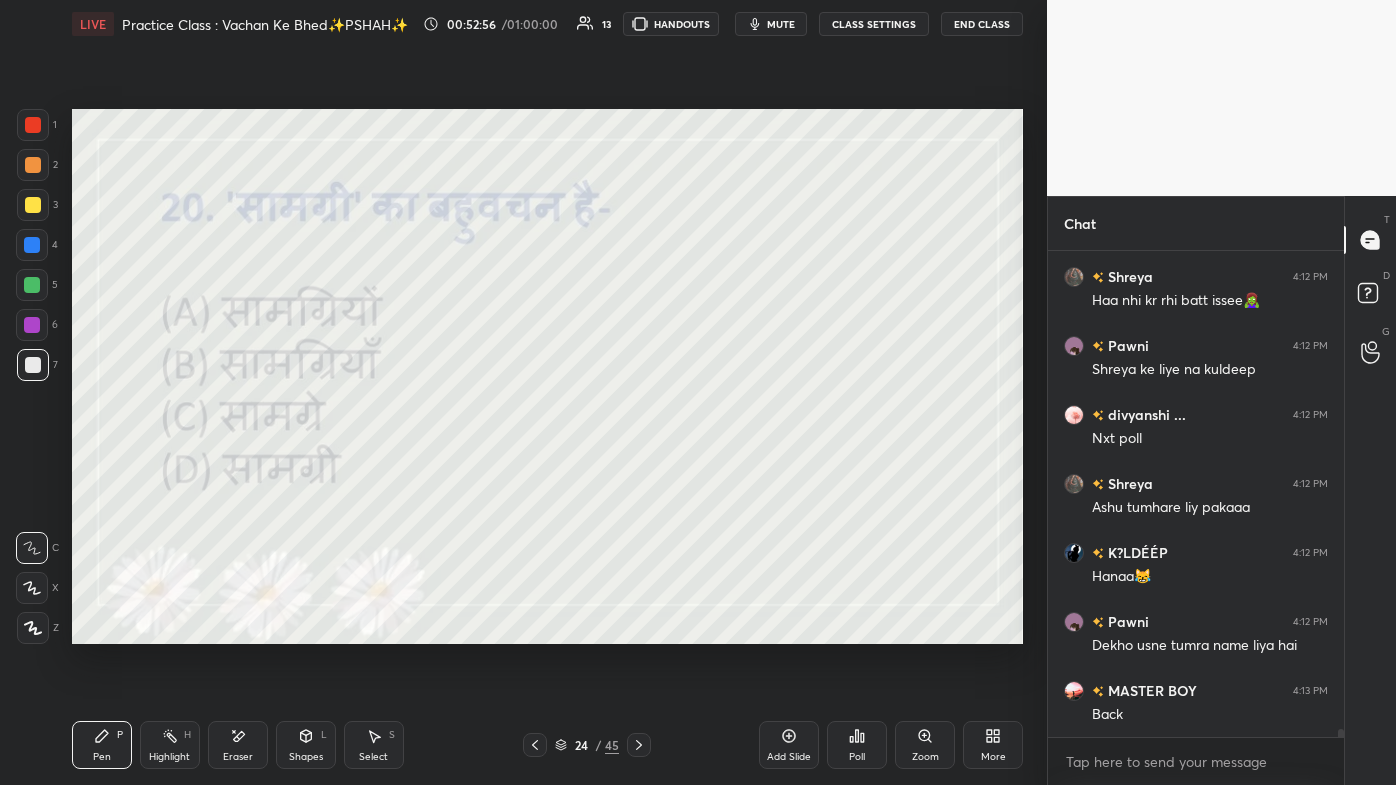 click 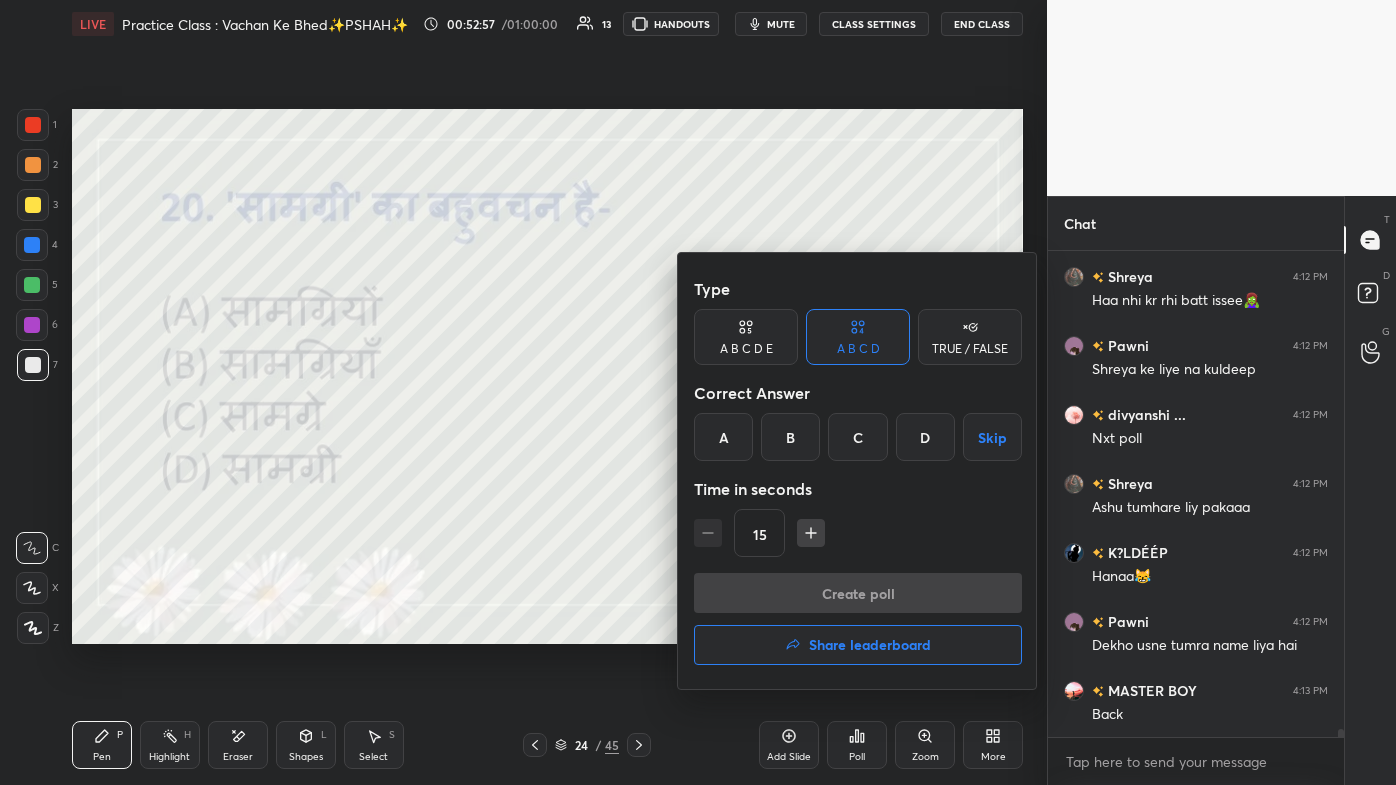 scroll, scrollTop: 30285, scrollLeft: 0, axis: vertical 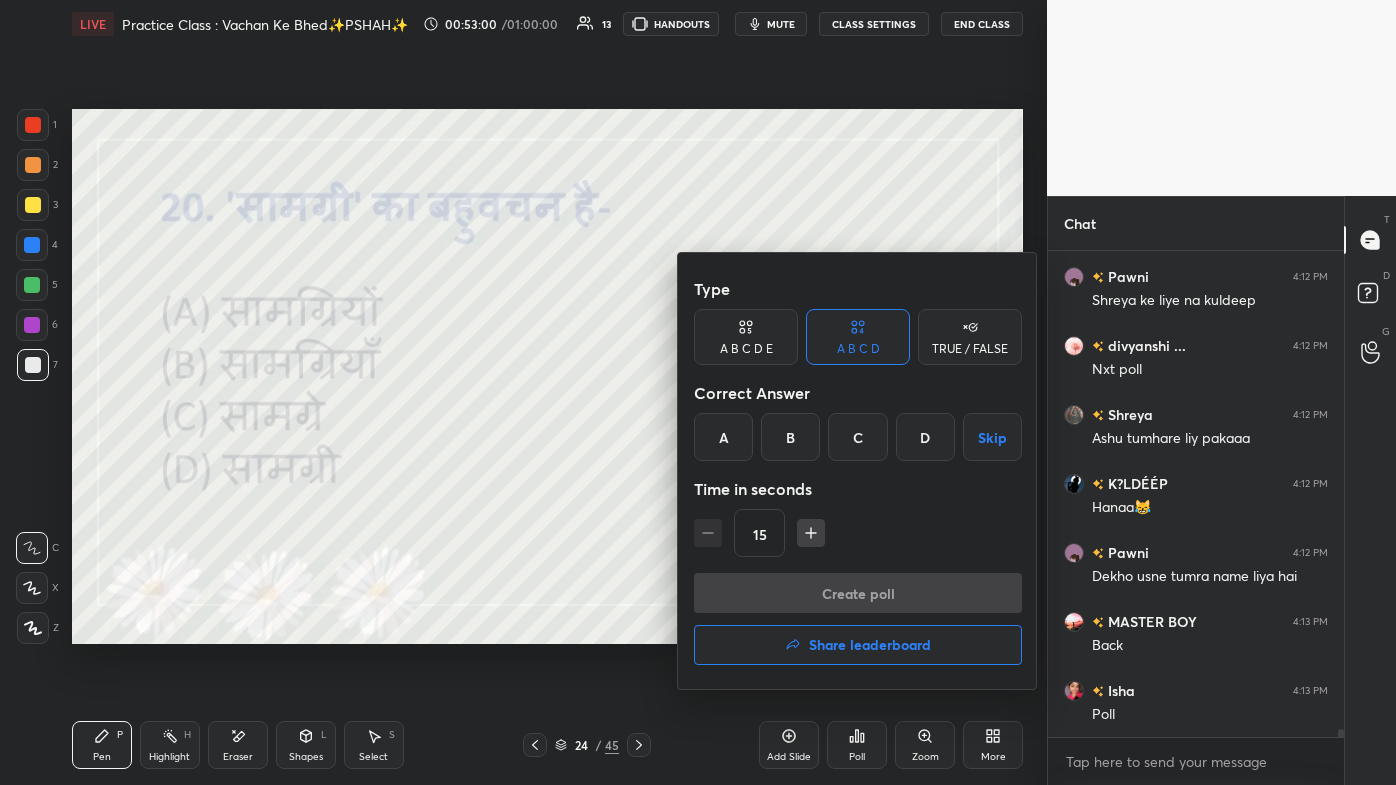 click on "B" at bounding box center (790, 437) 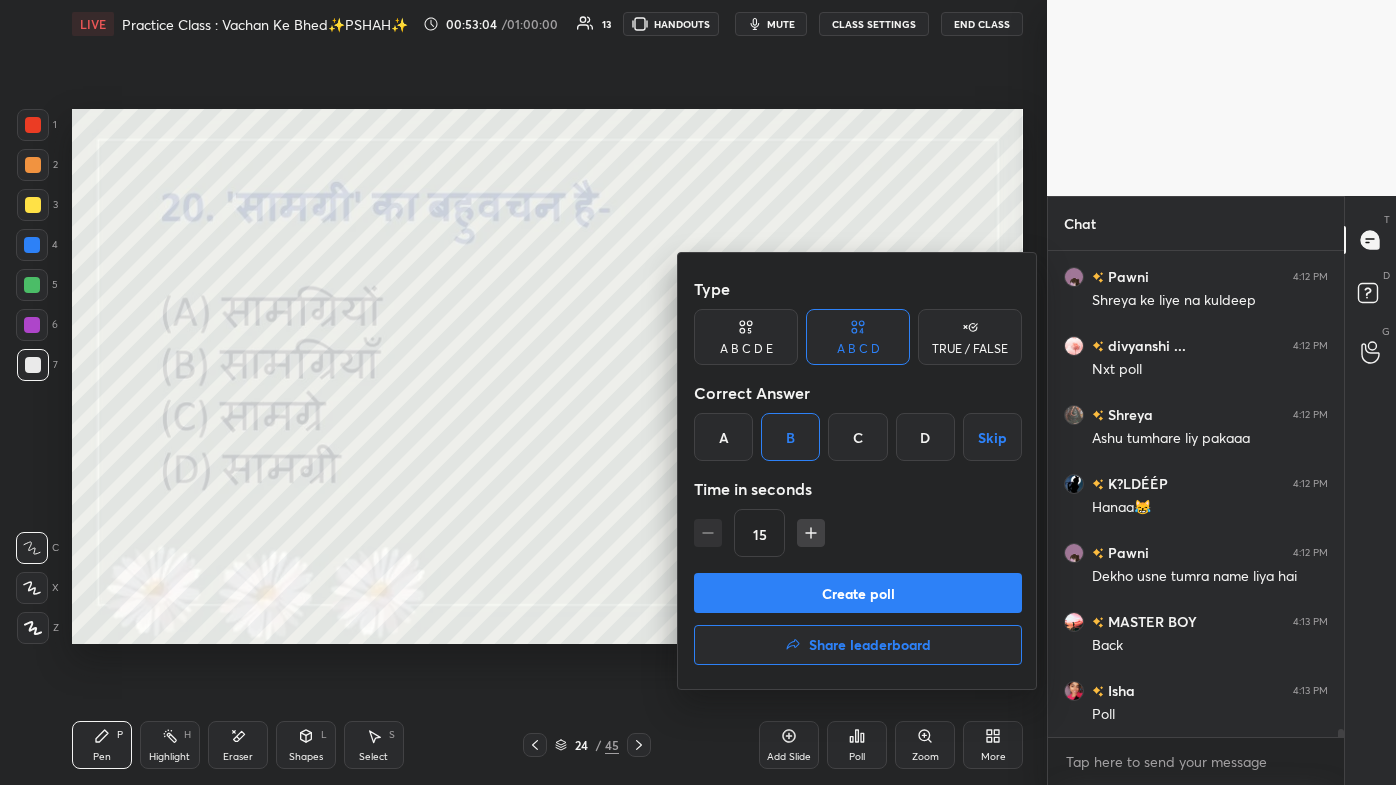 click on "Create poll" at bounding box center [858, 593] 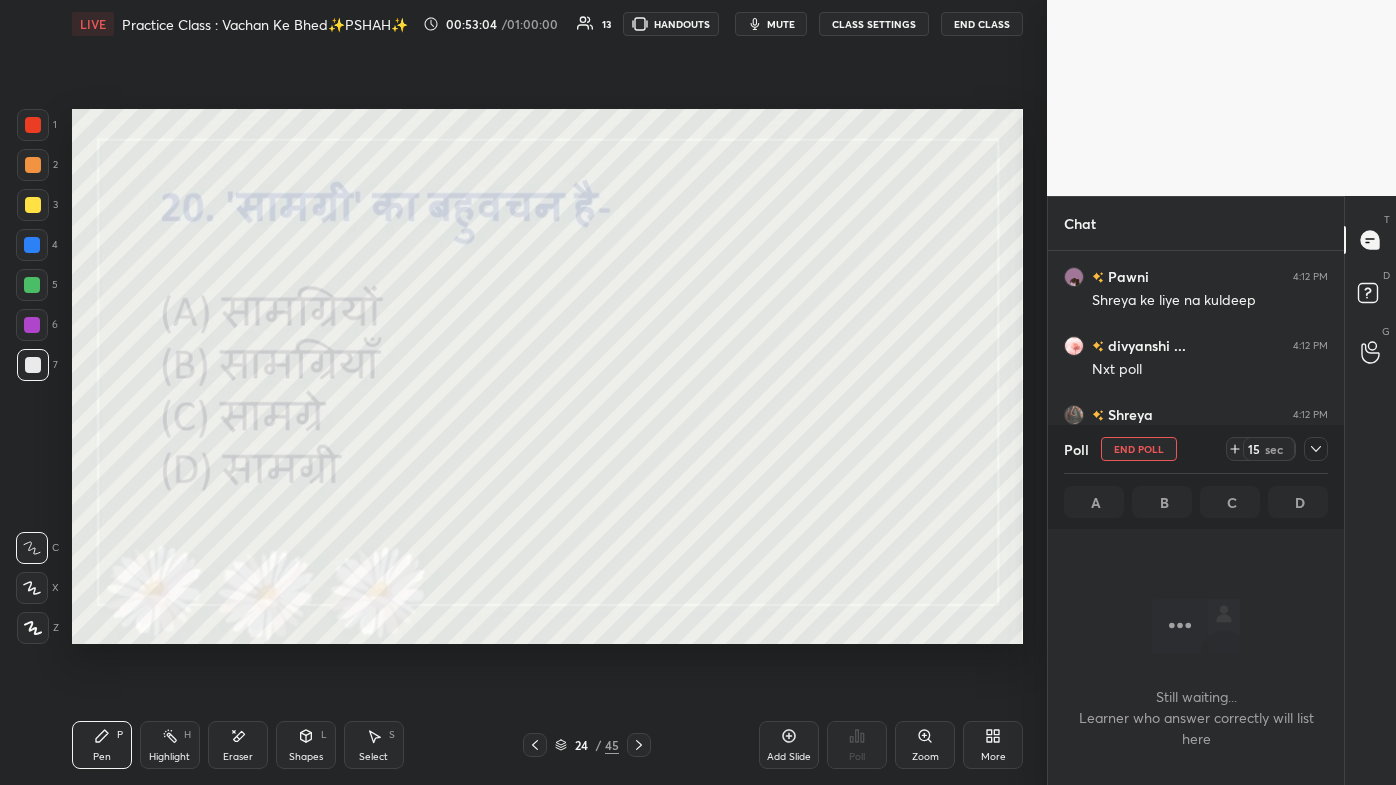 scroll, scrollTop: 433, scrollLeft: 290, axis: both 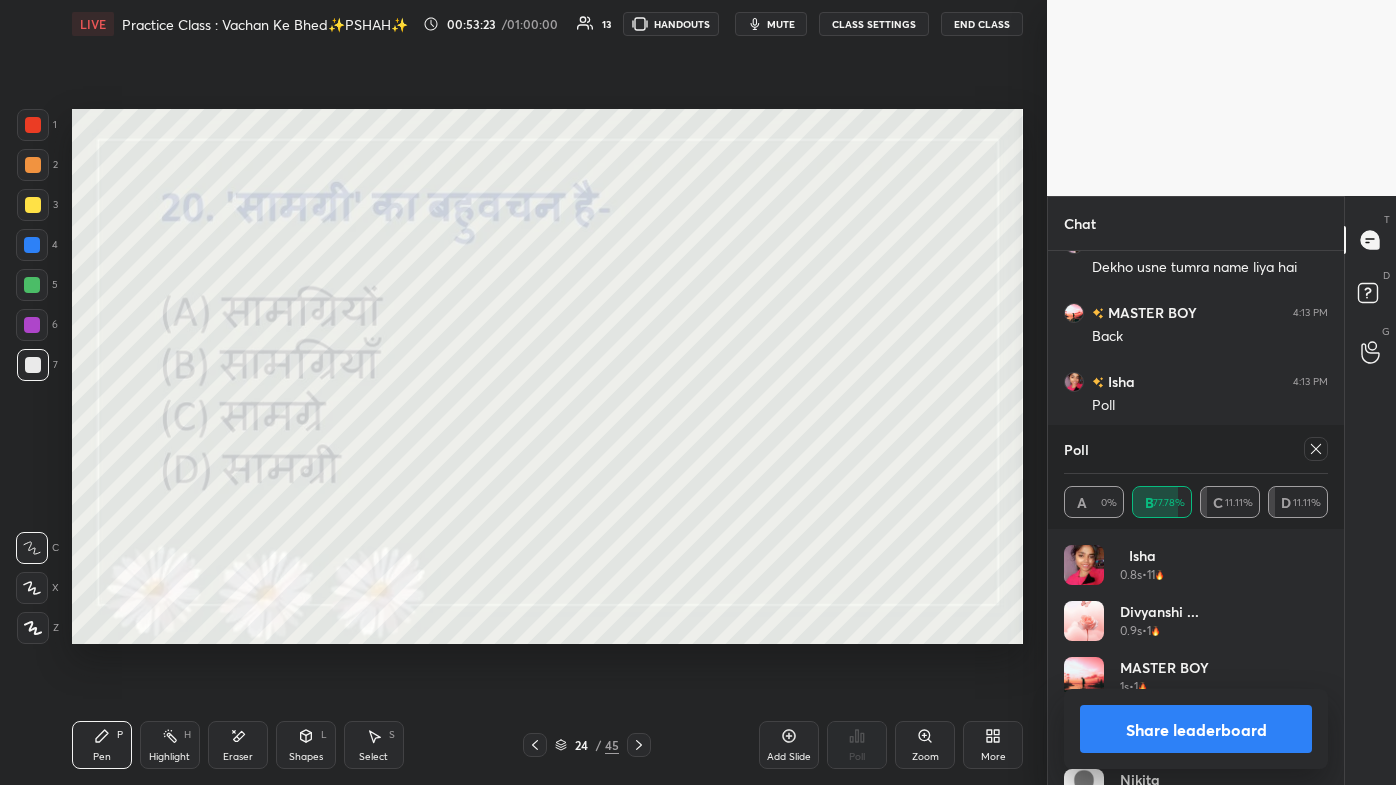 click 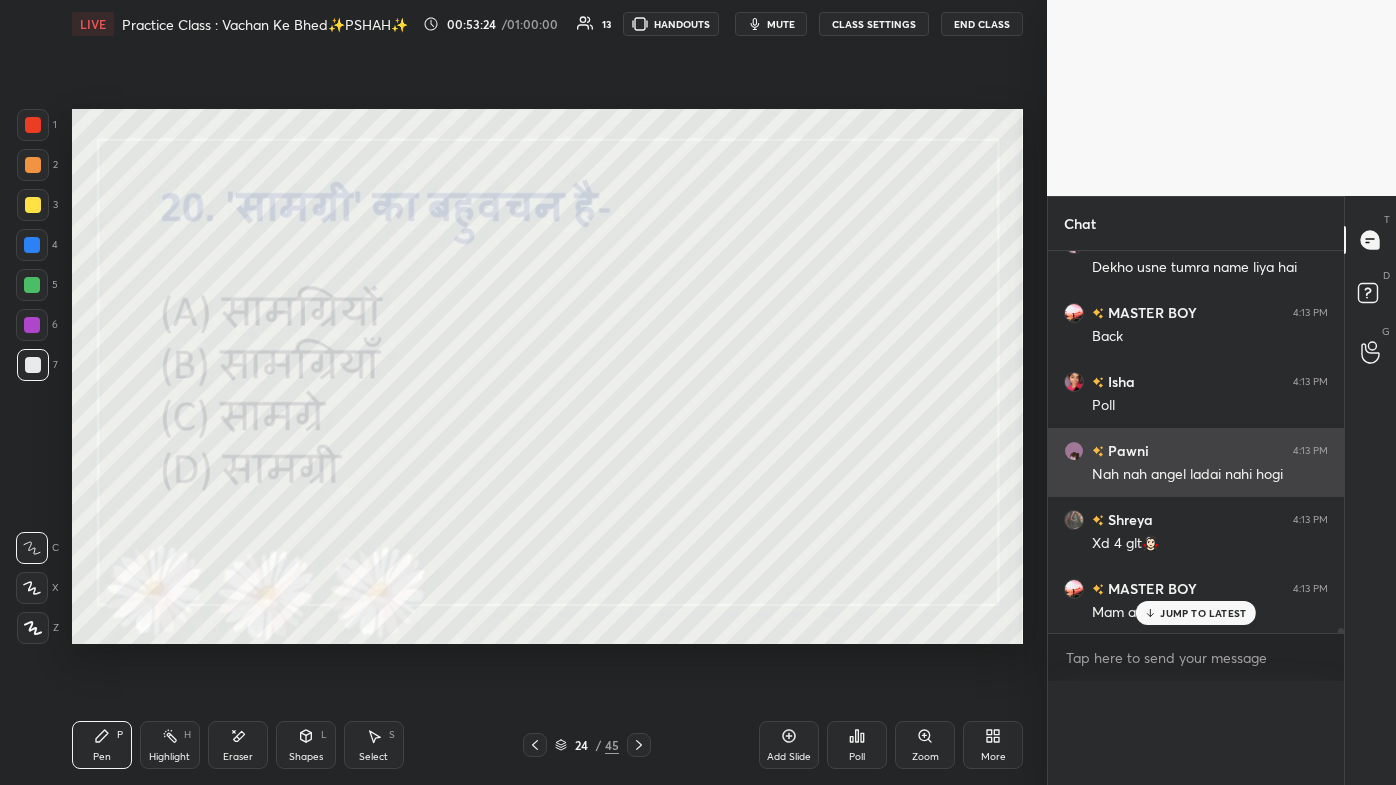 scroll, scrollTop: 150, scrollLeft: 258, axis: both 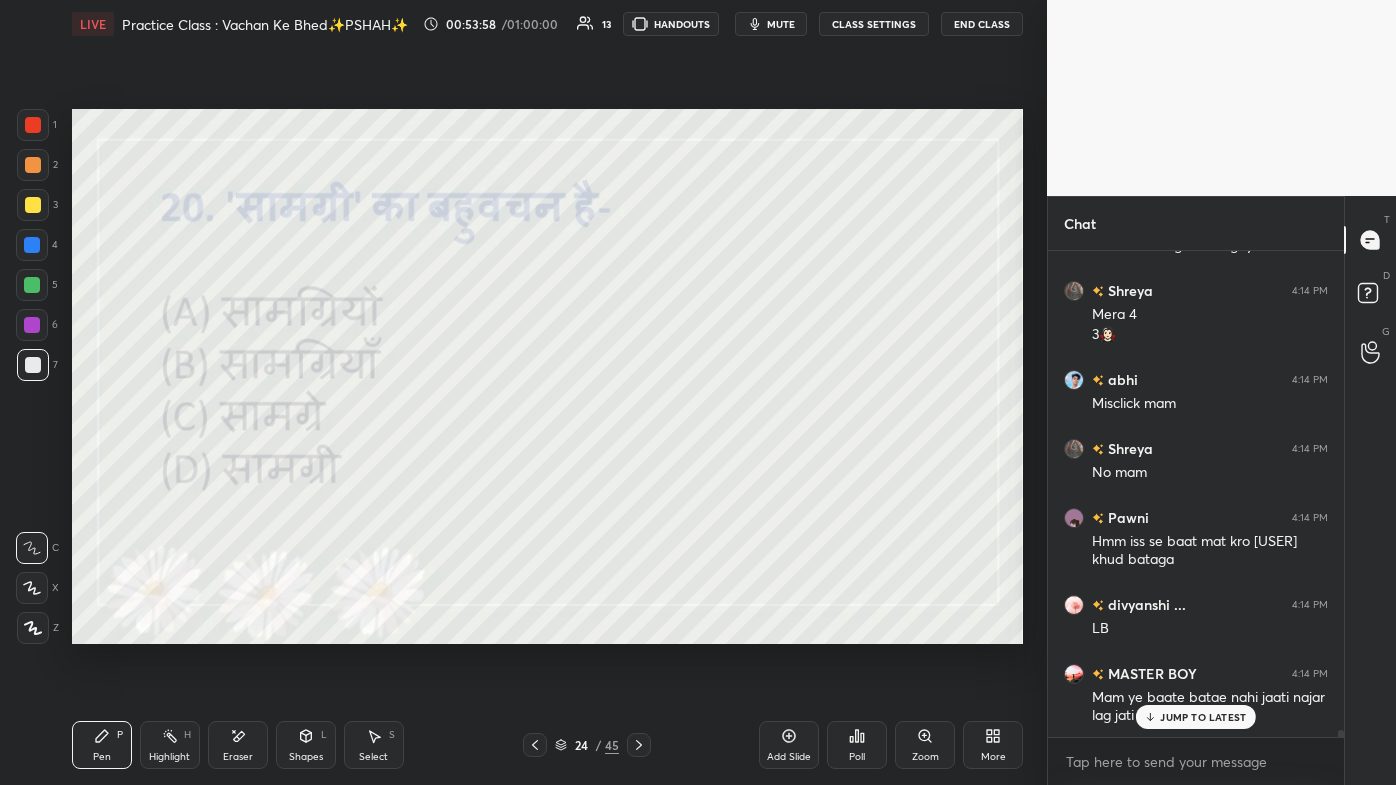 click on "JUMP TO LATEST" at bounding box center (1196, 717) 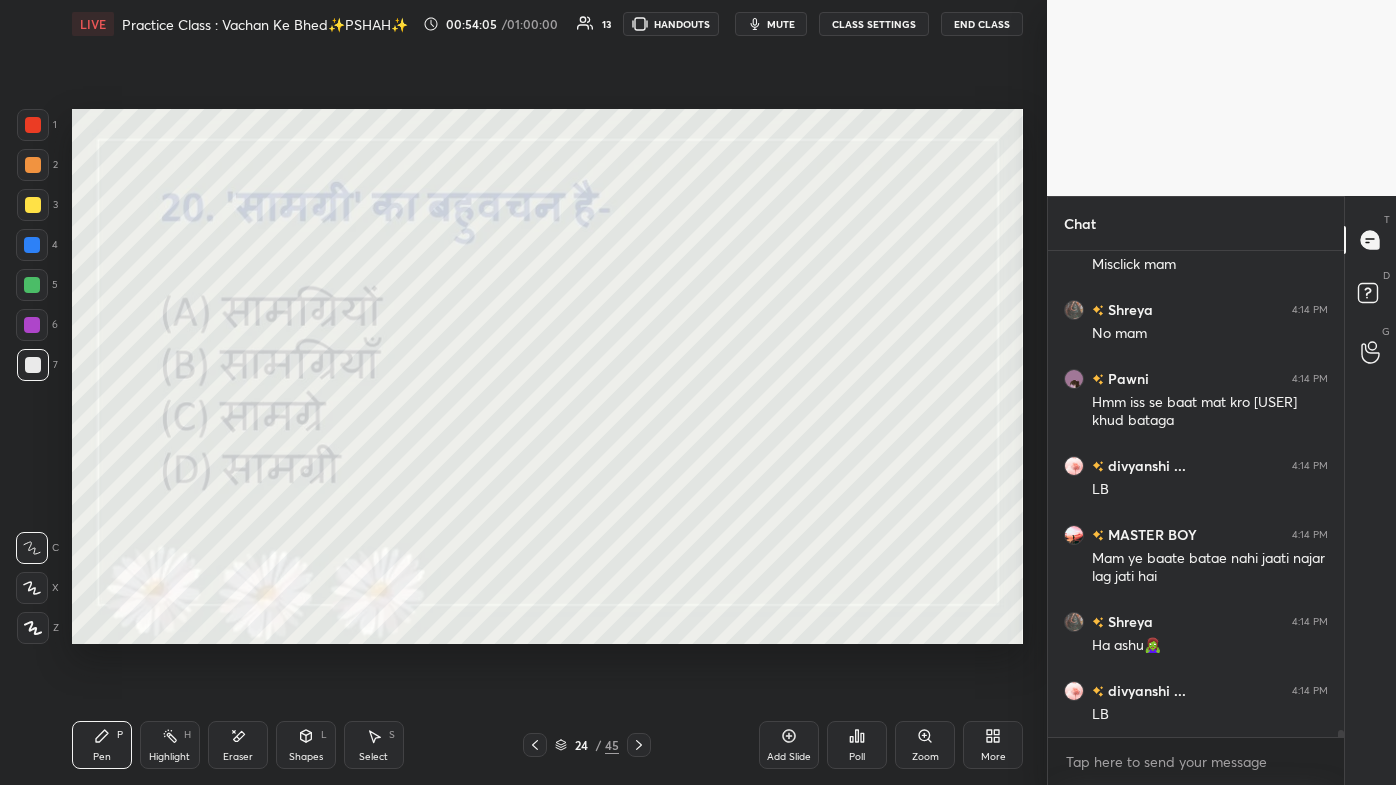 click on "Poll" at bounding box center [857, 745] 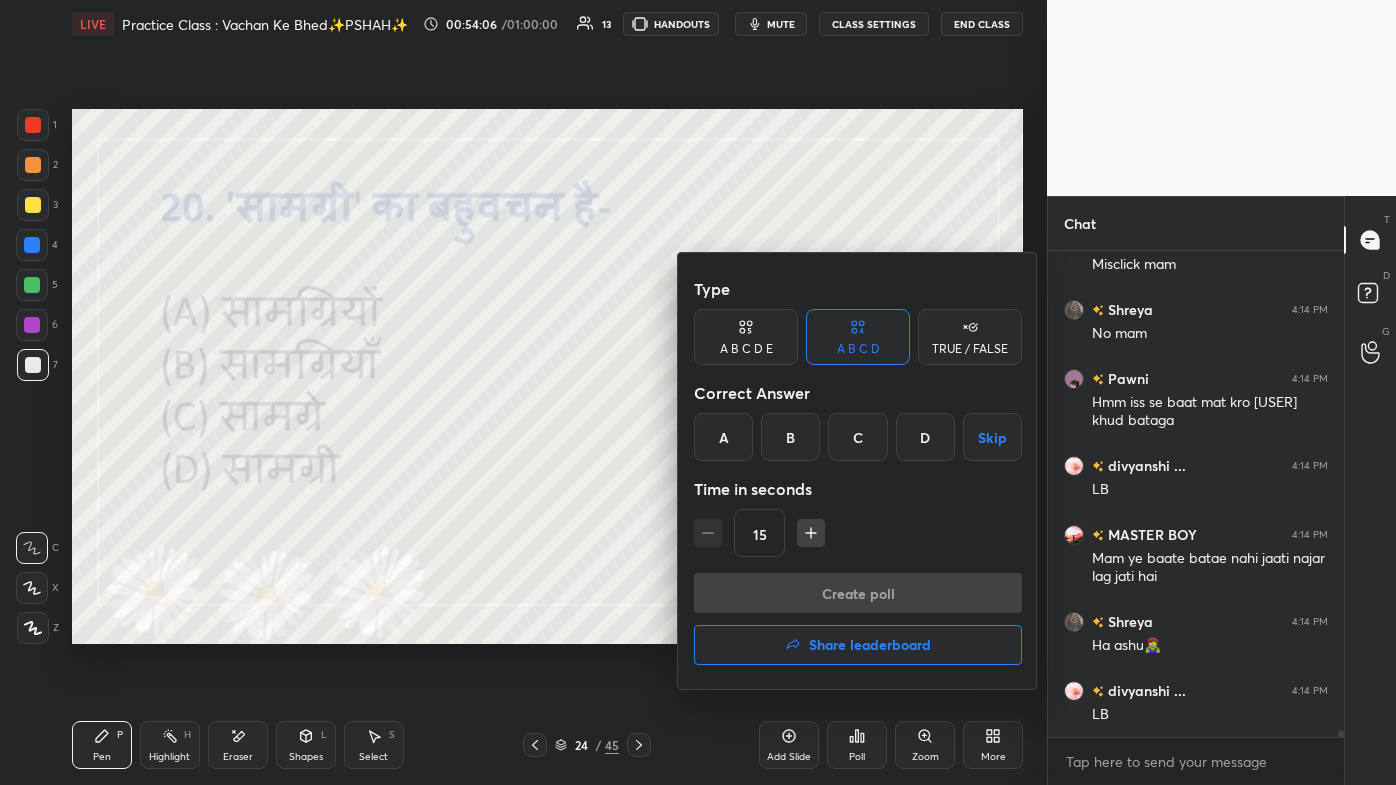 click on "Share leaderboard" at bounding box center [870, 645] 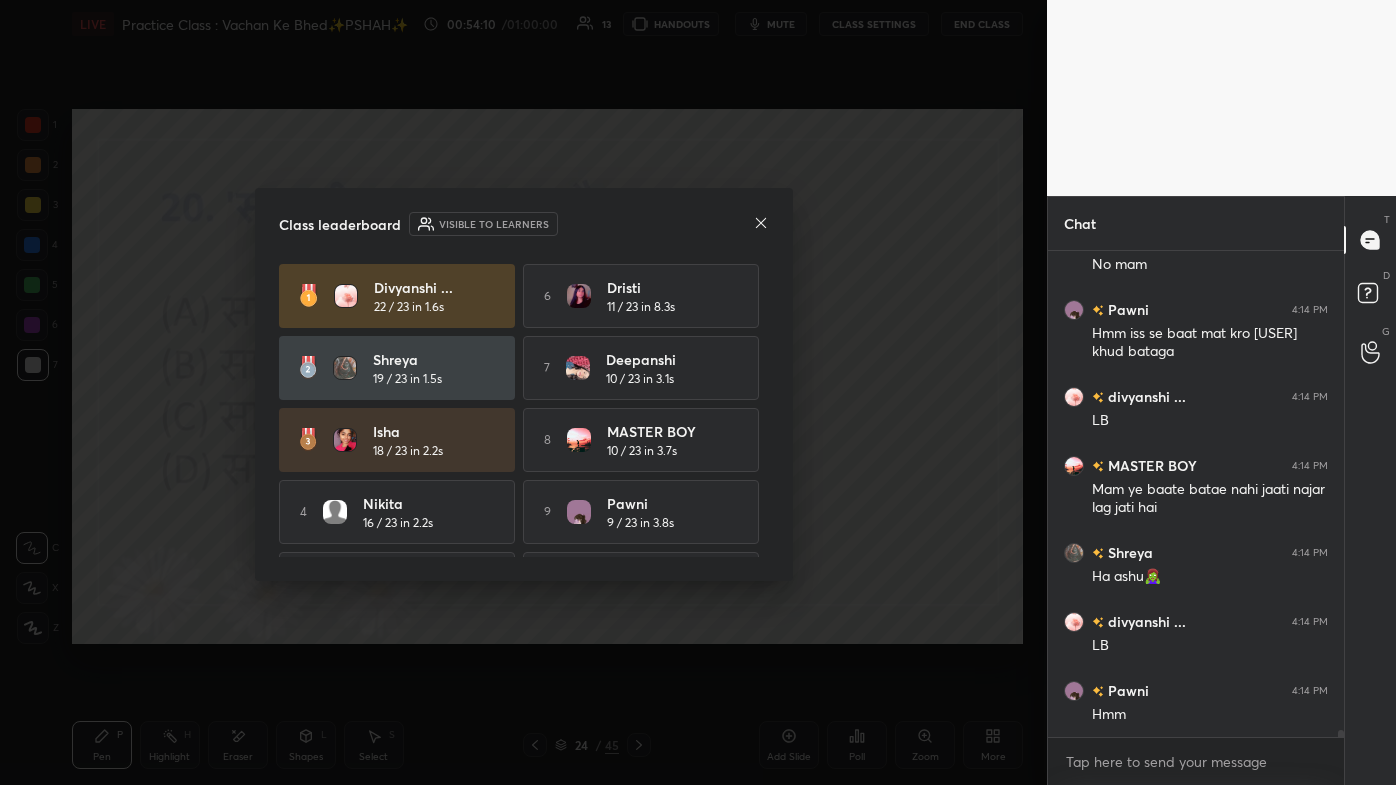 scroll, scrollTop: 31463, scrollLeft: 0, axis: vertical 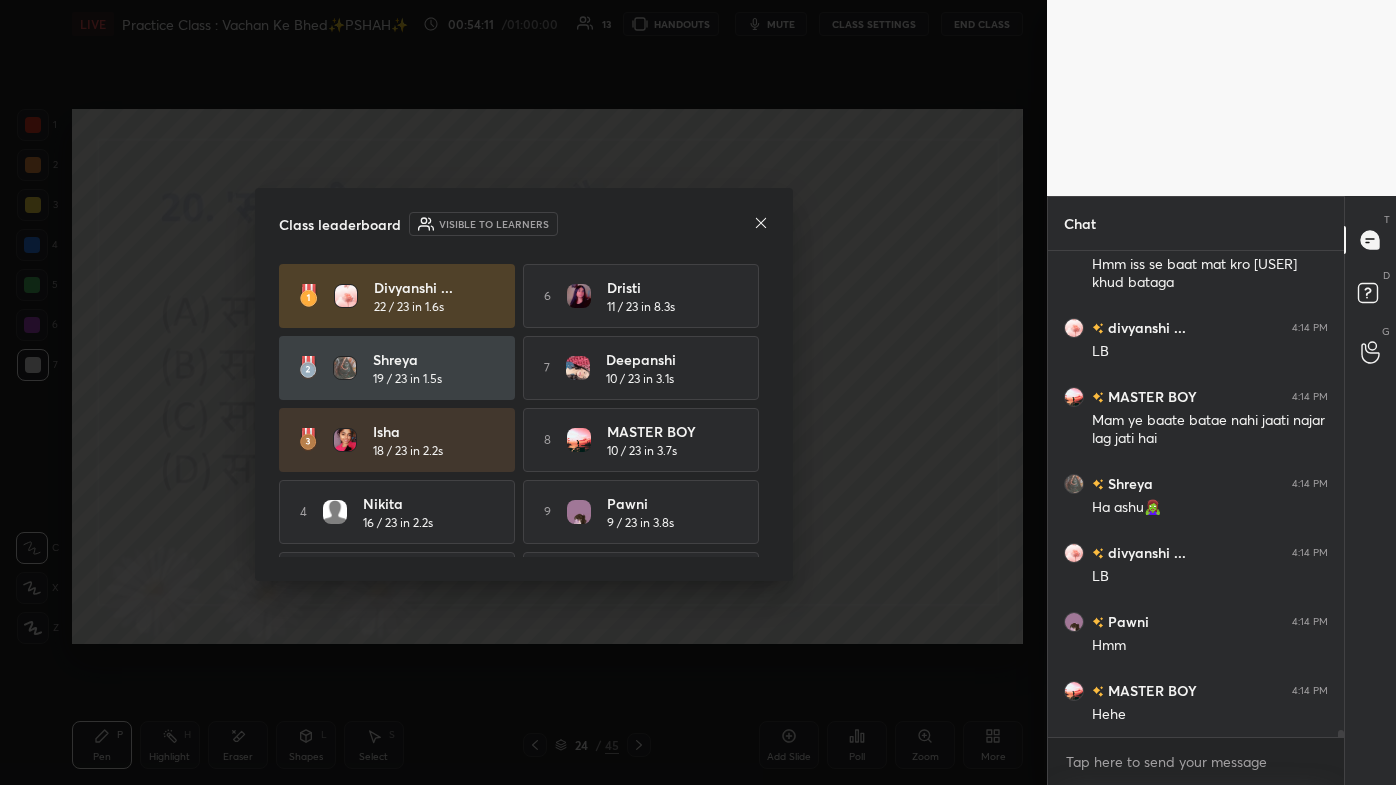 click on "divyanshi ... 22 / 23 in 1.6s 6 Dristi 11 / 23 in 8.3s Shreya 19 / 23 in 1.5s 7 Deepanshi 10 / 23 in 3.1s Isha 18 / 23 in 2.2s 8 MASTER BOY 10 / 23 in 3.7s 4 Nikita 16 / 23 in 2.2s 9 Pawni 9 / 23 in 3.8s 5 abhi 12 / 23 in 1.9s 10 Srishti 8 / 23 in 3.7s" at bounding box center [524, 440] 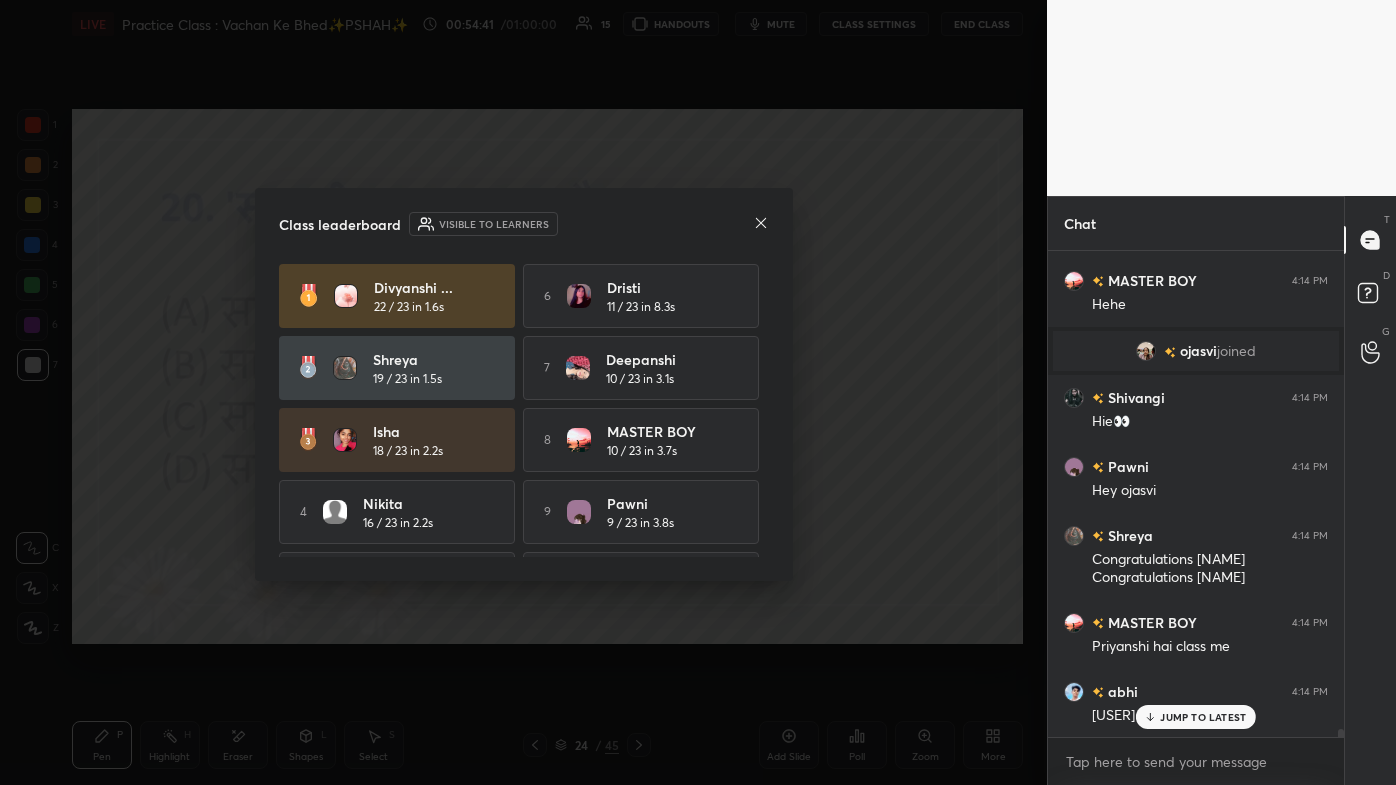 scroll, scrollTop: 30146, scrollLeft: 0, axis: vertical 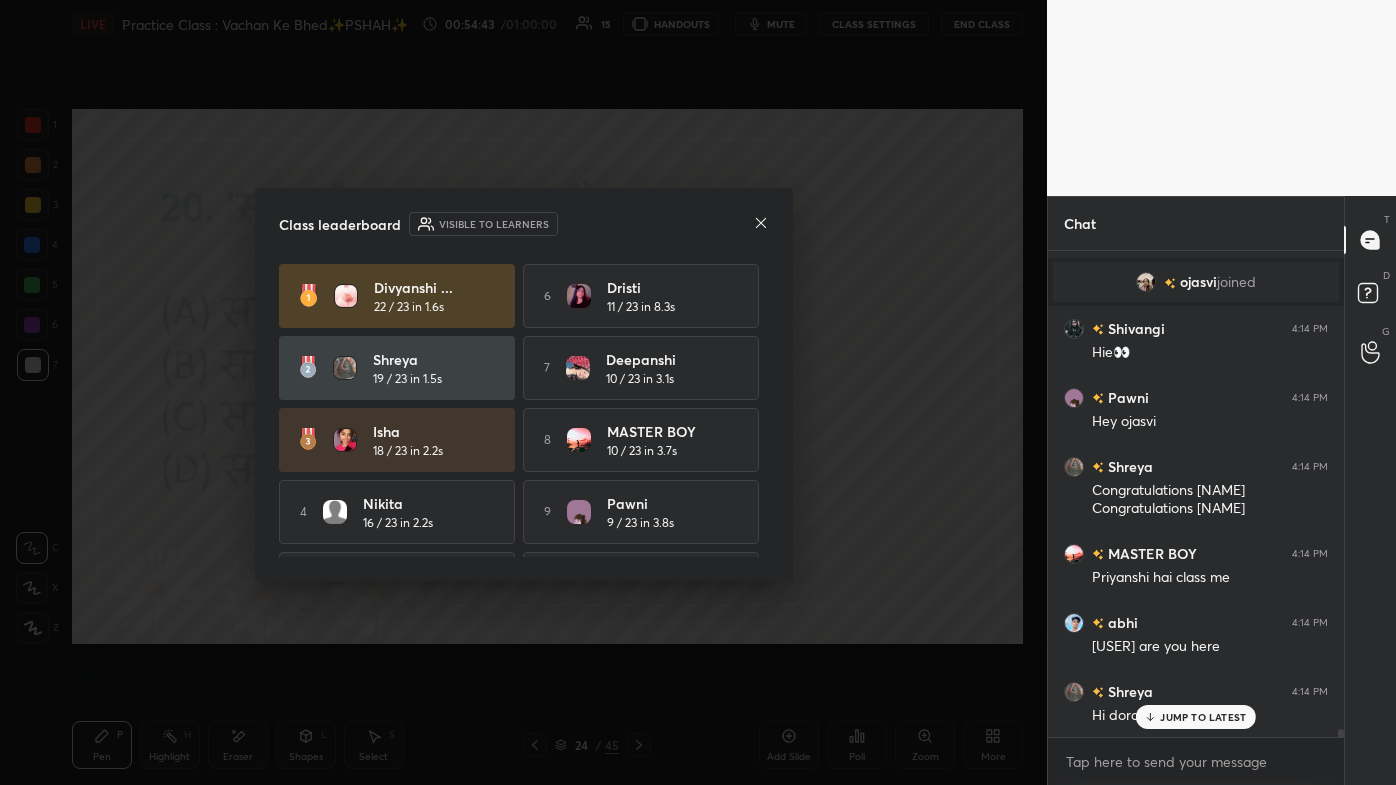 click at bounding box center (761, 224) 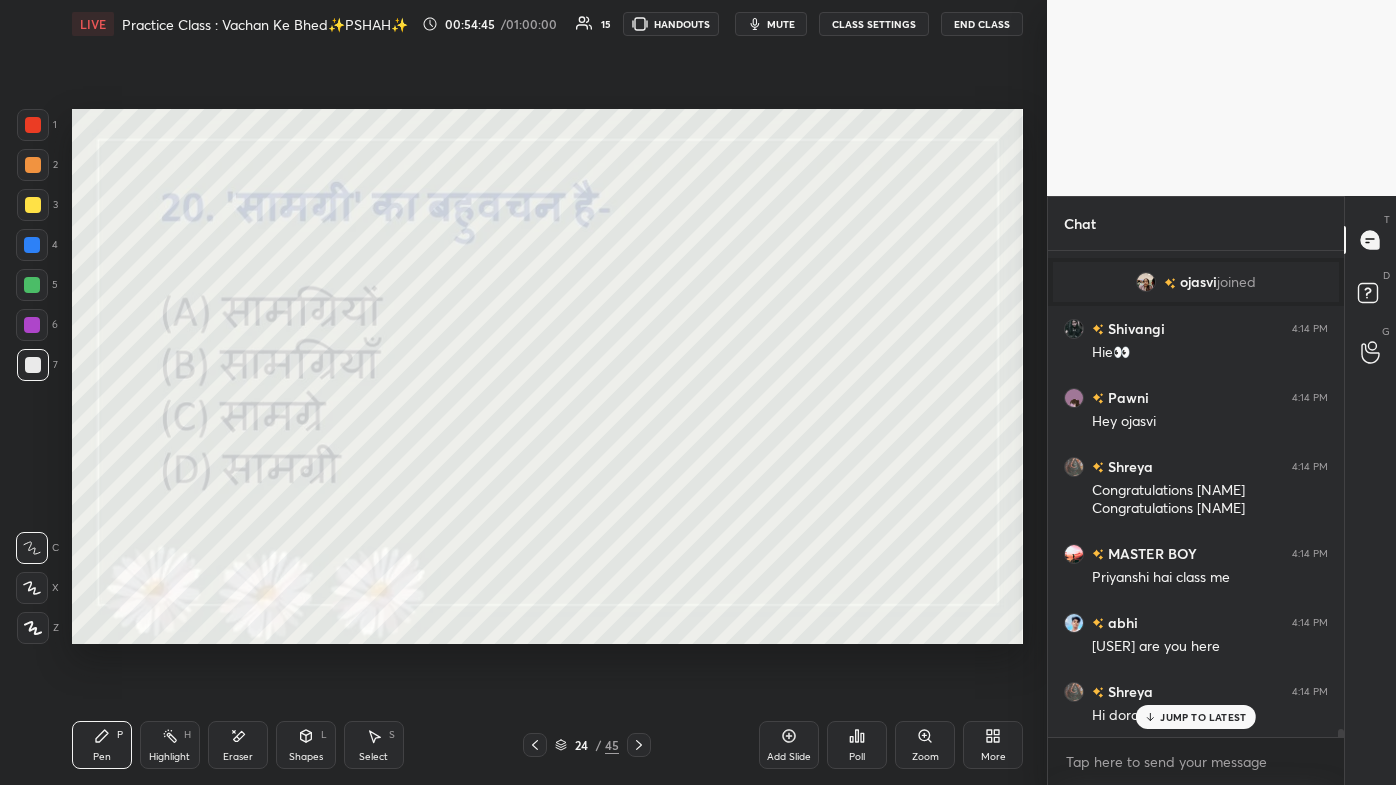 click at bounding box center (535, 745) 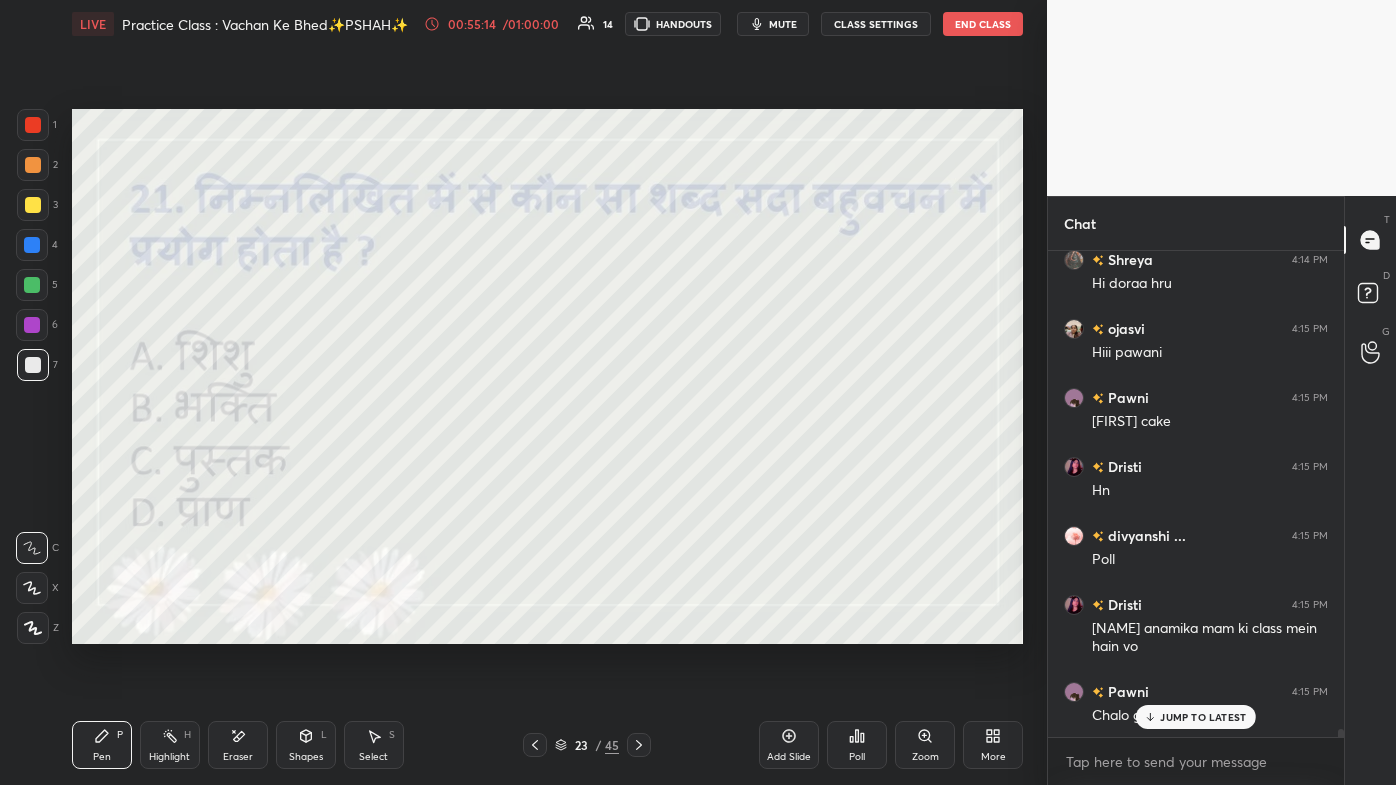 scroll, scrollTop: 30648, scrollLeft: 0, axis: vertical 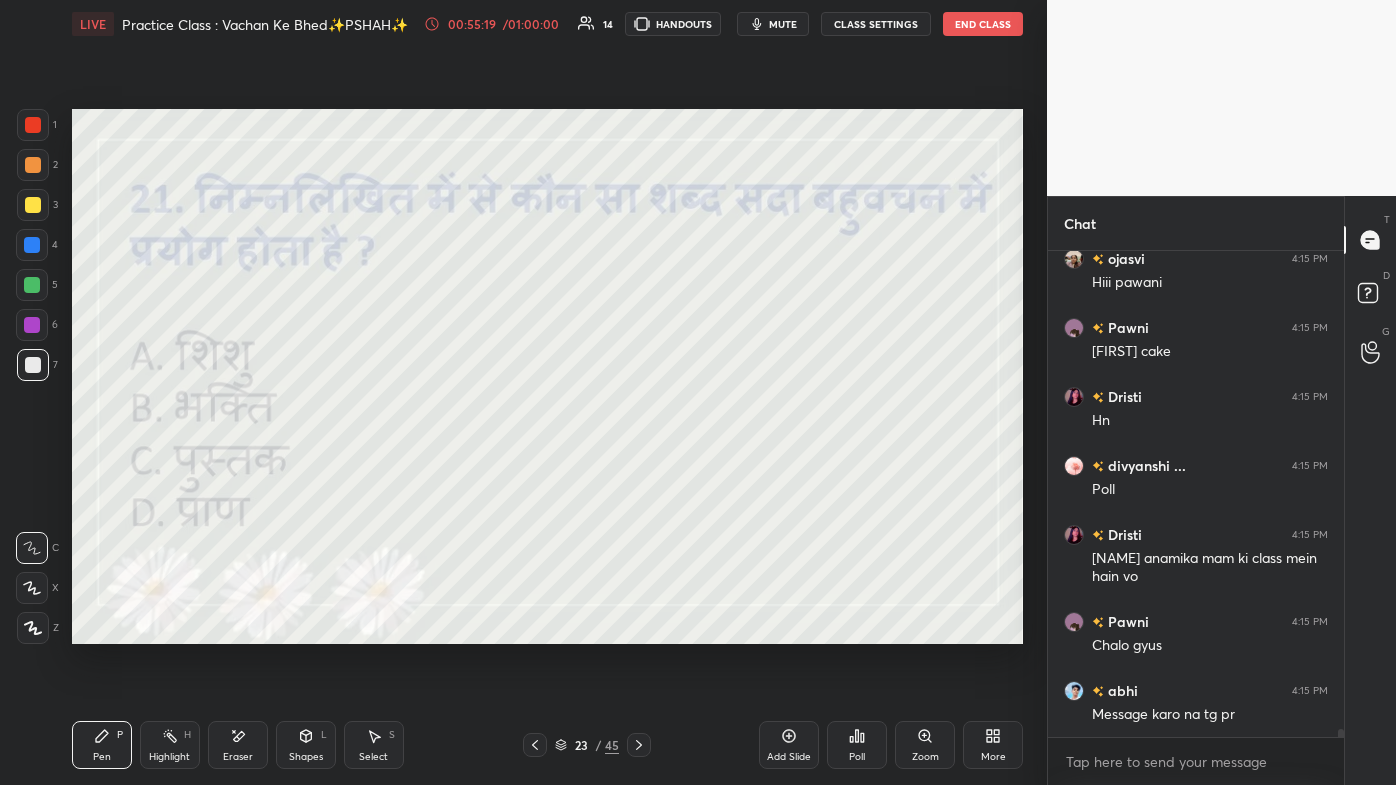 click on "Poll" at bounding box center [857, 745] 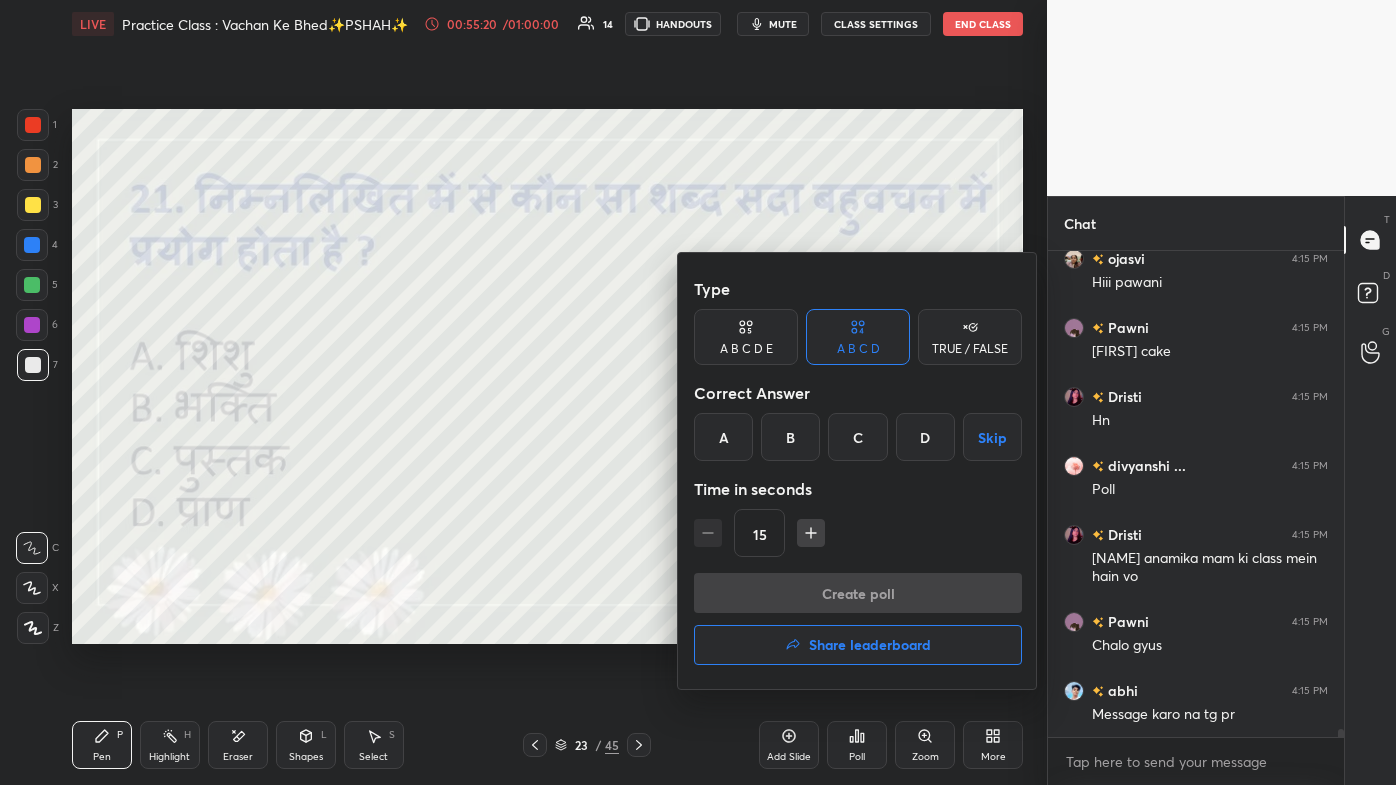 click on "D" at bounding box center [925, 437] 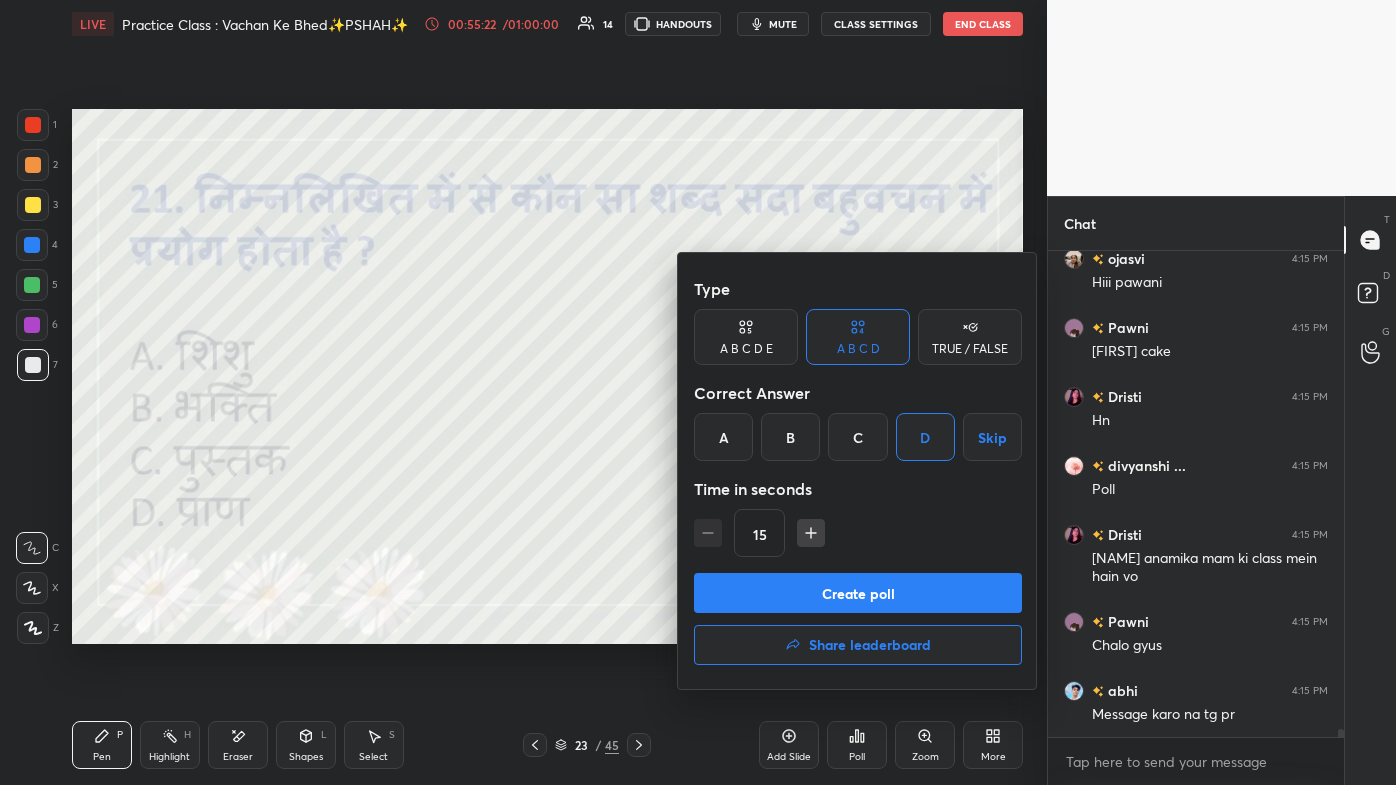 click on "Create poll" at bounding box center (858, 593) 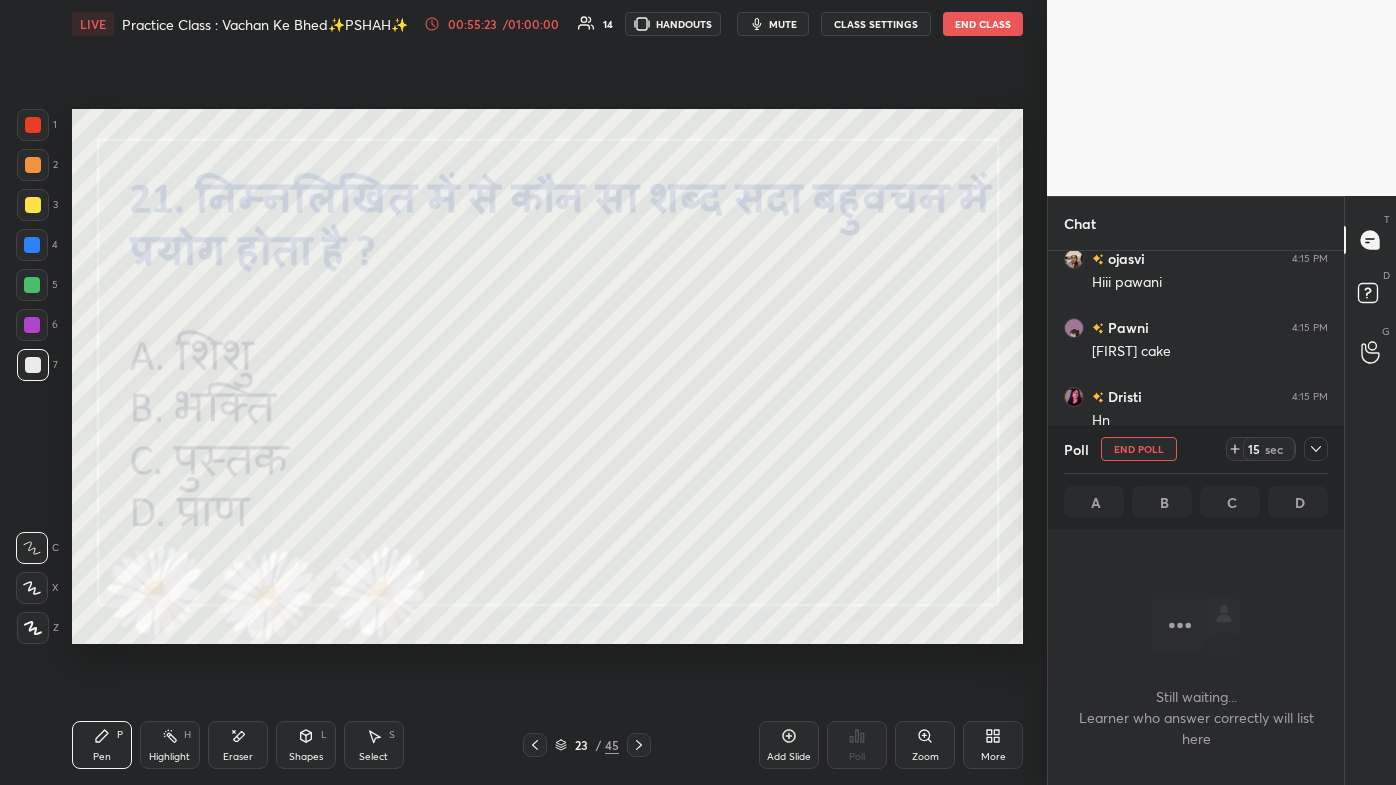 scroll, scrollTop: 456, scrollLeft: 290, axis: both 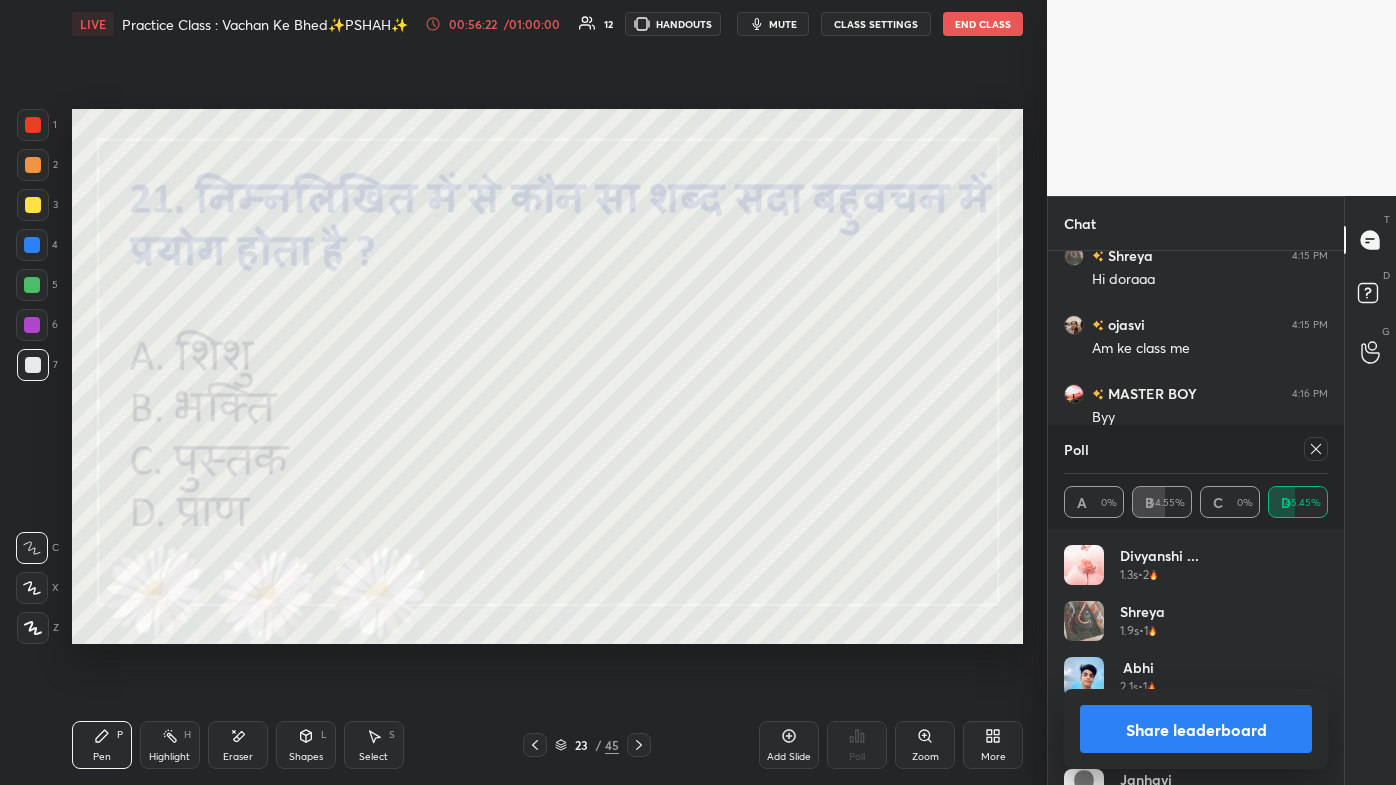 click 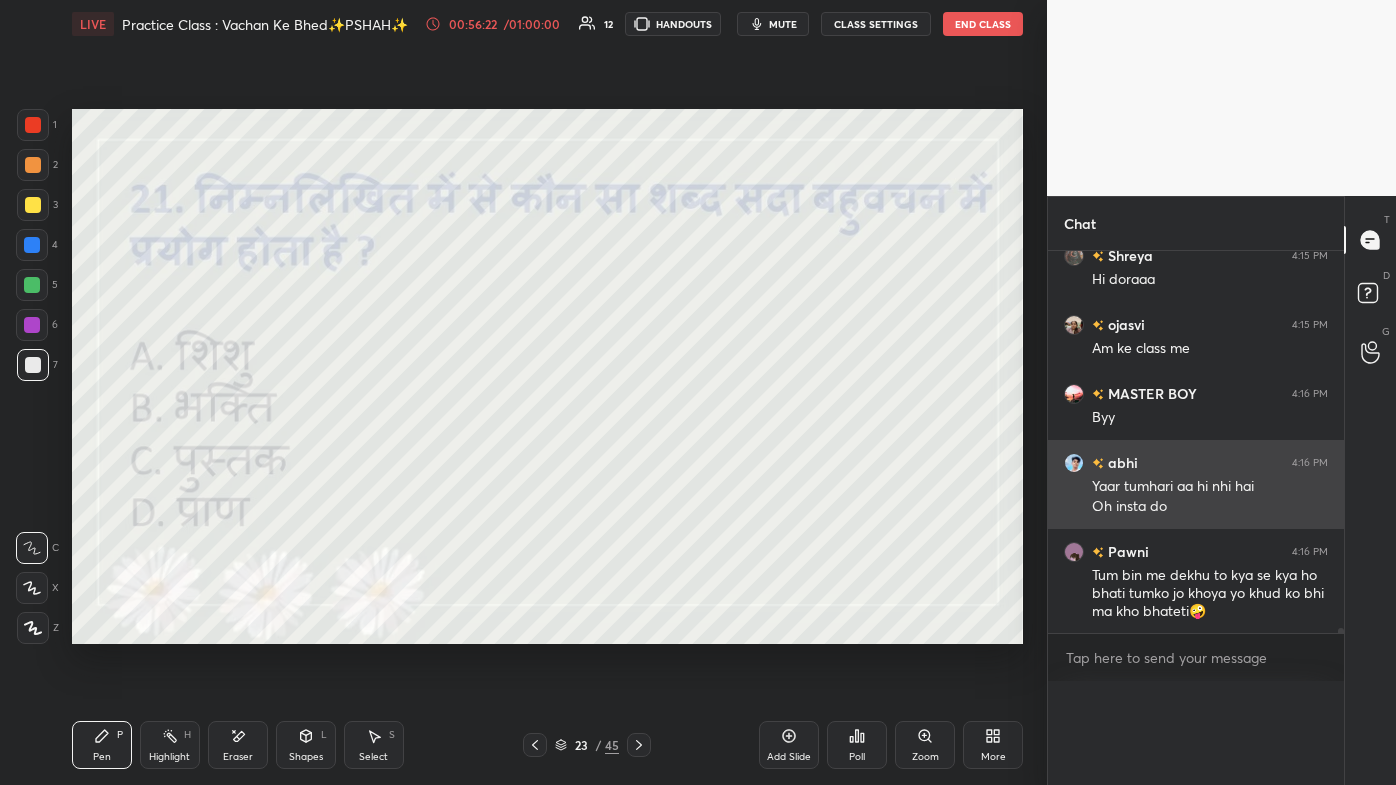 scroll, scrollTop: 151, scrollLeft: 258, axis: both 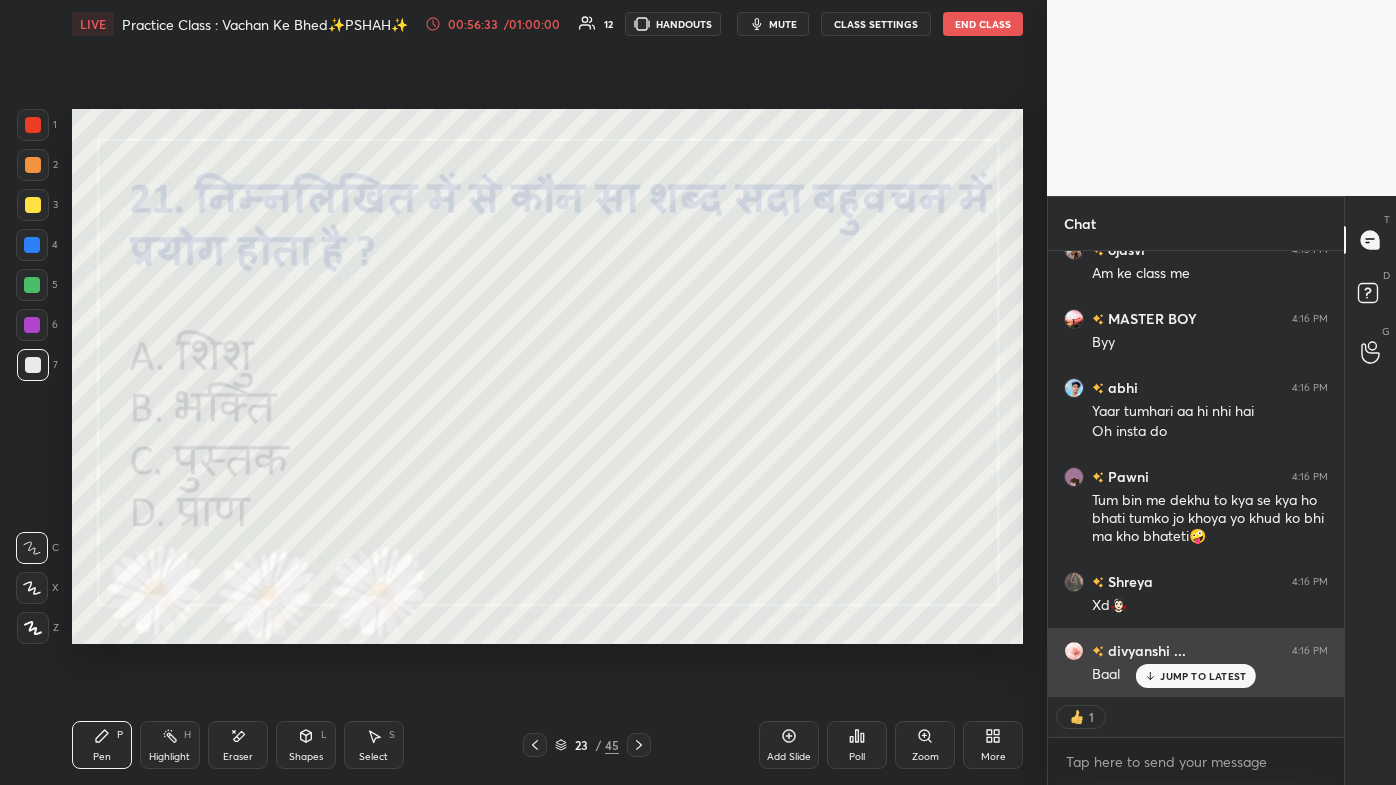 click on "JUMP TO LATEST" at bounding box center [1203, 676] 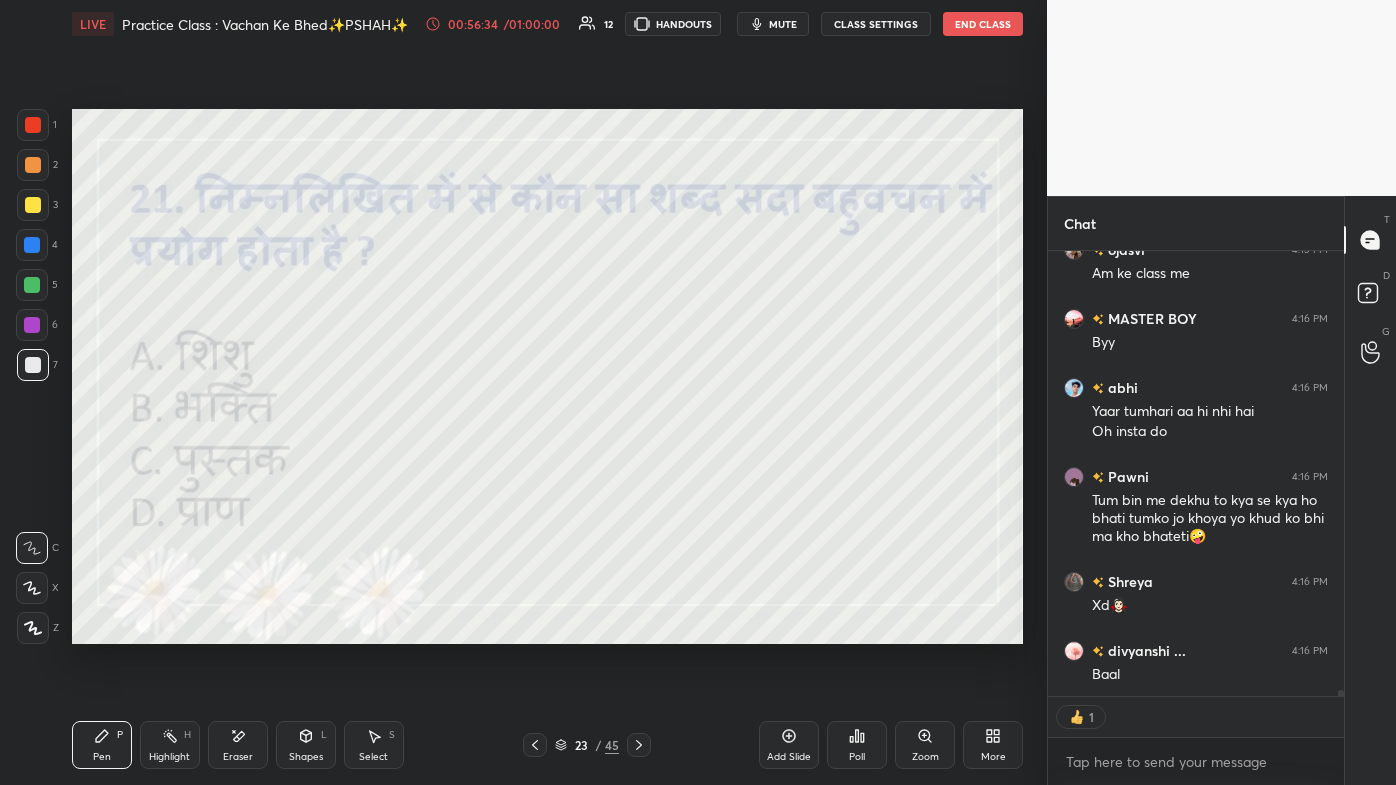 click 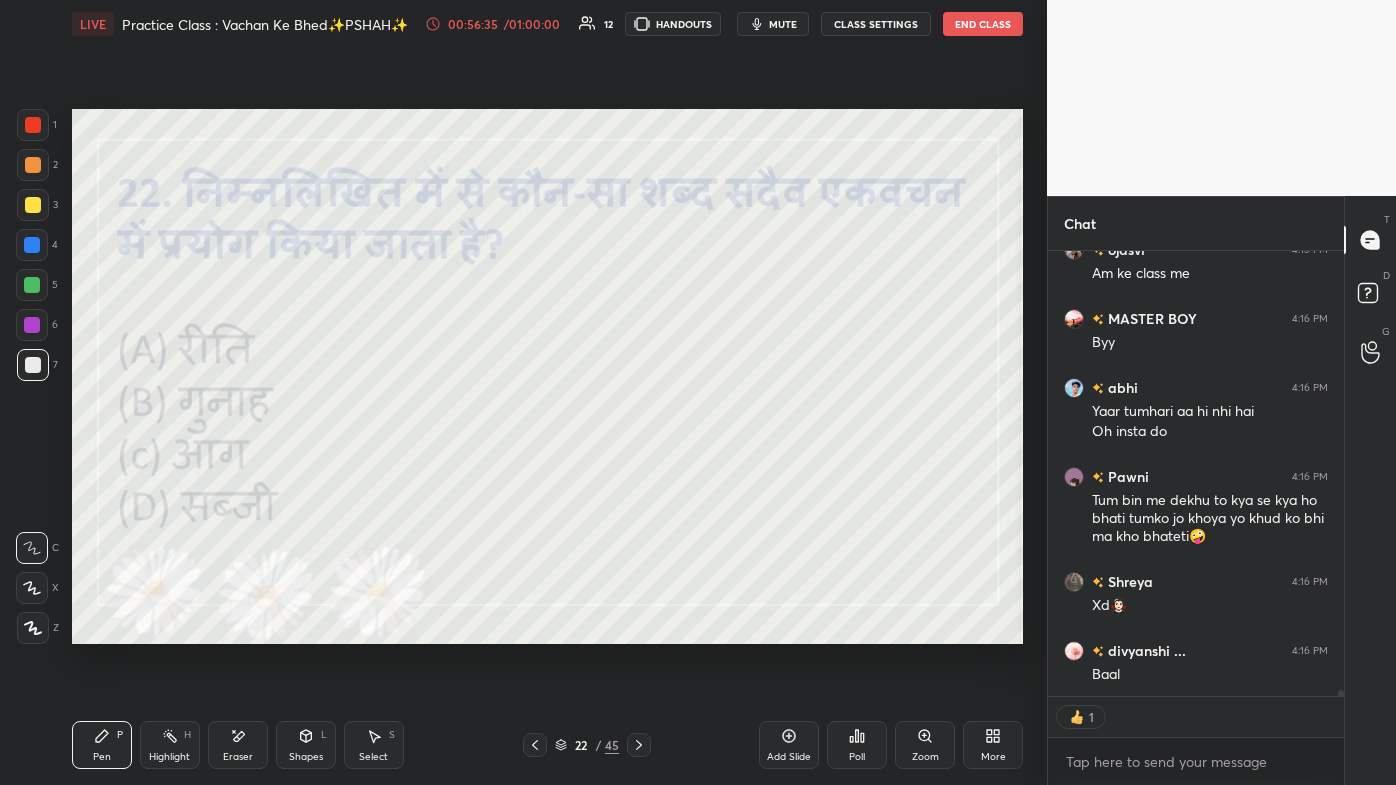 scroll, scrollTop: 31365, scrollLeft: 0, axis: vertical 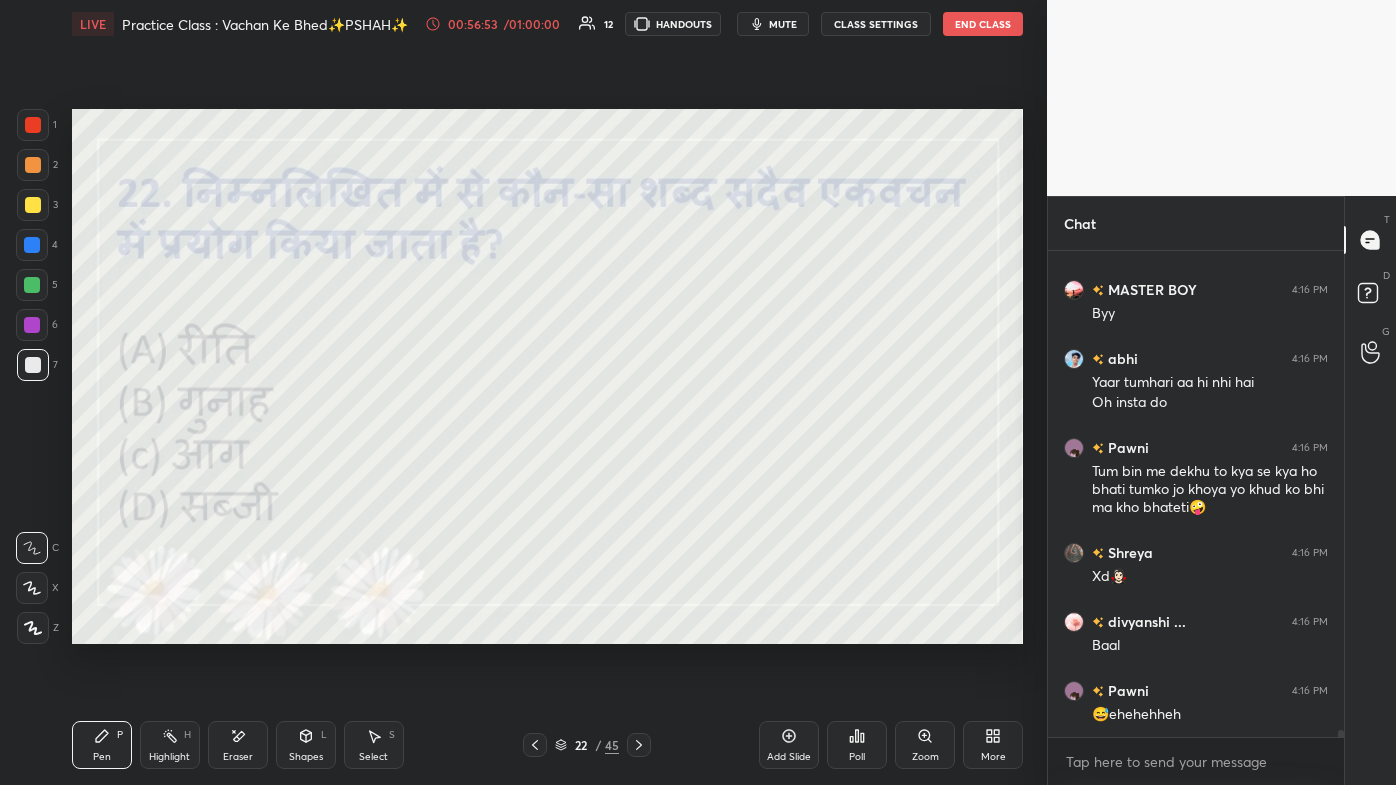 click on "More" at bounding box center [993, 745] 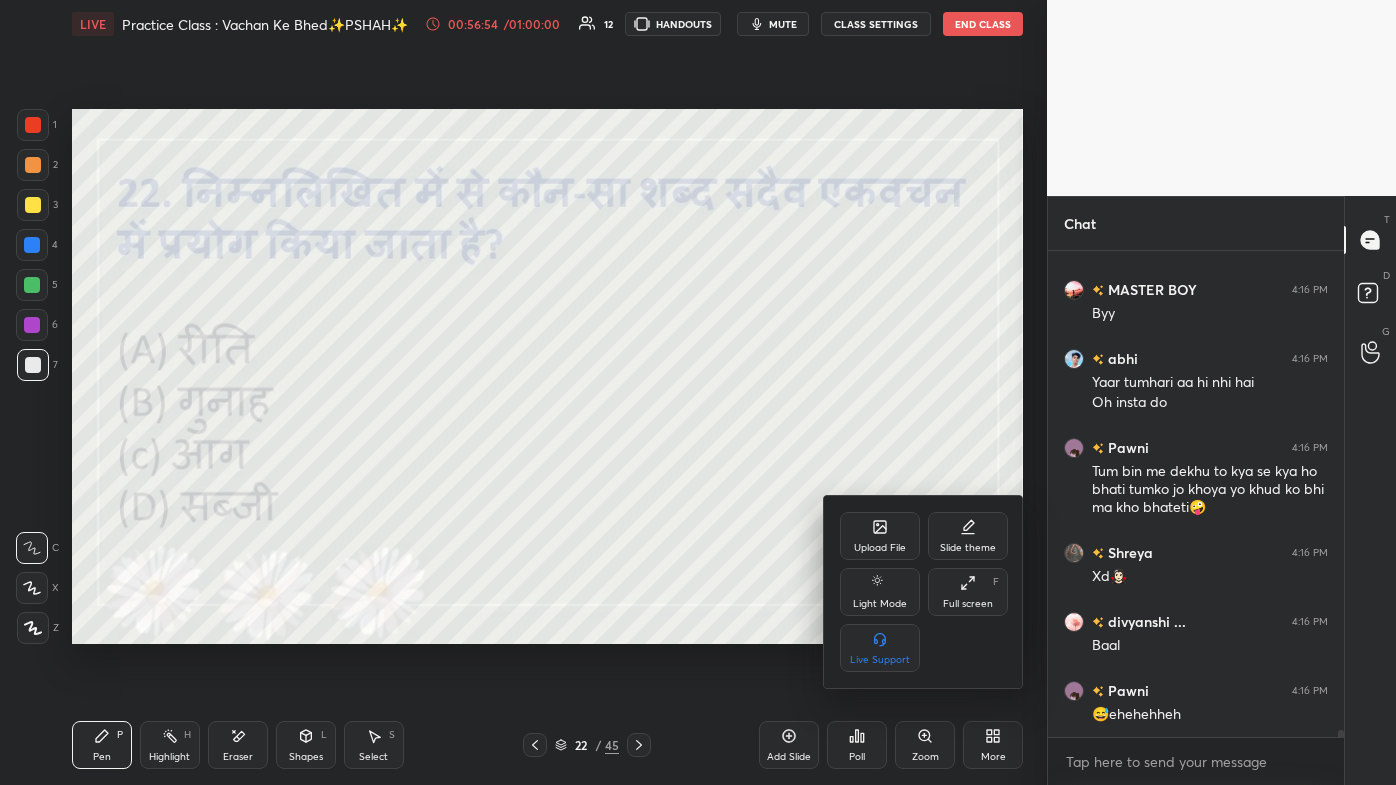 click on "Full screen" at bounding box center (968, 604) 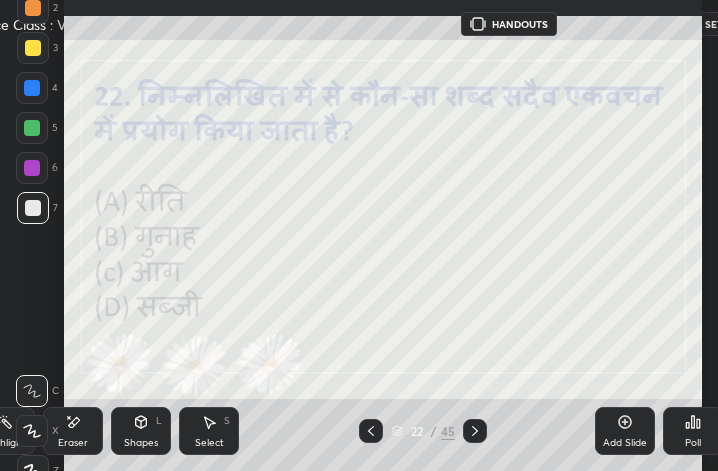 scroll, scrollTop: 343, scrollLeft: 458, axis: both 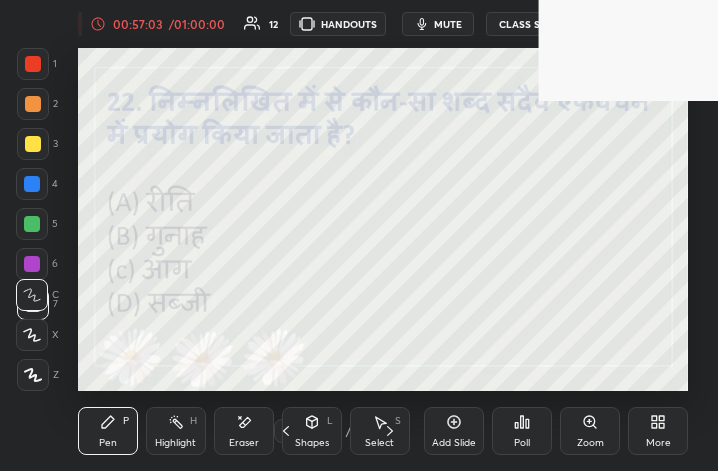 click on "Add Slide Poll Zoom More" at bounding box center [556, 431] 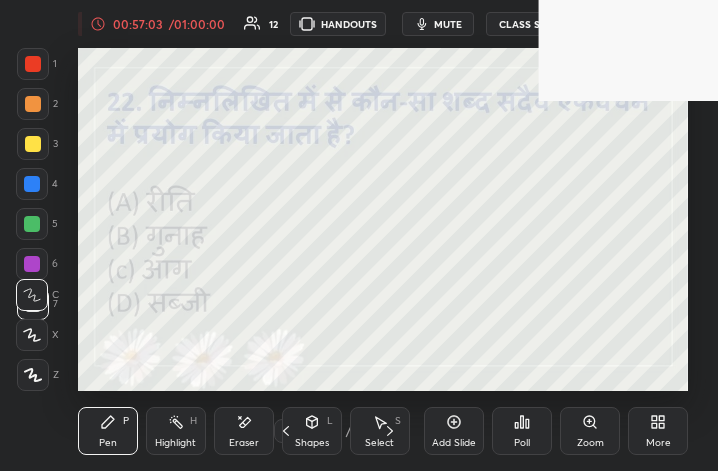 click 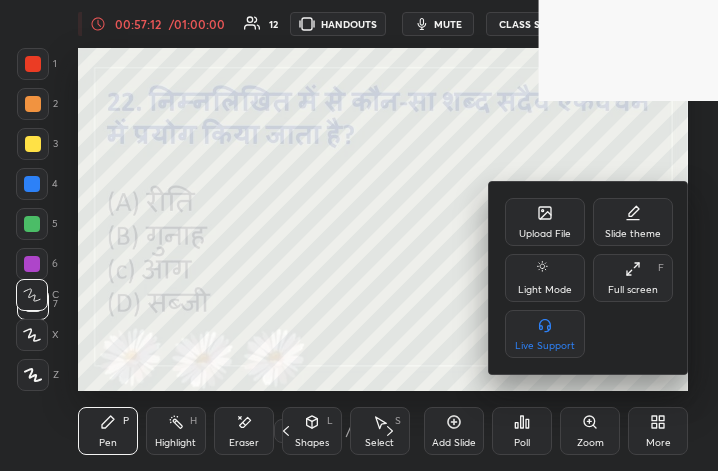 click at bounding box center (359, 235) 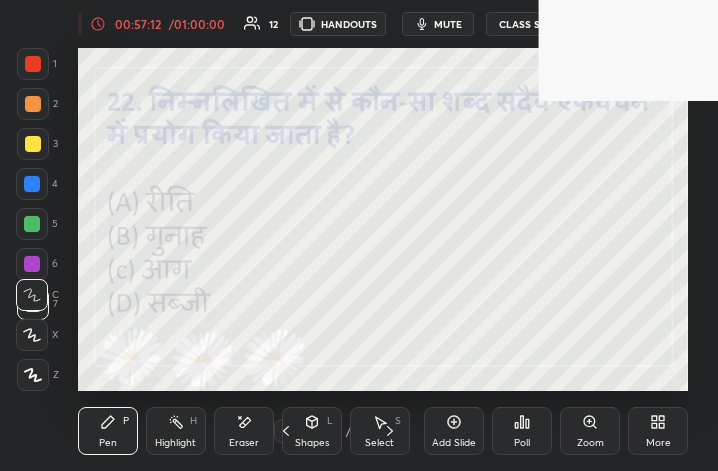 click on "More" at bounding box center [658, 431] 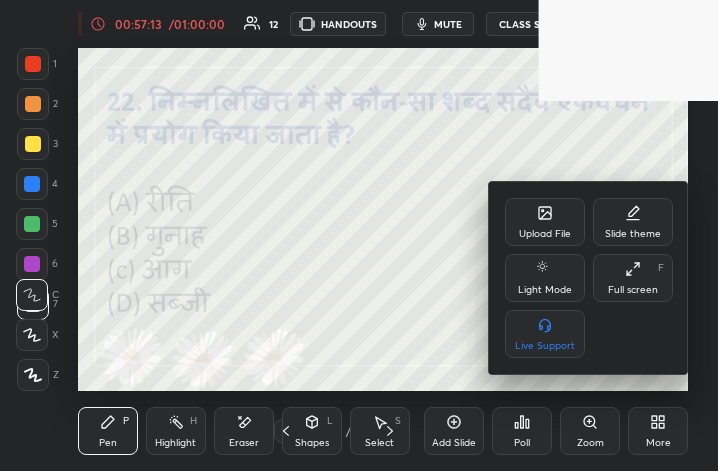 click on "Full screen F" at bounding box center [633, 278] 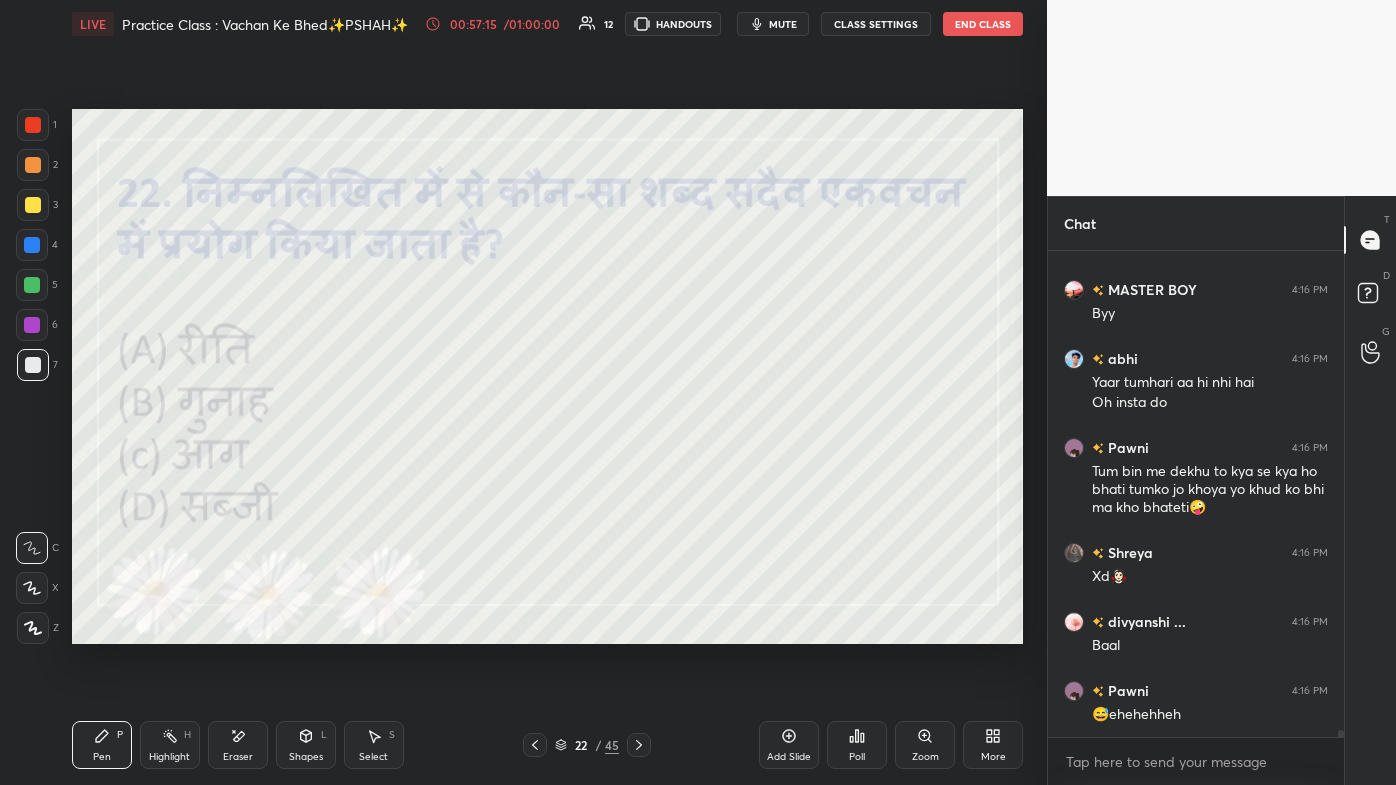 click on "22" at bounding box center [581, 745] 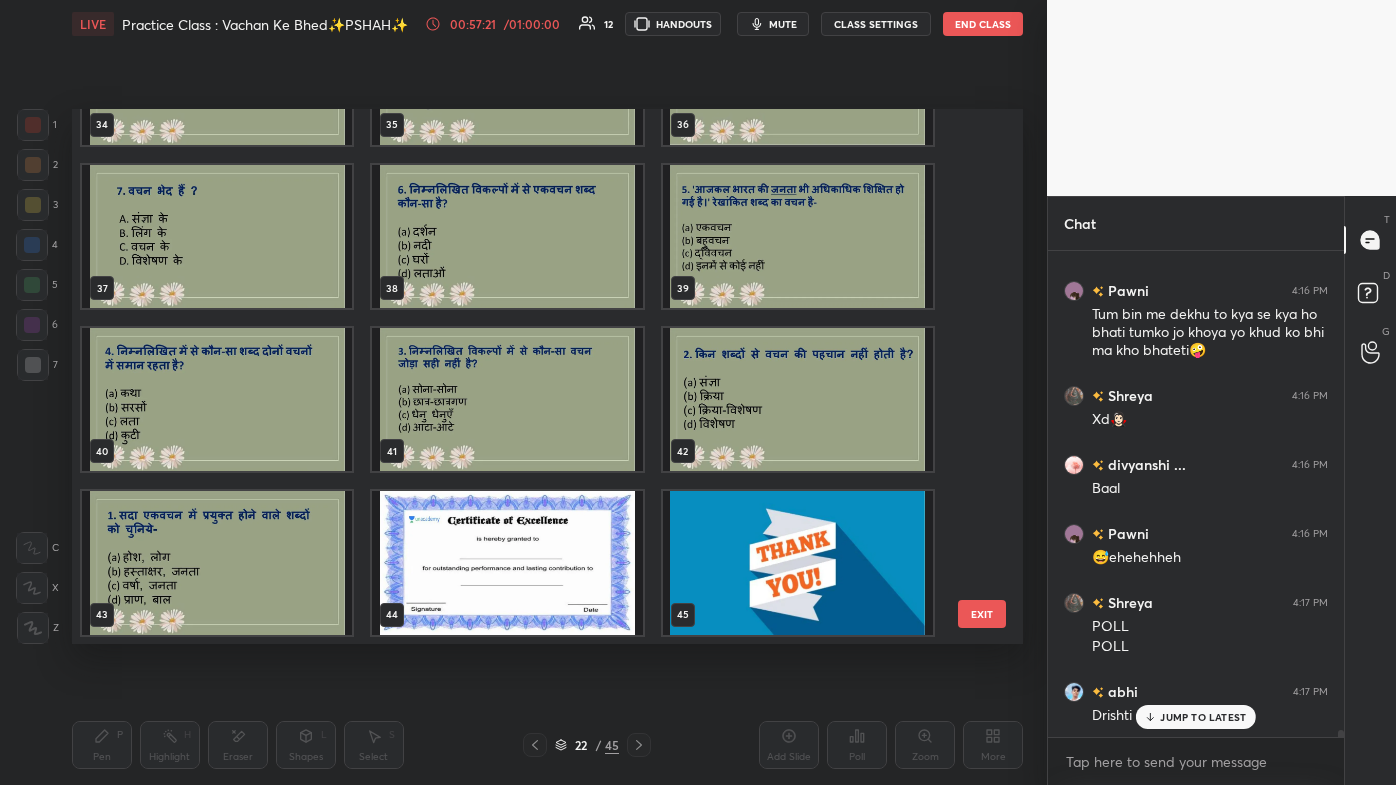 click on "EXIT" at bounding box center (982, 614) 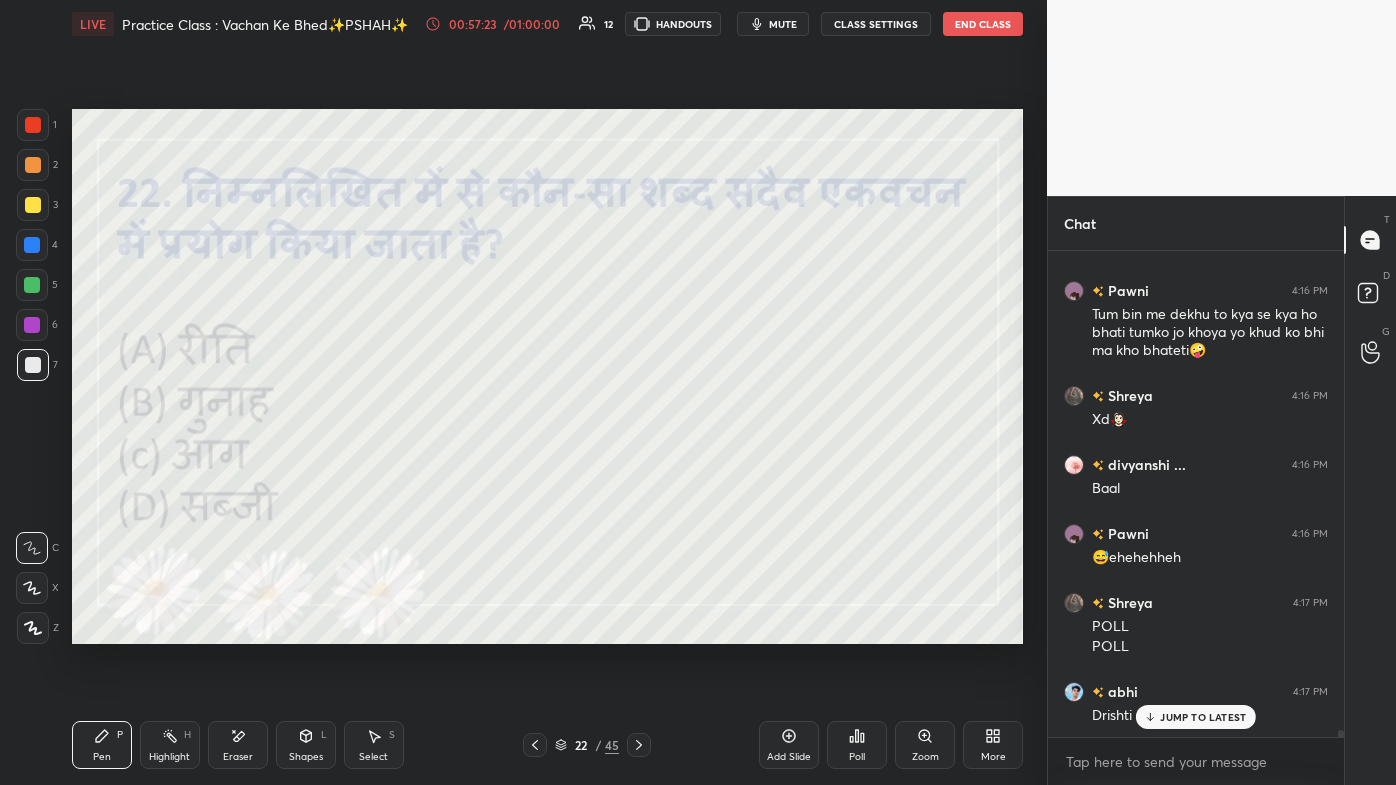 click 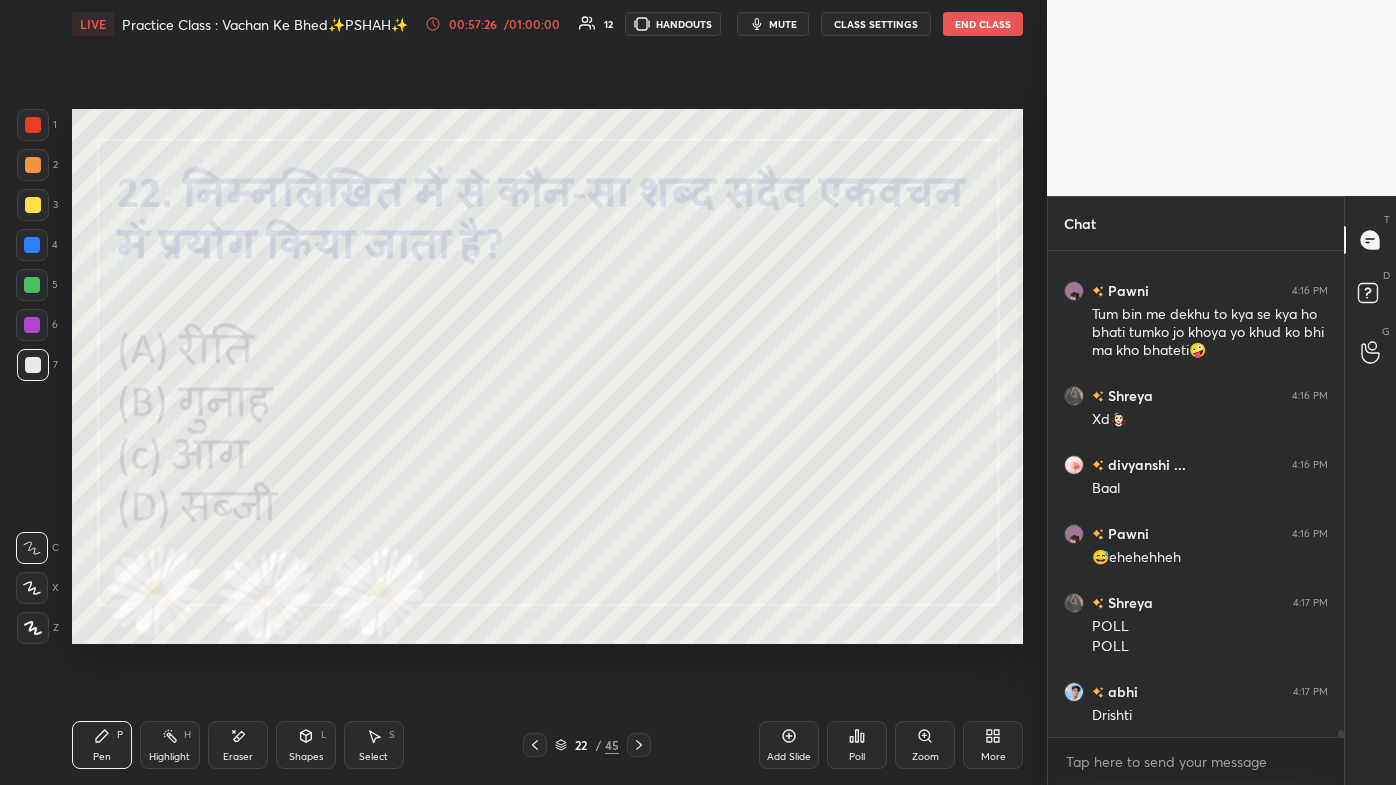 click 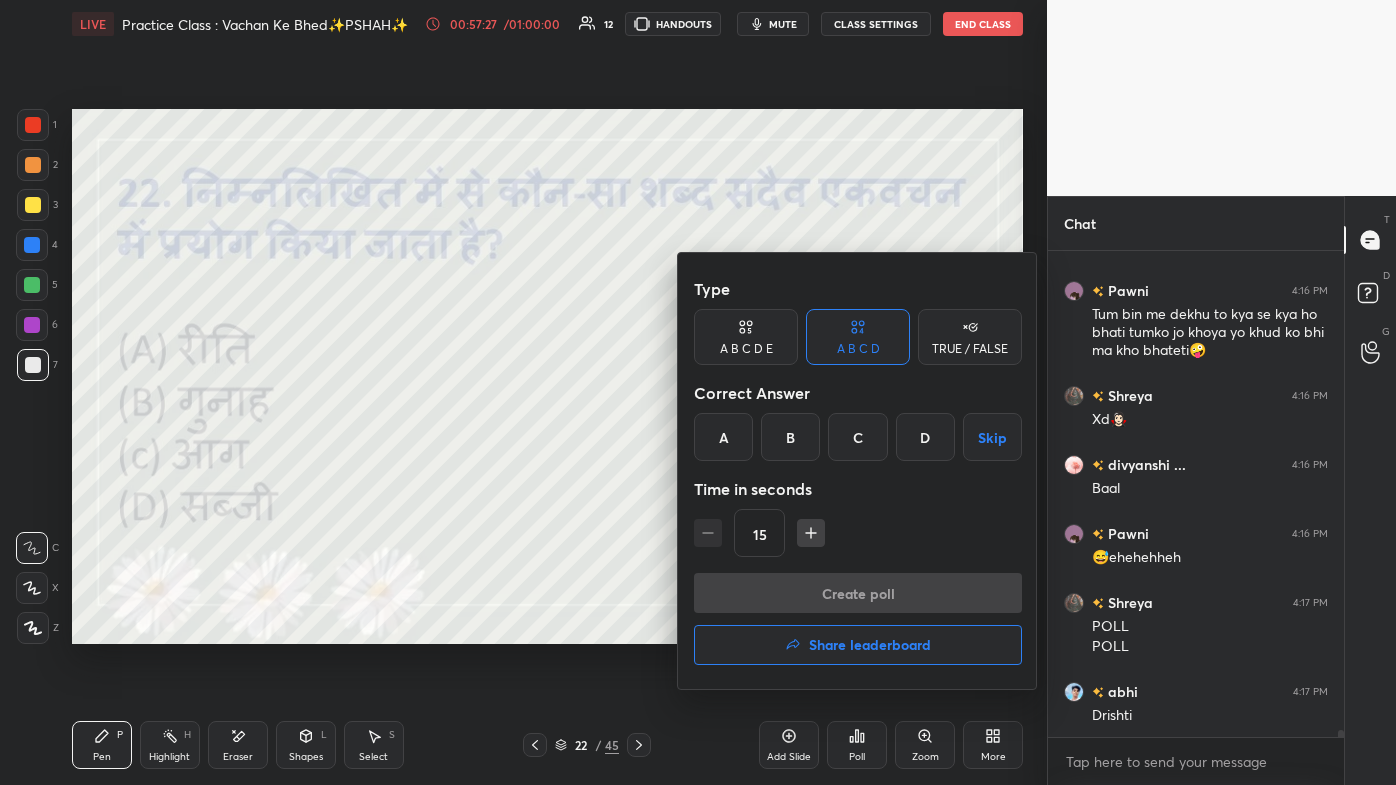 click on "C" at bounding box center [857, 437] 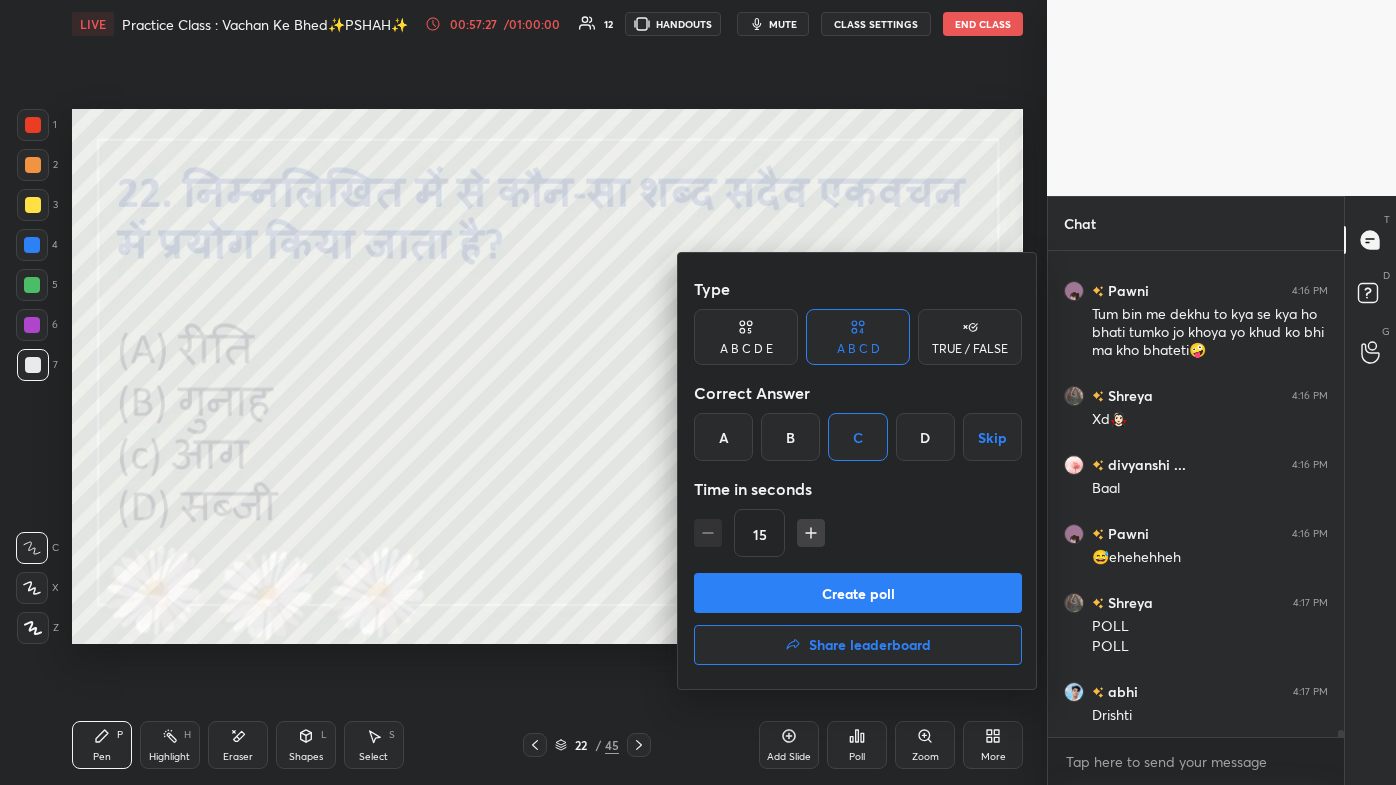 click on "Create poll" at bounding box center [858, 593] 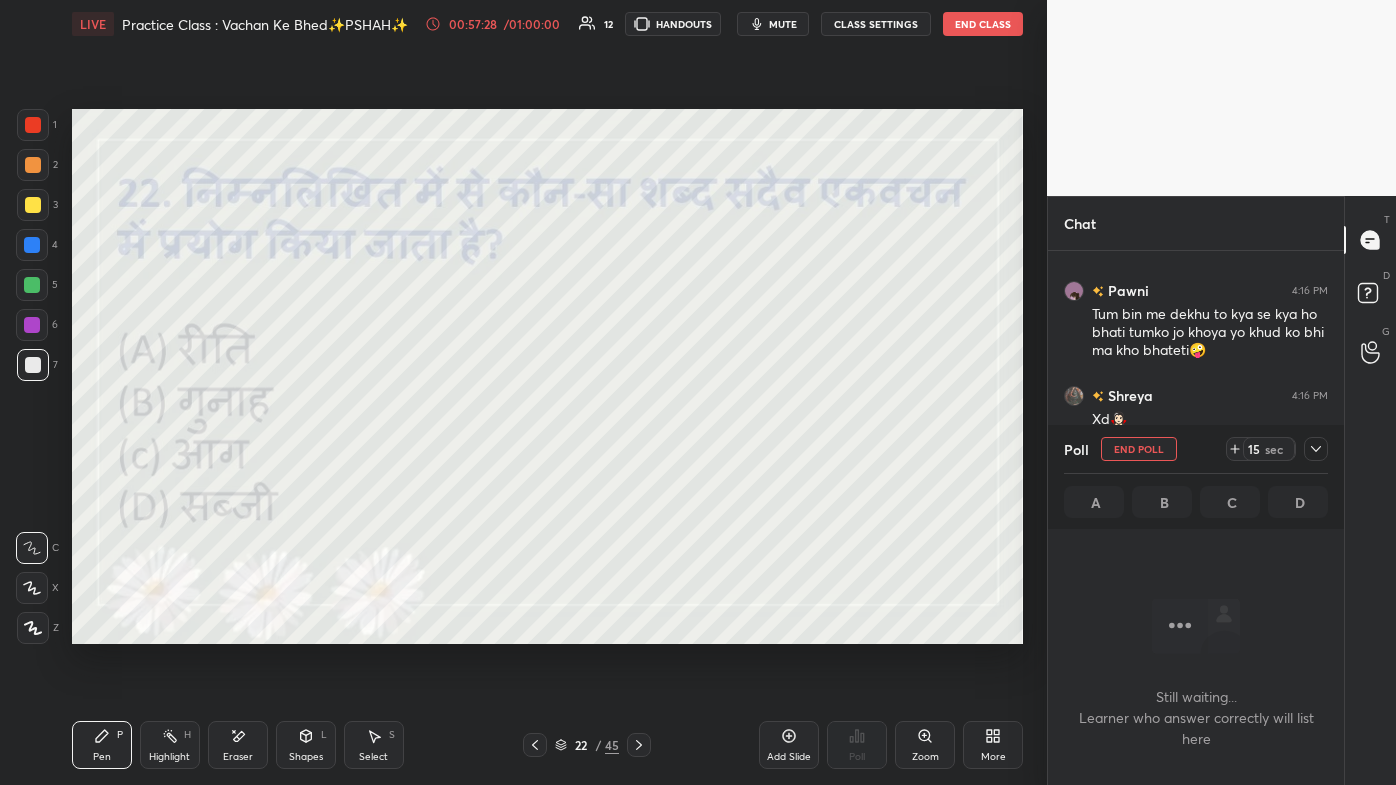 scroll, scrollTop: 396, scrollLeft: 290, axis: both 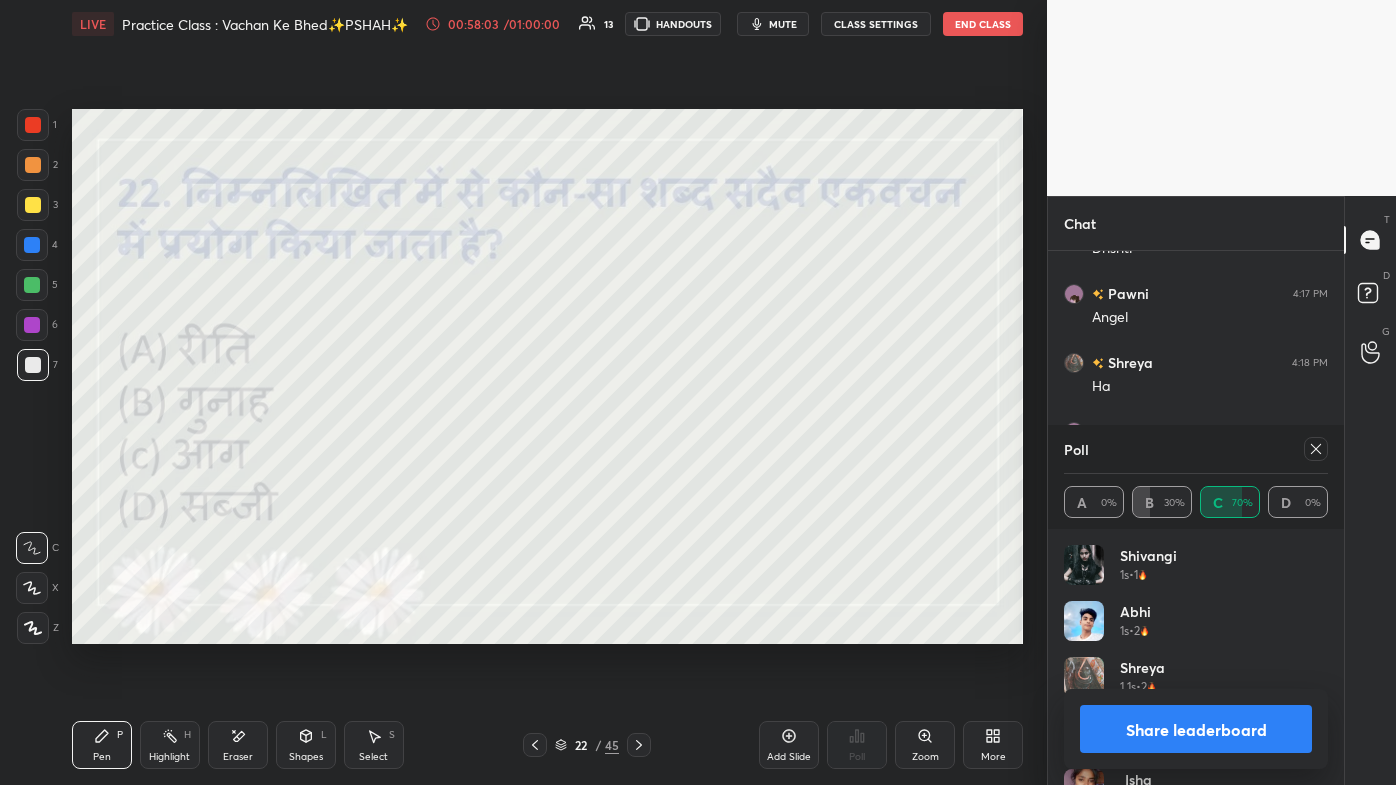 click 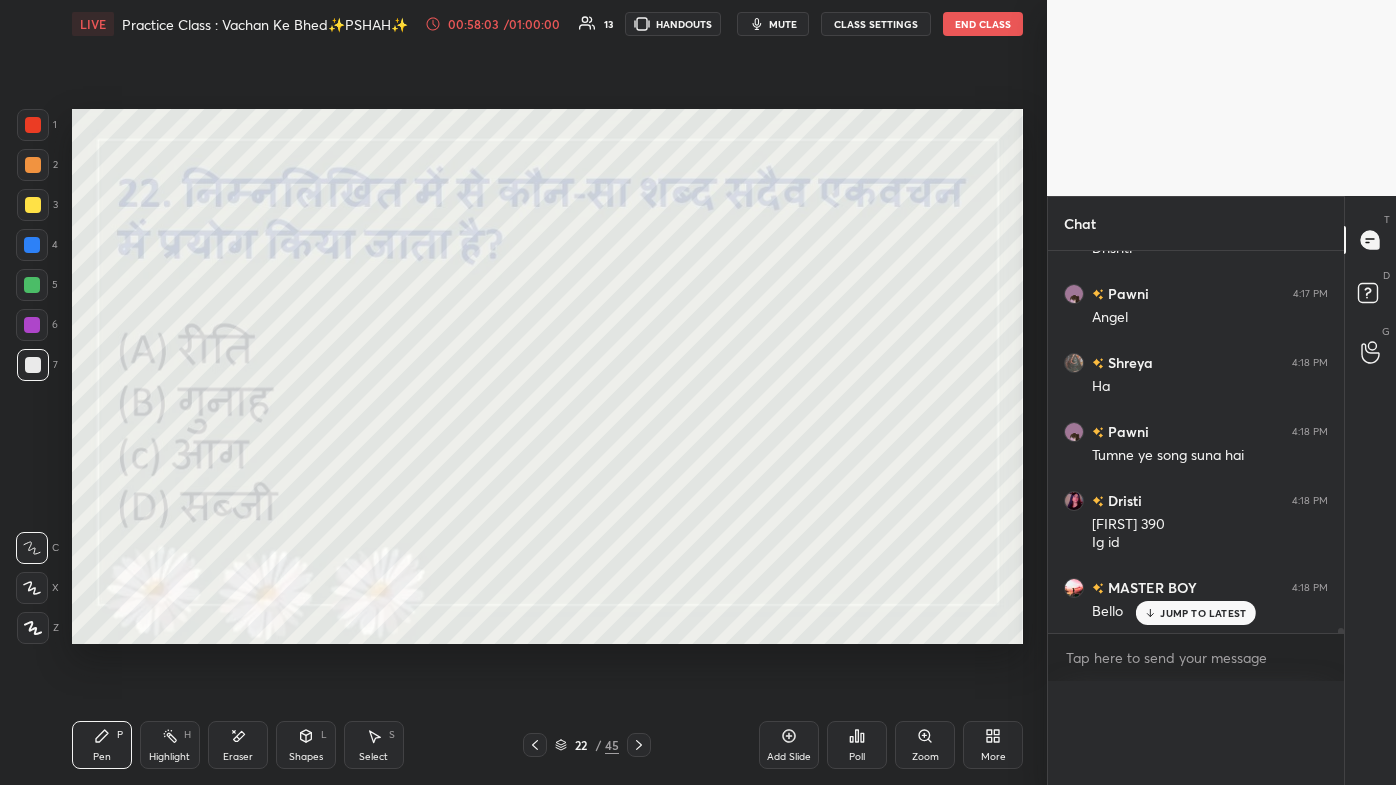 scroll, scrollTop: 151, scrollLeft: 258, axis: both 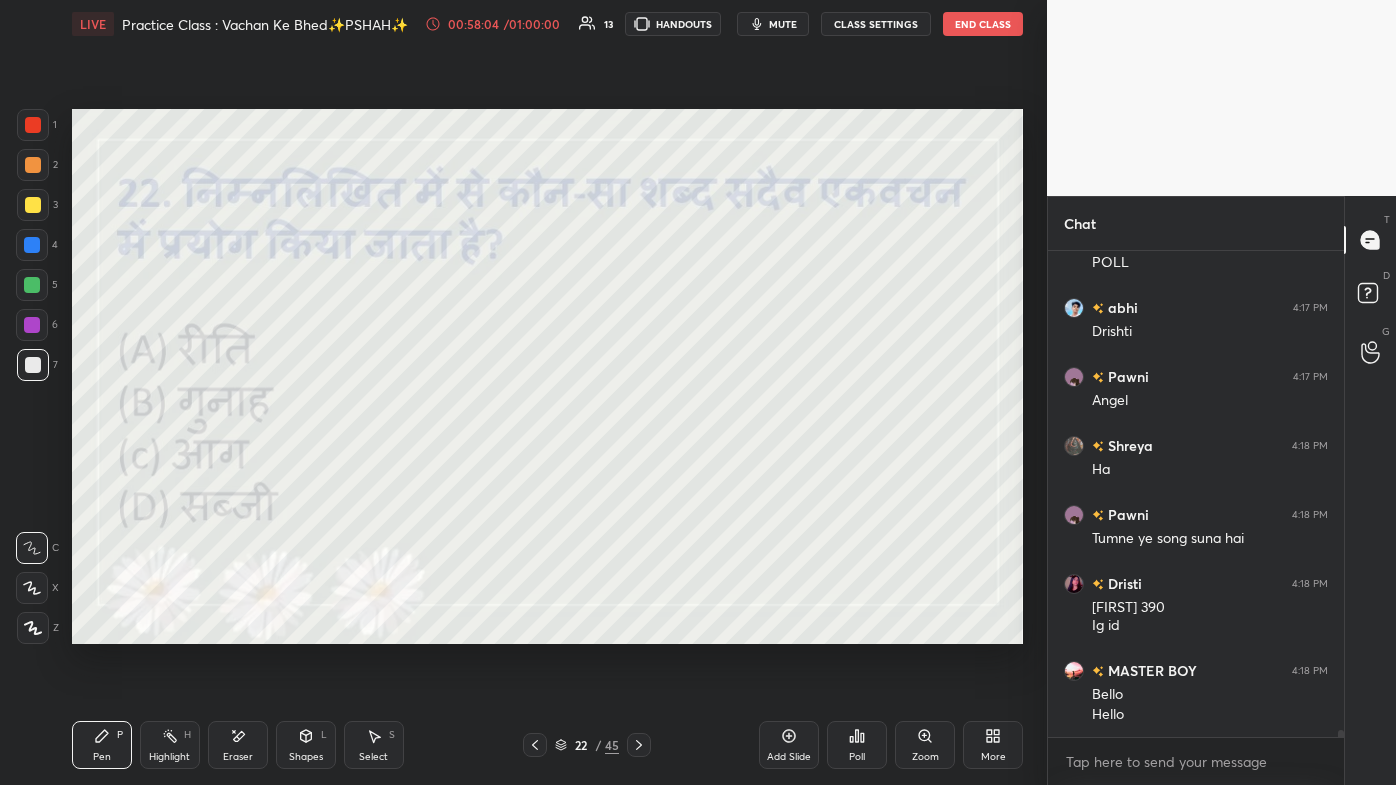 click on "45" at bounding box center (612, 745) 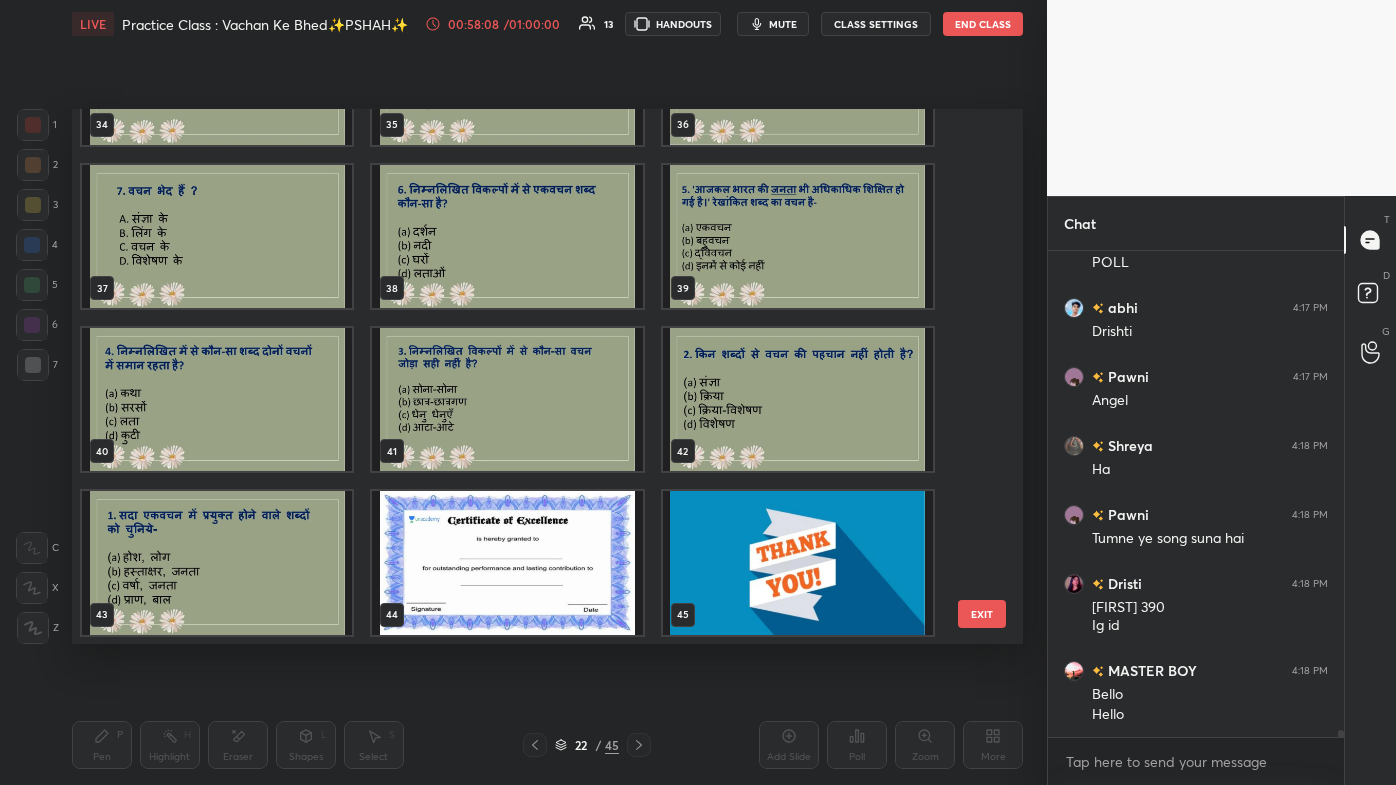 click on "EXIT" at bounding box center (982, 614) 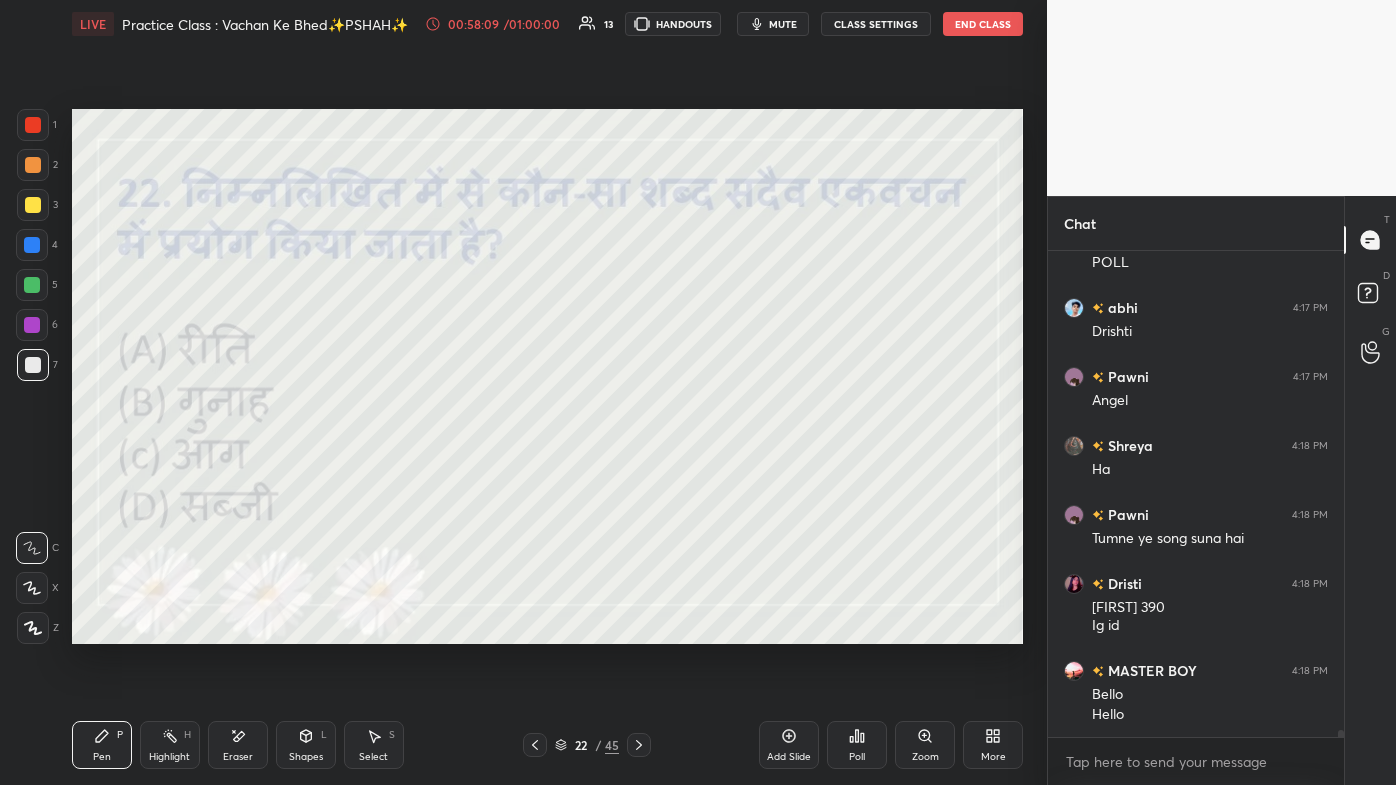 click on "More" at bounding box center [993, 745] 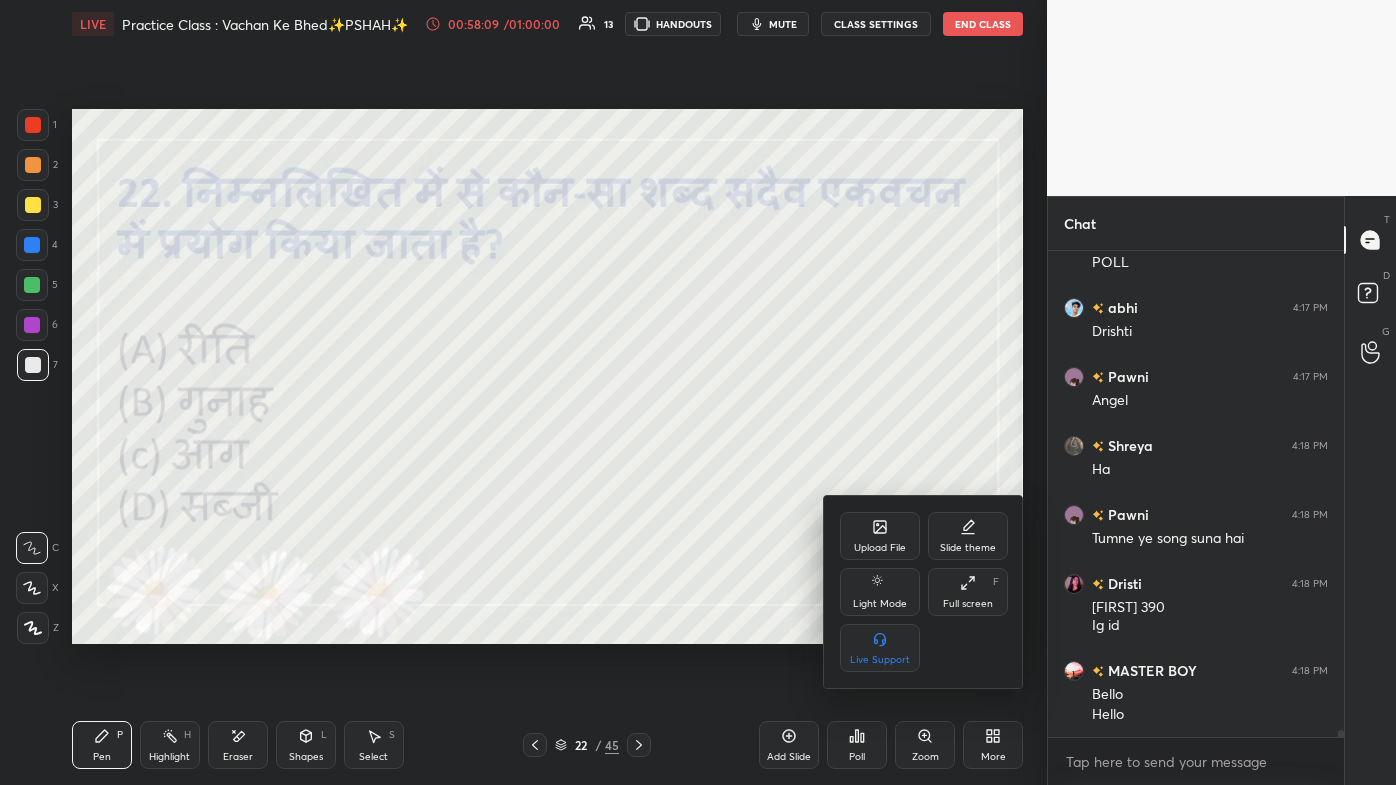 click on "Upload File" at bounding box center [880, 548] 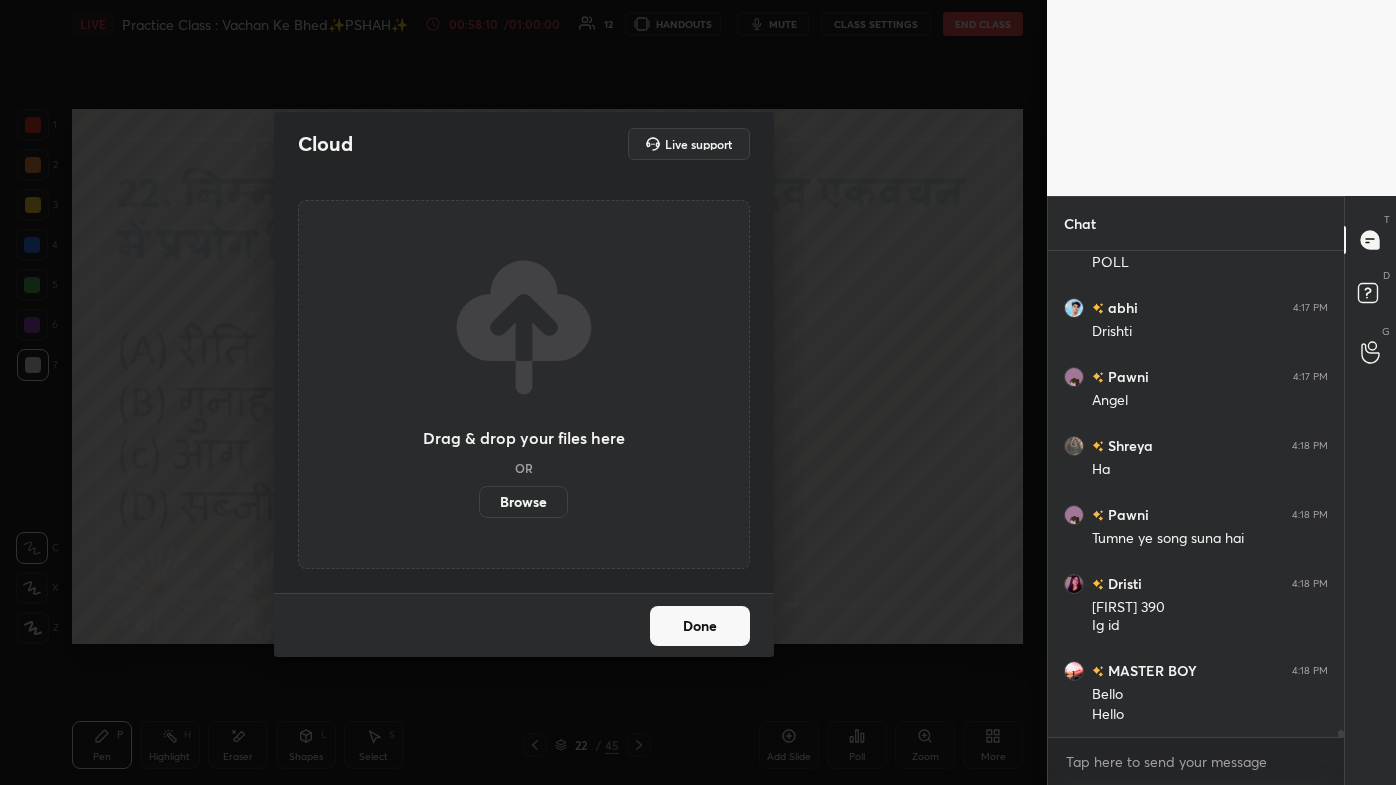 click on "Browse" at bounding box center [523, 502] 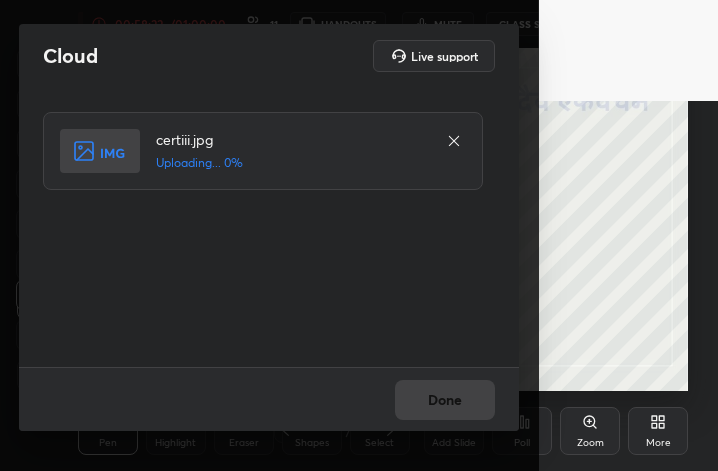 click on "More" at bounding box center (658, 443) 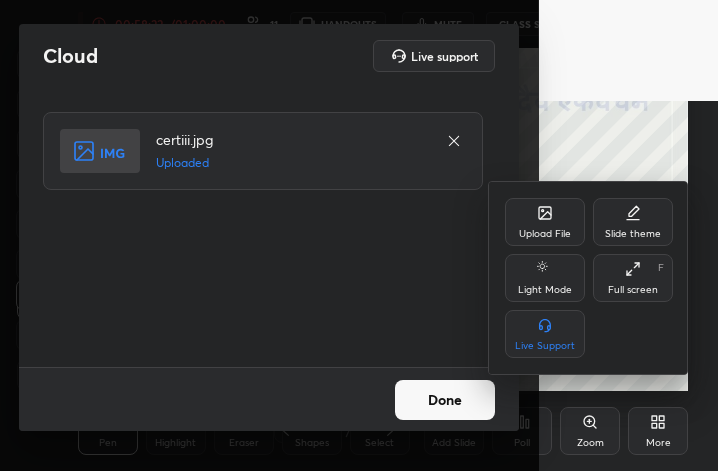 click on "Full screen F" at bounding box center [633, 278] 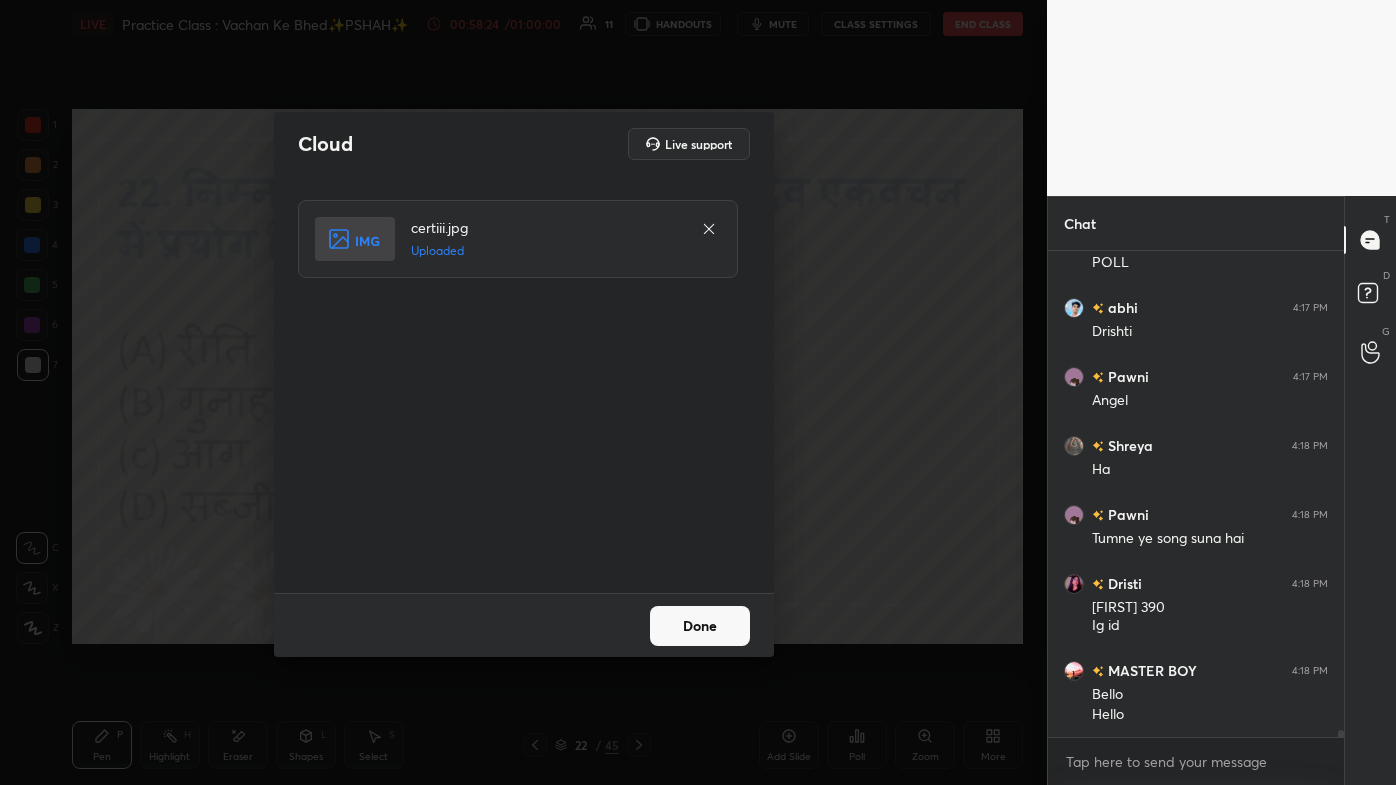 click on "Done" at bounding box center [700, 626] 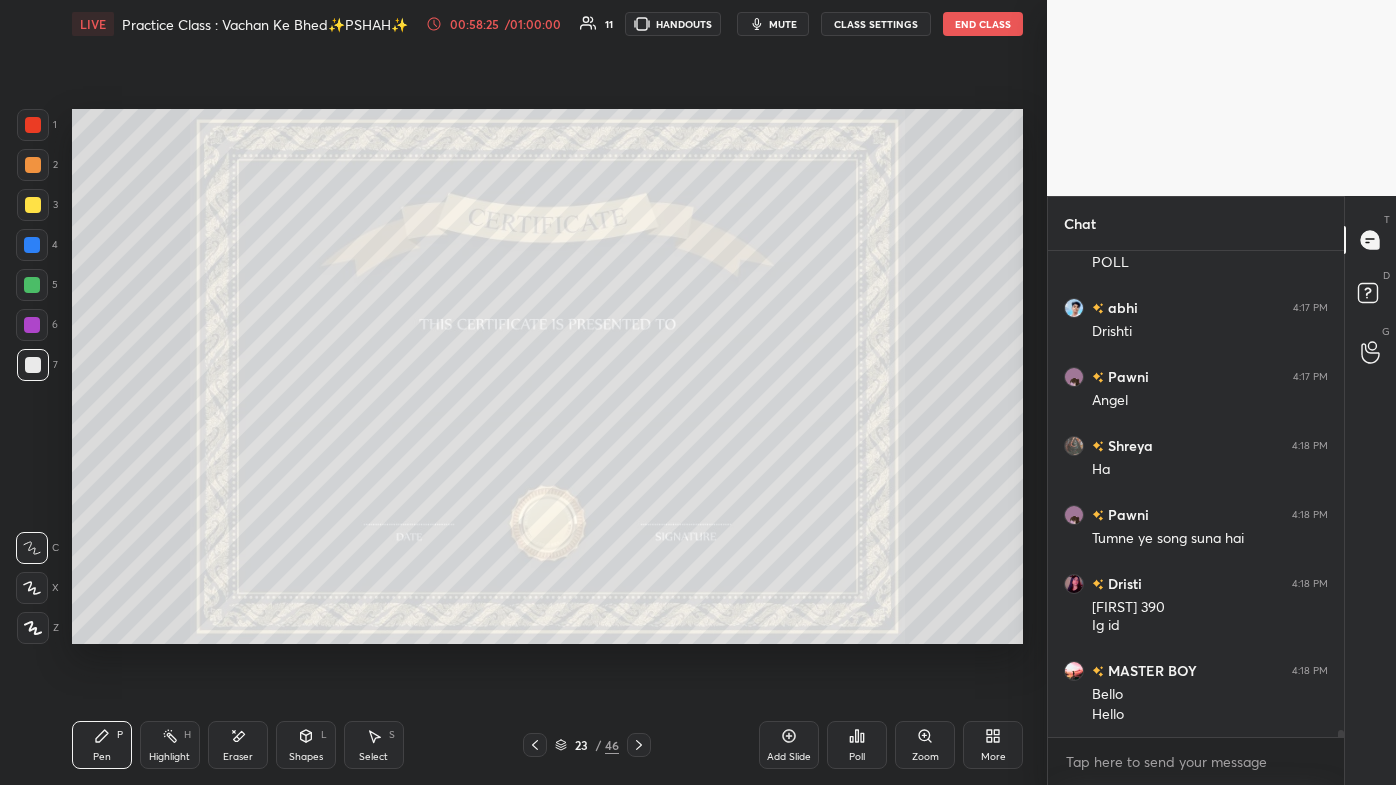 click on "23" at bounding box center (581, 745) 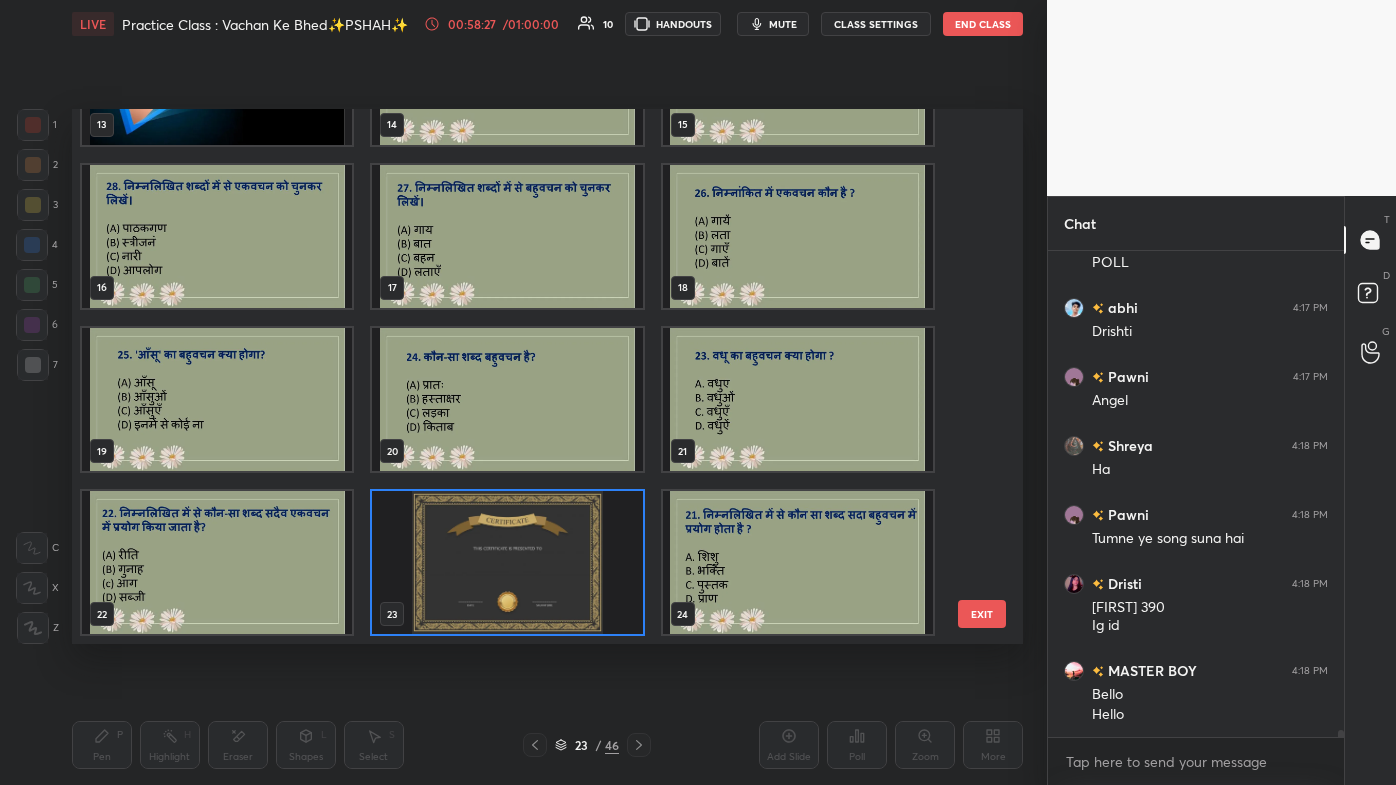 click on "EXIT" at bounding box center (982, 614) 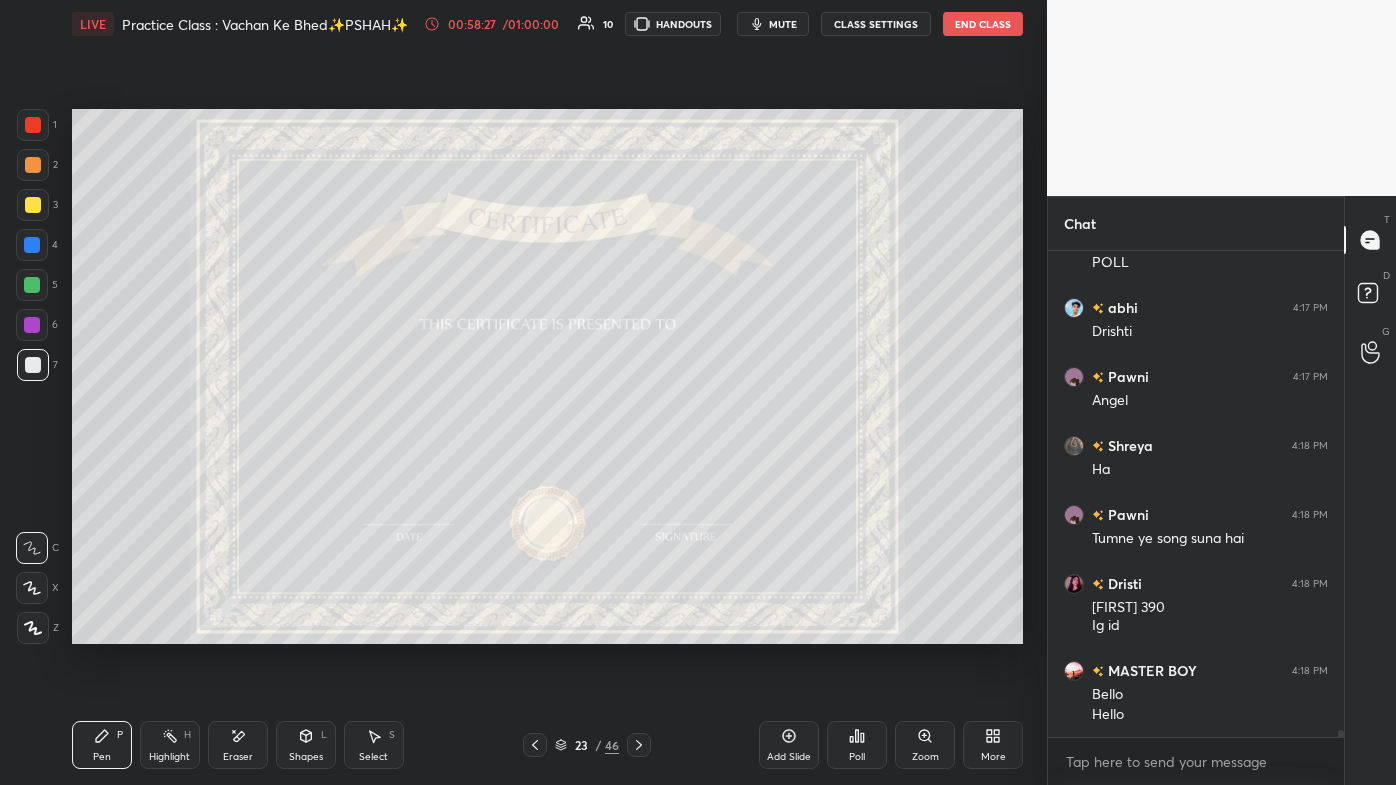 click 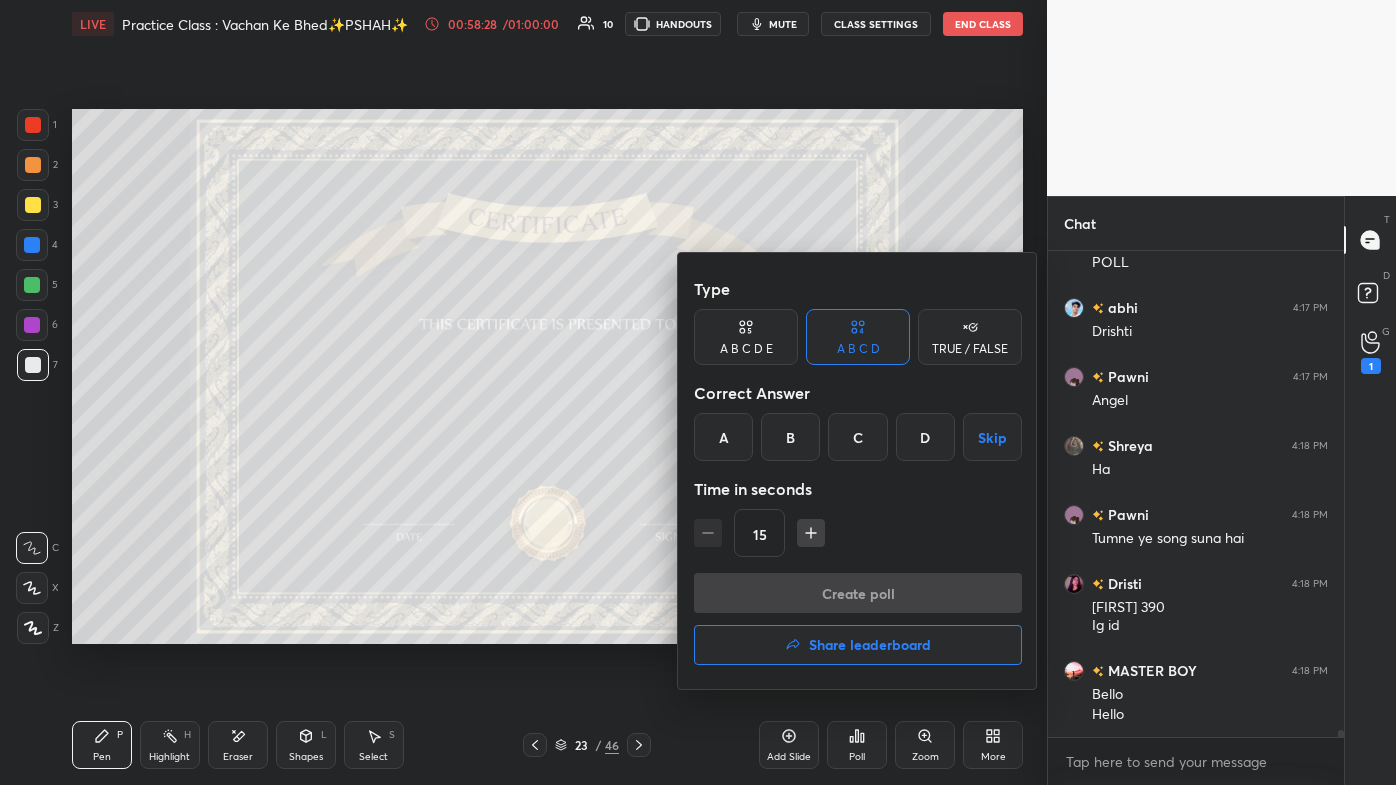 click on "Share leaderboard" at bounding box center [870, 645] 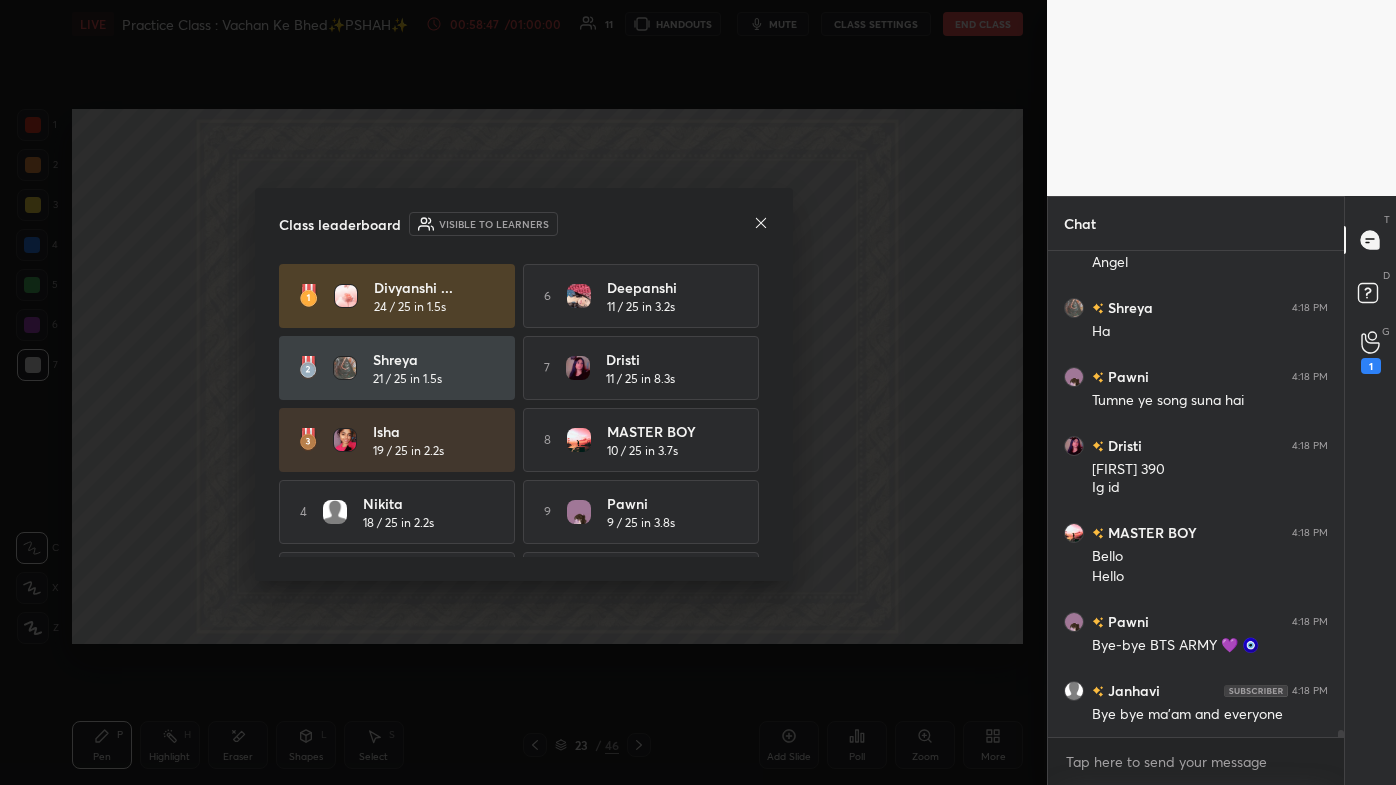 click at bounding box center [761, 224] 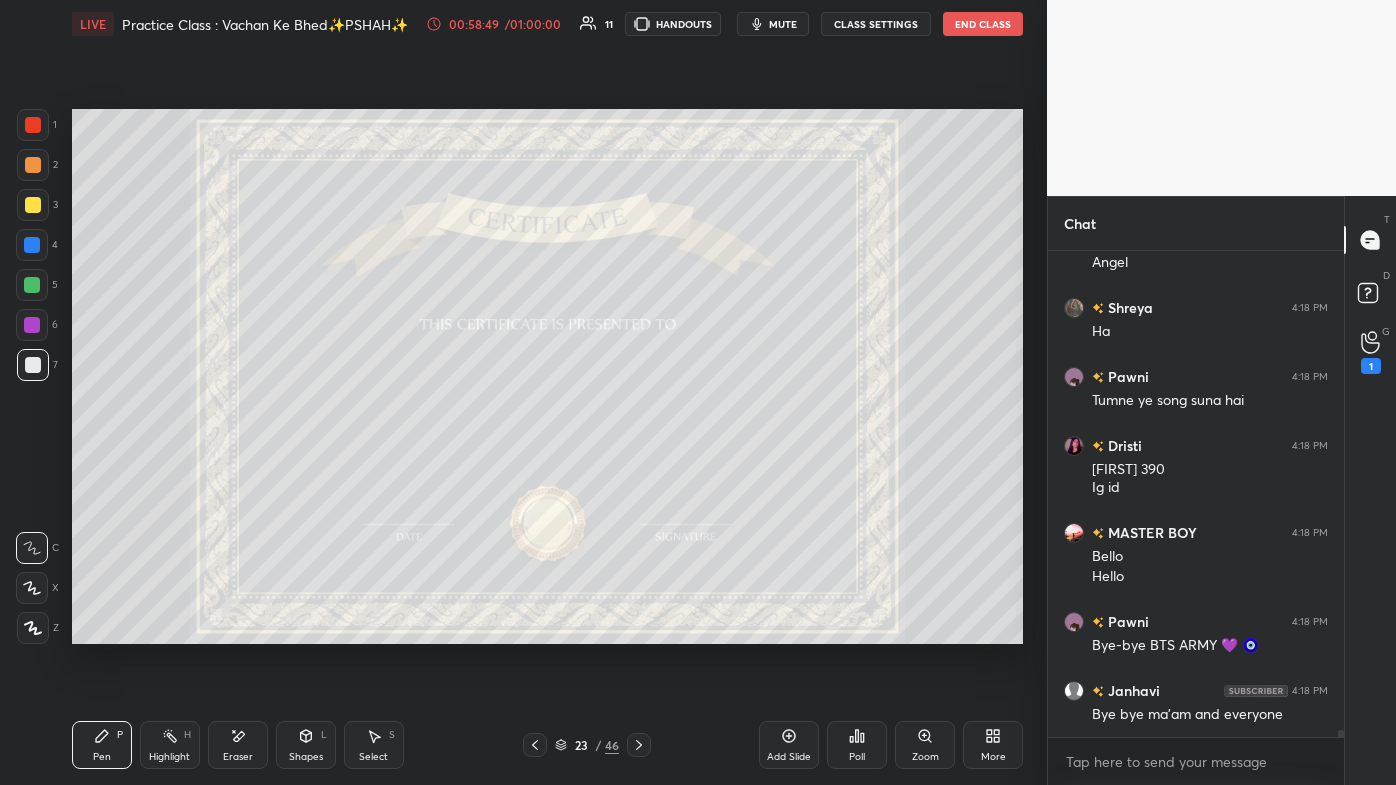 click at bounding box center (33, 205) 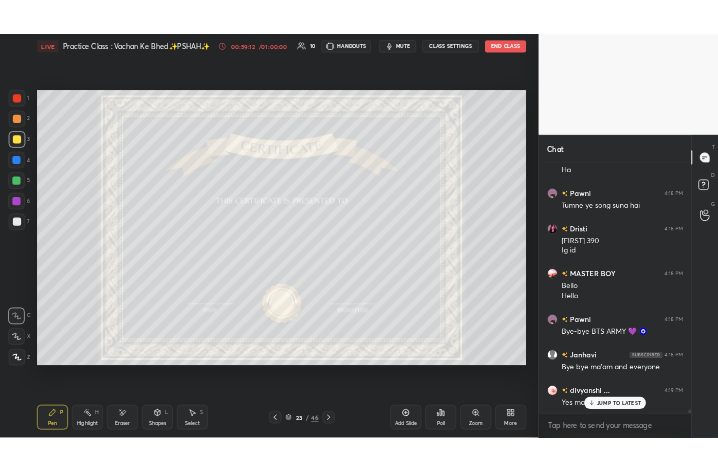scroll, scrollTop: 32160, scrollLeft: 0, axis: vertical 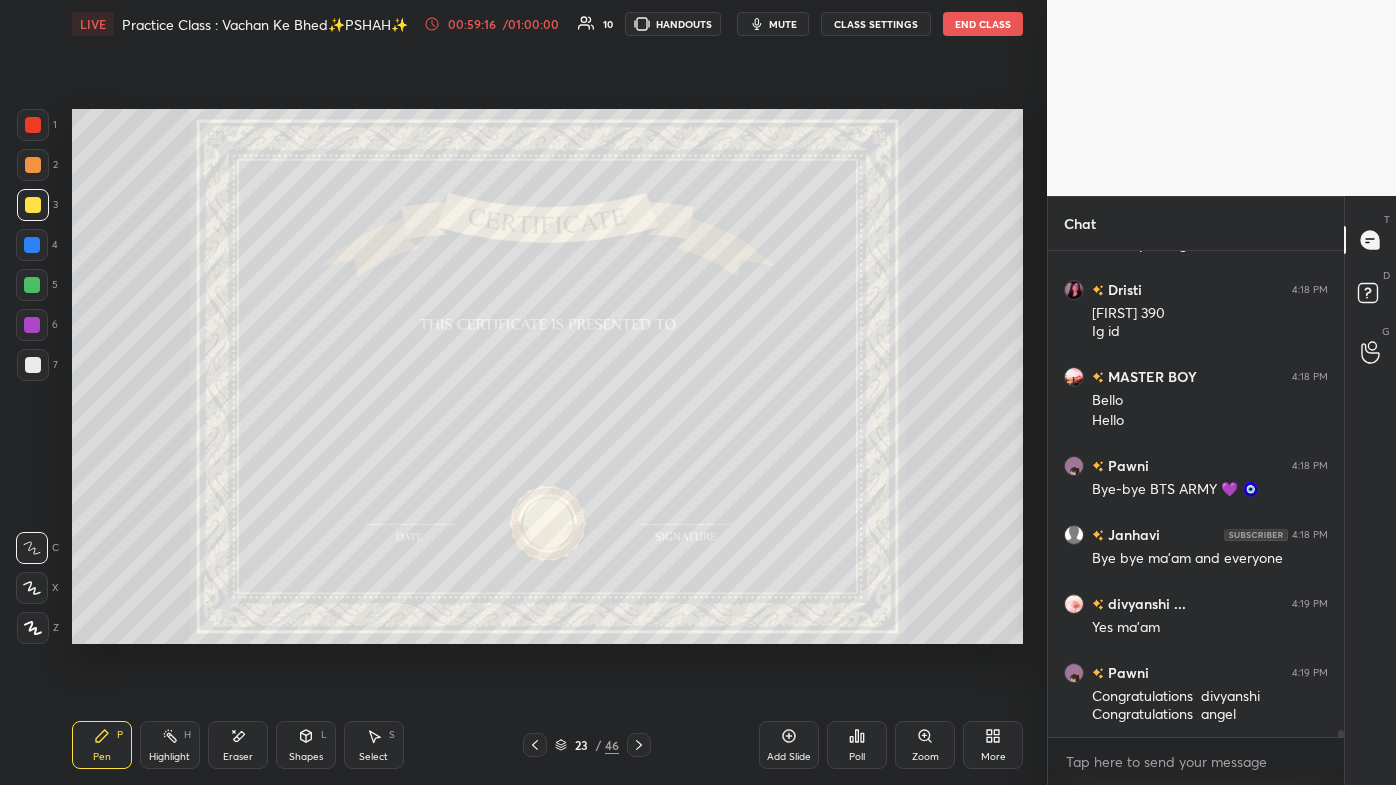 click on "More" at bounding box center [993, 757] 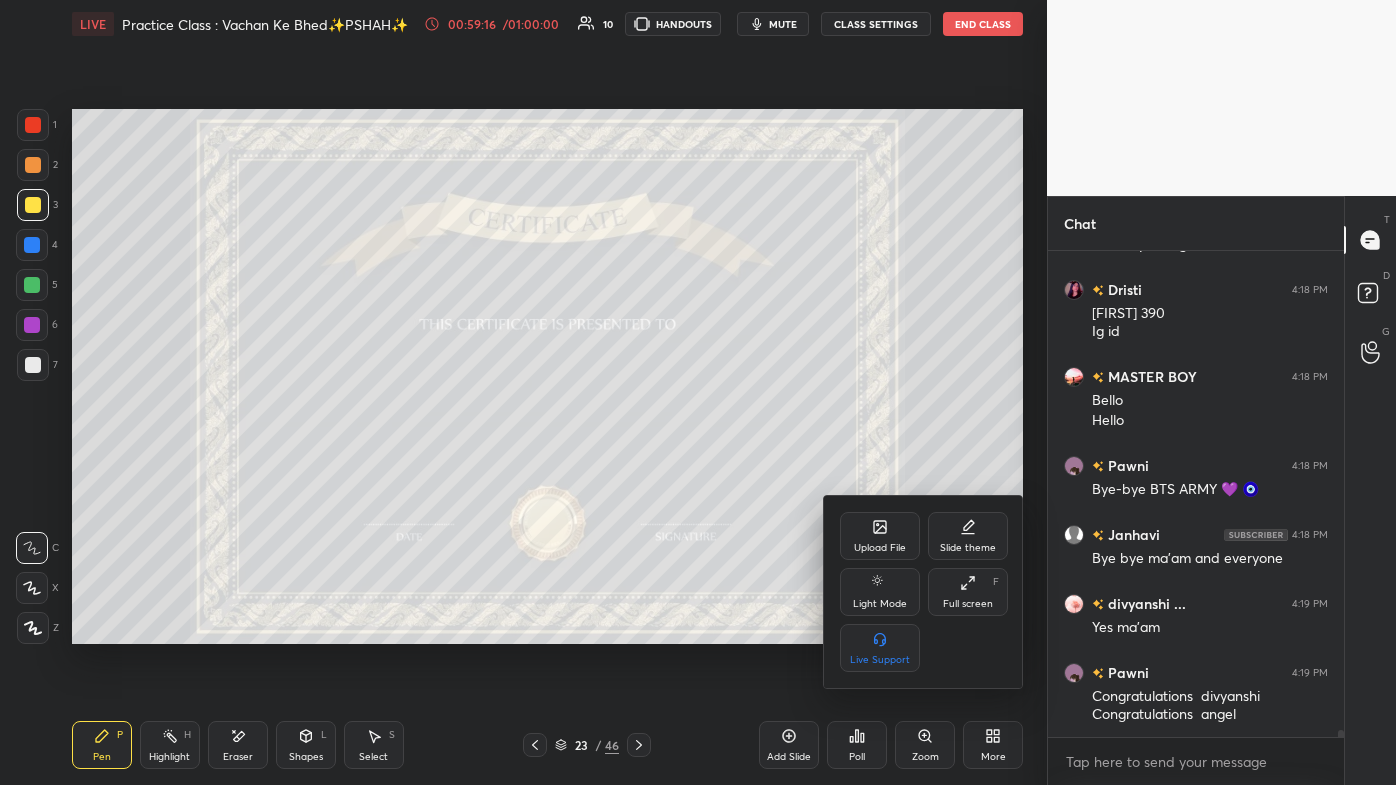 click on "Full screen" at bounding box center (968, 604) 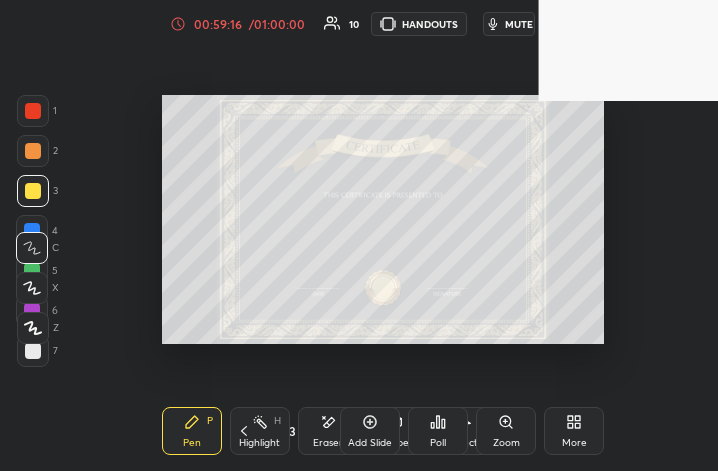 scroll, scrollTop: 343, scrollLeft: 458, axis: both 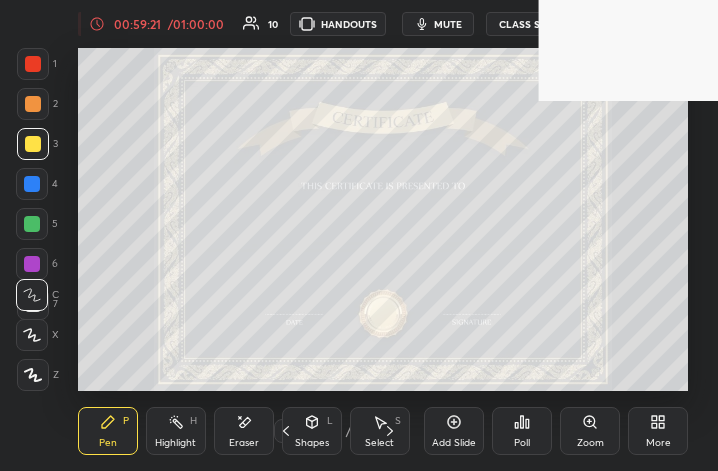 click 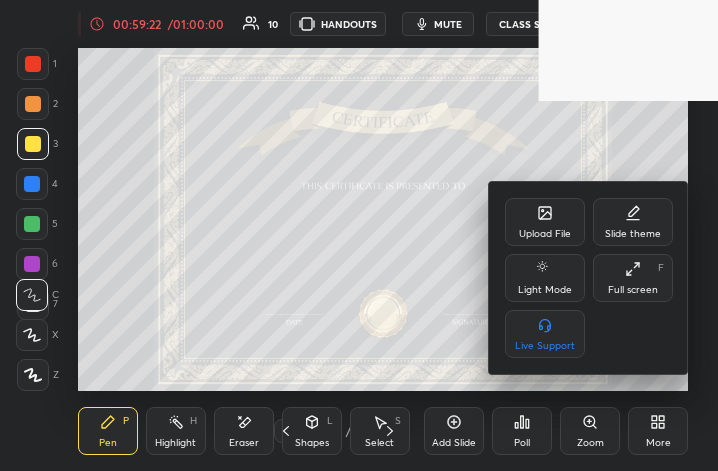 click on "Full screen" at bounding box center [633, 290] 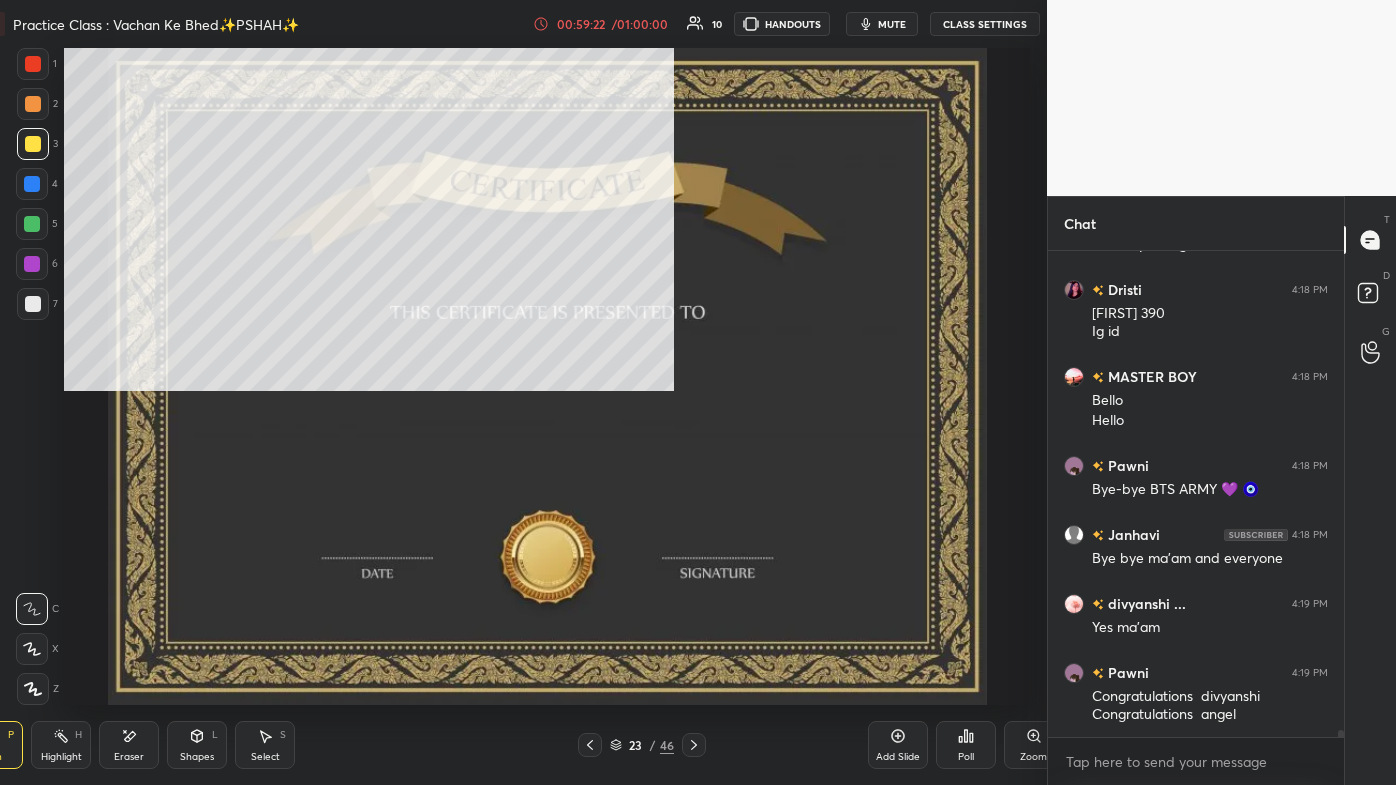 scroll, scrollTop: 99342, scrollLeft: 98735, axis: both 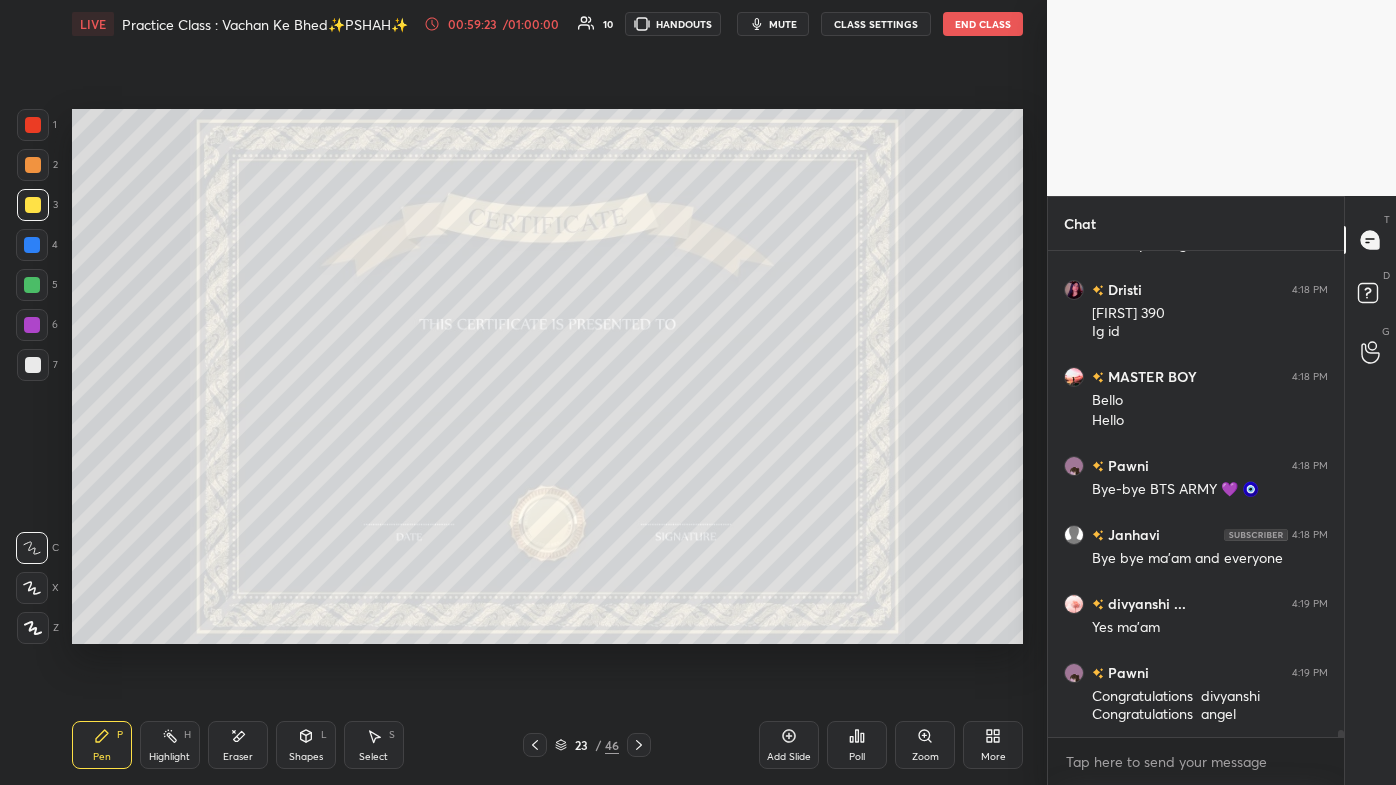 click 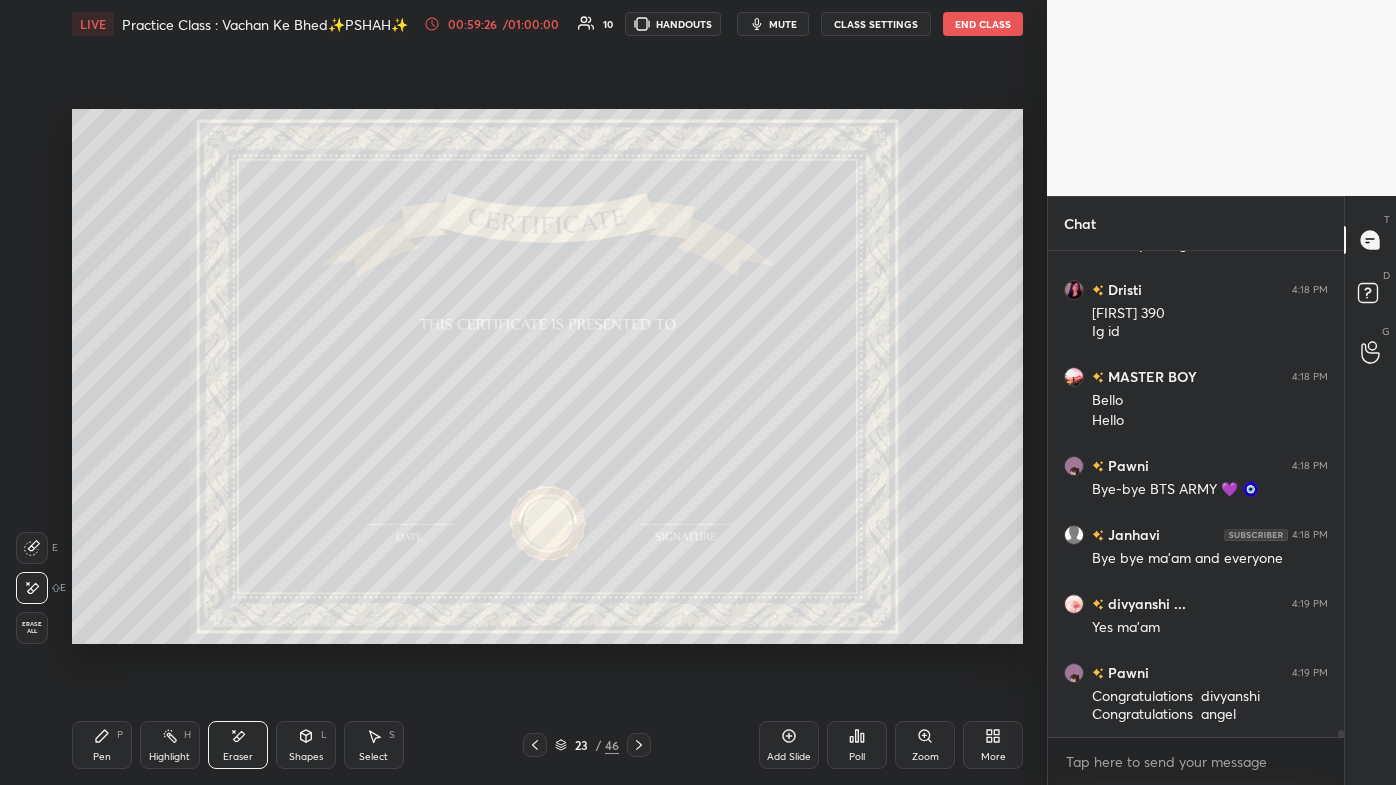 click on "Poll" at bounding box center [857, 745] 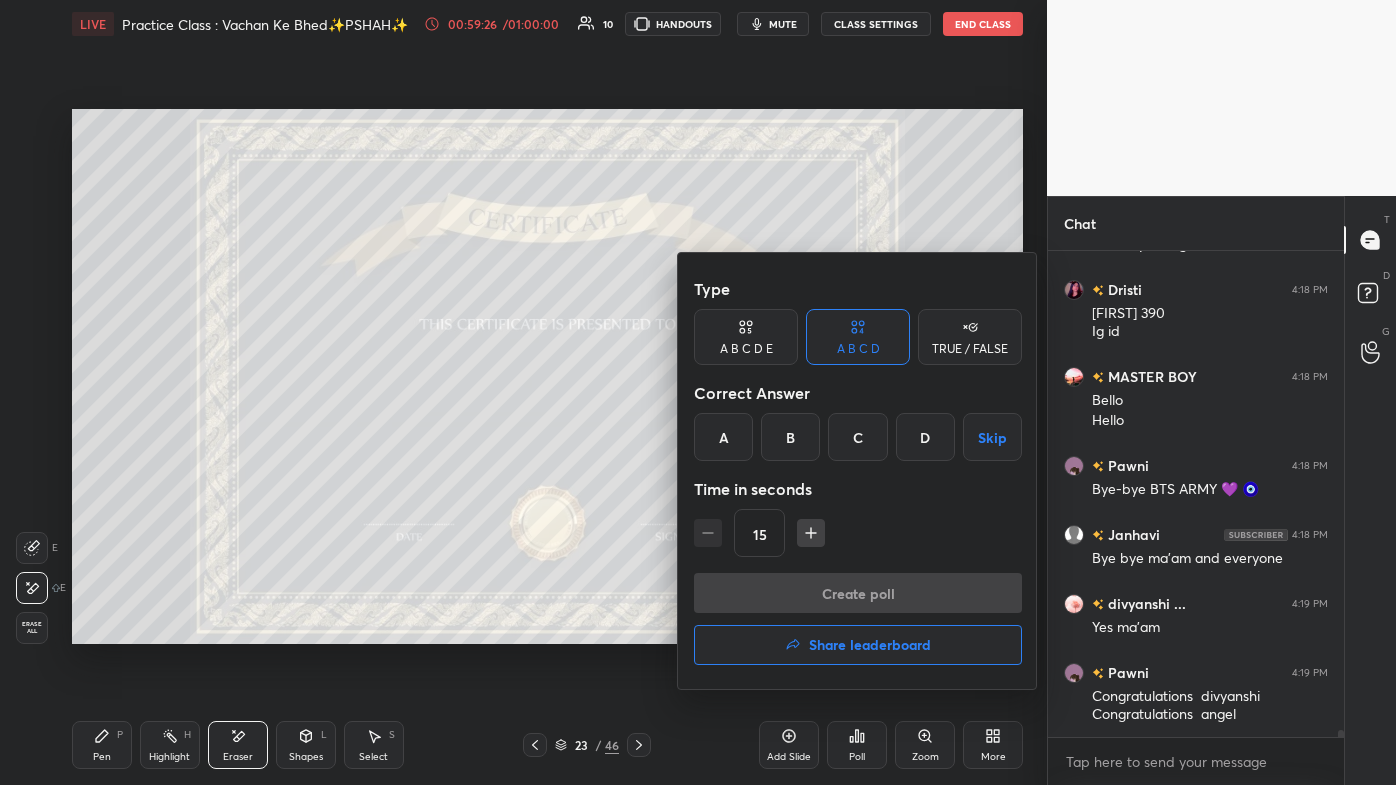scroll, scrollTop: 32229, scrollLeft: 0, axis: vertical 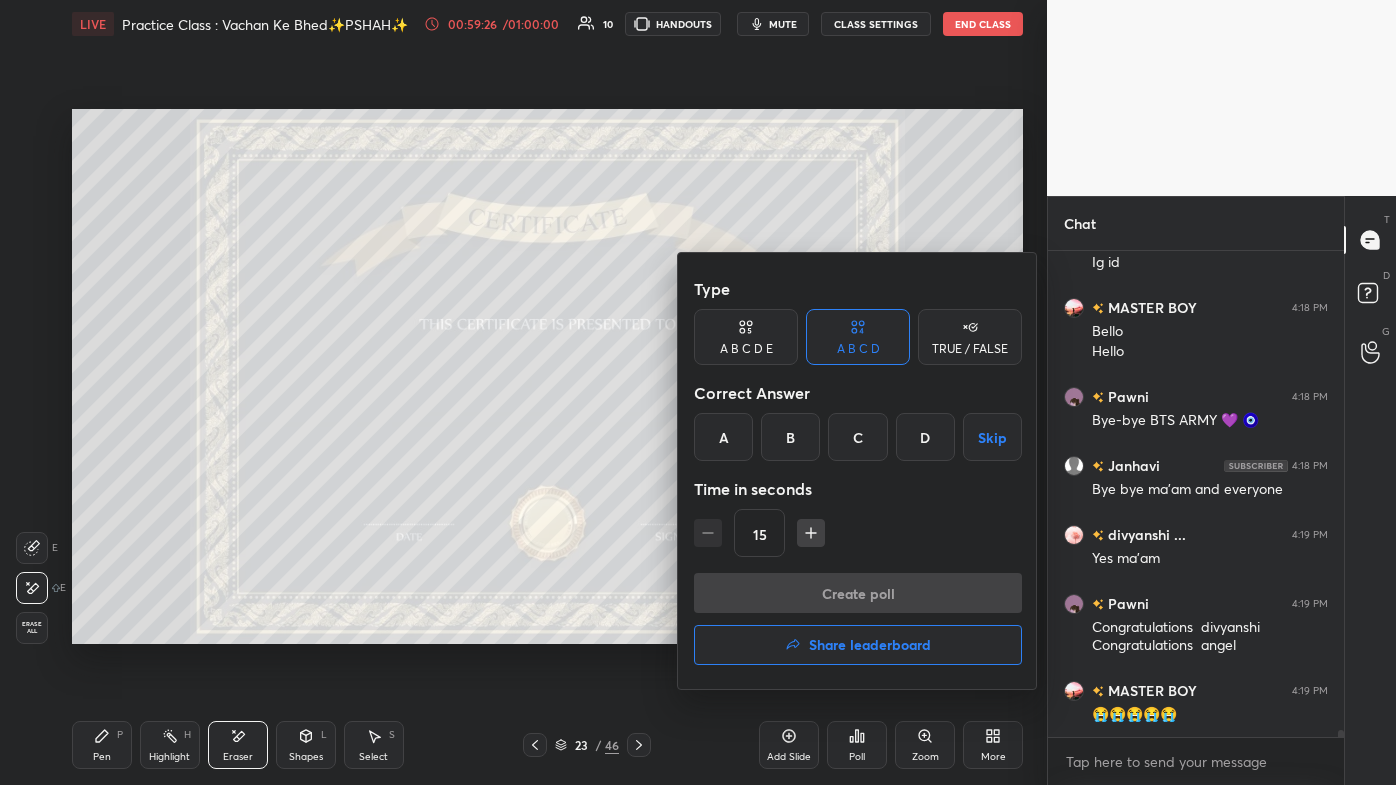 click on "Share leaderboard" at bounding box center (870, 645) 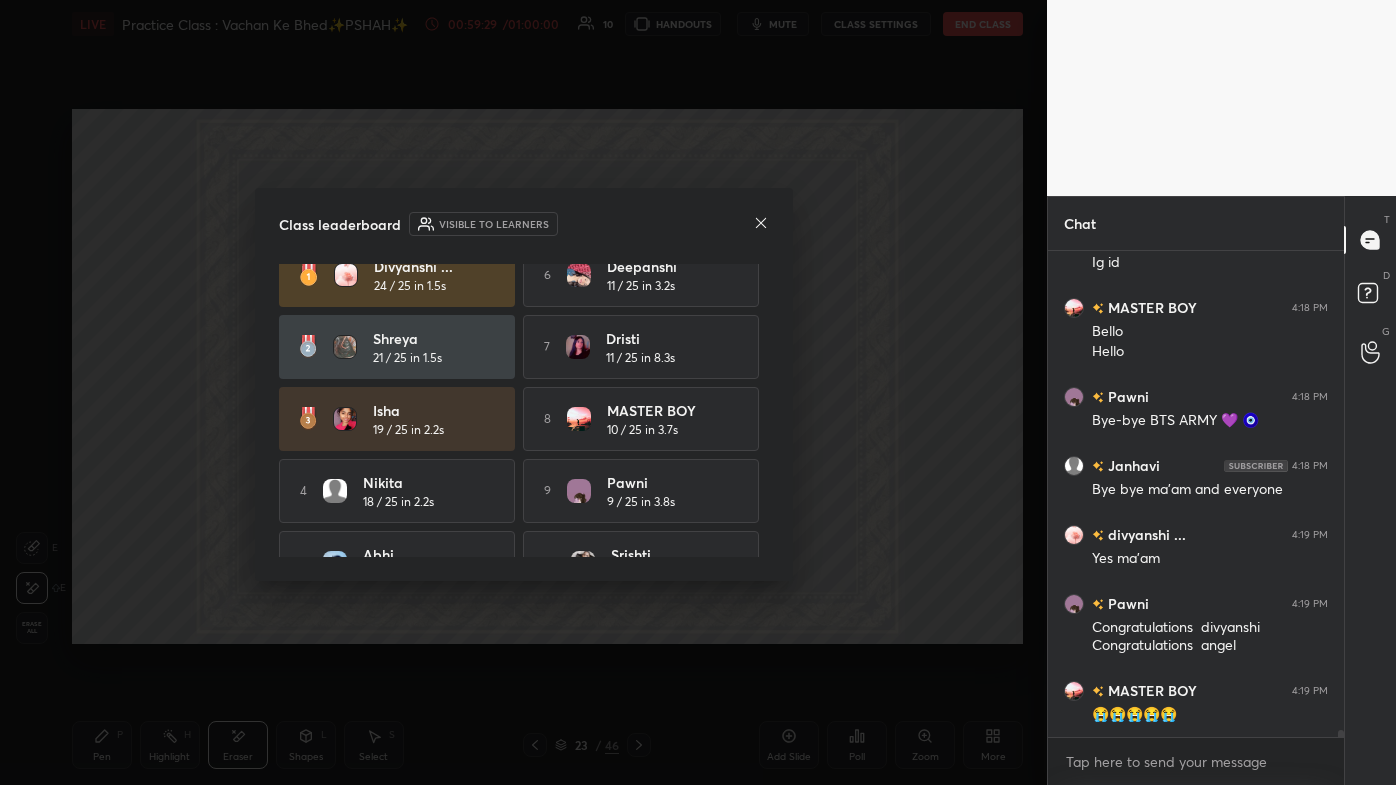 scroll, scrollTop: 64, scrollLeft: 0, axis: vertical 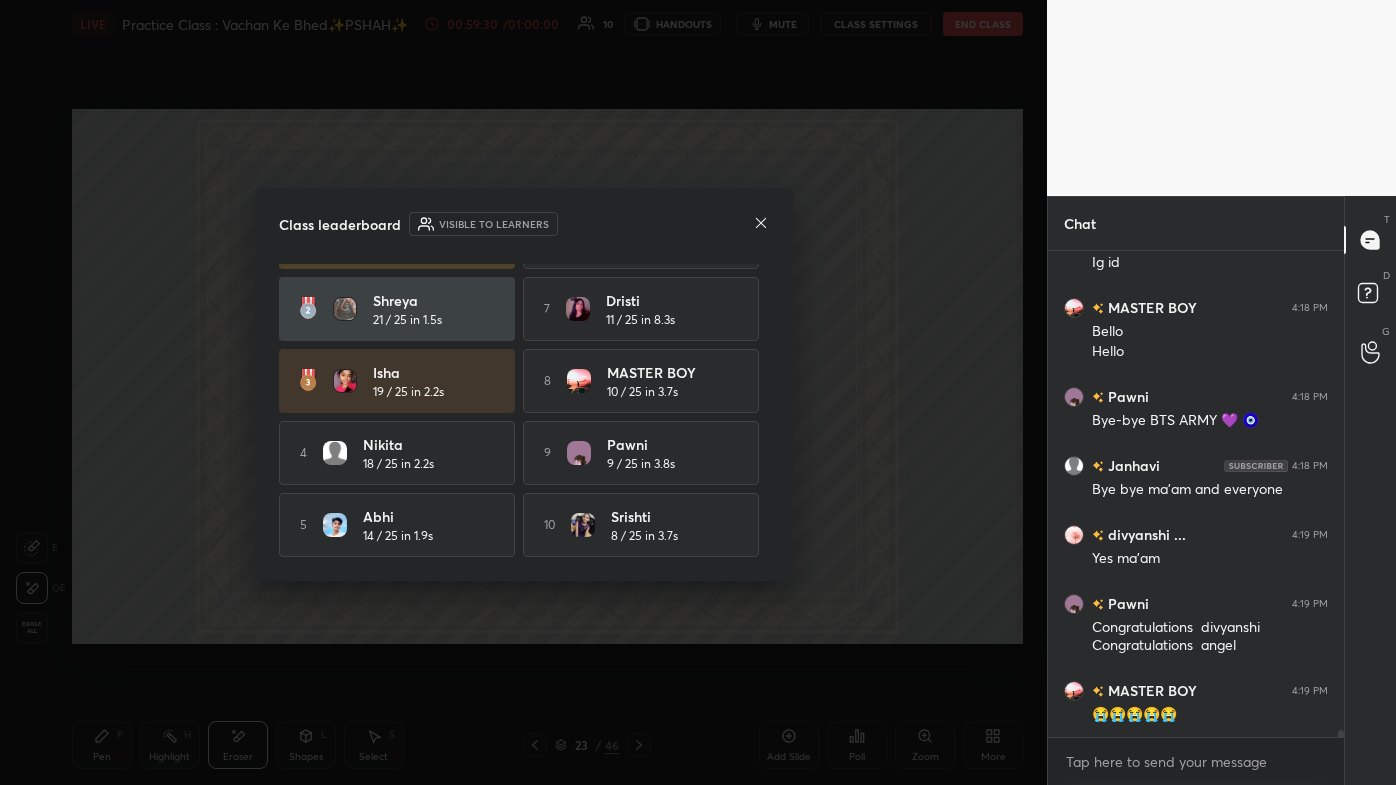 click 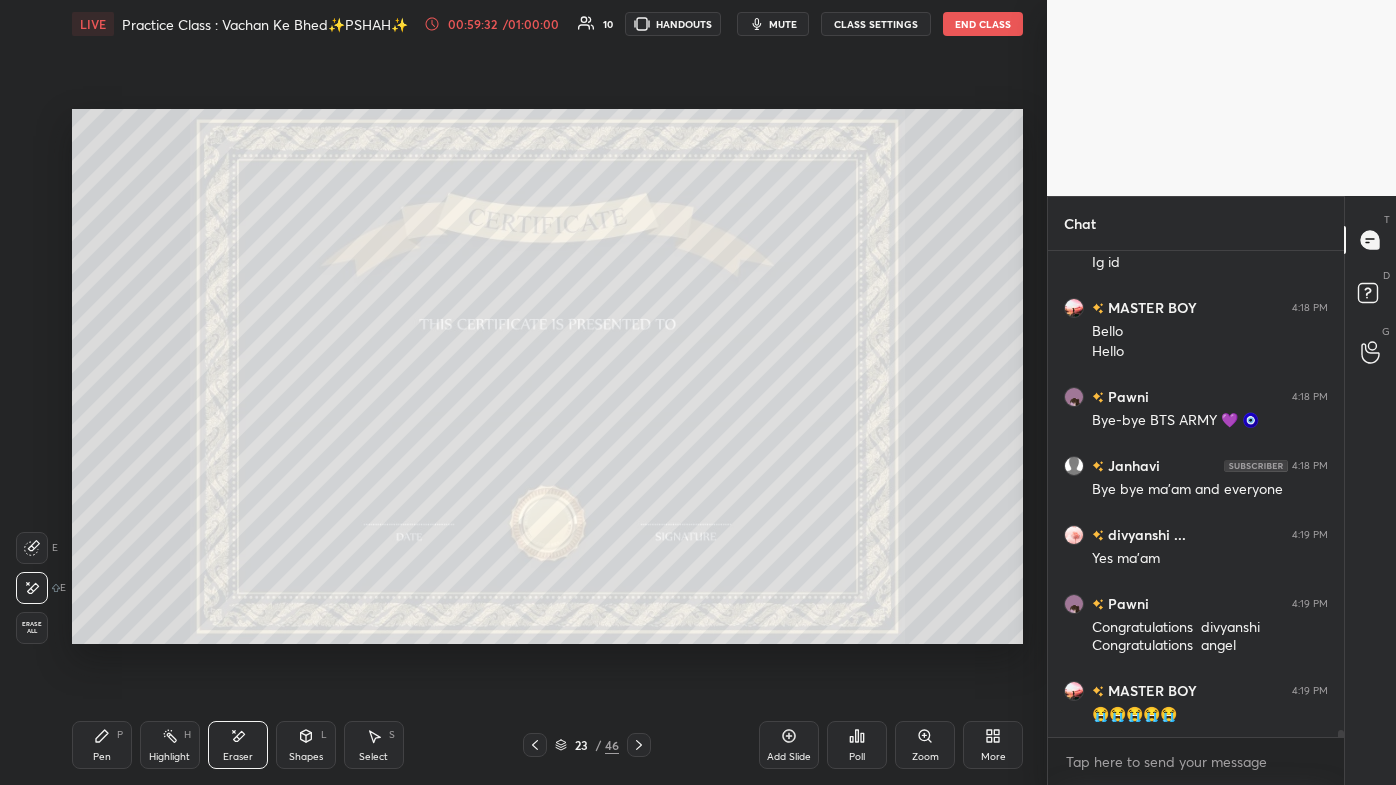 click 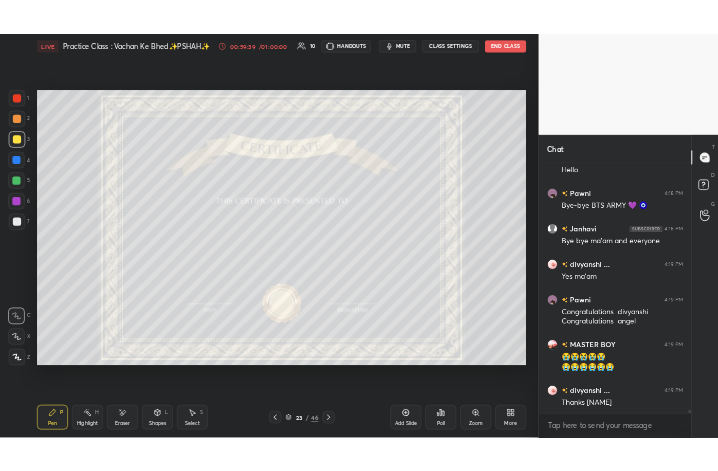 scroll, scrollTop: 32386, scrollLeft: 0, axis: vertical 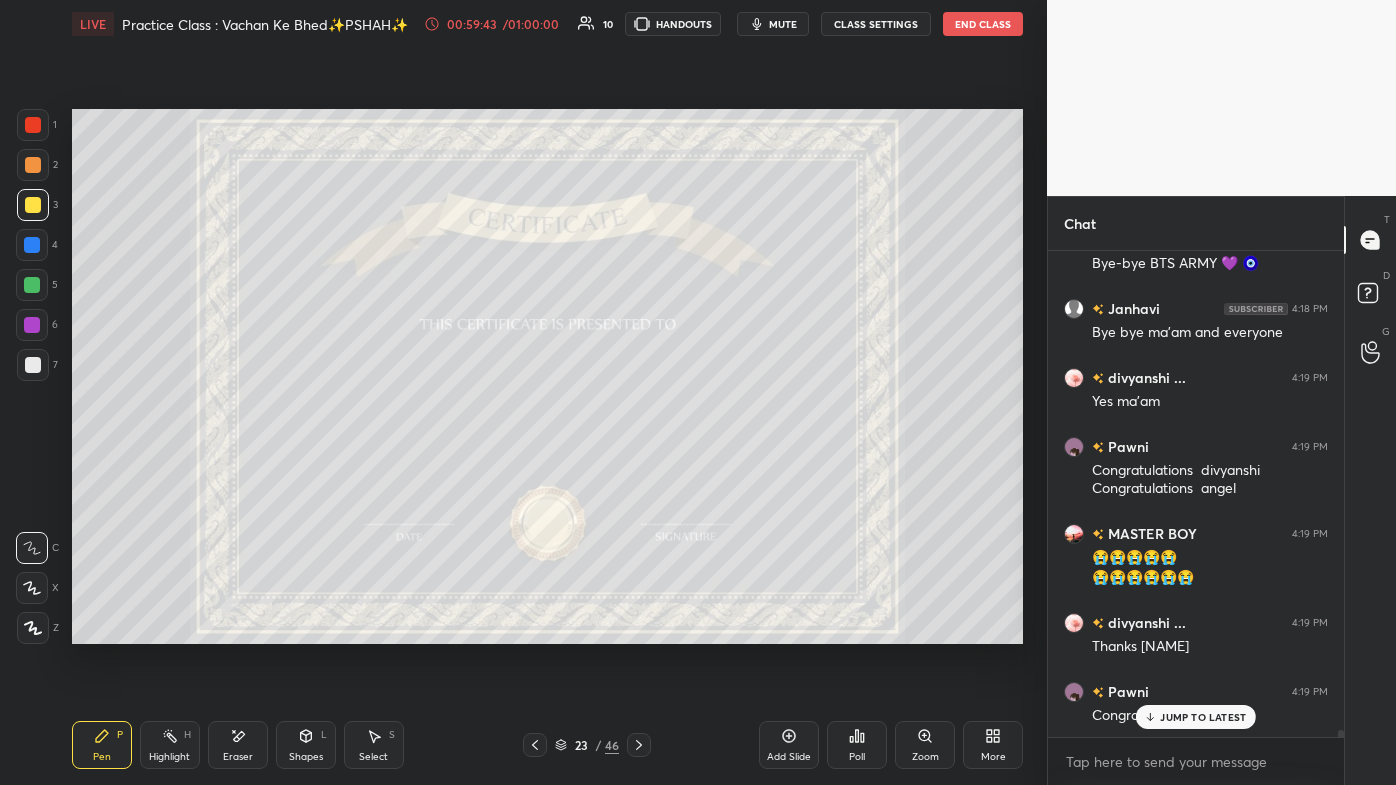 click on "More" at bounding box center [993, 745] 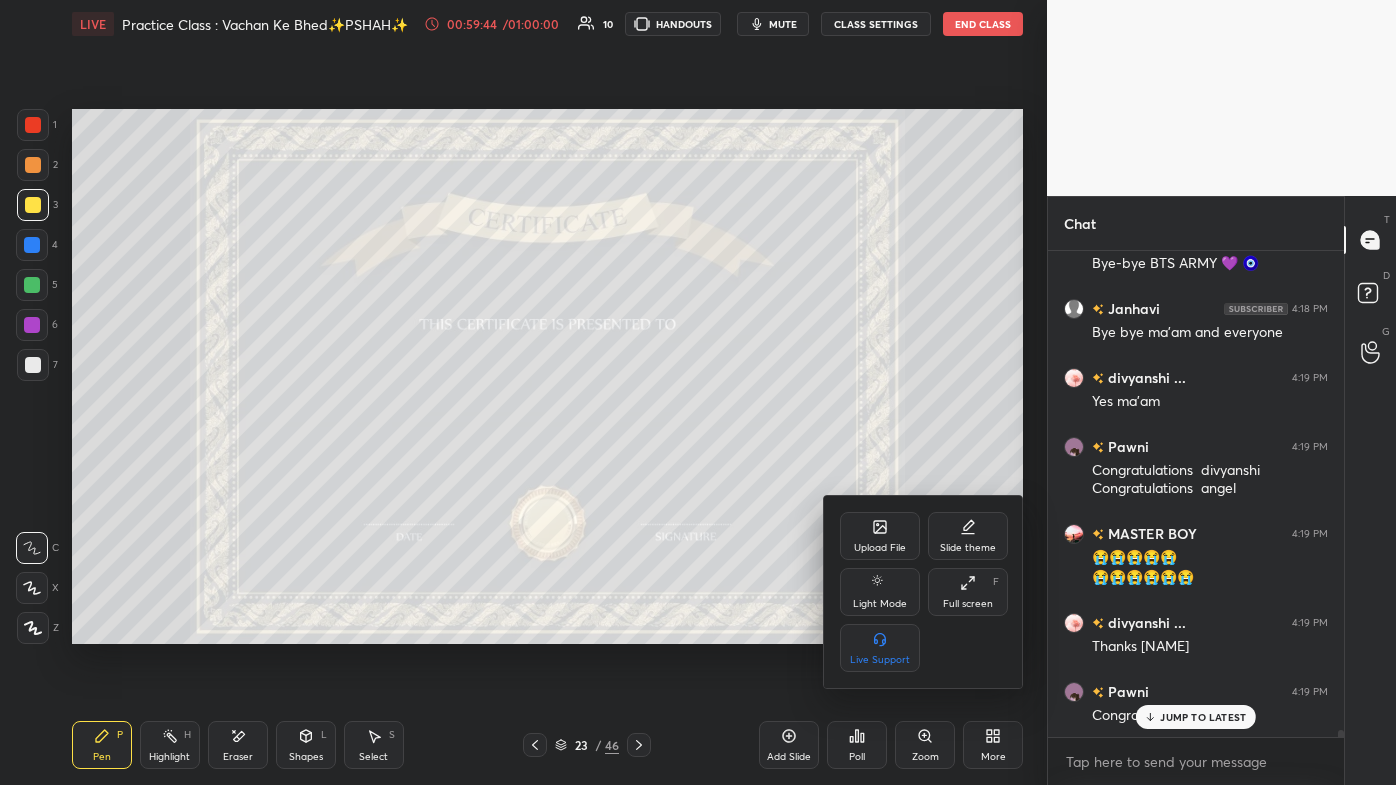 click 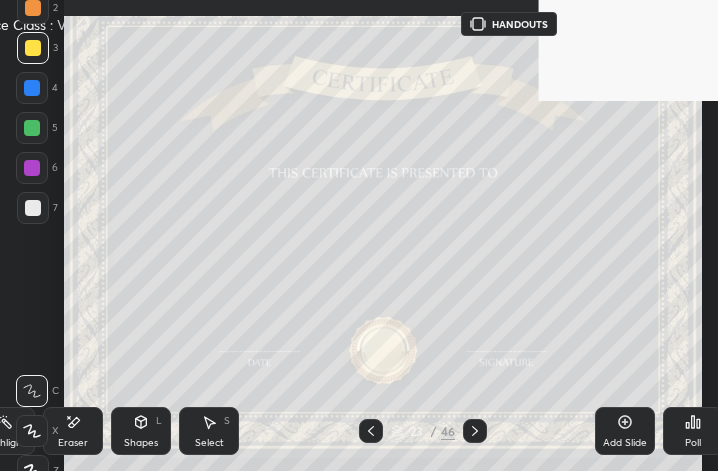 scroll, scrollTop: 343, scrollLeft: 479, axis: both 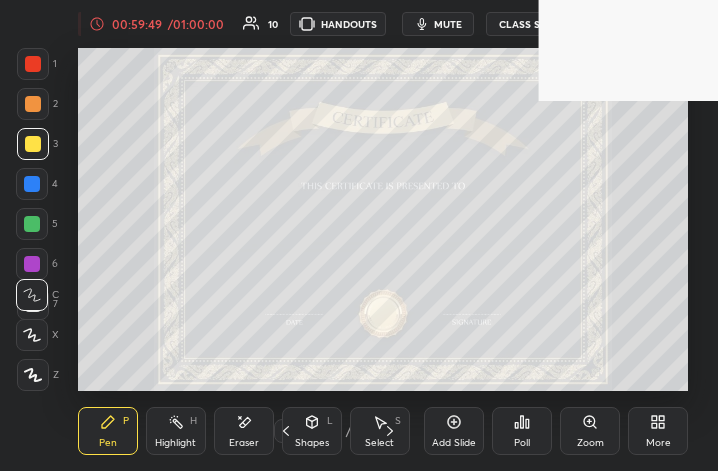 click on "More" at bounding box center (658, 431) 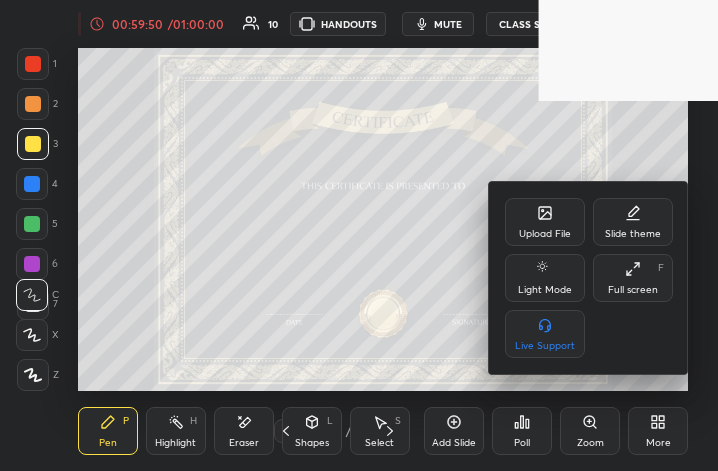 click on "Full screen F" at bounding box center [633, 278] 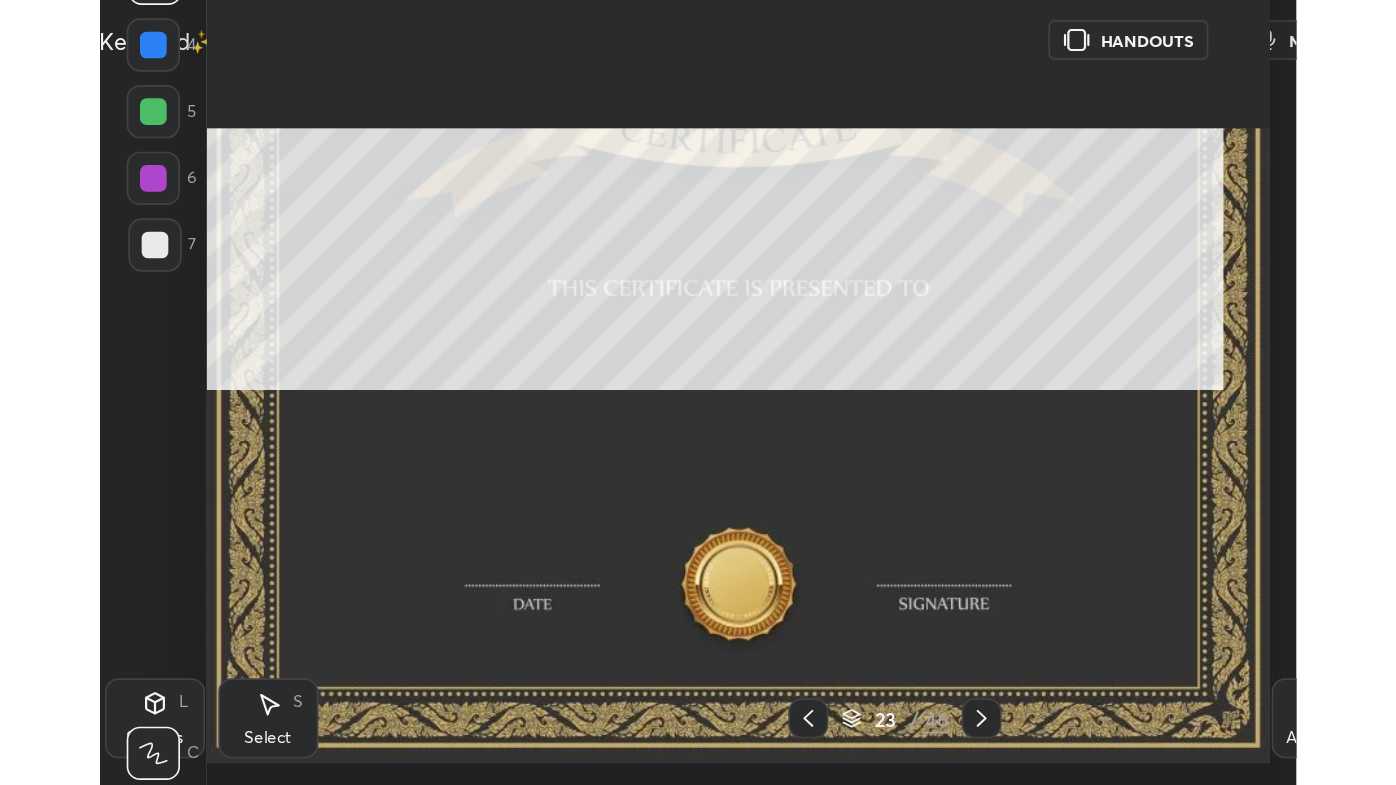 scroll, scrollTop: 99342, scrollLeft: 98688, axis: both 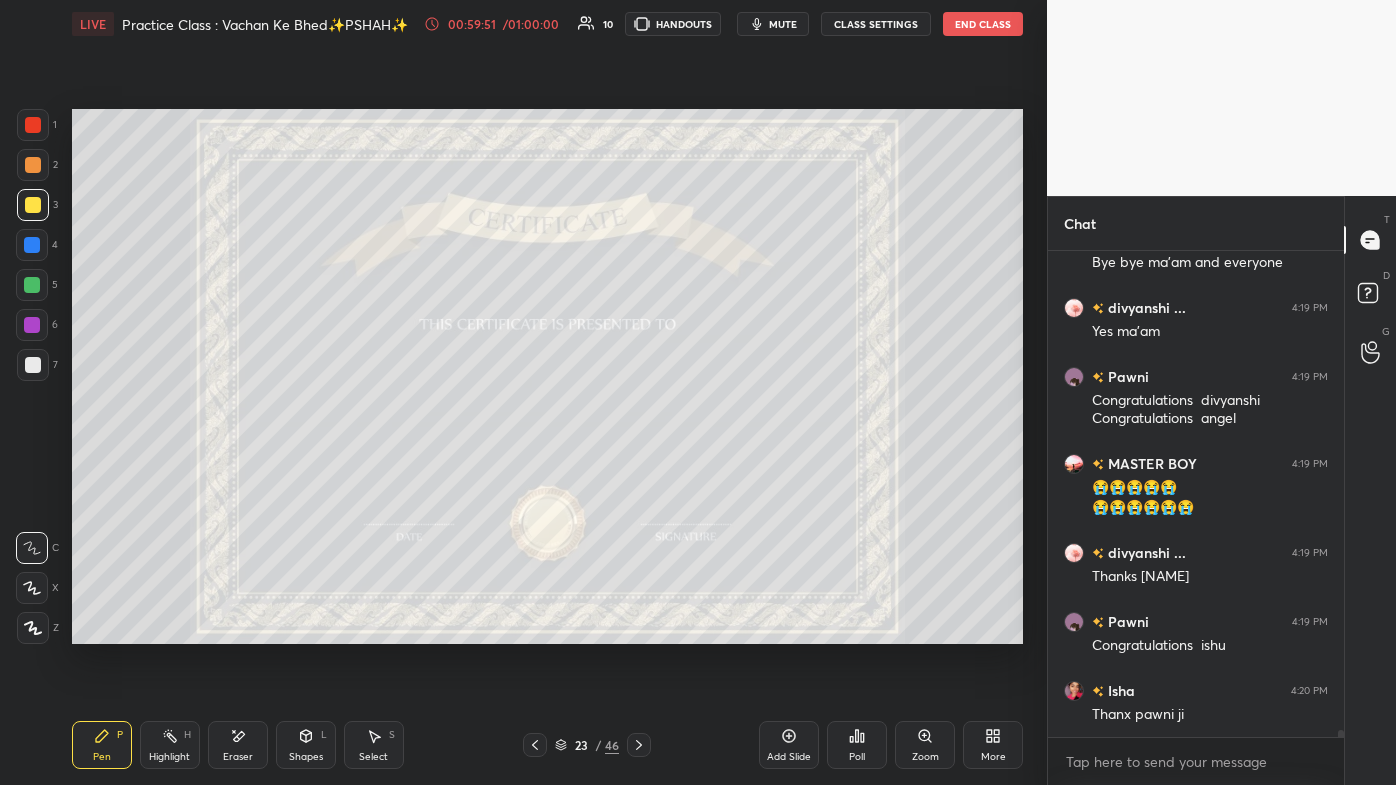 click on "Eraser" at bounding box center (238, 745) 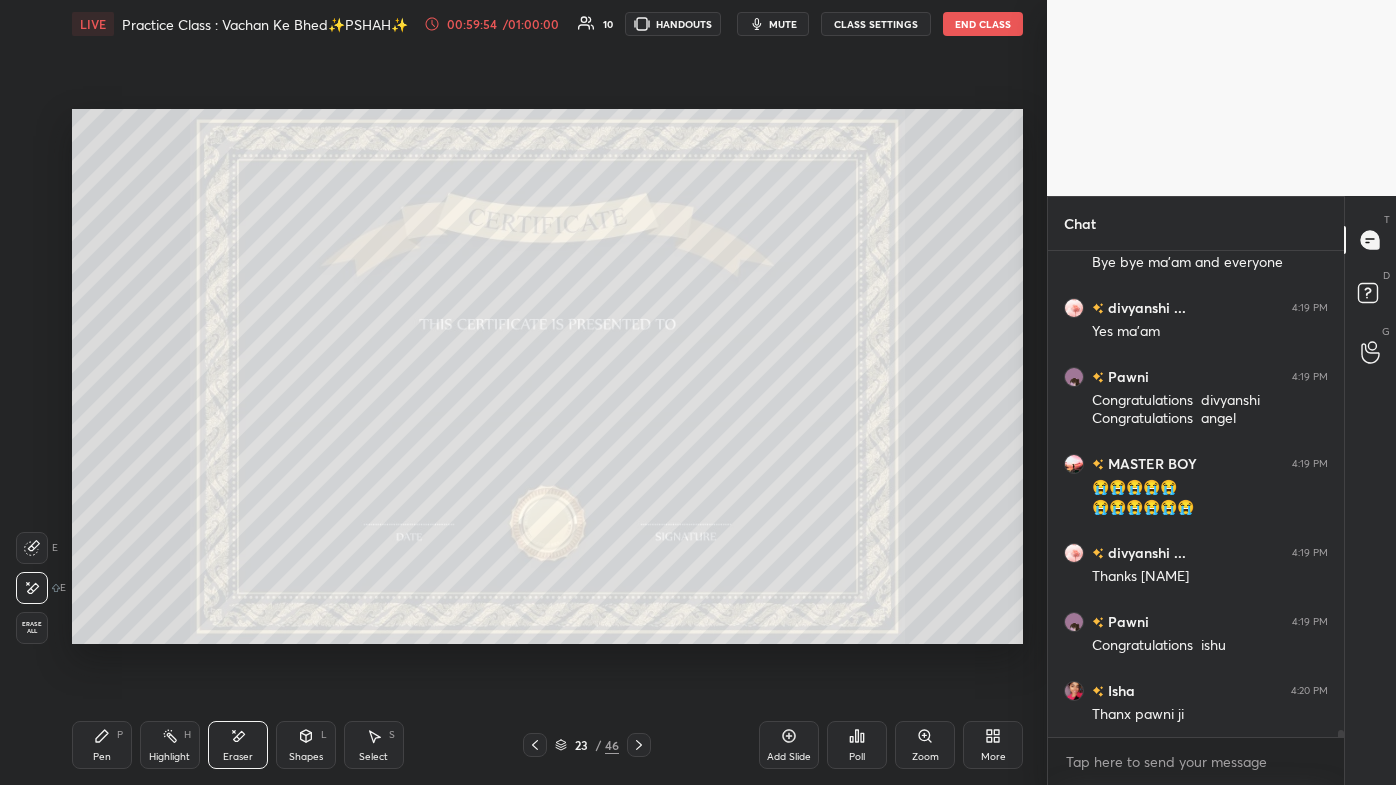 click on "Pen P" at bounding box center (102, 745) 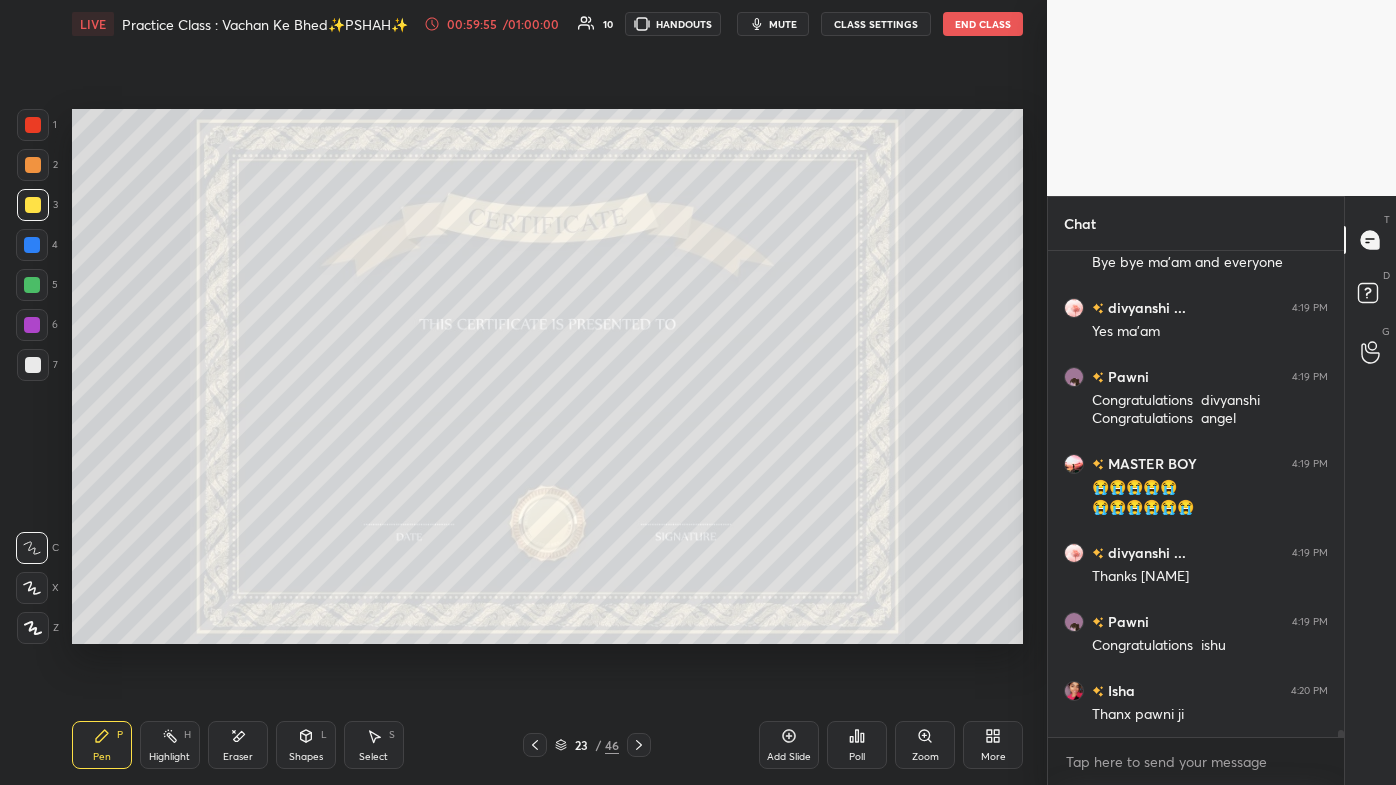 click on "Poll" at bounding box center (857, 745) 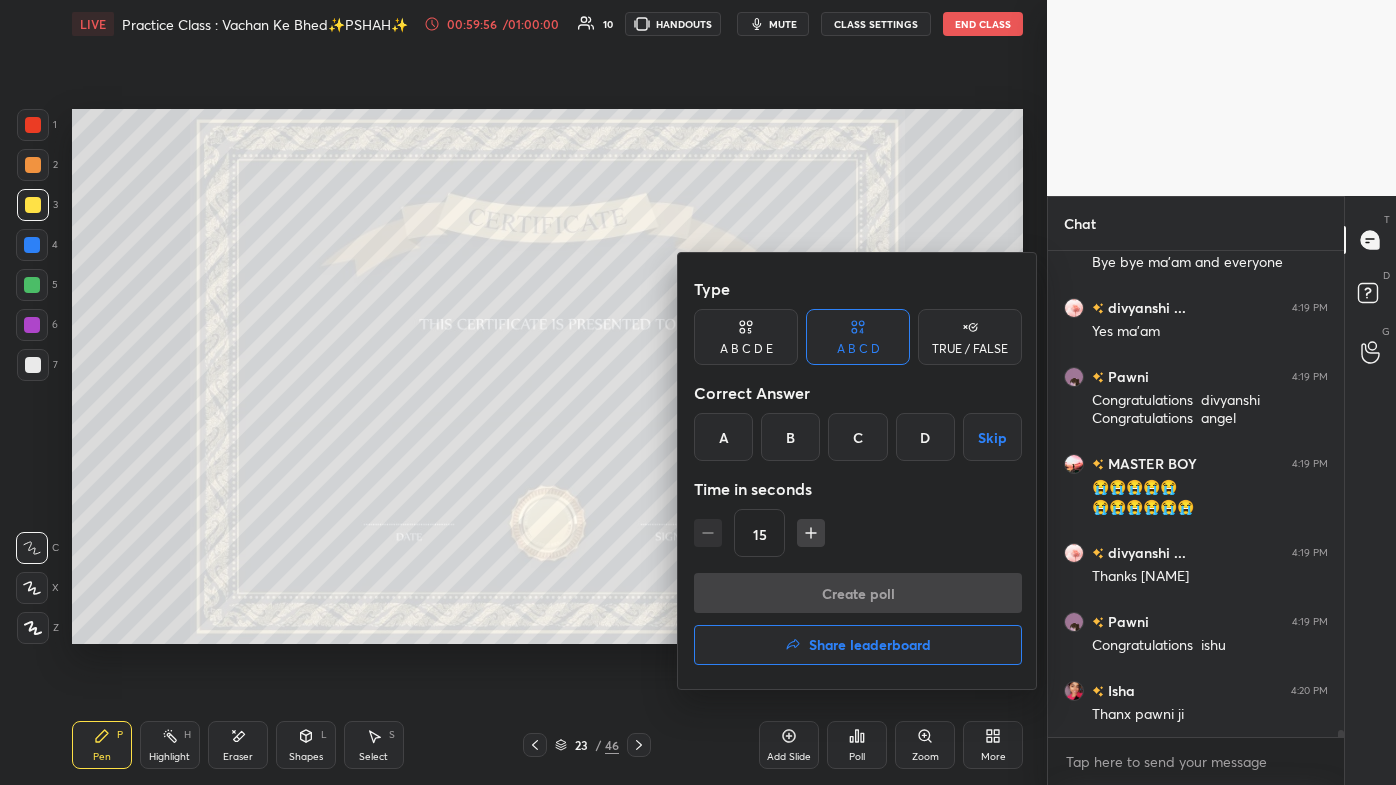 click on "Share leaderboard" at bounding box center [870, 645] 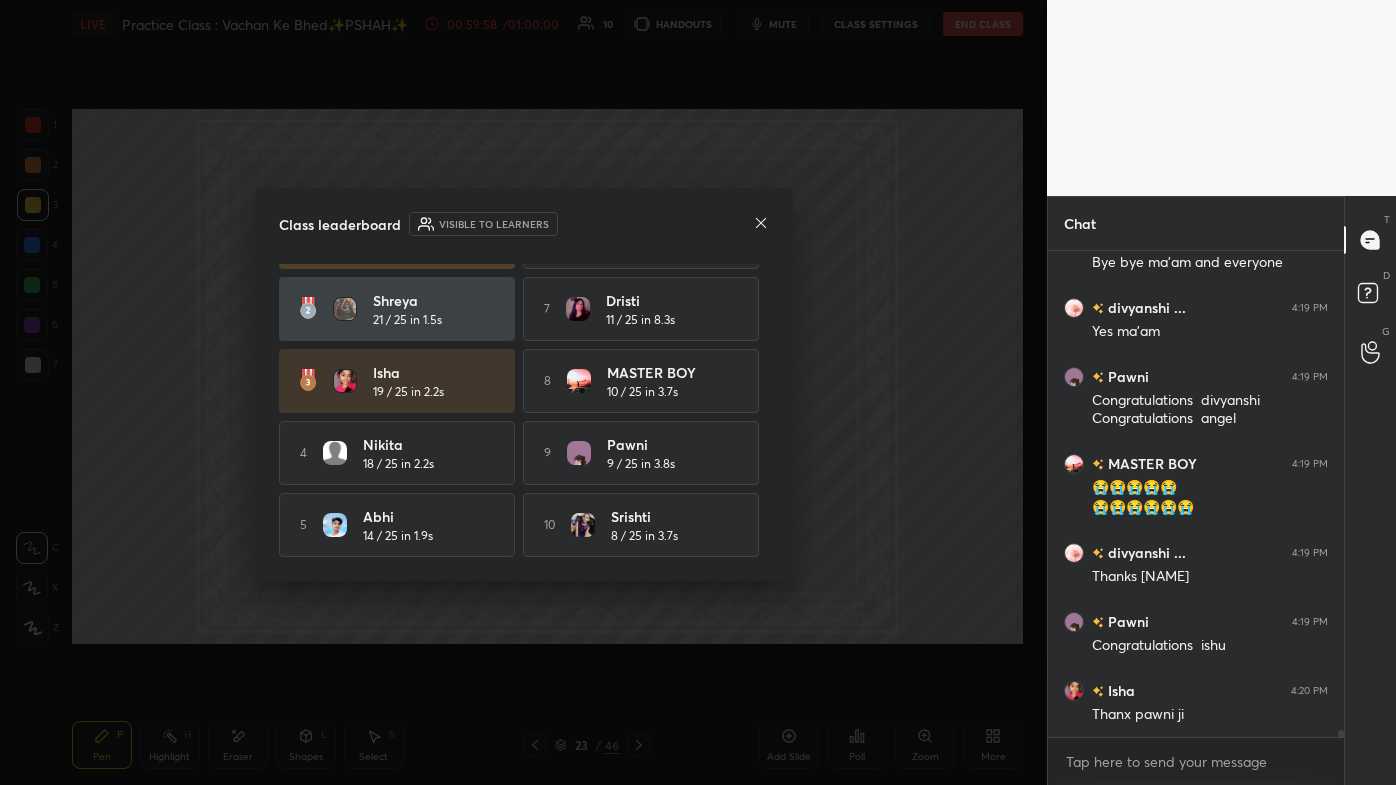 click 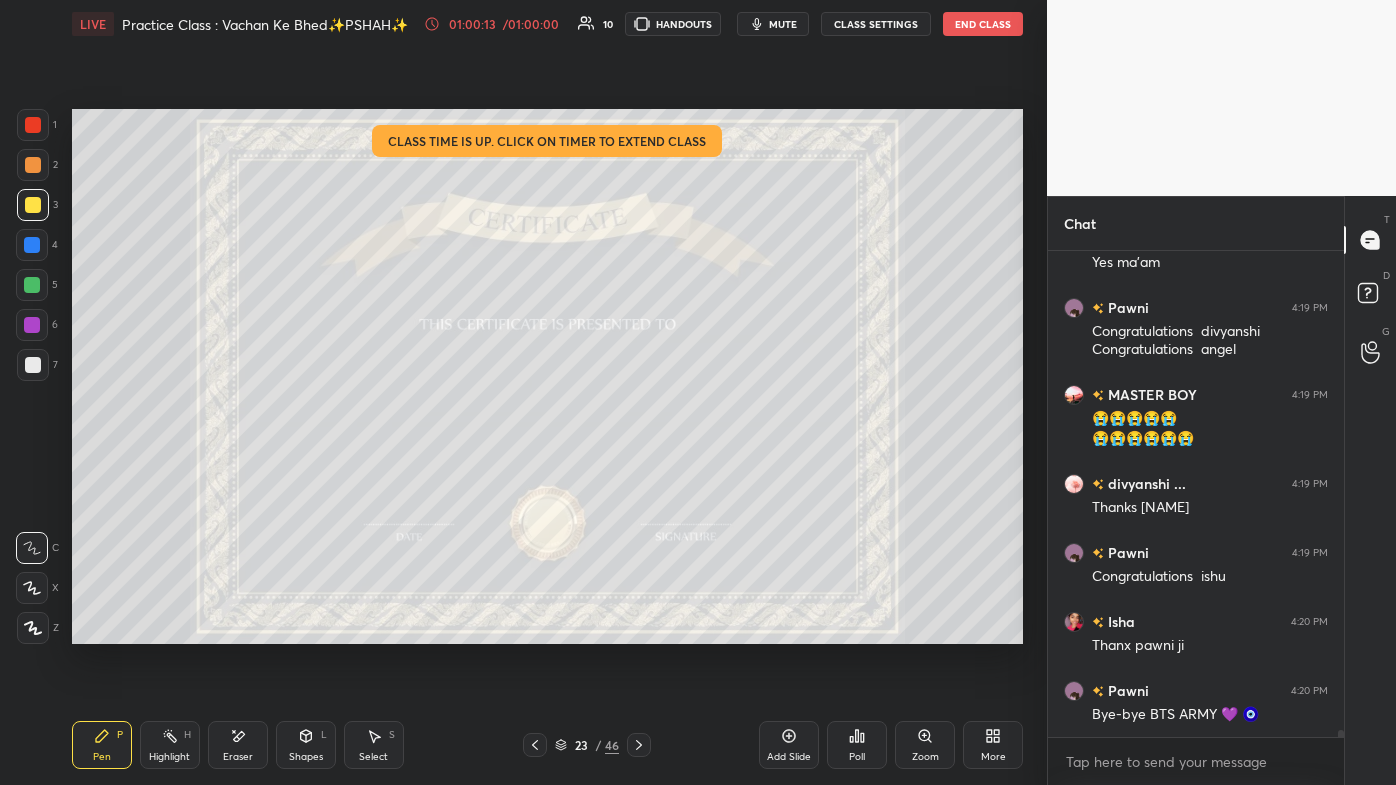 click on "01:00:13 /  01:00:00 10 HANDOUTS mute CLASS SETTINGS End Class" at bounding box center [723, 24] 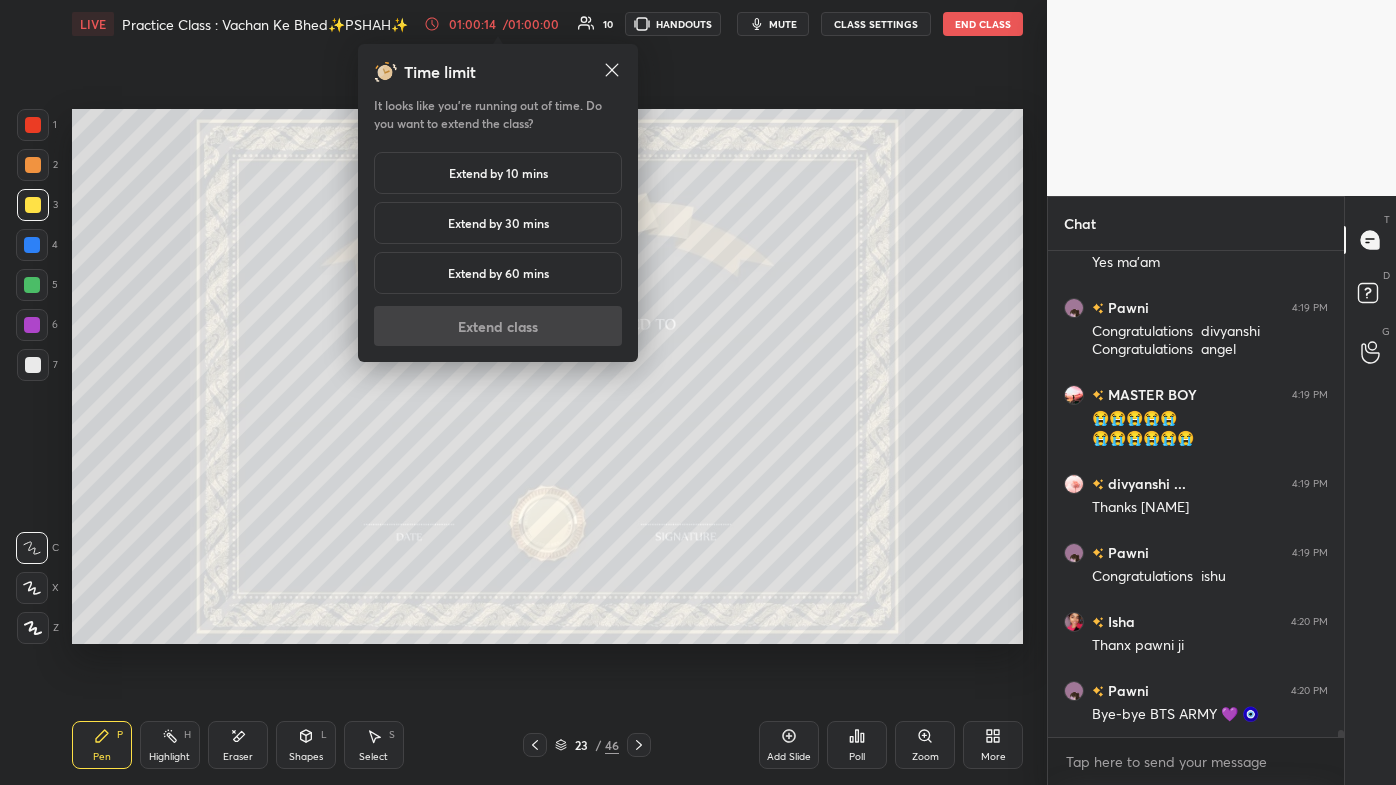 click on "Extend by 10 mins" at bounding box center [498, 173] 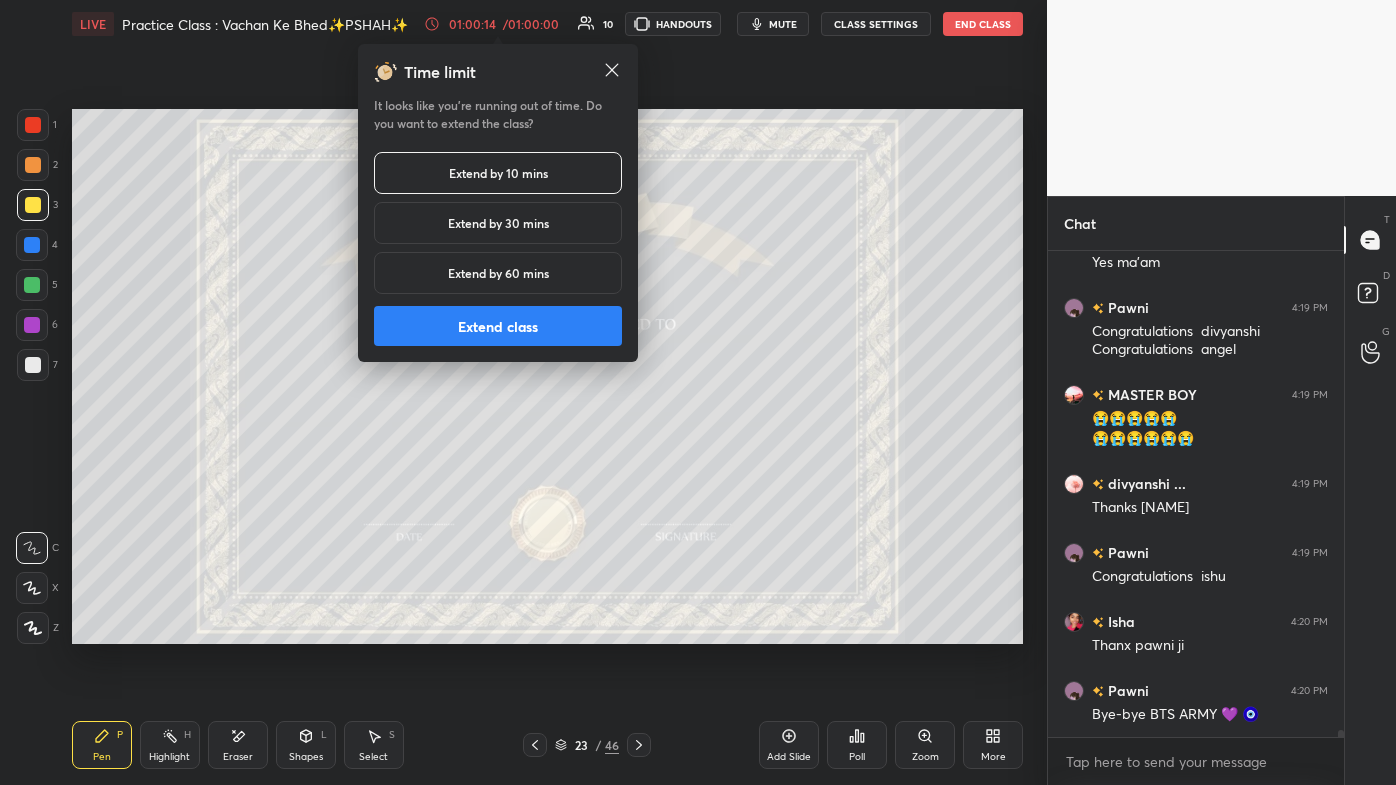 click on "Extend class" at bounding box center (498, 326) 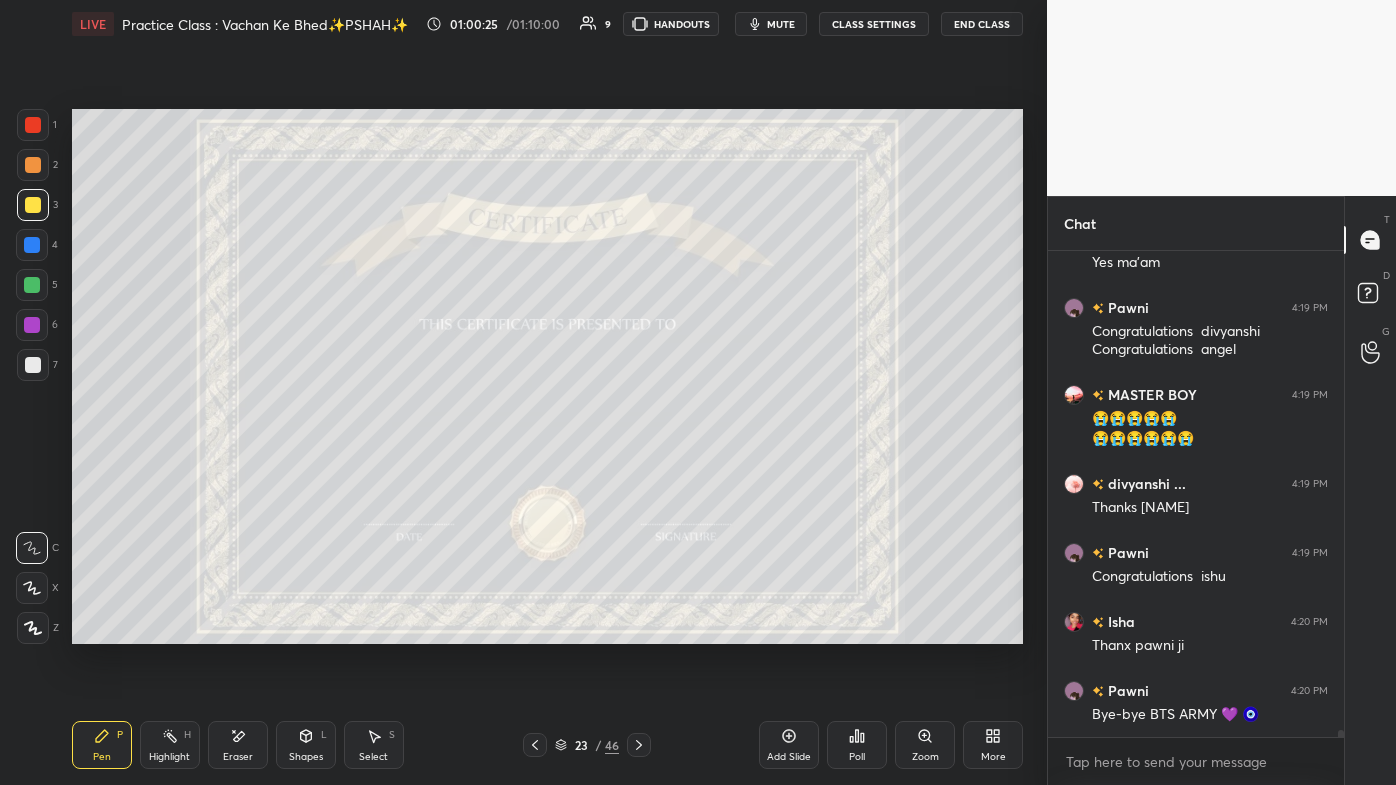 click 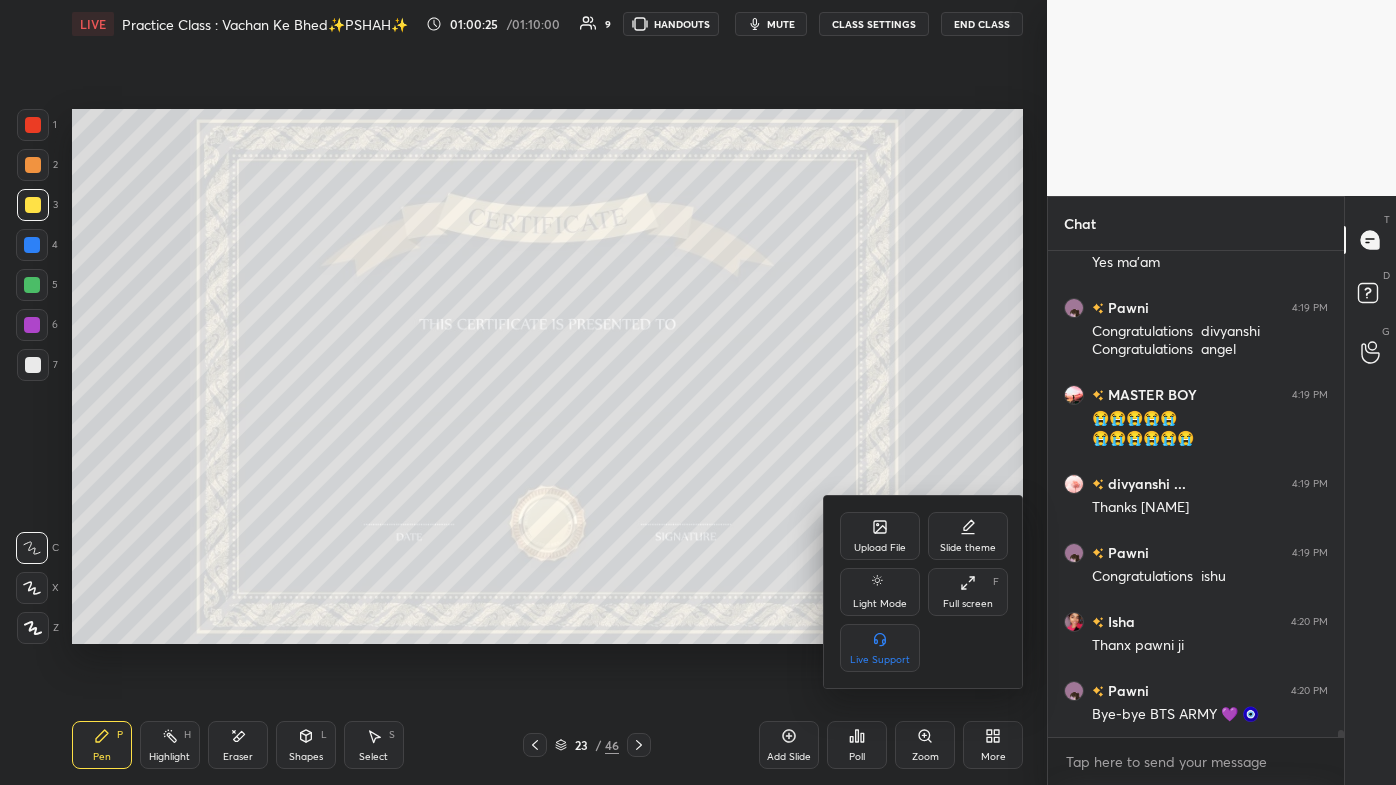 click on "Full screen" at bounding box center (968, 604) 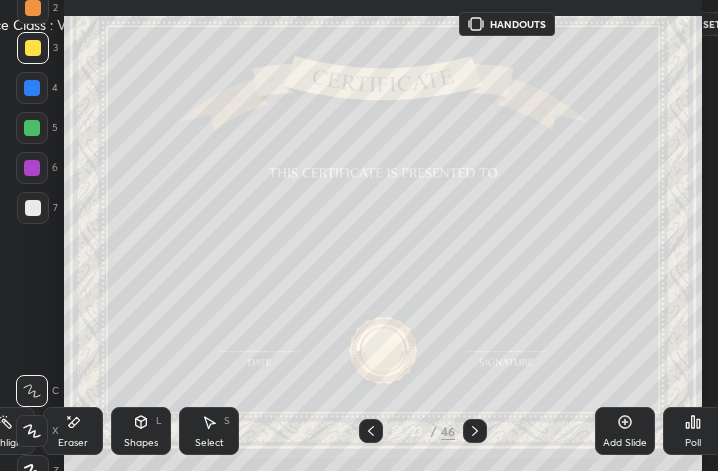 scroll, scrollTop: 343, scrollLeft: 458, axis: both 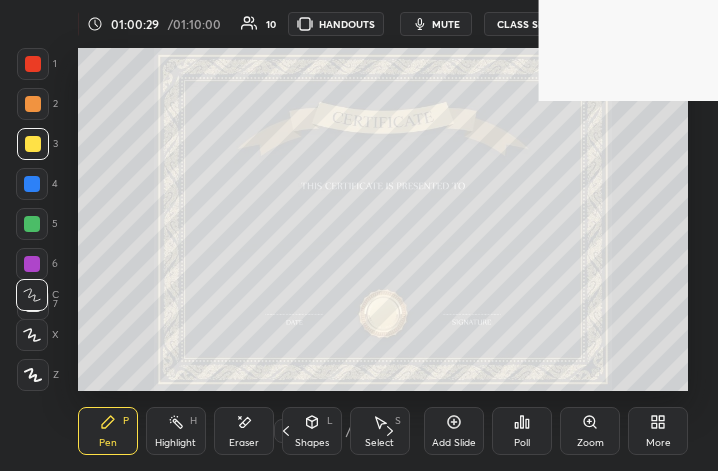 click 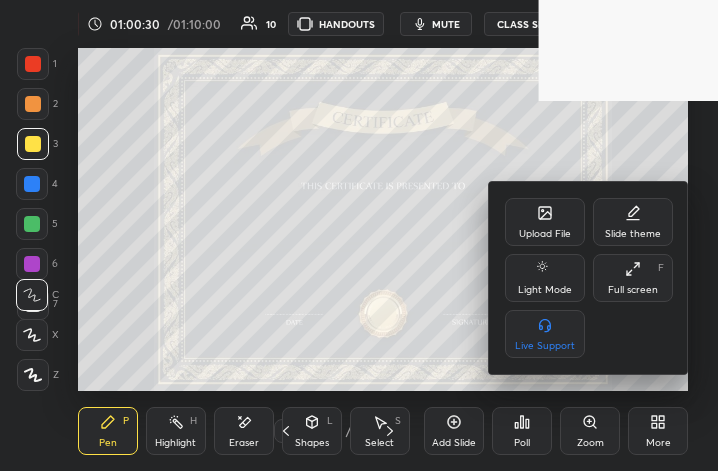 click on "Full screen" at bounding box center [633, 290] 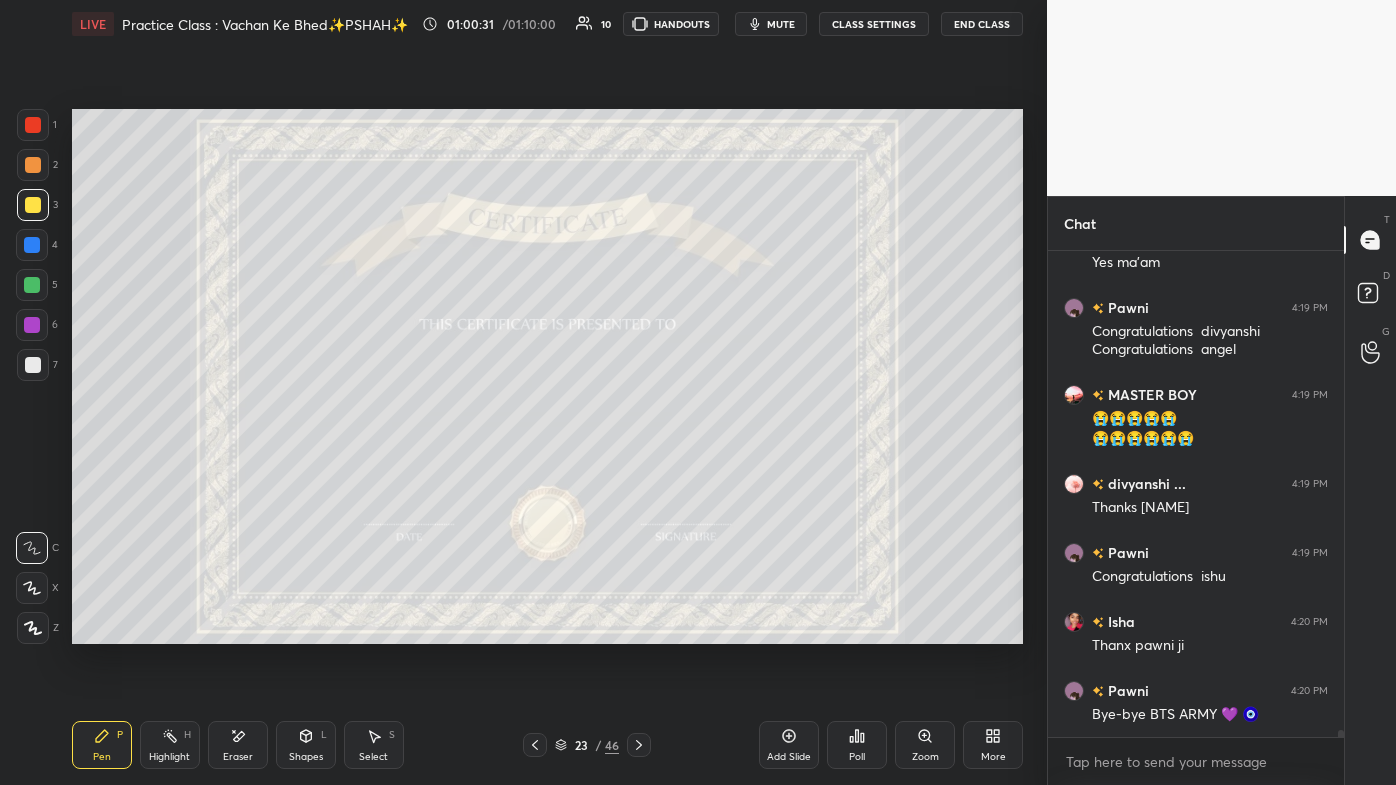 click on "23" at bounding box center [581, 745] 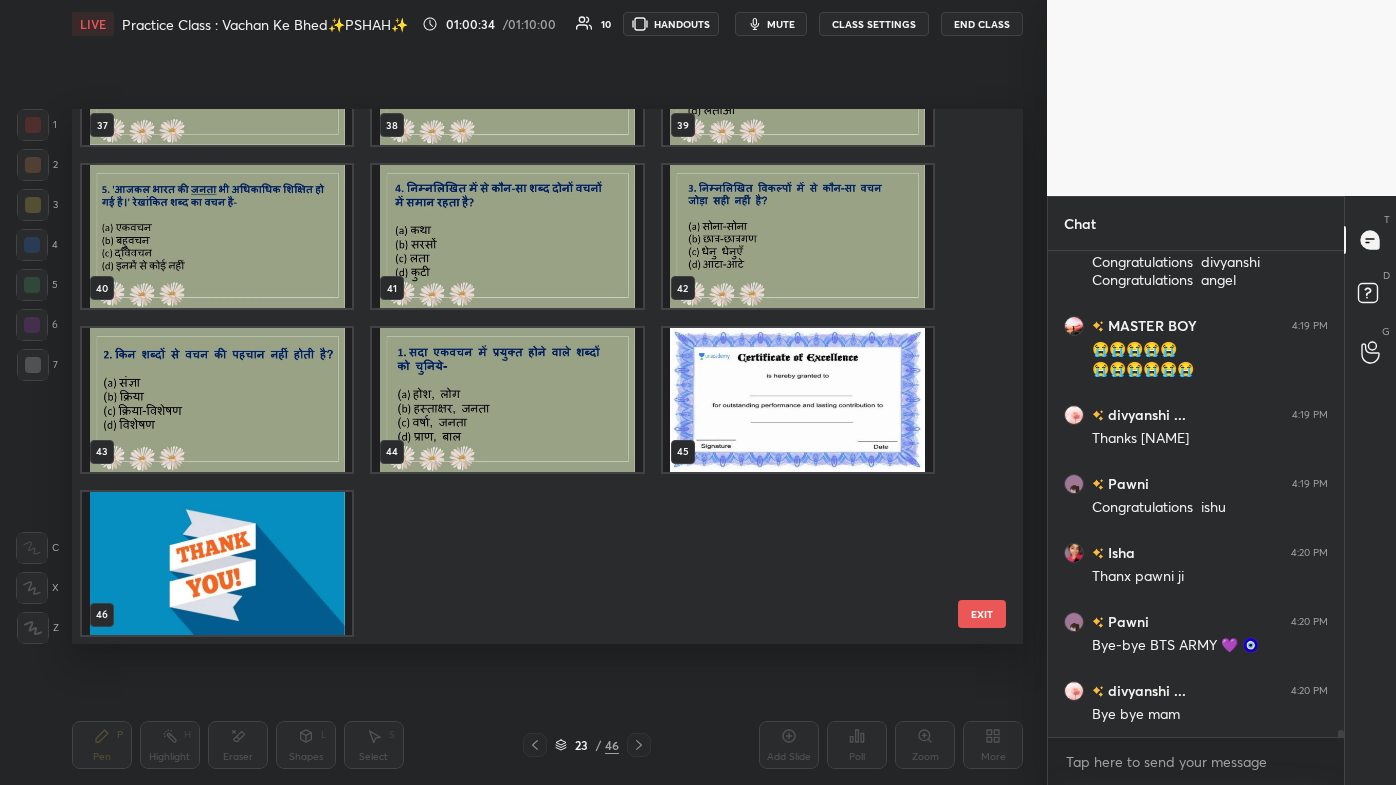 click at bounding box center [217, 563] 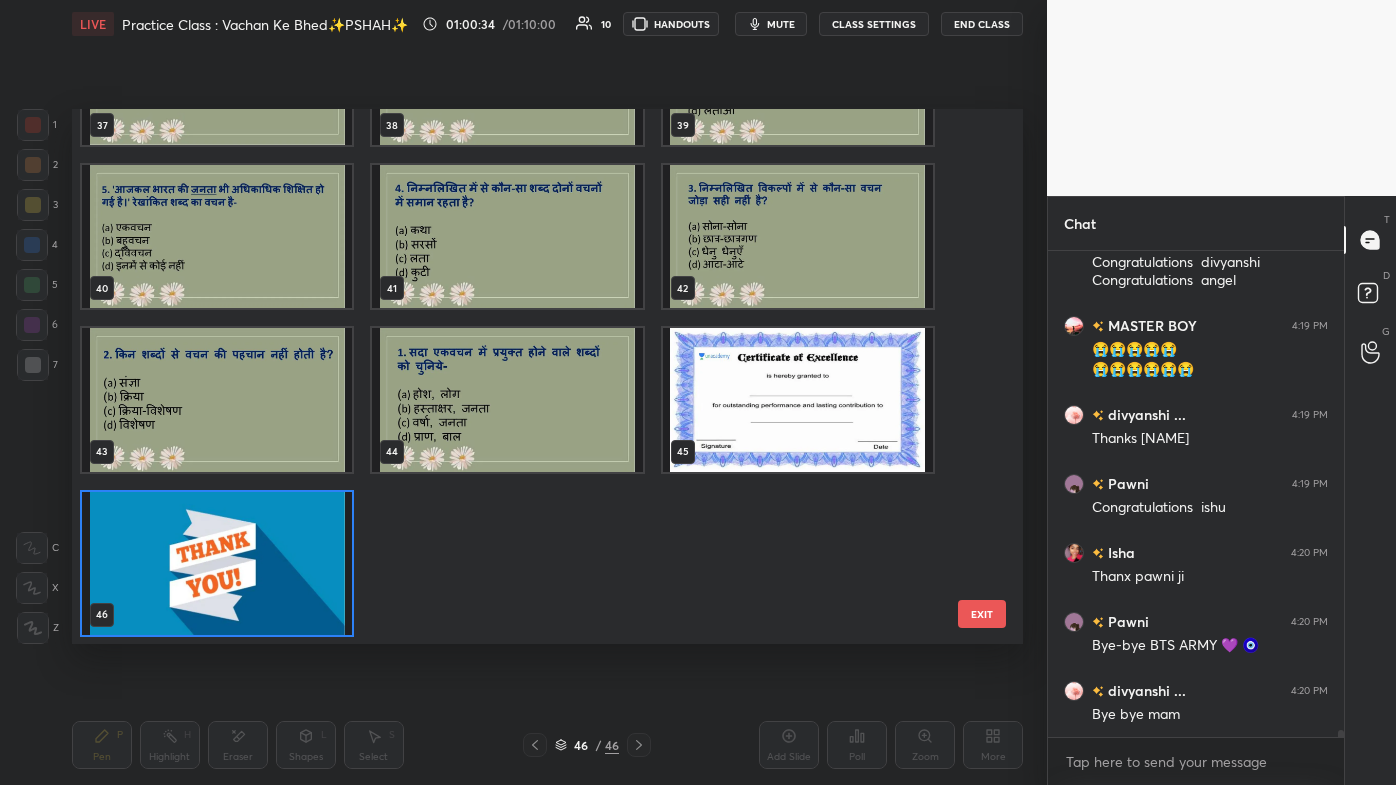 click at bounding box center [217, 563] 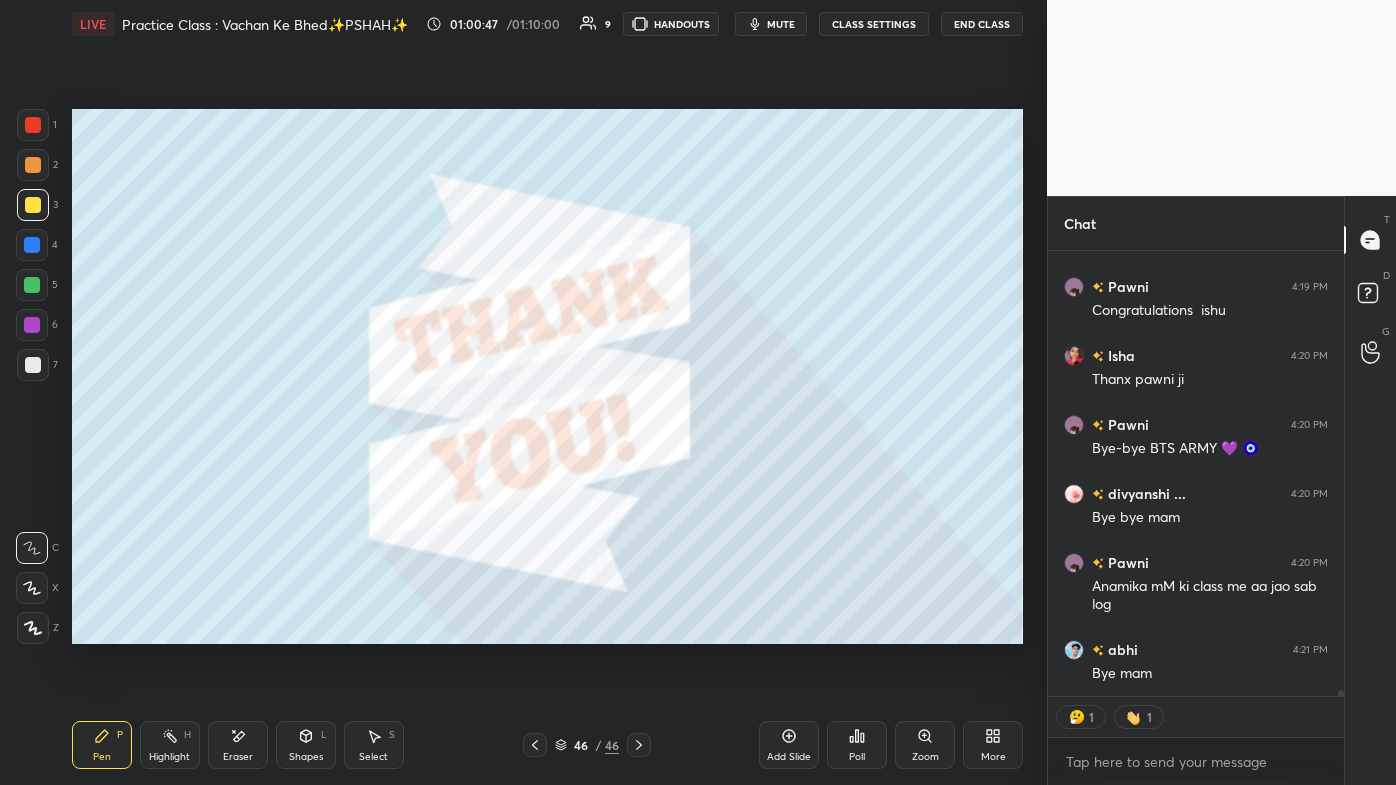 click on "46" at bounding box center [581, 745] 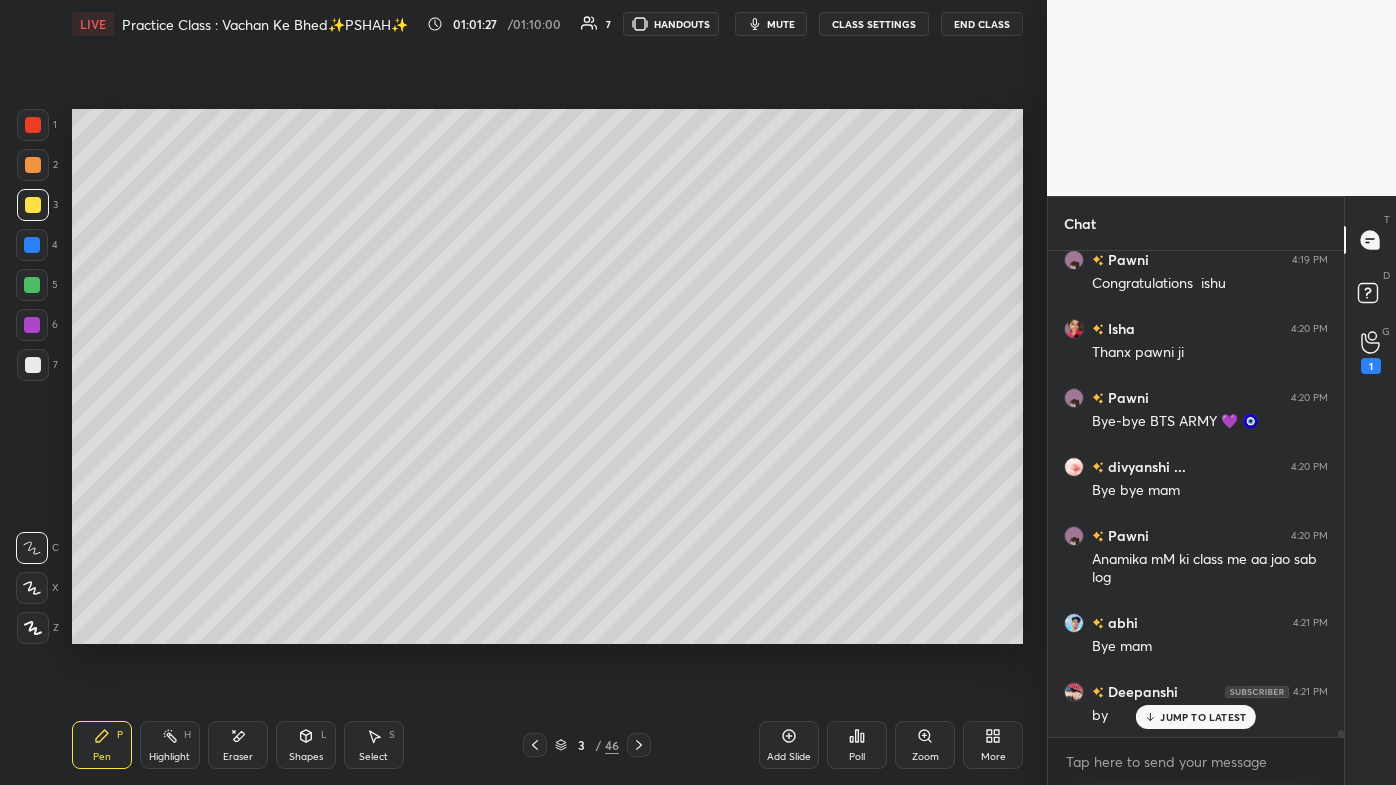 click on "JUMP TO LATEST" at bounding box center [1203, 717] 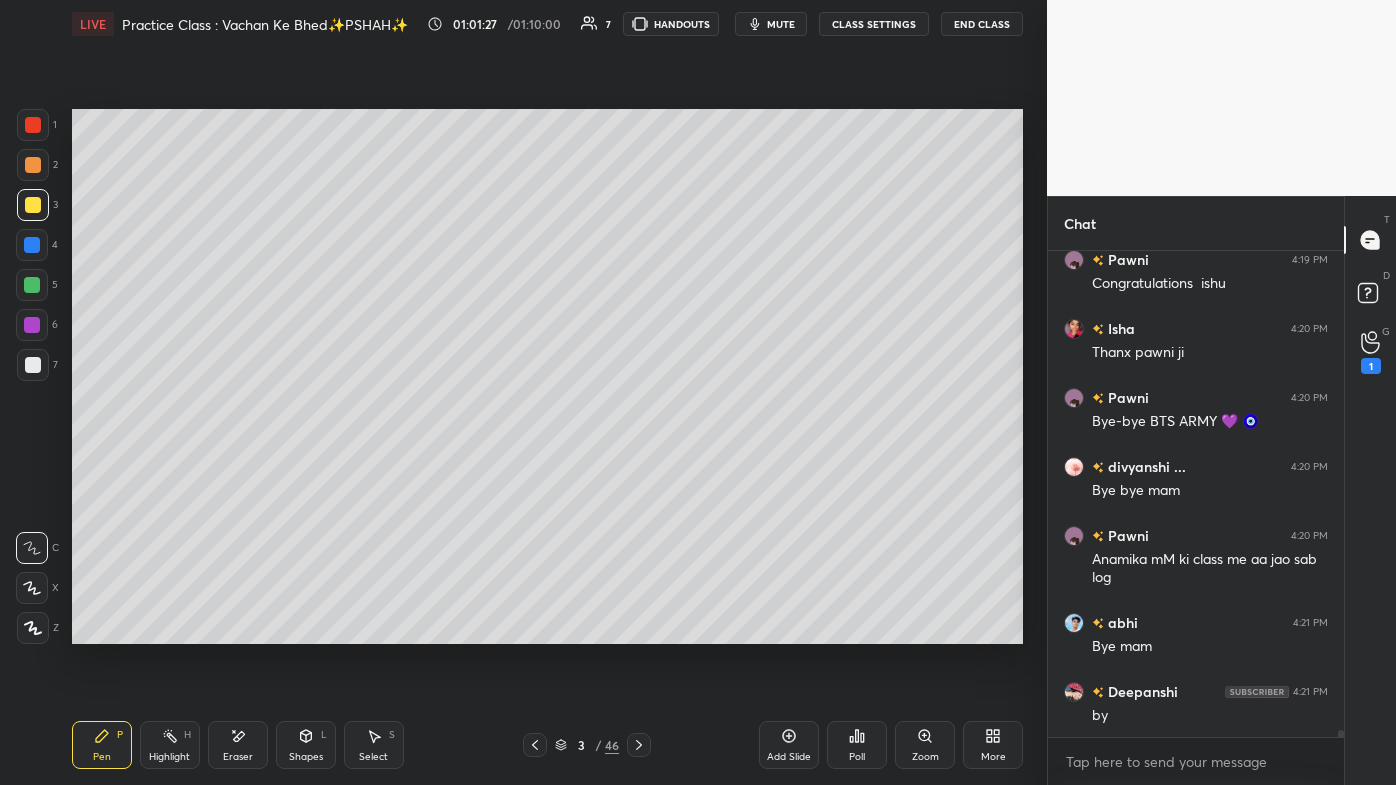 click on "More" at bounding box center [993, 745] 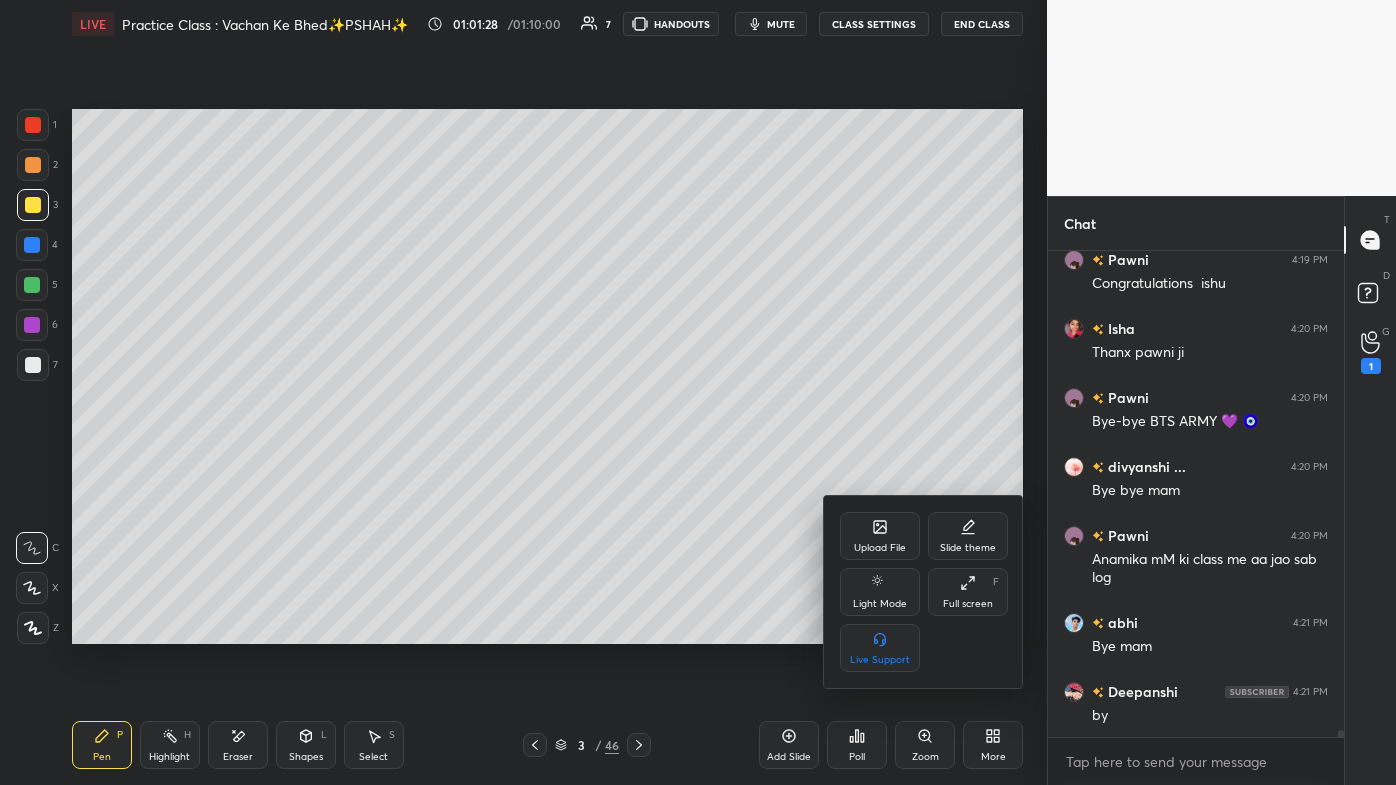 click on "Full screen" at bounding box center [968, 604] 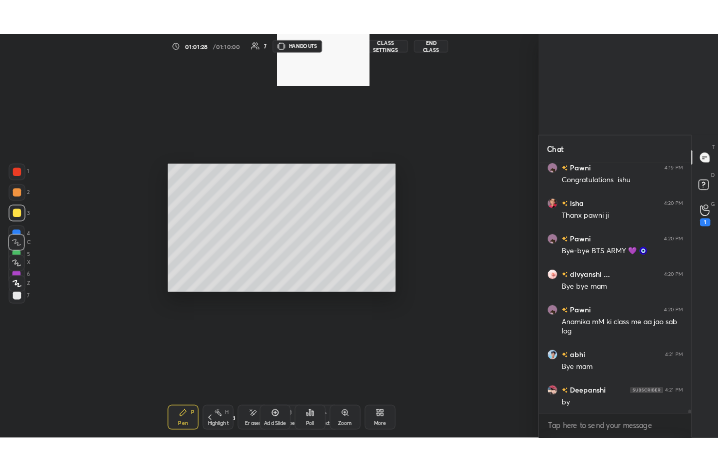 scroll, scrollTop: 343, scrollLeft: 458, axis: both 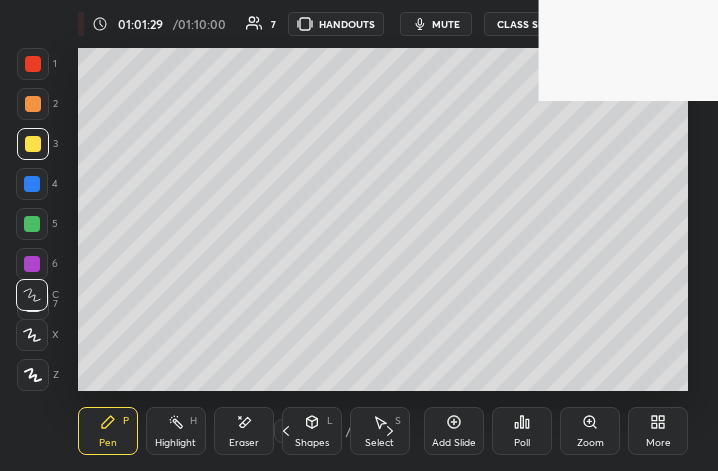 click on "More" at bounding box center [658, 443] 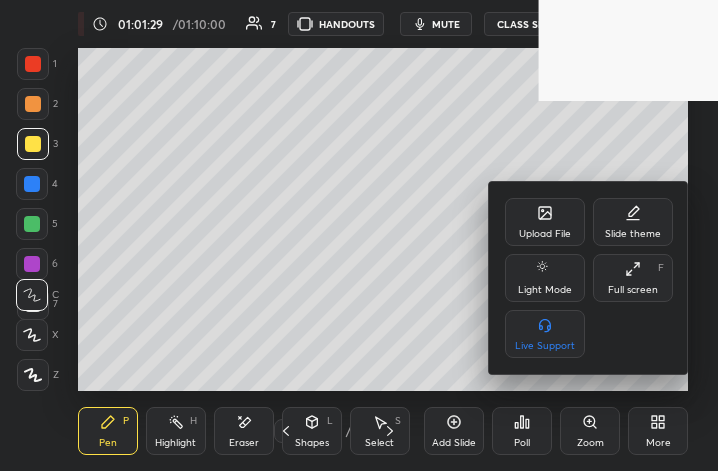 click on "Full screen F" at bounding box center (633, 278) 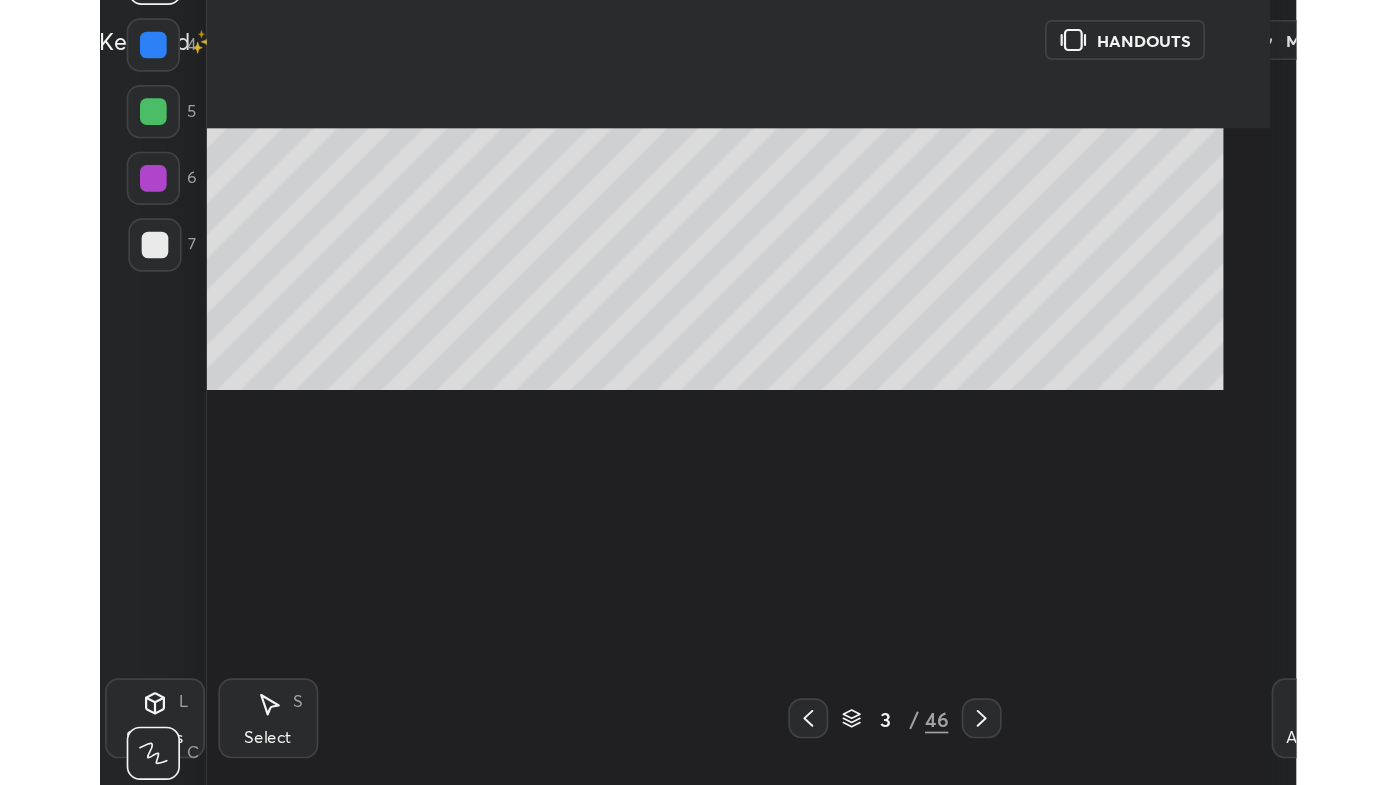 scroll, scrollTop: 99342, scrollLeft: 98706, axis: both 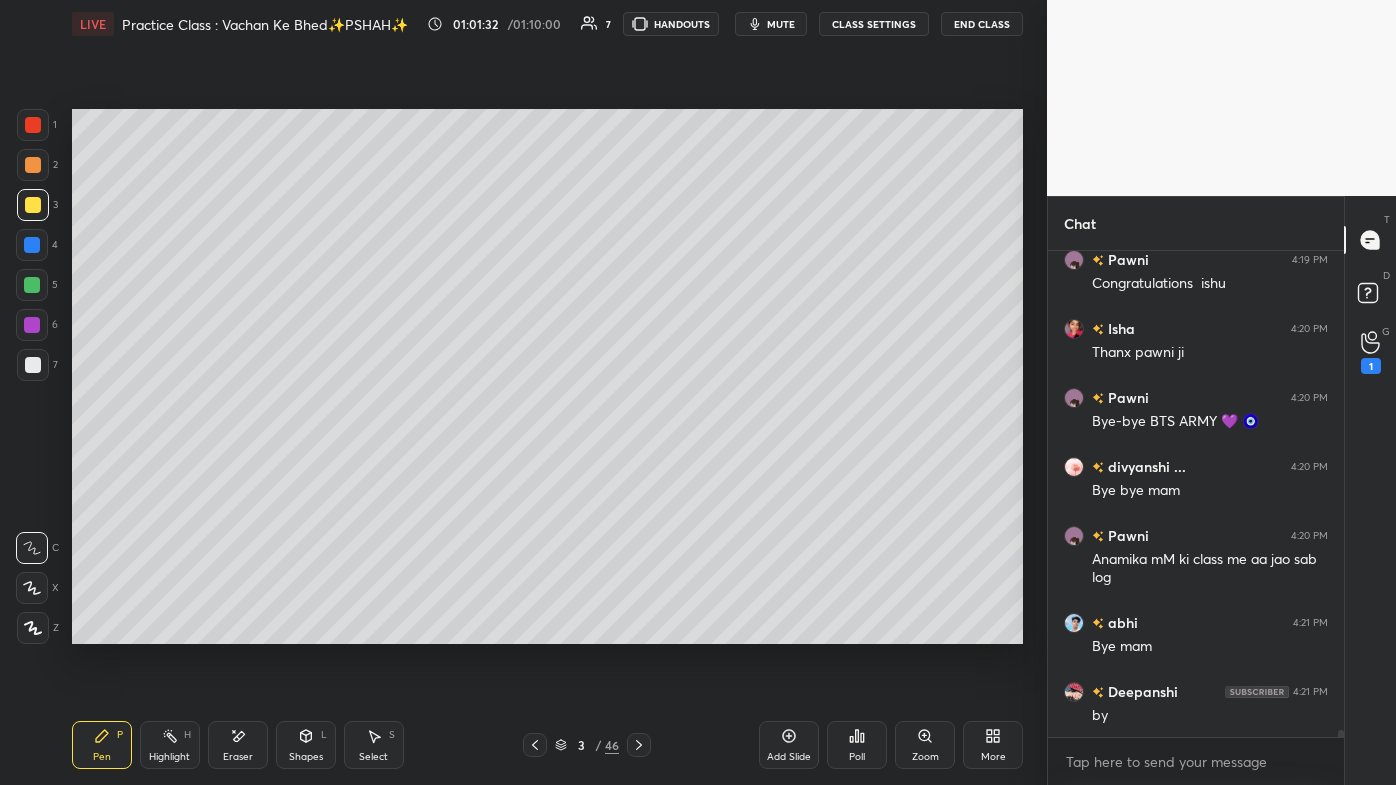 click on "End Class" at bounding box center (982, 24) 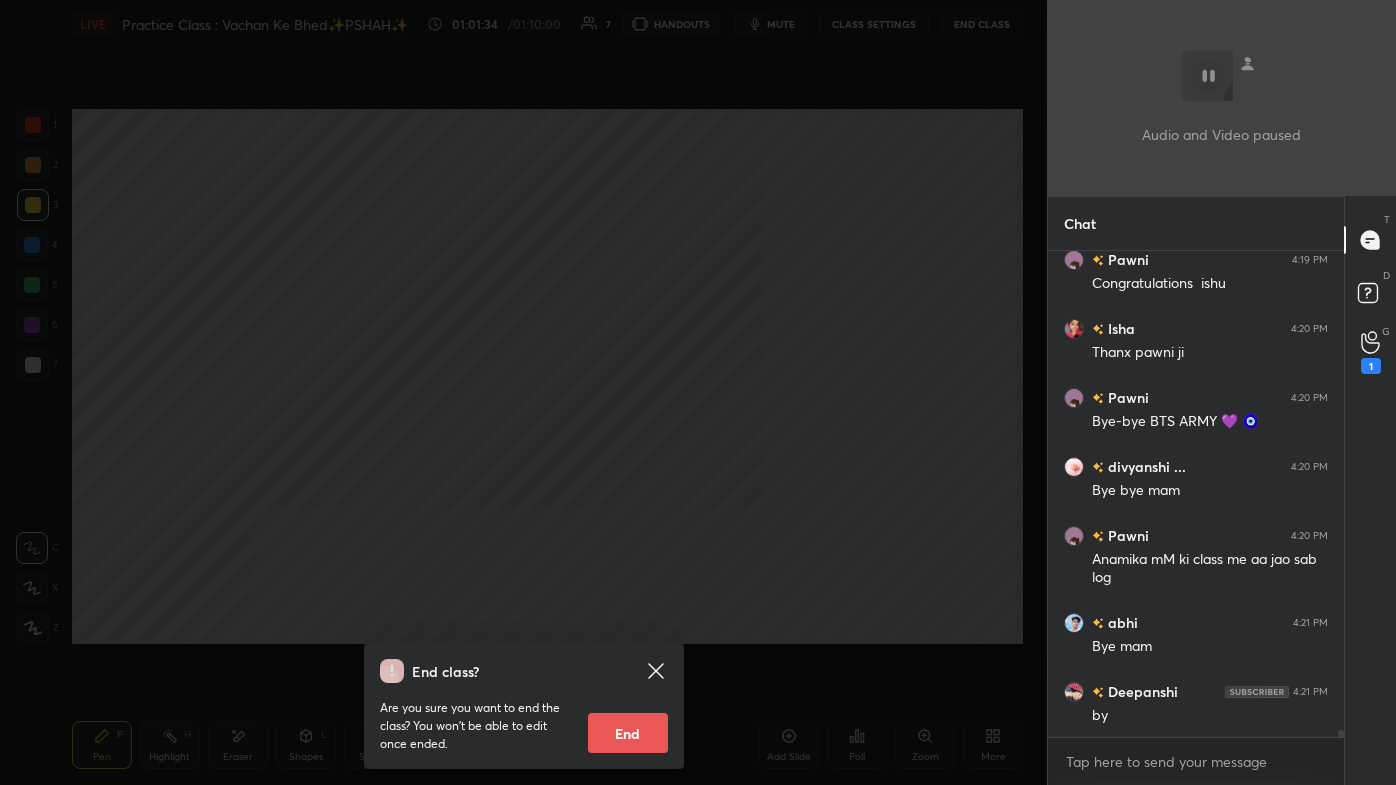 click on "End" at bounding box center (628, 733) 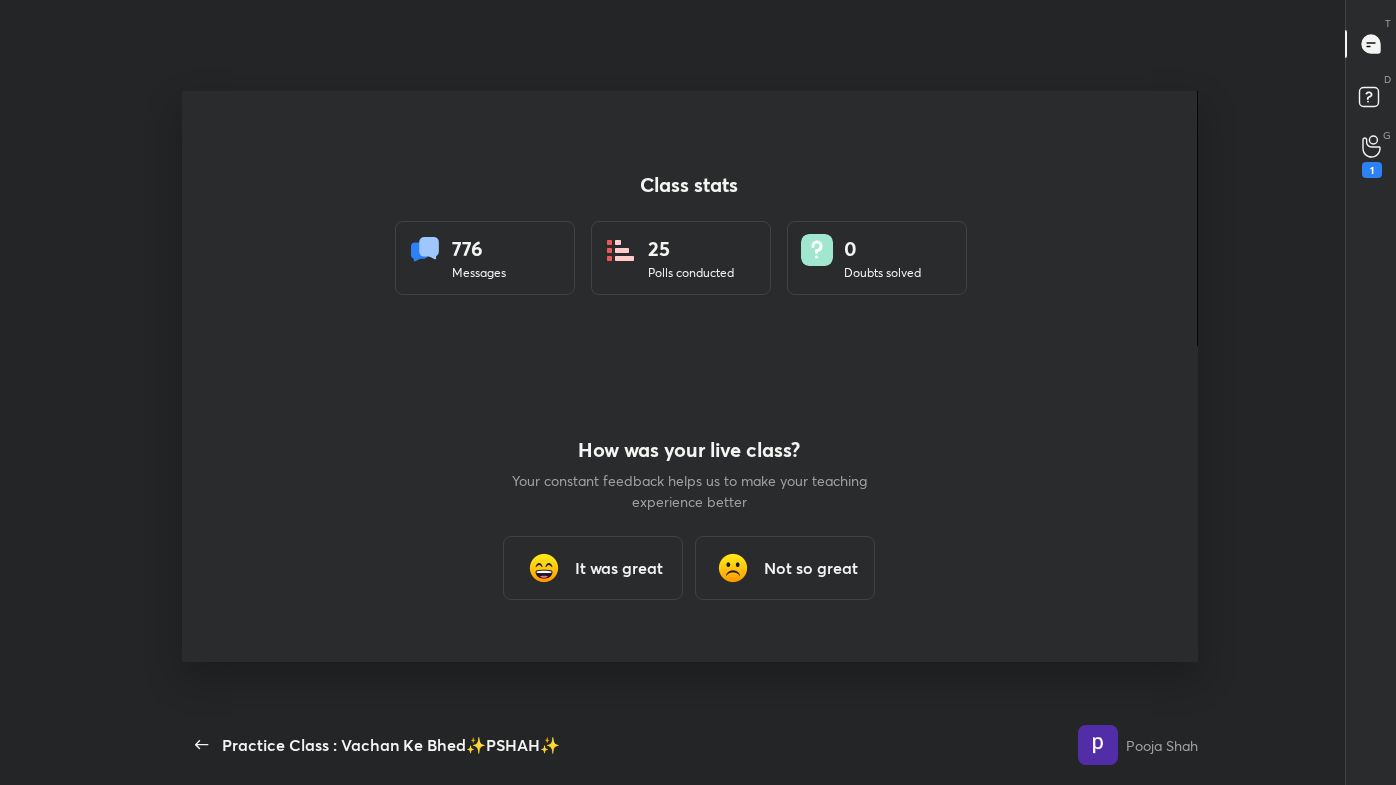 scroll, scrollTop: 99342, scrollLeft: 98965, axis: both 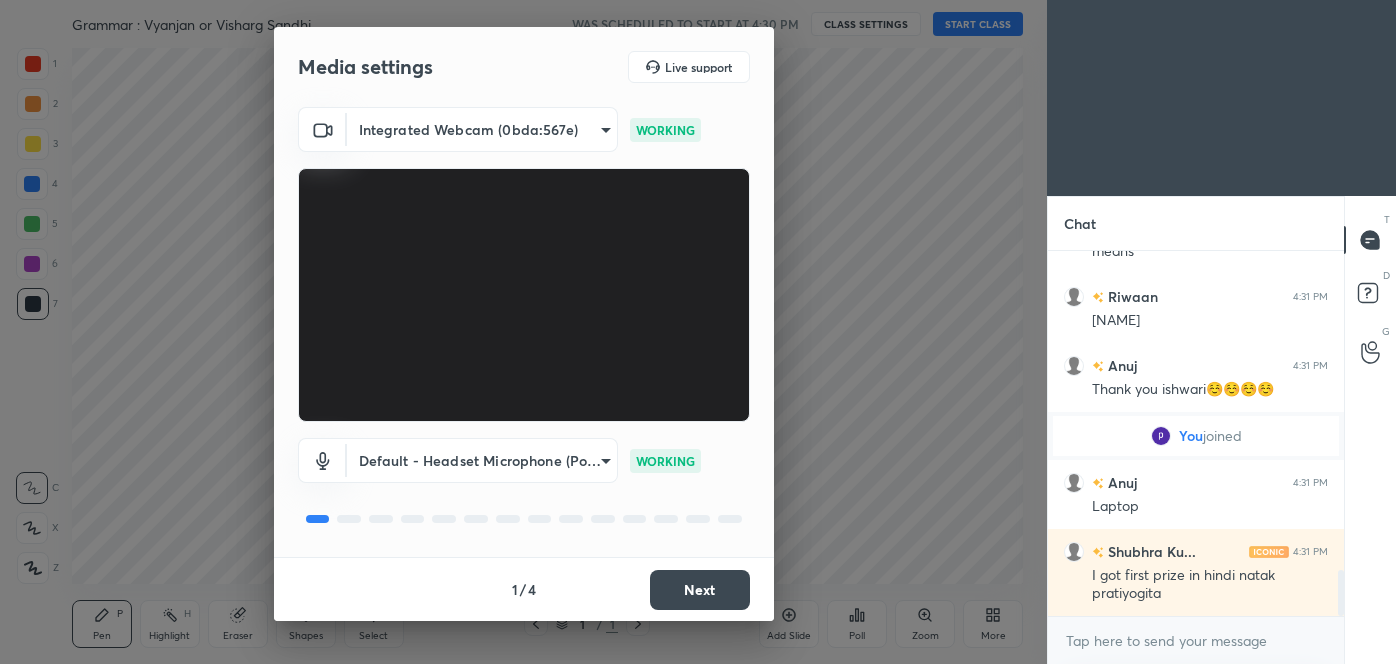 click on "Next" at bounding box center (700, 590) 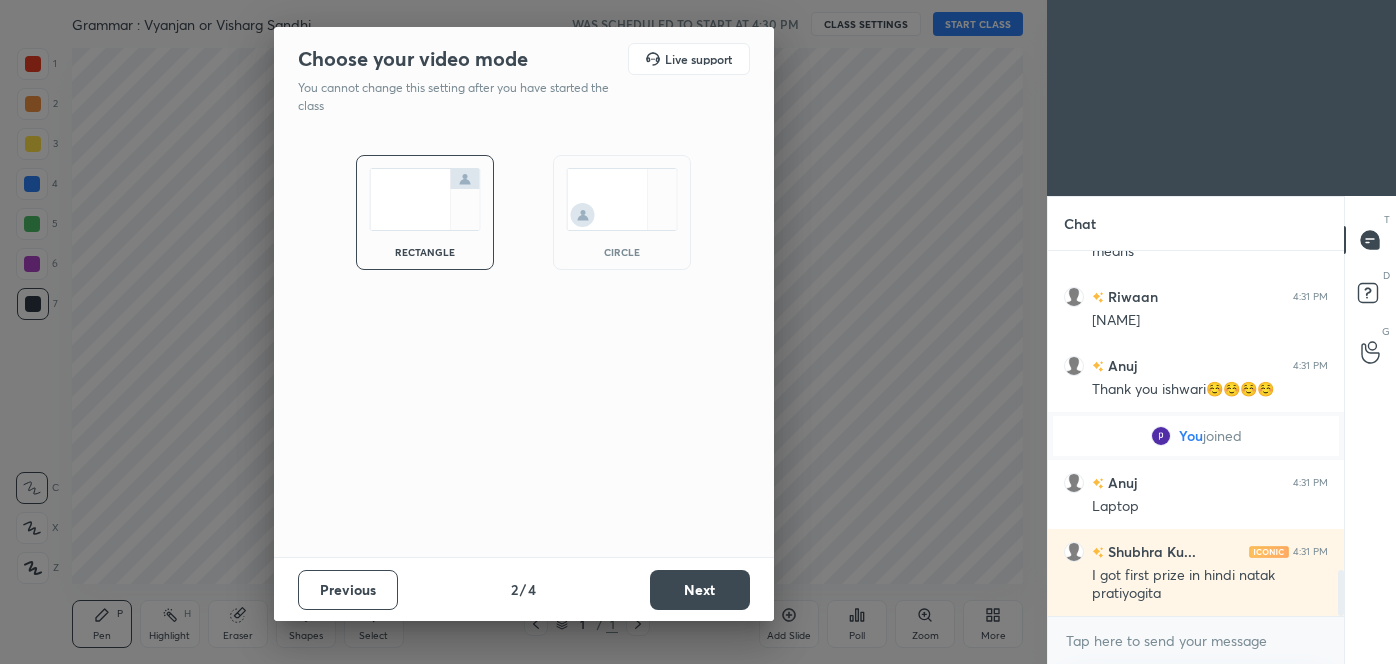 click on "Next" at bounding box center [700, 590] 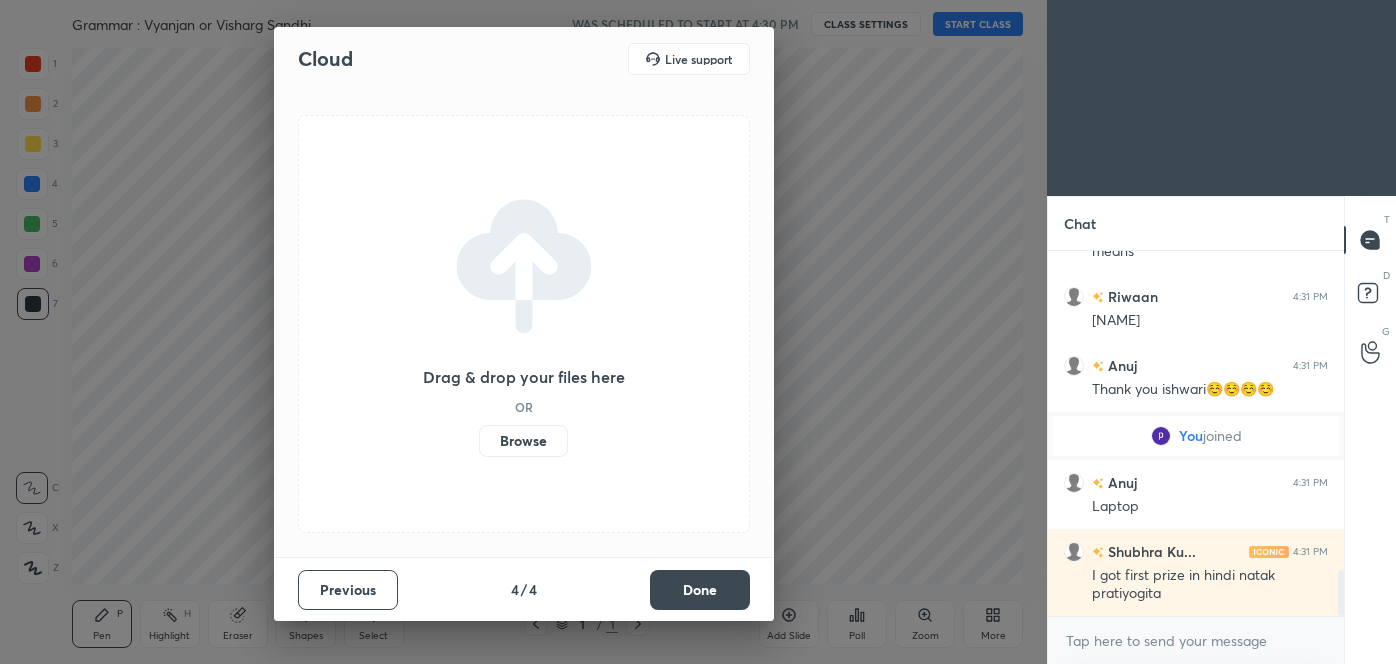 click on "Done" at bounding box center [700, 590] 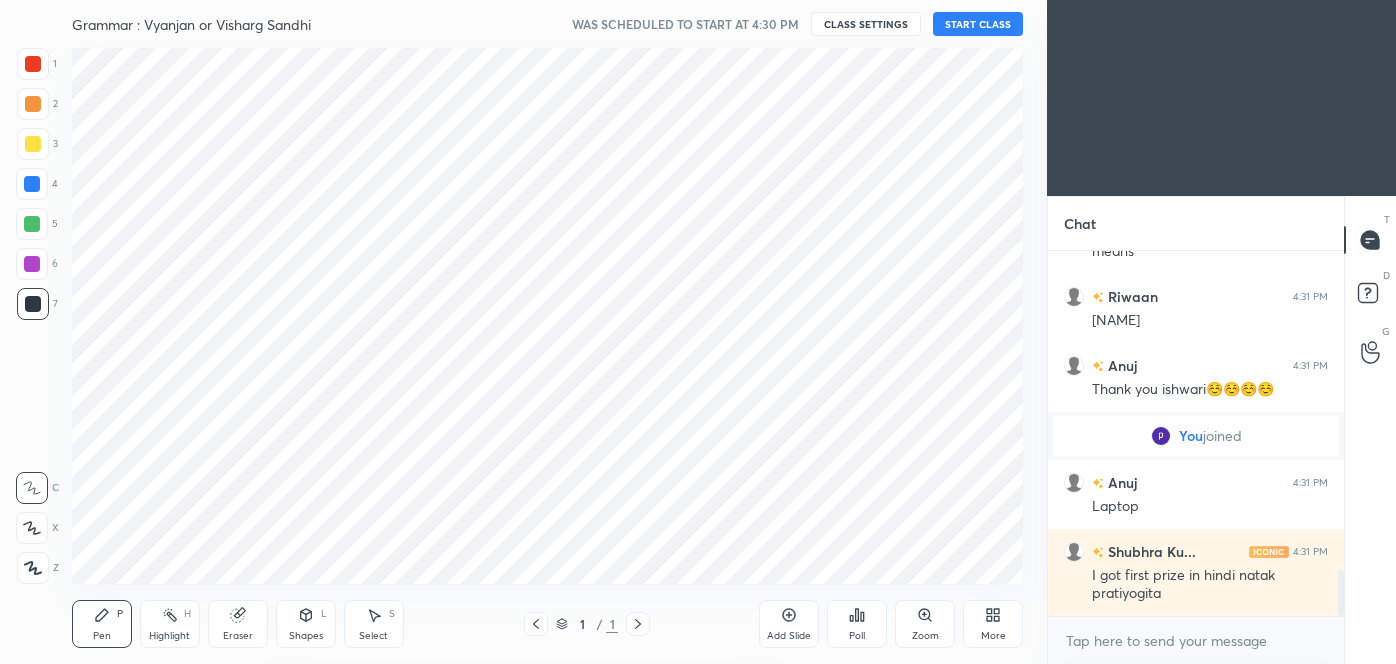click on "Cloud Live support Drag & drop your files here OR Browse Previous 4 / 4 Done" at bounding box center [523, 332] 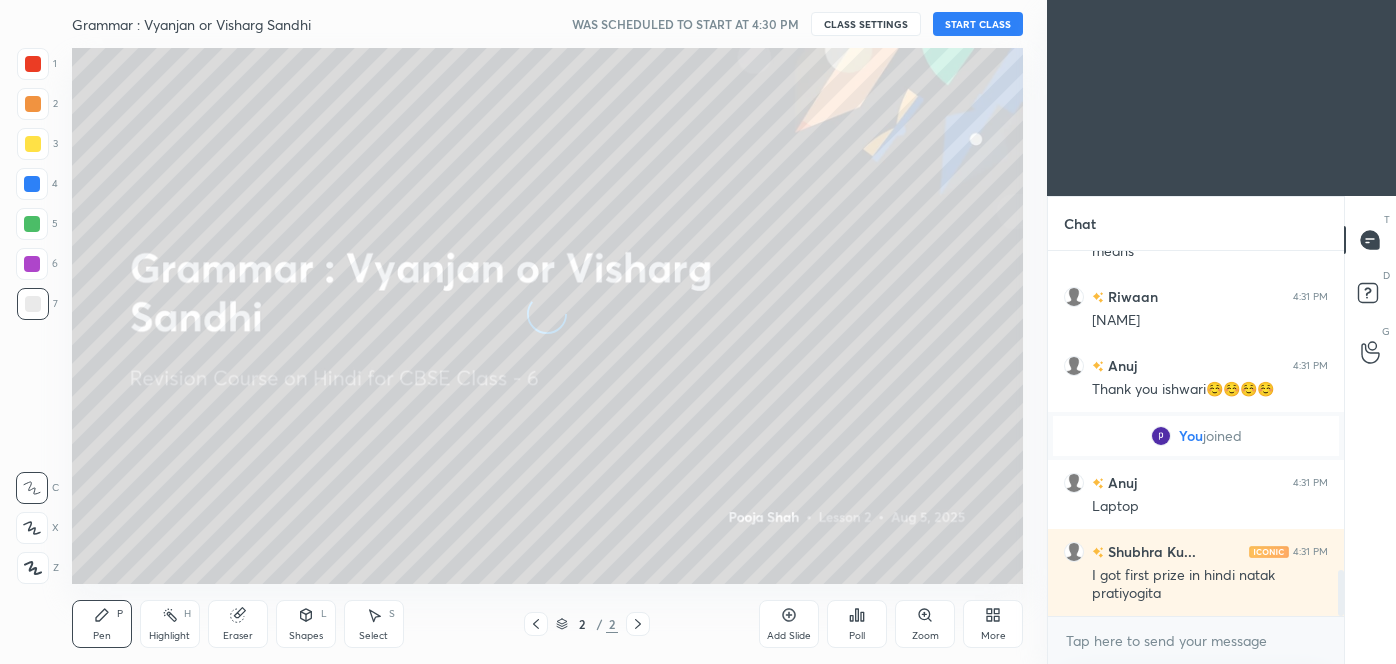 click on "START CLASS" at bounding box center (978, 24) 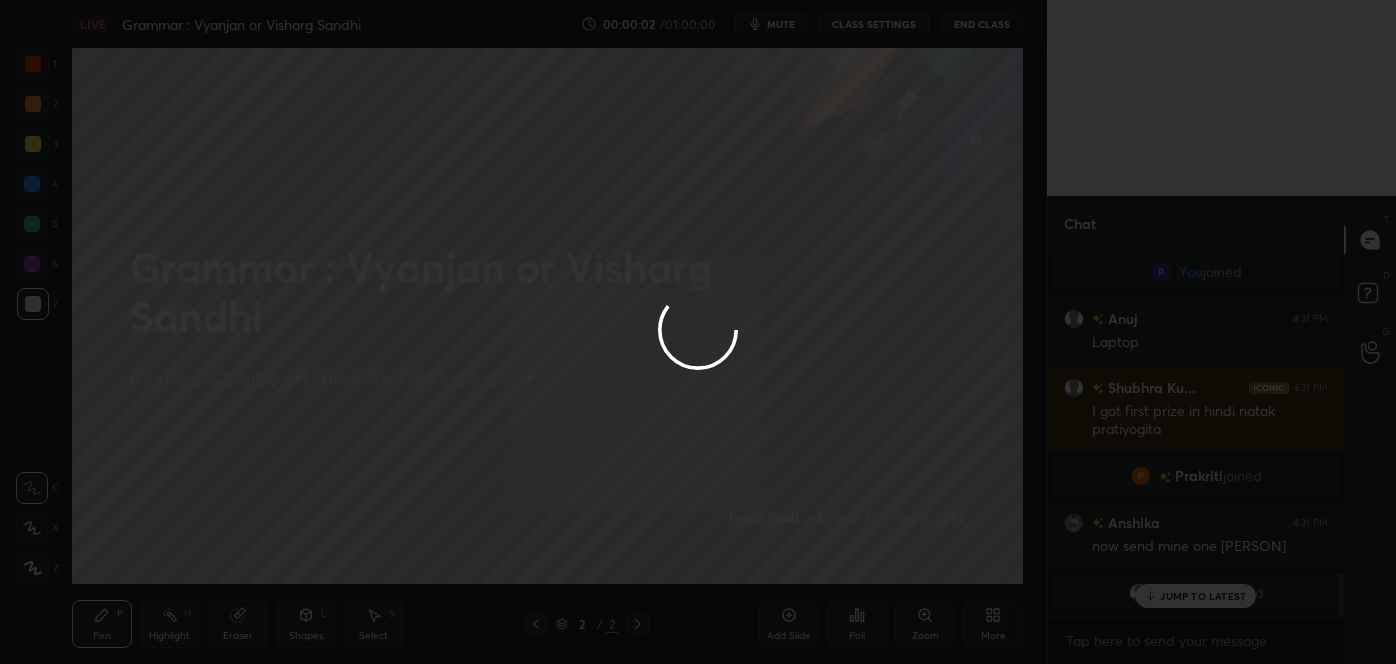 scroll, scrollTop: 2698, scrollLeft: 0, axis: vertical 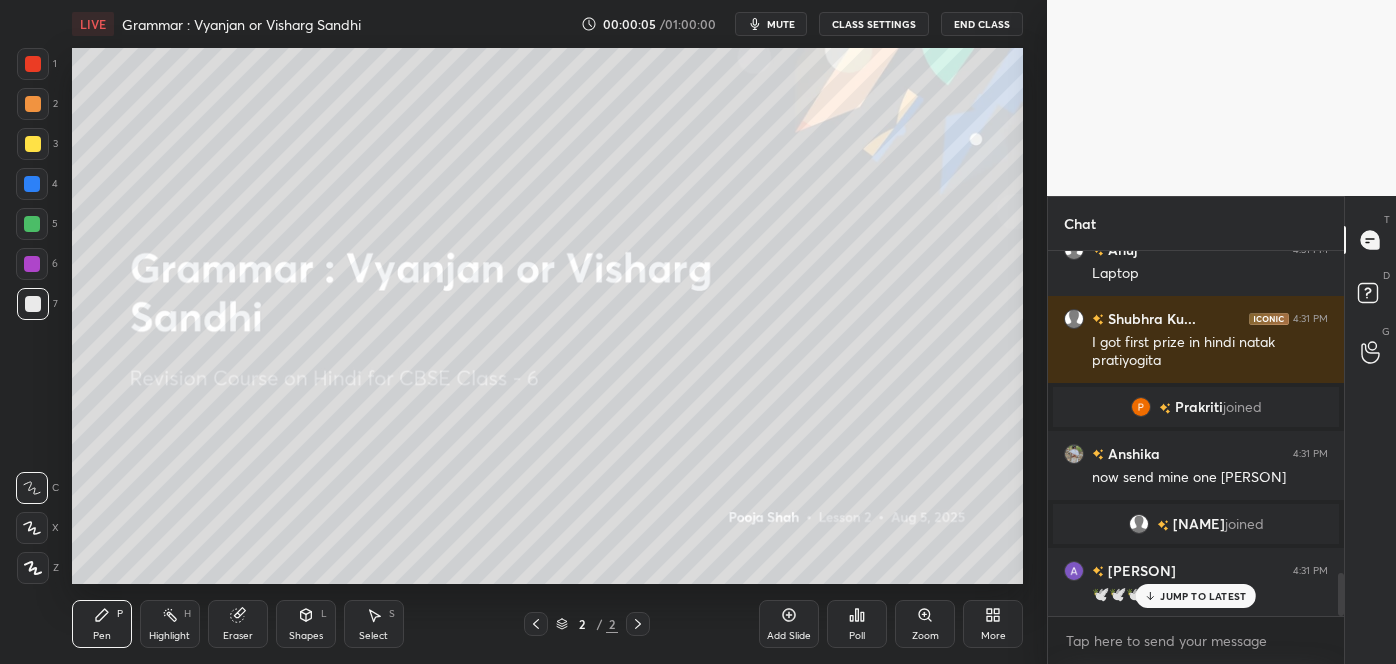 click on "JUMP TO LATEST" at bounding box center (1203, 596) 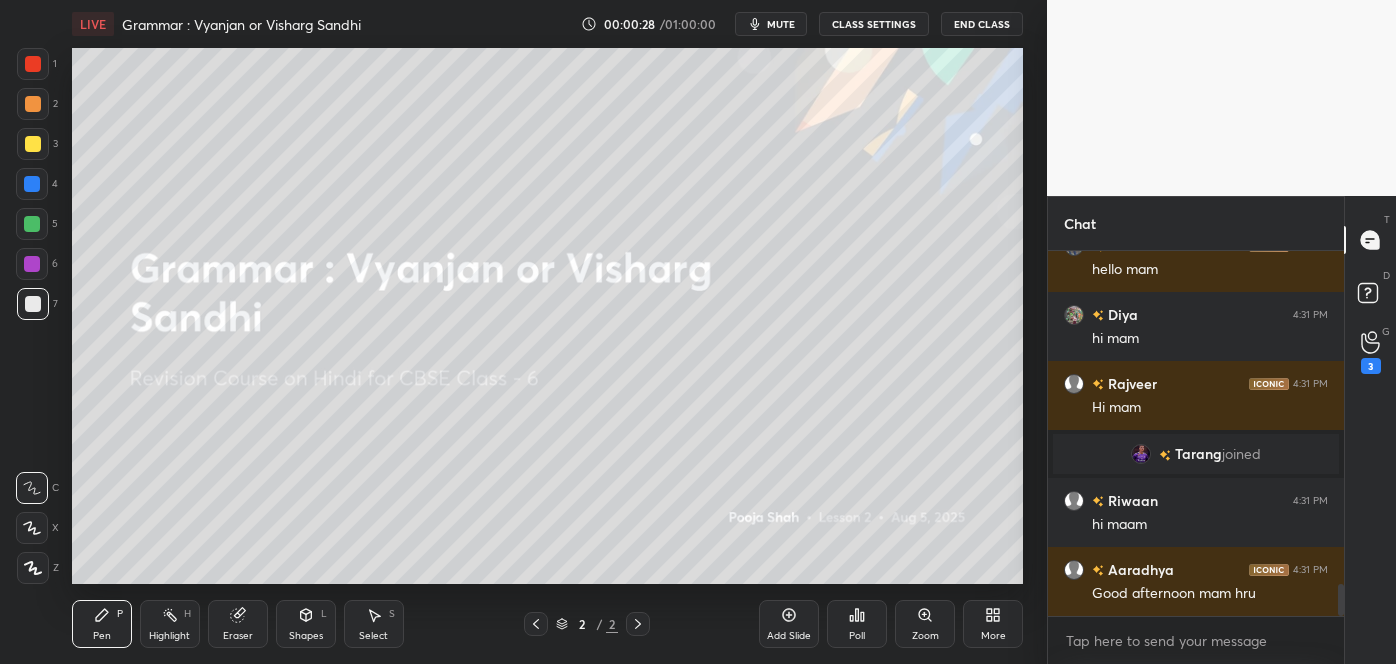 scroll, scrollTop: 3733, scrollLeft: 0, axis: vertical 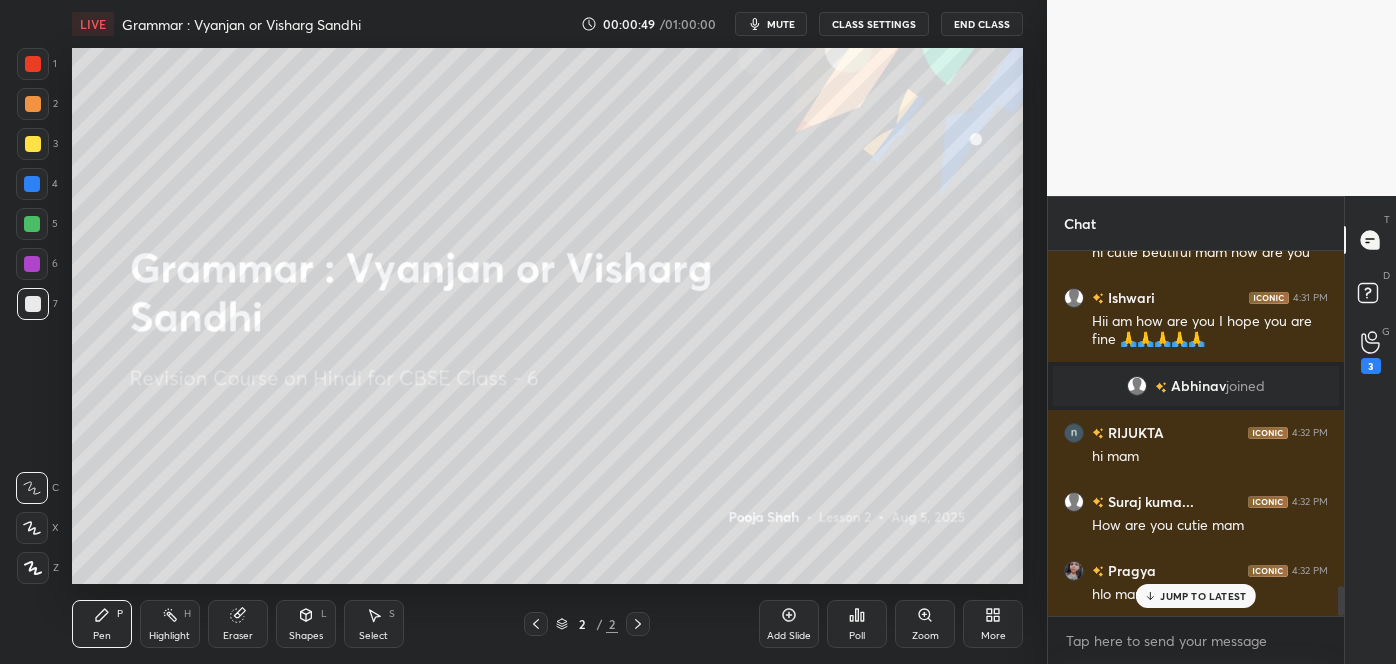click on "JUMP TO LATEST" at bounding box center [1203, 596] 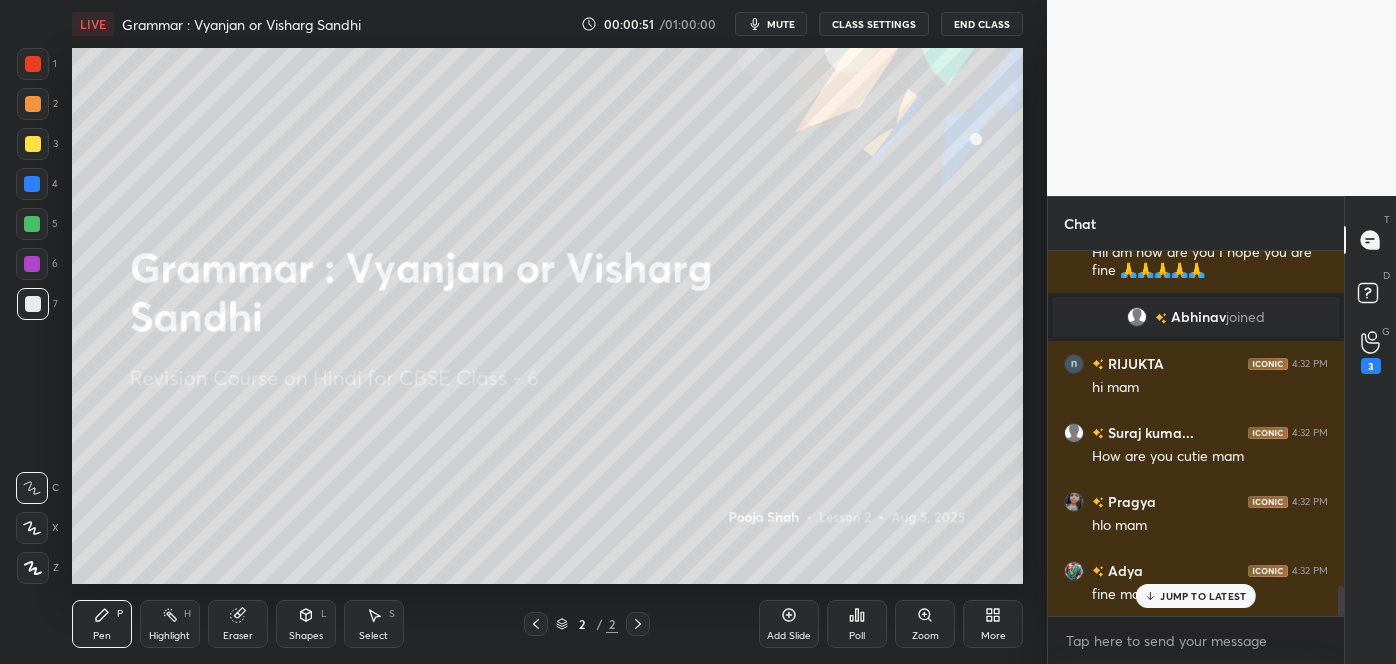 click on "JUMP TO LATEST" at bounding box center (1203, 596) 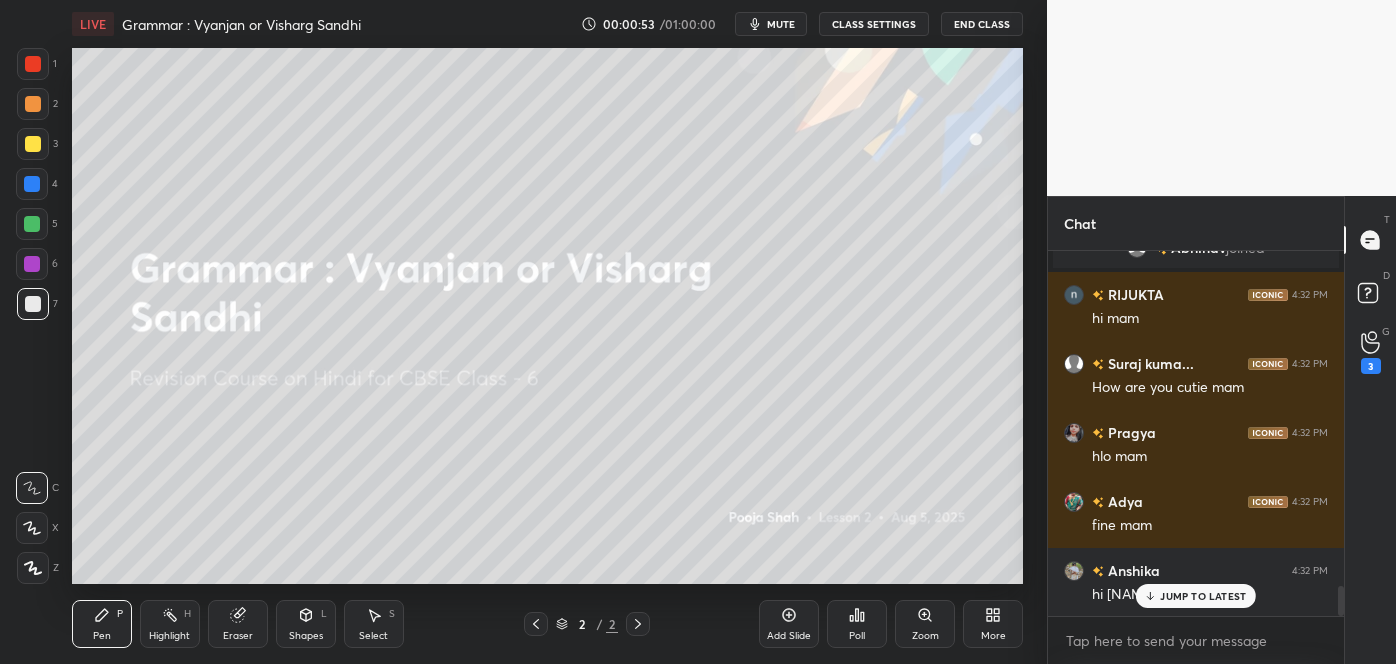 click on "JUMP TO LATEST" at bounding box center (1203, 596) 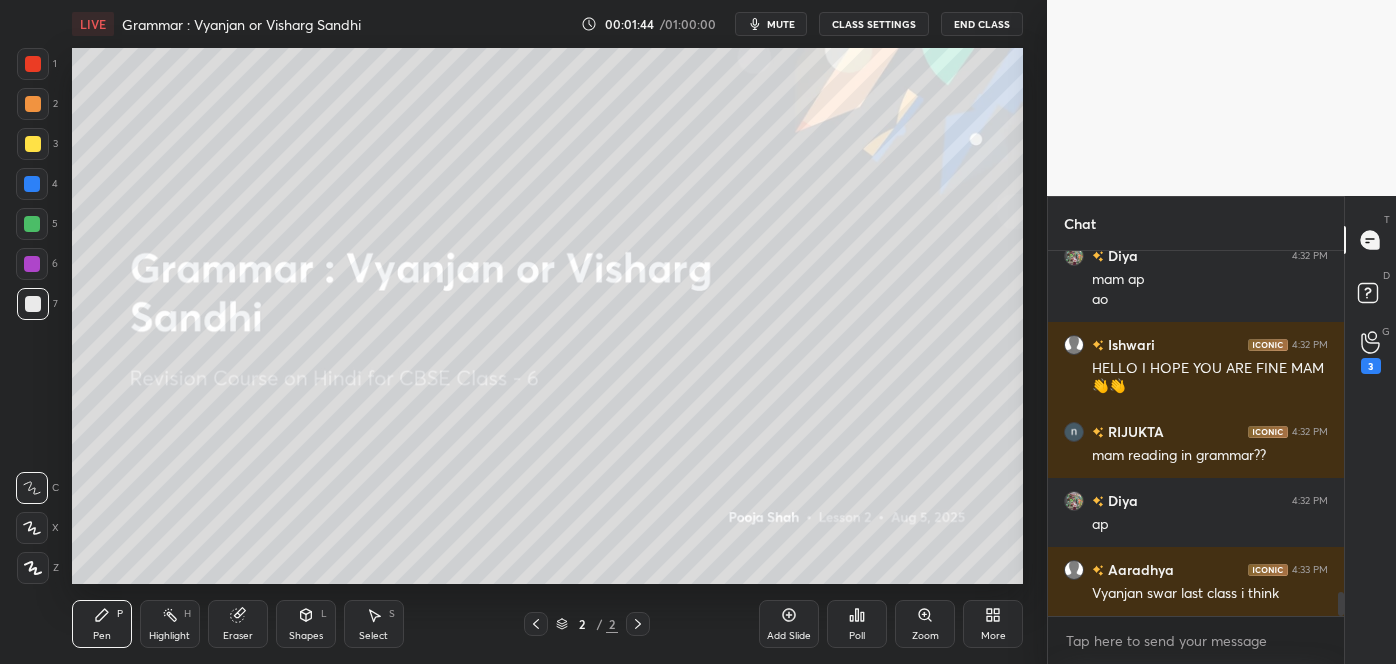 scroll, scrollTop: 5237, scrollLeft: 0, axis: vertical 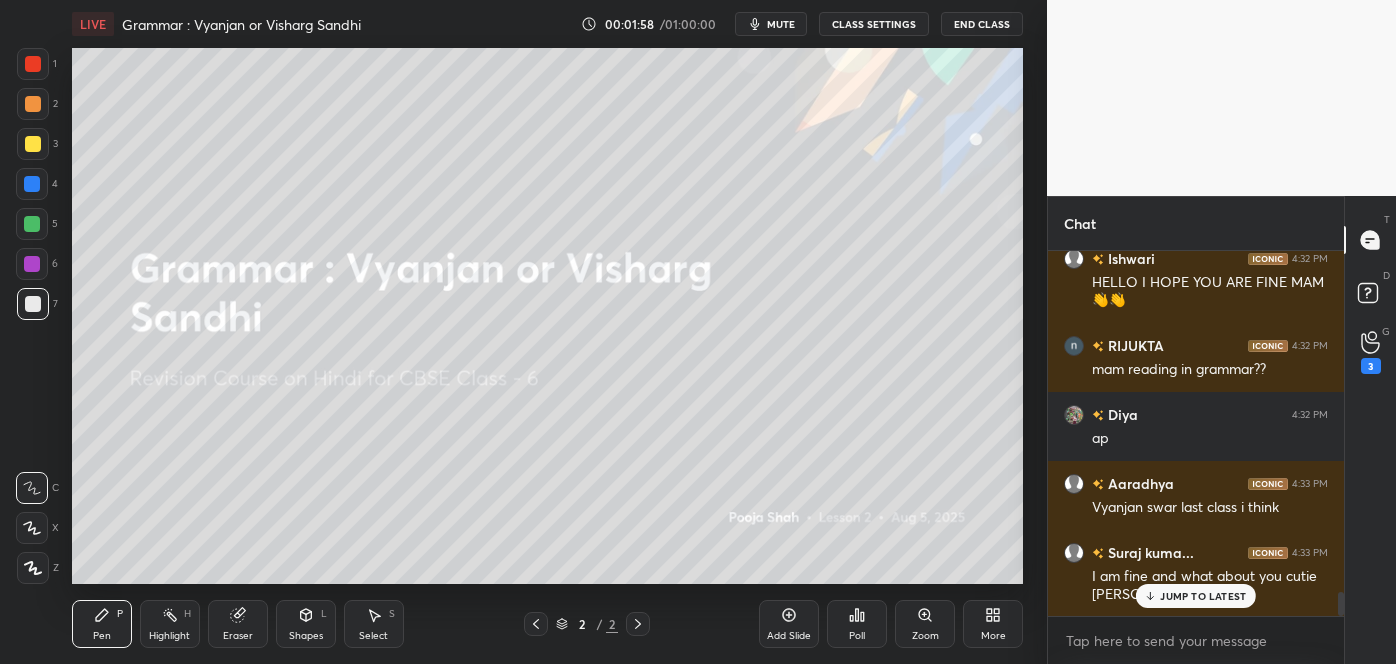 click on "JUMP TO LATEST" at bounding box center [1203, 596] 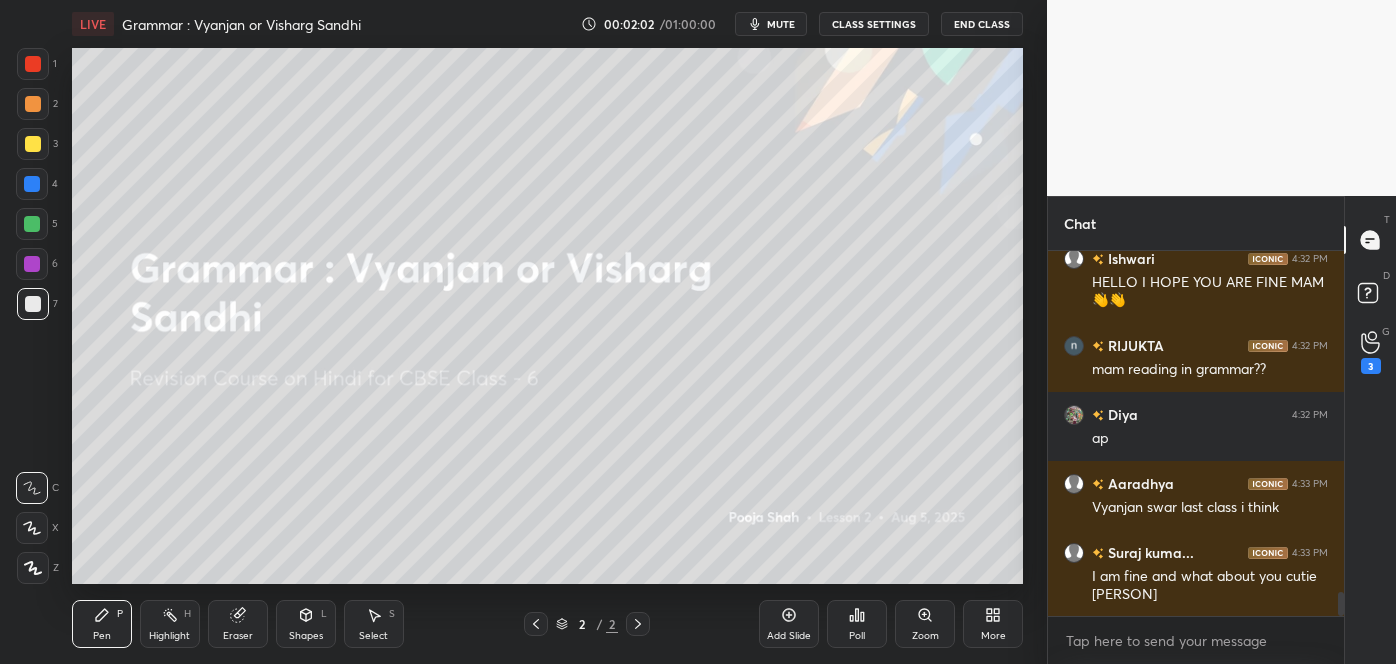 click 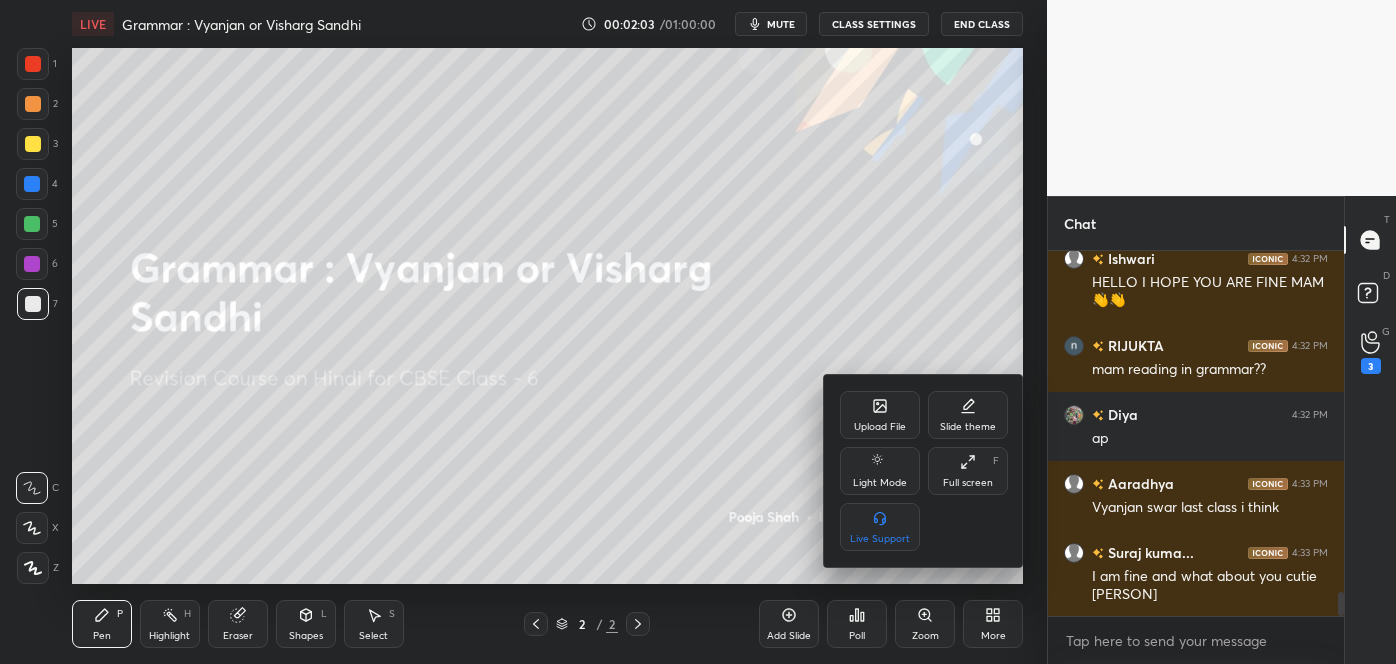 click on "Upload File" at bounding box center (880, 427) 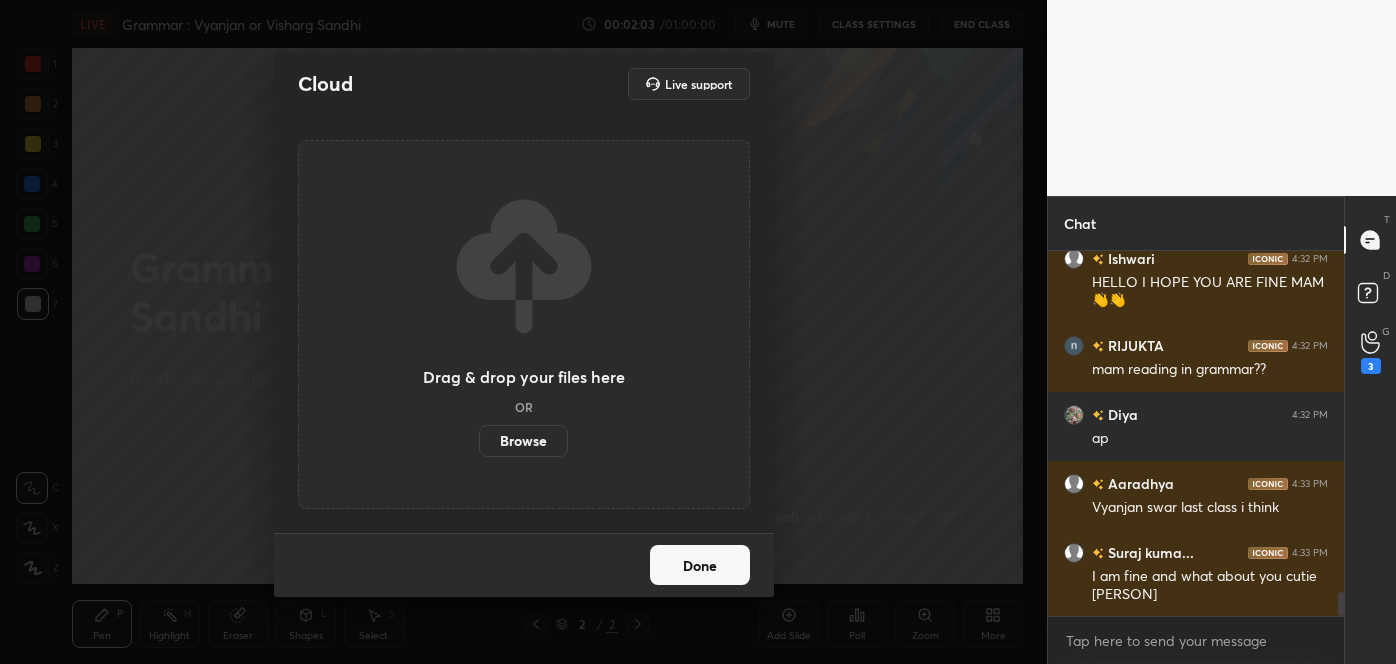 scroll, scrollTop: 5306, scrollLeft: 0, axis: vertical 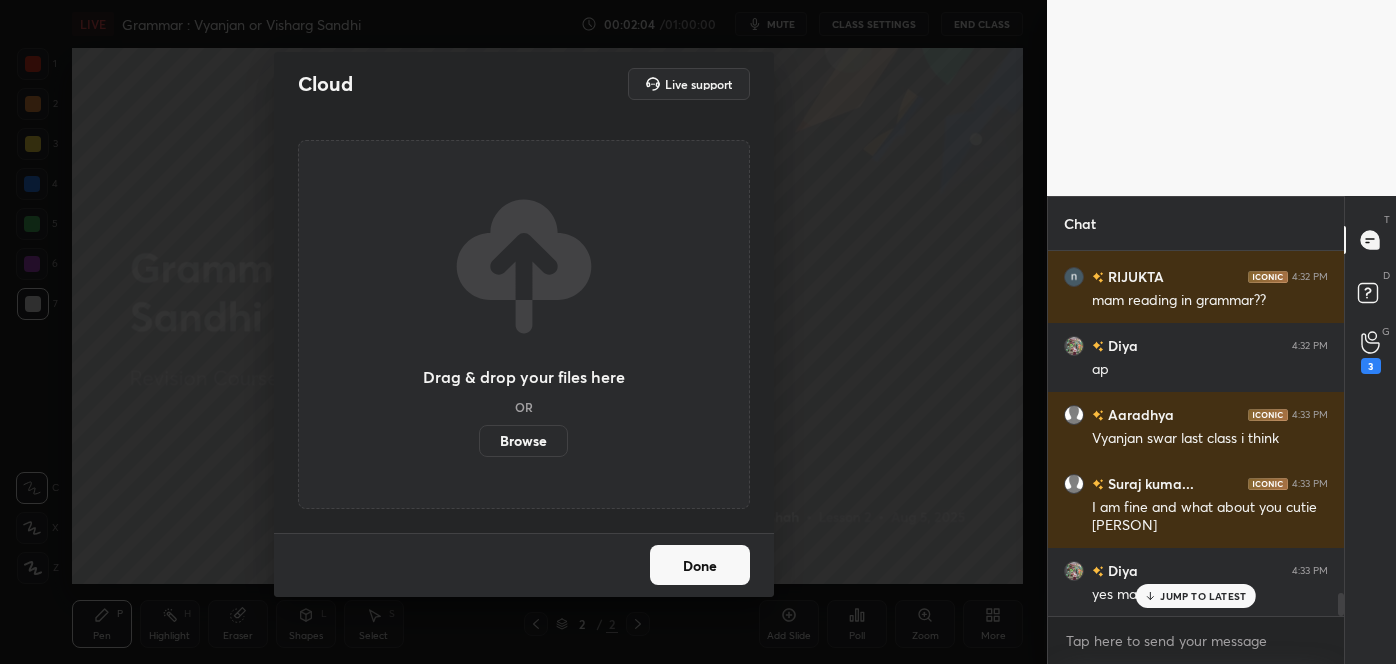 click on "Browse" at bounding box center (523, 441) 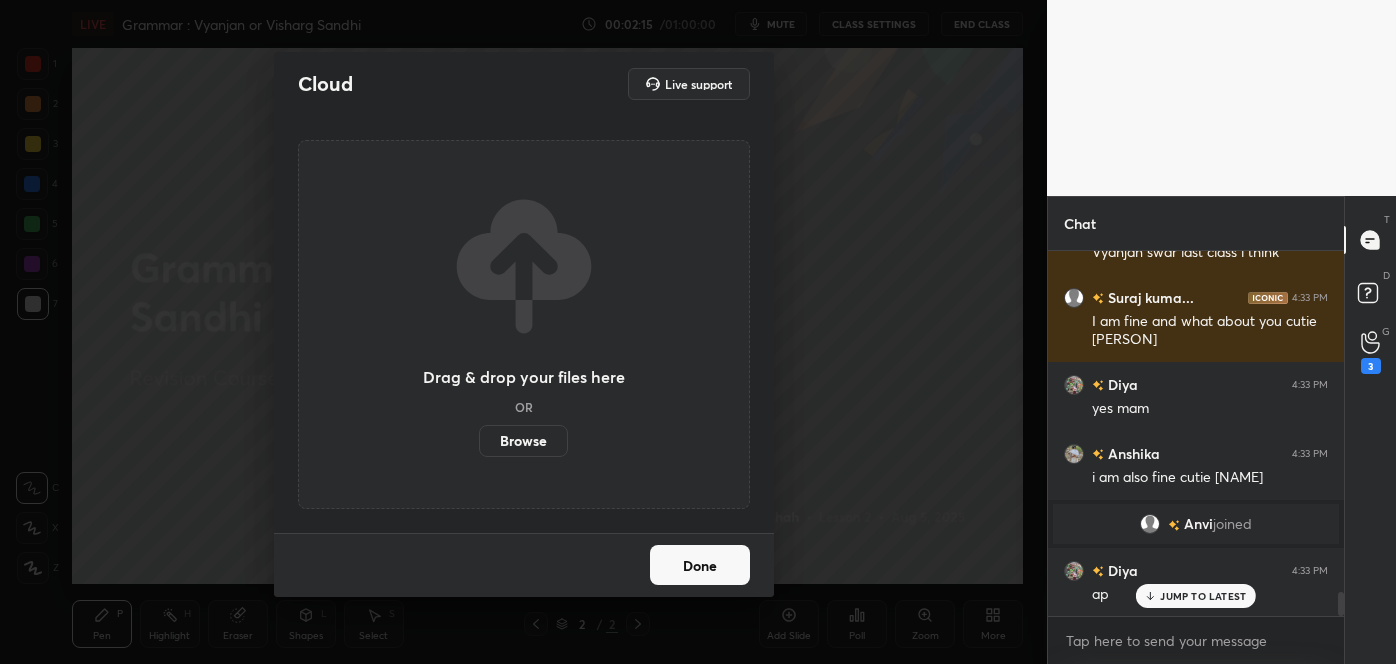 scroll, scrollTop: 5149, scrollLeft: 0, axis: vertical 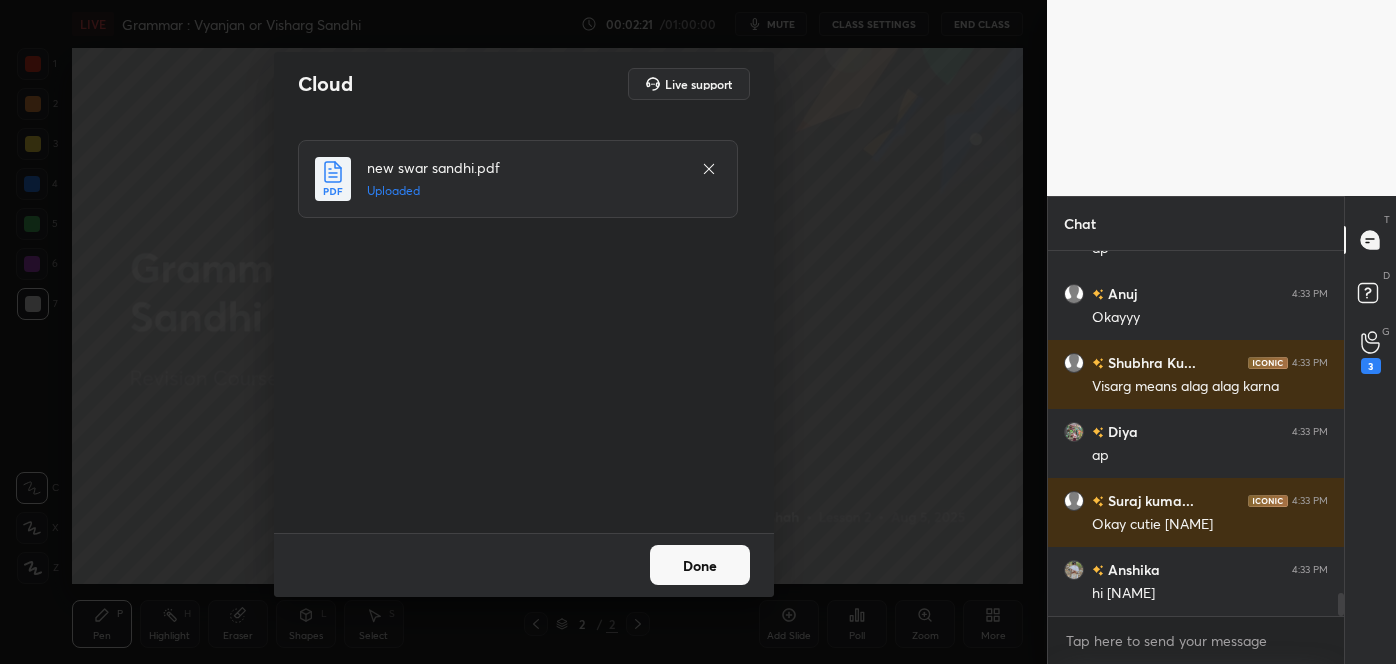 click on "Done" at bounding box center [700, 565] 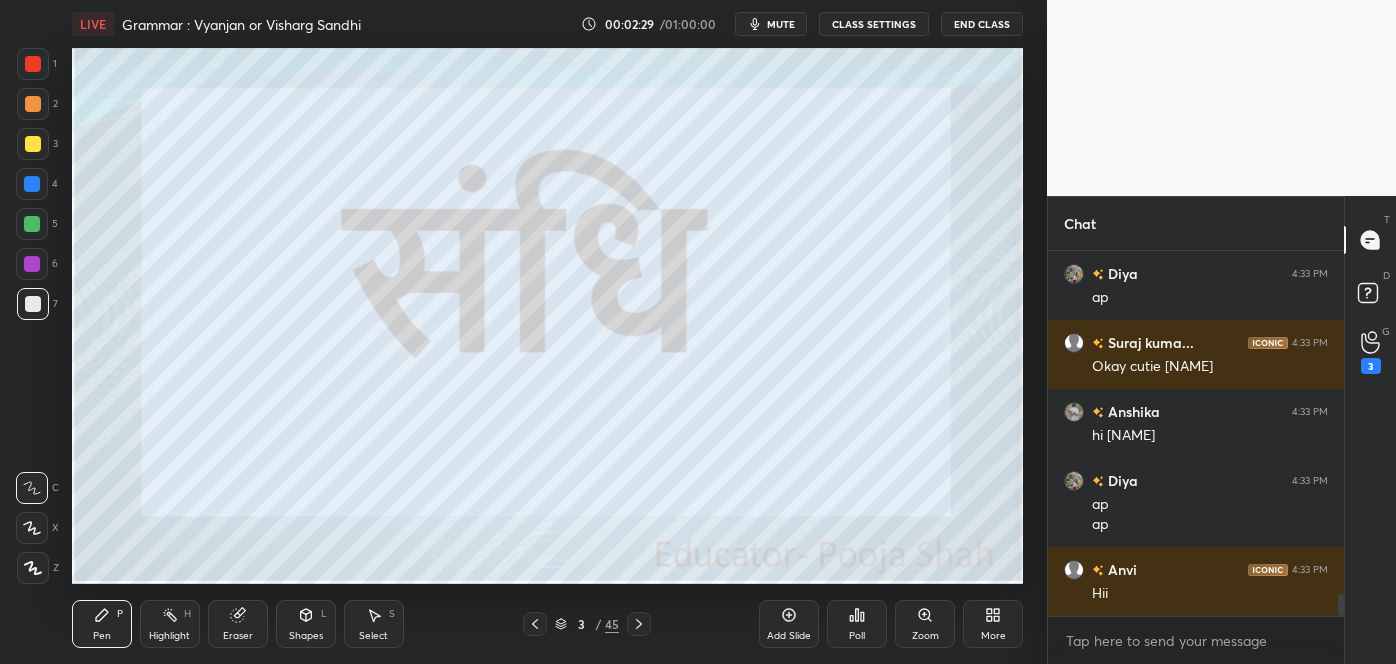 scroll, scrollTop: 5632, scrollLeft: 0, axis: vertical 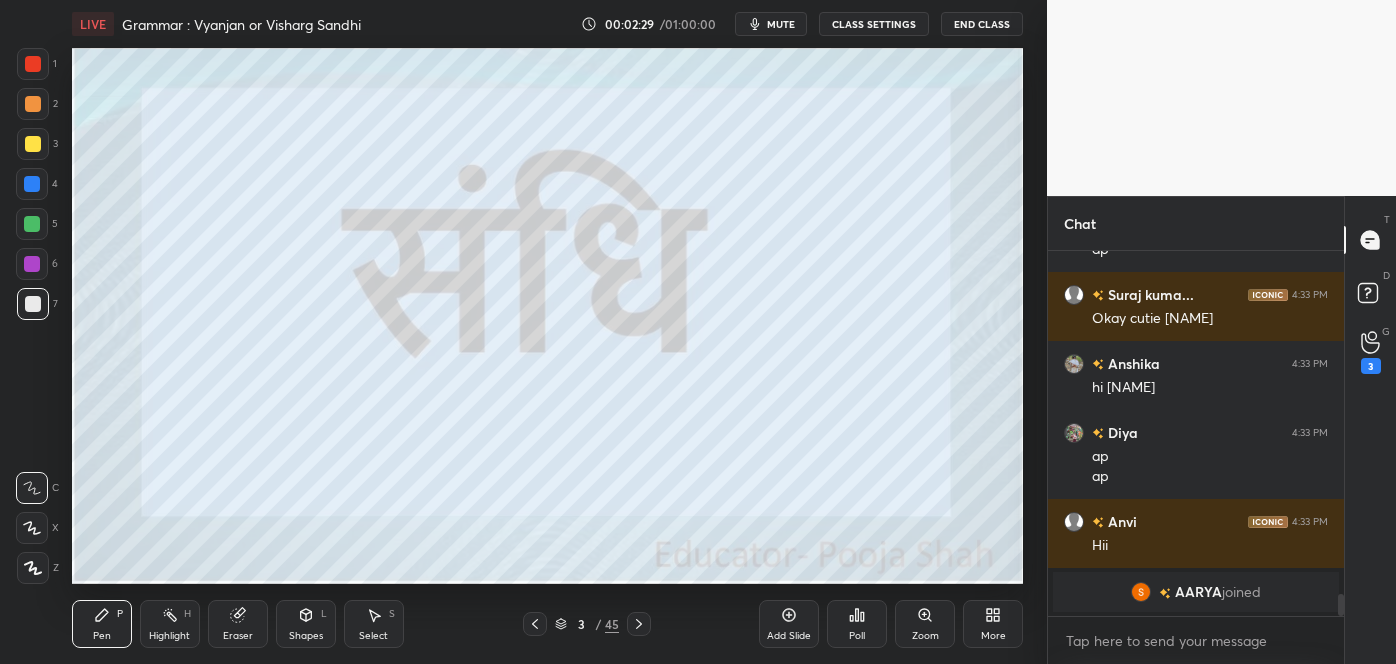 click at bounding box center (33, 64) 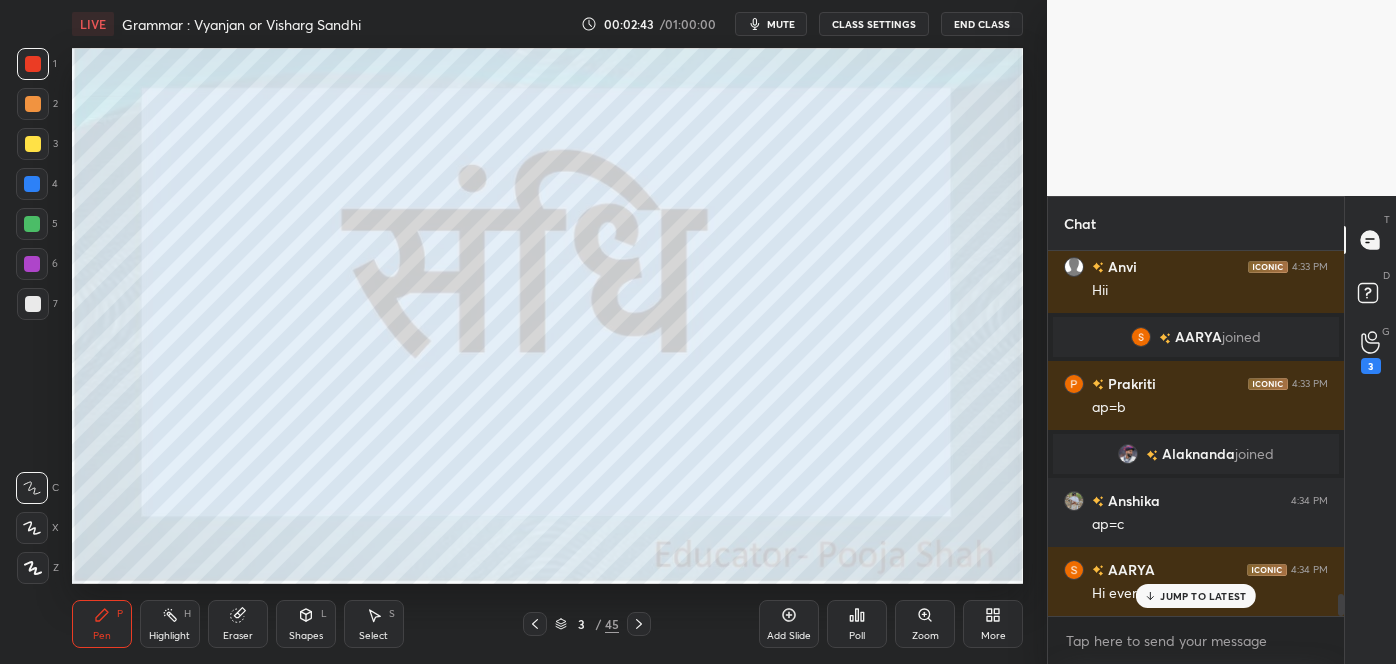 scroll, scrollTop: 5707, scrollLeft: 0, axis: vertical 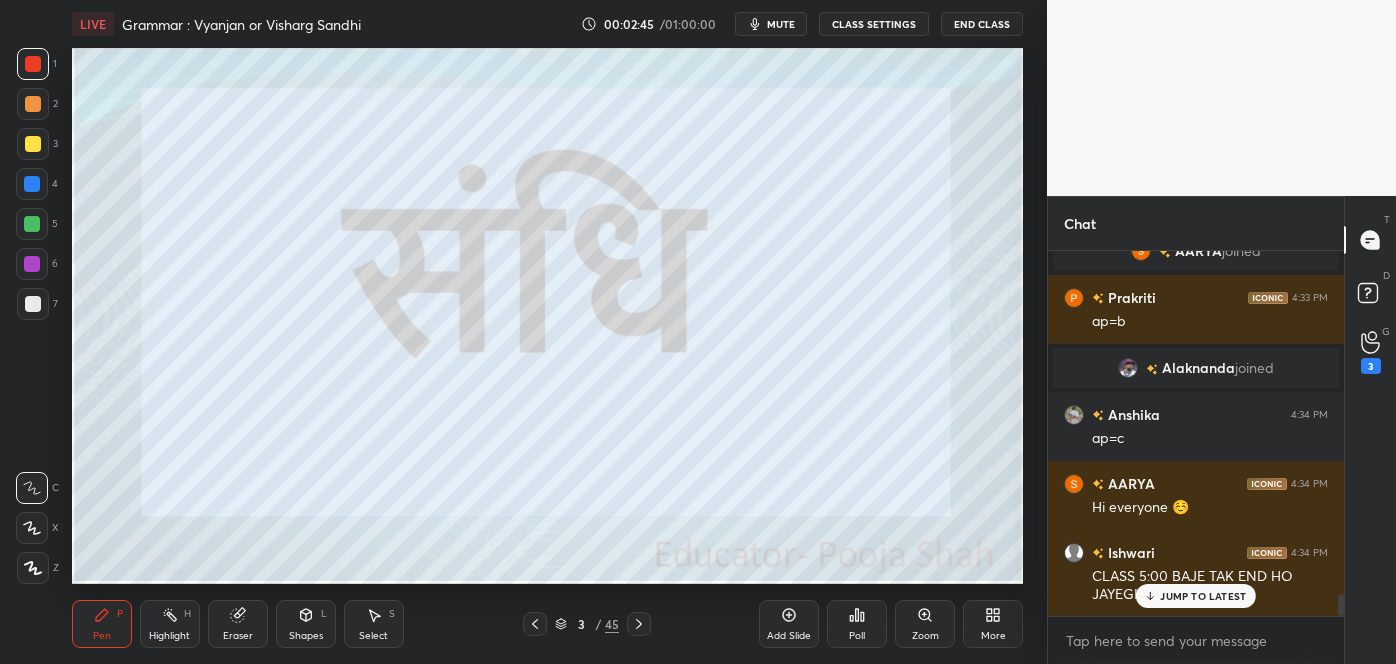 click on "JUMP TO LATEST" at bounding box center [1203, 596] 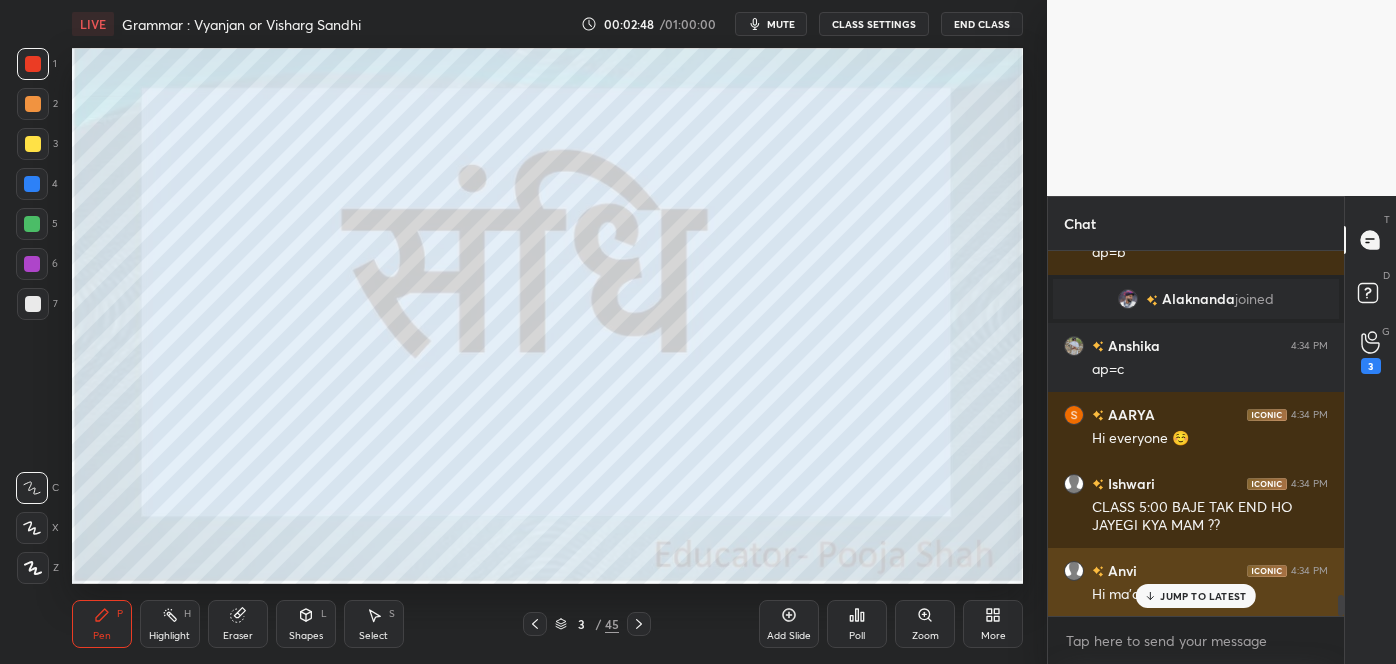 scroll, scrollTop: 5845, scrollLeft: 0, axis: vertical 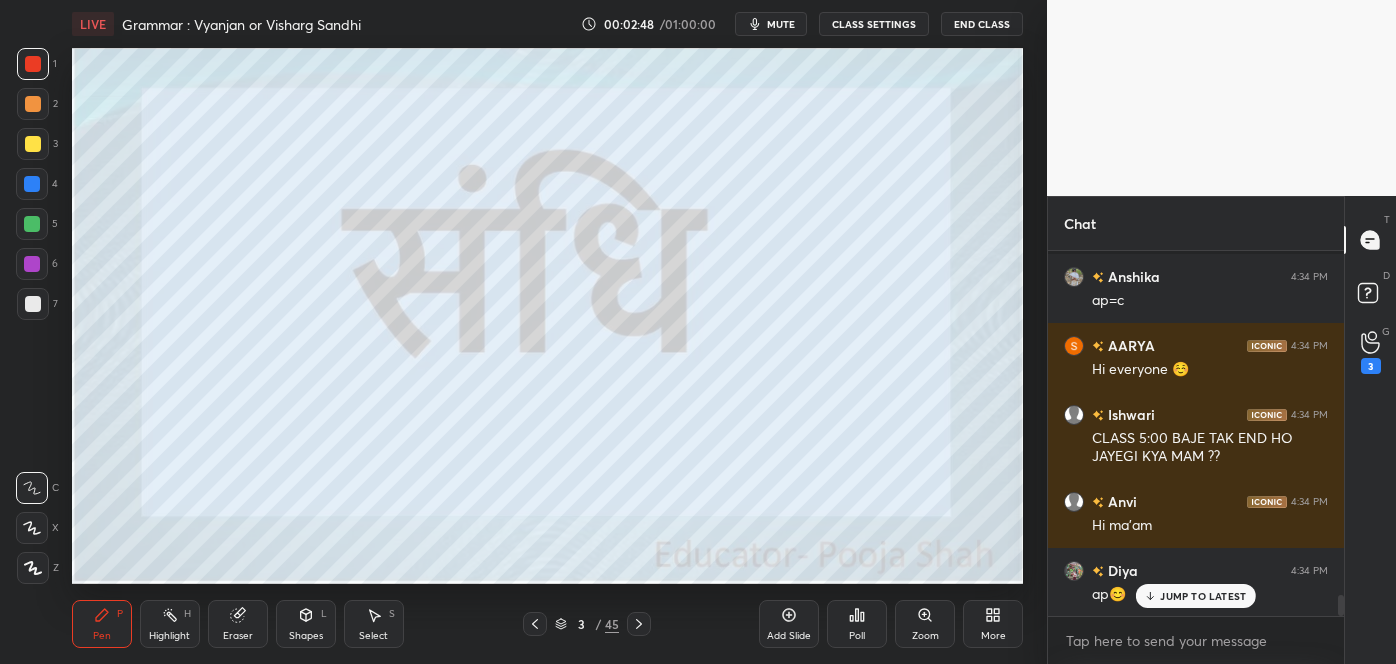 click on "JUMP TO LATEST" at bounding box center (1196, 596) 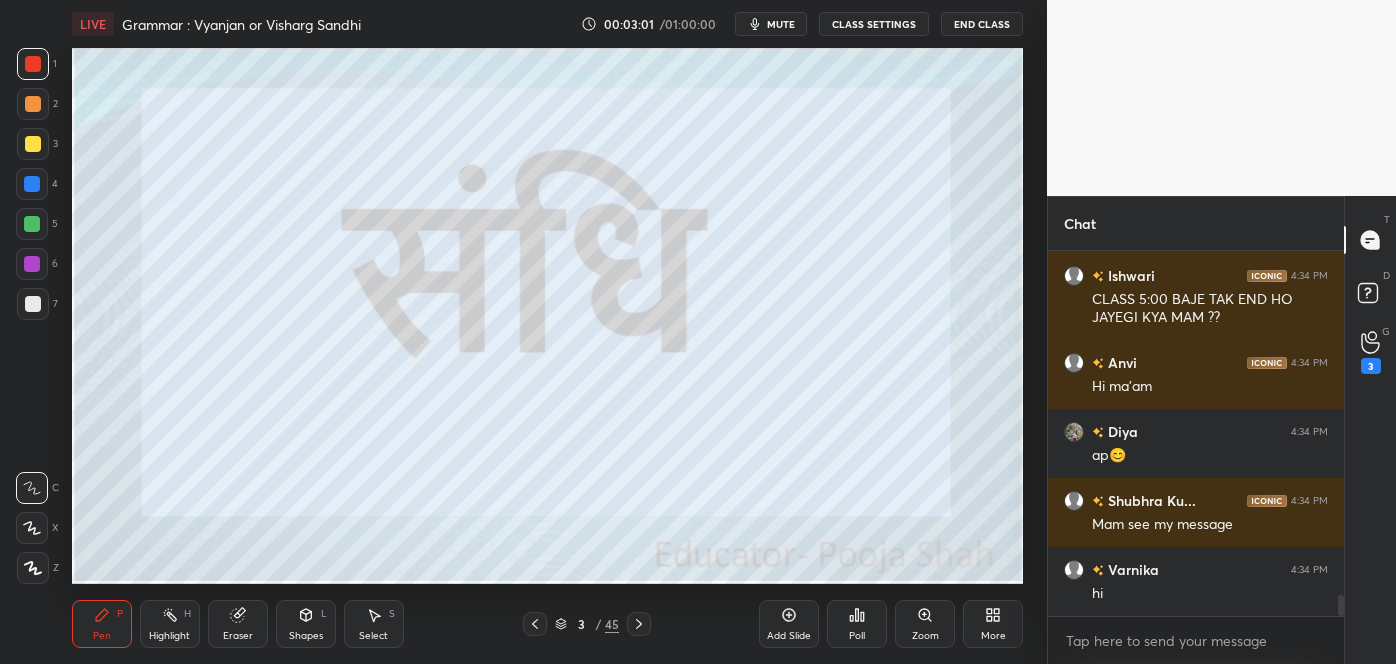 scroll, scrollTop: 6053, scrollLeft: 0, axis: vertical 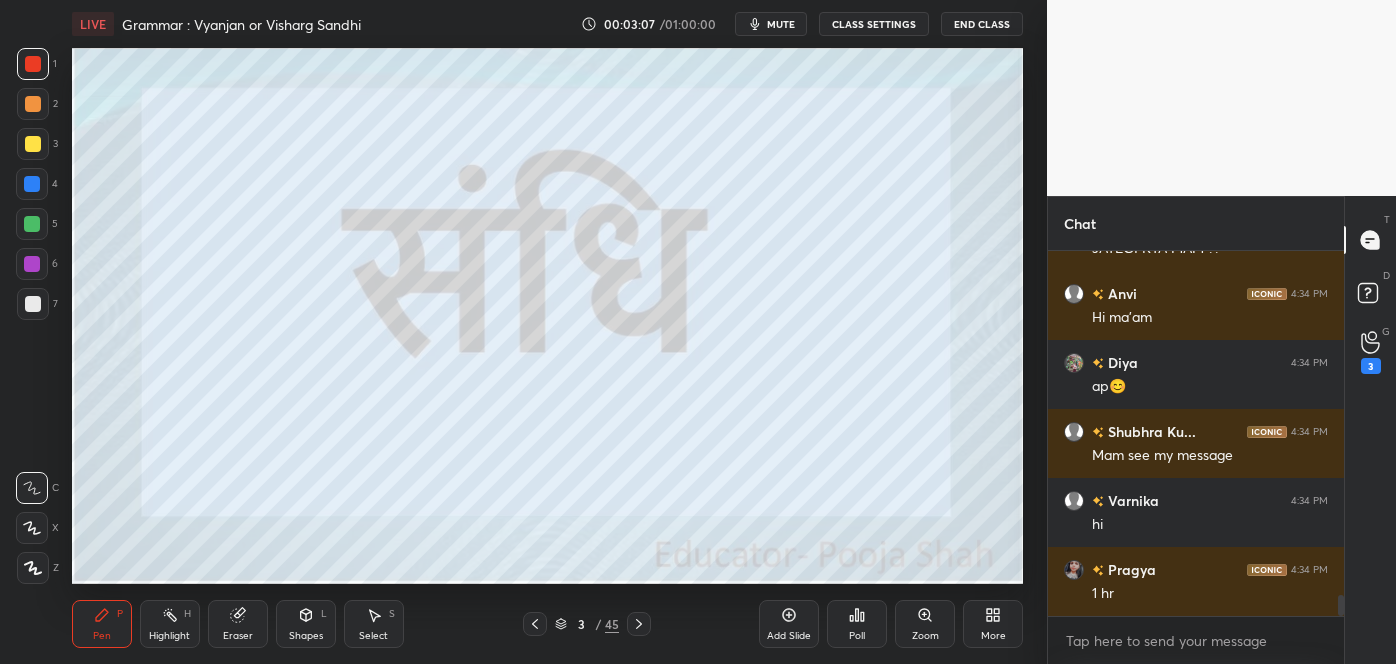 click 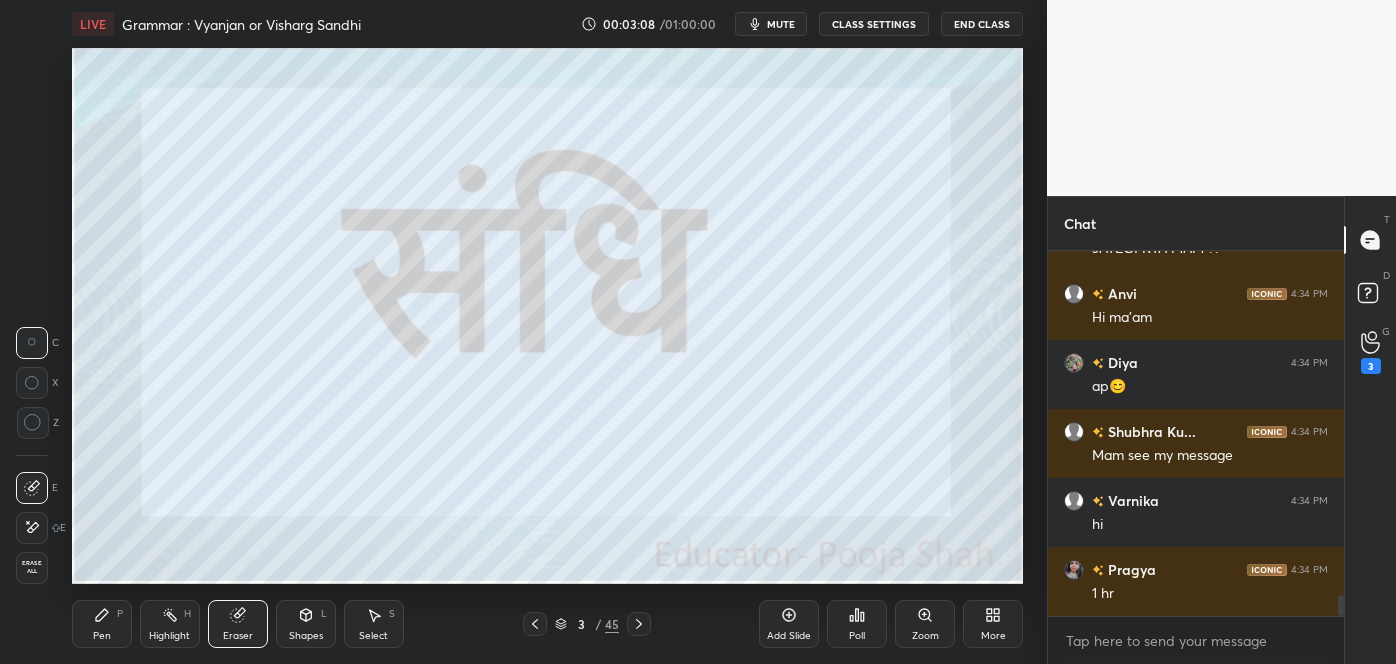 click at bounding box center [32, 528] 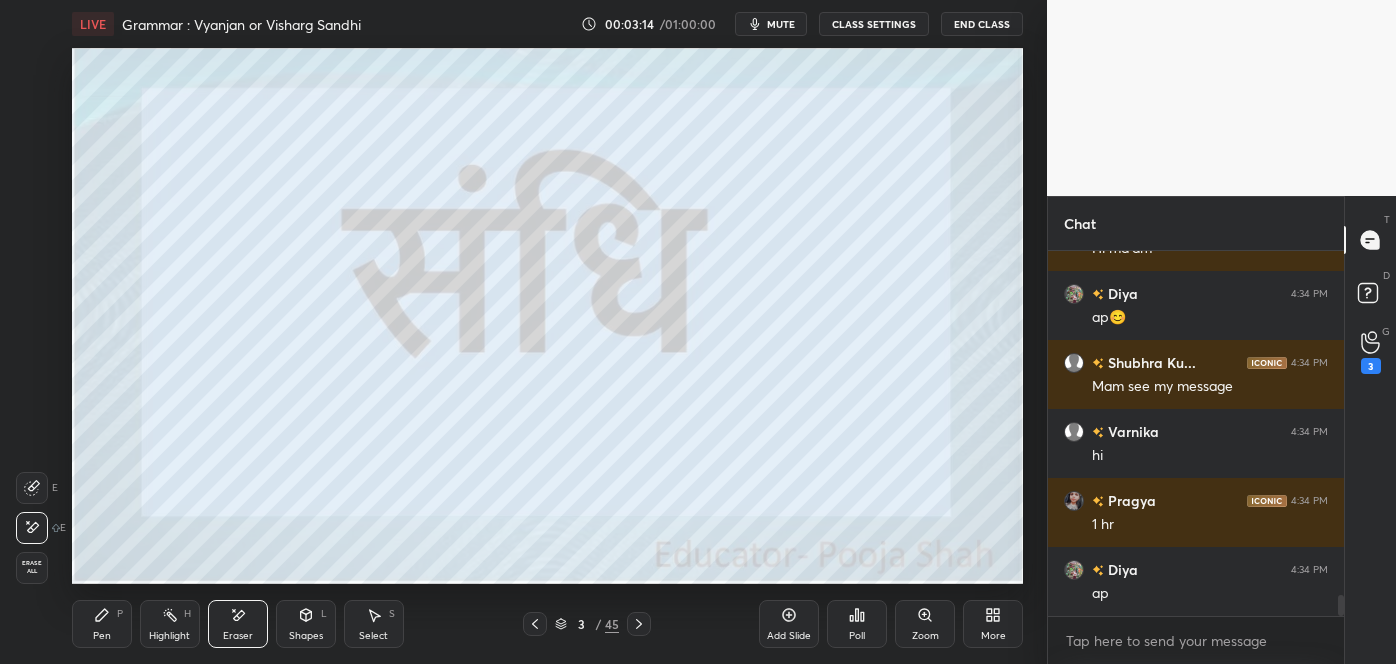 scroll, scrollTop: 6191, scrollLeft: 0, axis: vertical 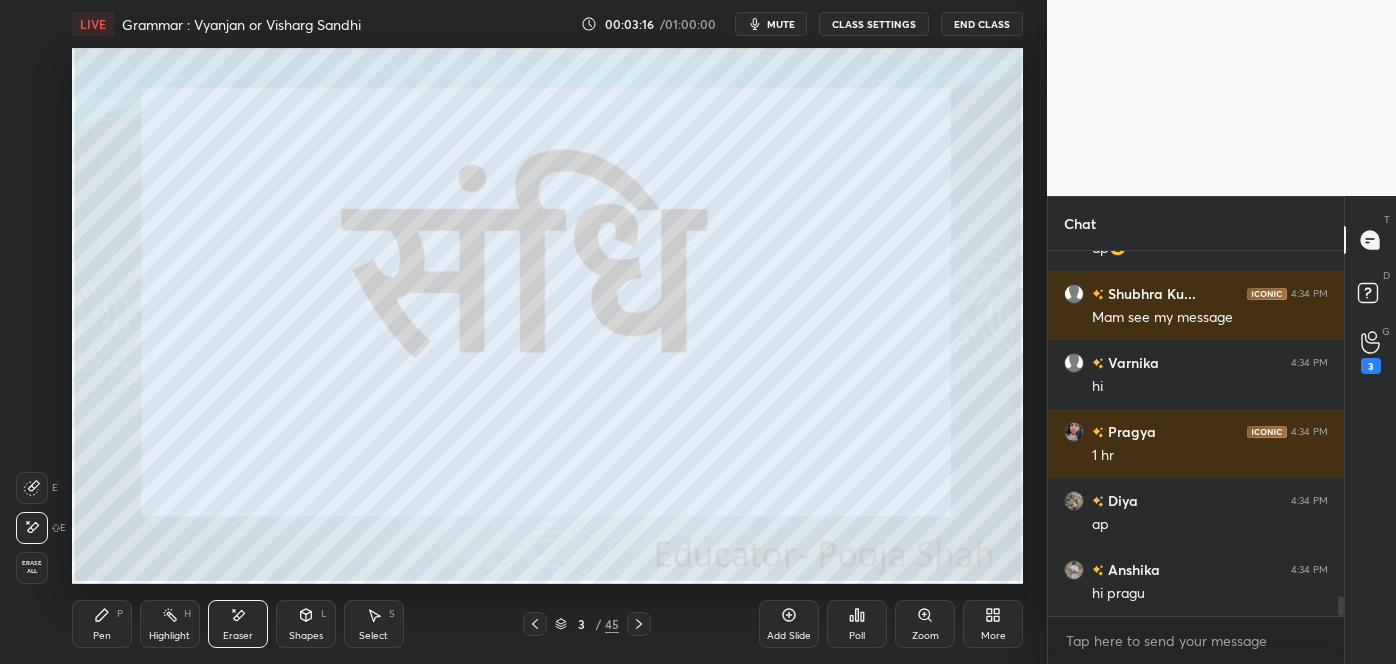 click on "Pen" at bounding box center [102, 636] 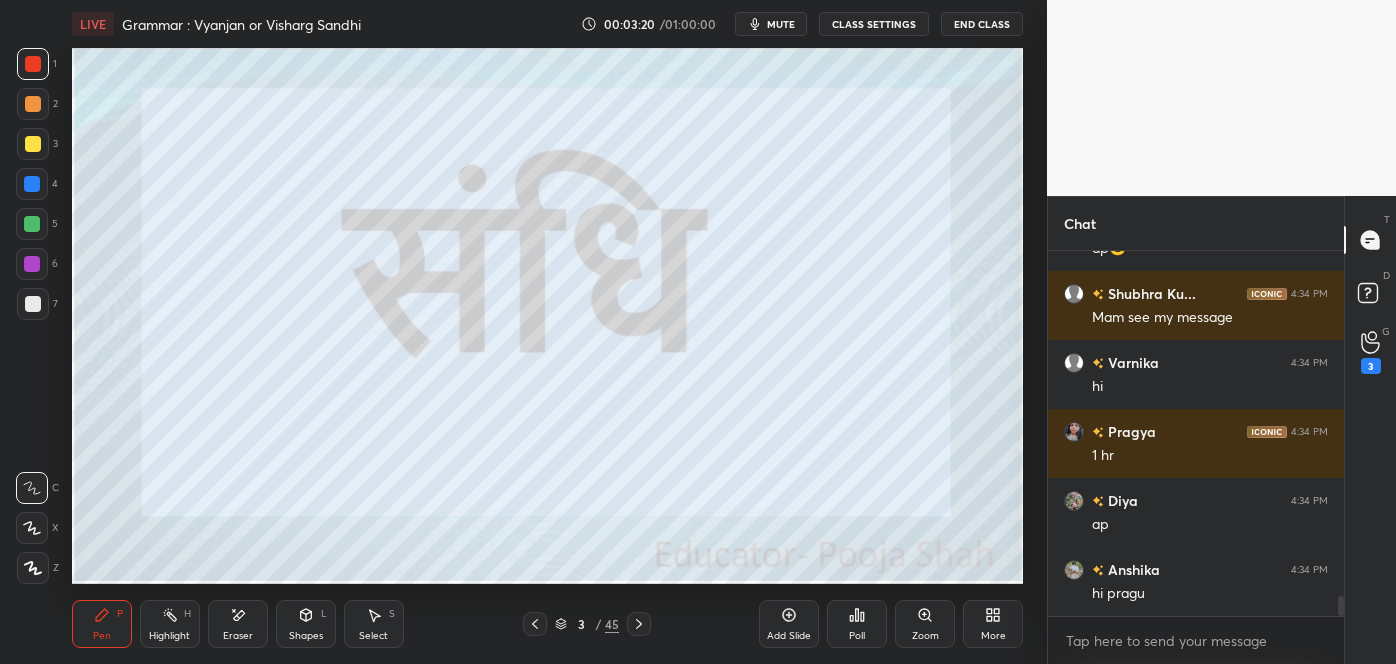scroll, scrollTop: 6259, scrollLeft: 0, axis: vertical 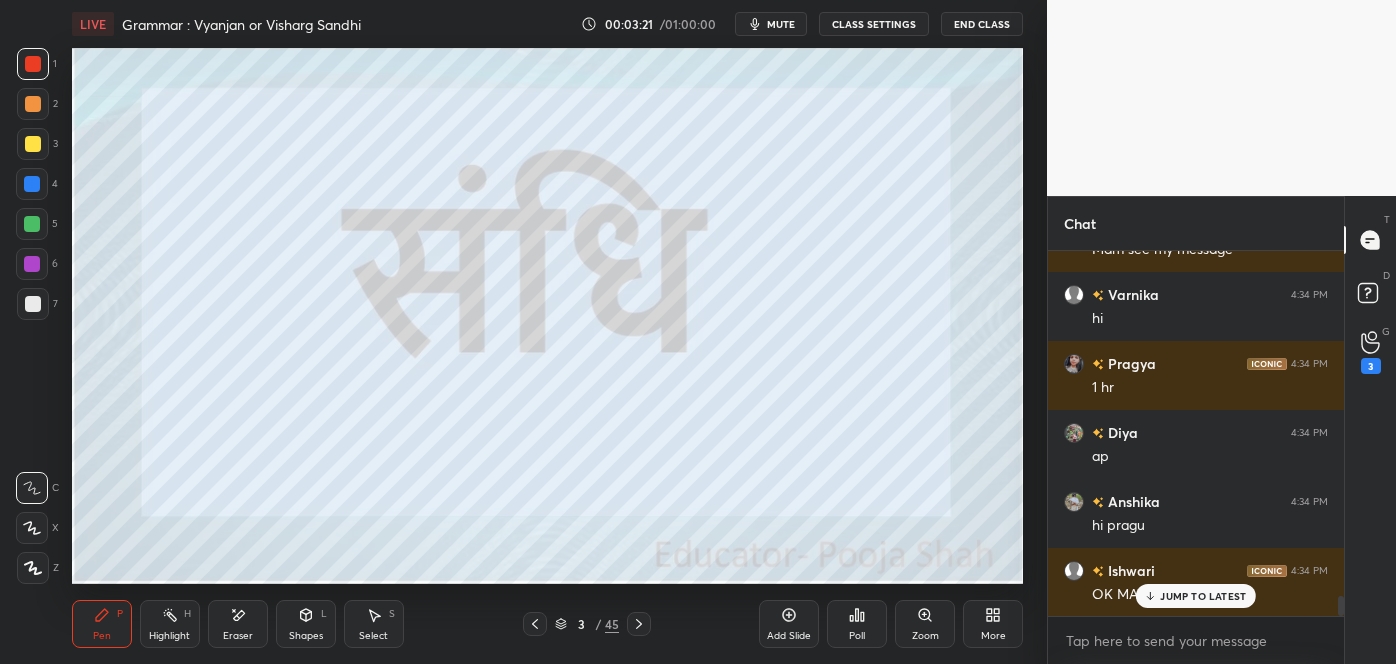 click on "JUMP TO LATEST" at bounding box center [1203, 596] 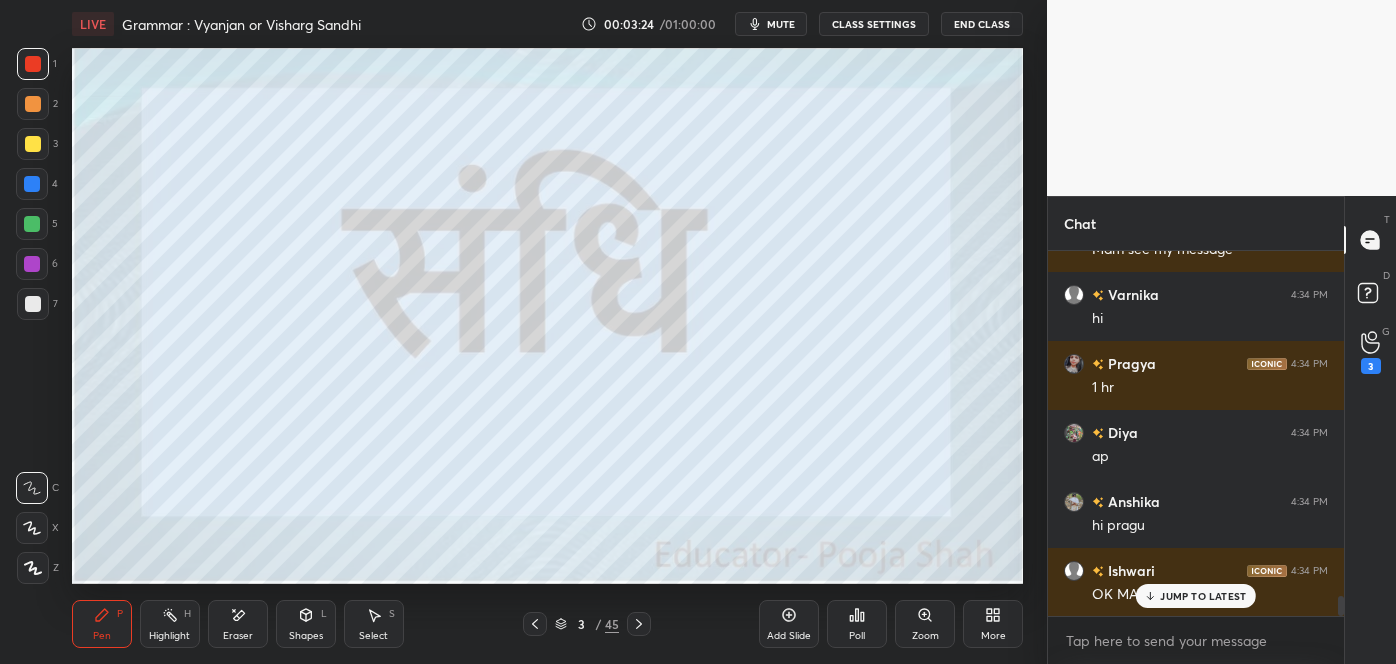 scroll, scrollTop: 6328, scrollLeft: 0, axis: vertical 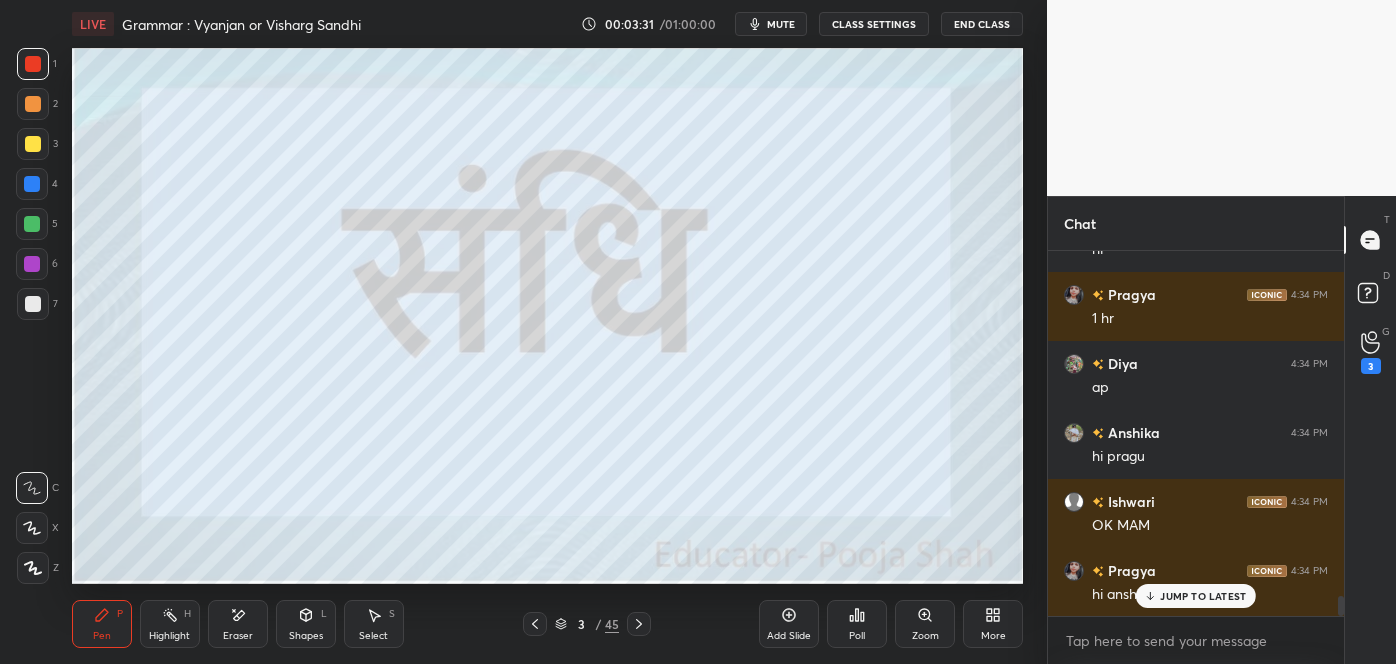 click on "JUMP TO LATEST" at bounding box center [1196, 596] 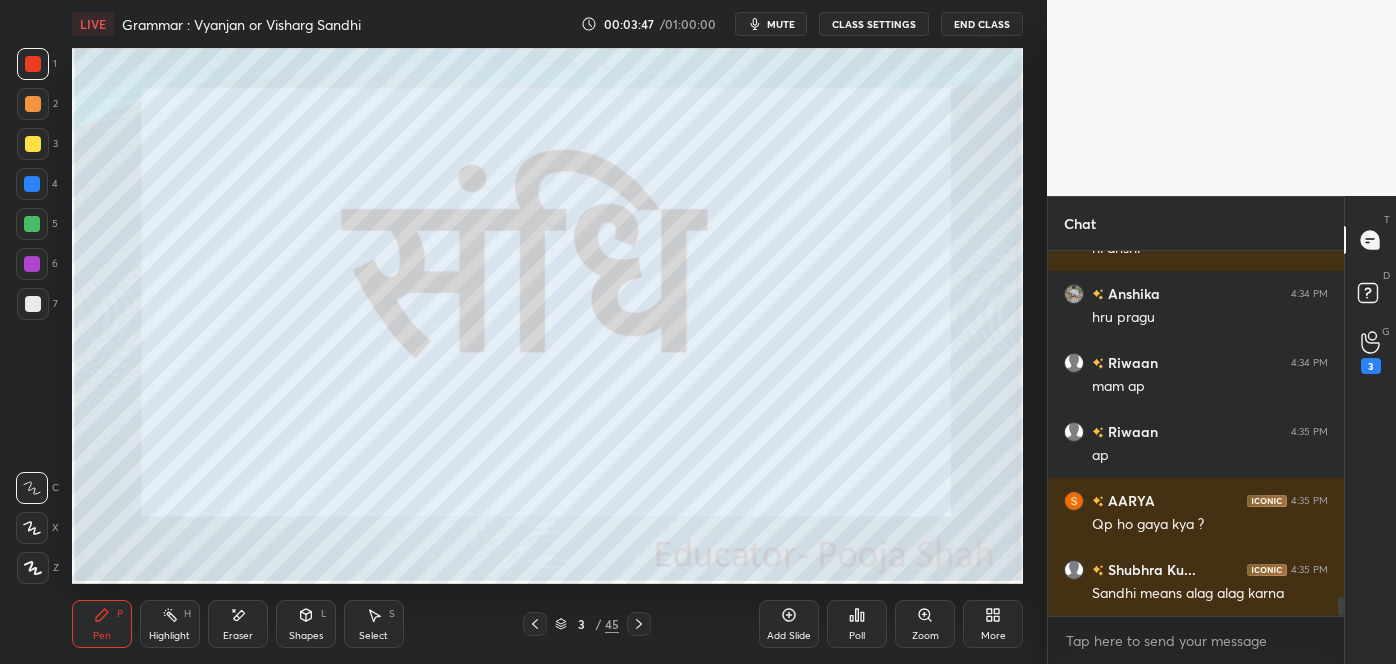 scroll, scrollTop: 6743, scrollLeft: 0, axis: vertical 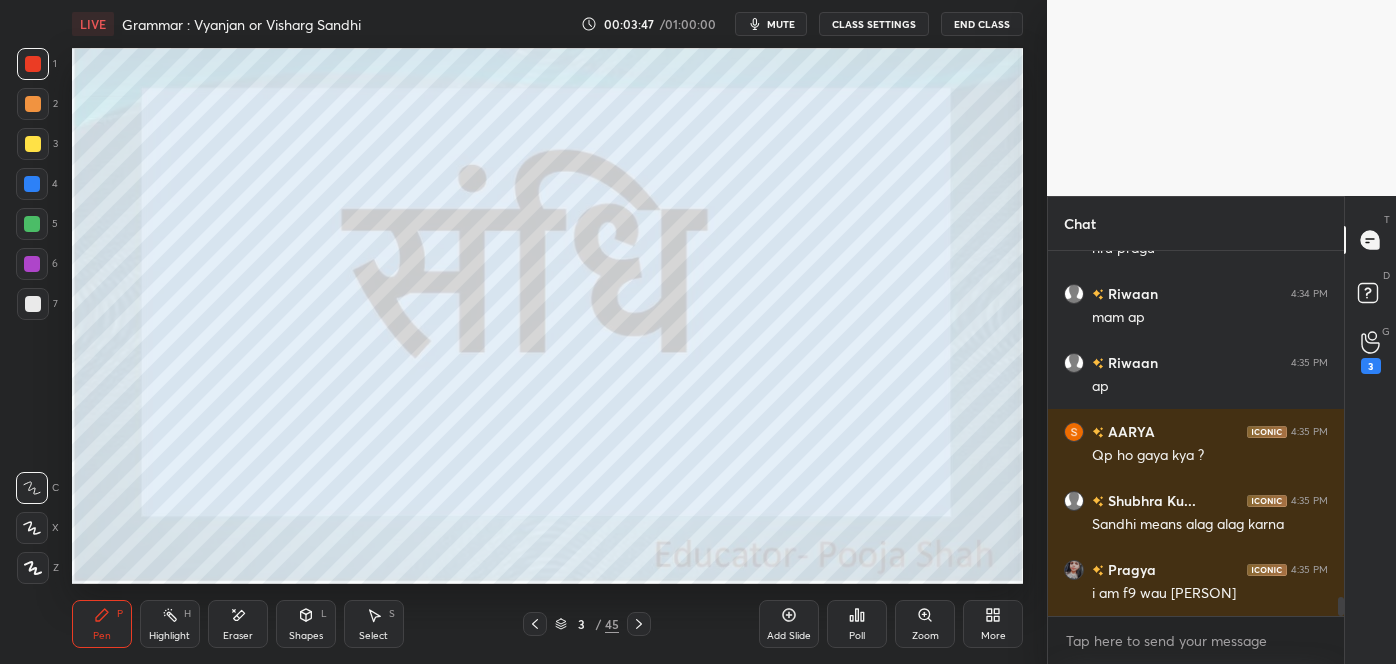 click on "Poll" at bounding box center (857, 624) 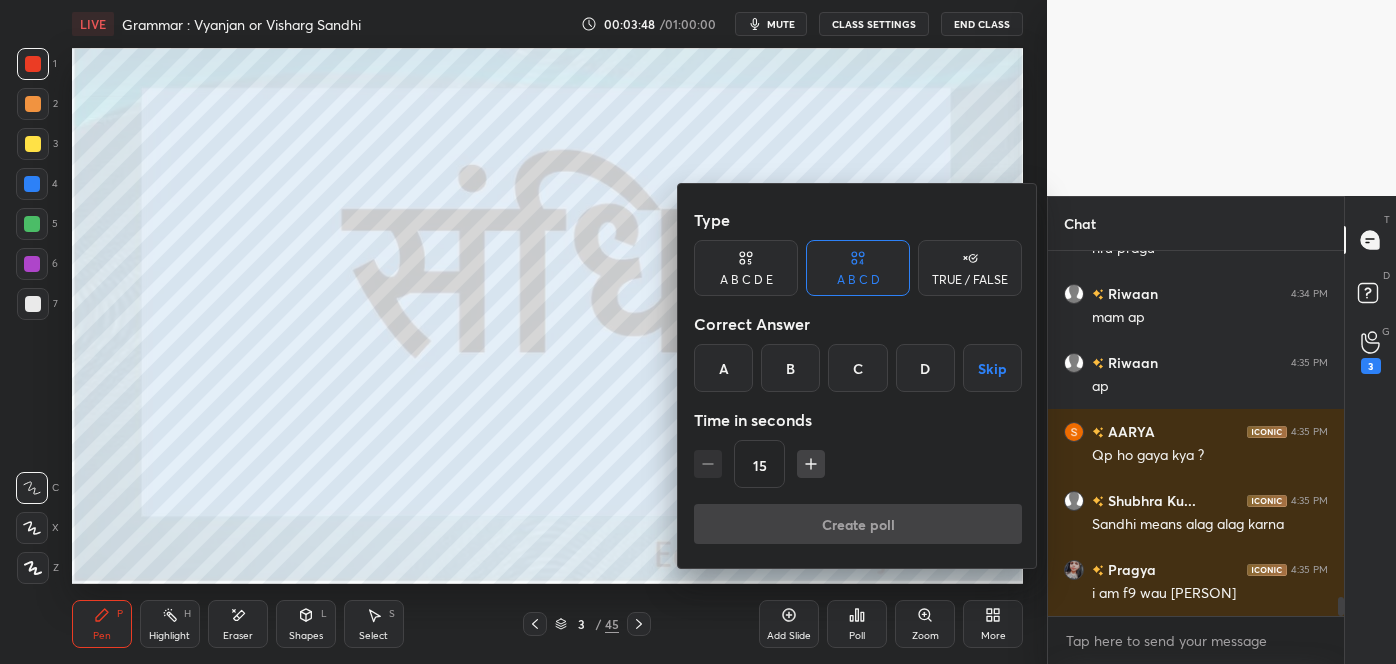 scroll, scrollTop: 6811, scrollLeft: 0, axis: vertical 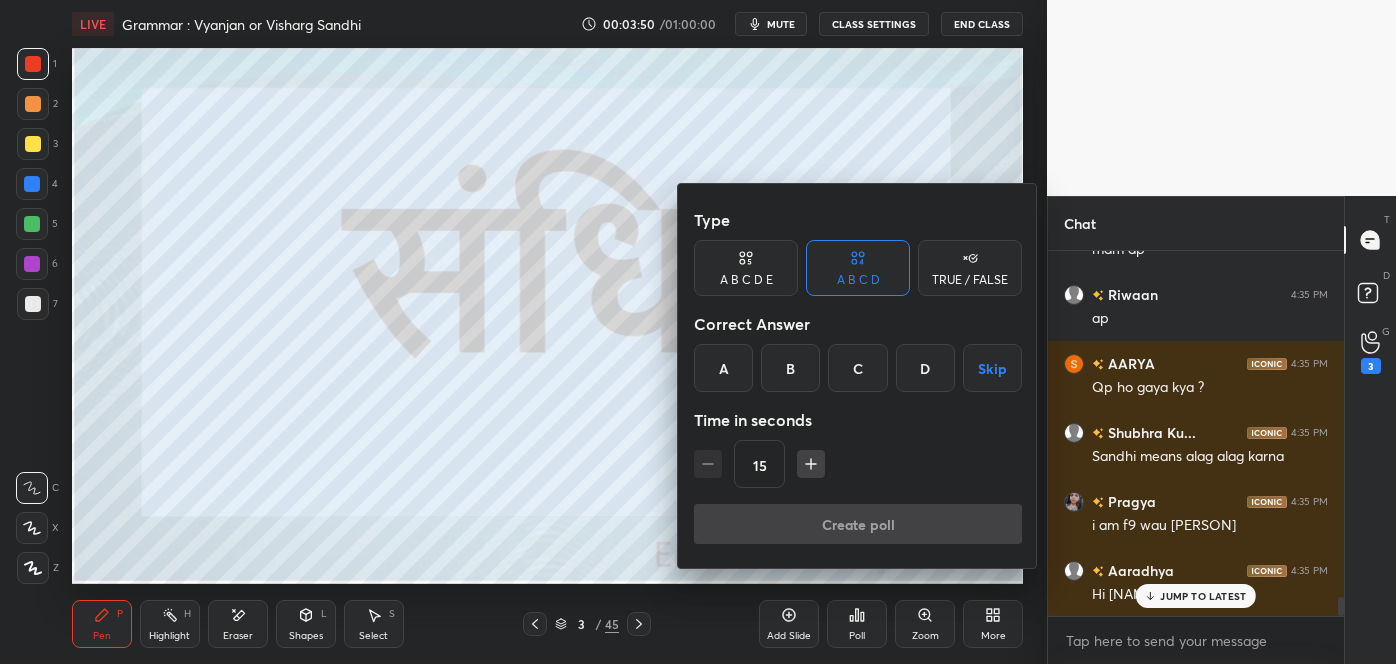 click on "A" at bounding box center [723, 368] 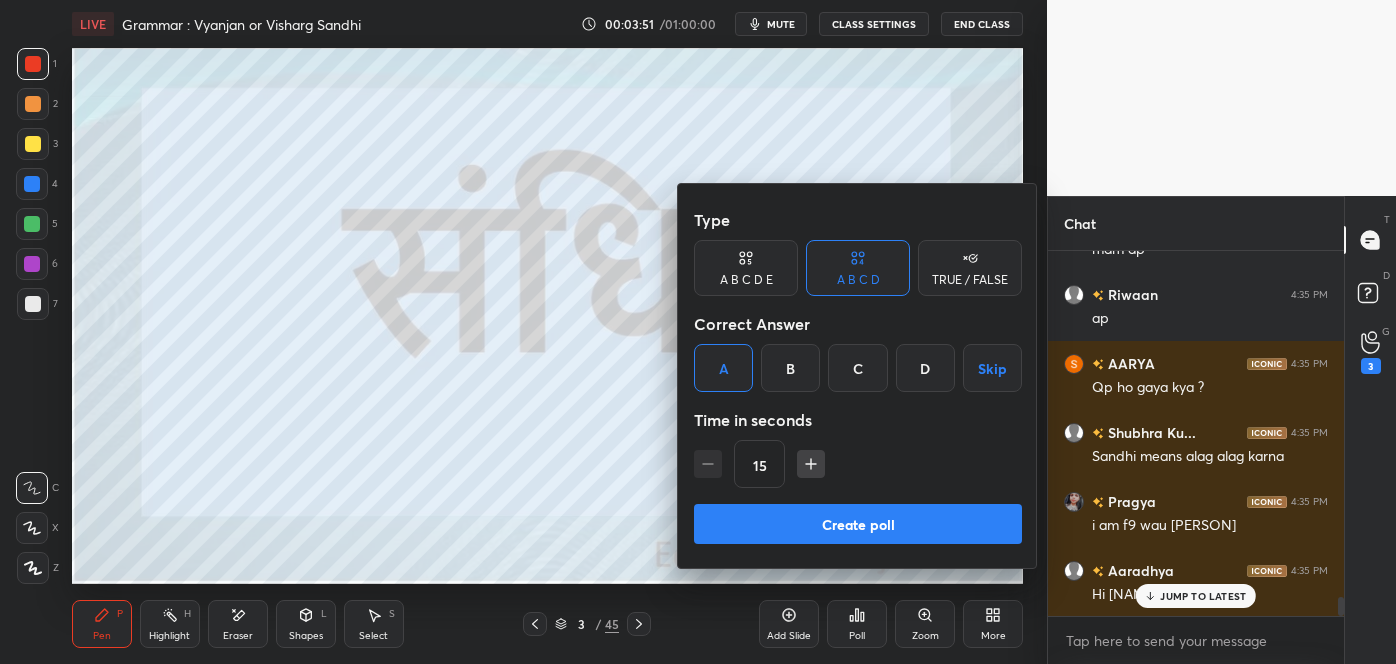 click on "Create poll" at bounding box center (858, 524) 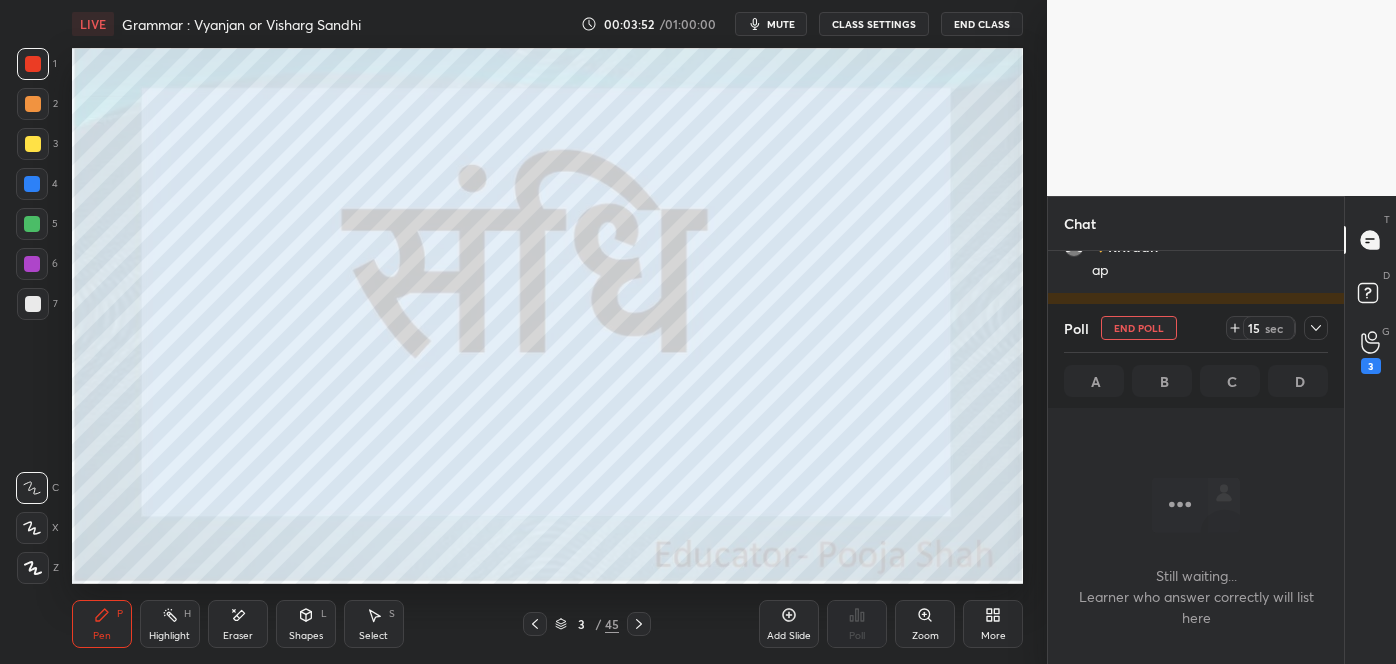 scroll, scrollTop: 301, scrollLeft: 290, axis: both 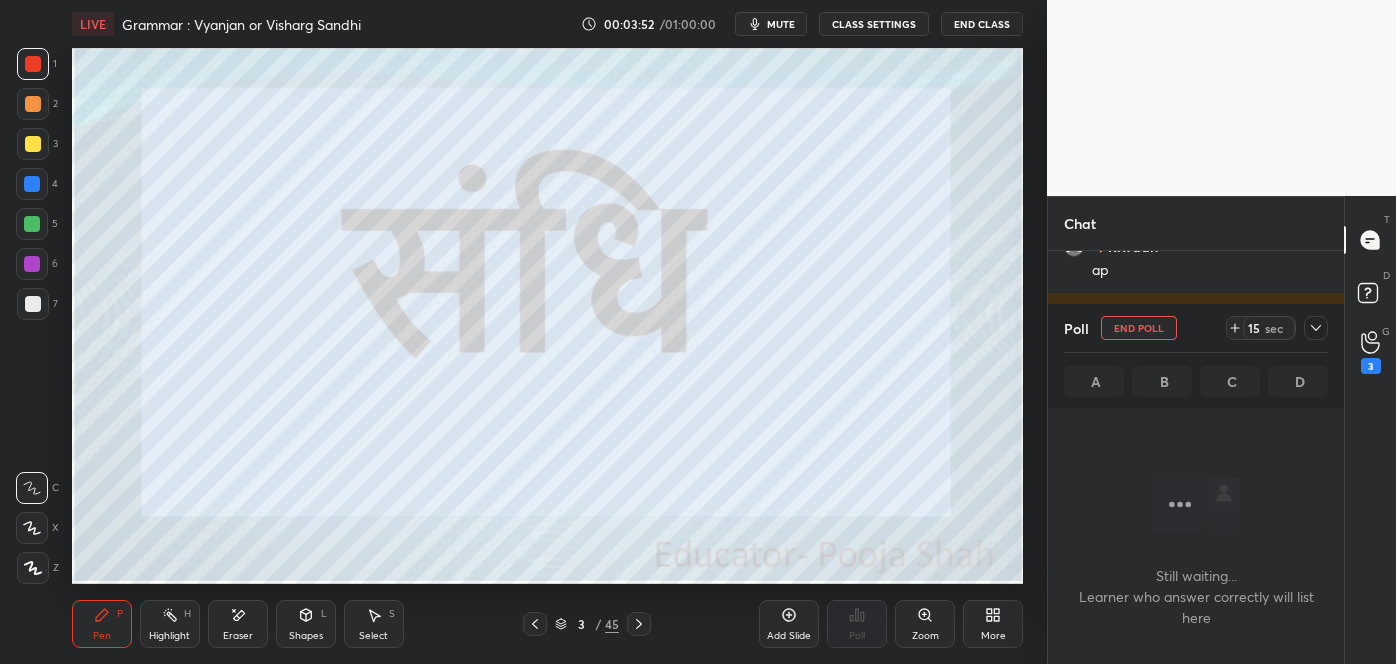 click on "mute" at bounding box center [781, 24] 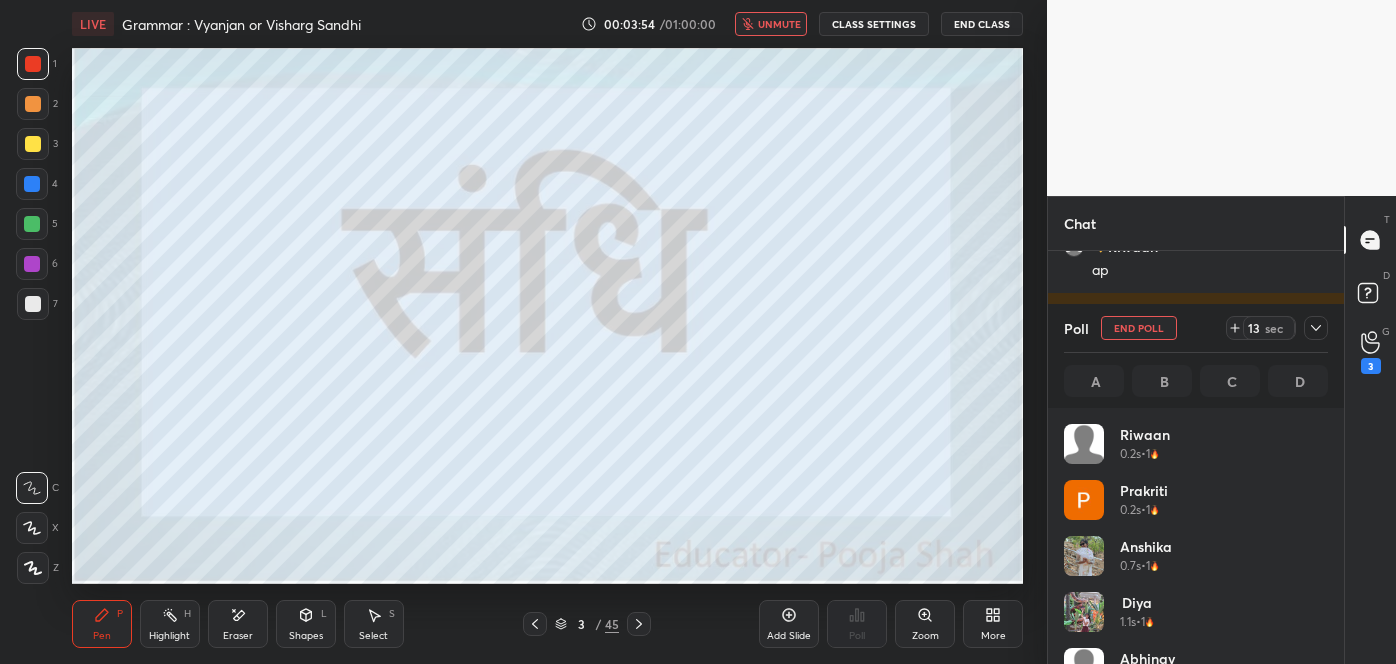 scroll, scrollTop: 234, scrollLeft: 258, axis: both 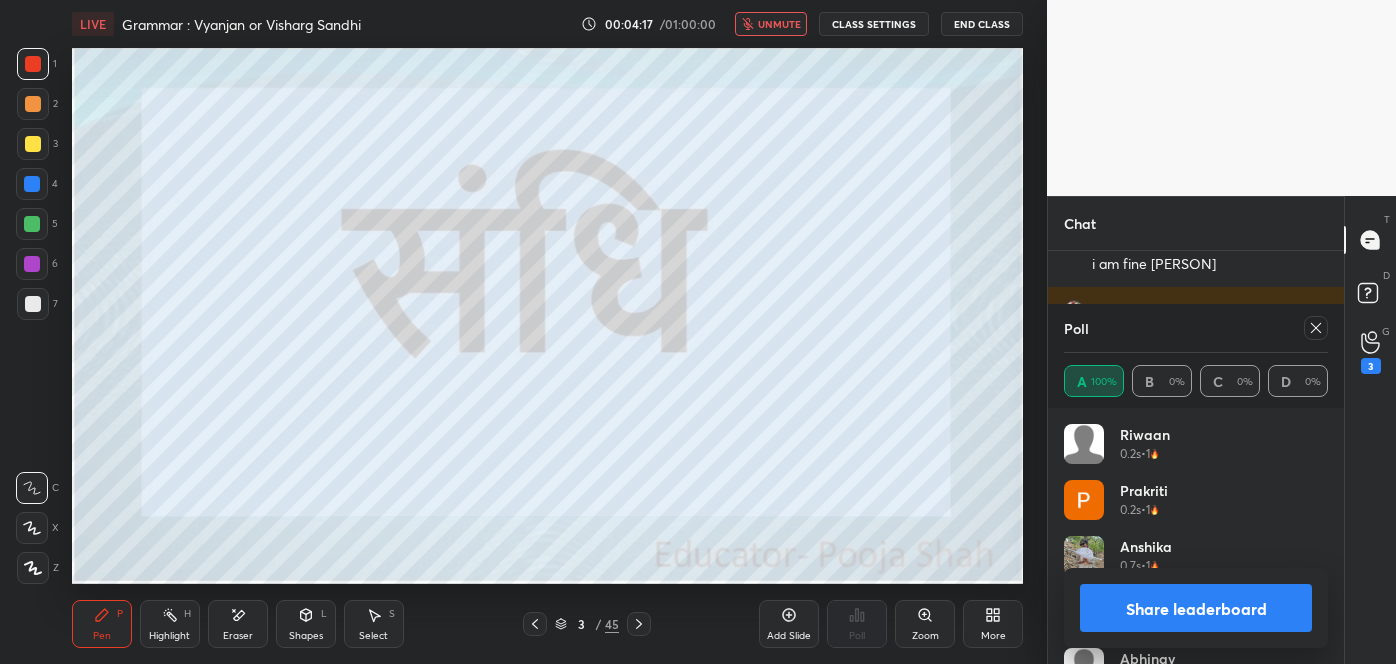 click 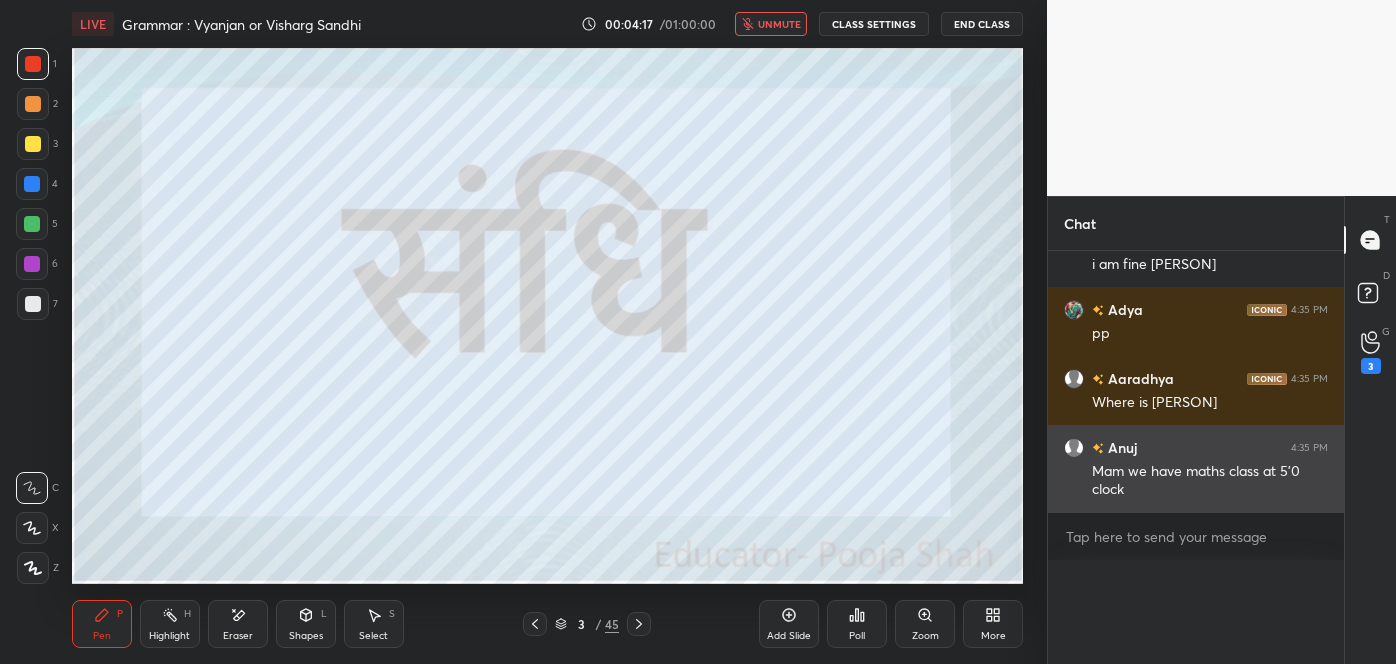 scroll, scrollTop: 3, scrollLeft: 258, axis: both 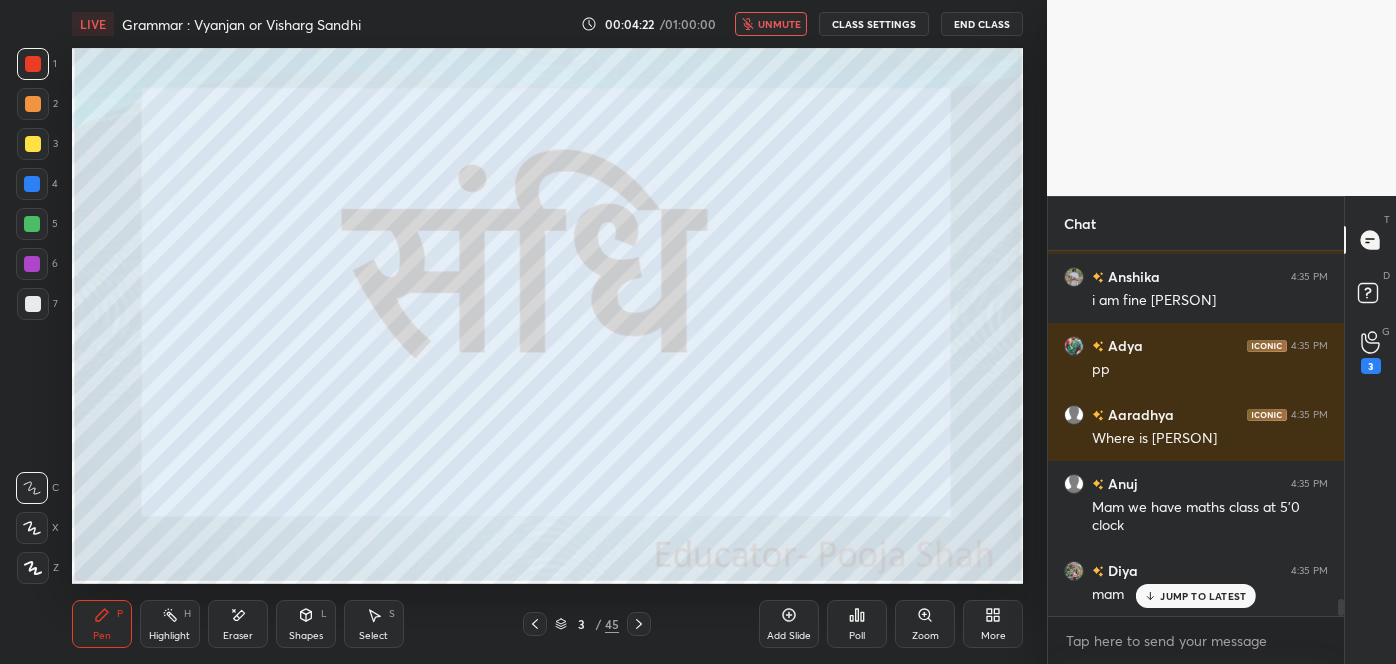 click on "JUMP TO LATEST" at bounding box center [1203, 596] 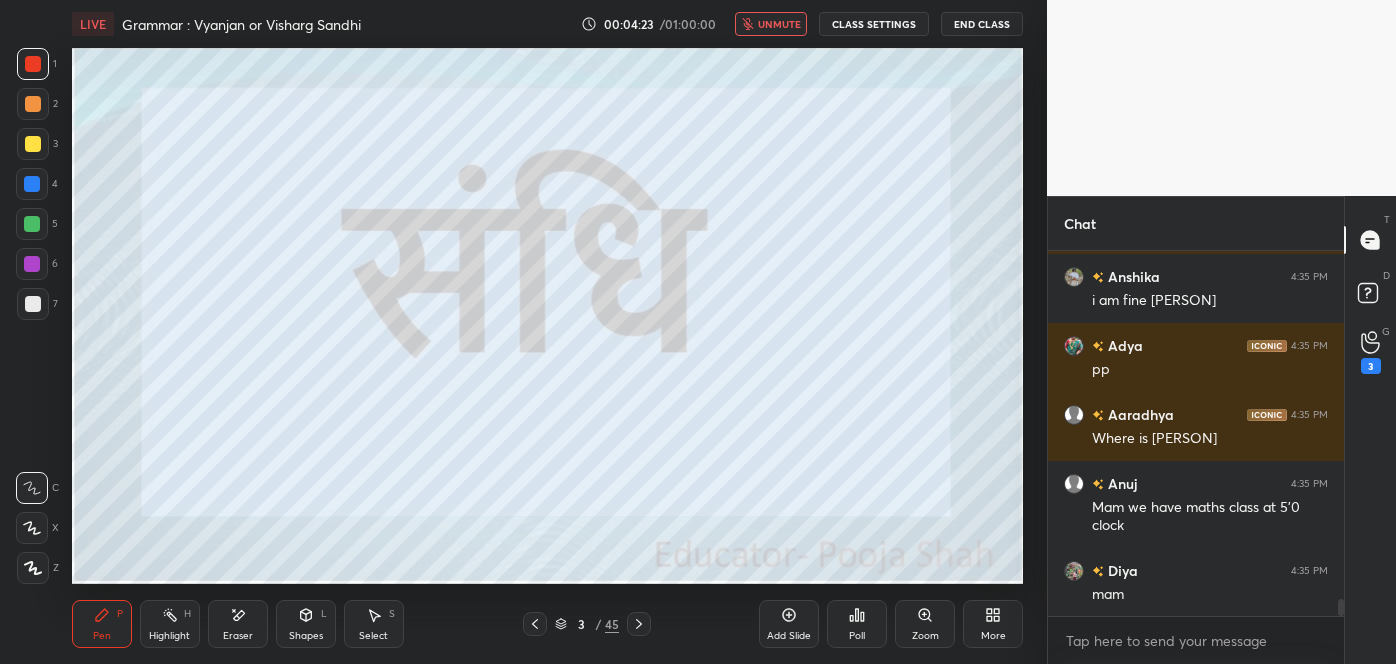 click on "unmute" at bounding box center (779, 24) 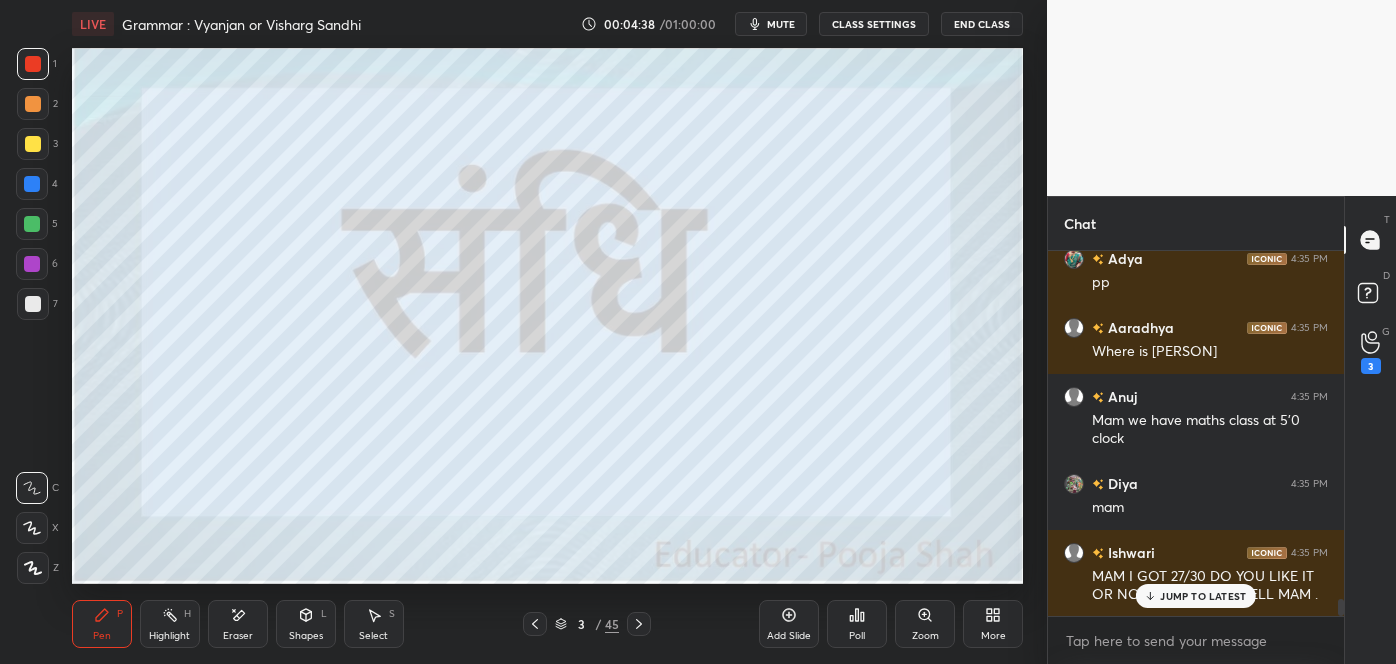 click 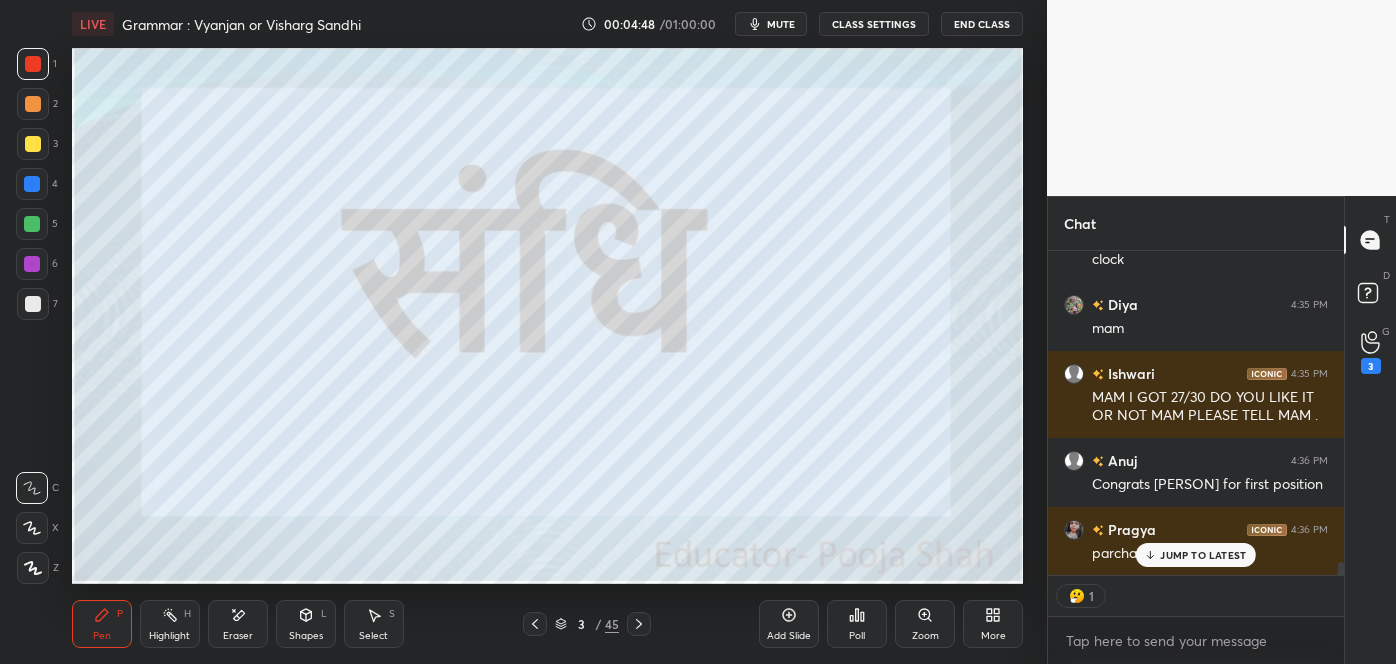 click on "JUMP TO LATEST" at bounding box center (1203, 555) 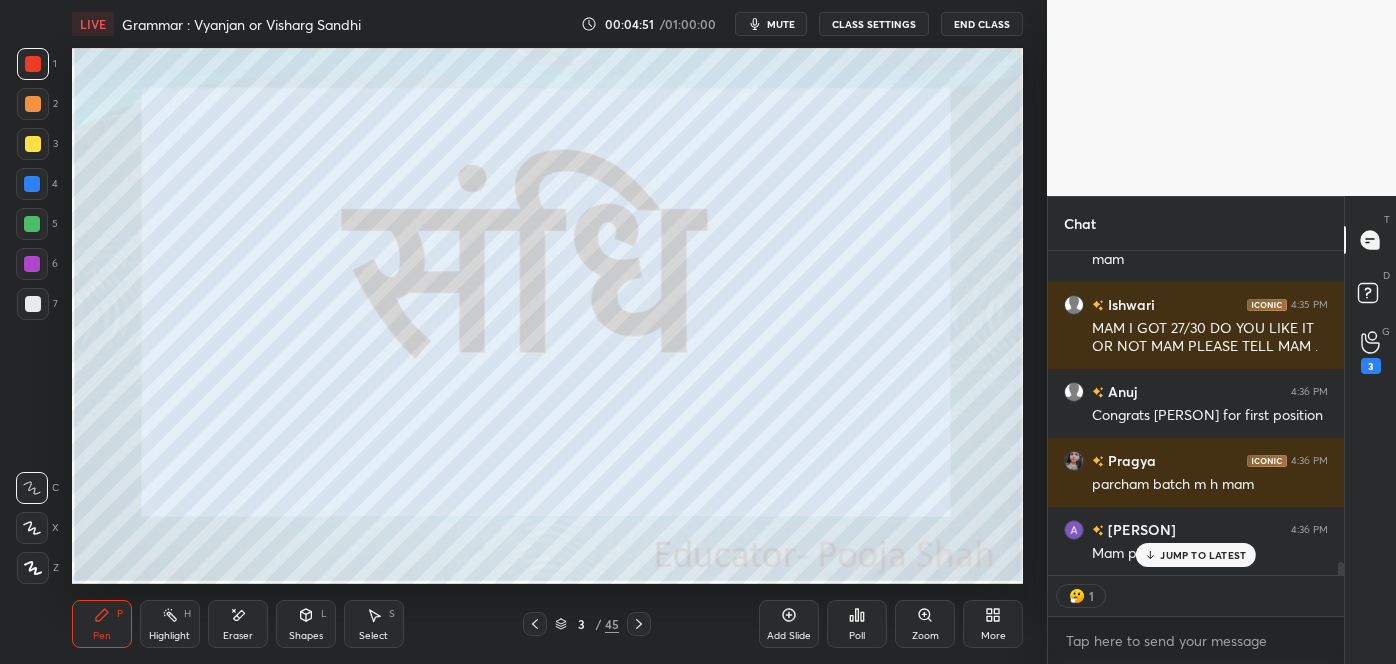 click on "JUMP TO LATEST" at bounding box center (1196, 555) 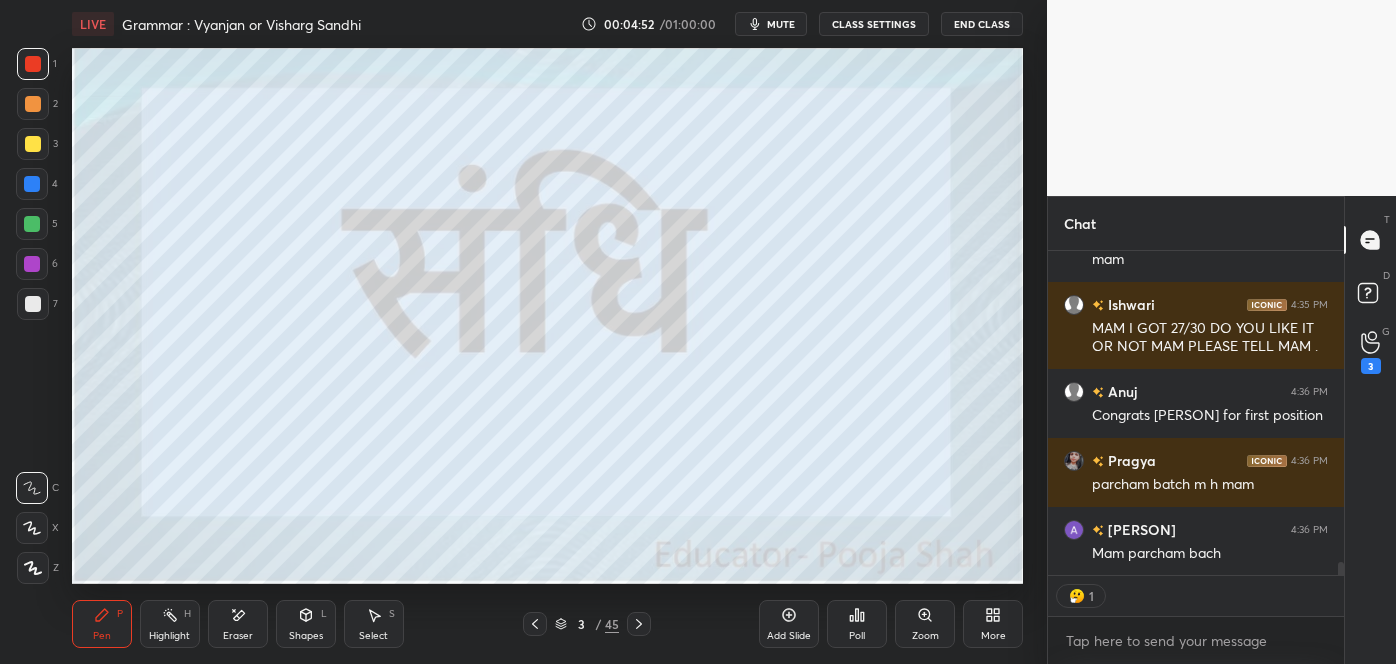 scroll, scrollTop: 7, scrollLeft: 5, axis: both 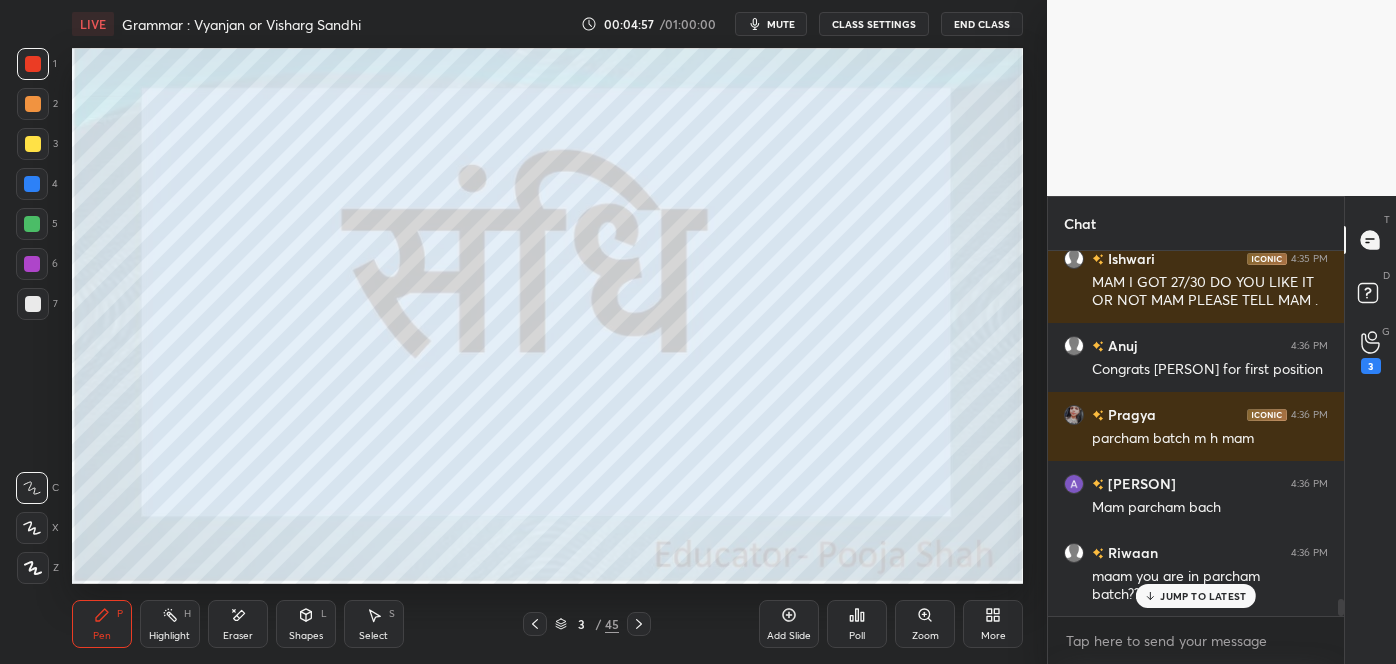 click on "JUMP TO LATEST" at bounding box center (1203, 596) 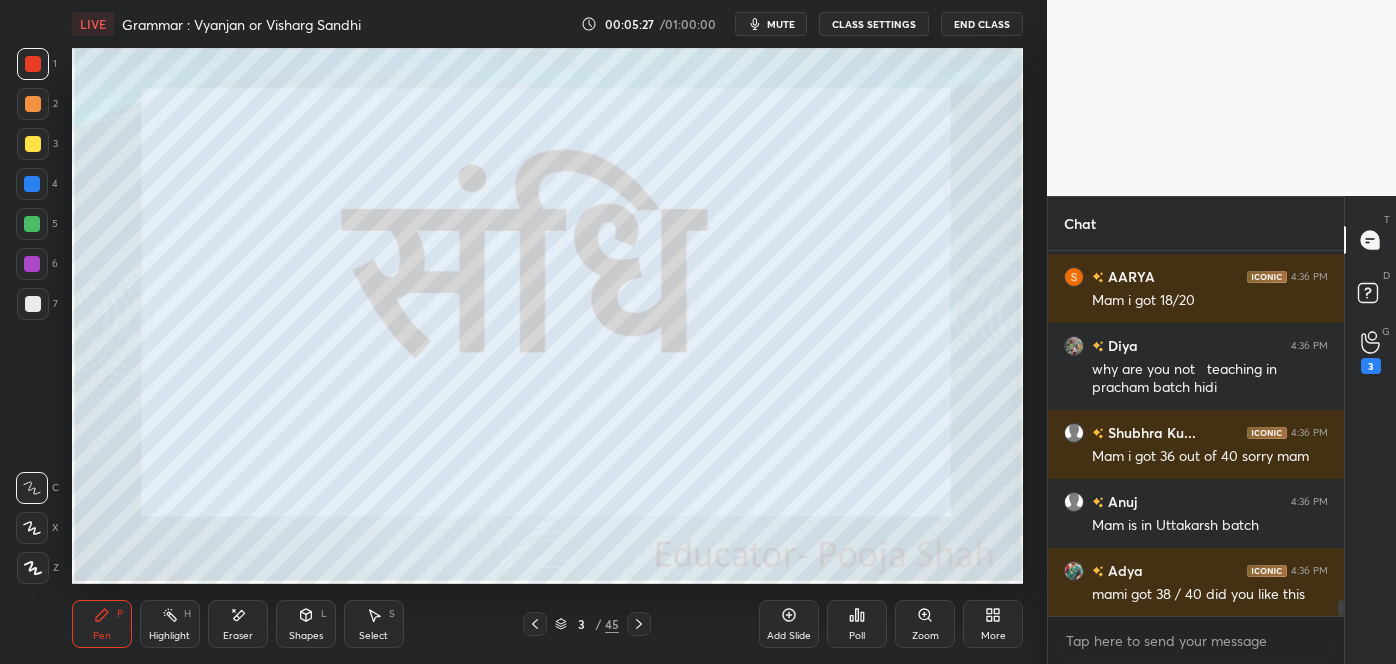 scroll, scrollTop: 8083, scrollLeft: 0, axis: vertical 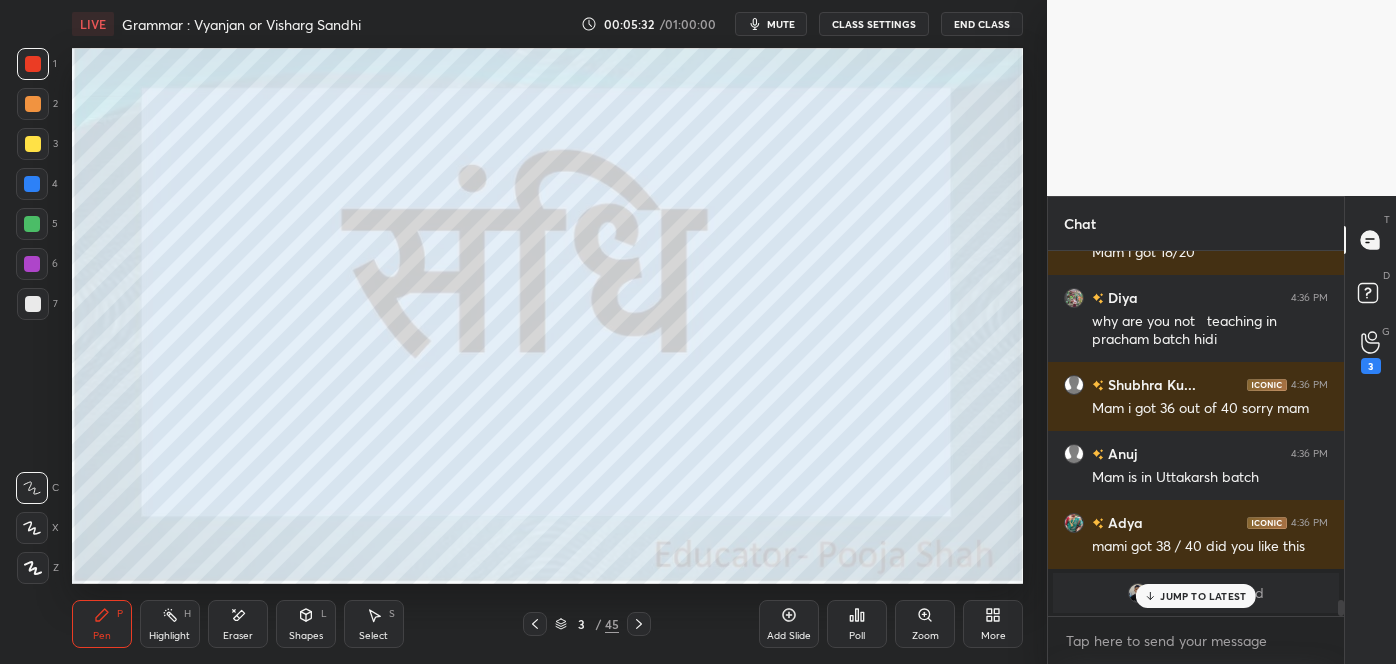click on "JUMP TO LATEST" at bounding box center (1203, 596) 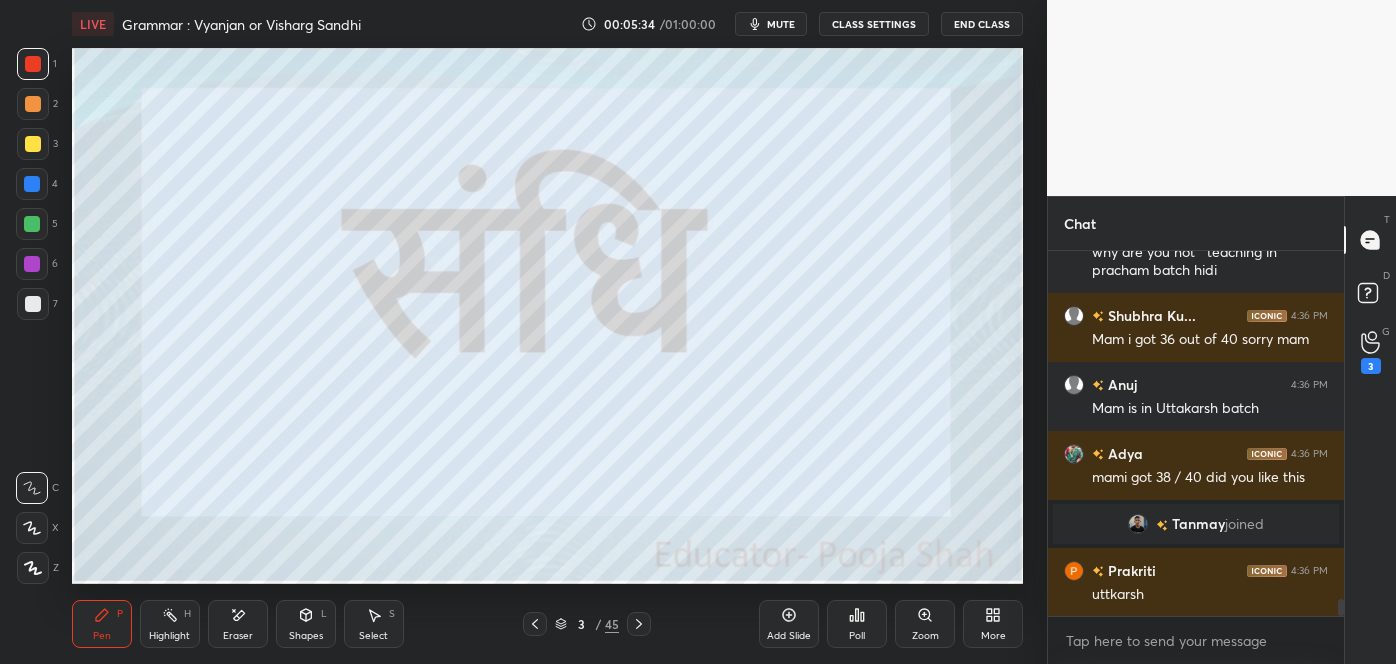 scroll, scrollTop: 7528, scrollLeft: 0, axis: vertical 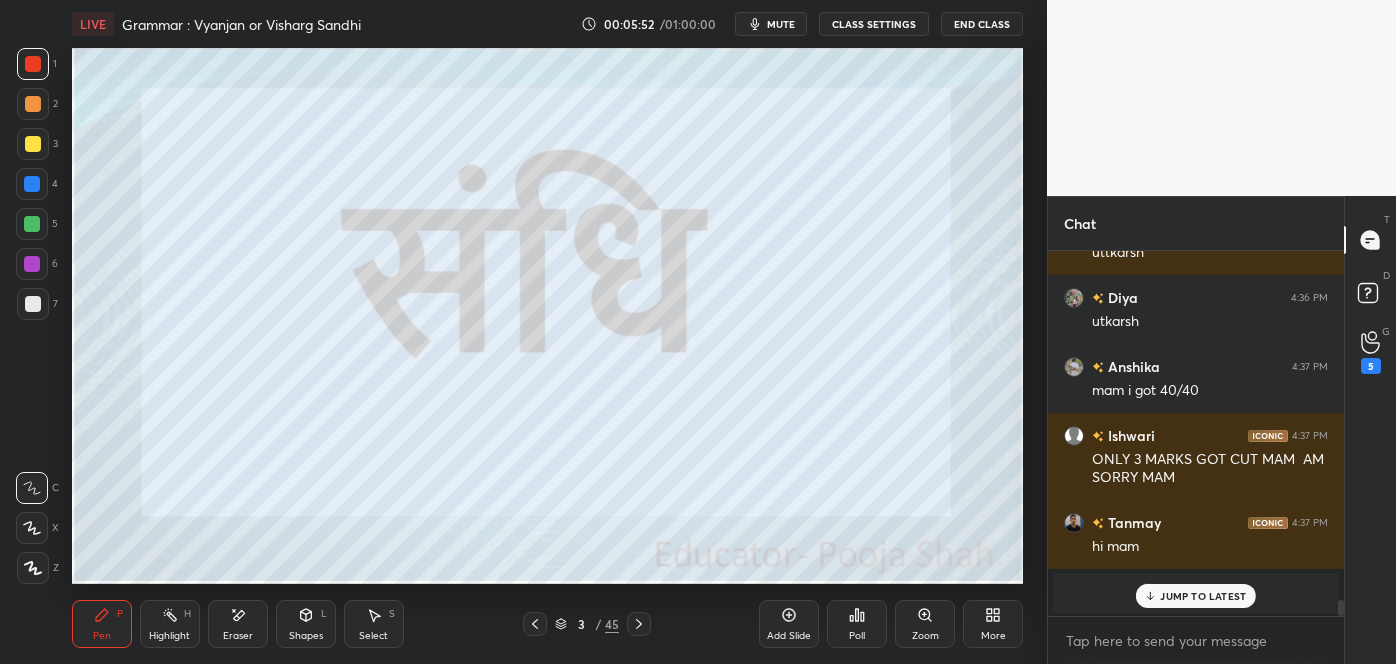 click on "JUMP TO LATEST" at bounding box center (1203, 596) 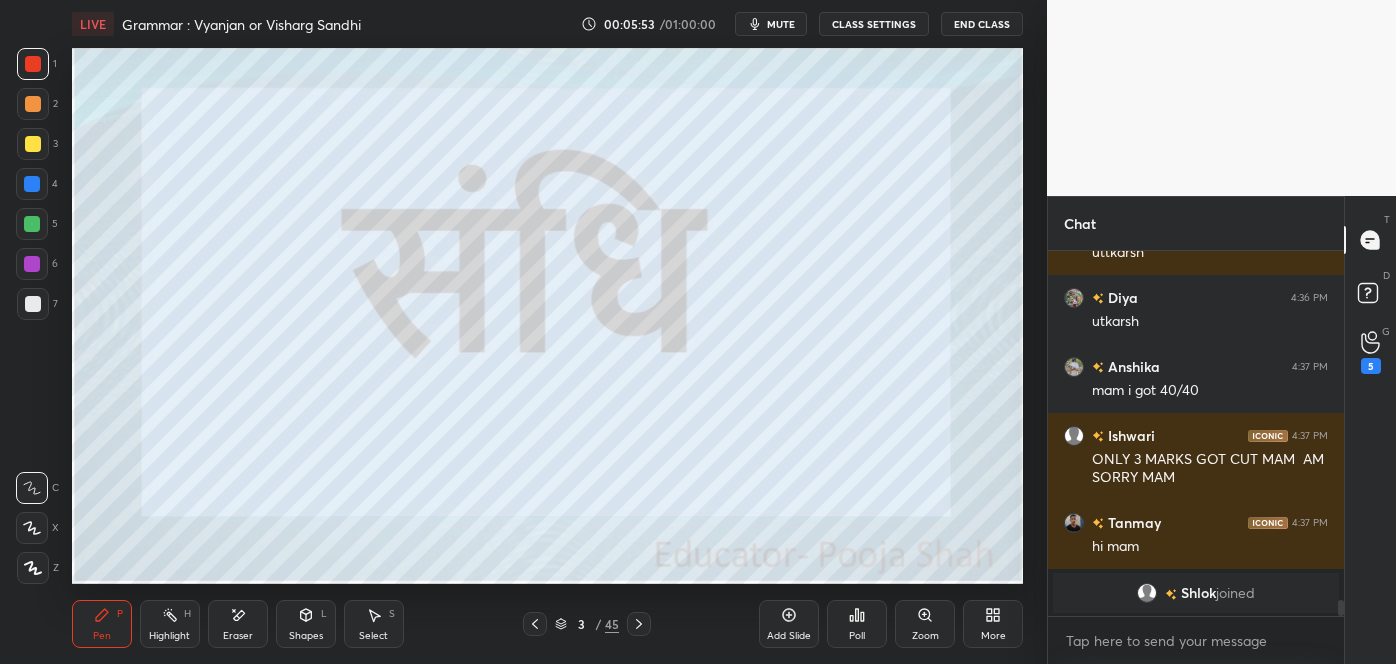 click on "mute" at bounding box center [781, 24] 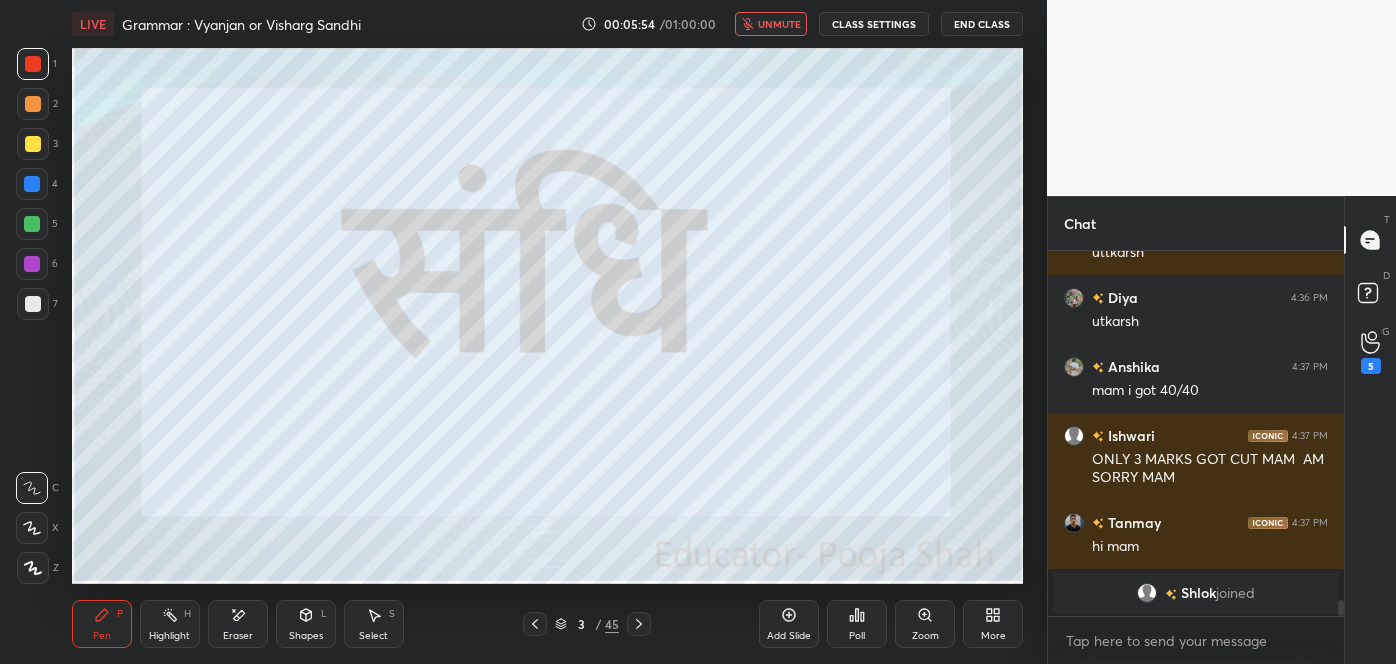 scroll, scrollTop: 318, scrollLeft: 290, axis: both 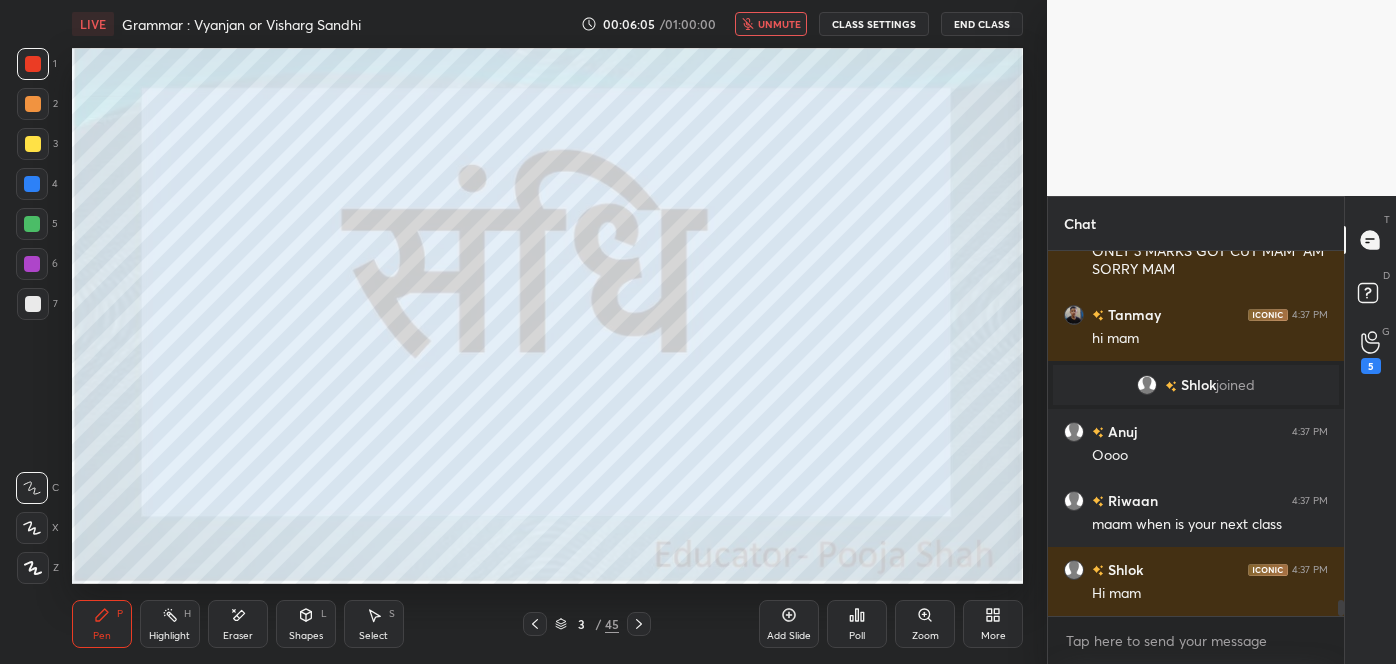 click on "unmute" at bounding box center (779, 24) 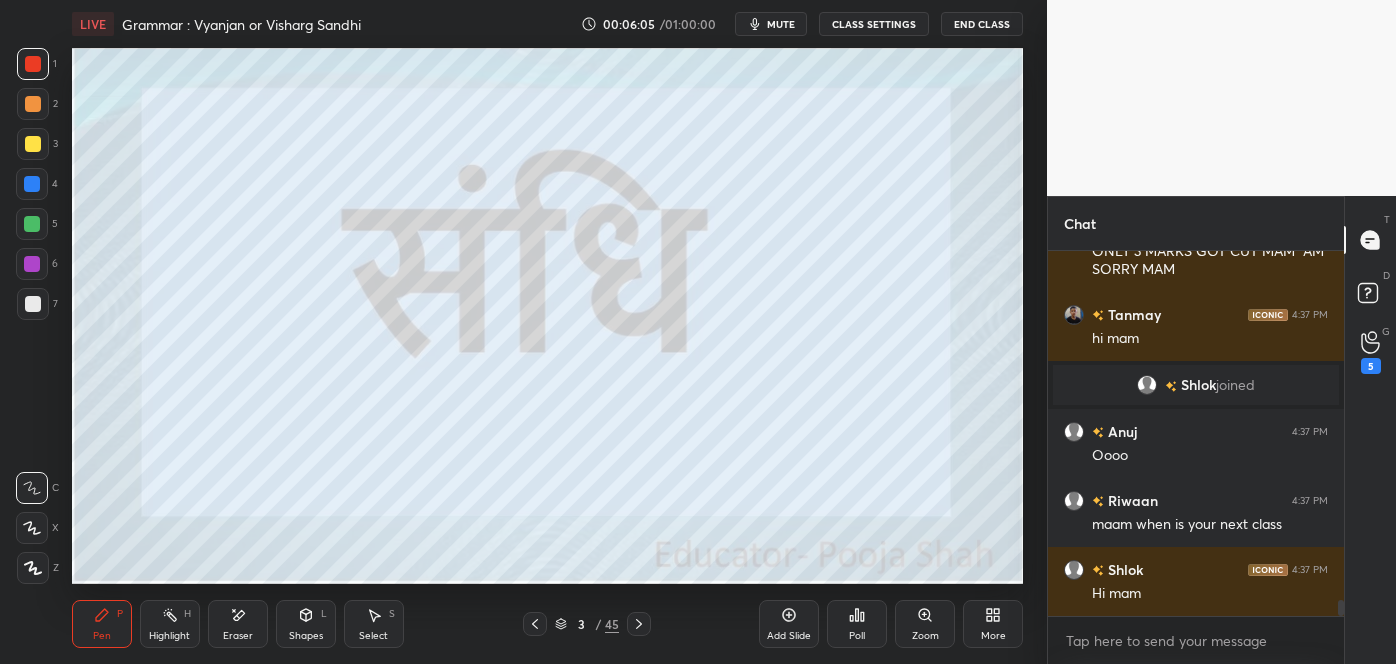 scroll, scrollTop: 8077, scrollLeft: 0, axis: vertical 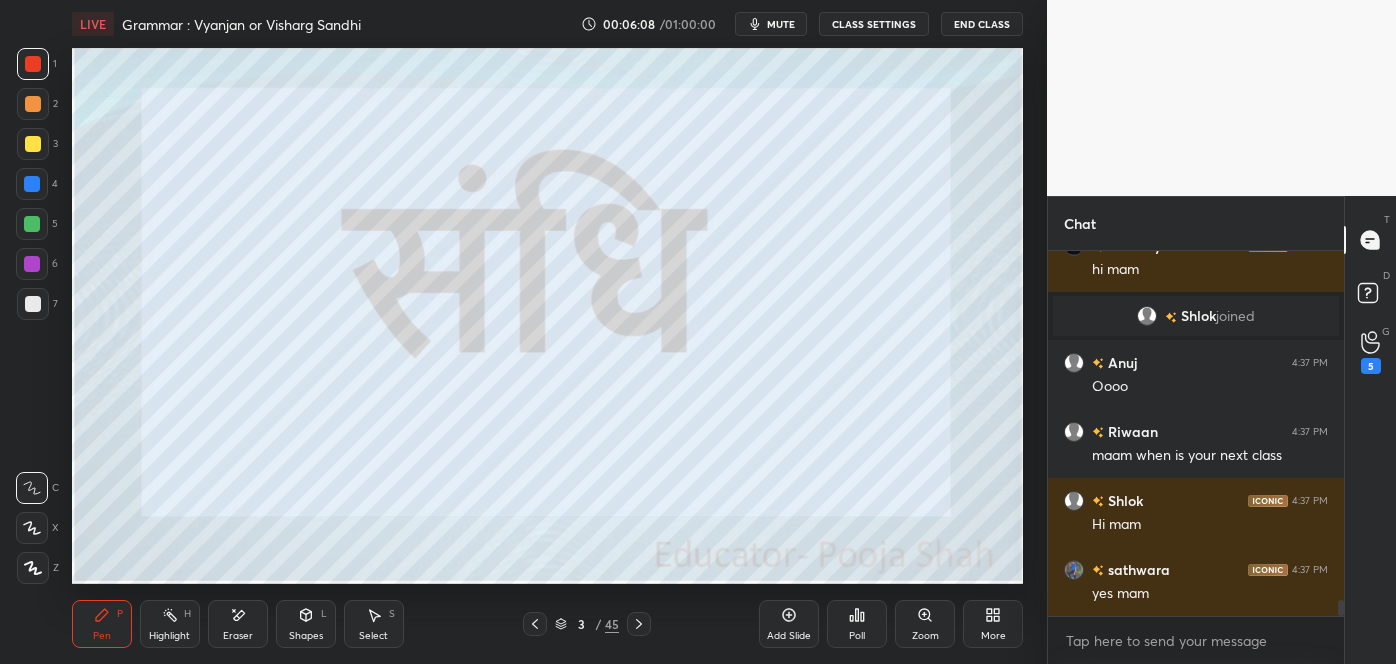click on "Eraser" at bounding box center [238, 624] 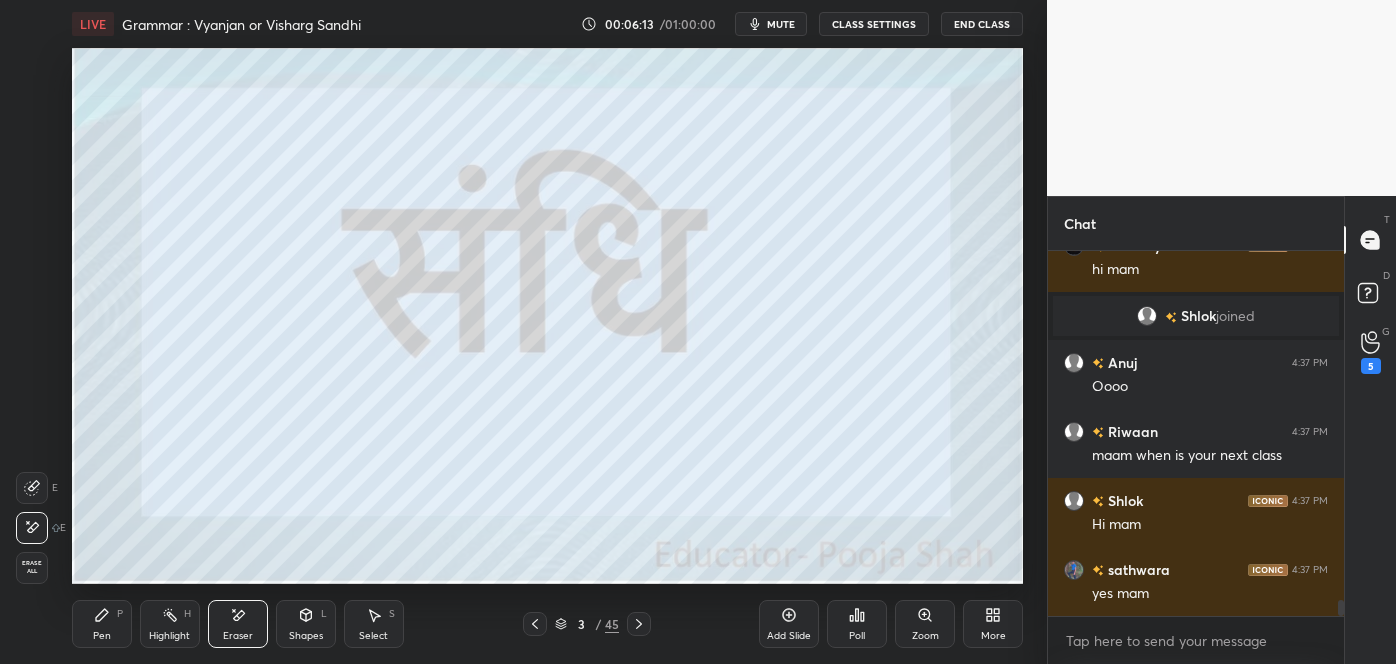 click on "Pen" at bounding box center [102, 636] 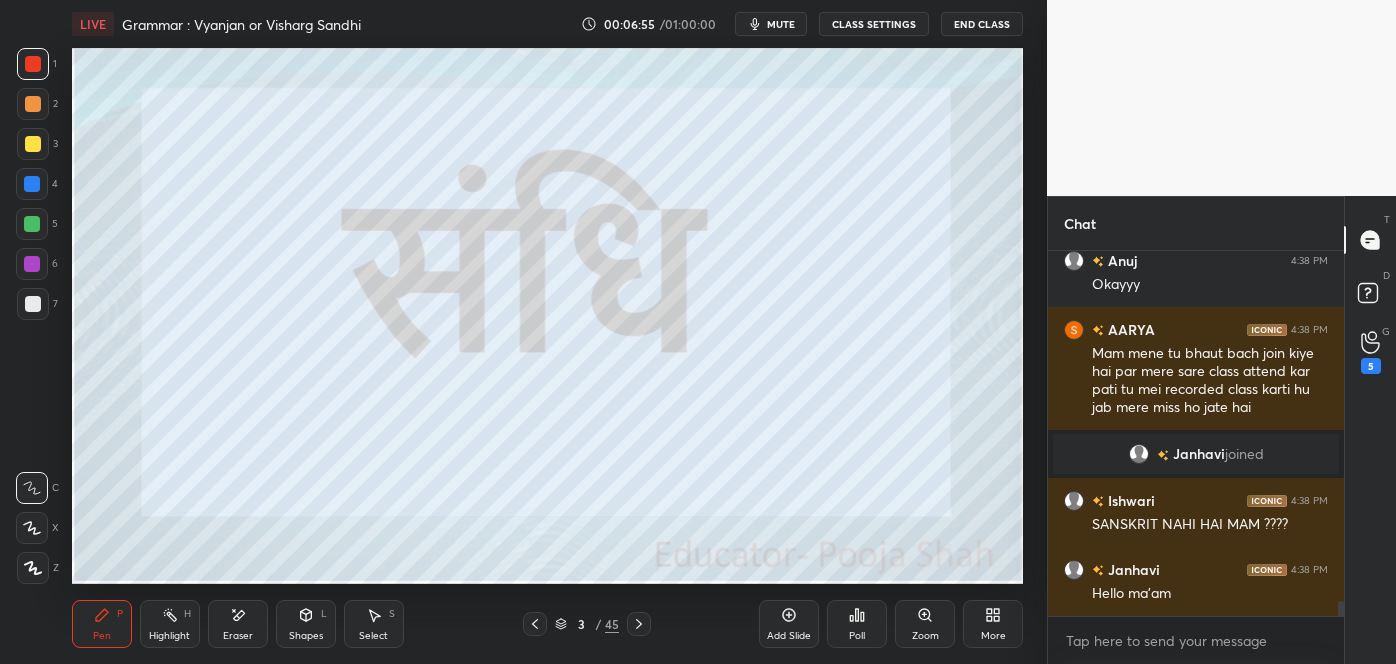 scroll, scrollTop: 8359, scrollLeft: 0, axis: vertical 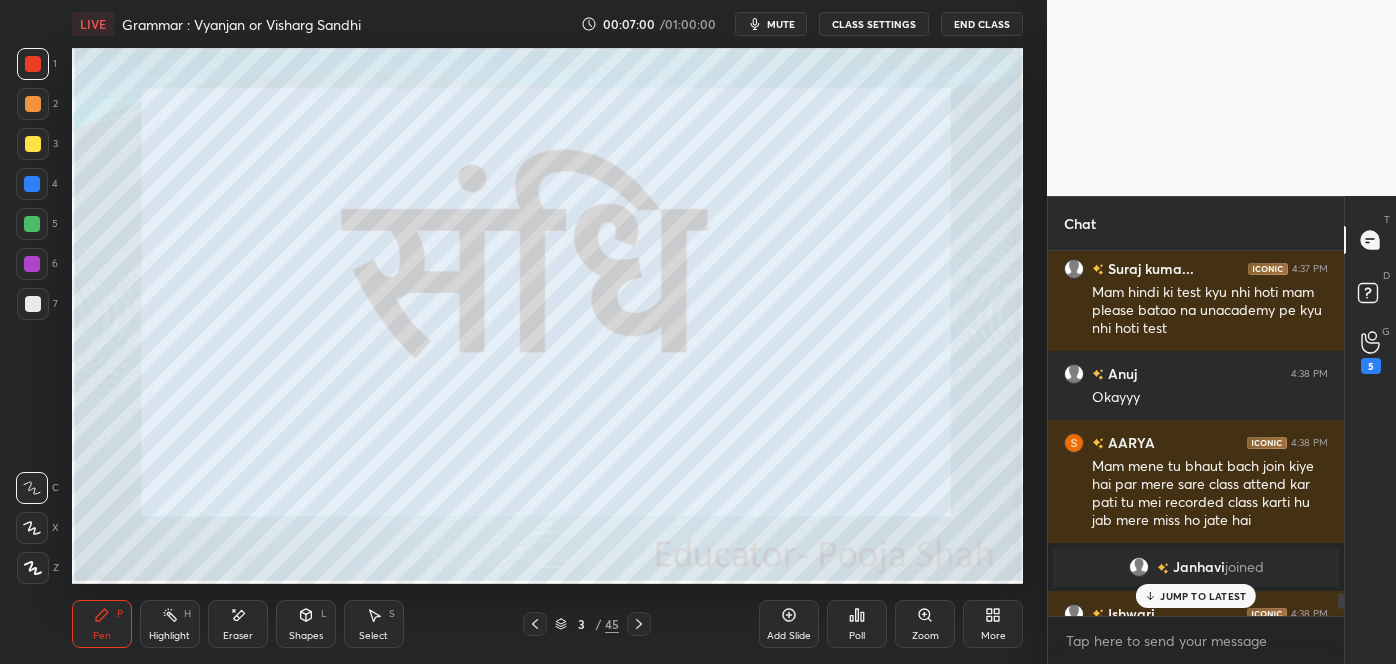 click on "JUMP TO LATEST" at bounding box center (1196, 596) 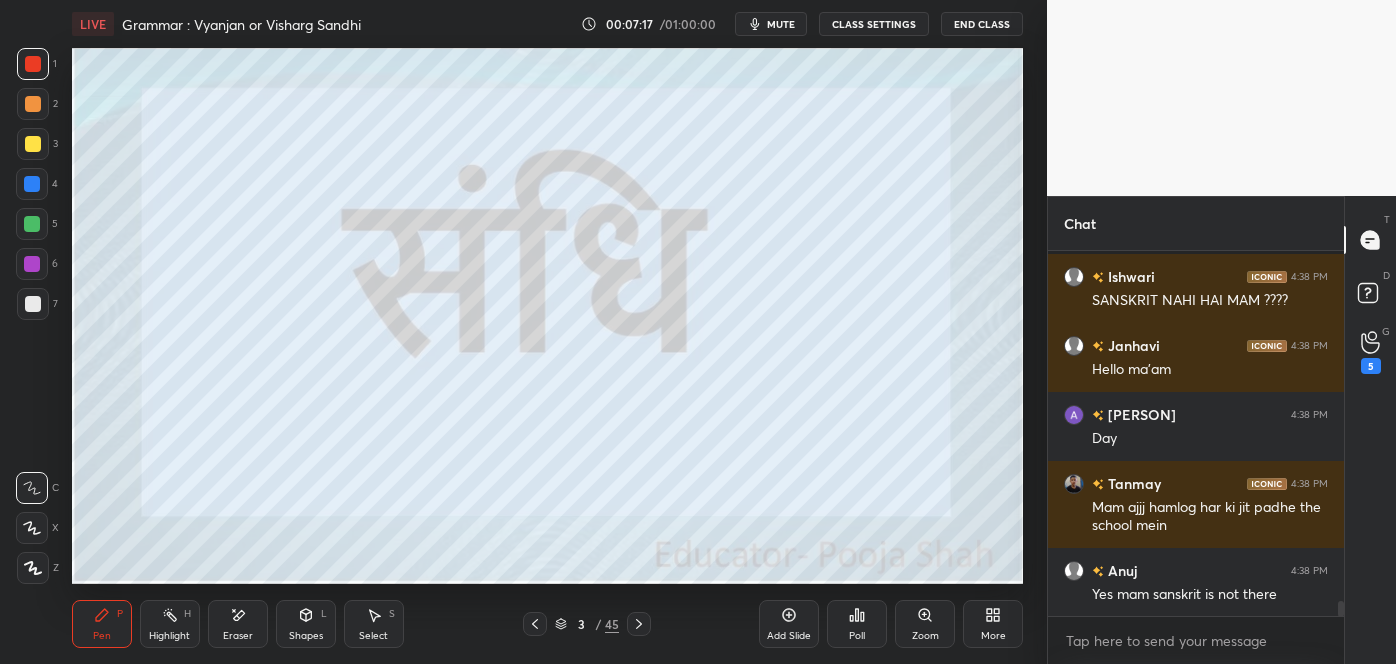 scroll, scrollTop: 8602, scrollLeft: 0, axis: vertical 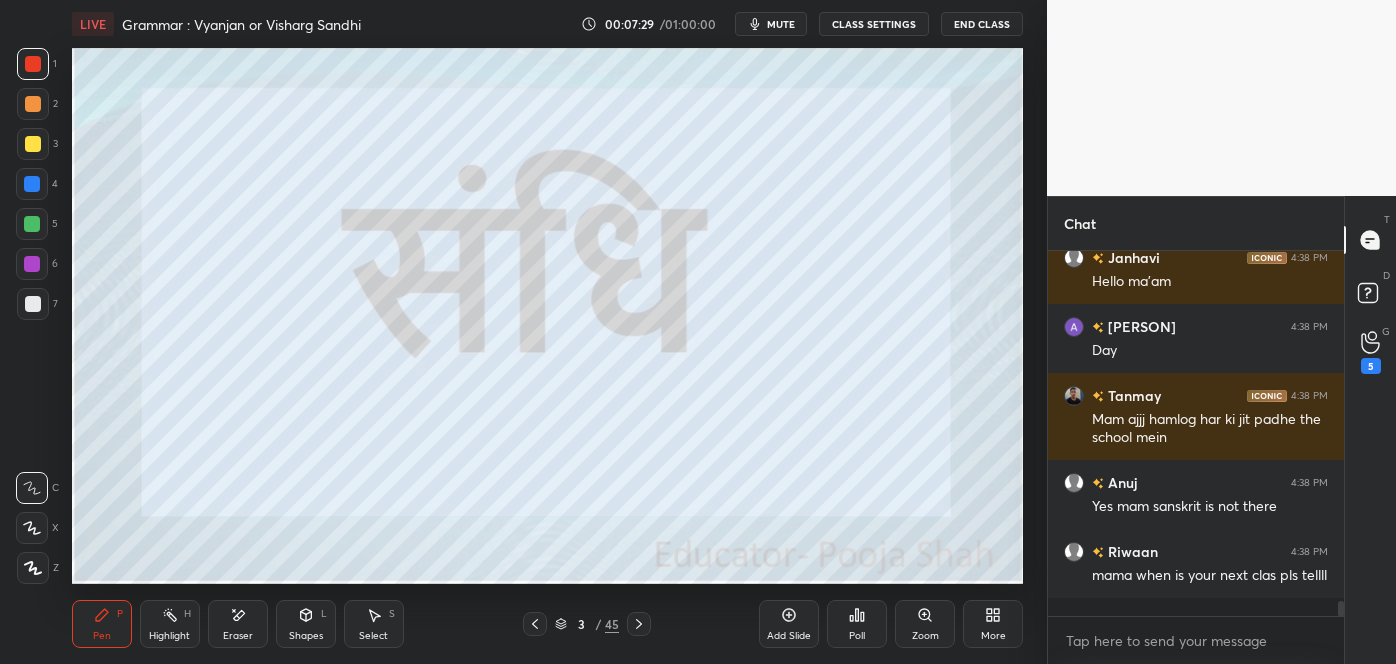 click on "Eraser" at bounding box center [238, 636] 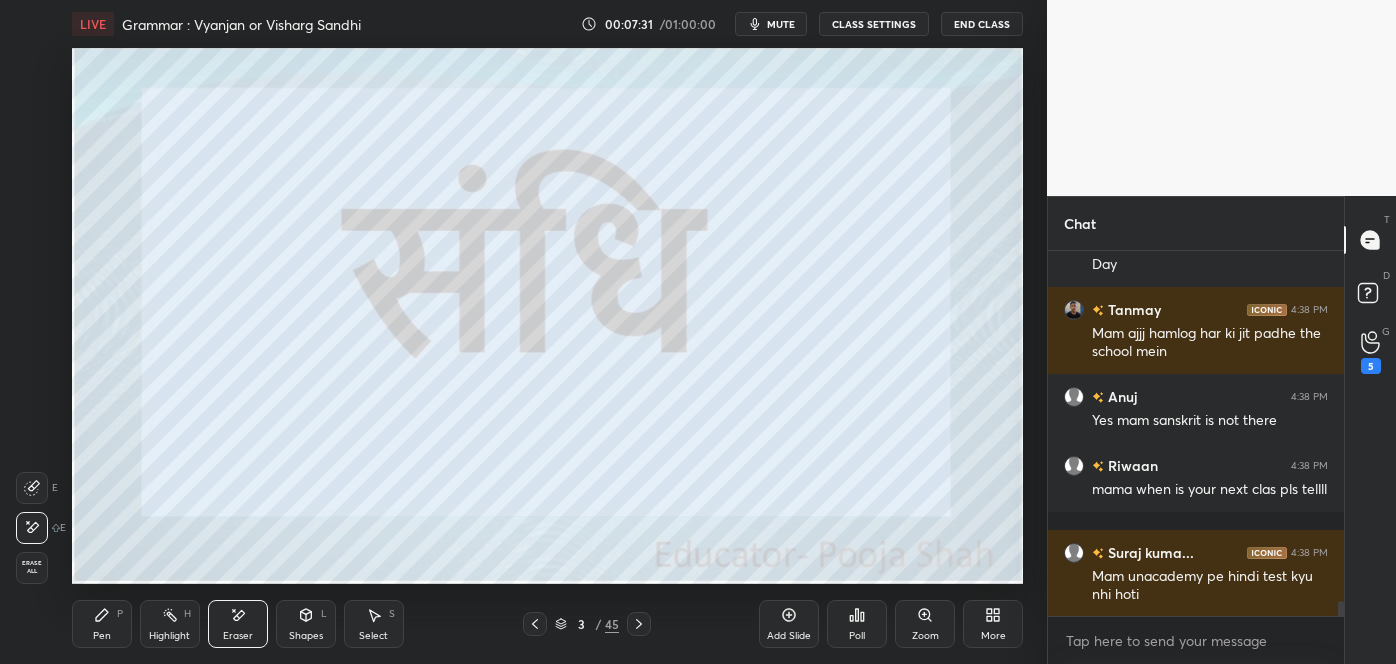 click on "Pen P" at bounding box center (102, 624) 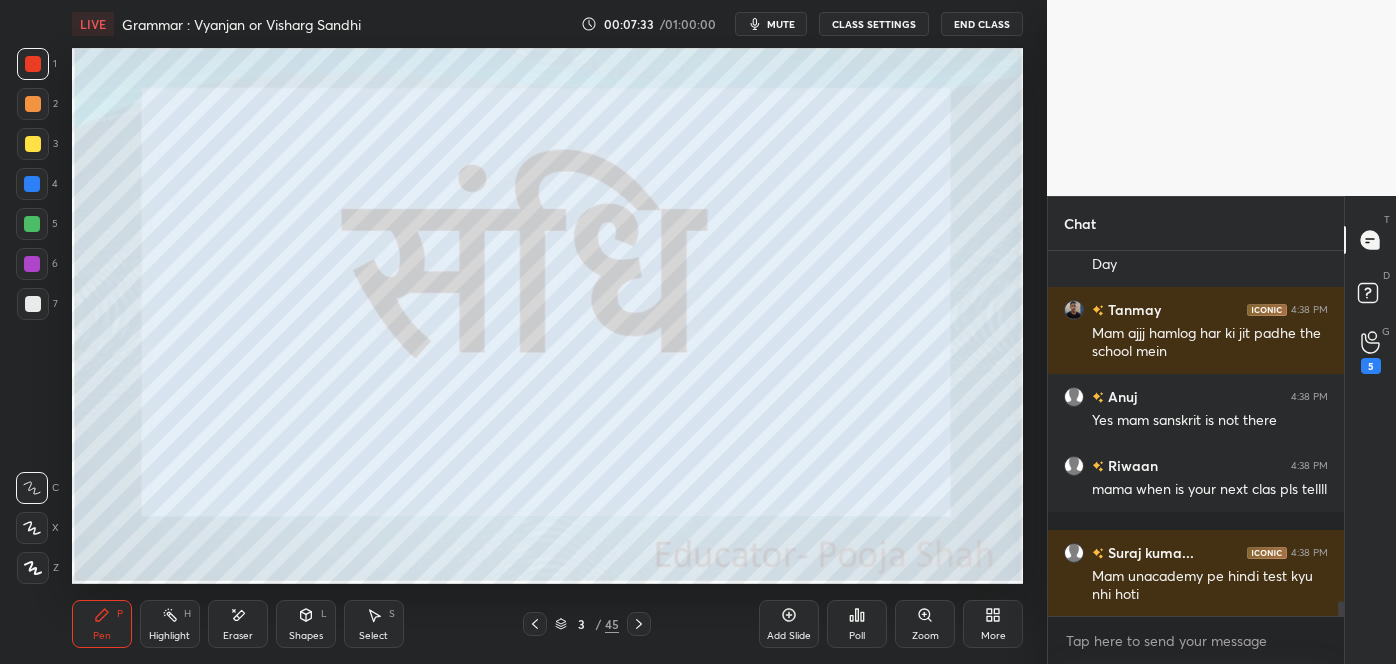 scroll, scrollTop: 8757, scrollLeft: 0, axis: vertical 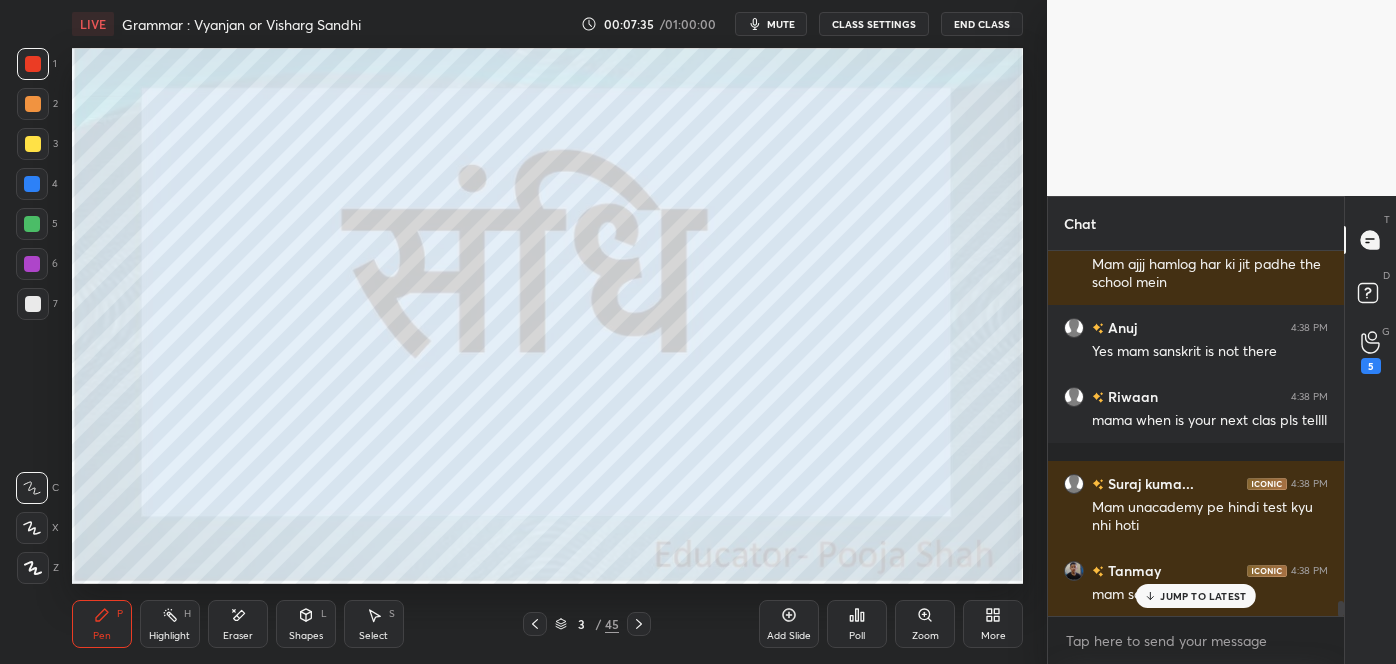 click on "JUMP TO LATEST" at bounding box center (1203, 596) 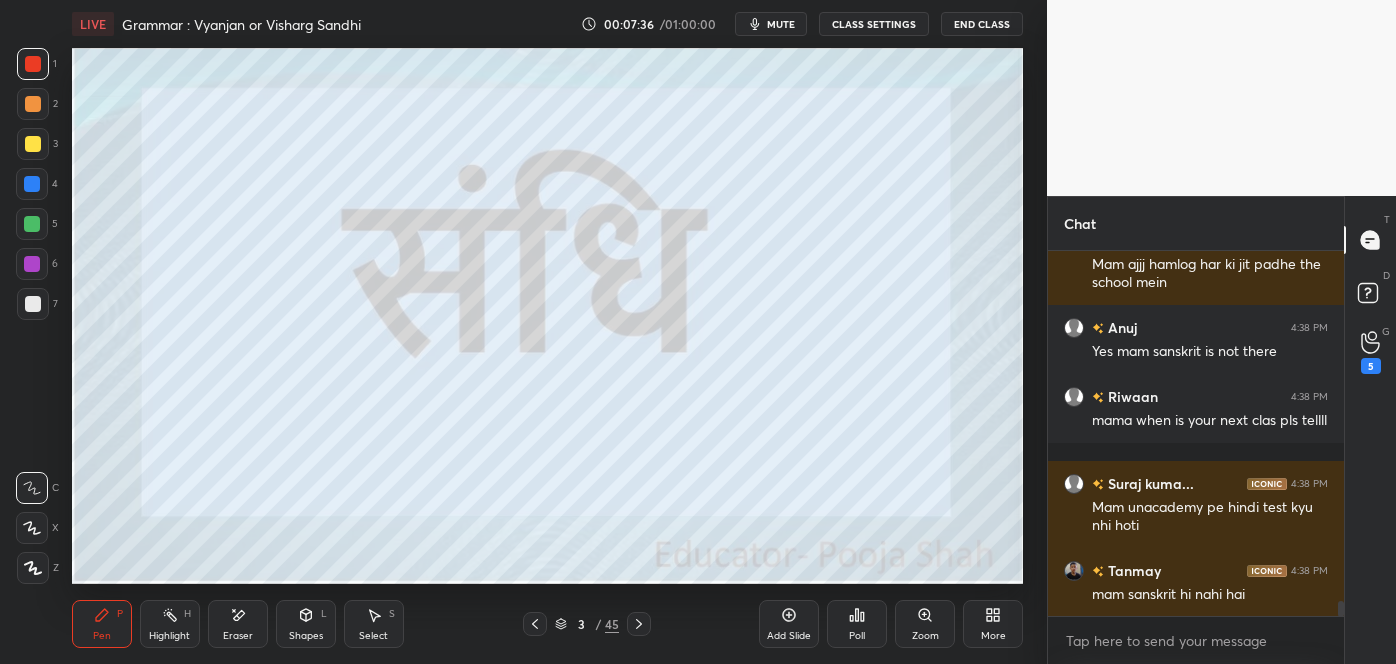 scroll, scrollTop: 8826, scrollLeft: 0, axis: vertical 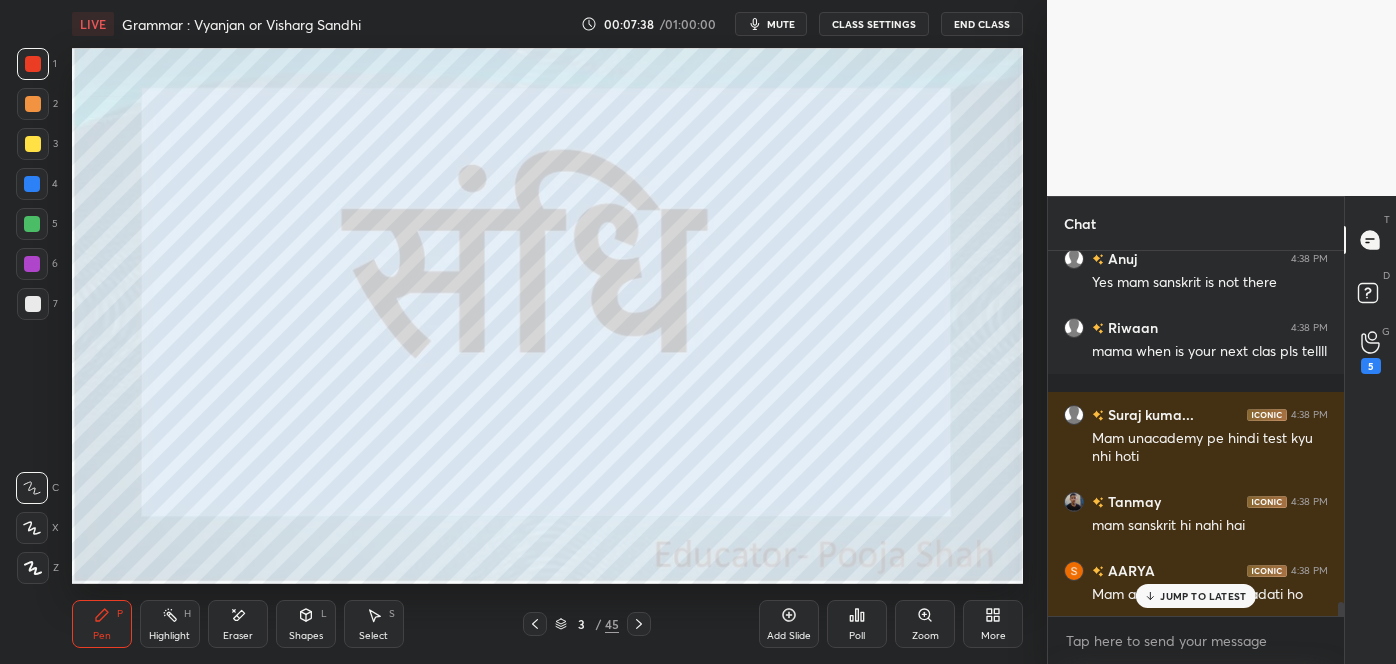 click on "JUMP TO LATEST" at bounding box center [1203, 596] 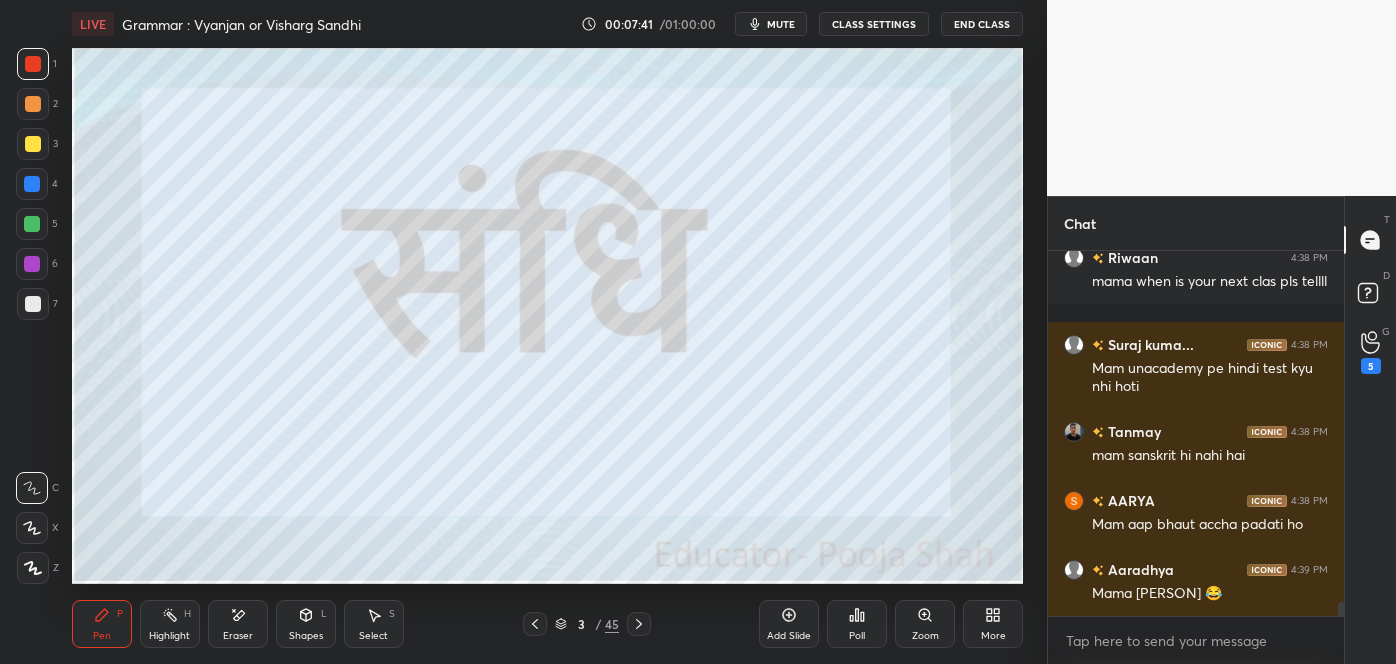 scroll, scrollTop: 8965, scrollLeft: 0, axis: vertical 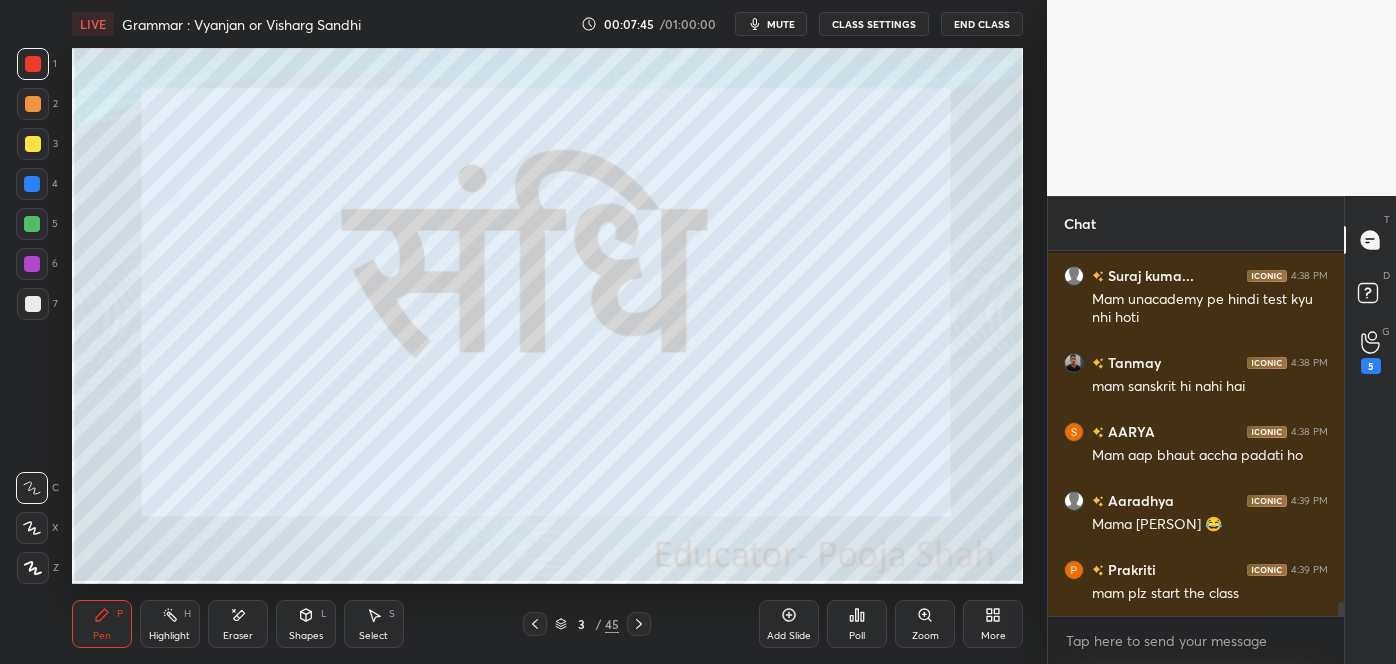 click at bounding box center [639, 624] 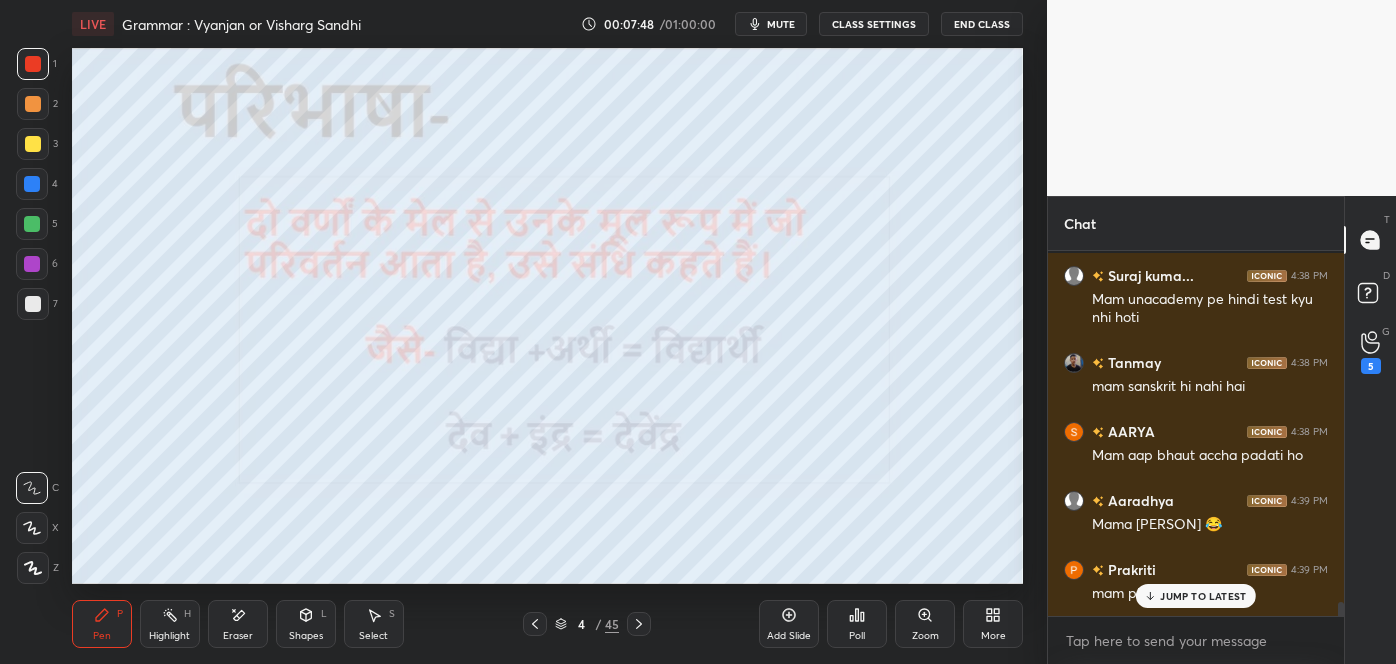 scroll, scrollTop: 9051, scrollLeft: 0, axis: vertical 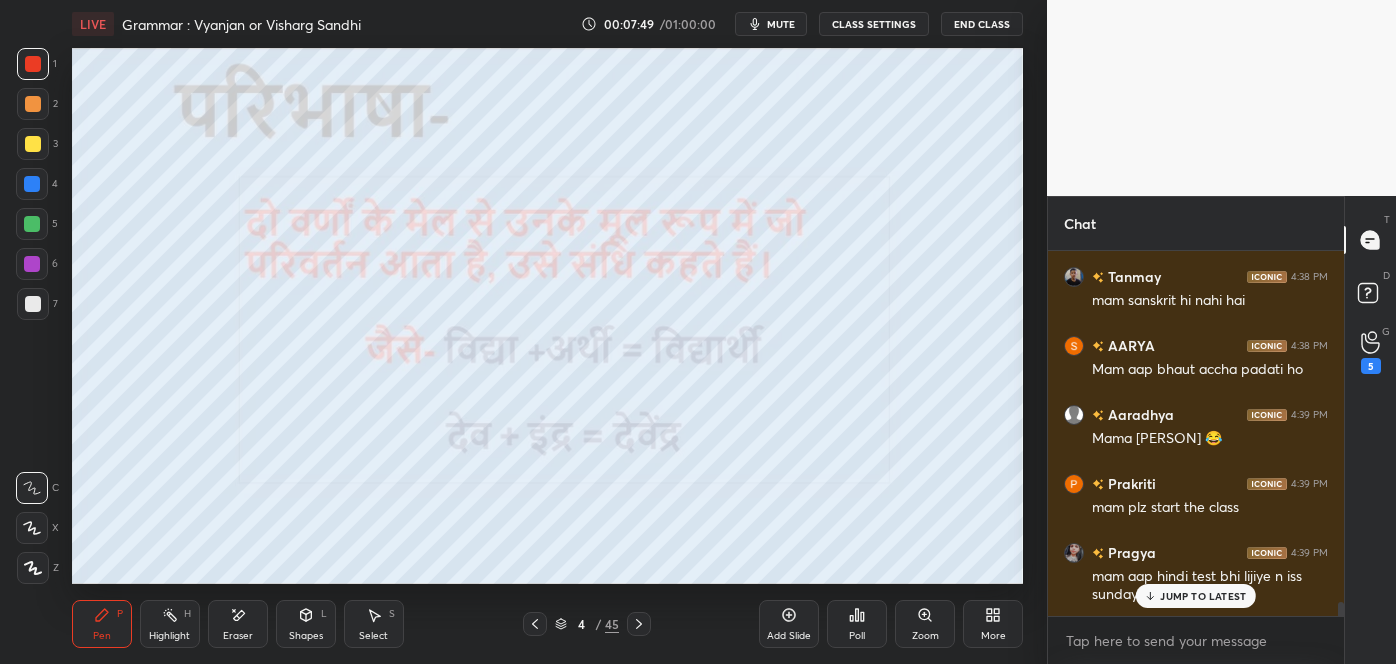 click 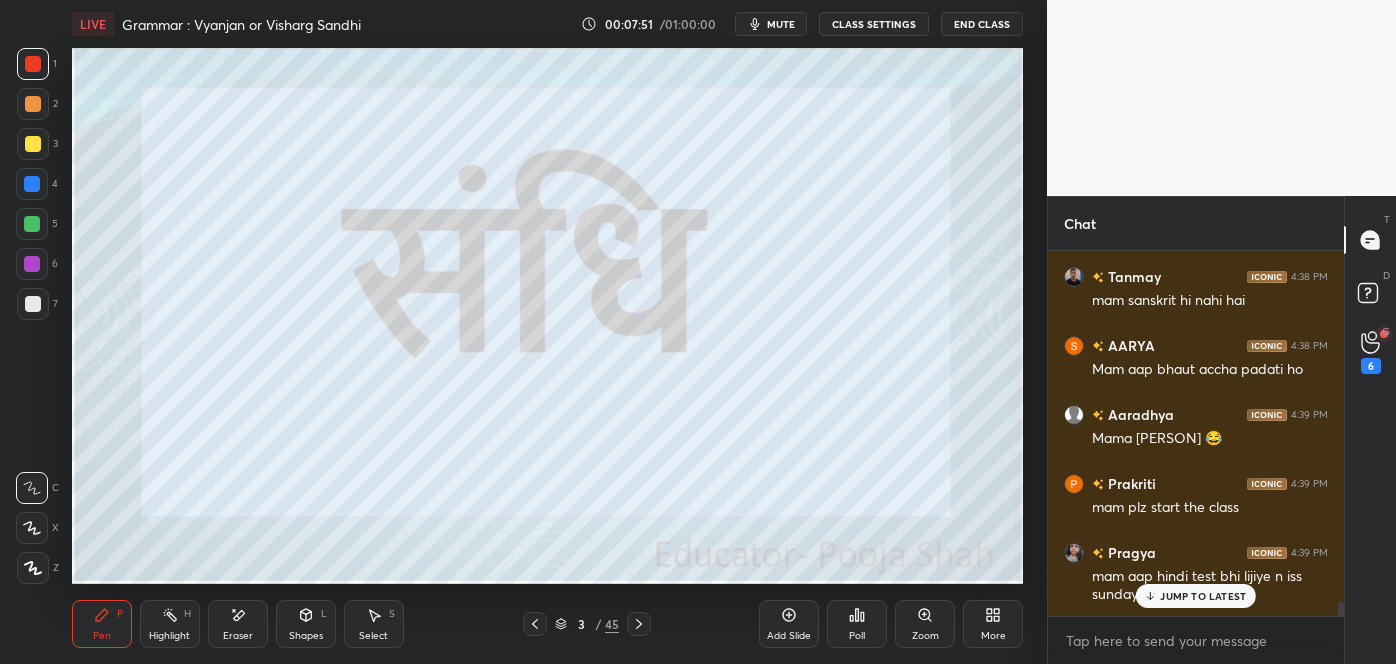 click on "JUMP TO LATEST" at bounding box center (1203, 596) 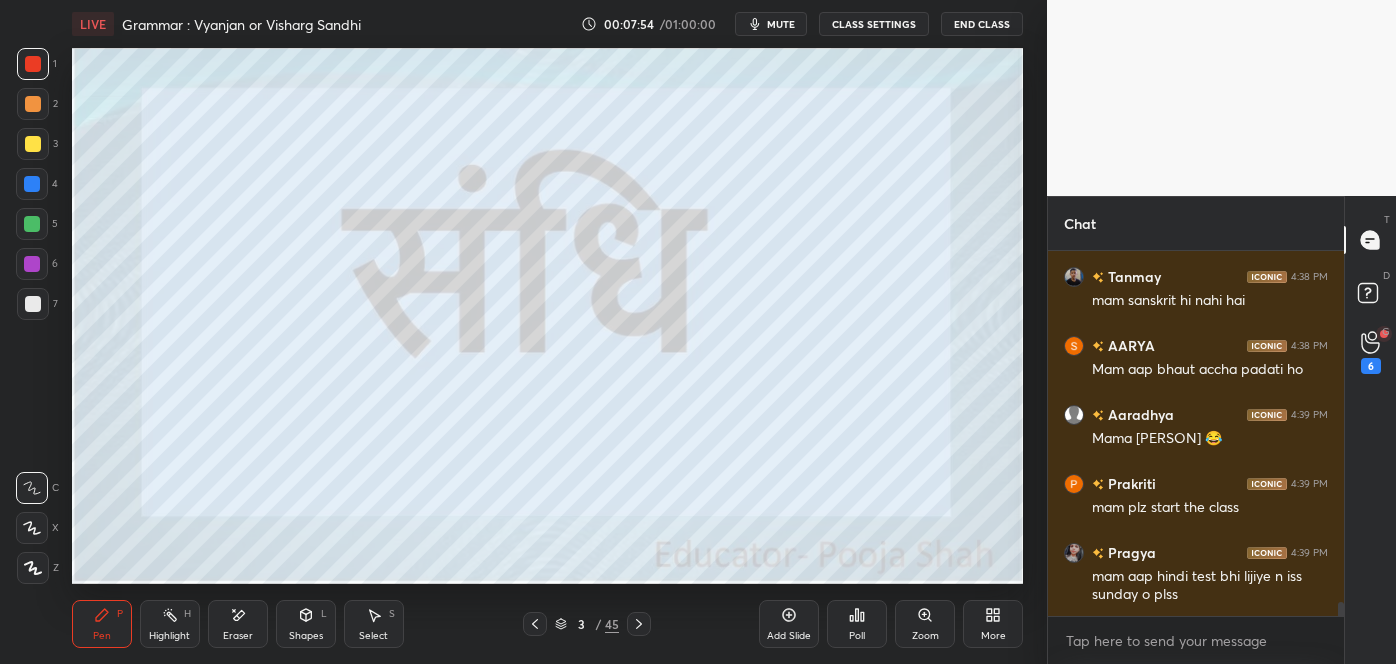 scroll, scrollTop: 9120, scrollLeft: 0, axis: vertical 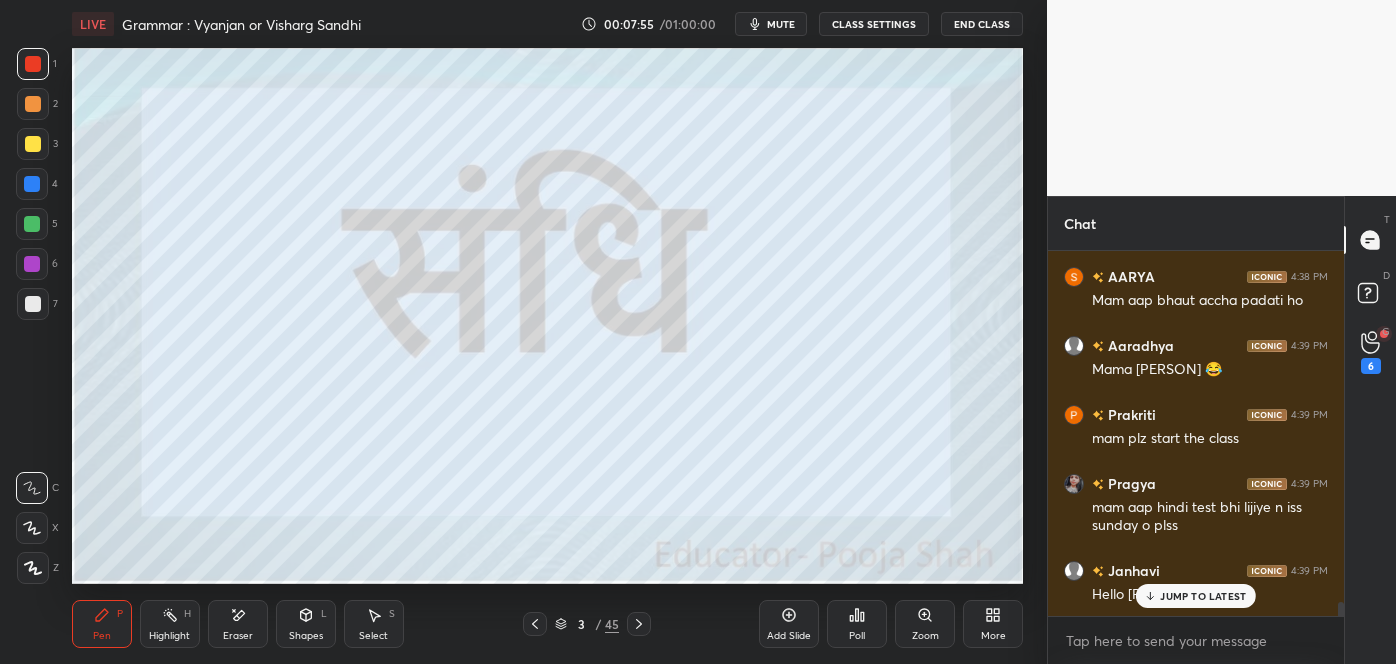 click 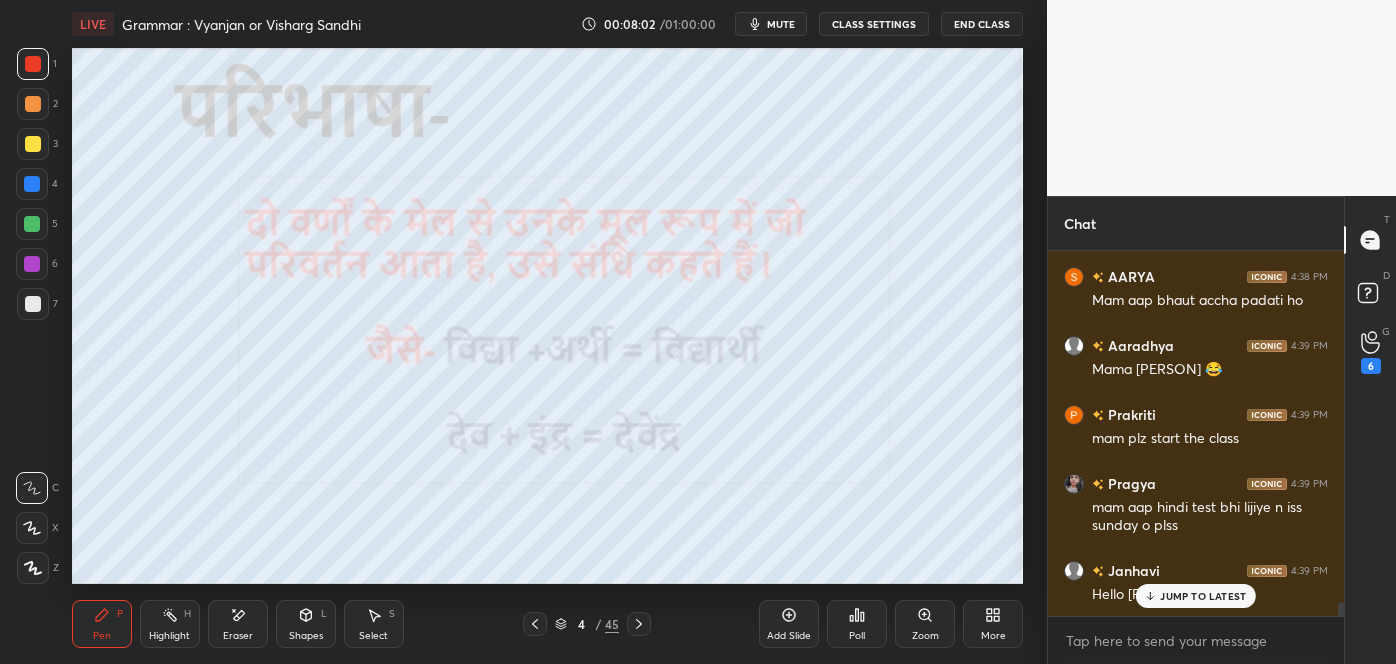 scroll, scrollTop: 9189, scrollLeft: 0, axis: vertical 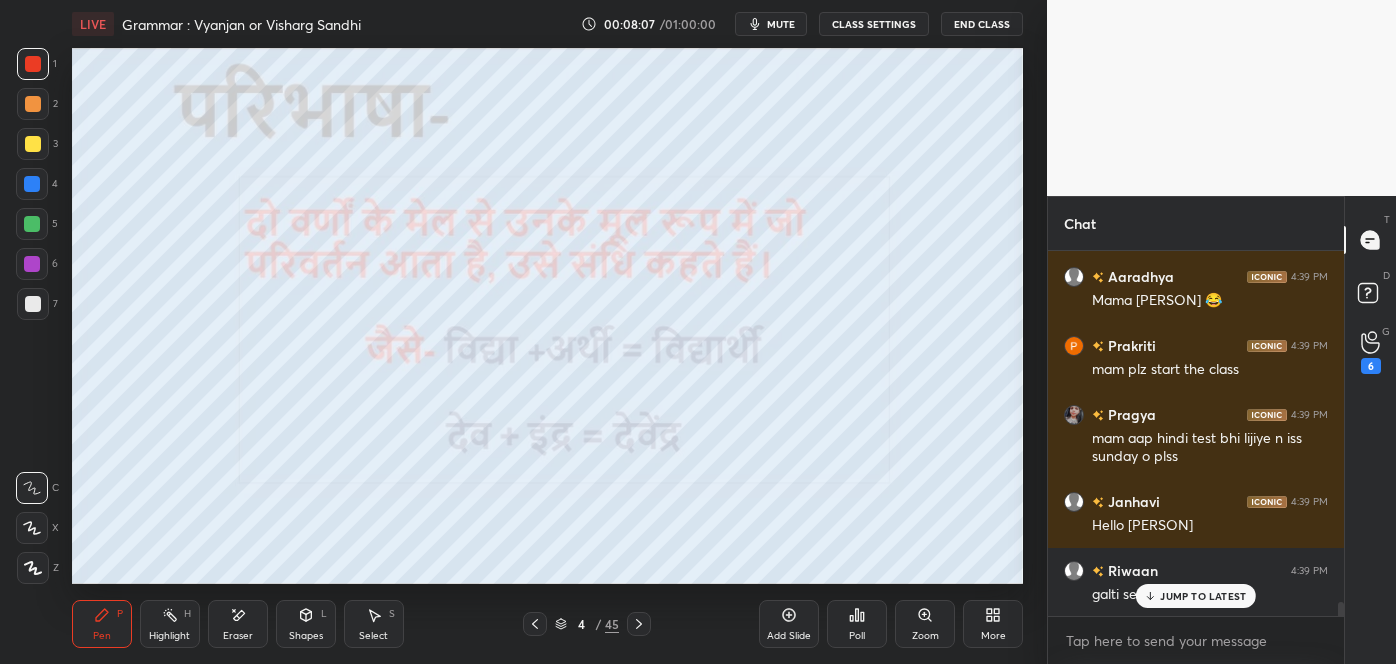 click 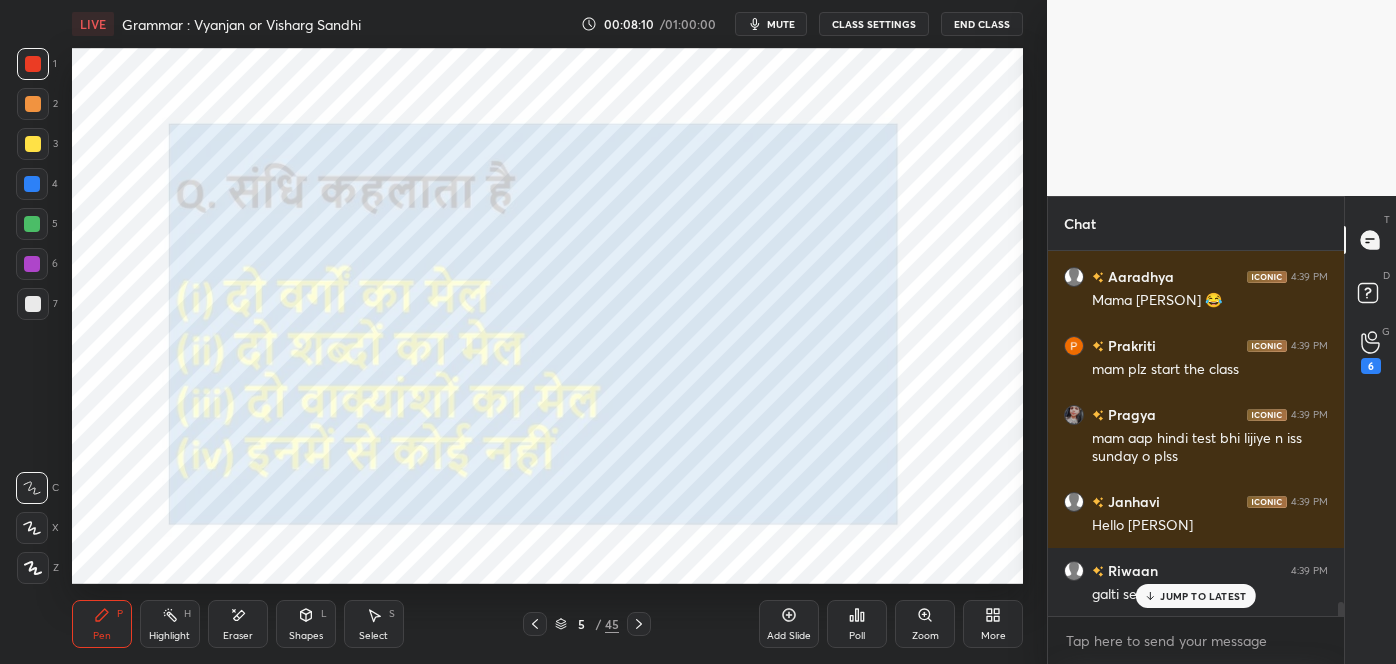 click 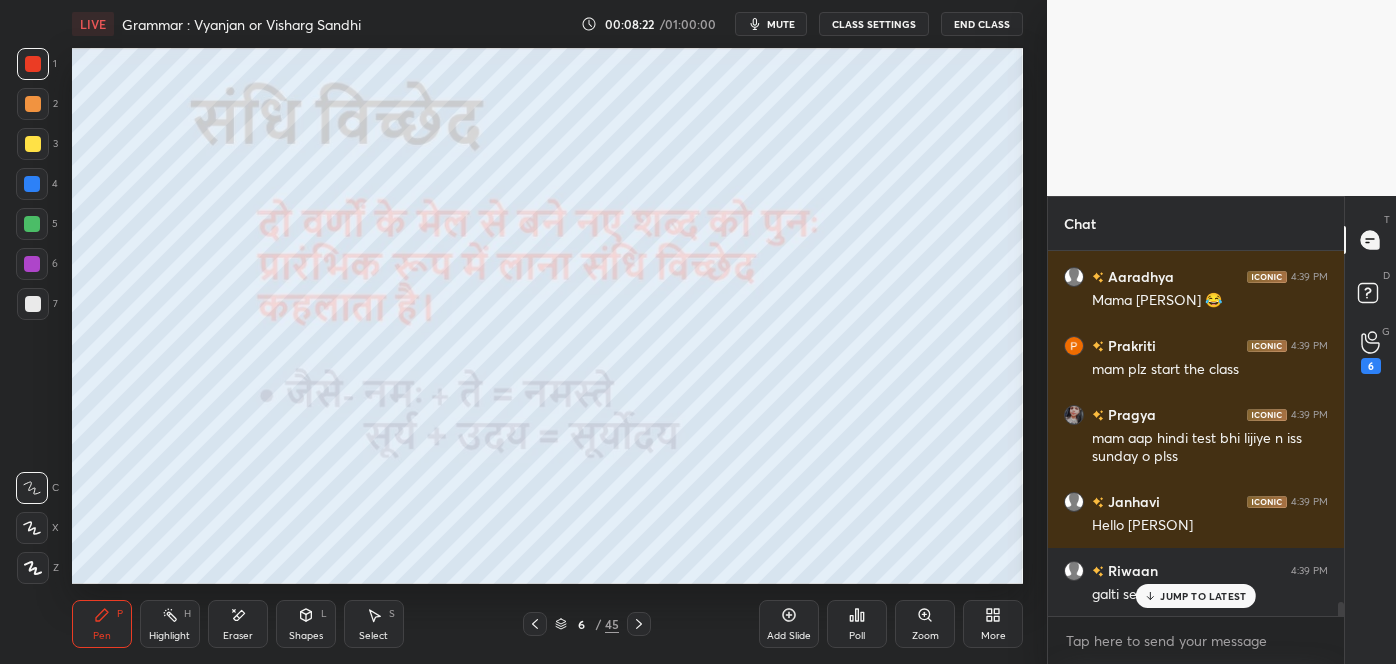 click at bounding box center (639, 624) 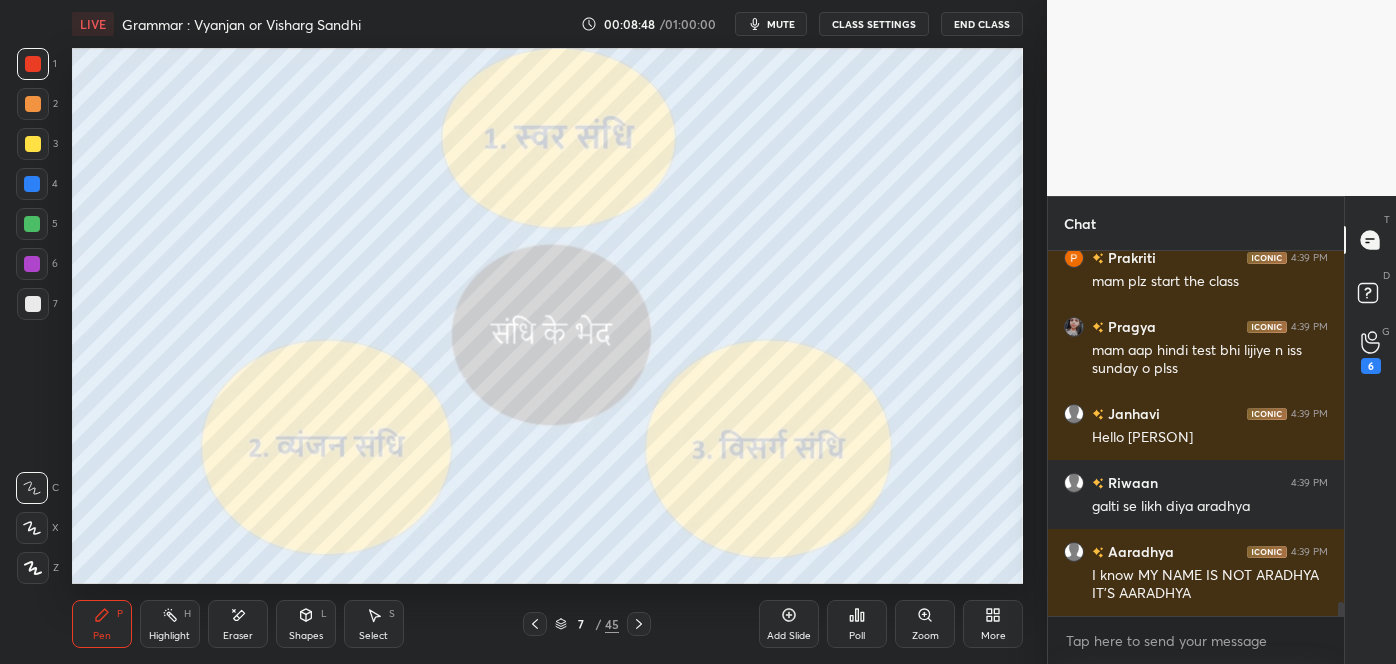 scroll, scrollTop: 9346, scrollLeft: 0, axis: vertical 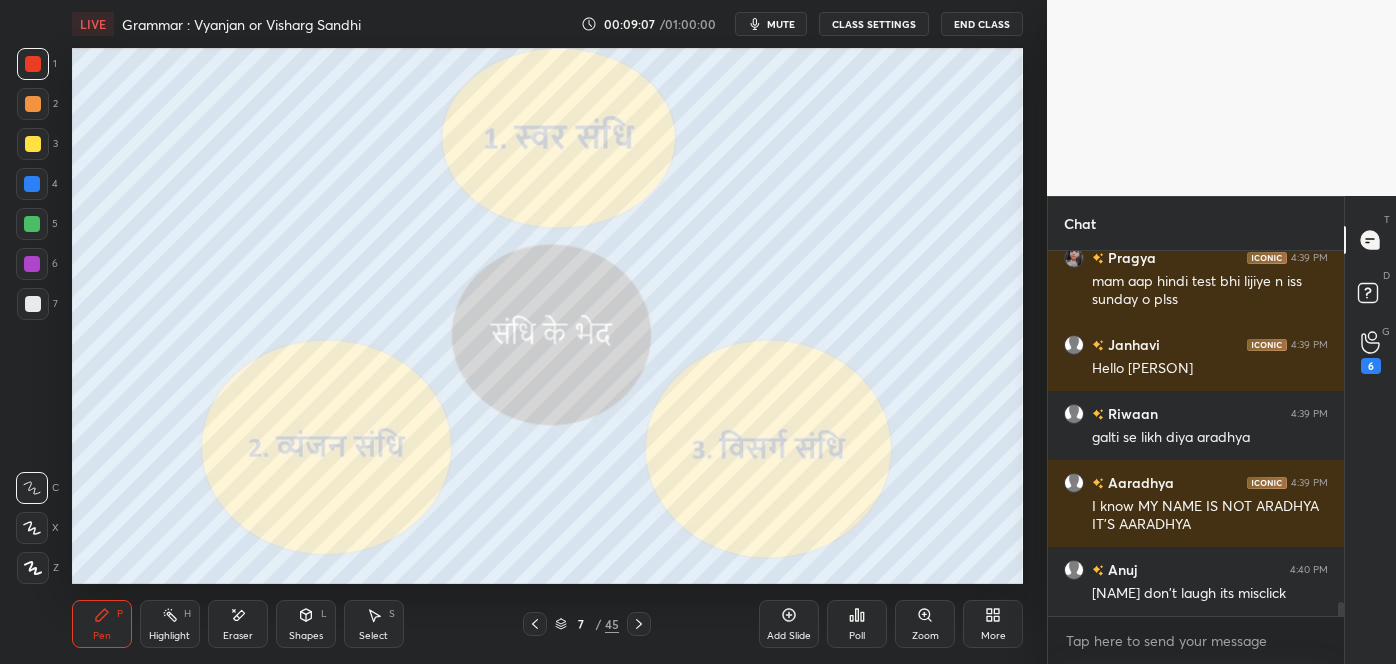 click at bounding box center [639, 624] 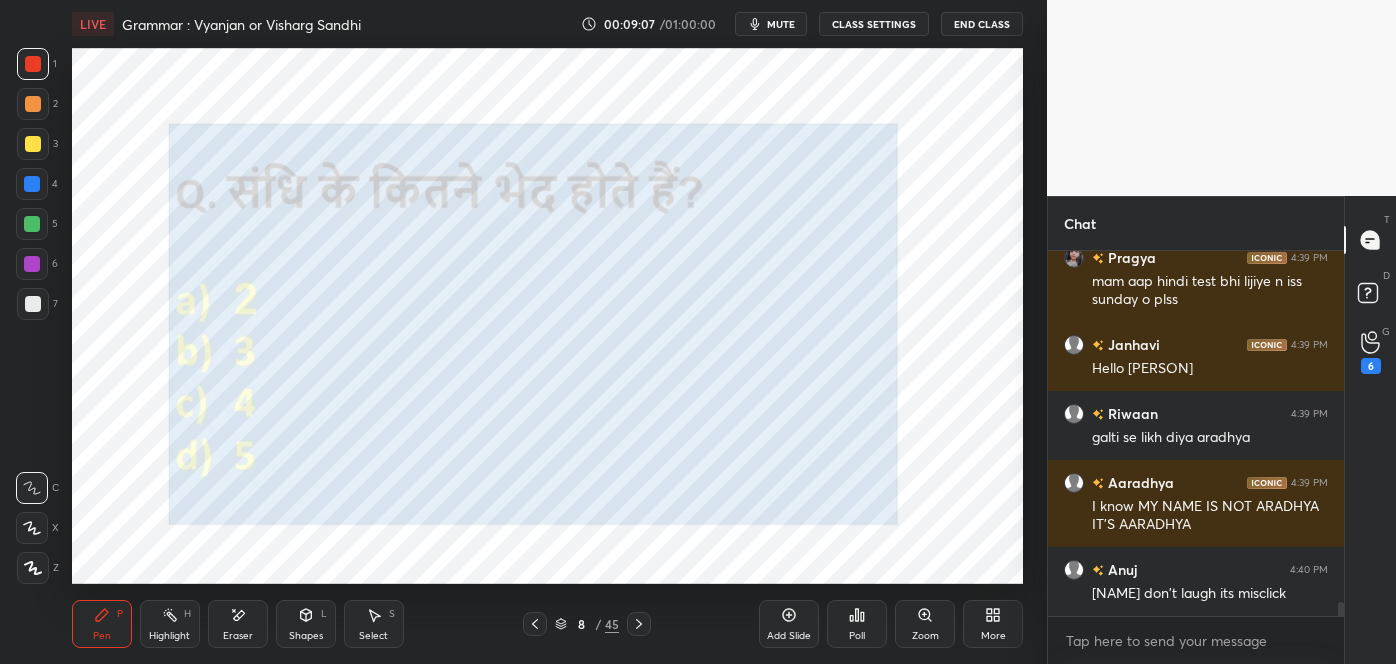 click at bounding box center (639, 624) 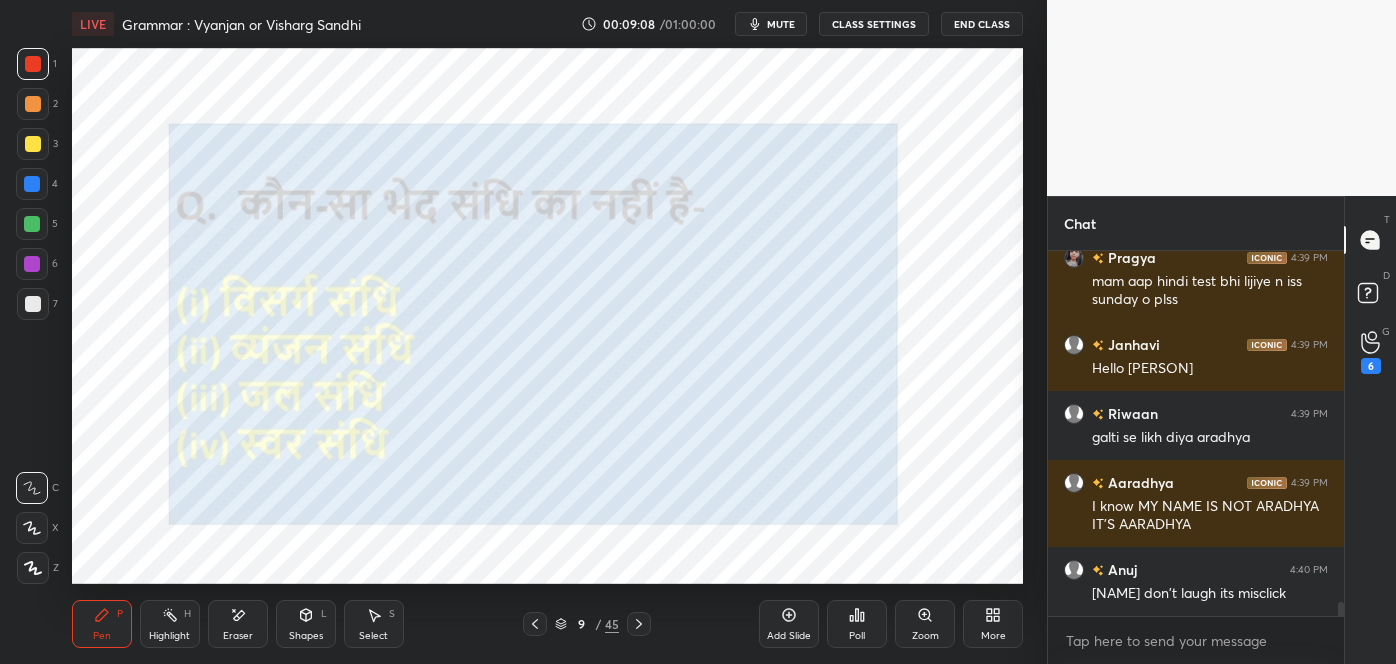 click at bounding box center (639, 624) 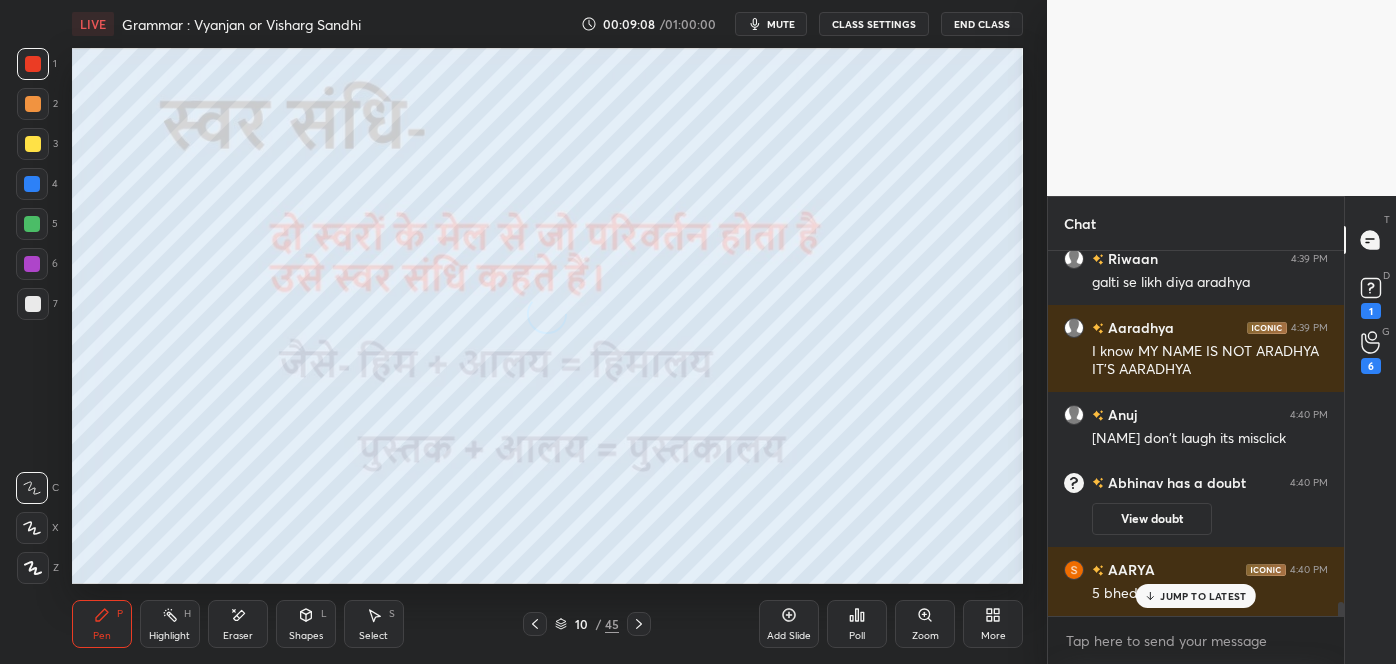 scroll, scrollTop: 9131, scrollLeft: 0, axis: vertical 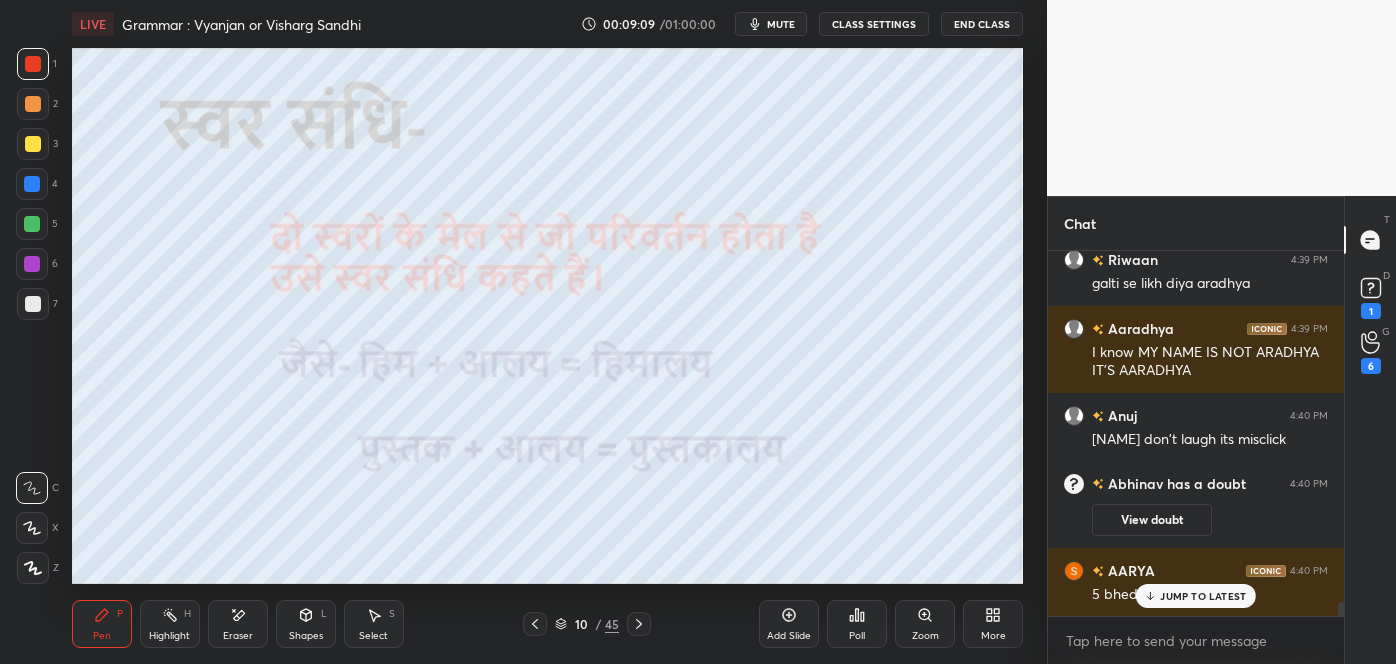 click 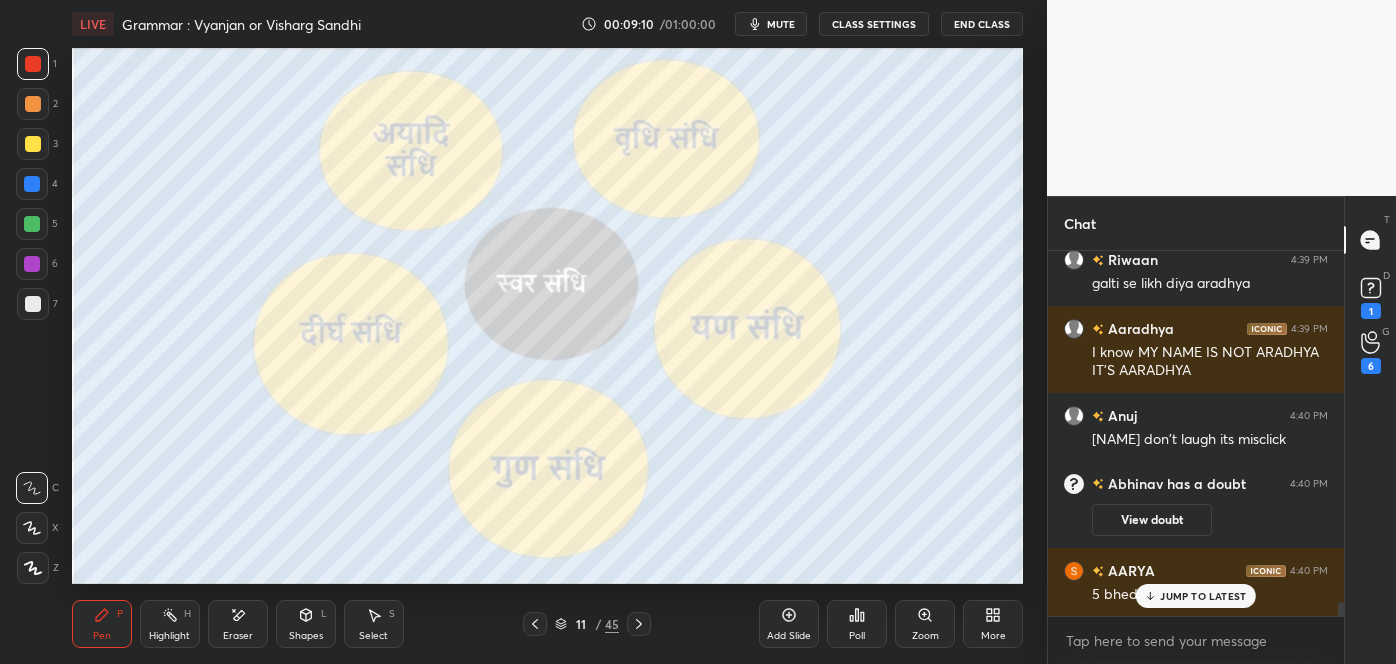 click at bounding box center (535, 624) 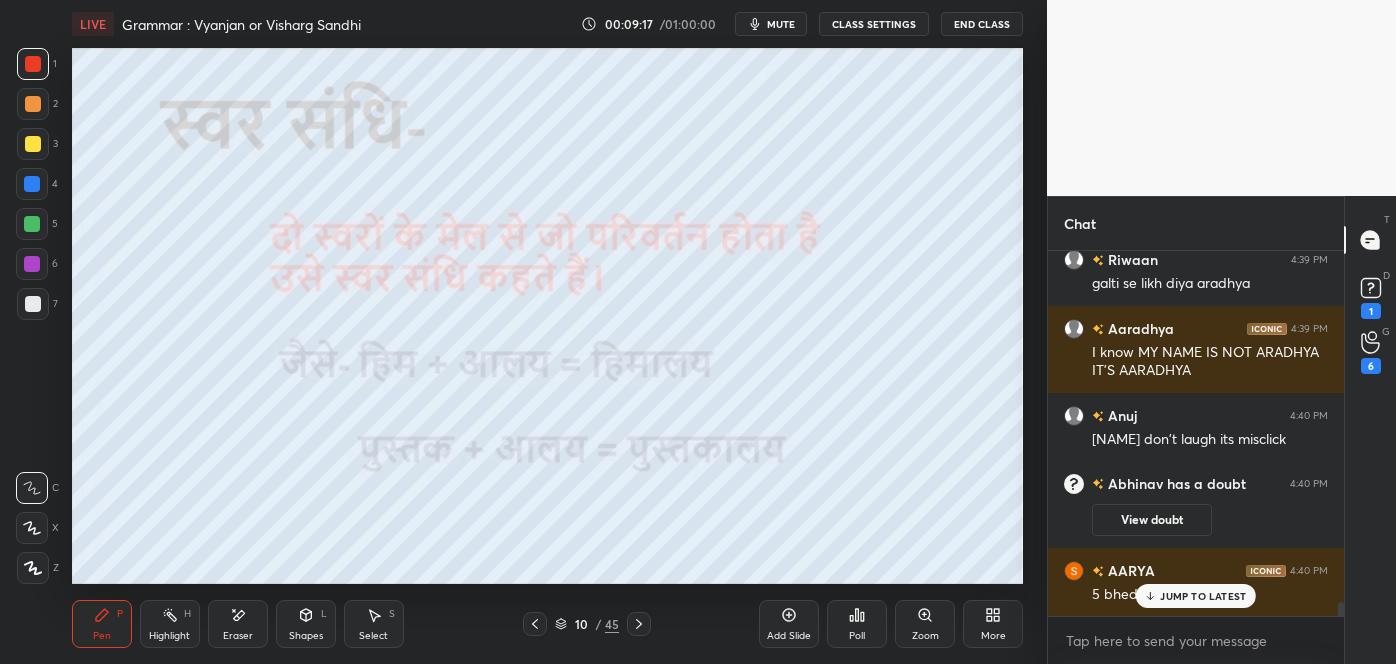click 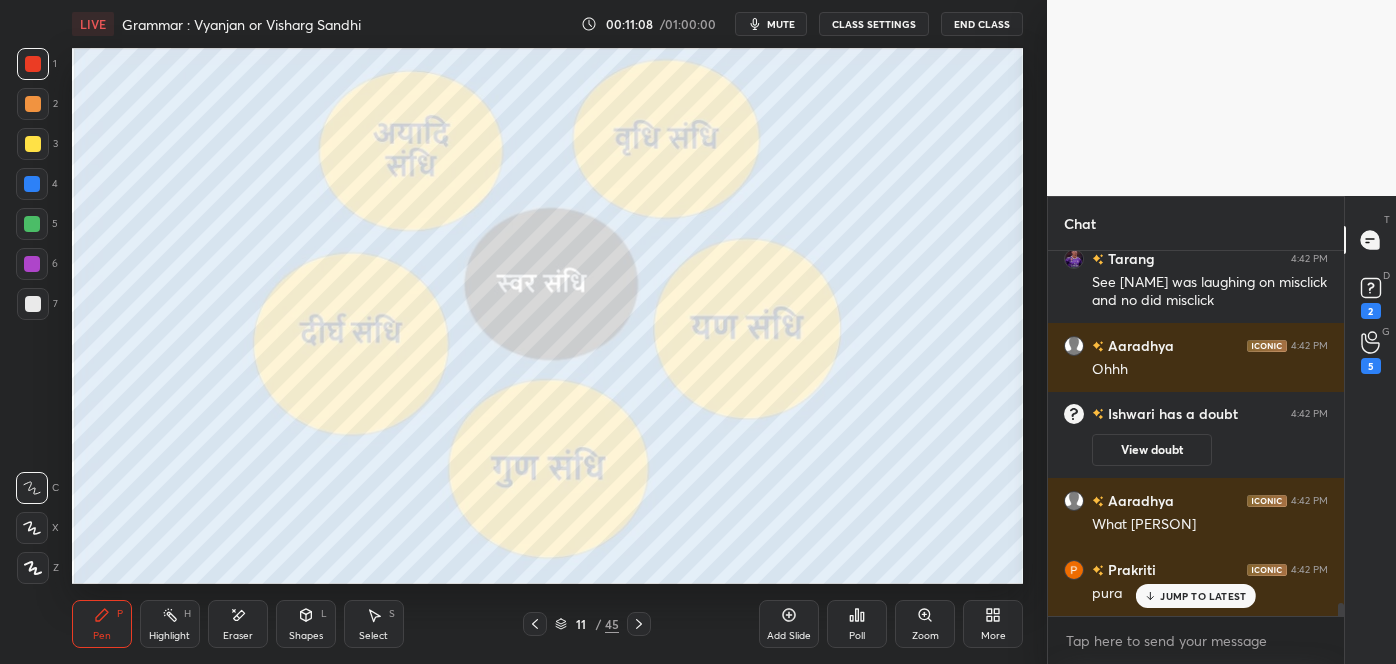 scroll, scrollTop: 10099, scrollLeft: 0, axis: vertical 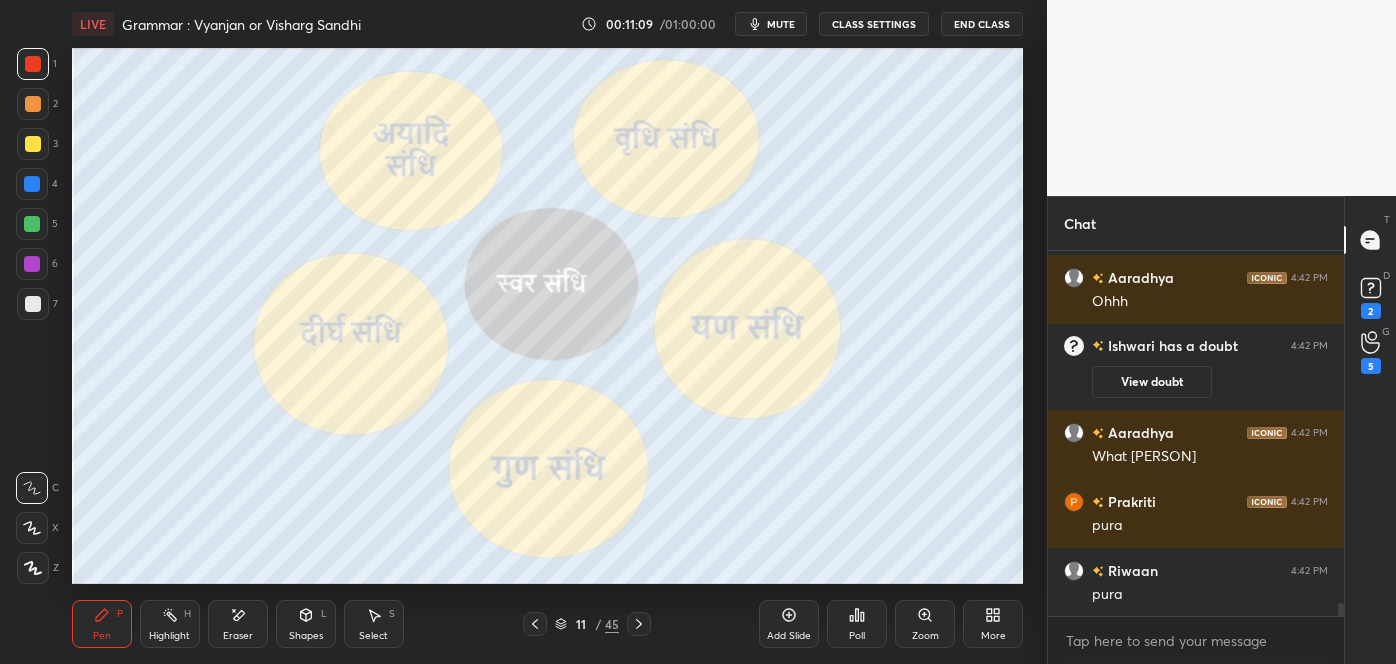 click on "Eraser" at bounding box center (238, 624) 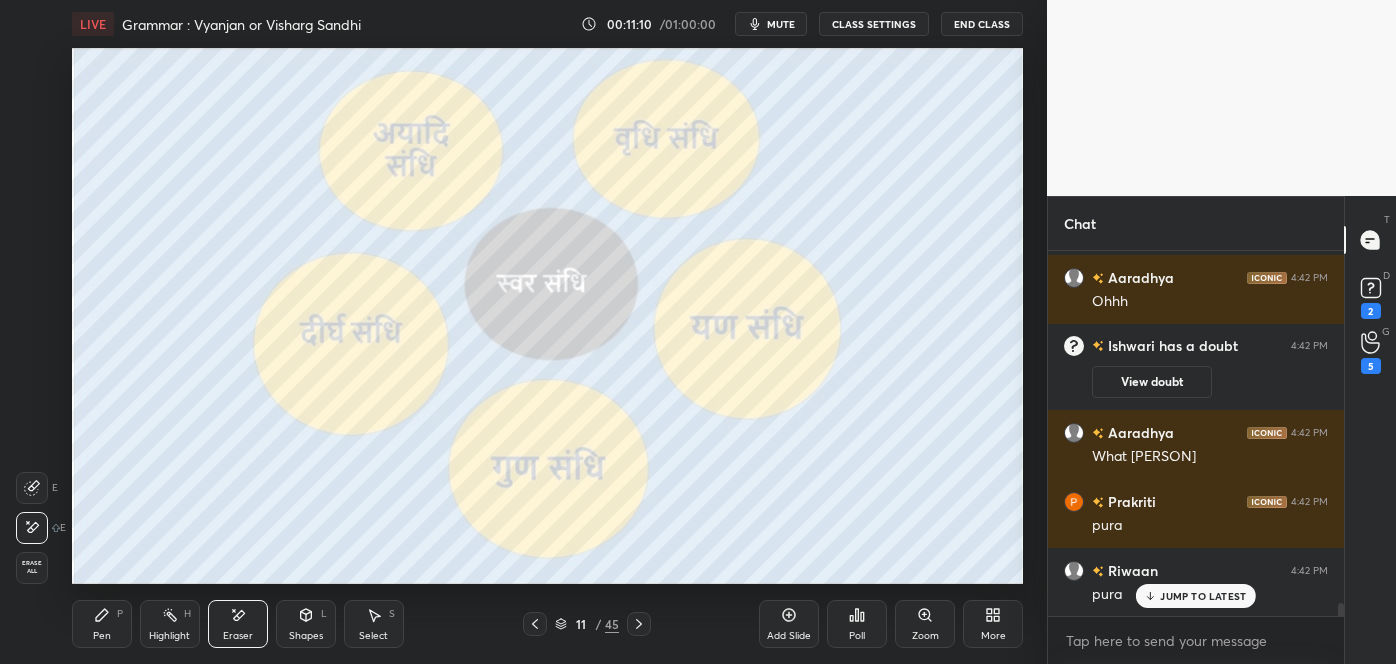 scroll, scrollTop: 10168, scrollLeft: 0, axis: vertical 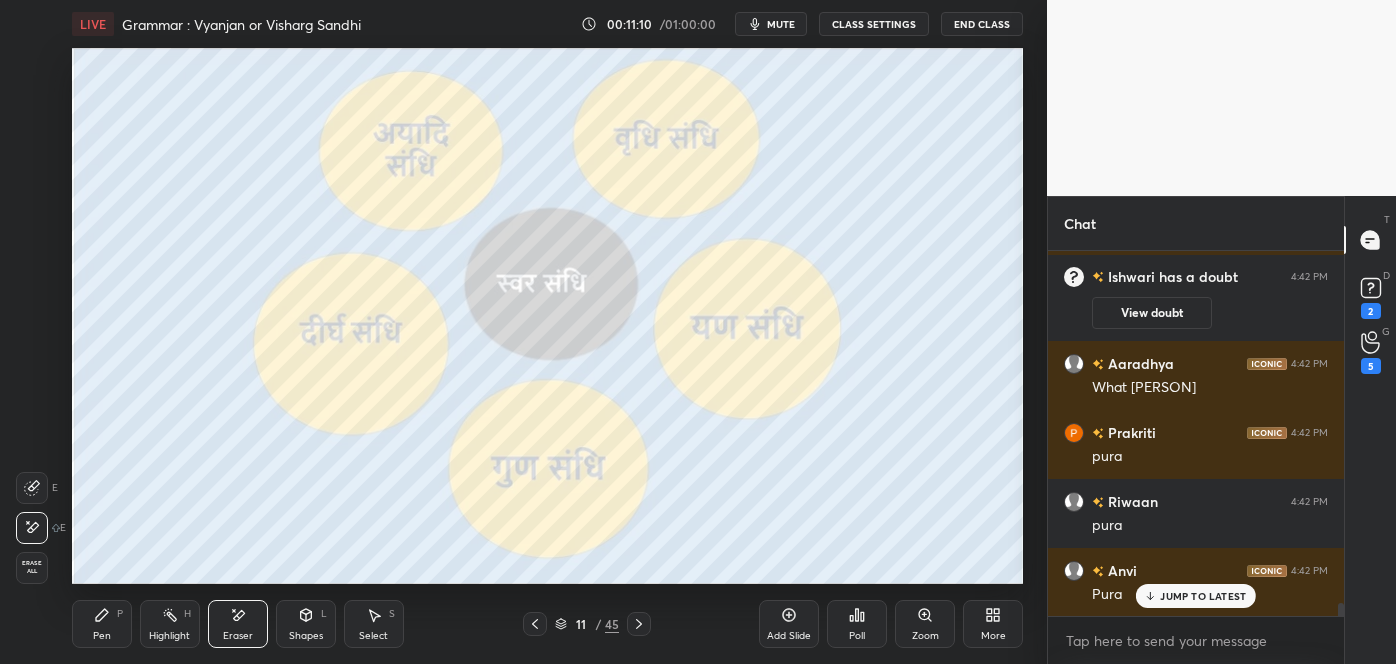 click on "Pen" at bounding box center (102, 636) 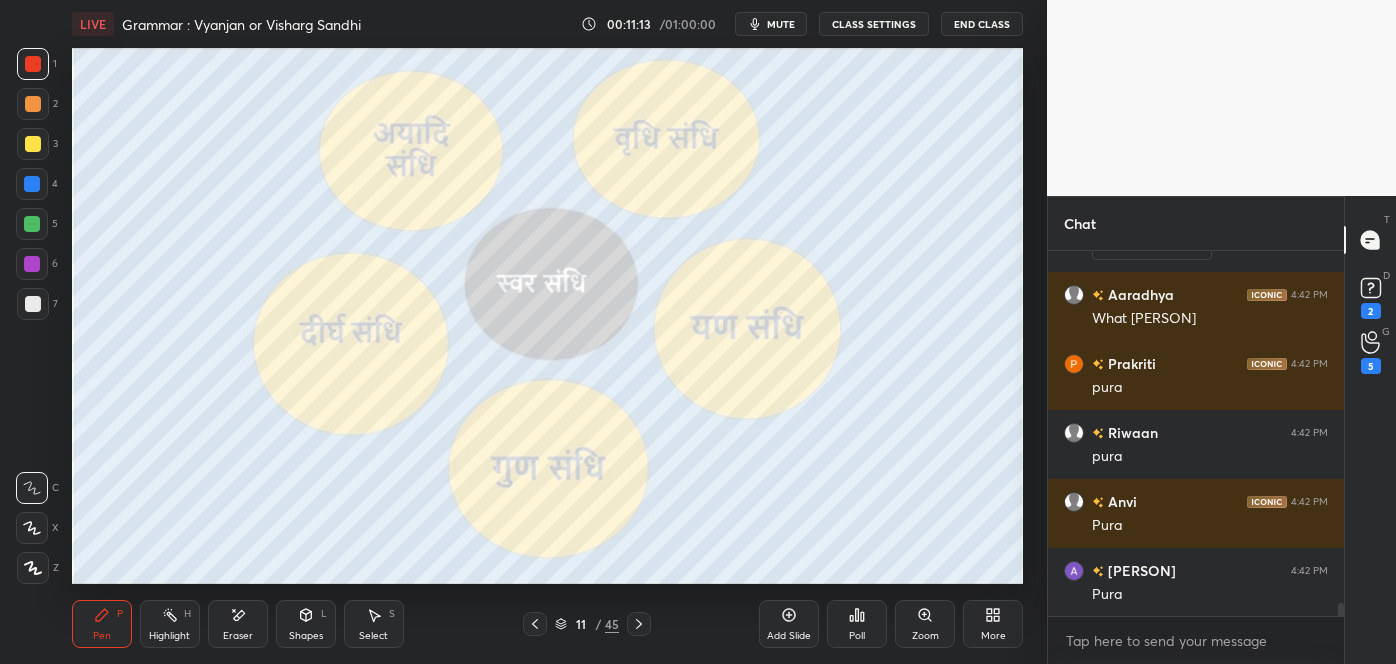 scroll, scrollTop: 10306, scrollLeft: 0, axis: vertical 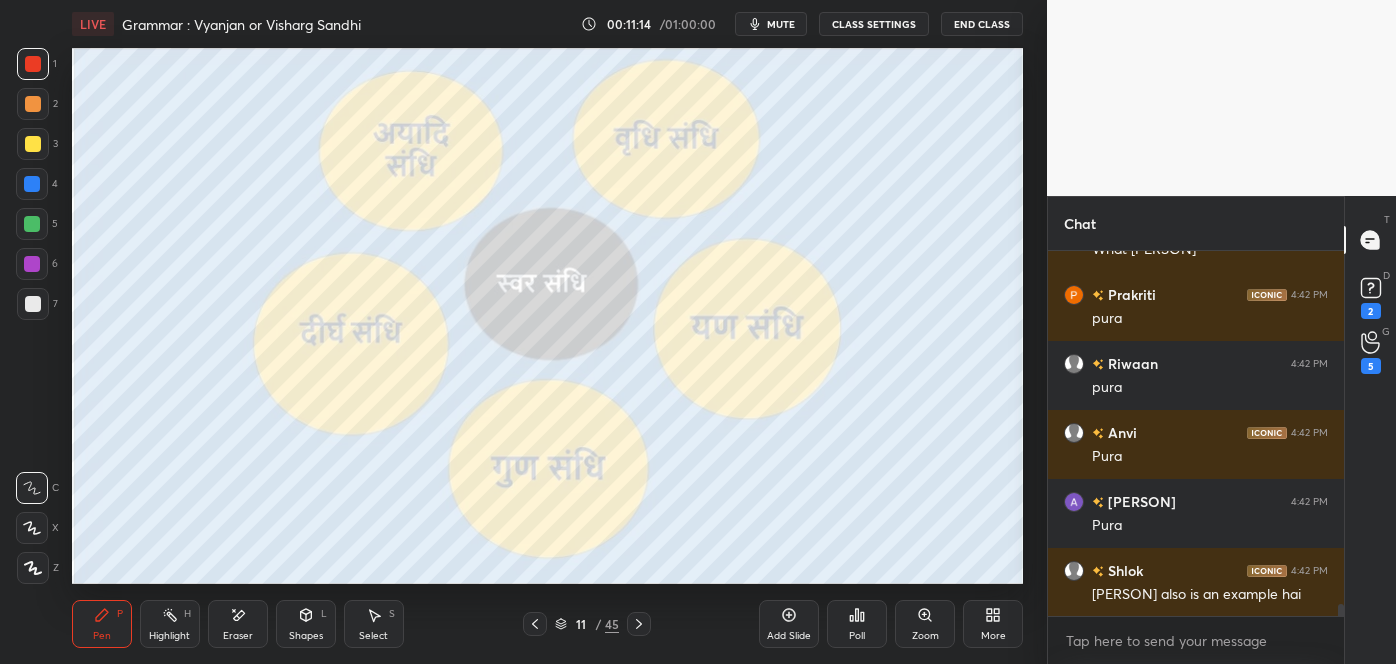 click 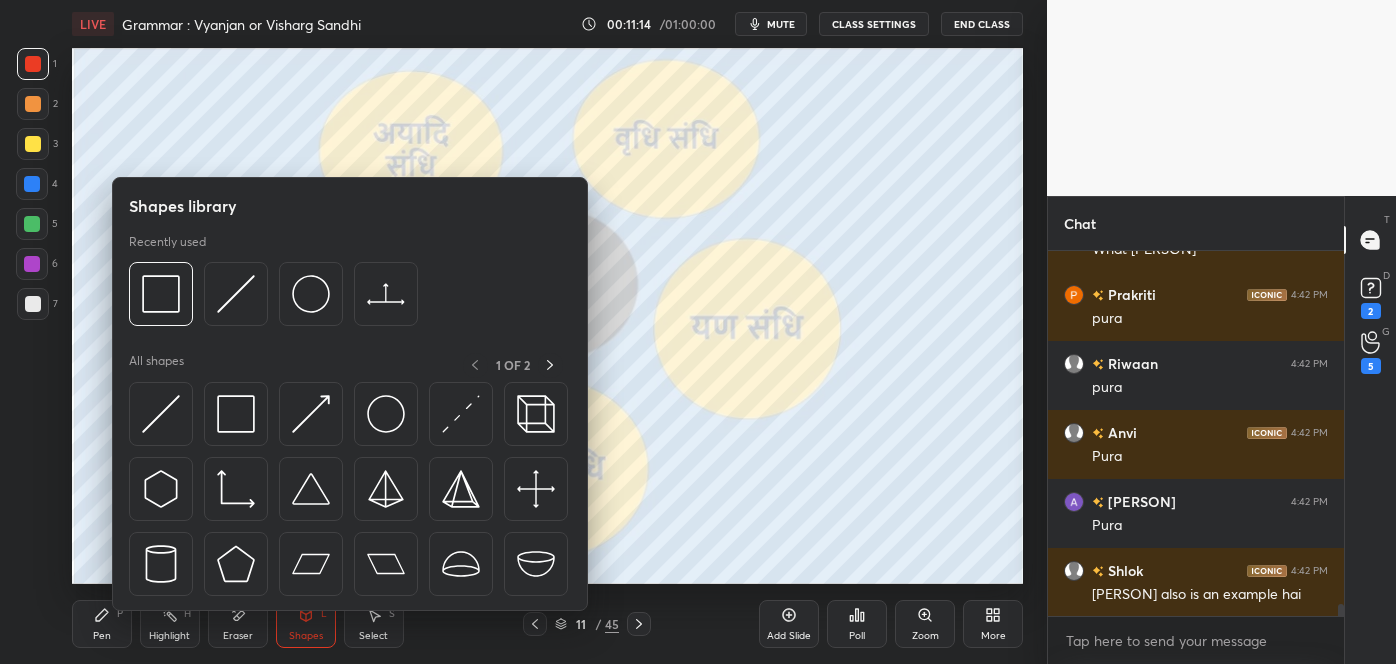 scroll, scrollTop: 10376, scrollLeft: 0, axis: vertical 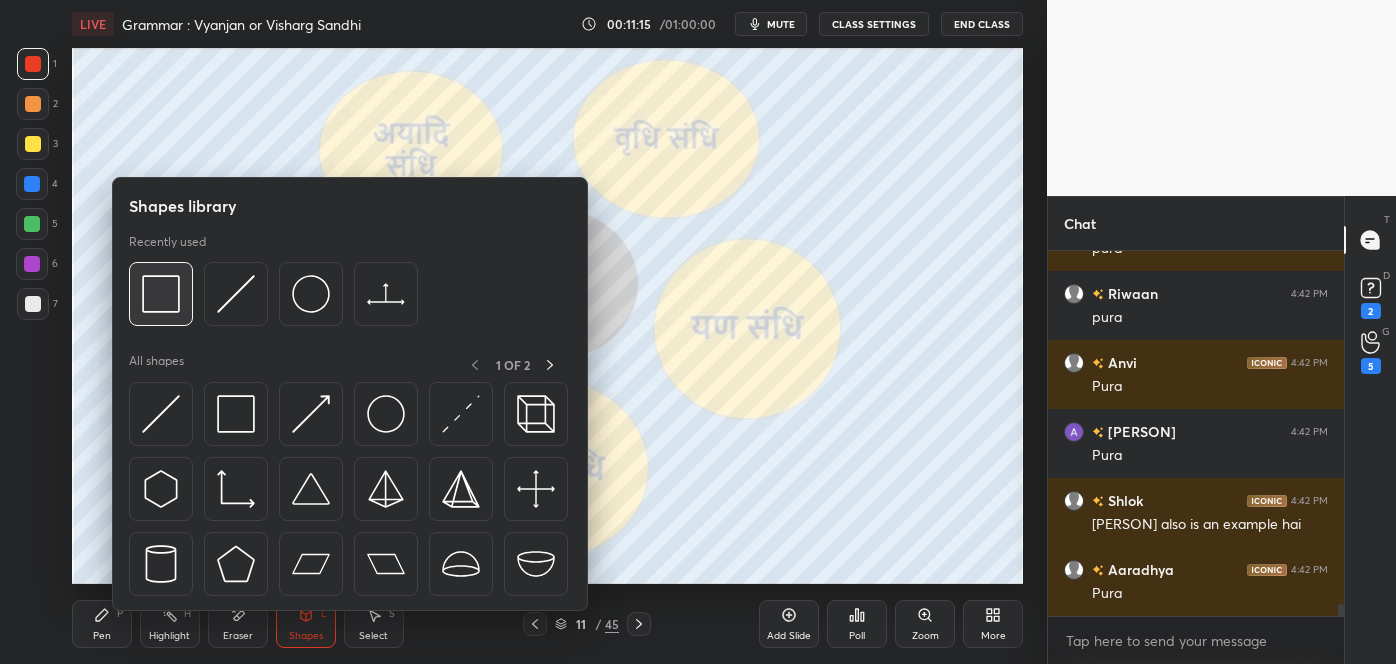 click at bounding box center [161, 294] 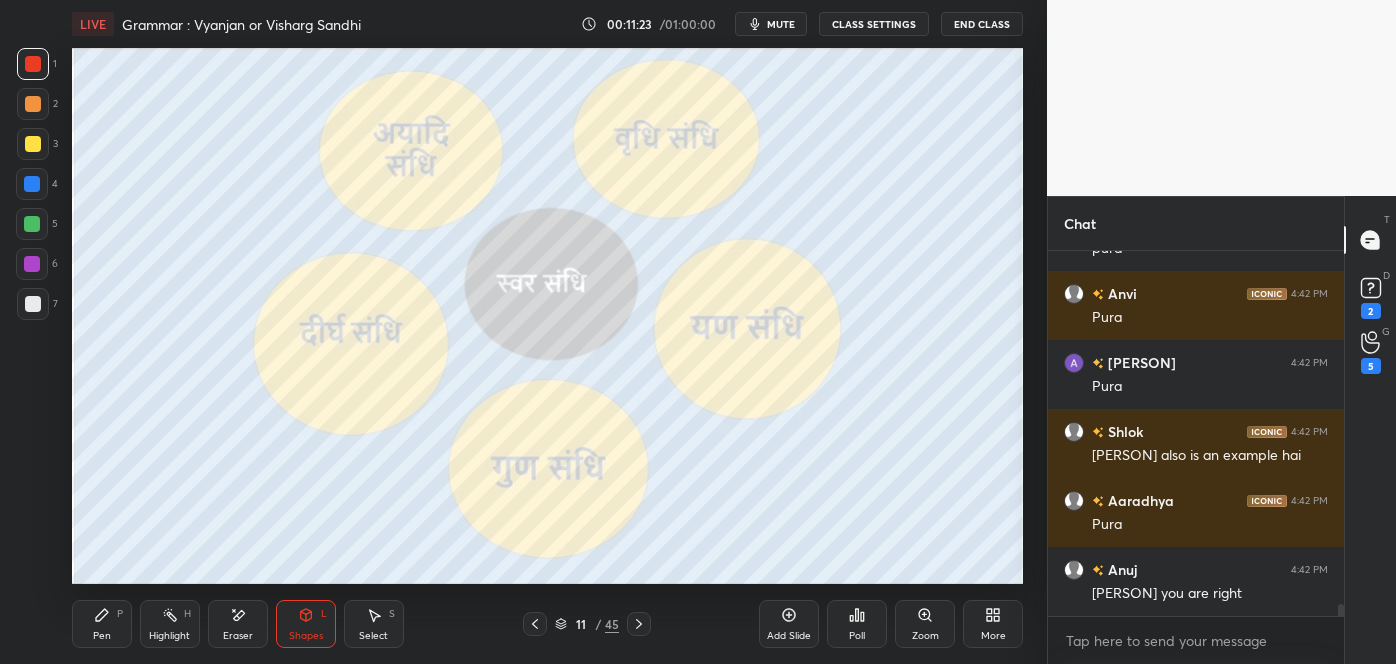 scroll, scrollTop: 10531, scrollLeft: 0, axis: vertical 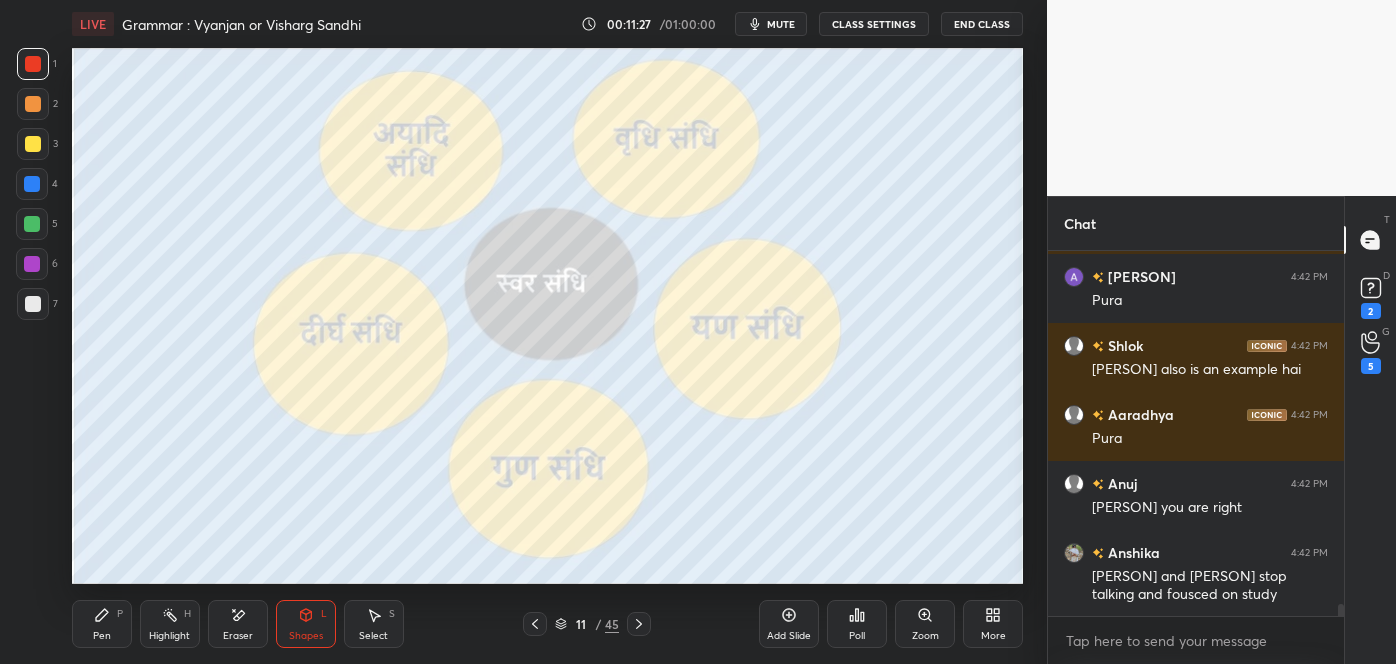 click on "Pen P" at bounding box center [102, 624] 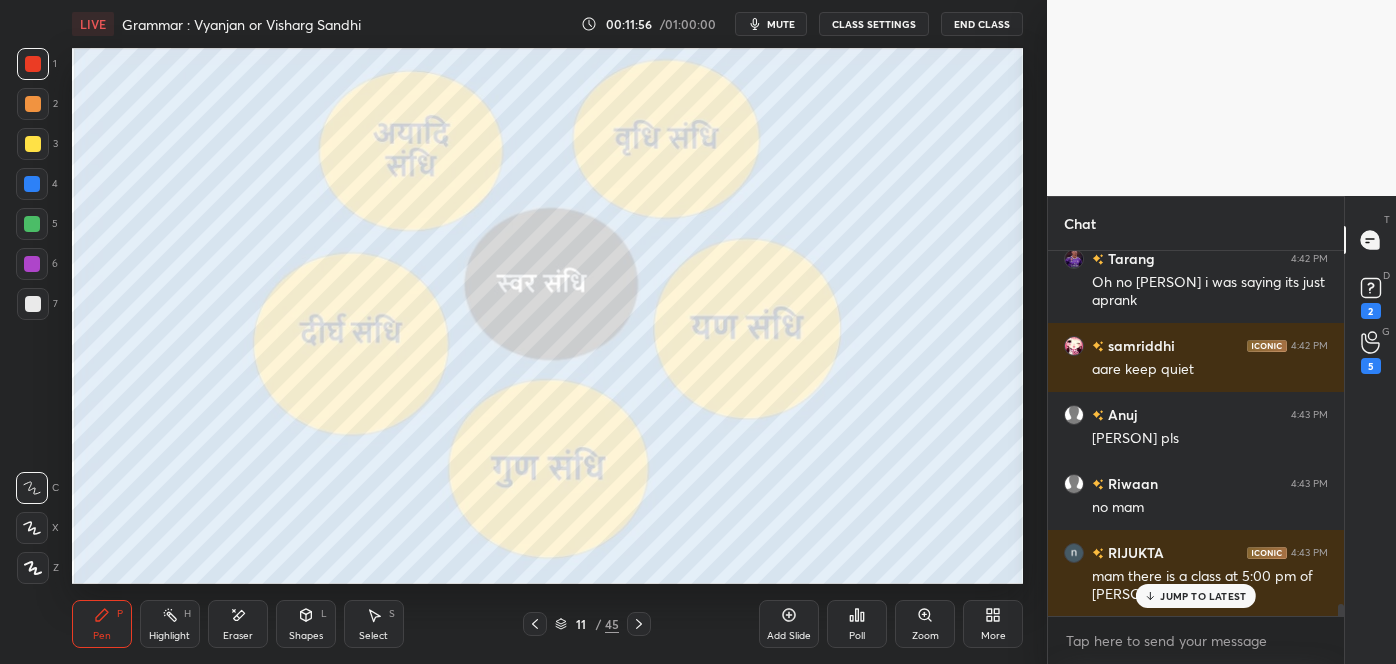 scroll, scrollTop: 10981, scrollLeft: 0, axis: vertical 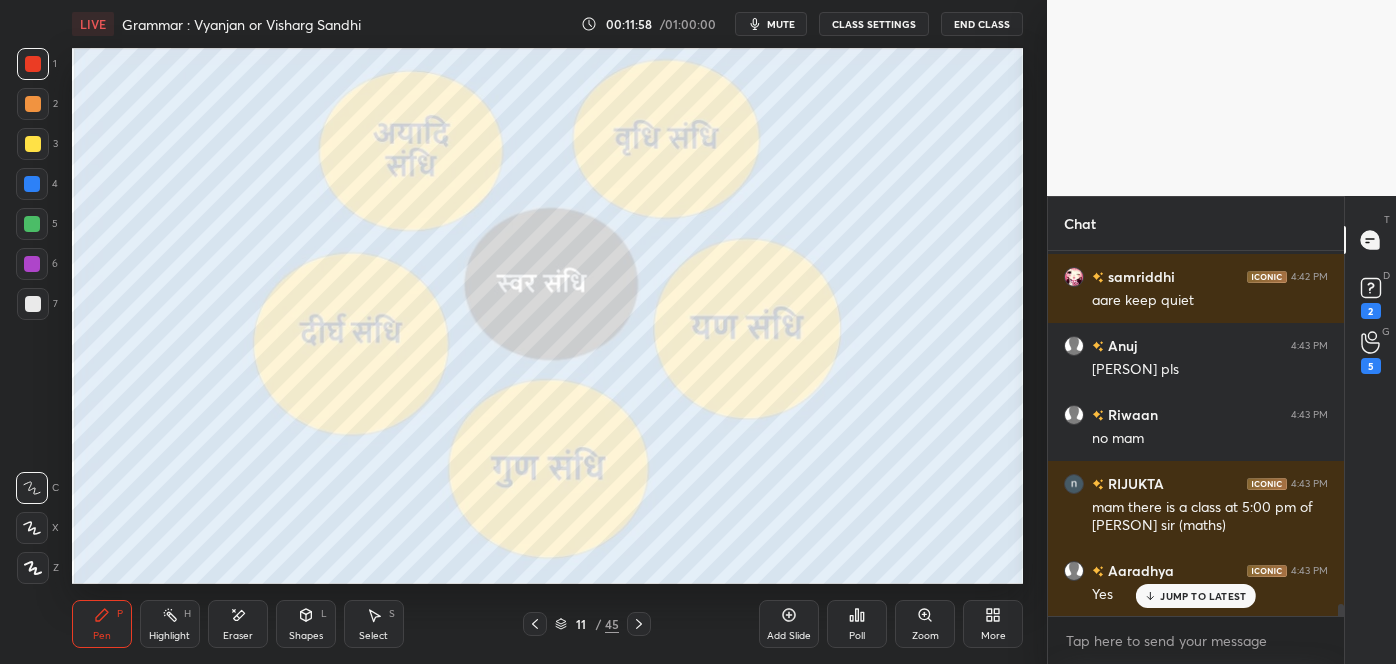 click on "JUMP TO LATEST" at bounding box center (1203, 596) 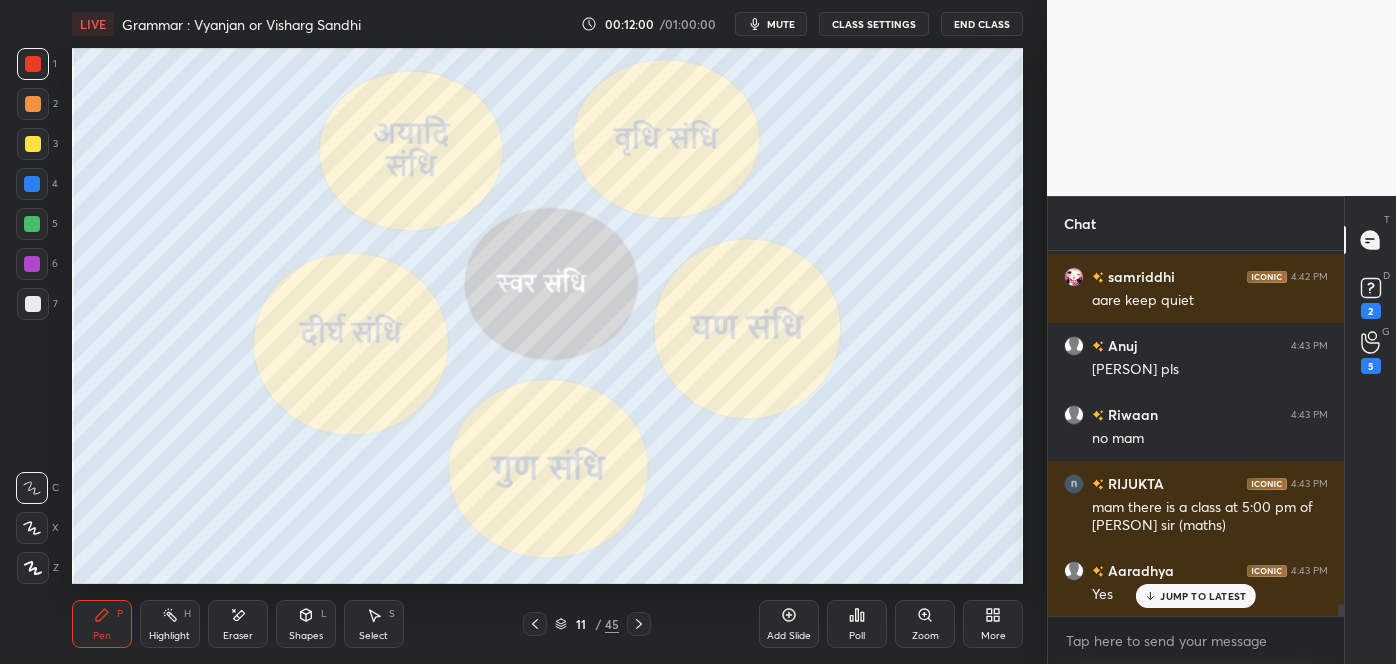 scroll, scrollTop: 11050, scrollLeft: 0, axis: vertical 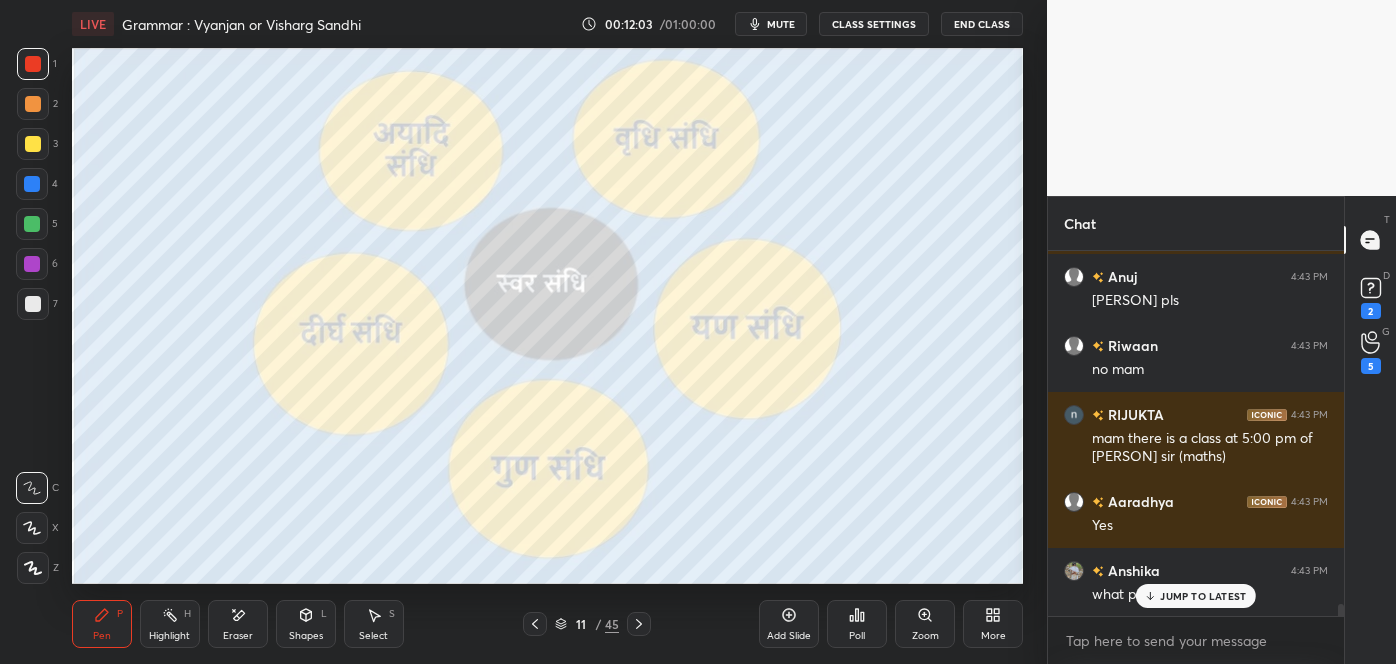 click on "JUMP TO LATEST" at bounding box center [1203, 596] 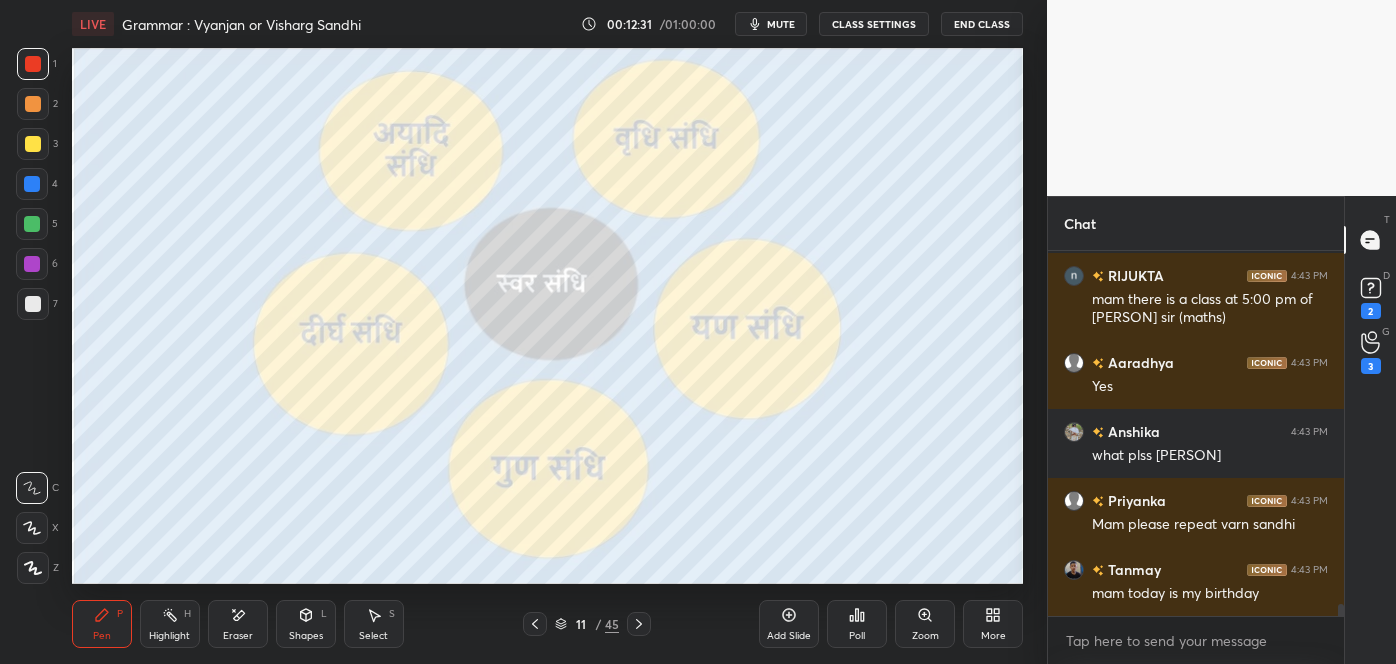 scroll, scrollTop: 11258, scrollLeft: 0, axis: vertical 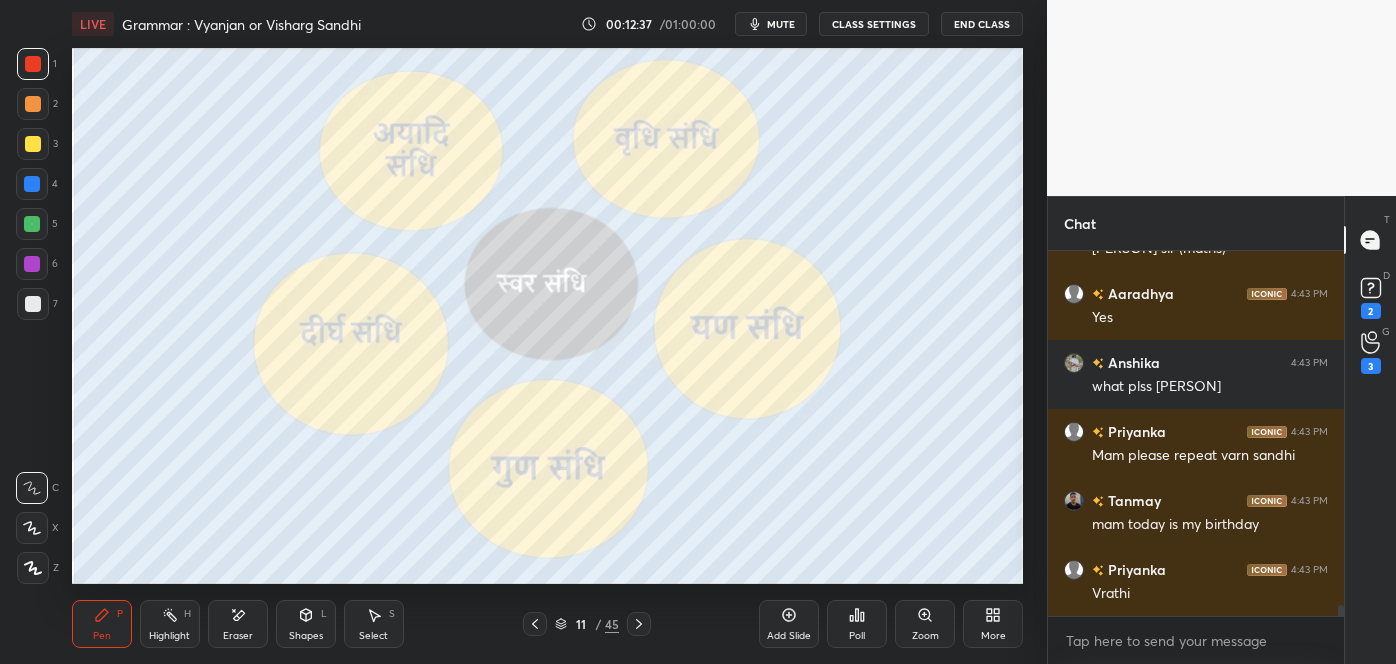 click on "Add Slide" at bounding box center [789, 624] 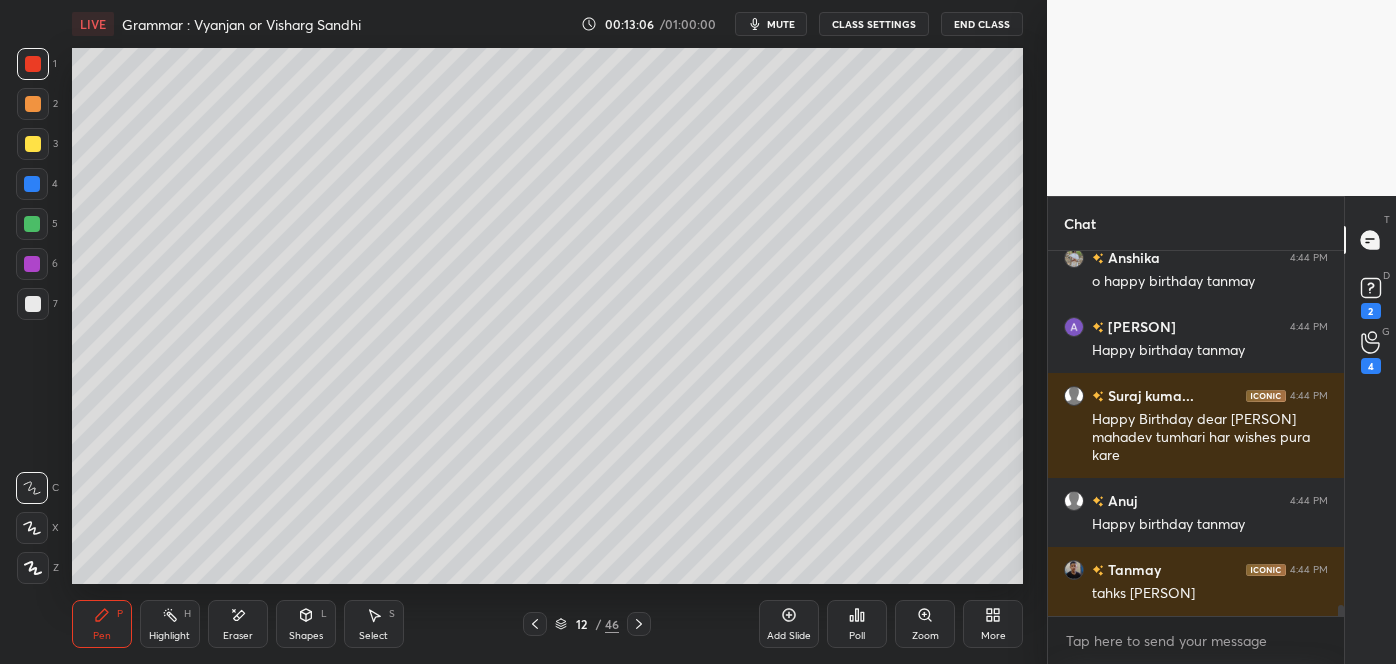 scroll, scrollTop: 12019, scrollLeft: 0, axis: vertical 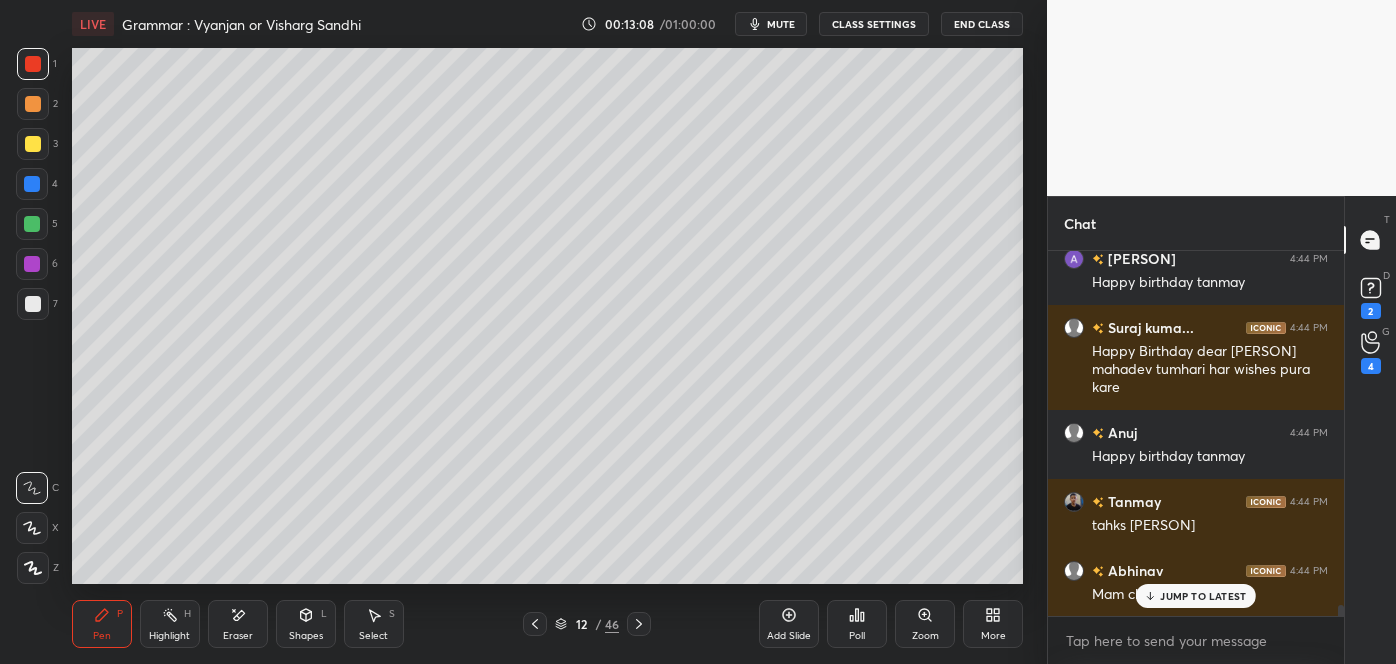 click on "JUMP TO LATEST" at bounding box center (1203, 596) 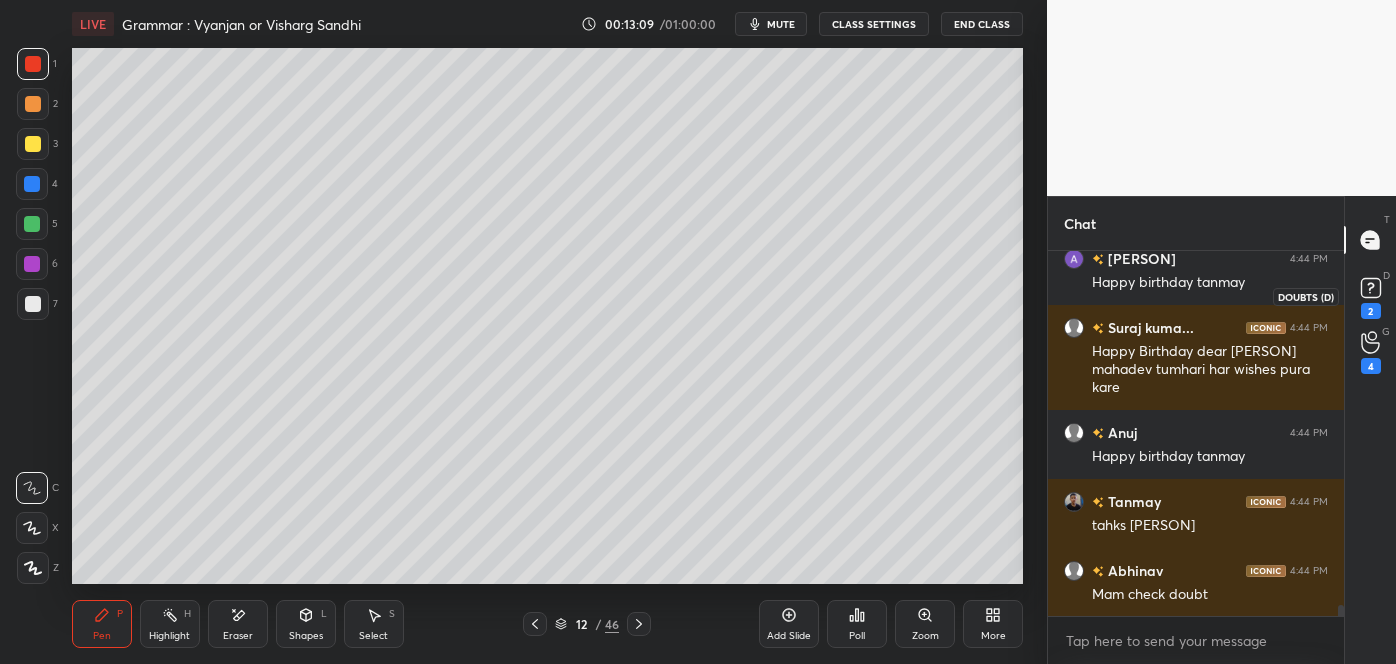 click on "2" at bounding box center (1371, 311) 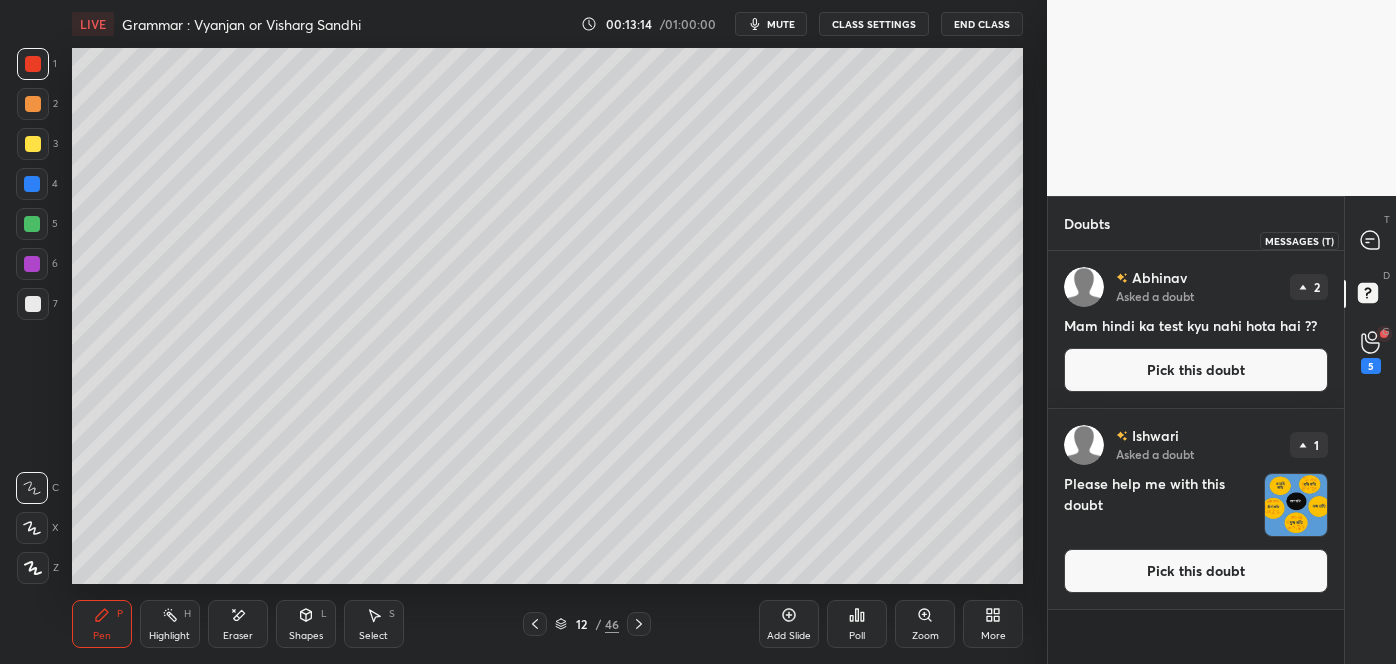 click at bounding box center [1371, 240] 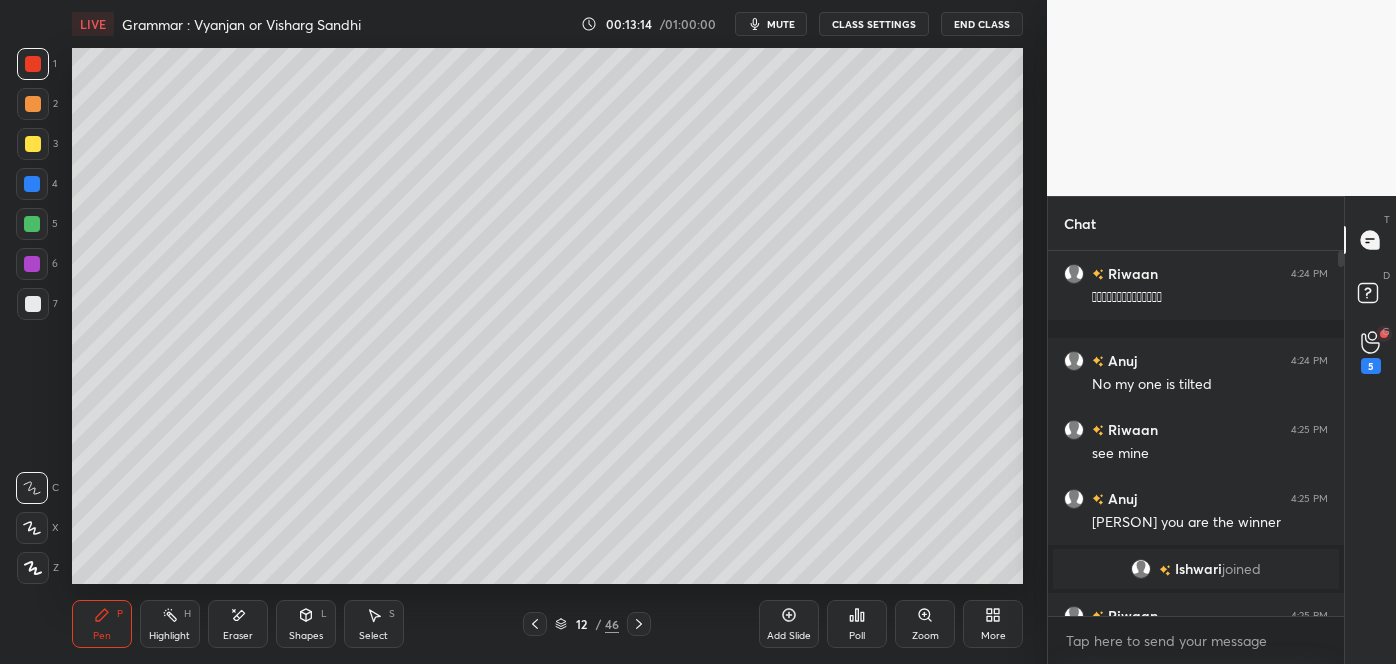 scroll, scrollTop: 12564, scrollLeft: 0, axis: vertical 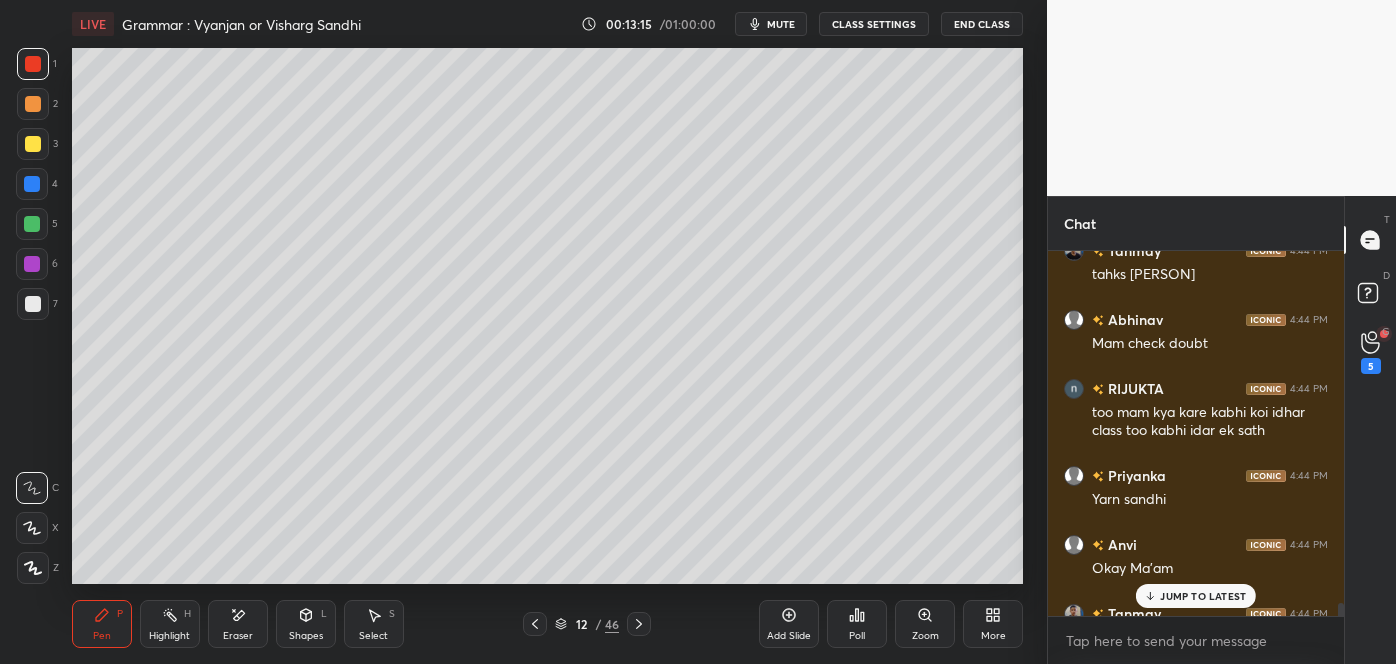 click on "JUMP TO LATEST" at bounding box center [1203, 596] 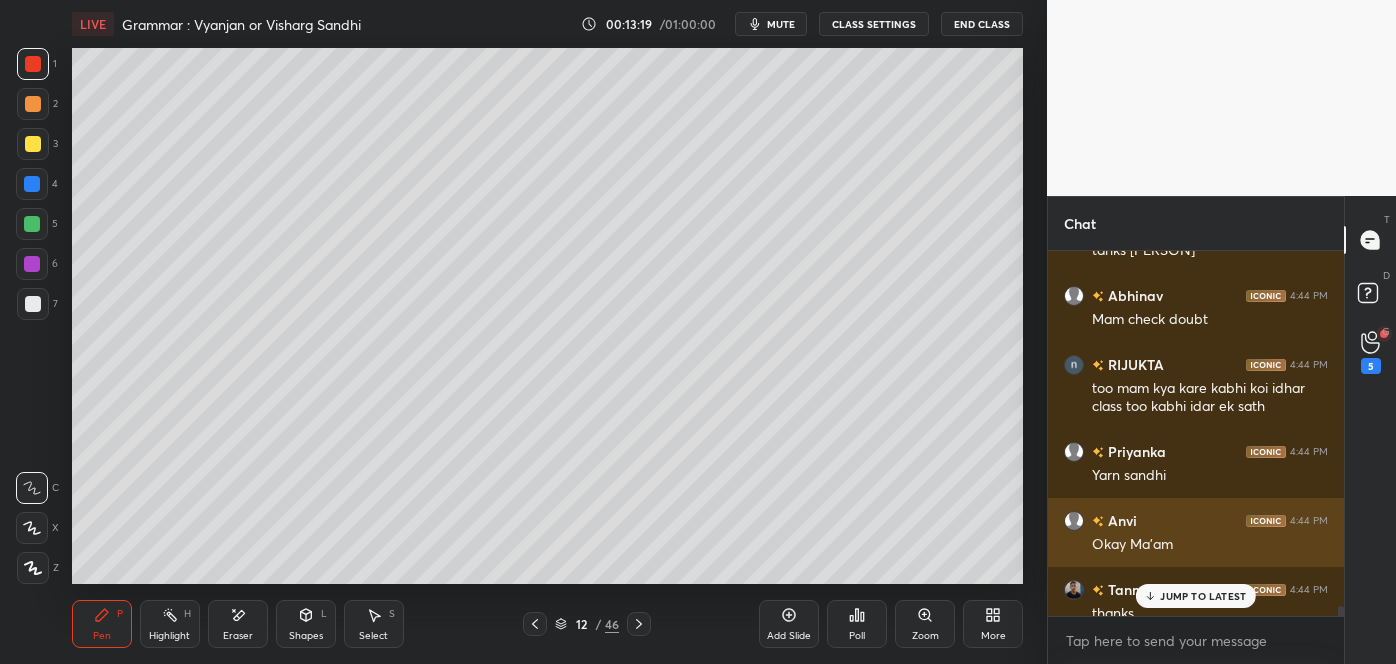 scroll, scrollTop: 12586, scrollLeft: 0, axis: vertical 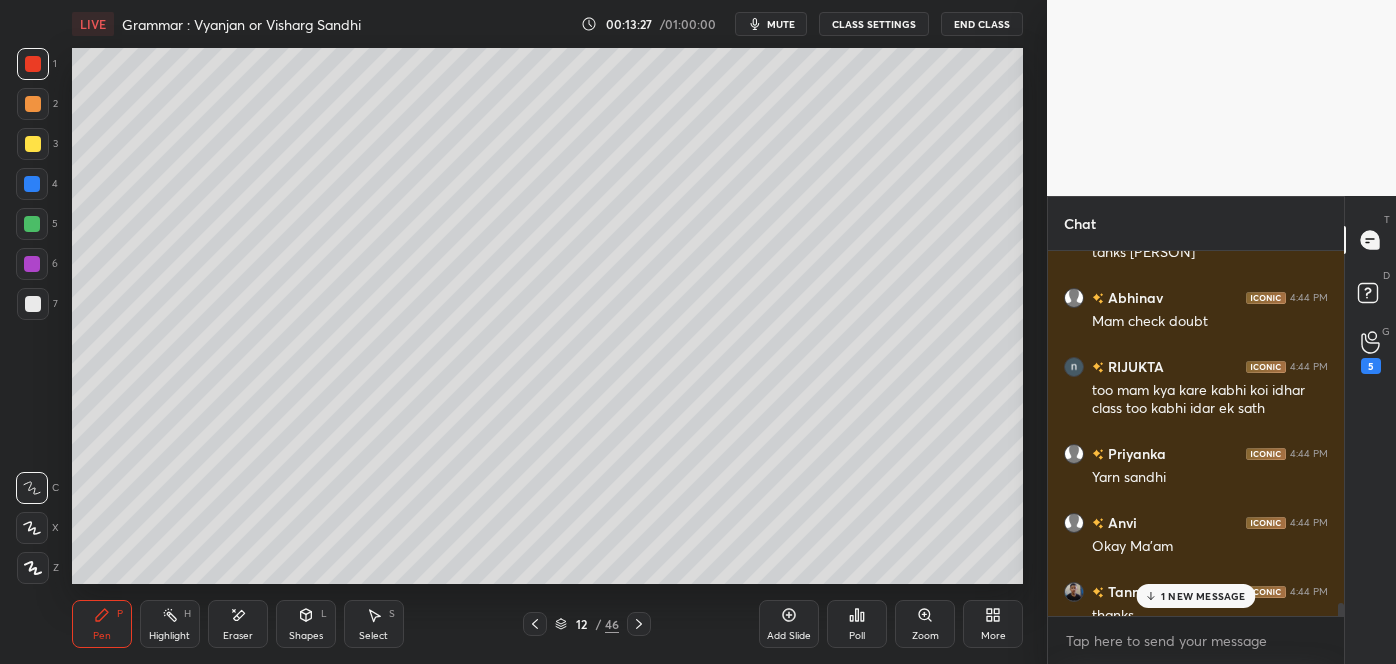 click on "1 NEW MESSAGE" at bounding box center [1203, 596] 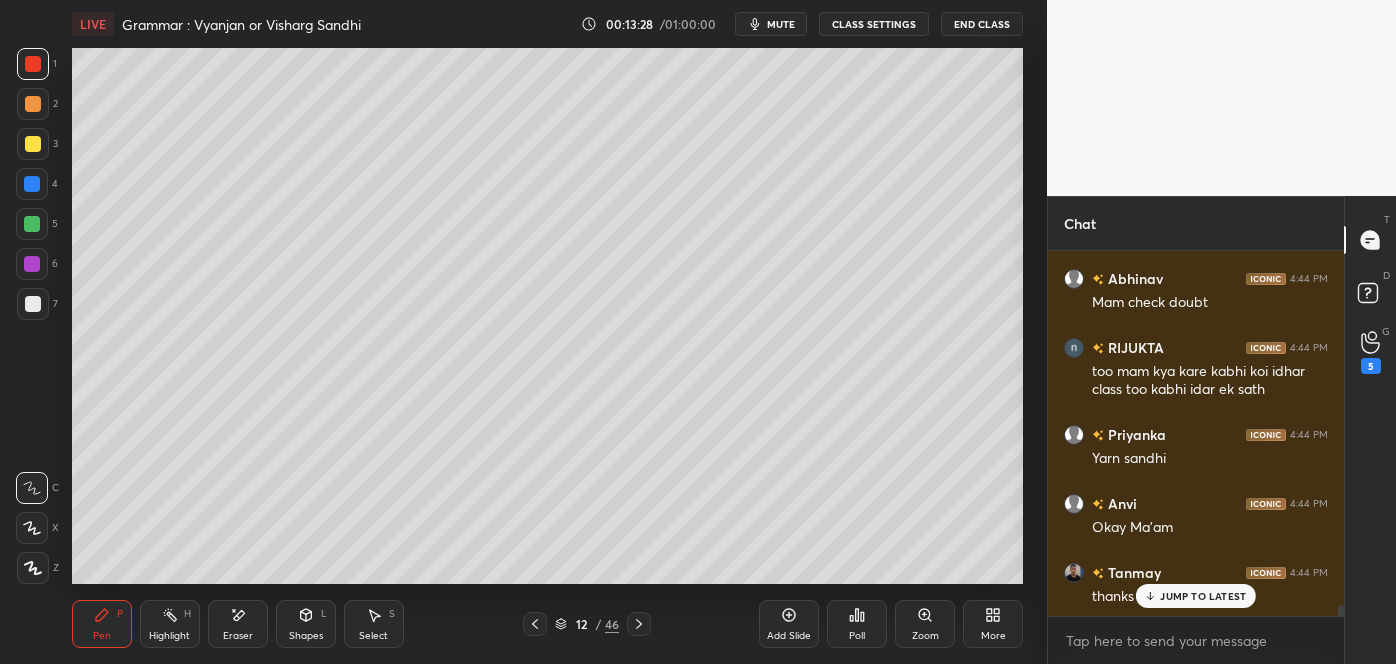 scroll, scrollTop: 12564, scrollLeft: 0, axis: vertical 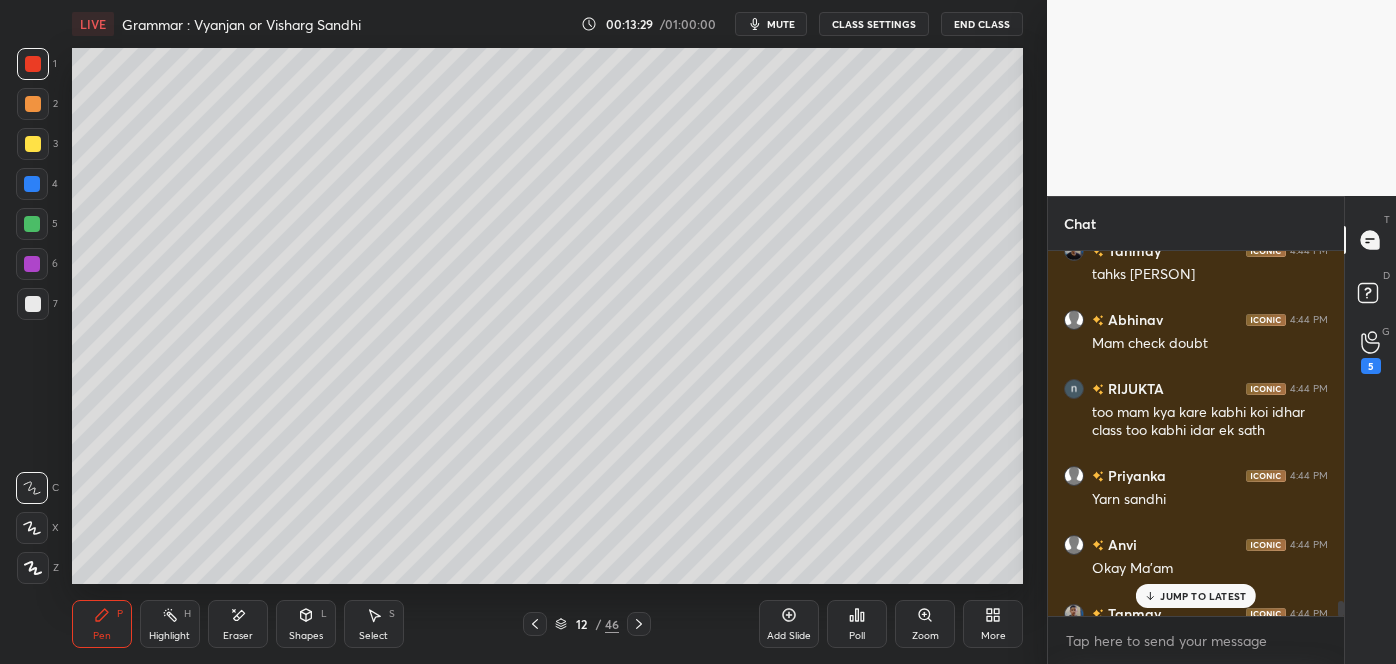 click on "JUMP TO LATEST" at bounding box center [1203, 596] 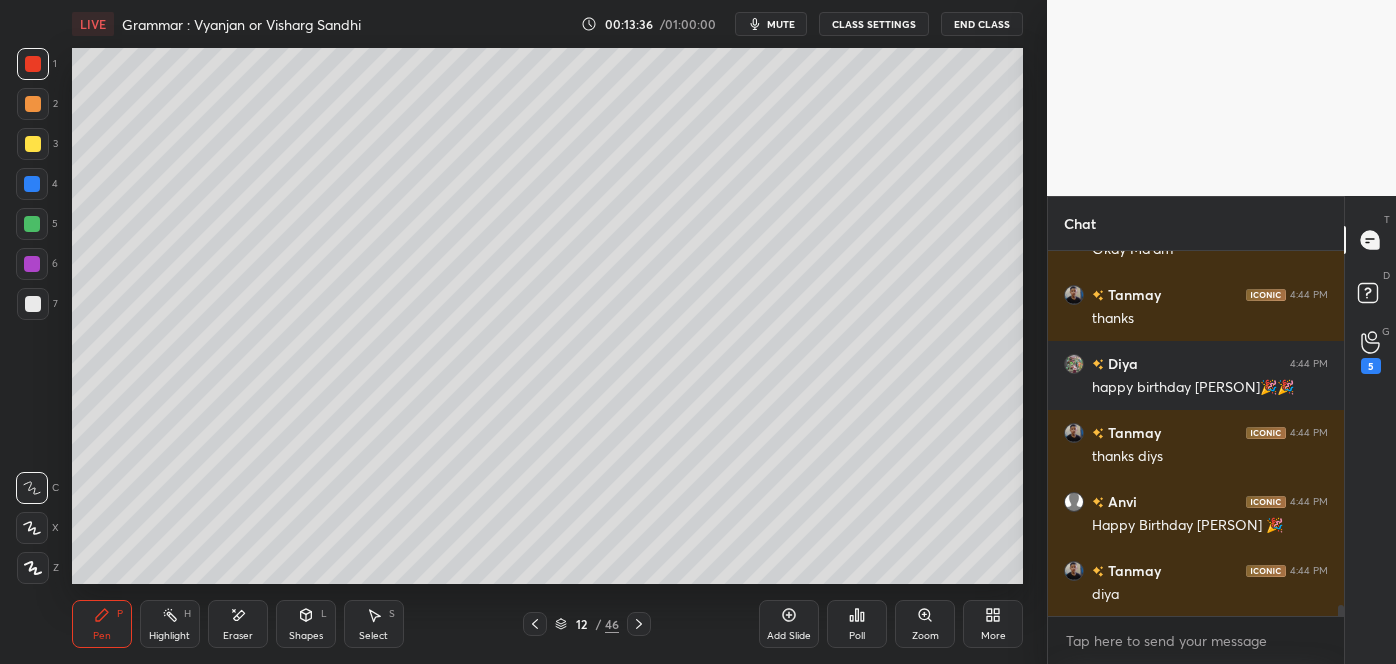 scroll, scrollTop: 11834, scrollLeft: 0, axis: vertical 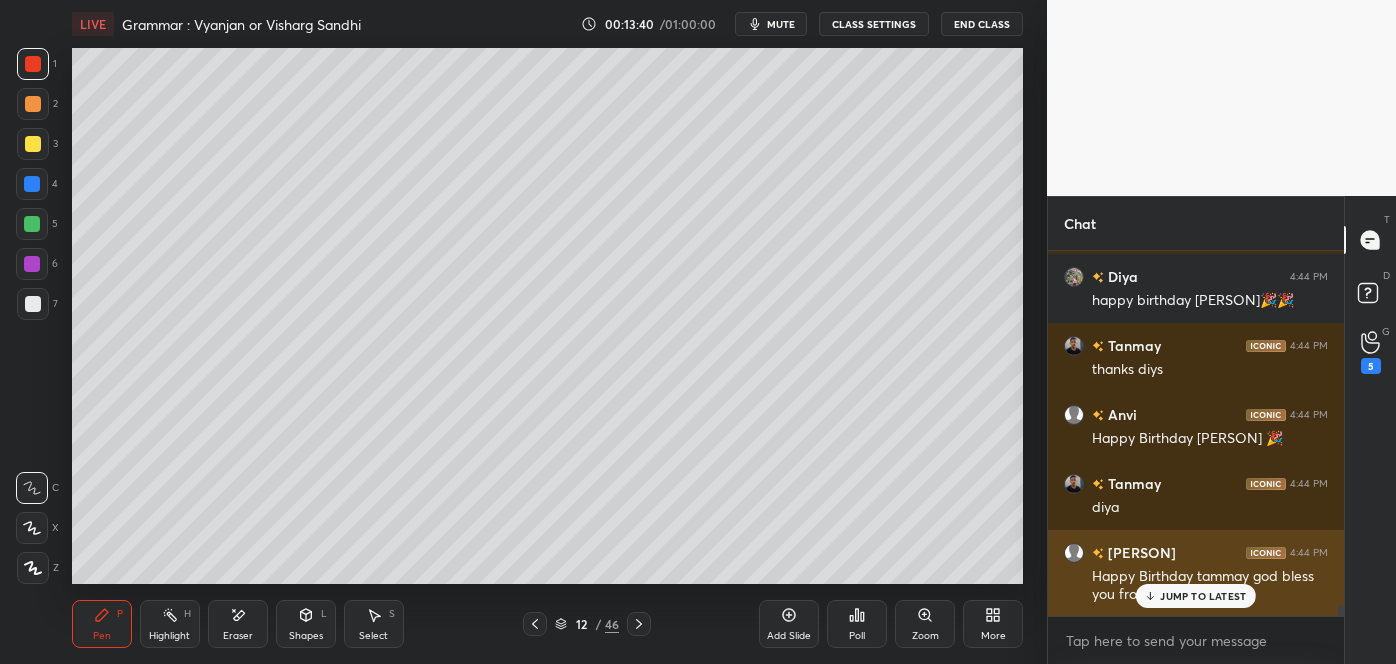 click on "JUMP TO LATEST" at bounding box center [1203, 596] 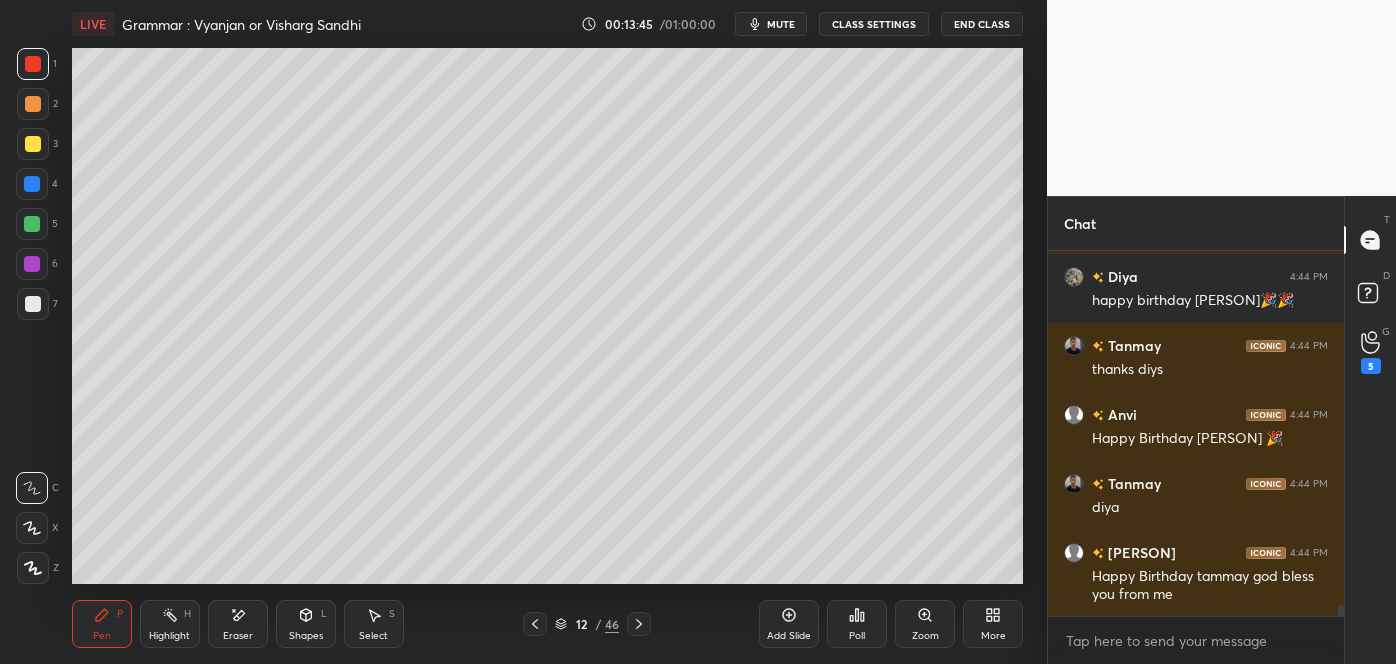 scroll, scrollTop: 11904, scrollLeft: 0, axis: vertical 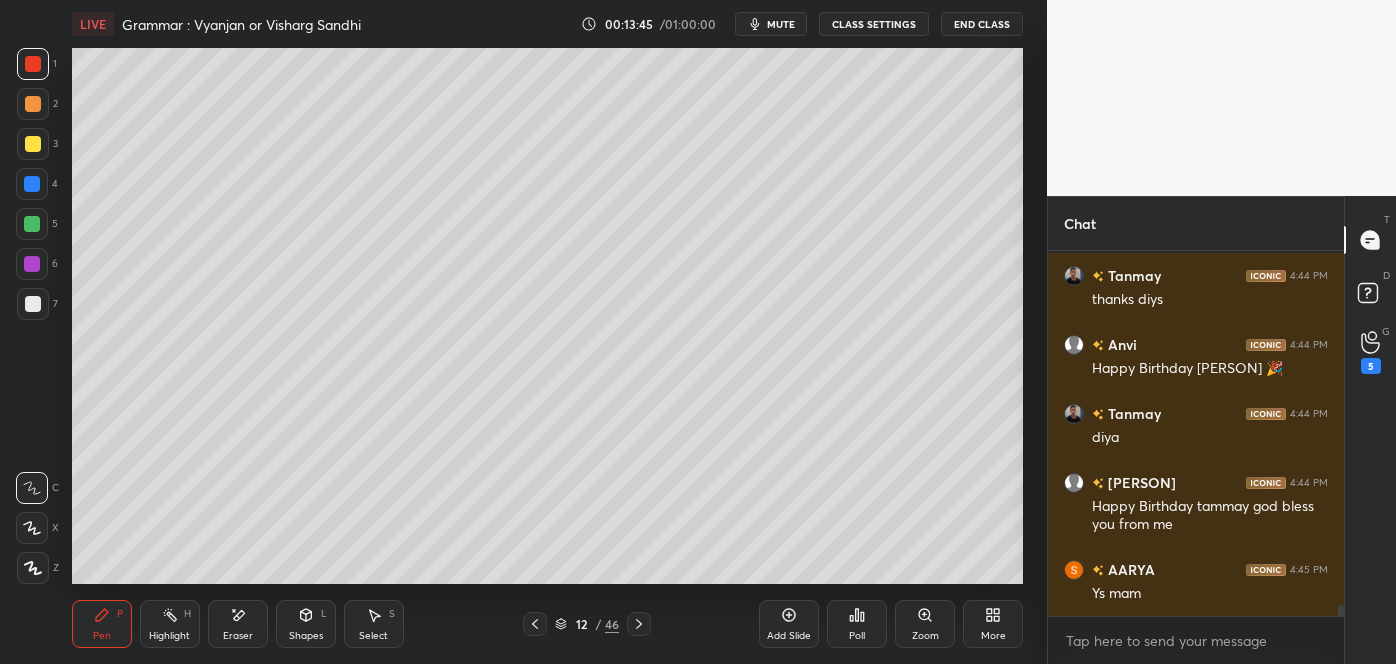 click on "Pen P Highlight H Eraser Shapes L Select S" at bounding box center [244, 624] 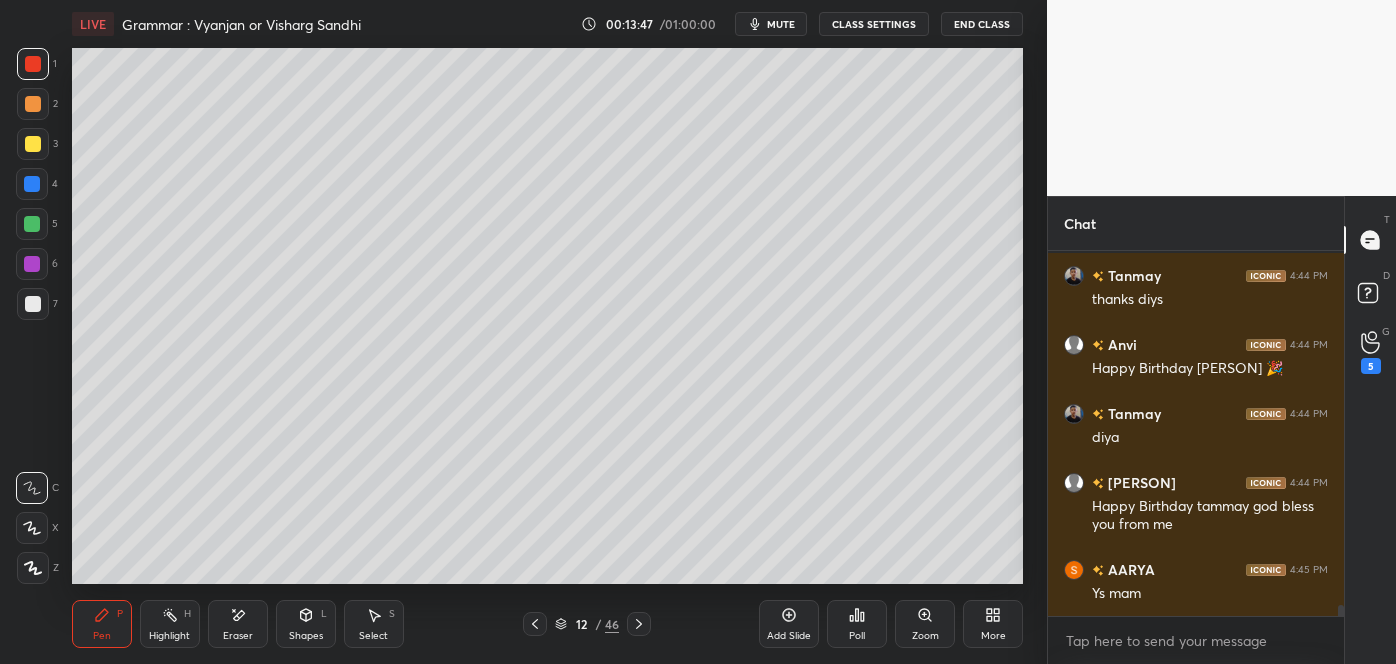 click 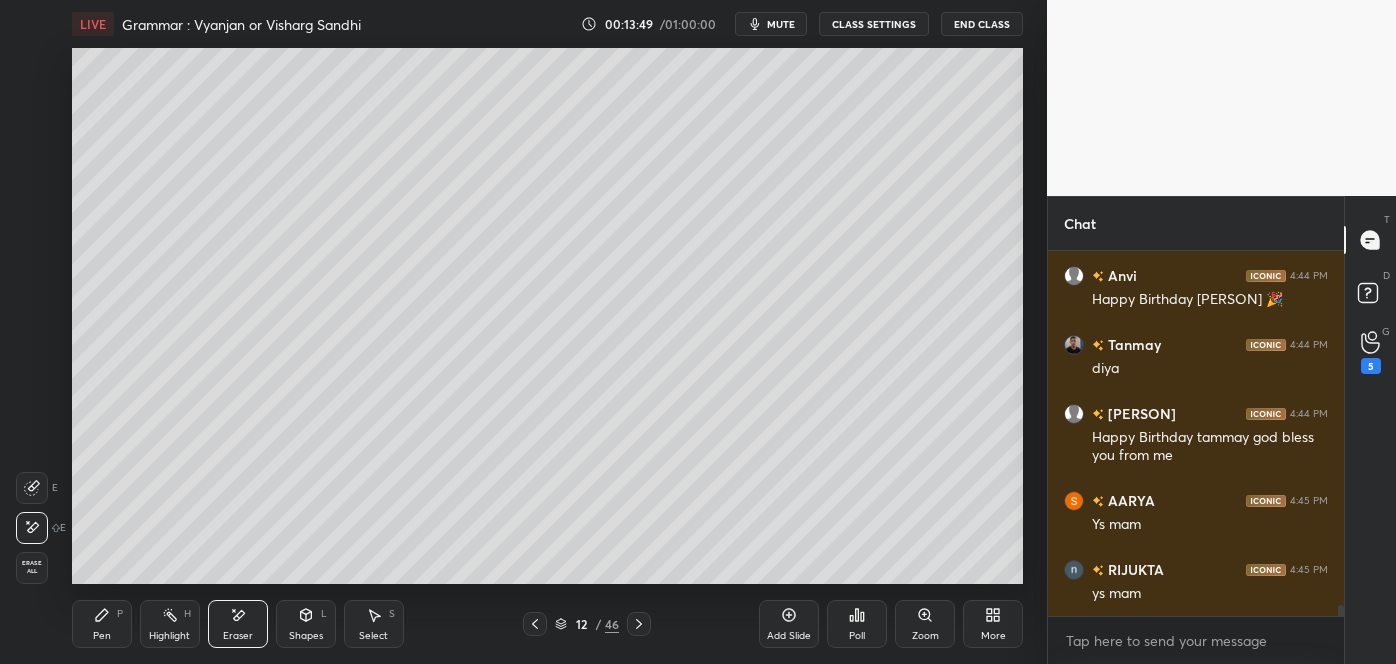click on "Pen P" at bounding box center (102, 624) 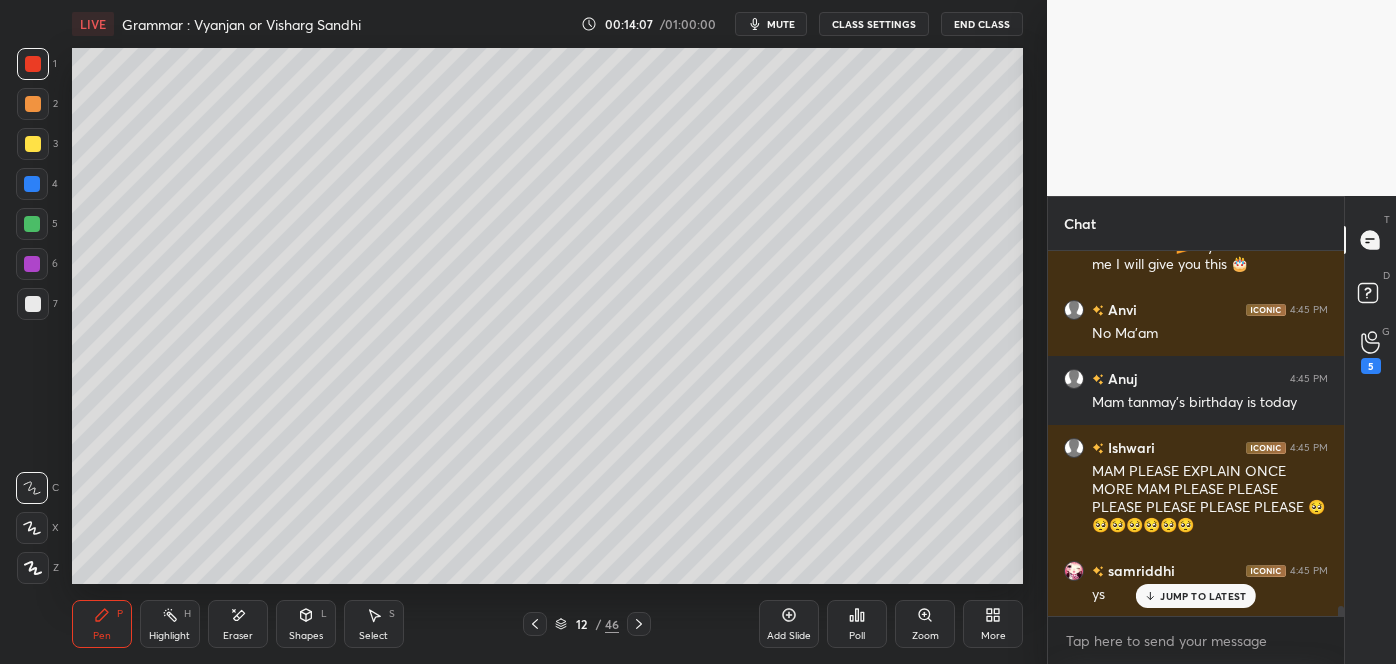 scroll, scrollTop: 12731, scrollLeft: 0, axis: vertical 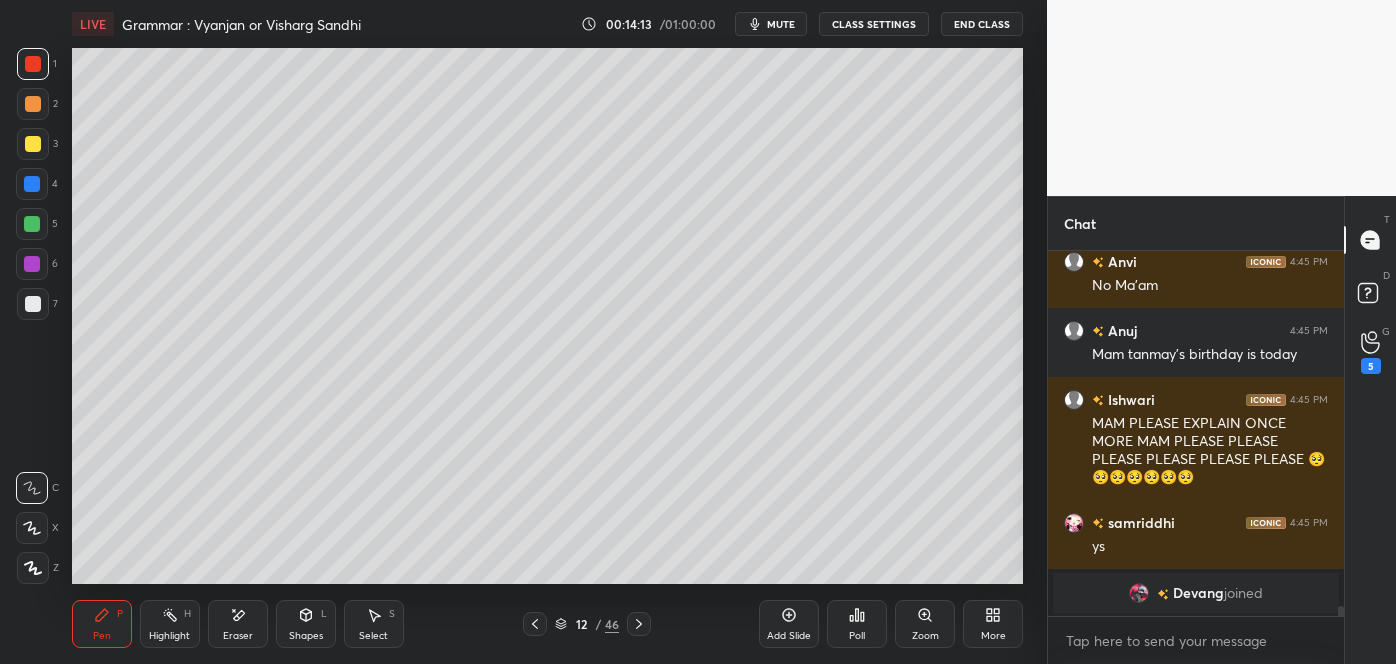 click on "Eraser" at bounding box center (238, 624) 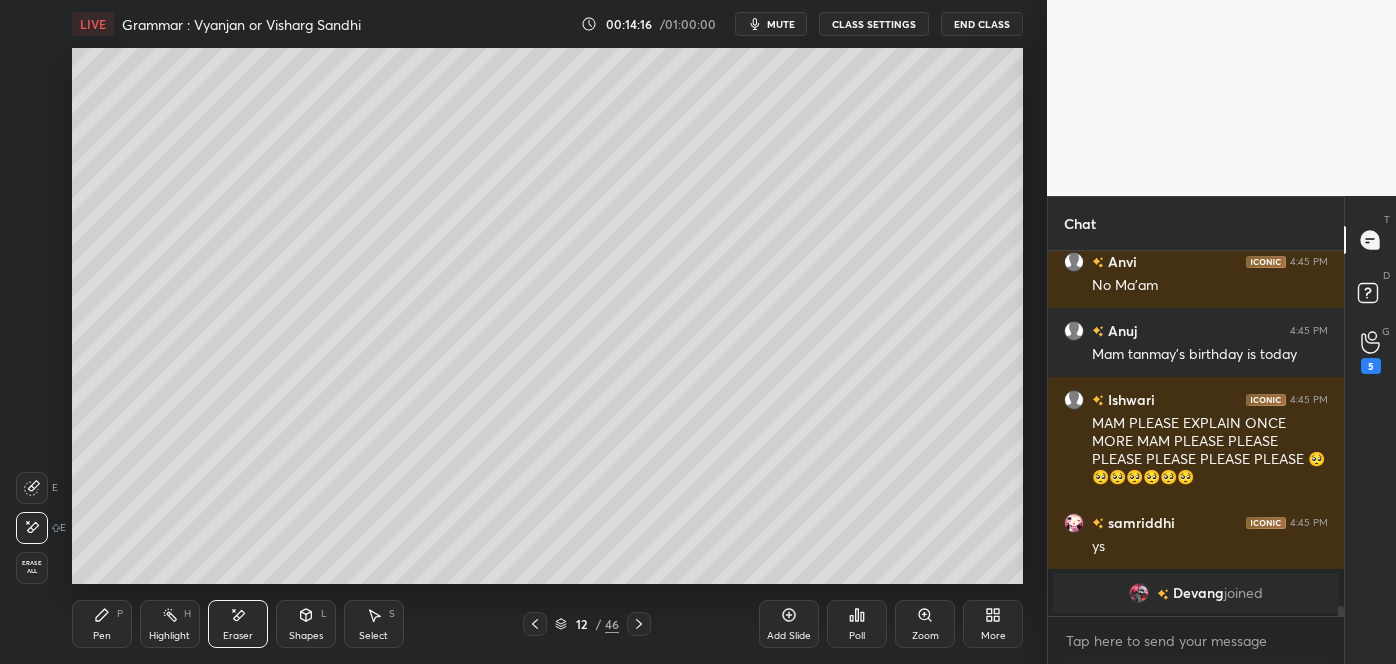 click on "Pen P" at bounding box center [102, 624] 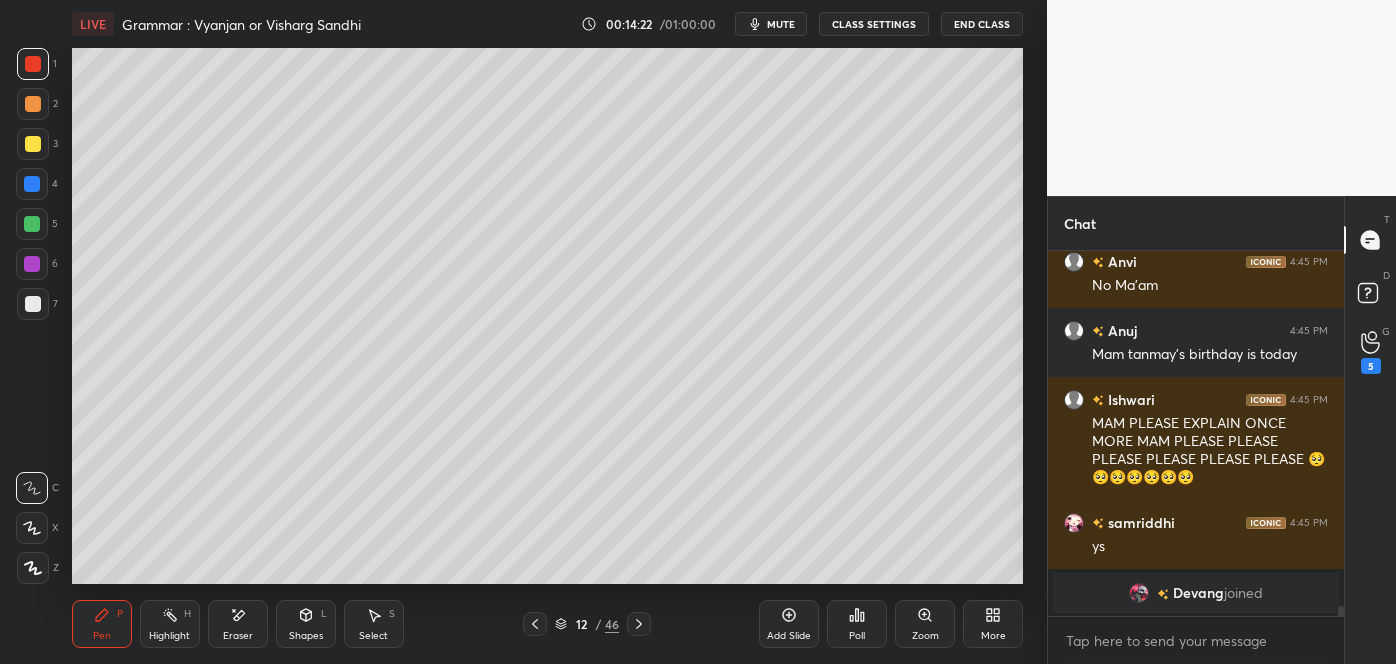 scroll, scrollTop: 12818, scrollLeft: 0, axis: vertical 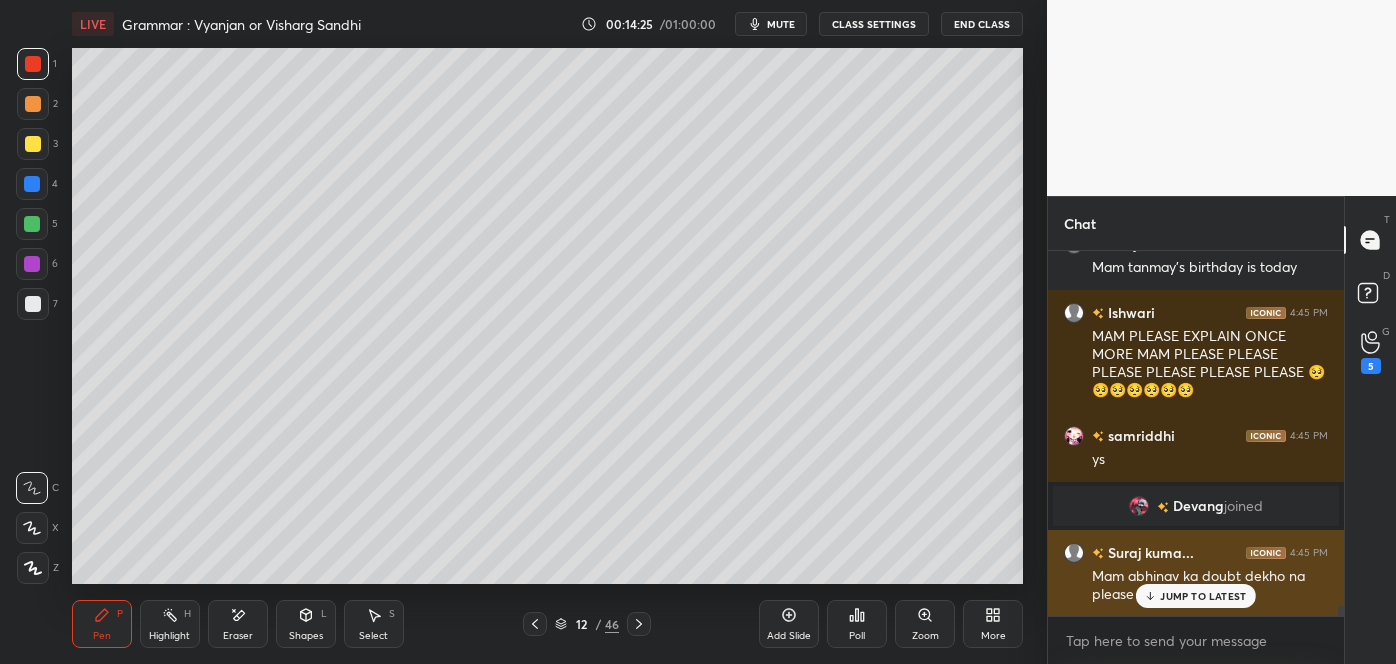 click on "JUMP TO LATEST" at bounding box center (1203, 596) 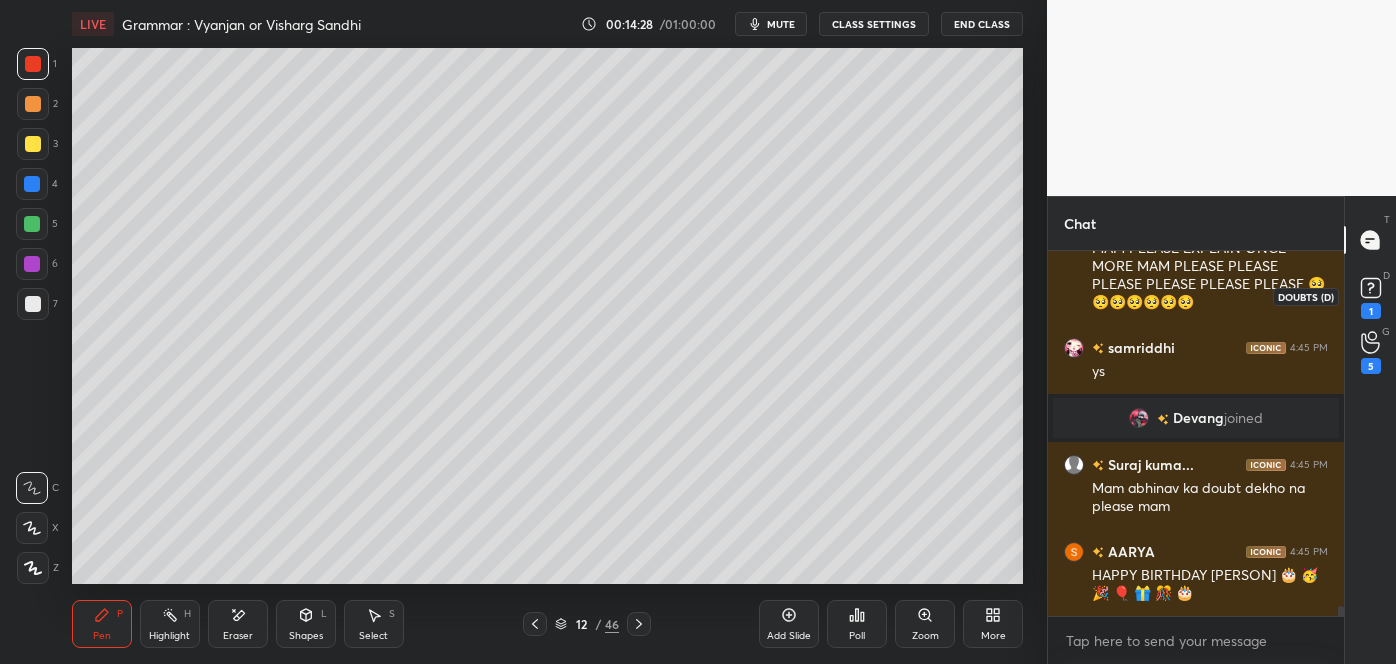 scroll, scrollTop: 12992, scrollLeft: 0, axis: vertical 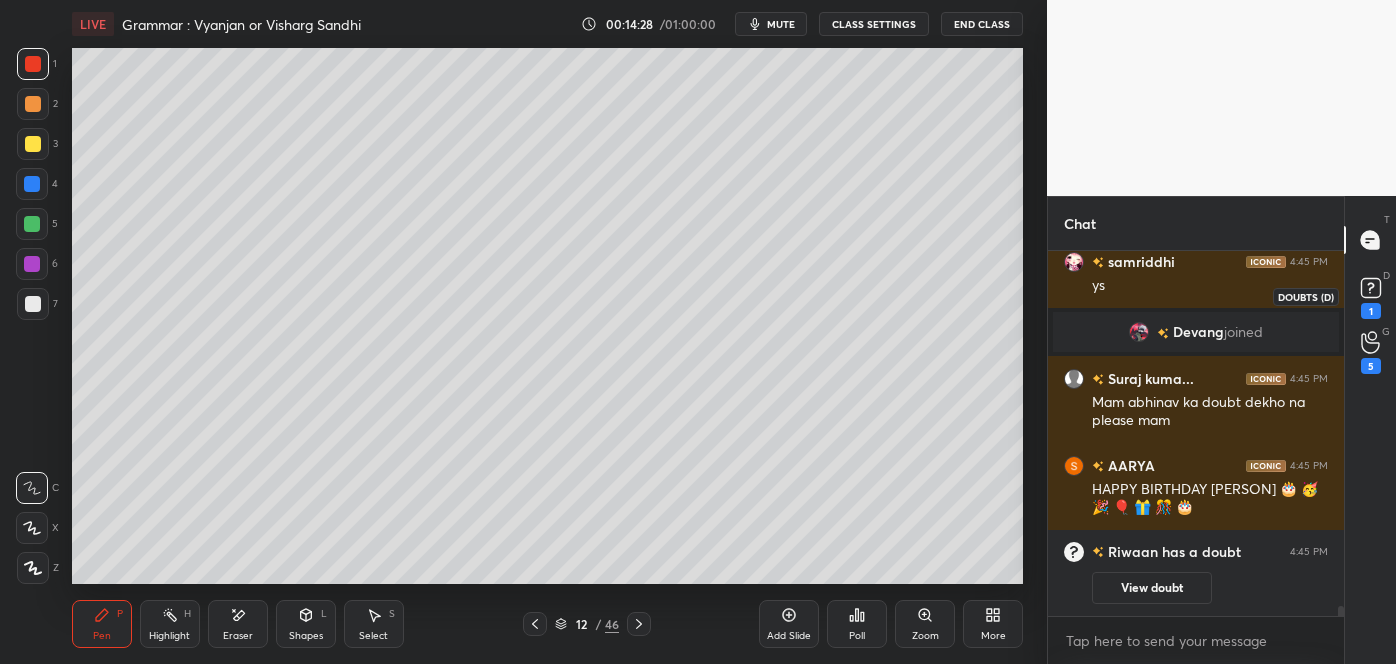 click 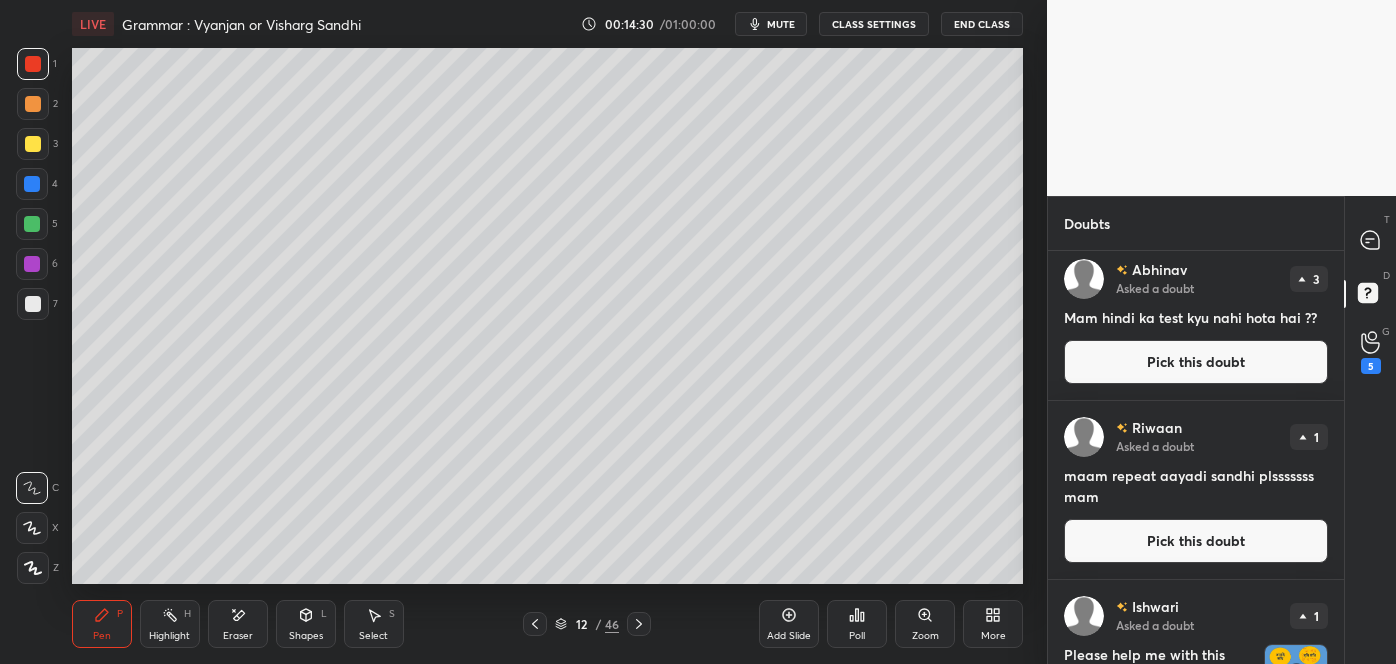 scroll, scrollTop: 0, scrollLeft: 0, axis: both 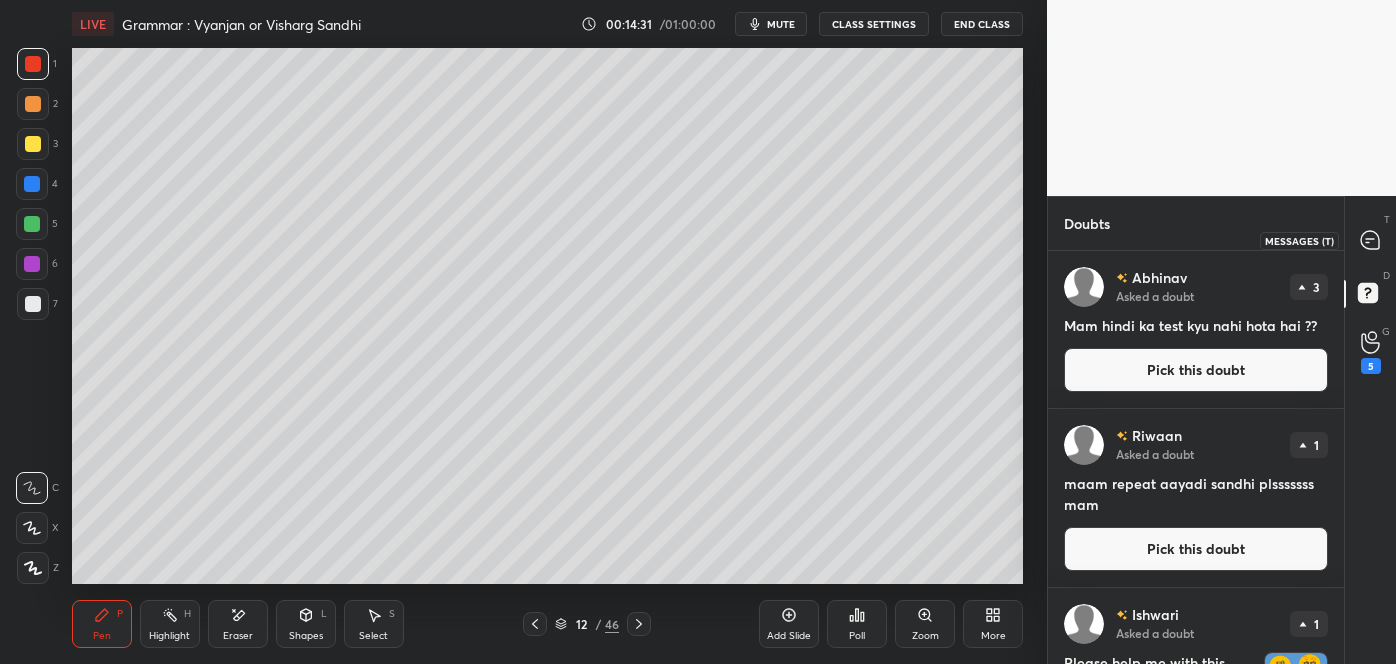click 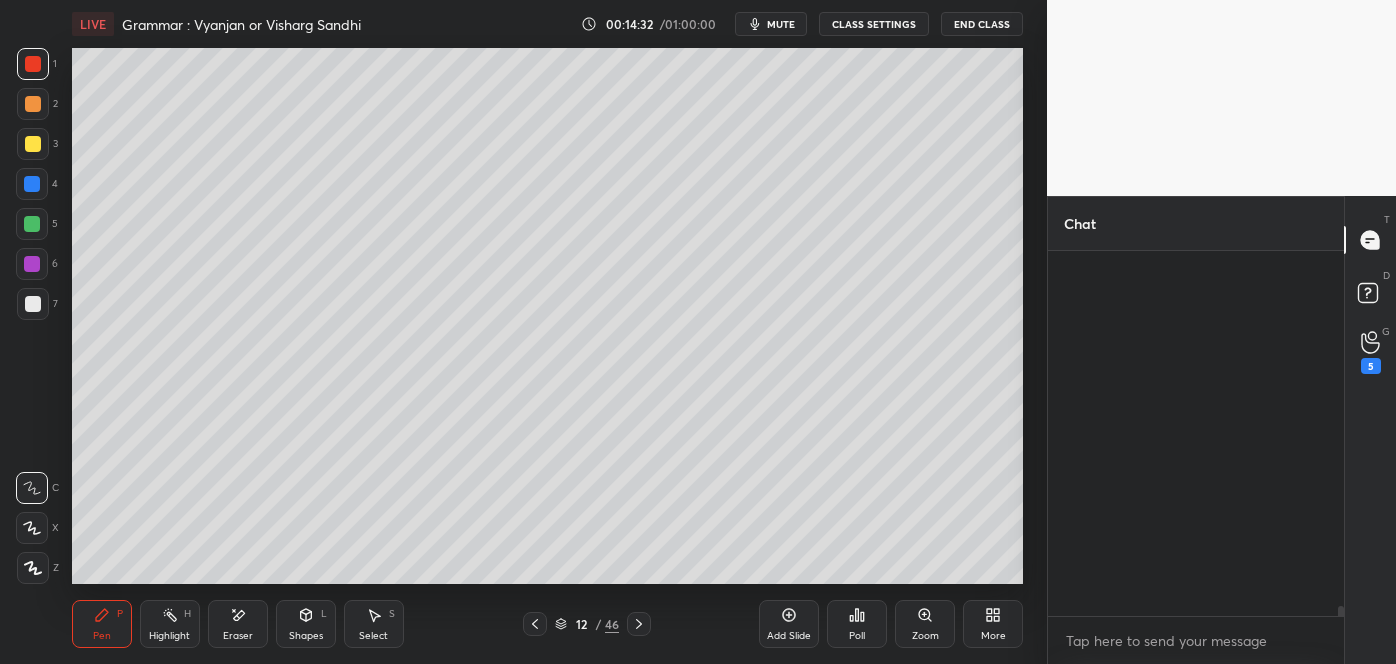 scroll, scrollTop: 12648, scrollLeft: 0, axis: vertical 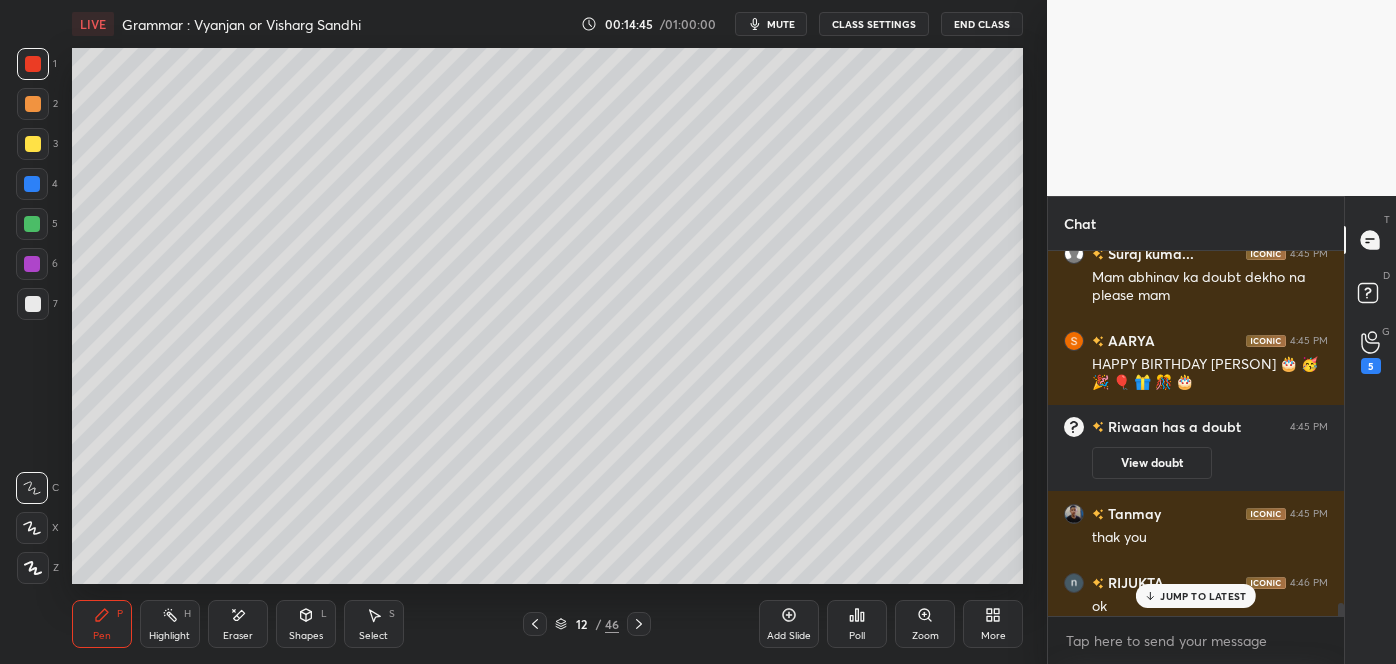 click on "JUMP TO LATEST" at bounding box center (1203, 596) 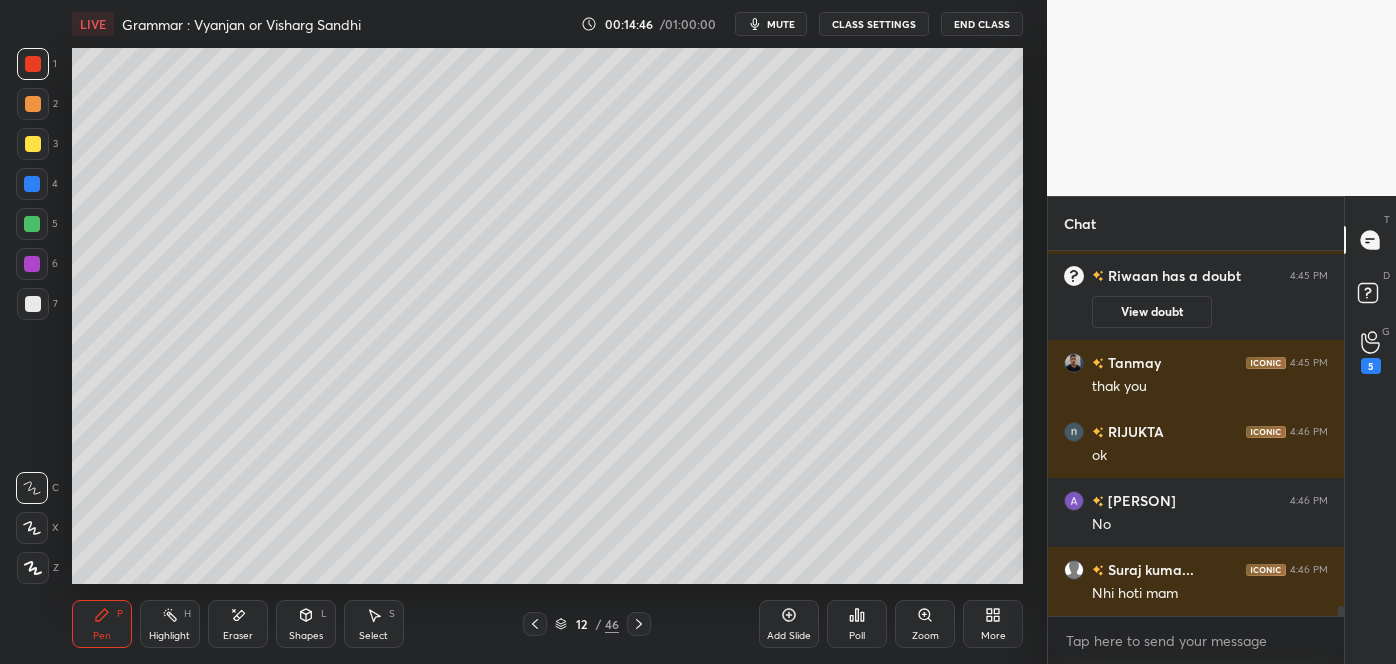 scroll, scrollTop: 13143, scrollLeft: 0, axis: vertical 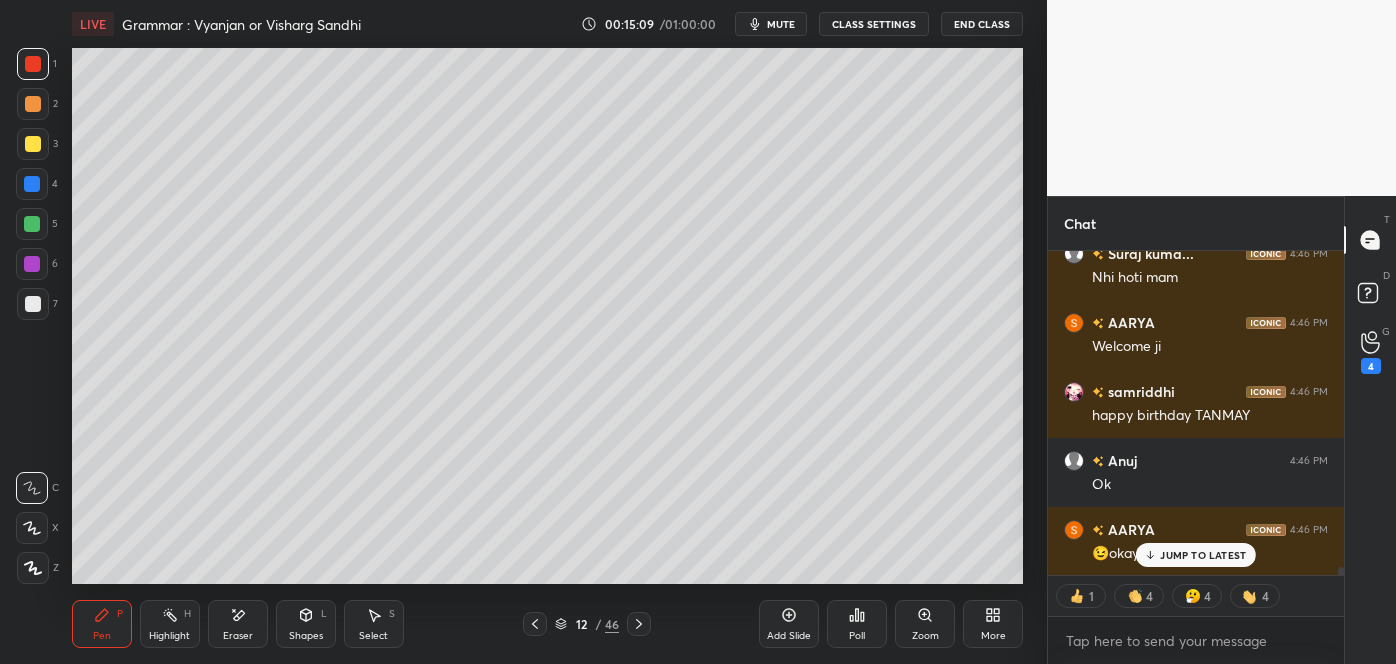 click on "JUMP TO LATEST" at bounding box center [1203, 555] 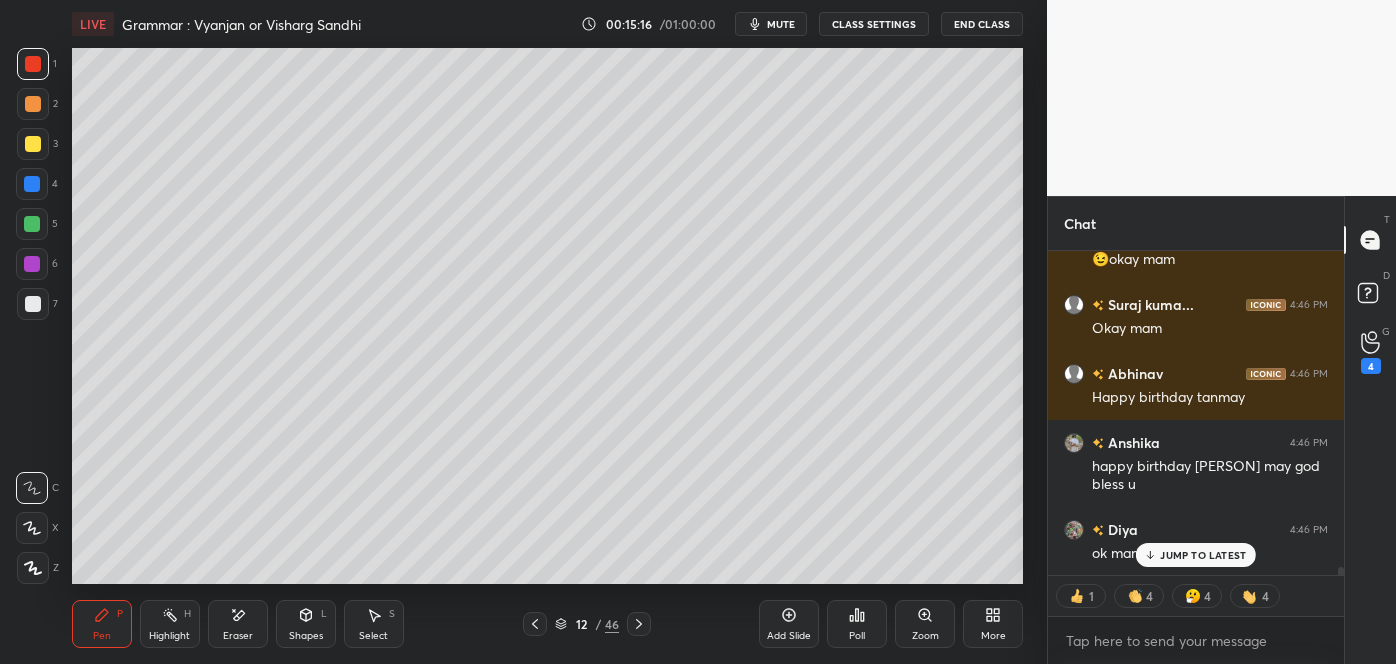 scroll, scrollTop: 13753, scrollLeft: 0, axis: vertical 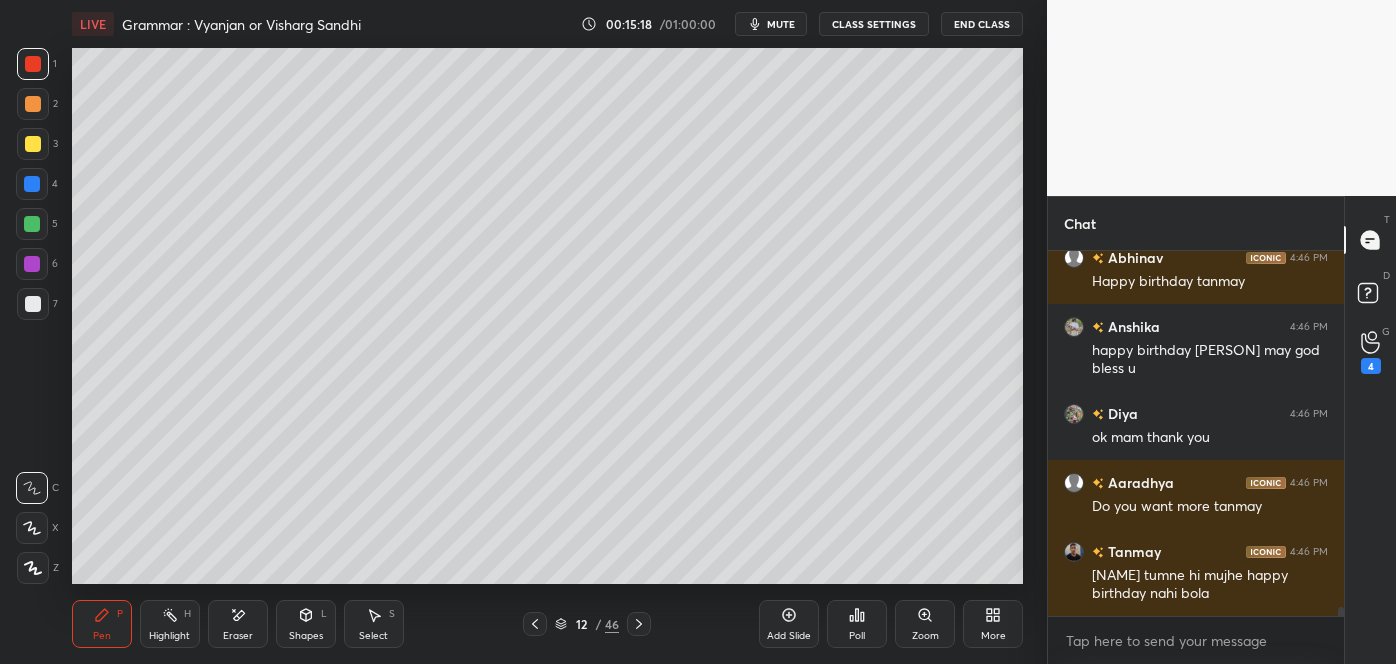 click on "Eraser" at bounding box center [238, 624] 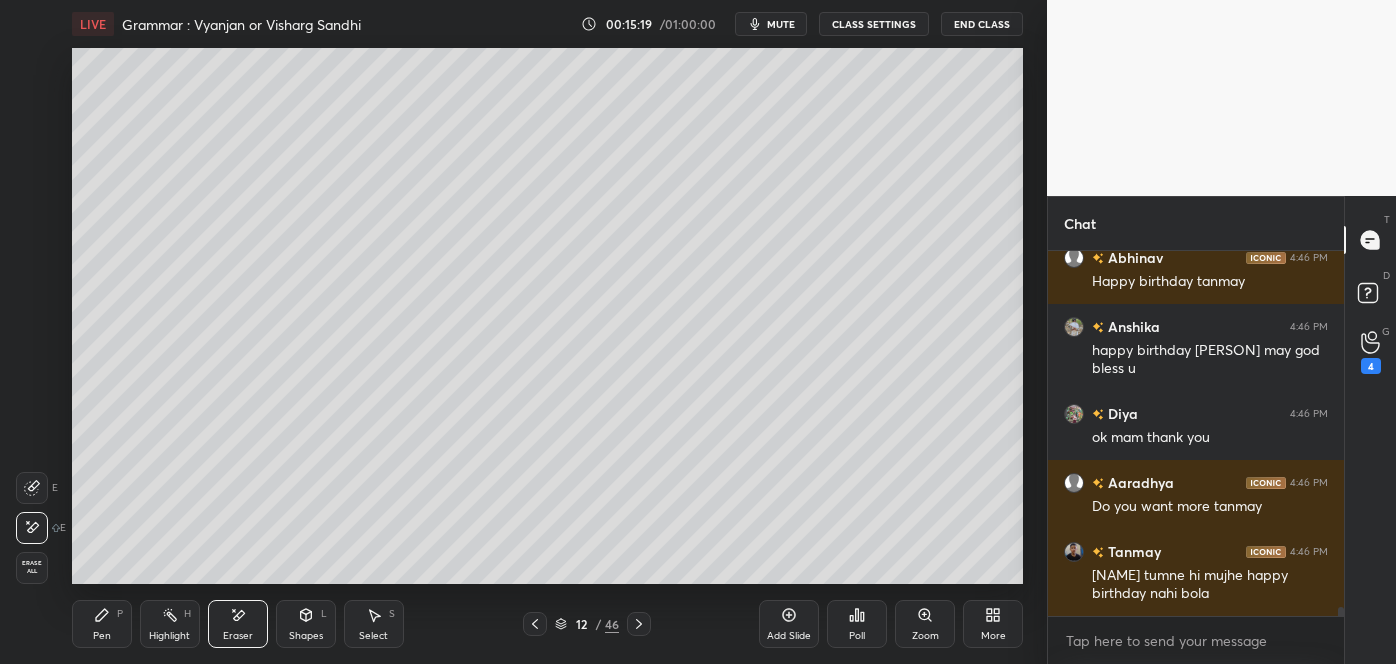 scroll, scrollTop: 13869, scrollLeft: 0, axis: vertical 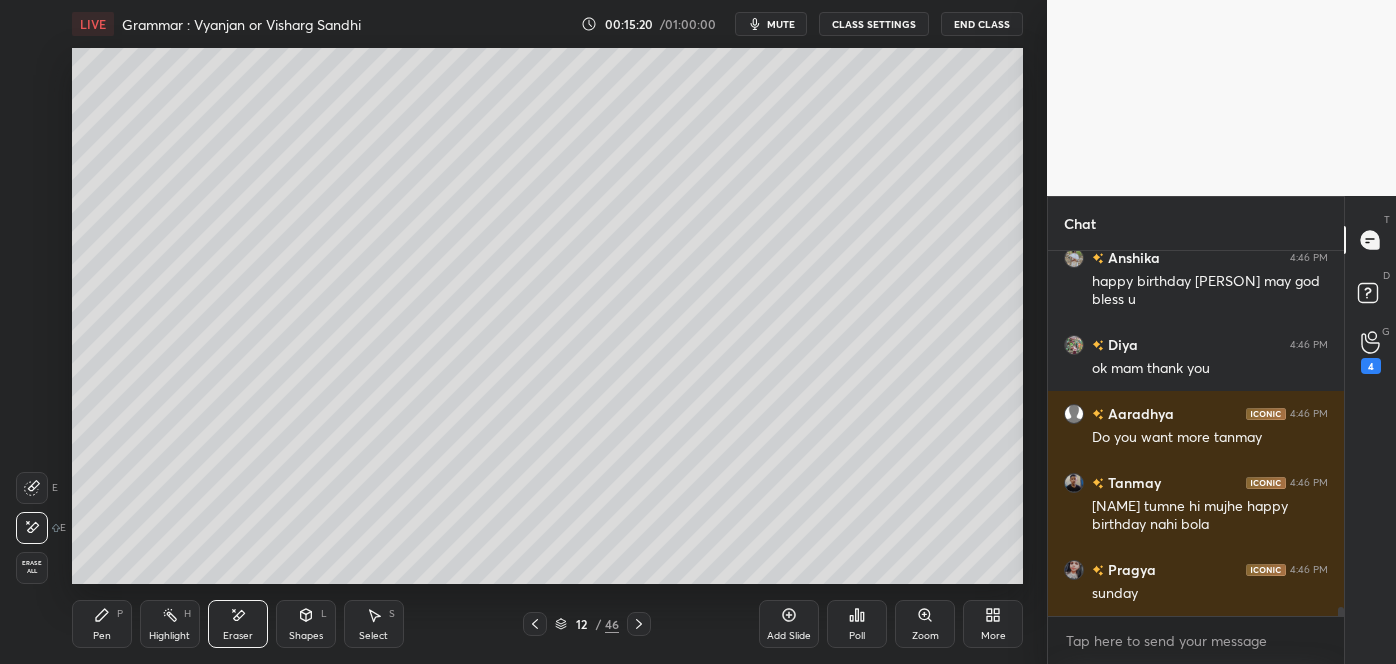 click on "Pen P" at bounding box center (102, 624) 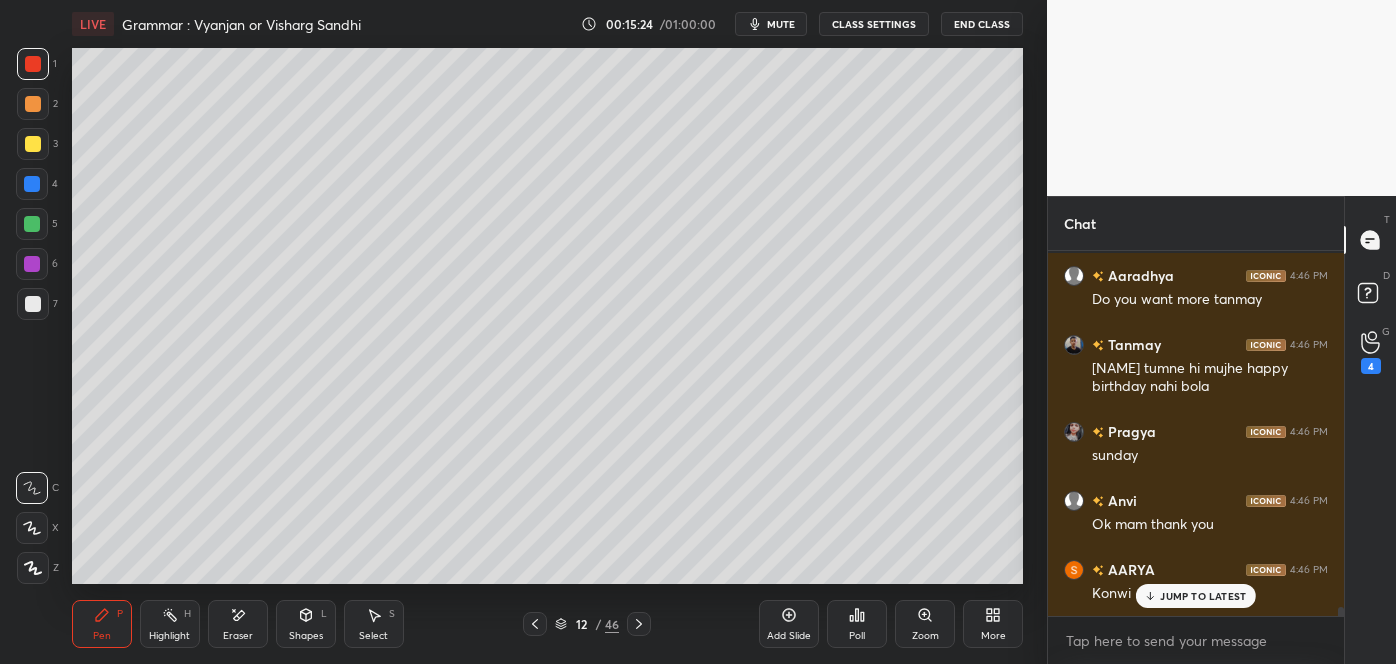 scroll, scrollTop: 14093, scrollLeft: 0, axis: vertical 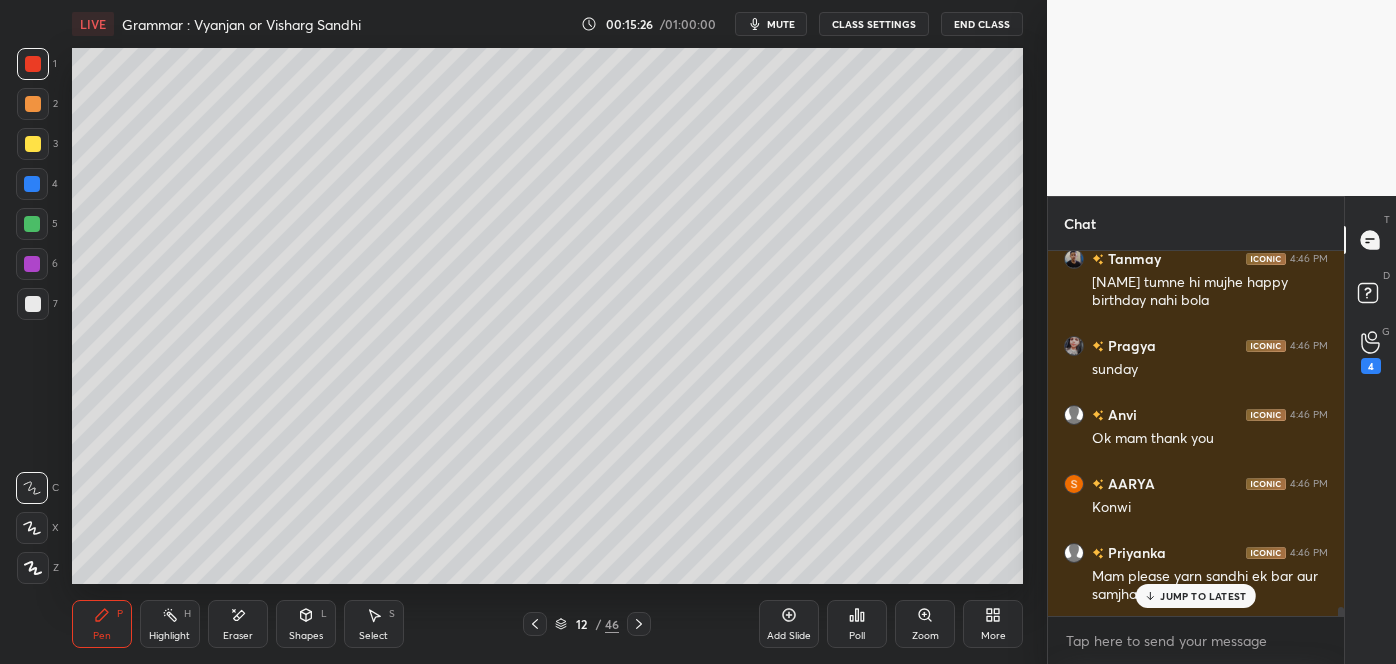 click on "JUMP TO LATEST" at bounding box center [1203, 596] 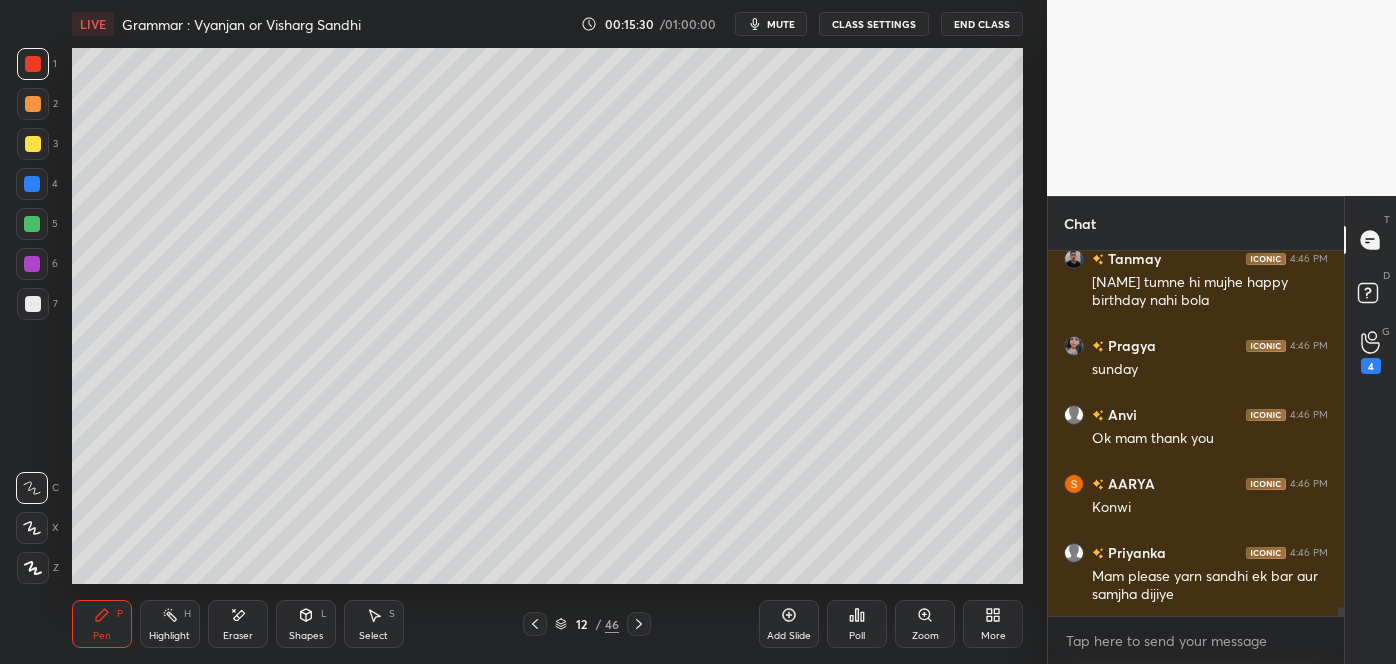 click on "Add Slide" at bounding box center (789, 636) 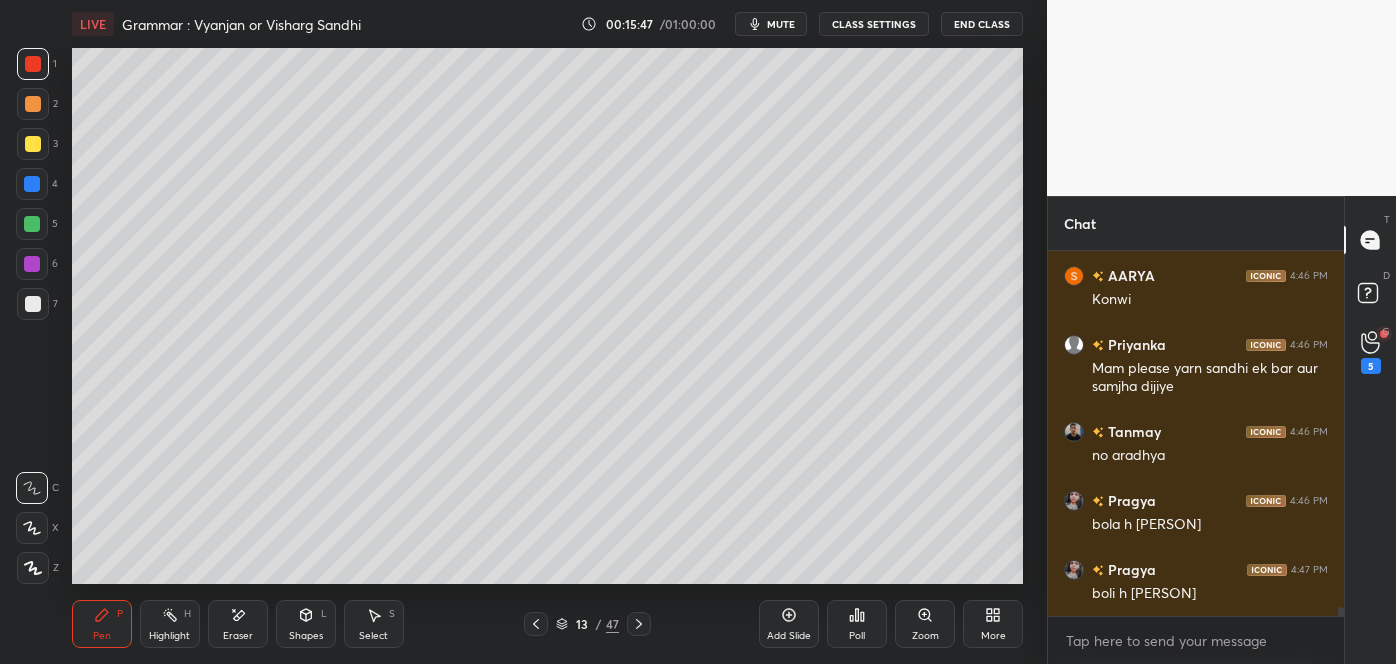 scroll, scrollTop: 14370, scrollLeft: 0, axis: vertical 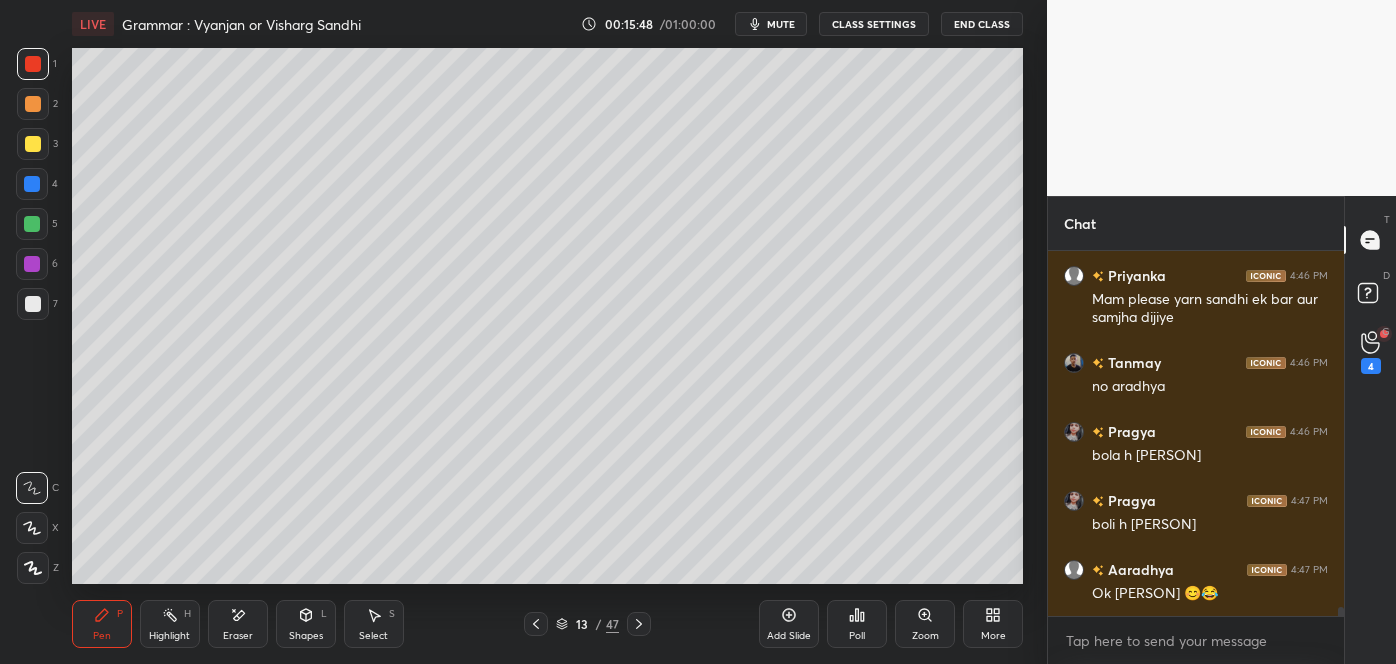 click on "Shapes L" at bounding box center (306, 624) 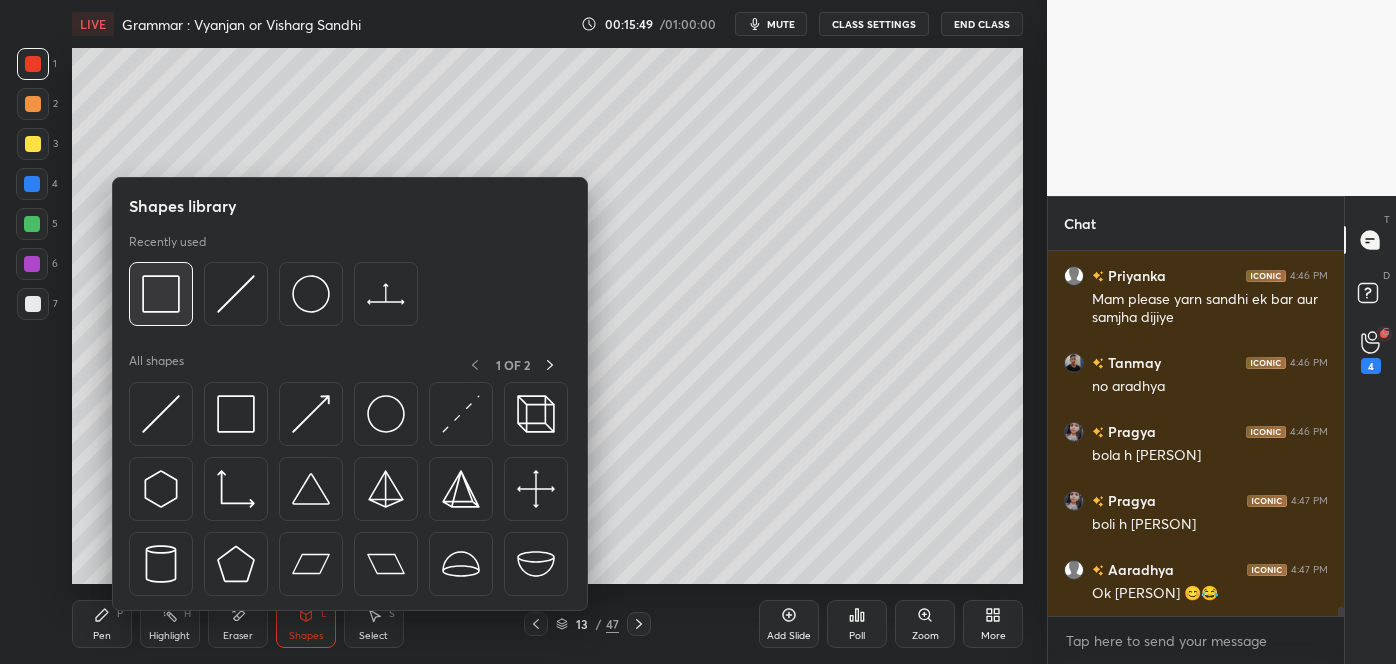 click at bounding box center [161, 294] 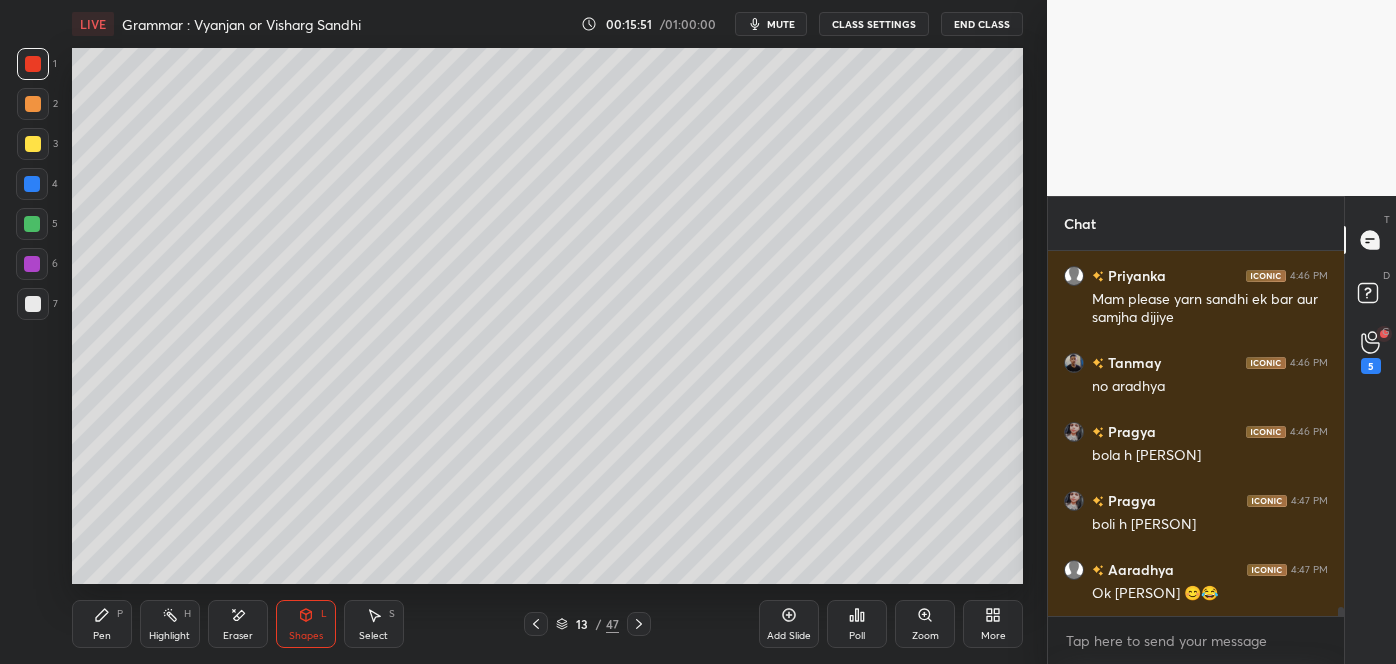 click on "Pen P" at bounding box center (102, 624) 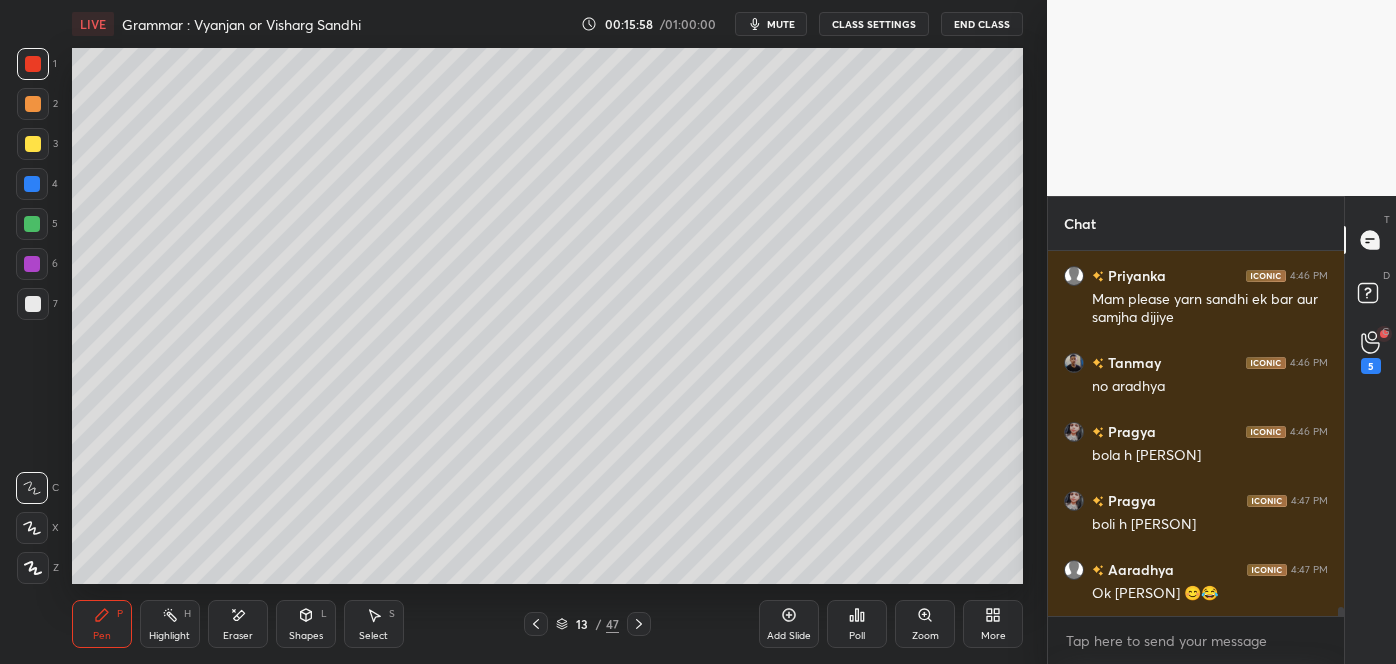 click on "Eraser" at bounding box center (238, 624) 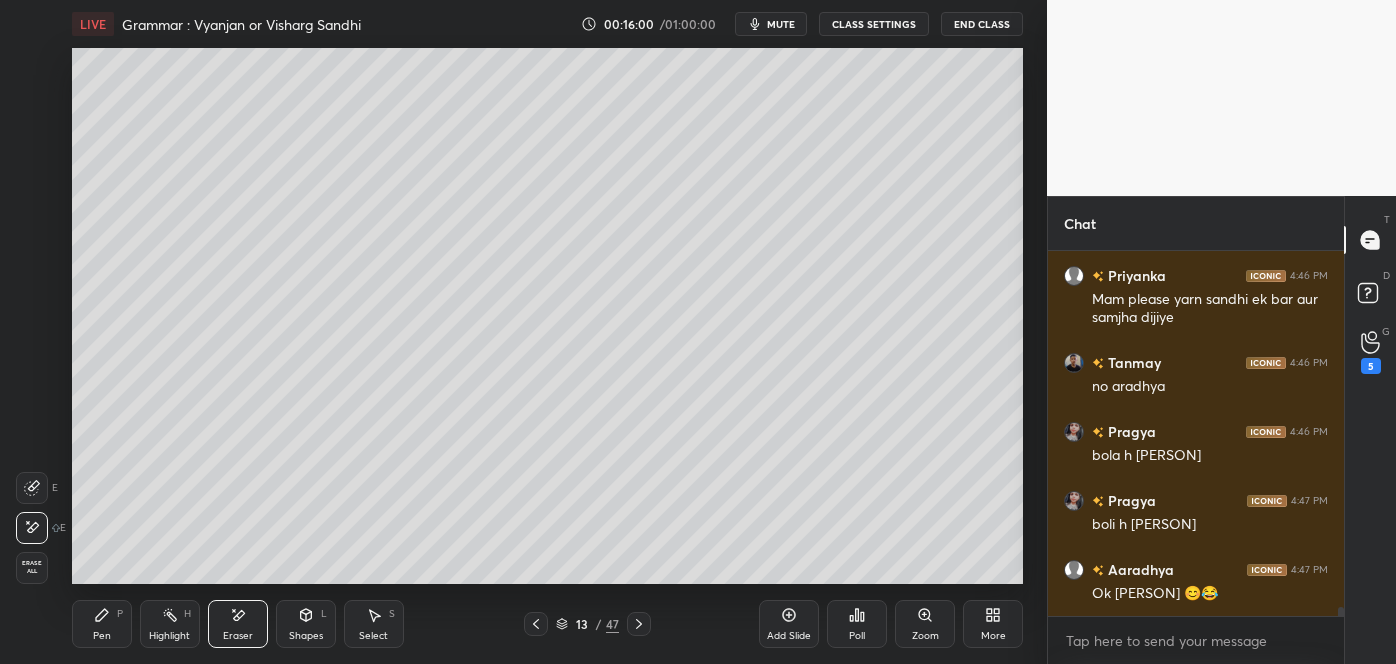 click 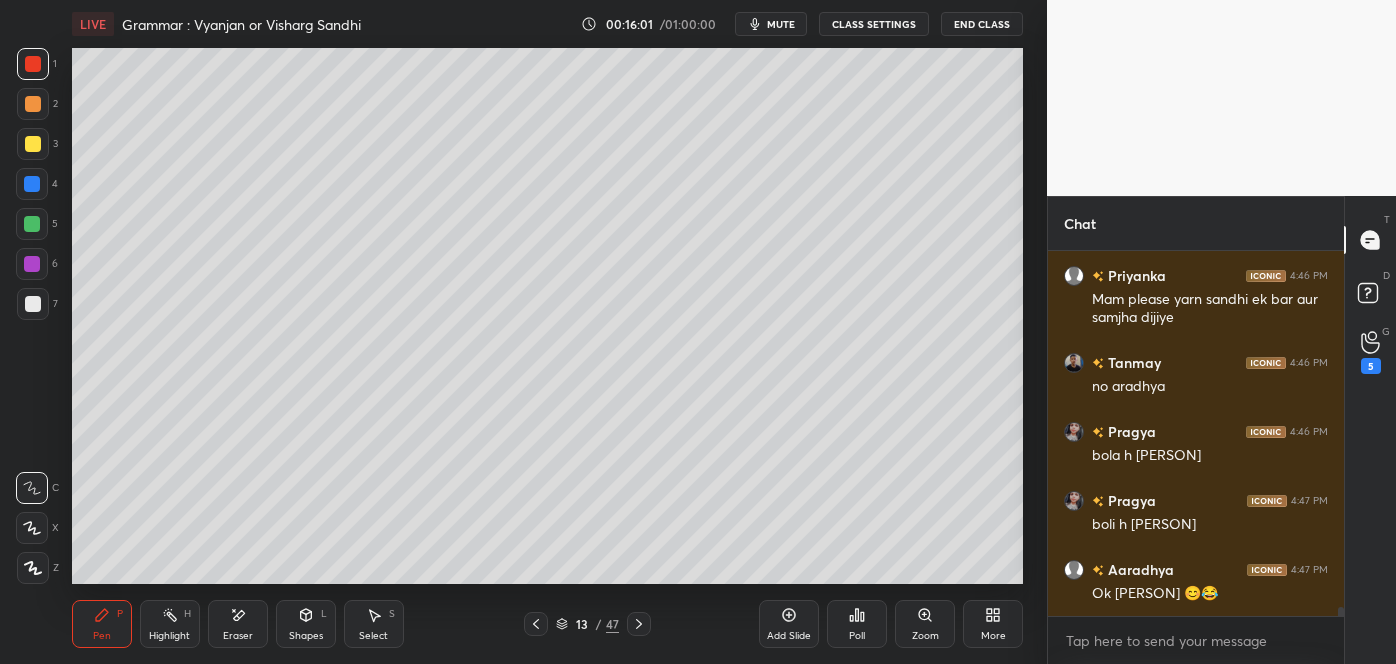 click on "Eraser" at bounding box center [238, 624] 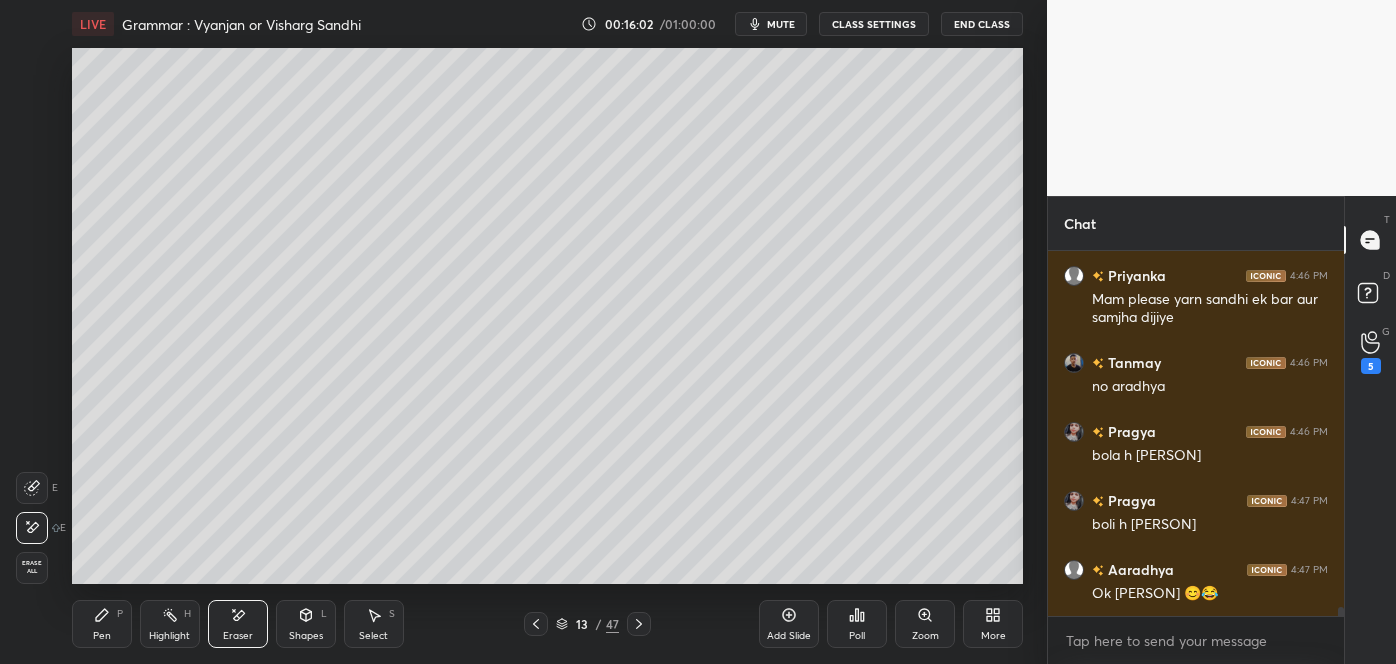 click on "Pen P" at bounding box center [102, 624] 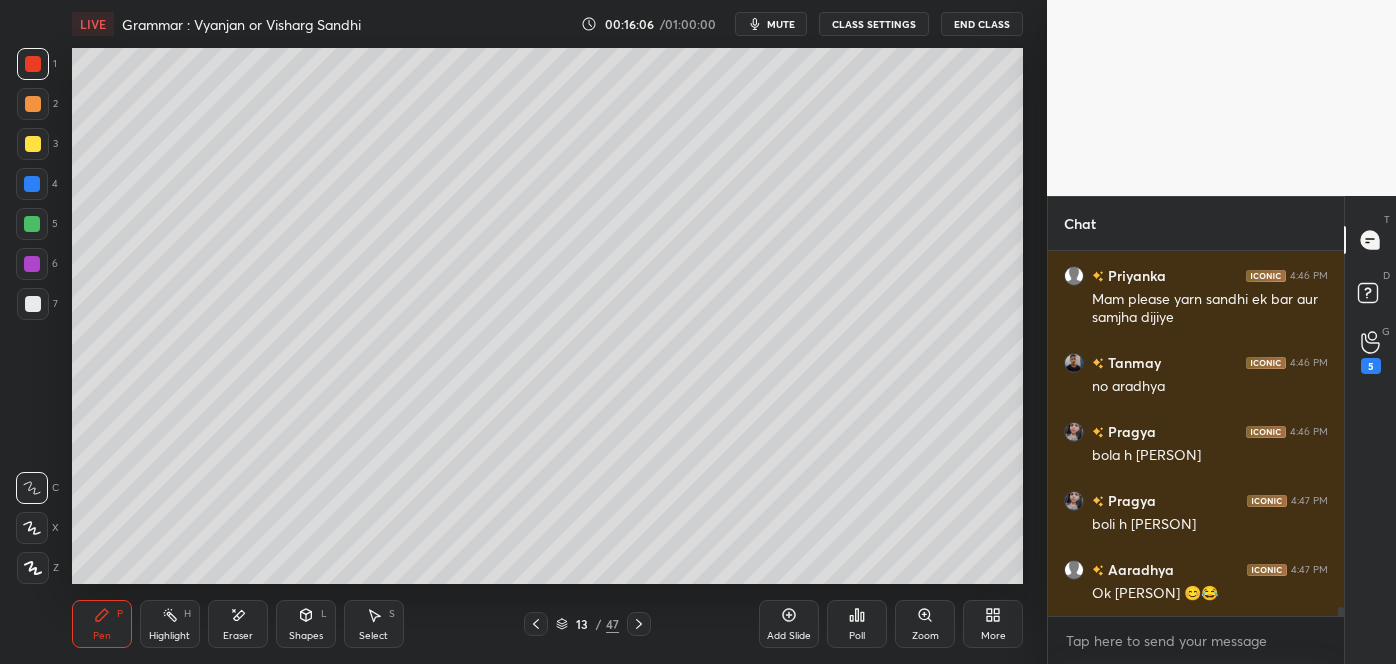click on "Eraser" at bounding box center [238, 636] 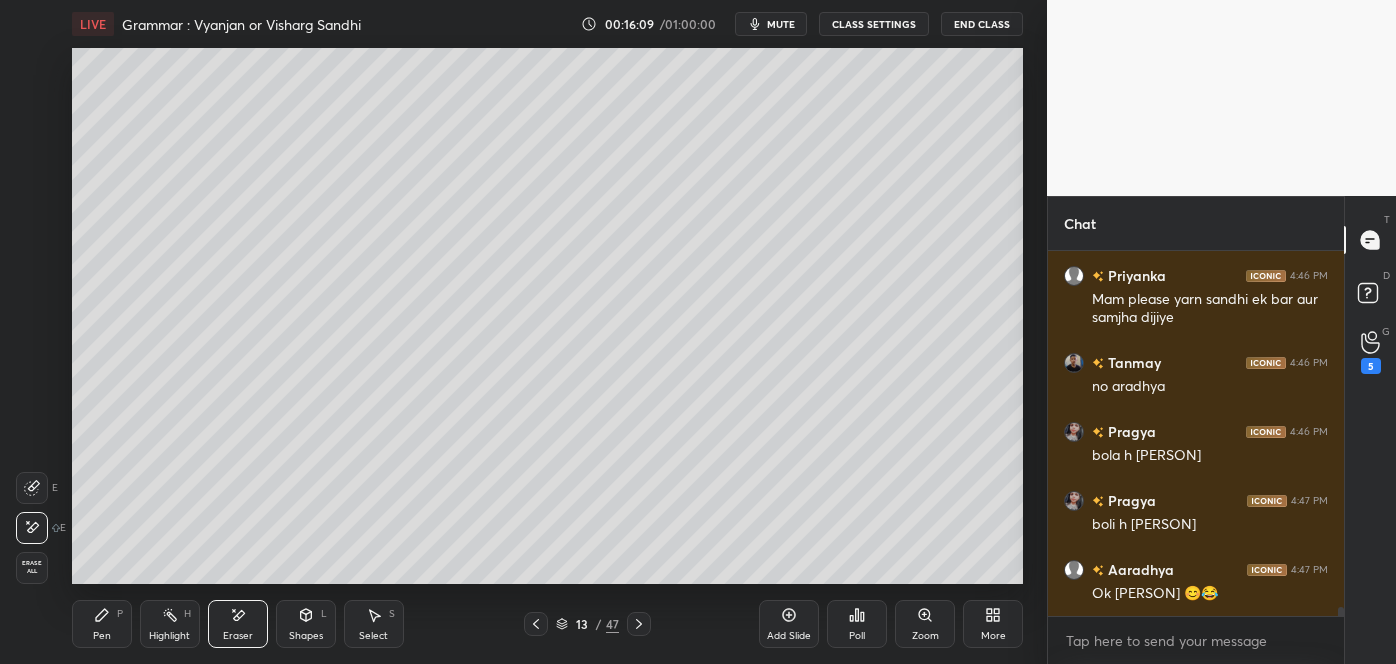 click on "Pen P" at bounding box center (102, 624) 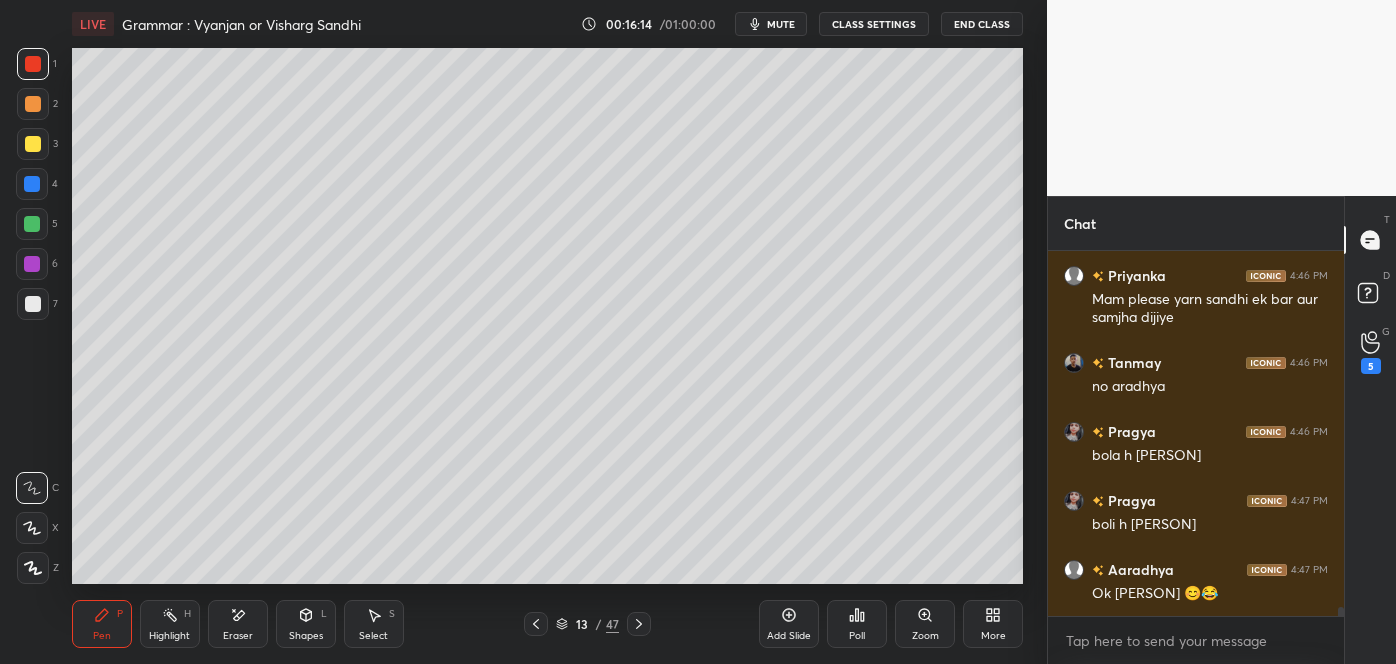 scroll, scrollTop: 14439, scrollLeft: 0, axis: vertical 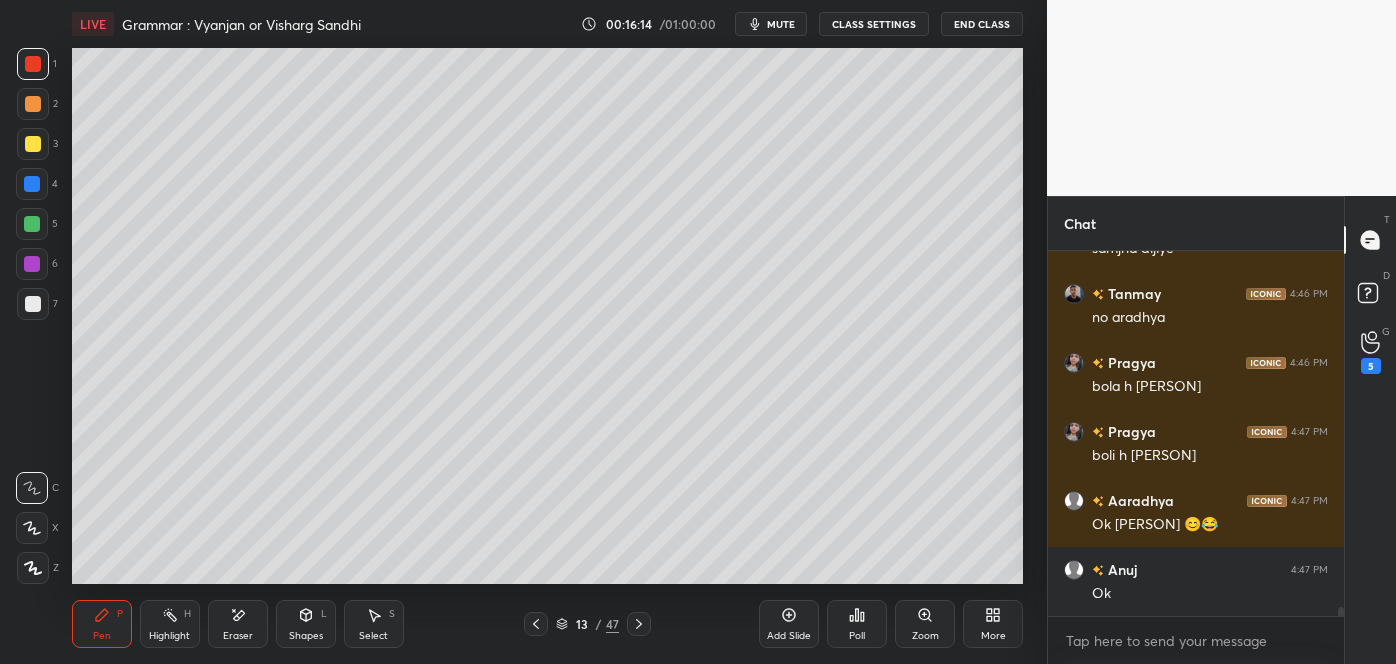 click on "Shapes L" at bounding box center [306, 624] 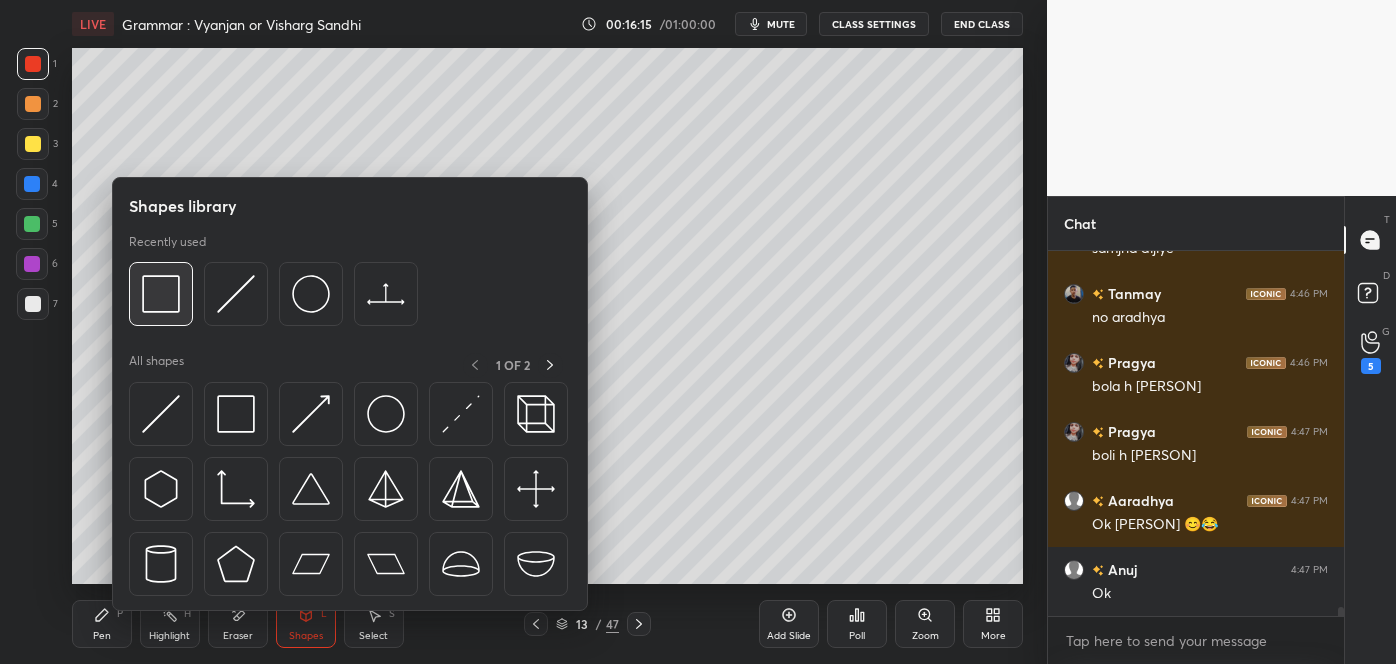 click at bounding box center (161, 294) 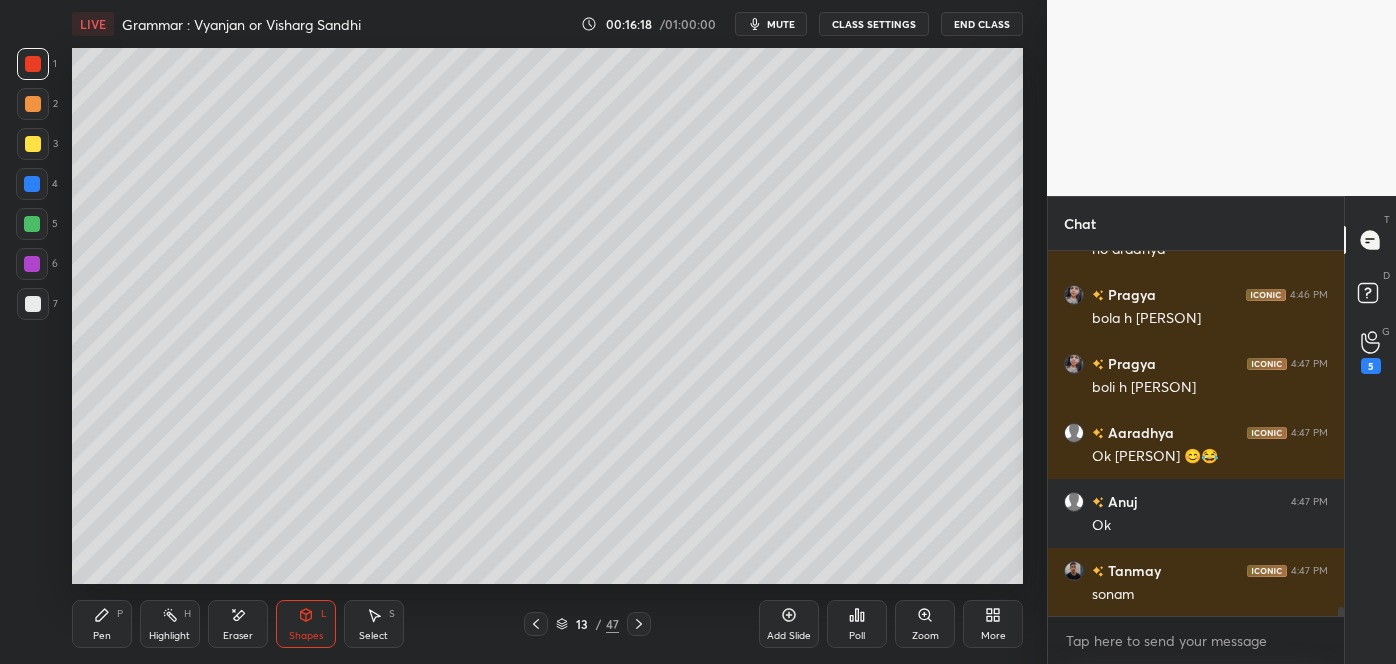 click on "Pen P" at bounding box center (102, 624) 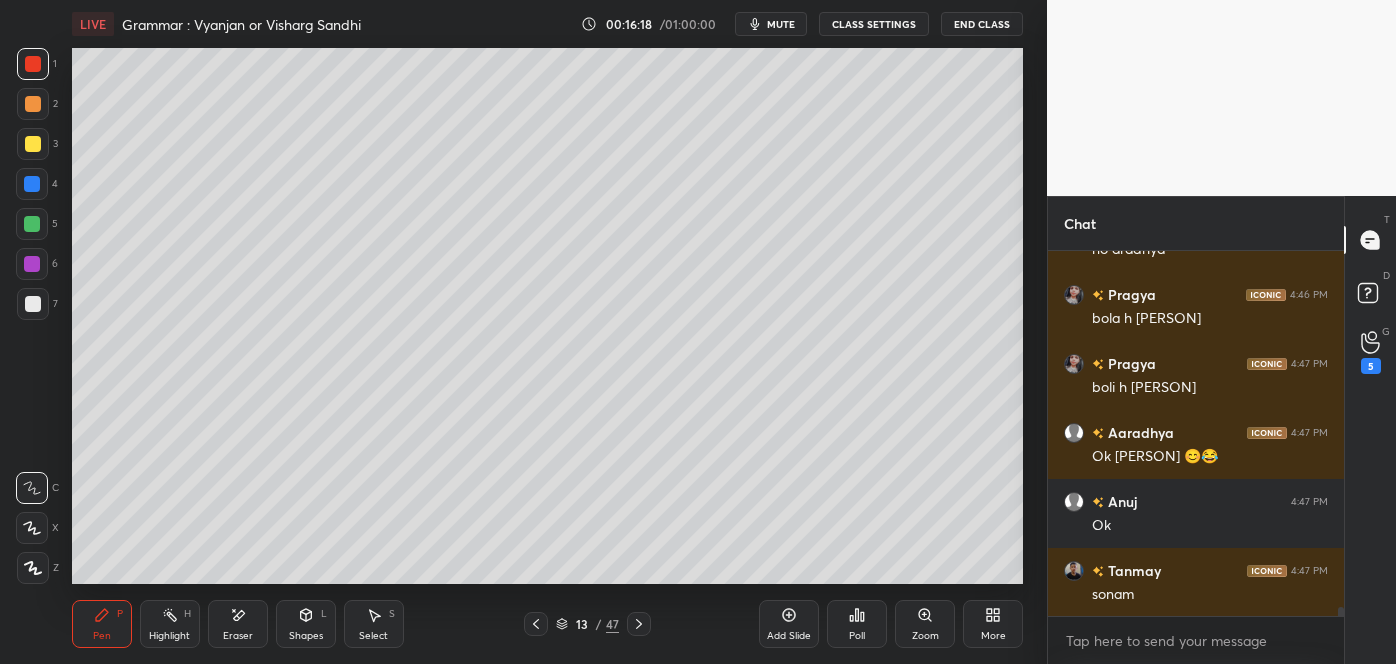 scroll, scrollTop: 14594, scrollLeft: 0, axis: vertical 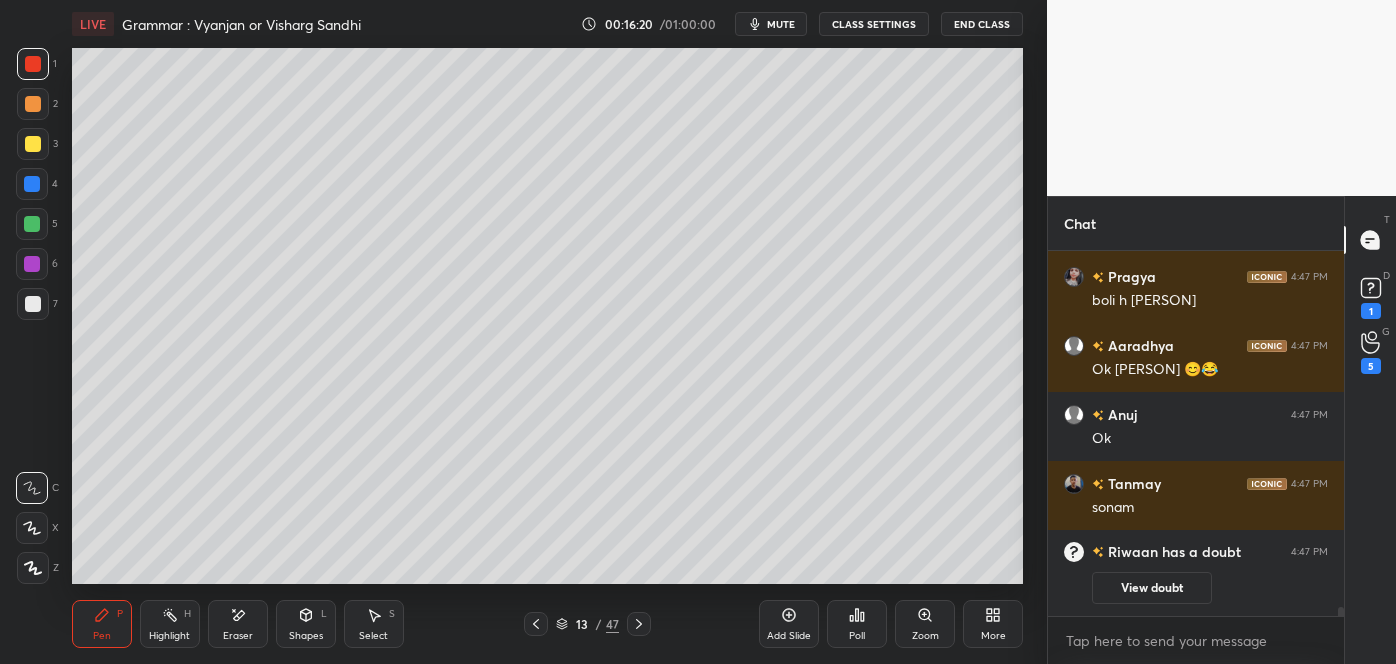 click on "Pen P Highlight H Eraser Shapes L Select S" at bounding box center (244, 624) 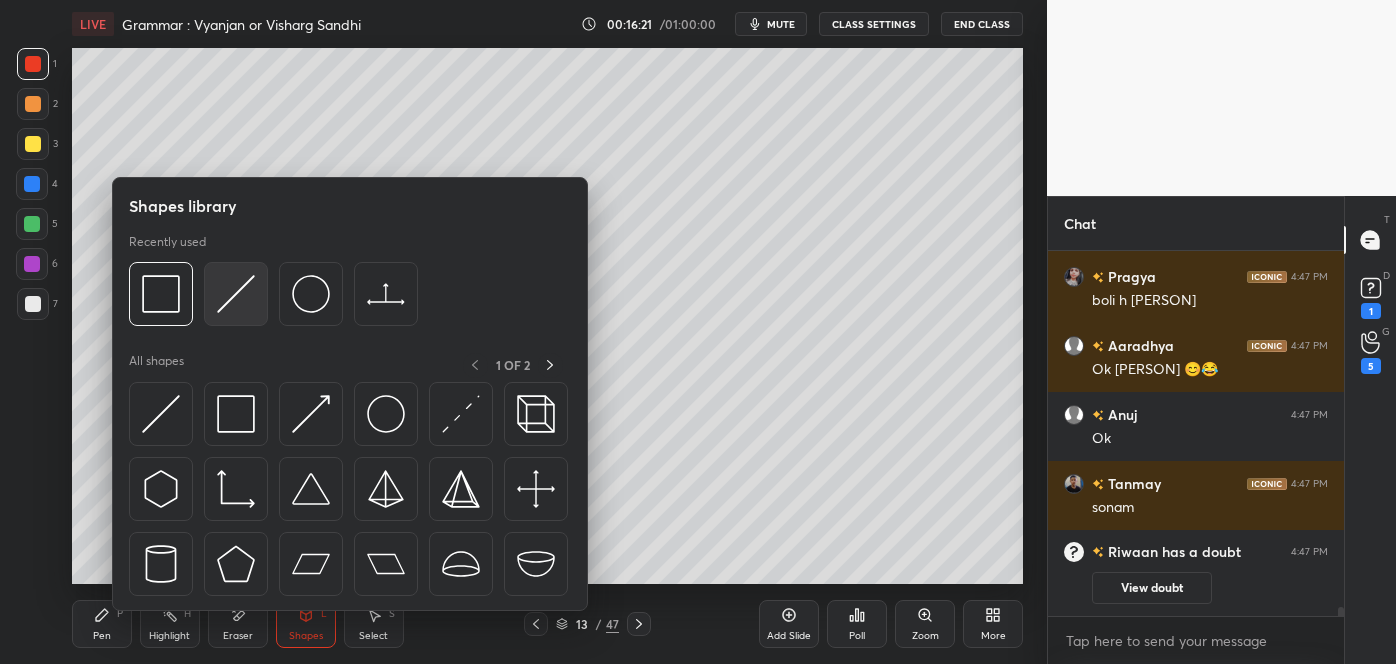 click at bounding box center [236, 294] 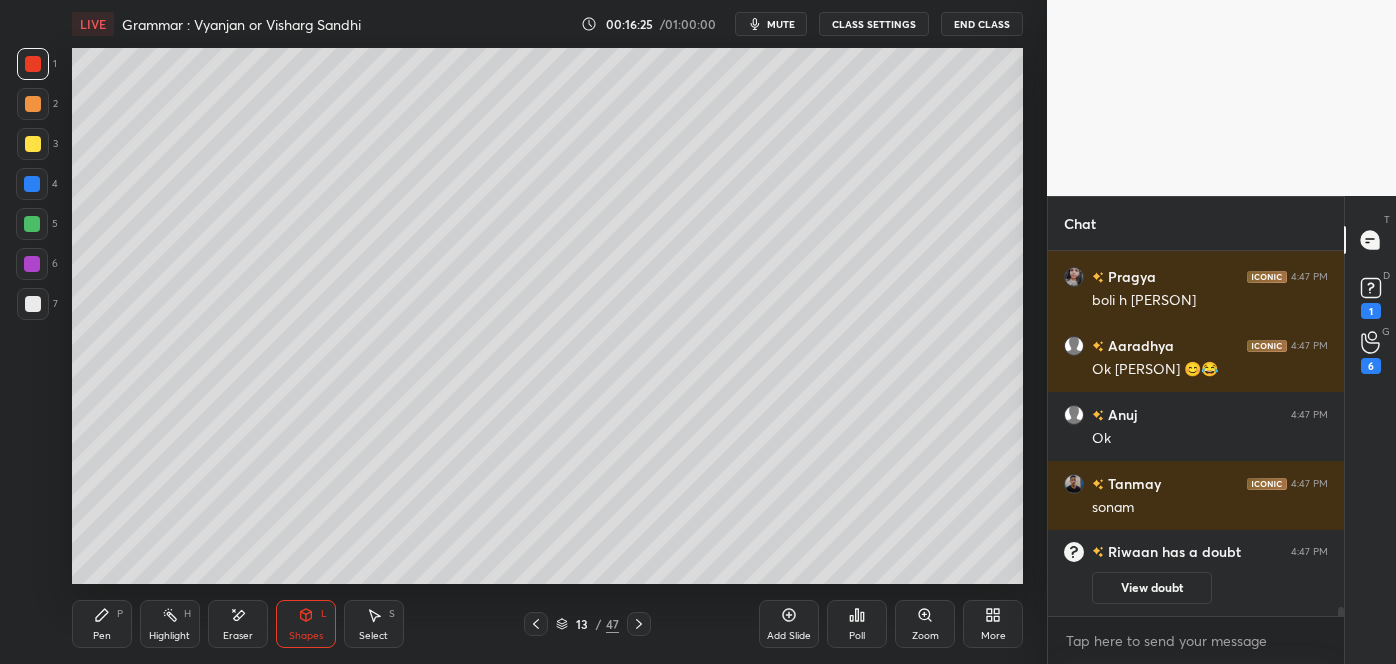 click on "Pen" at bounding box center (102, 636) 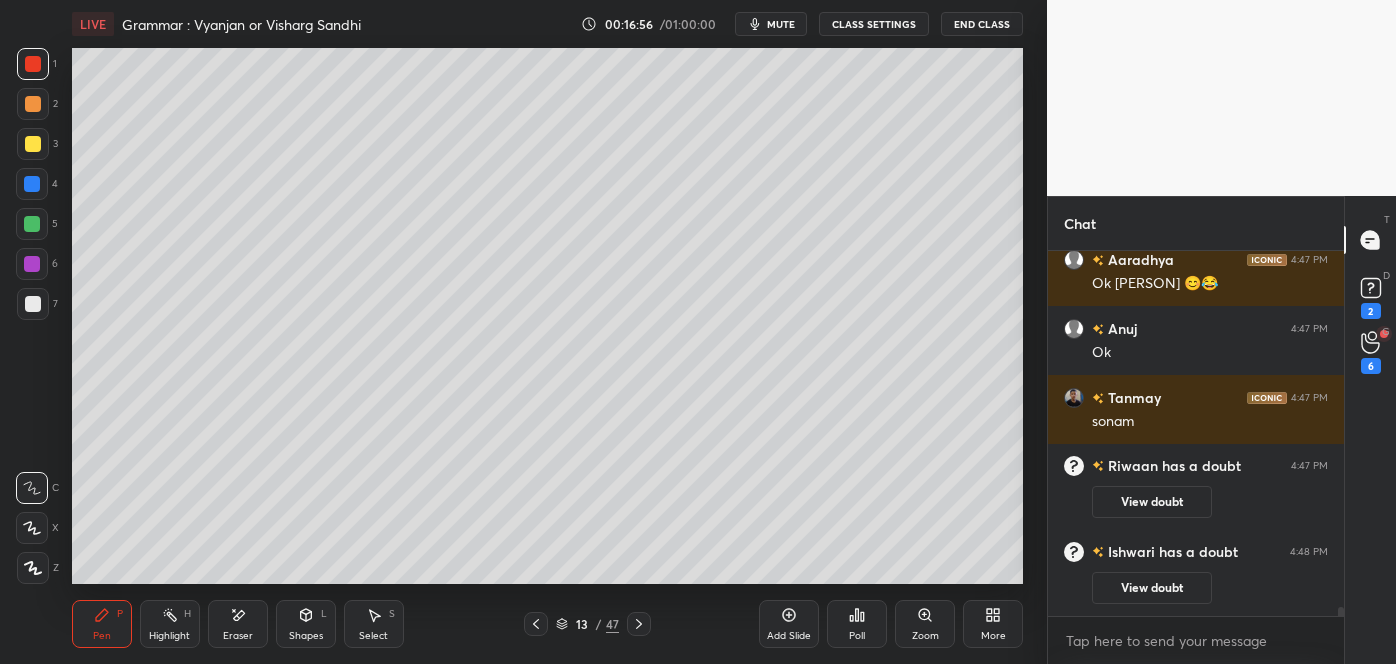 scroll, scrollTop: 13951, scrollLeft: 0, axis: vertical 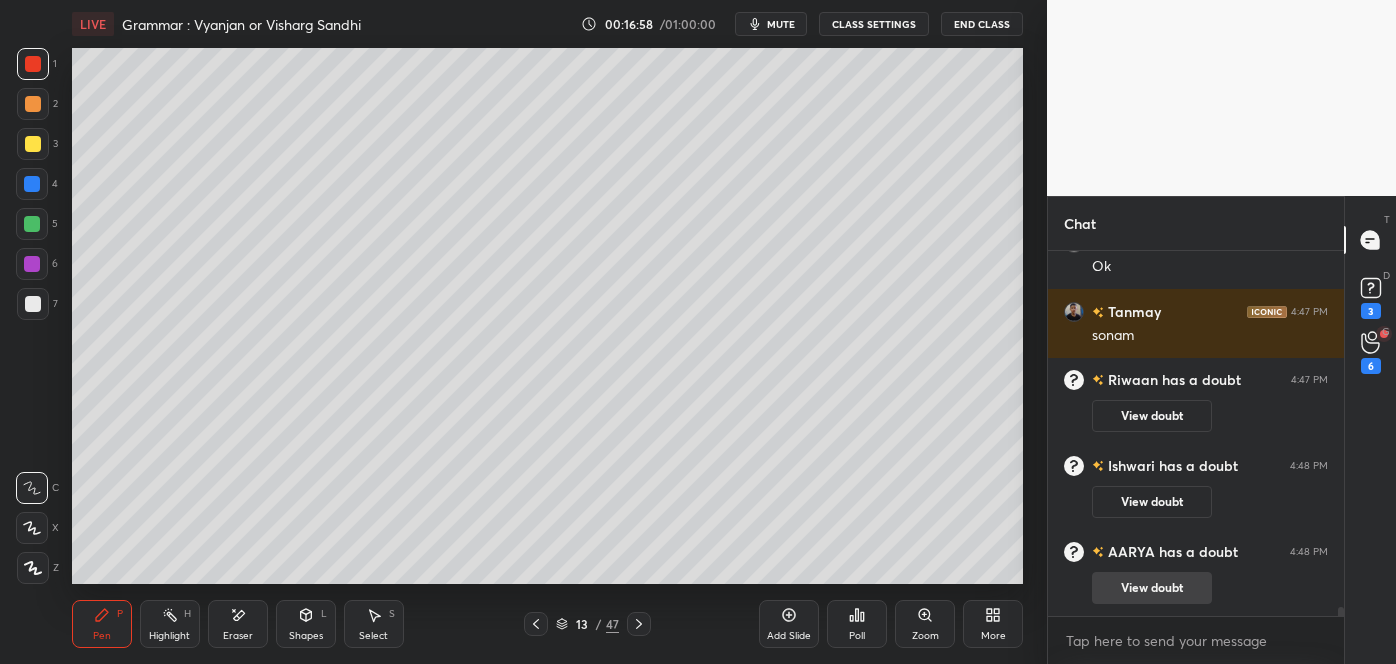 click on "View doubt" at bounding box center (1152, 588) 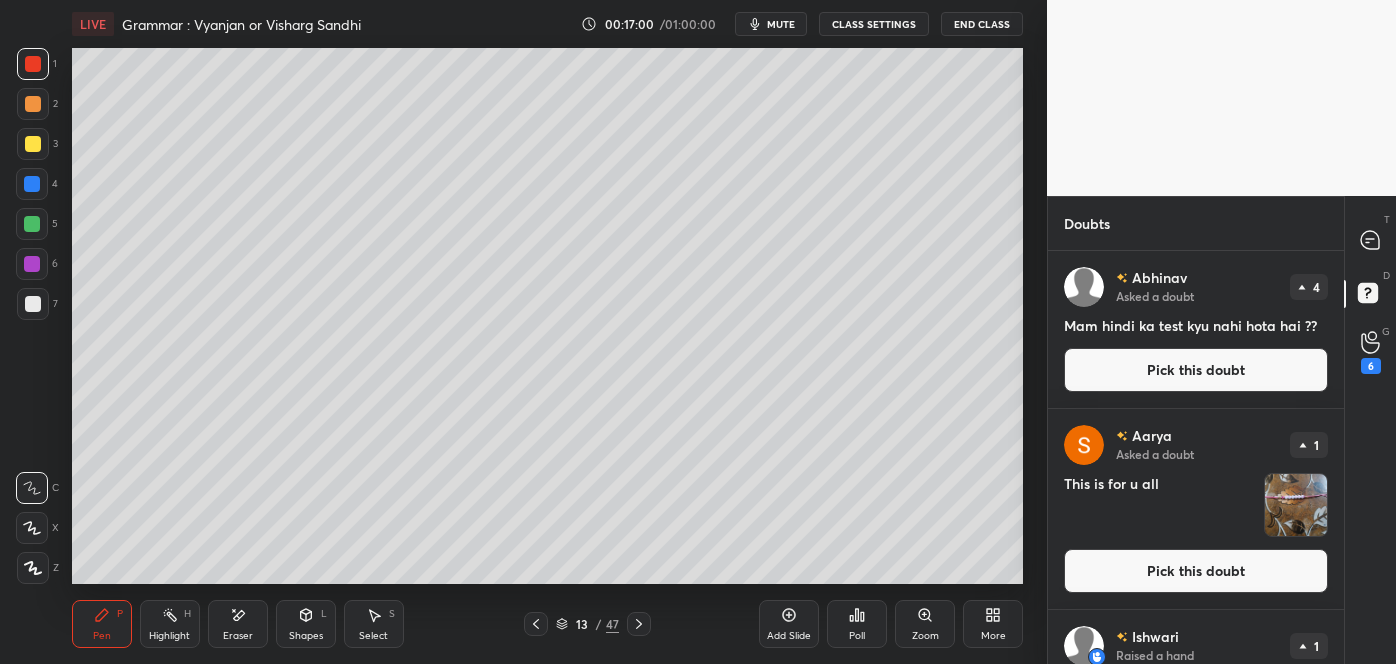 click at bounding box center [1296, 505] 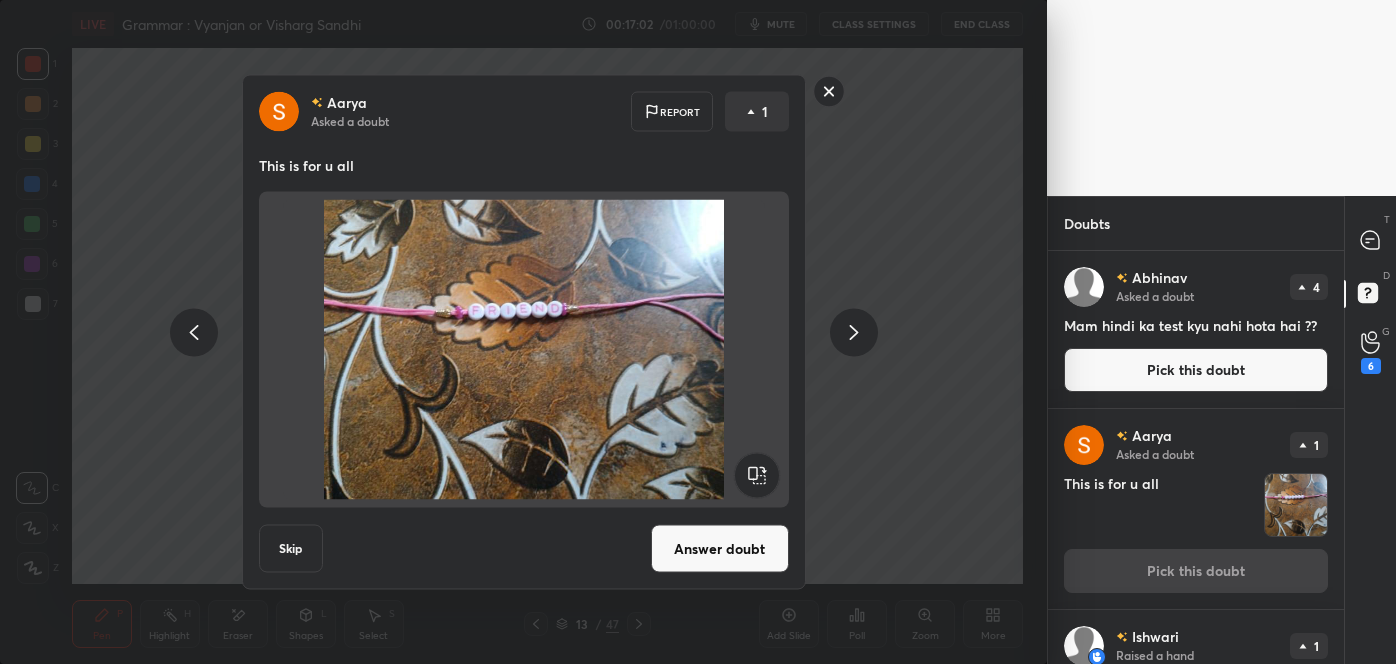 click 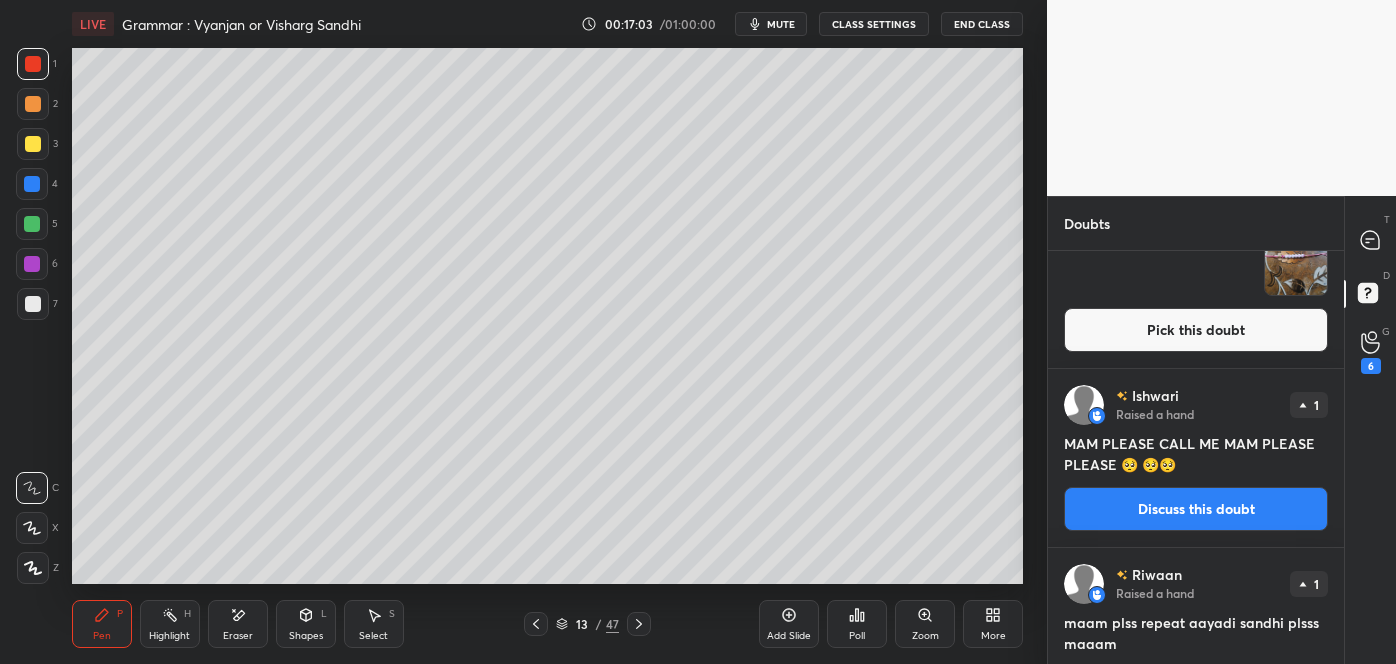 scroll, scrollTop: 272, scrollLeft: 0, axis: vertical 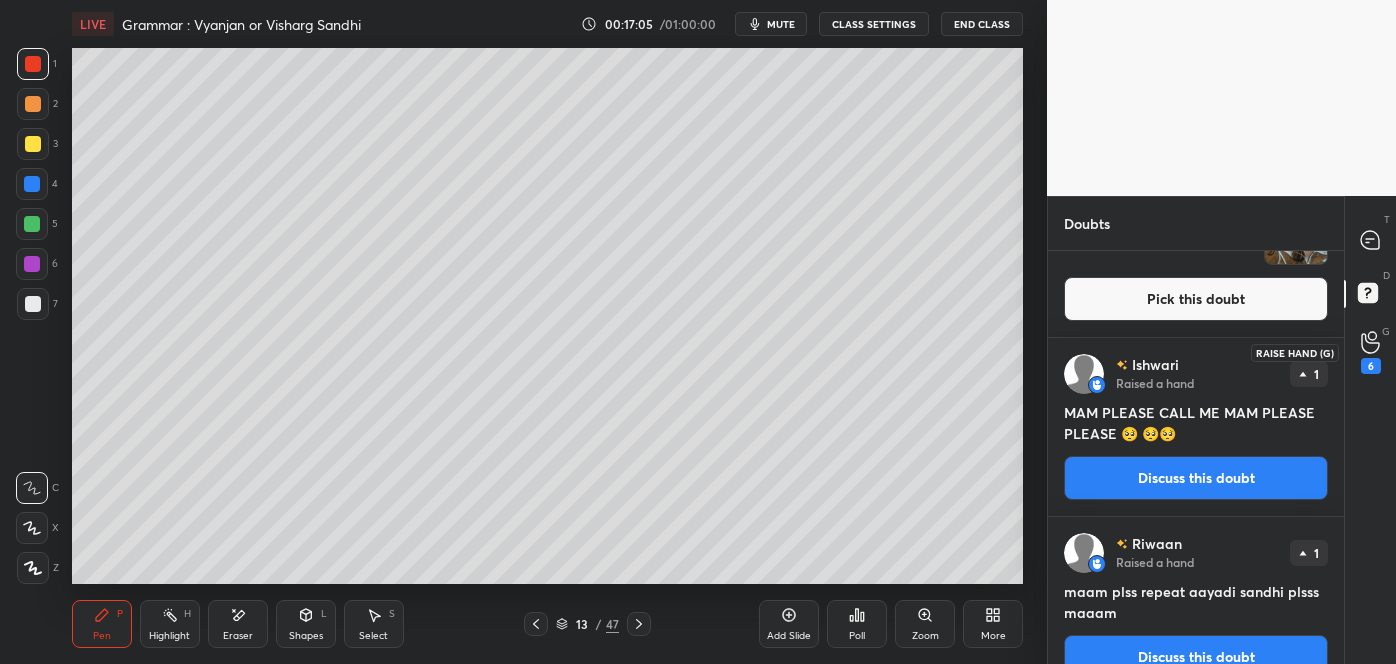 click on "6" at bounding box center [1371, 352] 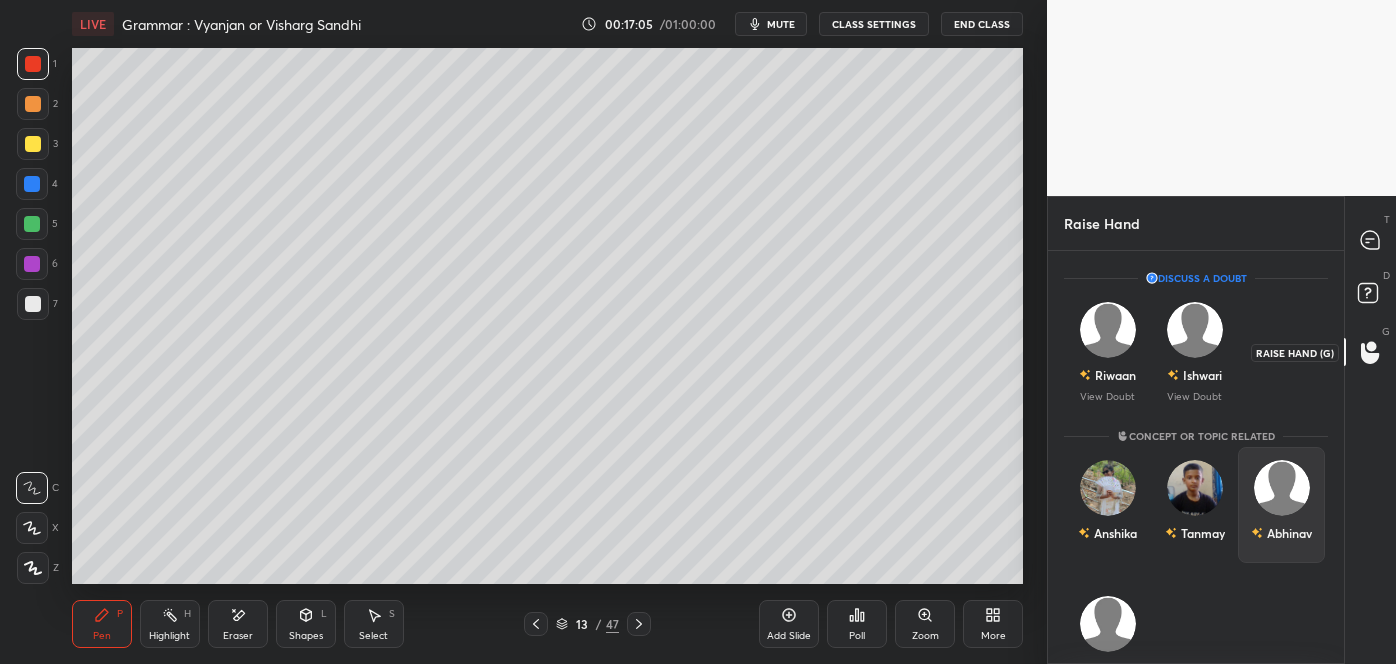 scroll, scrollTop: 407, scrollLeft: 290, axis: both 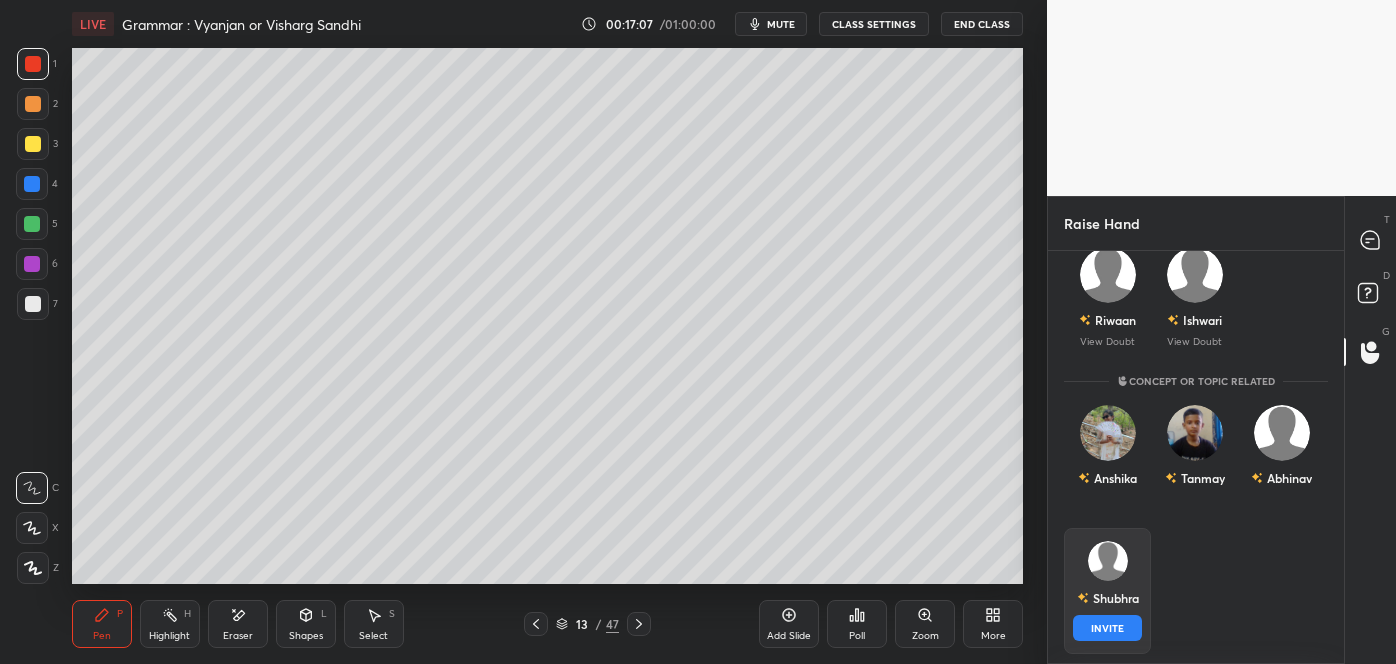 click on "Shubhra INVITE" at bounding box center (1107, 591) 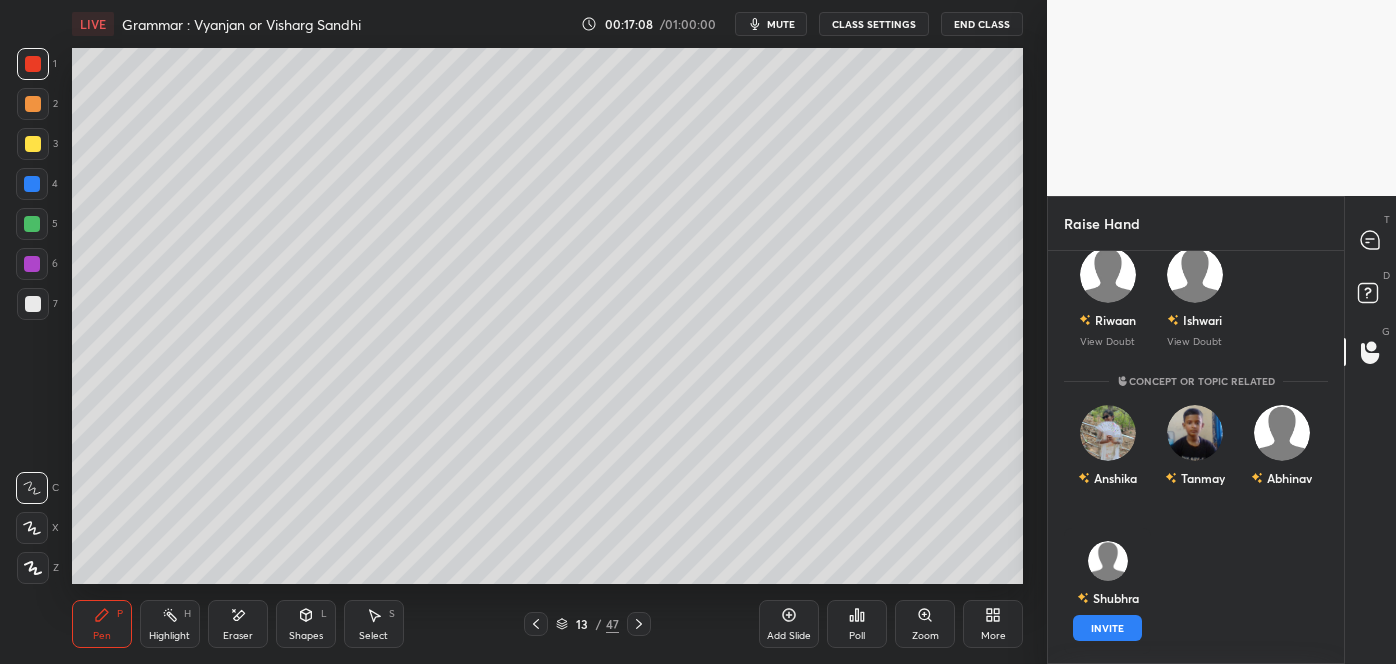 click on "Shubhra INVITE" at bounding box center (1196, 591) 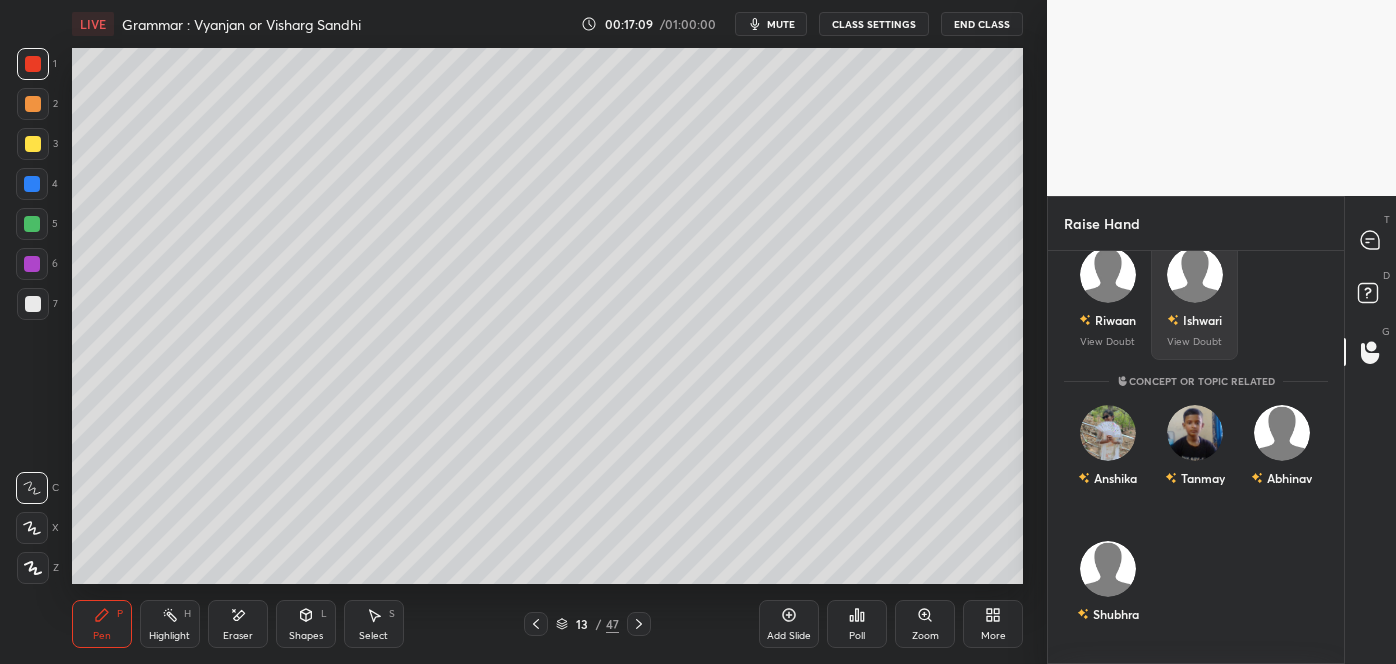 click at bounding box center [1195, 275] 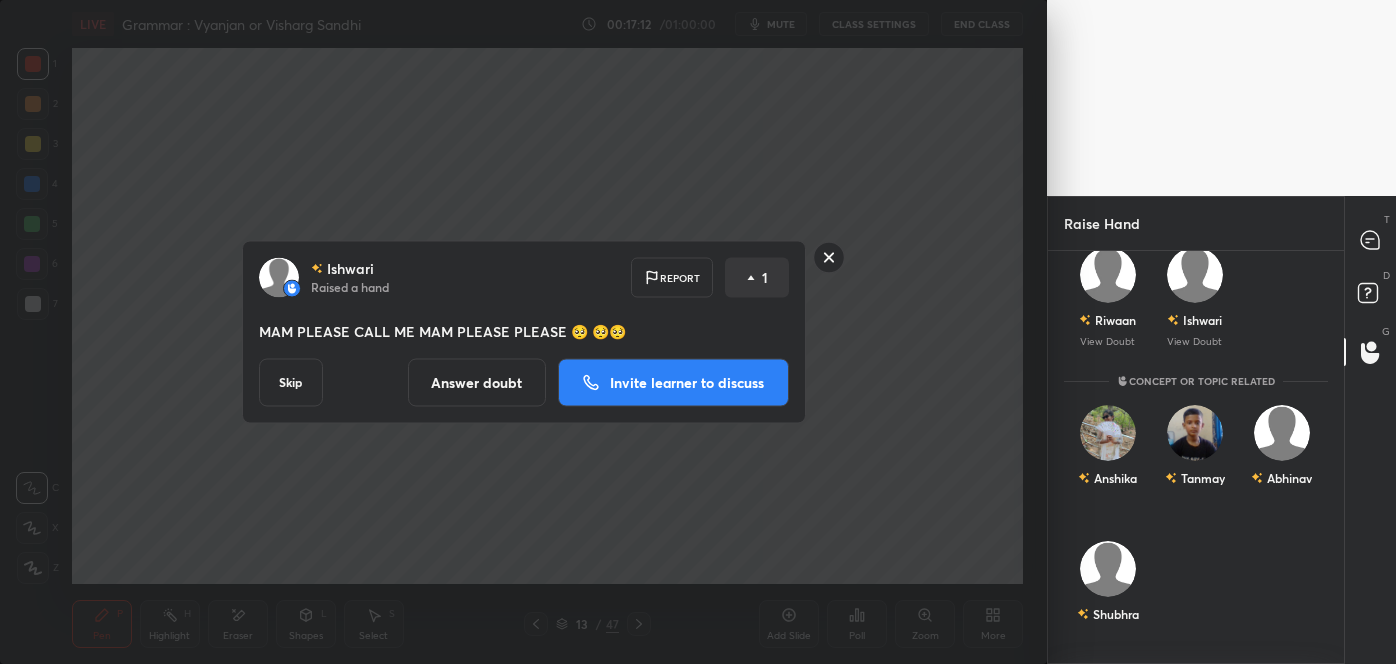 click 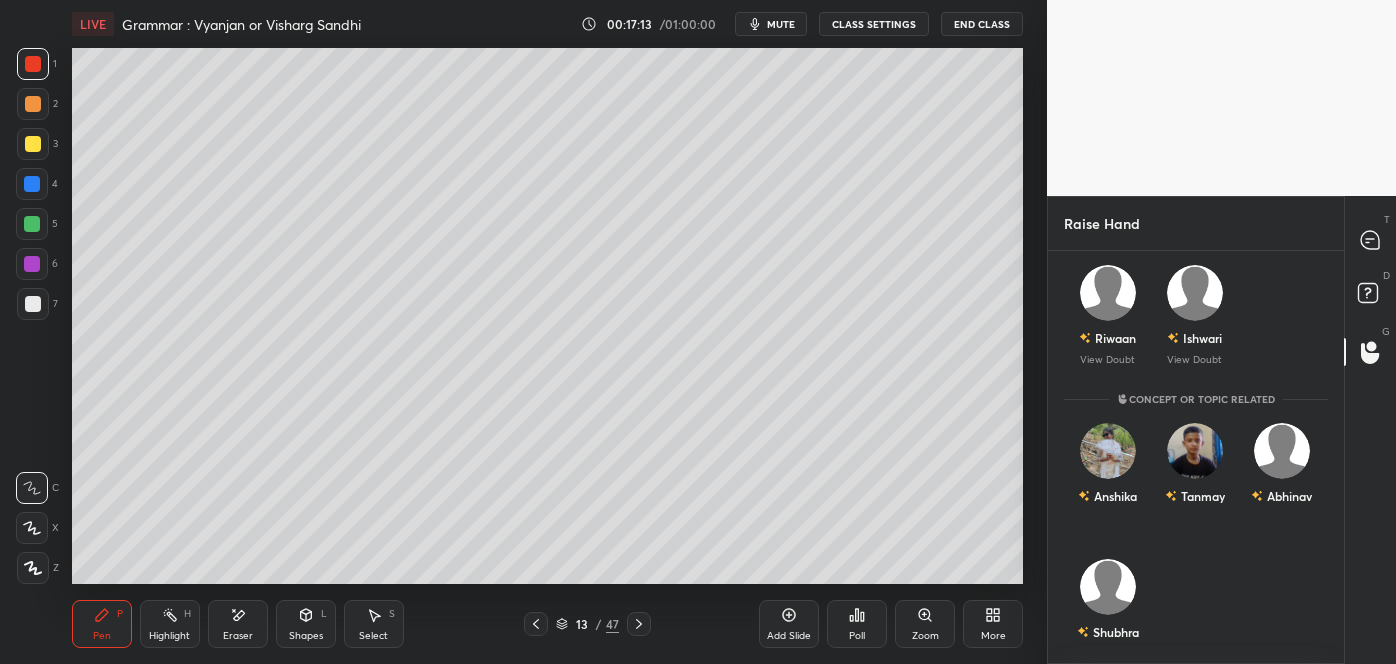 click on "T Messages (T)" at bounding box center [1370, 240] 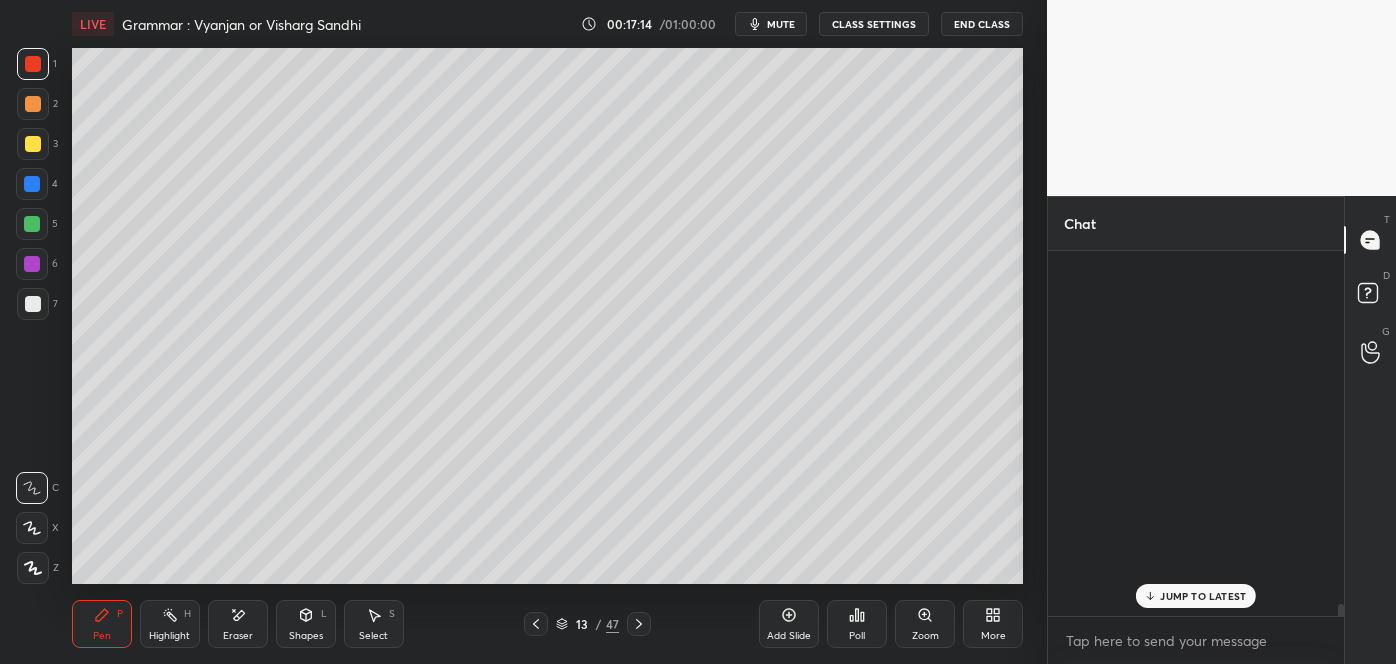 scroll, scrollTop: 14544, scrollLeft: 0, axis: vertical 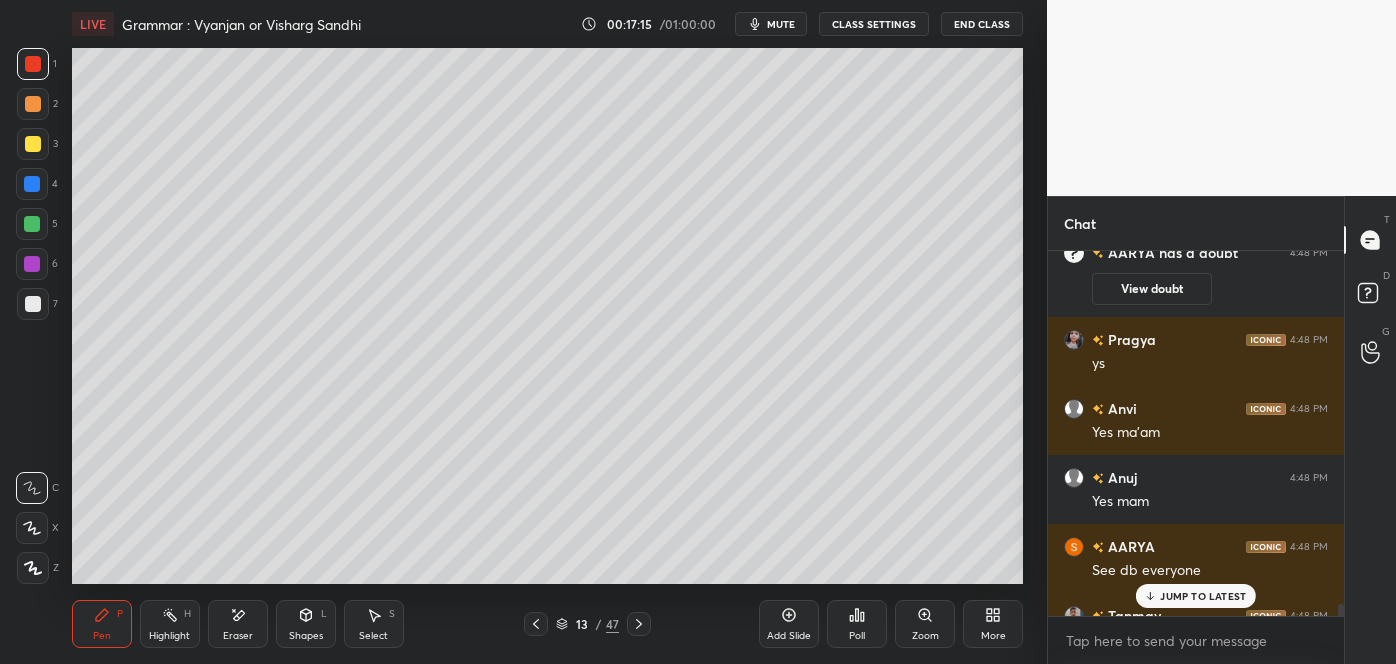 click on "JUMP TO LATEST" at bounding box center [1203, 596] 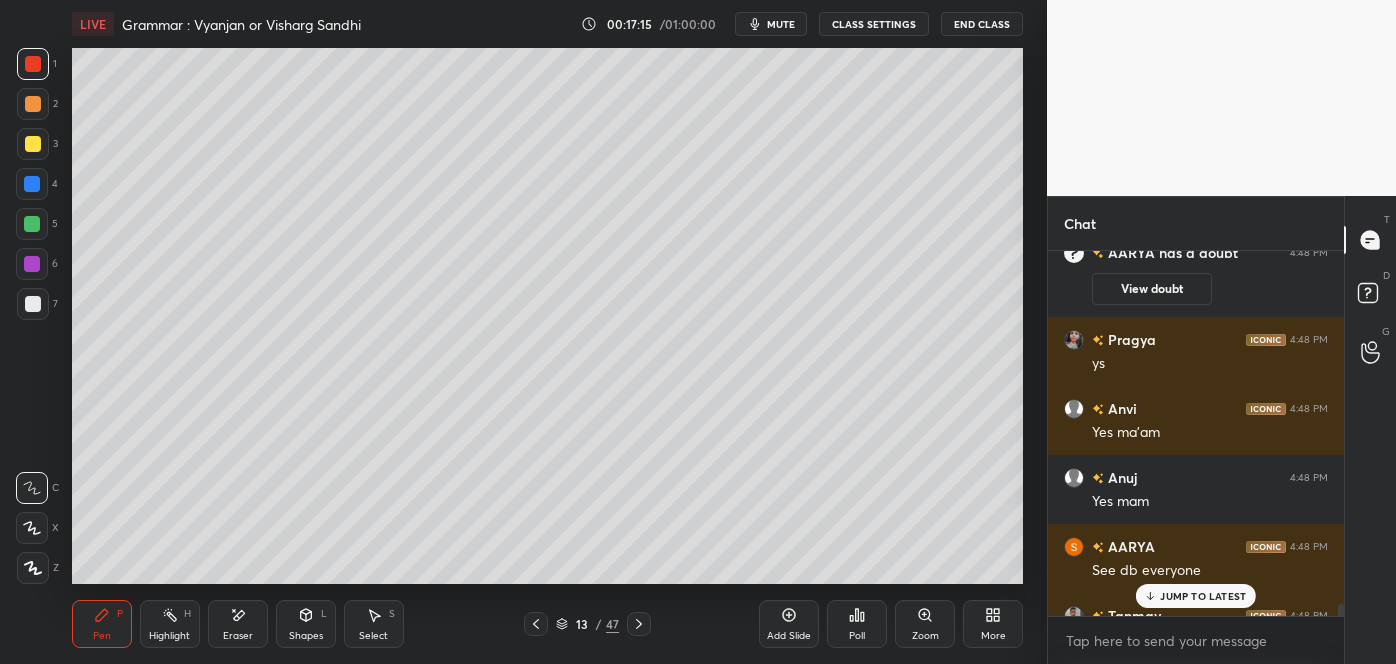 scroll, scrollTop: 14658, scrollLeft: 0, axis: vertical 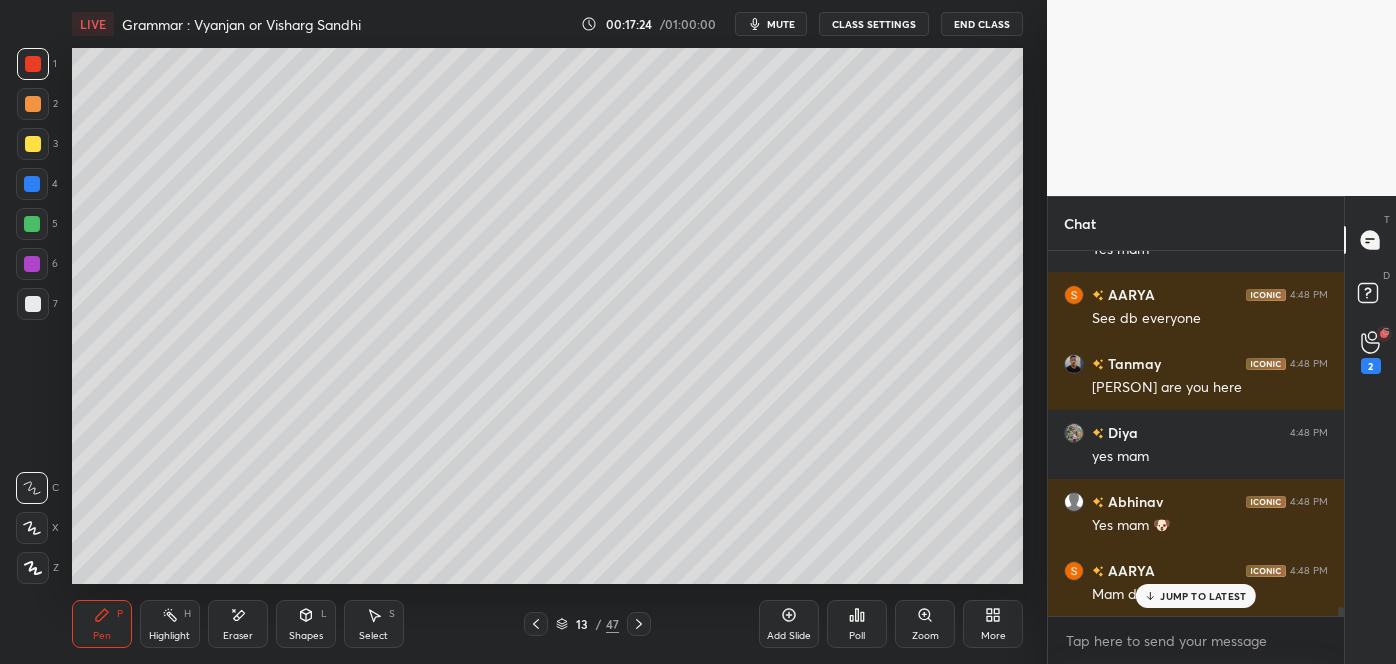 click on "JUMP TO LATEST" at bounding box center [1203, 596] 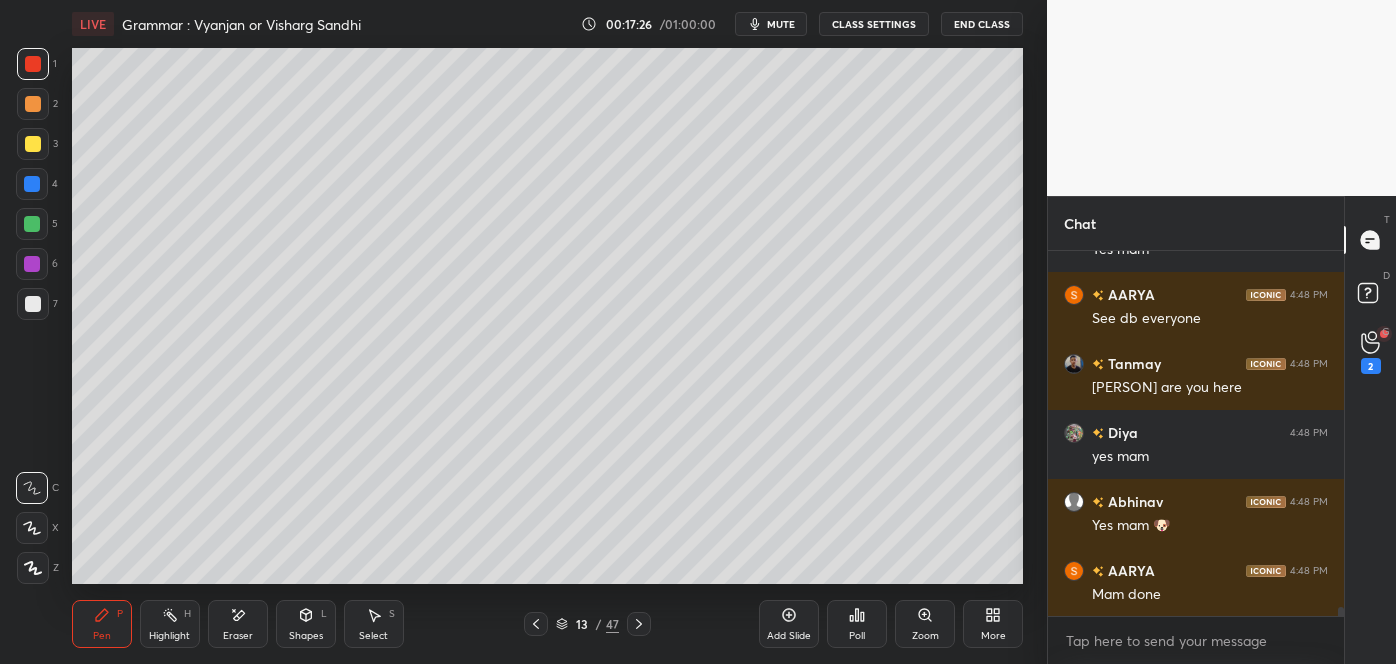 scroll, scrollTop: 14402, scrollLeft: 0, axis: vertical 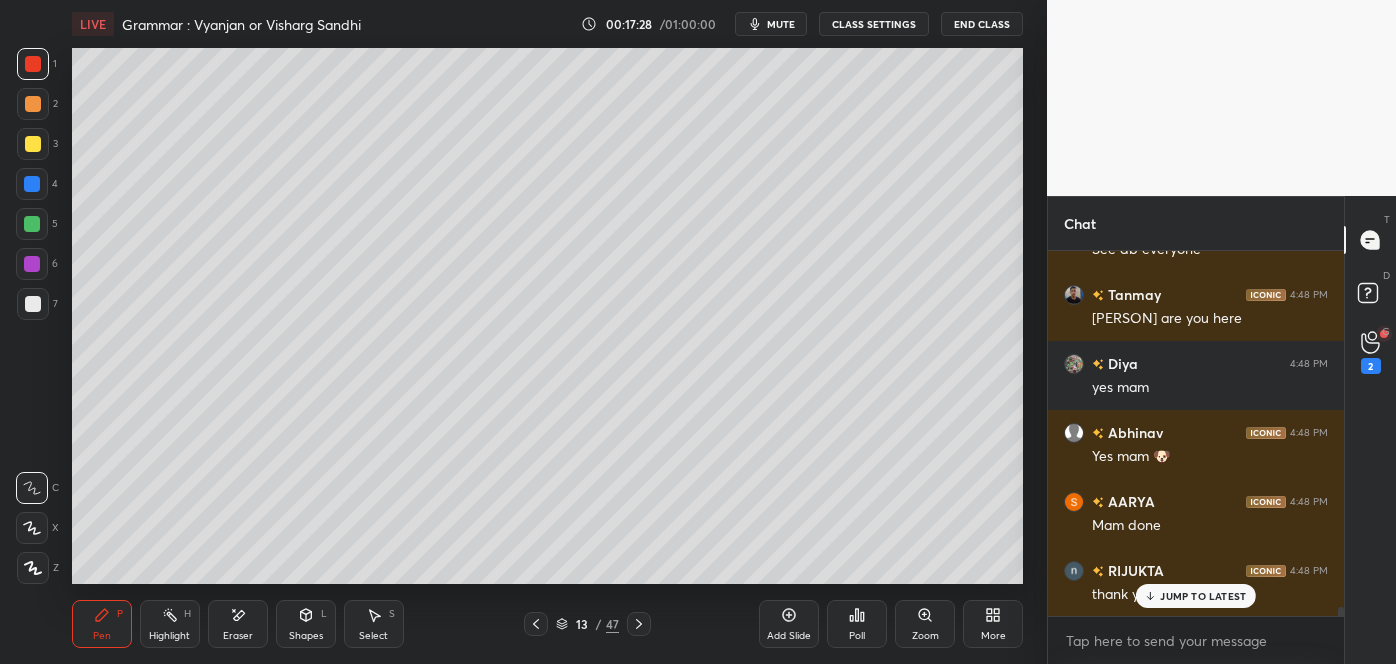 click on "JUMP TO LATEST" at bounding box center [1196, 596] 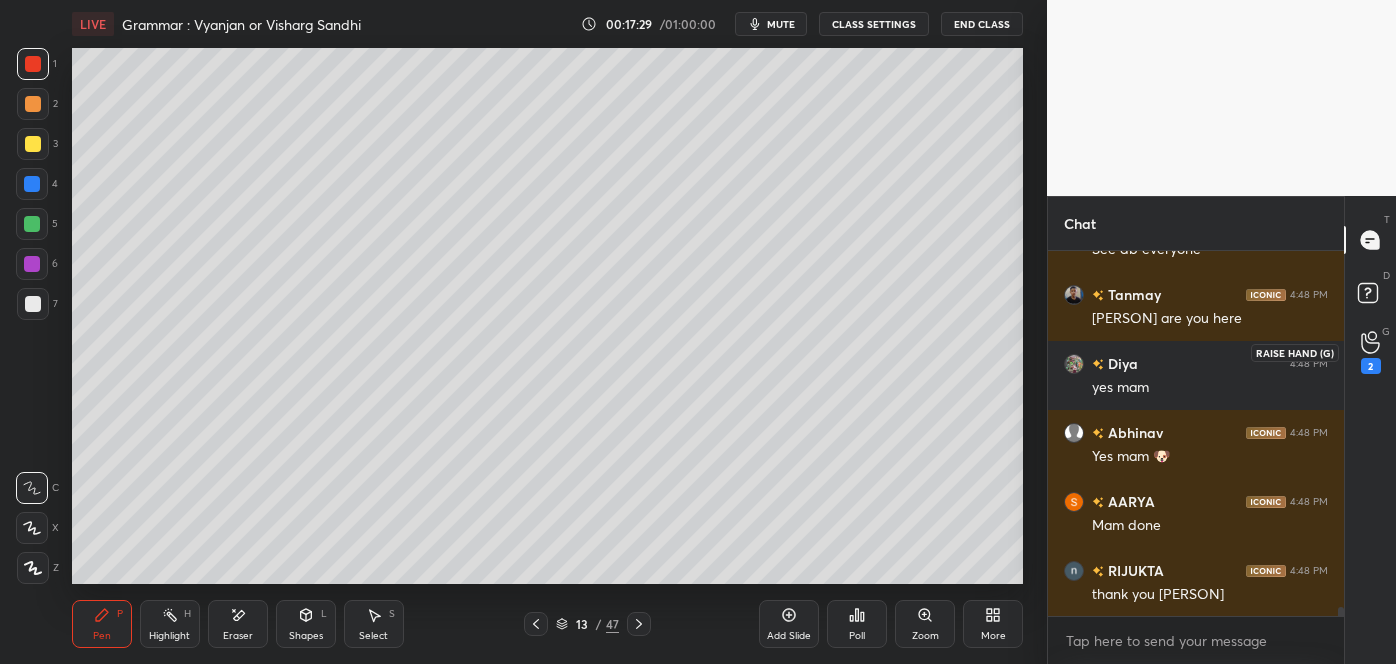 click on "2" at bounding box center (1371, 366) 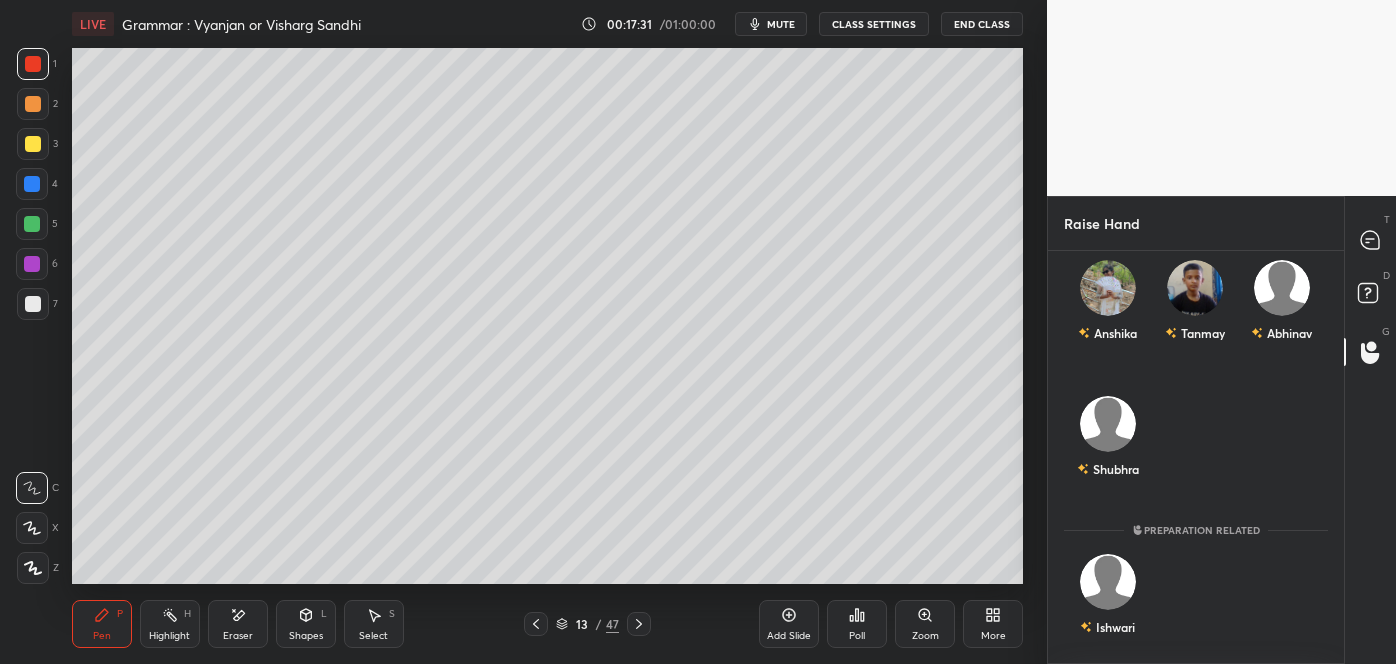 scroll, scrollTop: 213, scrollLeft: 0, axis: vertical 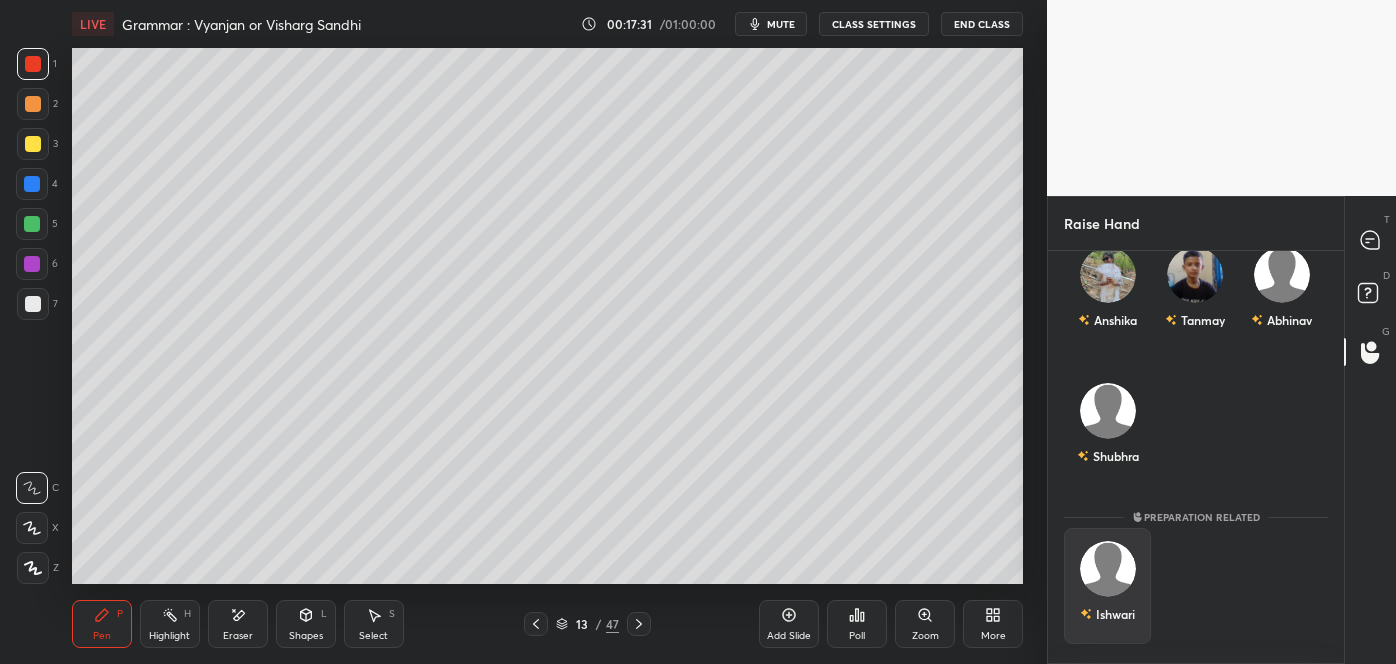 click on "Ishwari" at bounding box center (1107, 614) 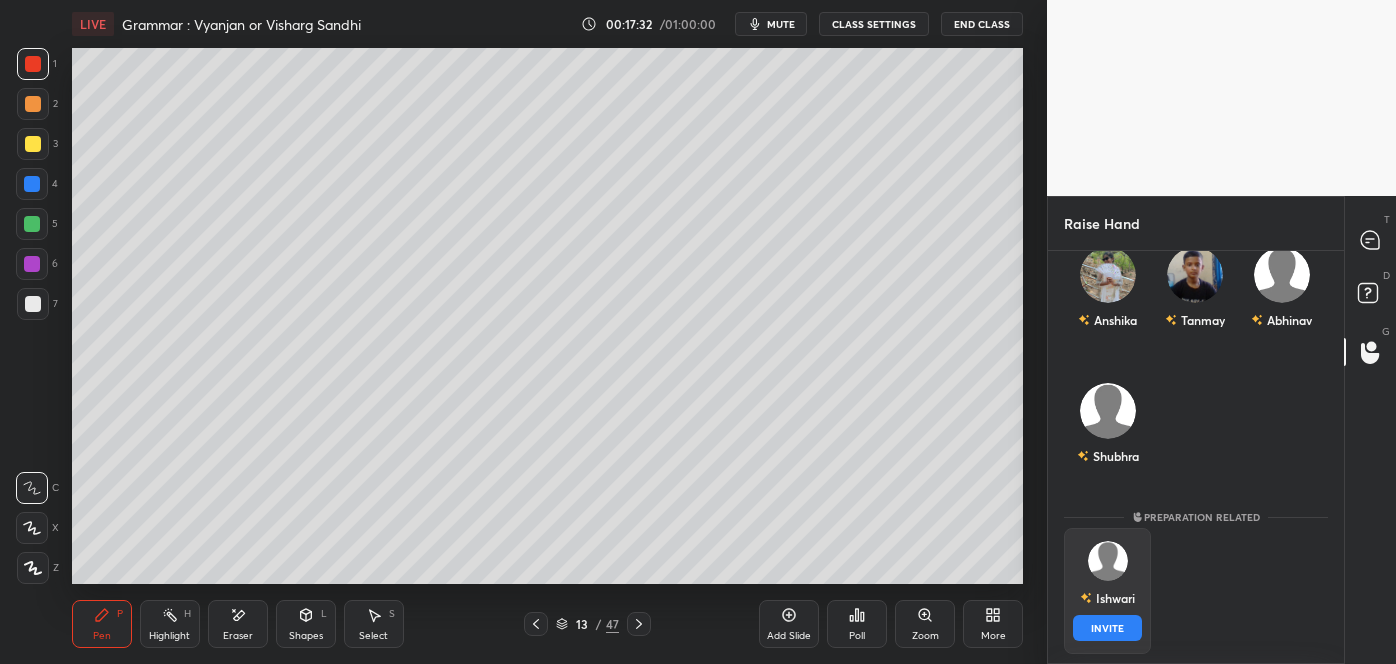 click on "INVITE" at bounding box center [1107, 628] 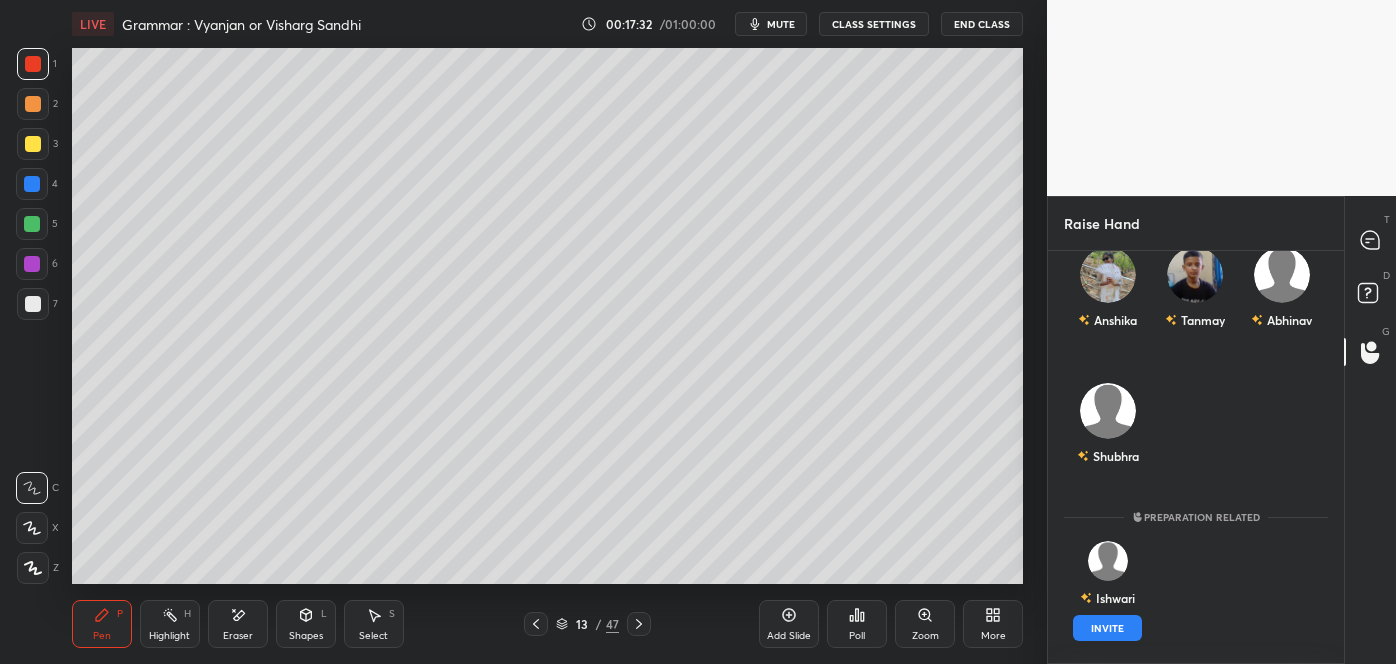 scroll, scrollTop: 326, scrollLeft: 290, axis: both 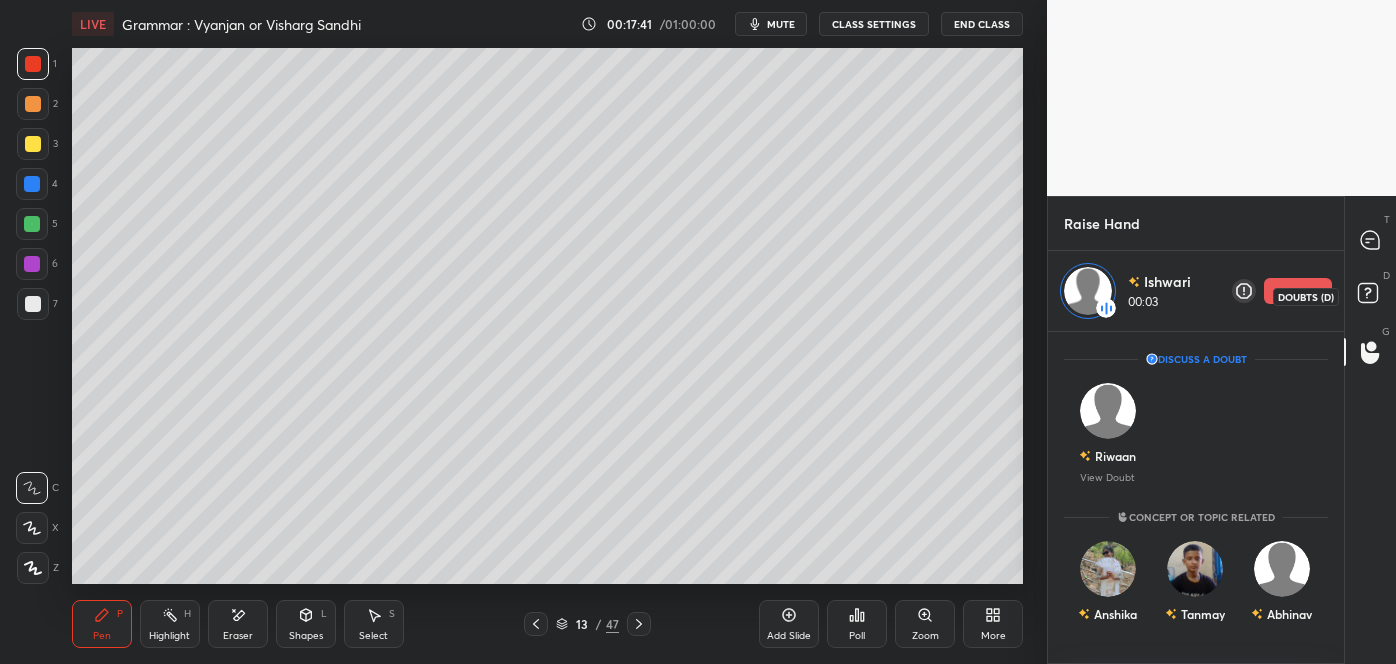 click 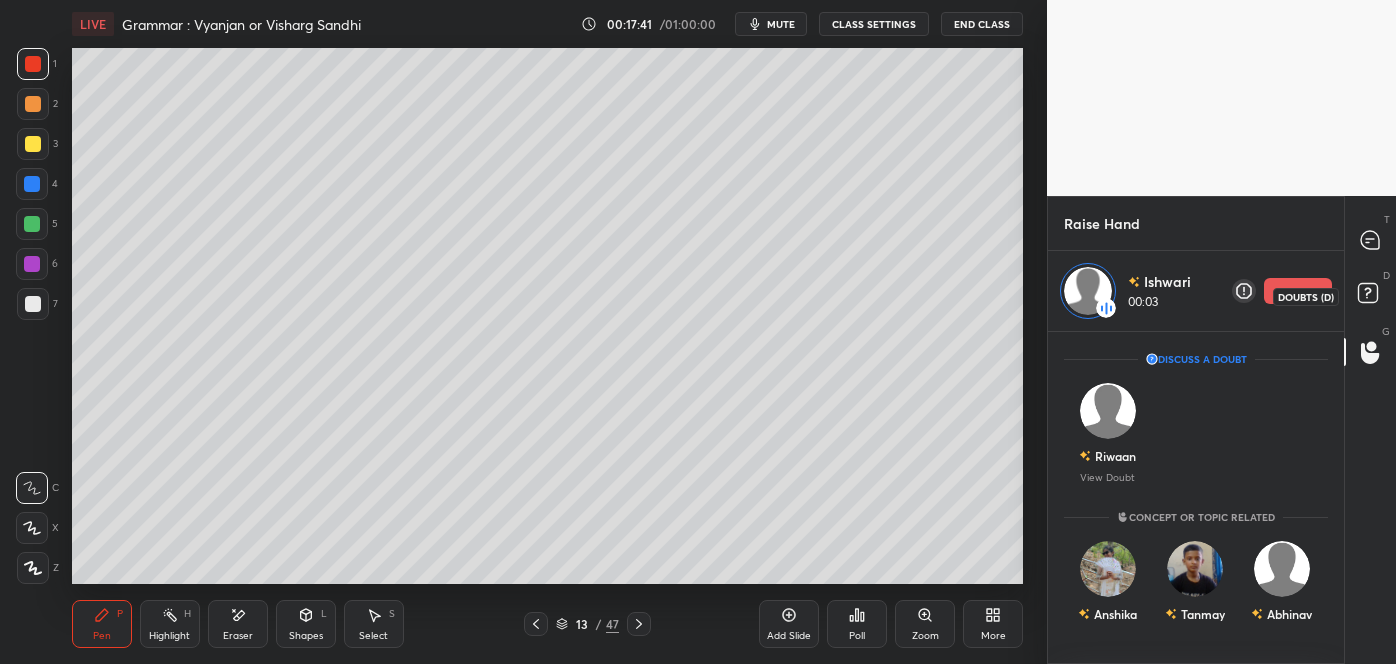 scroll, scrollTop: 326, scrollLeft: 290, axis: both 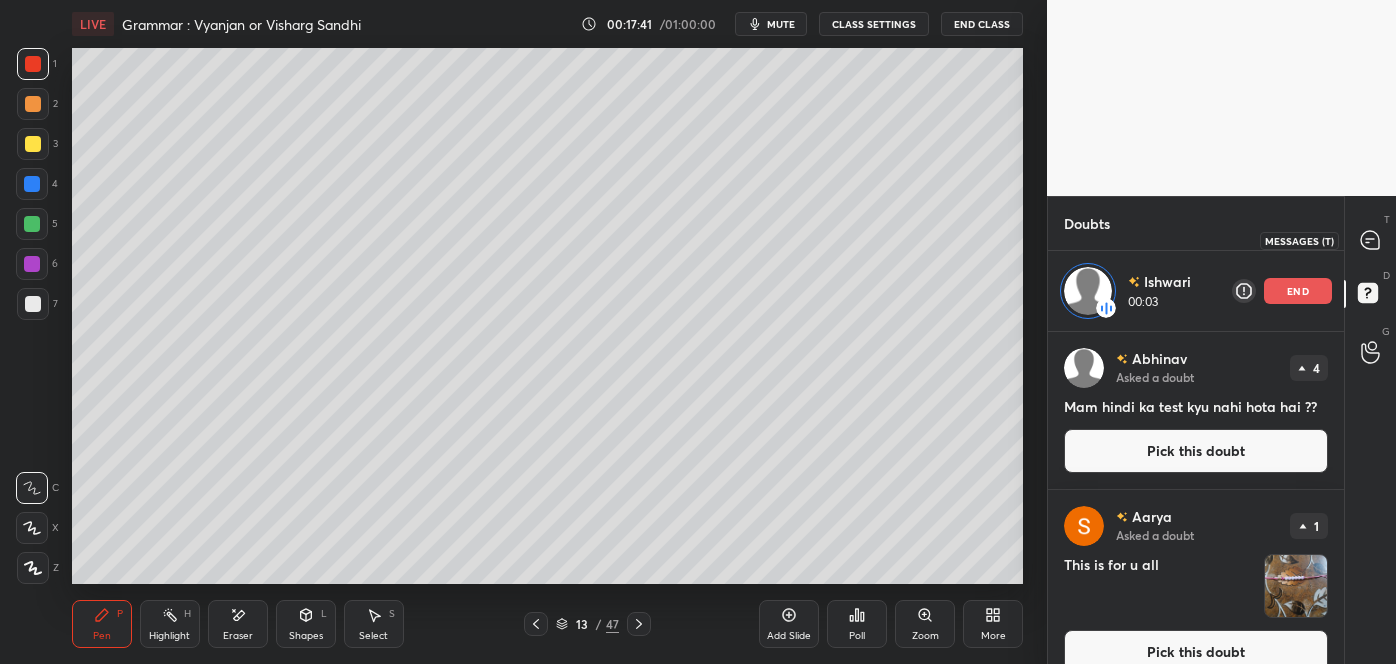 click at bounding box center (1371, 240) 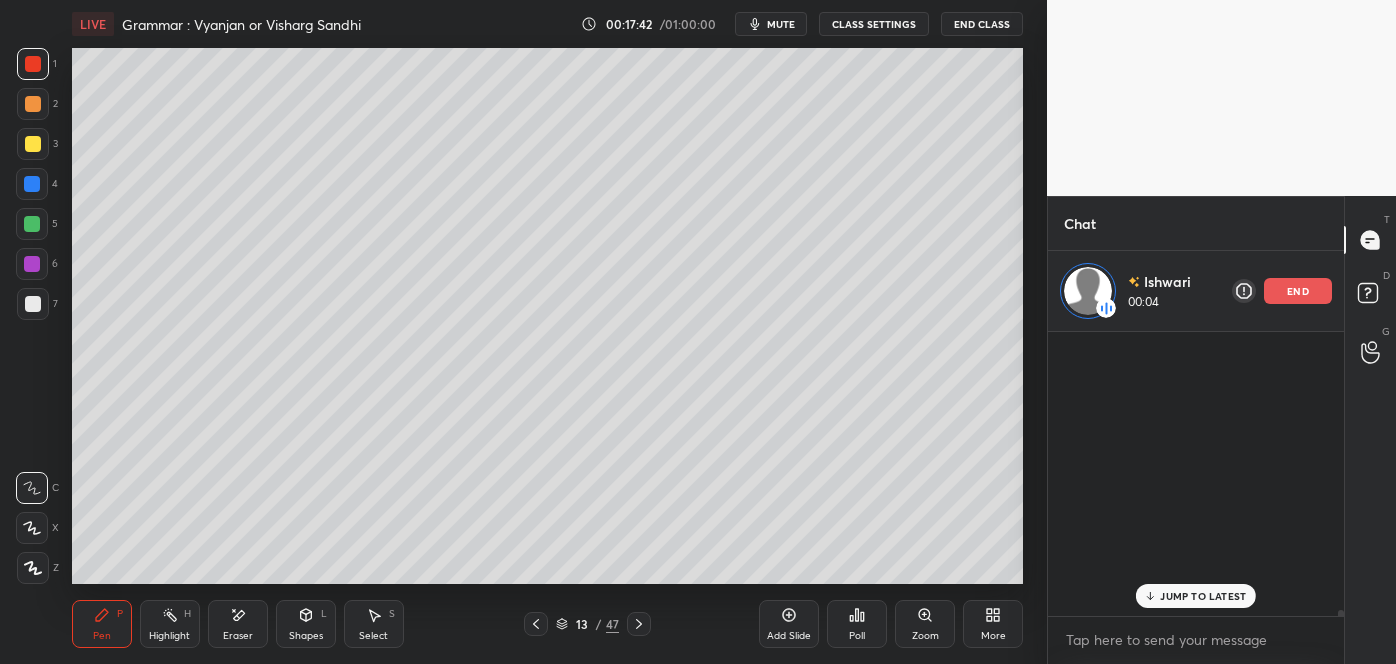 scroll, scrollTop: 14792, scrollLeft: 0, axis: vertical 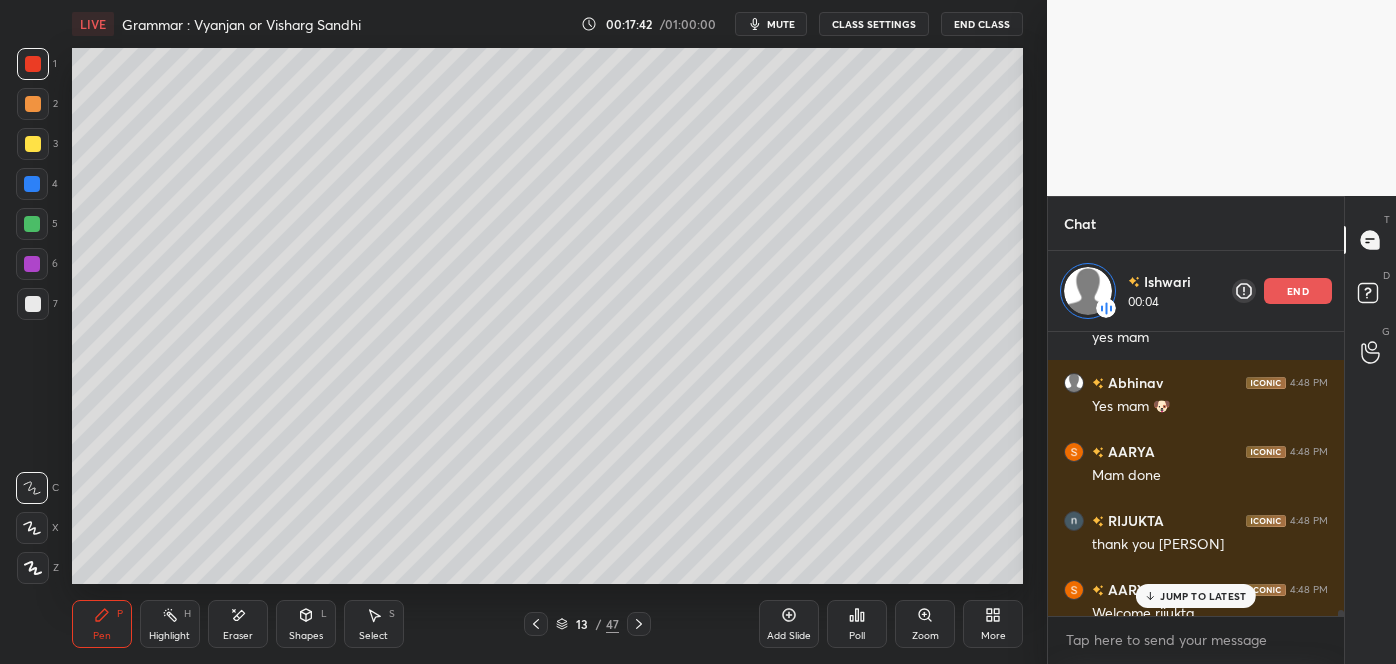 click on "JUMP TO LATEST" at bounding box center [1203, 596] 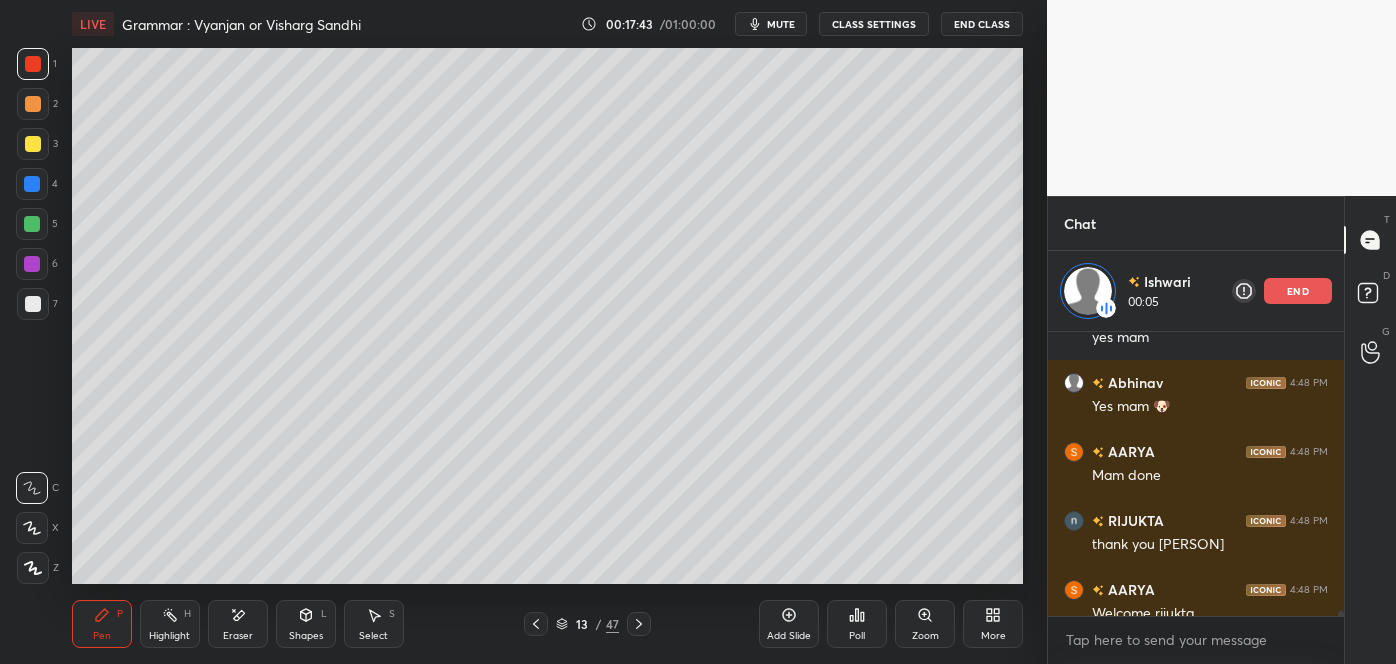 scroll, scrollTop: 14811, scrollLeft: 0, axis: vertical 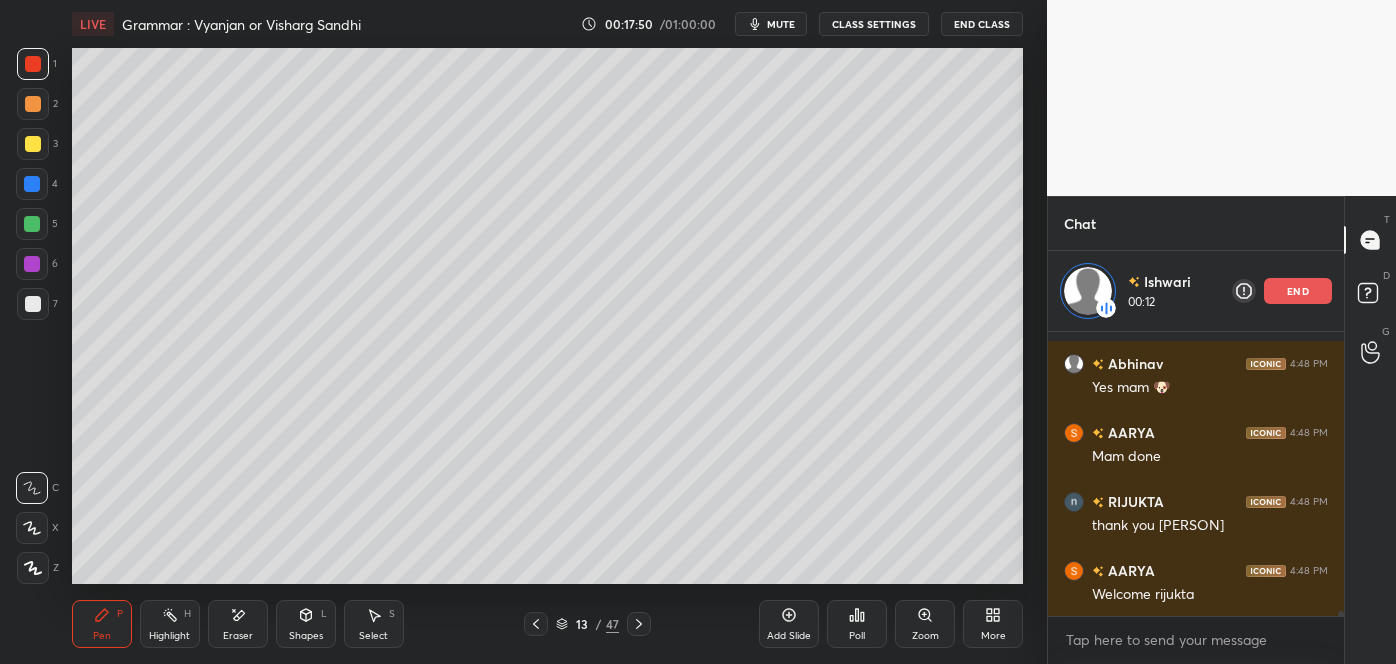 click on "Add Slide" at bounding box center (789, 624) 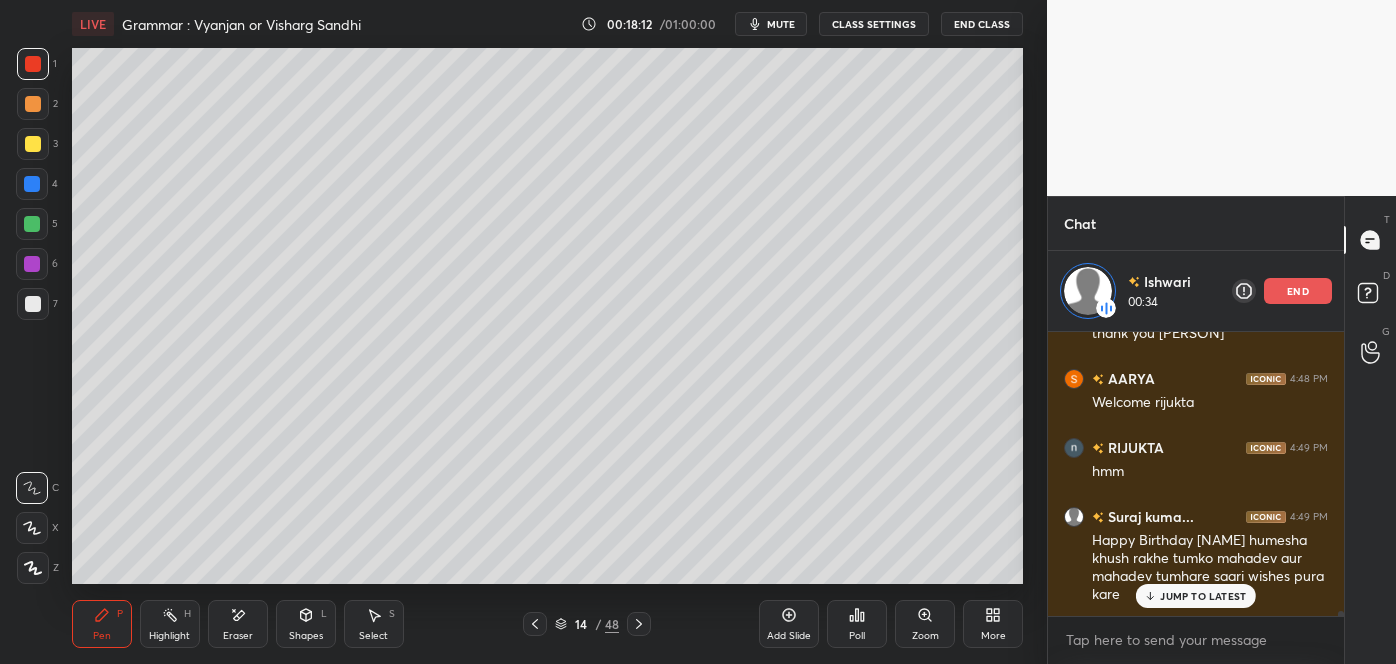 scroll, scrollTop: 15072, scrollLeft: 0, axis: vertical 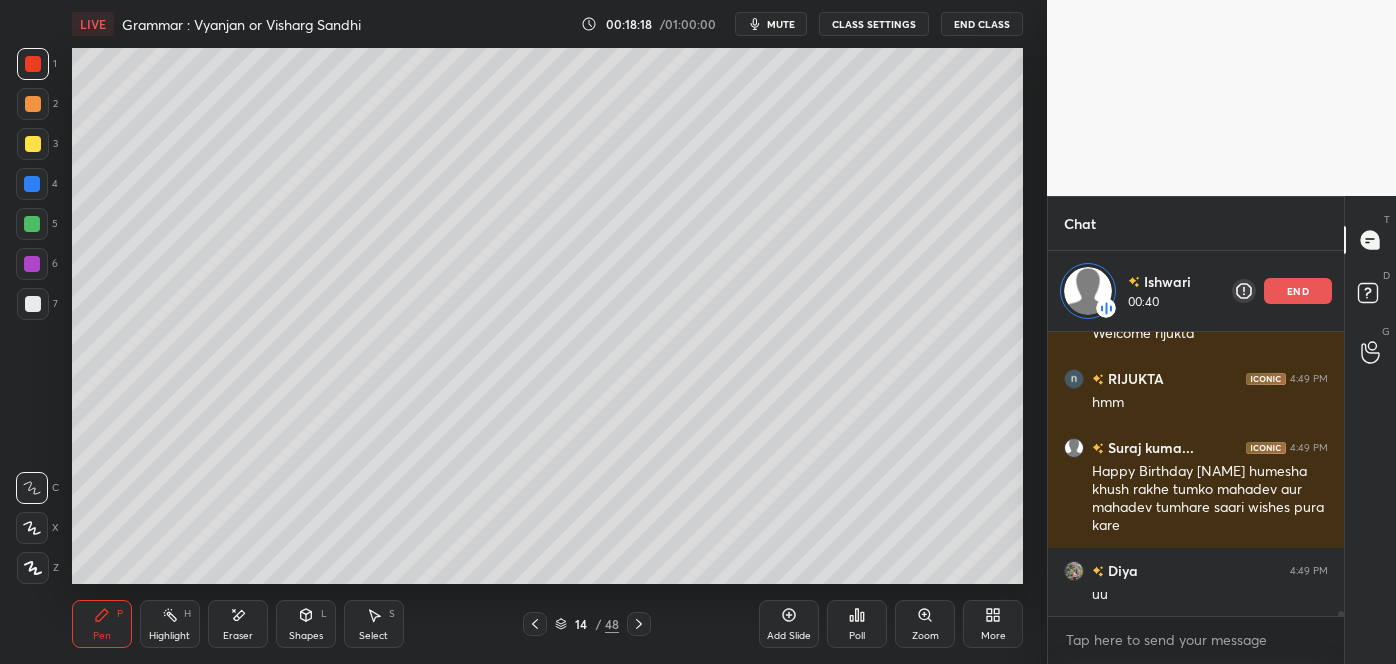 click on "Eraser" at bounding box center [238, 624] 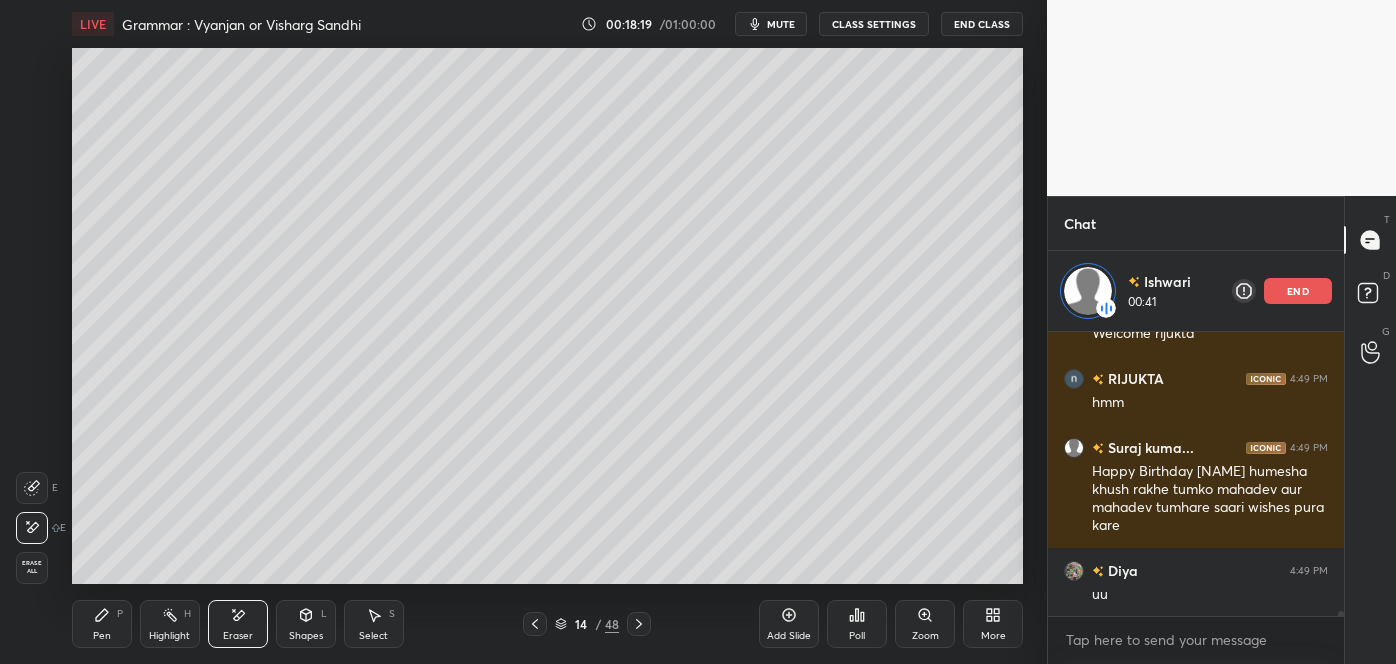 click on "Pen P" at bounding box center [102, 624] 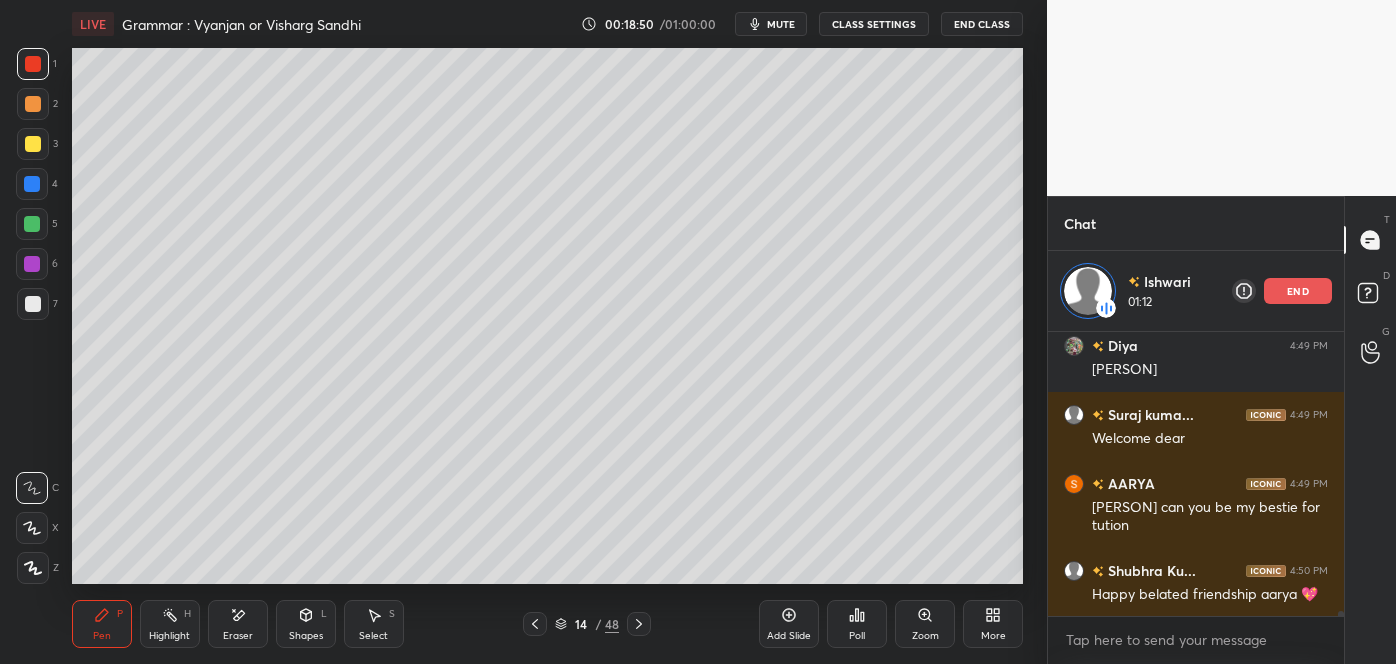 scroll, scrollTop: 15522, scrollLeft: 0, axis: vertical 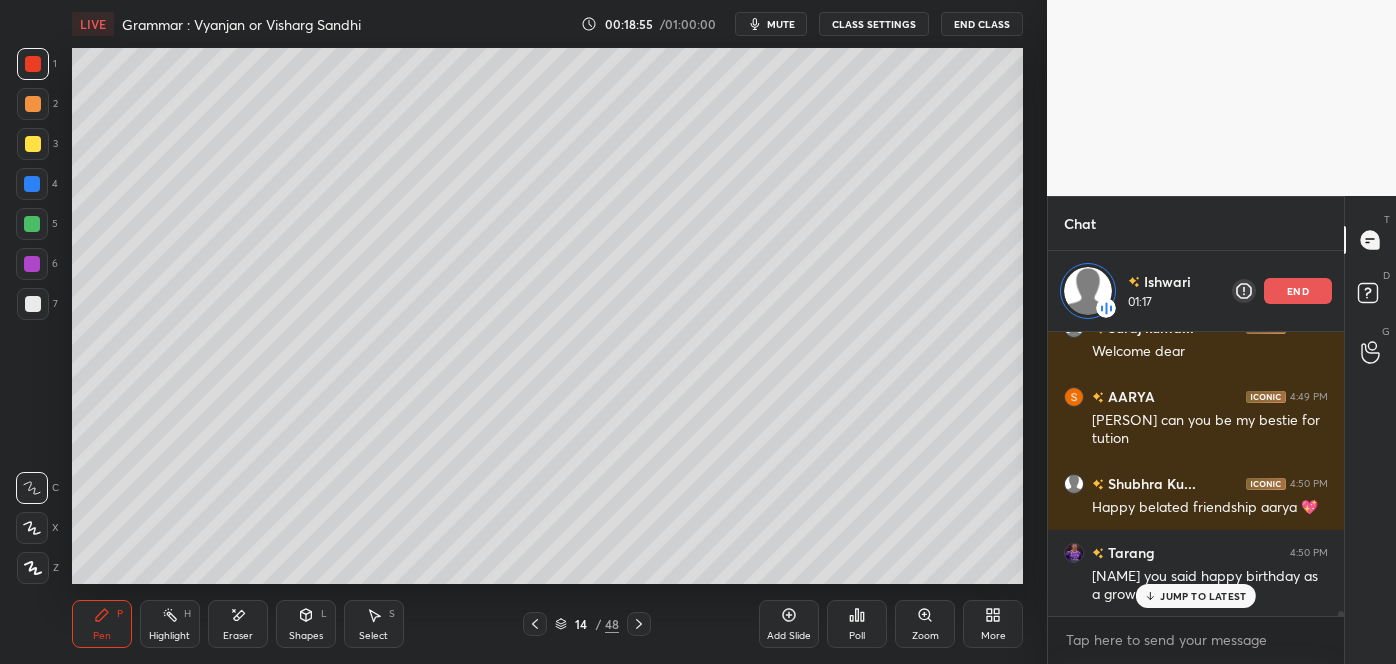 click 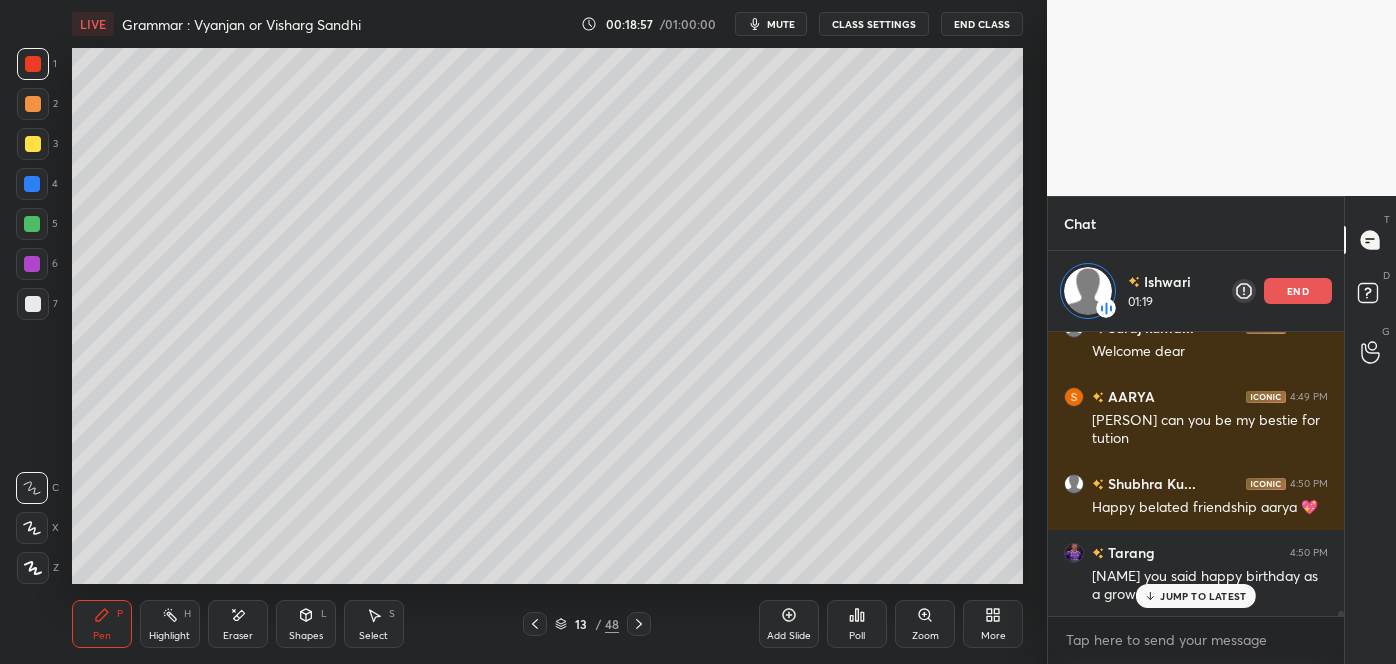 click 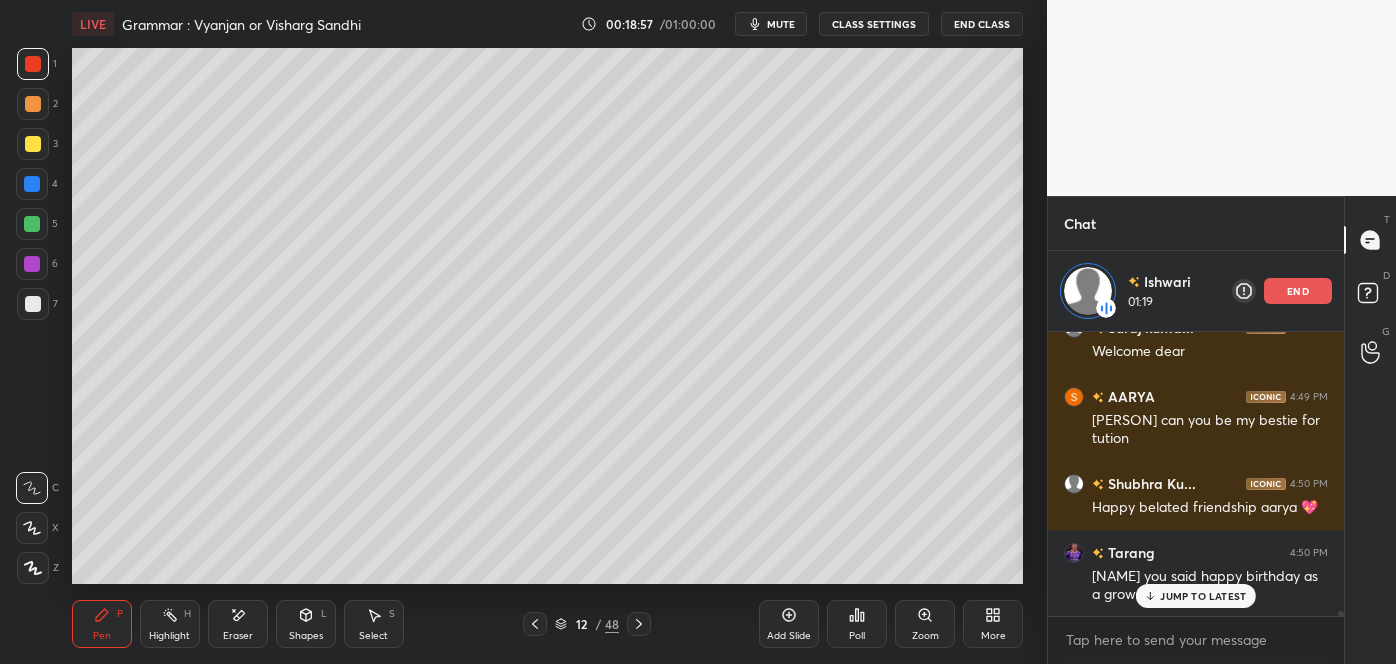 click 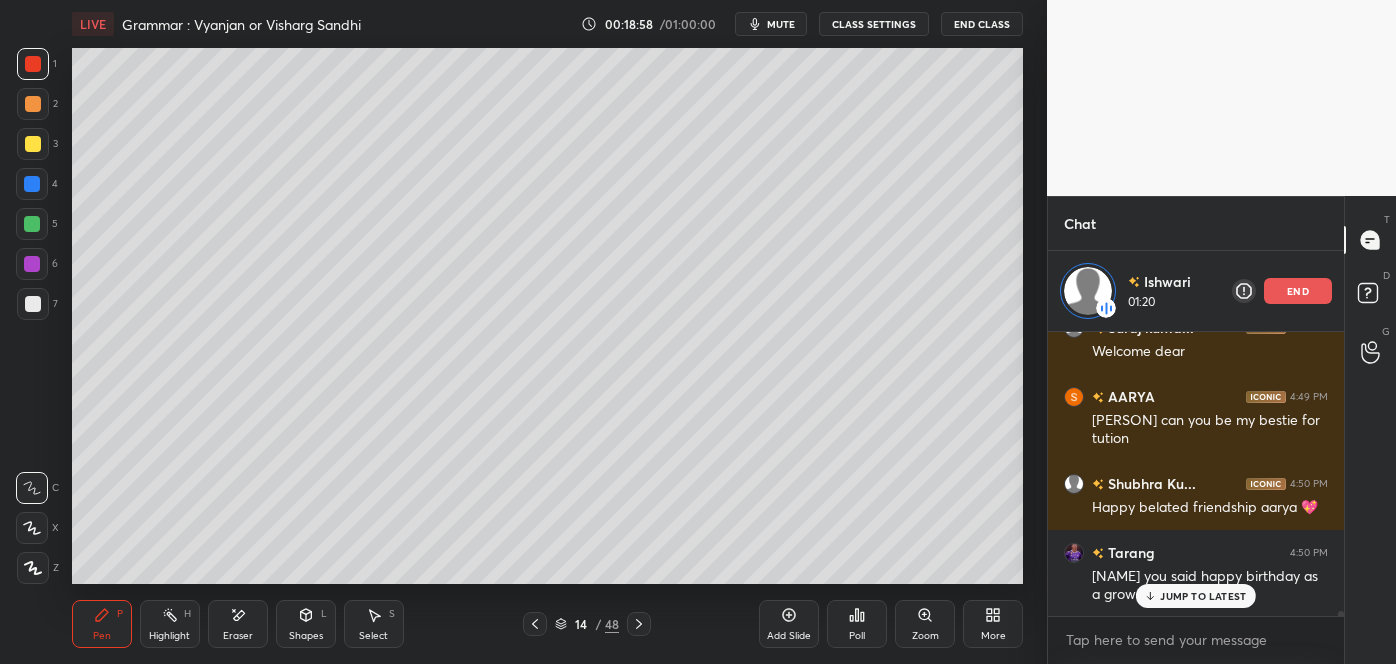 click 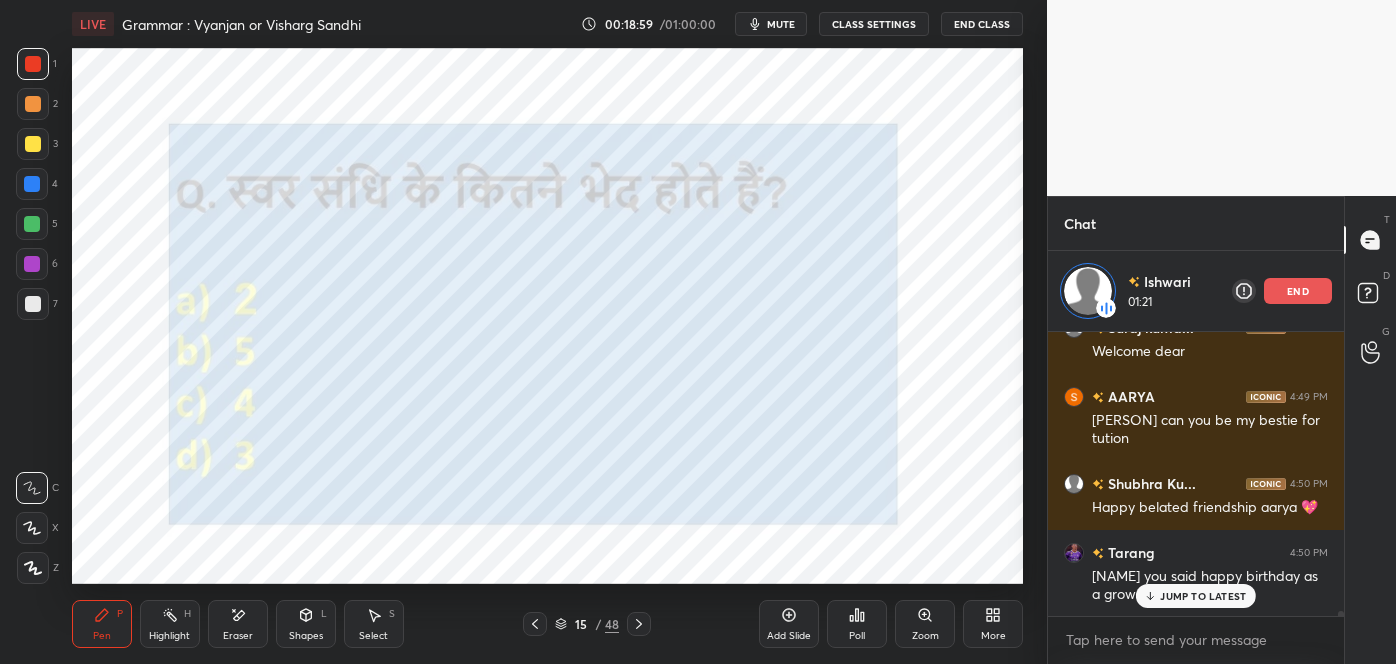 click 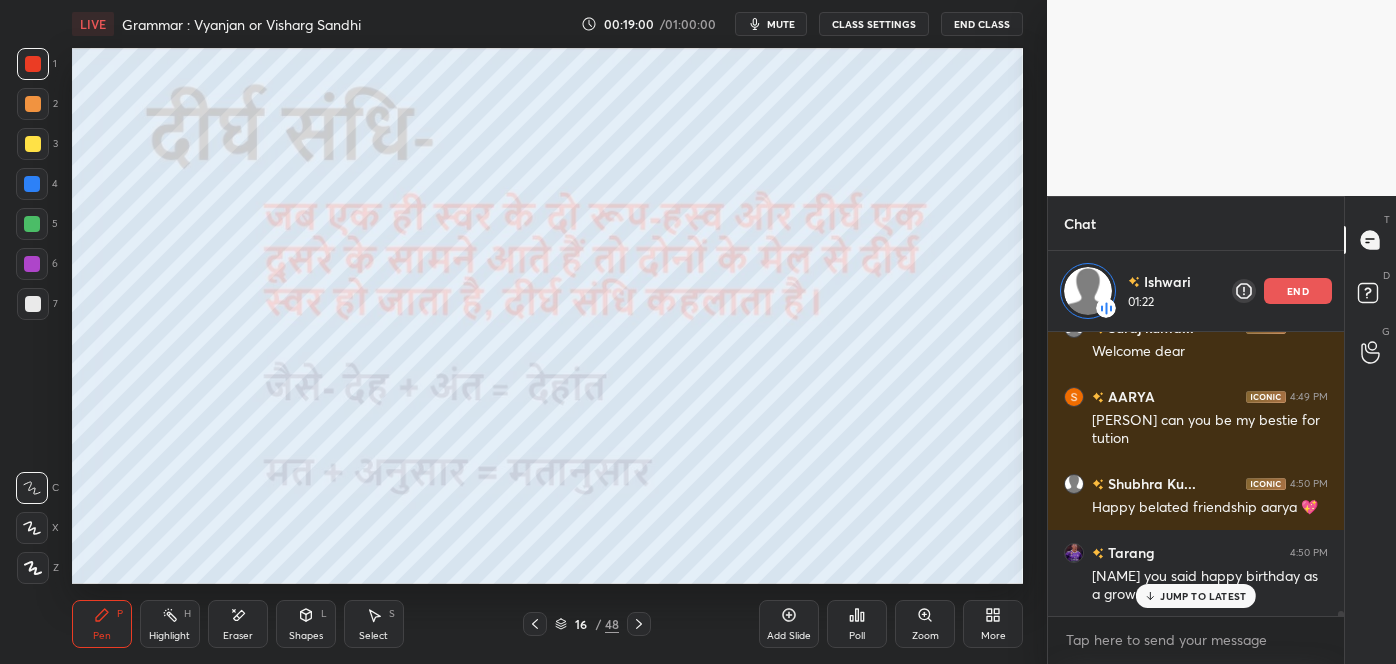 click 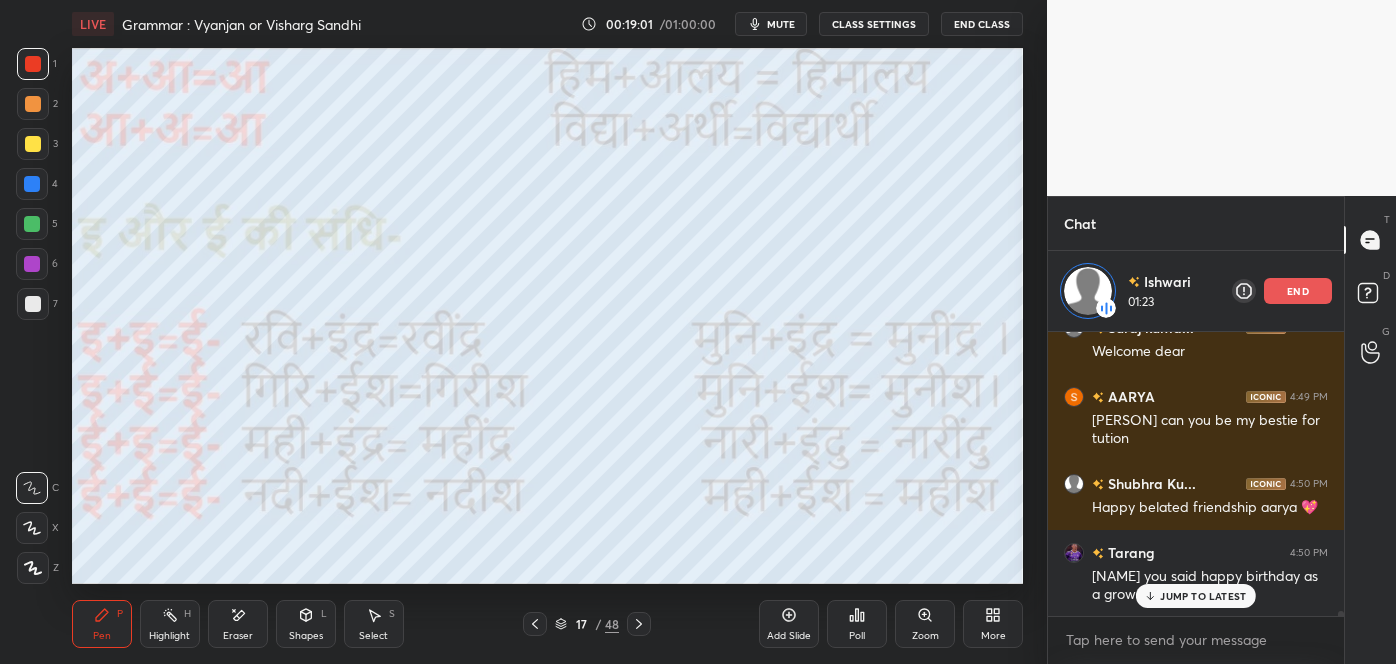click 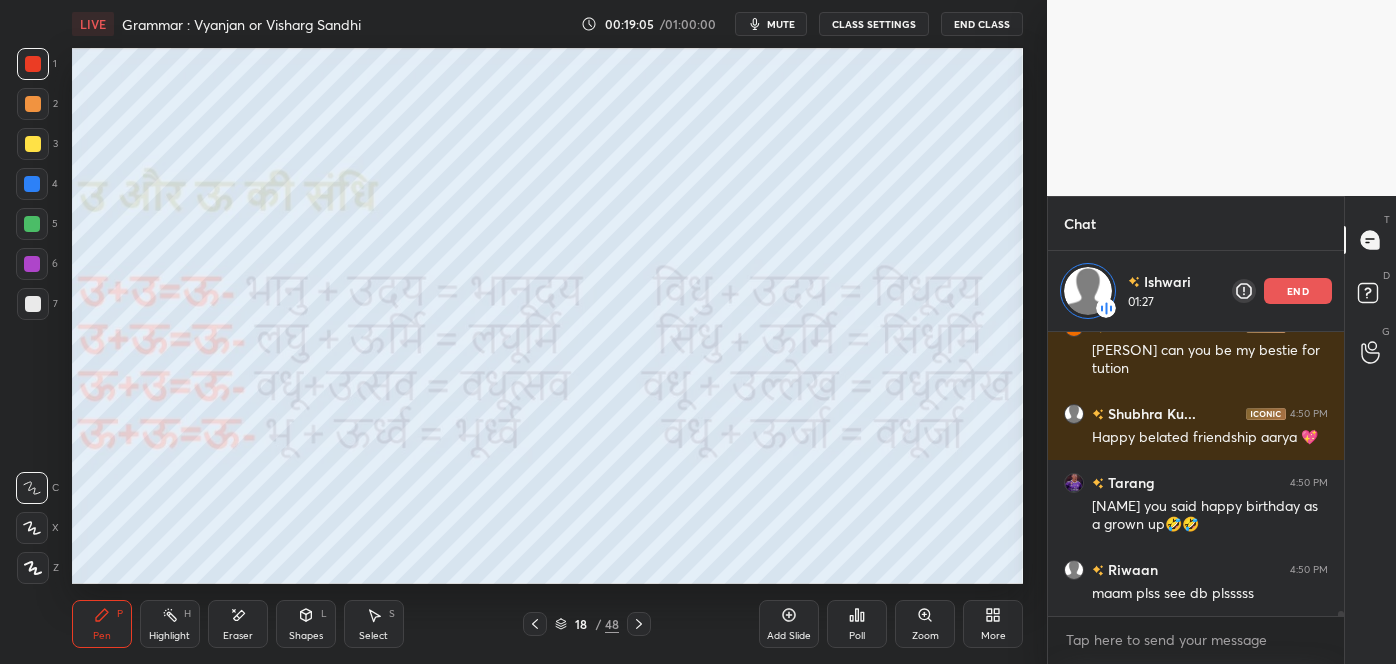 scroll, scrollTop: 15660, scrollLeft: 0, axis: vertical 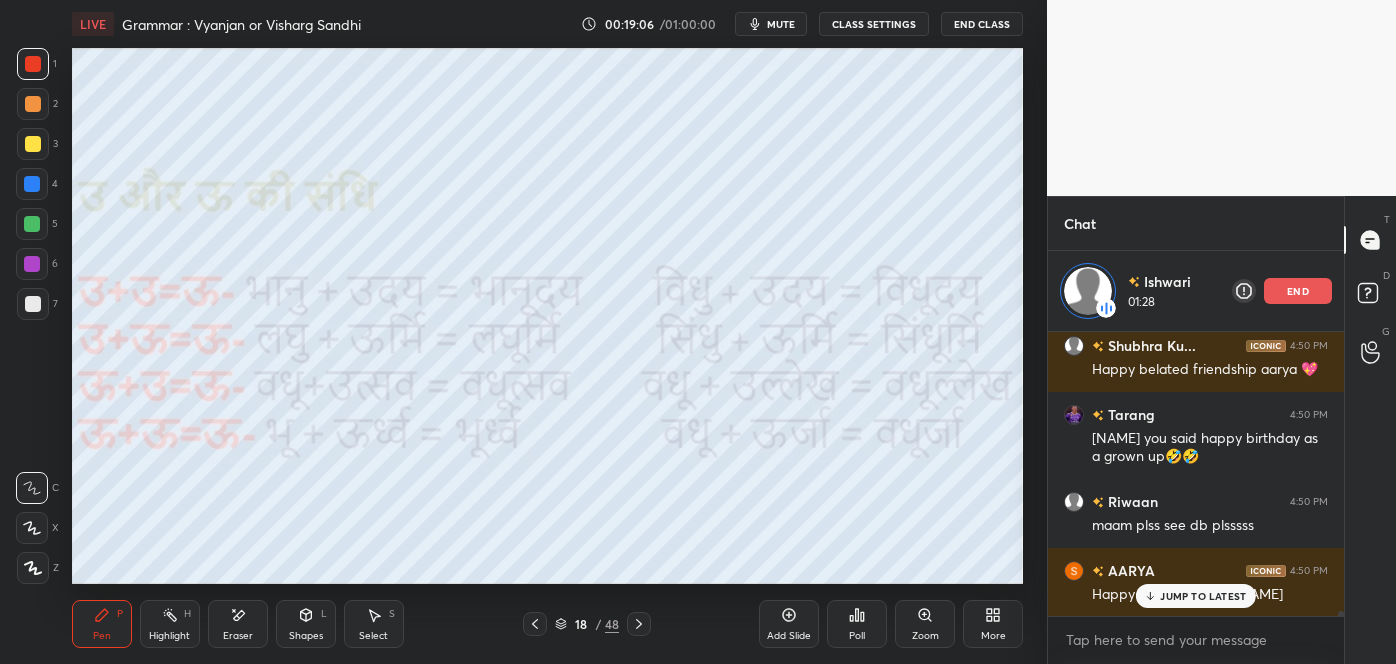 click on "end" at bounding box center [1298, 291] 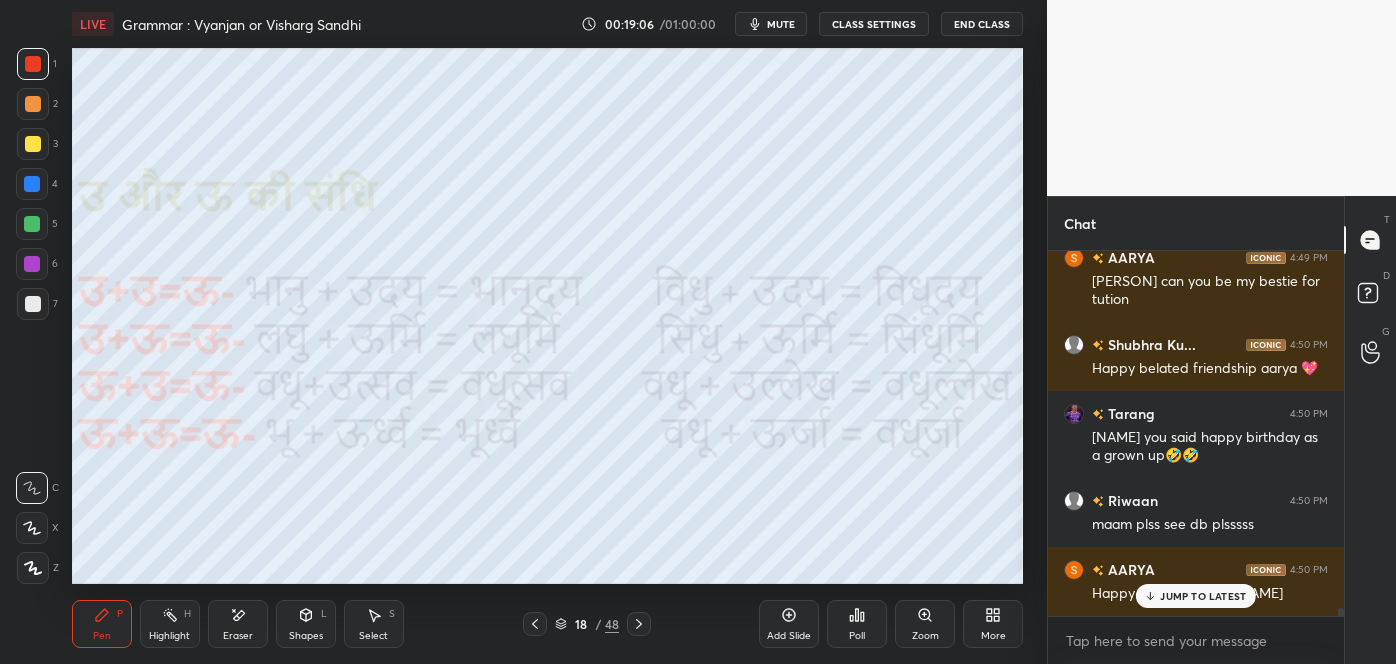 scroll, scrollTop: 6, scrollLeft: 5, axis: both 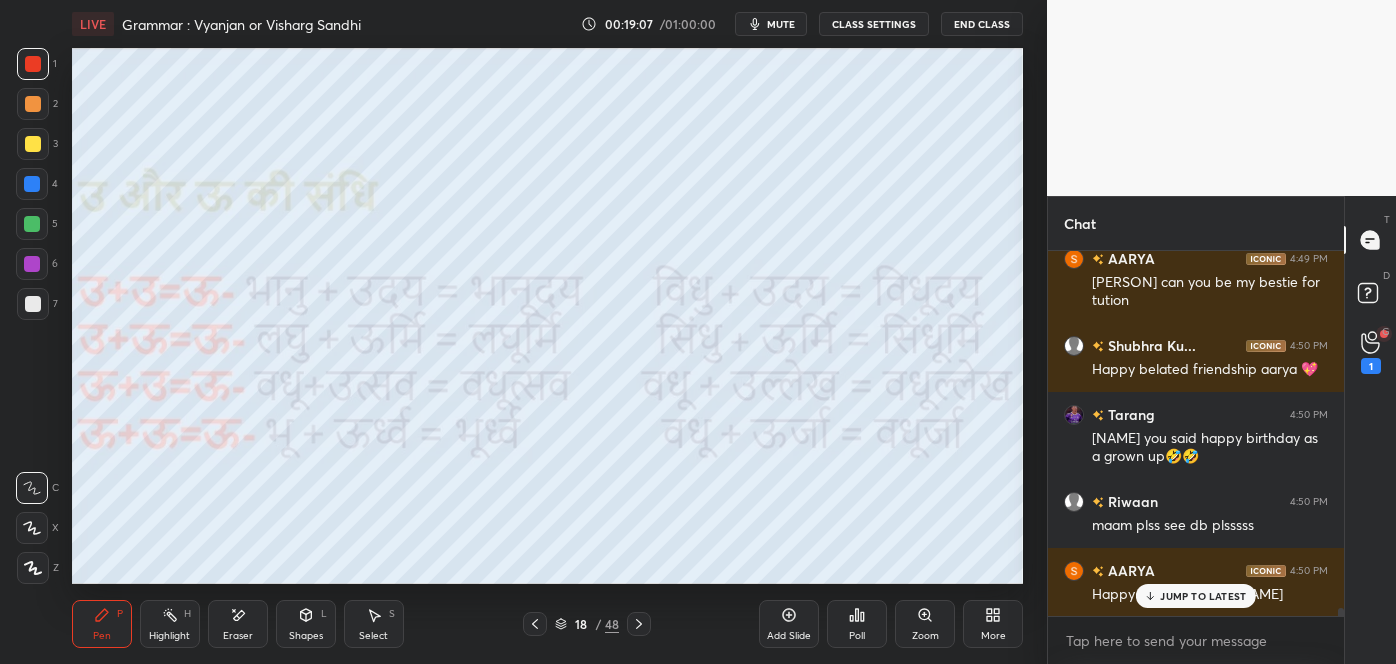 click on "JUMP TO LATEST" at bounding box center (1203, 596) 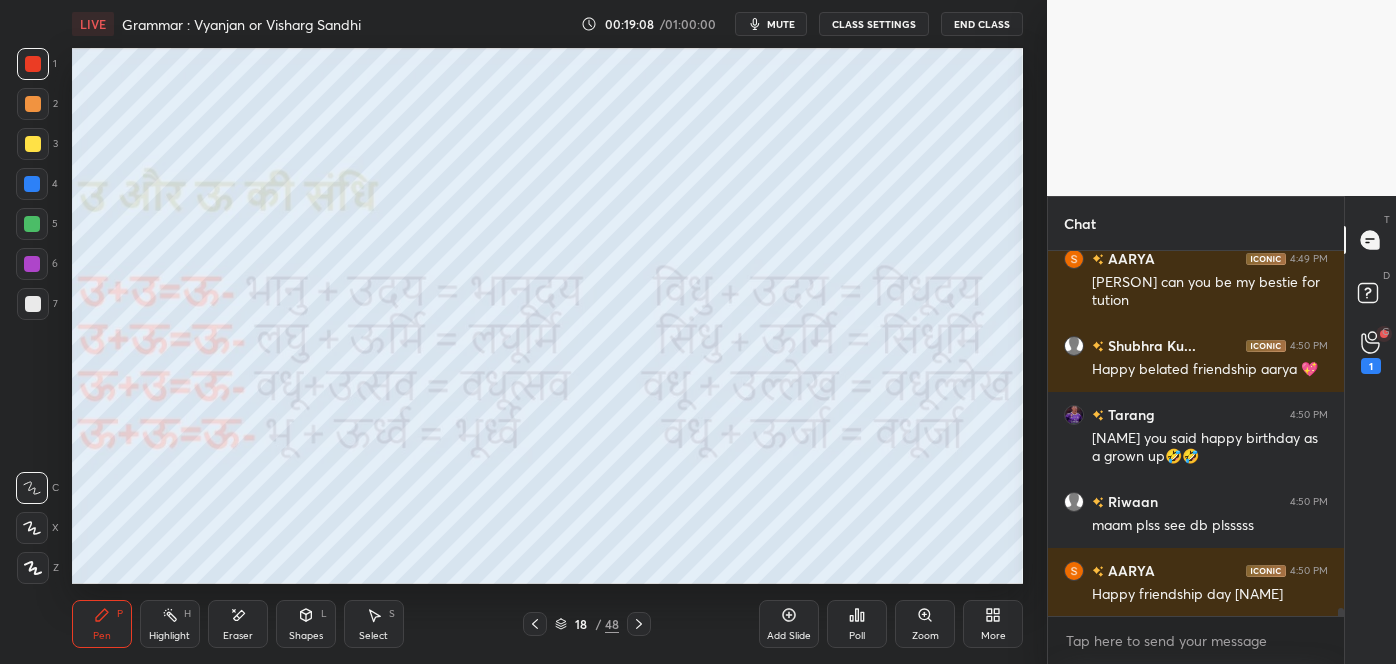 click on "D Doubts (D)" at bounding box center (1370, 296) 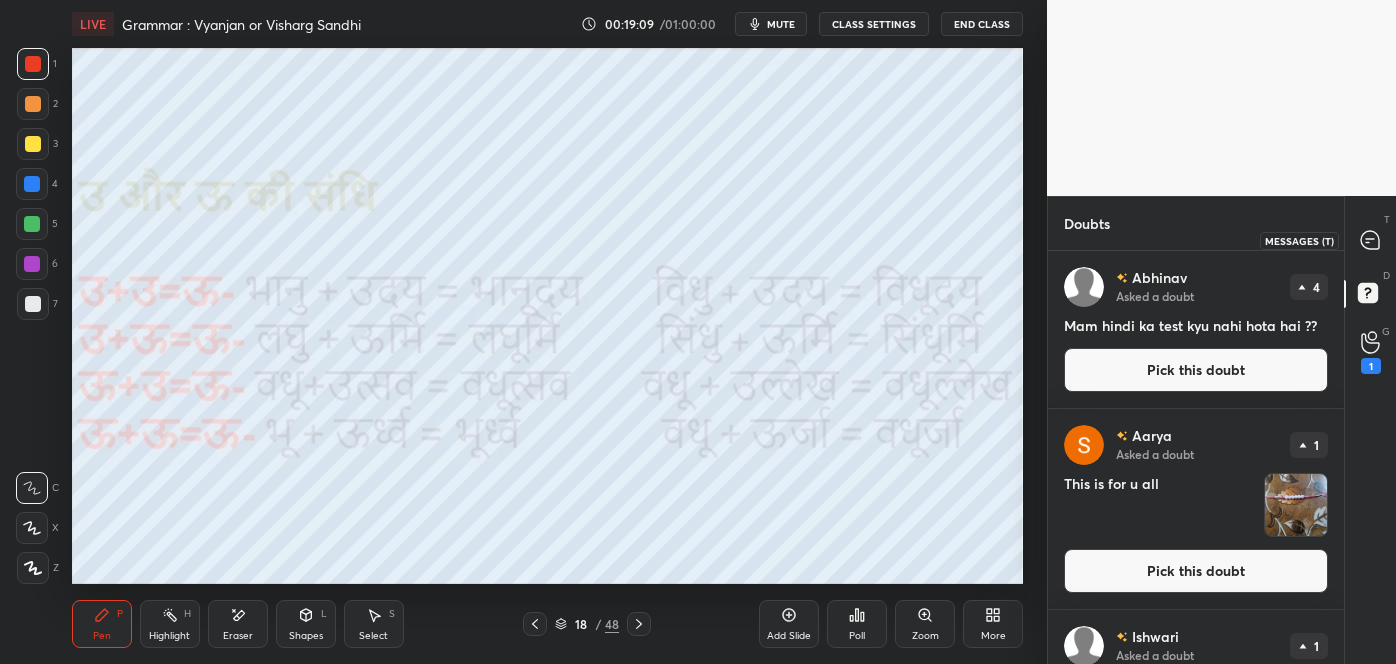 click 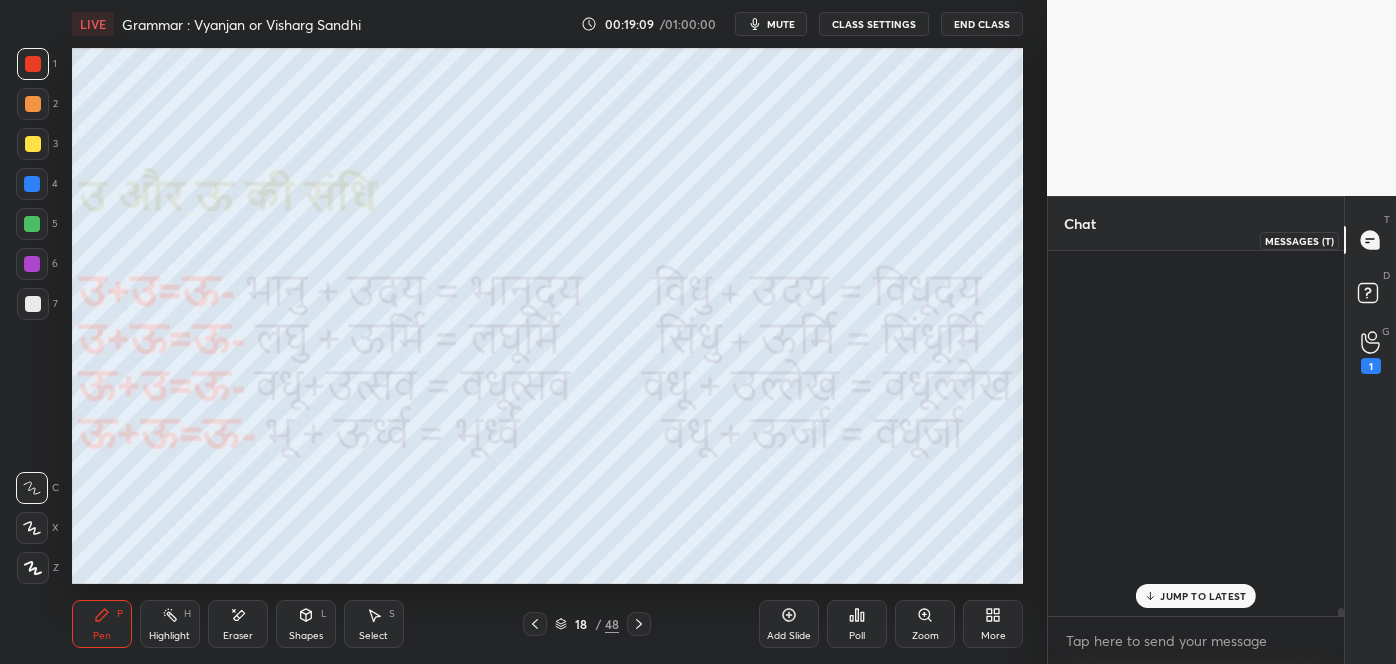 scroll, scrollTop: 15579, scrollLeft: 0, axis: vertical 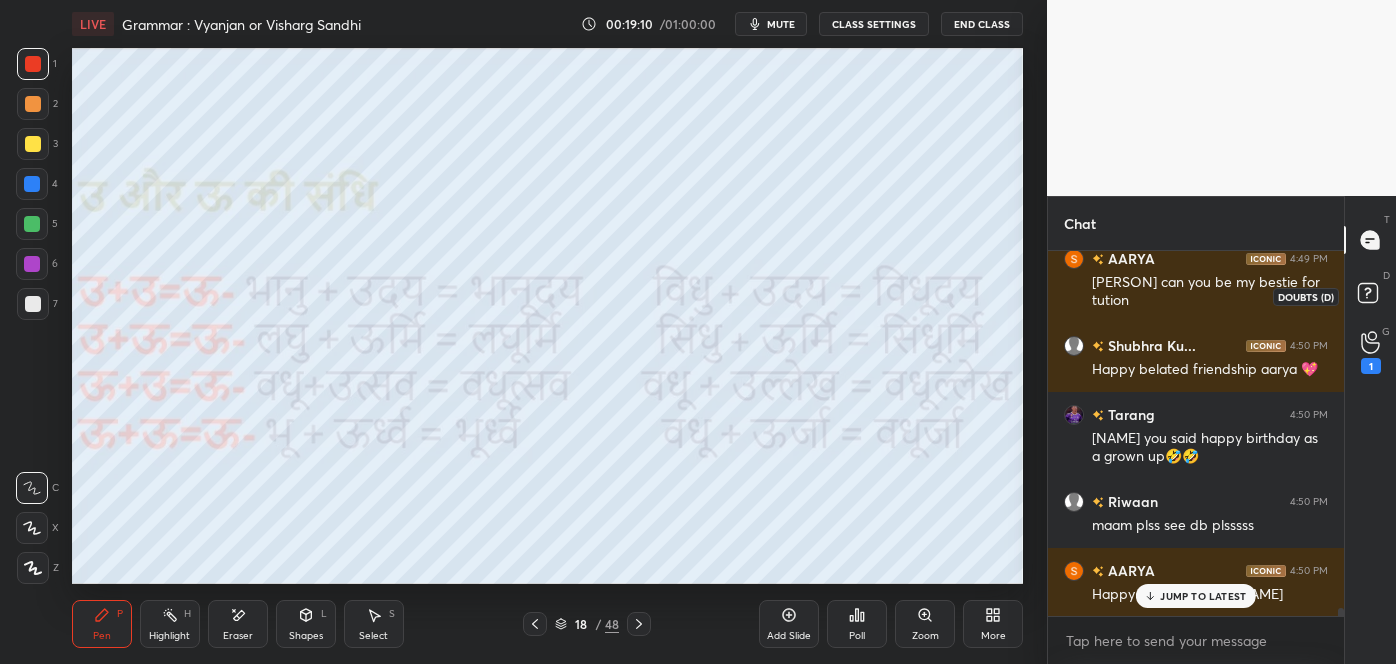 click 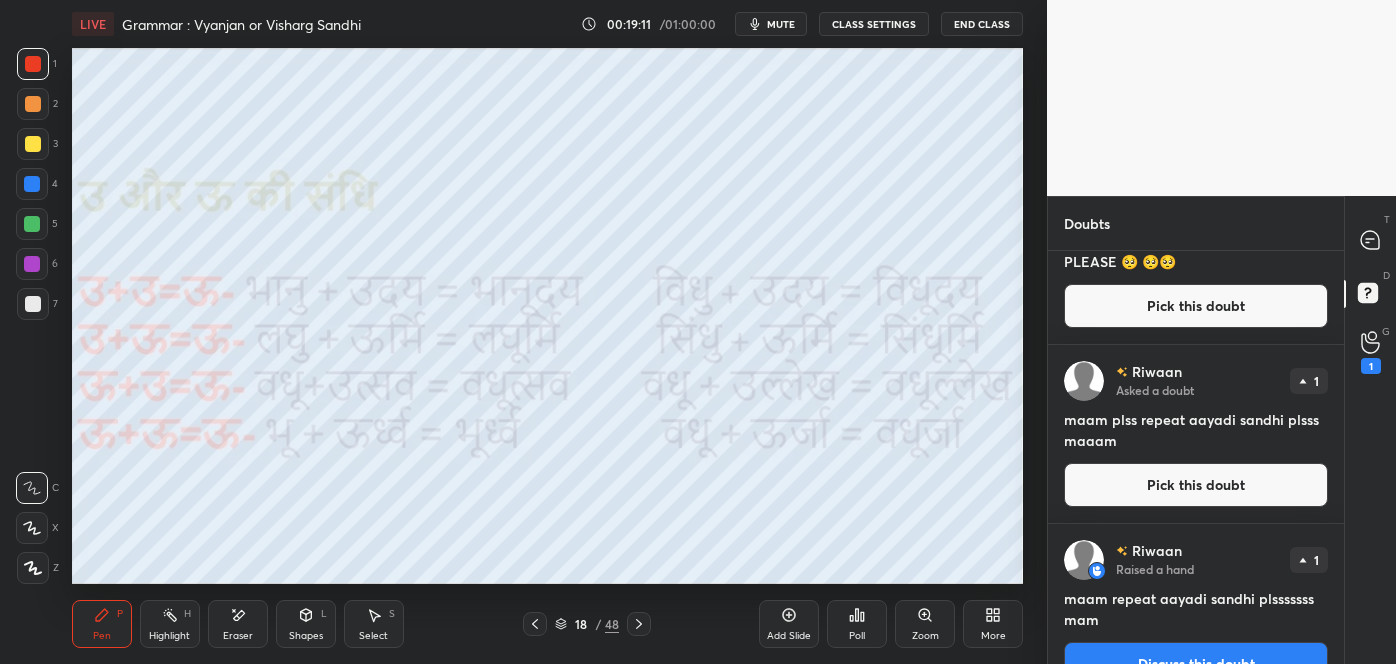 scroll, scrollTop: 683, scrollLeft: 0, axis: vertical 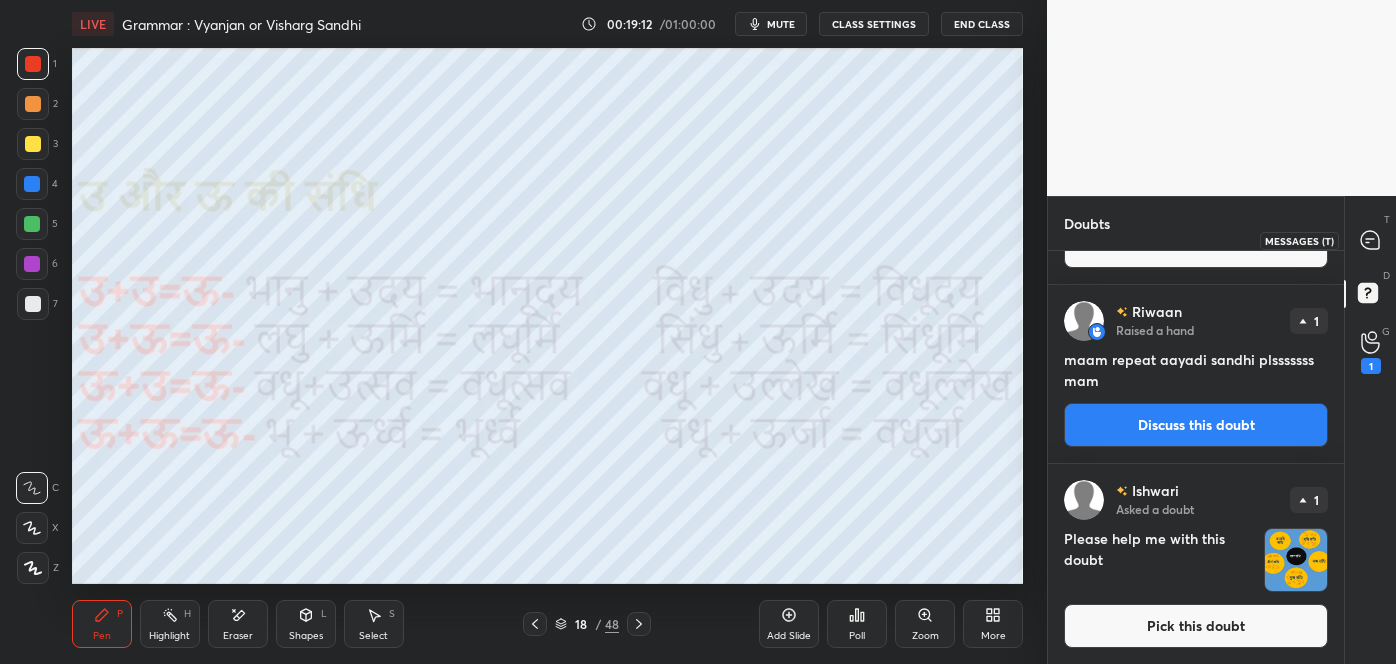 click 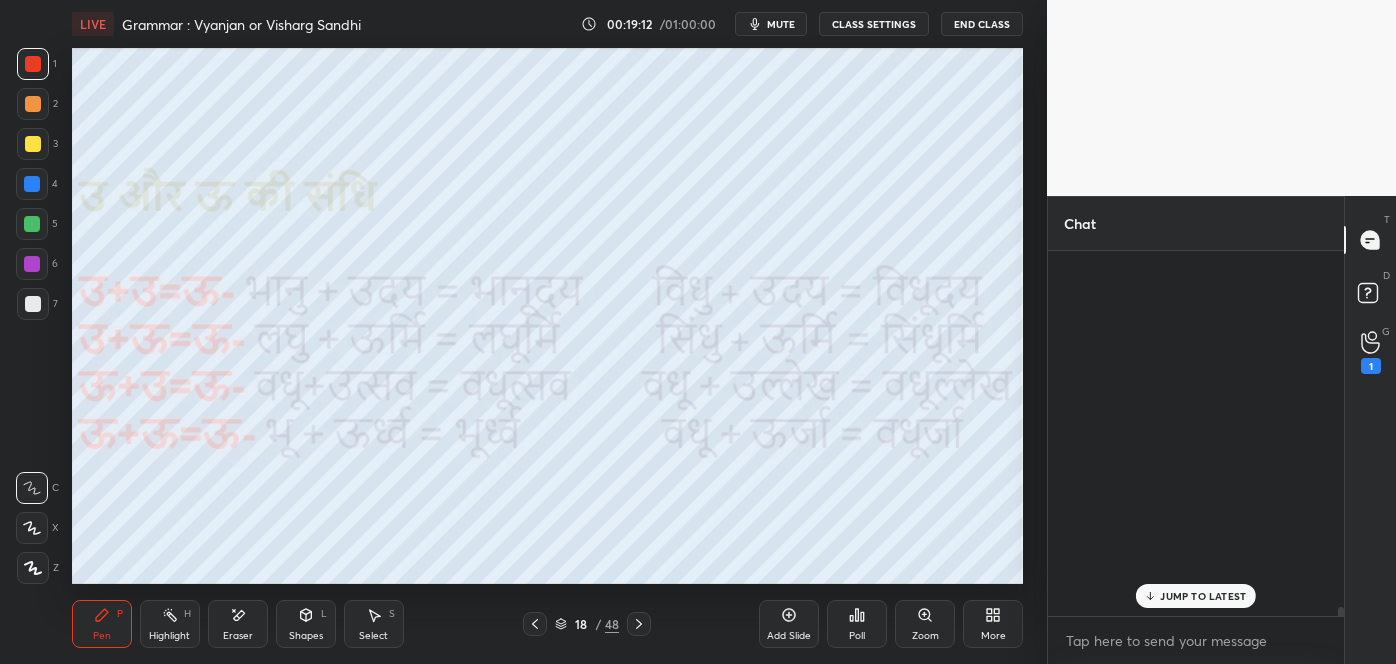 scroll, scrollTop: 15560, scrollLeft: 0, axis: vertical 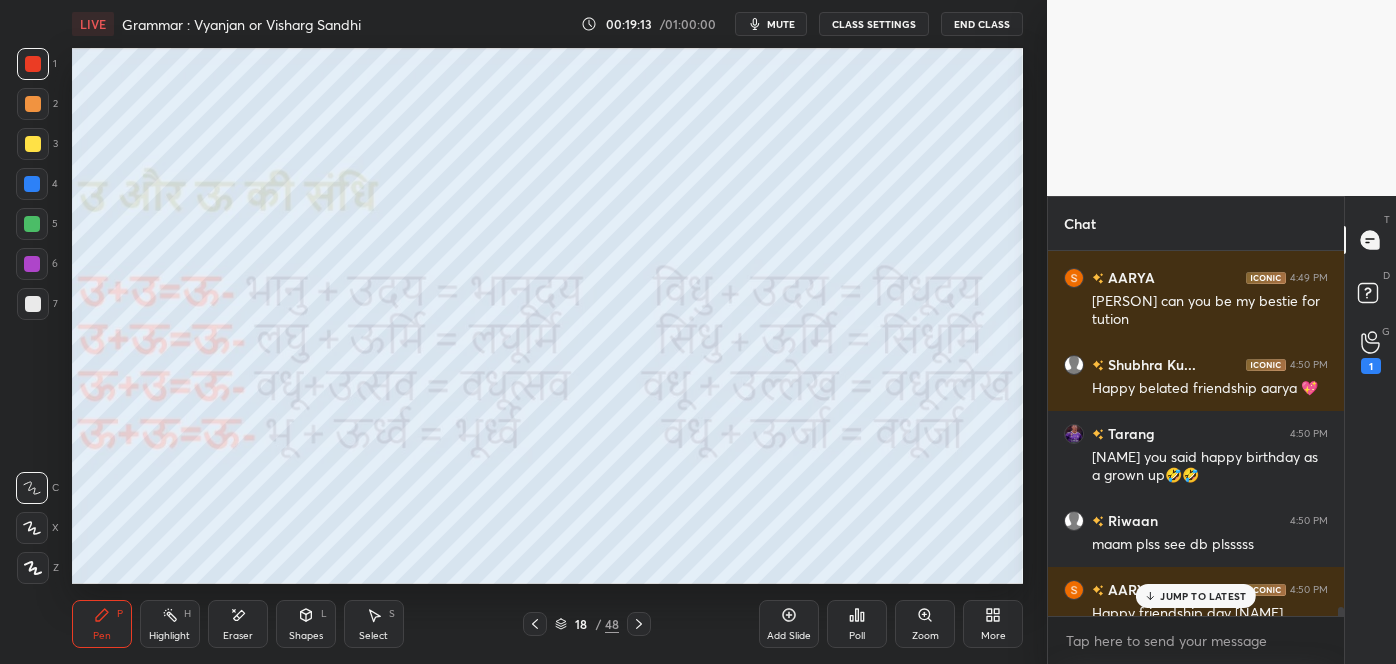 click 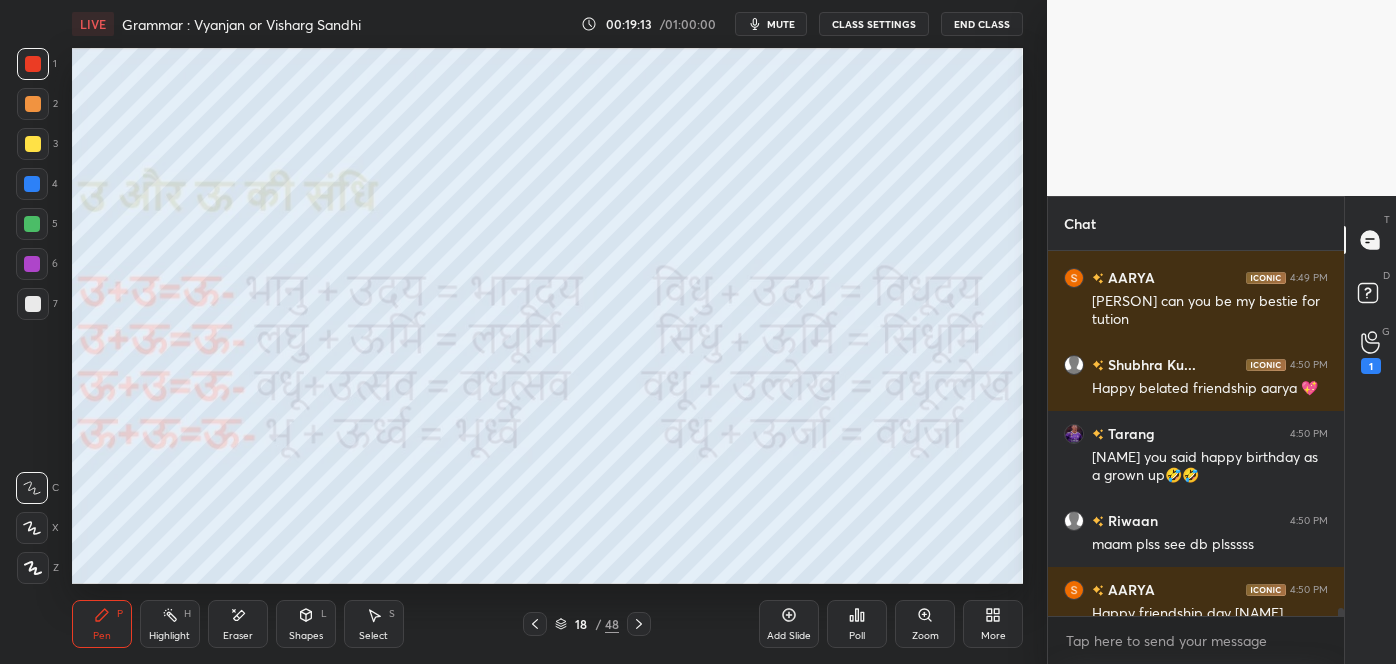 scroll, scrollTop: 15600, scrollLeft: 0, axis: vertical 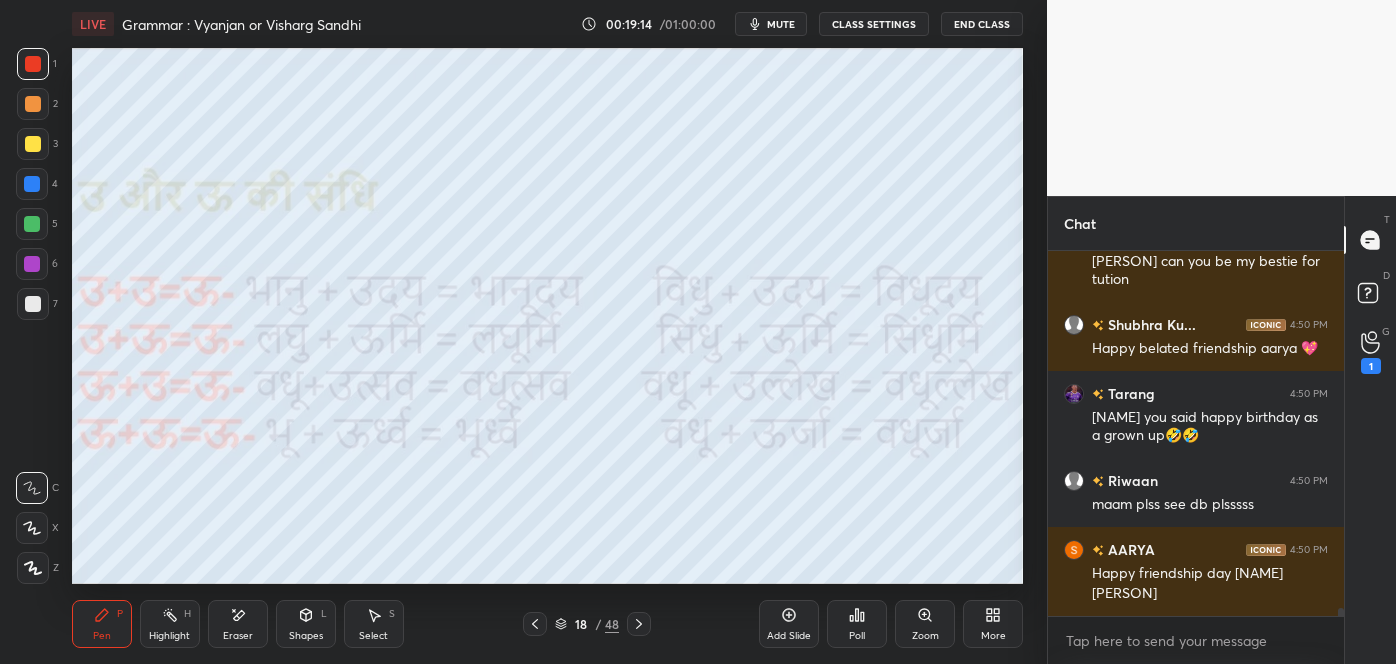 click 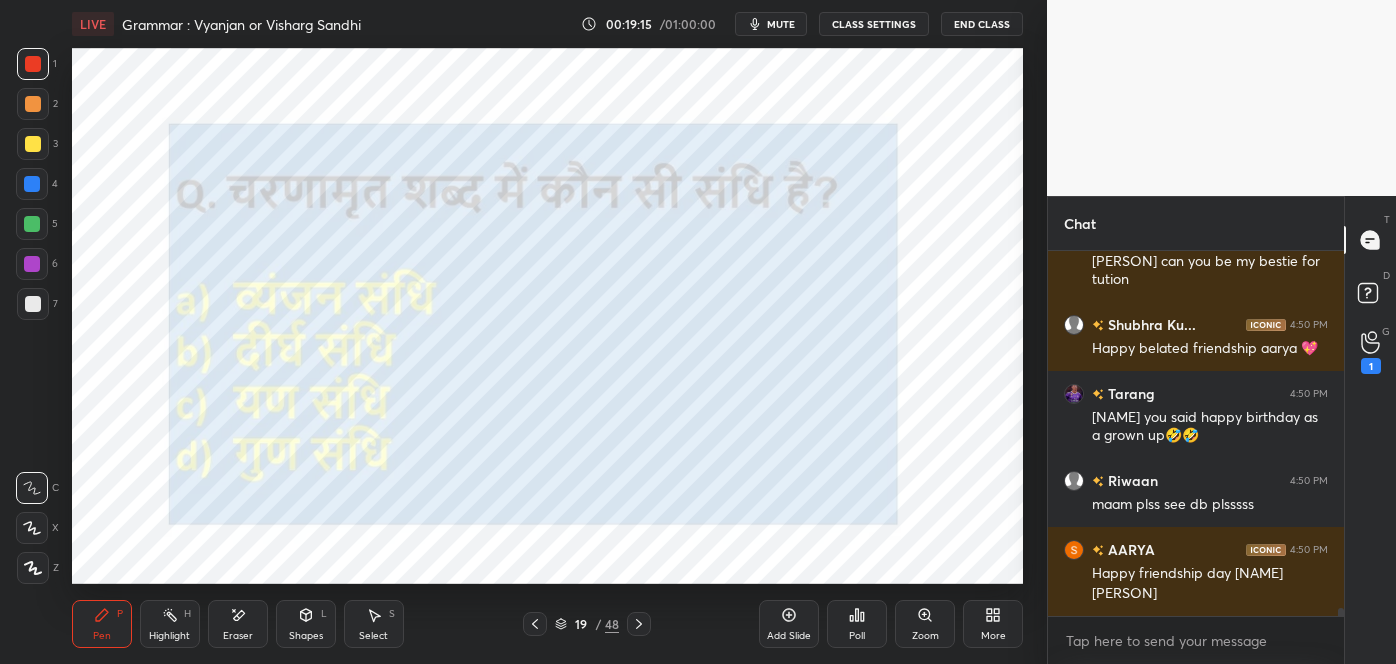 click 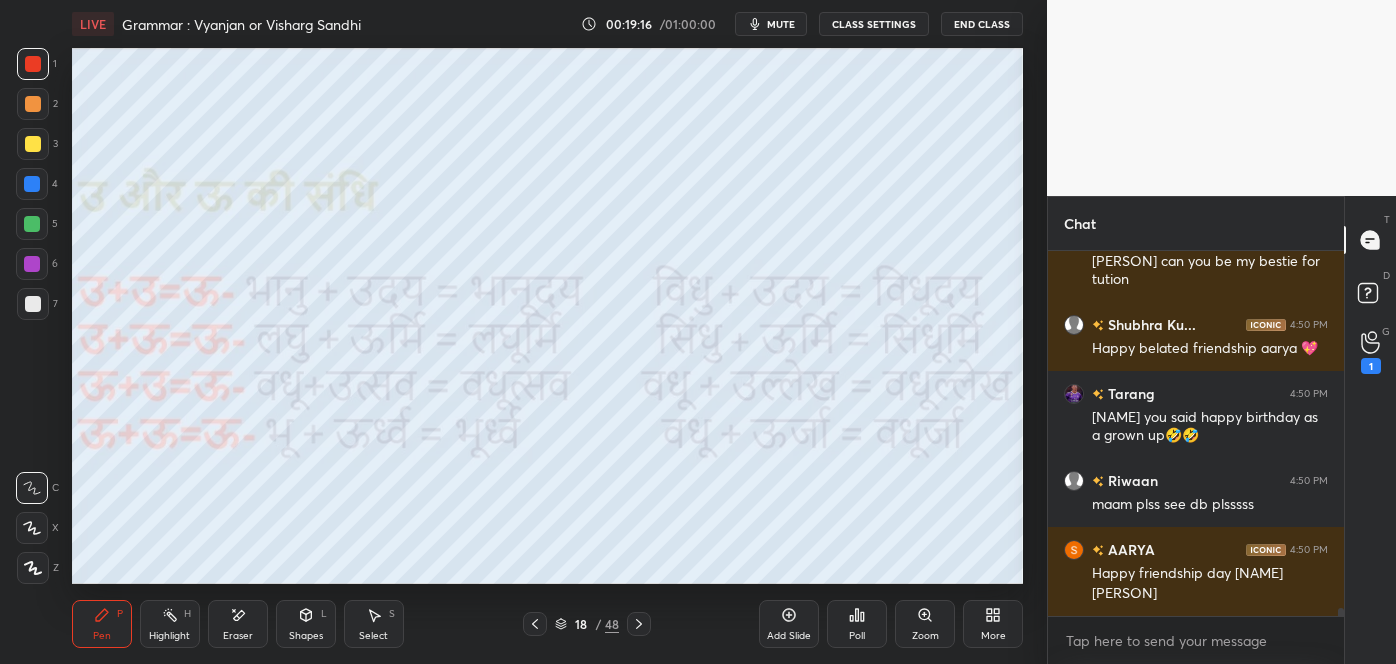 click 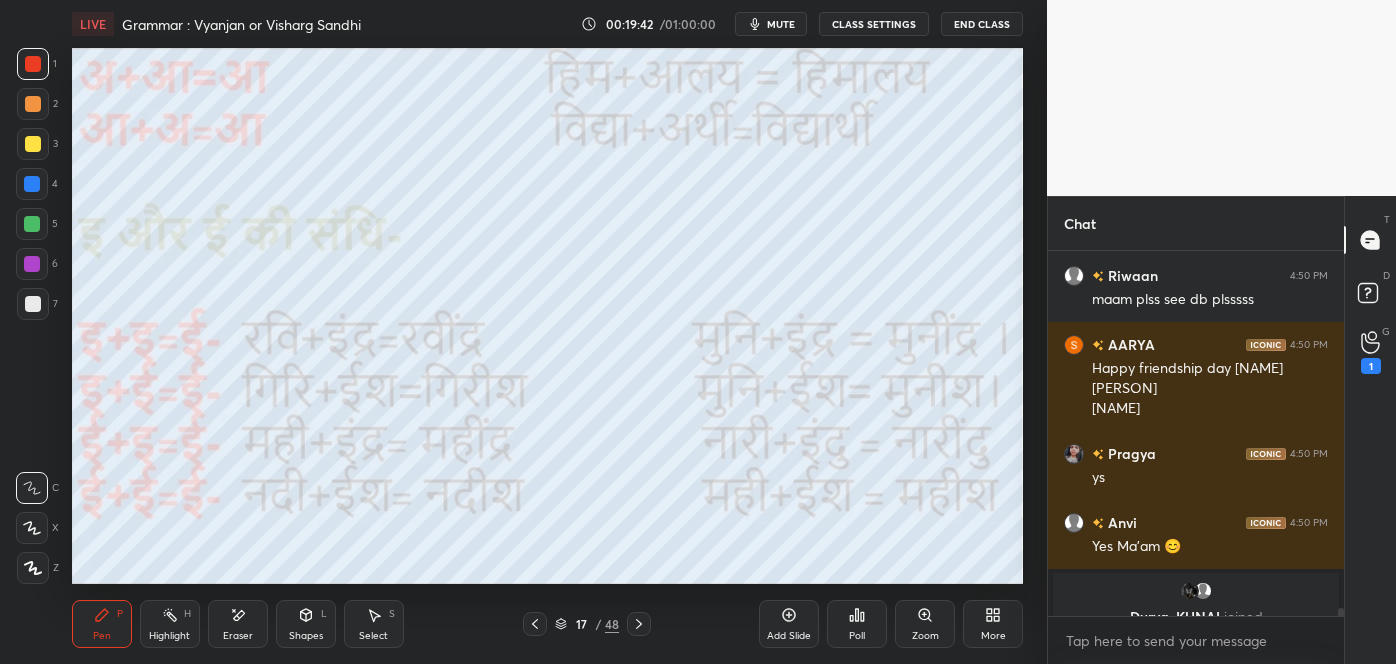 scroll, scrollTop: 15874, scrollLeft: 0, axis: vertical 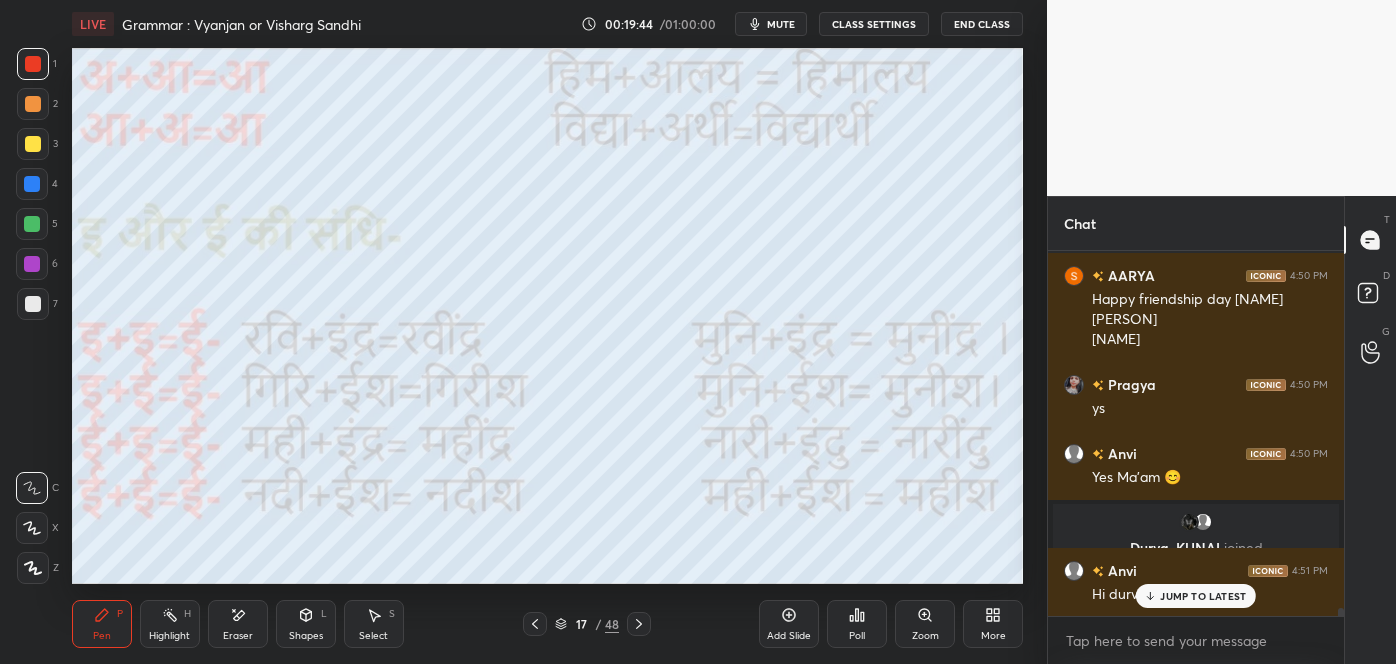 click on "JUMP TO LATEST" at bounding box center (1196, 596) 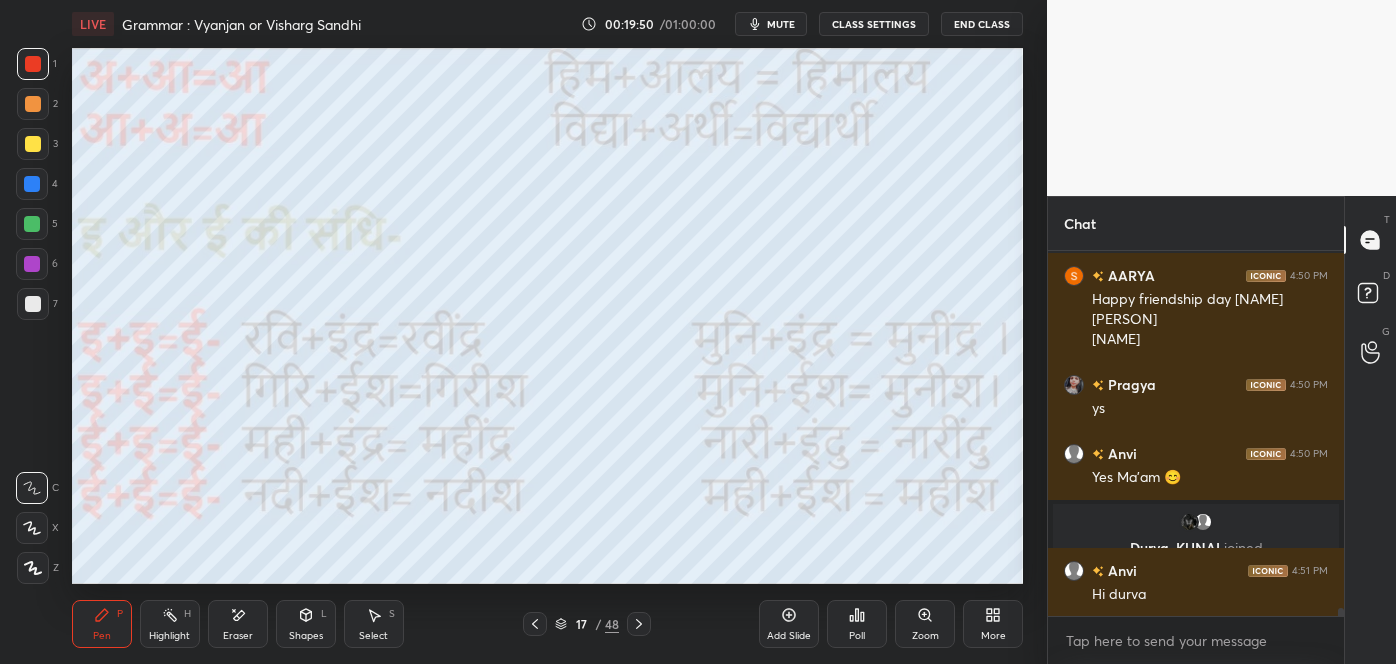 scroll, scrollTop: 15944, scrollLeft: 0, axis: vertical 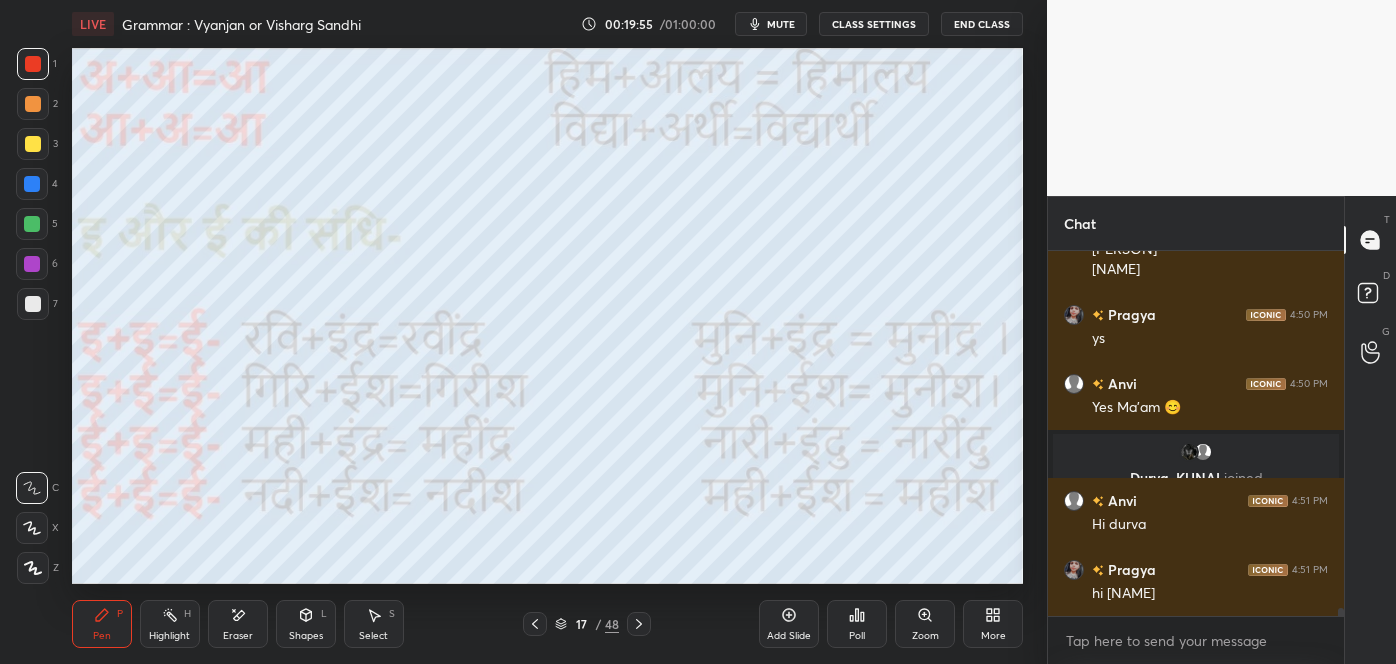click 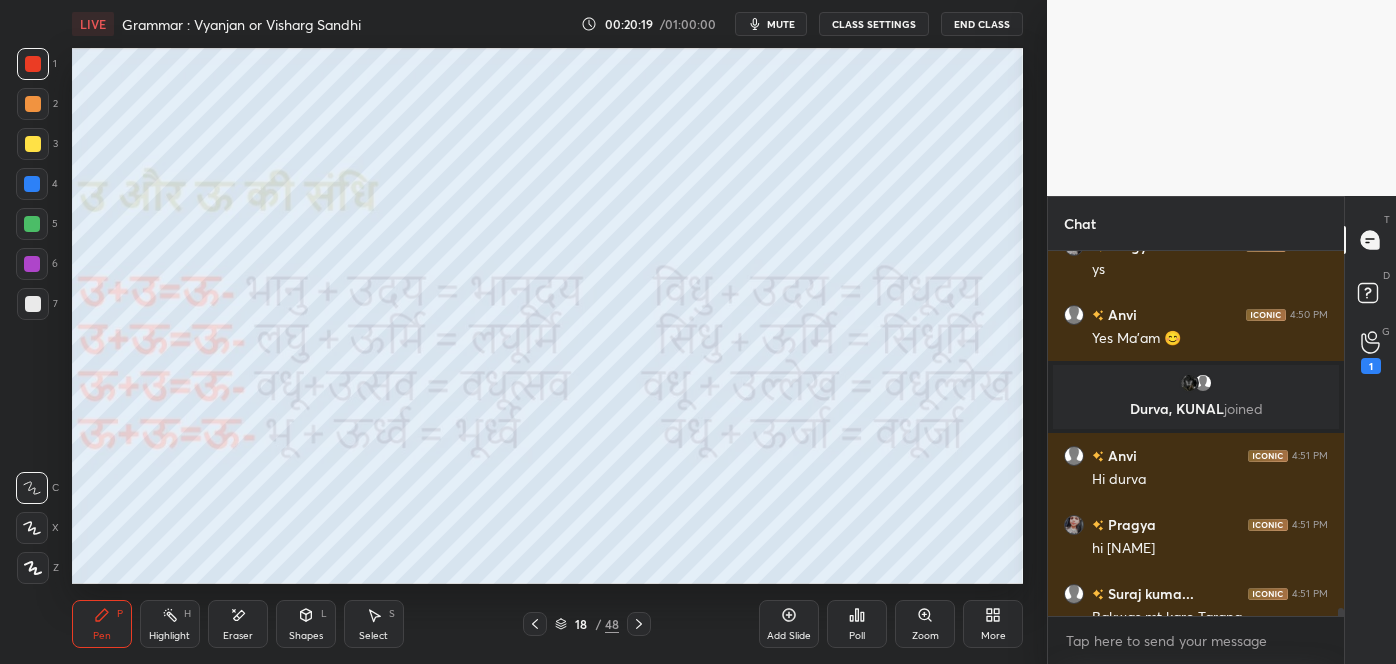 scroll, scrollTop: 15341, scrollLeft: 0, axis: vertical 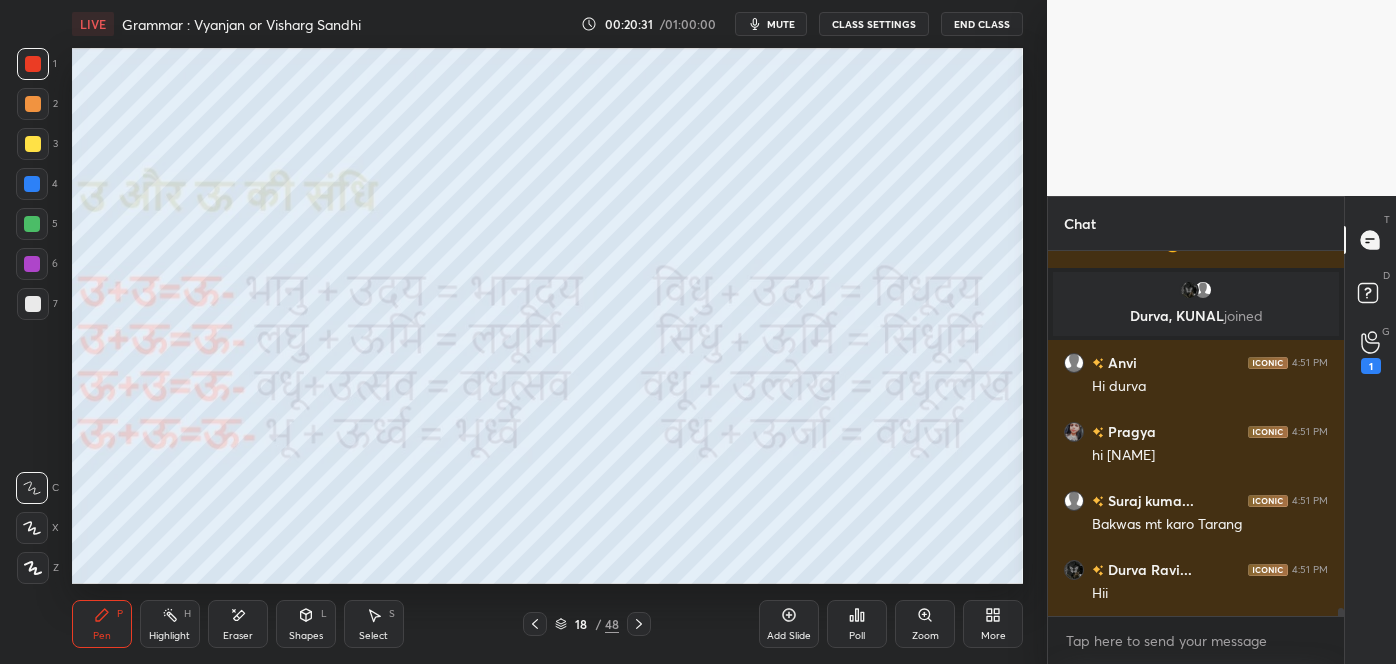 click on "Add Slide" at bounding box center [789, 624] 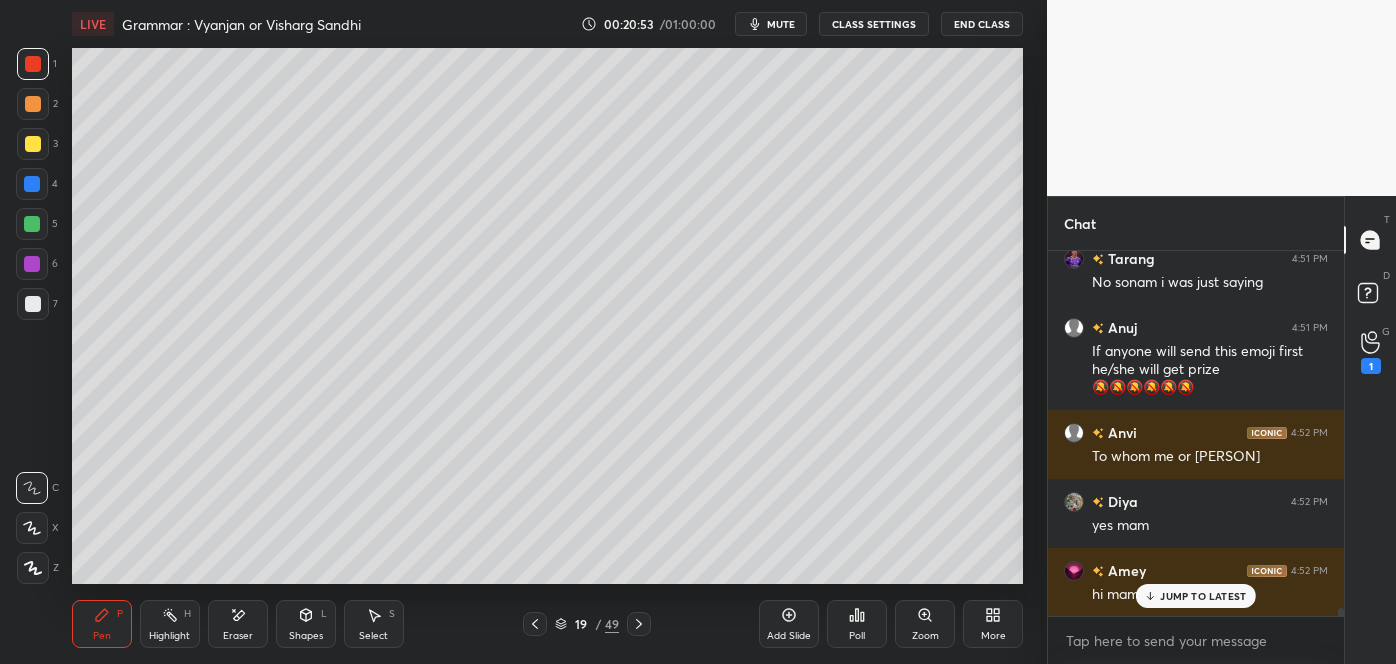 scroll, scrollTop: 15786, scrollLeft: 0, axis: vertical 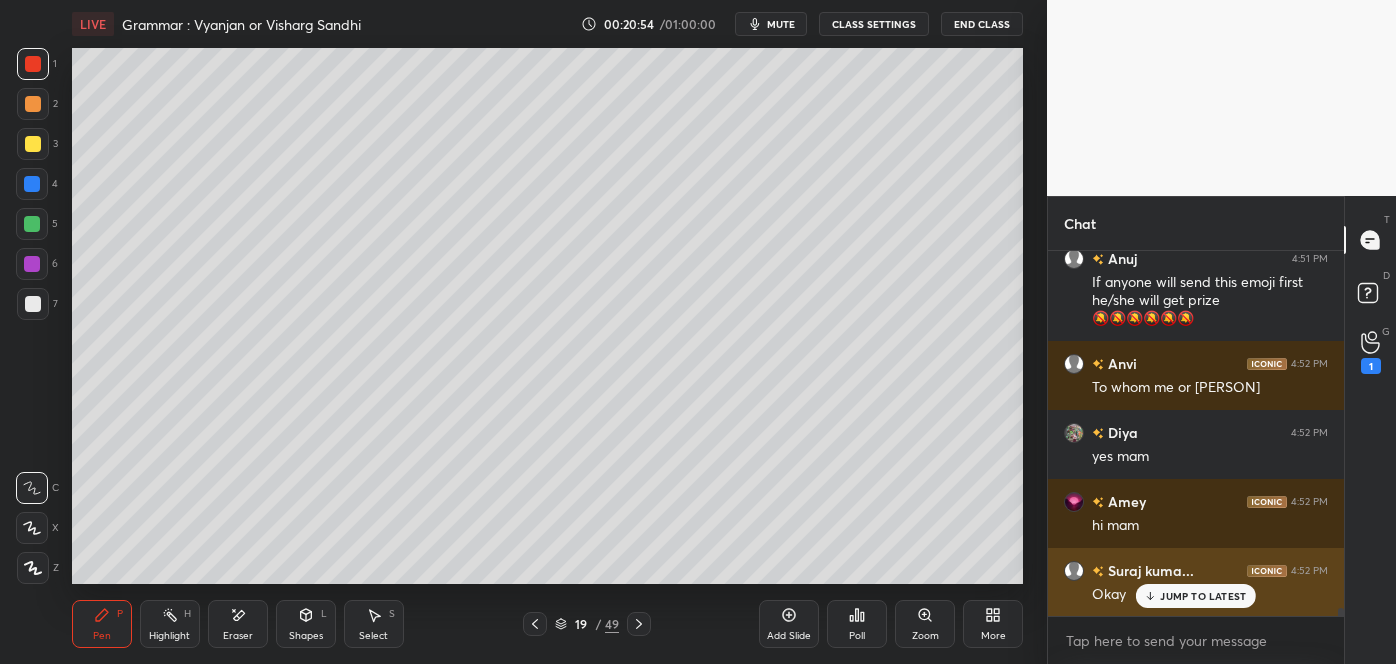 click on "Suraj kuma... 4:52 PM Okay" at bounding box center (1196, 582) 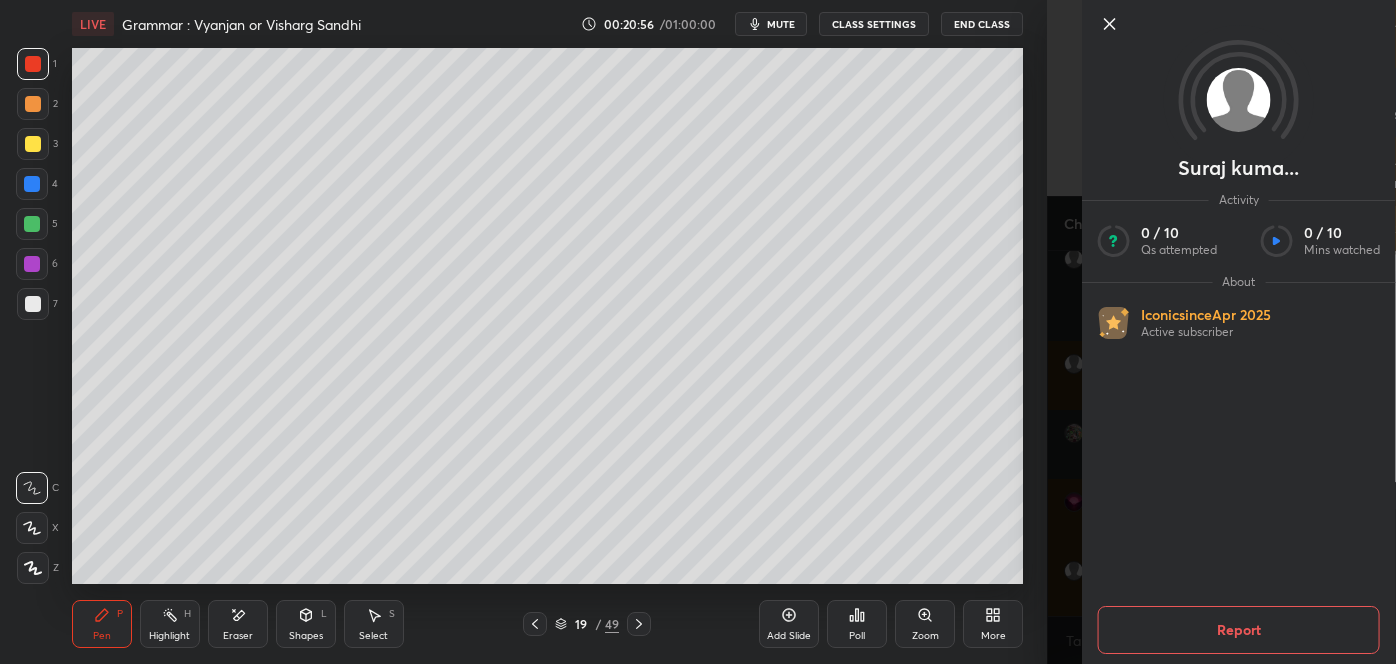 click 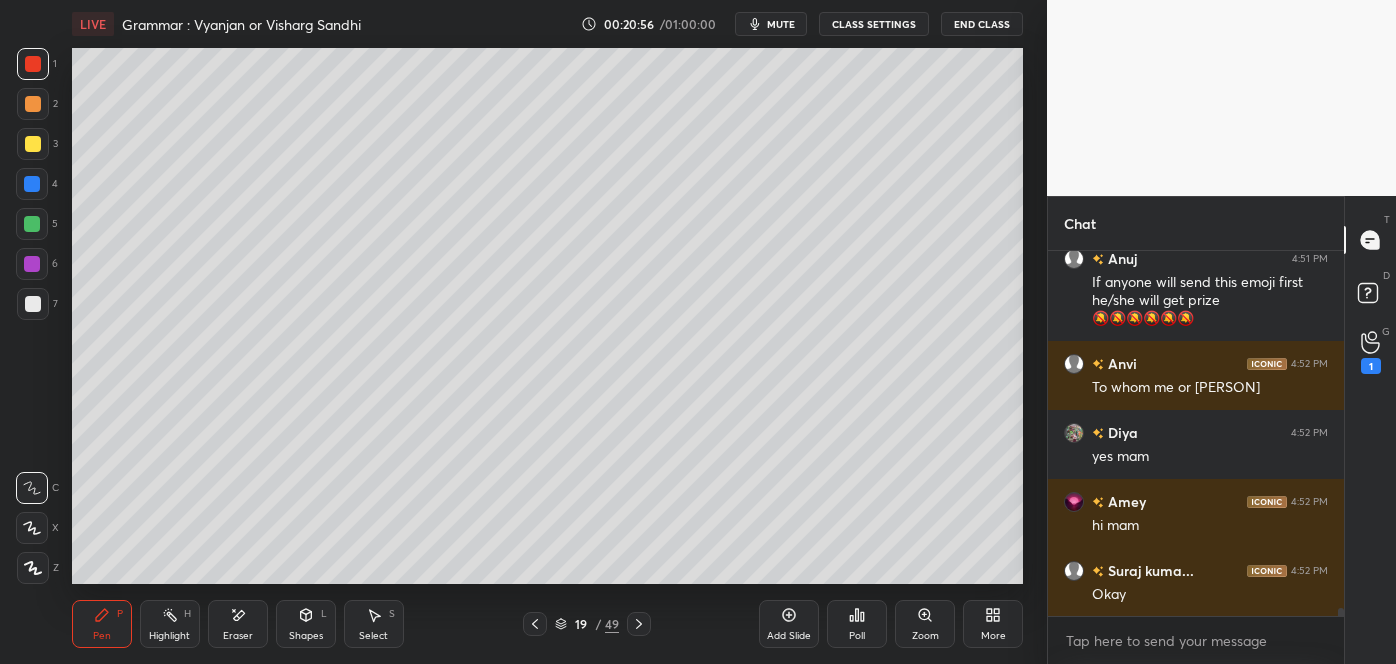 scroll, scrollTop: 15856, scrollLeft: 0, axis: vertical 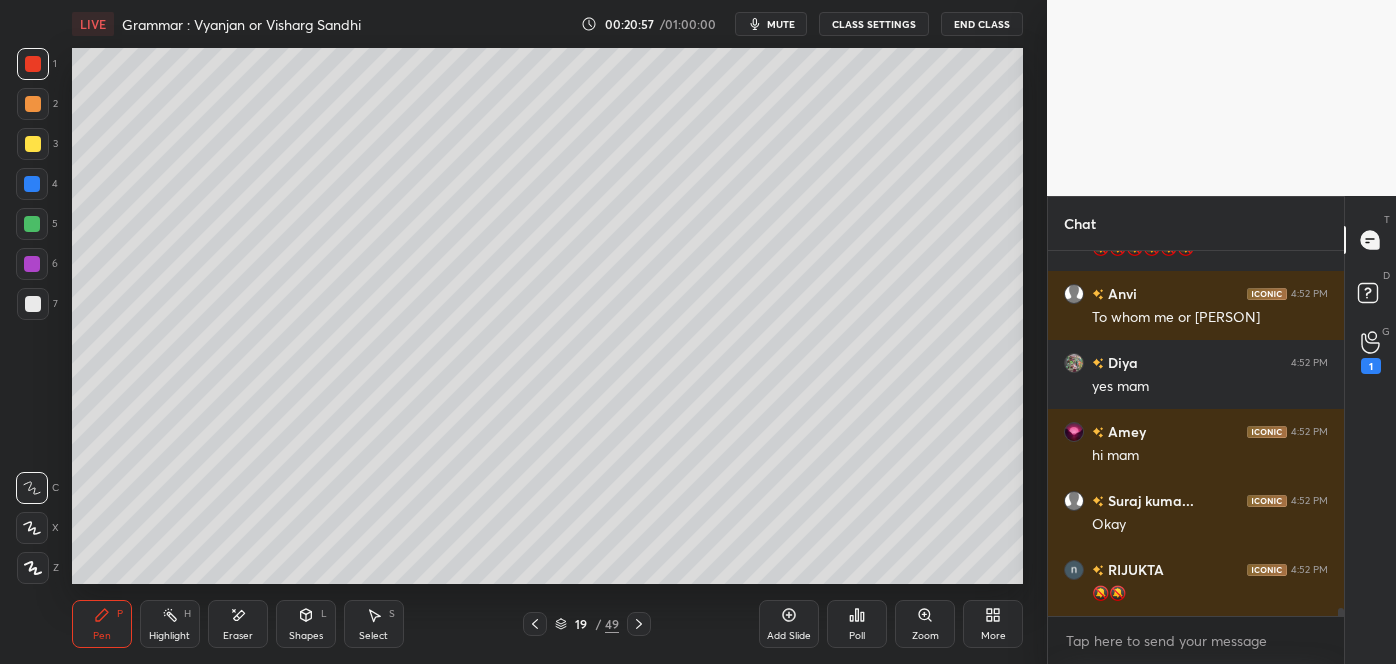 click 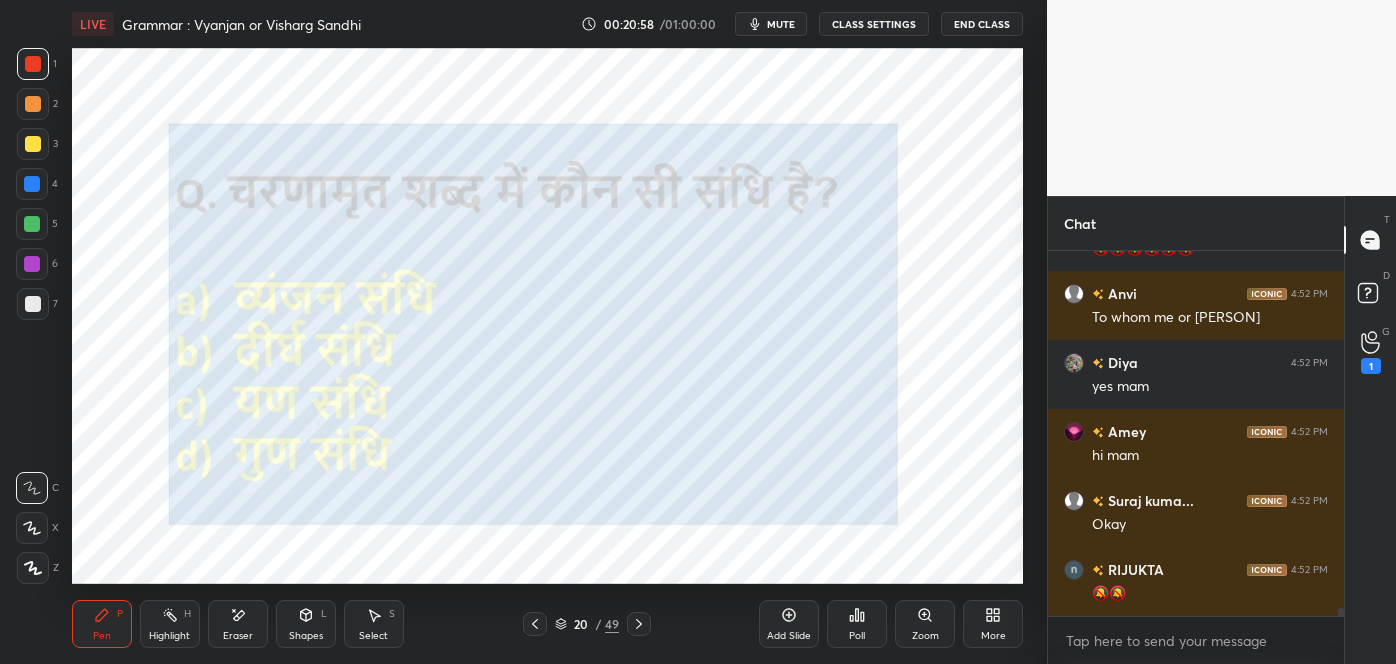 click 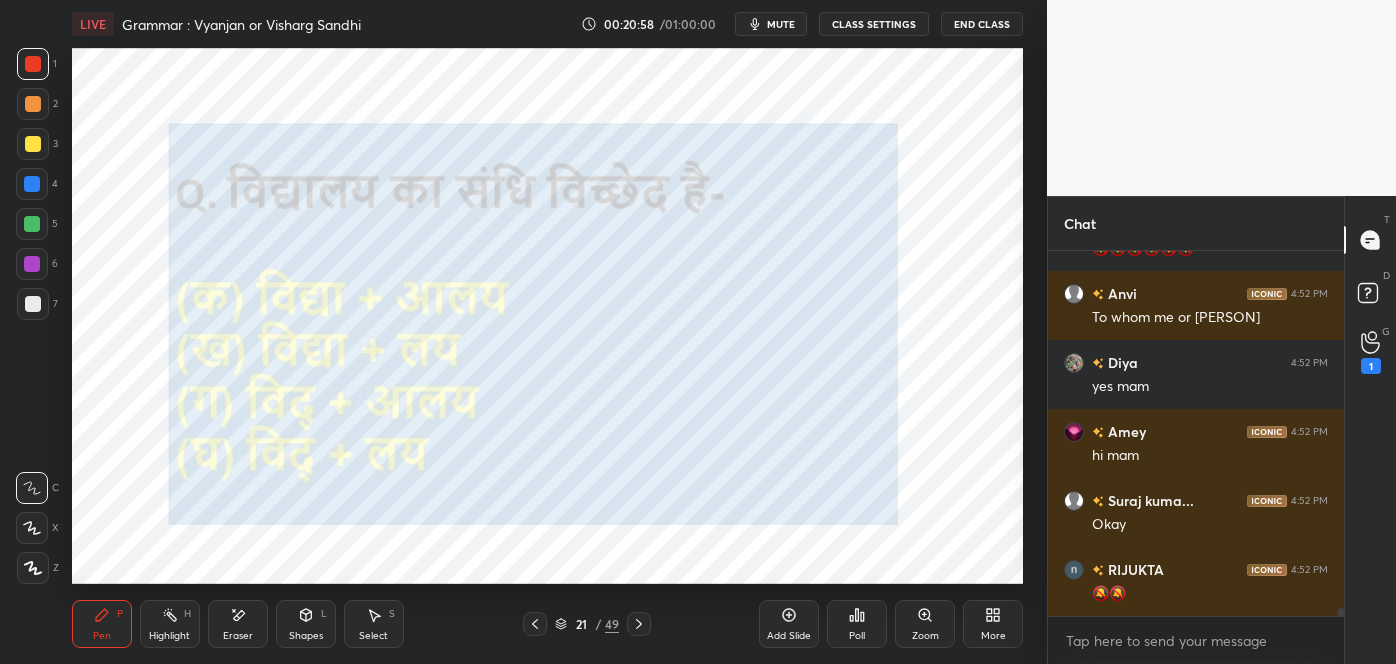scroll, scrollTop: 15925, scrollLeft: 0, axis: vertical 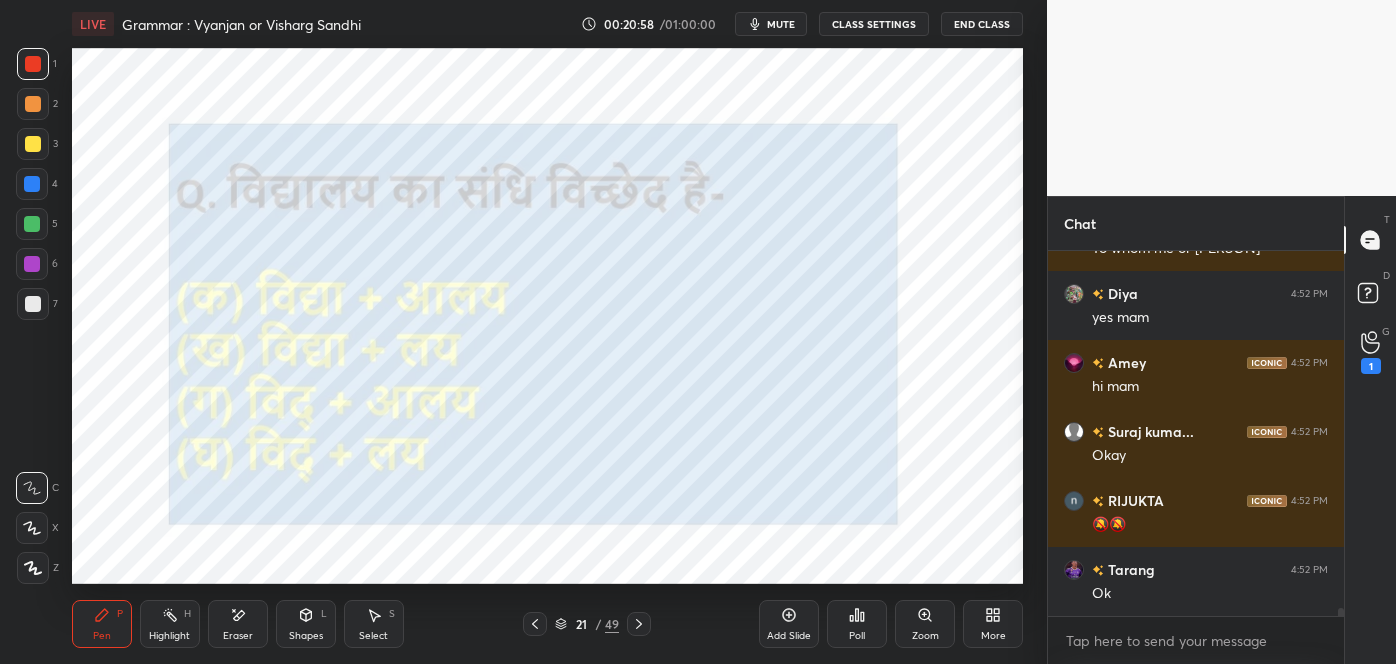 click 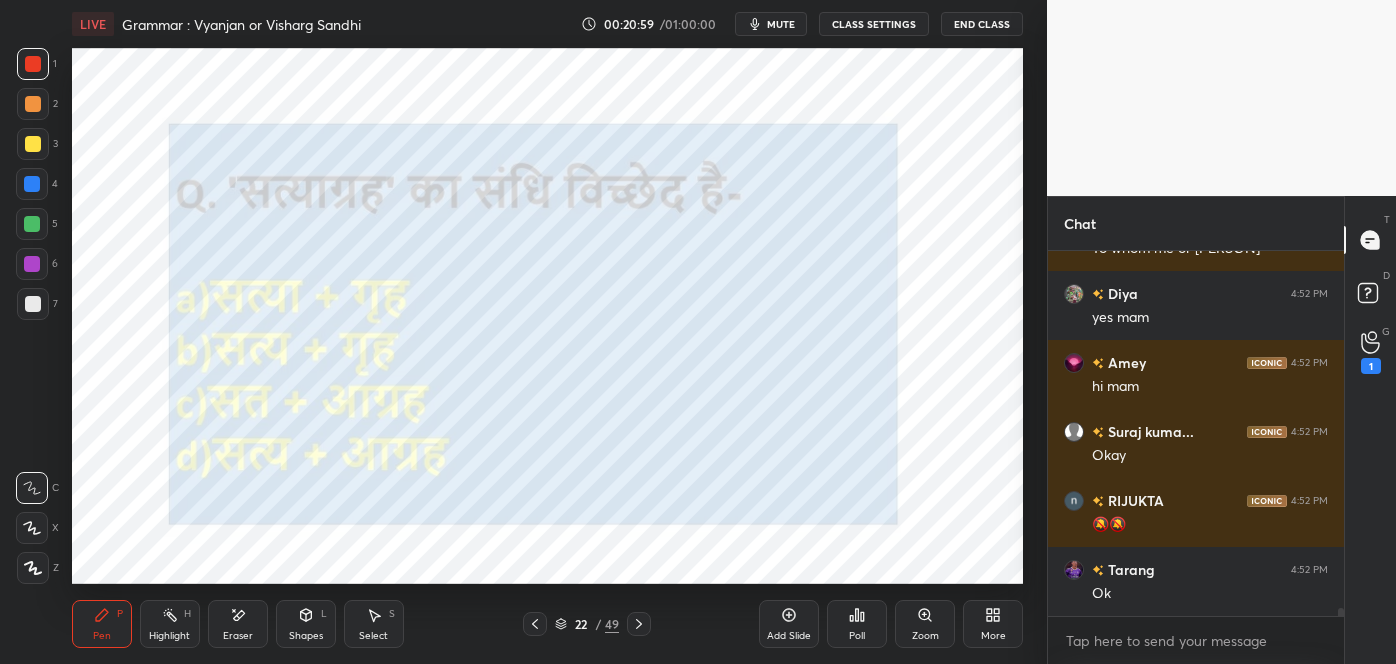click 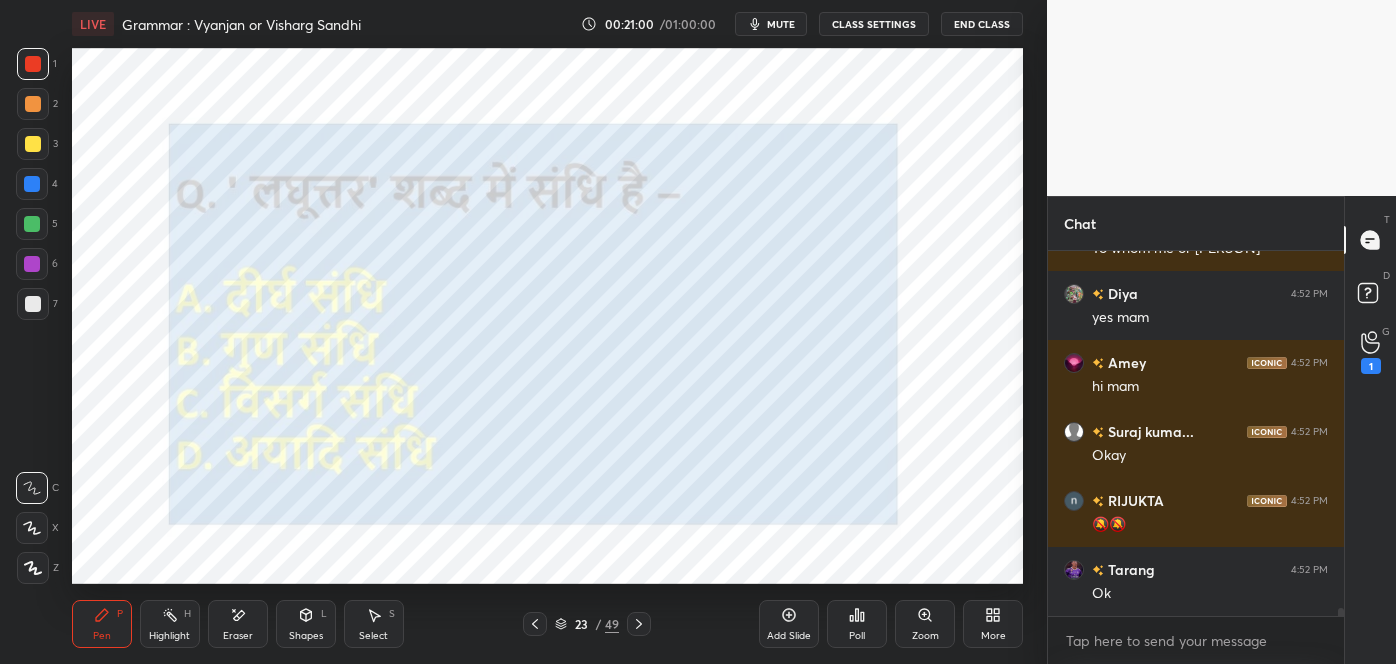 click 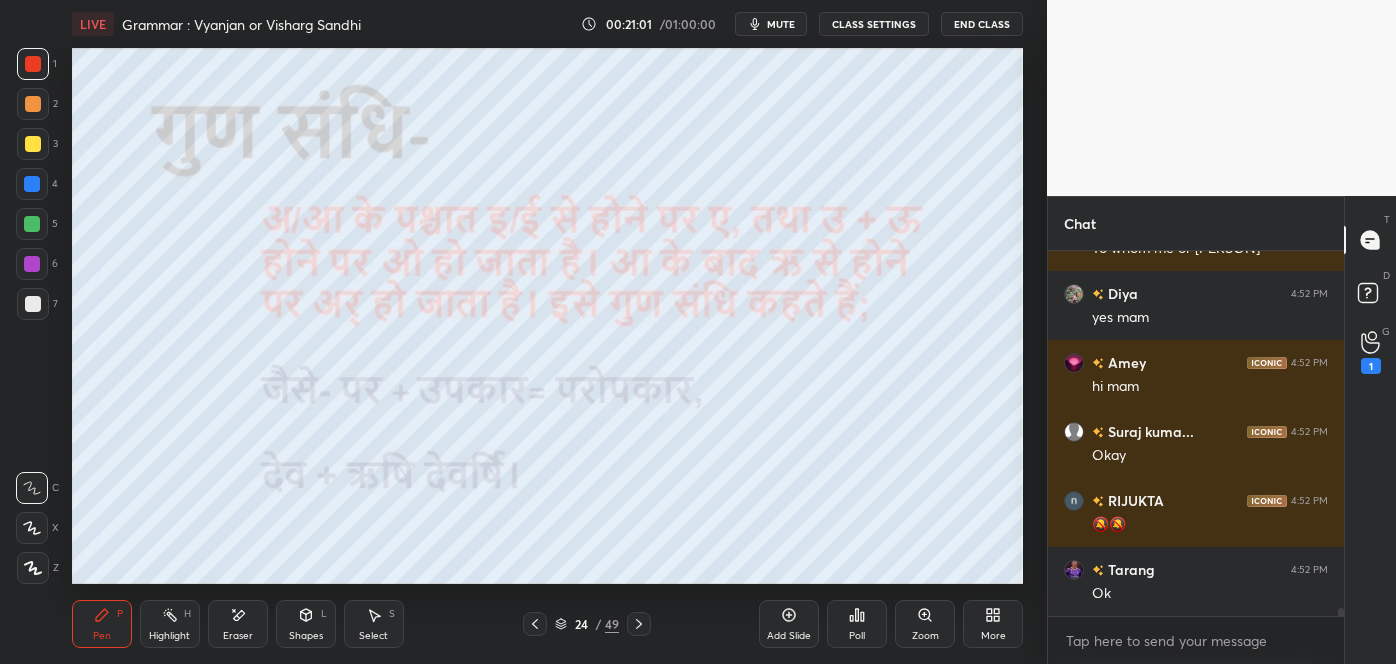 click 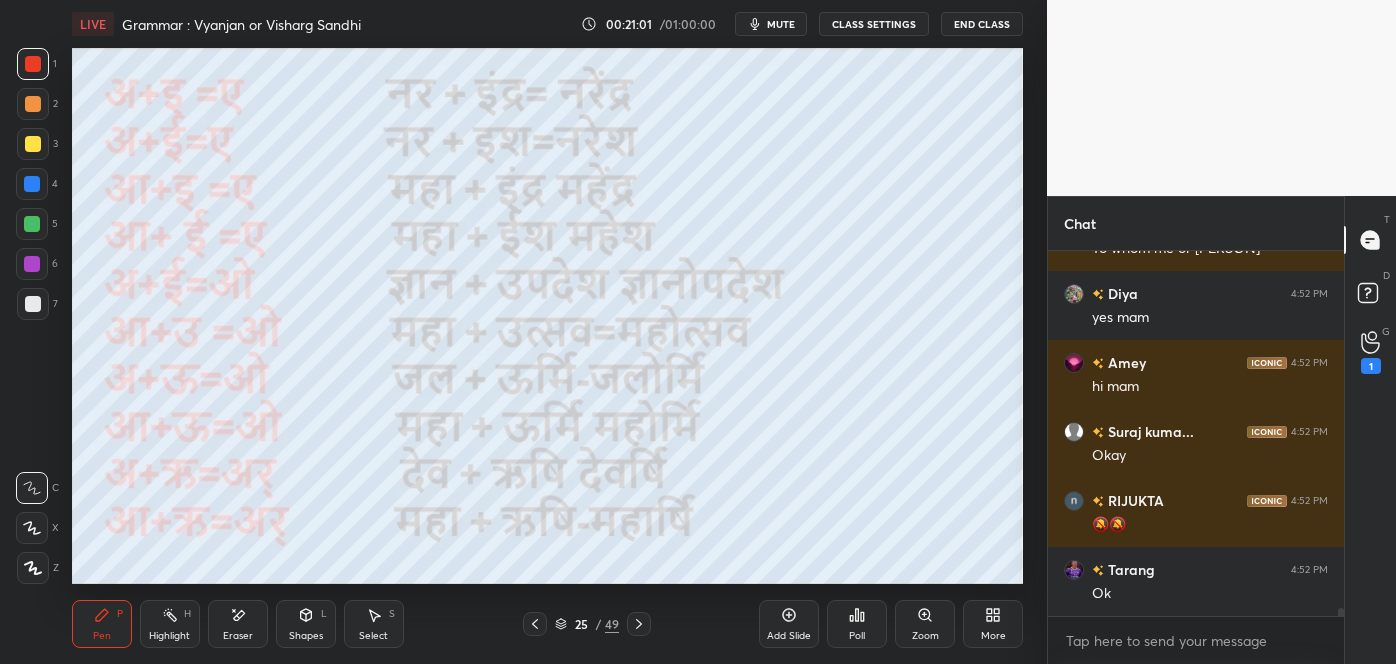 click 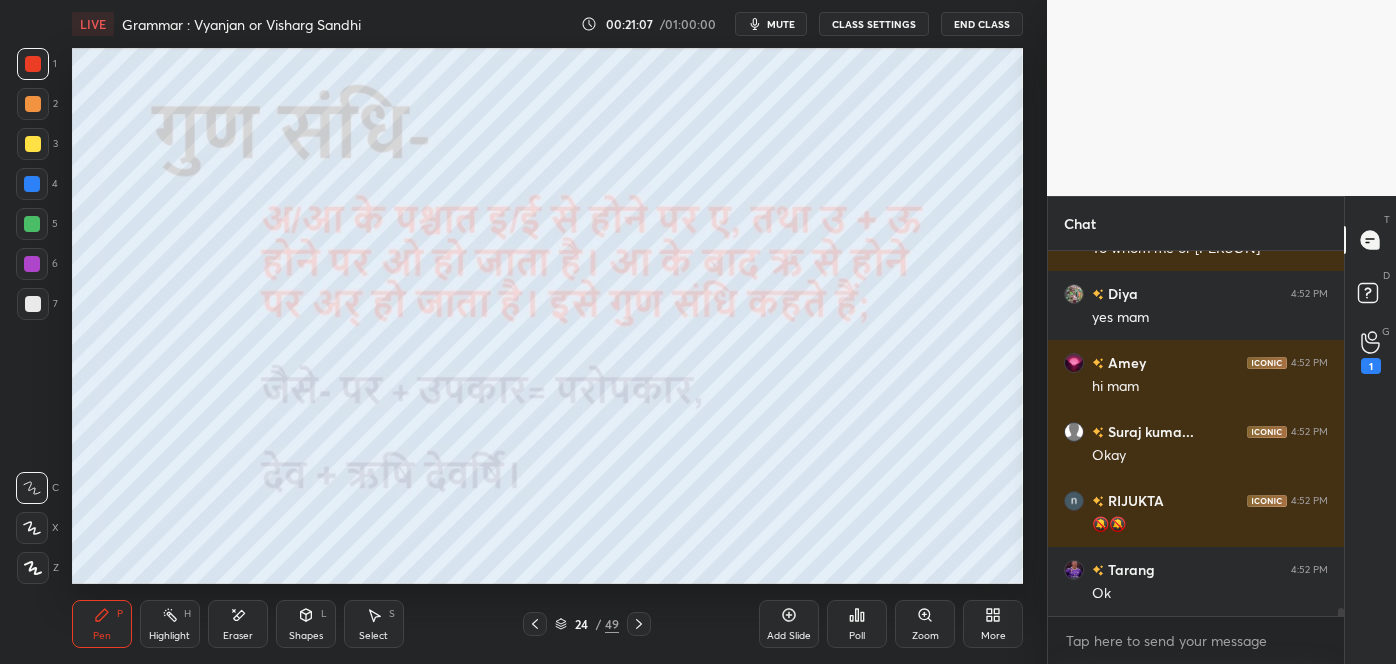 scroll, scrollTop: 15994, scrollLeft: 0, axis: vertical 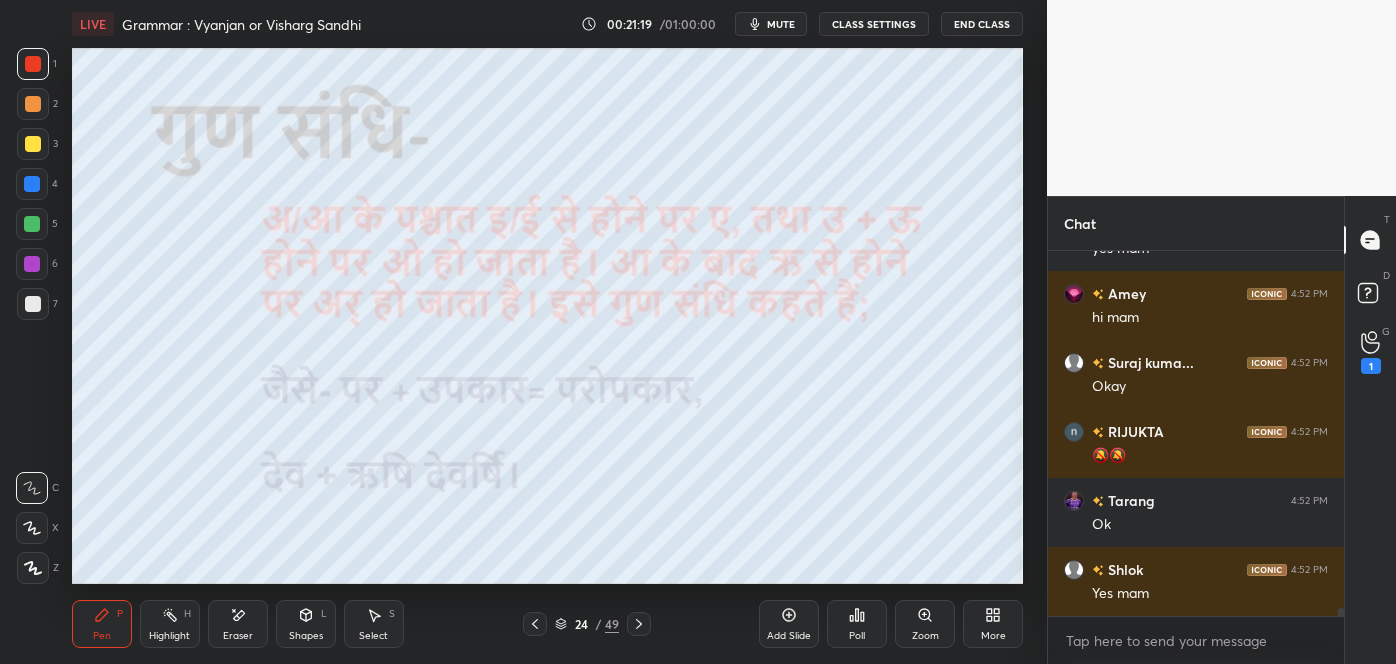 click 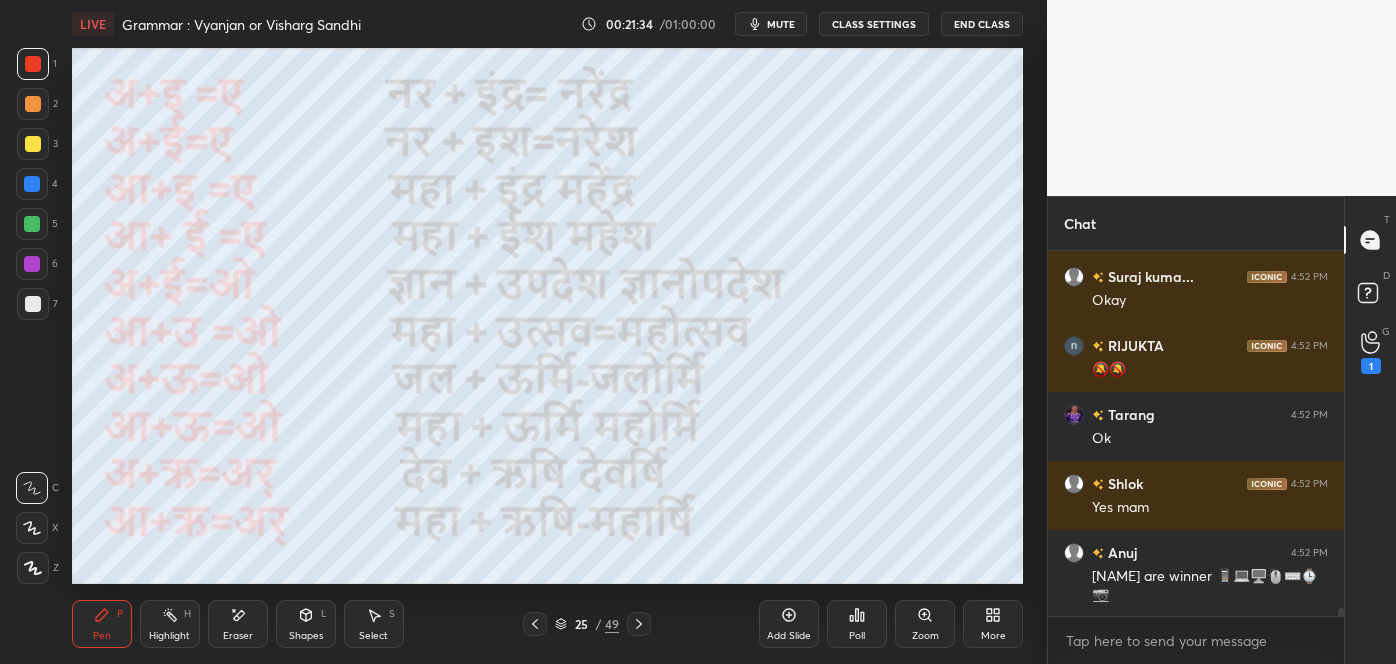 scroll, scrollTop: 16149, scrollLeft: 0, axis: vertical 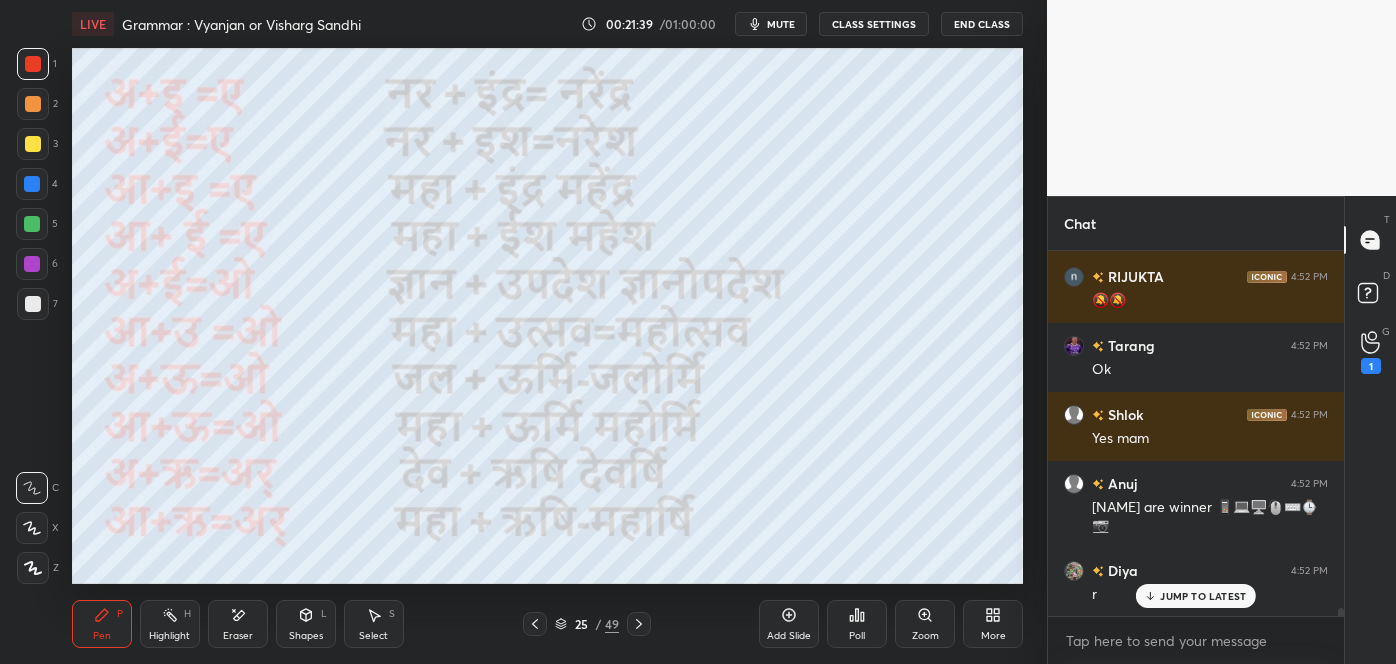 click on "mute" at bounding box center (781, 24) 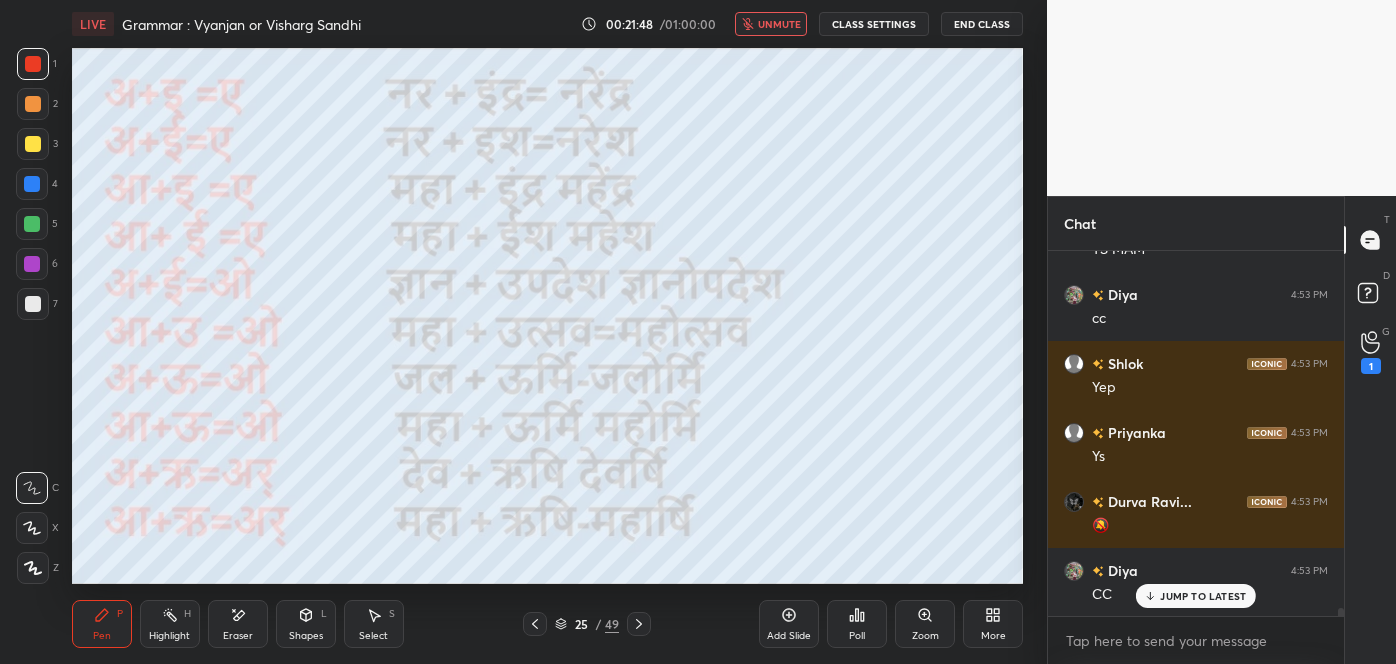 scroll, scrollTop: 16632, scrollLeft: 0, axis: vertical 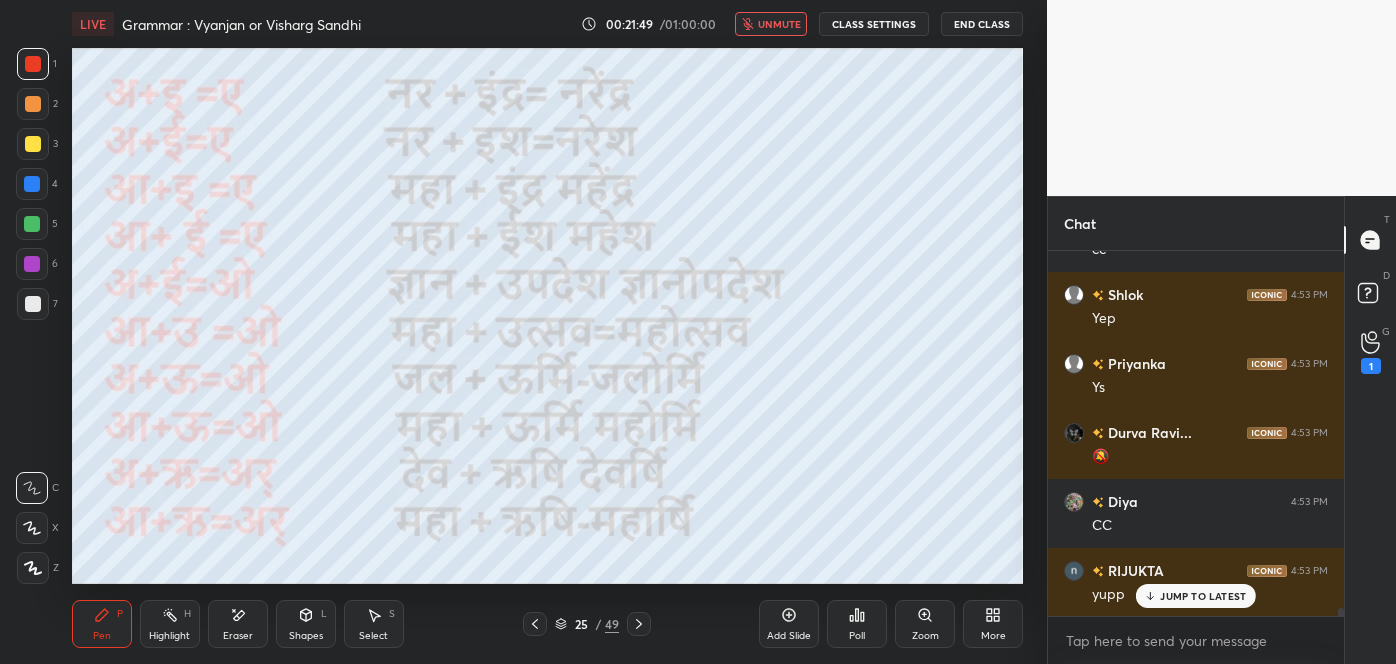 click on "JUMP TO LATEST" at bounding box center [1196, 596] 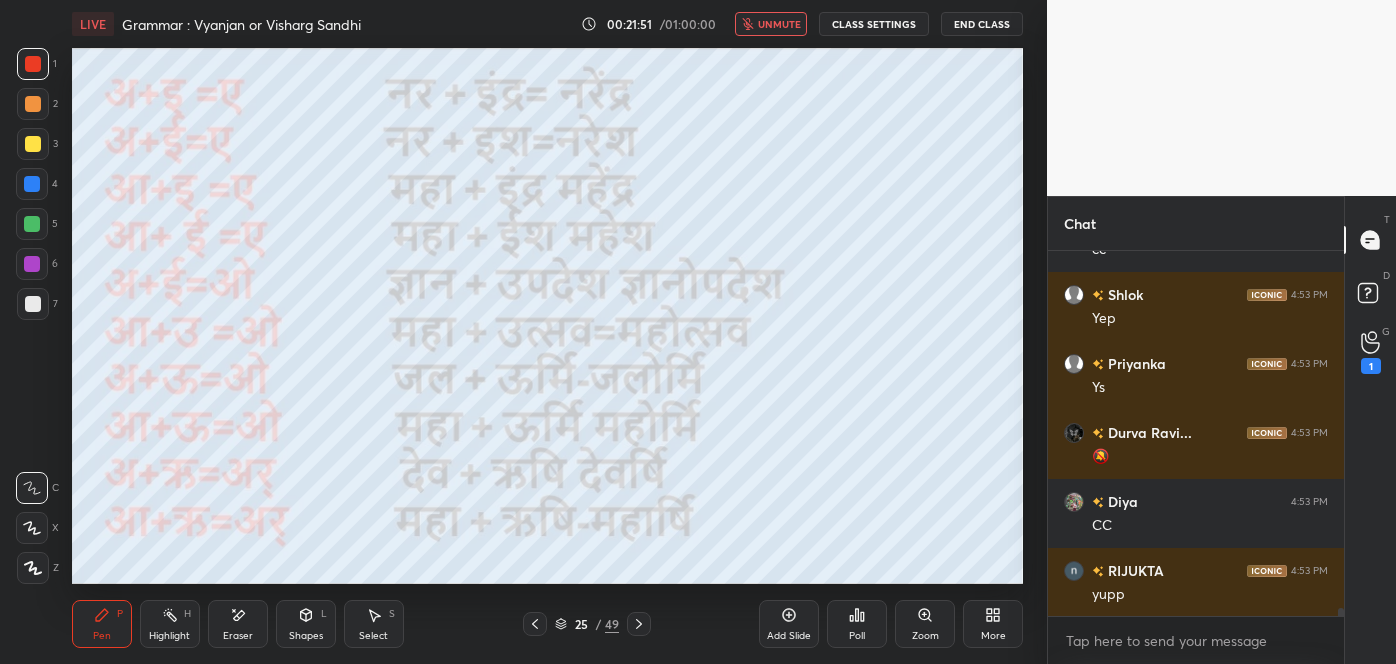 click on "unmute" at bounding box center [779, 24] 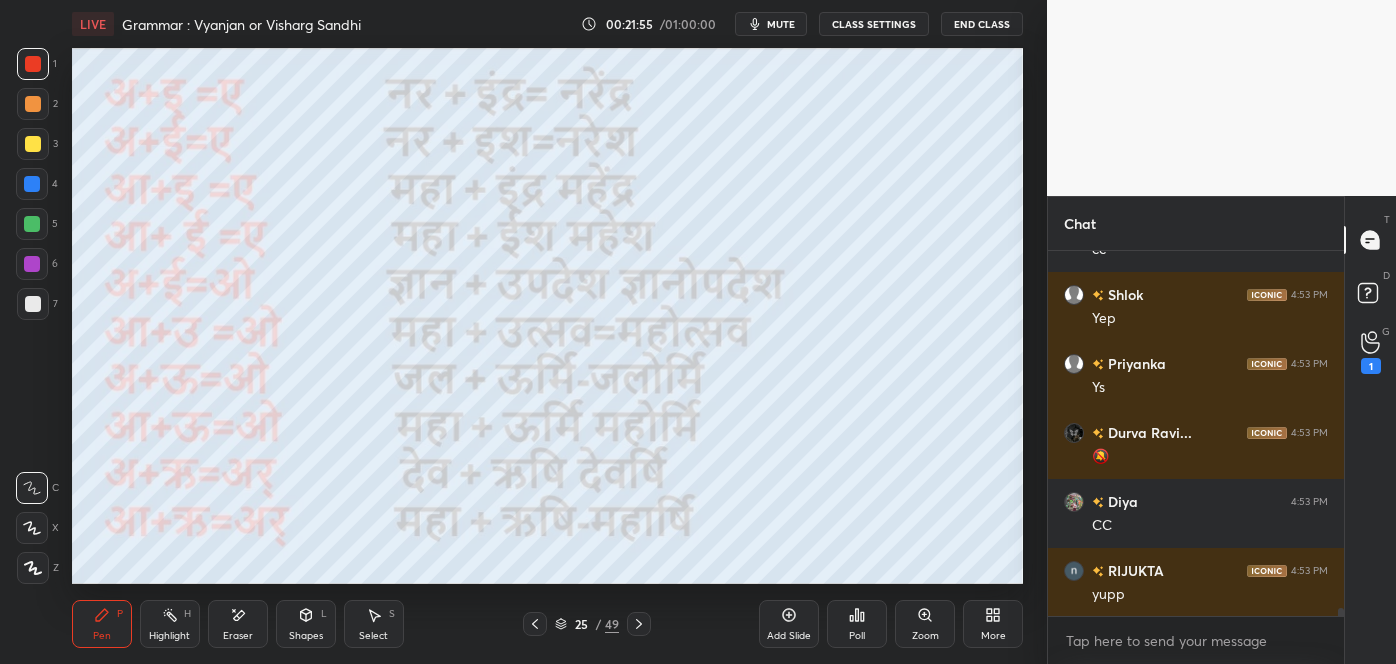 click on "mute" at bounding box center [781, 24] 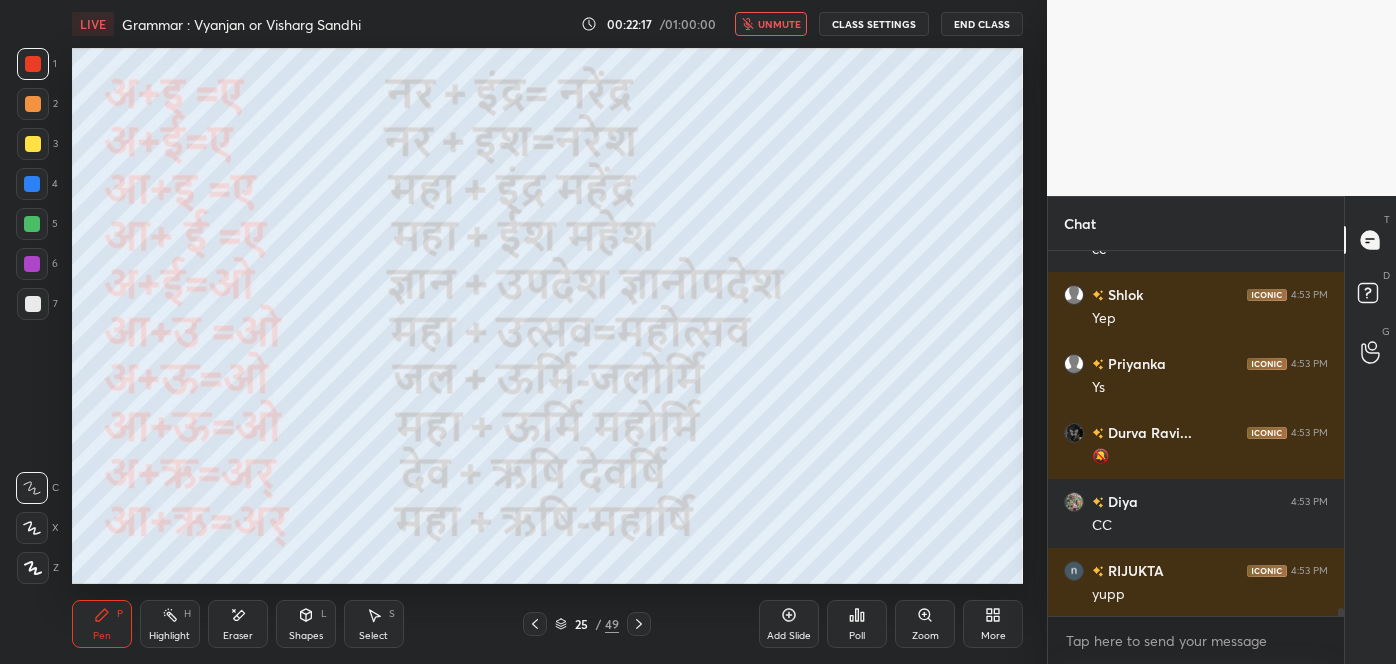 scroll, scrollTop: 16840, scrollLeft: 0, axis: vertical 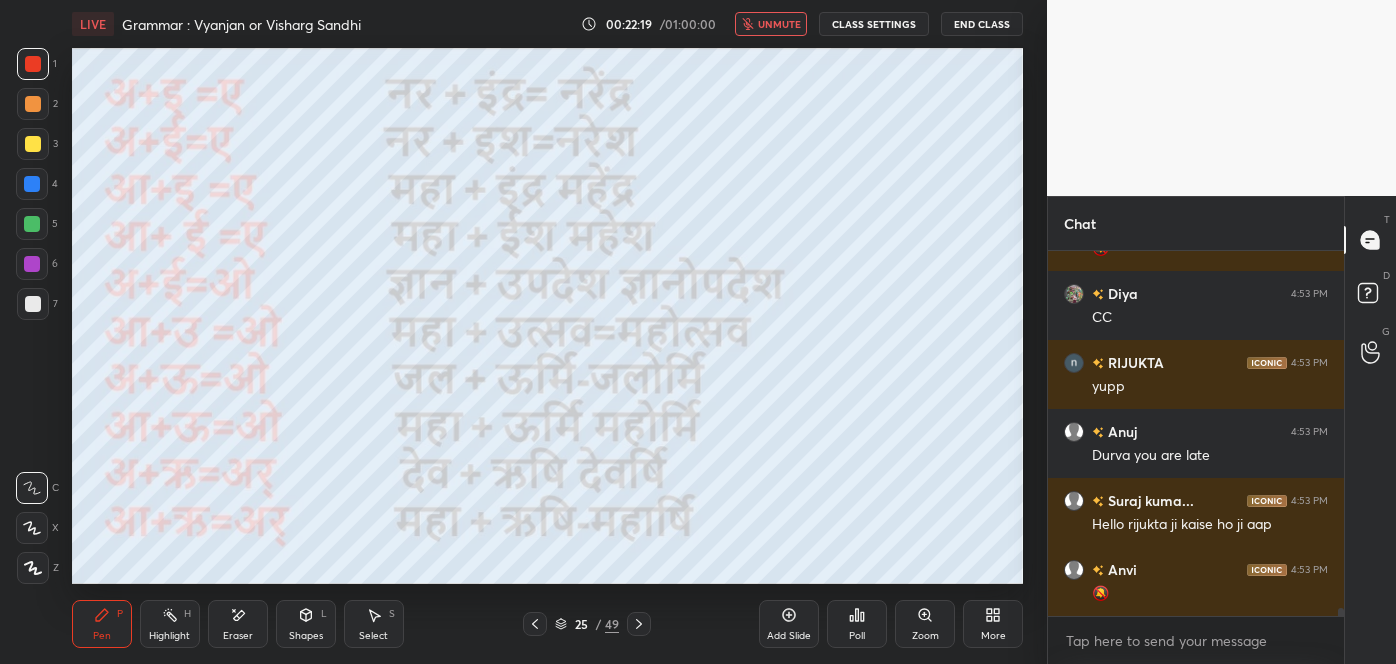click on "unmute" at bounding box center (771, 24) 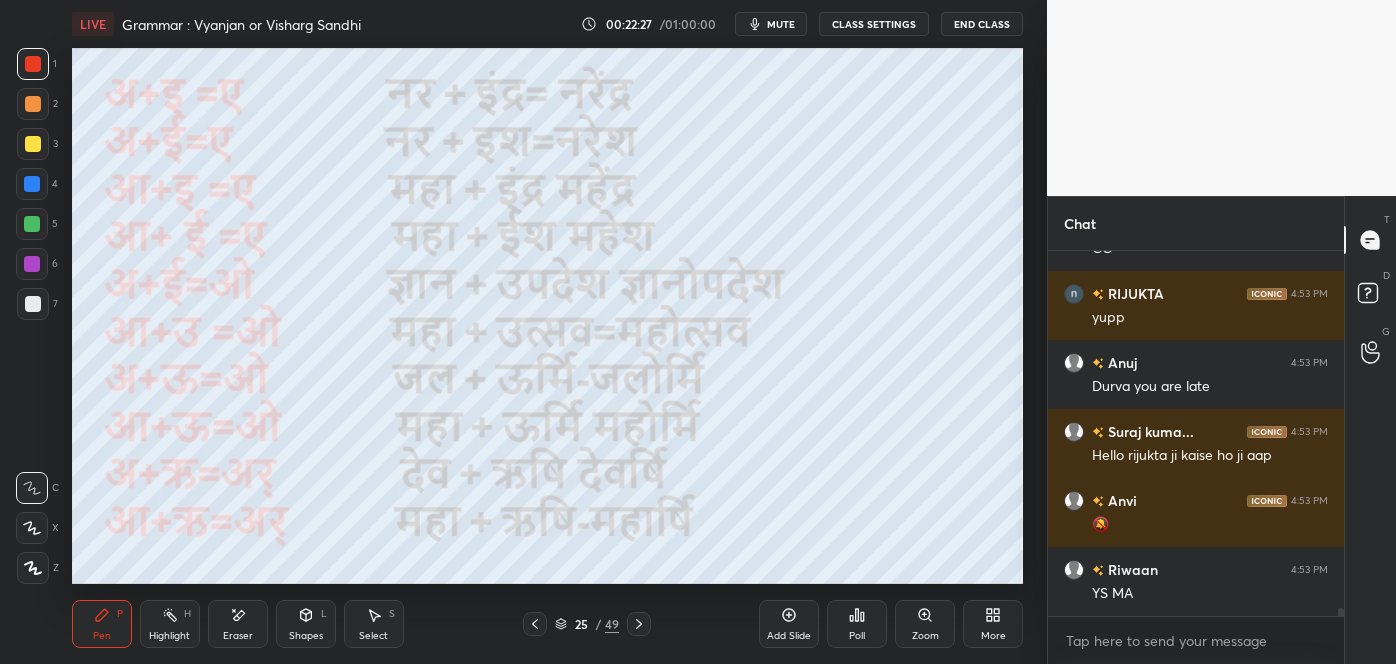 scroll, scrollTop: 16978, scrollLeft: 0, axis: vertical 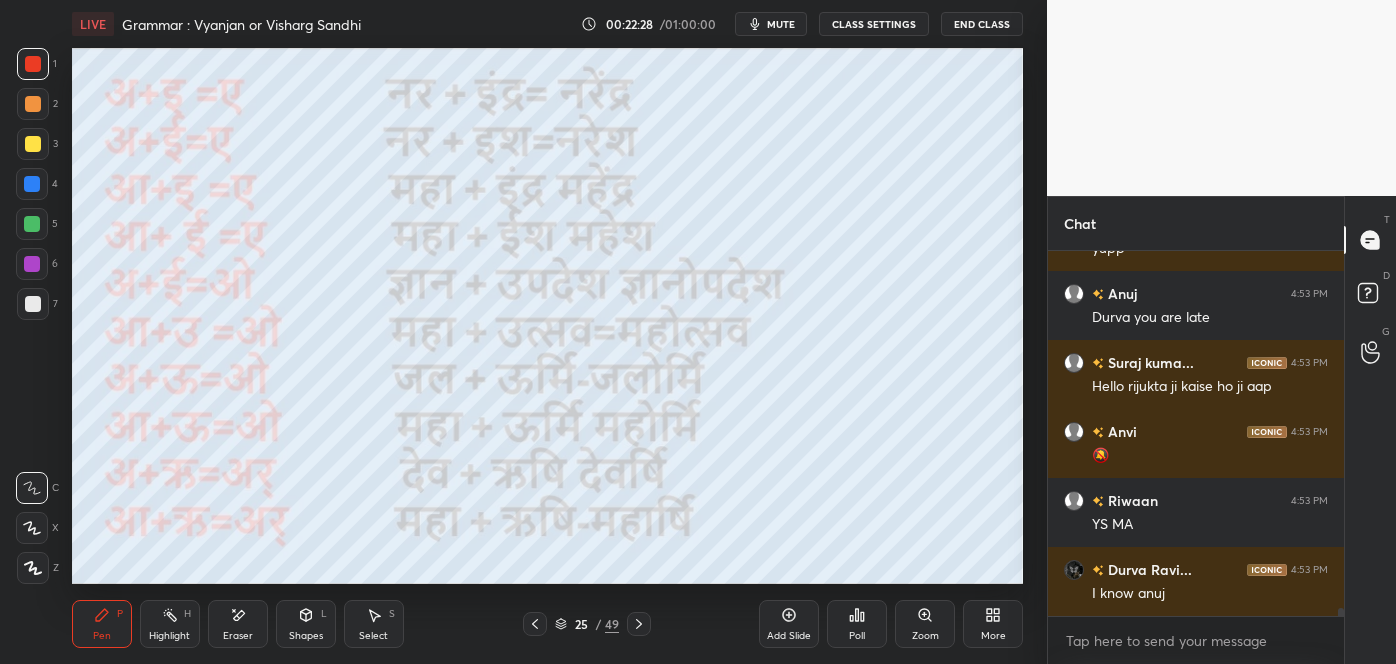 click 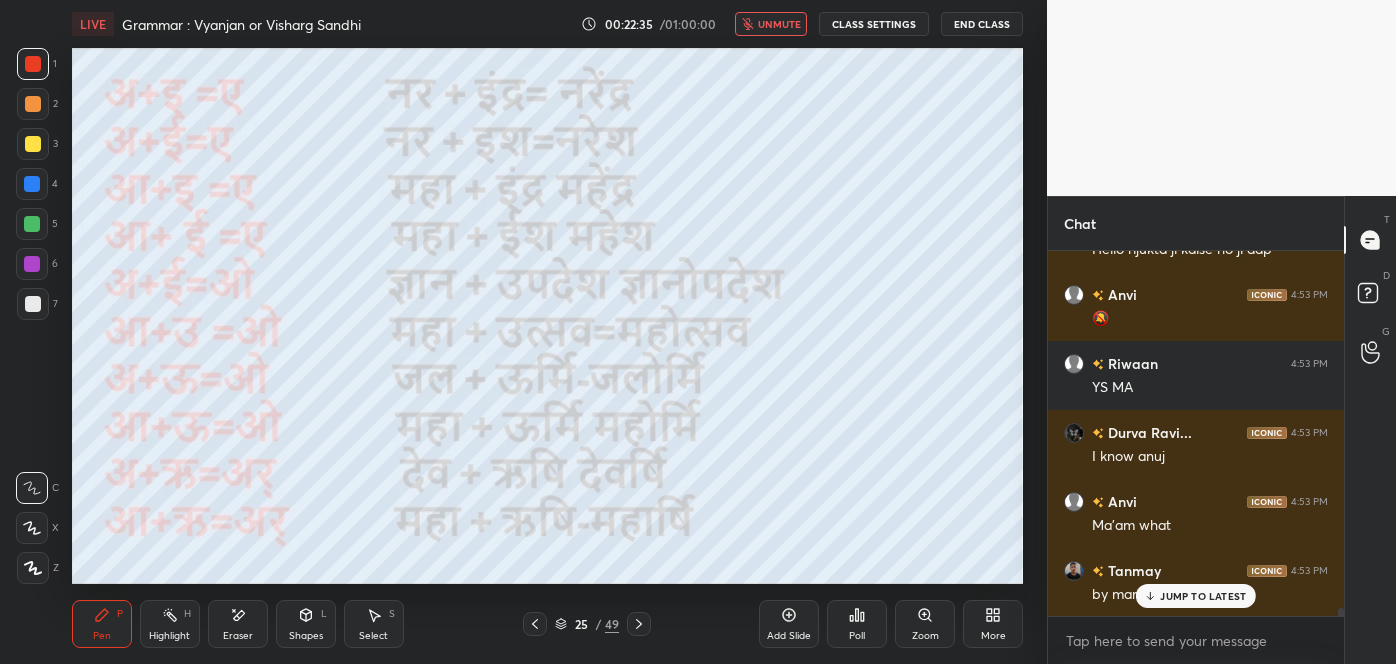 scroll, scrollTop: 17184, scrollLeft: 0, axis: vertical 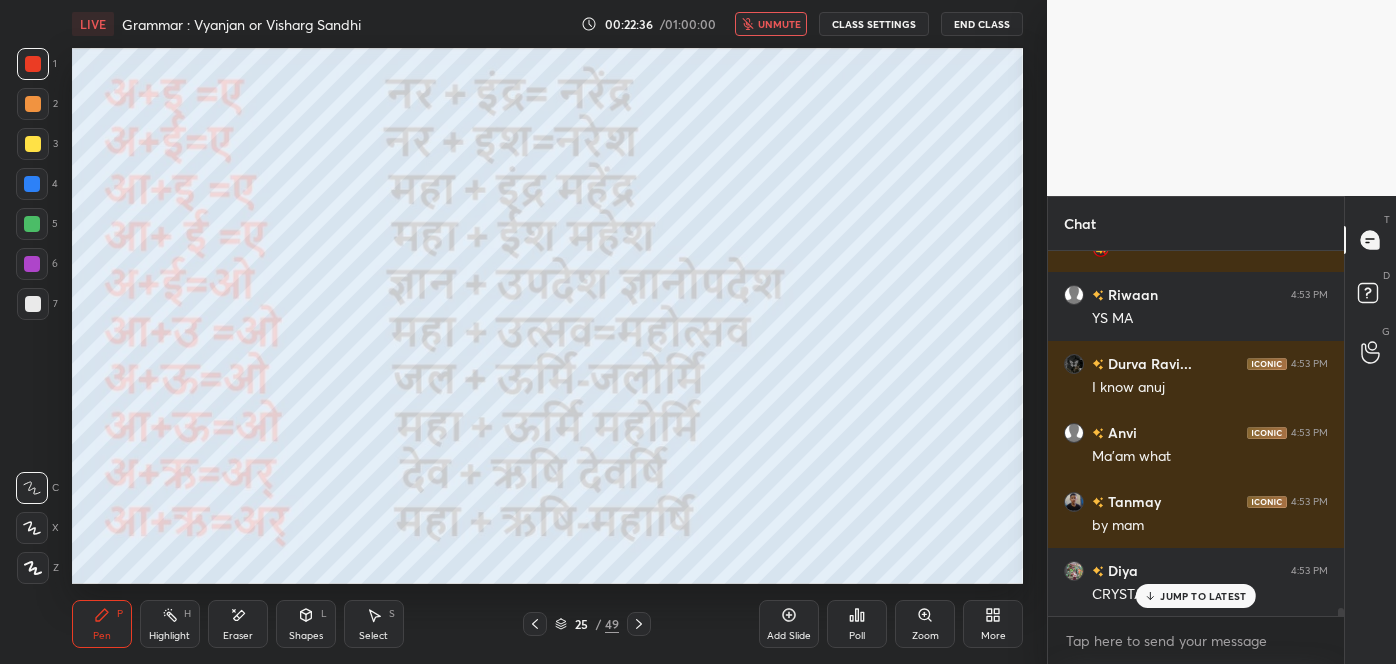 click on "JUMP TO LATEST" at bounding box center (1196, 596) 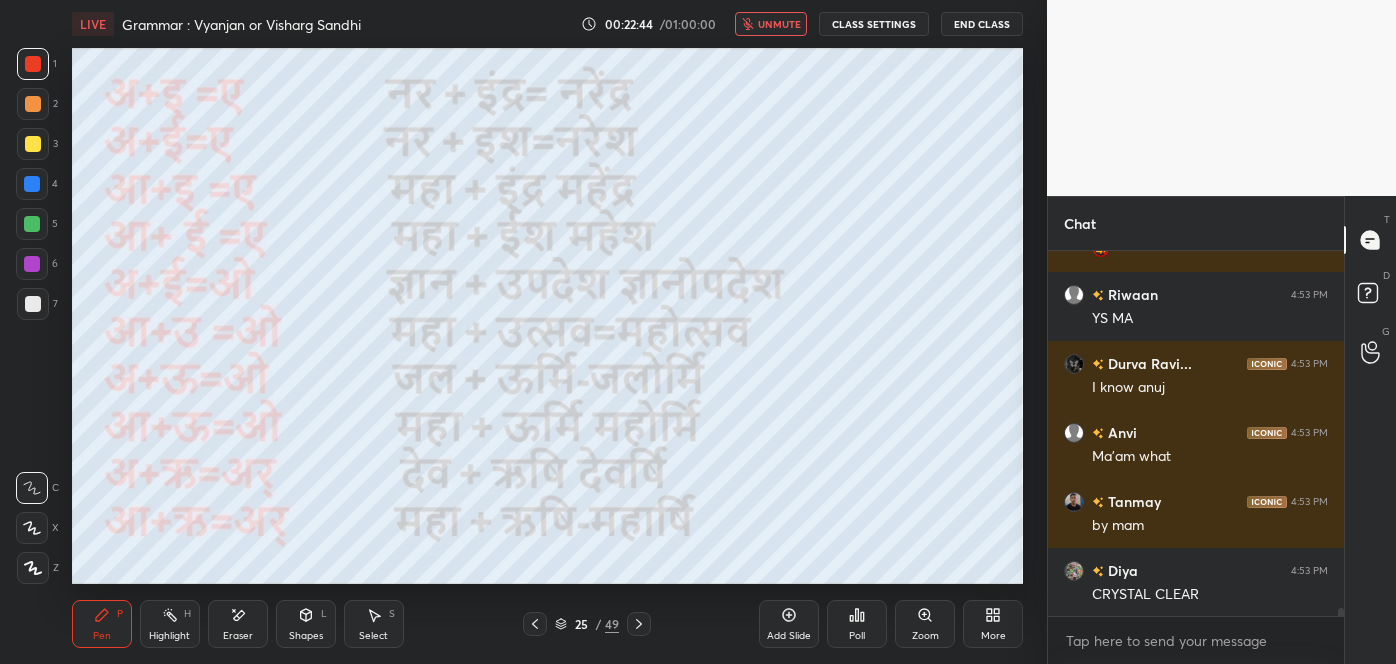 scroll, scrollTop: 17272, scrollLeft: 0, axis: vertical 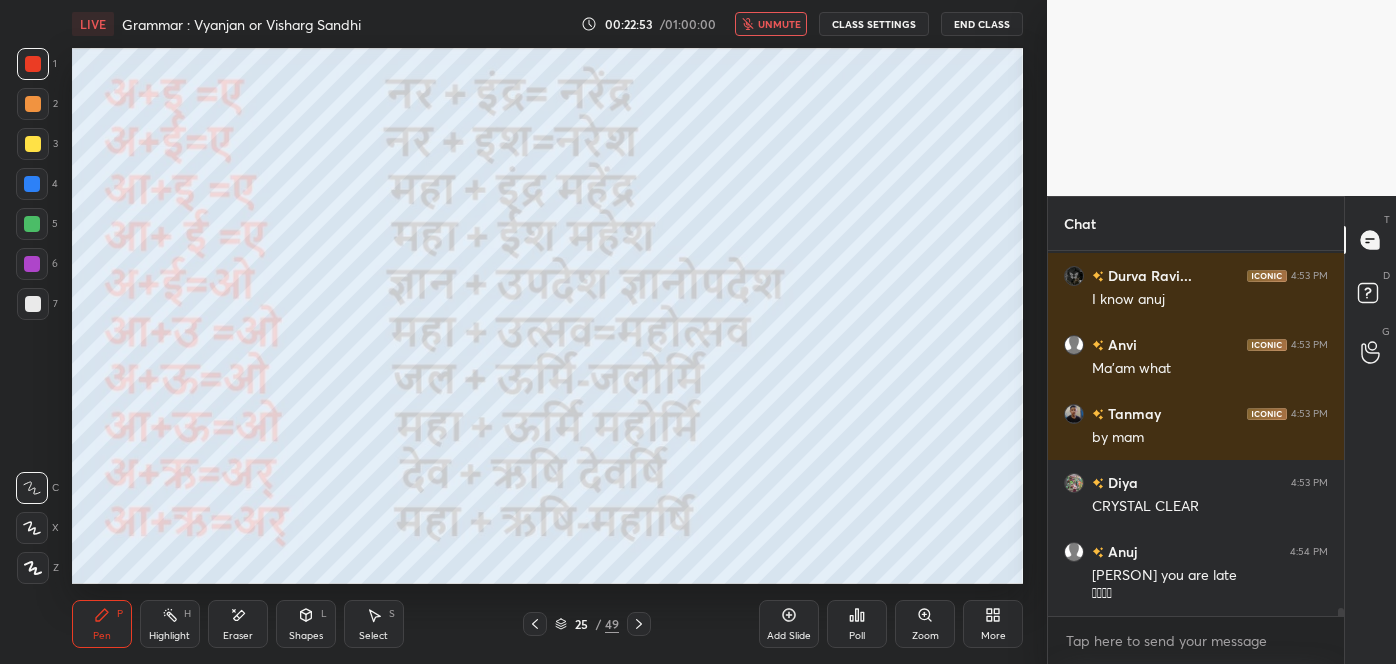 click on "unmute" at bounding box center [779, 24] 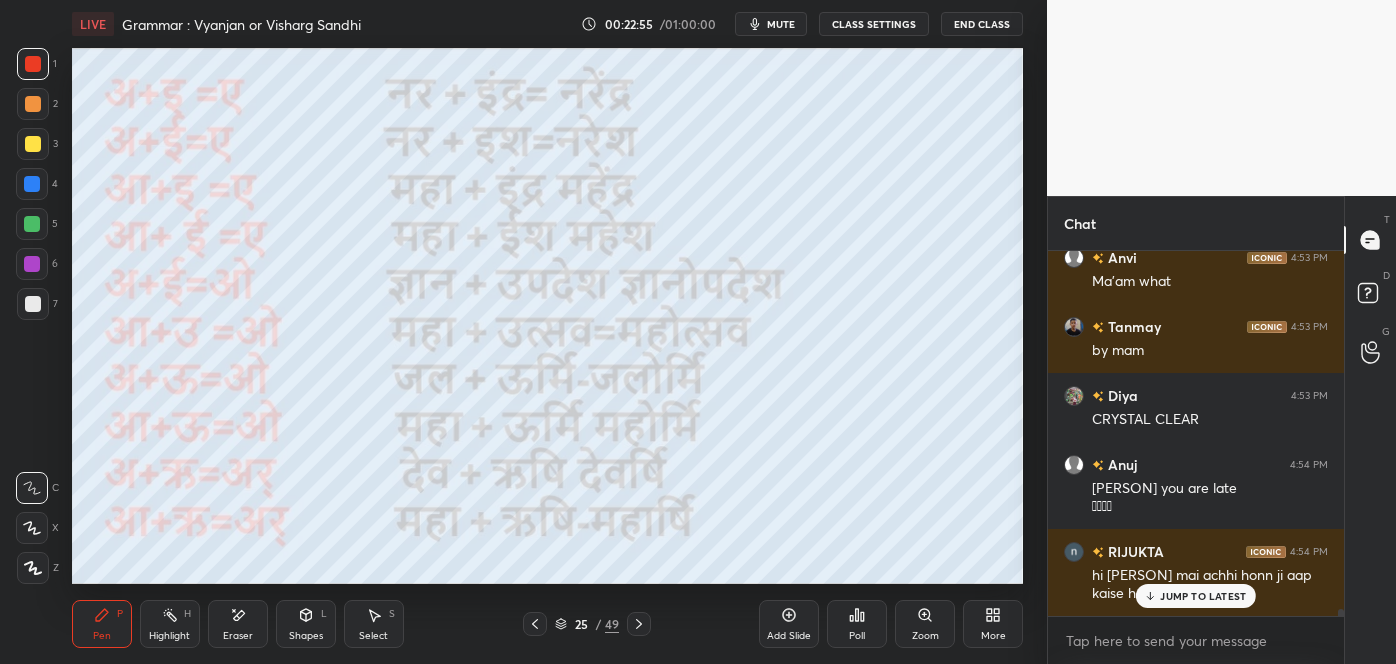 scroll, scrollTop: 17427, scrollLeft: 0, axis: vertical 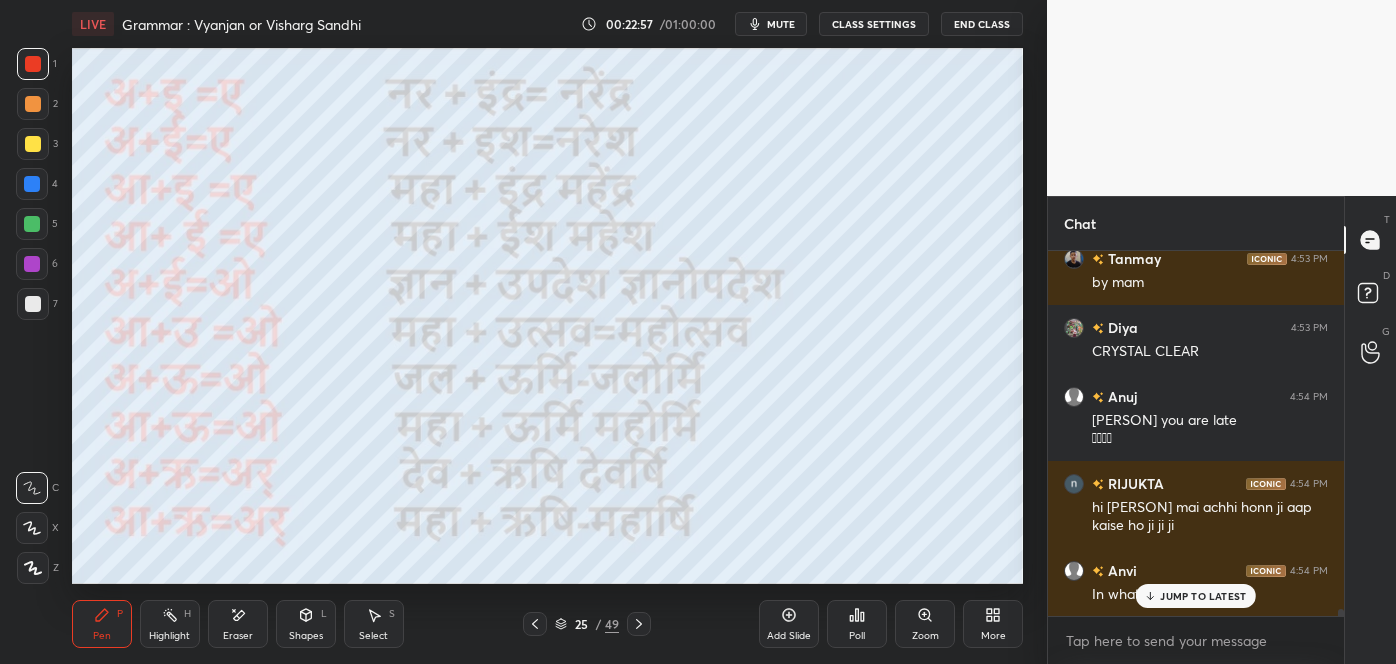 click on "JUMP TO LATEST" at bounding box center [1196, 596] 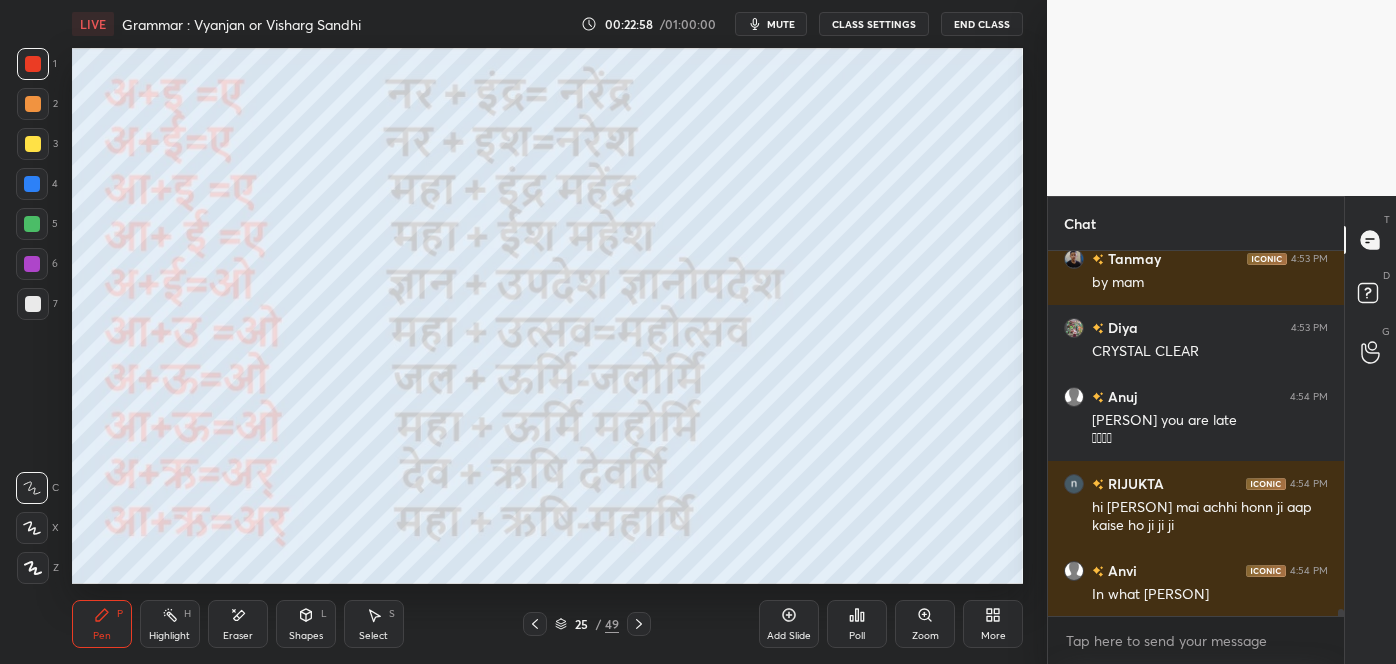 click on "Poll" at bounding box center (857, 636) 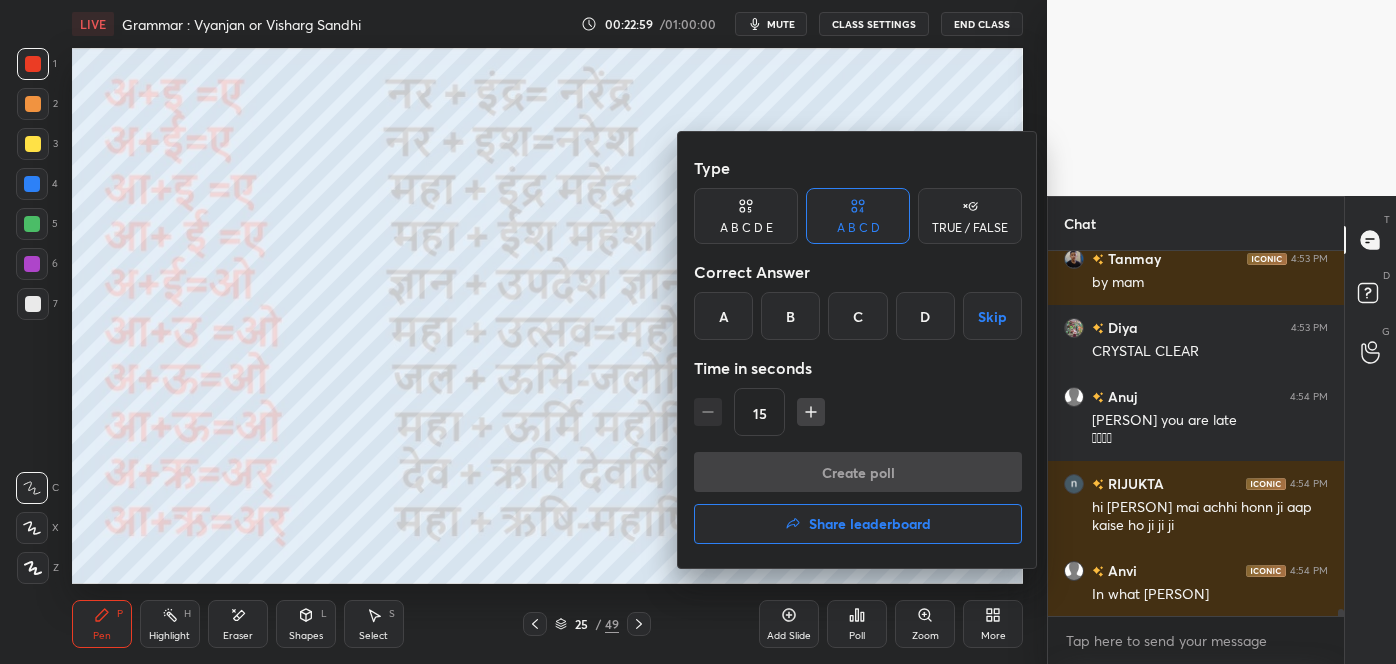 click at bounding box center [698, 332] 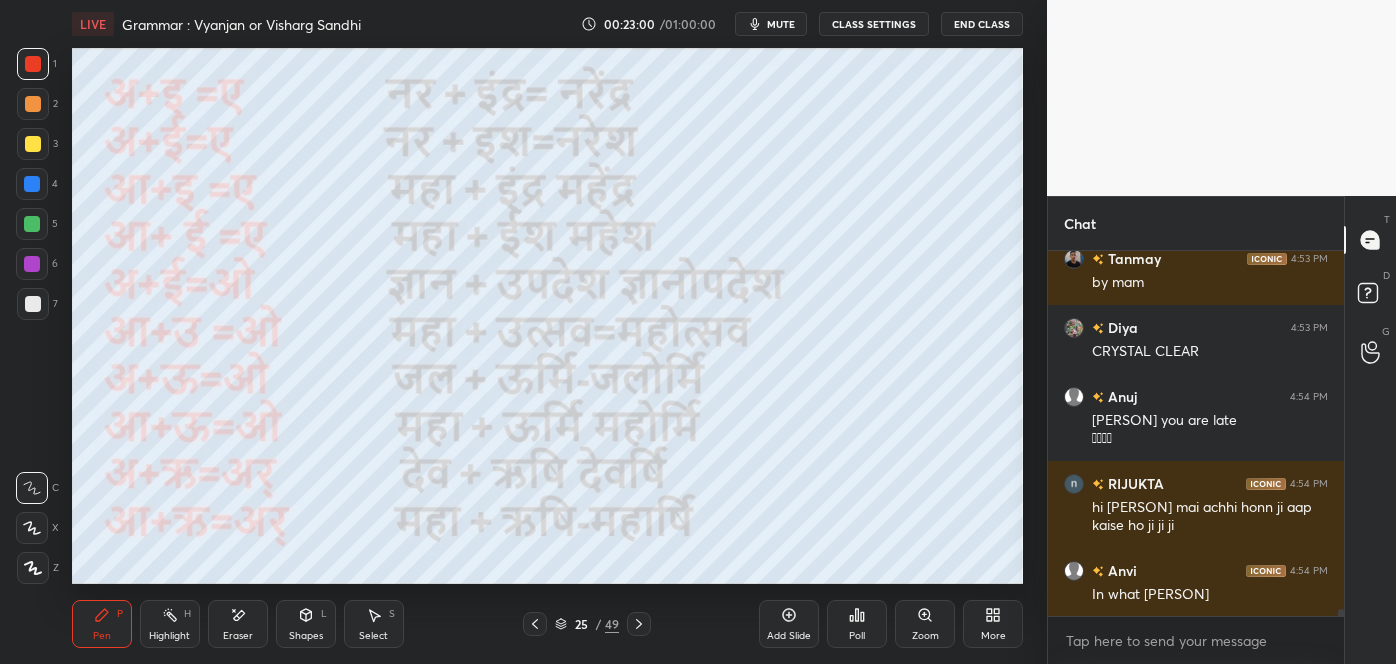 click on "Poll" at bounding box center (857, 636) 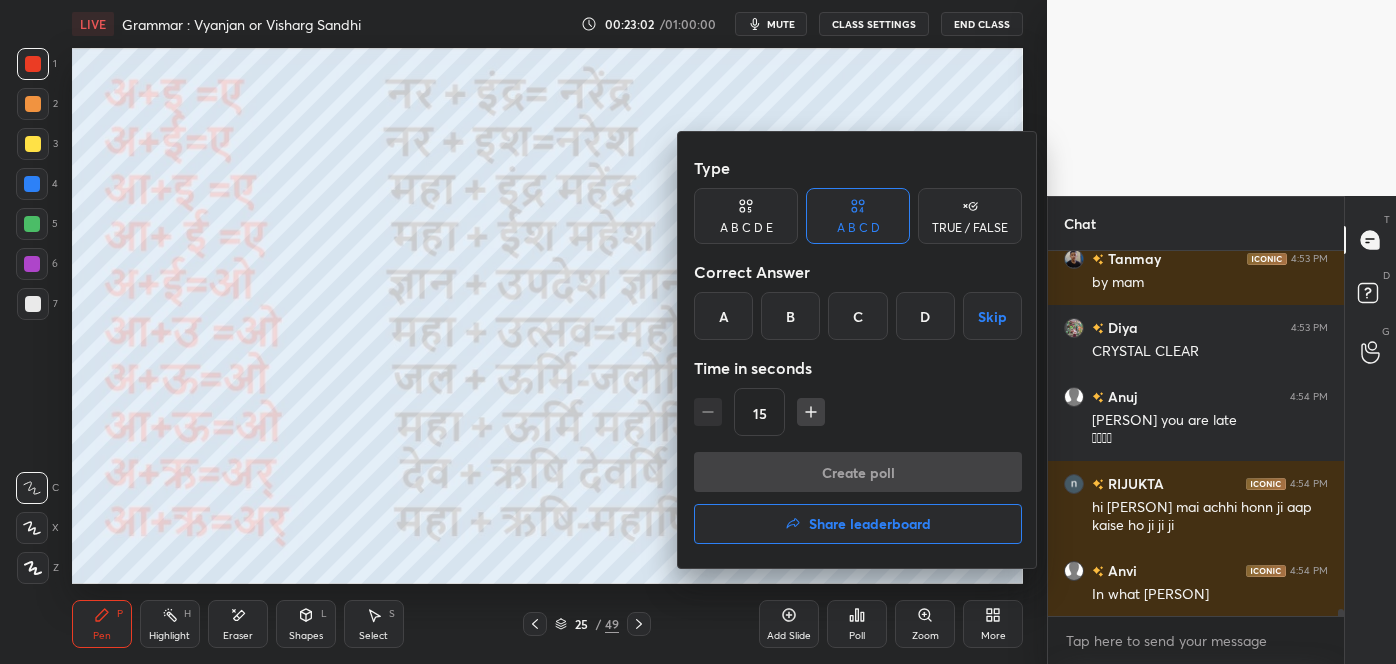 click at bounding box center [698, 332] 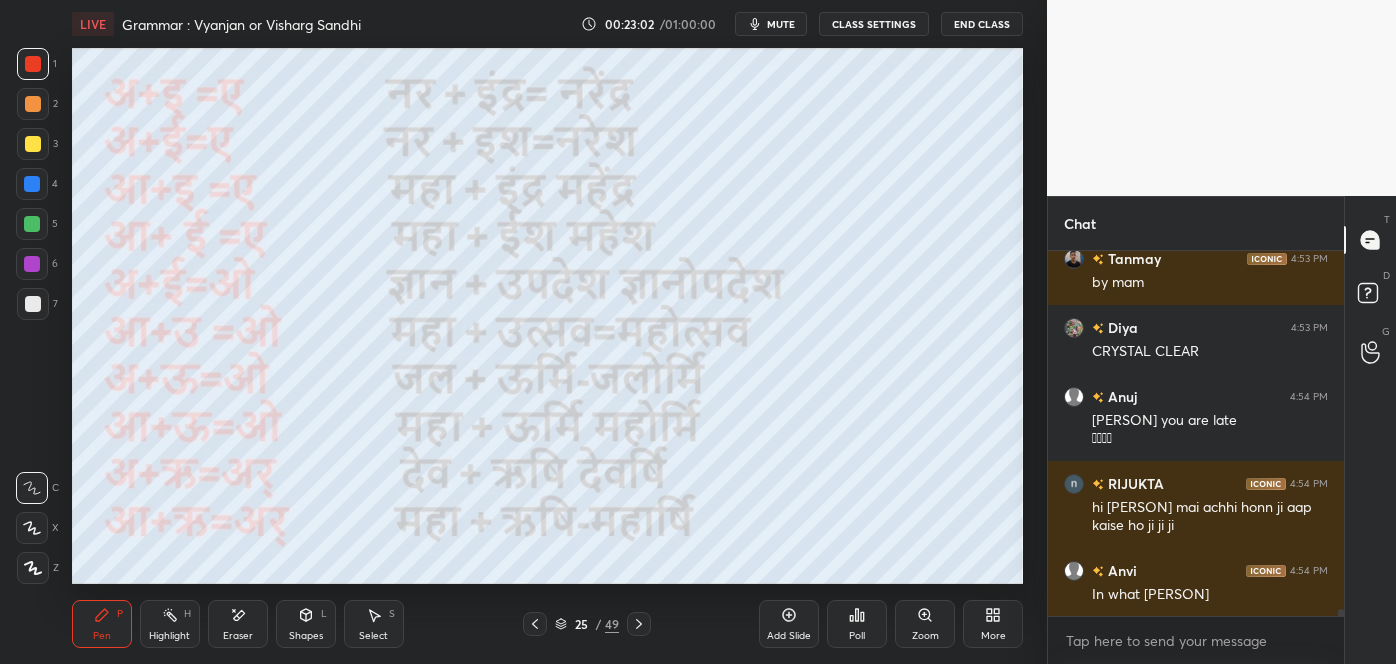 scroll, scrollTop: 17496, scrollLeft: 0, axis: vertical 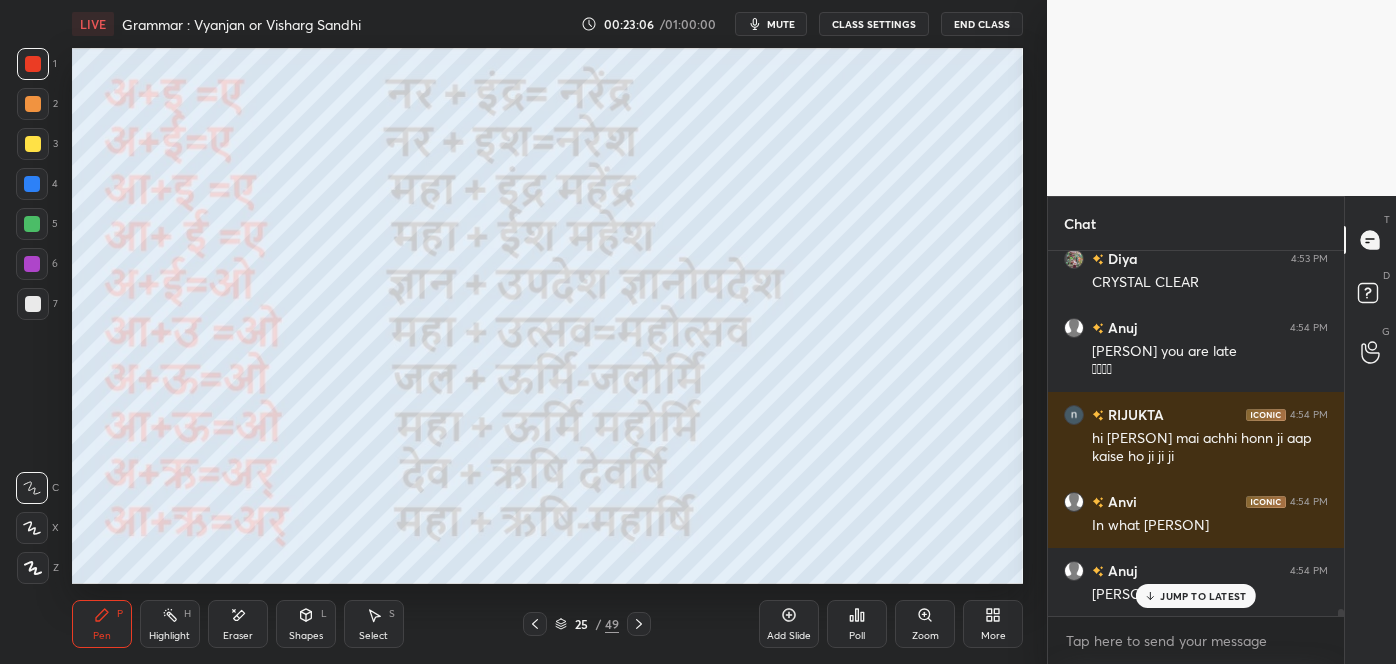 click 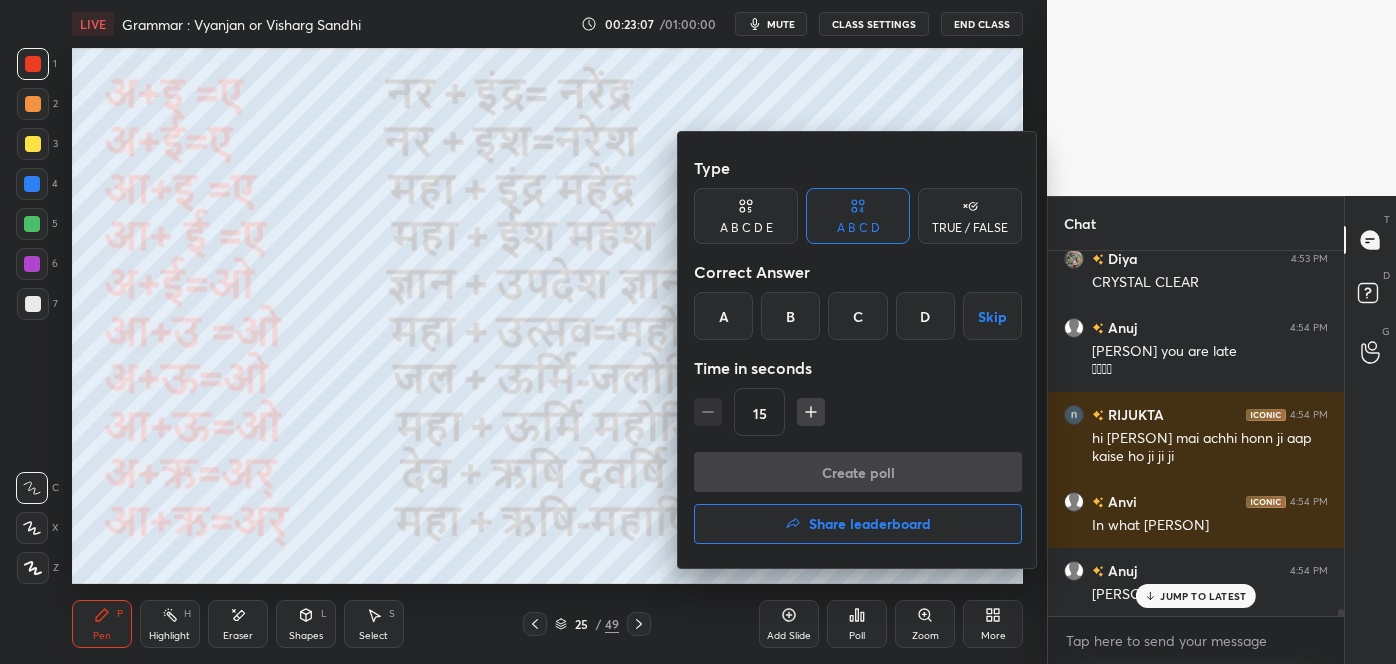click at bounding box center [698, 332] 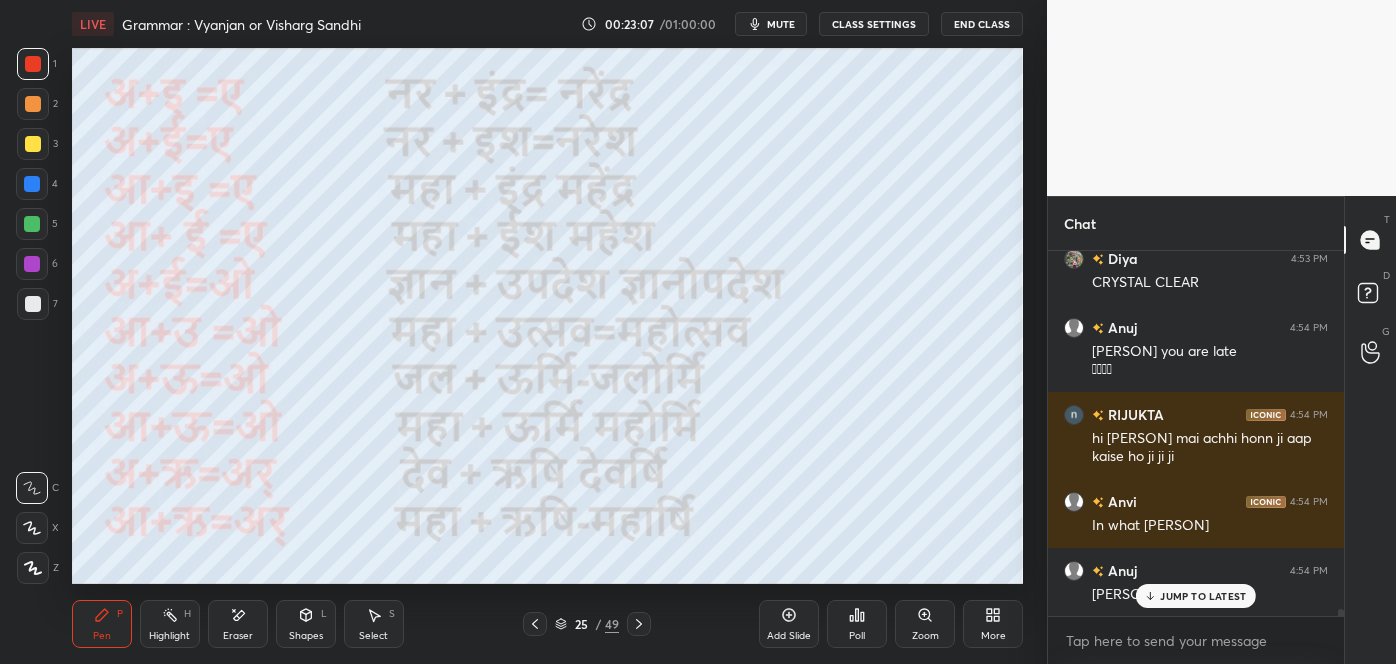 scroll, scrollTop: 17565, scrollLeft: 0, axis: vertical 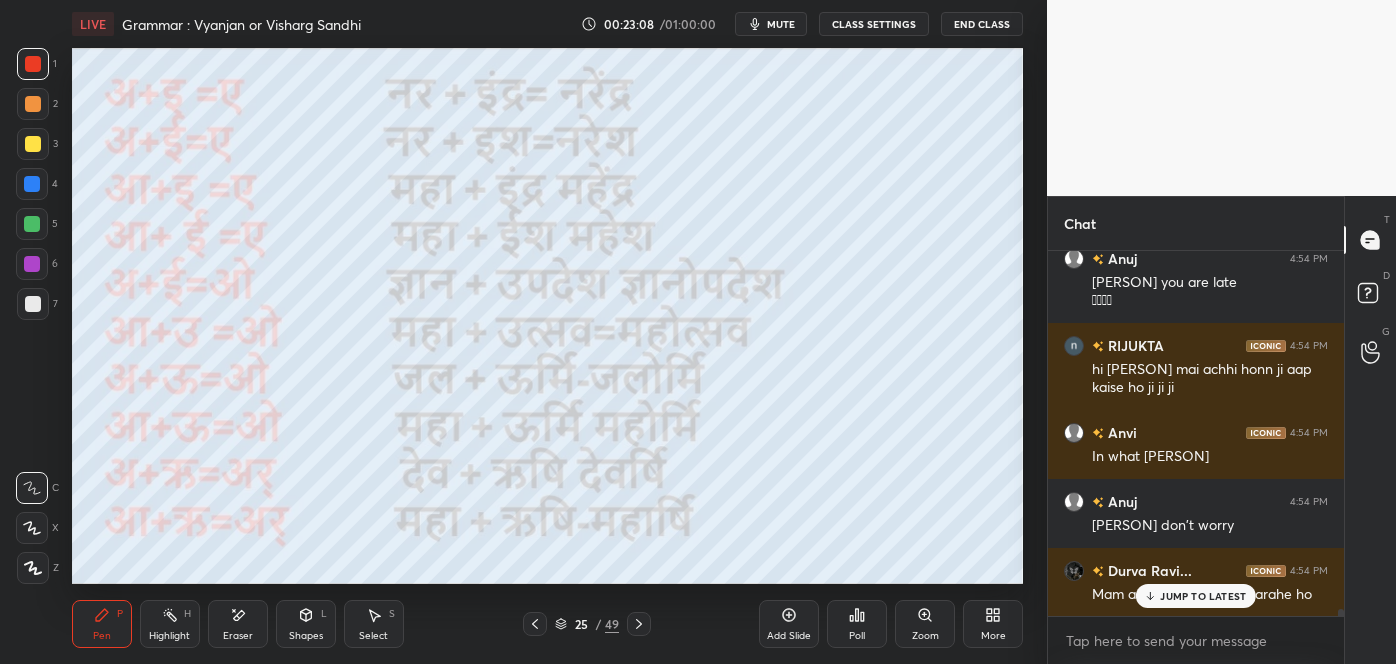 click on "Add Slide" at bounding box center [789, 624] 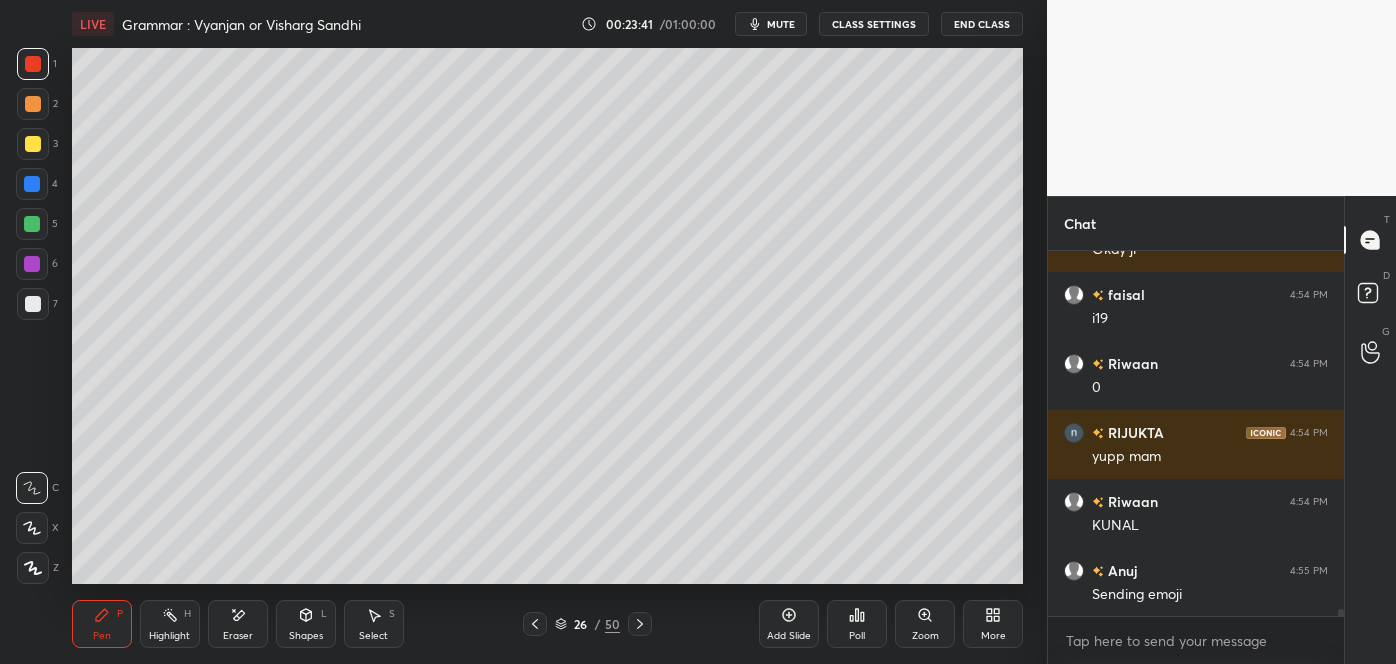 scroll, scrollTop: 18256, scrollLeft: 0, axis: vertical 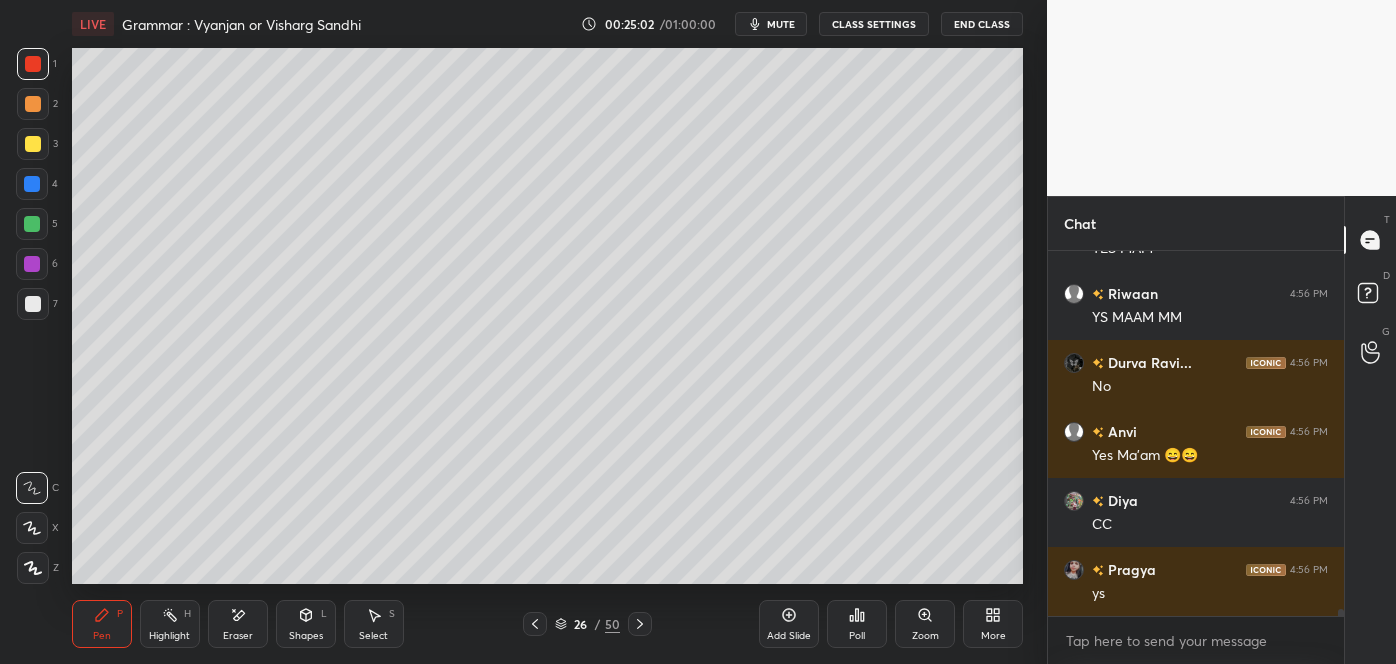 click 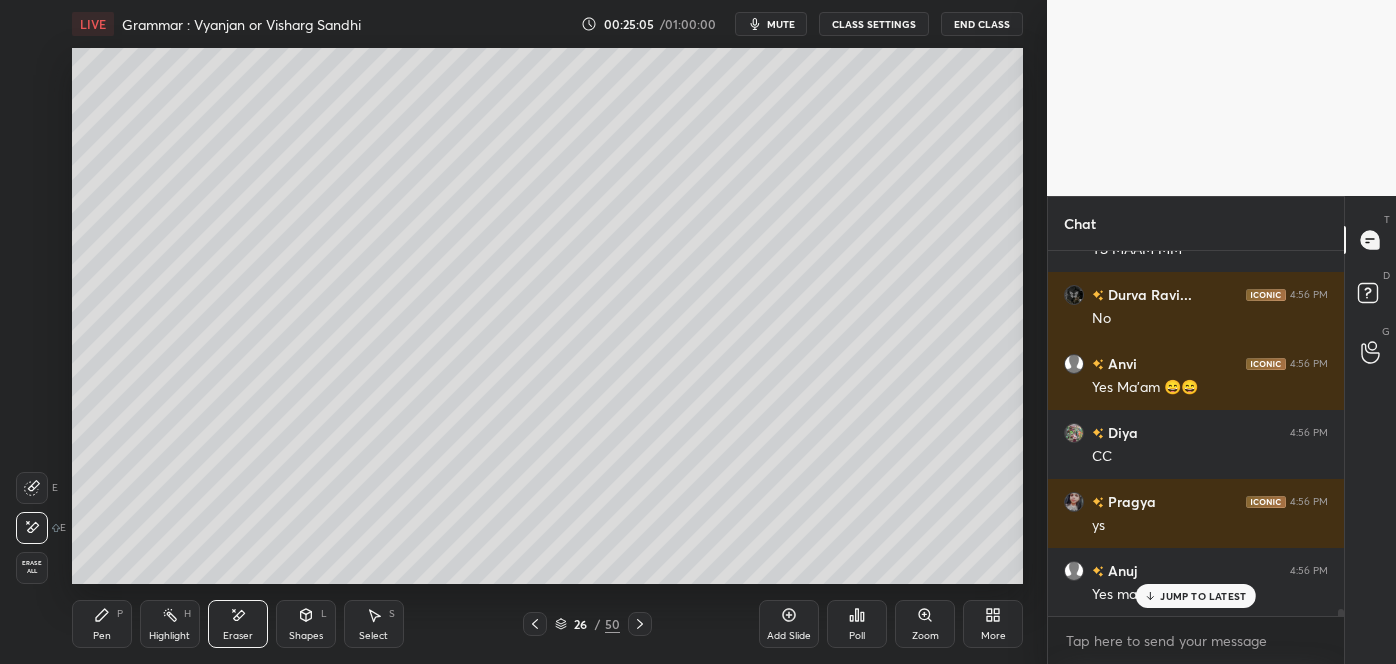 scroll, scrollTop: 18432, scrollLeft: 0, axis: vertical 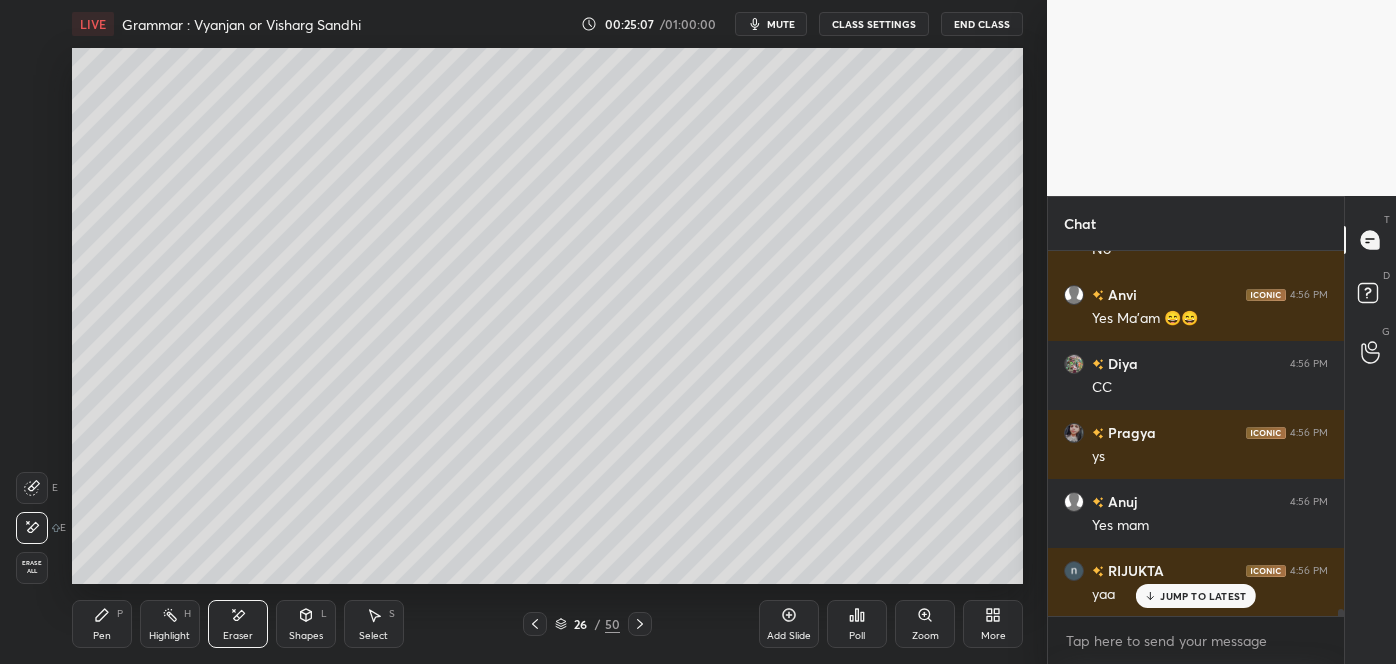 click on "Pen P" at bounding box center [102, 624] 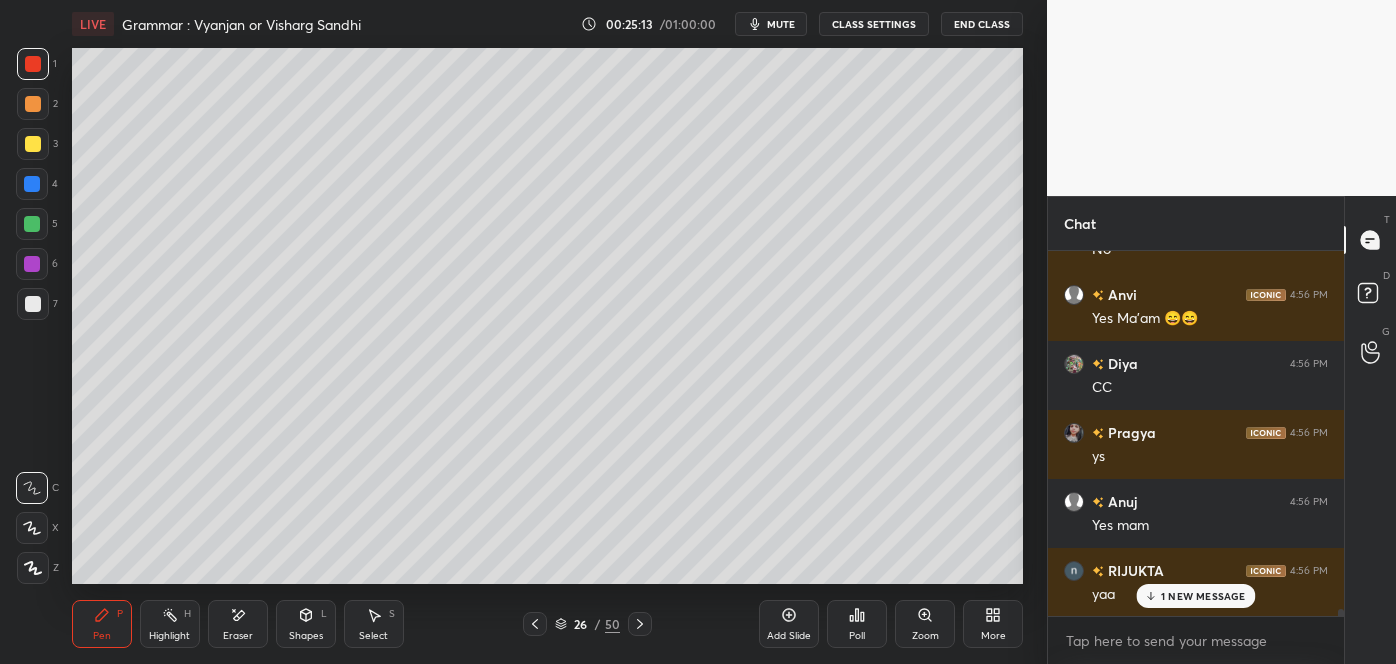 scroll, scrollTop: 18501, scrollLeft: 0, axis: vertical 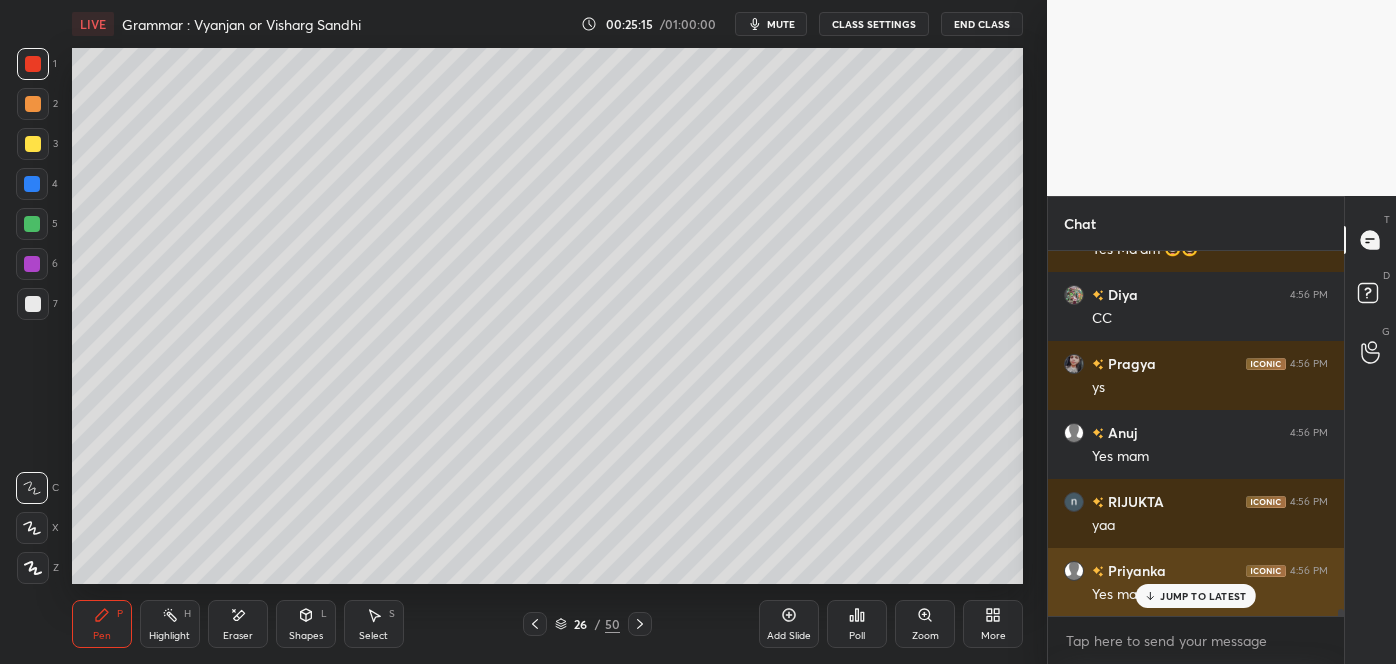 click on "JUMP TO LATEST" at bounding box center (1196, 596) 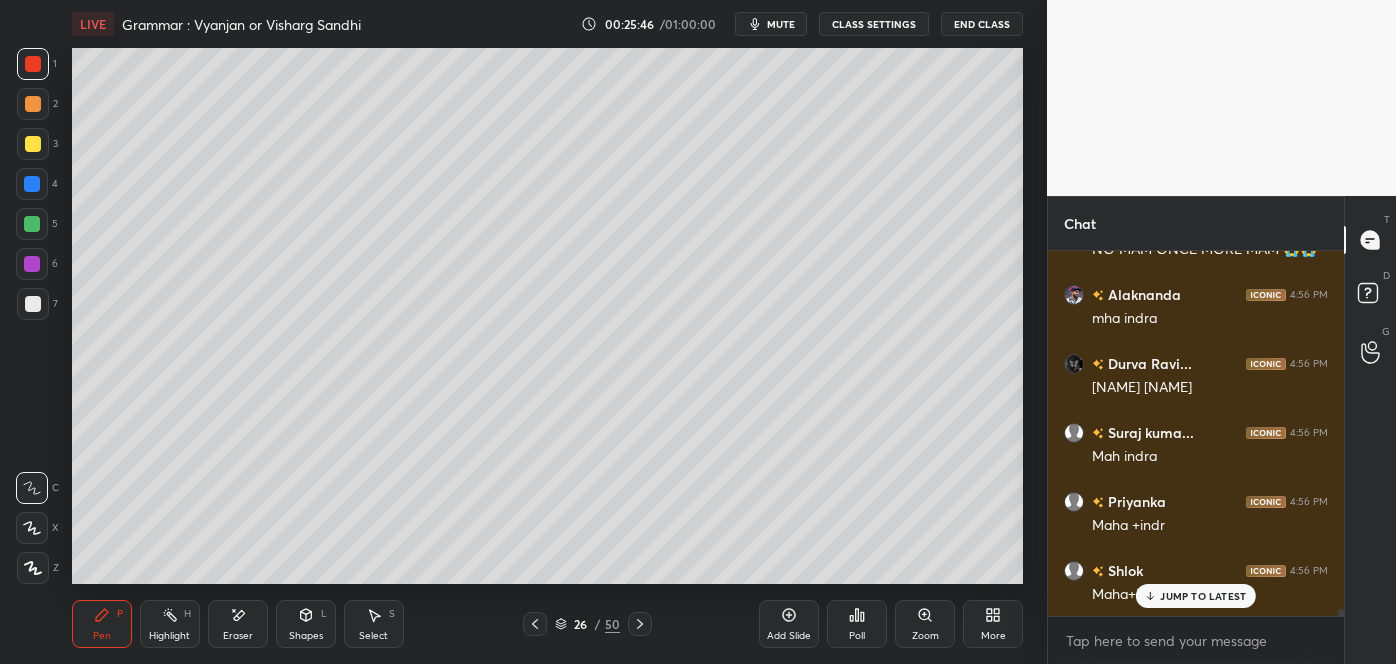 scroll, scrollTop: 19053, scrollLeft: 0, axis: vertical 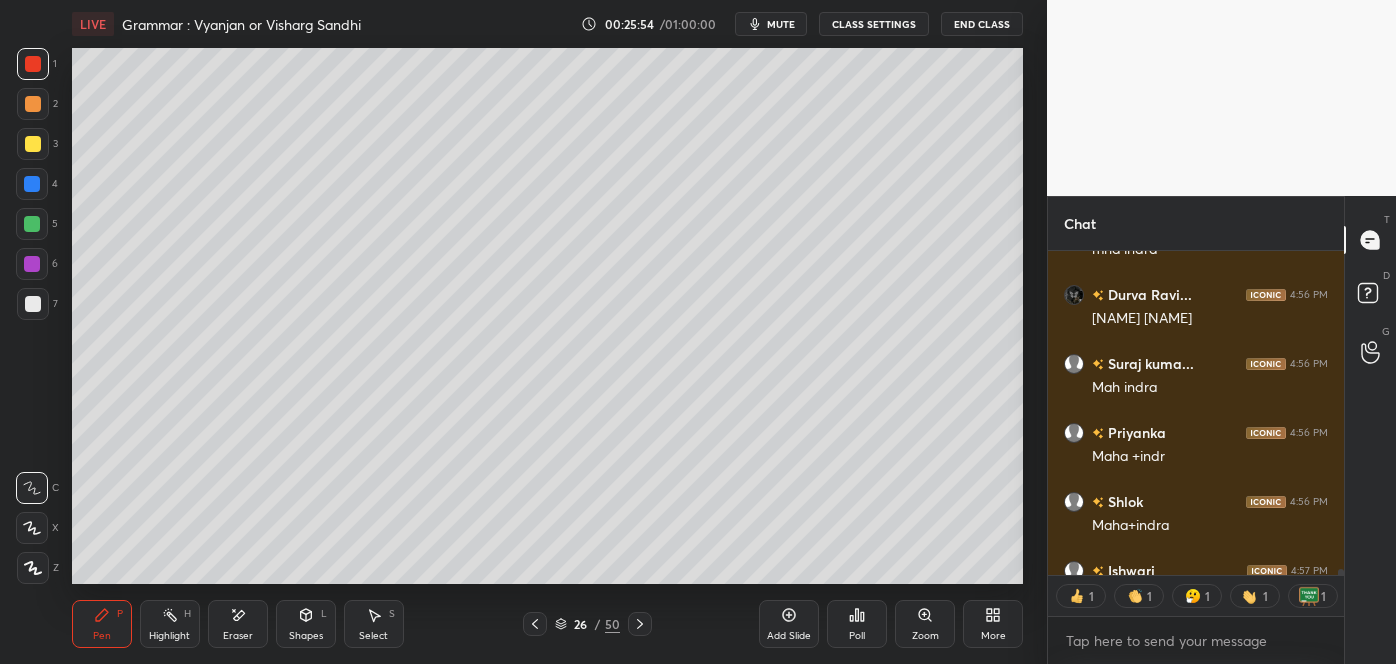 click on "Eraser" at bounding box center (238, 624) 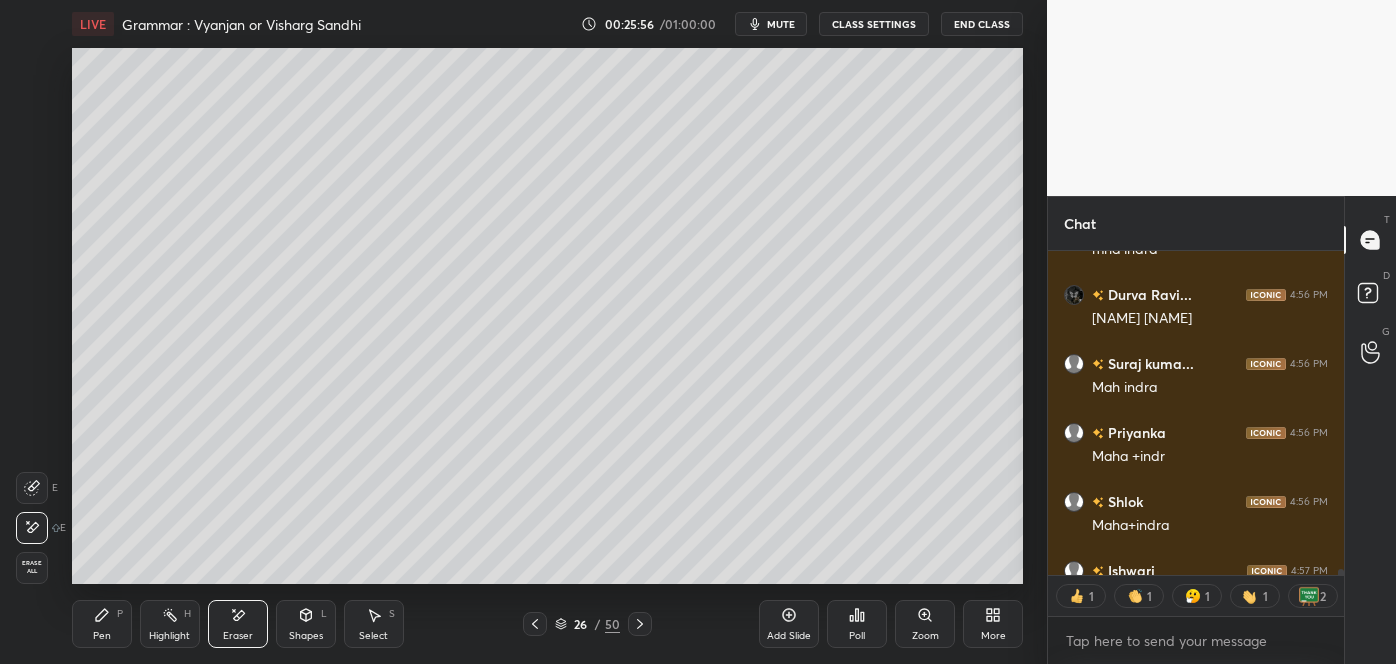 click on "Pen P" at bounding box center [102, 624] 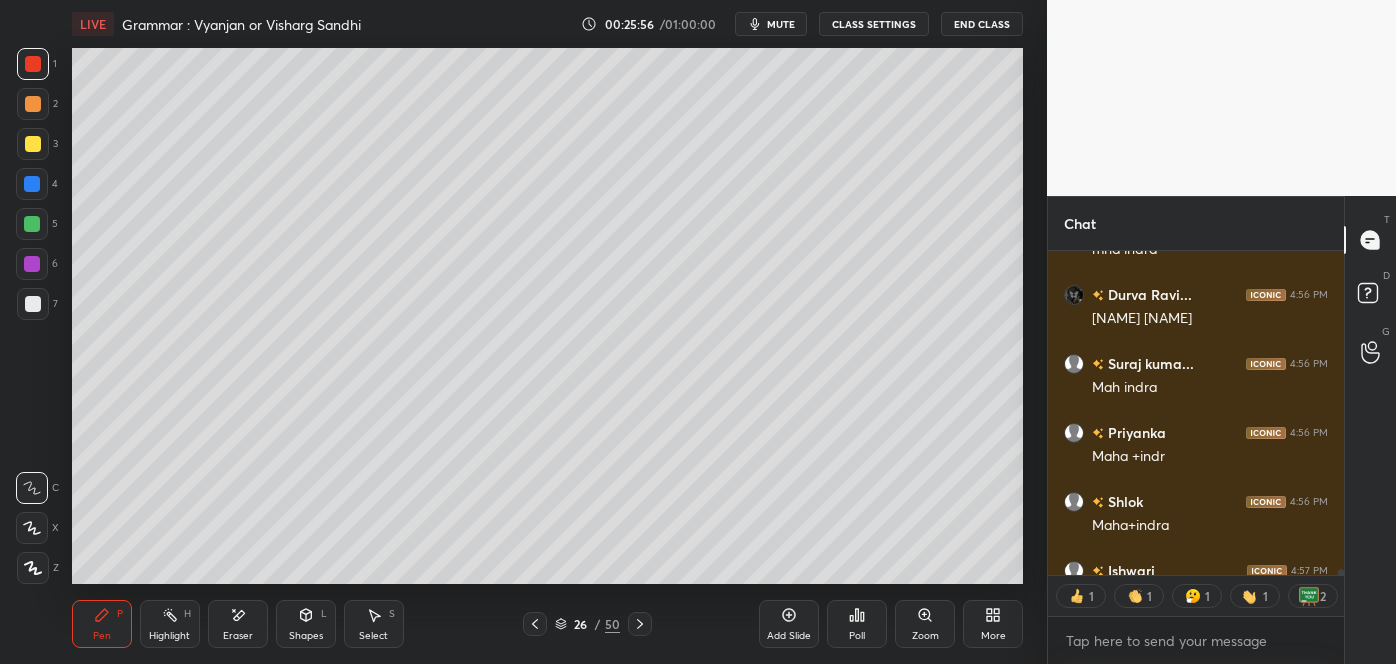 scroll, scrollTop: 19163, scrollLeft: 0, axis: vertical 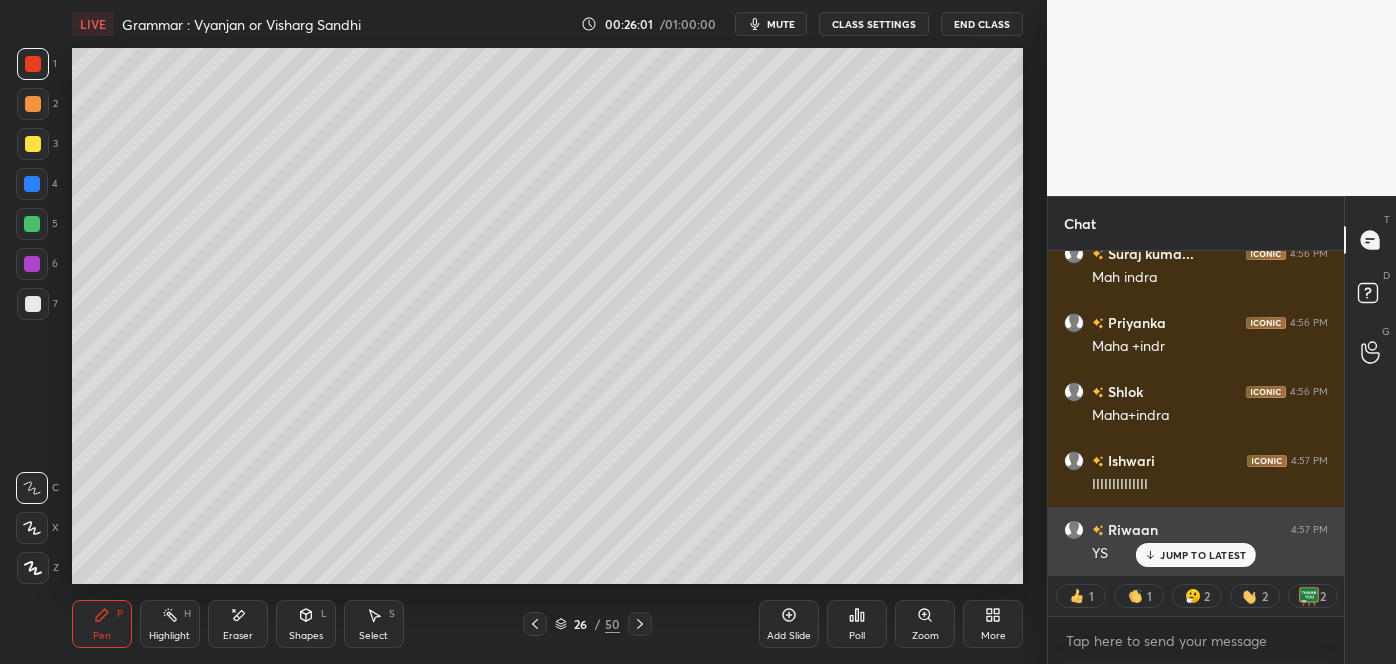 click on "JUMP TO LATEST" at bounding box center [1196, 555] 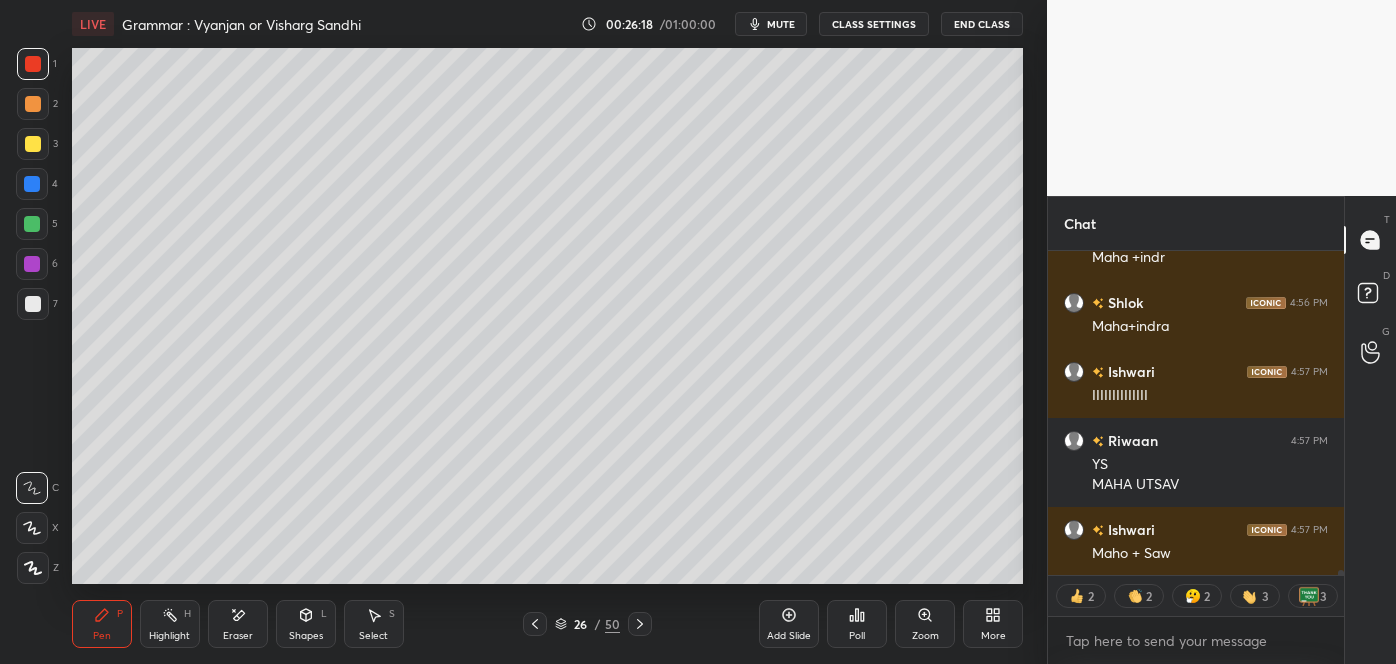 scroll, scrollTop: 19321, scrollLeft: 0, axis: vertical 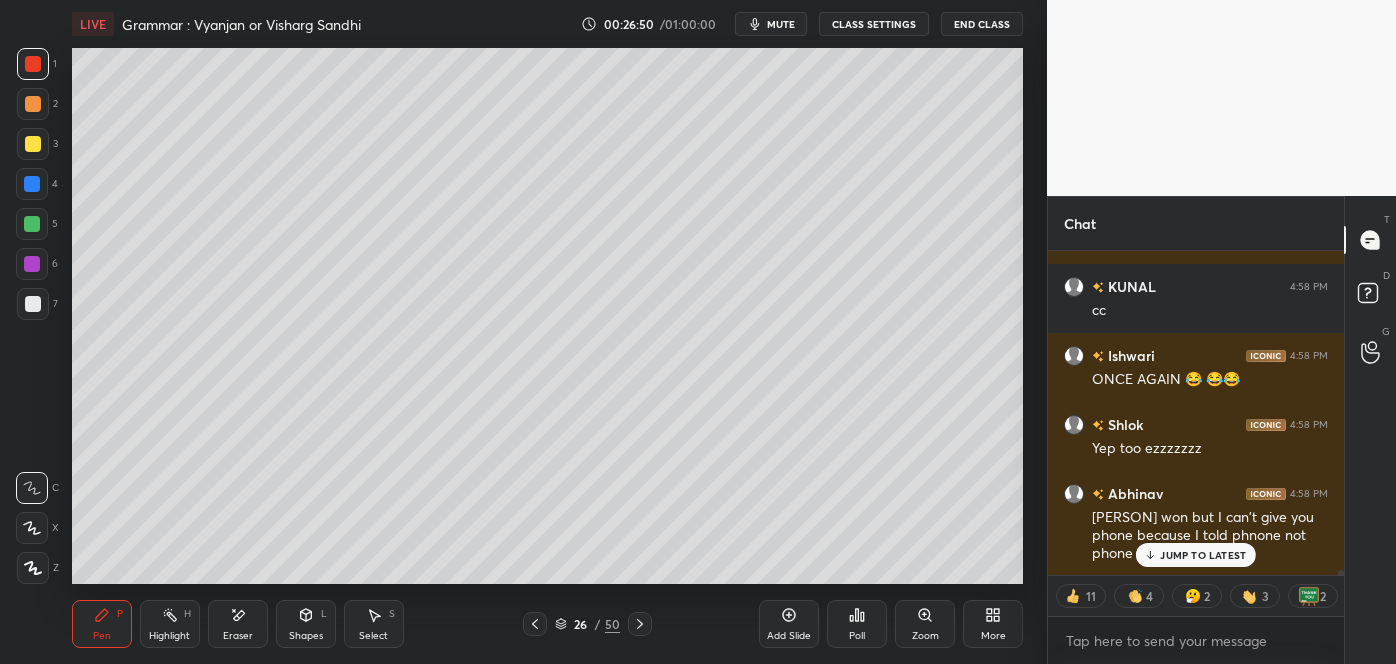 click 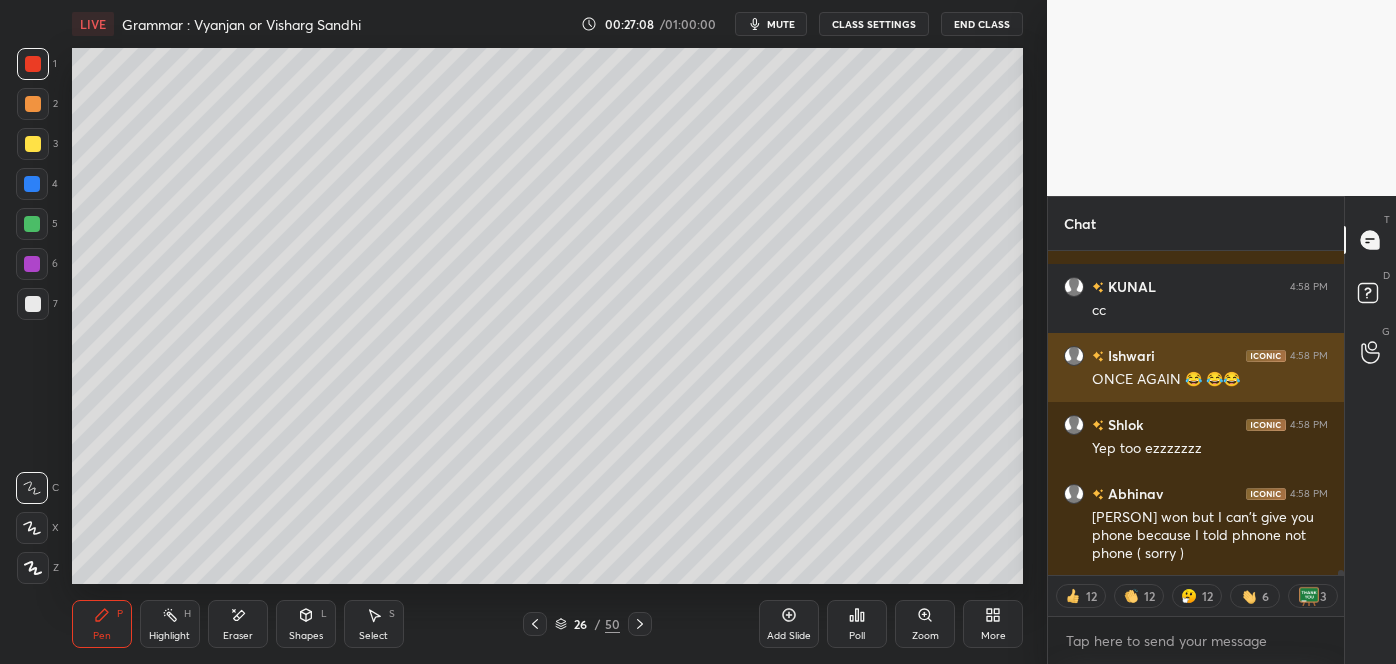 scroll, scrollTop: 20185, scrollLeft: 0, axis: vertical 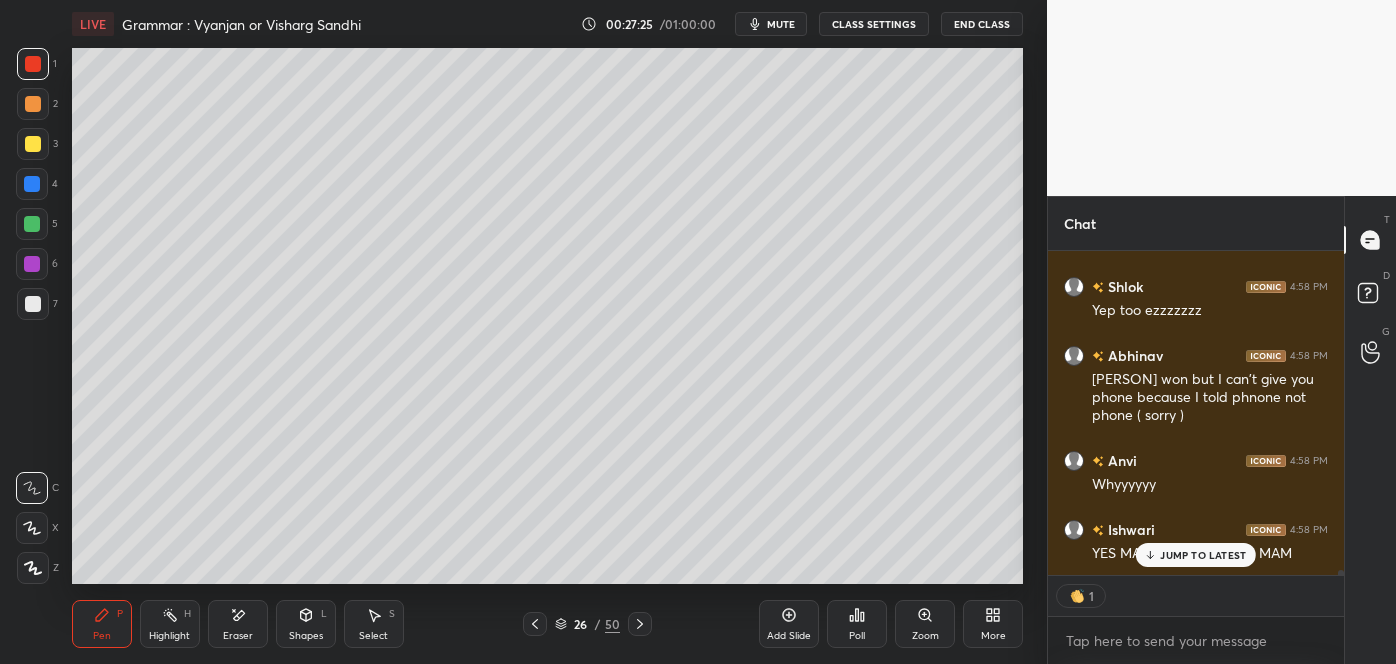 click on "JUMP TO LATEST" at bounding box center [1203, 555] 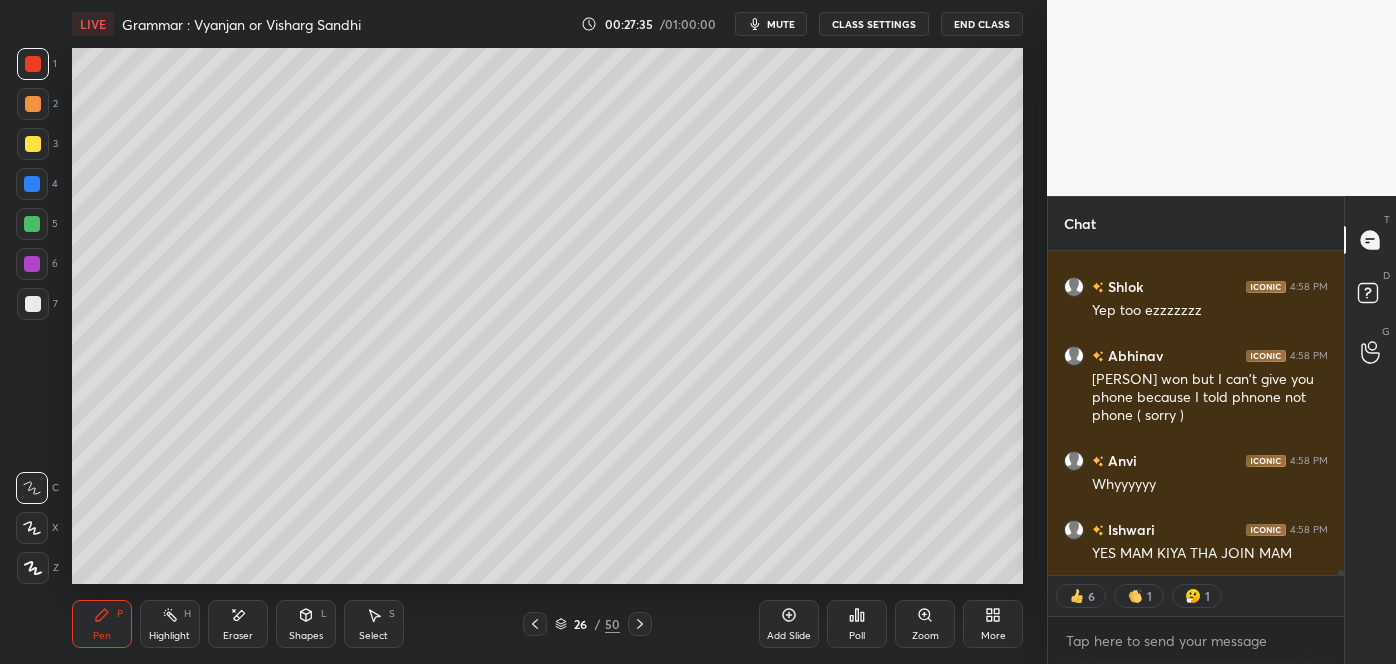 scroll, scrollTop: 20323, scrollLeft: 0, axis: vertical 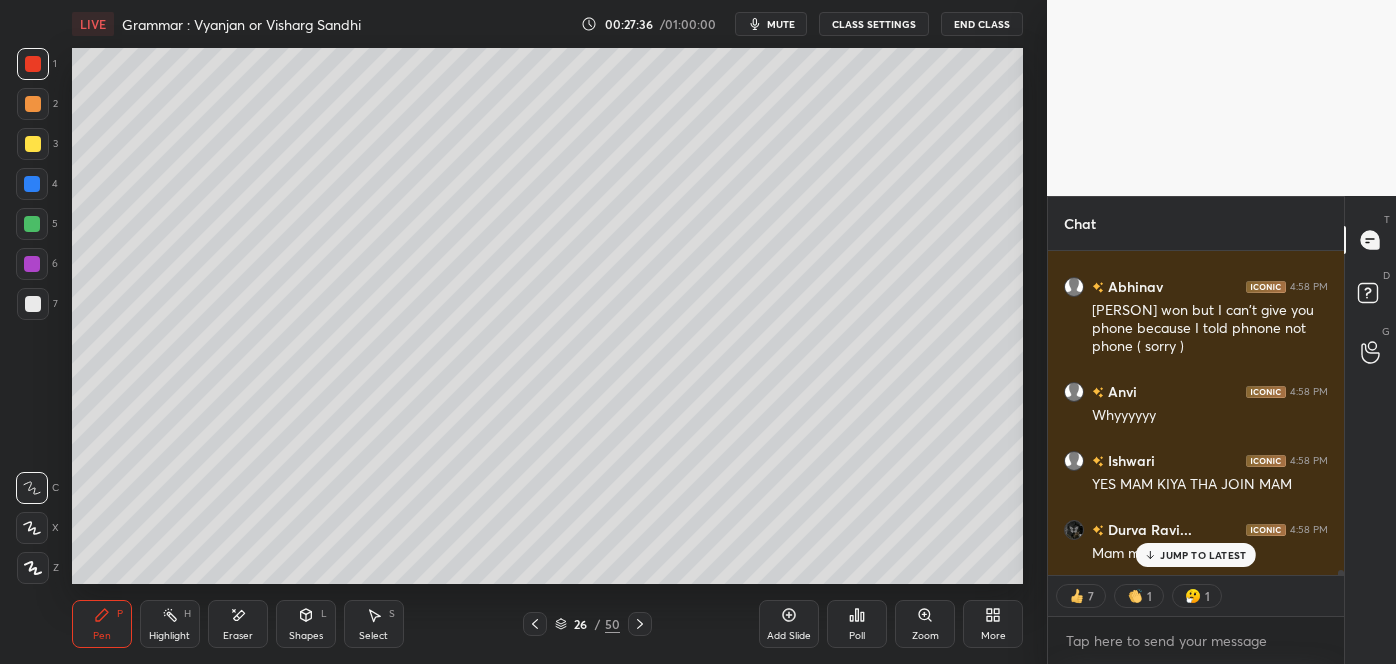 click on "JUMP TO LATEST" at bounding box center [1203, 555] 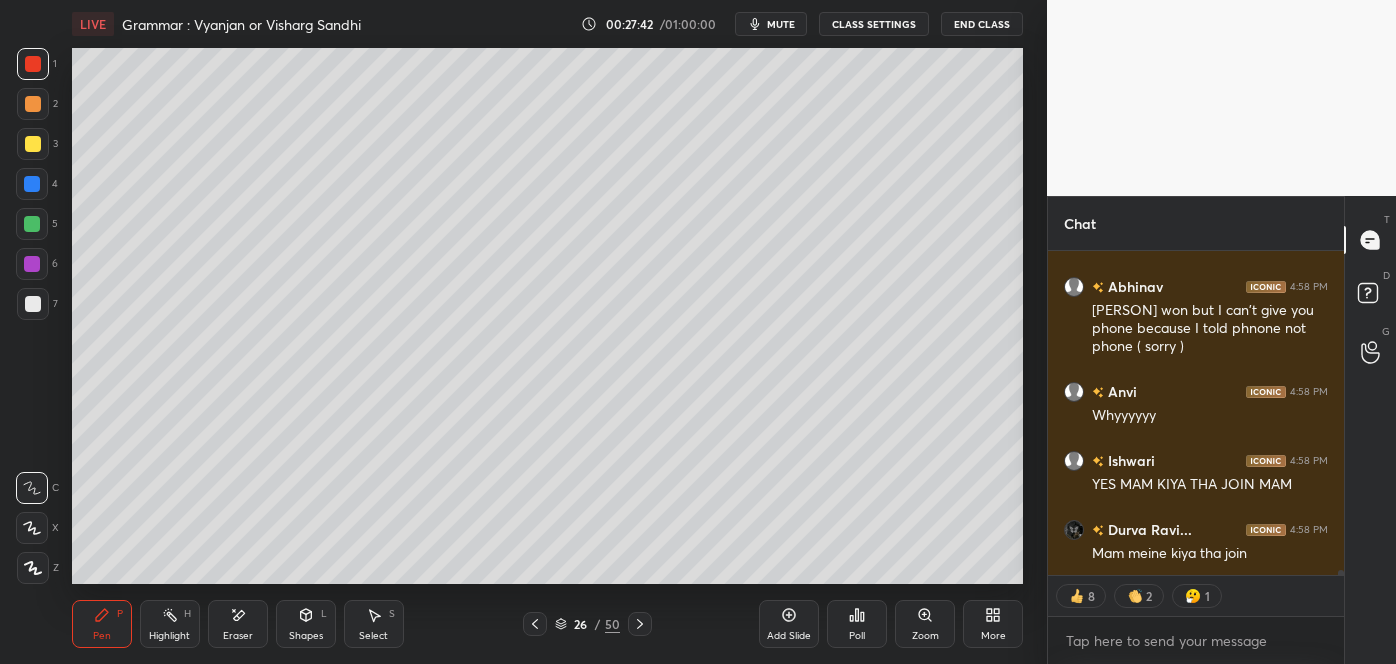 scroll, scrollTop: 20392, scrollLeft: 0, axis: vertical 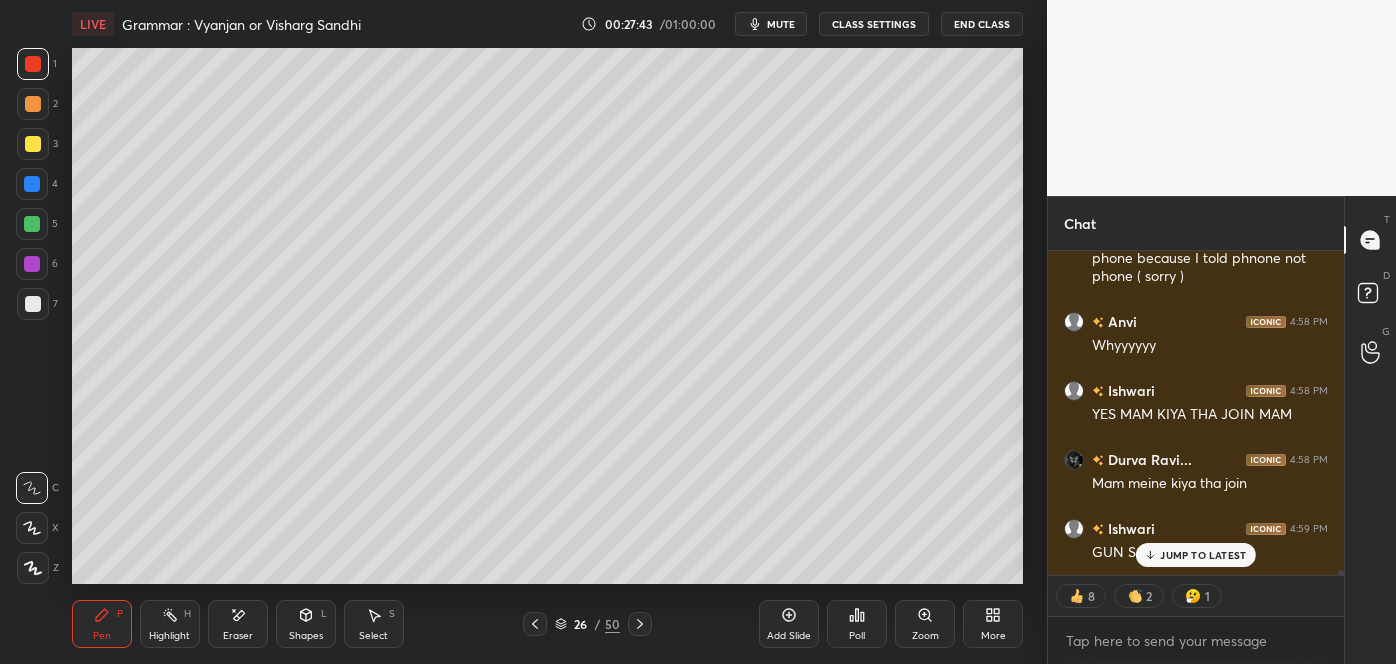 click on "JUMP TO LATEST" at bounding box center [1203, 555] 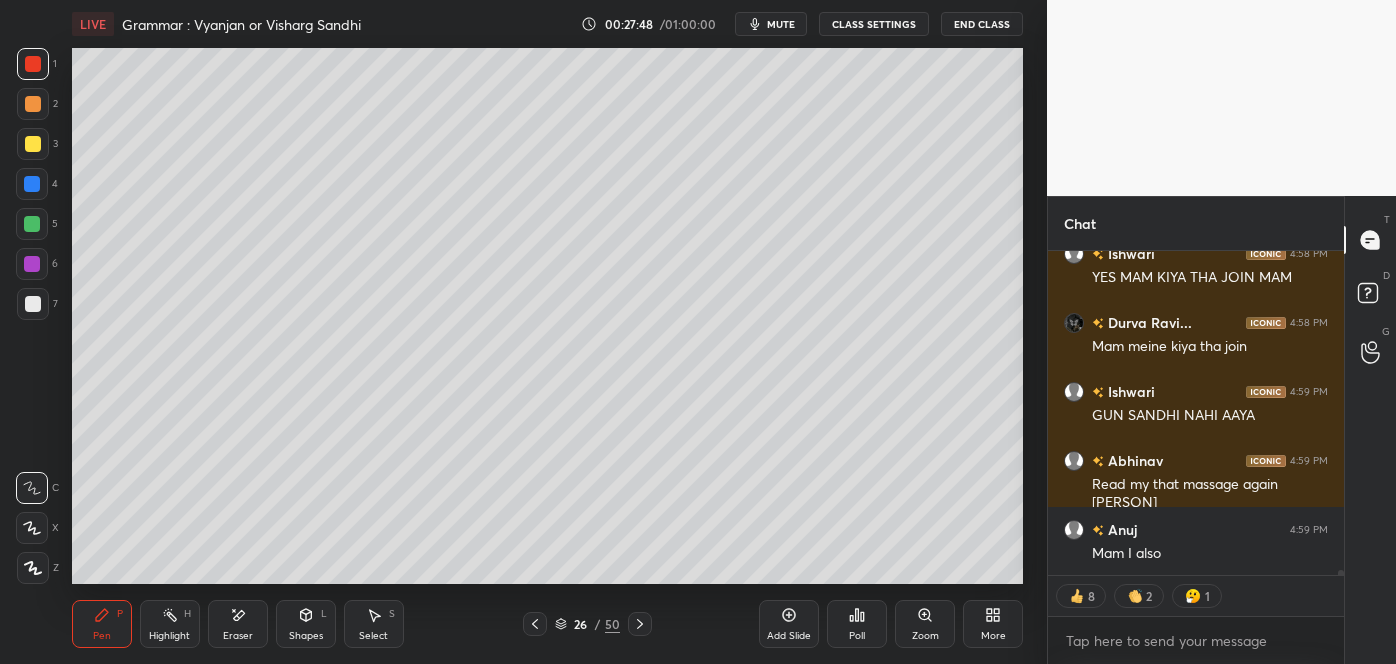 scroll, scrollTop: 20564, scrollLeft: 0, axis: vertical 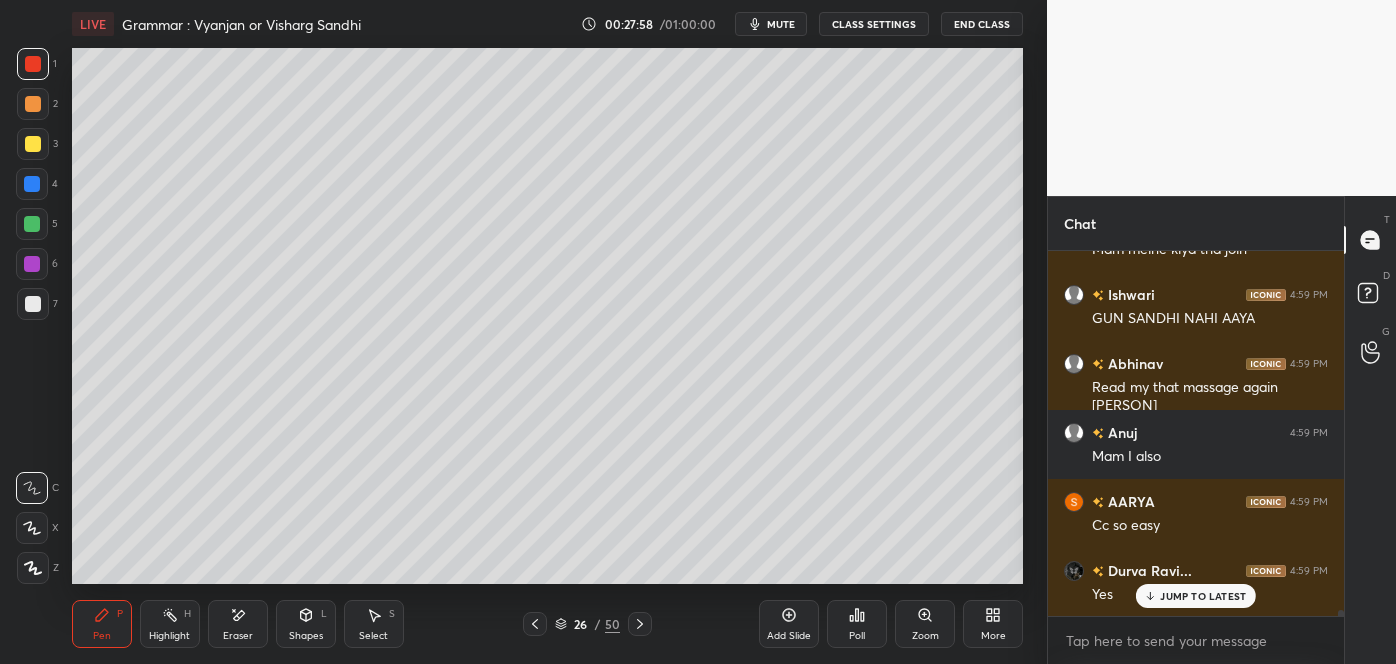 click on "JUMP TO LATEST" at bounding box center (1196, 596) 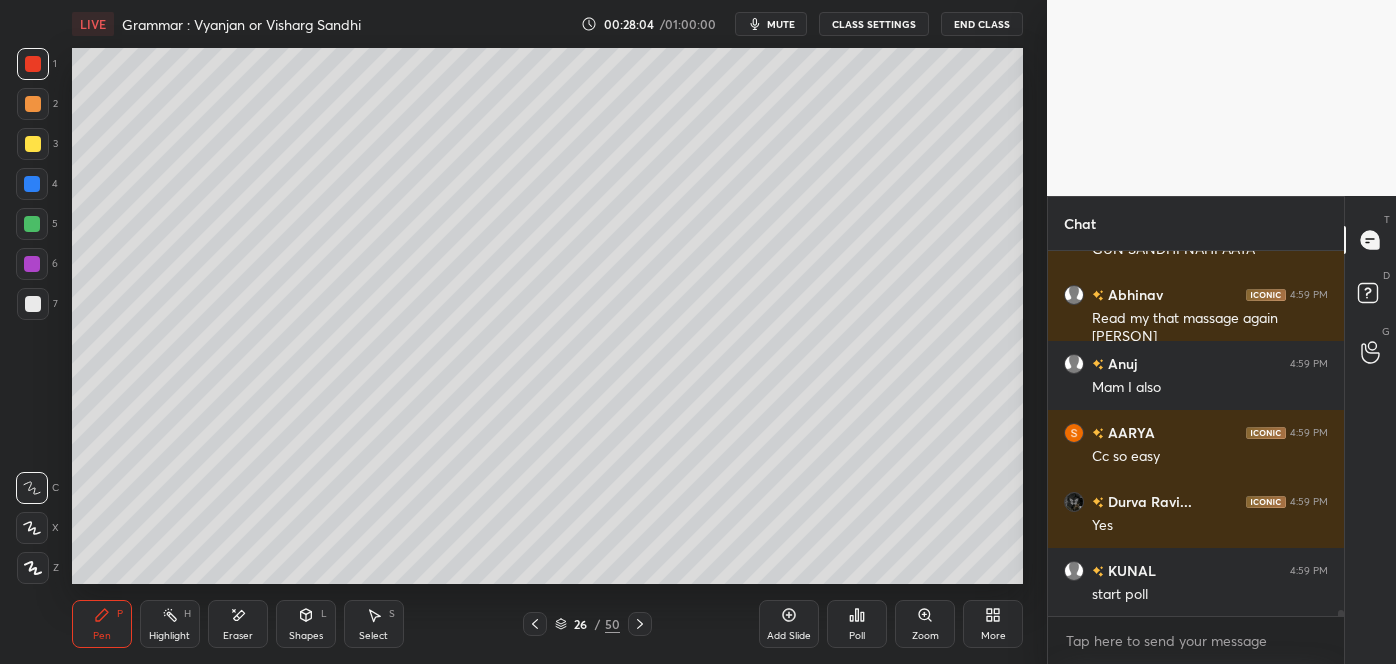 scroll, scrollTop: 20765, scrollLeft: 0, axis: vertical 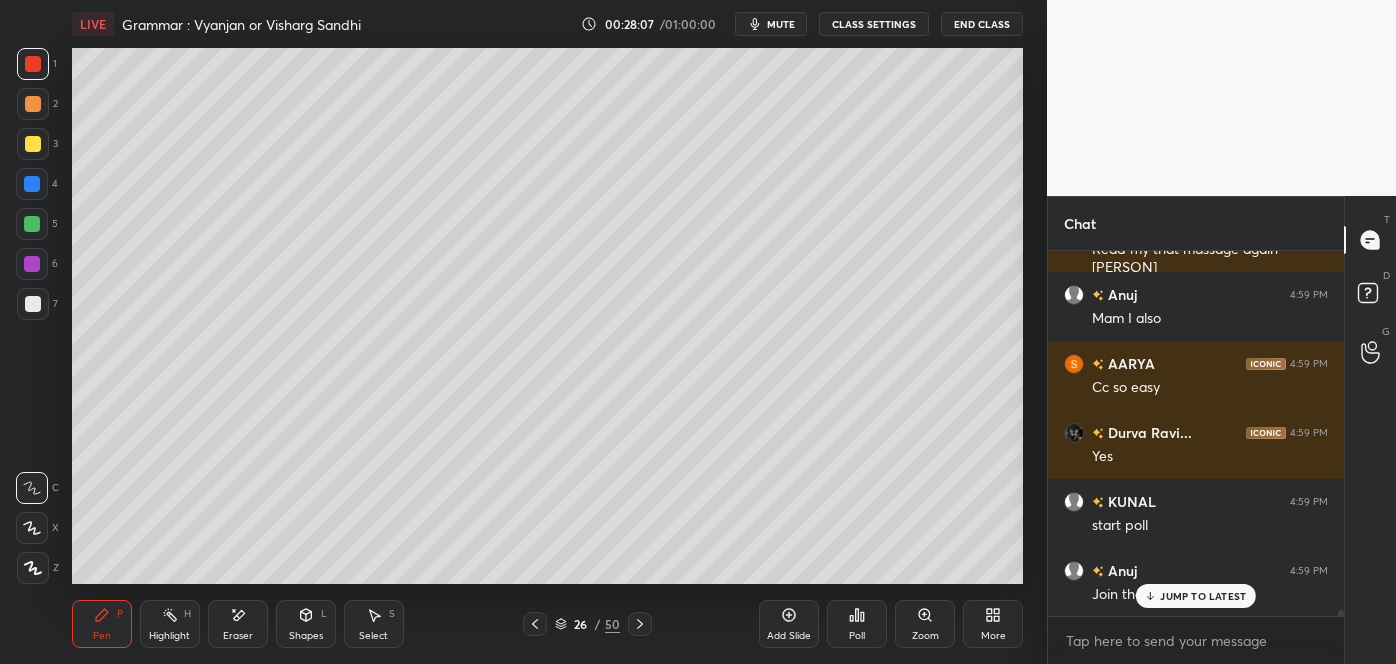 click on "JUMP TO LATEST" at bounding box center (1203, 596) 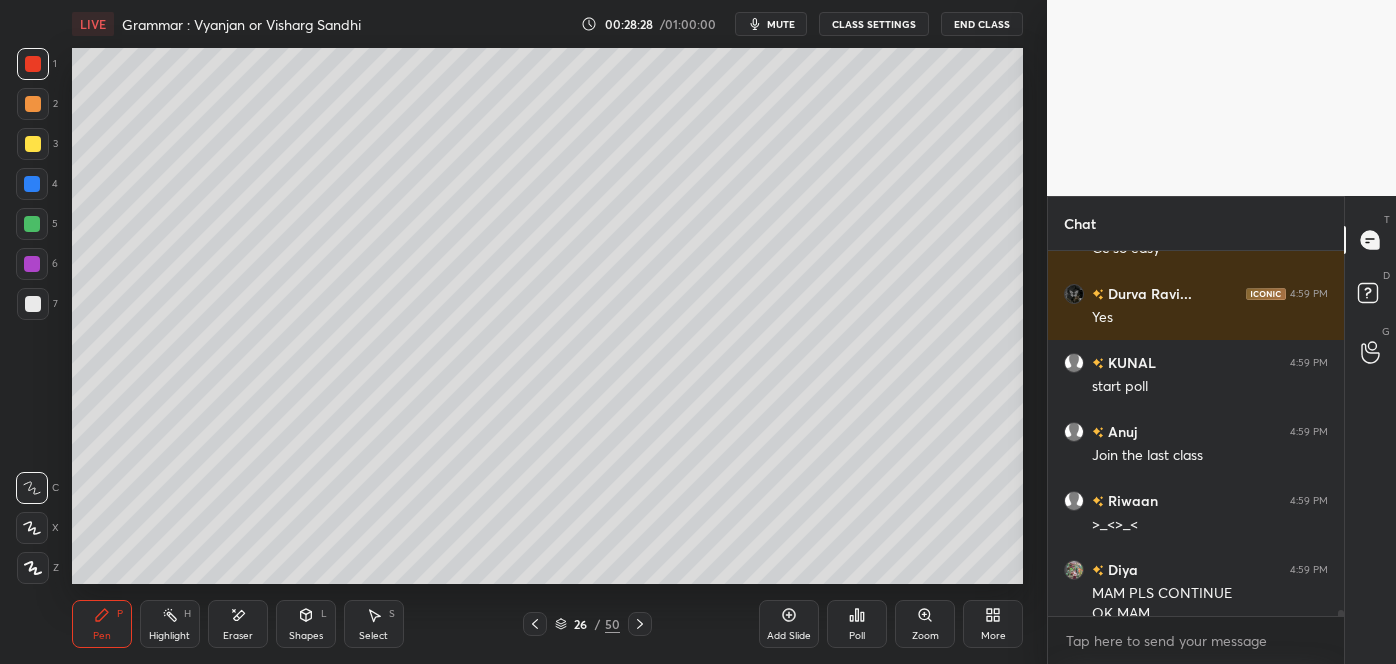 scroll, scrollTop: 20923, scrollLeft: 0, axis: vertical 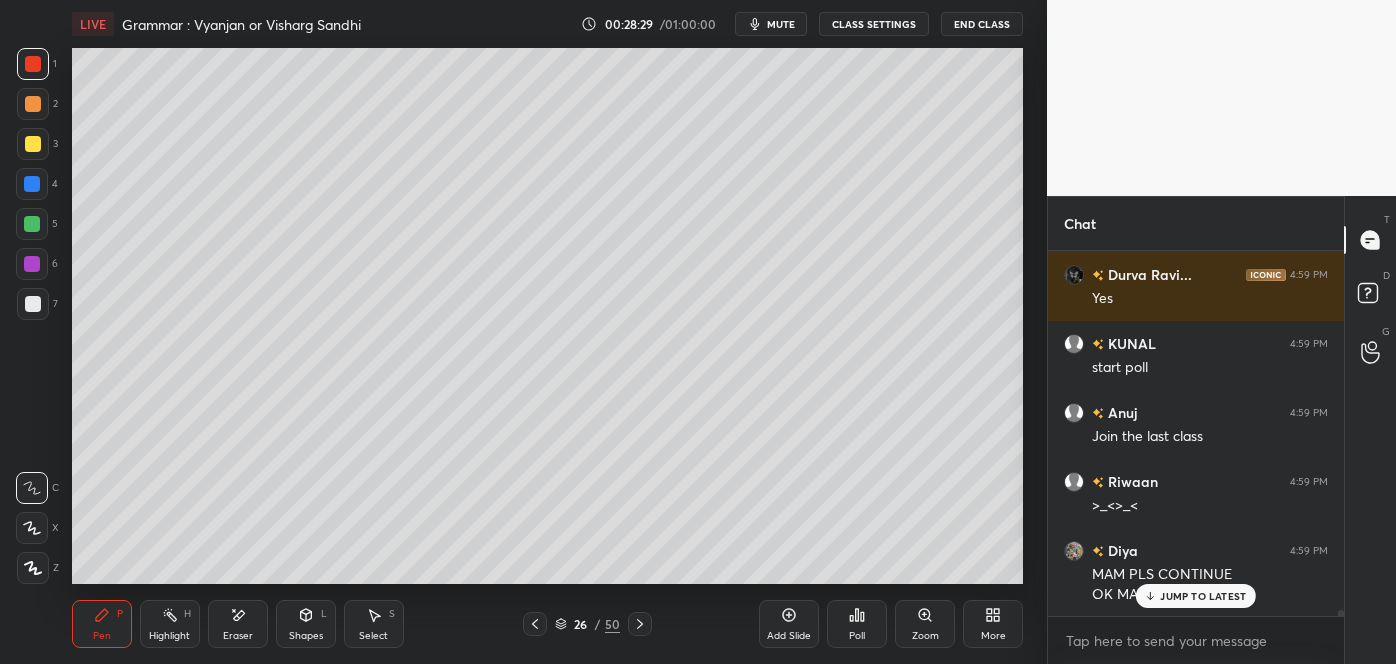 click on "JUMP TO LATEST" at bounding box center (1196, 596) 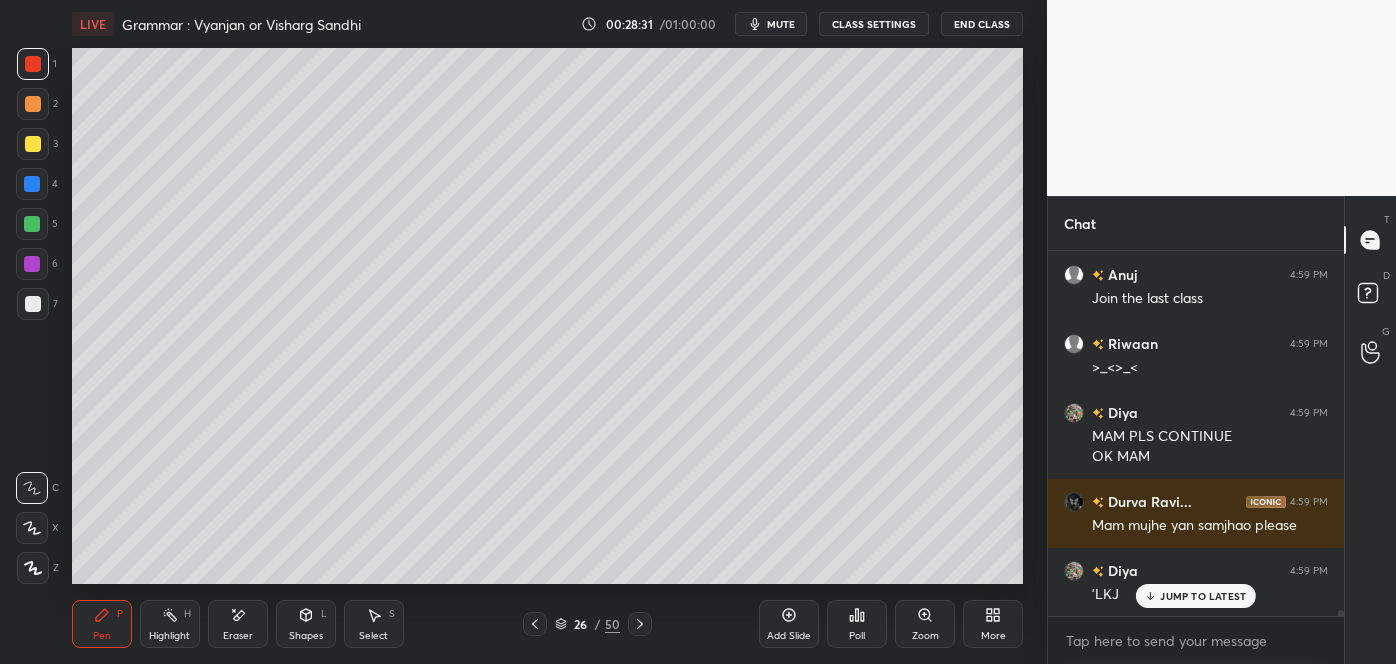 scroll, scrollTop: 21130, scrollLeft: 0, axis: vertical 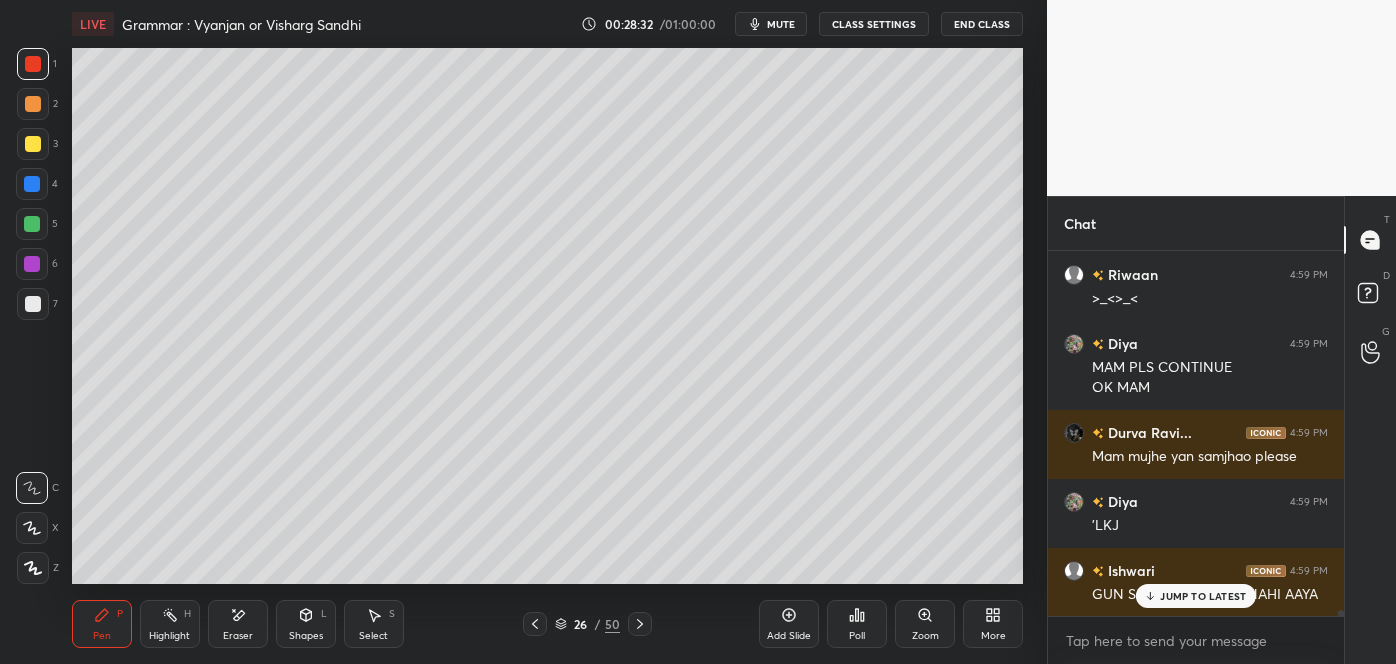 click 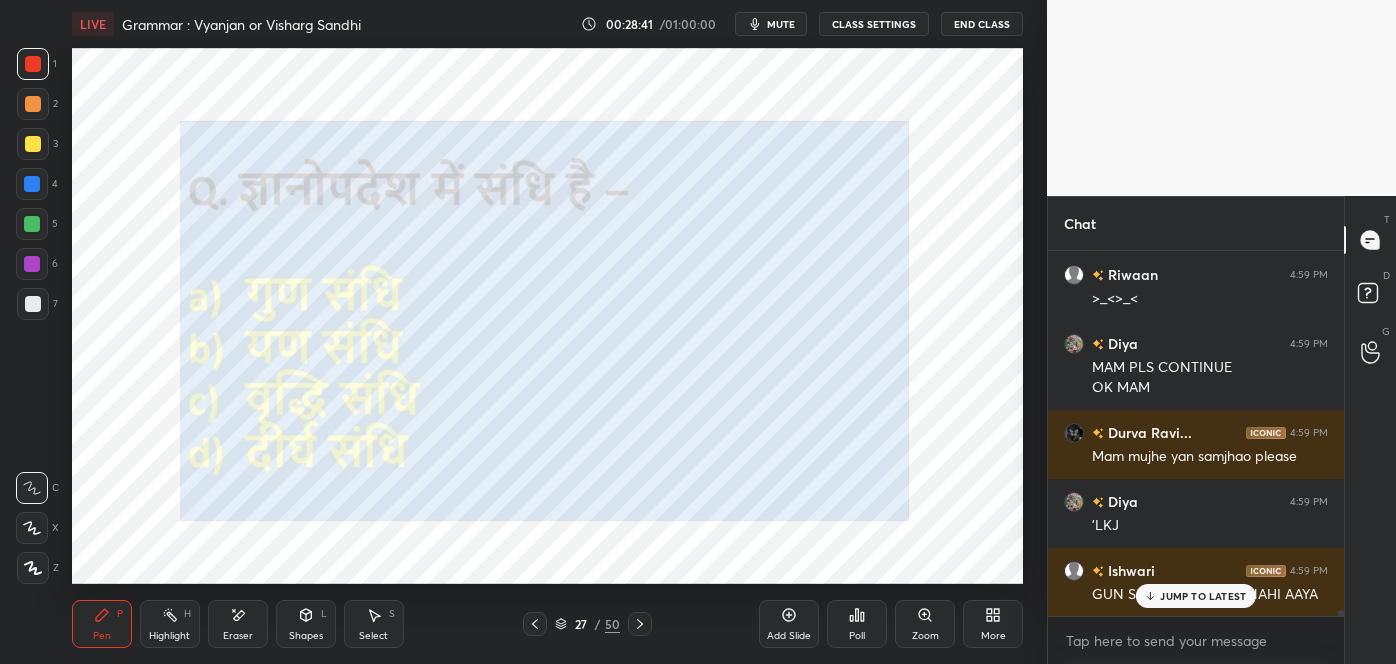 click on "JUMP TO LATEST" at bounding box center [1203, 596] 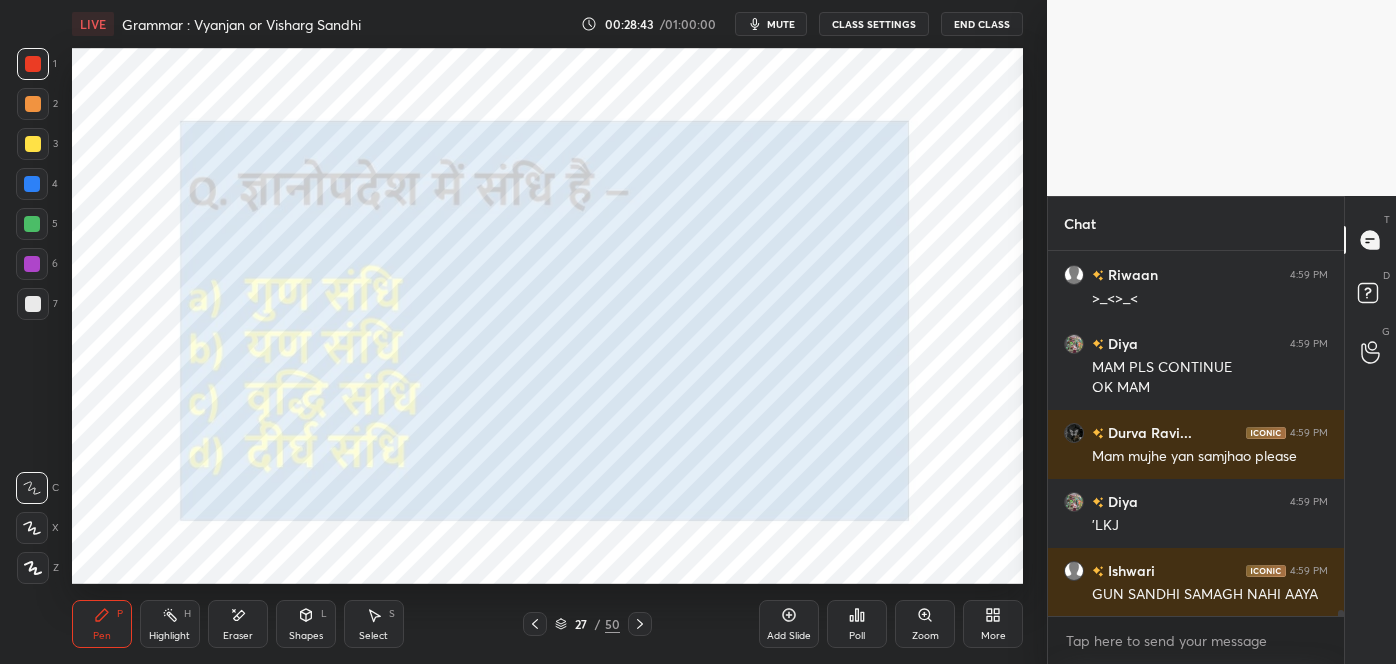 scroll, scrollTop: 21200, scrollLeft: 0, axis: vertical 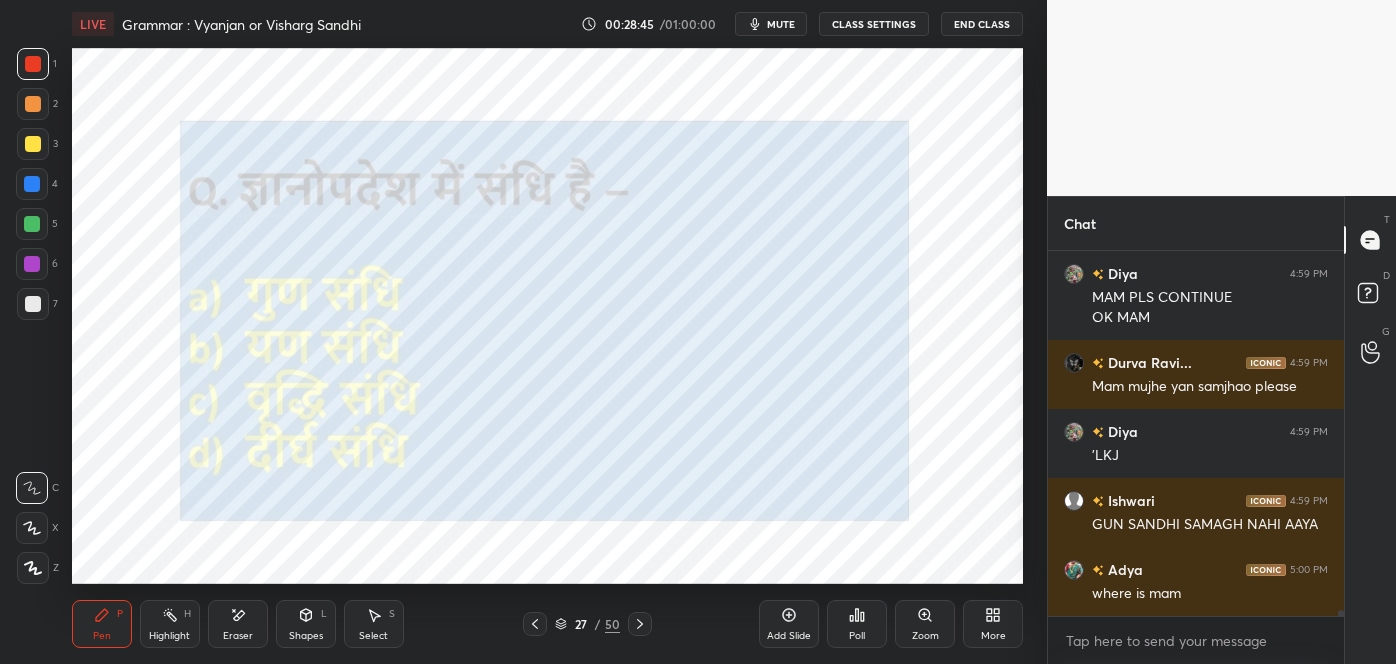 click 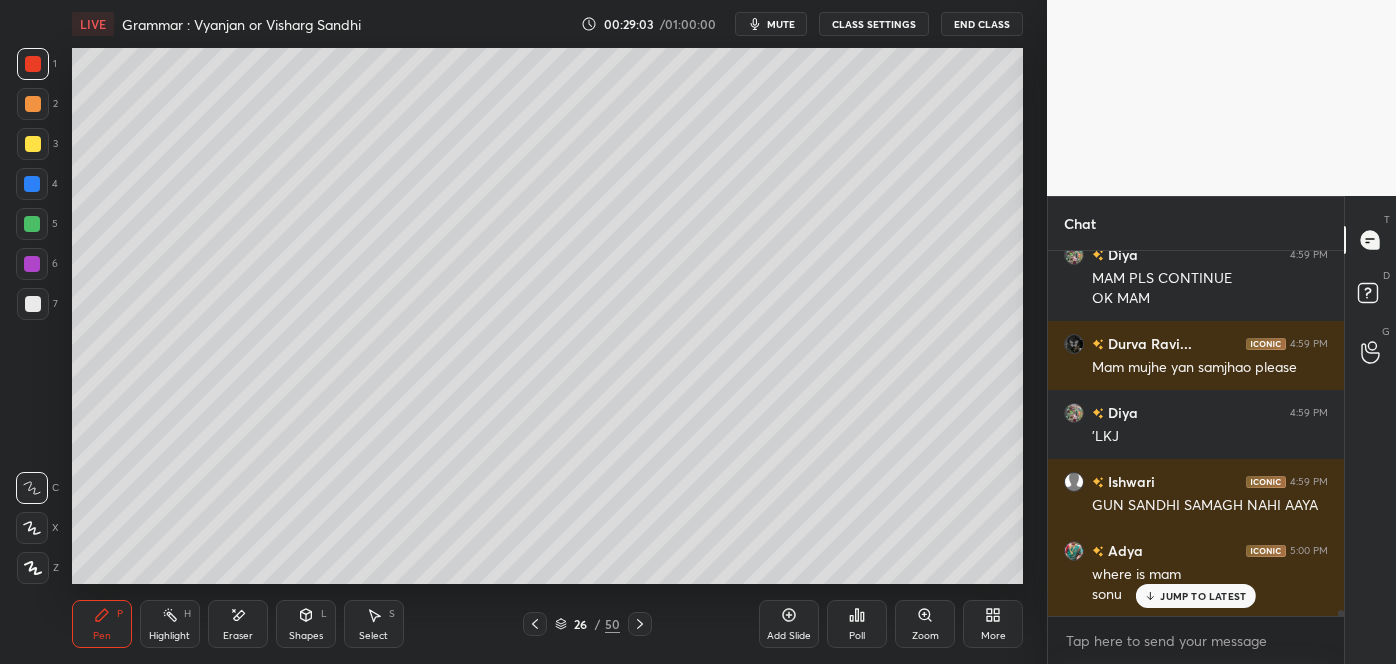 scroll, scrollTop: 21288, scrollLeft: 0, axis: vertical 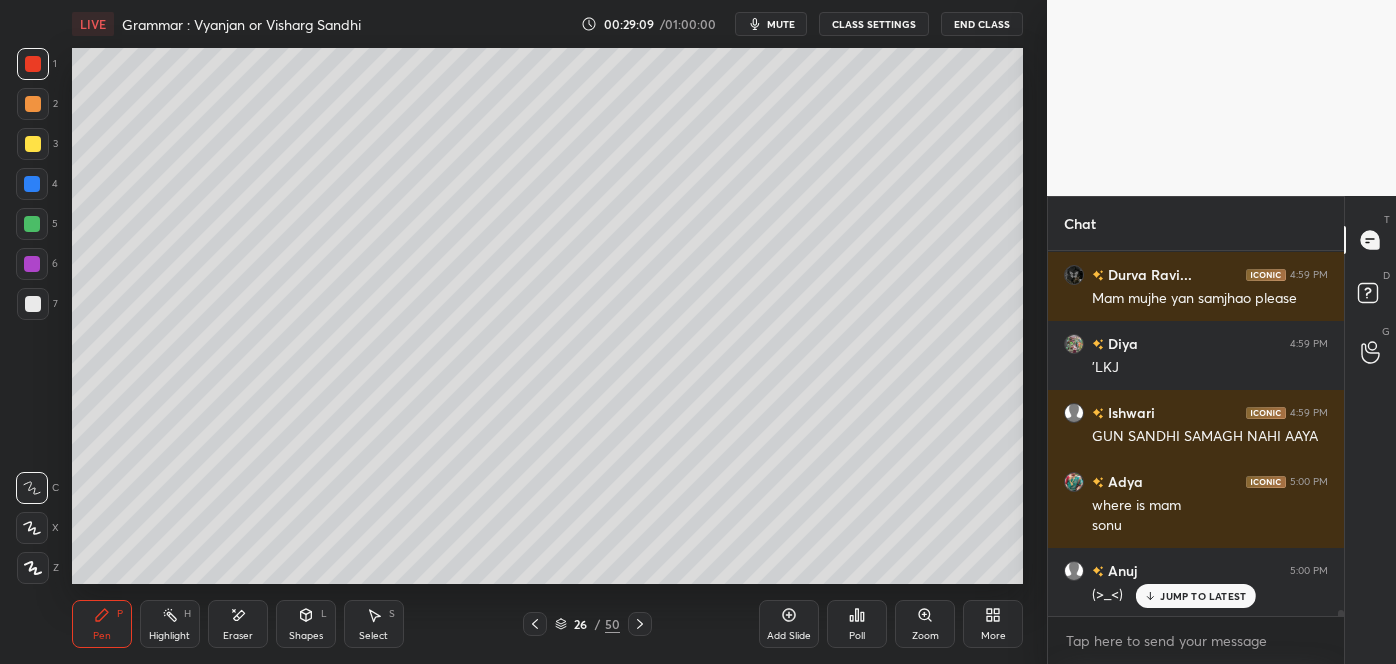 click on "JUMP TO LATEST" at bounding box center (1203, 596) 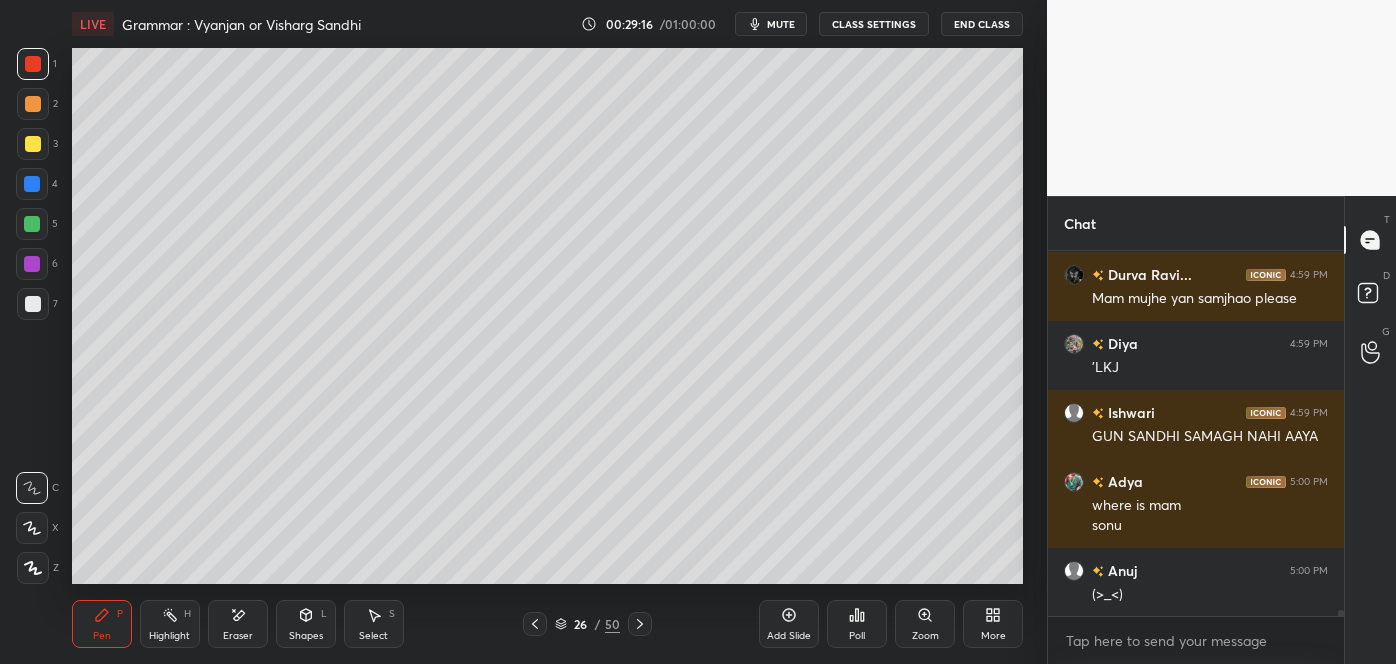 click at bounding box center [535, 624] 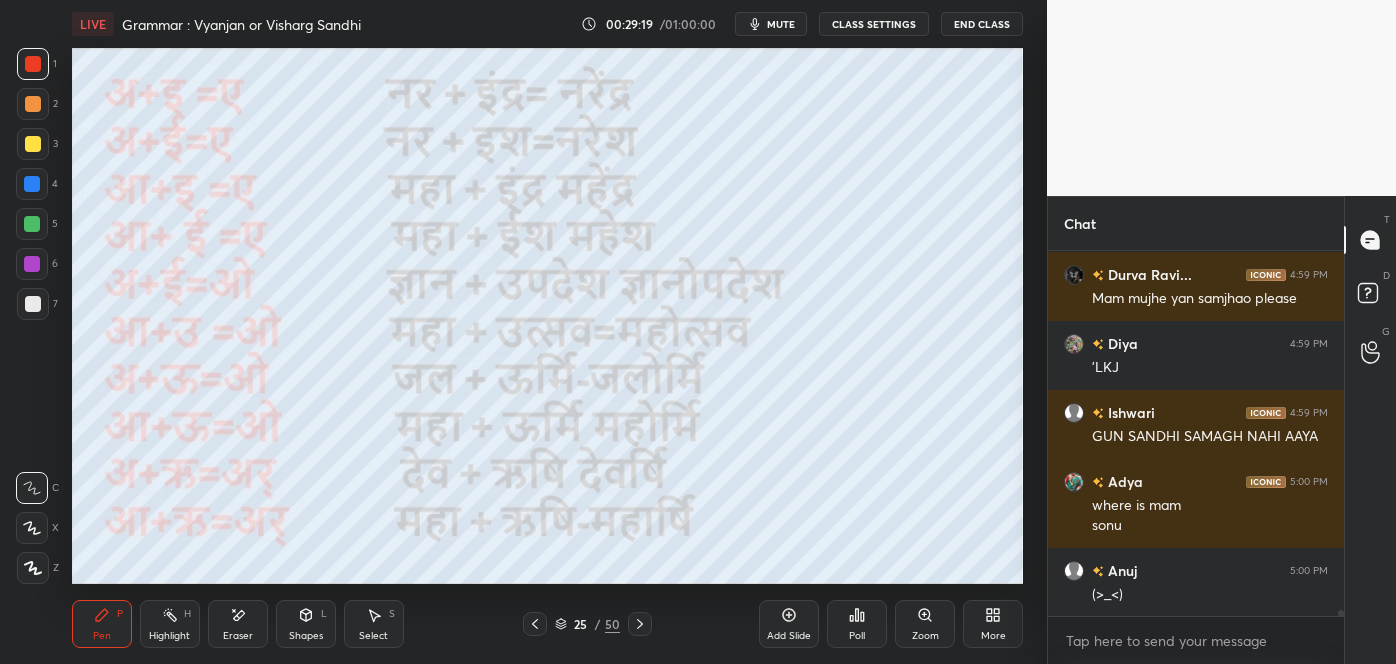 click 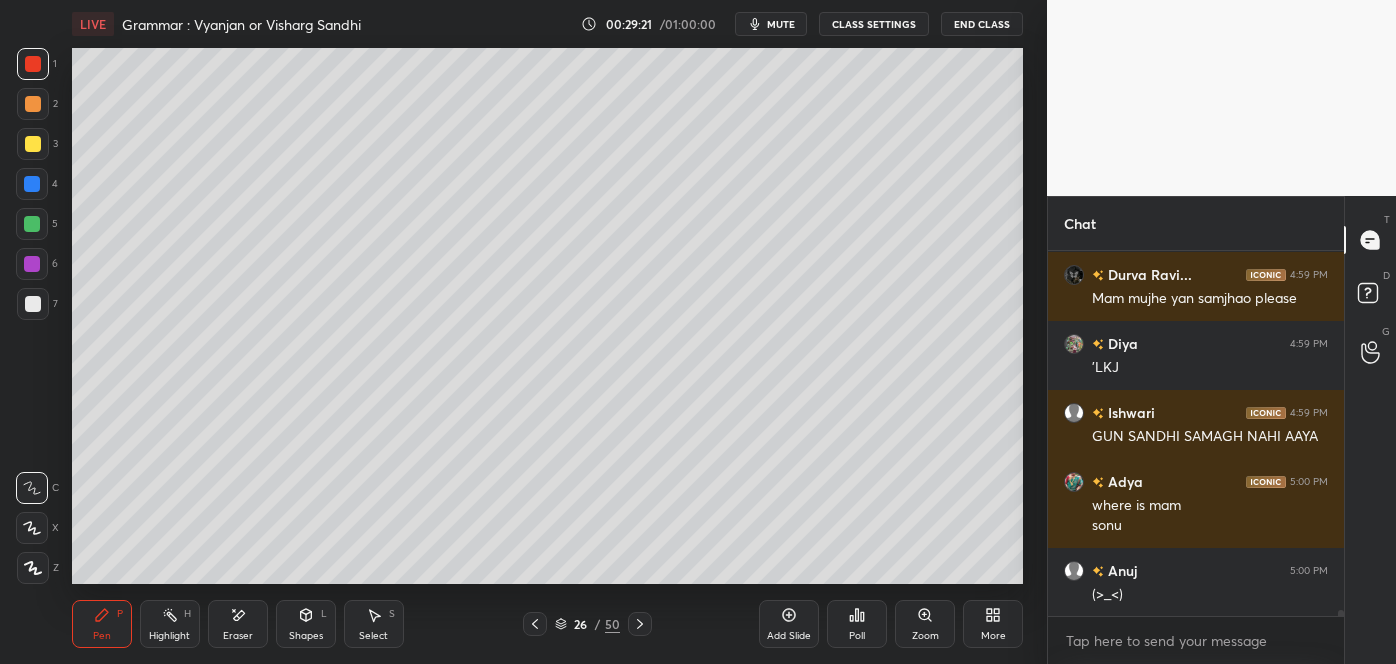 click 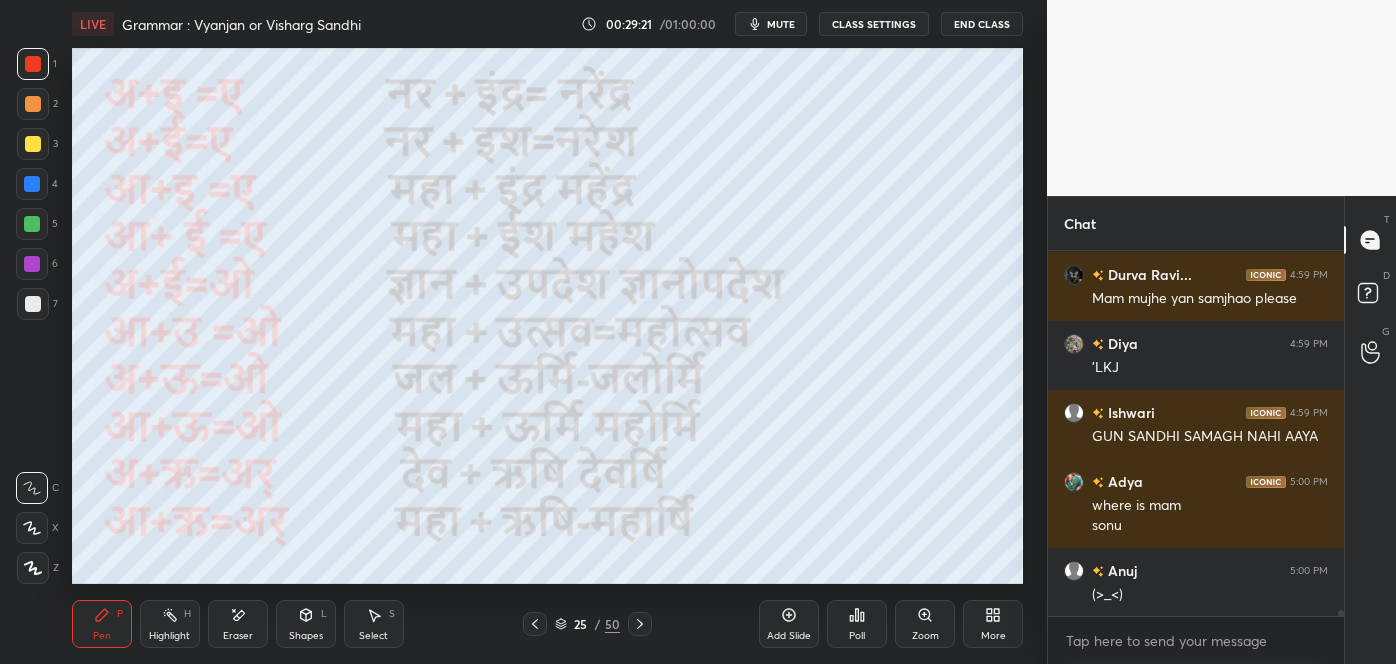 click 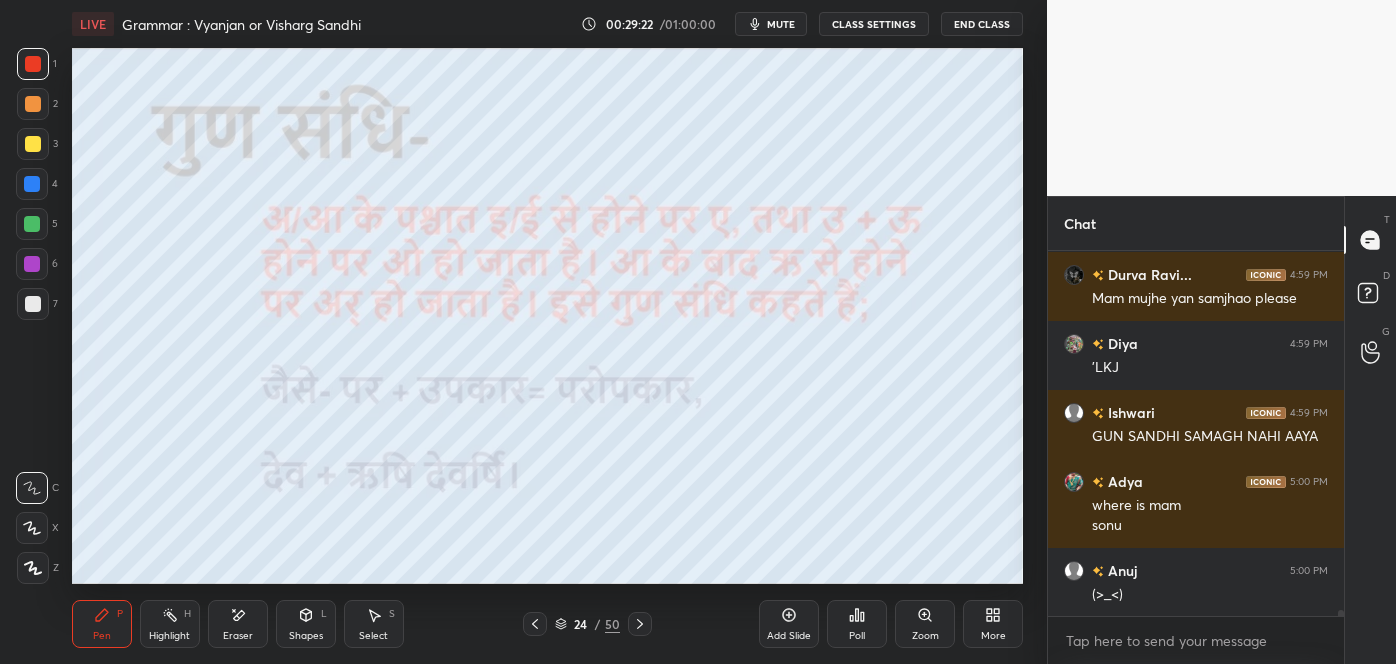 click at bounding box center (640, 624) 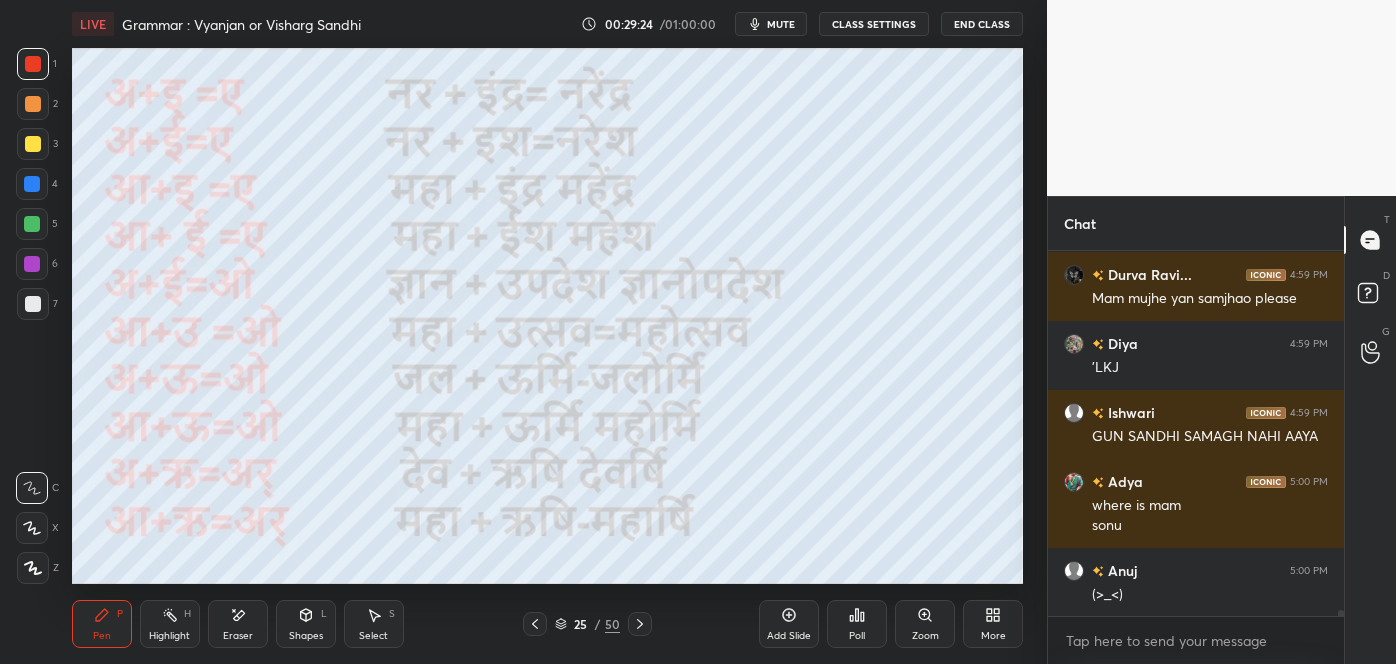 click 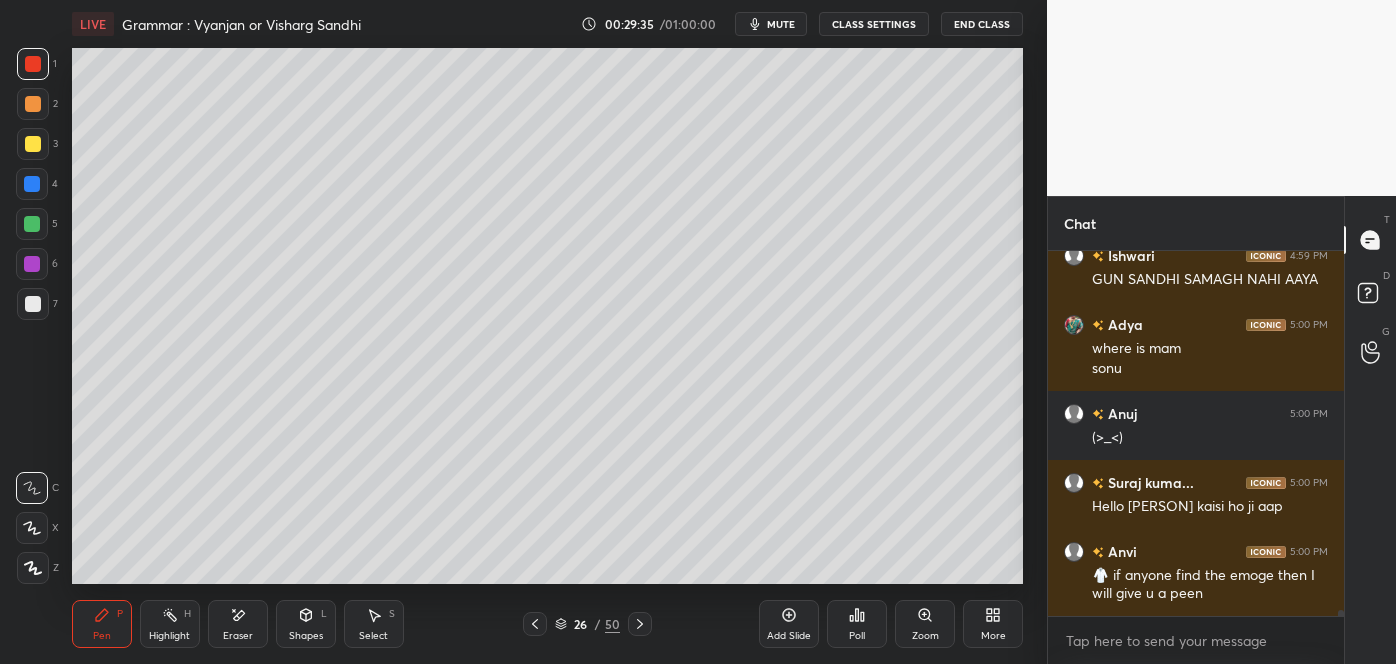 scroll, scrollTop: 21514, scrollLeft: 0, axis: vertical 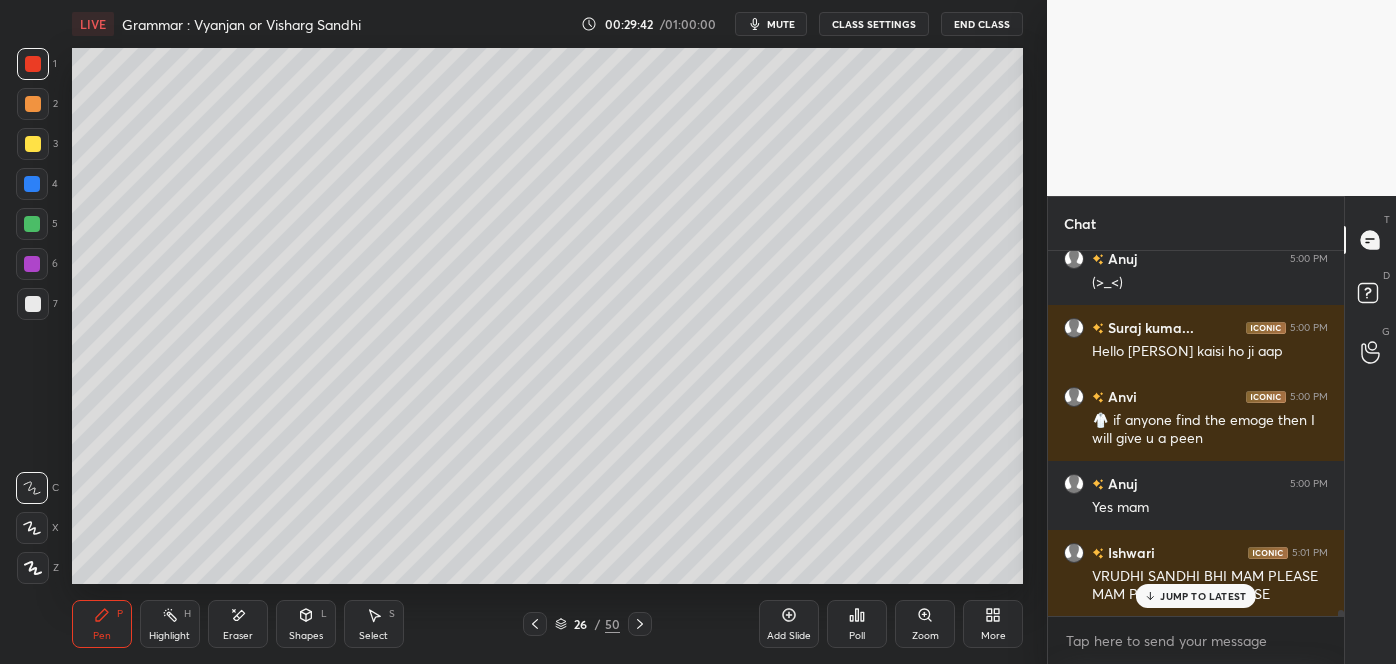 click at bounding box center [640, 624] 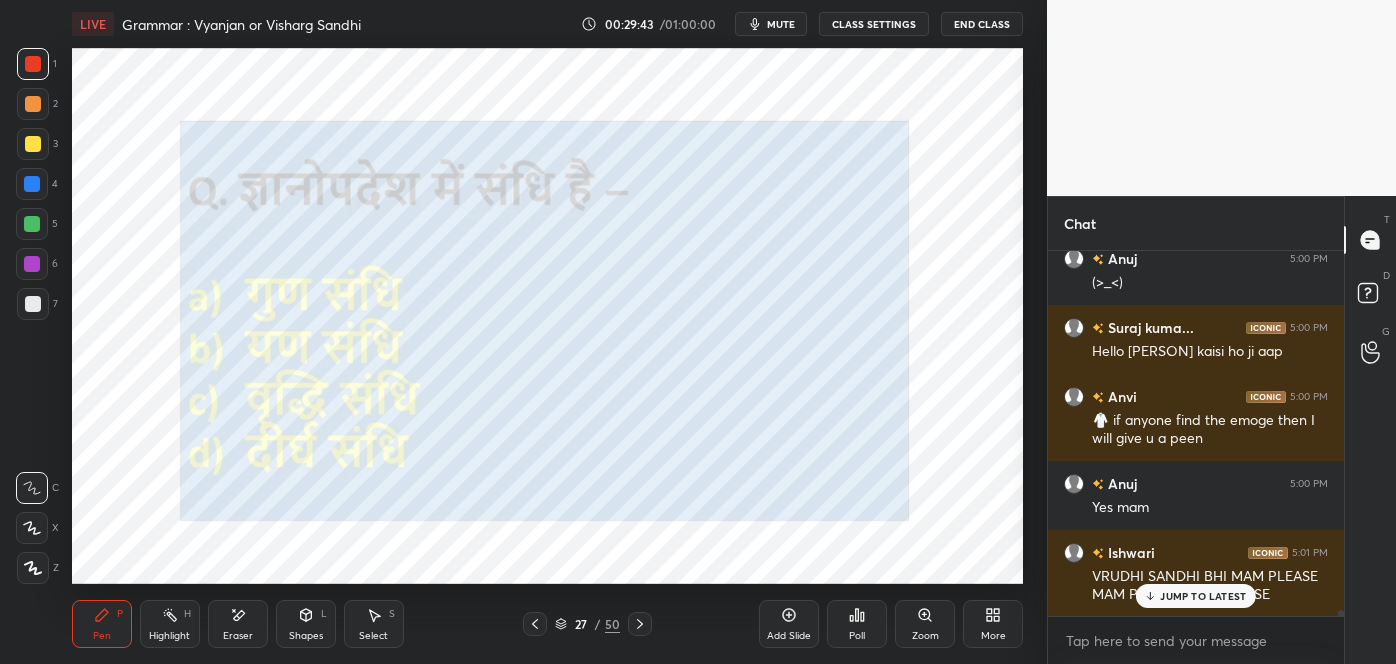click on "JUMP TO LATEST" at bounding box center (1203, 596) 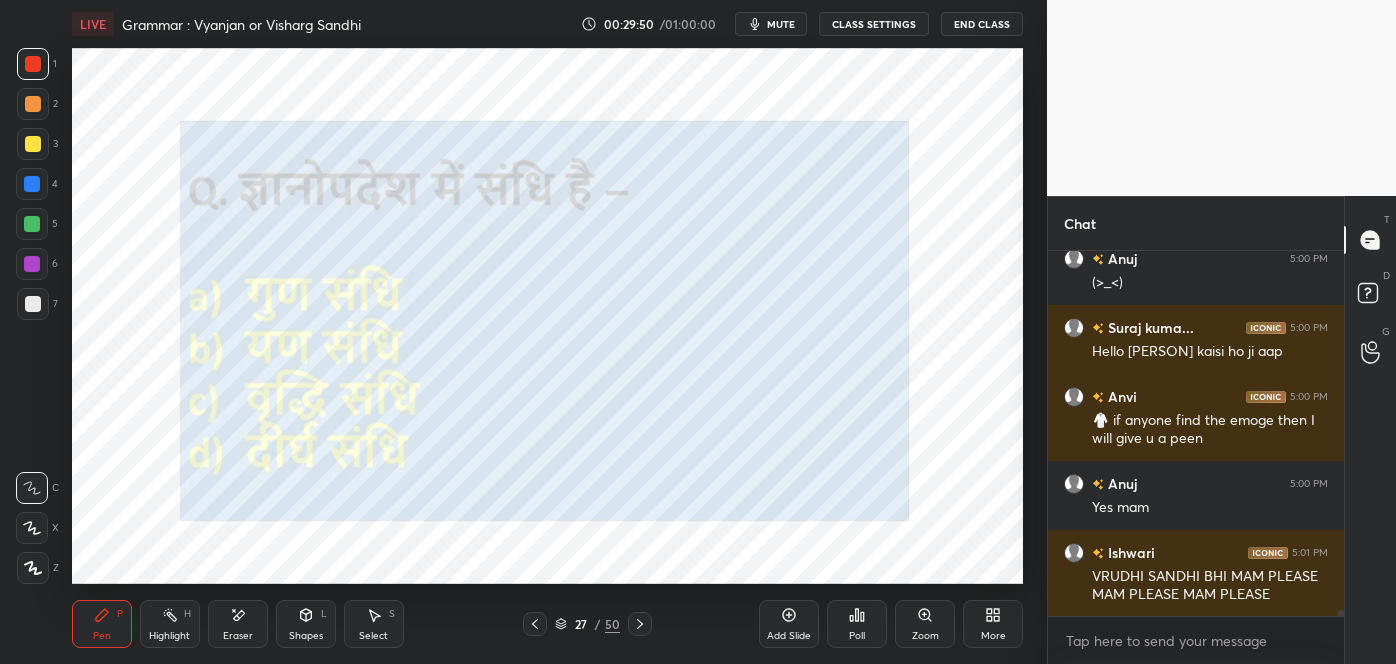 click 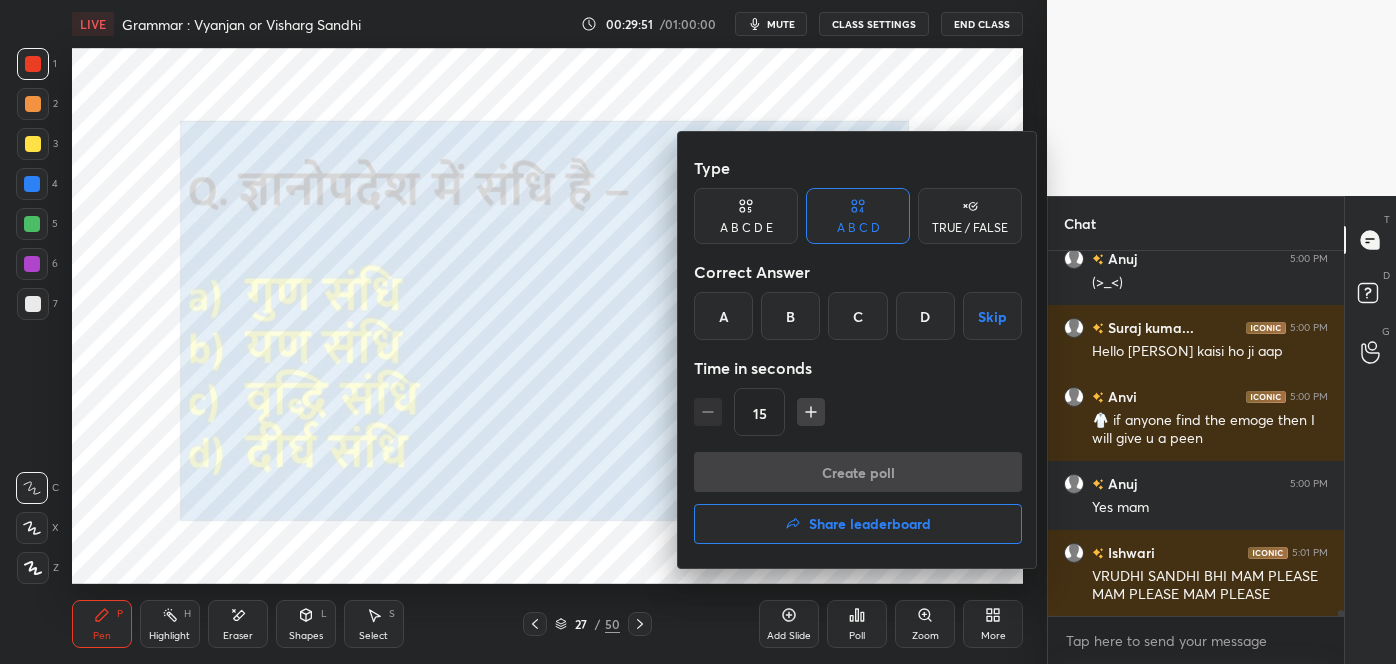 click on "A" at bounding box center (723, 316) 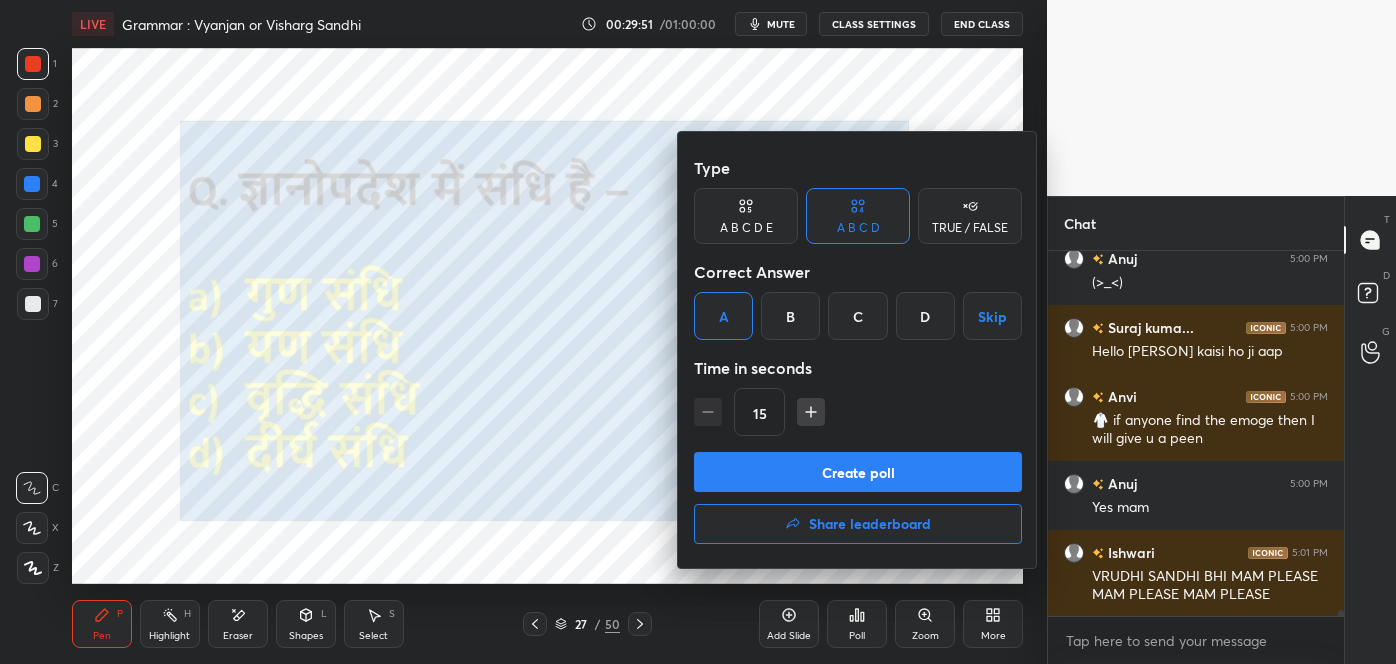 click on "Create poll" at bounding box center (858, 472) 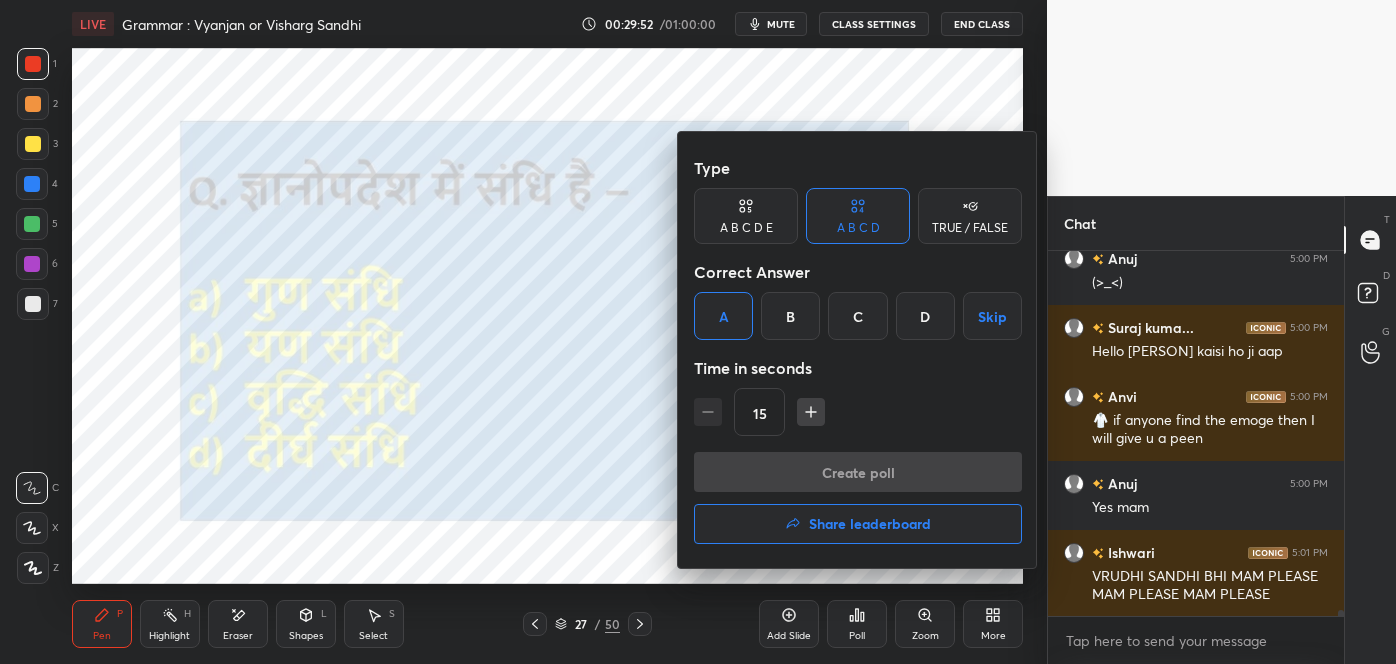 scroll, scrollTop: 282, scrollLeft: 290, axis: both 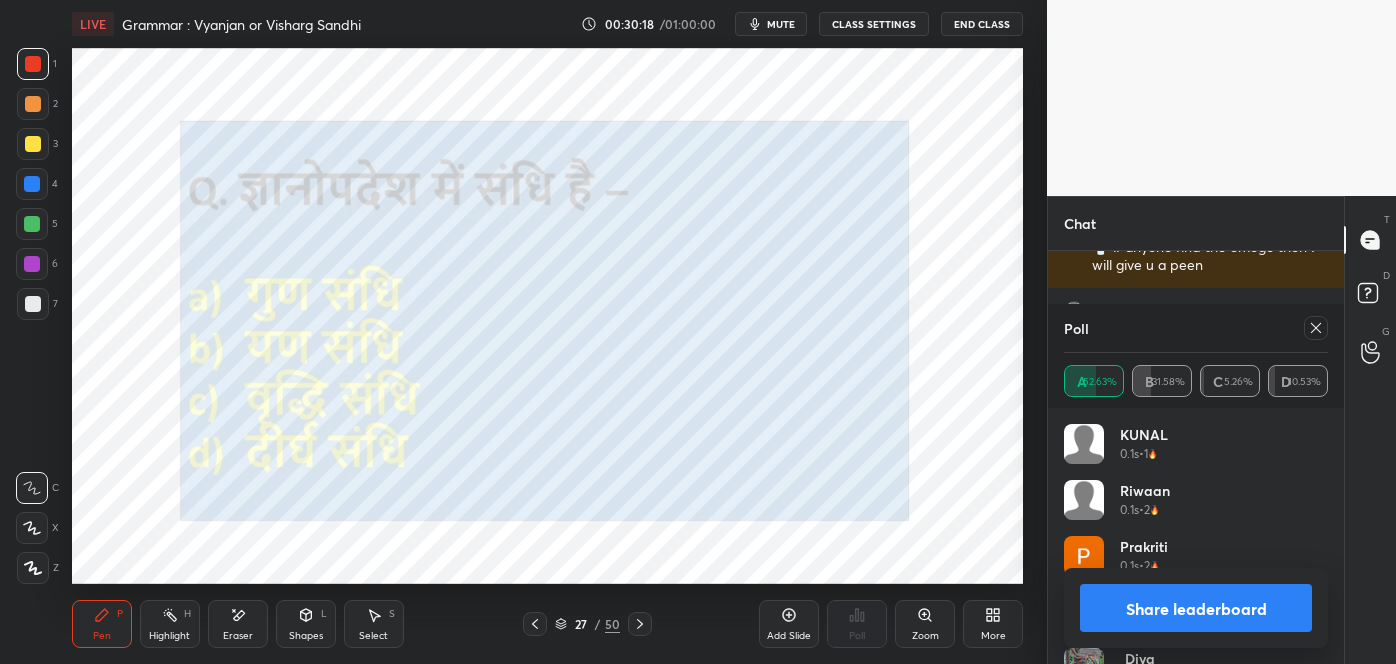 click at bounding box center [1316, 328] 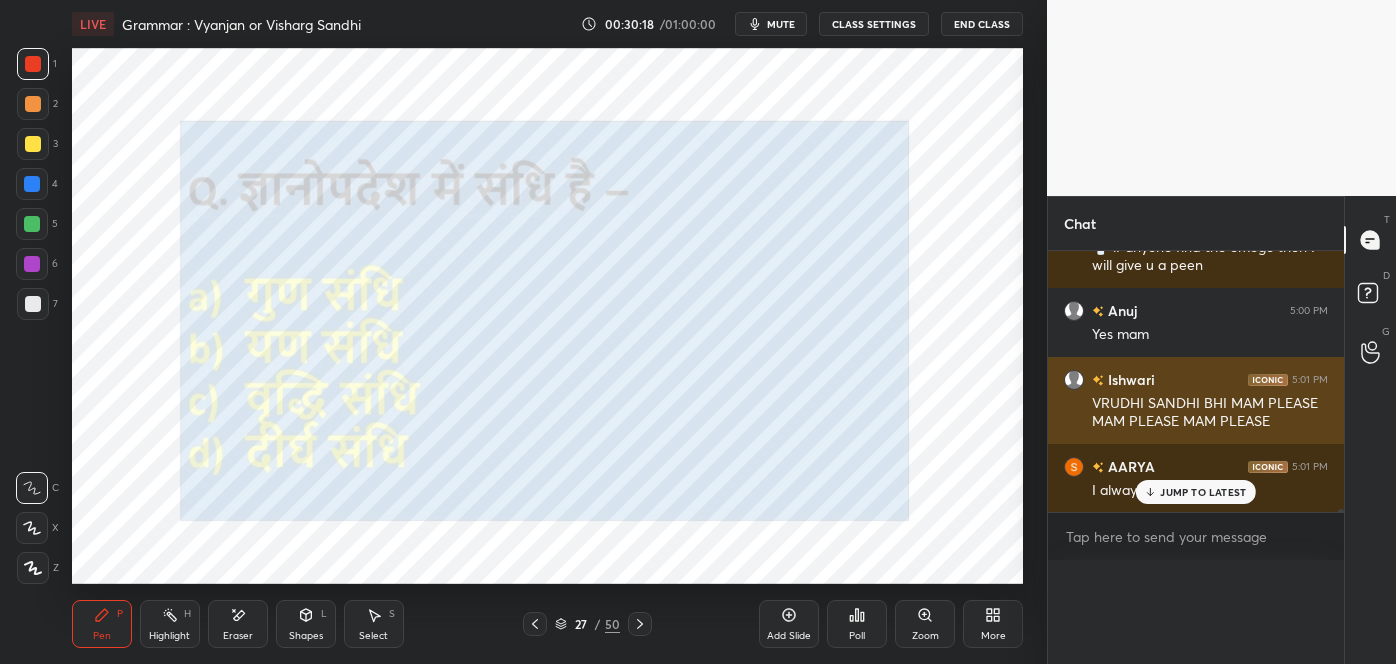 scroll, scrollTop: 162, scrollLeft: 258, axis: both 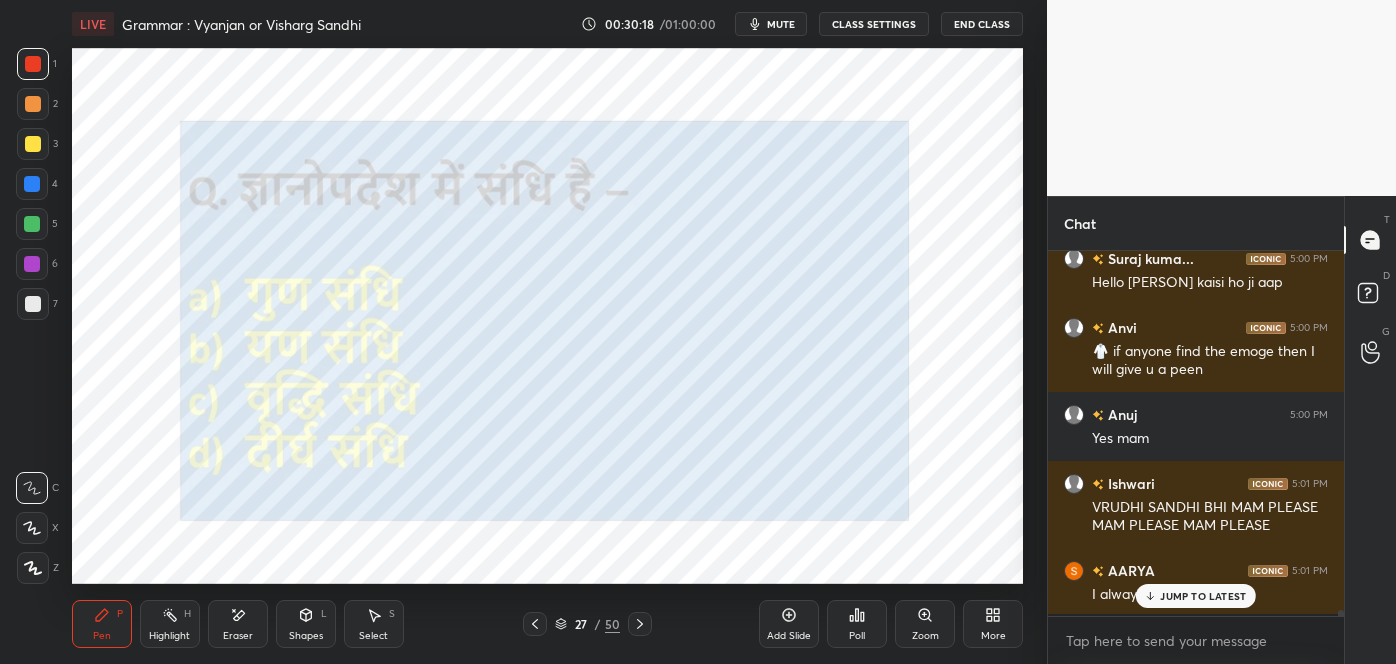 click on "Pen P Highlight H Eraser Shapes L Select S" at bounding box center (244, 624) 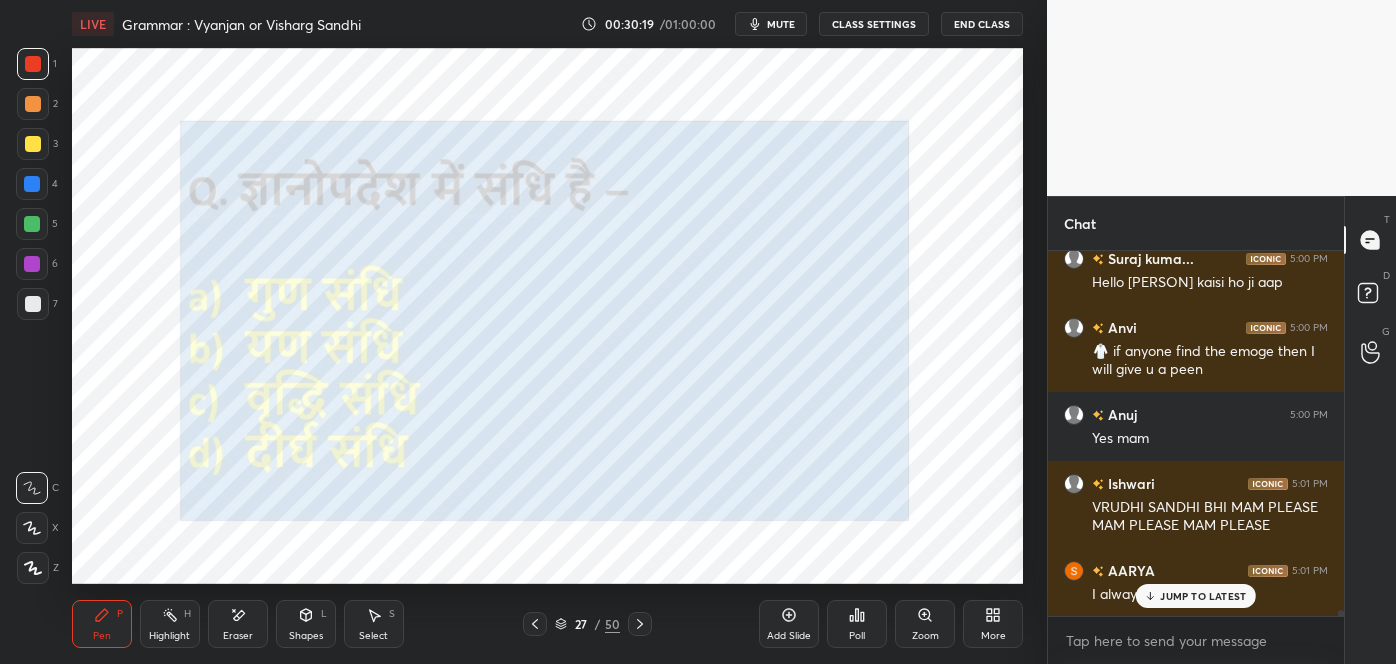 click on "Eraser" at bounding box center [238, 636] 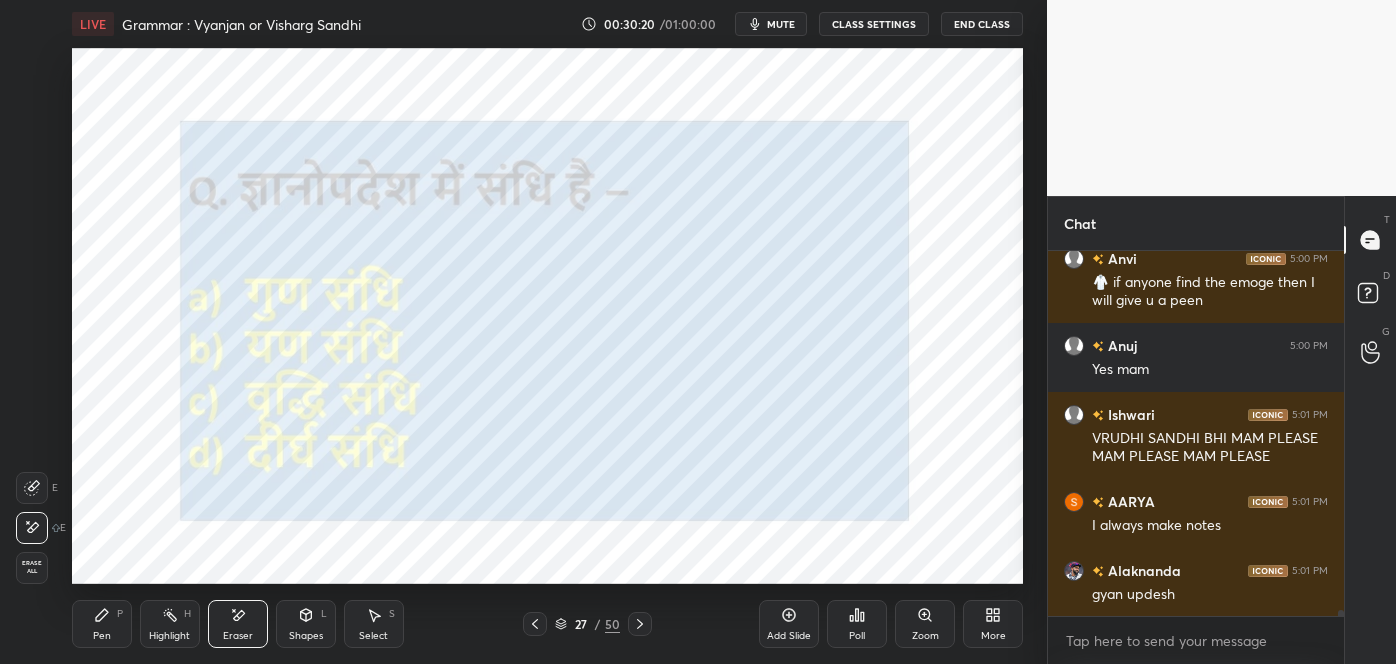 click on "Pen P" at bounding box center [102, 624] 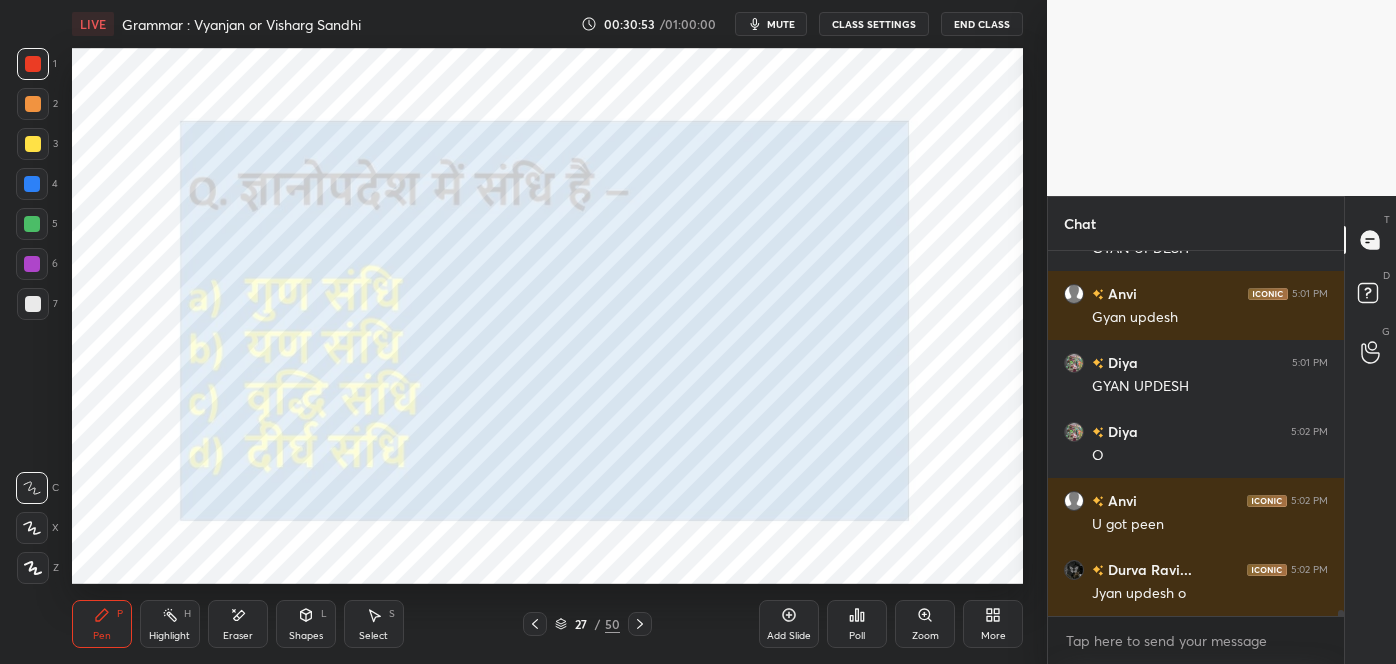 click 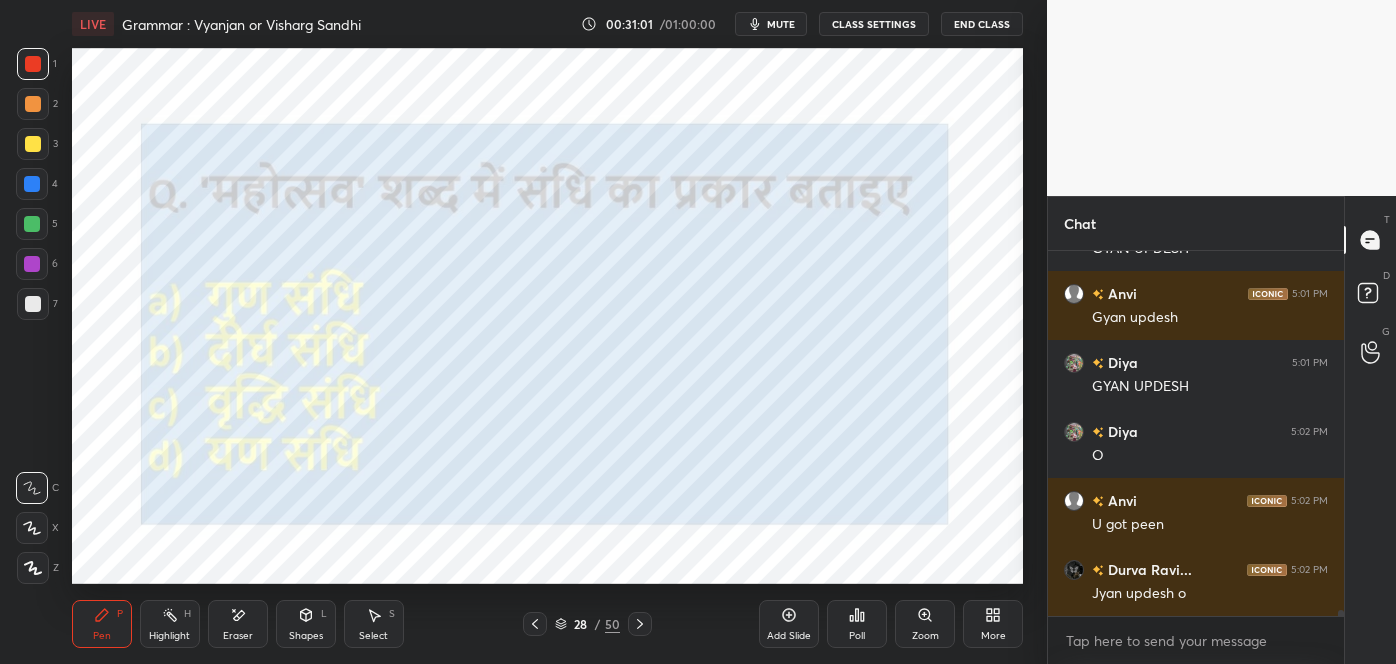 click on "Poll" at bounding box center (857, 624) 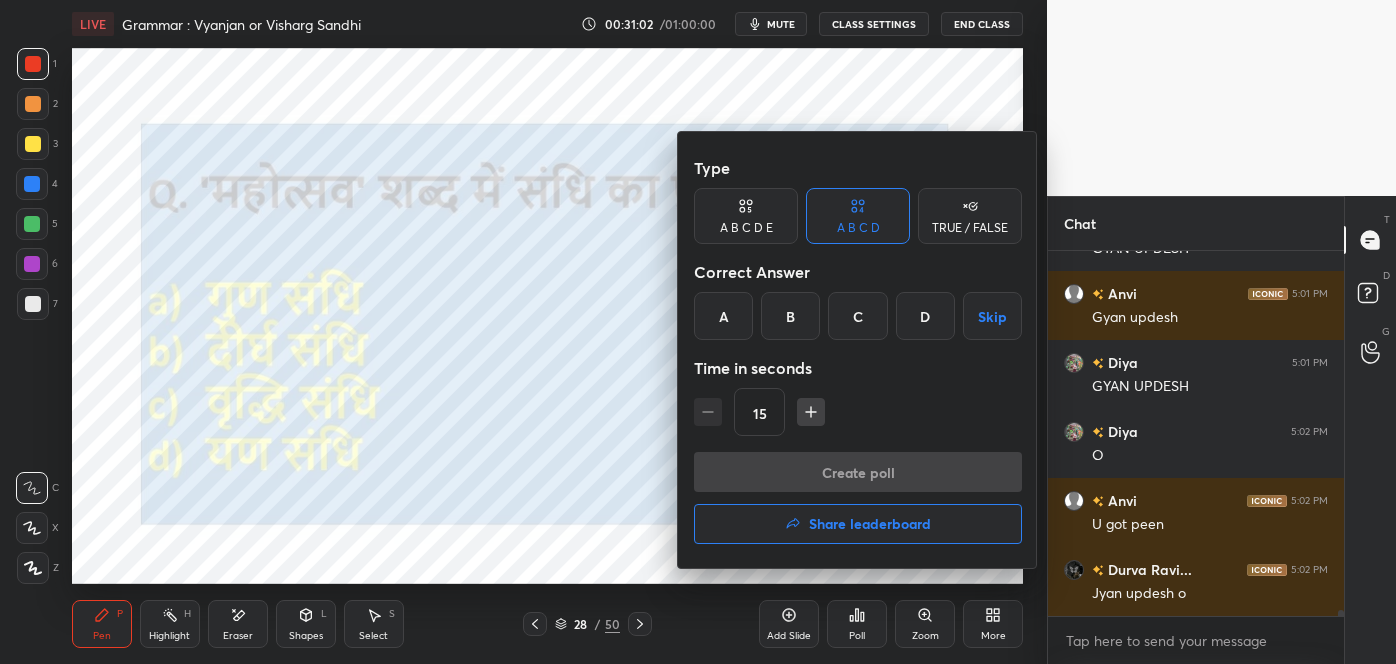 click at bounding box center [698, 332] 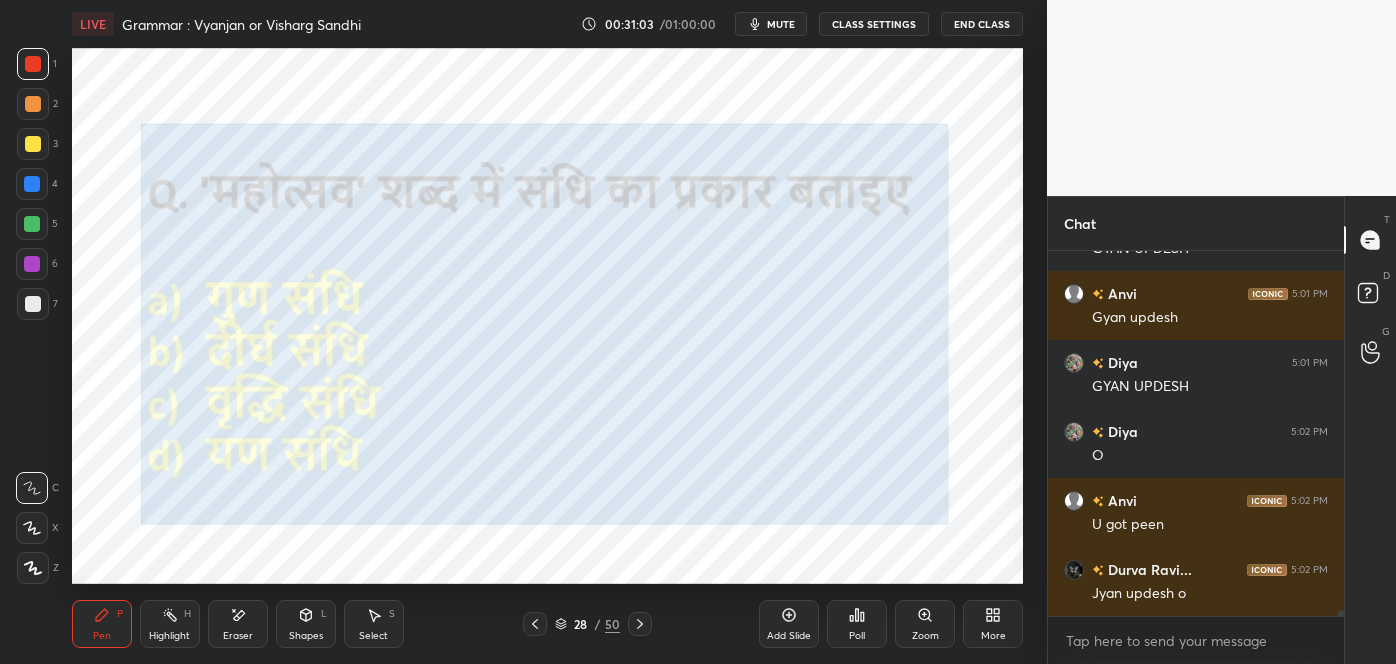 click on "Poll" at bounding box center [857, 624] 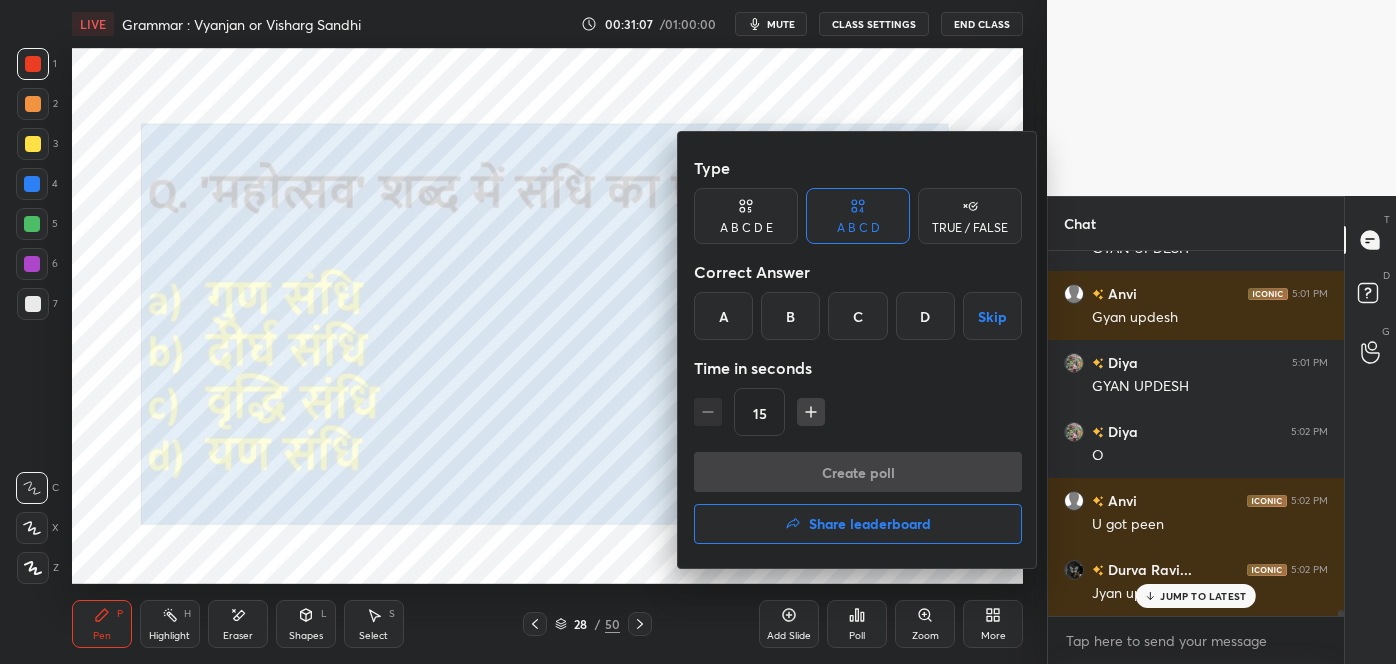 scroll, scrollTop: 22464, scrollLeft: 0, axis: vertical 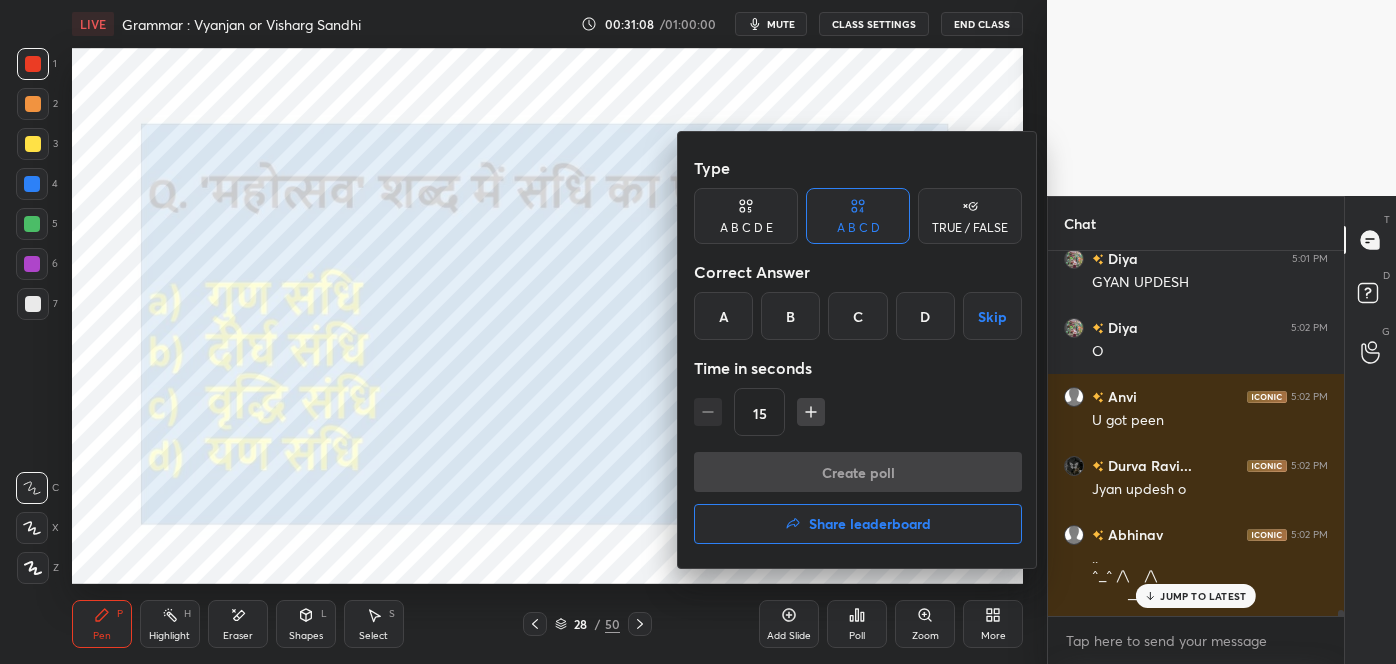 click at bounding box center [811, 412] 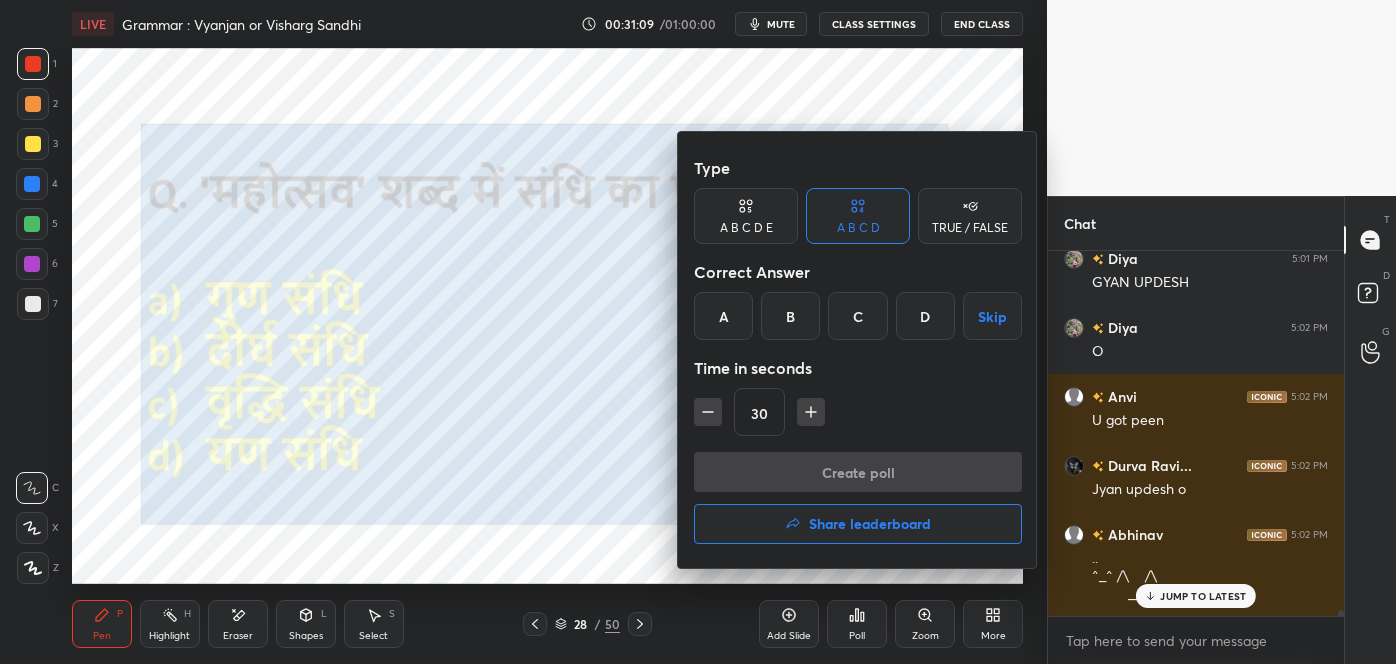 click on "A" at bounding box center (723, 316) 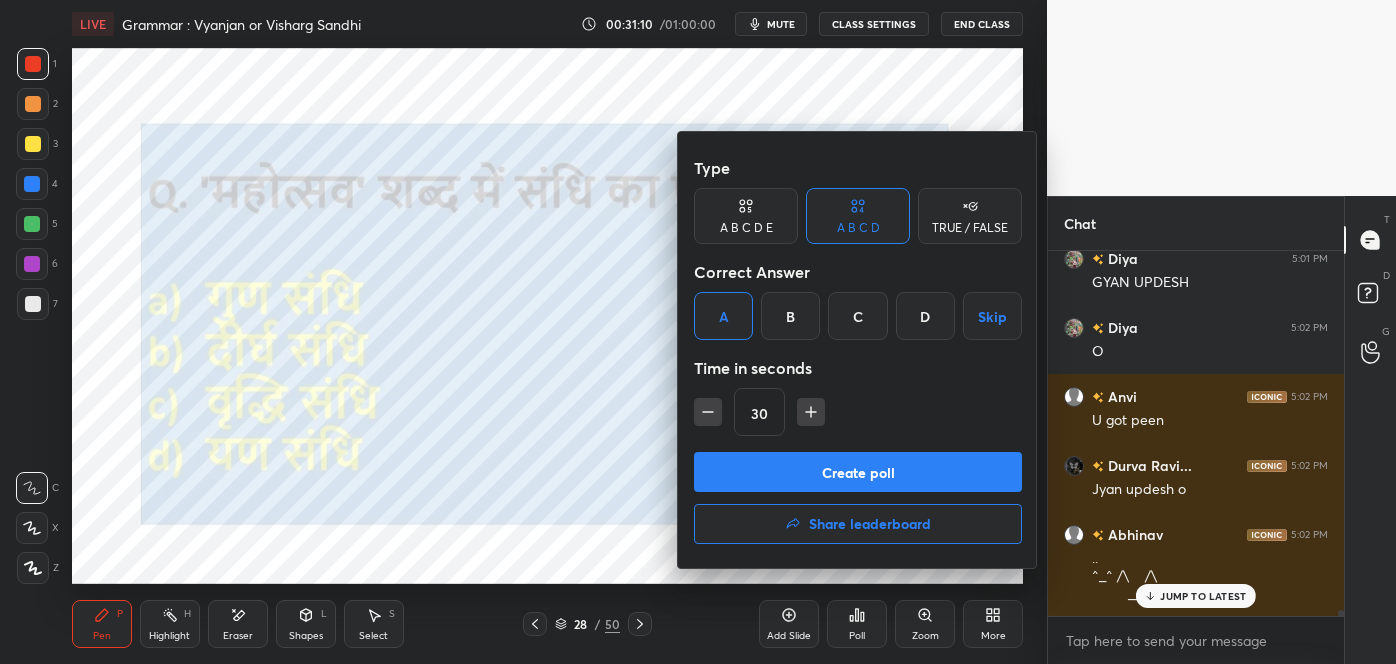 click on "Create poll" at bounding box center [858, 472] 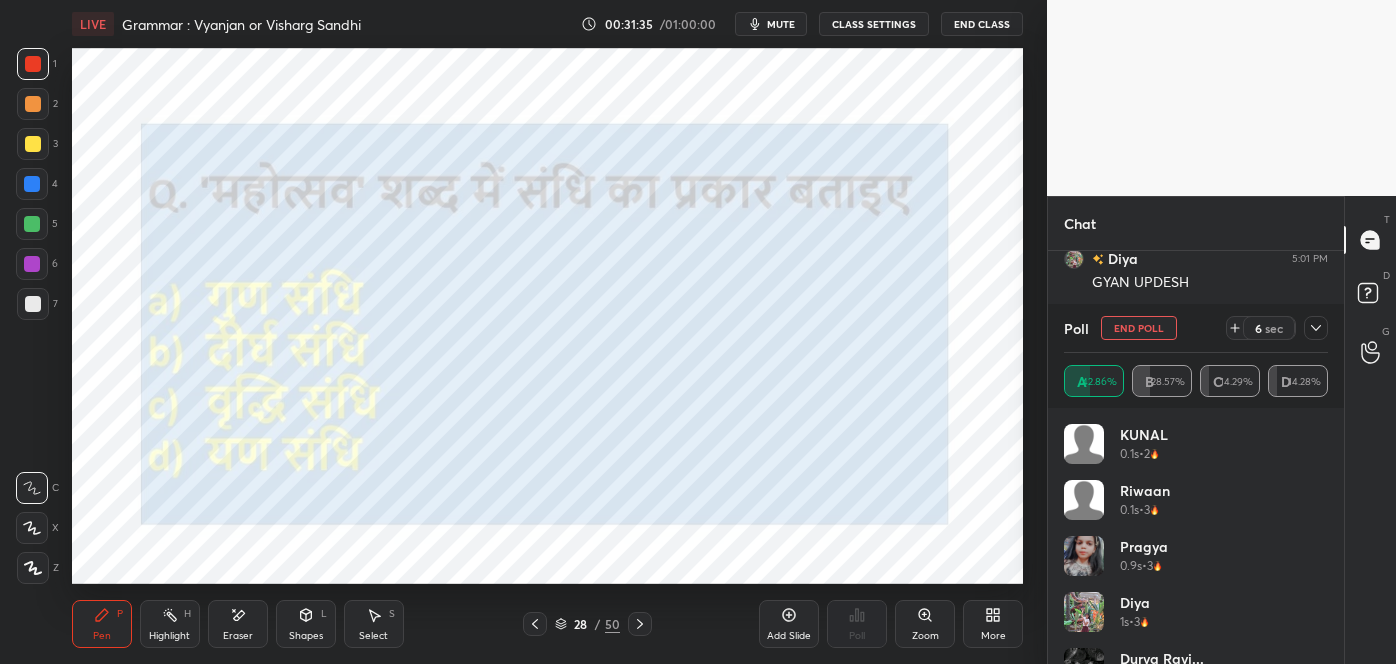 scroll, scrollTop: 22637, scrollLeft: 0, axis: vertical 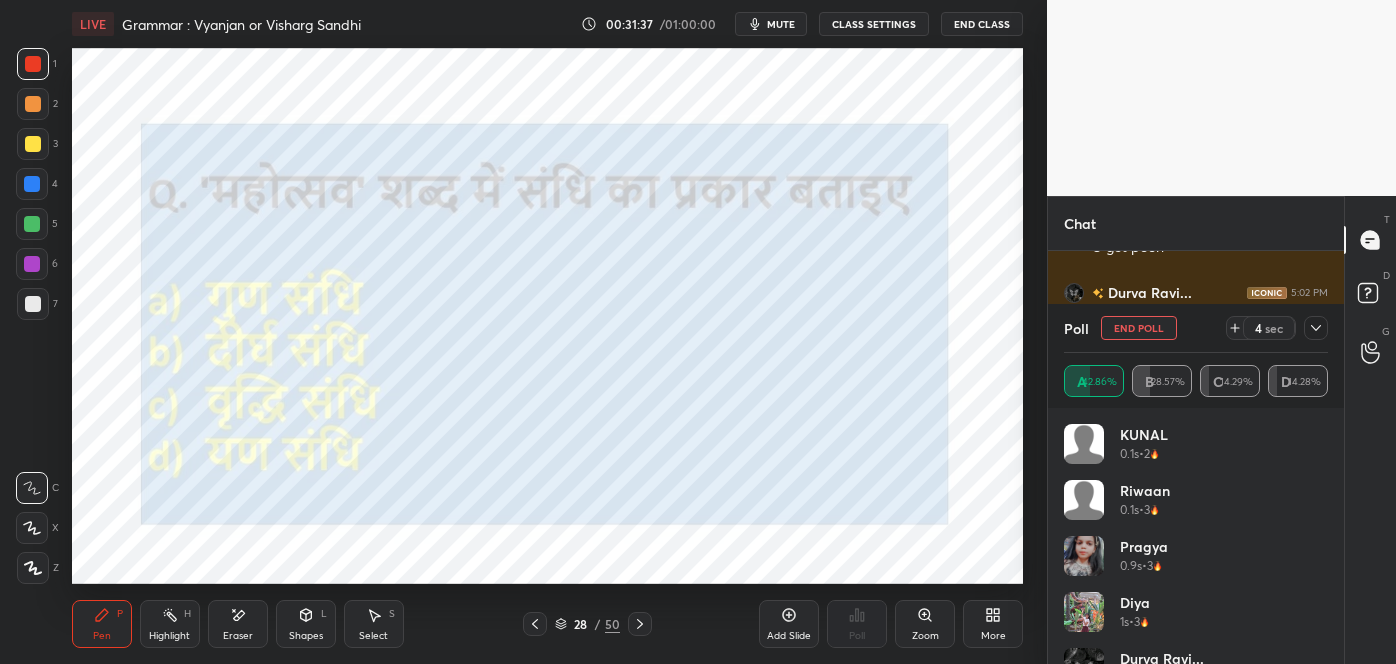 click 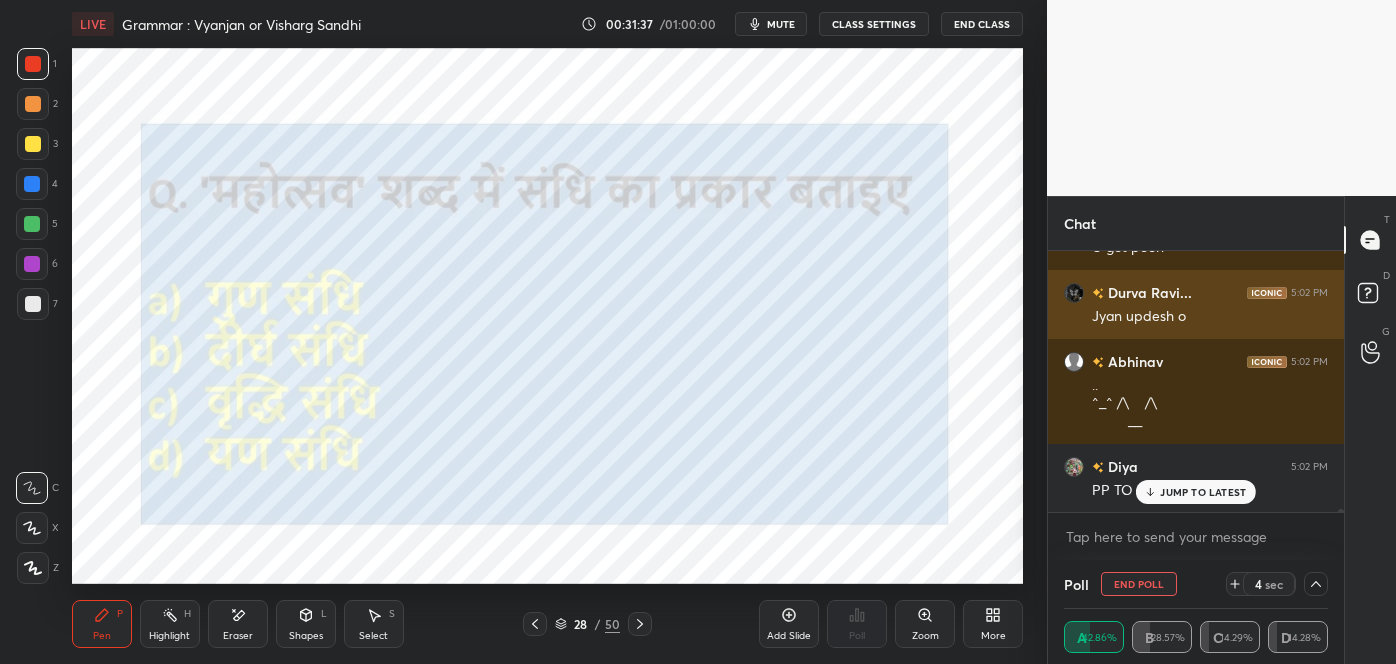 scroll, scrollTop: 174, scrollLeft: 258, axis: both 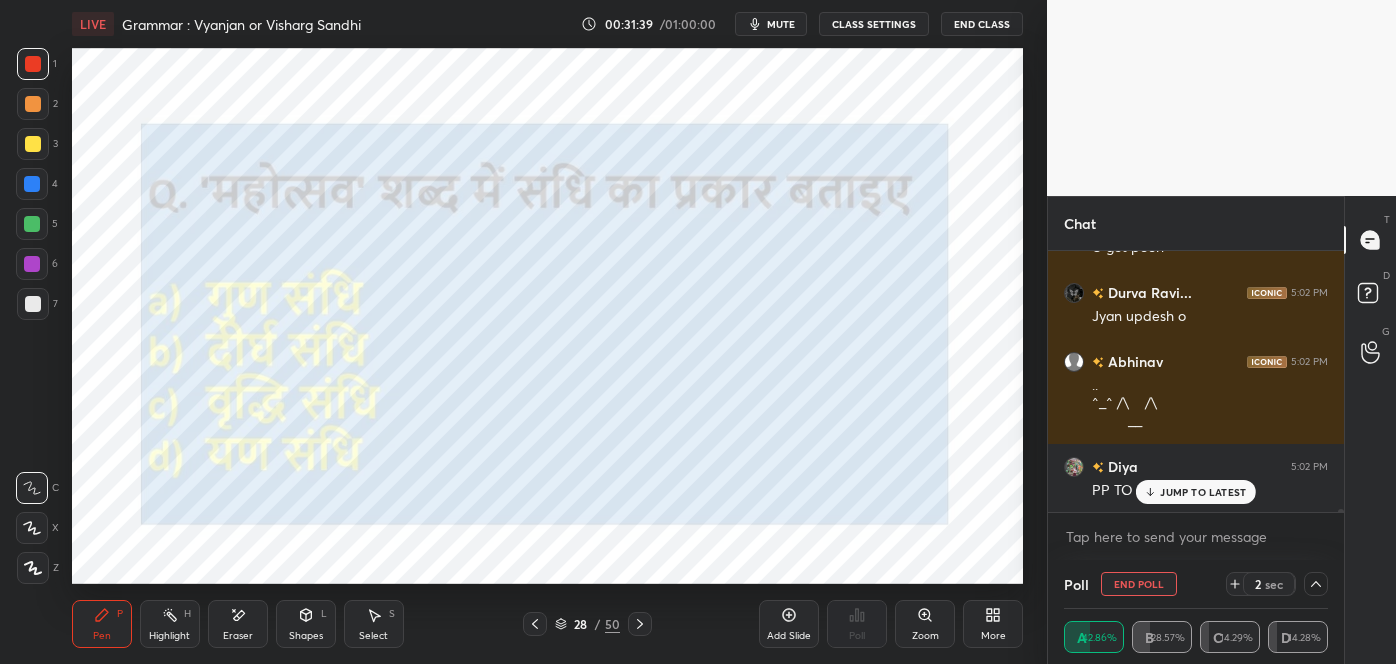 click on "JUMP TO LATEST" at bounding box center (1203, 492) 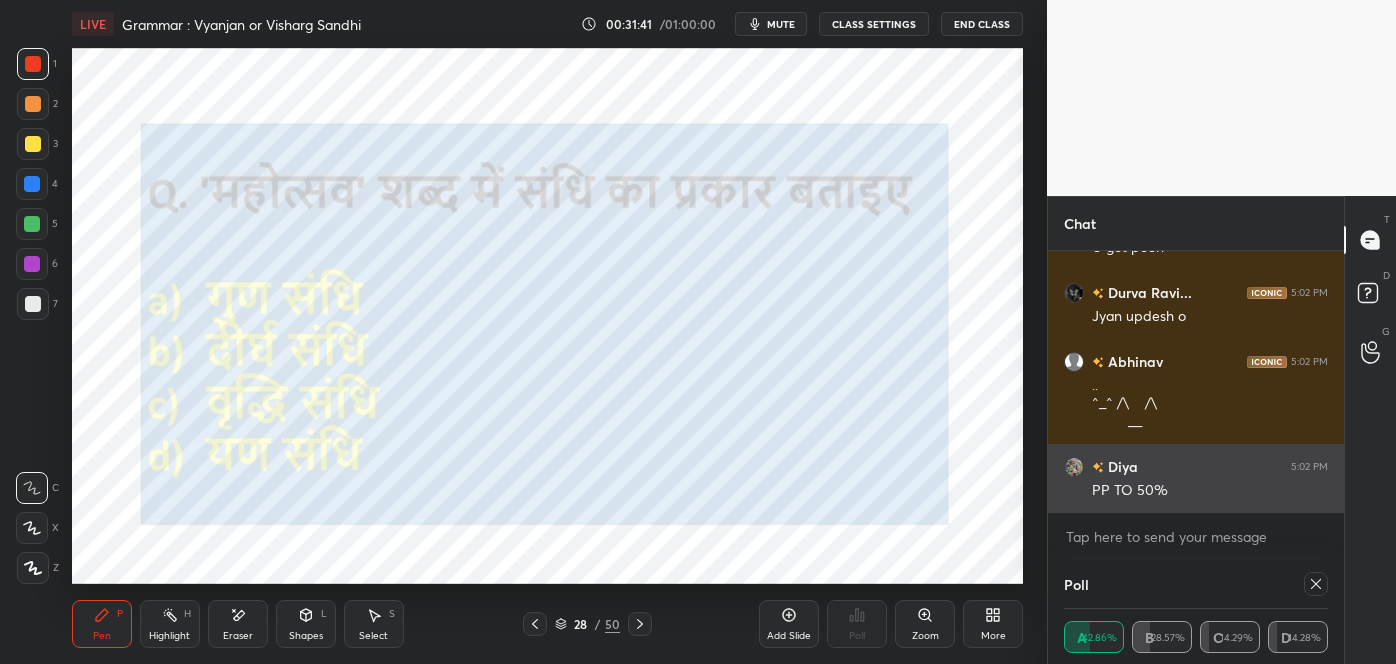 scroll, scrollTop: 0, scrollLeft: 0, axis: both 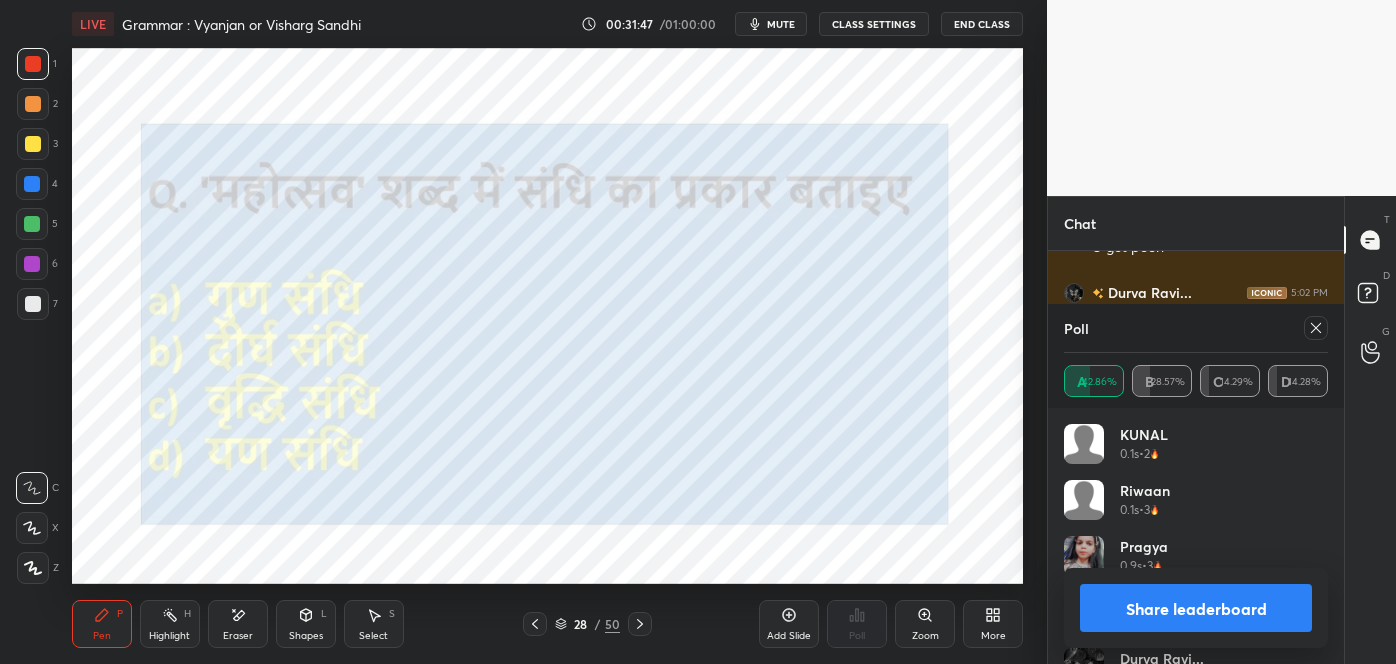 click 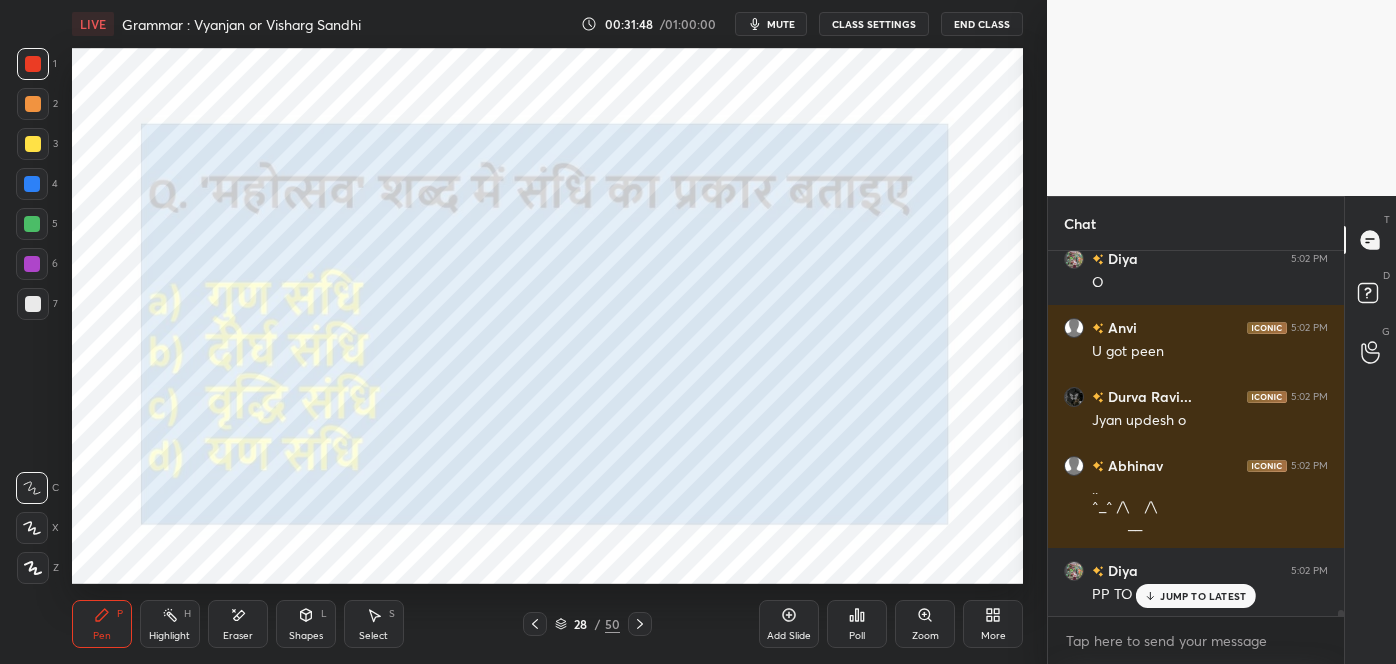 click on "JUMP TO LATEST" at bounding box center (1196, 596) 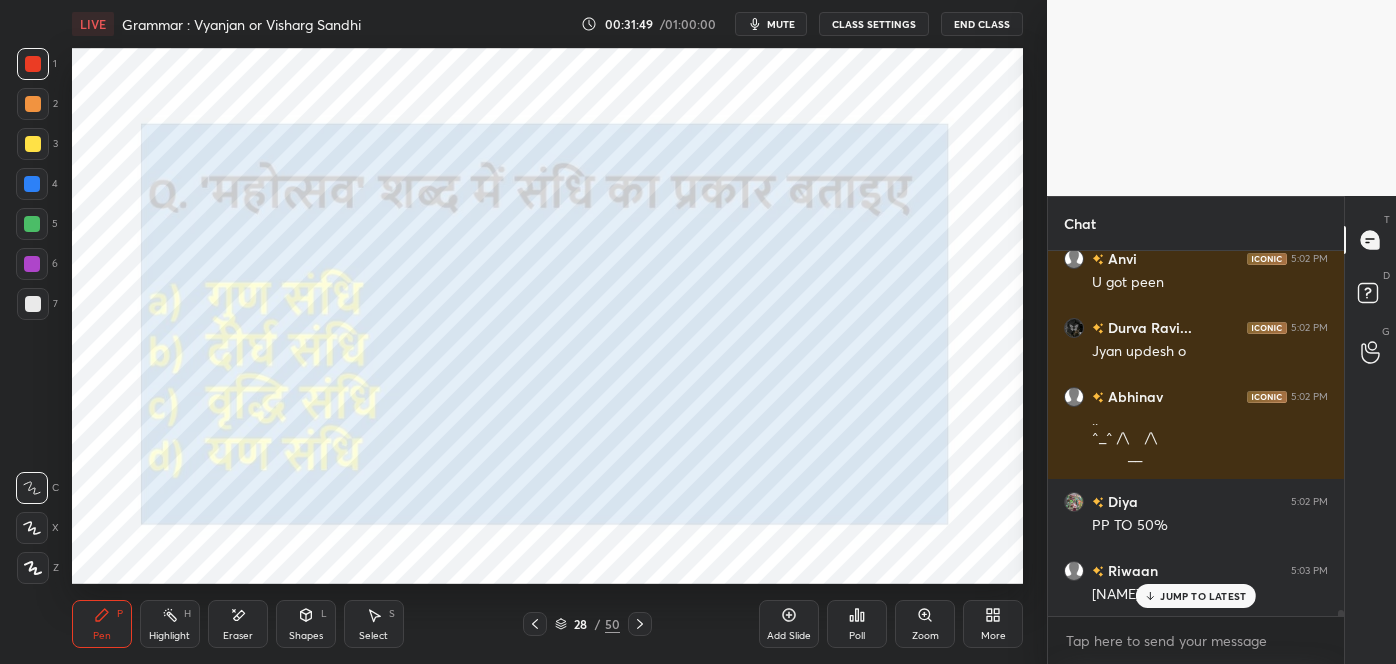 click on "JUMP TO LATEST" at bounding box center [1203, 596] 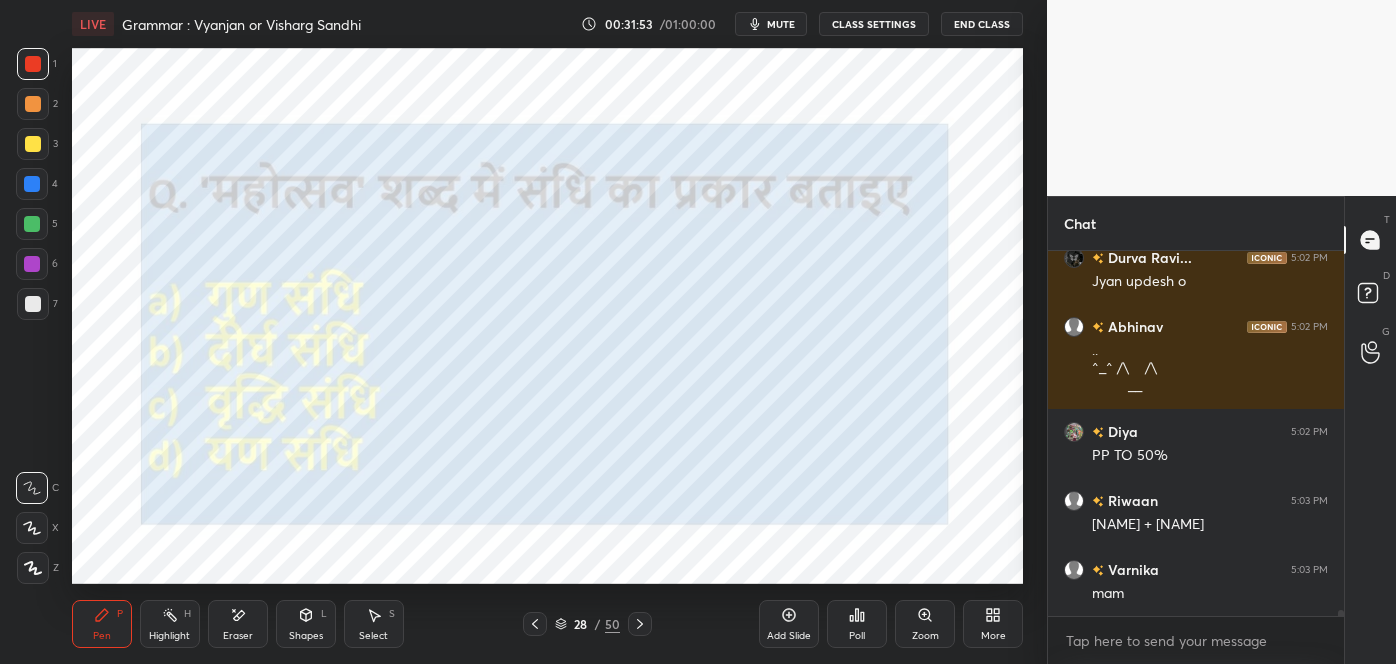 click 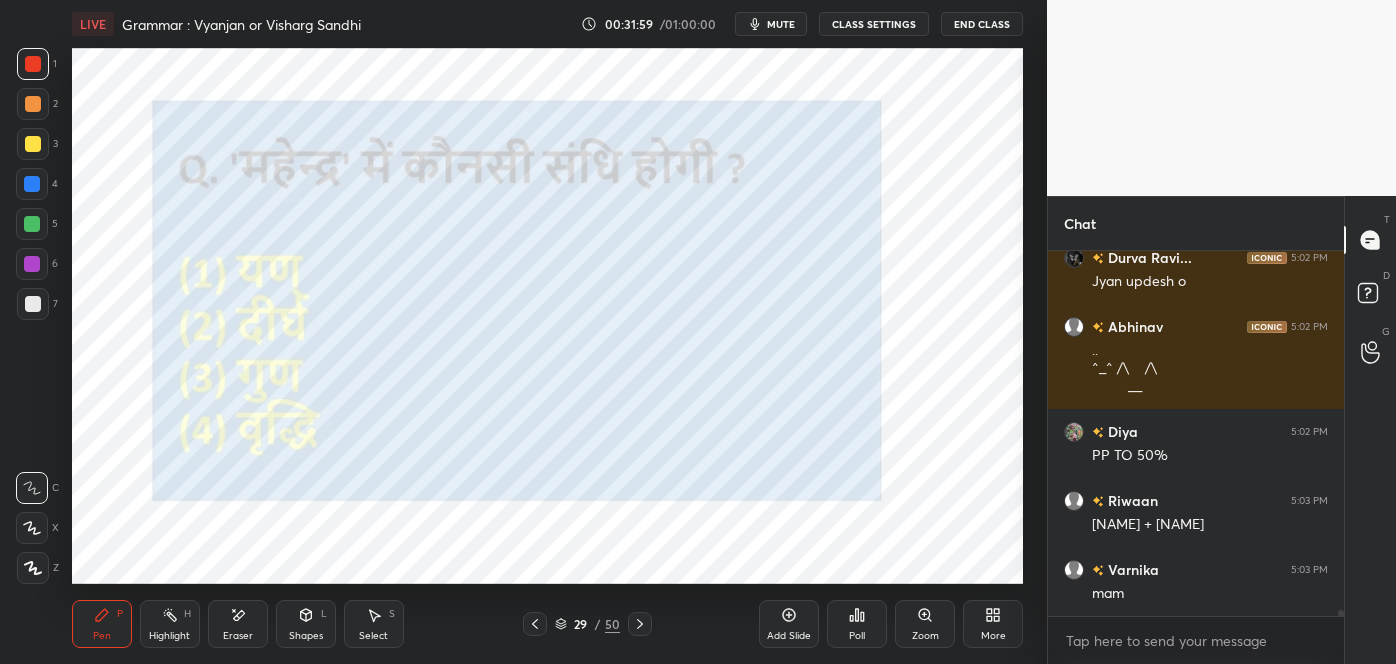 click 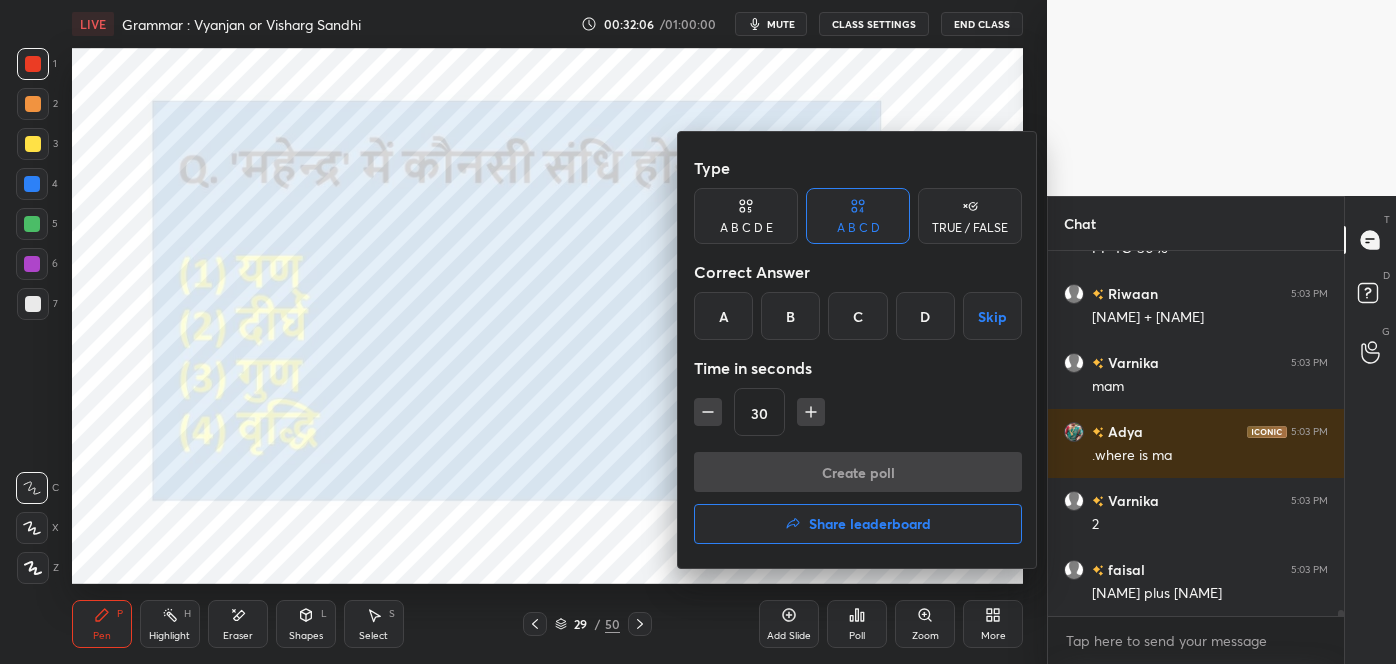 click on "C" at bounding box center (857, 316) 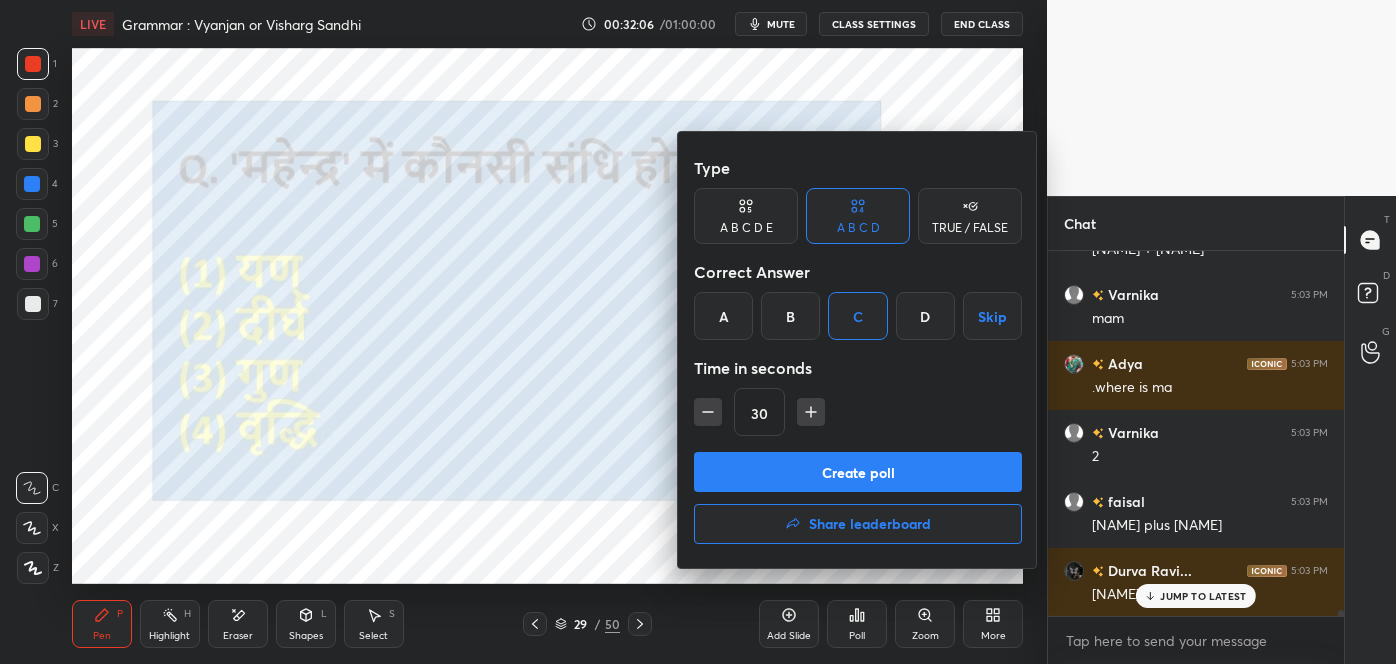 click on "Create poll" at bounding box center (858, 472) 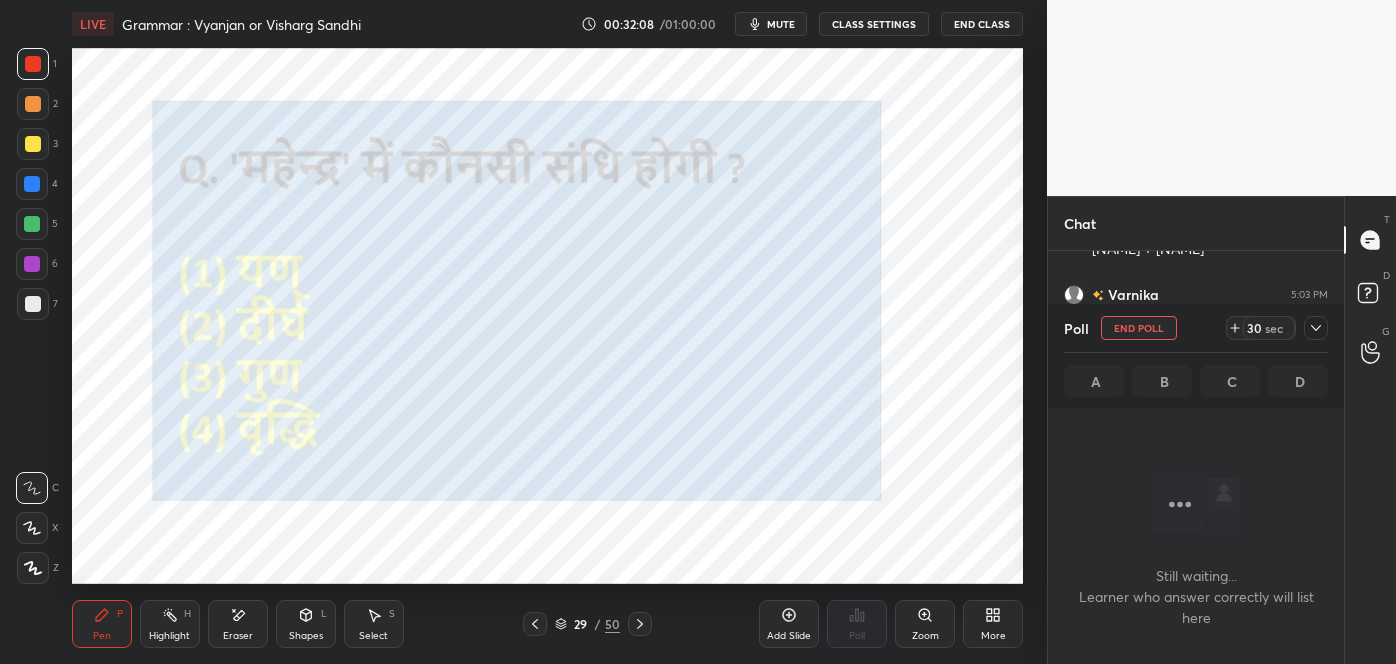 click 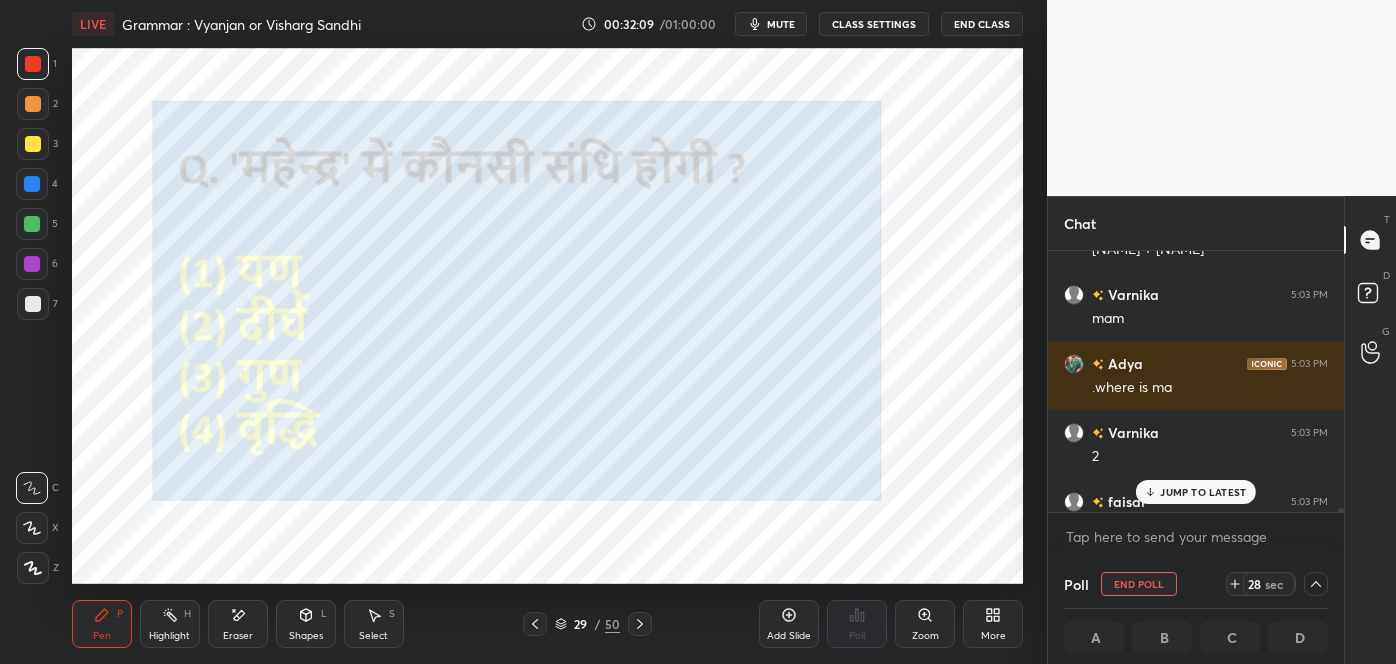 click on "JUMP TO LATEST" at bounding box center (1203, 492) 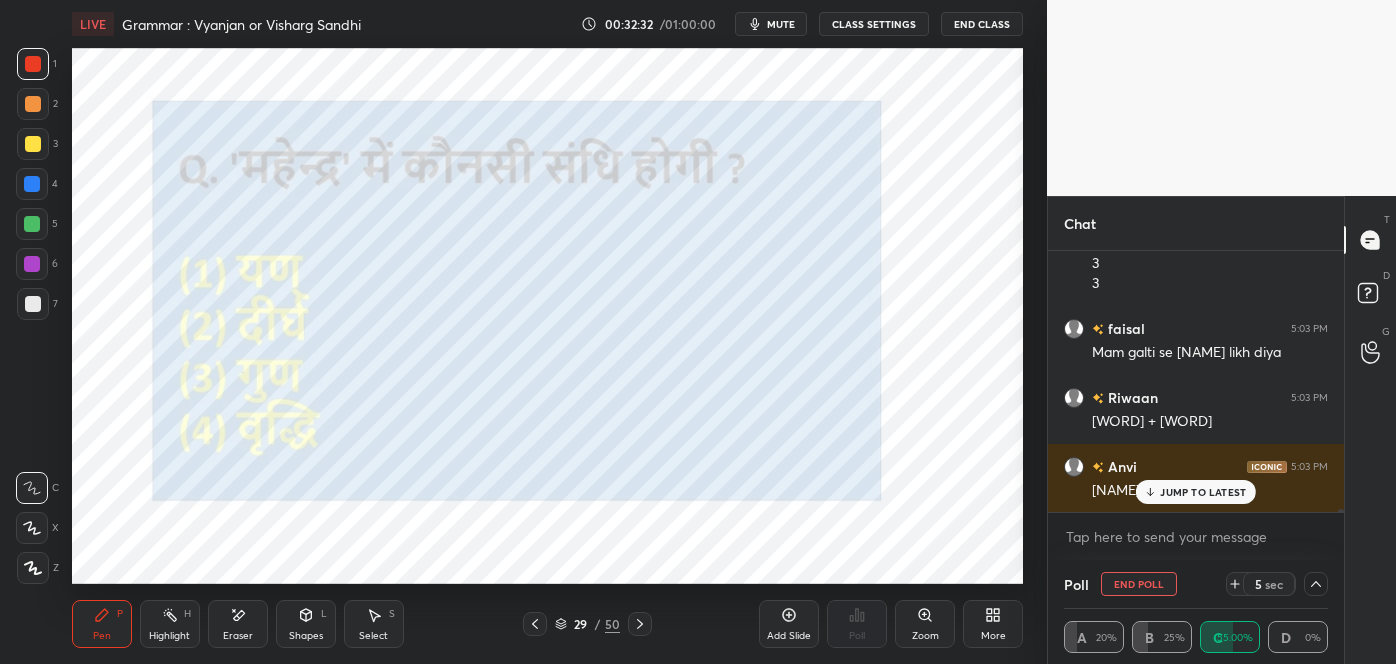 click on "JUMP TO LATEST" at bounding box center [1203, 492] 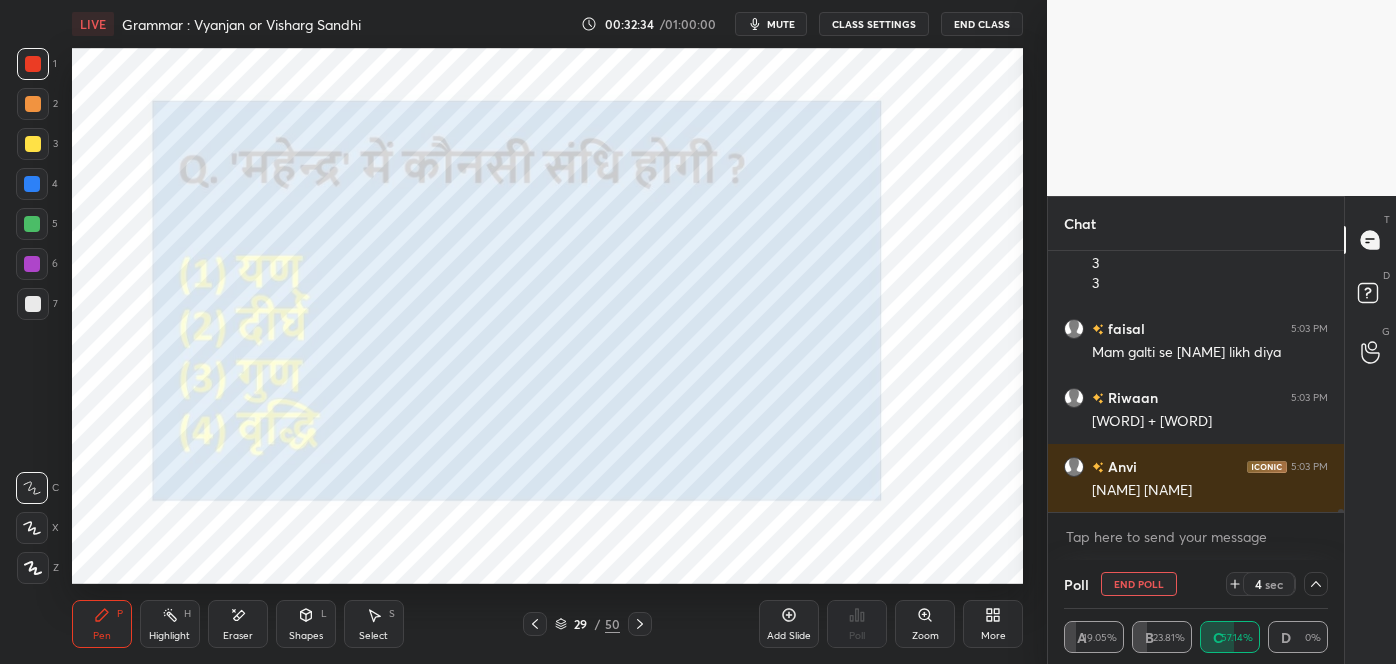 click 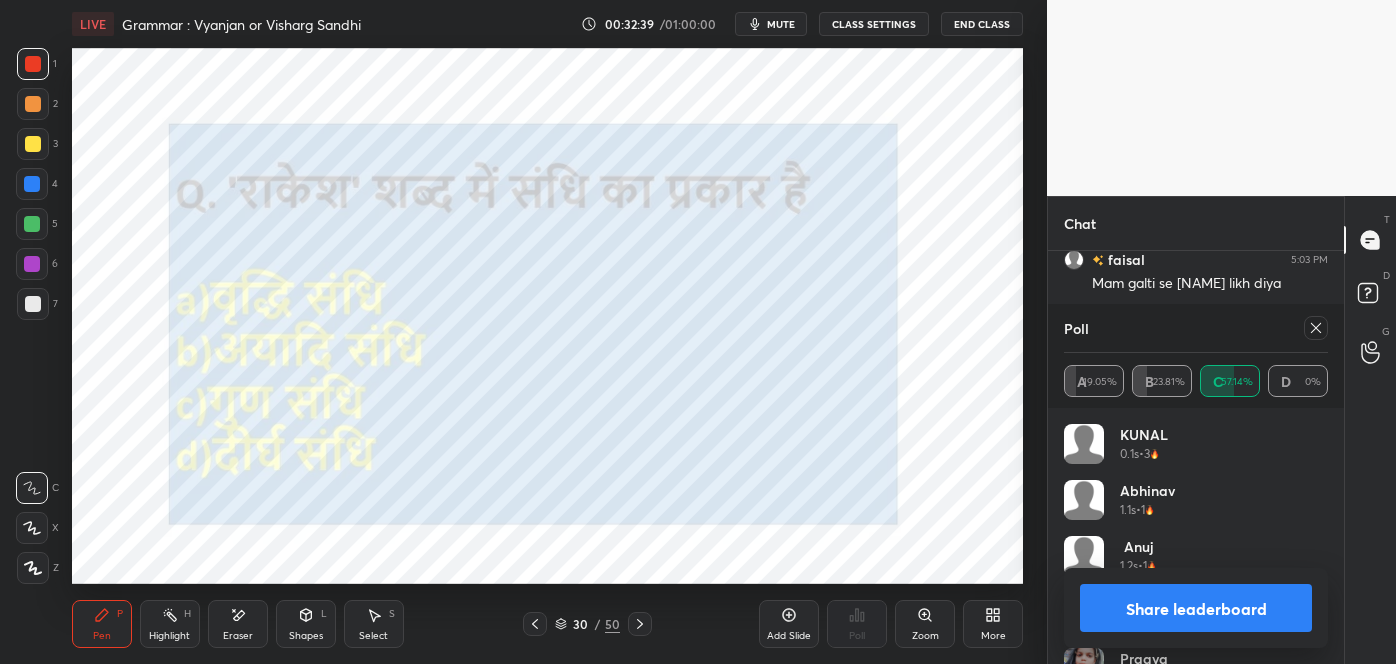 click 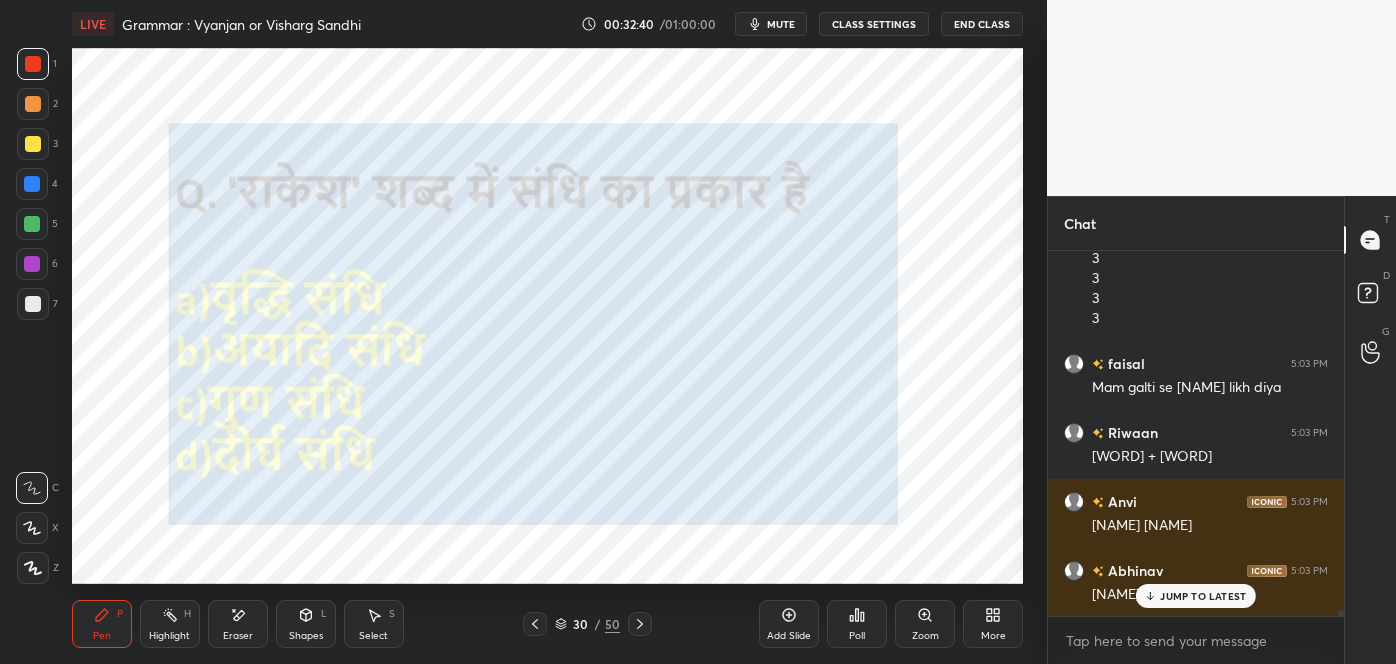 click on "JUMP TO LATEST" at bounding box center [1196, 596] 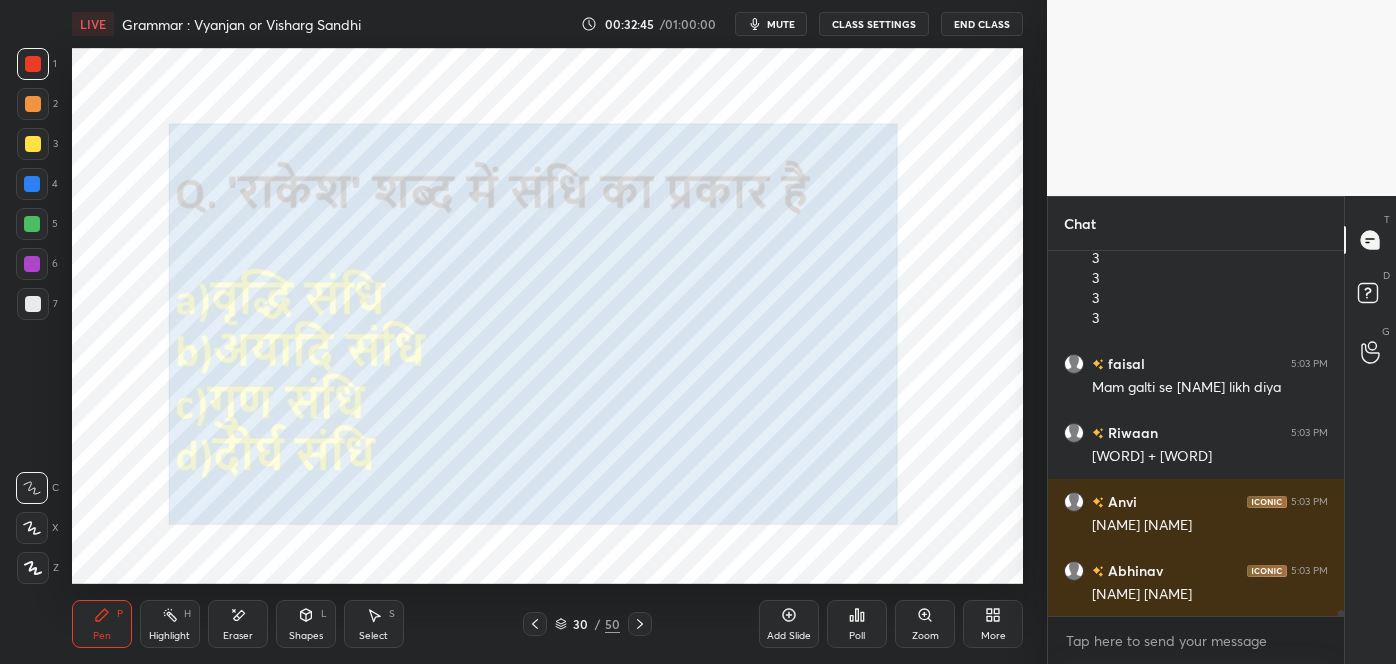 click on "Poll" at bounding box center [857, 624] 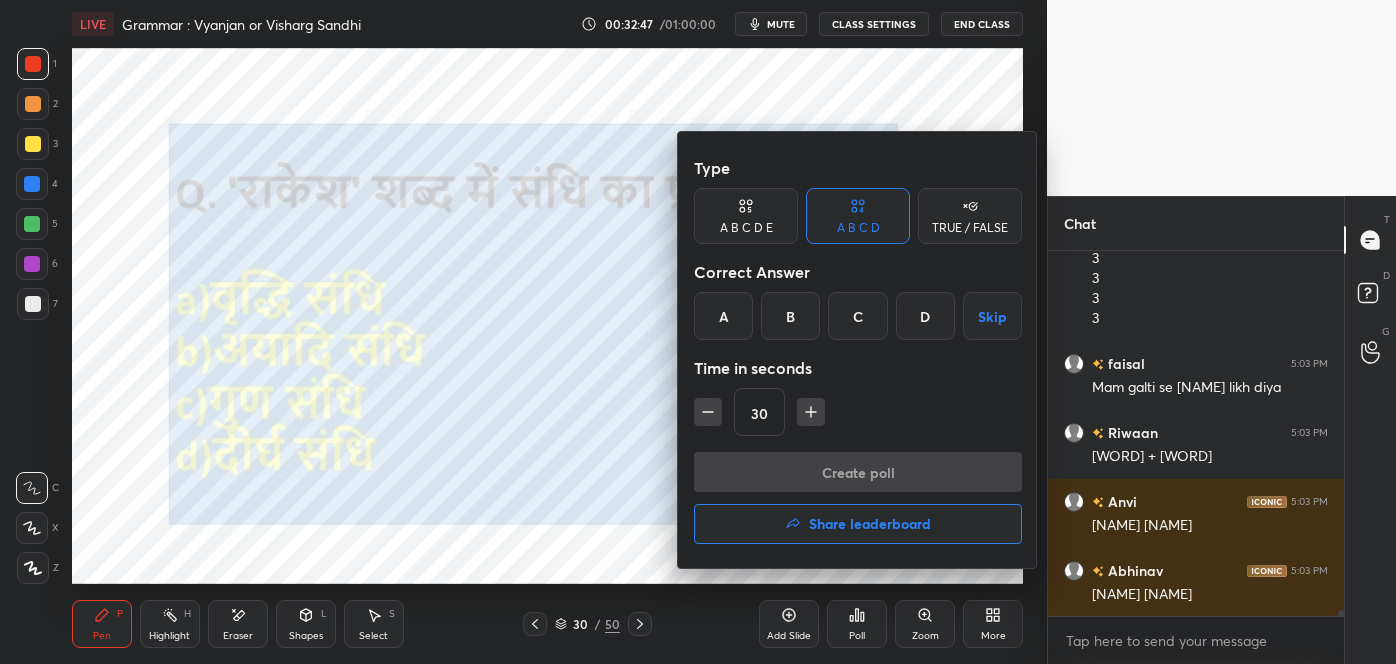 click on "C" at bounding box center (857, 316) 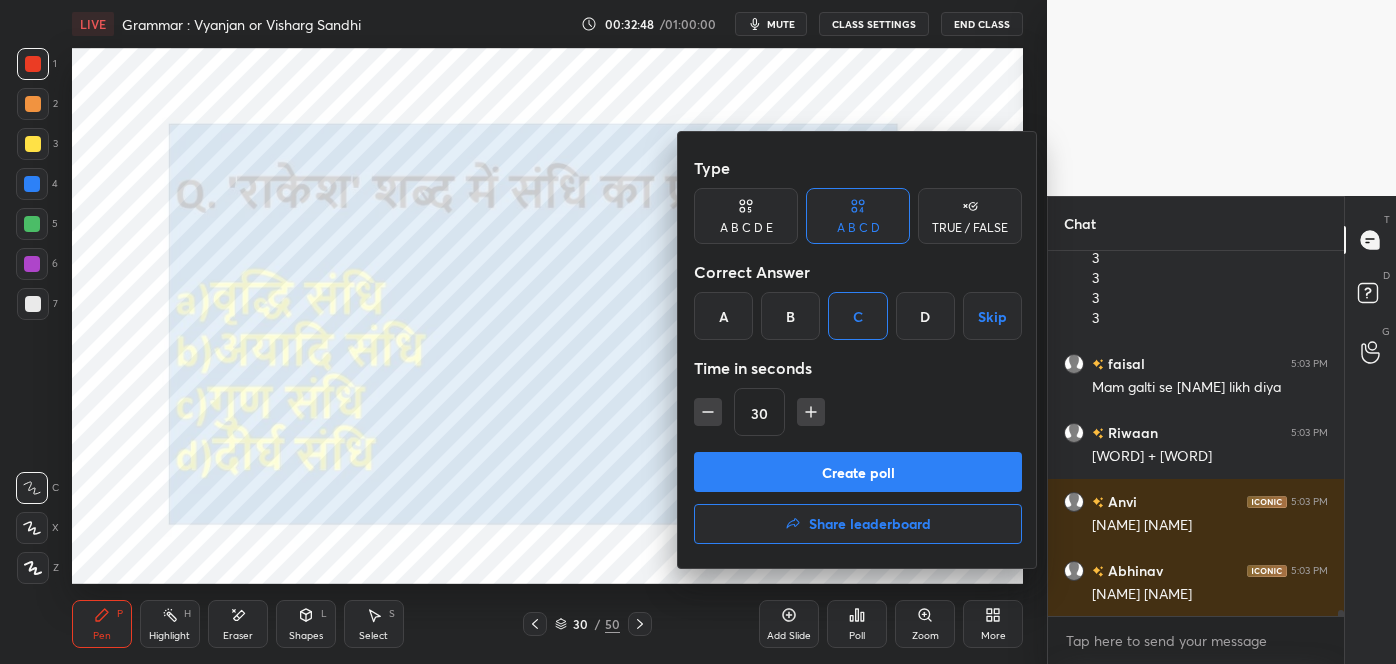 click on "Create poll" at bounding box center [858, 472] 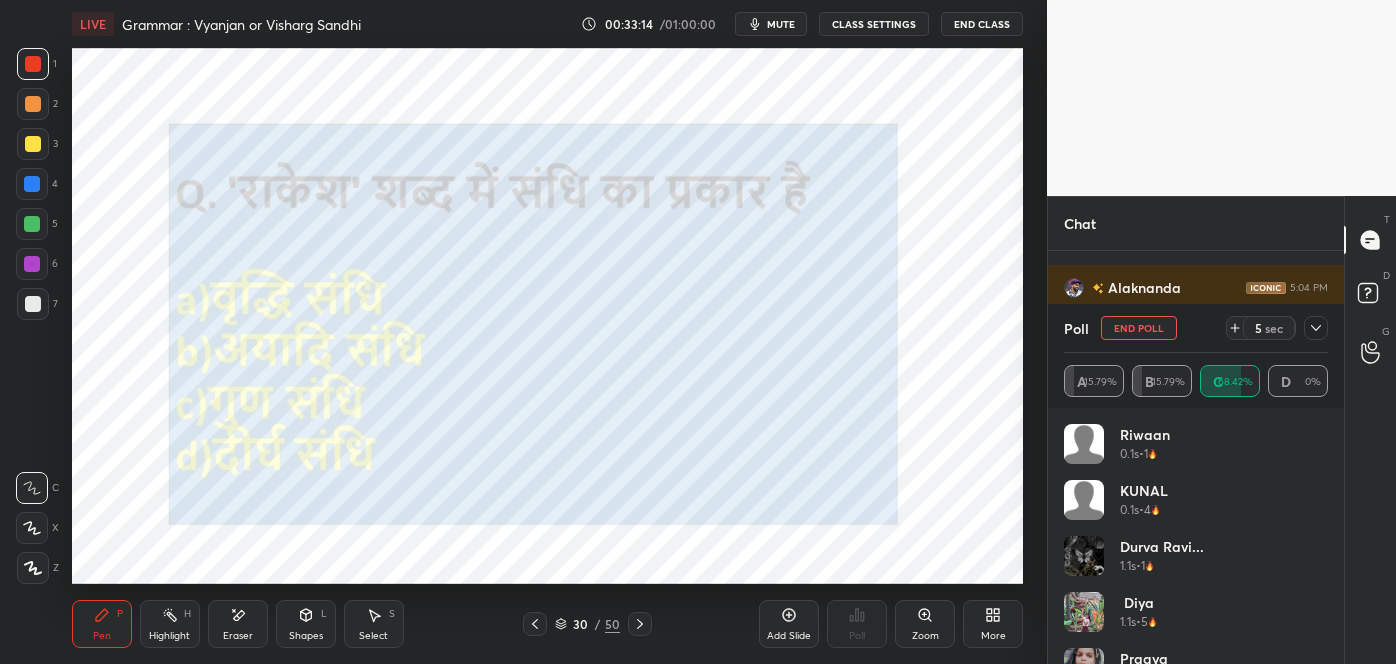 click 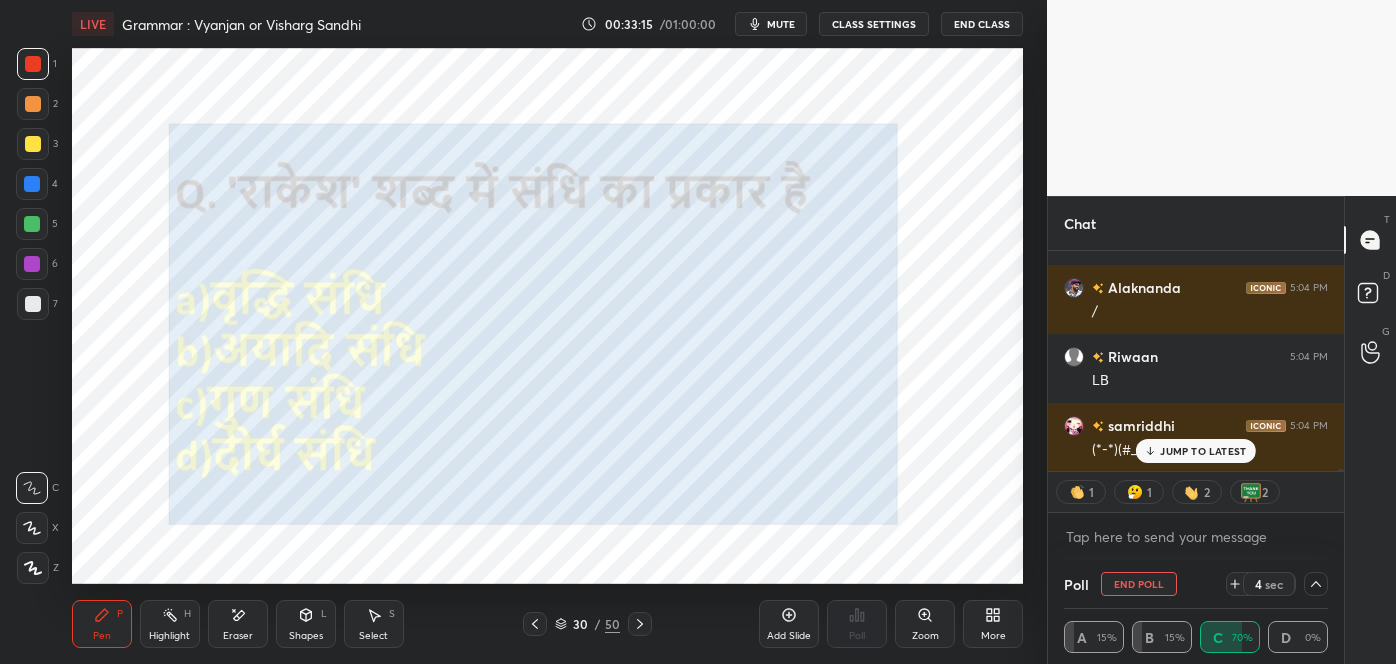 click on "JUMP TO LATEST" at bounding box center (1203, 451) 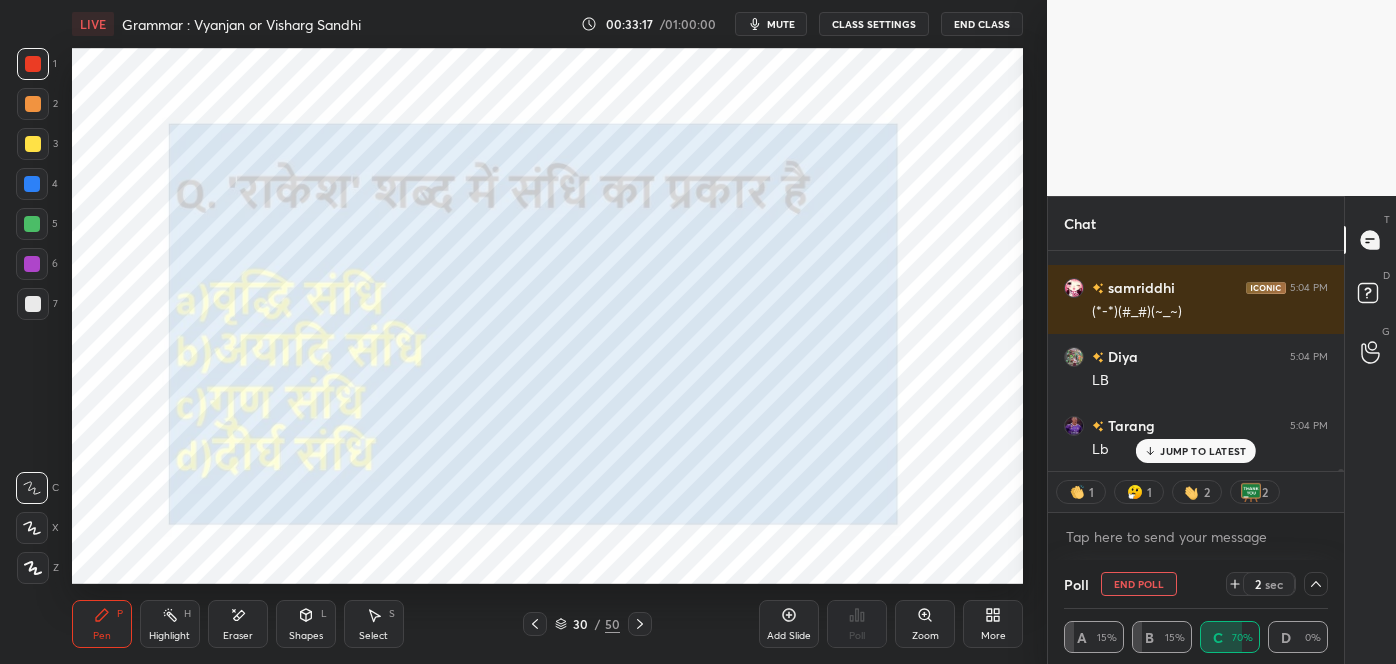 click 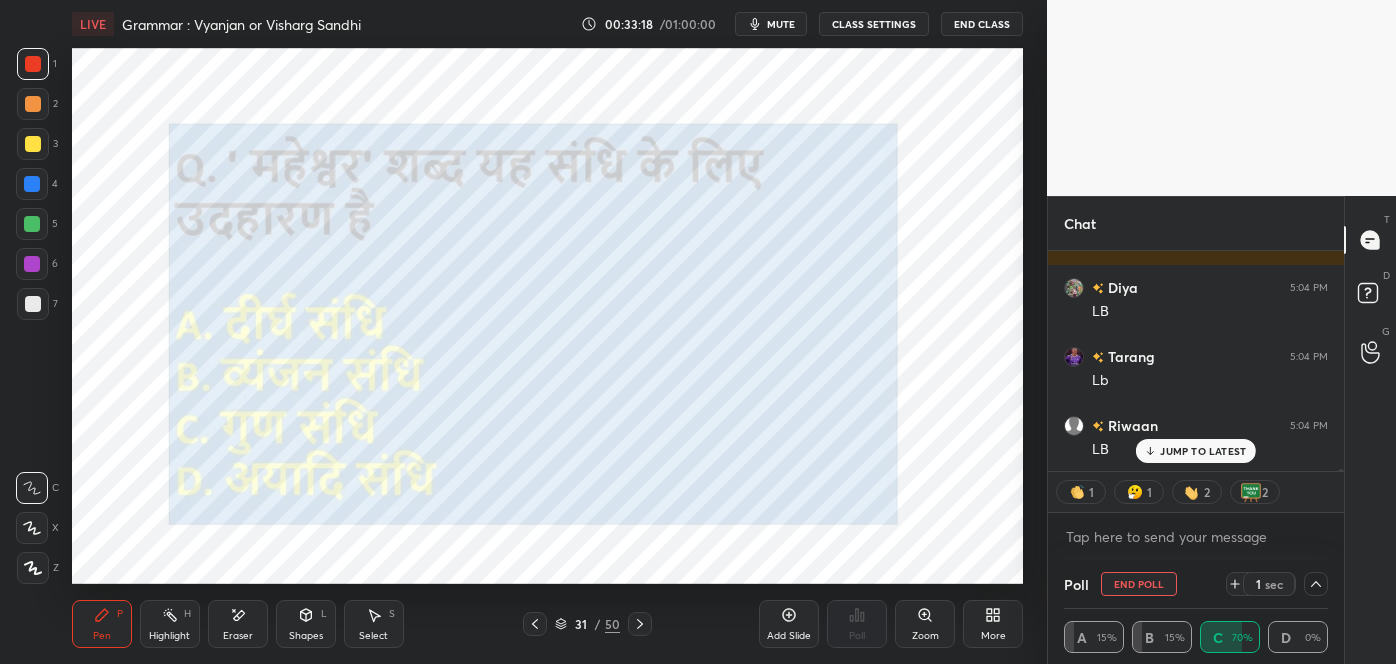 click 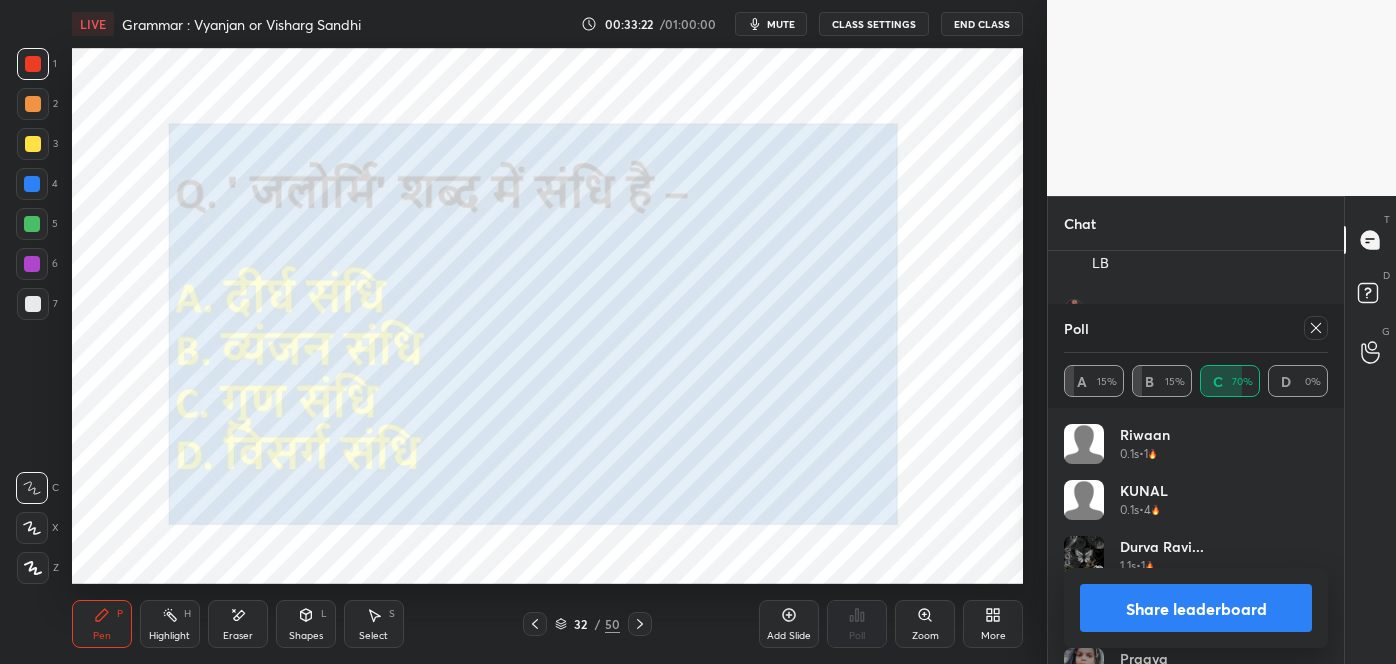 click 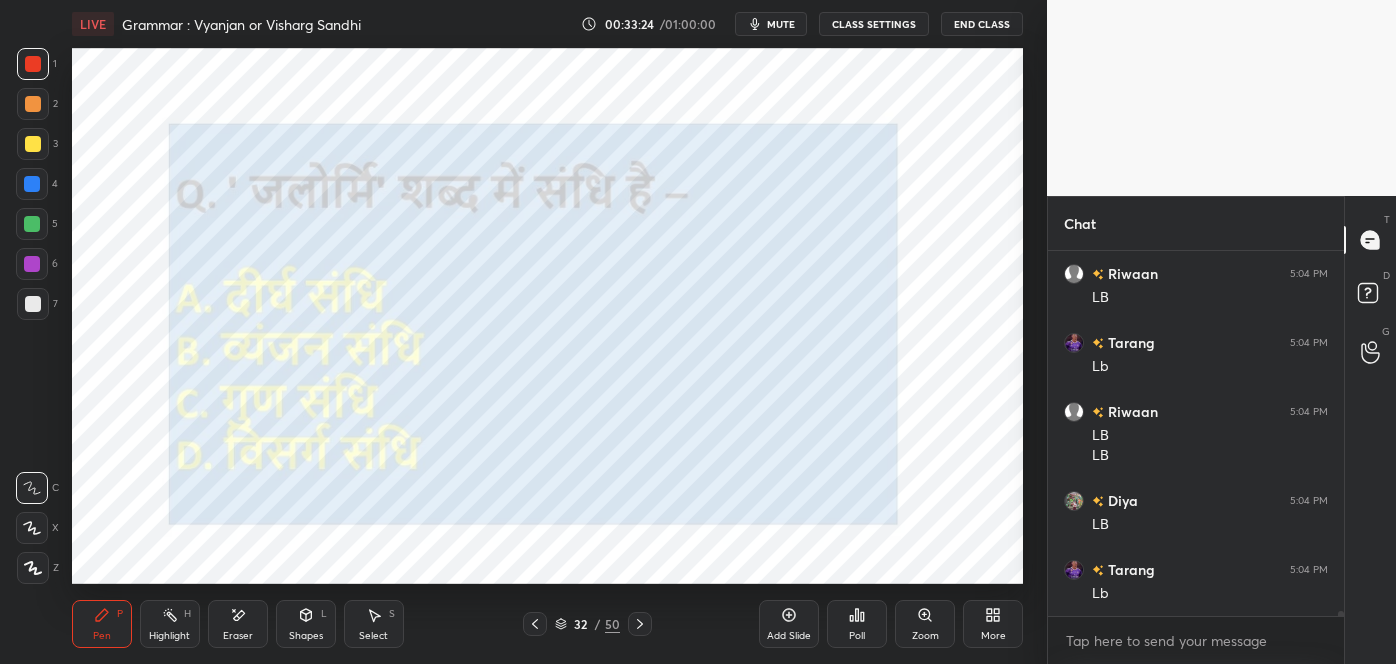 click on "Poll" at bounding box center [857, 624] 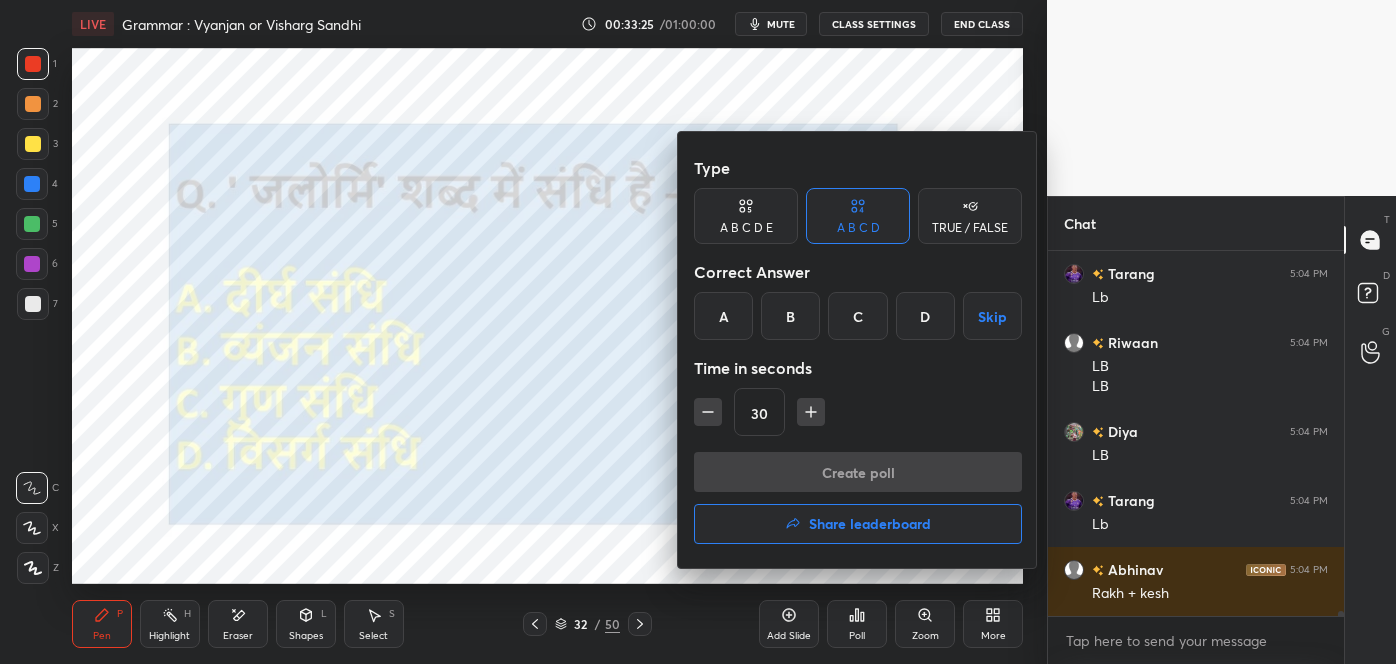click on "C" at bounding box center (857, 316) 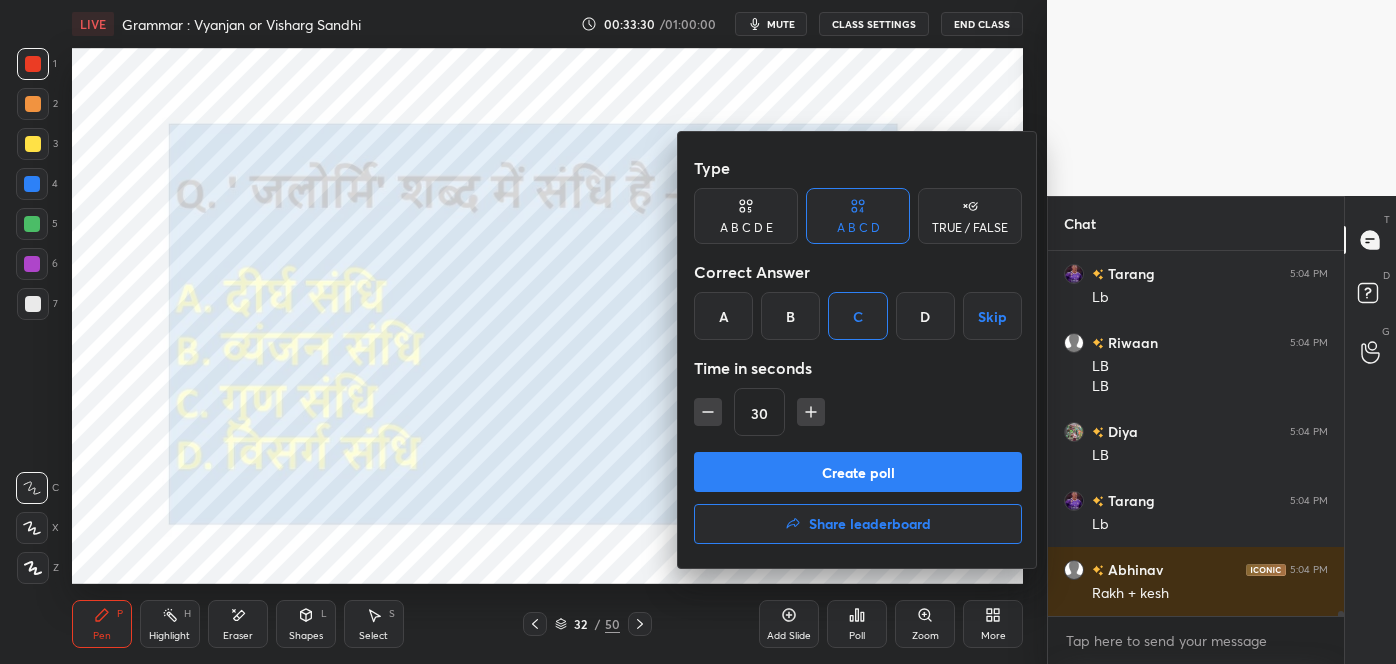 click on "Create poll" at bounding box center (858, 472) 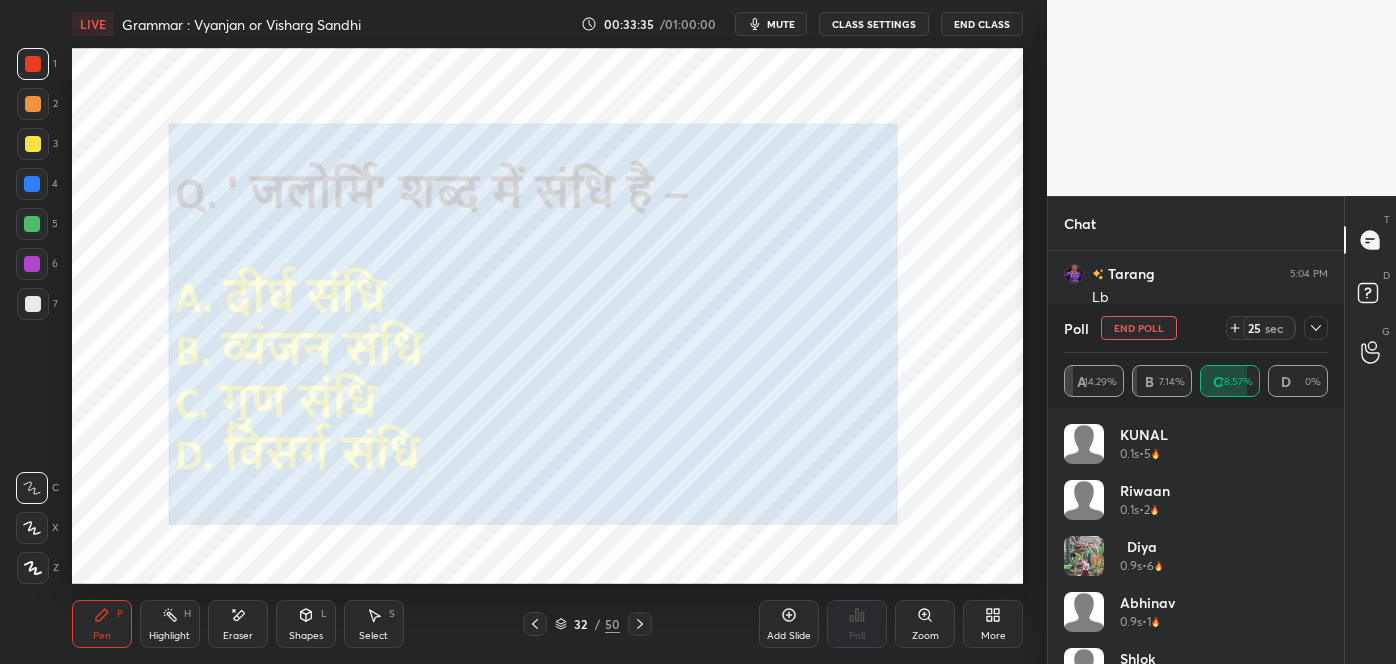 click 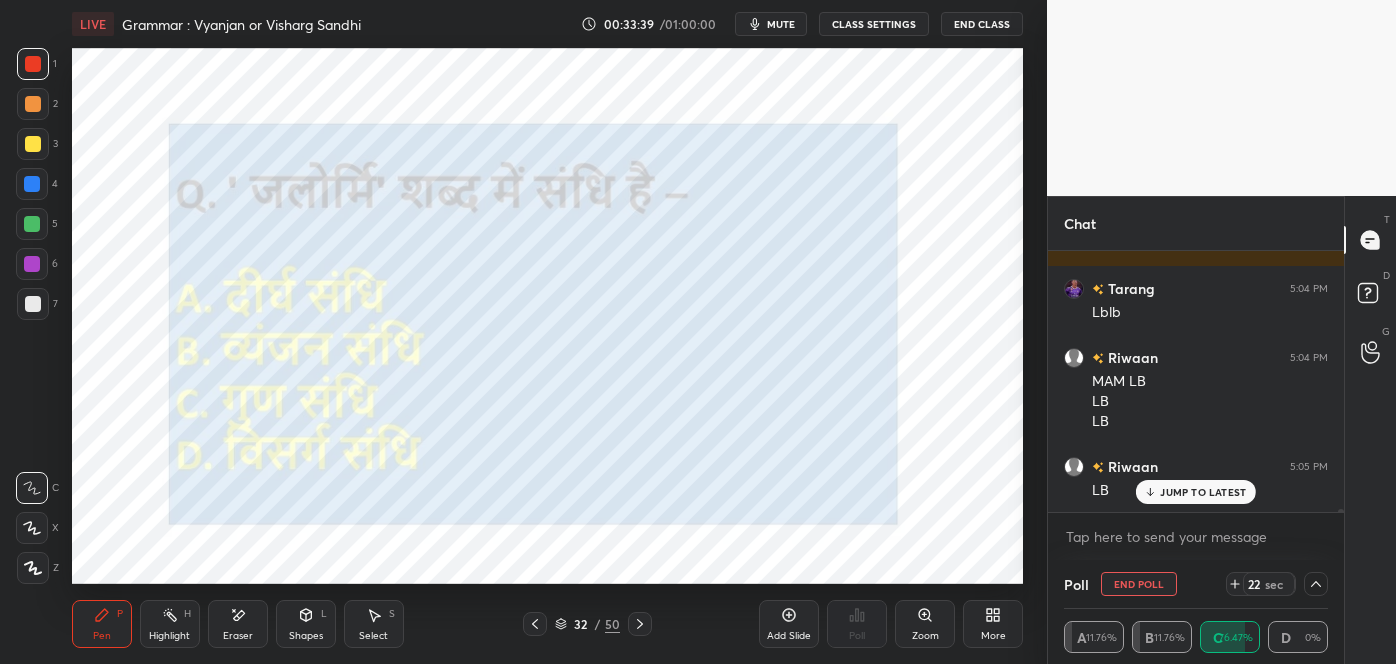 click 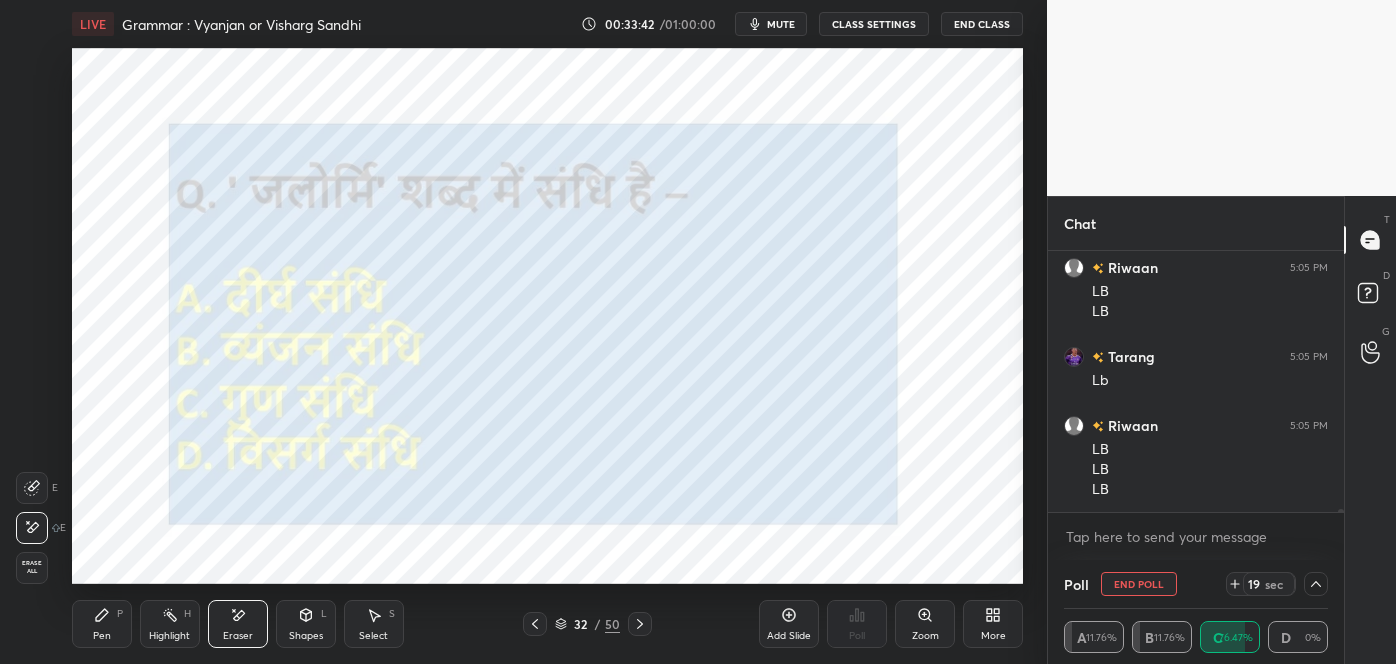 click on "Pen" at bounding box center (102, 636) 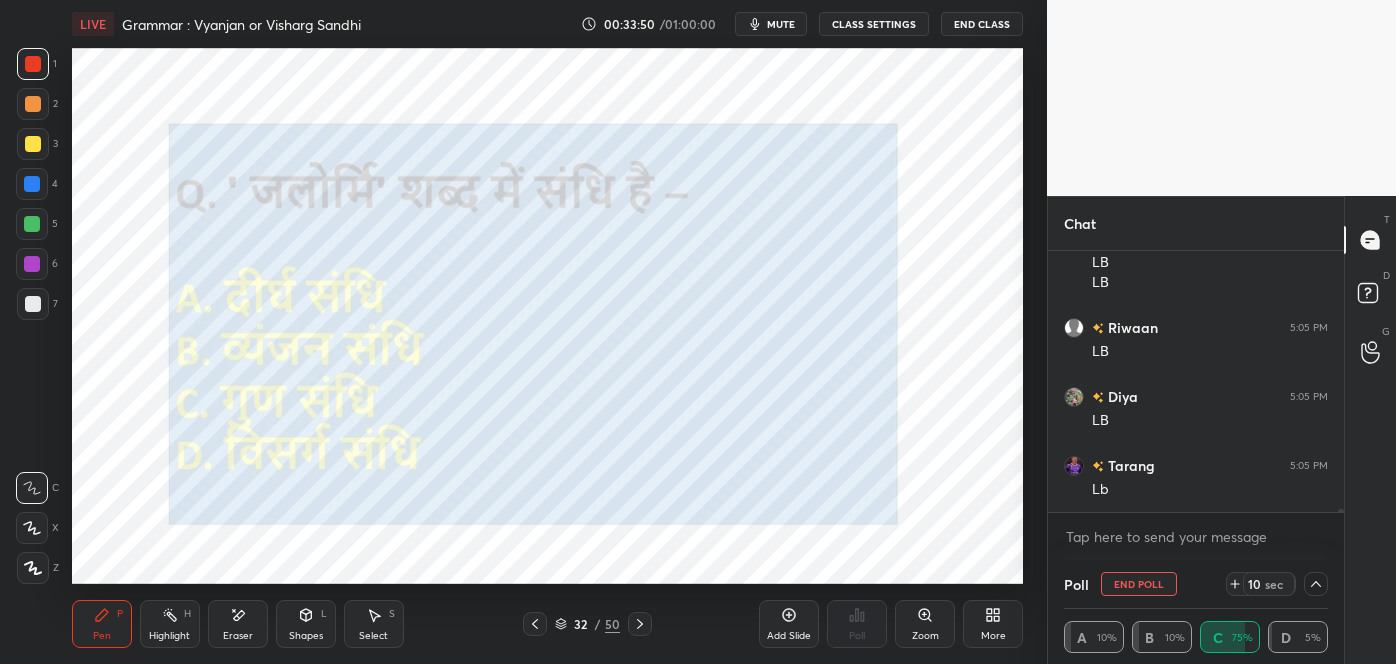 click 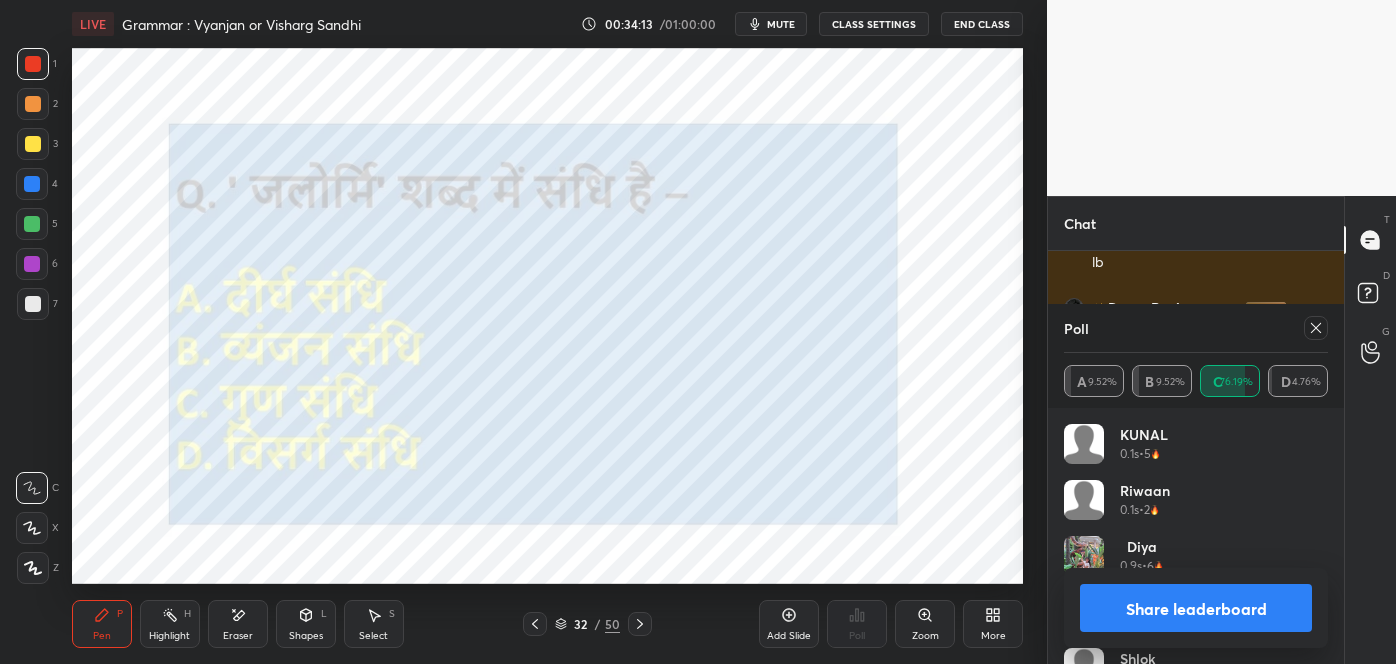 click 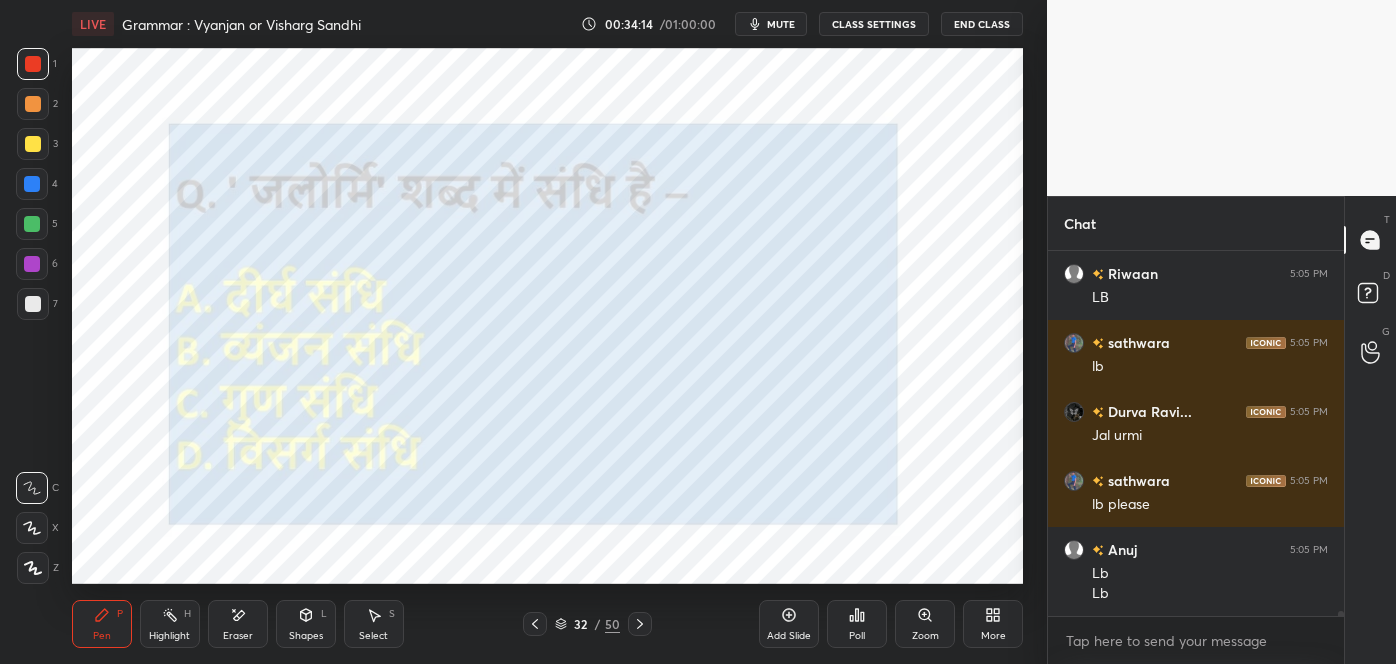 click on "Poll" at bounding box center [857, 624] 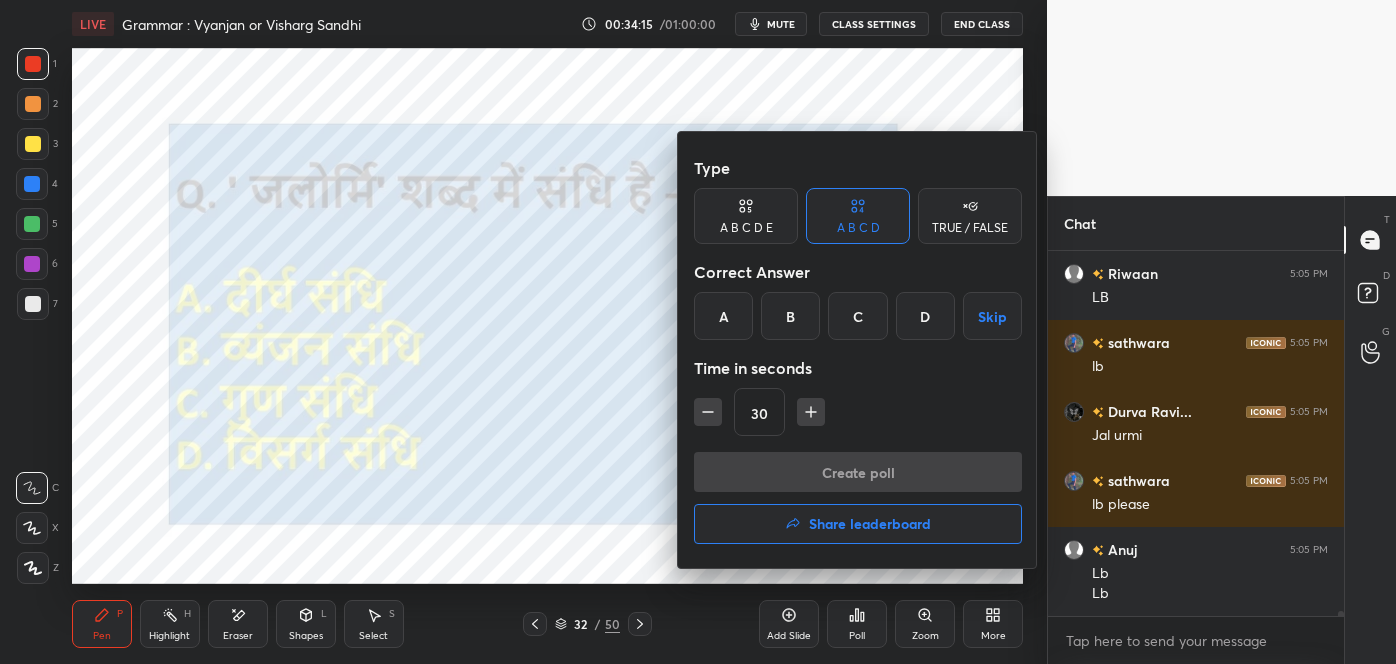 click on "Share leaderboard" at bounding box center [870, 524] 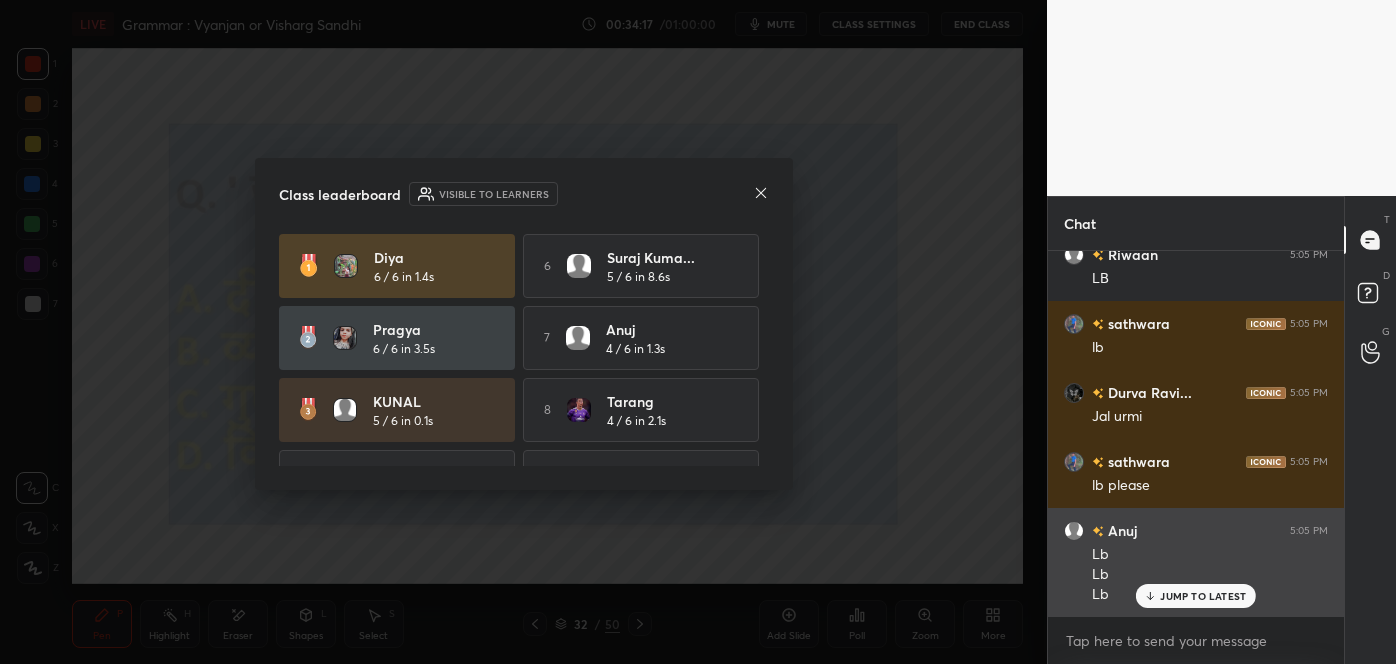 click on "JUMP TO LATEST" at bounding box center (1203, 596) 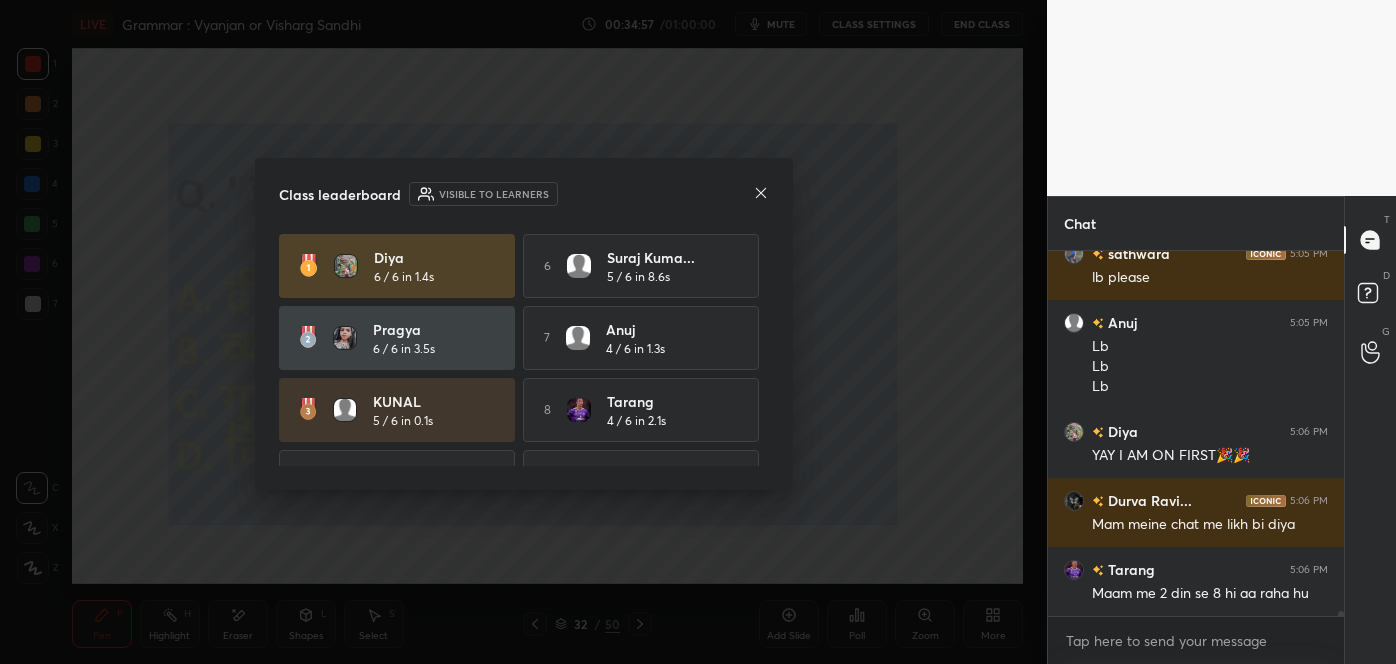 scroll, scrollTop: 24322, scrollLeft: 0, axis: vertical 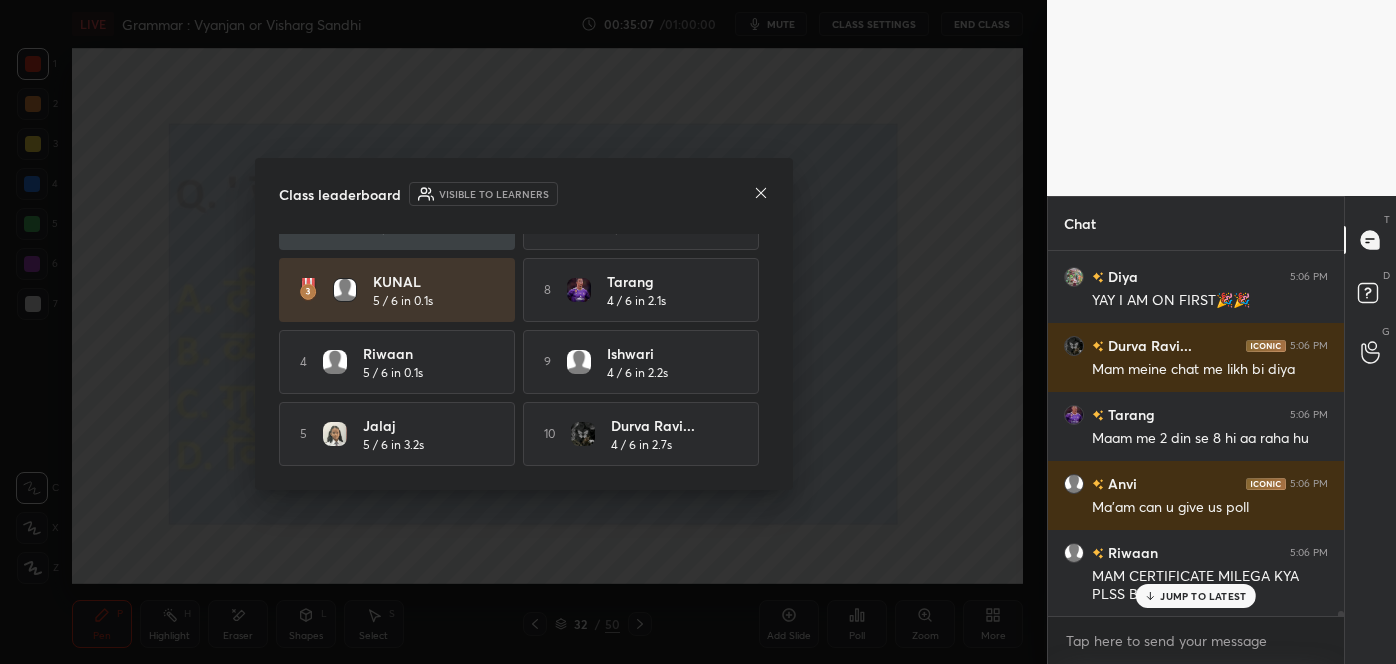 click on "JUMP TO LATEST" at bounding box center (1203, 596) 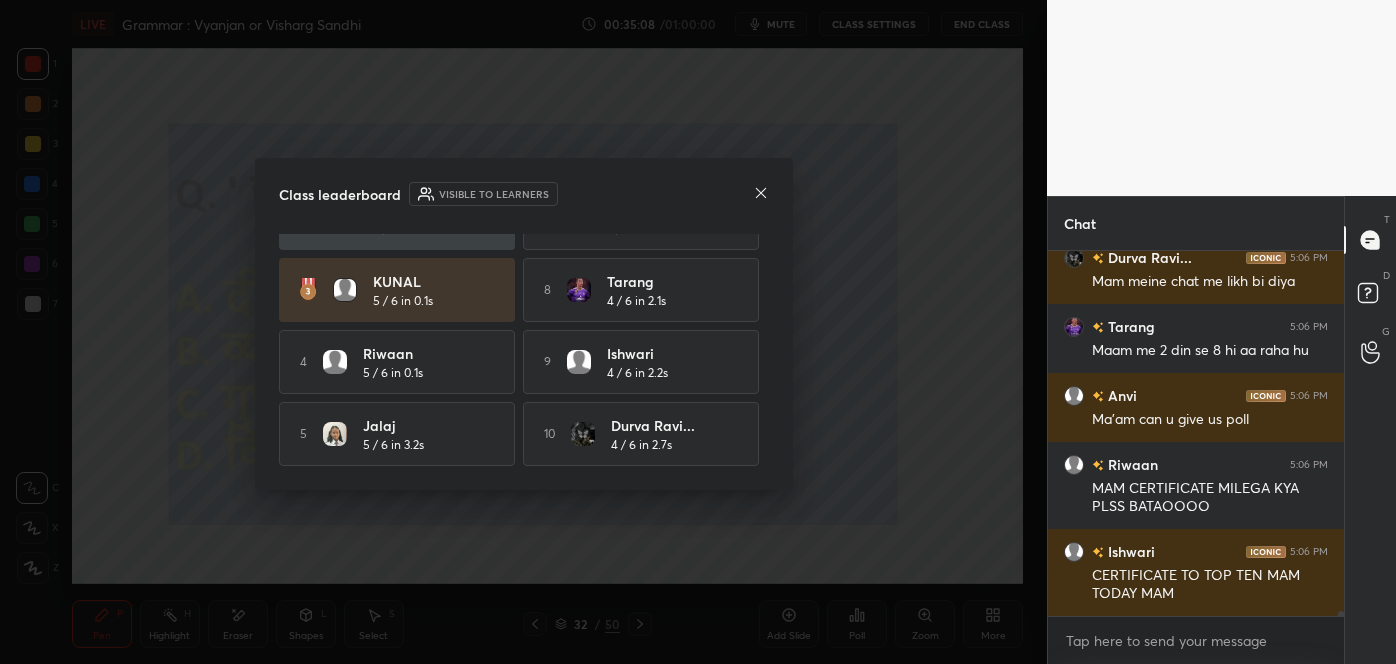 scroll, scrollTop: 24565, scrollLeft: 0, axis: vertical 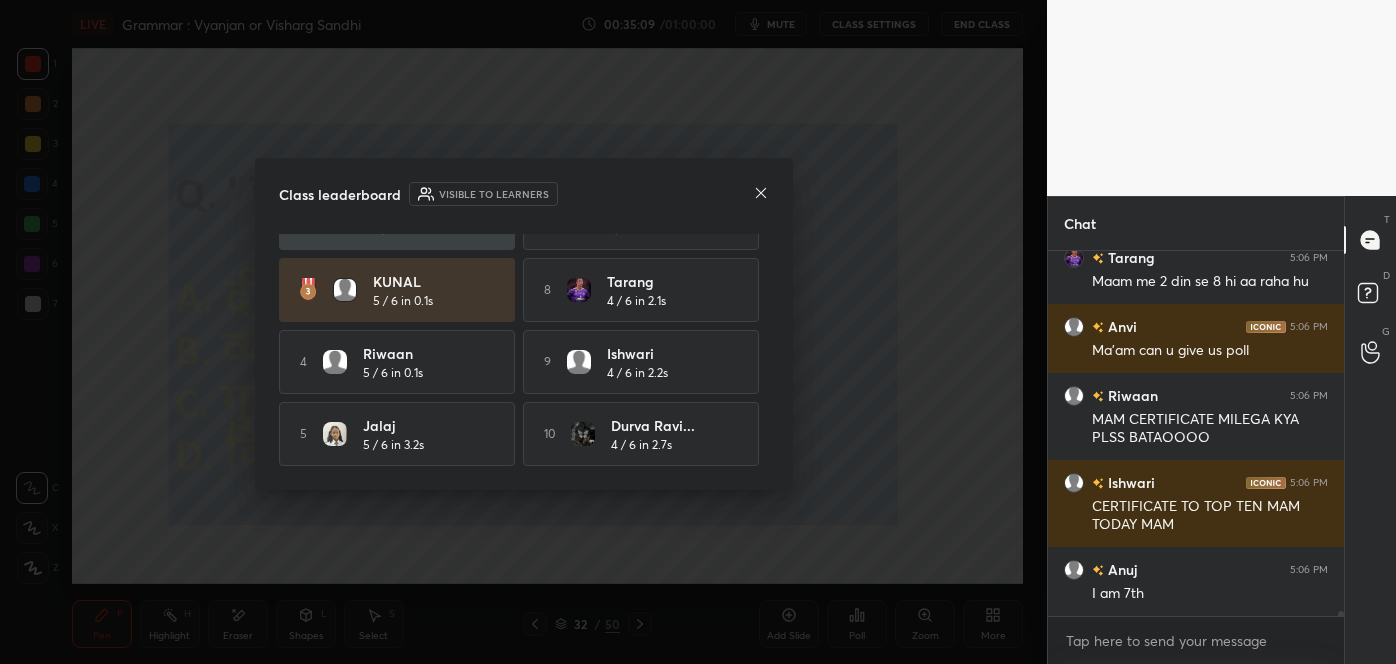 click at bounding box center [761, 194] 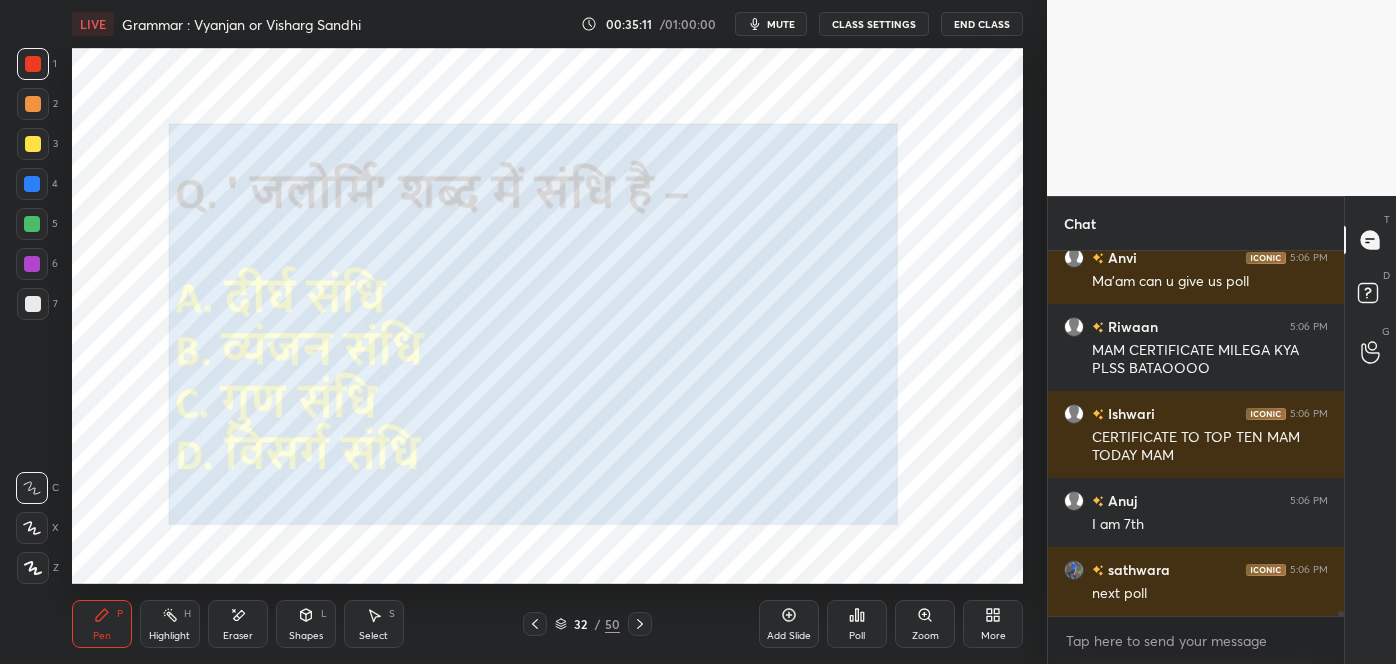 click 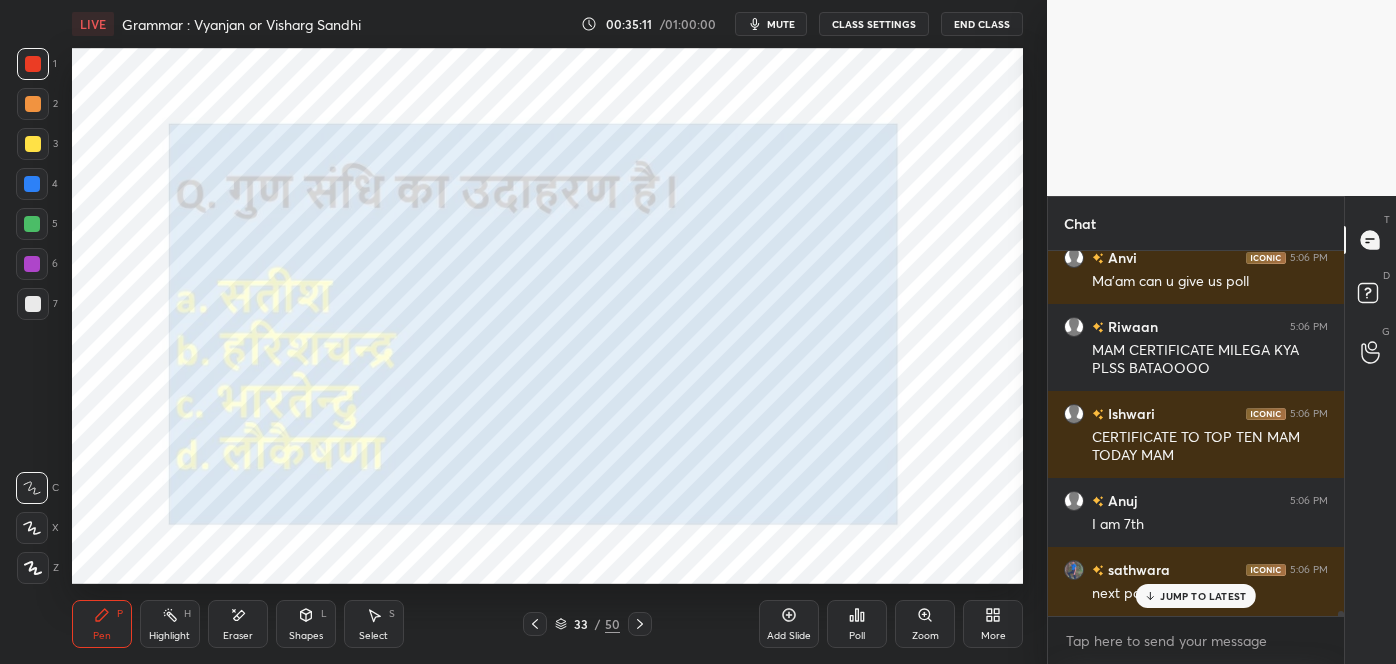 scroll, scrollTop: 24720, scrollLeft: 0, axis: vertical 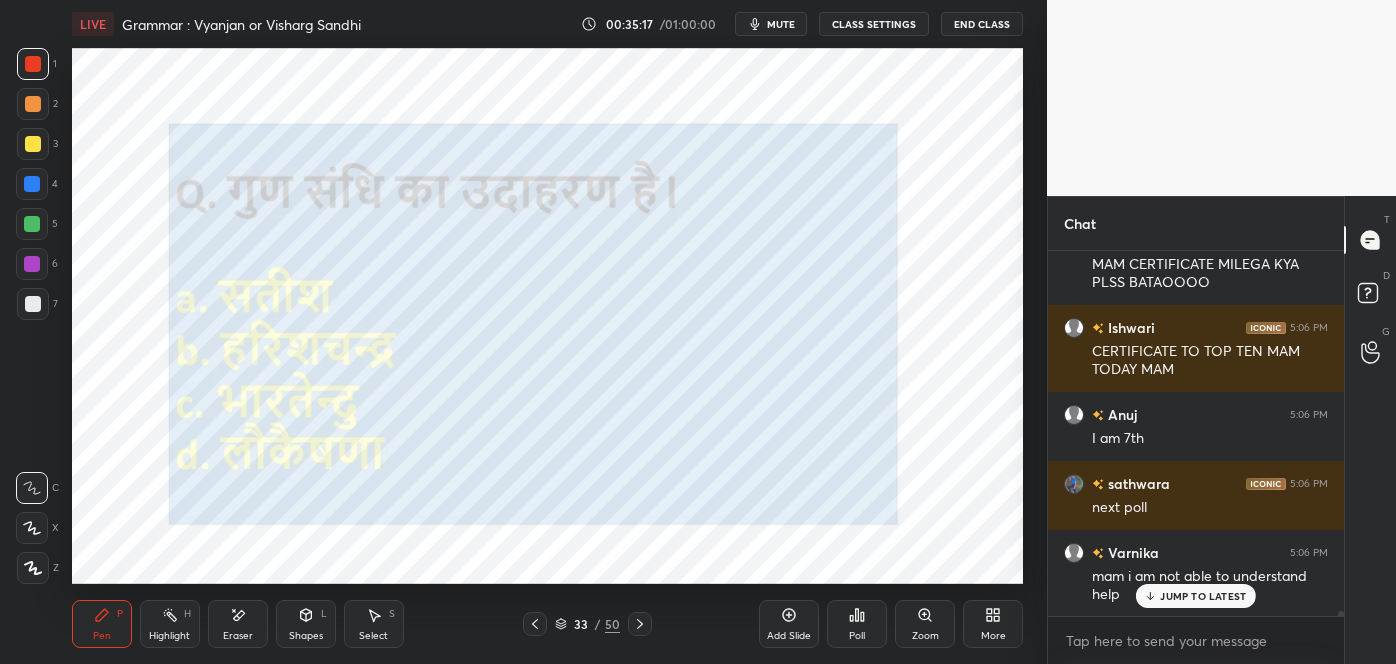 click on "JUMP TO LATEST" at bounding box center [1196, 596] 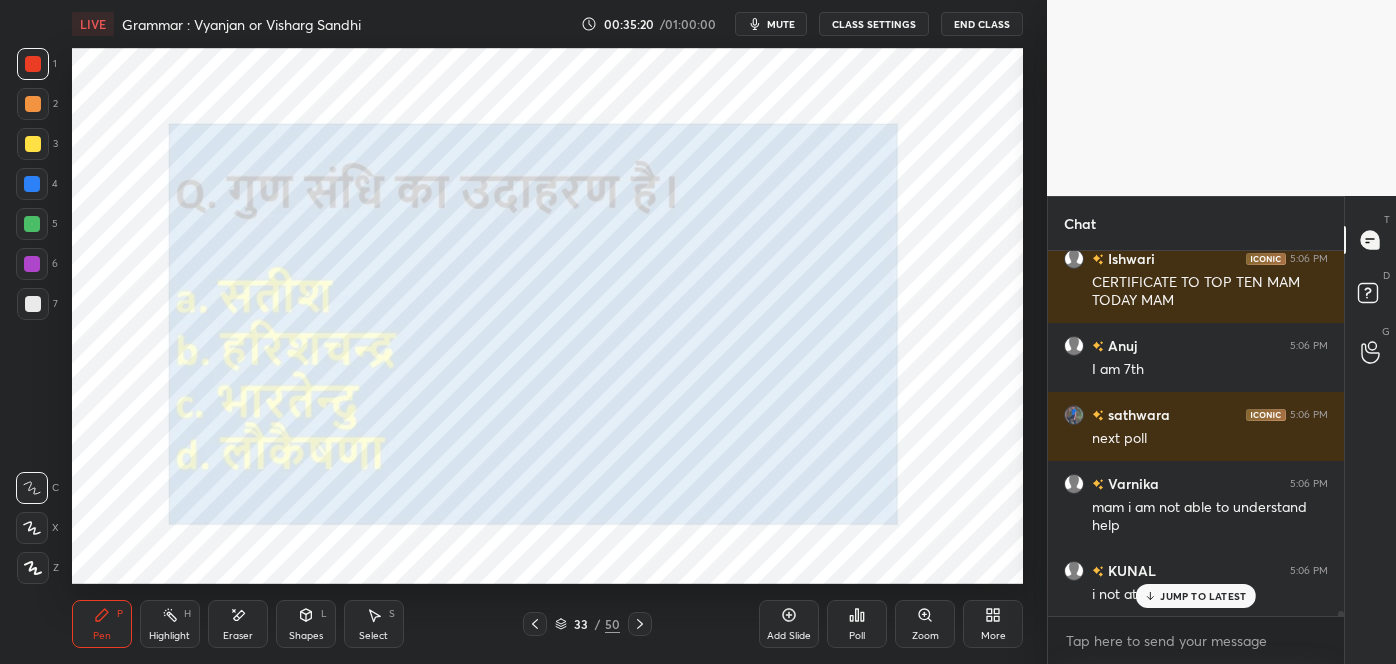 click on "JUMP TO LATEST" at bounding box center [1203, 596] 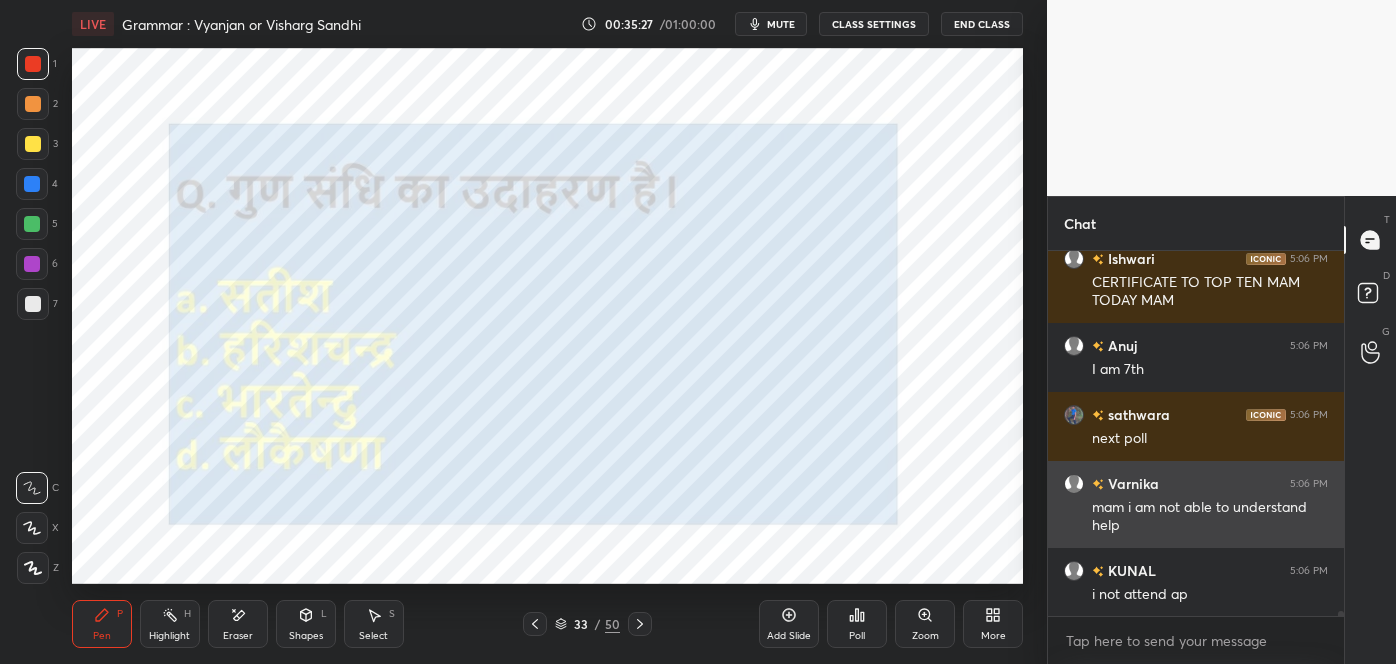click on "Varnika" at bounding box center (1131, 483) 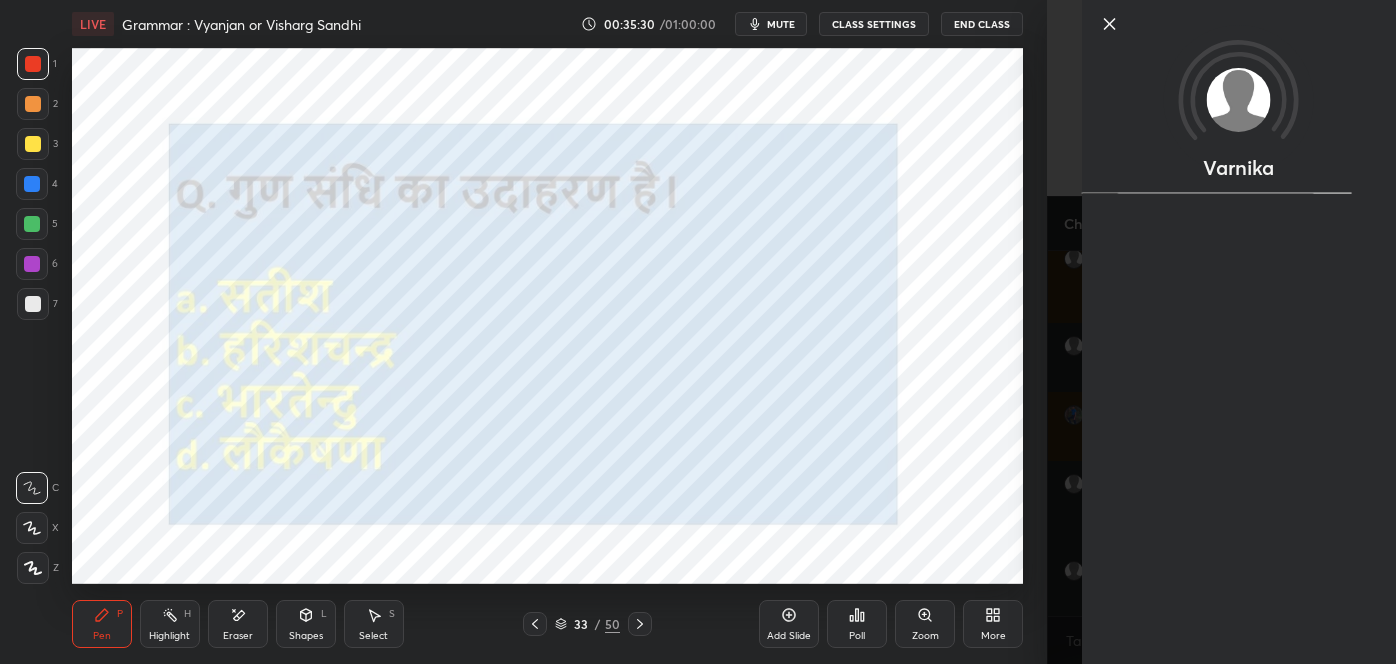 scroll, scrollTop: 24858, scrollLeft: 0, axis: vertical 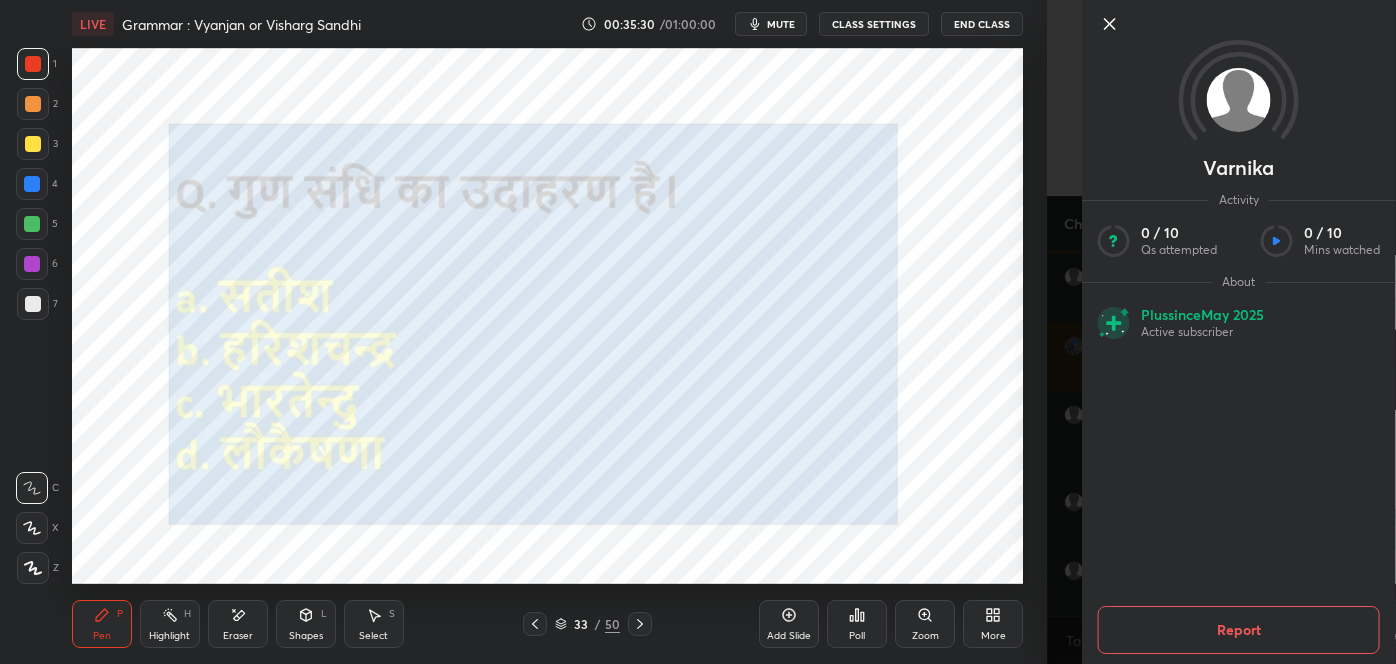 click 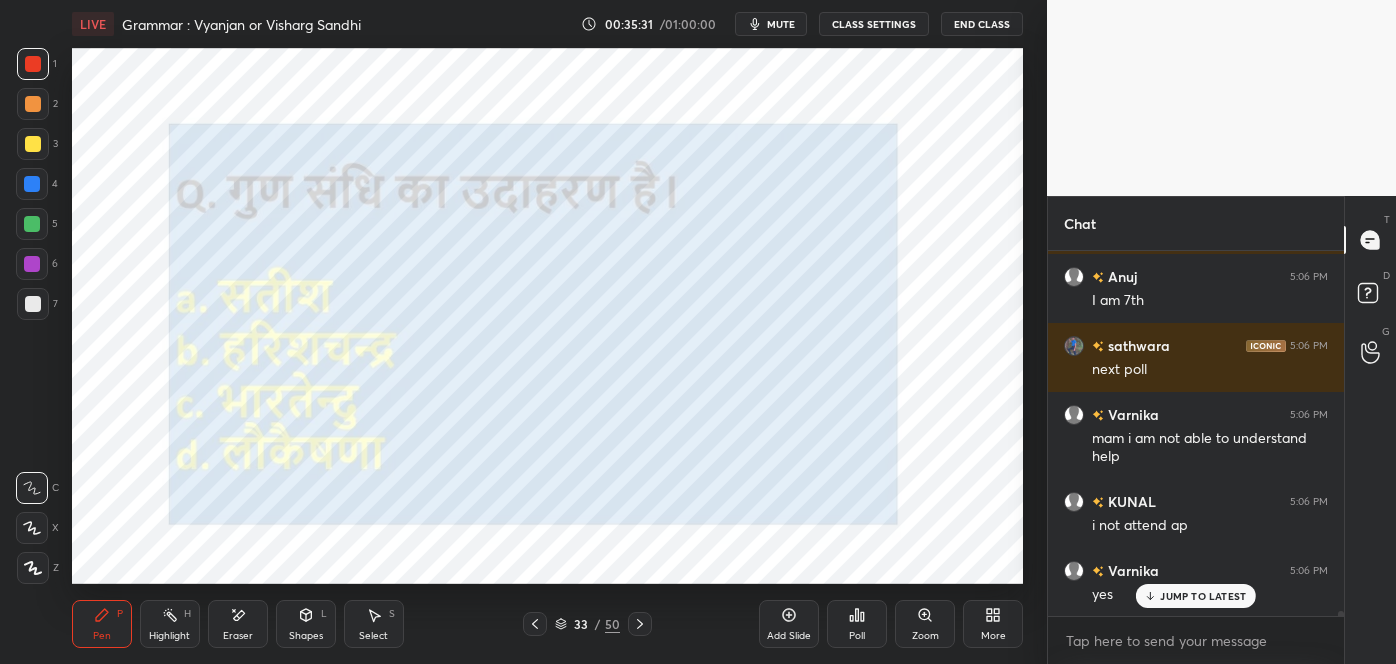 click on "JUMP TO LATEST" at bounding box center [1203, 596] 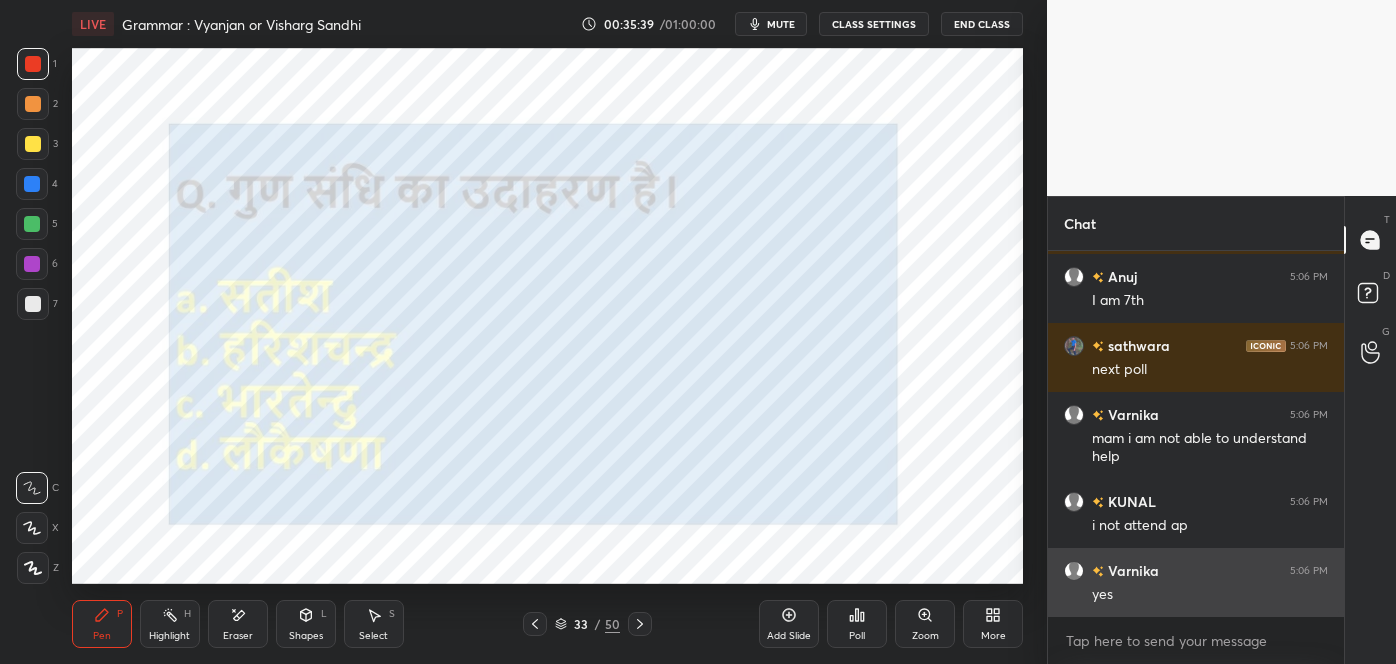 click on "Varnika" at bounding box center [1131, 570] 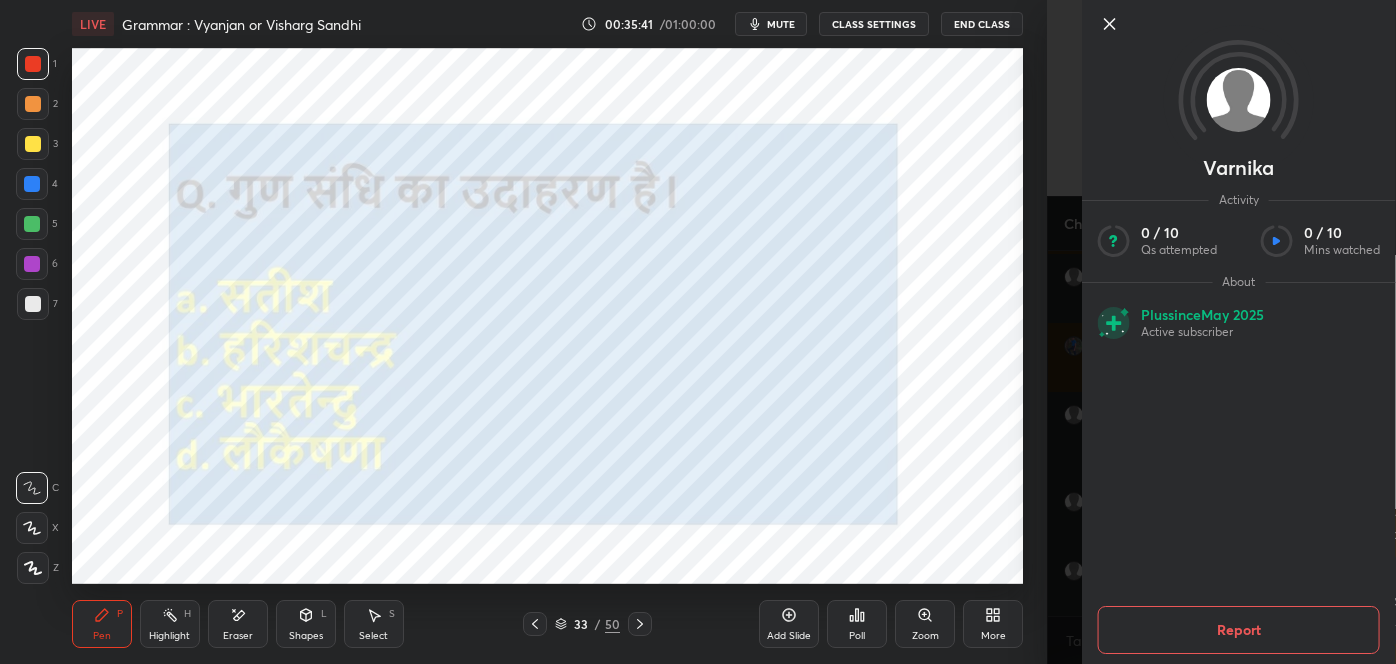 click 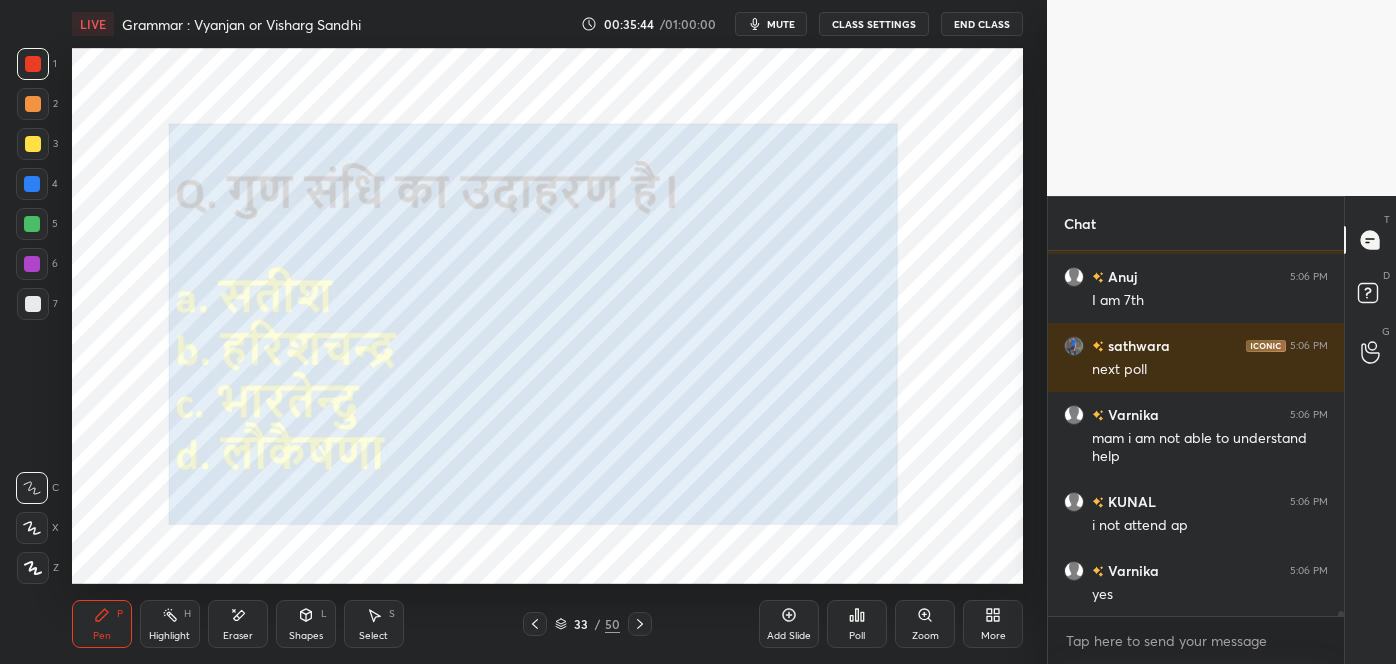 scroll, scrollTop: 24928, scrollLeft: 0, axis: vertical 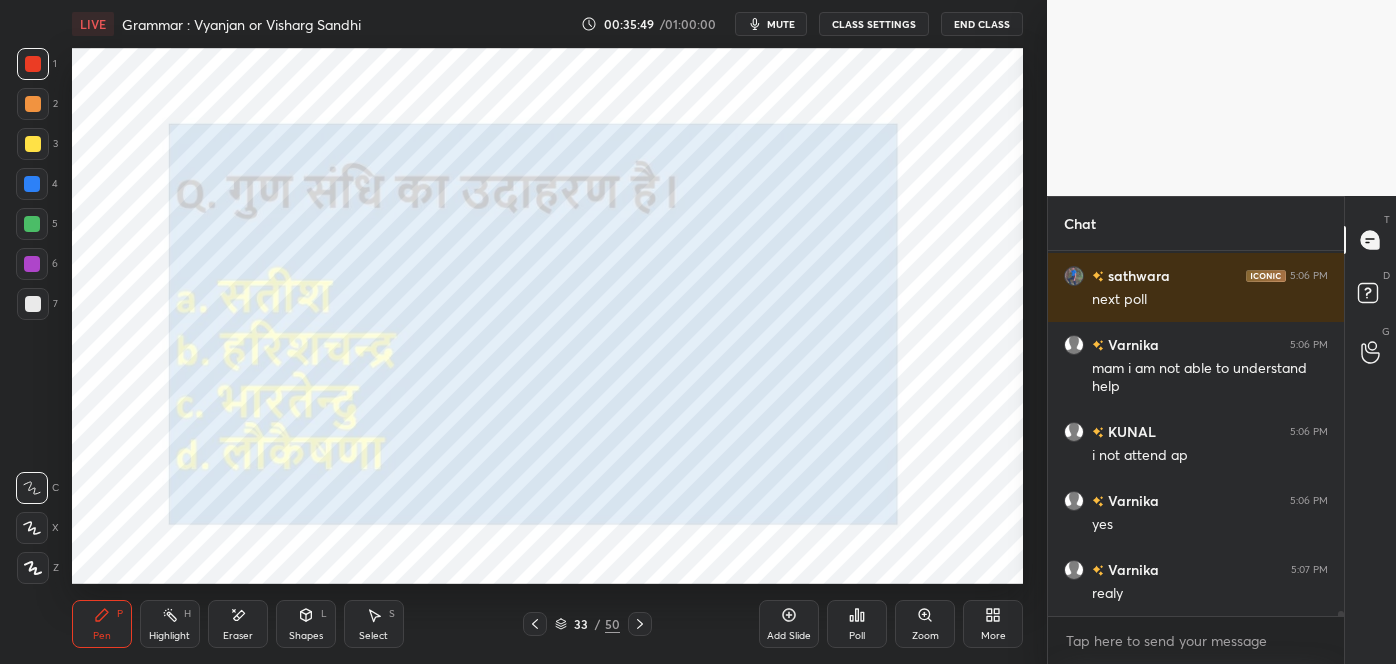click on "Eraser" at bounding box center [238, 624] 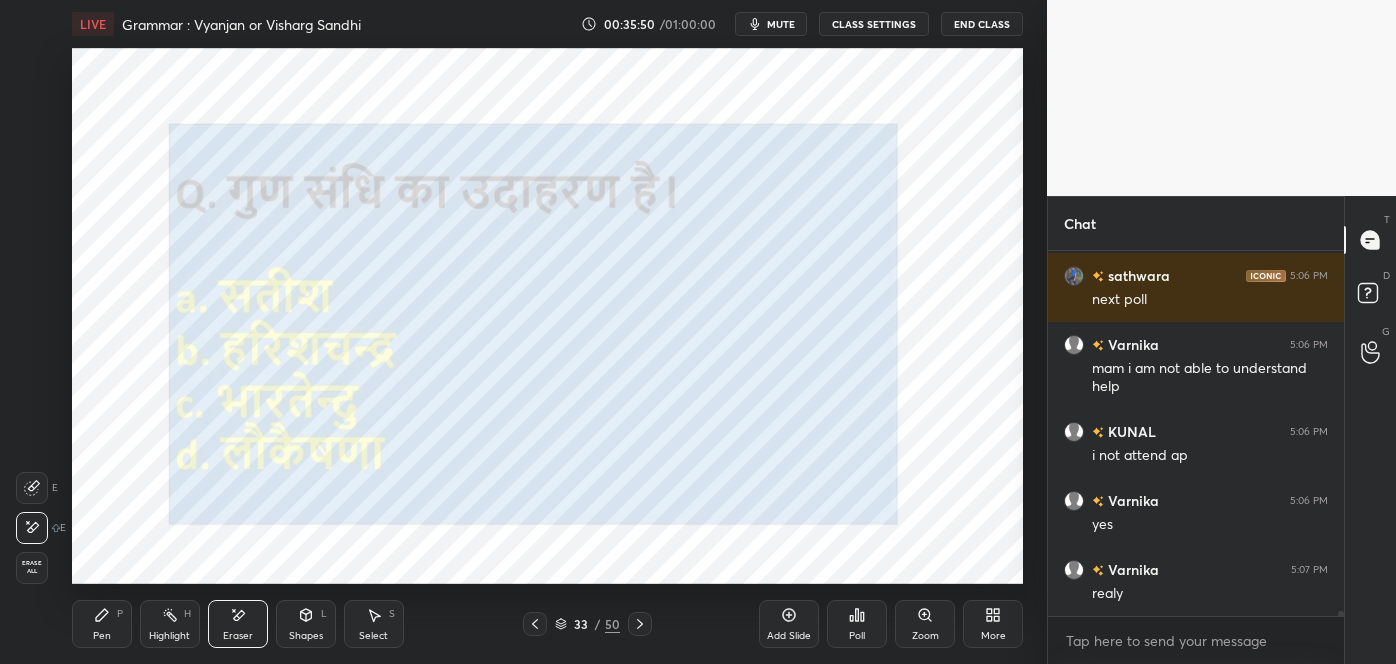 scroll, scrollTop: 24997, scrollLeft: 0, axis: vertical 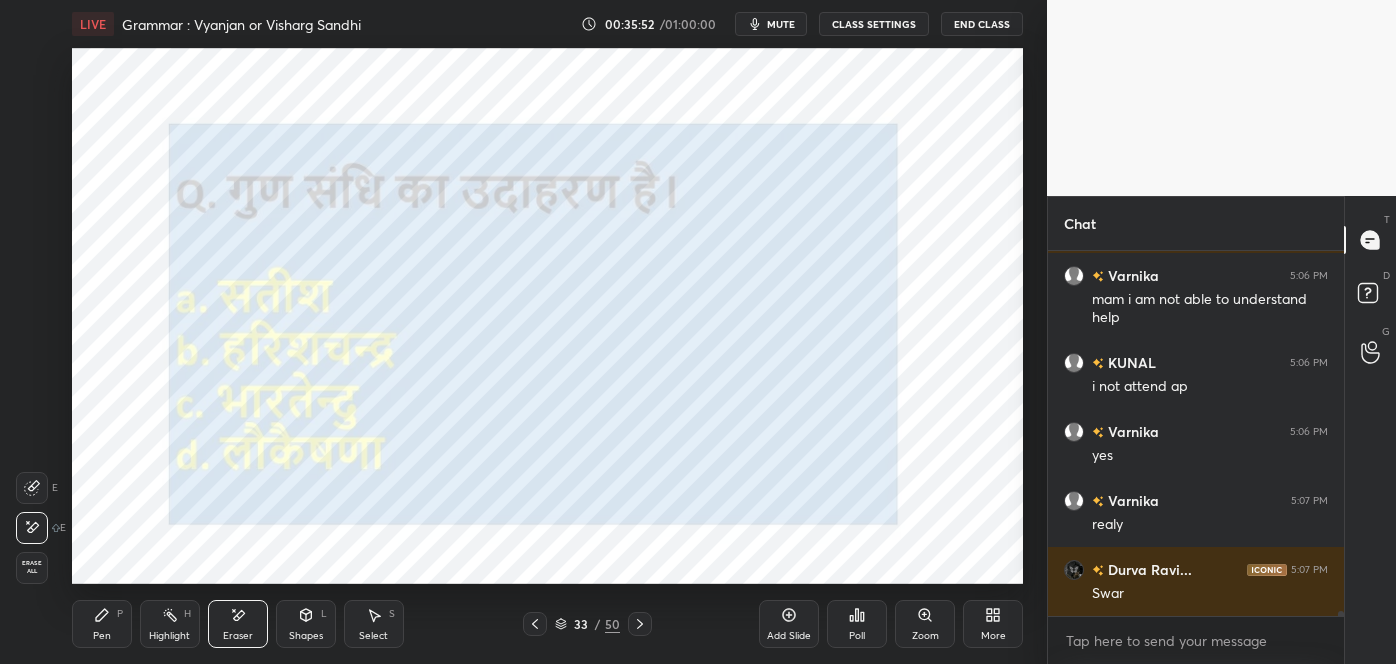 click on "P" at bounding box center [120, 614] 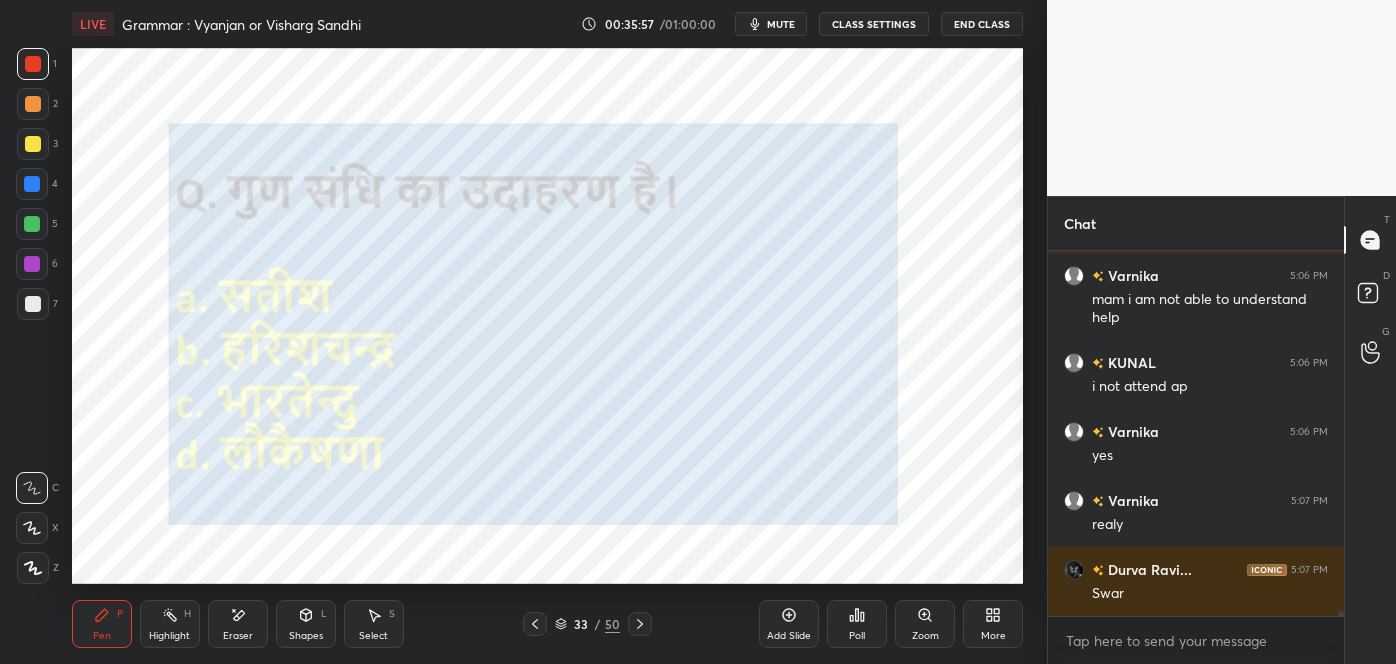 scroll, scrollTop: 25066, scrollLeft: 0, axis: vertical 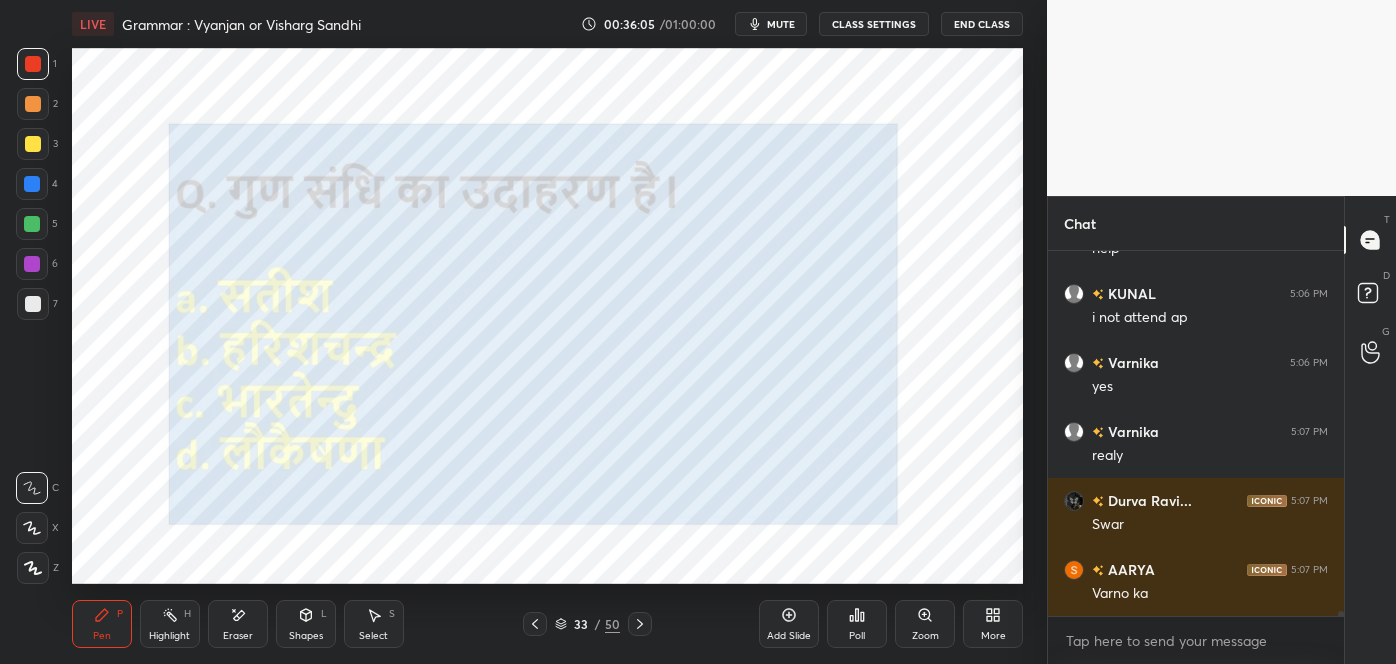 click on "Eraser" at bounding box center (238, 624) 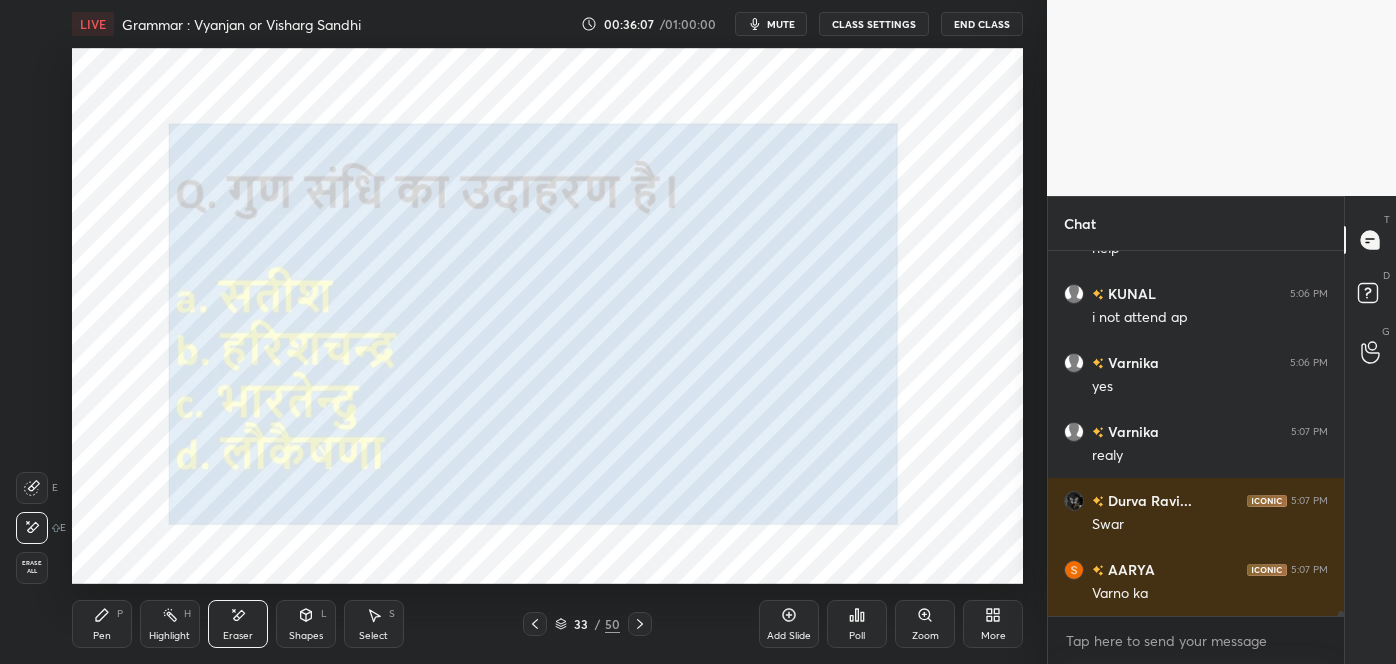 scroll, scrollTop: 25135, scrollLeft: 0, axis: vertical 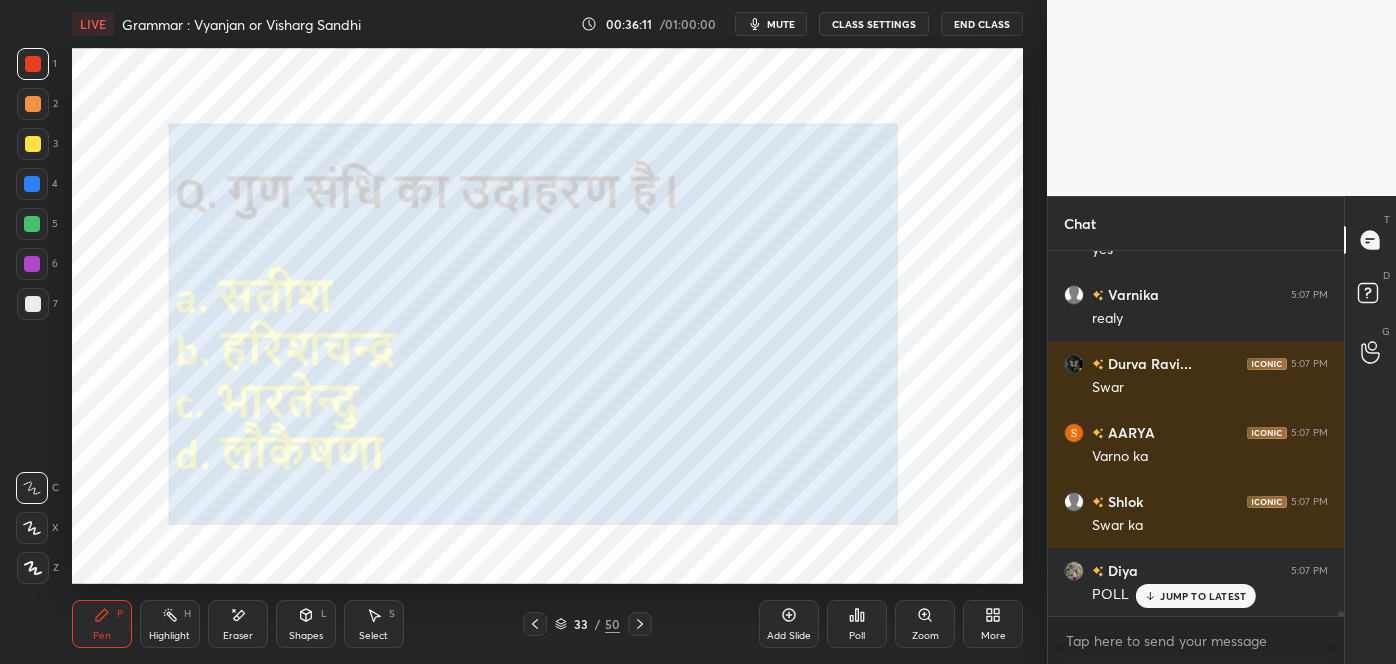 click on "JUMP TO LATEST" at bounding box center (1203, 596) 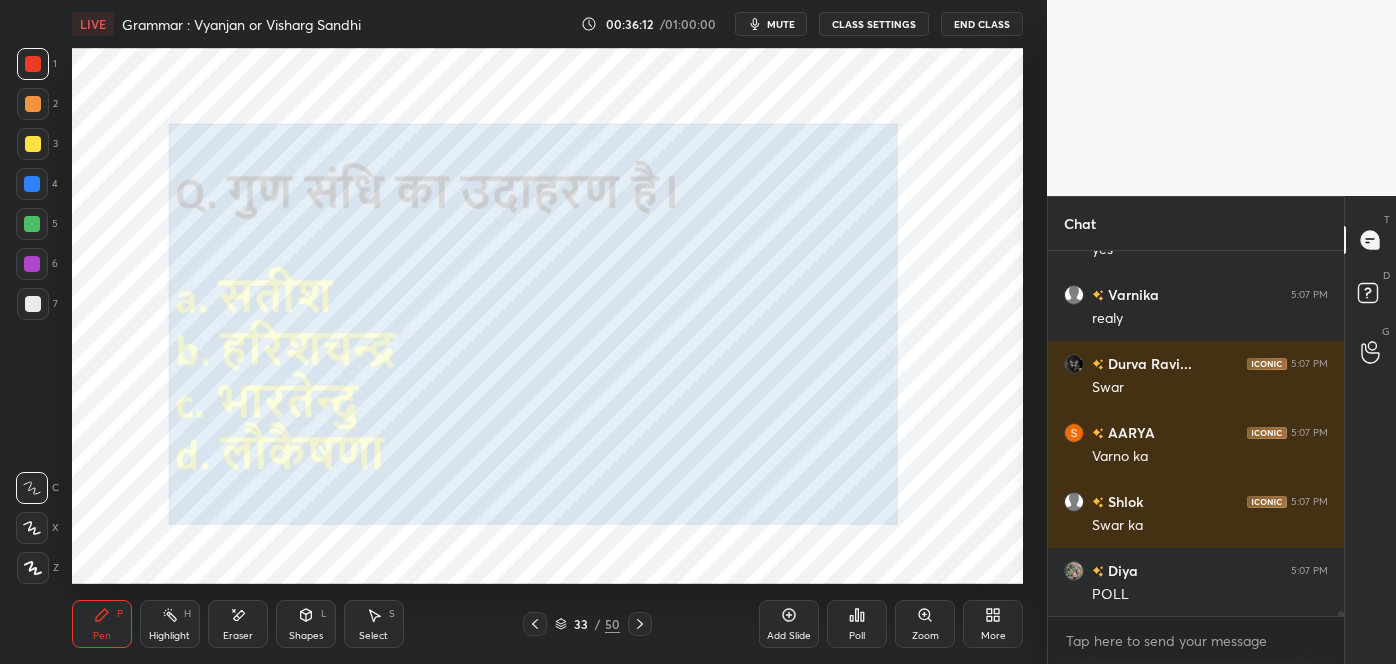 scroll, scrollTop: 25224, scrollLeft: 0, axis: vertical 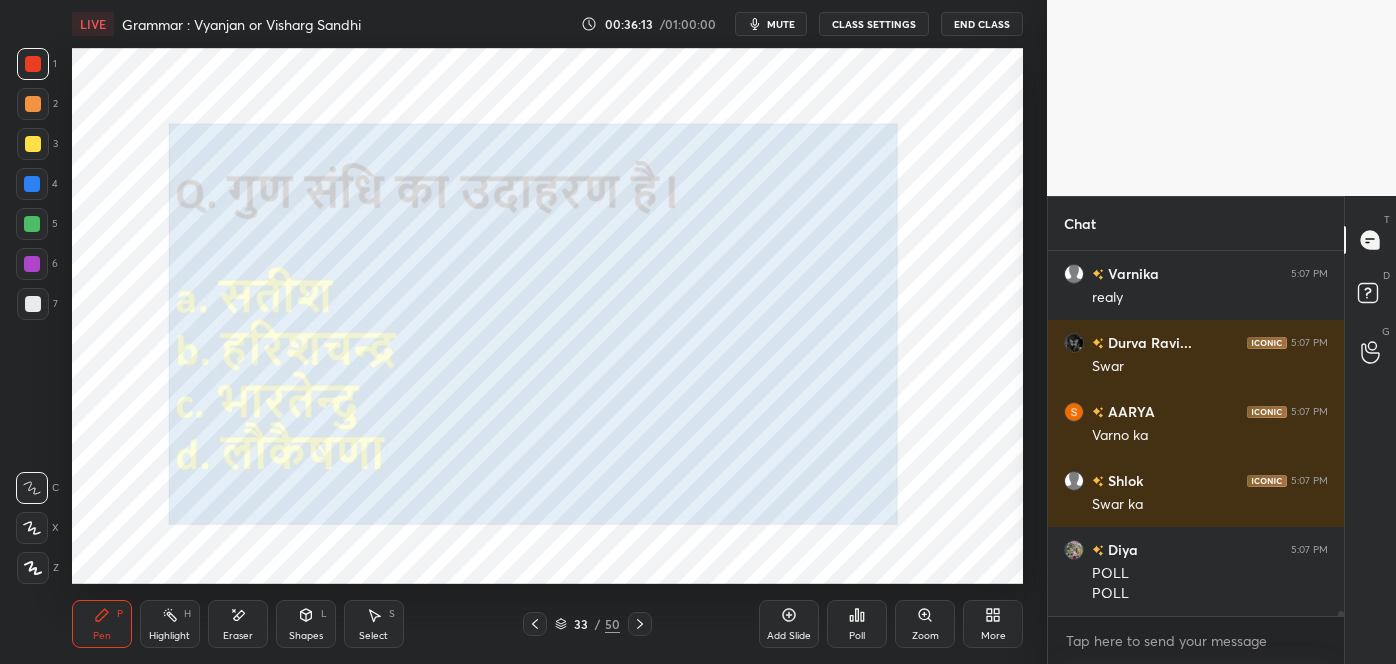 click on "Poll" at bounding box center (857, 636) 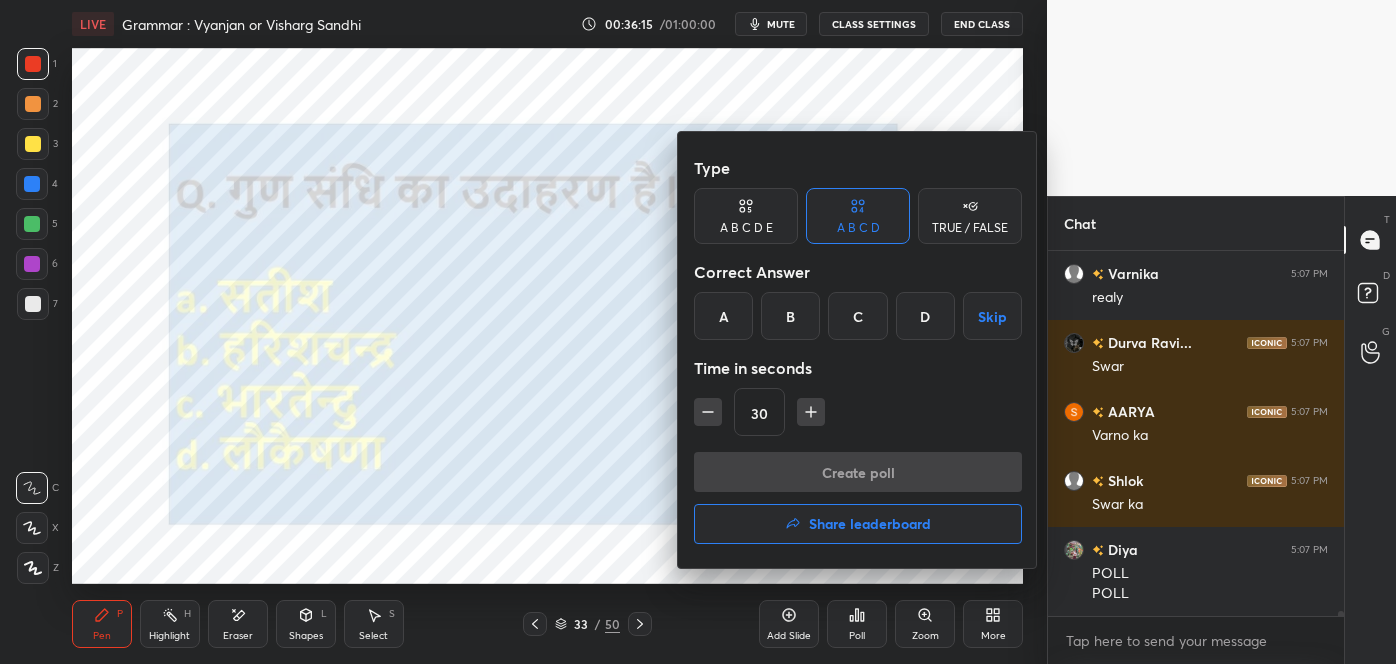 click on "C" at bounding box center (857, 316) 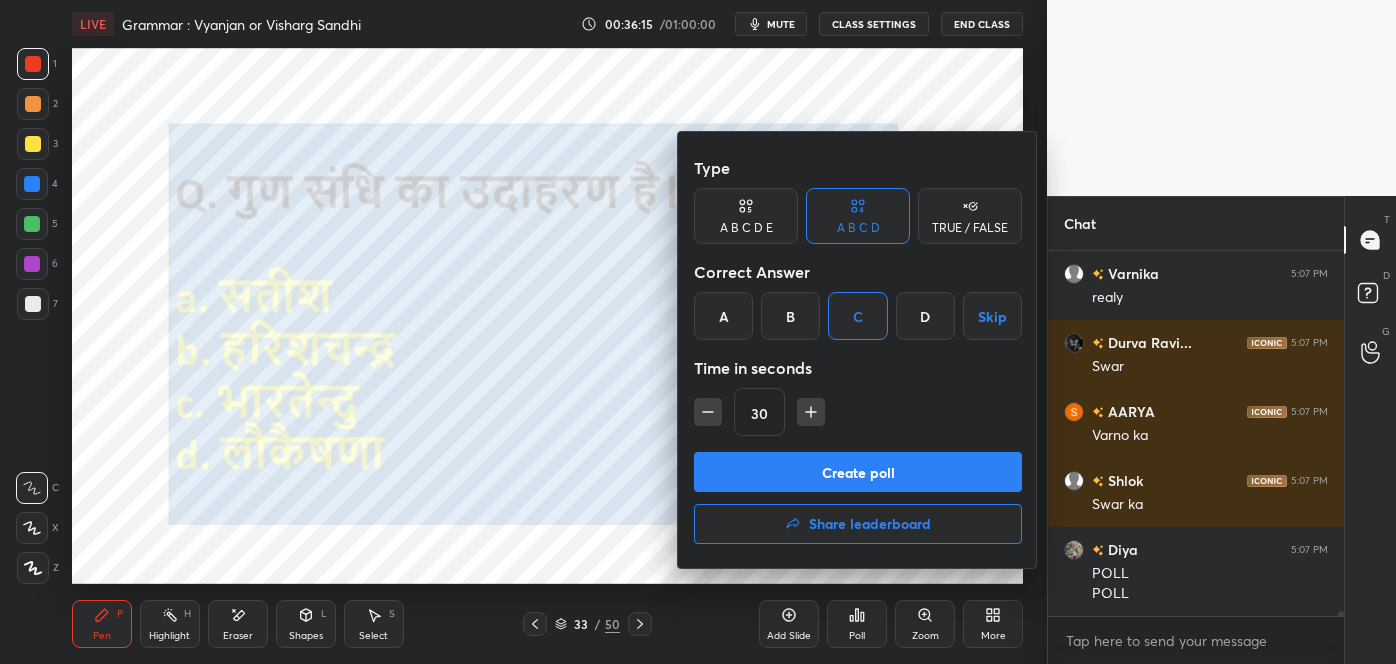 scroll, scrollTop: 25293, scrollLeft: 0, axis: vertical 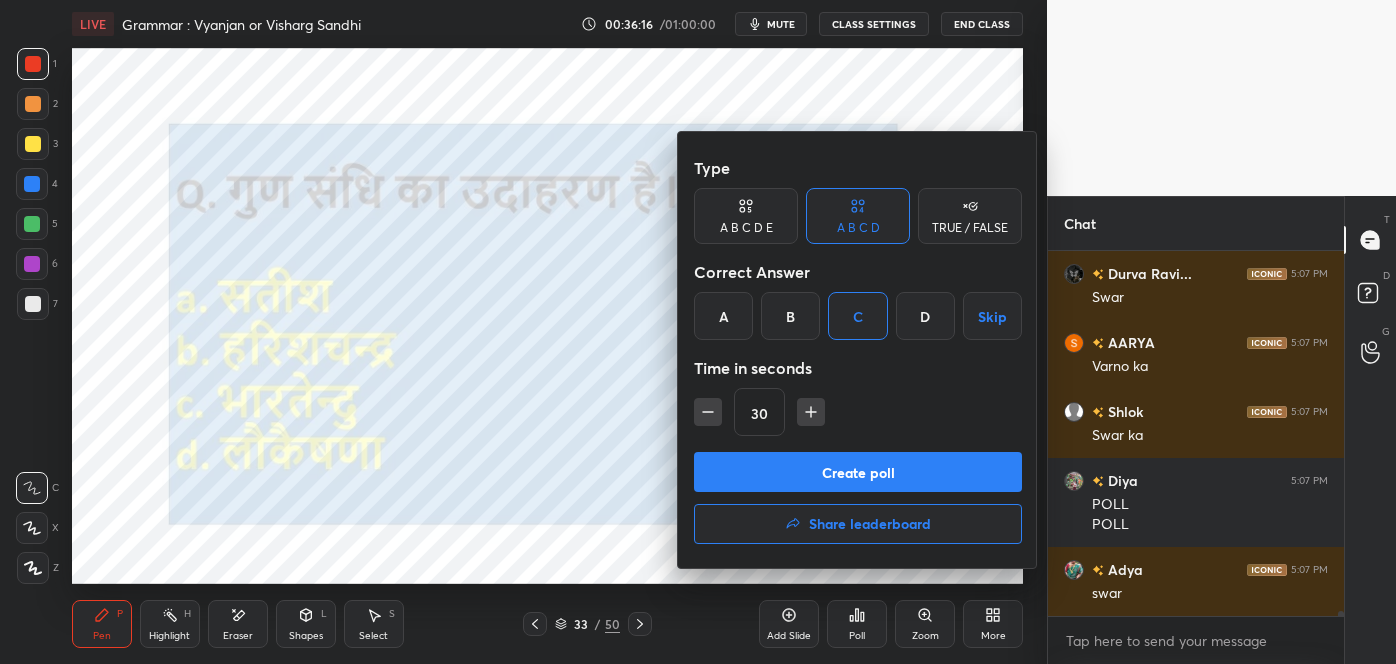 click on "Create poll" at bounding box center [858, 472] 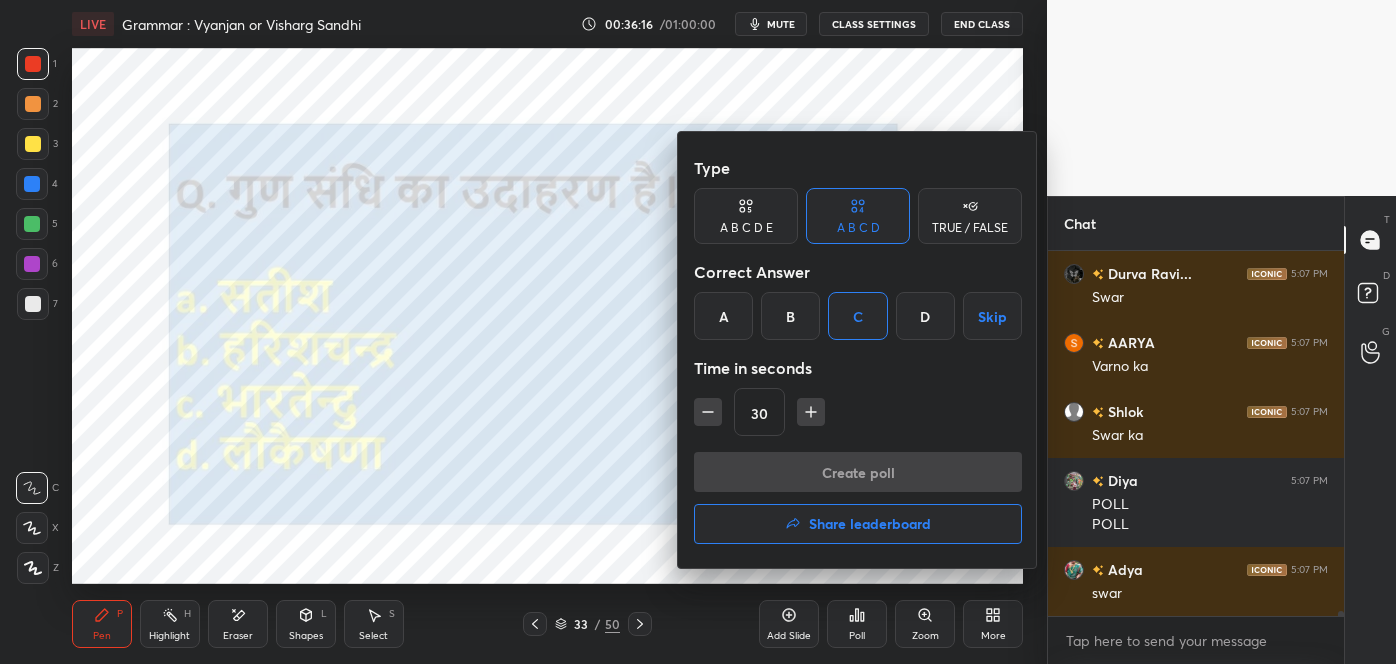 scroll, scrollTop: 25362, scrollLeft: 0, axis: vertical 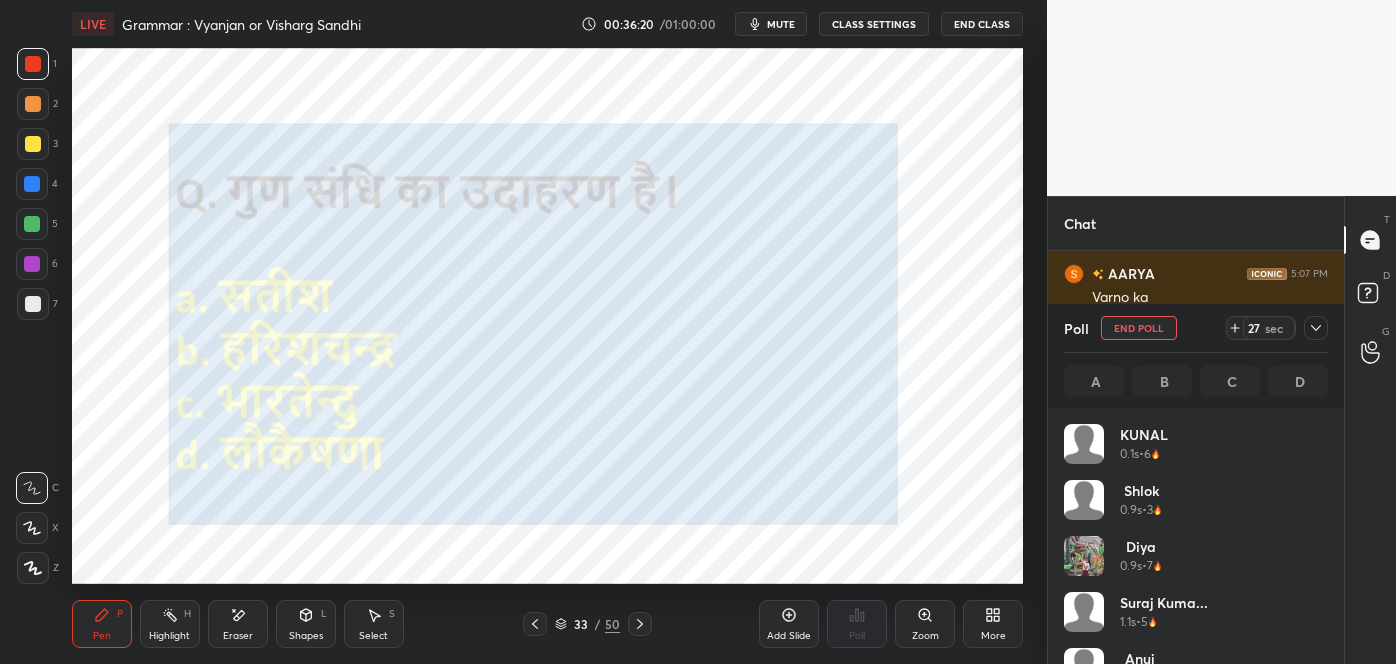 click on "Eraser" at bounding box center [238, 624] 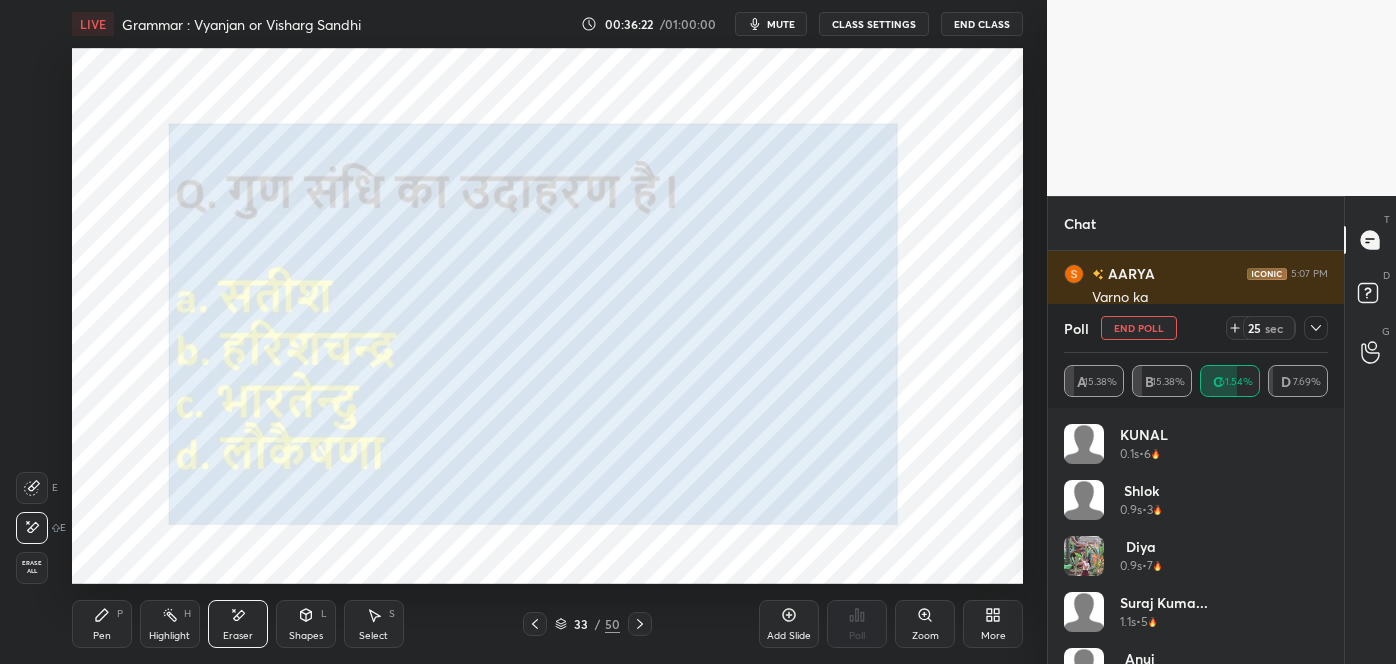 click on "Pen P" at bounding box center (102, 624) 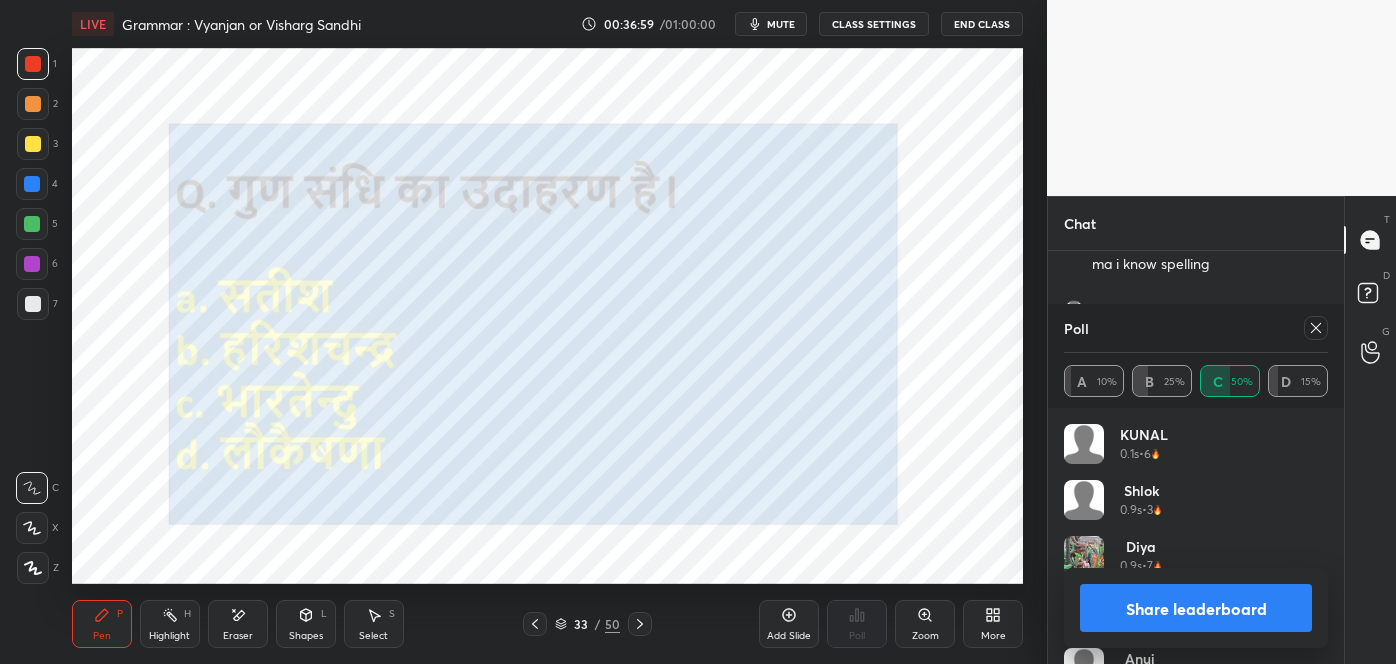 scroll, scrollTop: 26002, scrollLeft: 0, axis: vertical 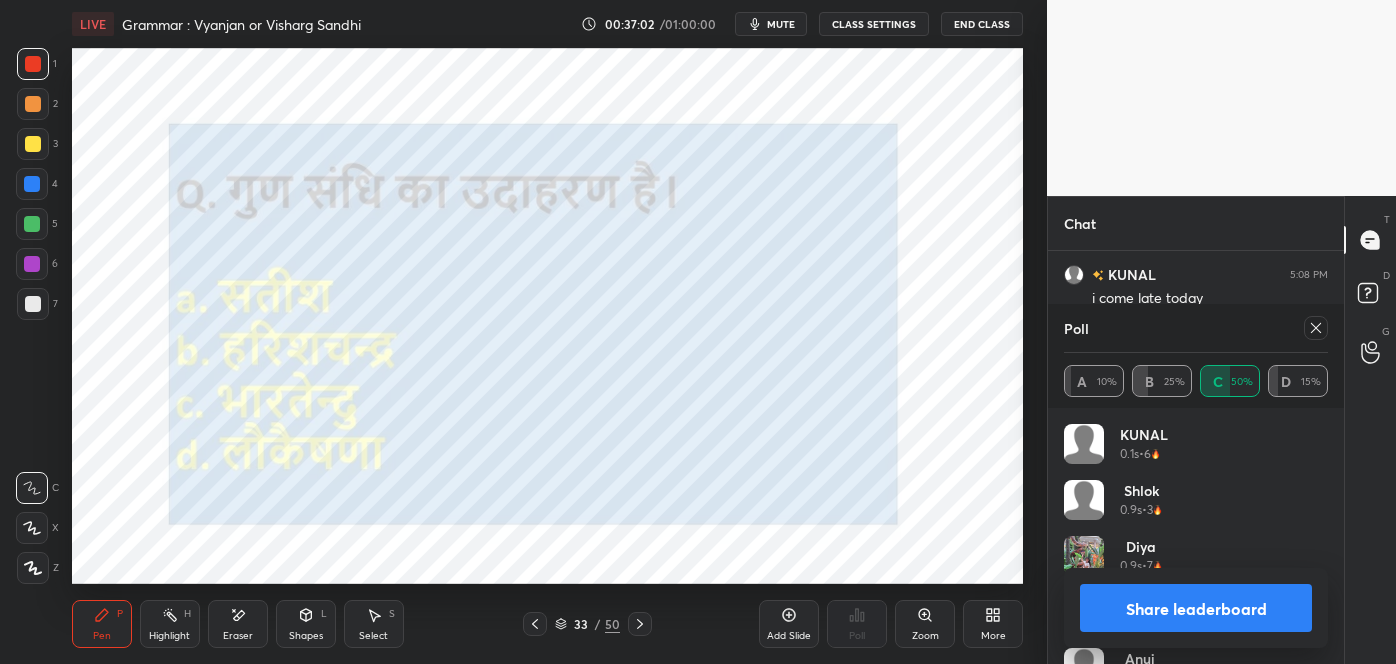 click 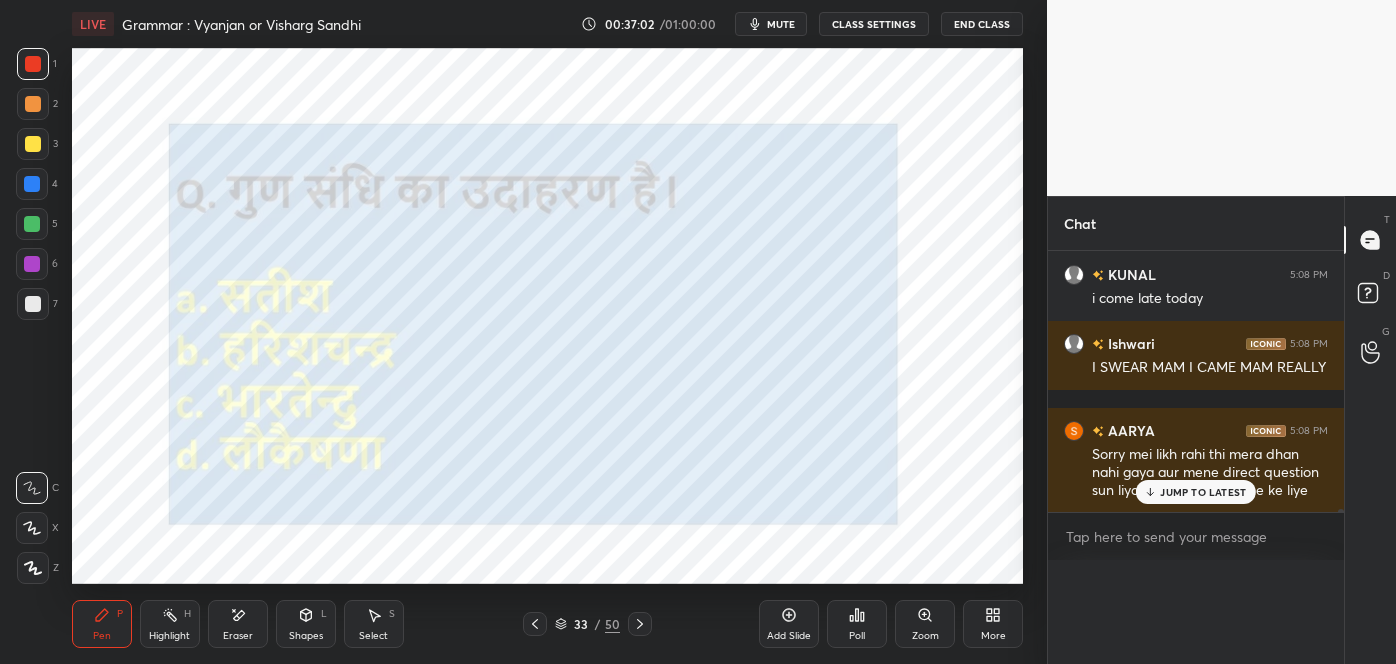 scroll, scrollTop: 0, scrollLeft: 0, axis: both 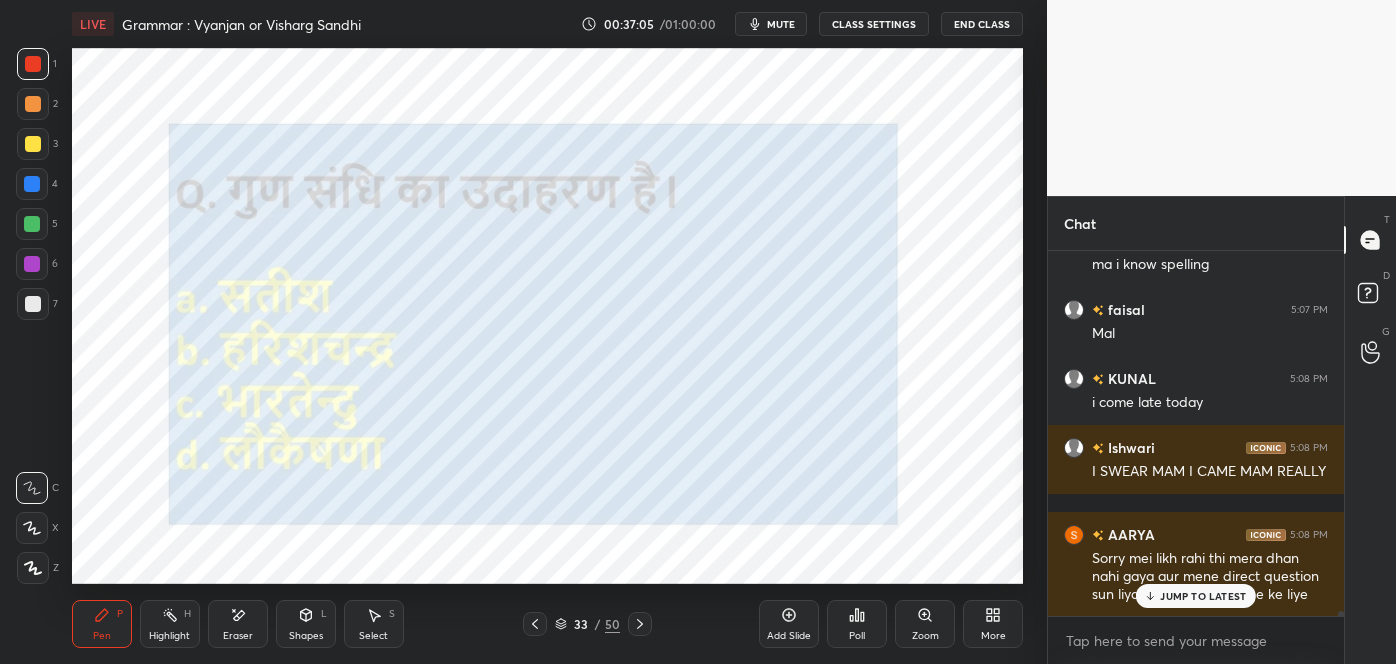 click on "JUMP TO LATEST" at bounding box center [1196, 596] 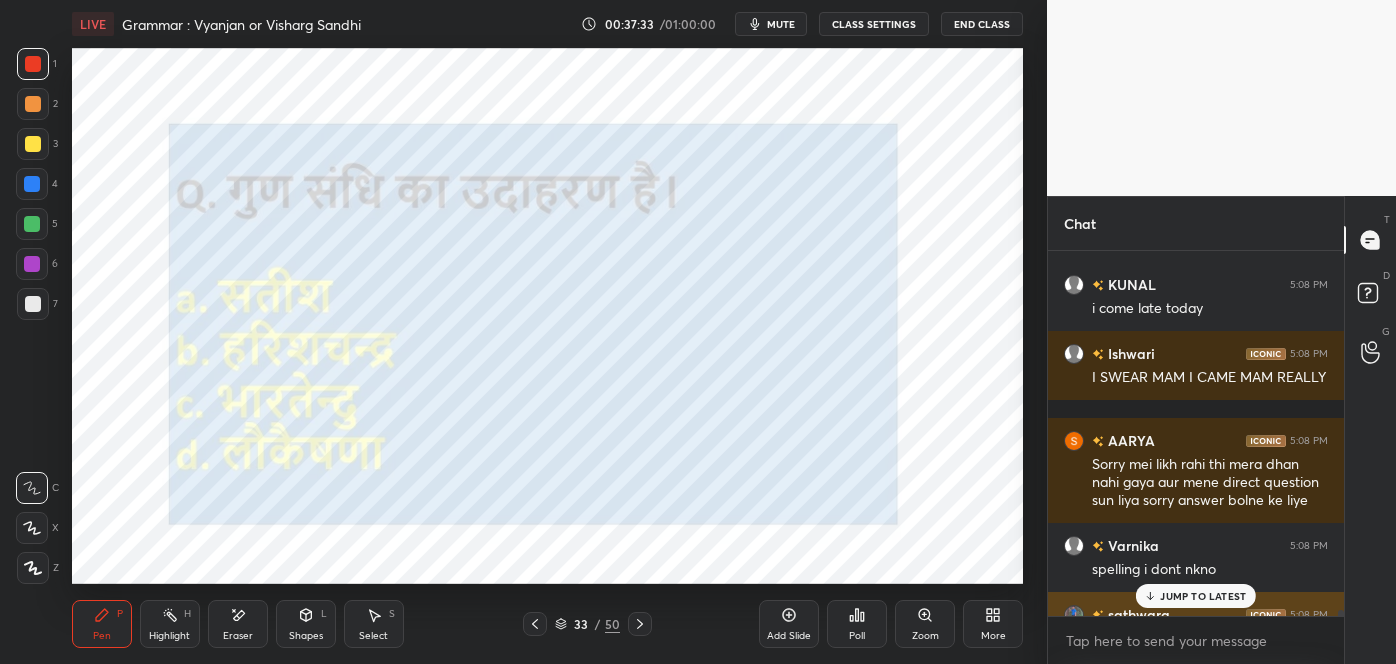 scroll, scrollTop: 25924, scrollLeft: 0, axis: vertical 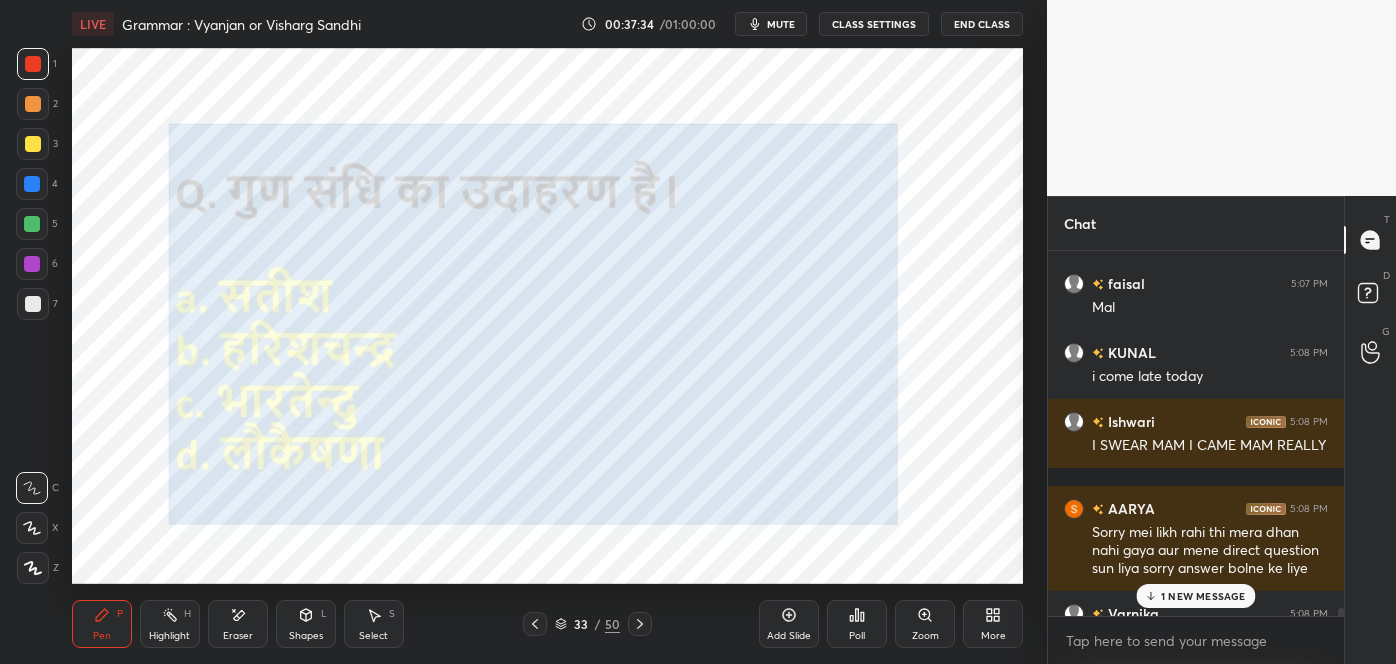 click on "1 NEW MESSAGE" at bounding box center (1203, 596) 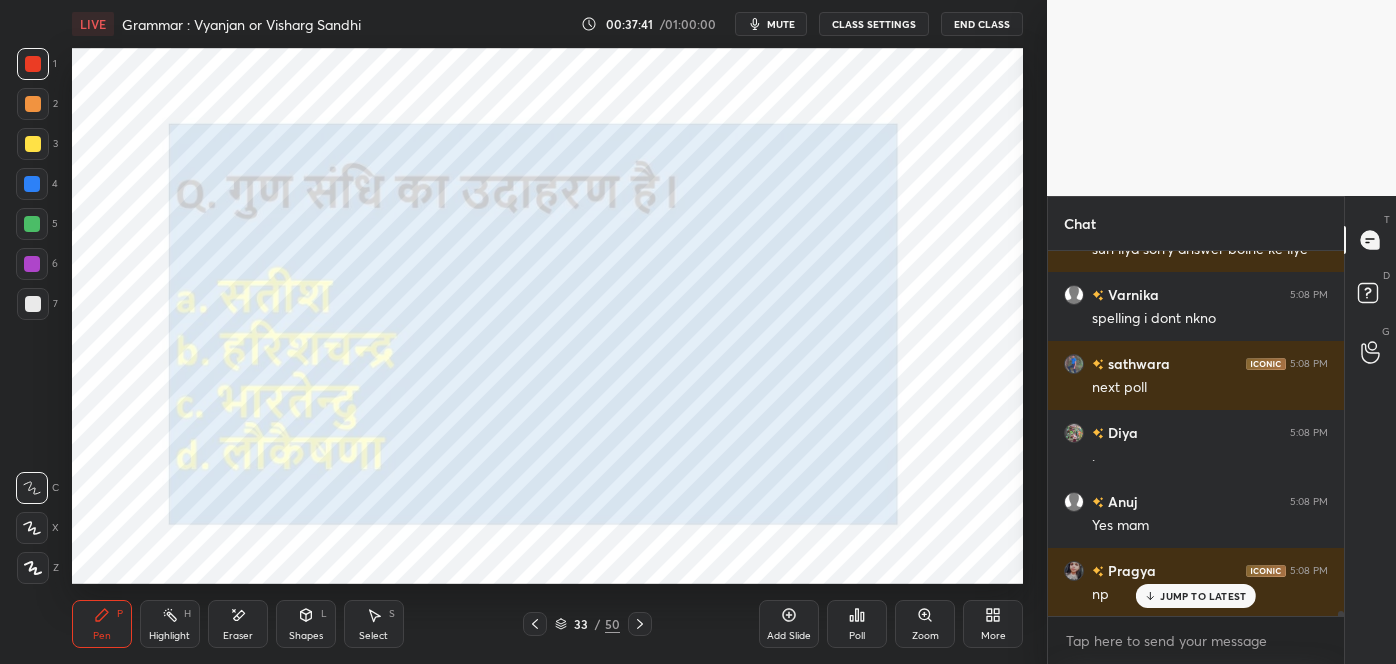 scroll, scrollTop: 26312, scrollLeft: 0, axis: vertical 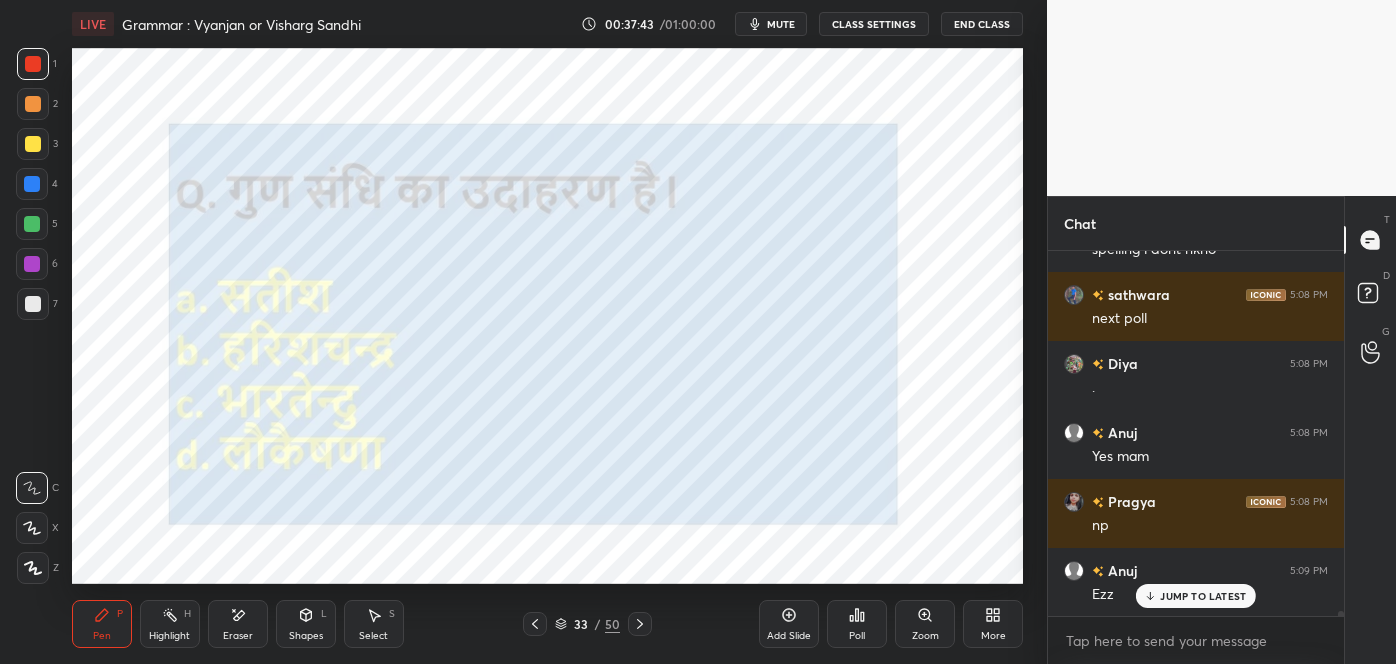 click on "JUMP TO LATEST" at bounding box center [1203, 596] 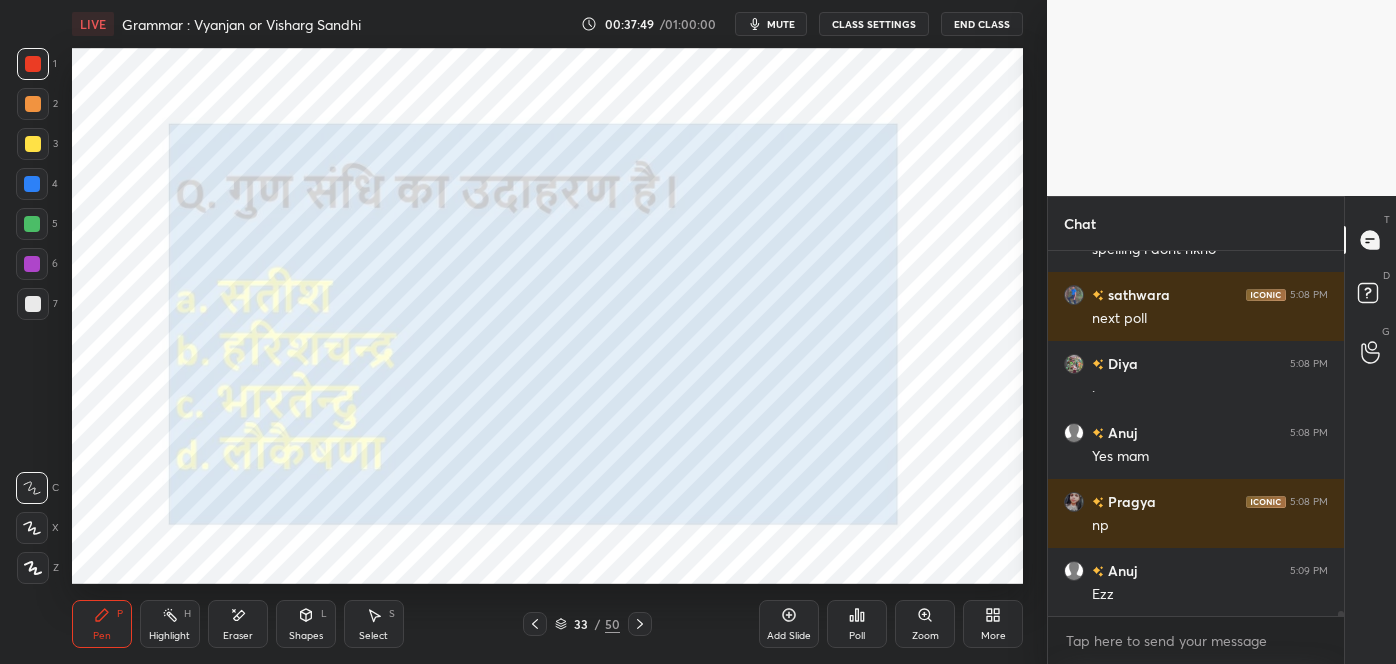 click 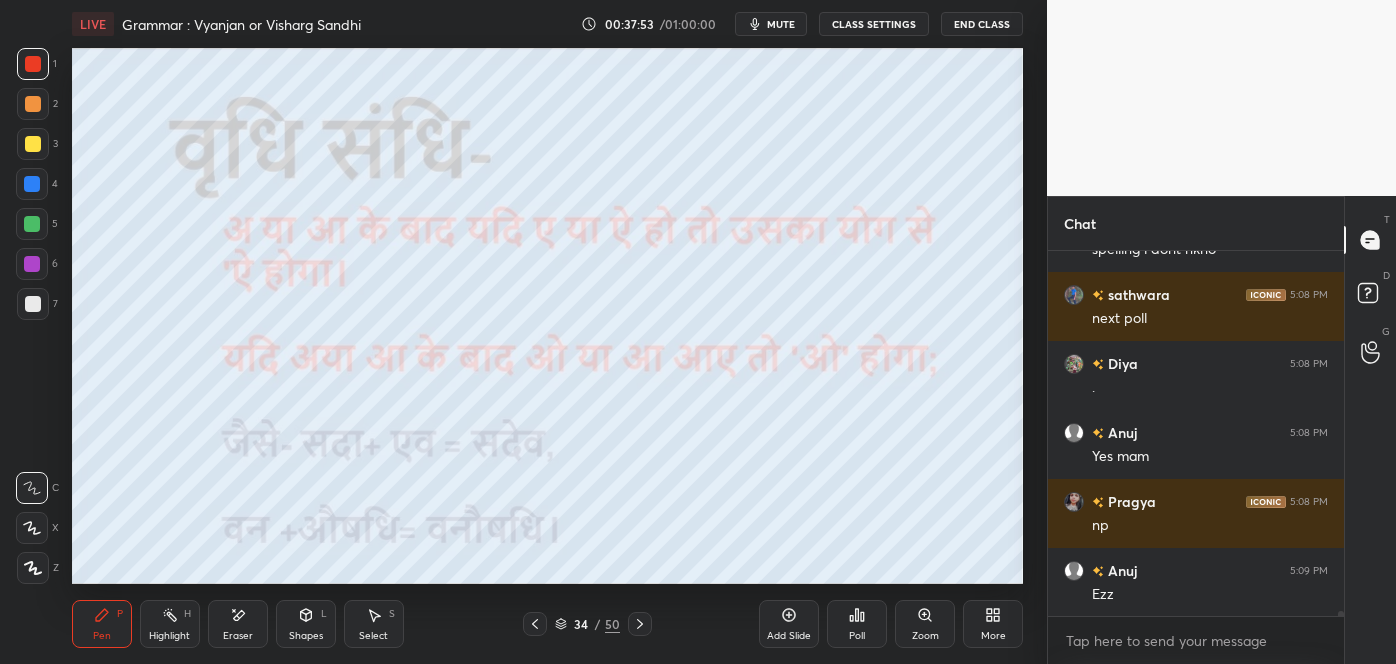 click on "mute" at bounding box center (771, 24) 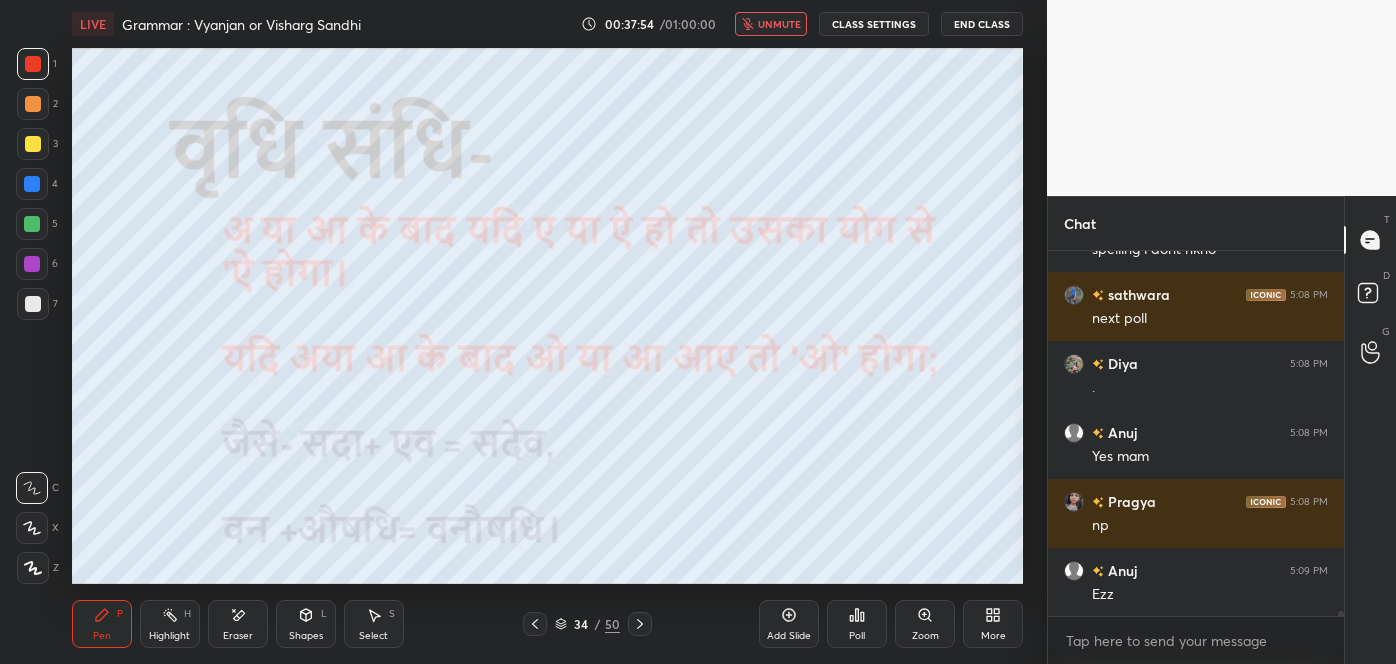 scroll, scrollTop: 26381, scrollLeft: 0, axis: vertical 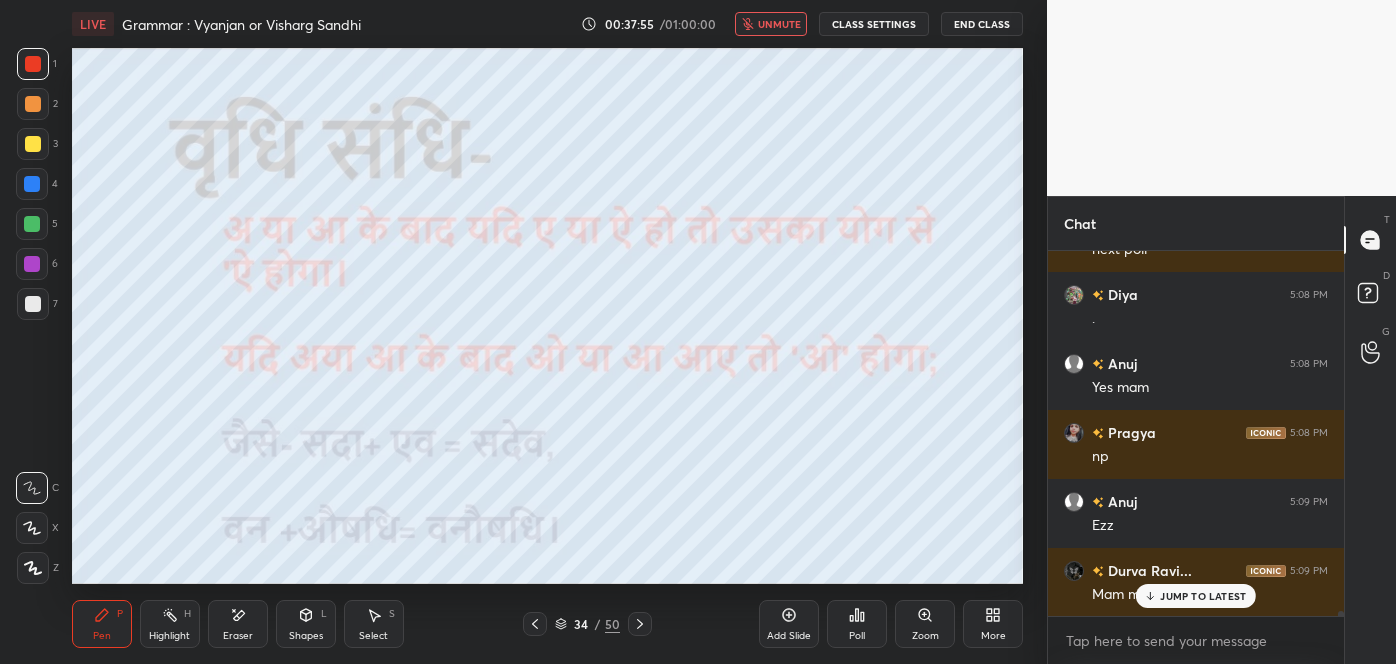 click on "JUMP TO LATEST" at bounding box center (1203, 596) 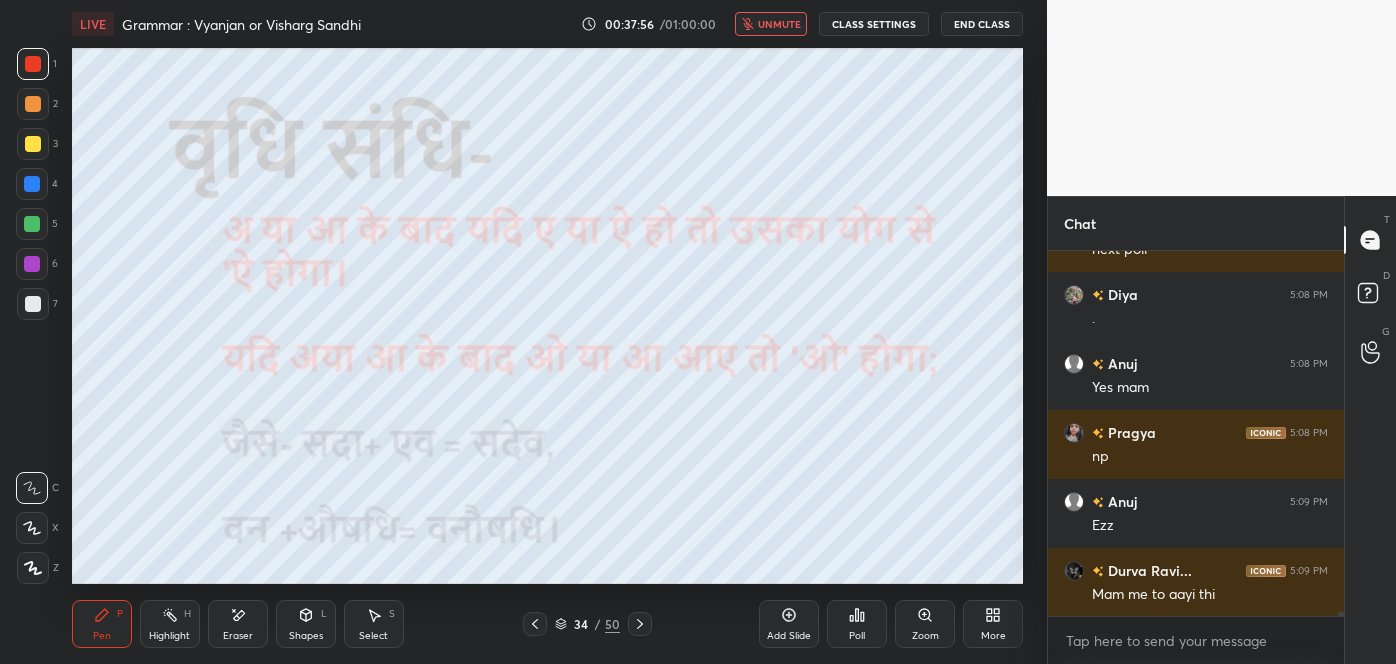 scroll, scrollTop: 26450, scrollLeft: 0, axis: vertical 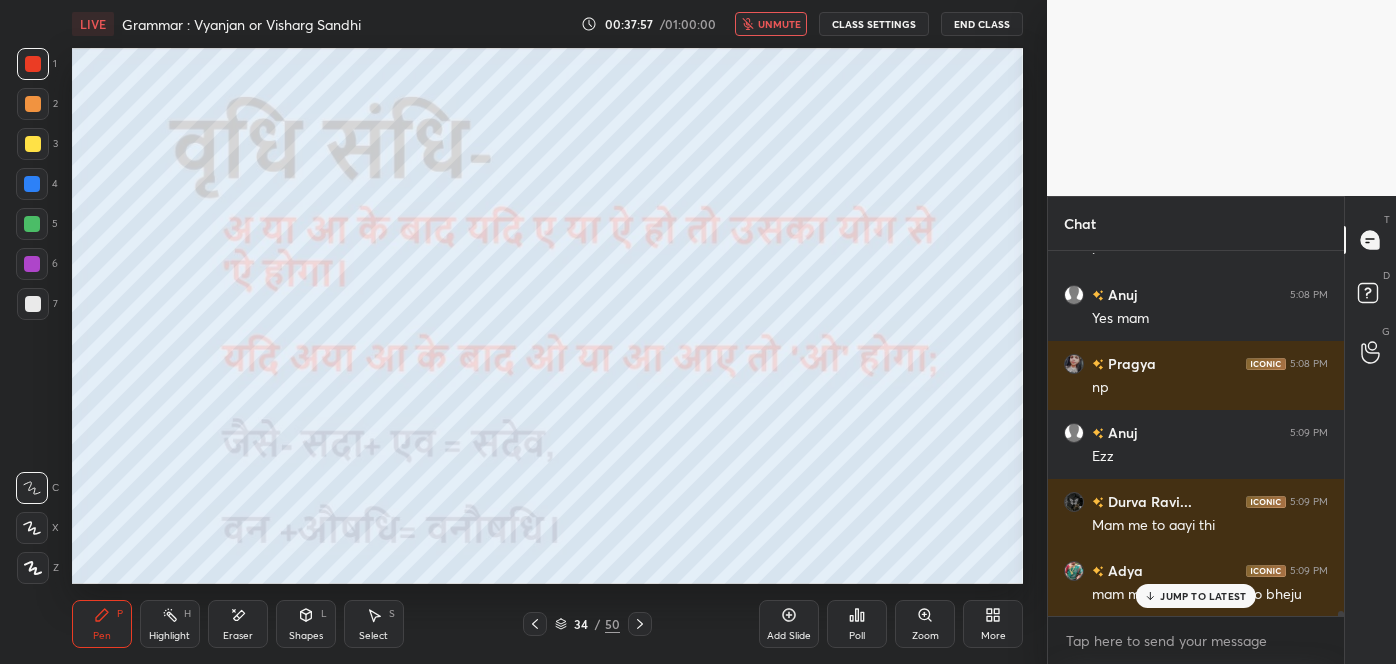 click on "JUMP TO LATEST" at bounding box center (1203, 596) 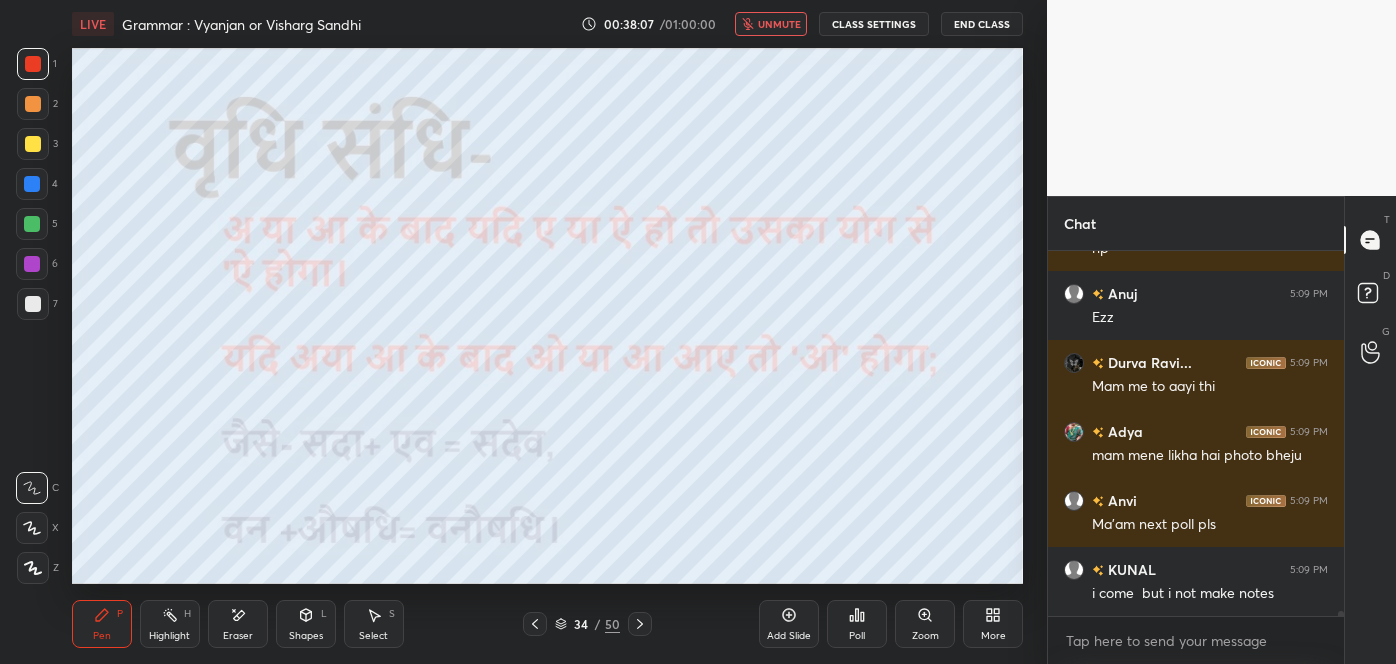 scroll, scrollTop: 26658, scrollLeft: 0, axis: vertical 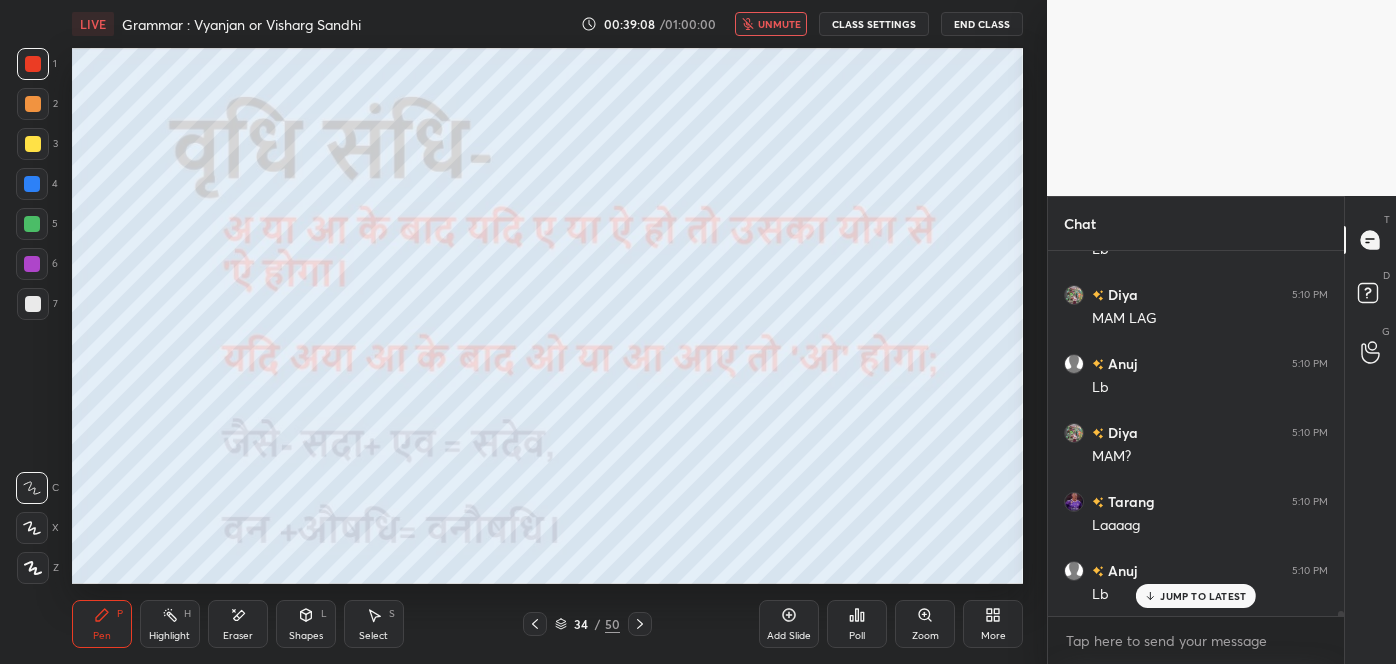 click on "JUMP TO LATEST" at bounding box center [1203, 596] 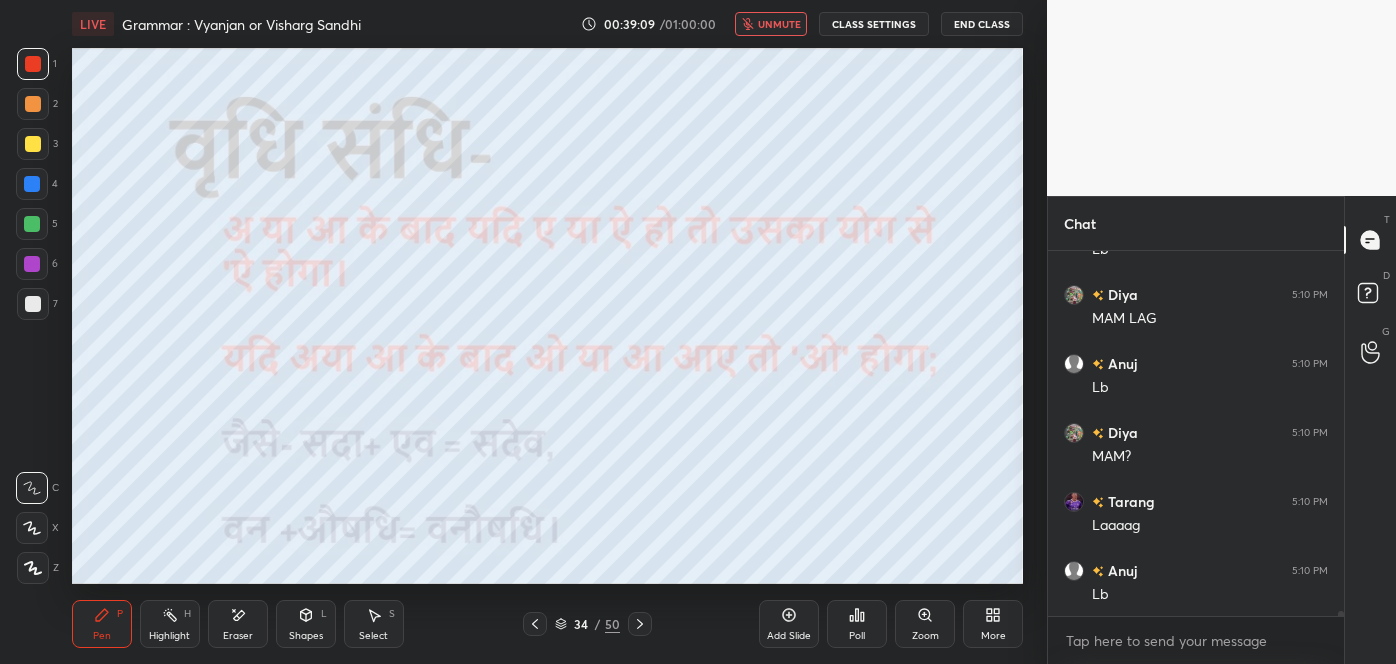 click on "unmute" at bounding box center [771, 24] 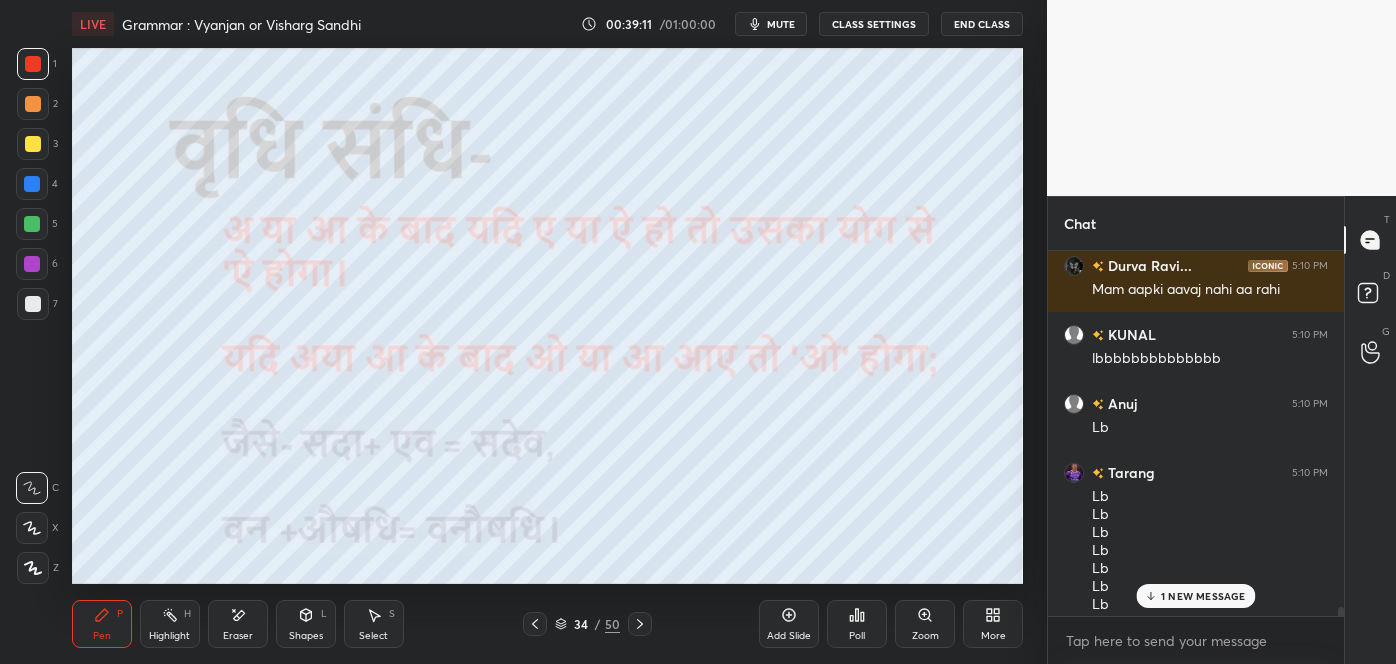 scroll, scrollTop: 28770, scrollLeft: 0, axis: vertical 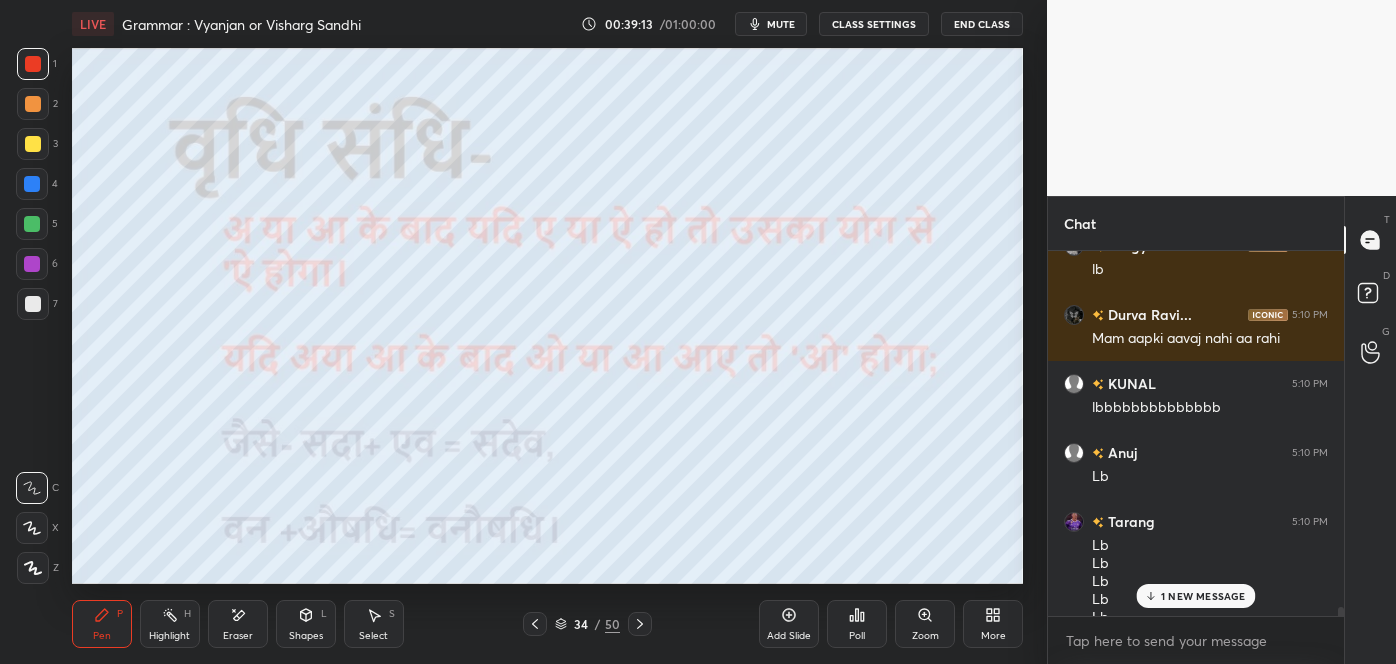 click on "1 NEW MESSAGE" at bounding box center (1195, 596) 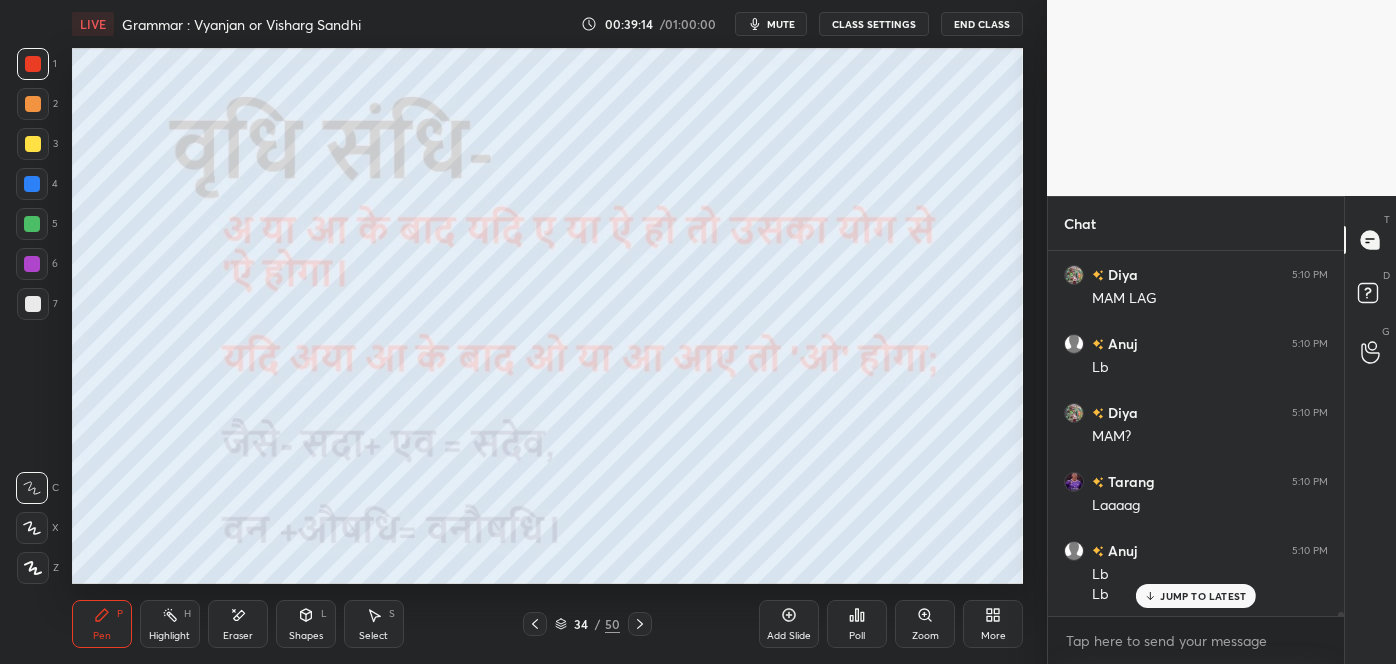 click on "JUMP TO LATEST" at bounding box center [1196, 596] 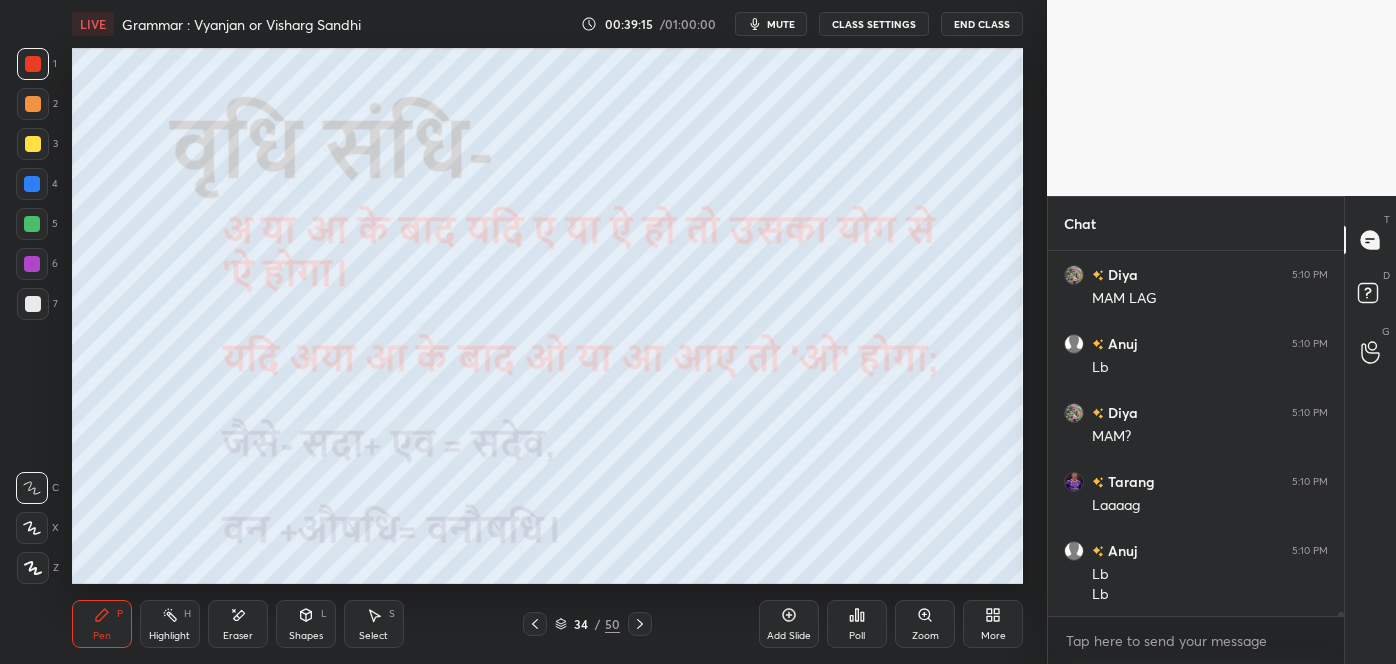 click on "Poll" at bounding box center [857, 624] 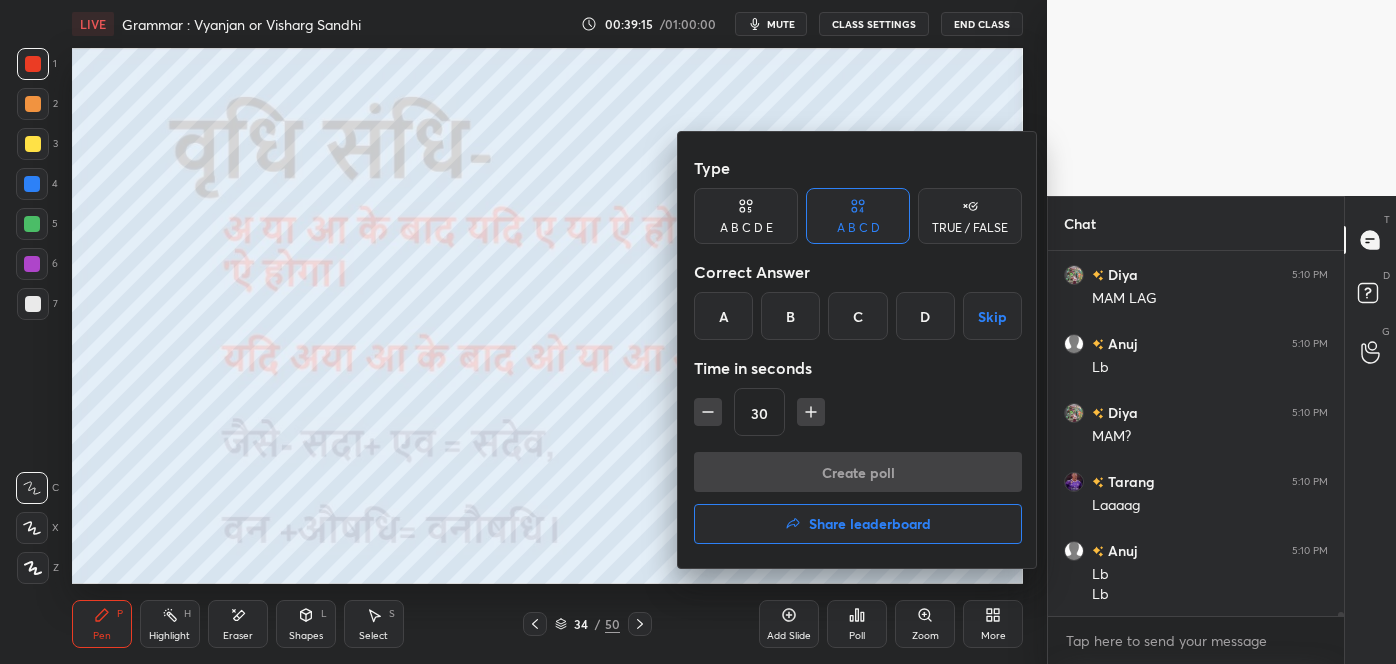 click at bounding box center (698, 332) 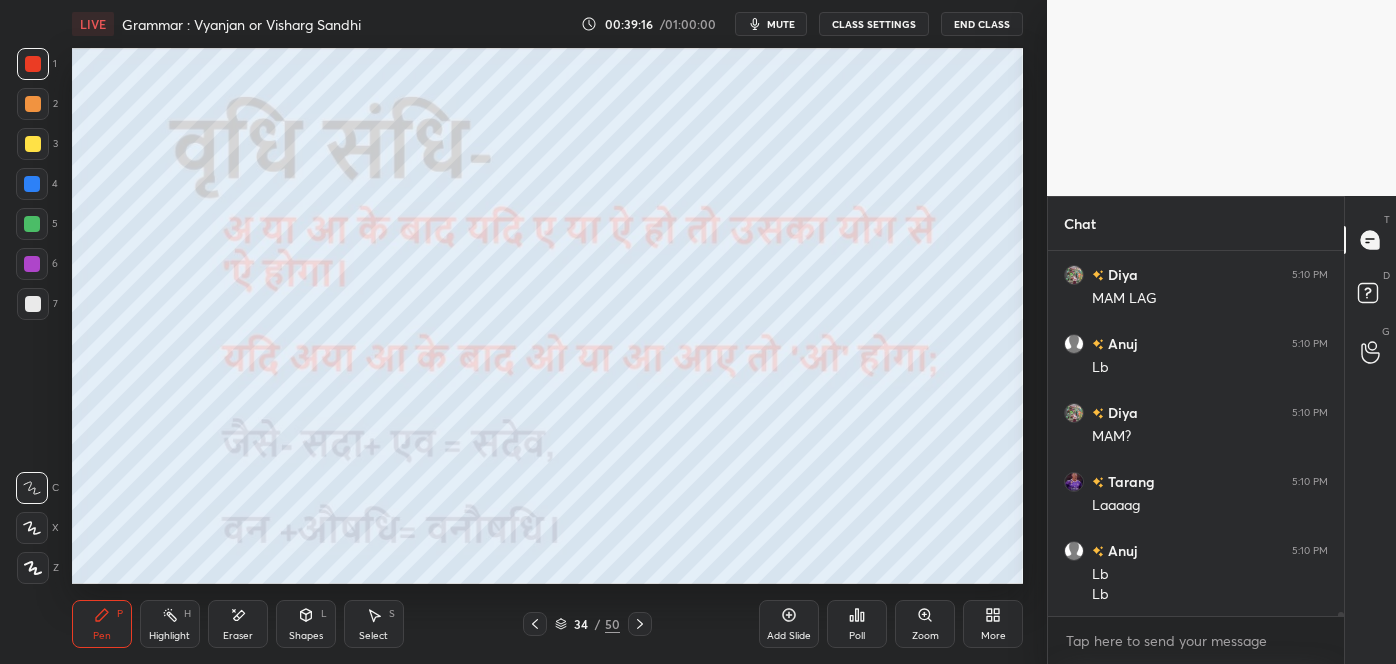 click on "Poll" at bounding box center [857, 624] 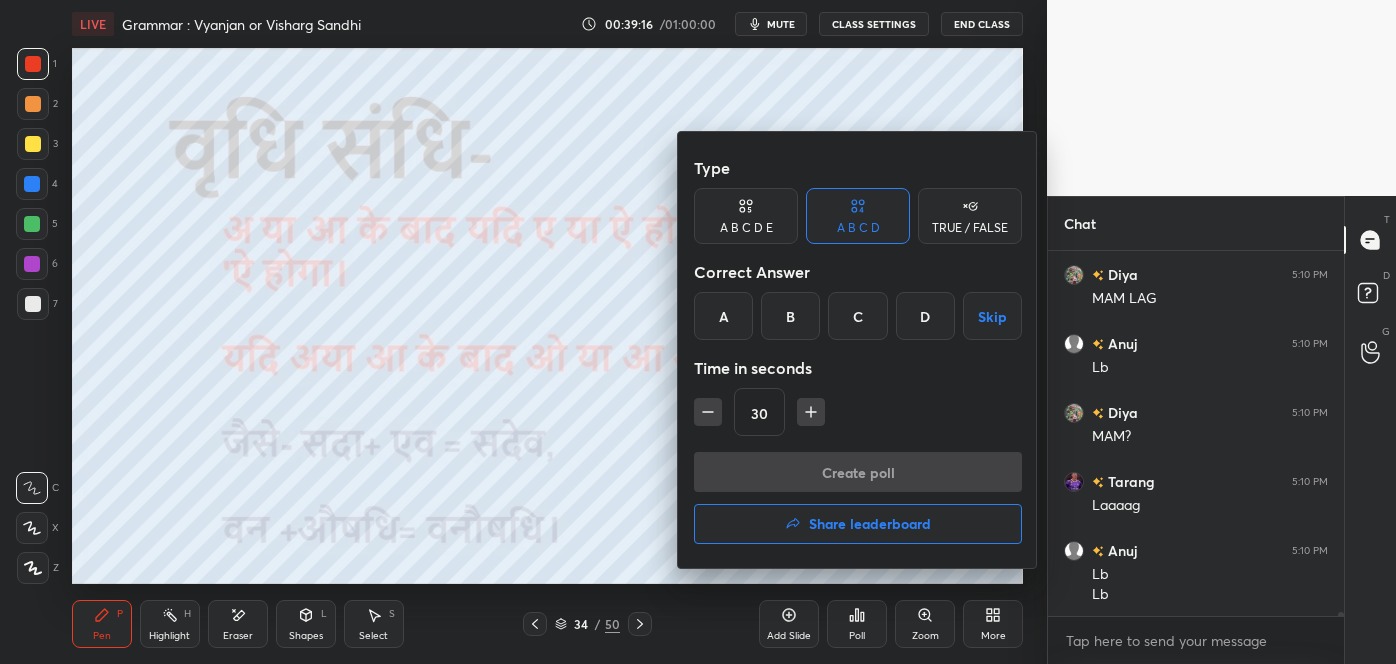 click on "Share leaderboard" at bounding box center [870, 524] 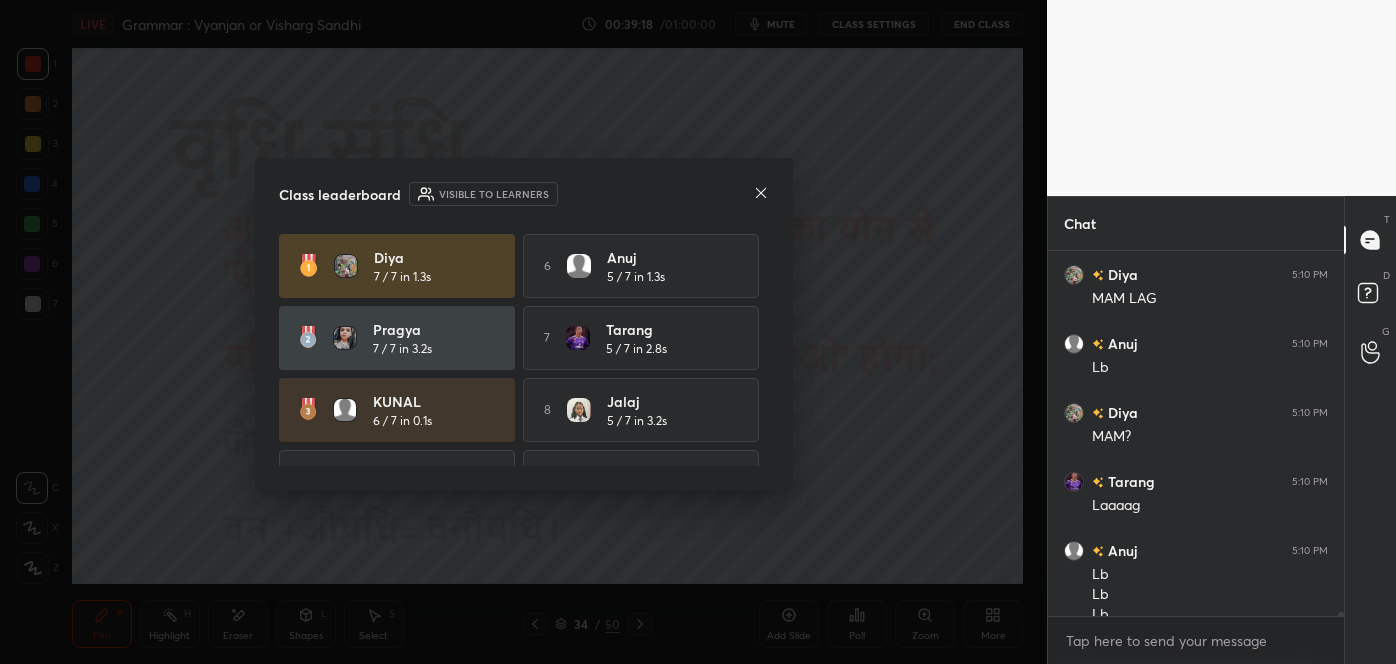 scroll, scrollTop: 29341, scrollLeft: 0, axis: vertical 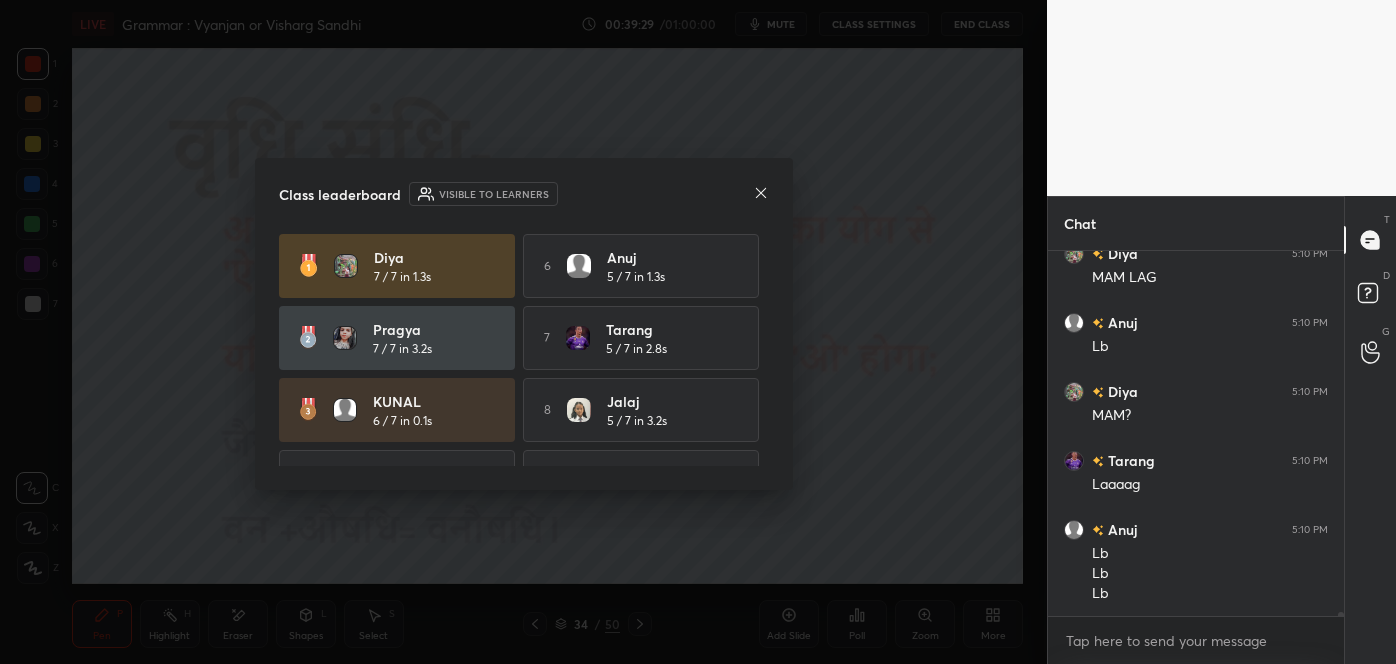 click 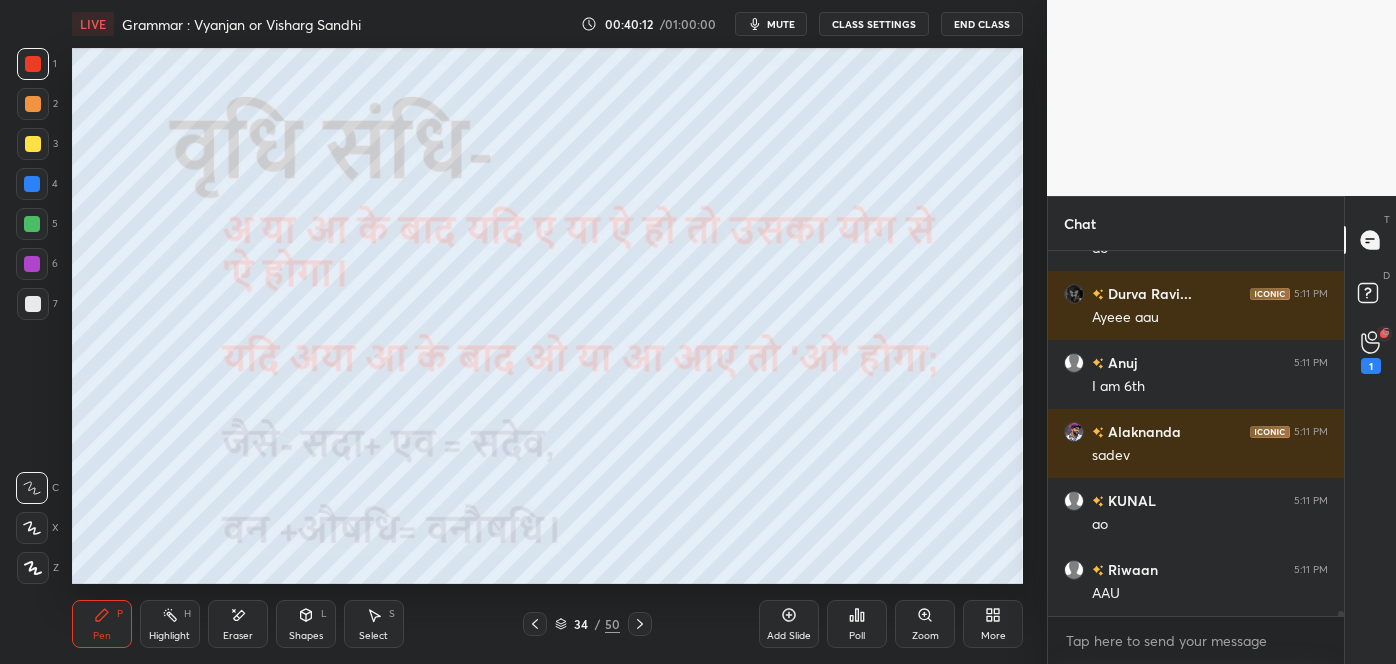 scroll, scrollTop: 28323, scrollLeft: 0, axis: vertical 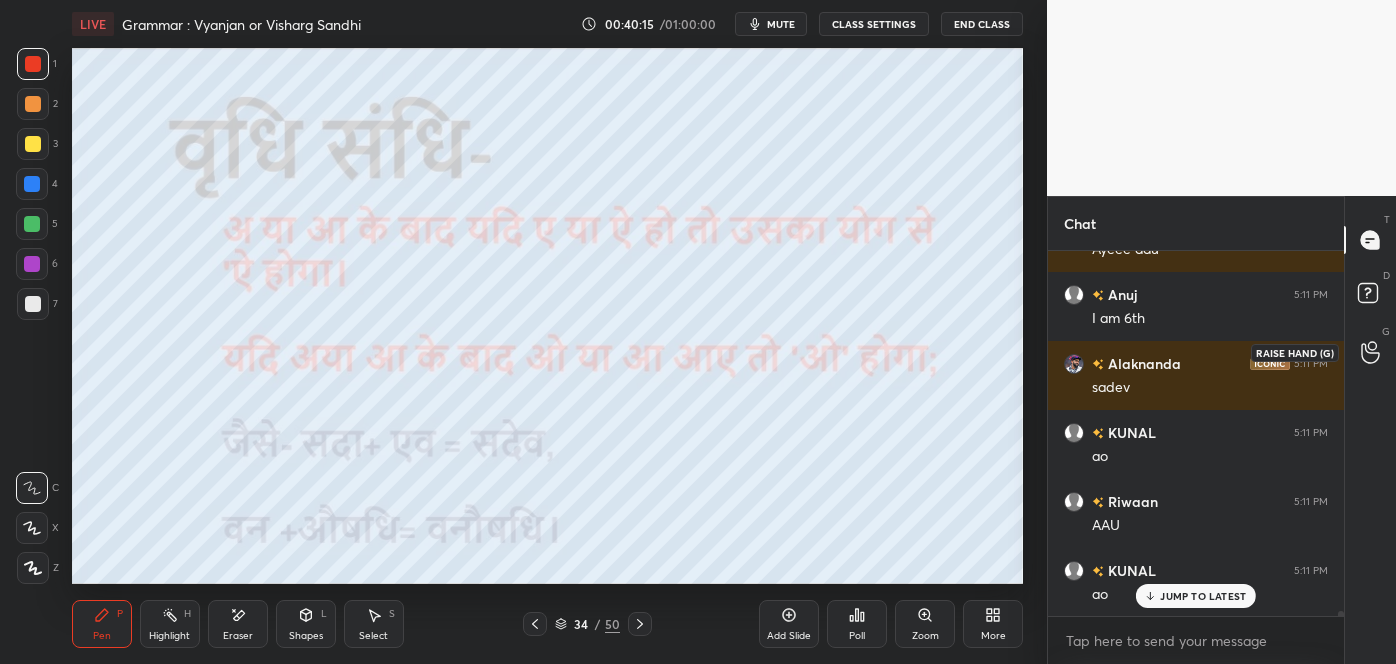 click at bounding box center [1371, 352] 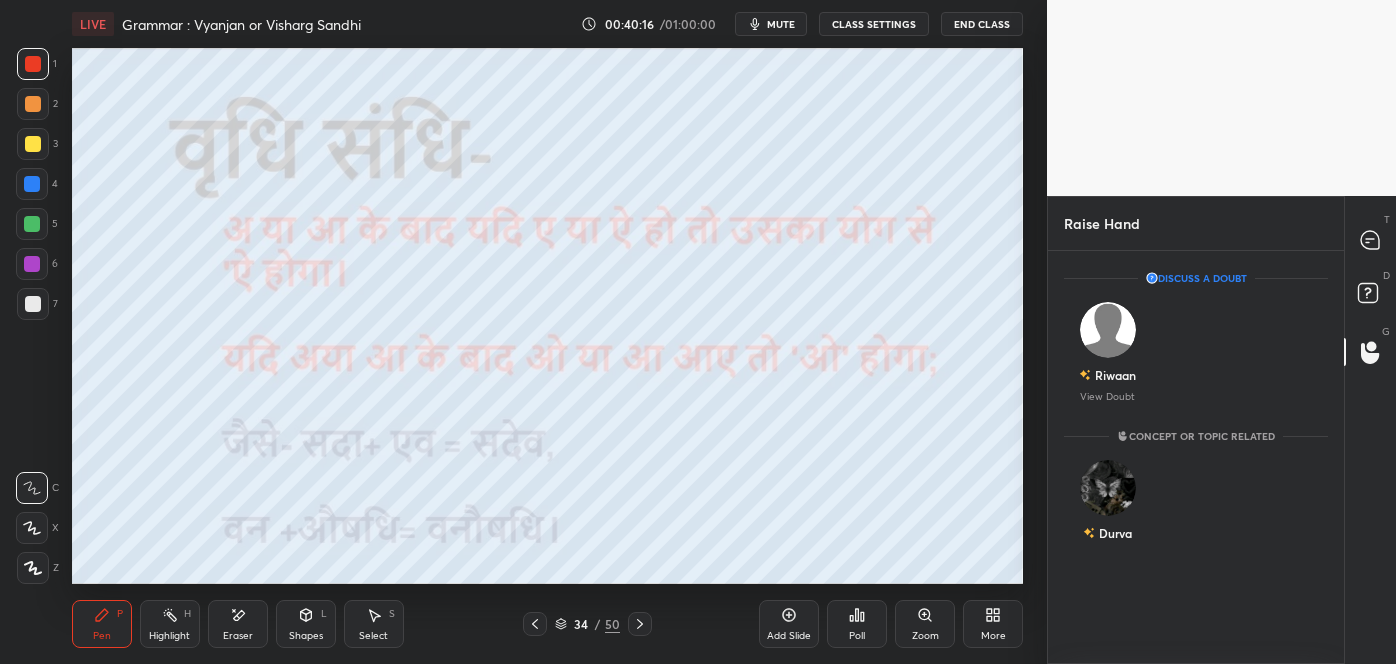 click 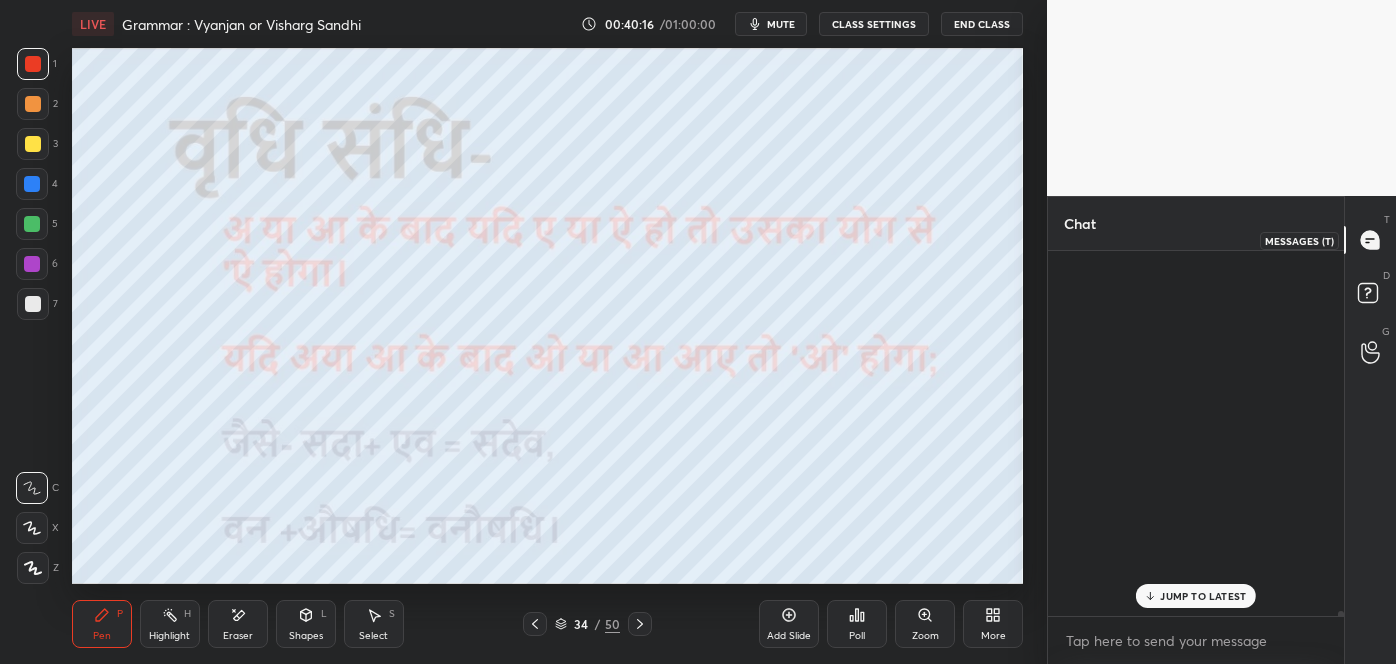 scroll, scrollTop: 28717, scrollLeft: 0, axis: vertical 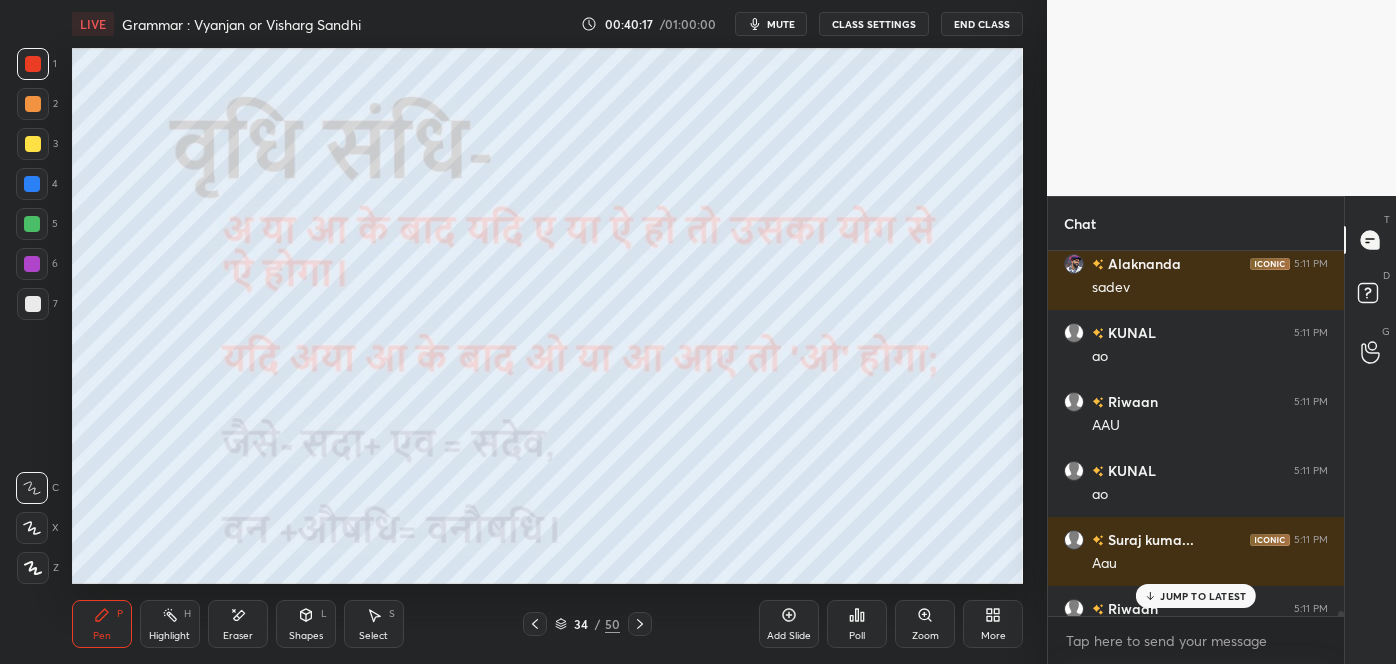 click on "JUMP TO LATEST" at bounding box center (1203, 596) 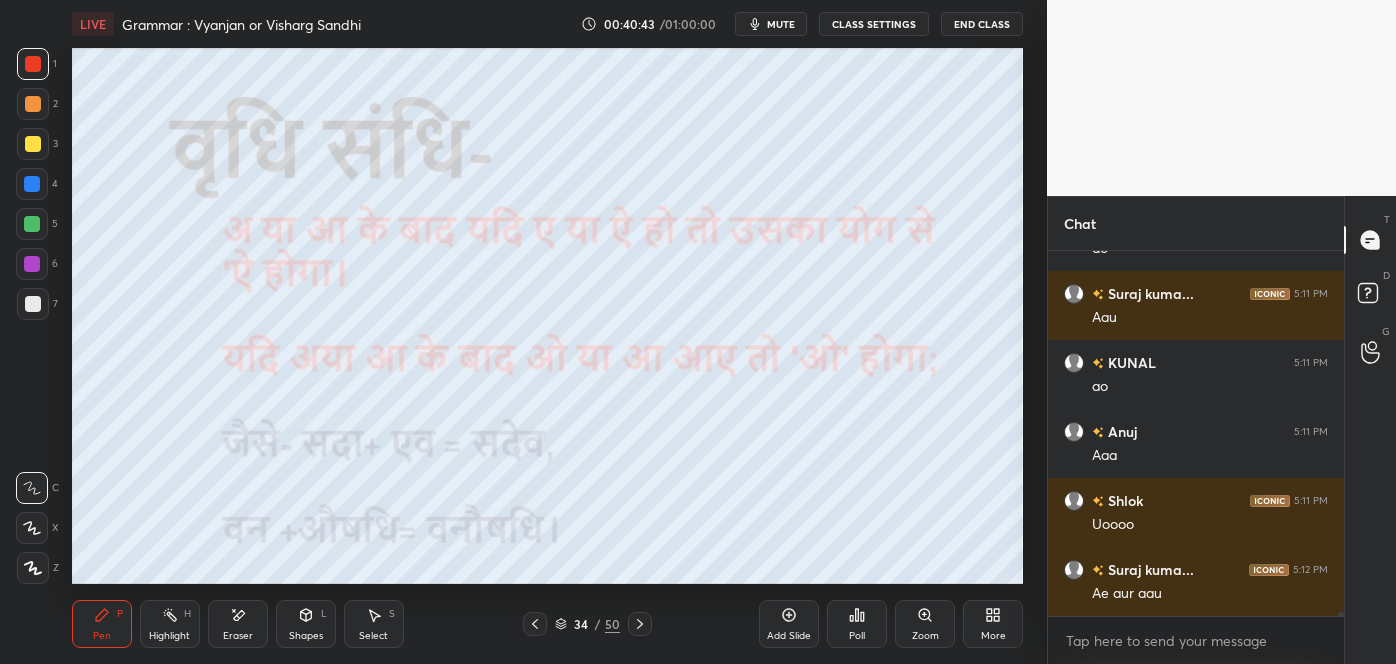 scroll, scrollTop: 29949, scrollLeft: 0, axis: vertical 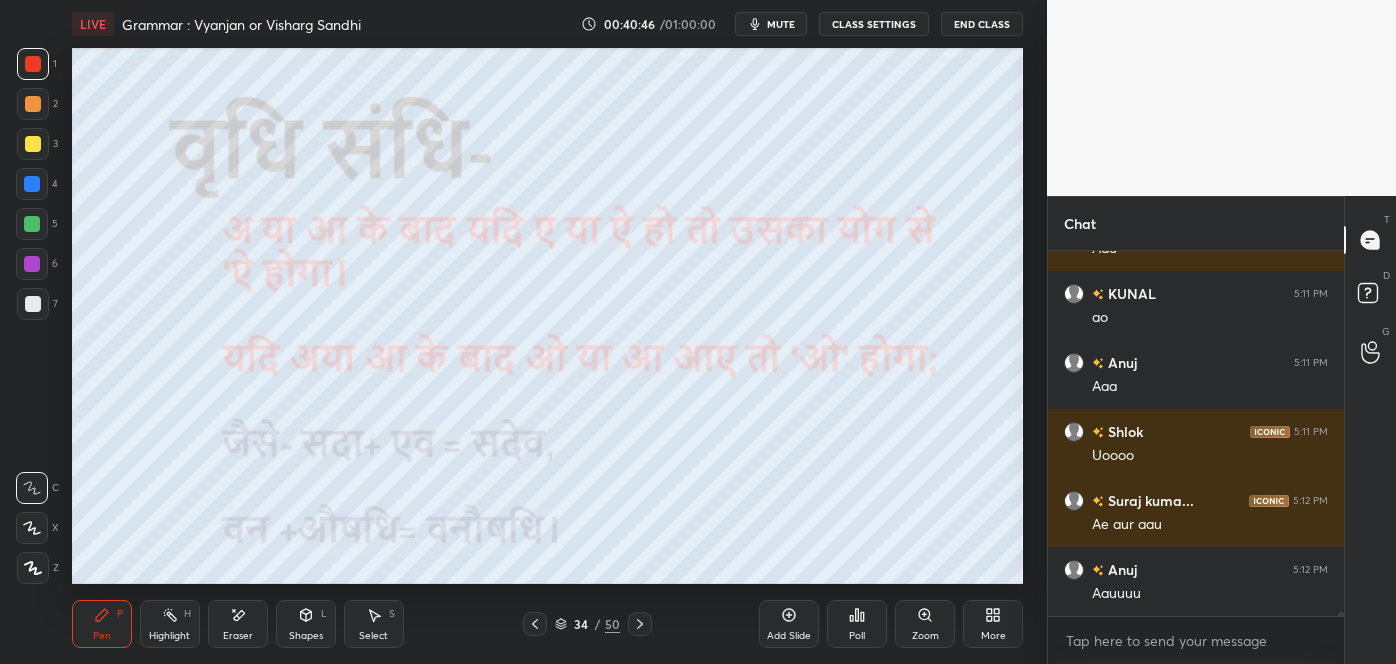 click 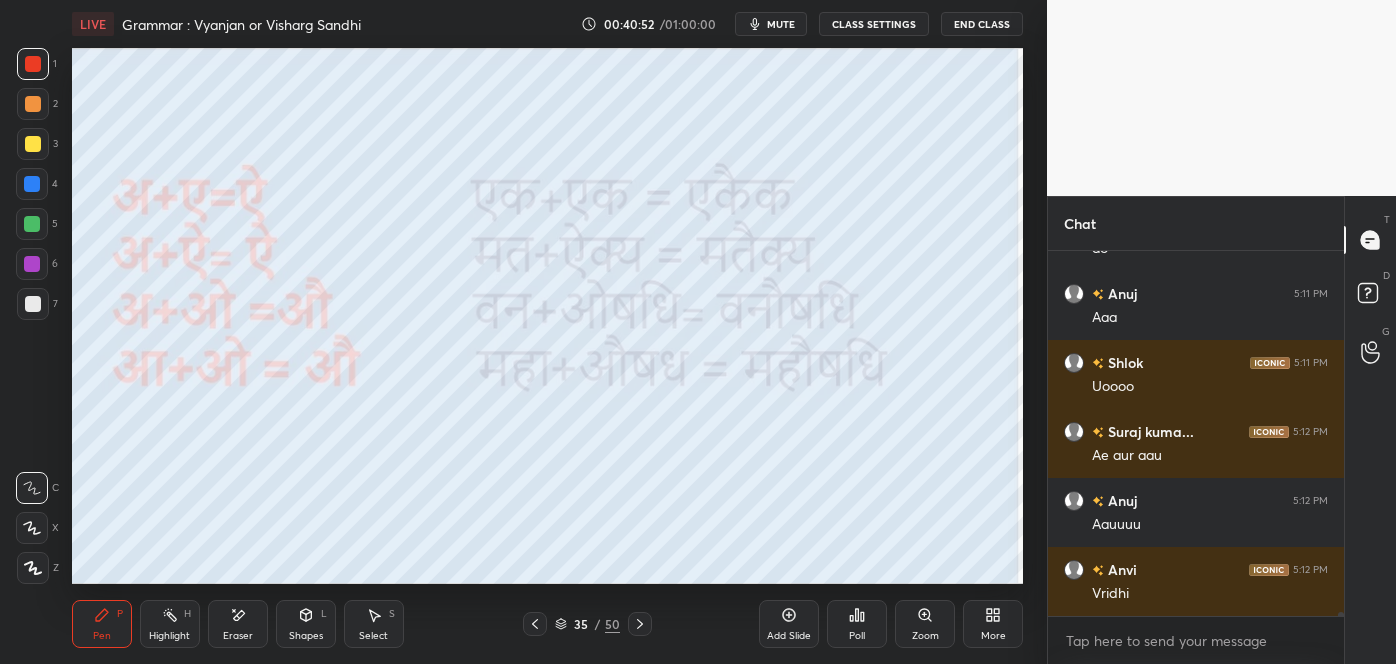 click 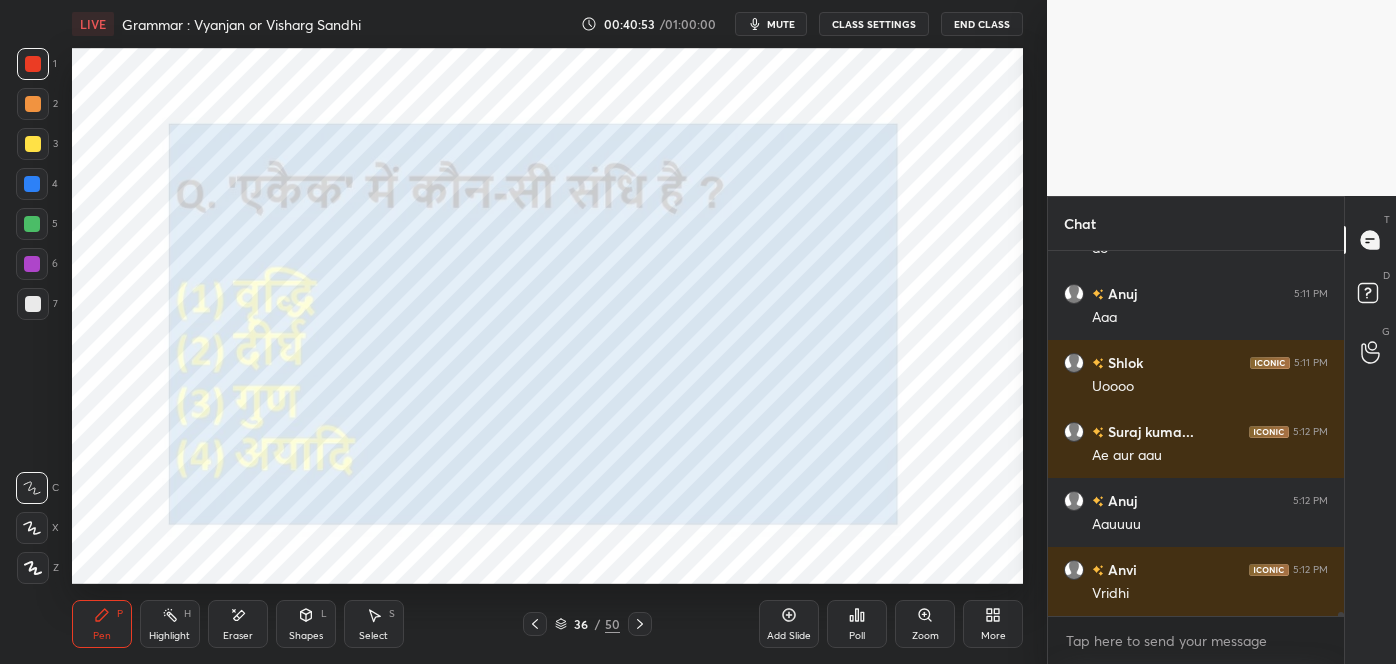 click 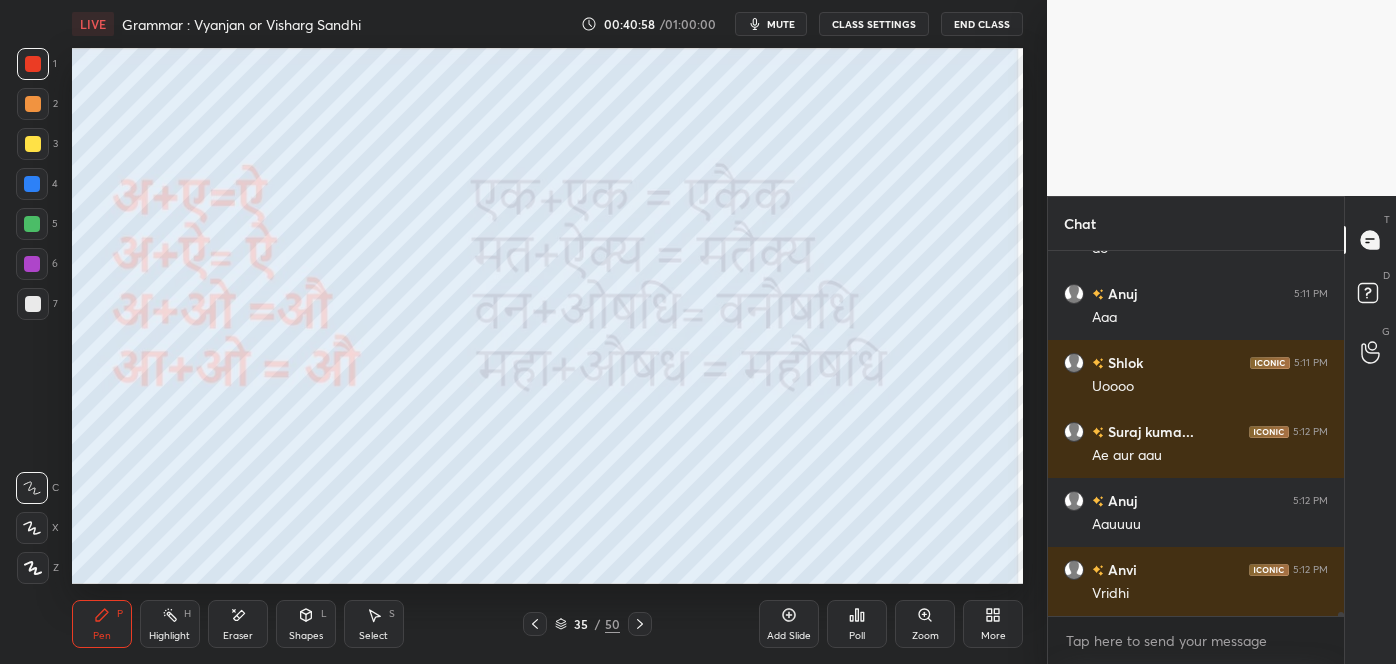 click 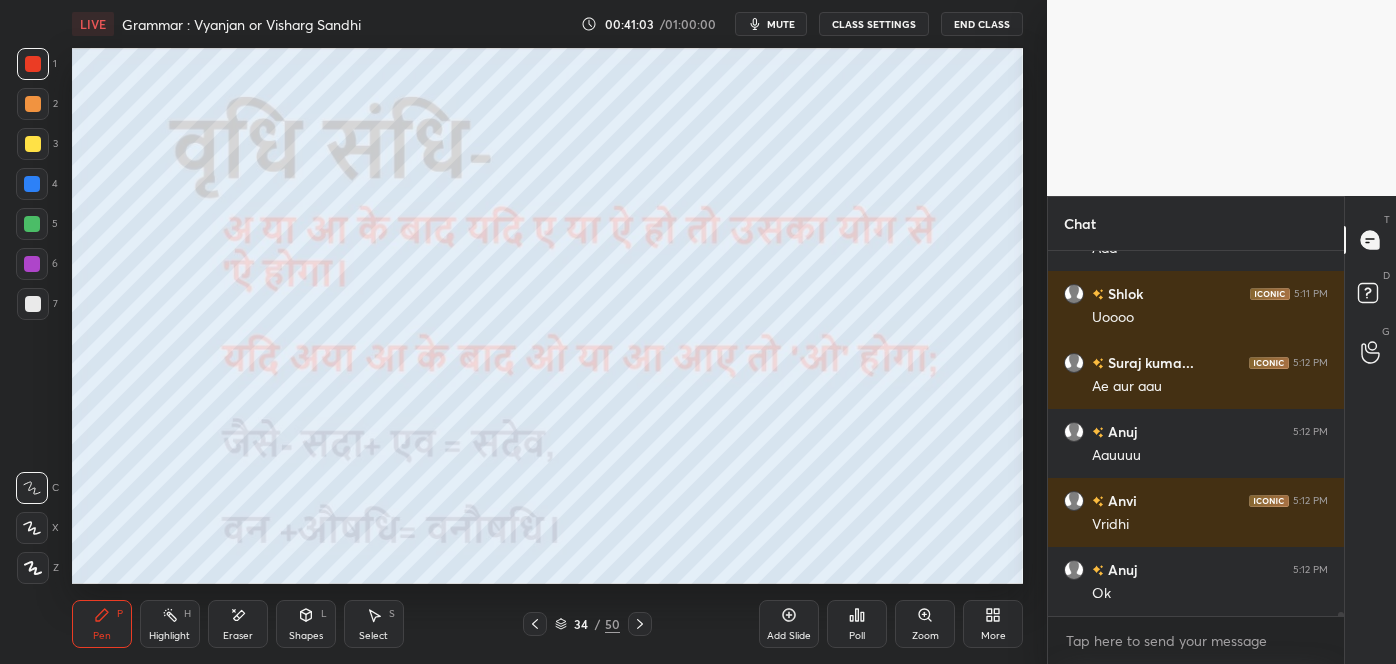 scroll, scrollTop: 30155, scrollLeft: 0, axis: vertical 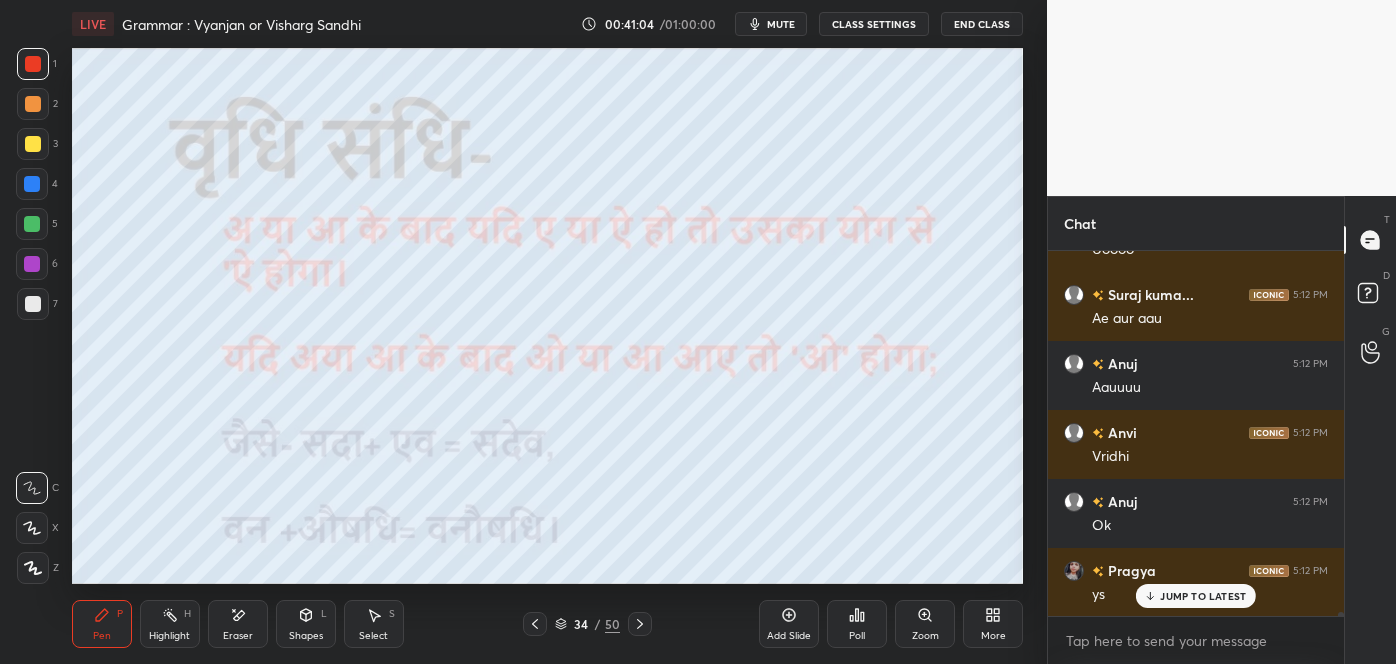 click on "JUMP TO LATEST" at bounding box center (1203, 596) 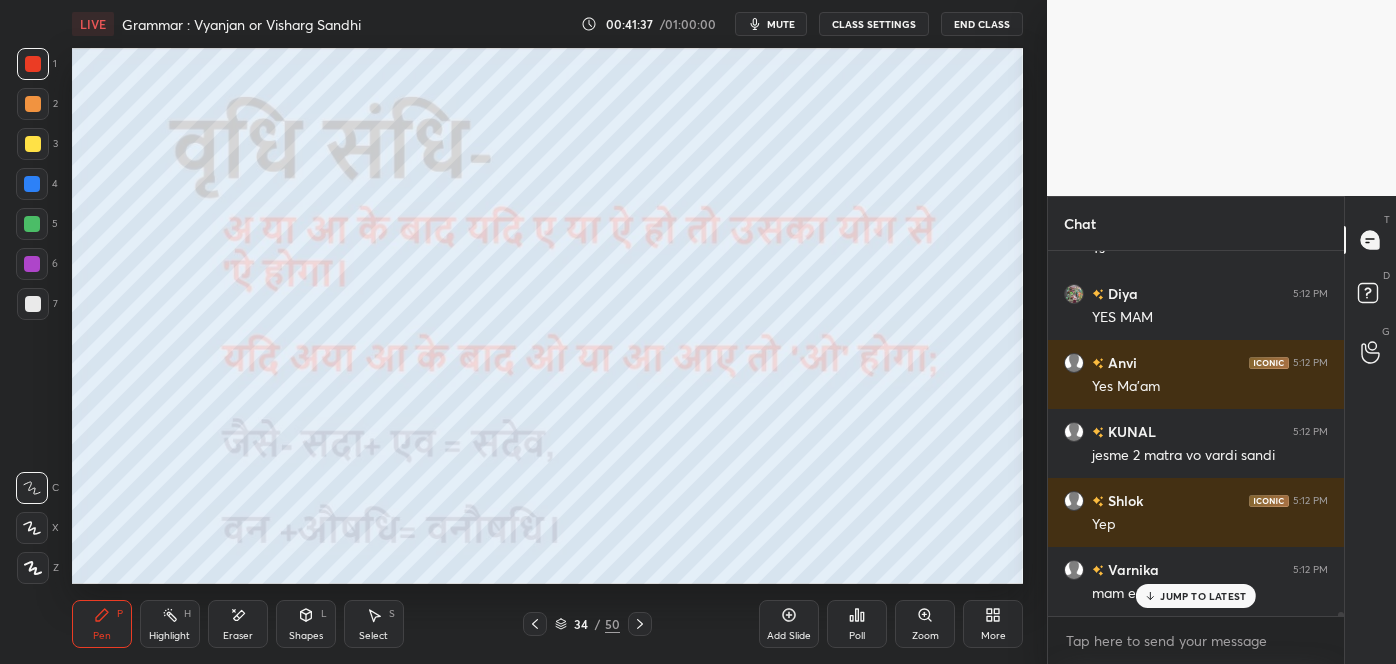scroll, scrollTop: 30707, scrollLeft: 0, axis: vertical 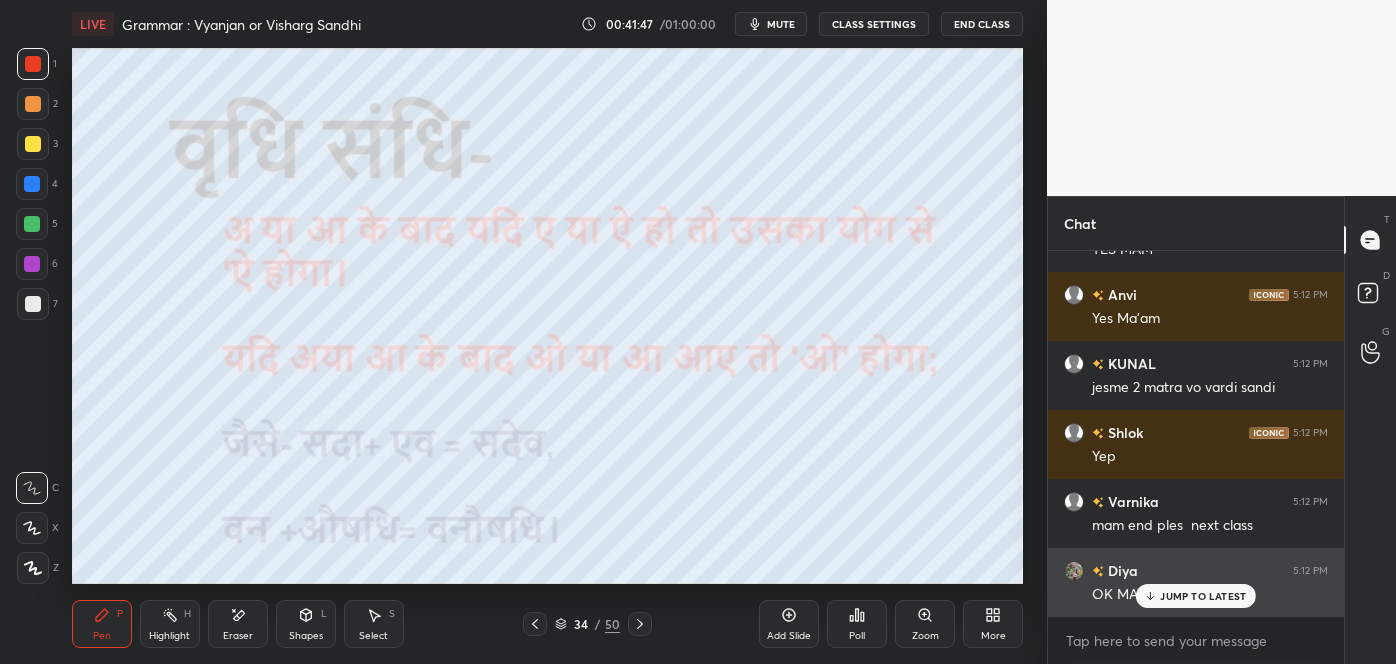 click on "JUMP TO LATEST" at bounding box center (1196, 596) 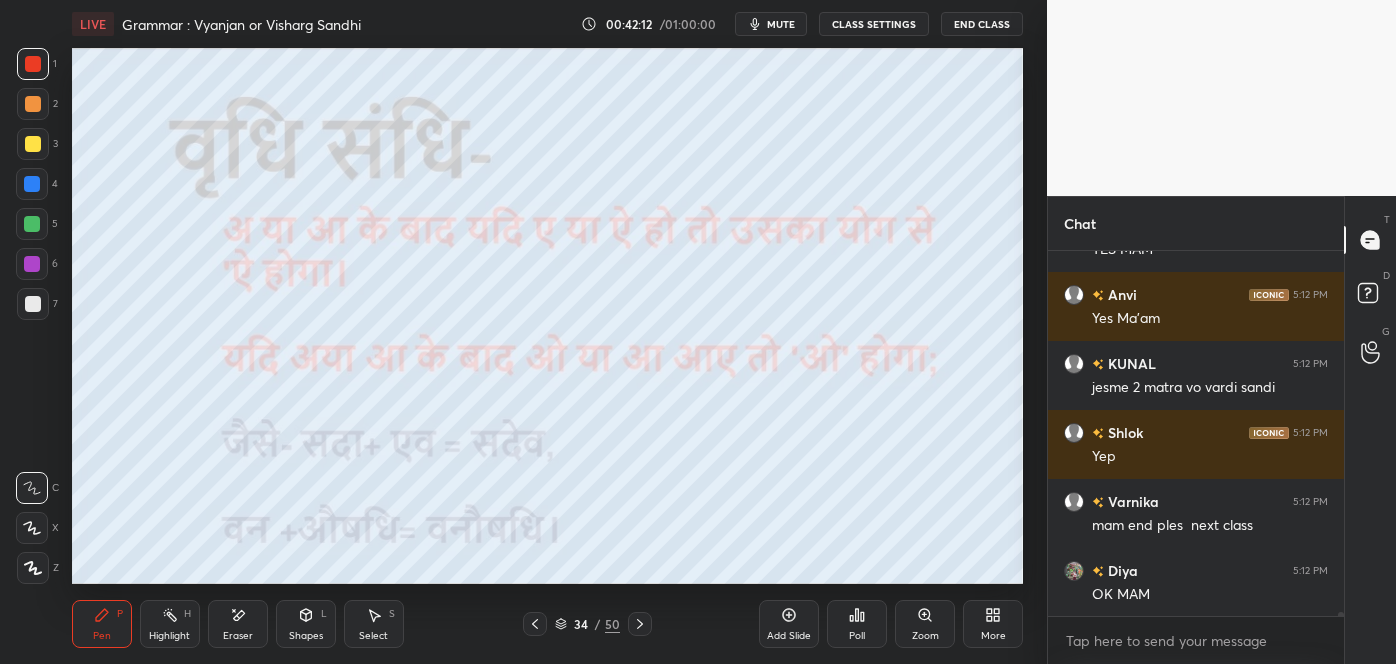 scroll, scrollTop: 30755, scrollLeft: 0, axis: vertical 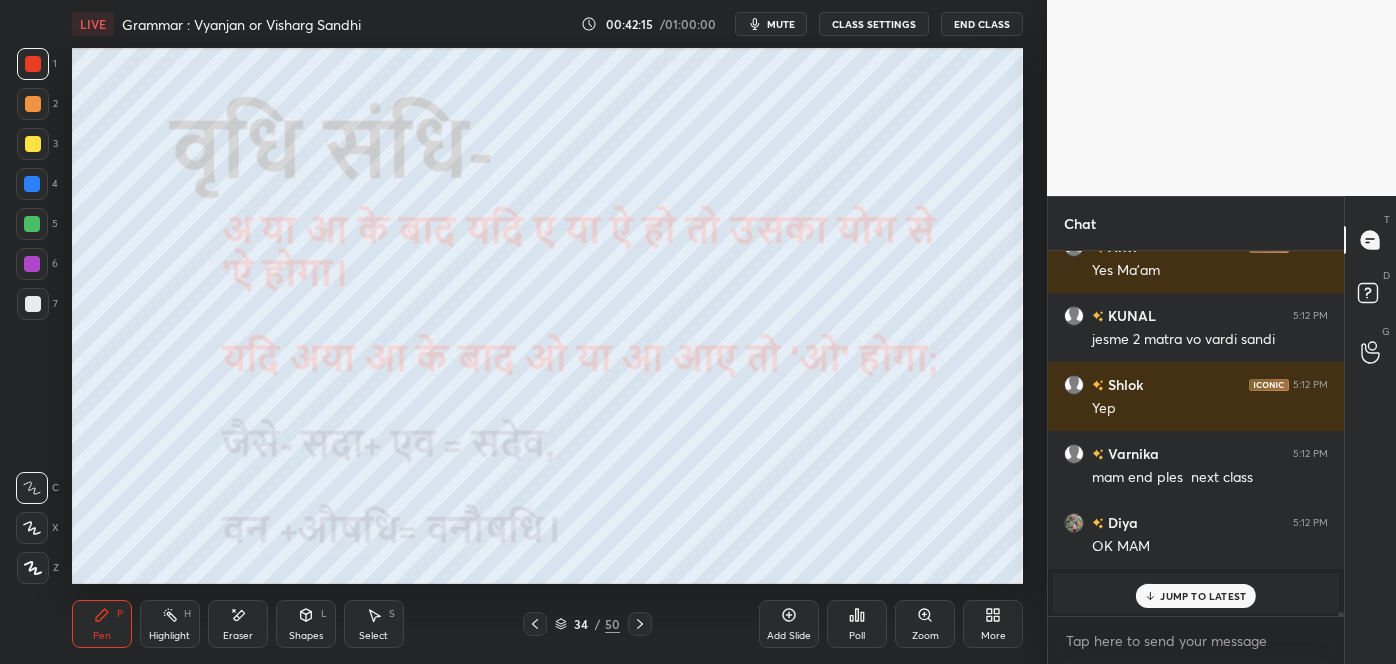 click on "JUMP TO LATEST" at bounding box center [1203, 596] 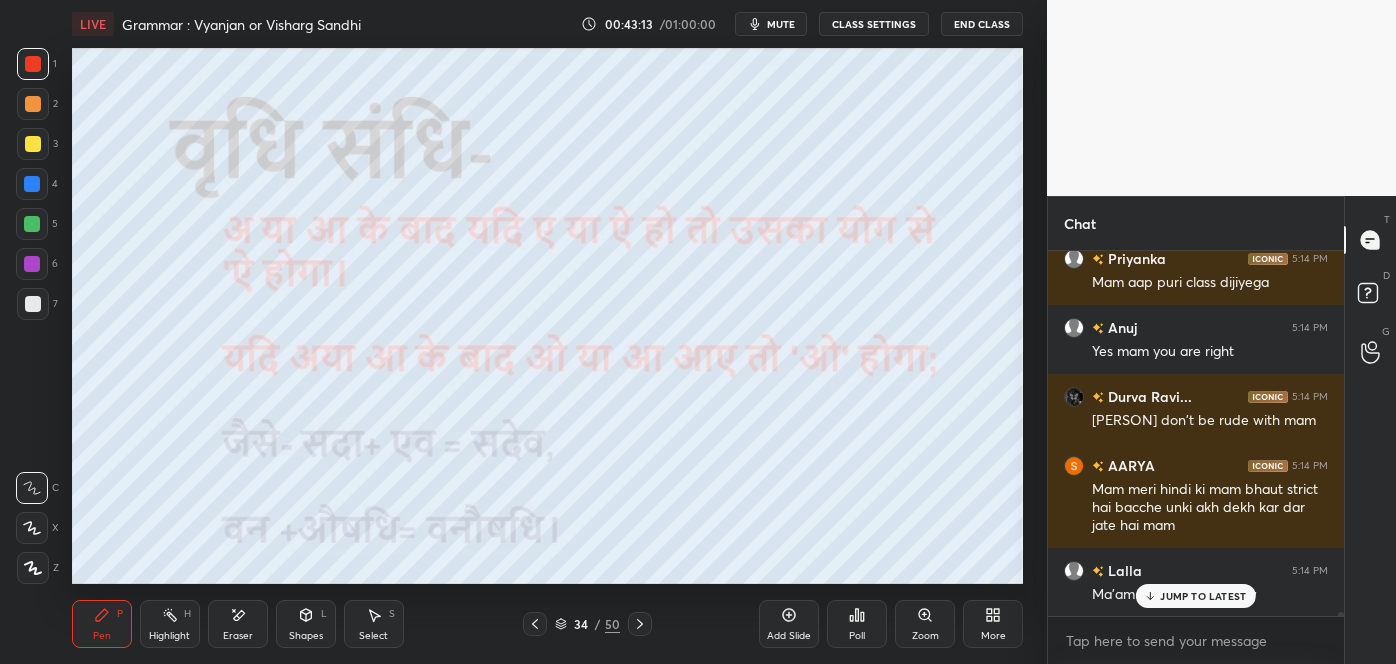 scroll, scrollTop: 30024, scrollLeft: 0, axis: vertical 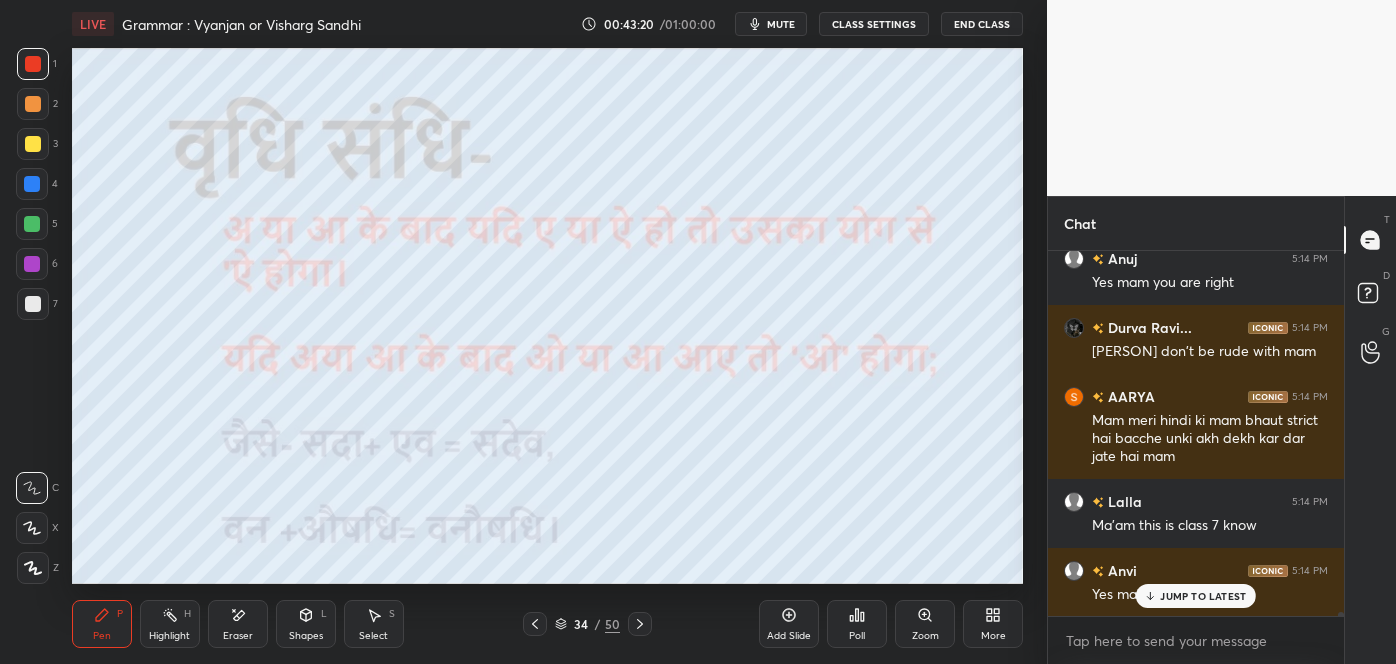 click on "JUMP TO LATEST" at bounding box center [1203, 596] 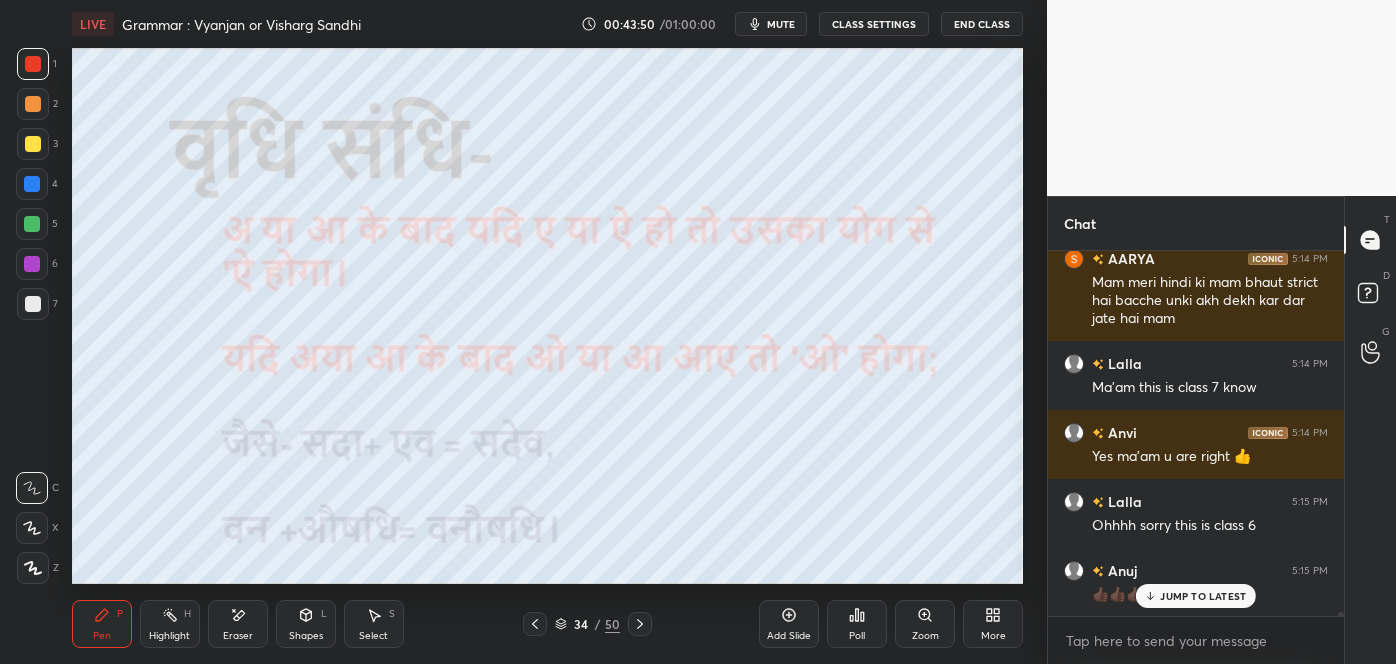 scroll, scrollTop: 30232, scrollLeft: 0, axis: vertical 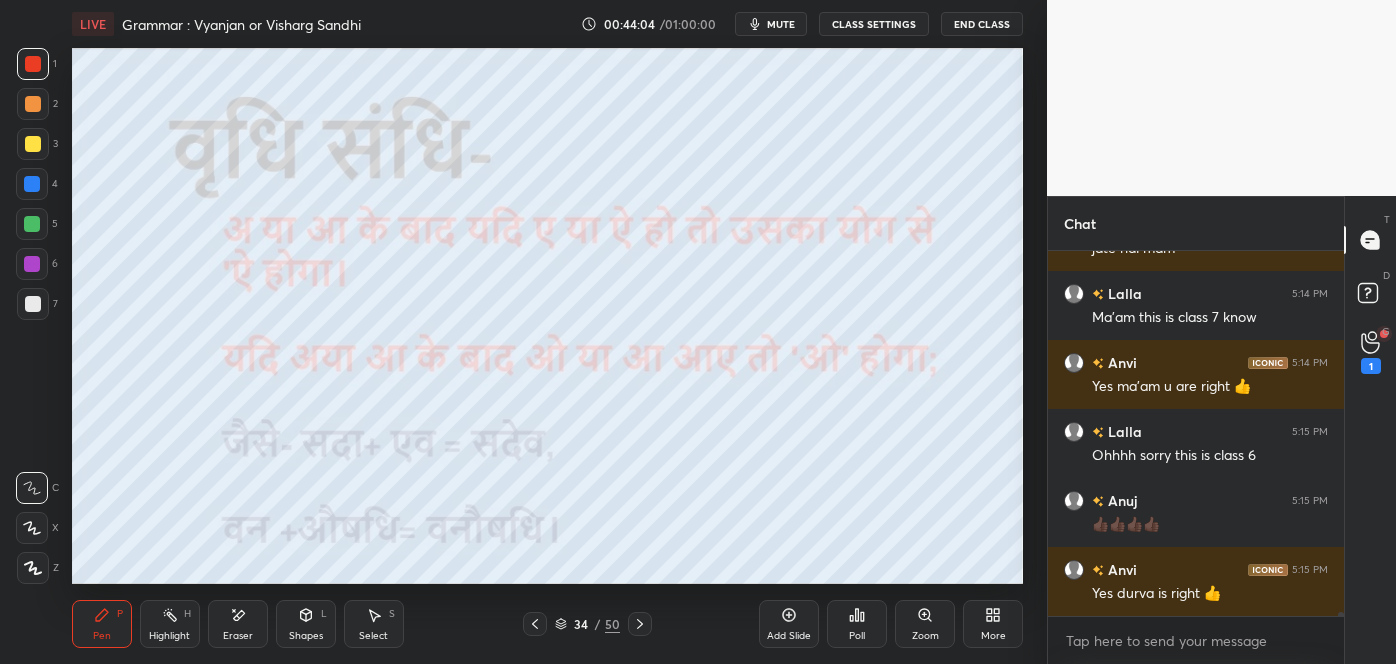 click on "Add Slide" at bounding box center [789, 624] 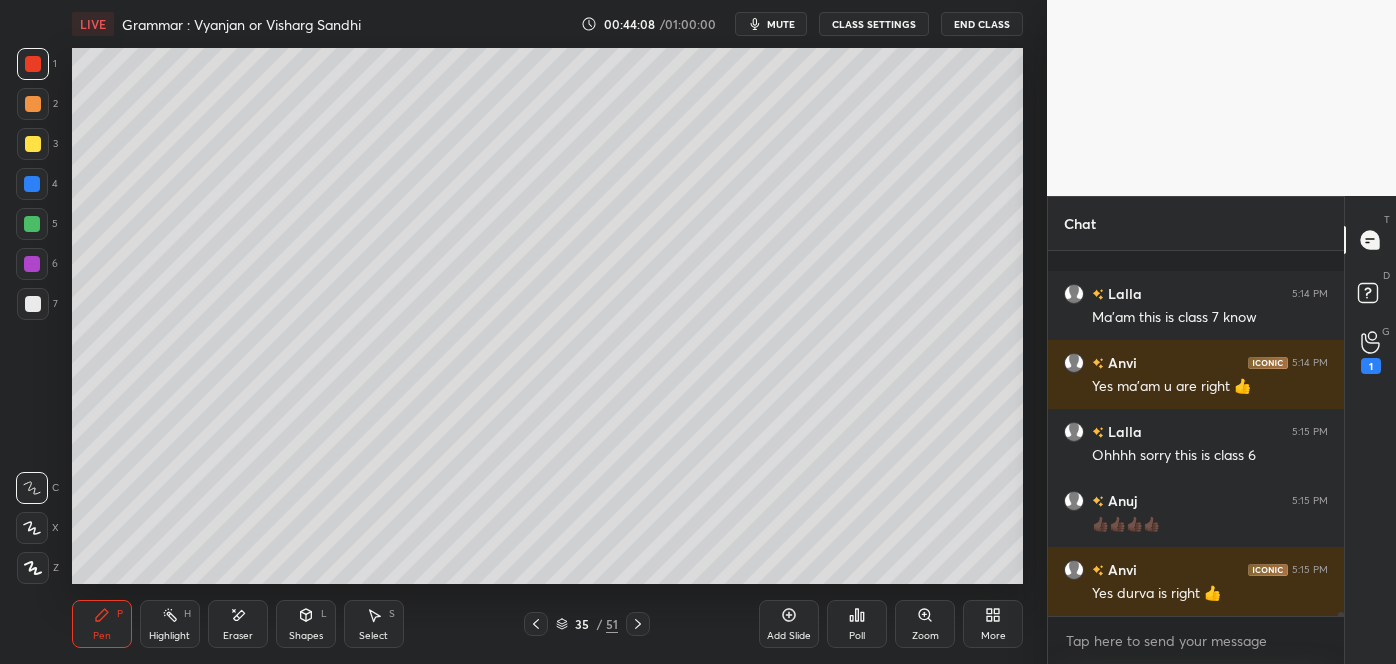 scroll, scrollTop: 30354, scrollLeft: 0, axis: vertical 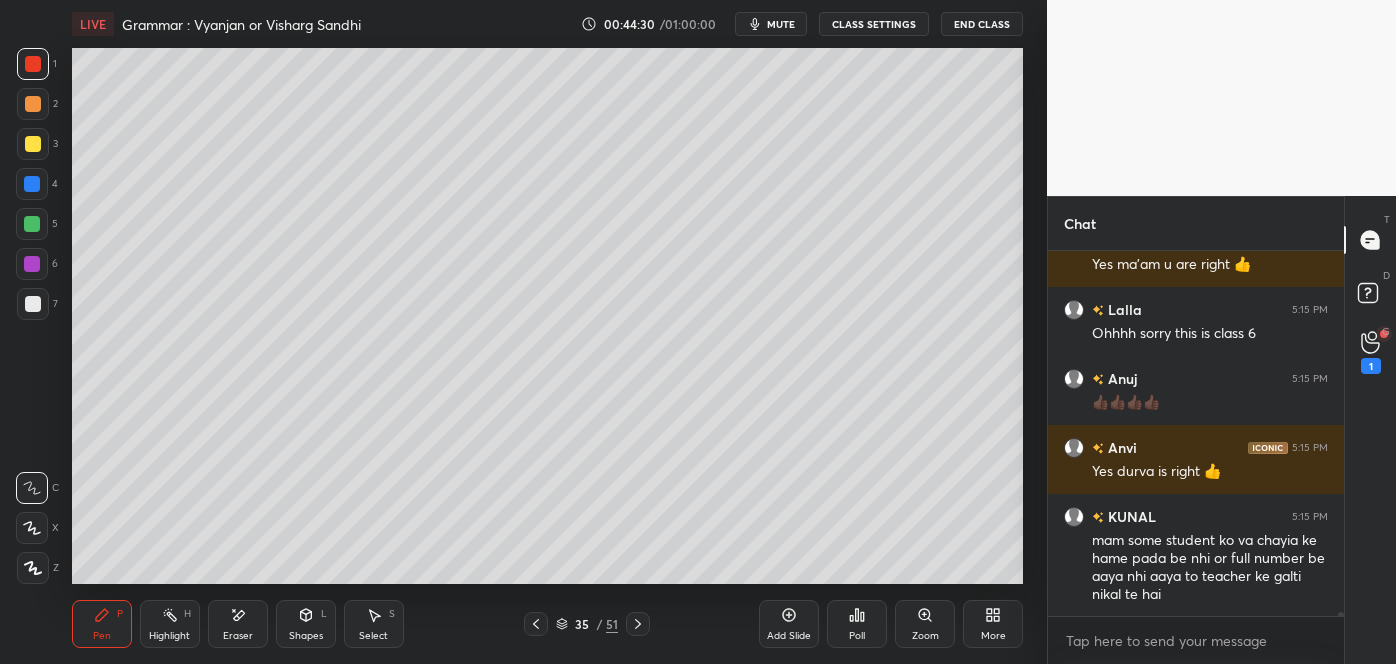 click on "Eraser" at bounding box center (238, 624) 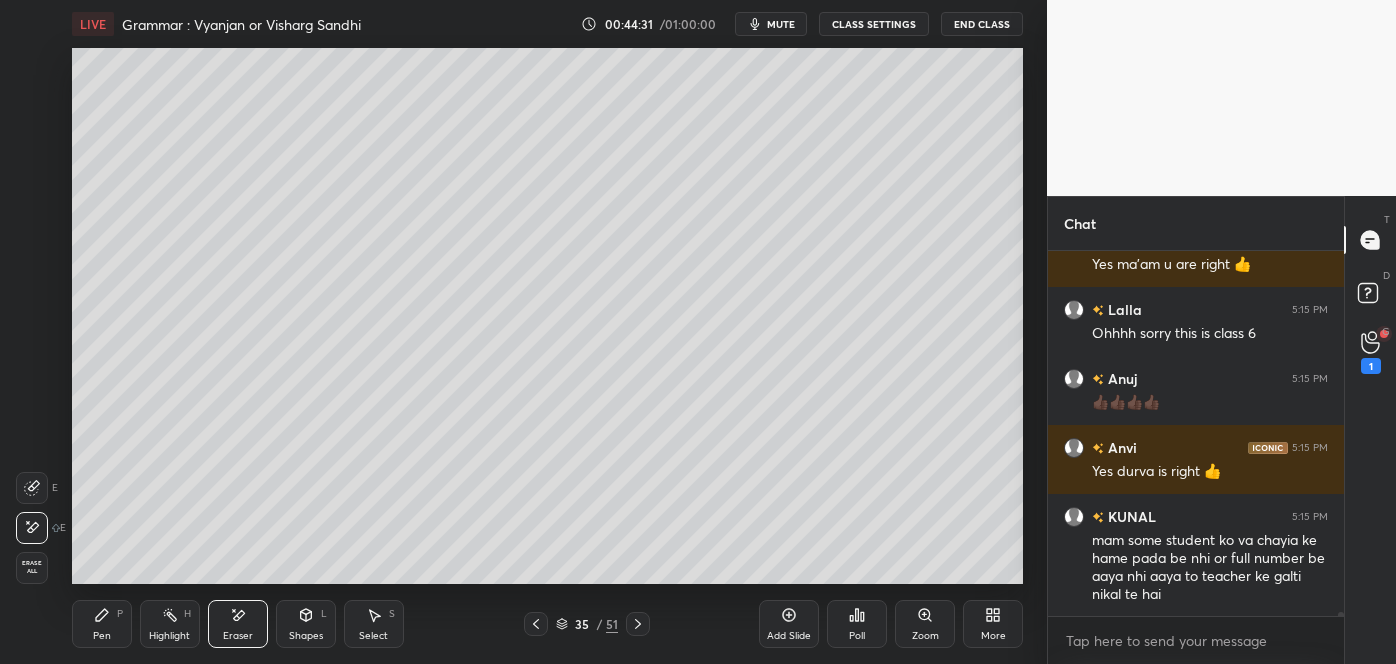 click on "Pen P" at bounding box center [102, 624] 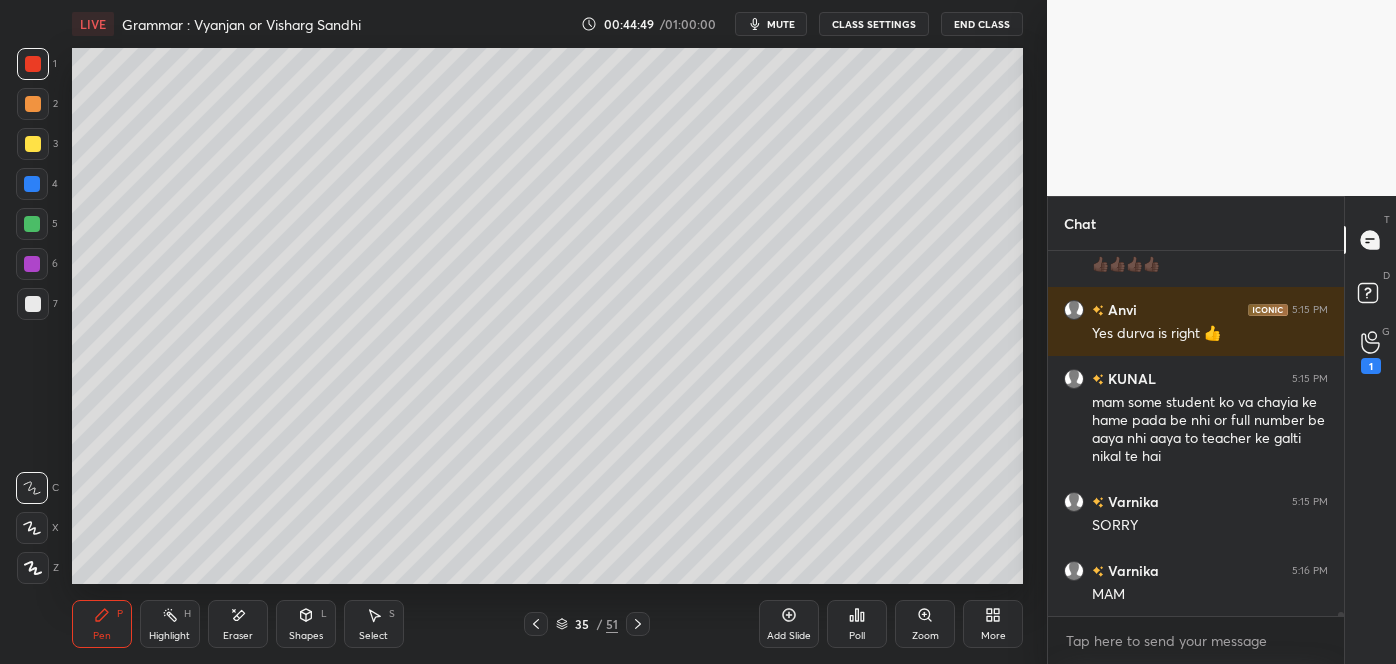 scroll, scrollTop: 30333, scrollLeft: 0, axis: vertical 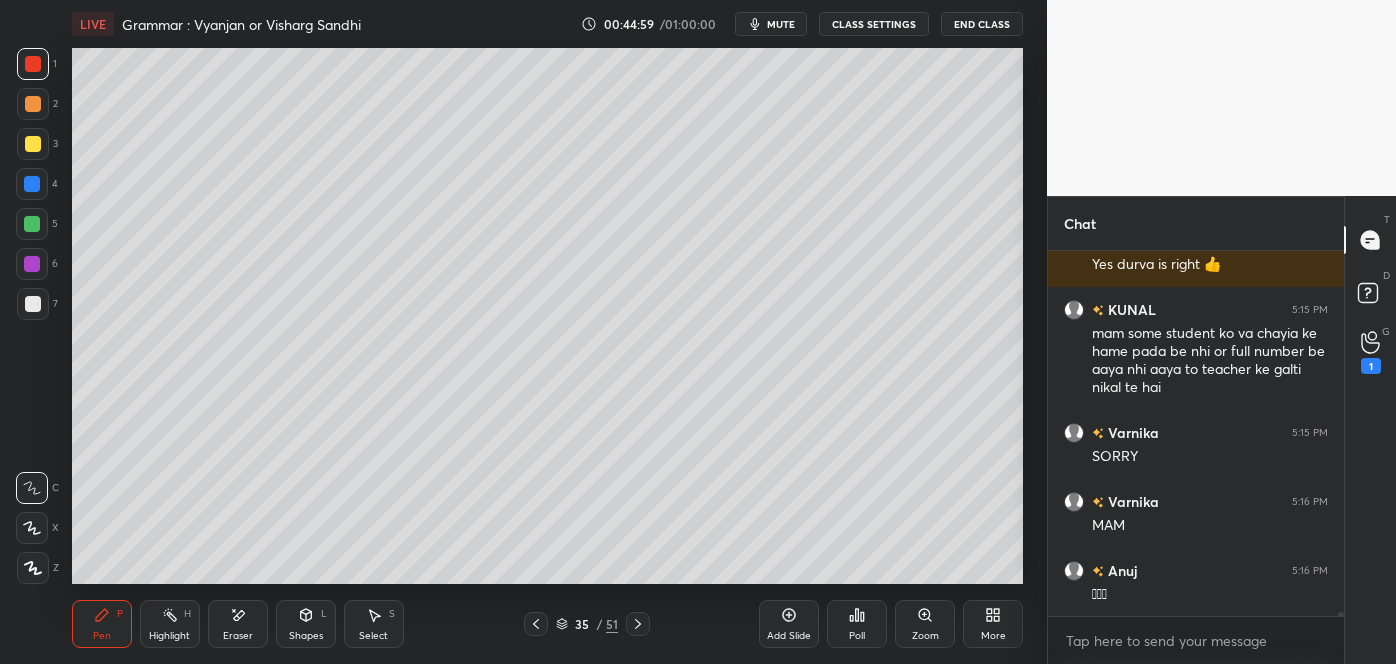 click 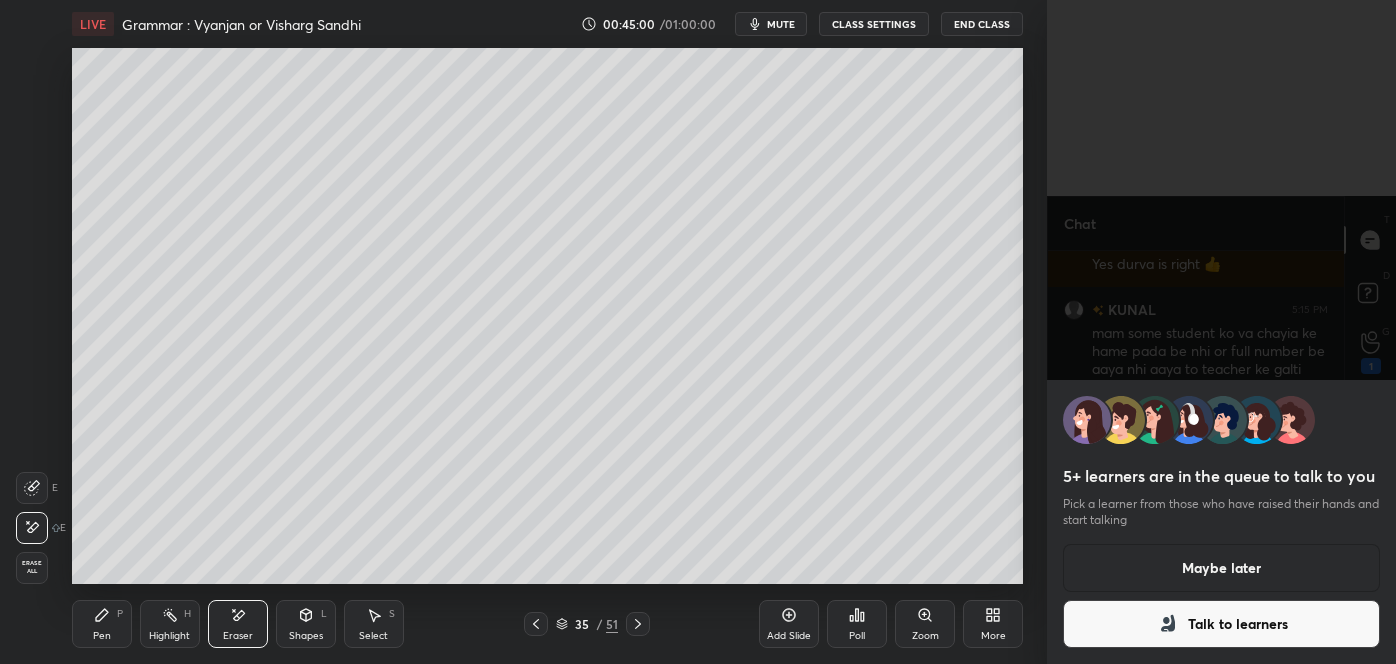 click on "Pen P" at bounding box center (102, 624) 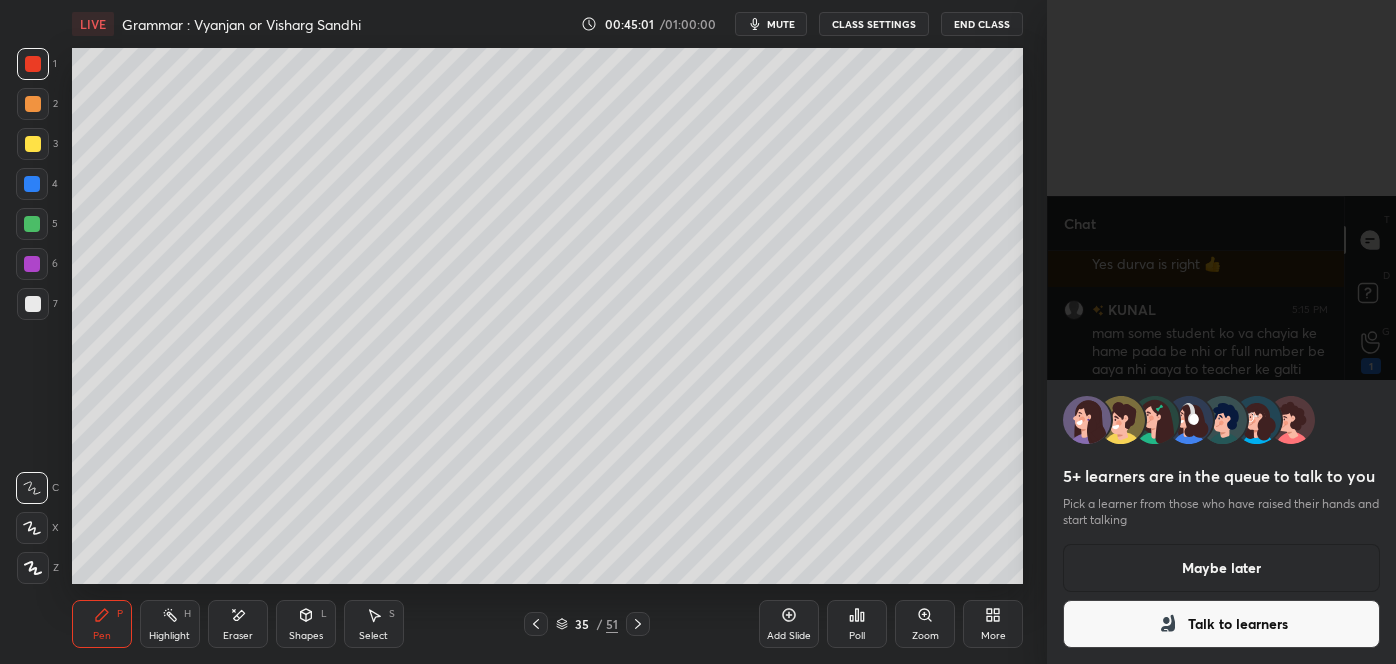click on "Talk to learners" at bounding box center (1221, 624) 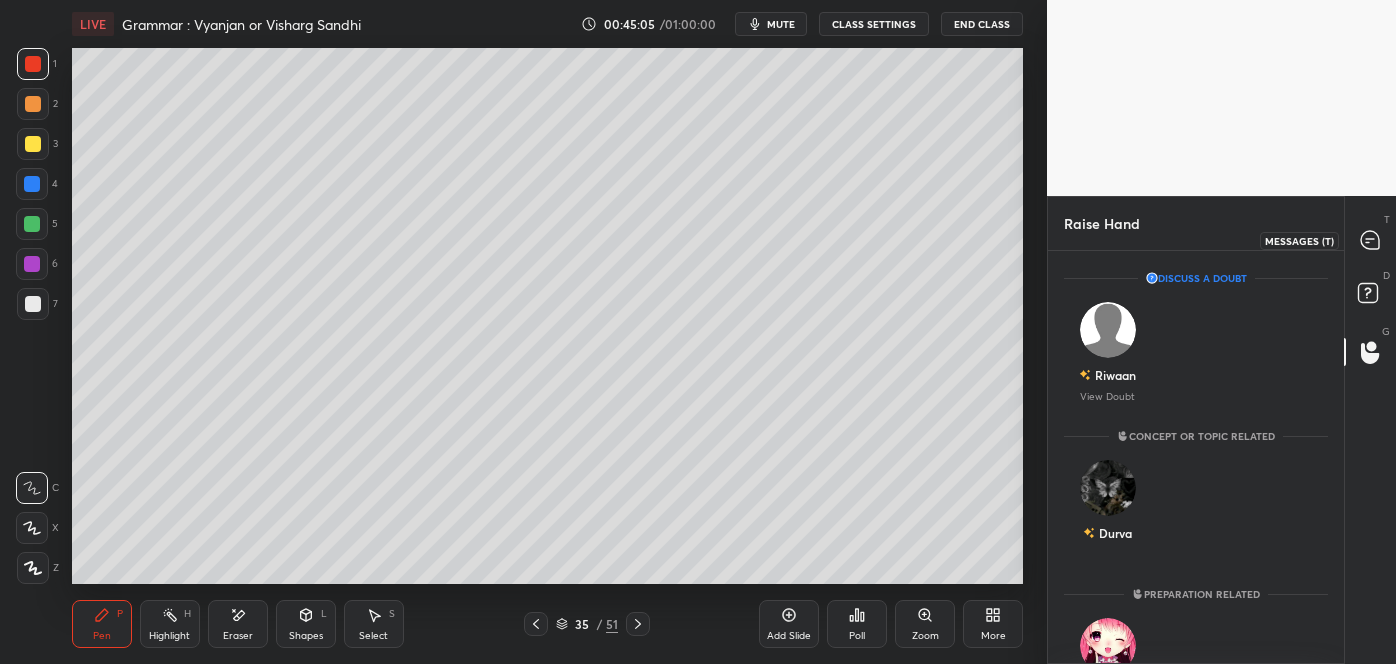 click 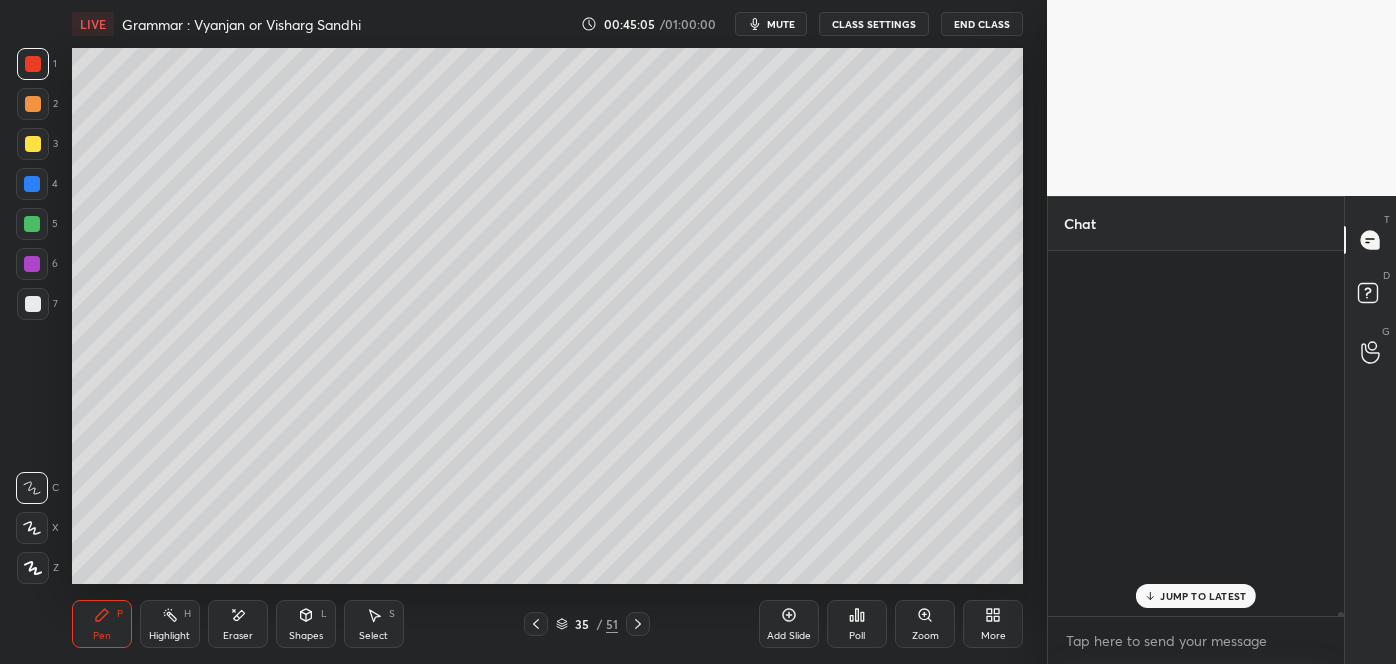 scroll, scrollTop: 30627, scrollLeft: 0, axis: vertical 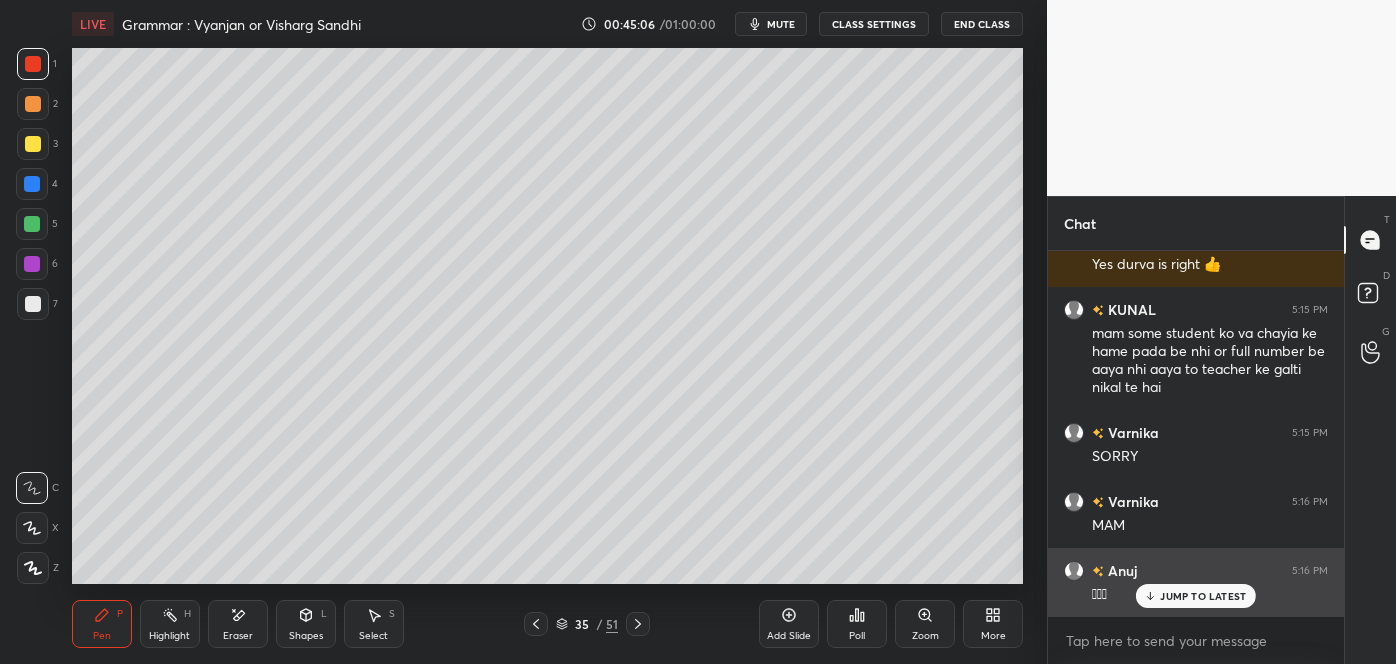click on "JUMP TO LATEST" at bounding box center [1203, 596] 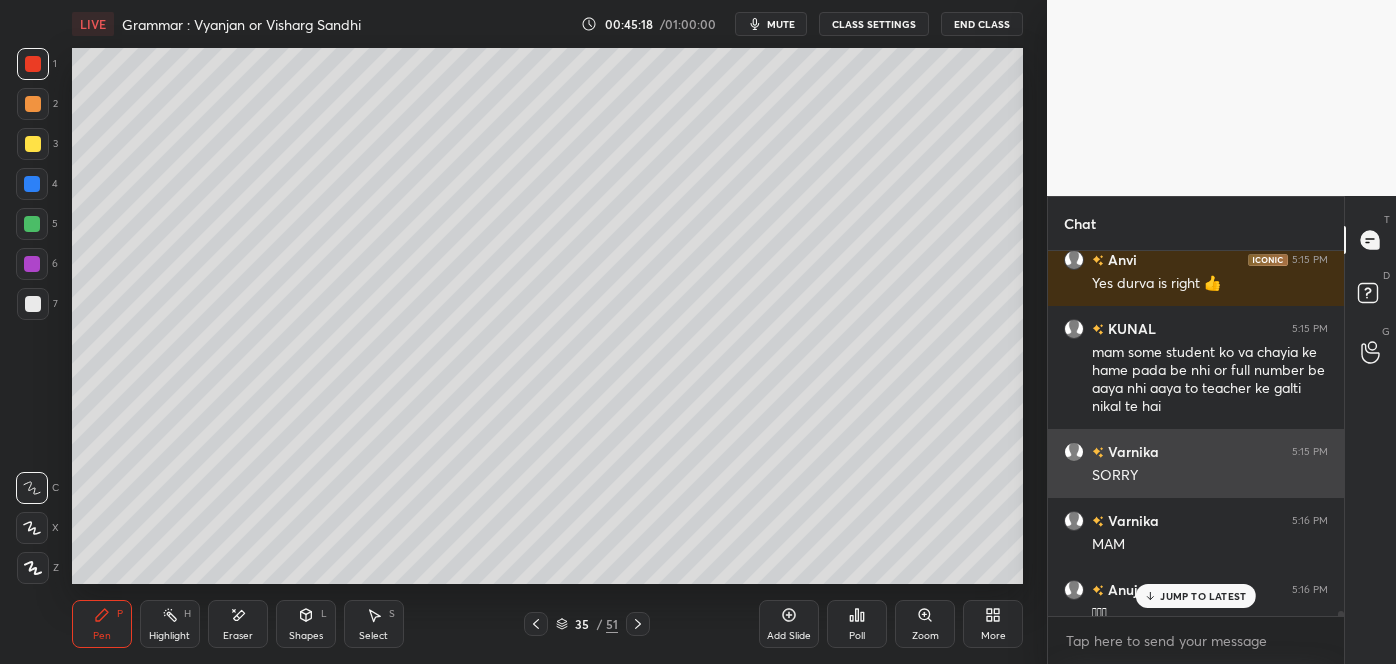 scroll, scrollTop: 30605, scrollLeft: 0, axis: vertical 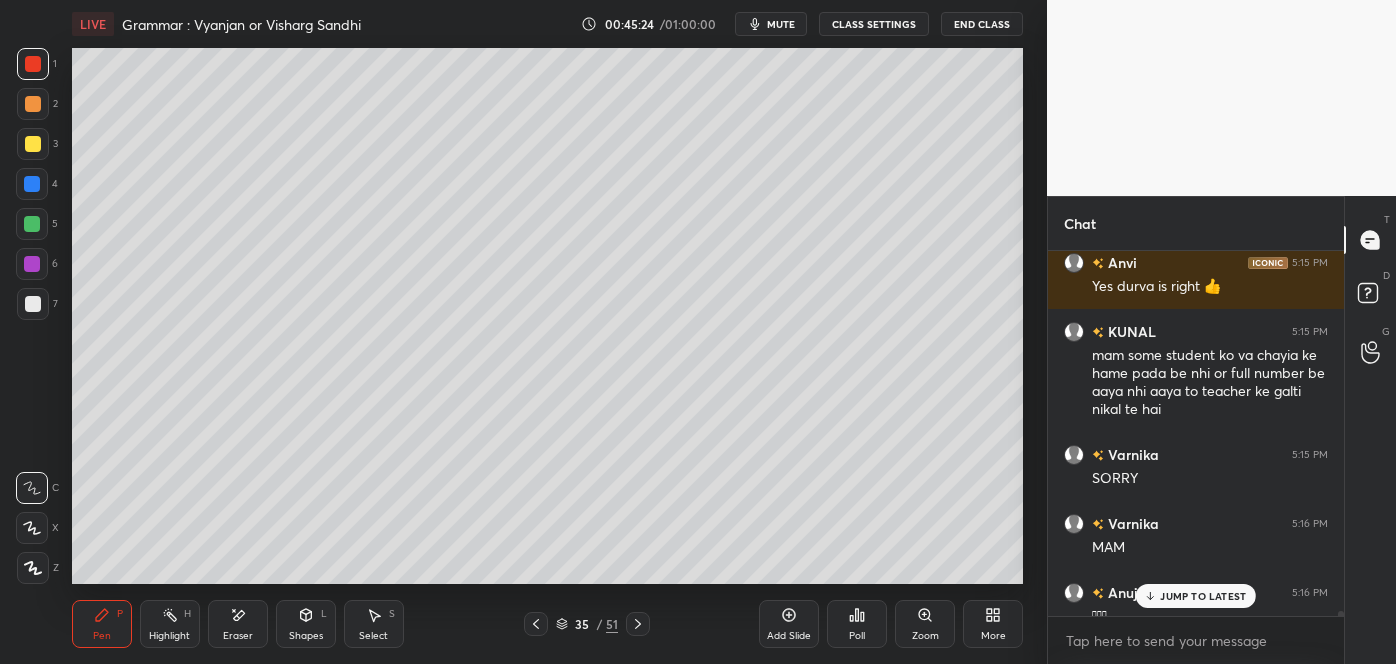 click on "JUMP TO LATEST" at bounding box center [1203, 596] 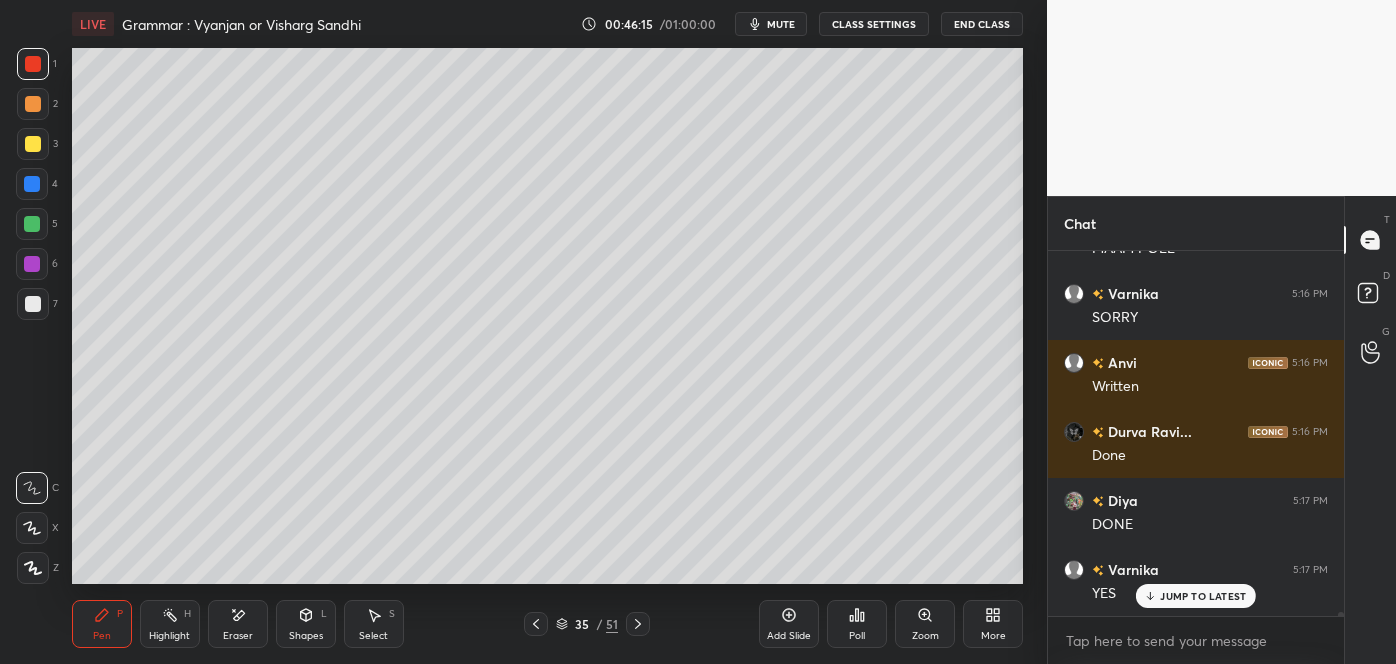 scroll, scrollTop: 31179, scrollLeft: 0, axis: vertical 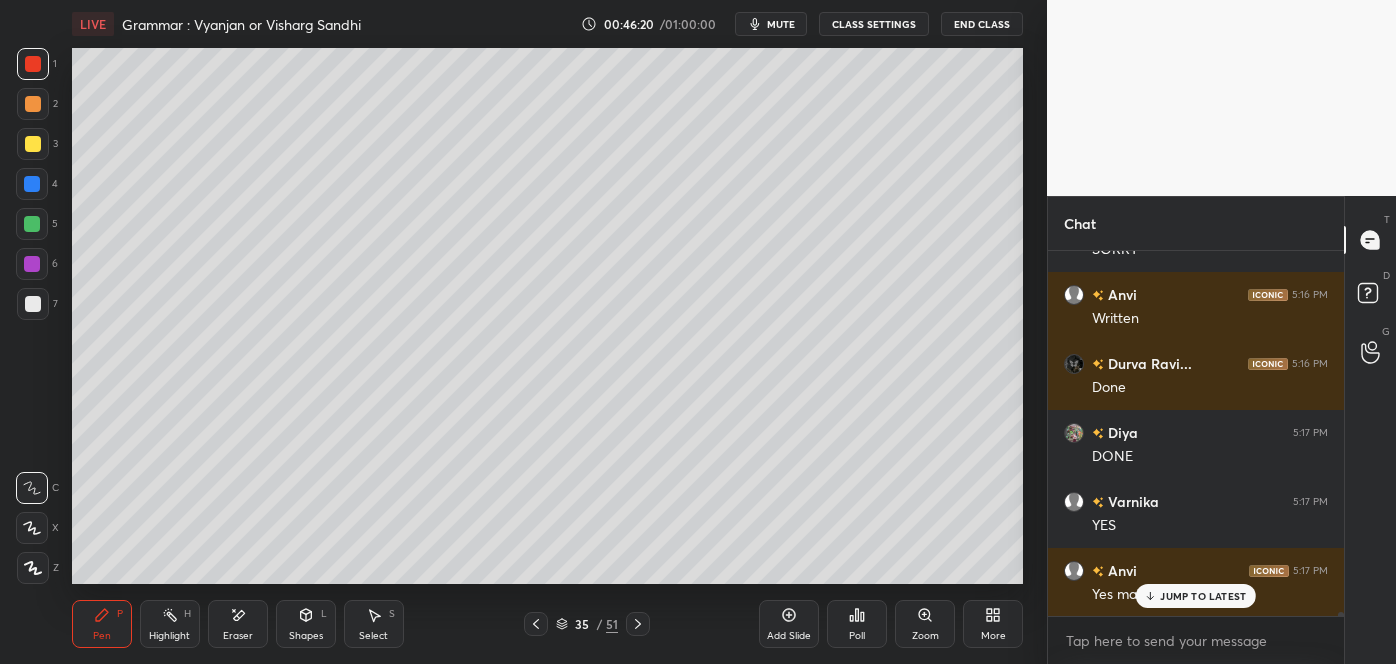 click on "Eraser" at bounding box center [238, 624] 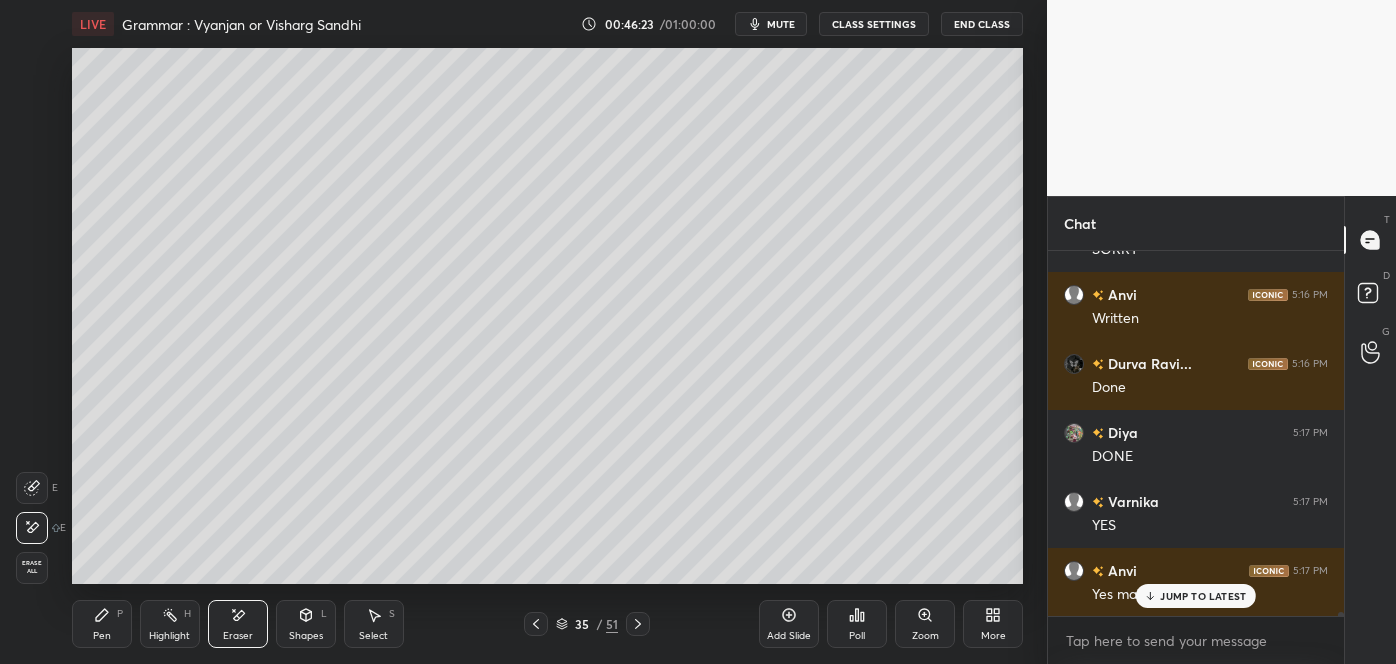 click 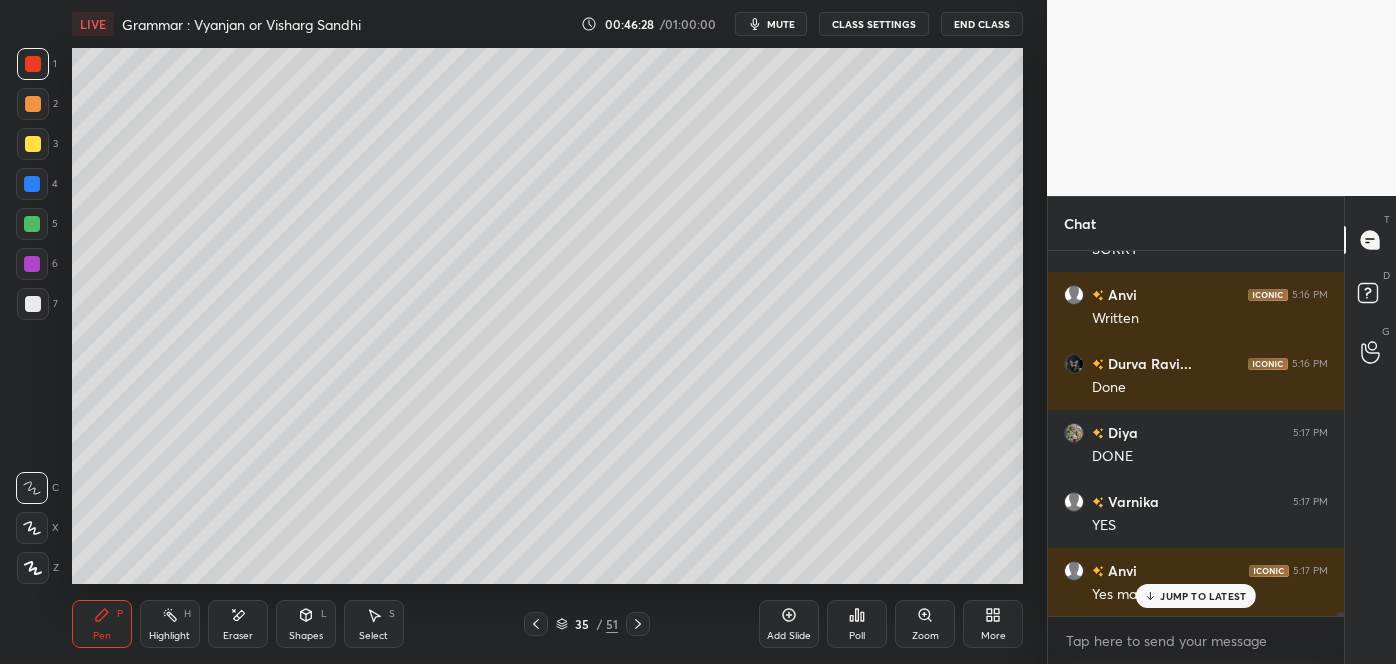 click on "Eraser" at bounding box center [238, 624] 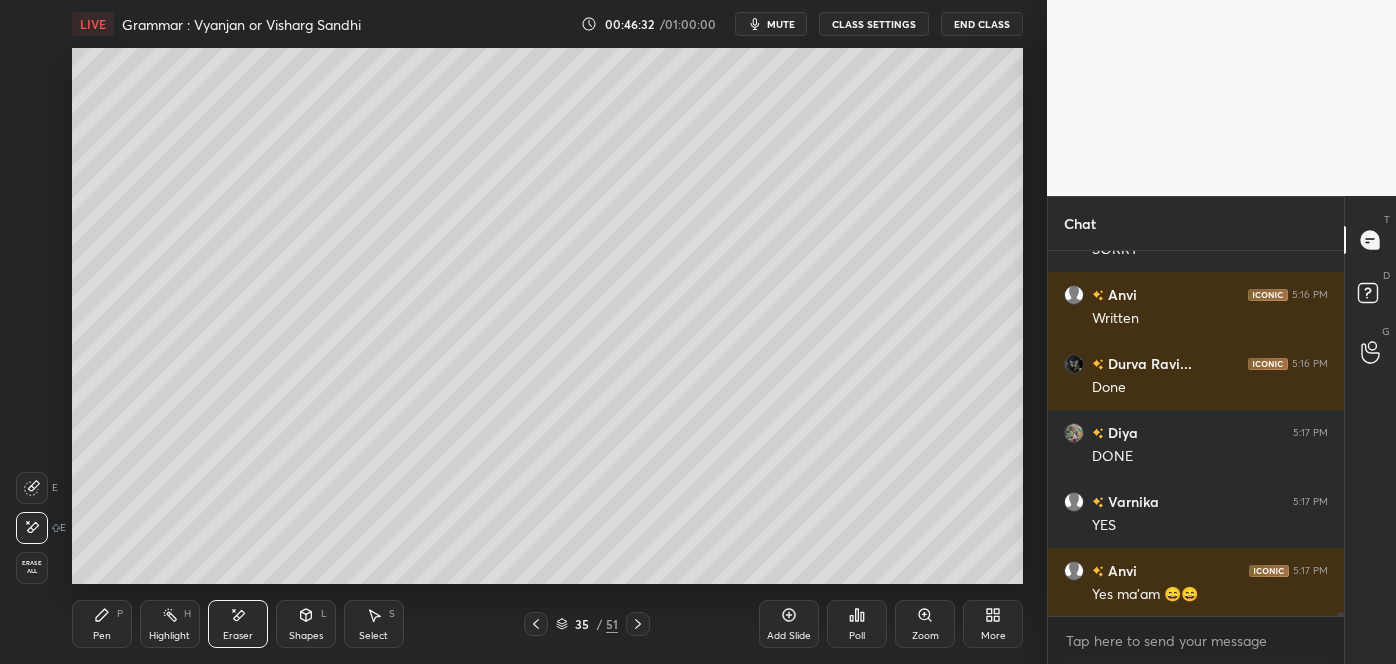 scroll, scrollTop: 31248, scrollLeft: 0, axis: vertical 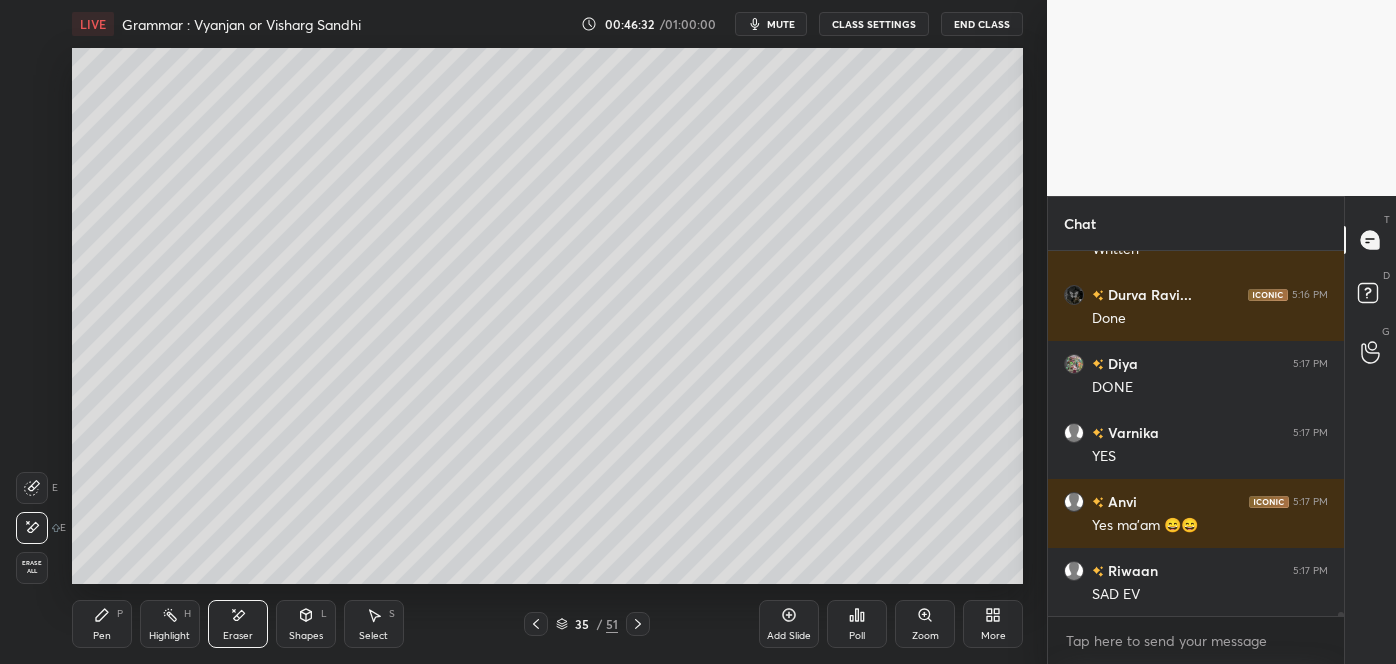 click 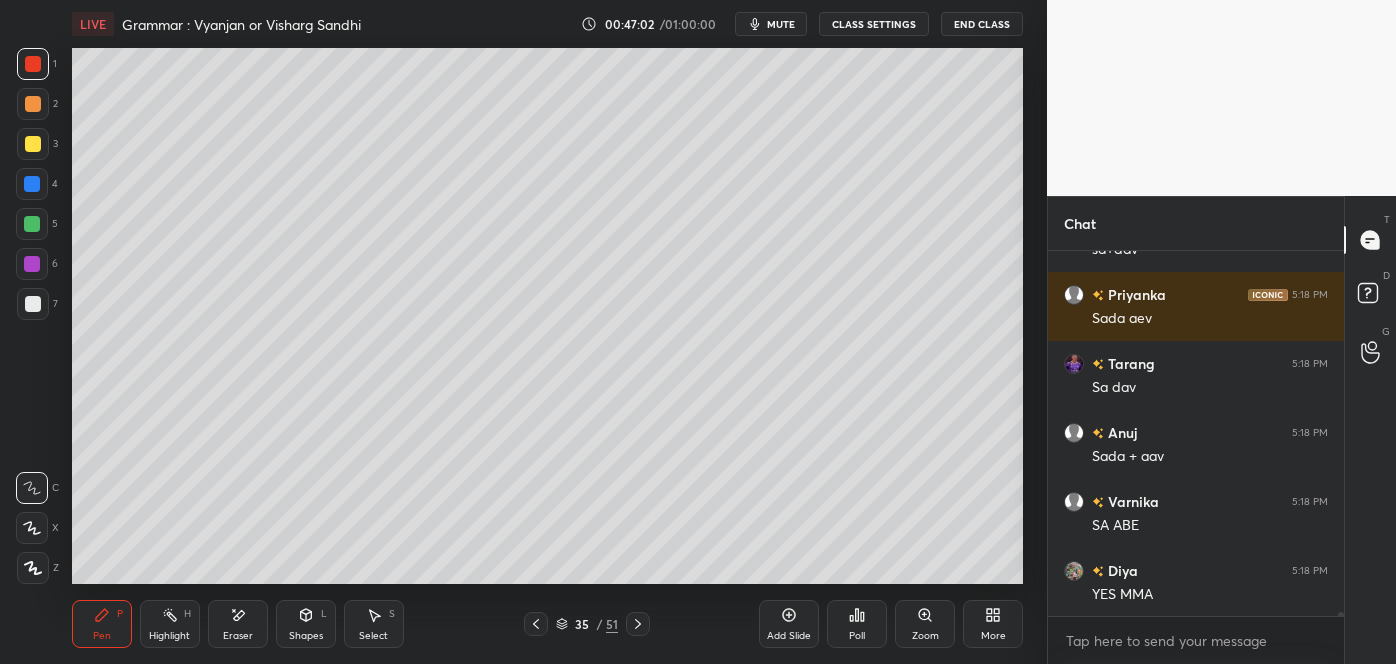 scroll, scrollTop: 31800, scrollLeft: 0, axis: vertical 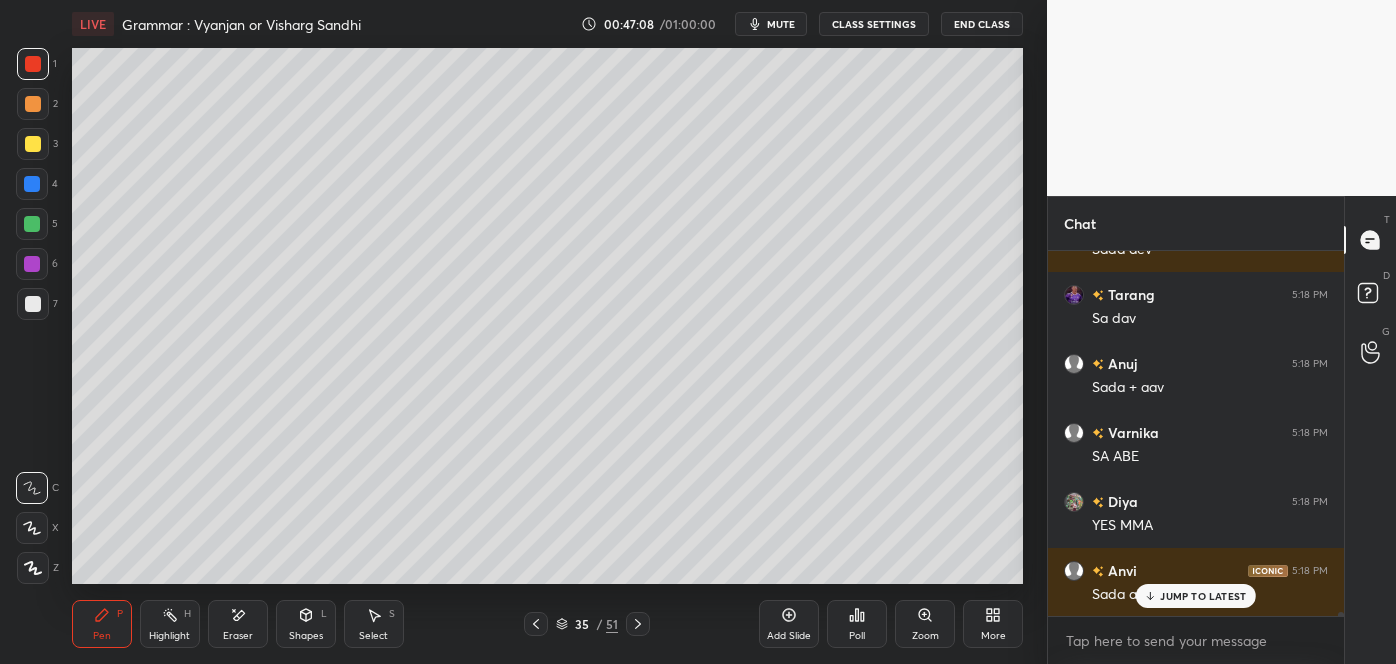click on "Eraser" at bounding box center (238, 636) 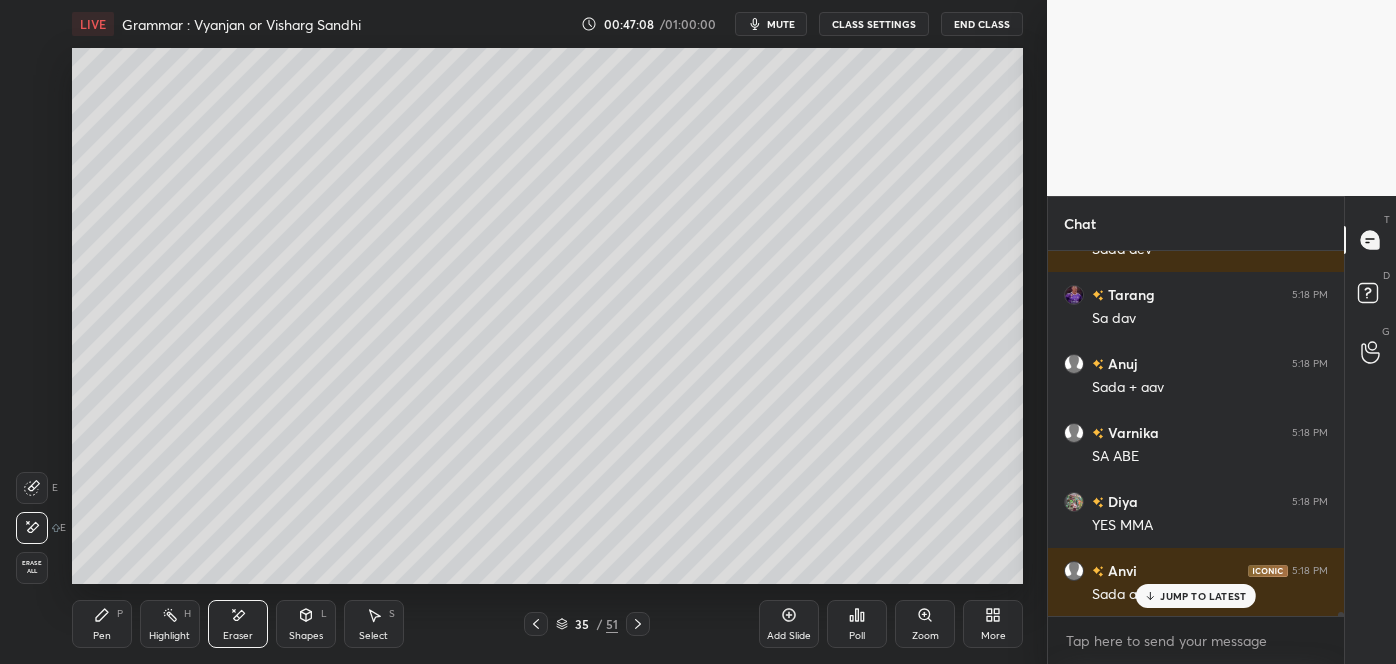 scroll, scrollTop: 31869, scrollLeft: 0, axis: vertical 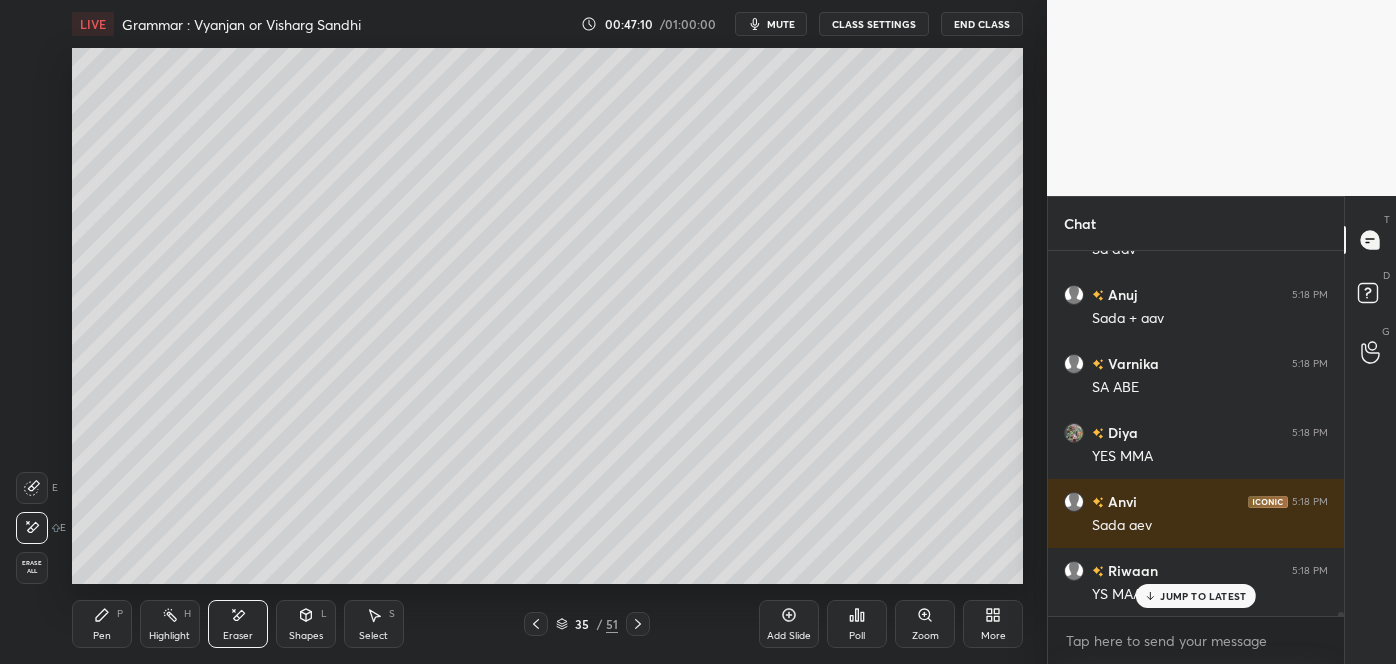 click 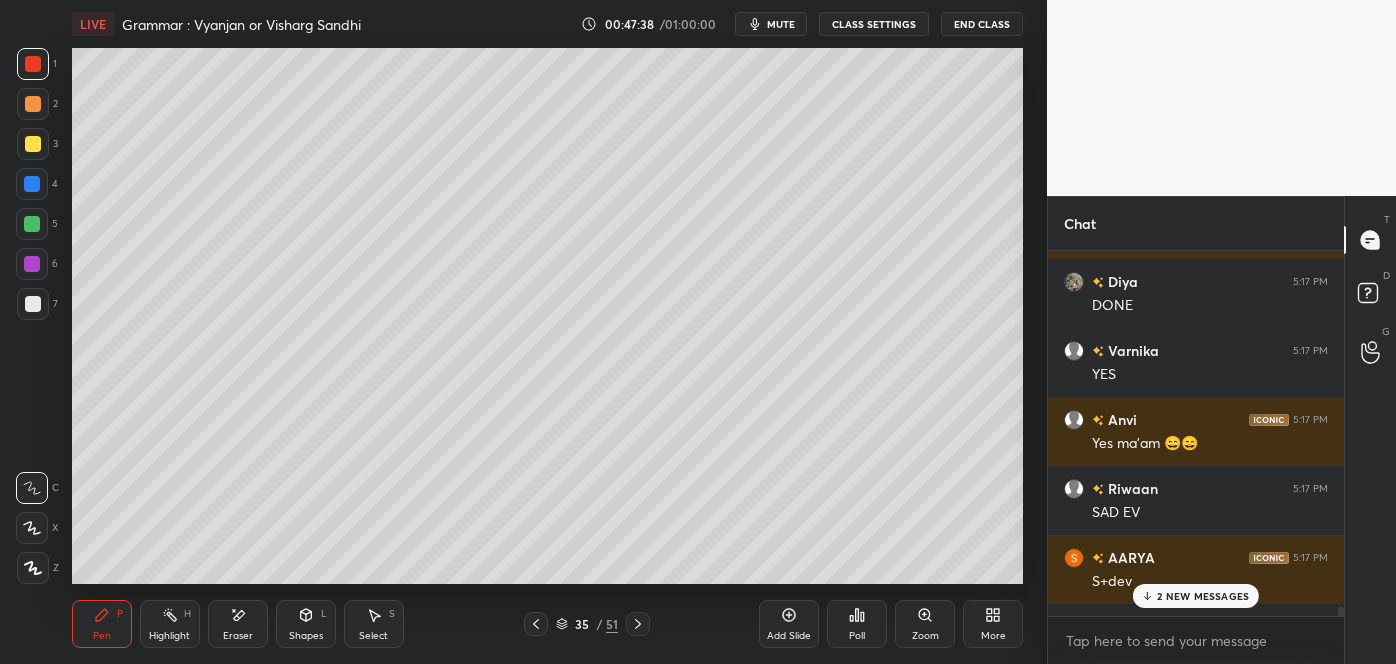 scroll, scrollTop: 31328, scrollLeft: 0, axis: vertical 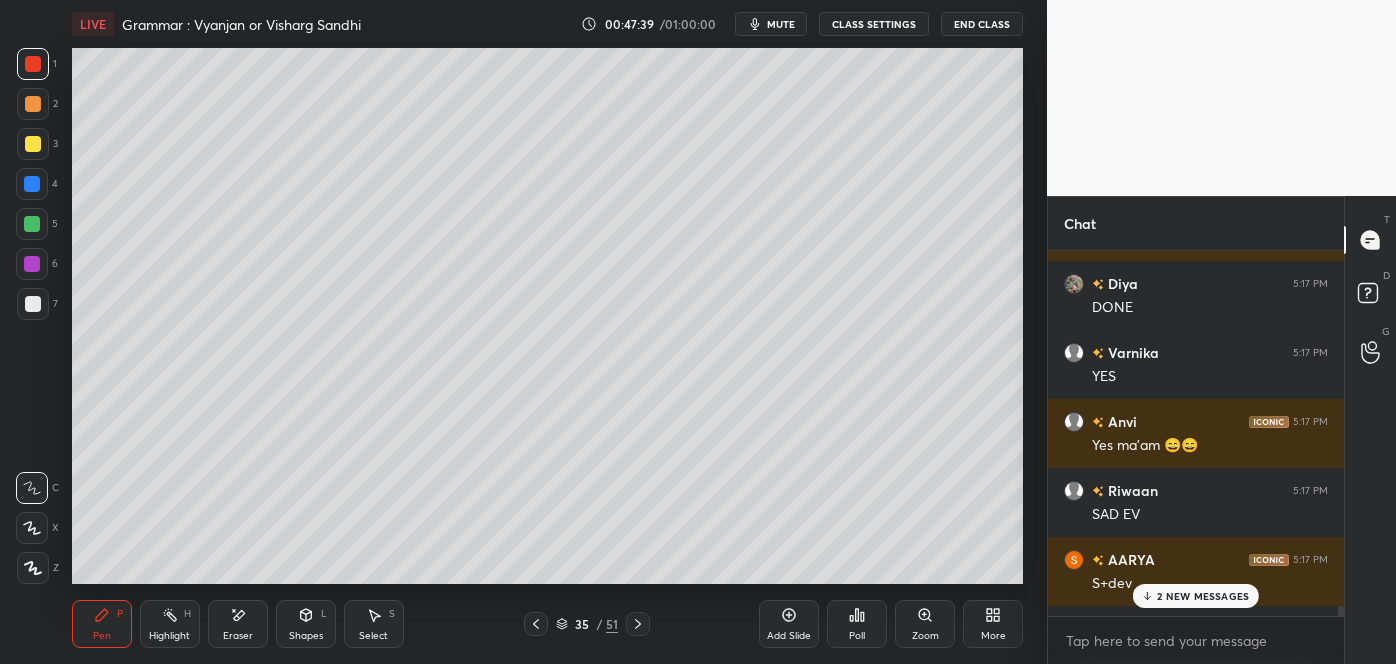 click on "2 NEW MESSAGES" at bounding box center (1203, 596) 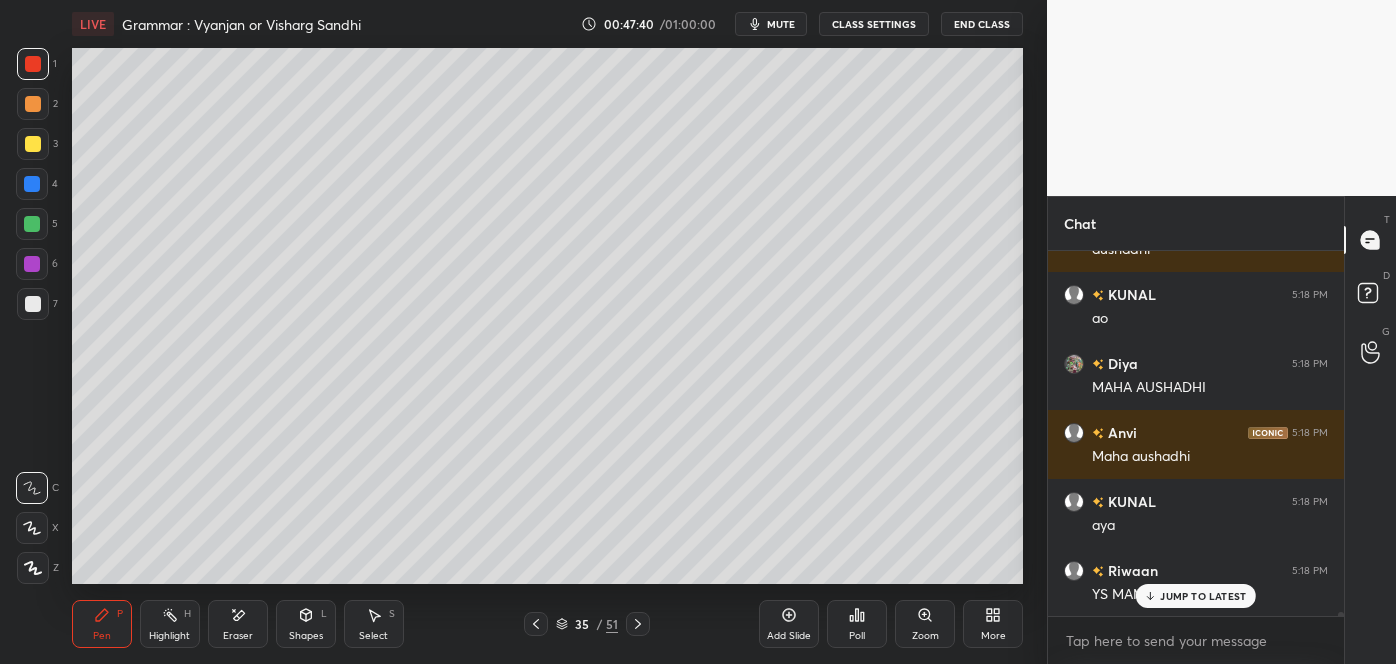 scroll, scrollTop: 32352, scrollLeft: 0, axis: vertical 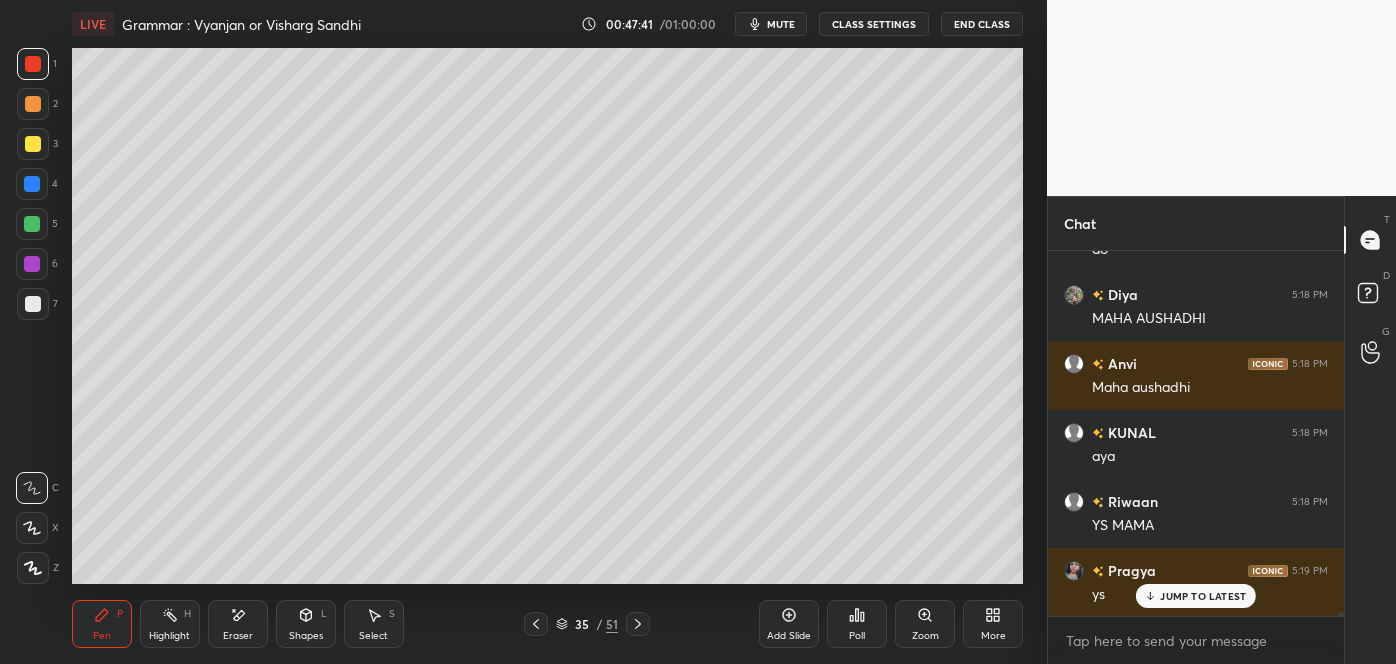 click on "JUMP TO LATEST" at bounding box center [1203, 596] 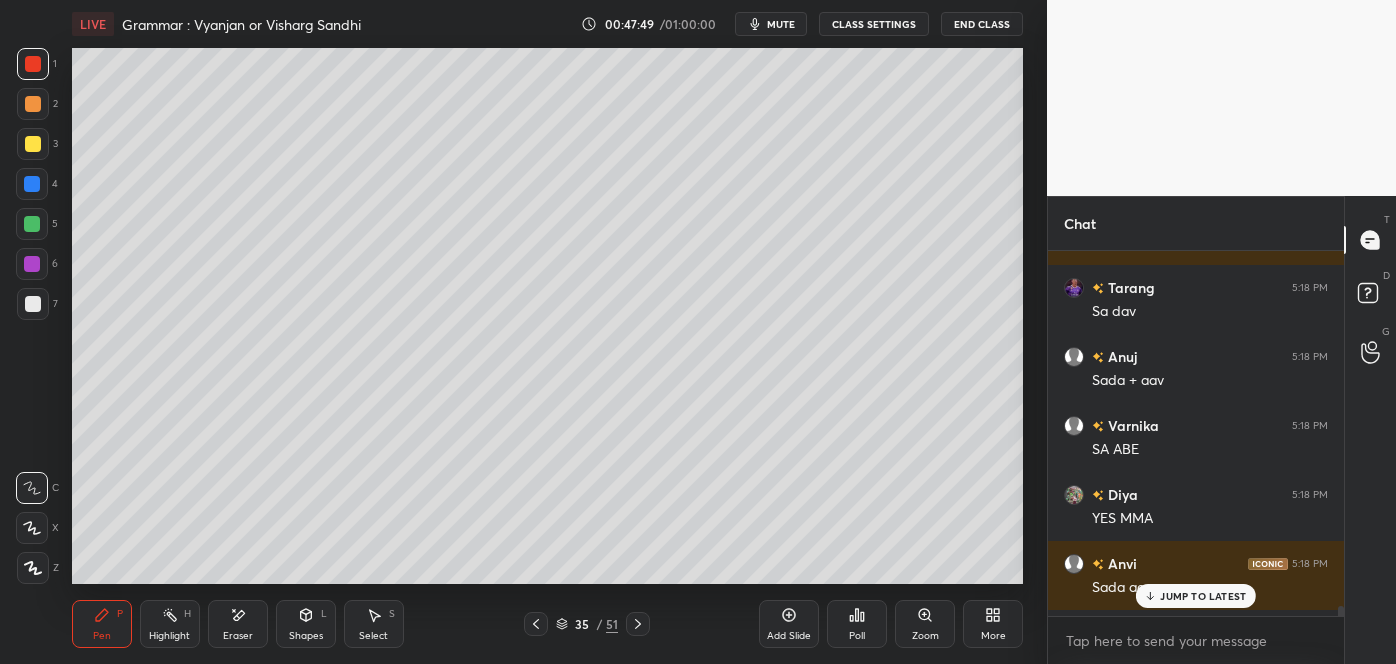 click on "JUMP TO LATEST" at bounding box center [1196, 596] 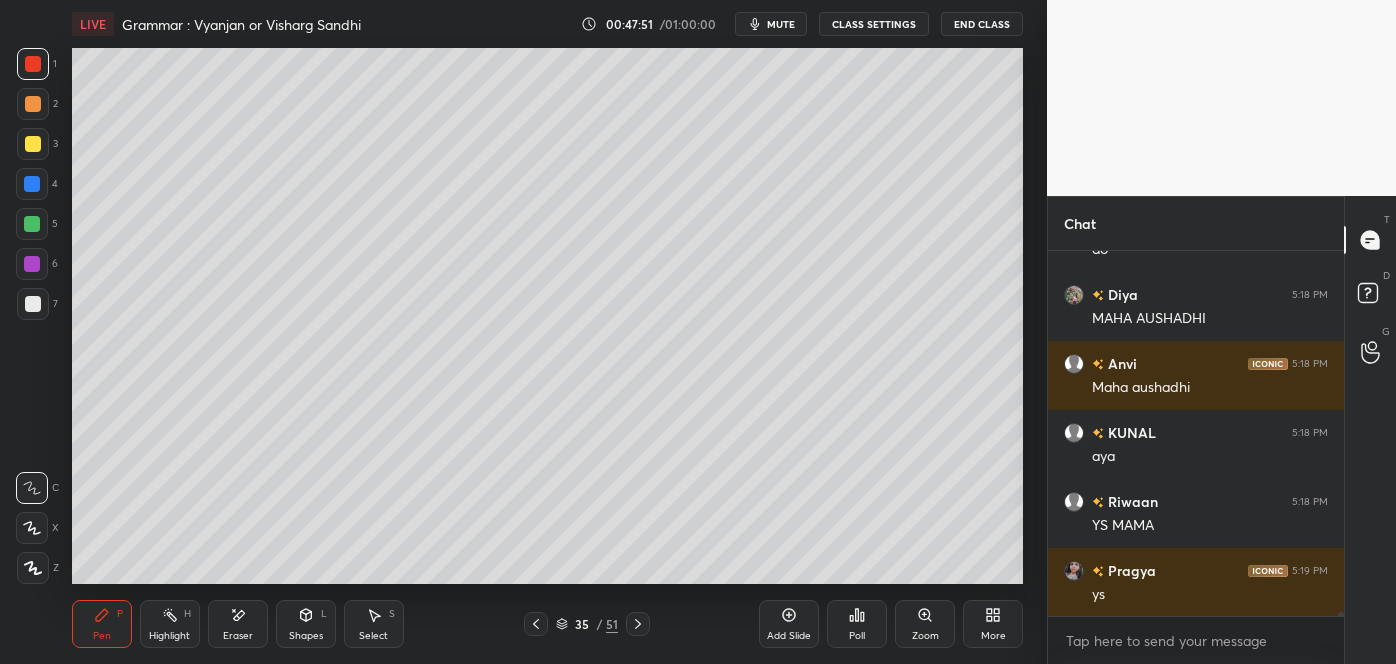 scroll, scrollTop: 333, scrollLeft: 290, axis: both 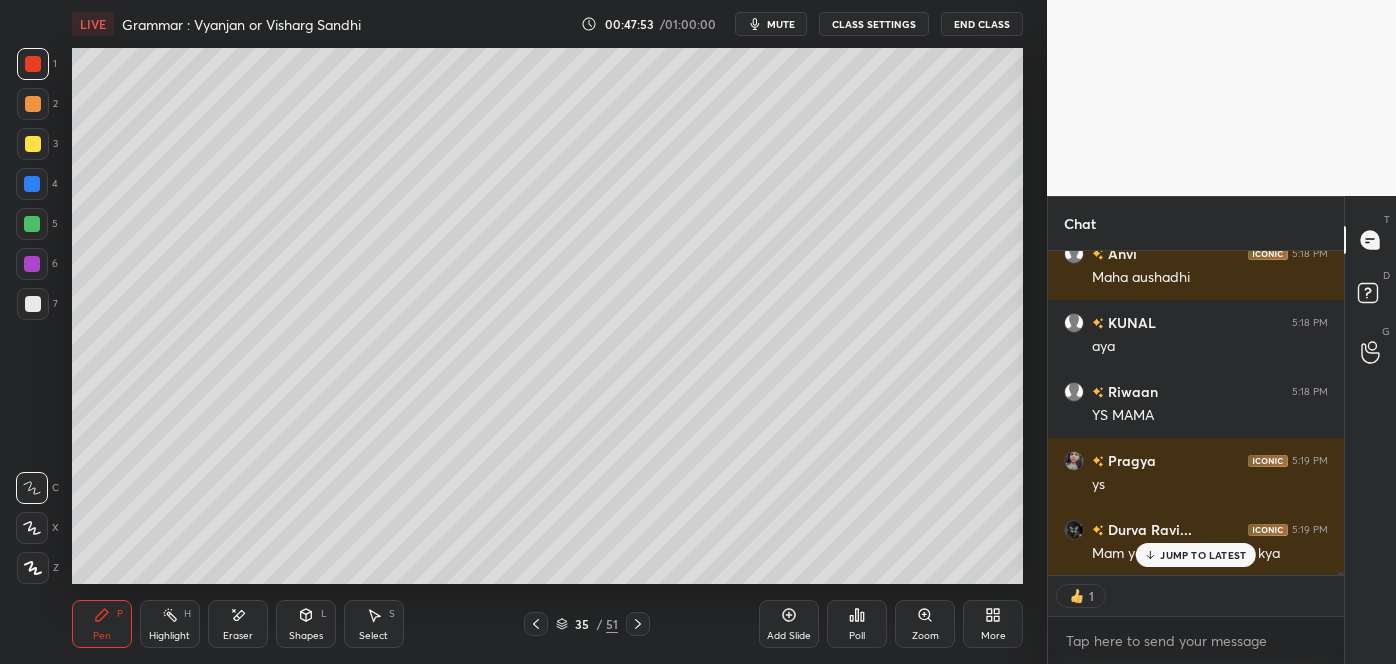 click on "JUMP TO LATEST" at bounding box center [1203, 555] 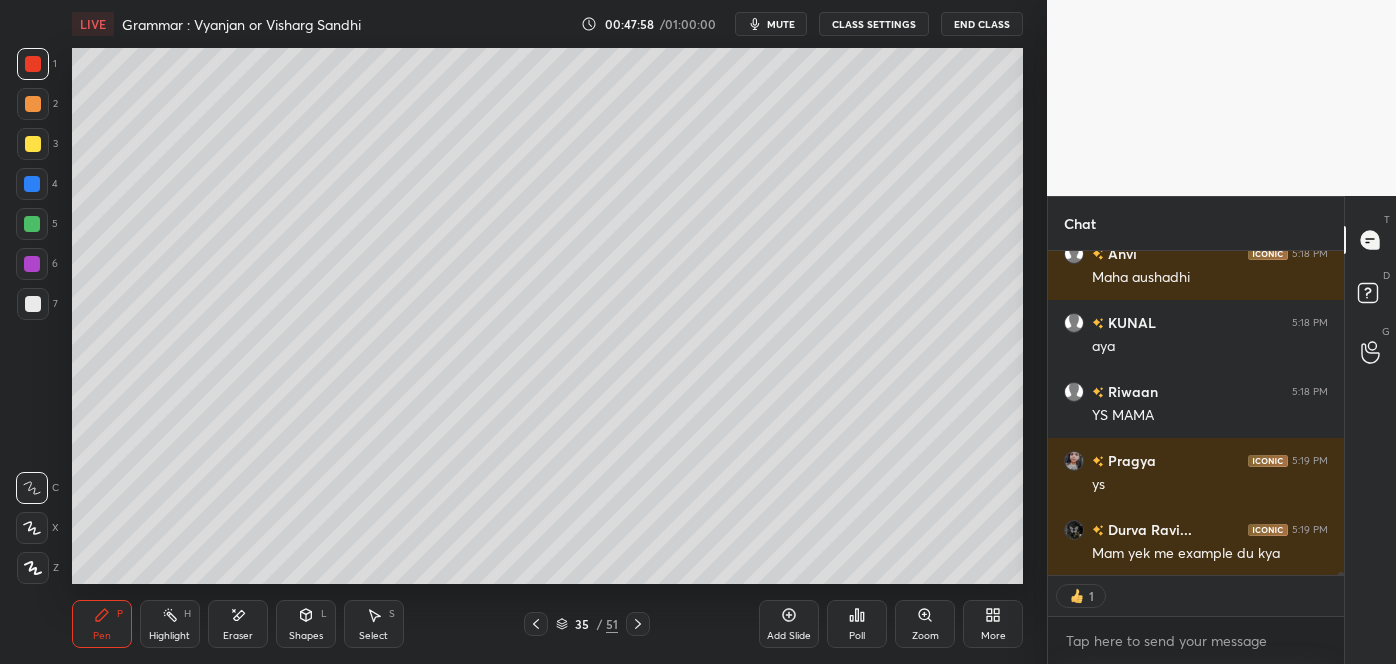 scroll, scrollTop: 32531, scrollLeft: 0, axis: vertical 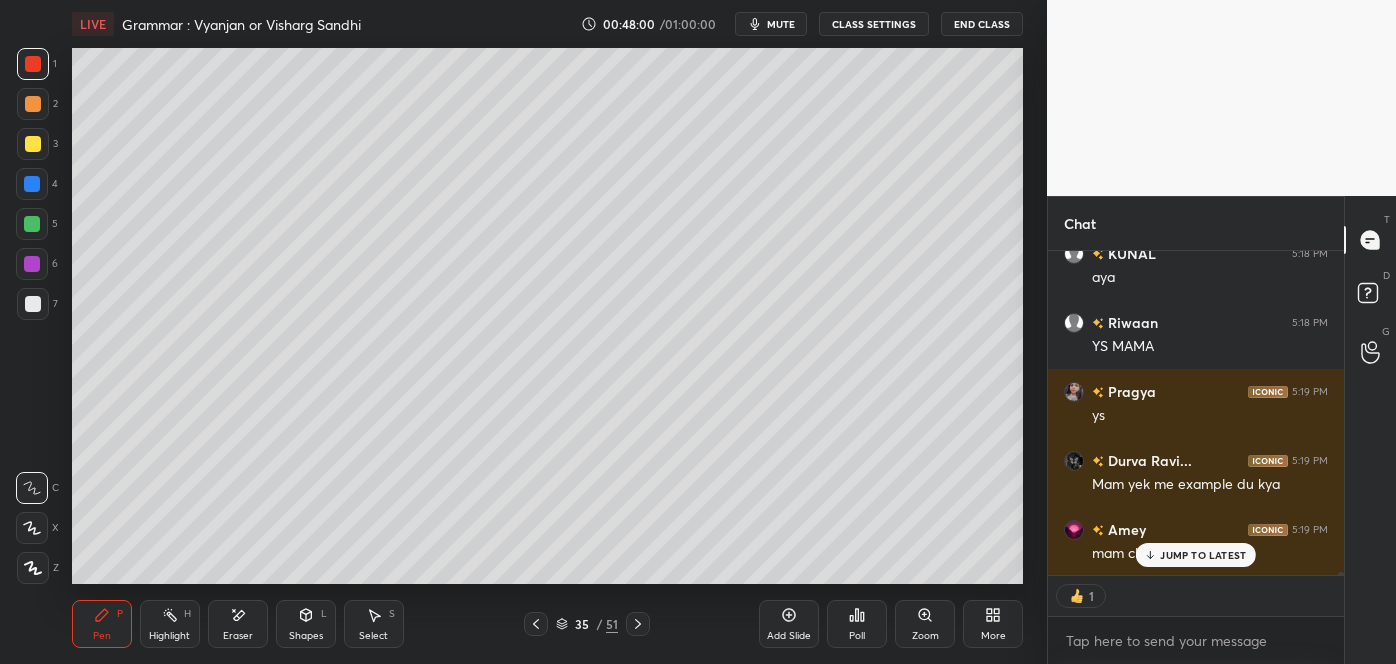 click 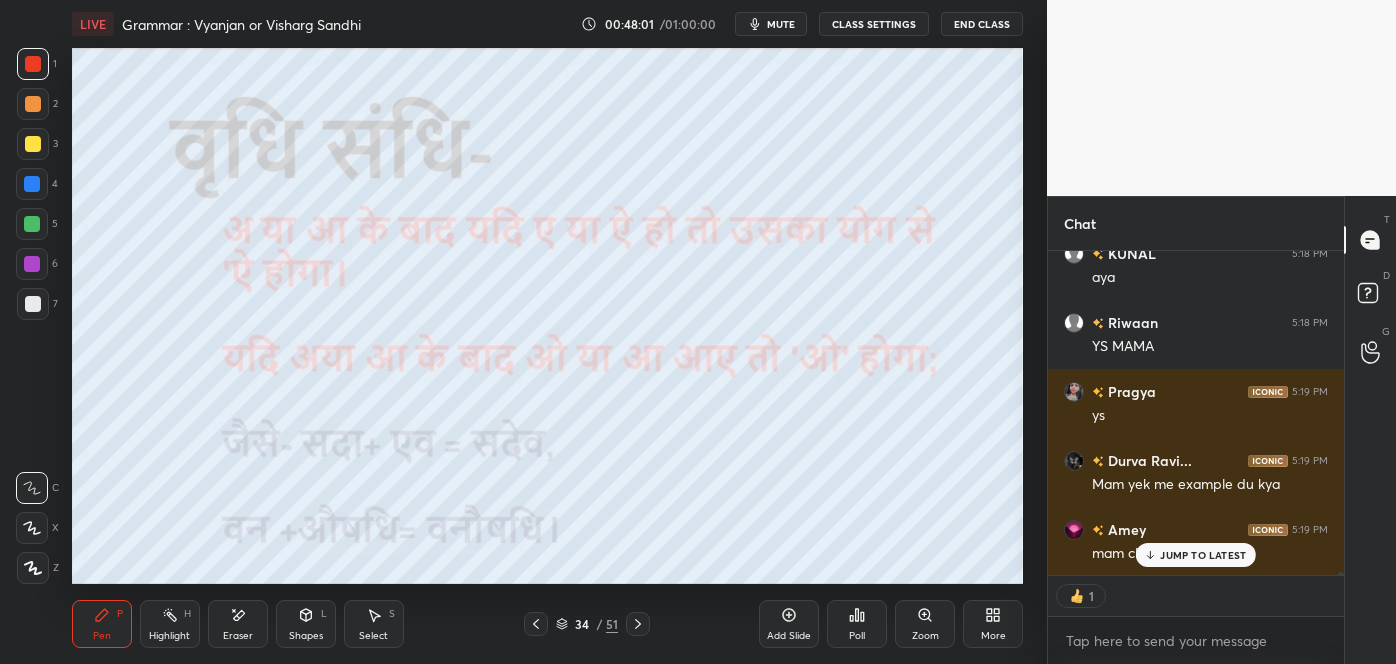 scroll, scrollTop: 32600, scrollLeft: 0, axis: vertical 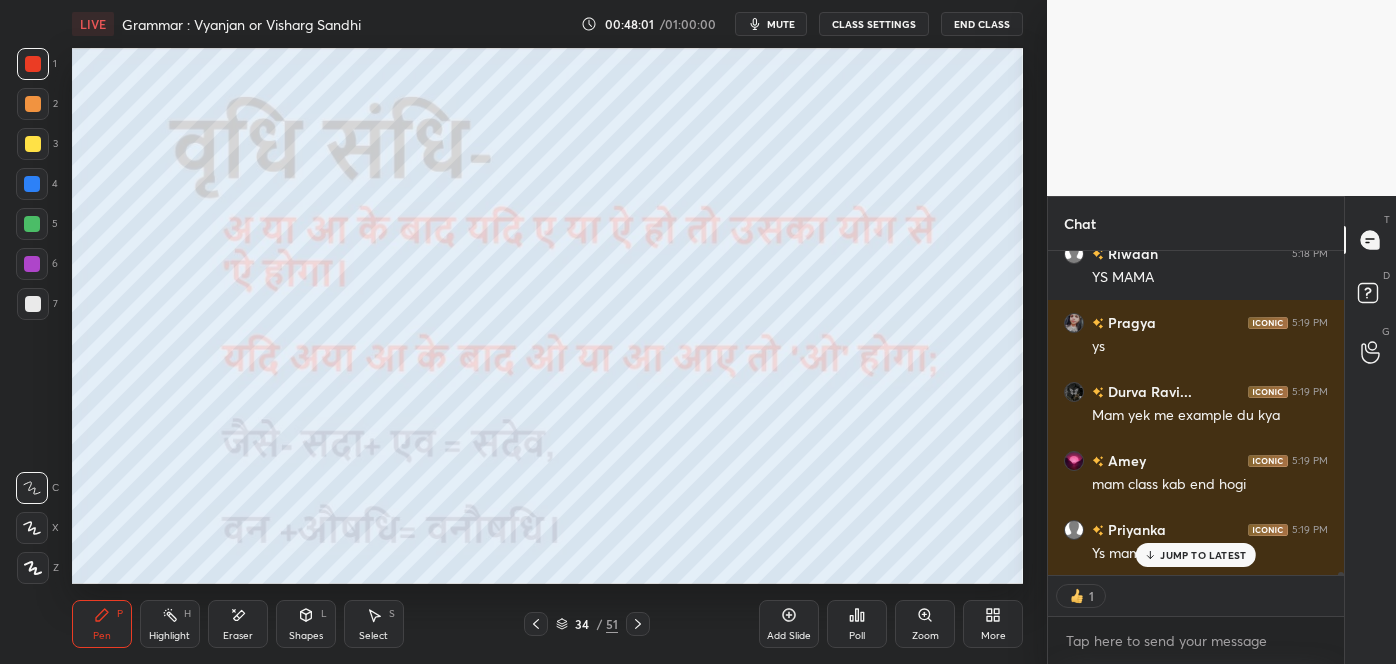 click 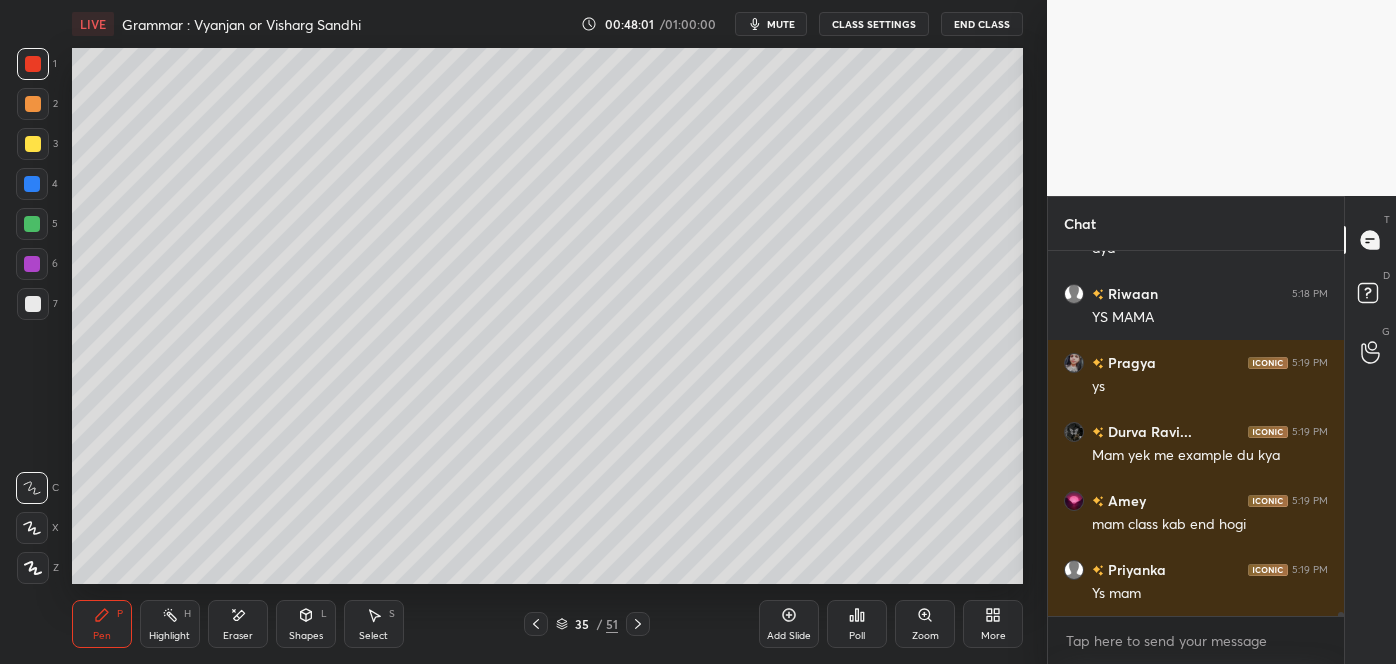 scroll, scrollTop: 359, scrollLeft: 290, axis: both 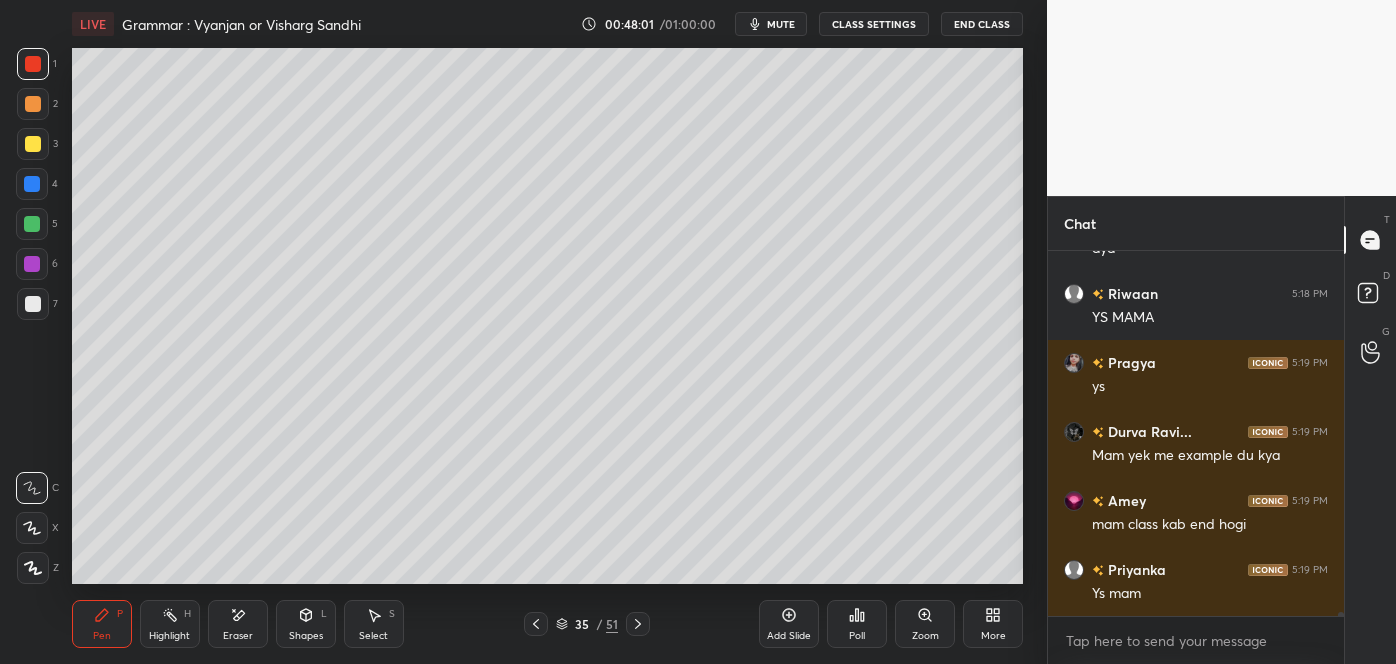 click 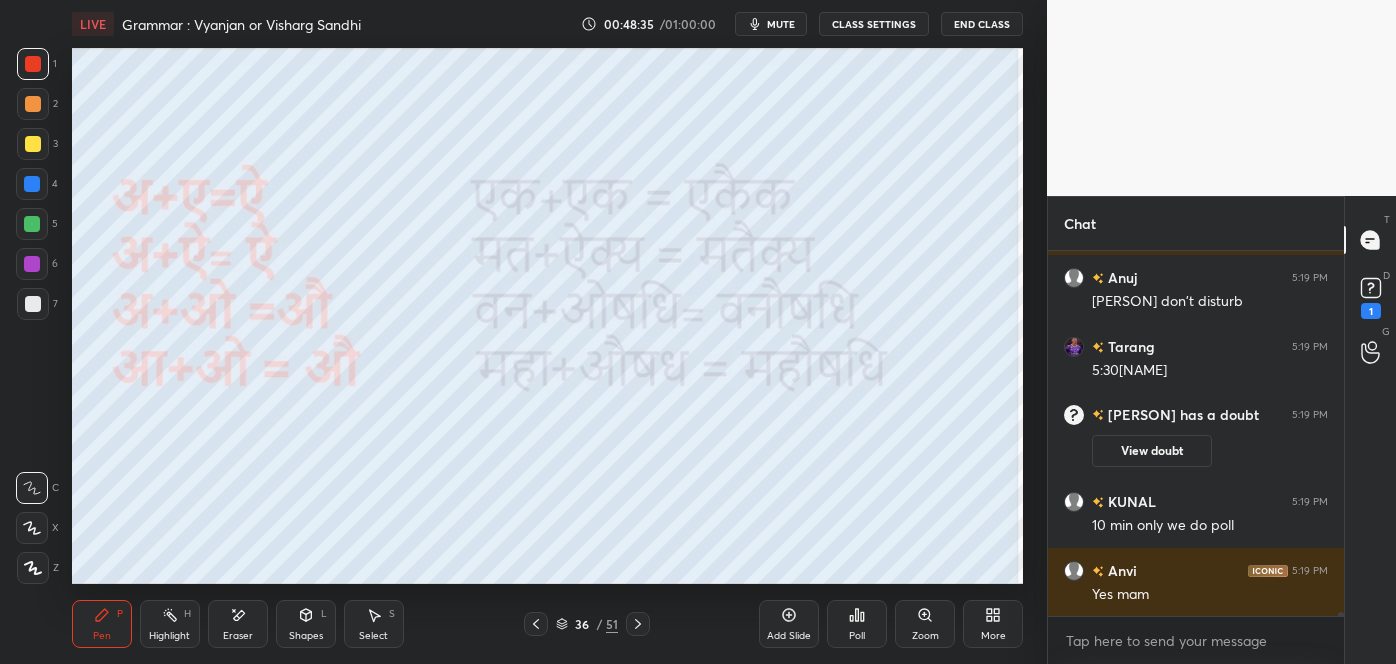 scroll, scrollTop: 31981, scrollLeft: 0, axis: vertical 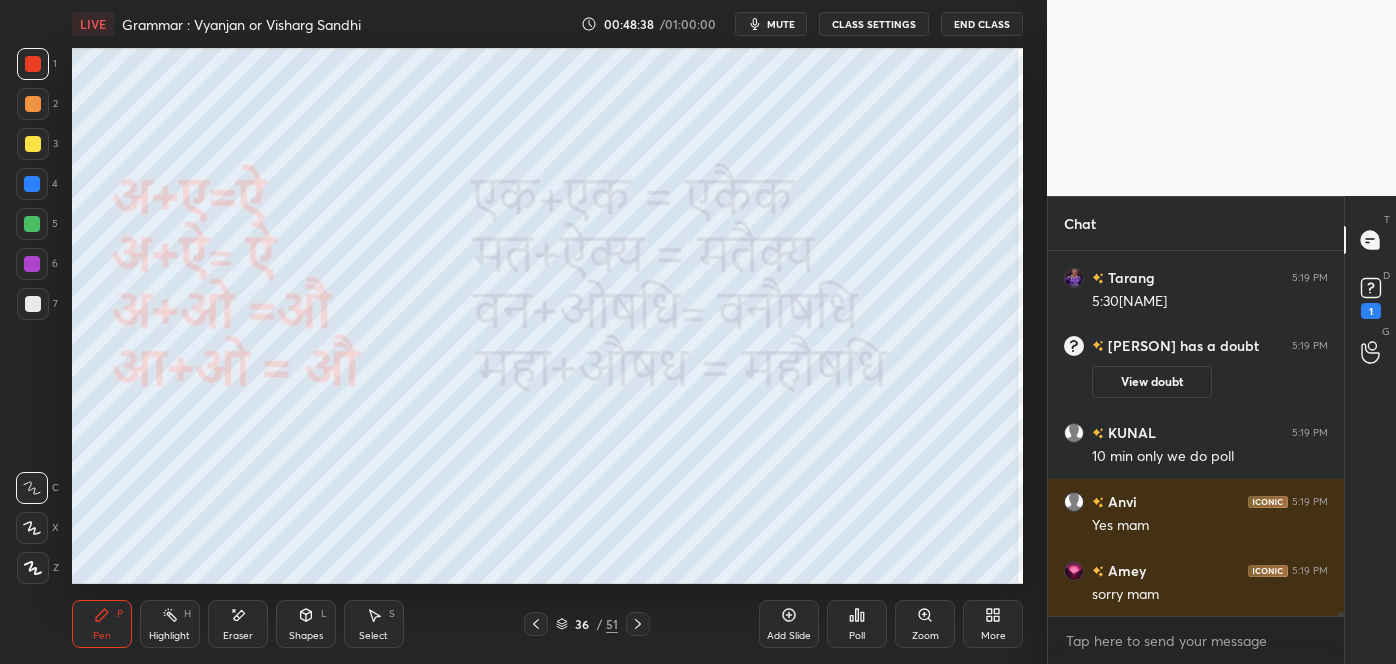 click 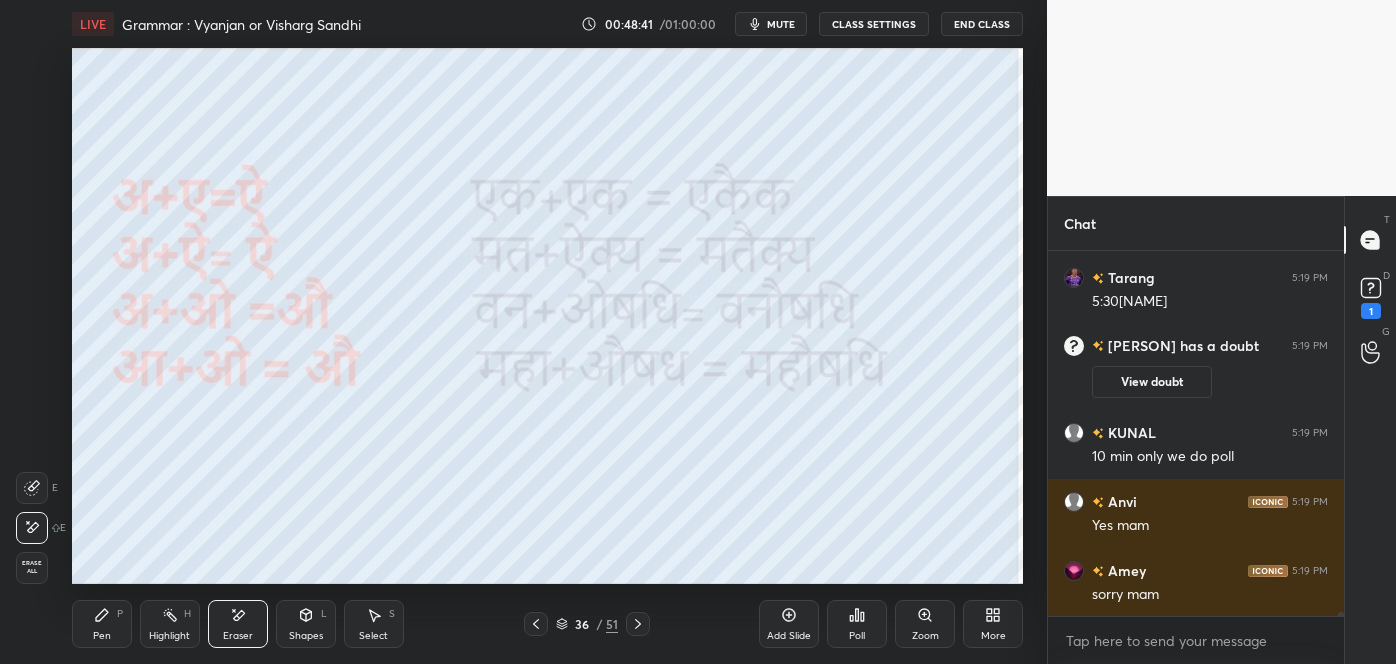 click on "Pen P" at bounding box center [102, 624] 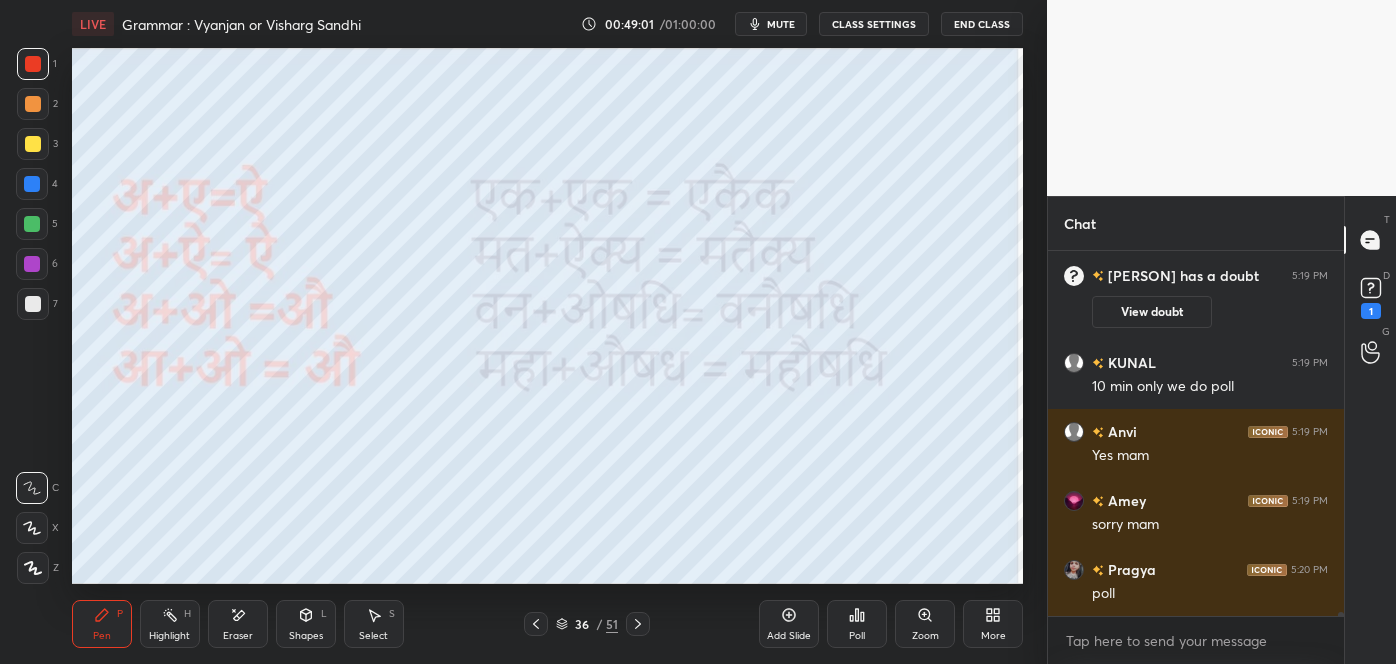 scroll, scrollTop: 32063, scrollLeft: 0, axis: vertical 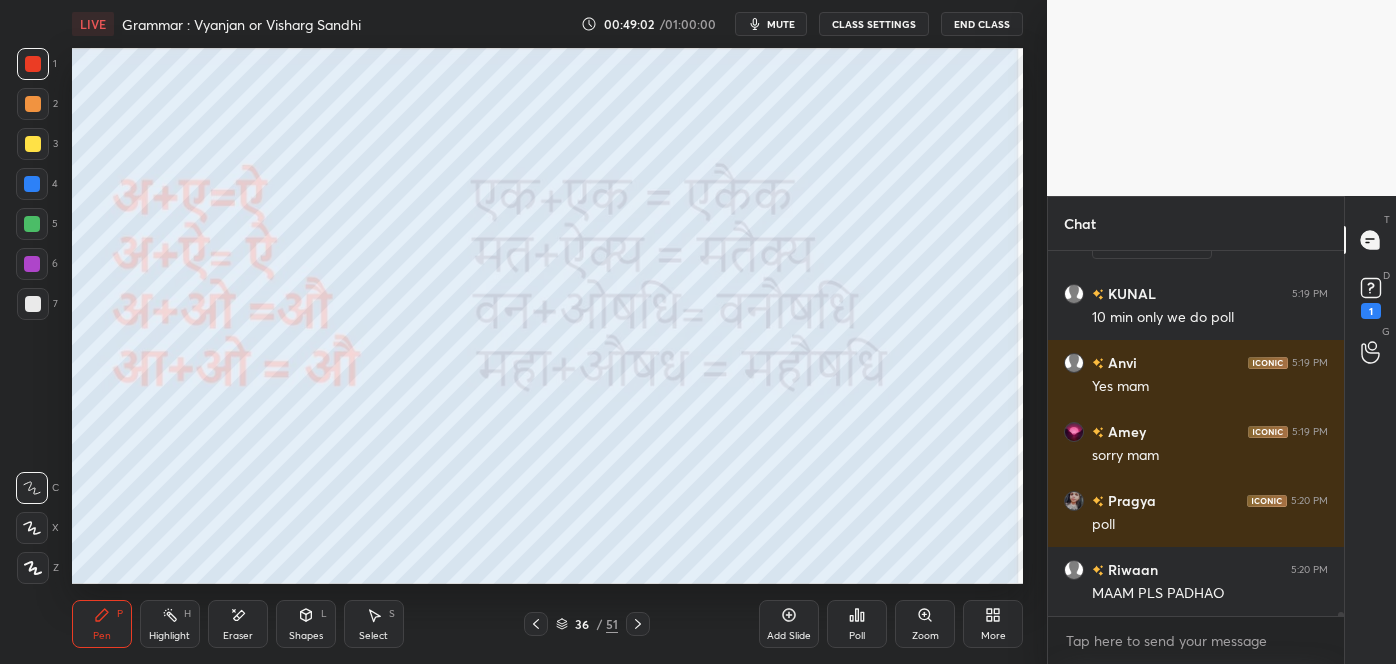 click 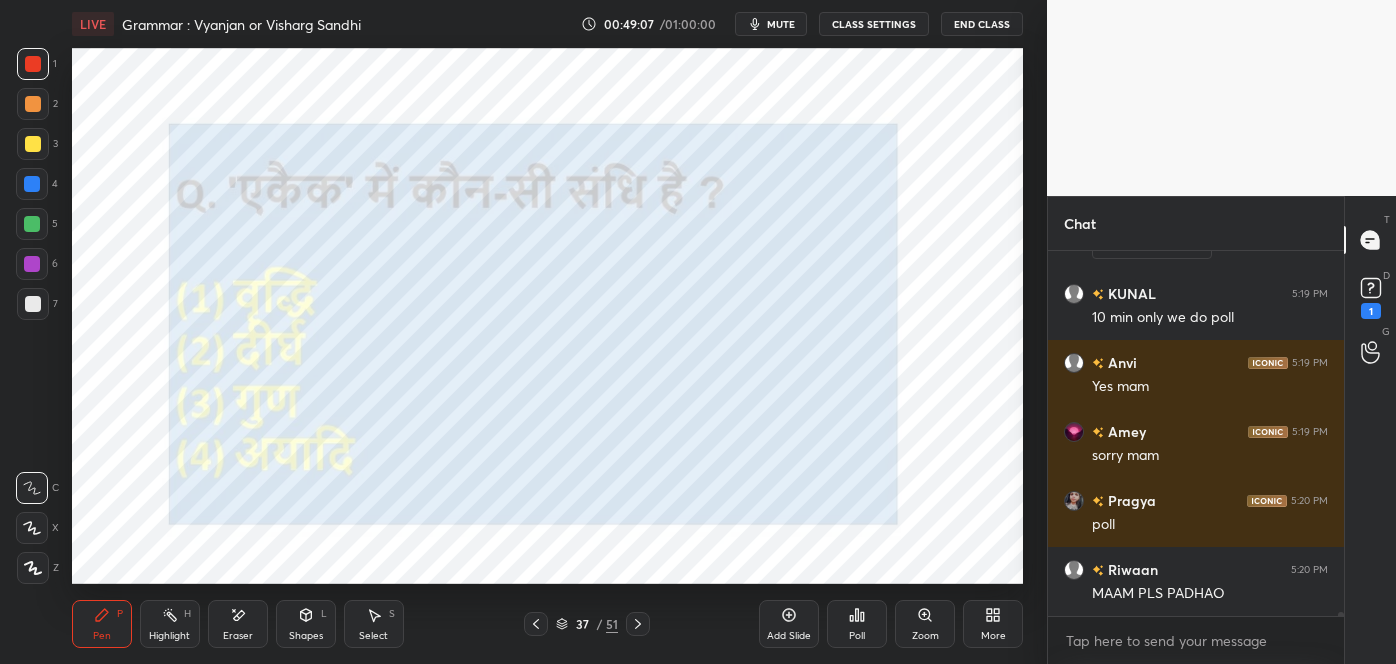 scroll, scrollTop: 32131, scrollLeft: 0, axis: vertical 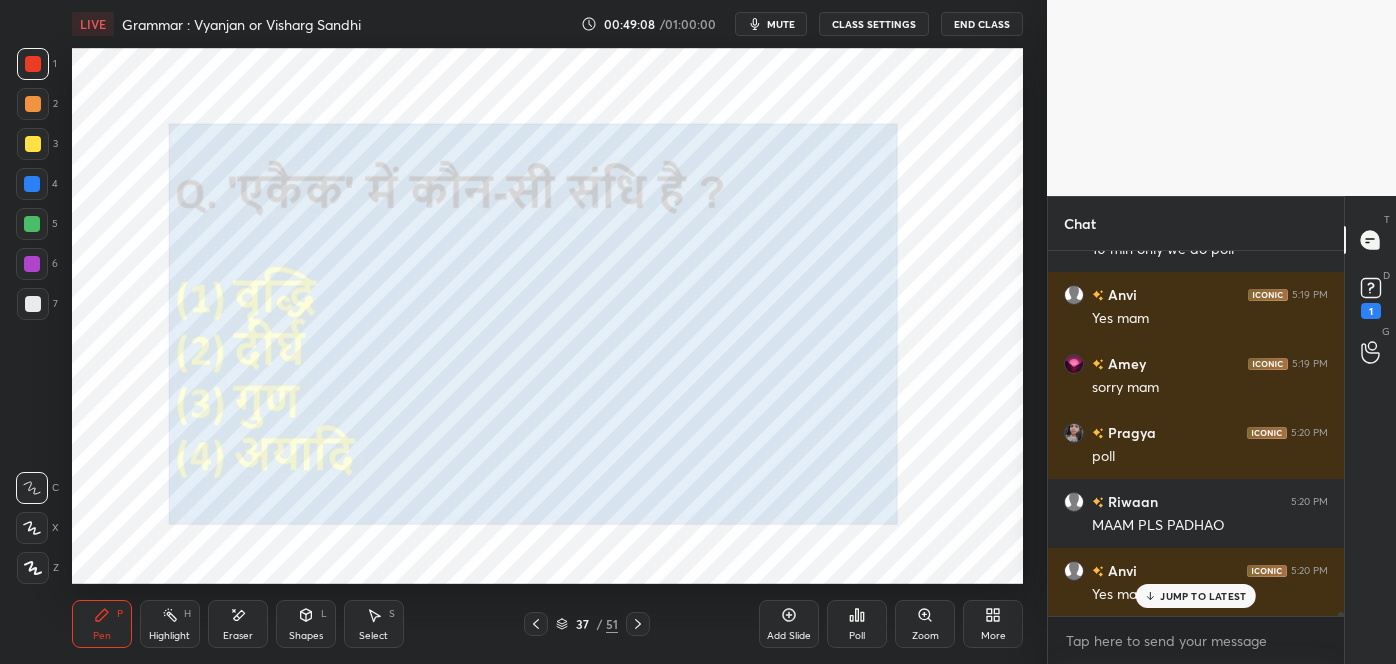 click on "JUMP TO LATEST" at bounding box center (1196, 596) 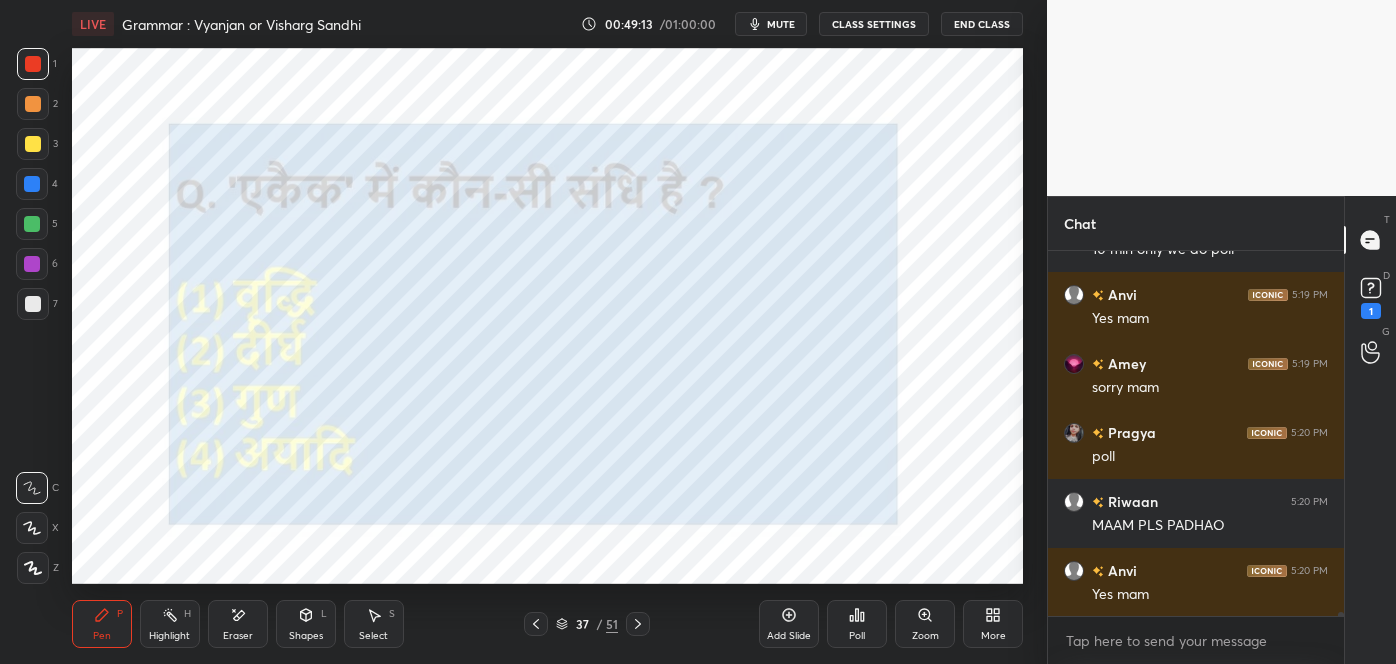 click on "Poll" at bounding box center (857, 624) 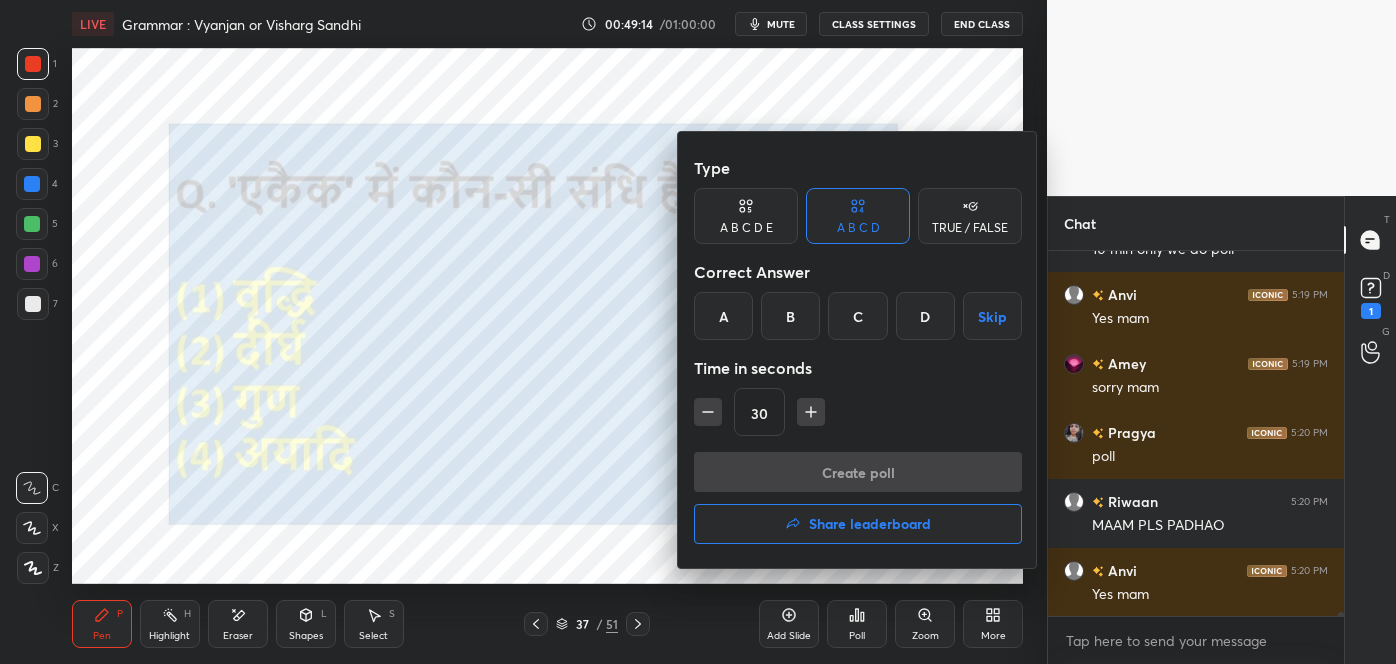 click on "A" at bounding box center [723, 316] 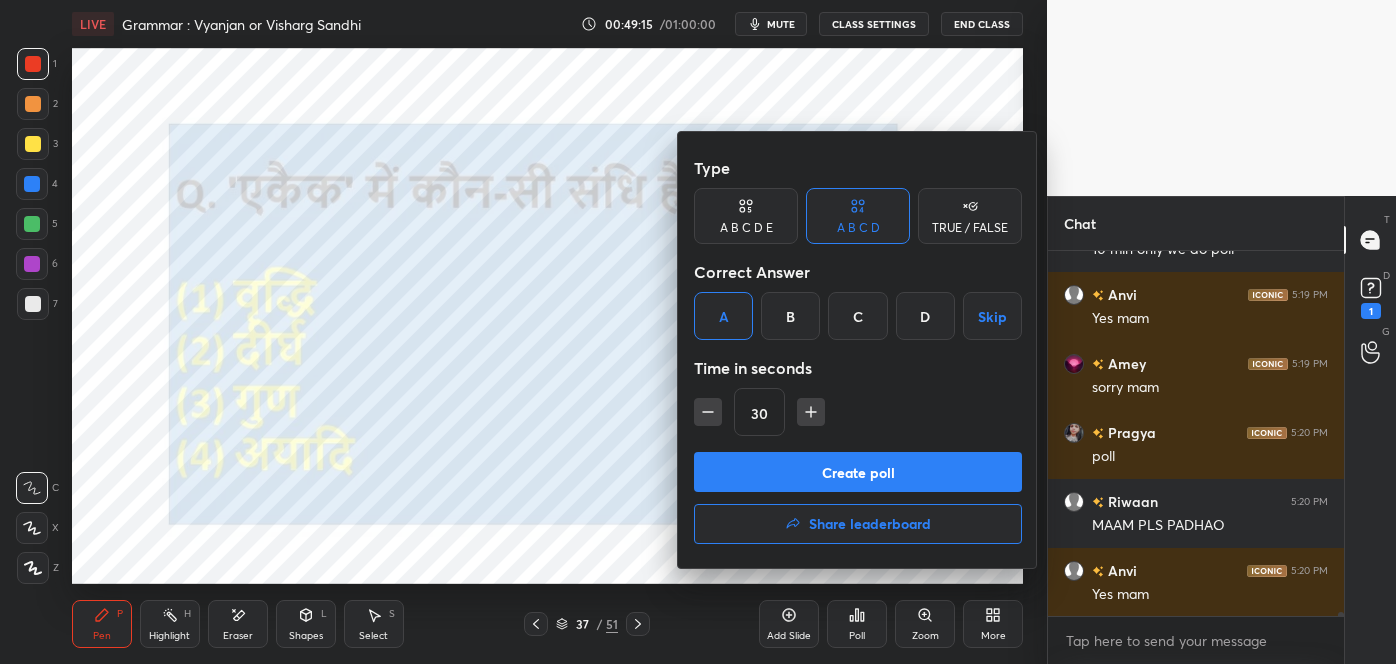 scroll, scrollTop: 32200, scrollLeft: 0, axis: vertical 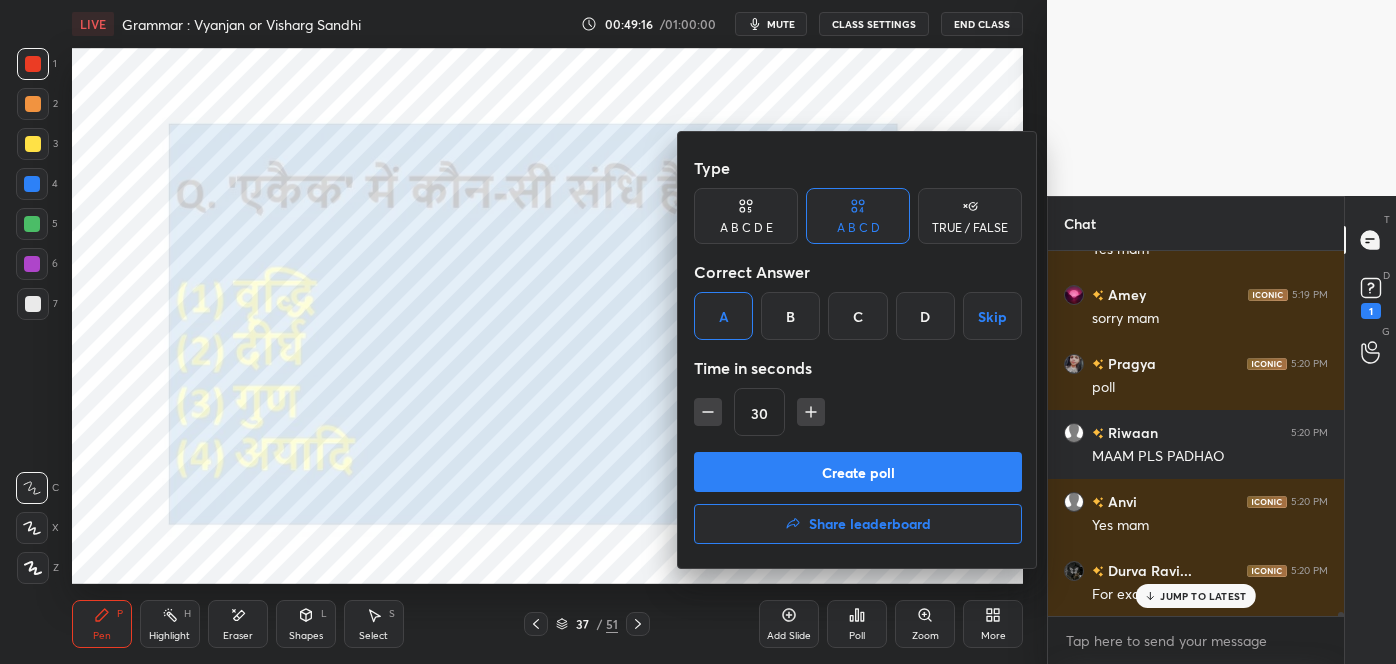 click on "Create poll" at bounding box center [858, 472] 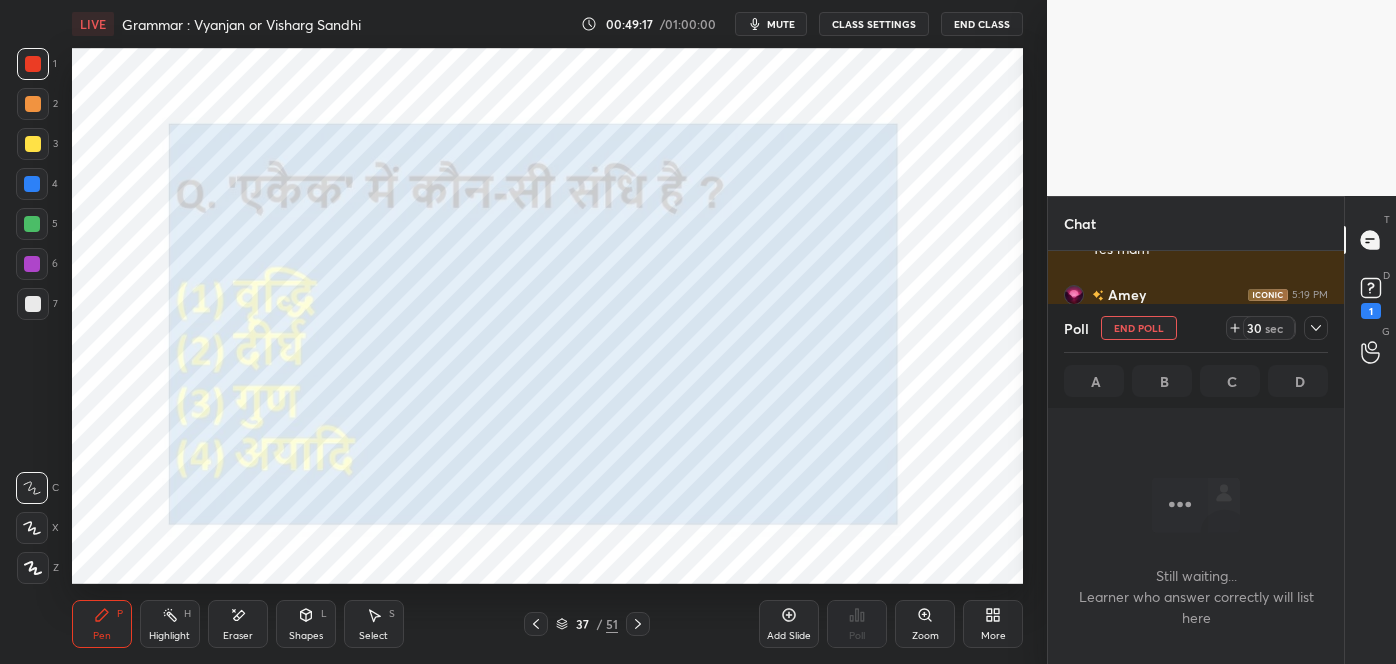 scroll, scrollTop: 266, scrollLeft: 290, axis: both 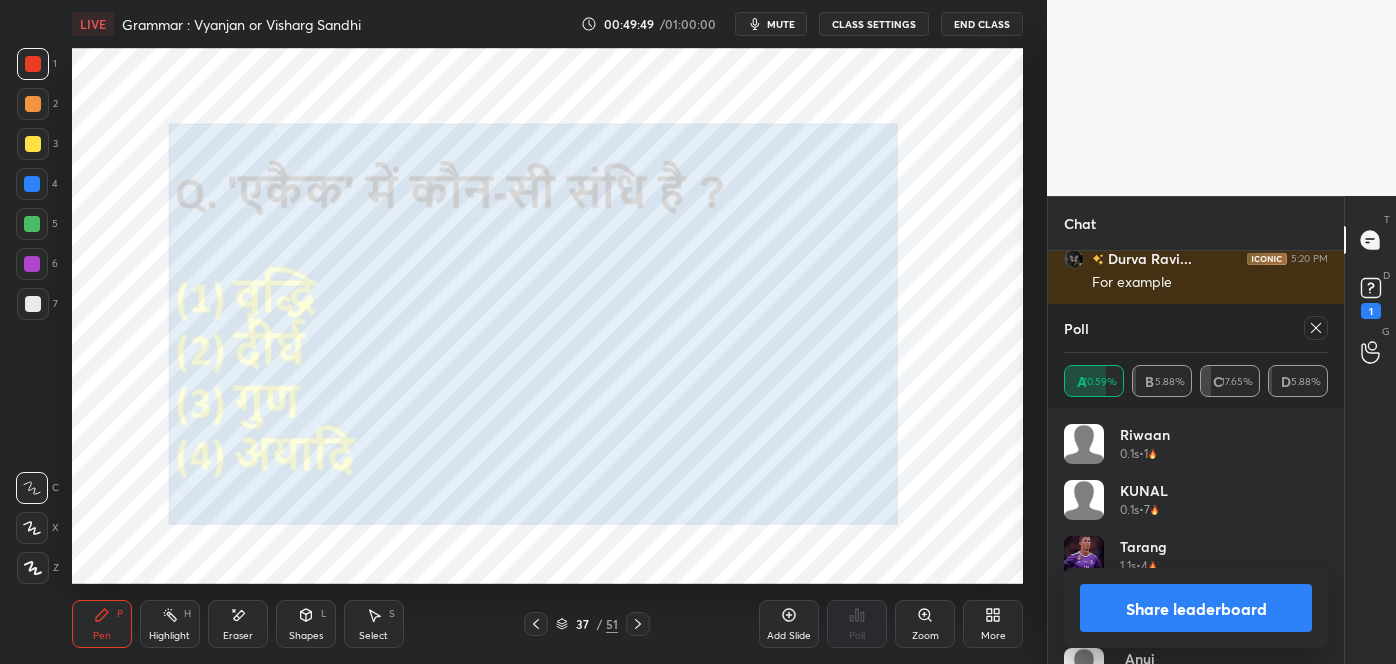 click 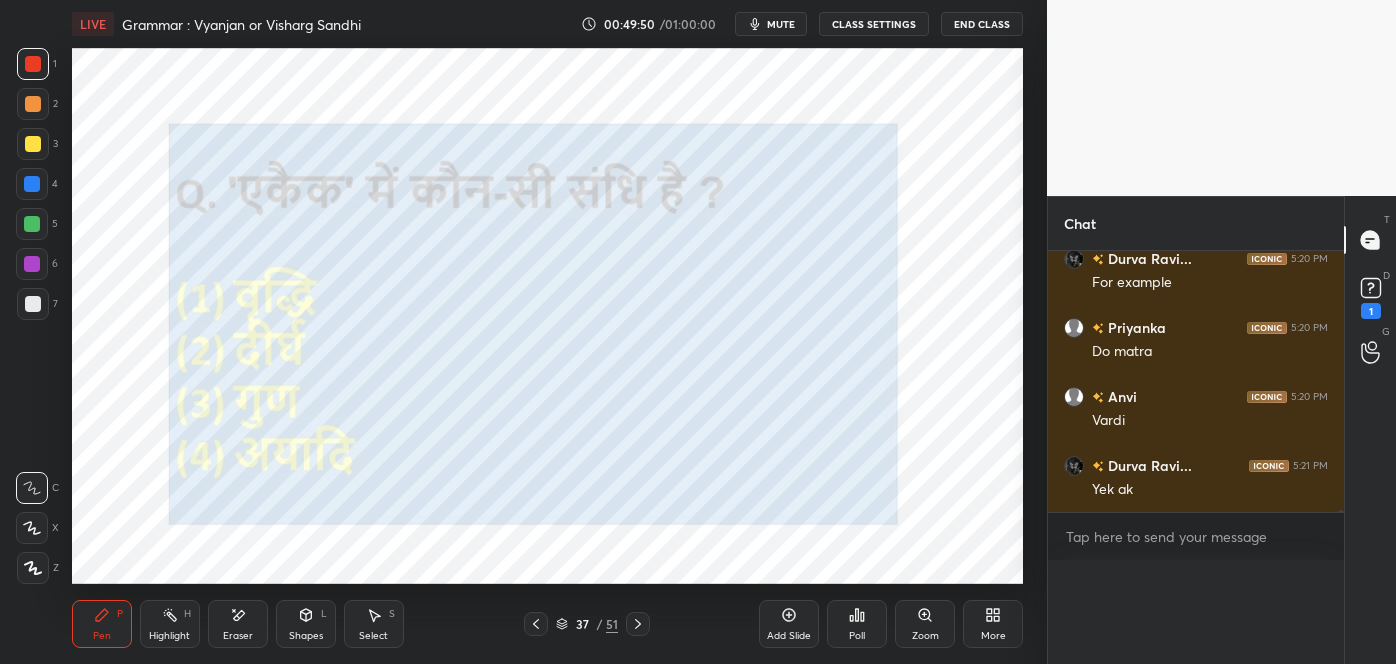scroll, scrollTop: 151, scrollLeft: 258, axis: both 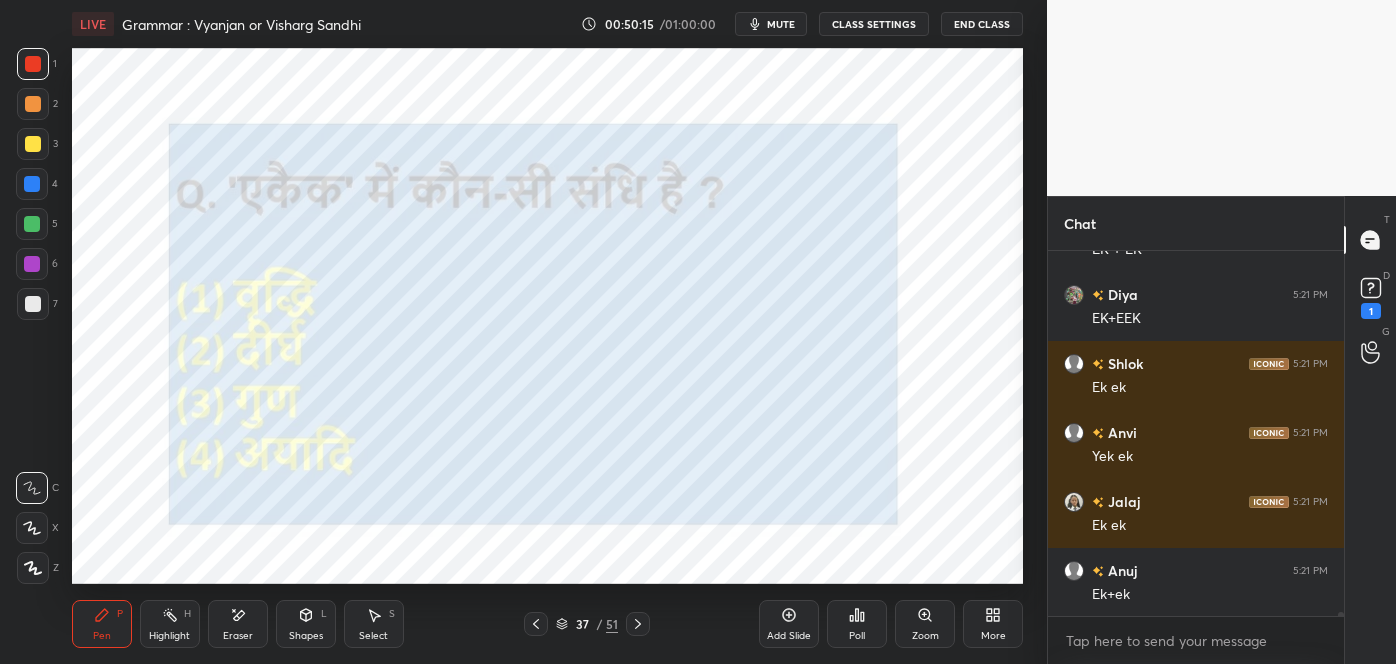 click at bounding box center (638, 624) 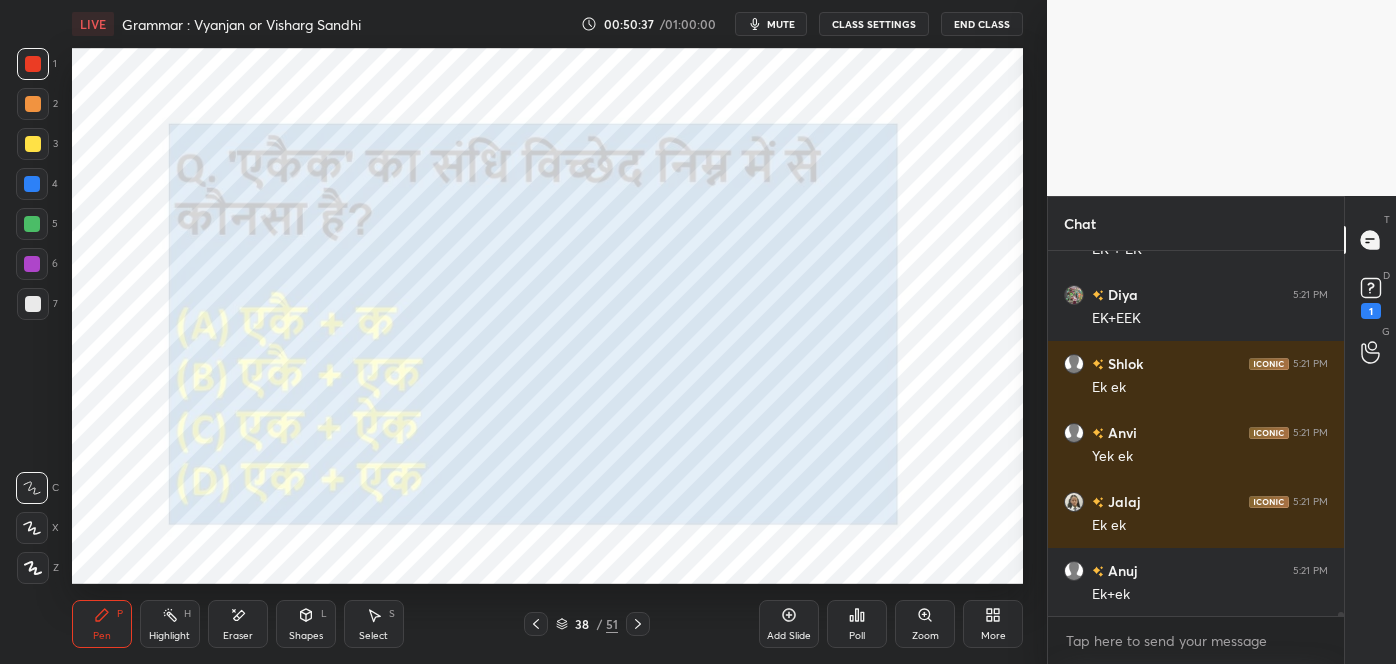 click on "Poll" at bounding box center (857, 636) 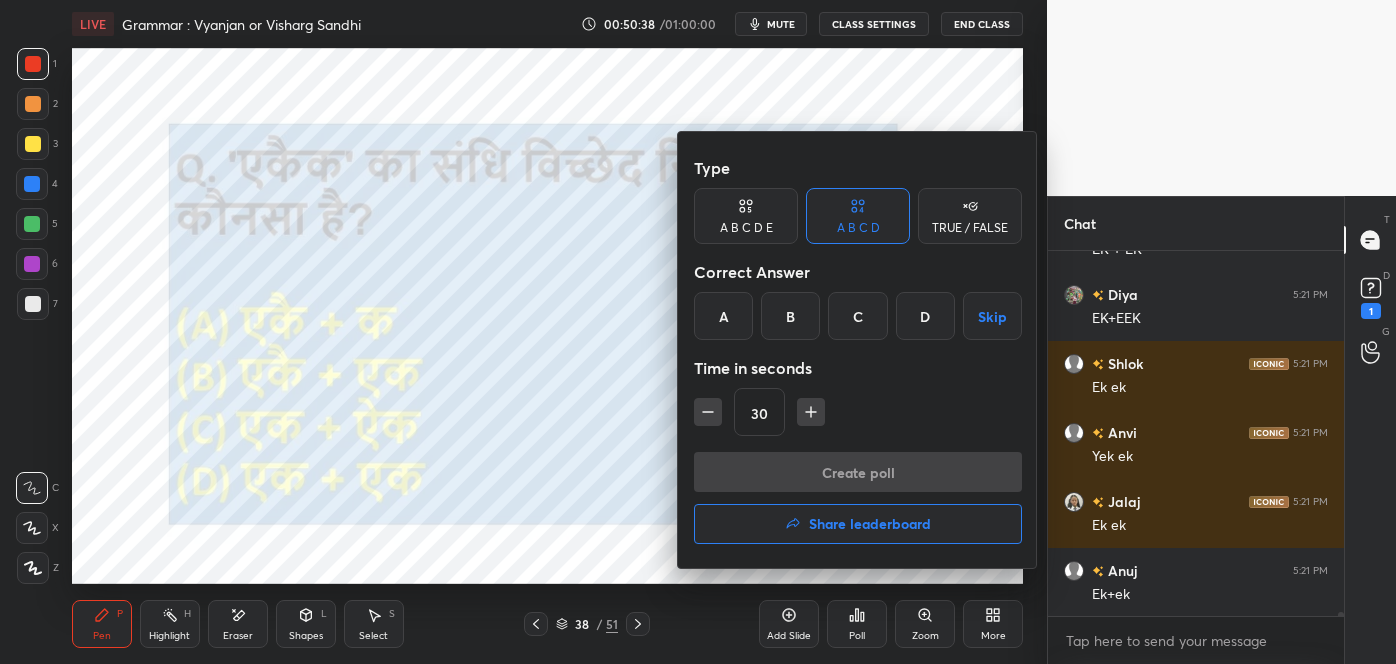 click on "D" at bounding box center (925, 316) 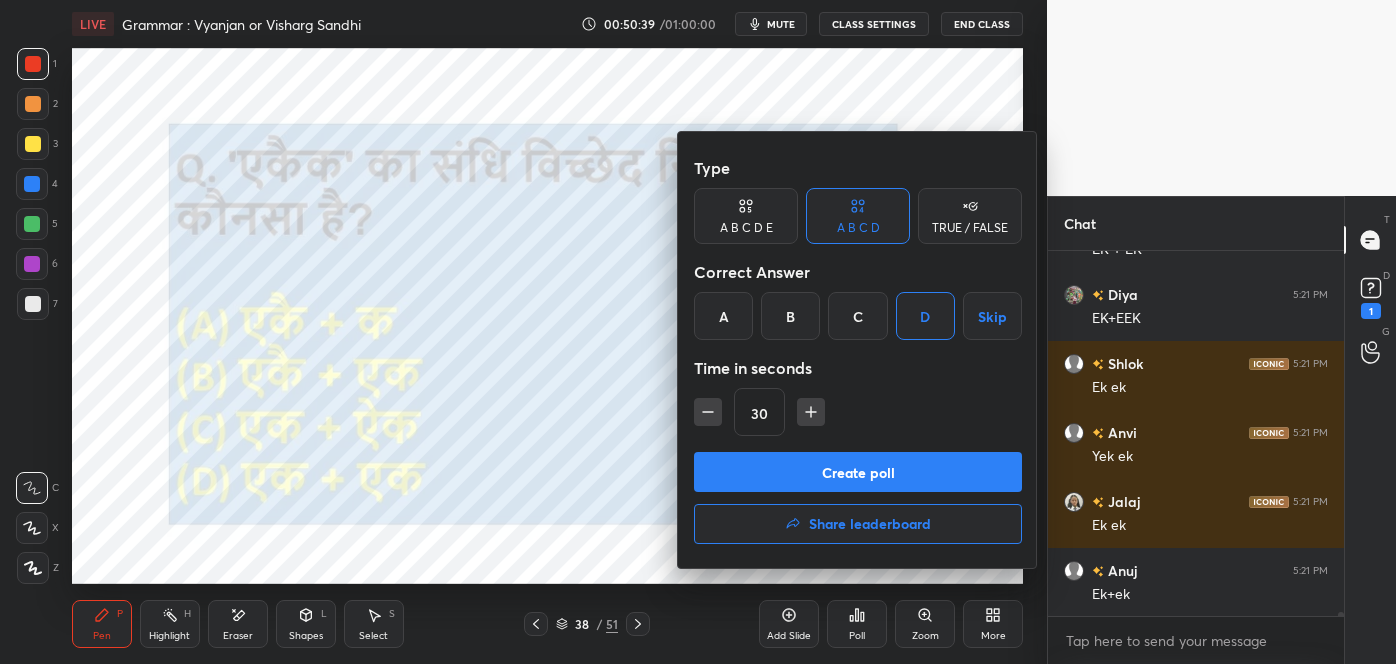 click on "Create poll" at bounding box center [858, 472] 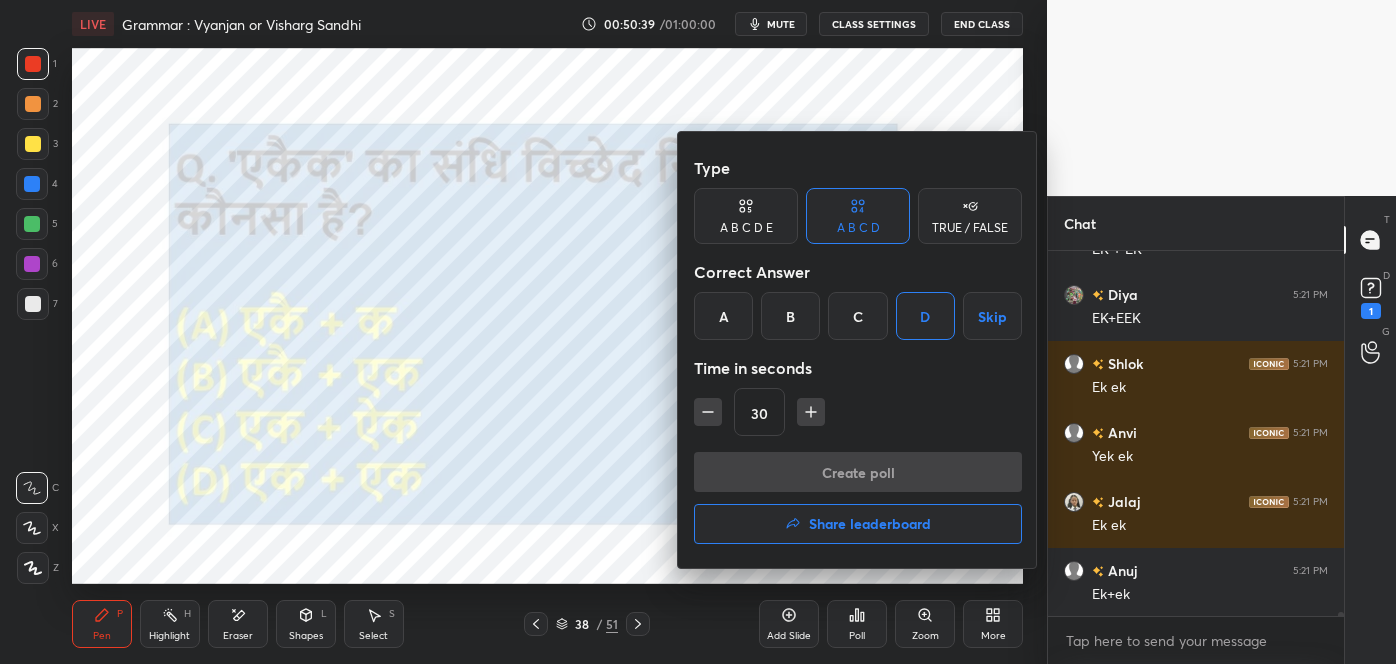 scroll, scrollTop: 338, scrollLeft: 290, axis: both 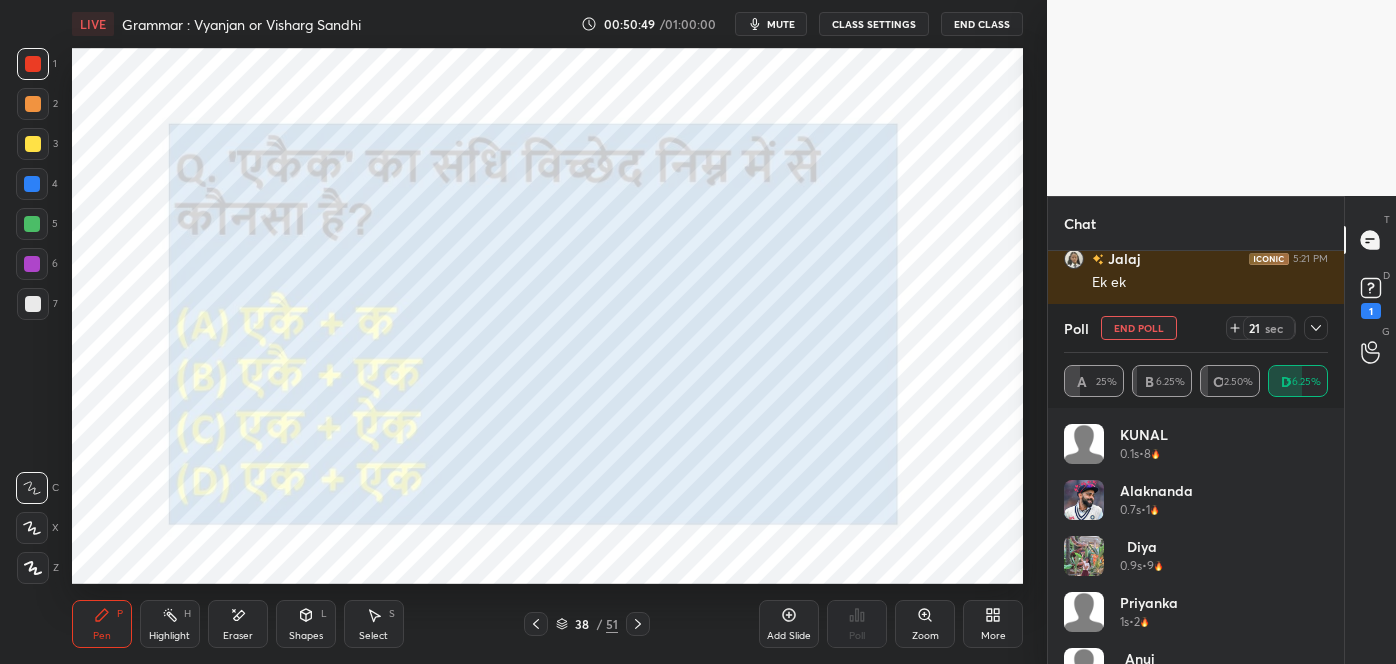 click 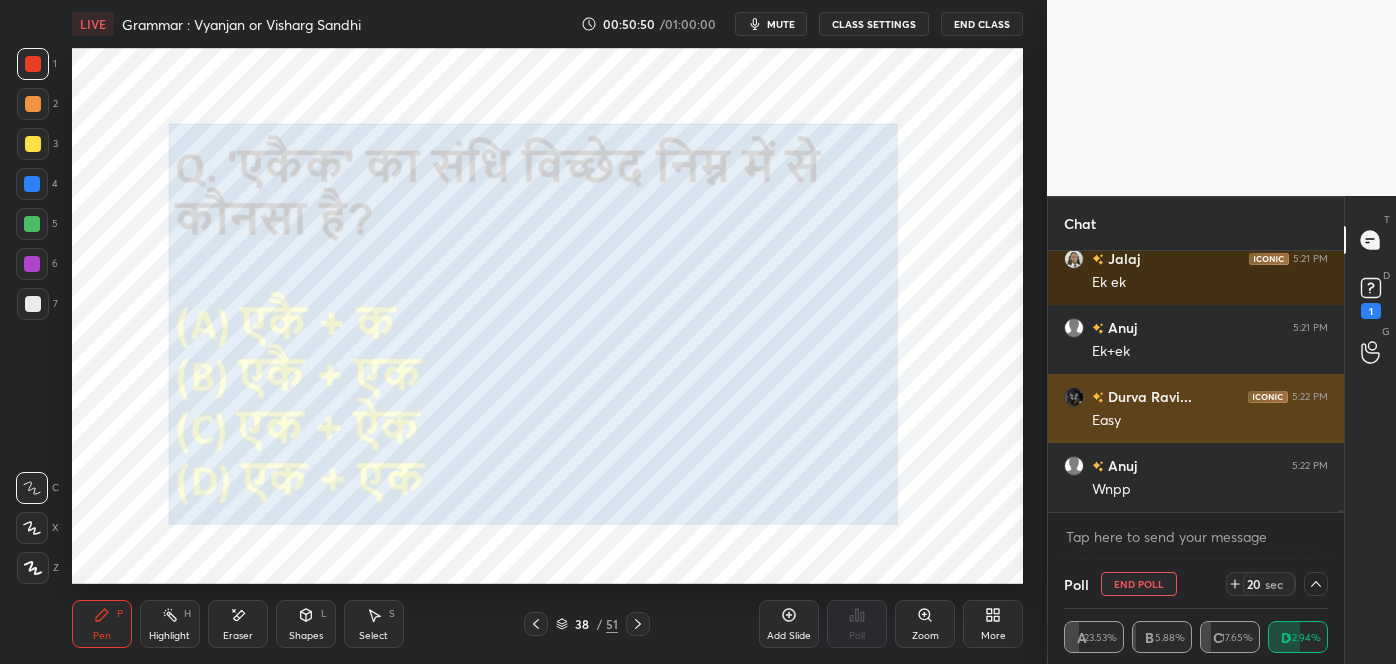 scroll, scrollTop: 58, scrollLeft: 258, axis: both 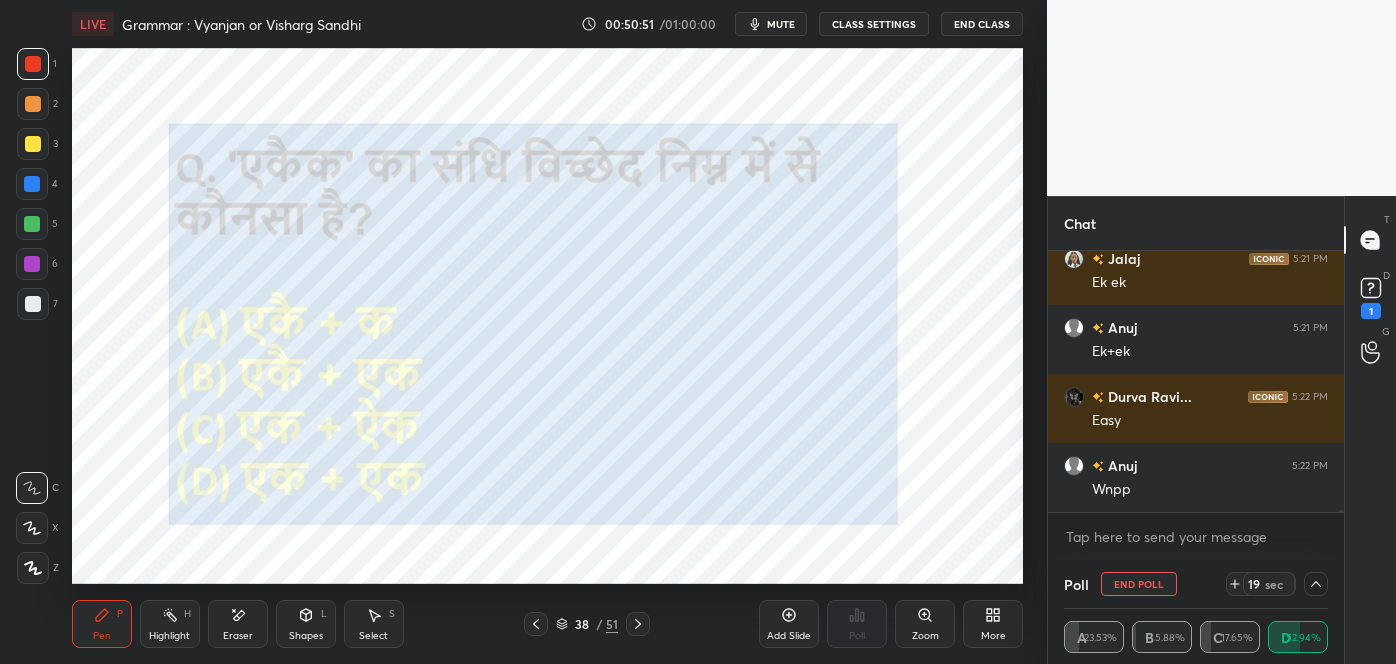 click 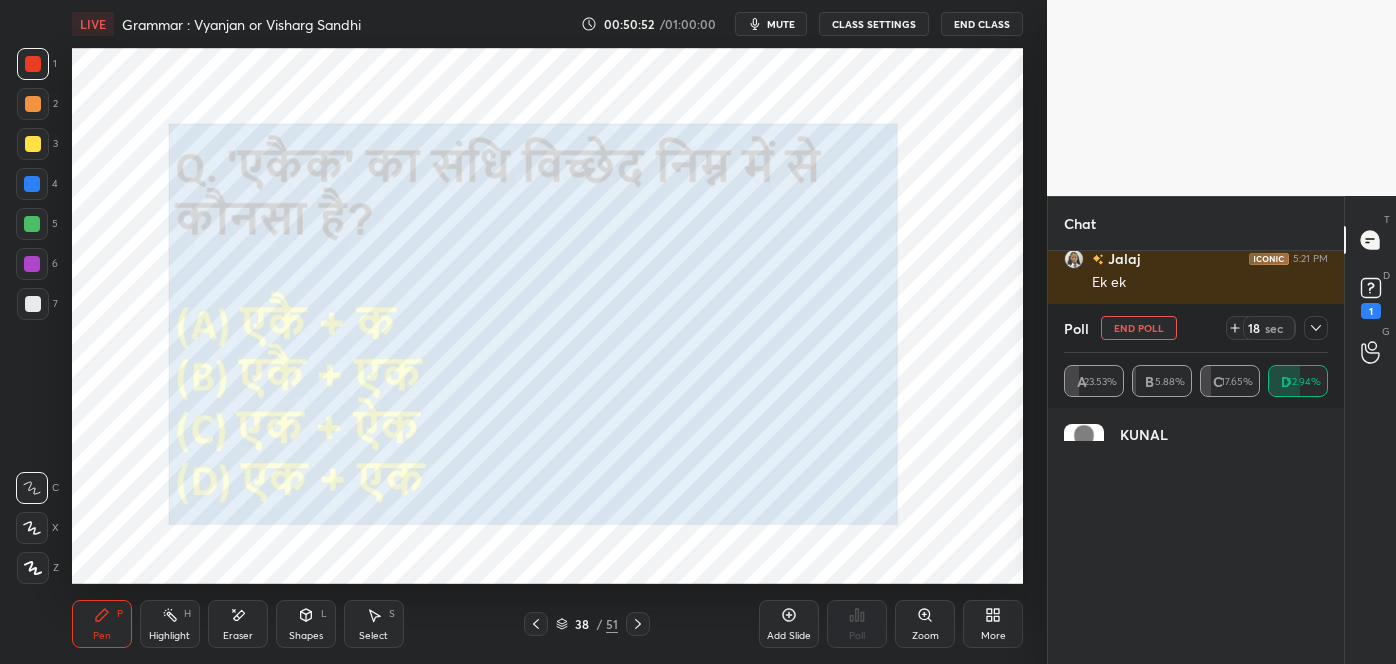 scroll, scrollTop: 0, scrollLeft: 0, axis: both 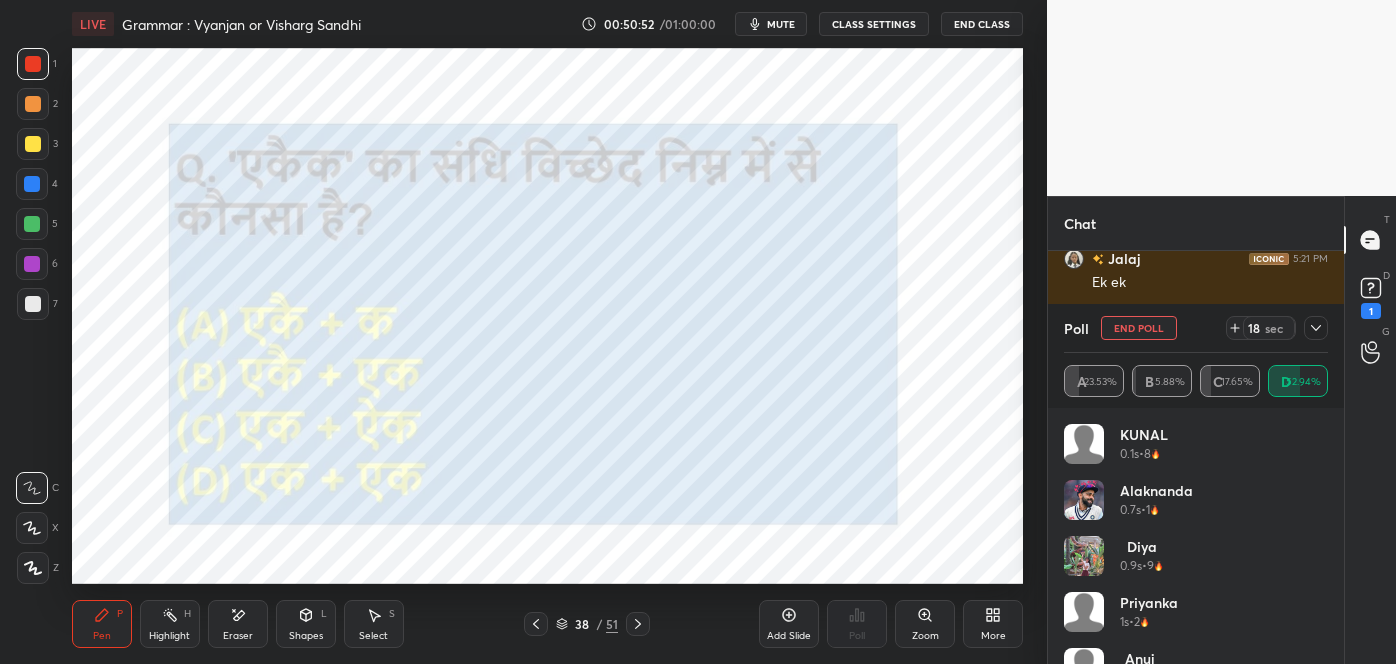 click 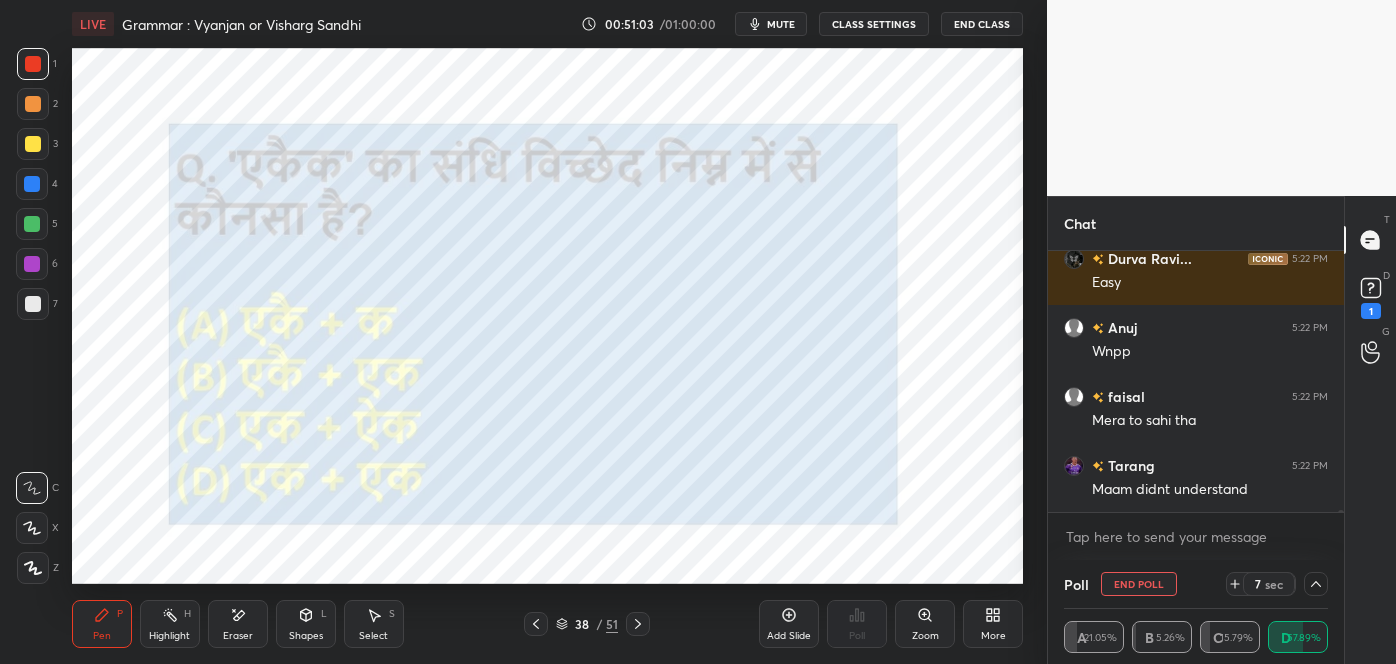 click on "Eraser" at bounding box center [238, 624] 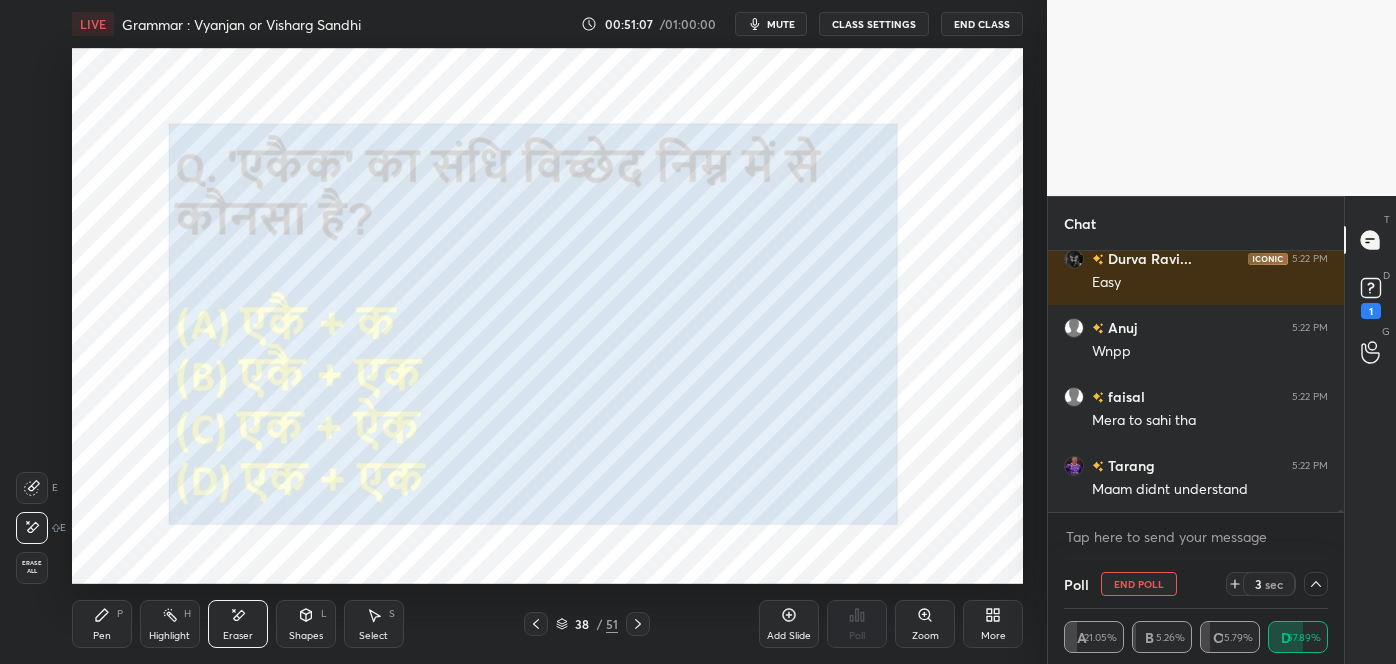 click on "Pen P" at bounding box center (102, 624) 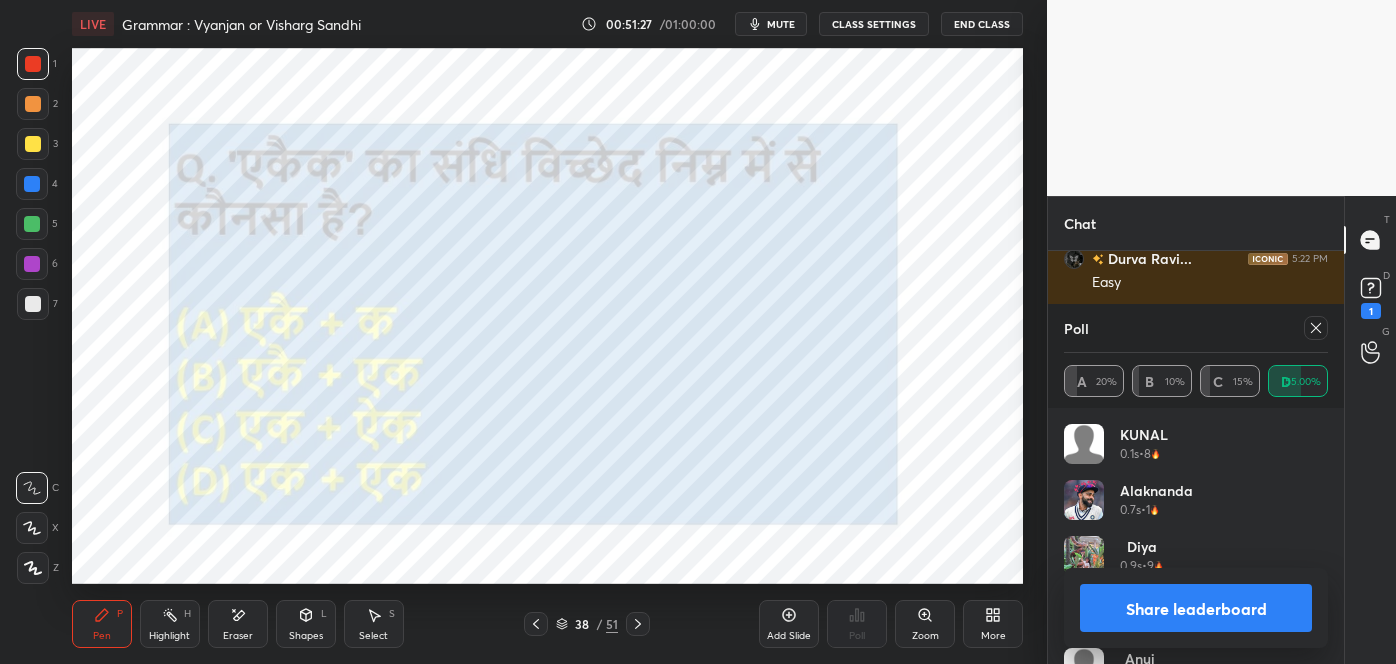 click 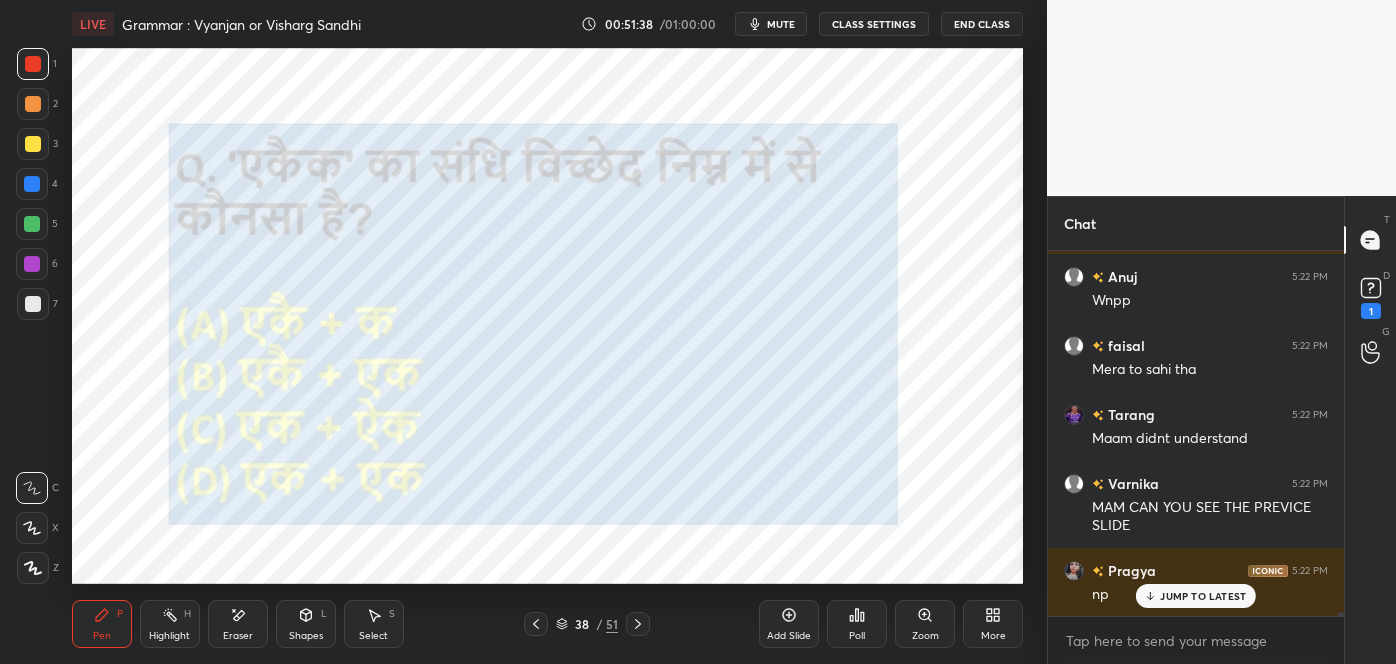 click 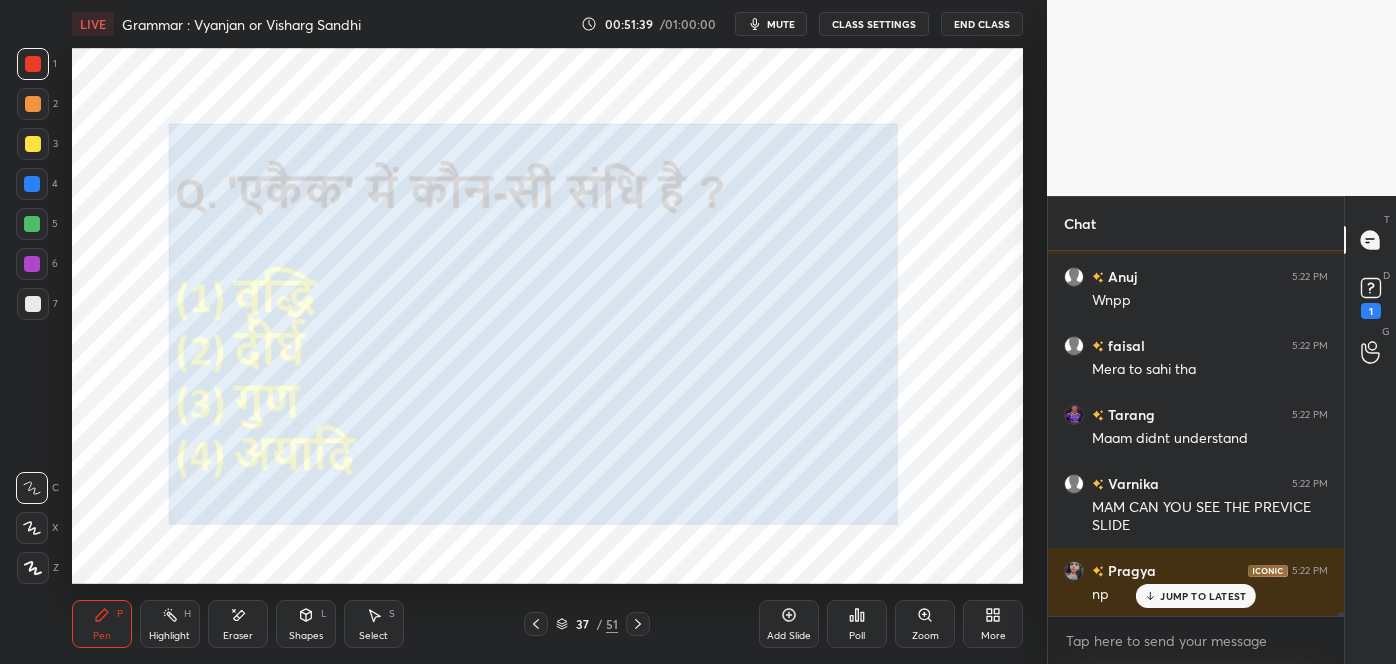 click on "JUMP TO LATEST" at bounding box center (1203, 596) 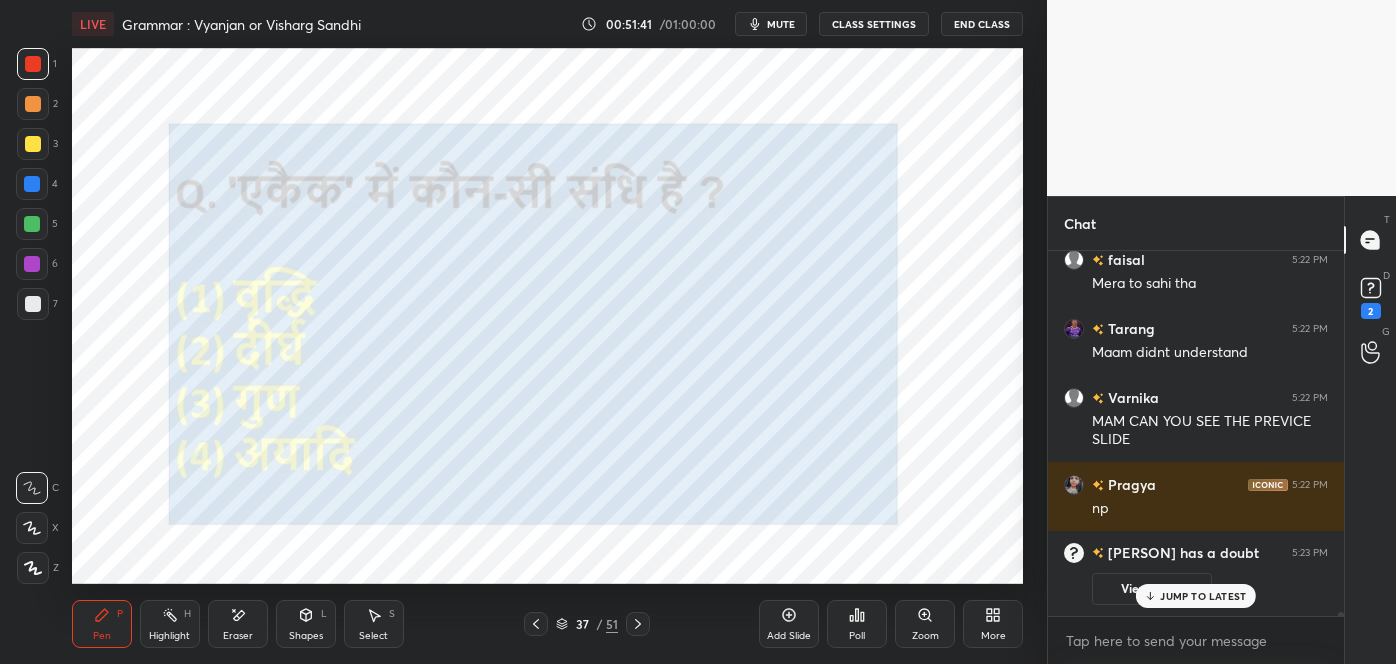click on "JUMP TO LATEST" at bounding box center [1203, 596] 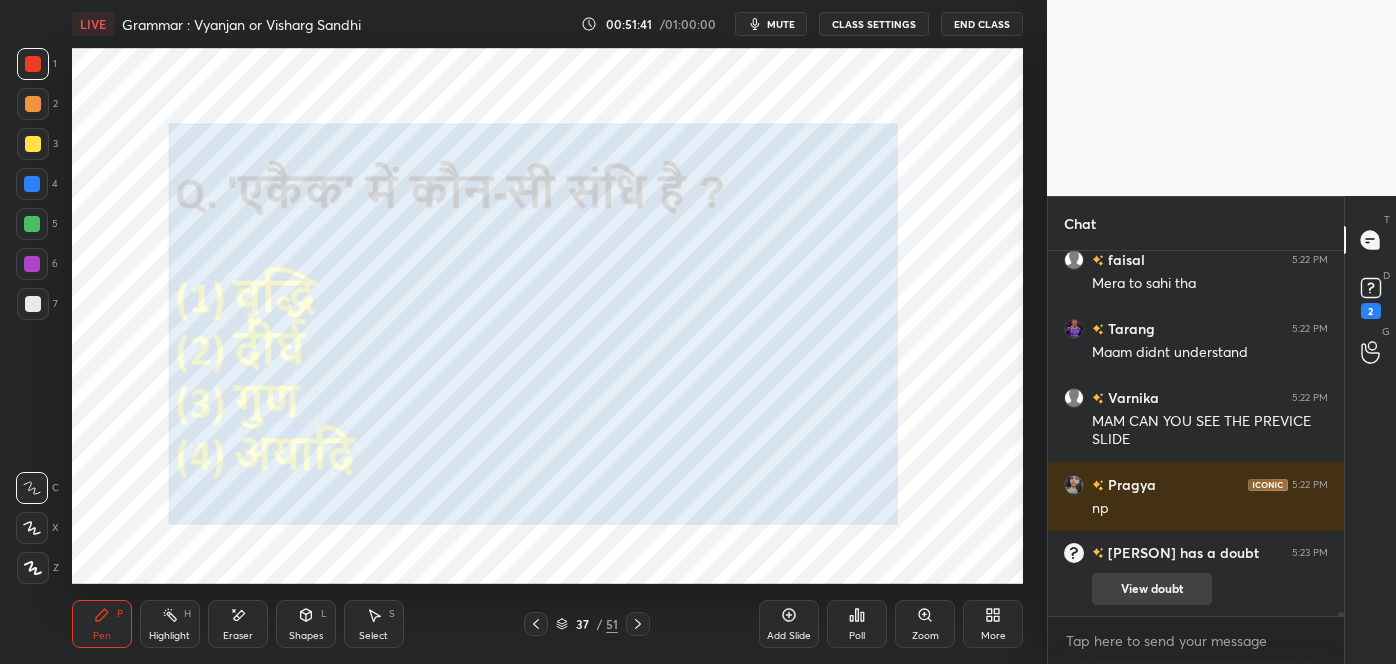 click on "View doubt" at bounding box center (1152, 589) 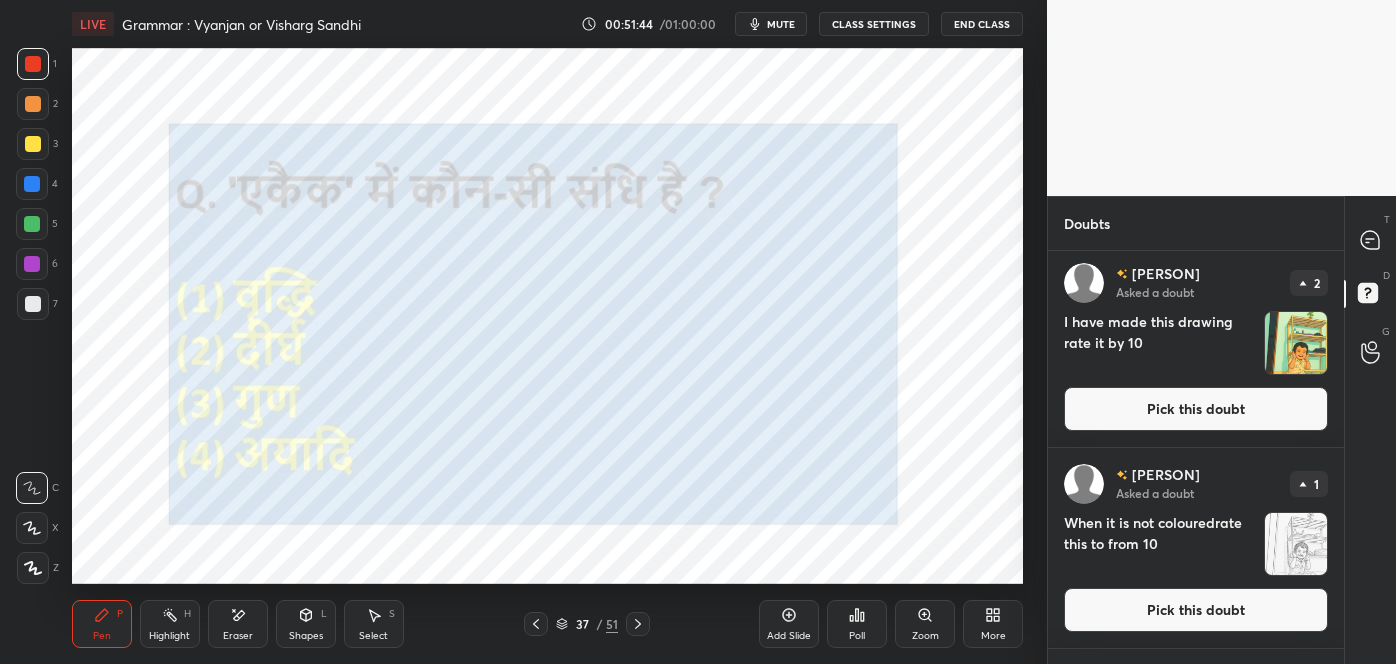 click at bounding box center [1296, 343] 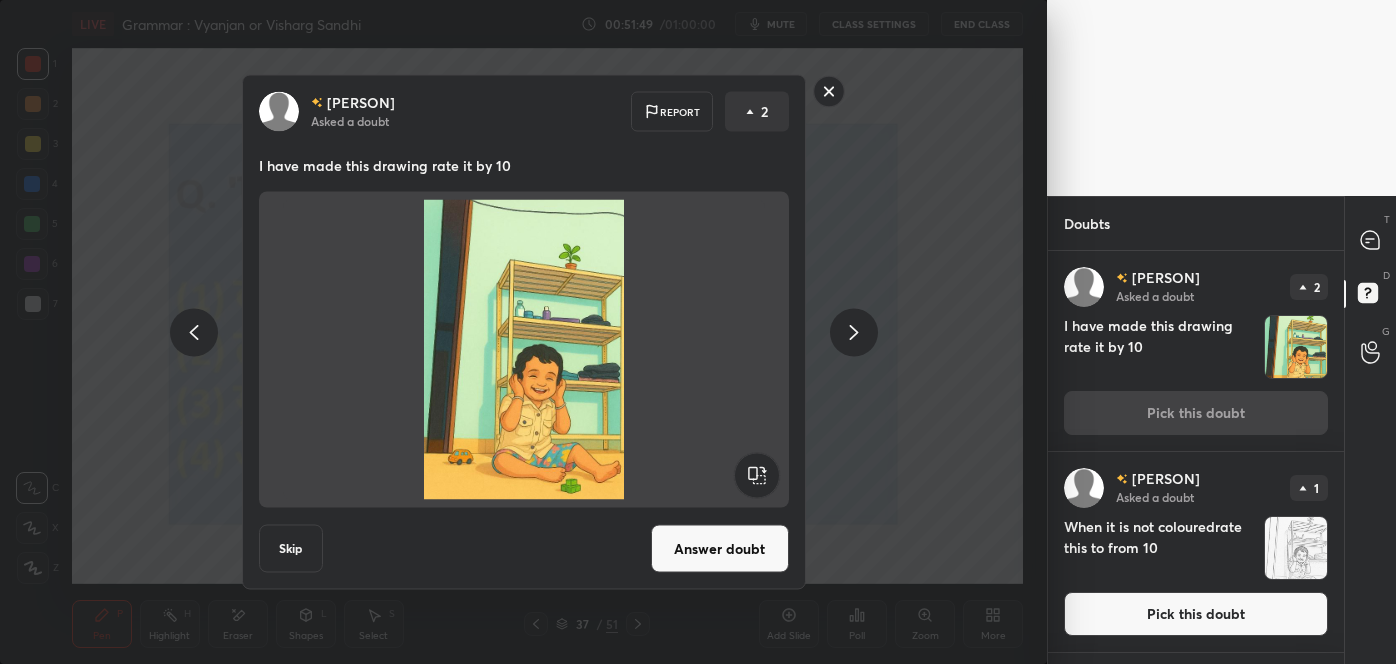 click 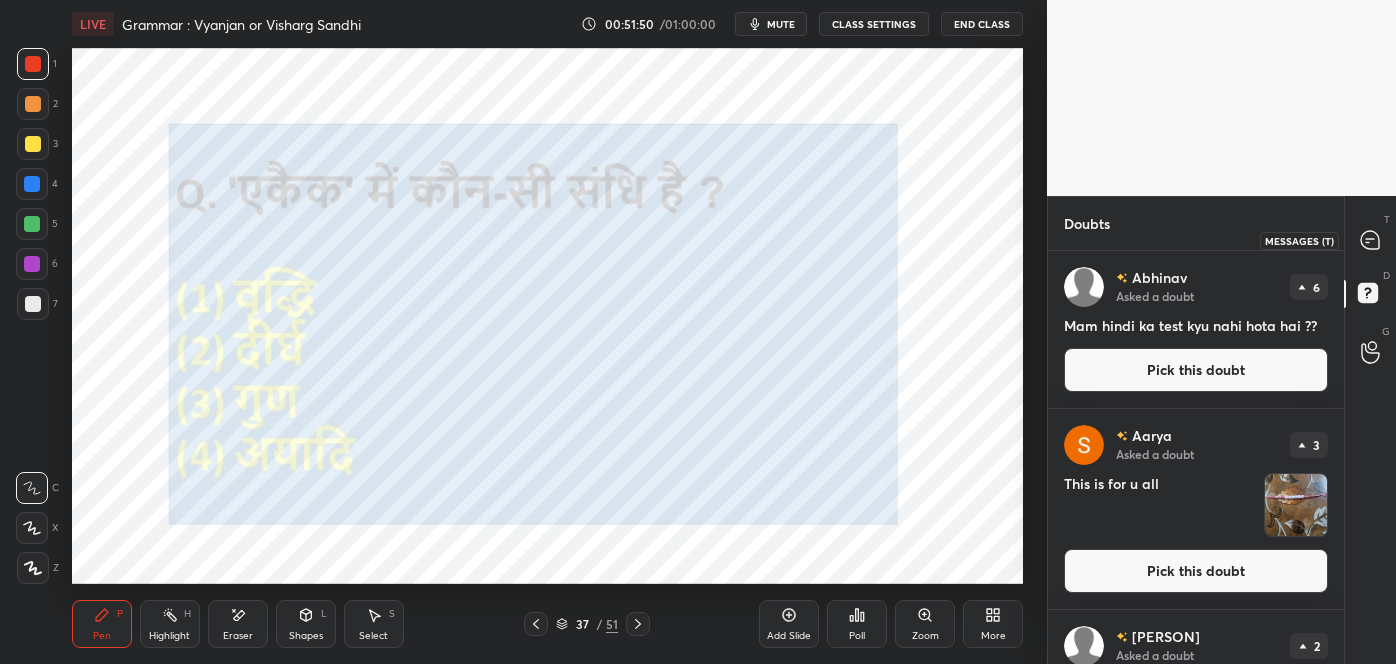 click 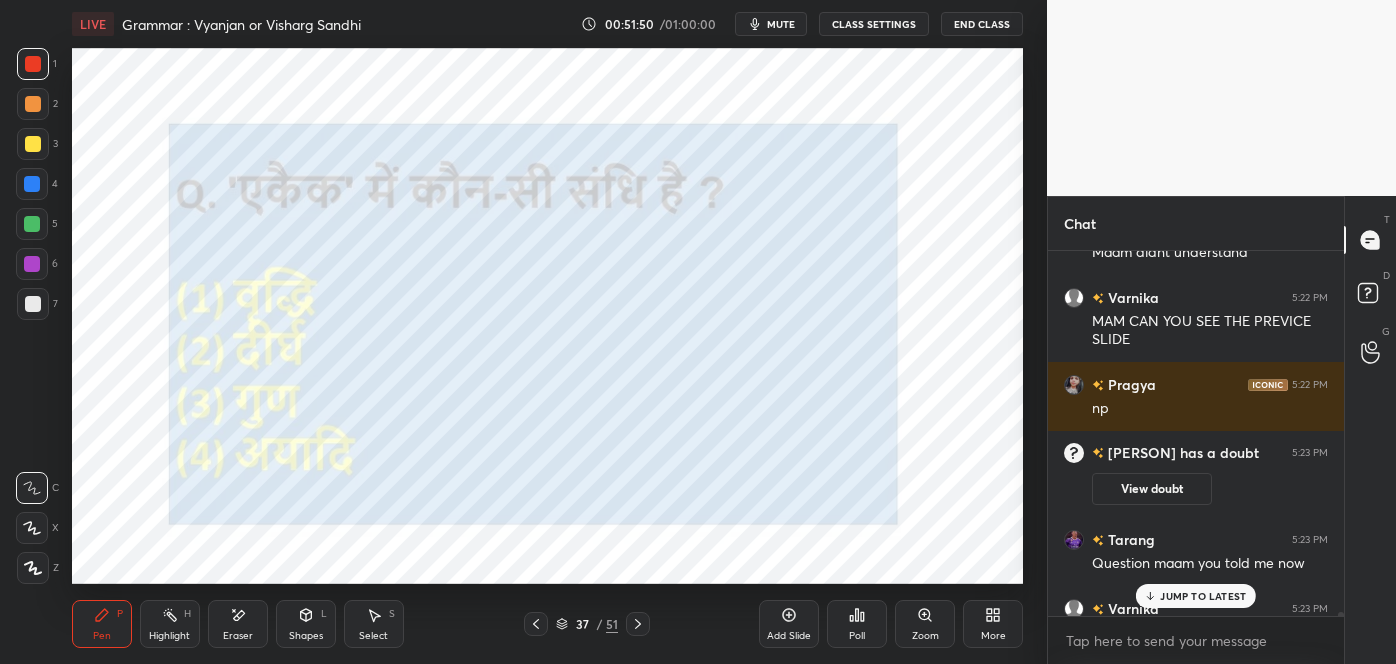 click on "JUMP TO LATEST" at bounding box center [1203, 596] 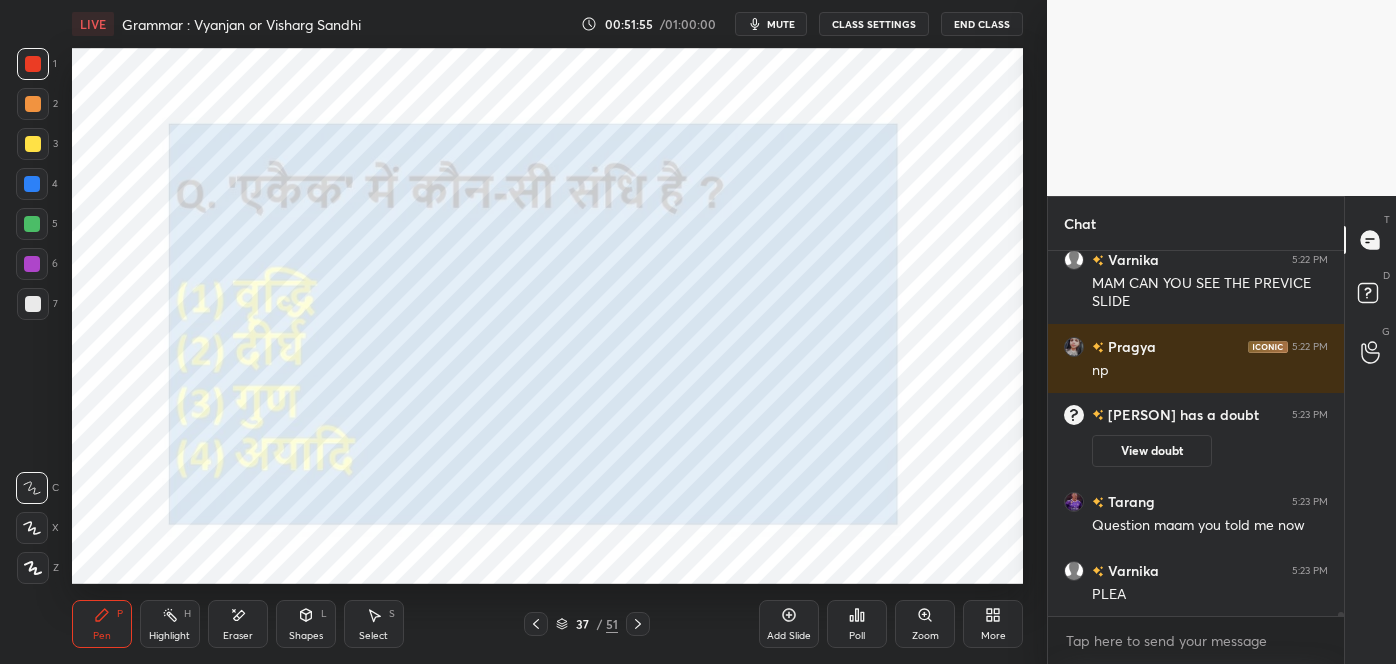 click 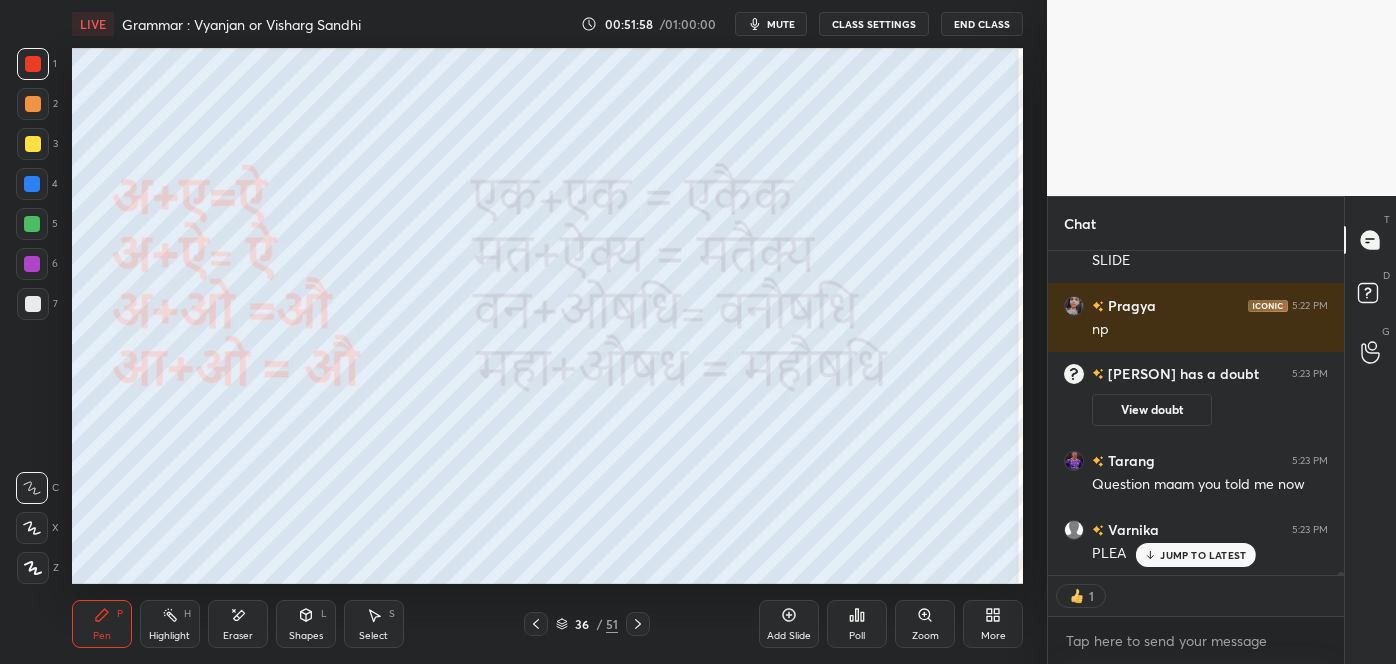 click on "JUMP TO LATEST" at bounding box center (1203, 555) 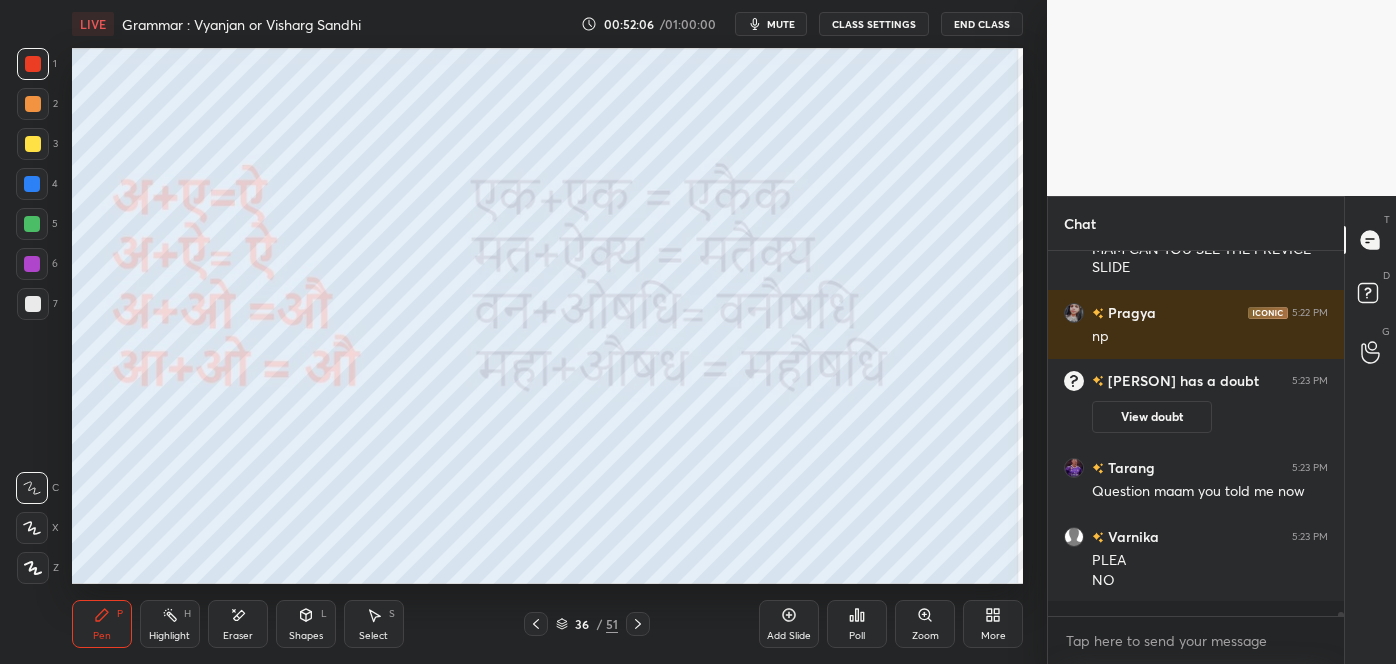 click 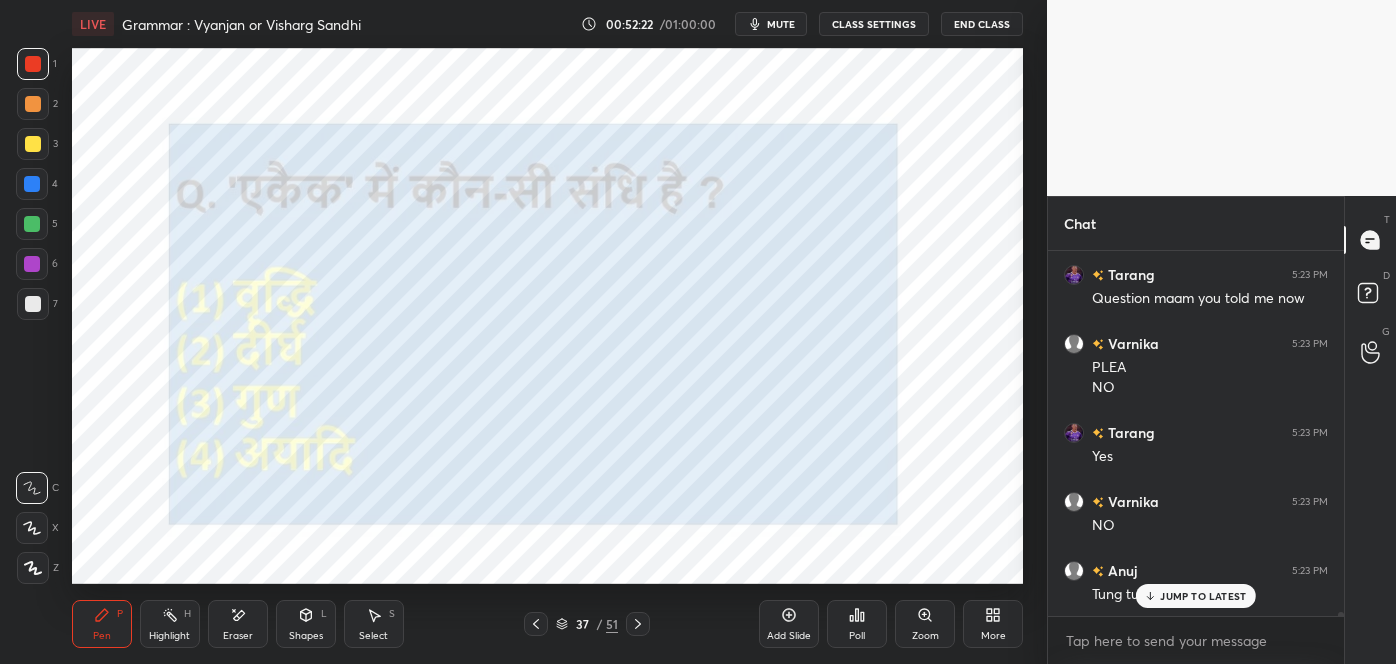 click on "JUMP TO LATEST" at bounding box center (1196, 596) 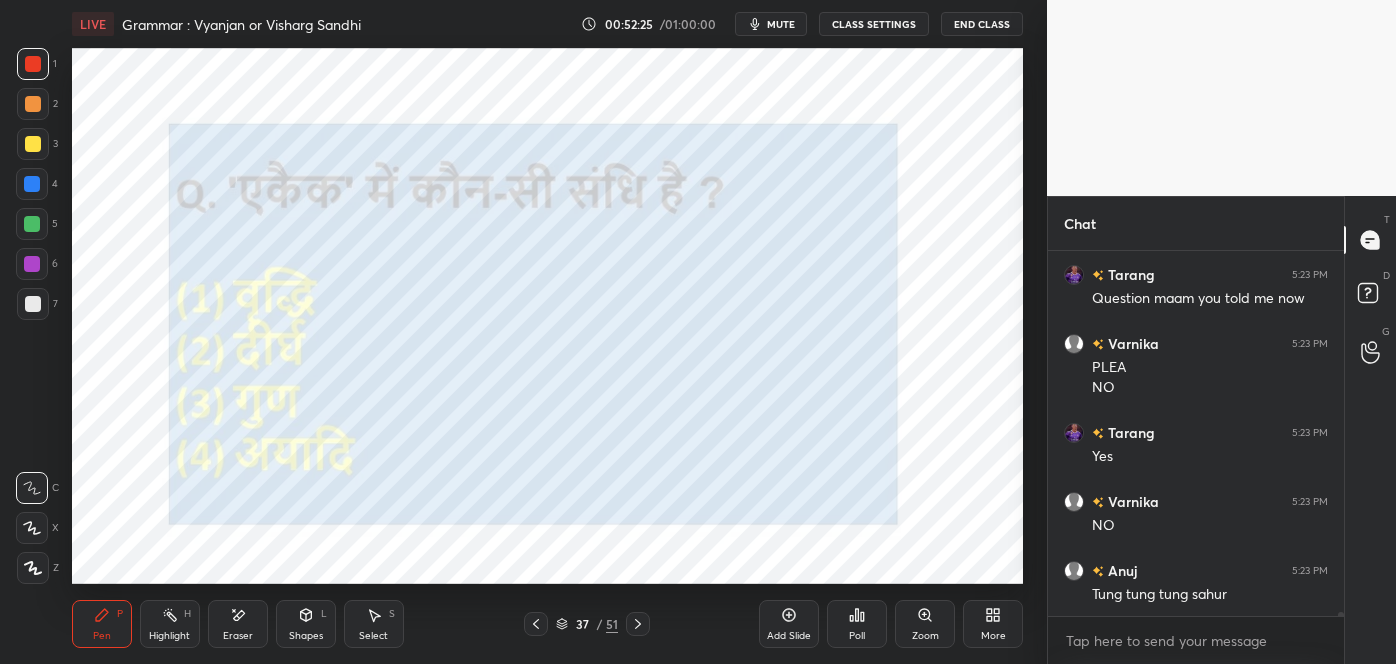 click 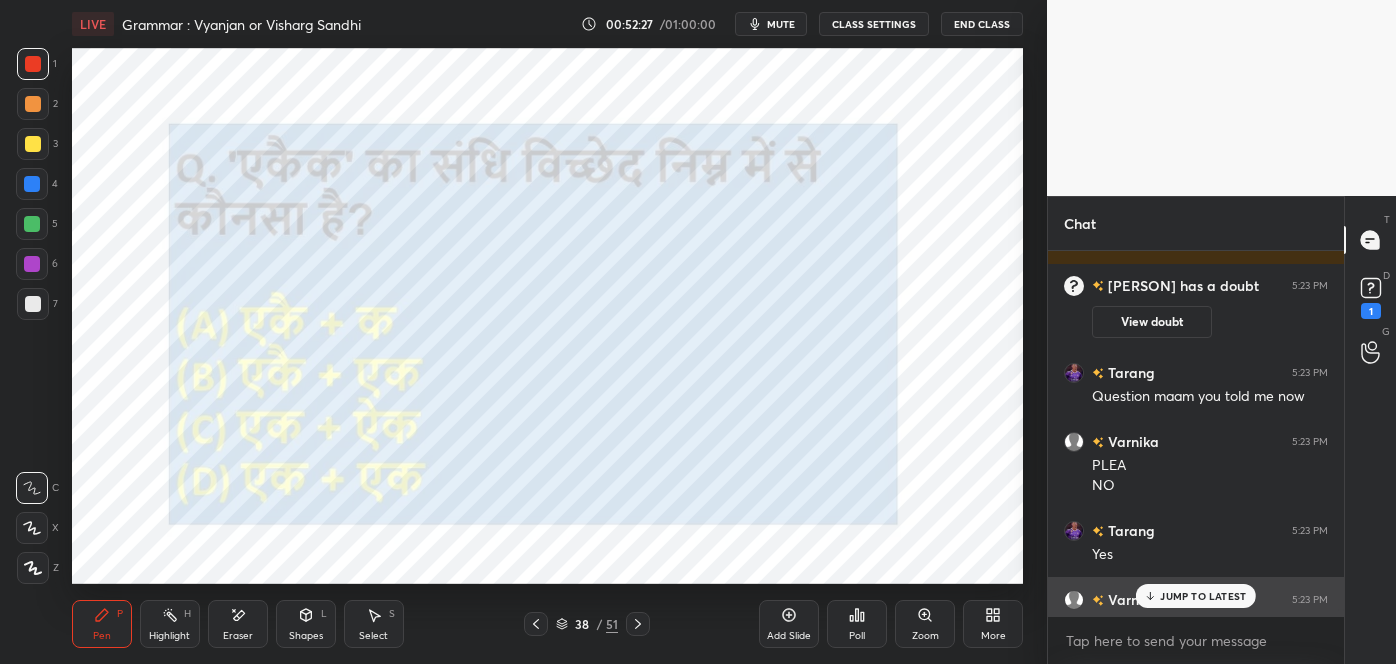 scroll, scrollTop: 33472, scrollLeft: 0, axis: vertical 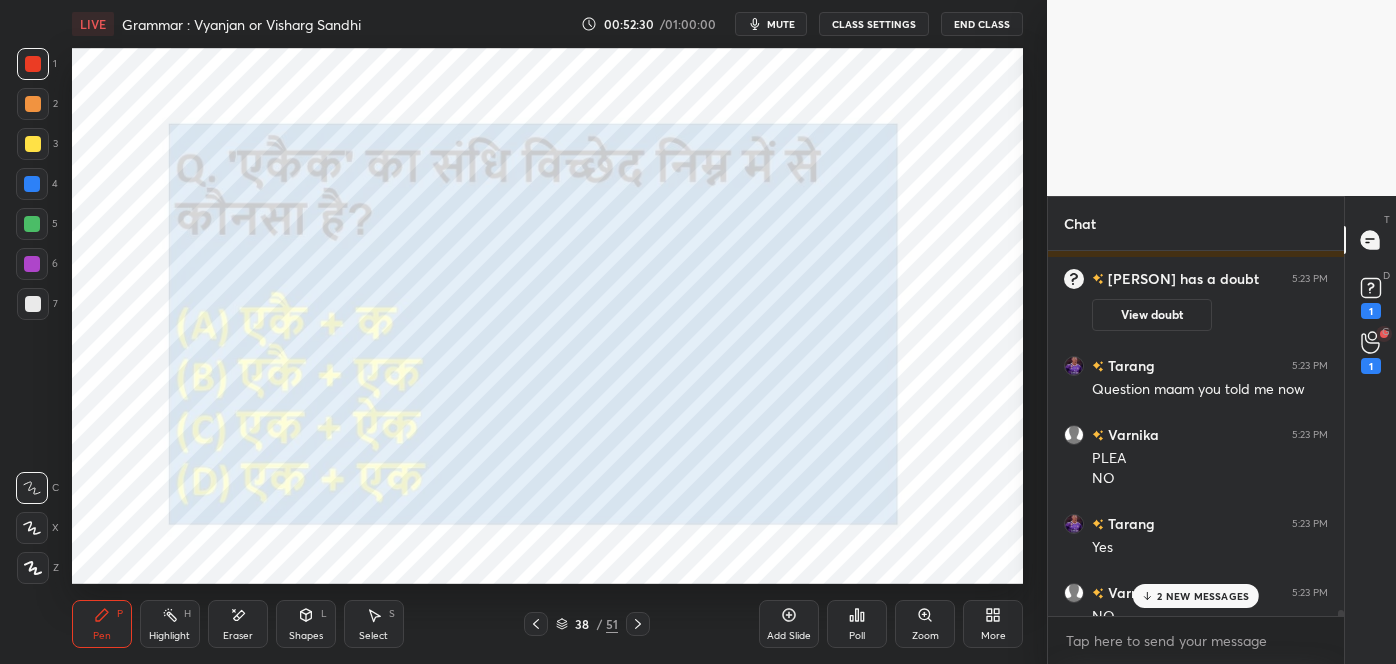 click on "2 NEW MESSAGES" at bounding box center (1203, 596) 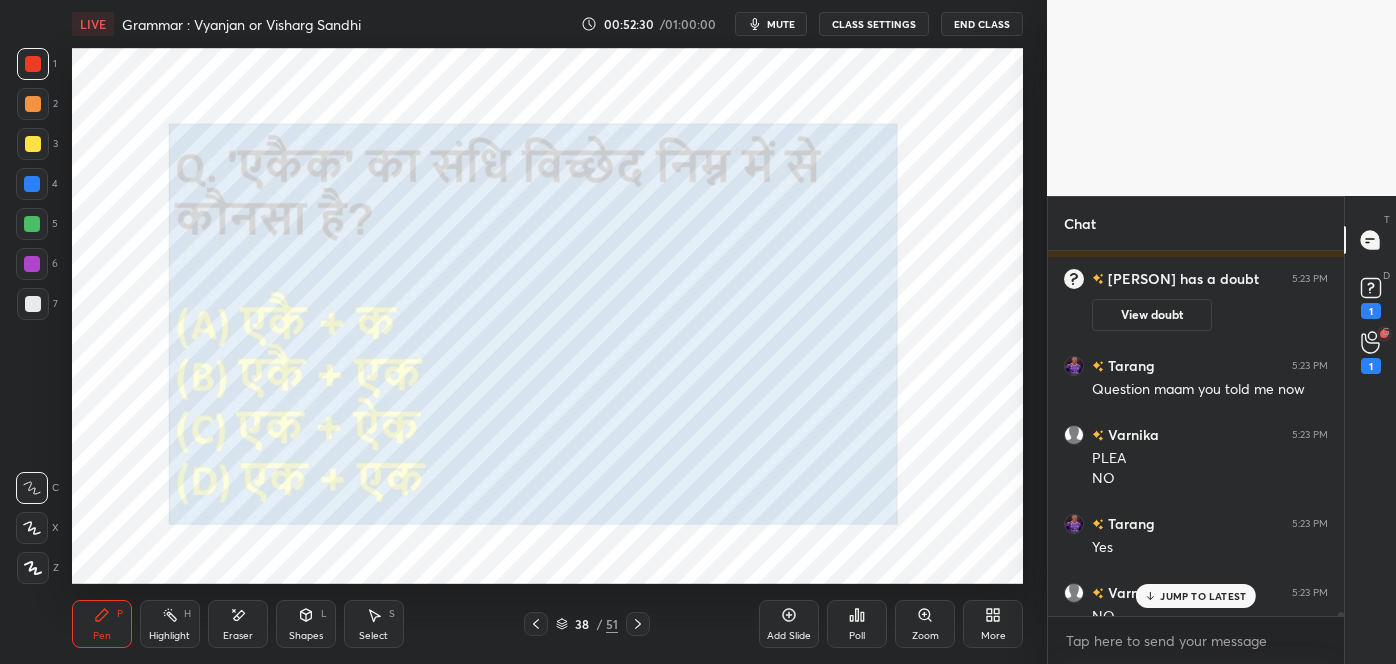 scroll, scrollTop: 33787, scrollLeft: 0, axis: vertical 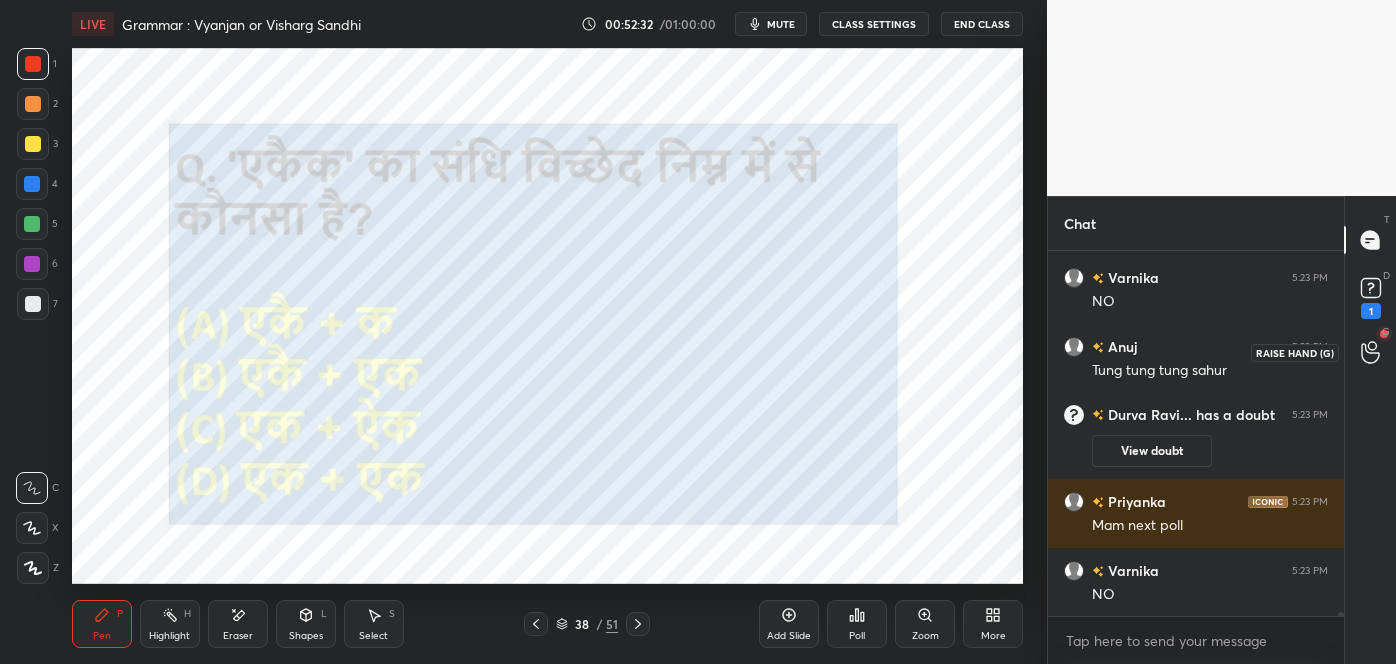 click 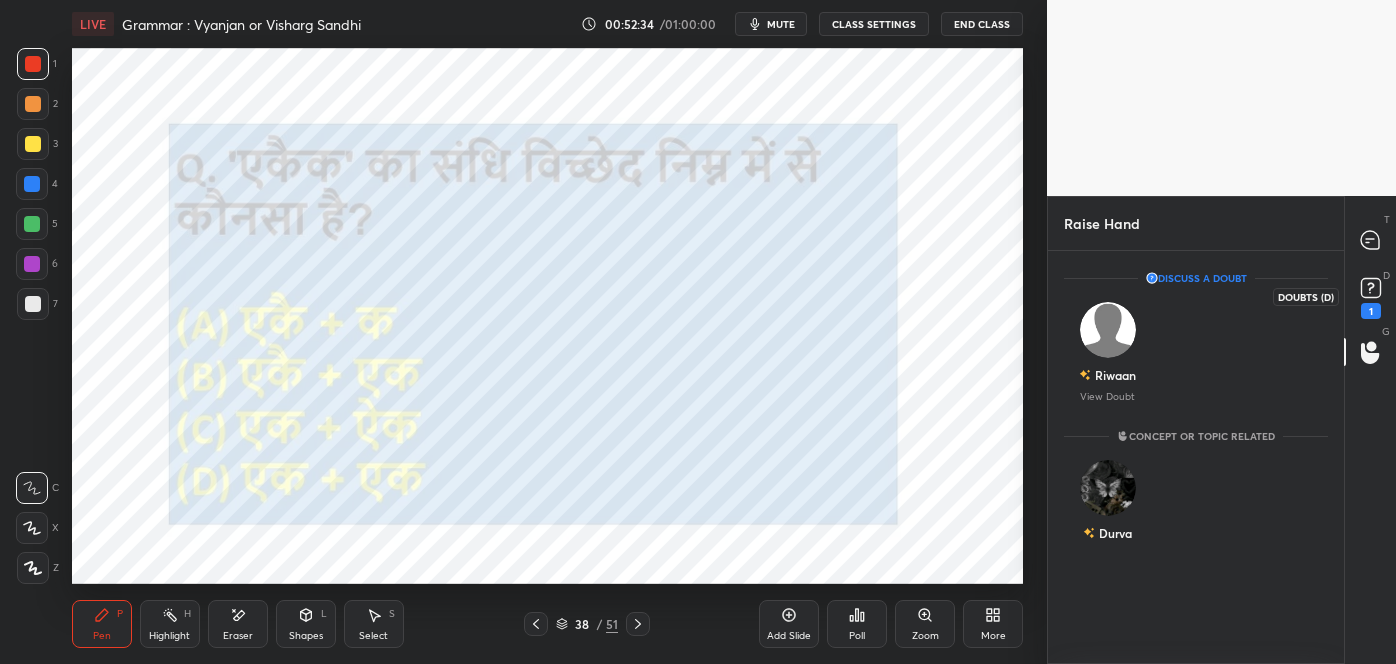 click on "1" at bounding box center (1371, 311) 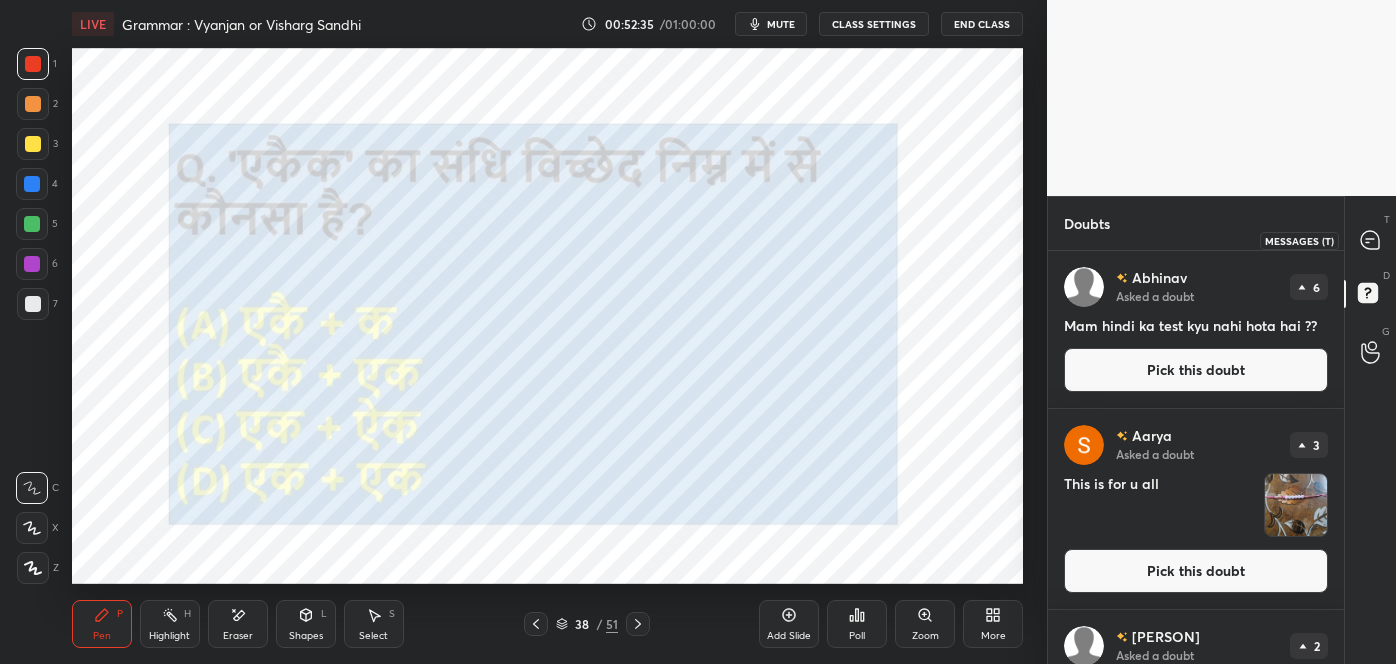 click at bounding box center (1371, 240) 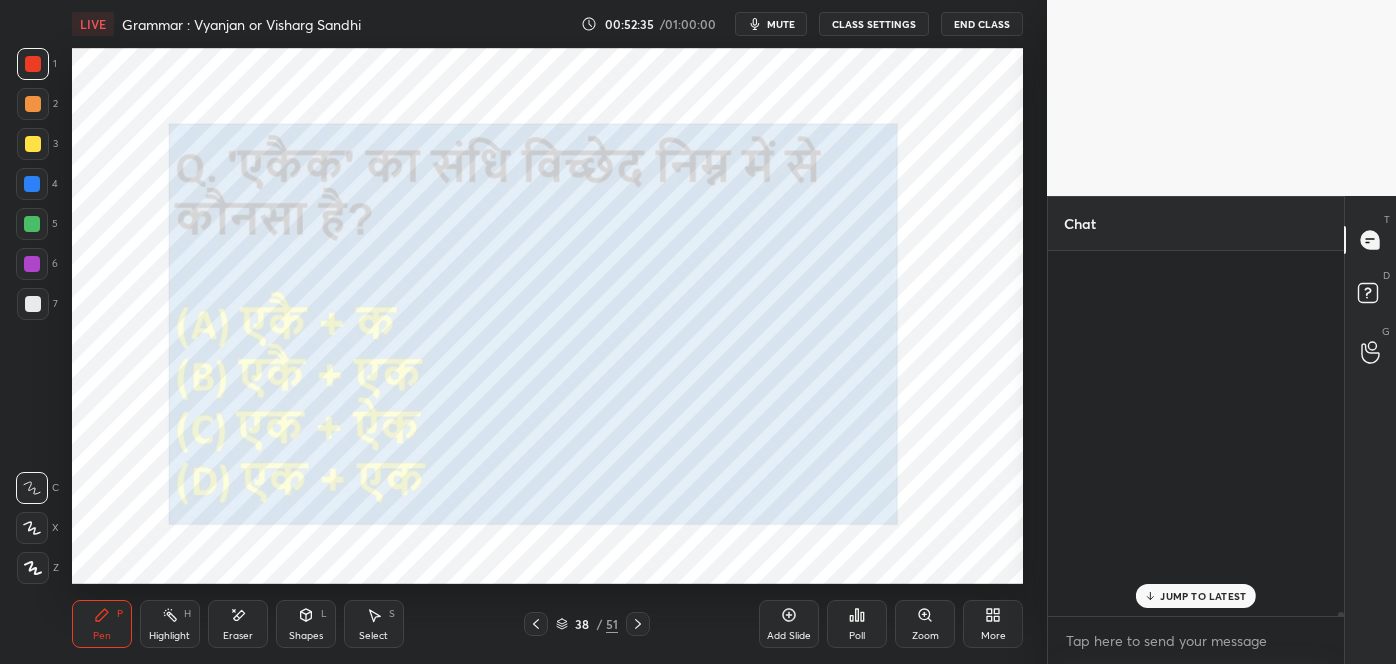 scroll, scrollTop: 33787, scrollLeft: 0, axis: vertical 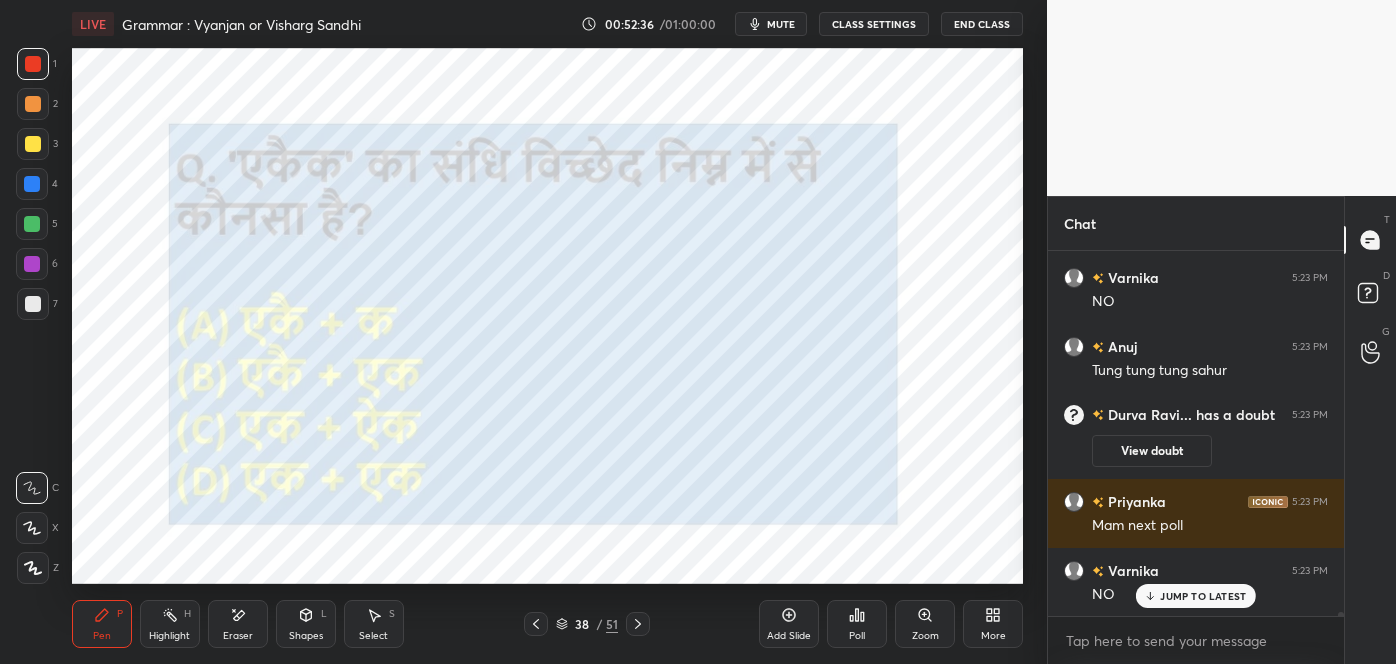 click on "JUMP TO LATEST" at bounding box center [1196, 596] 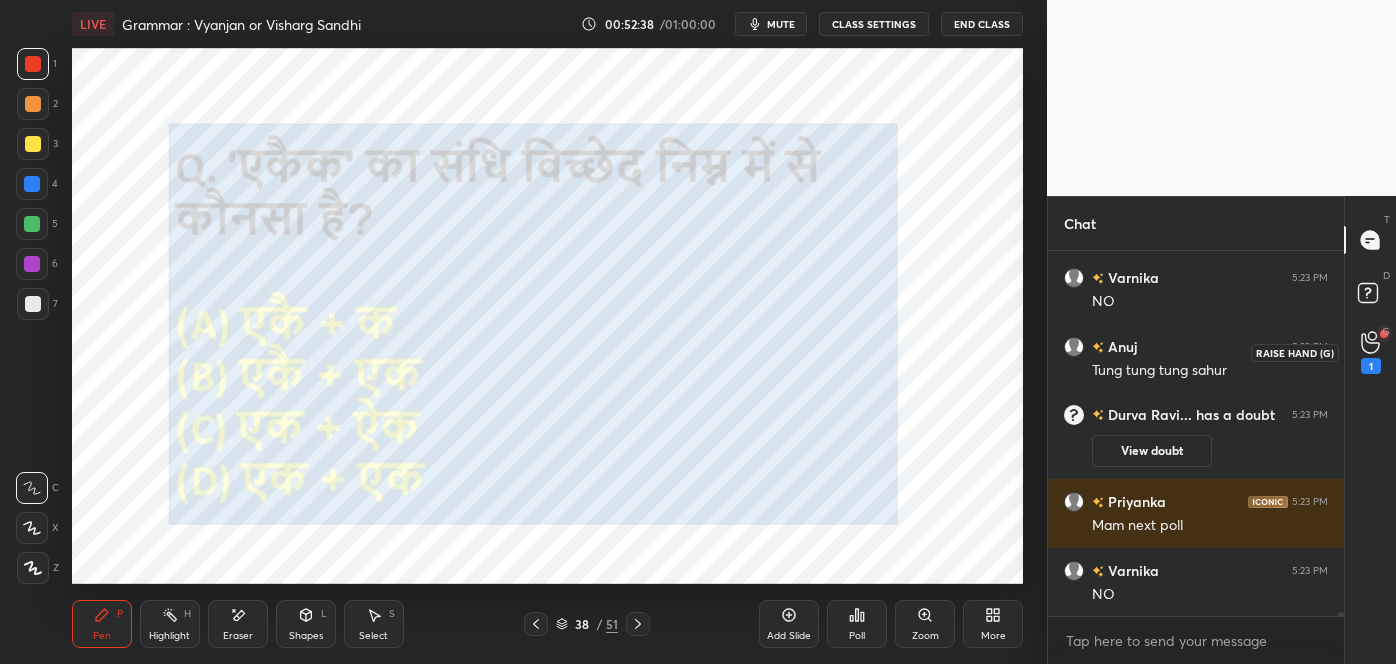 click on "1" at bounding box center [1371, 366] 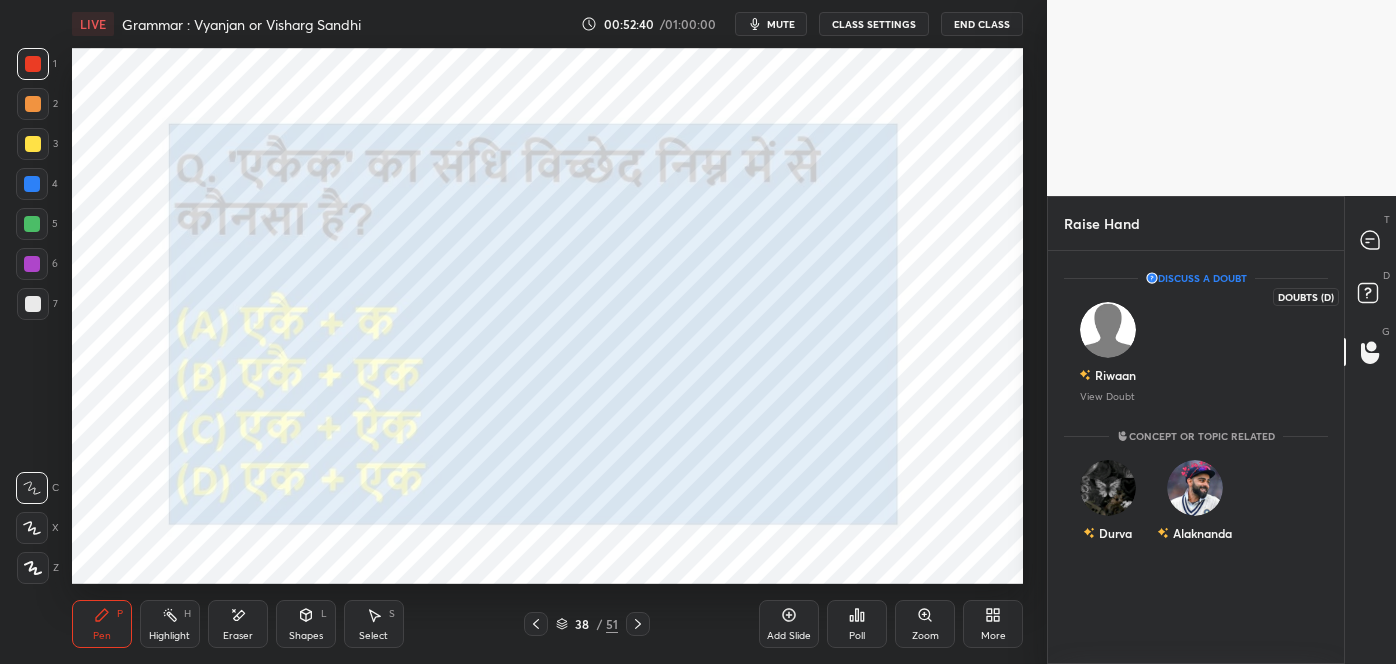 click 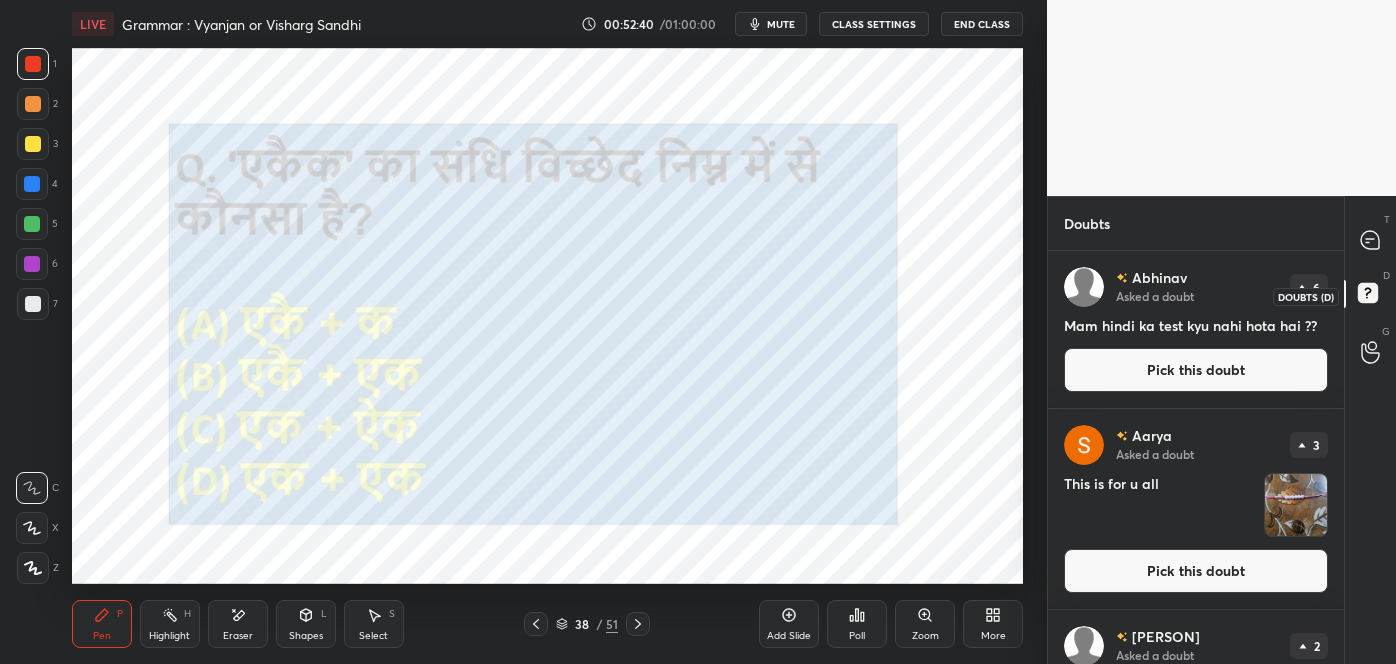 click 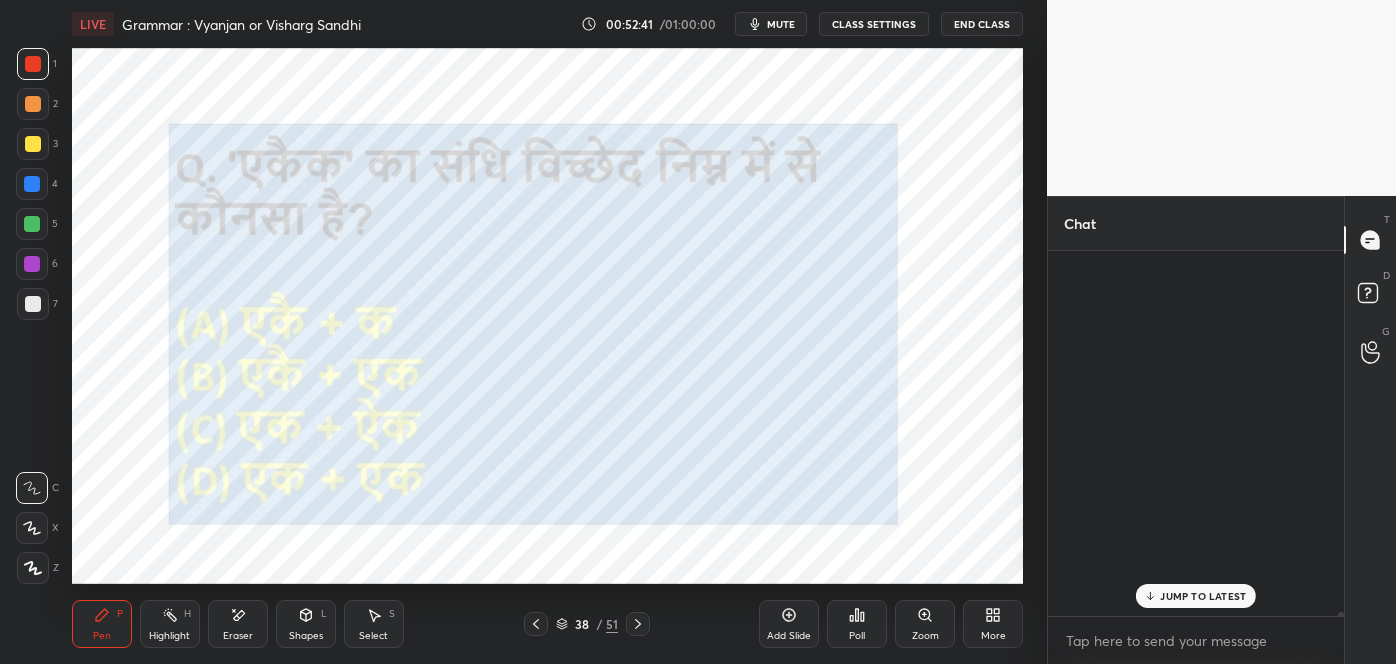 scroll, scrollTop: 33837, scrollLeft: 0, axis: vertical 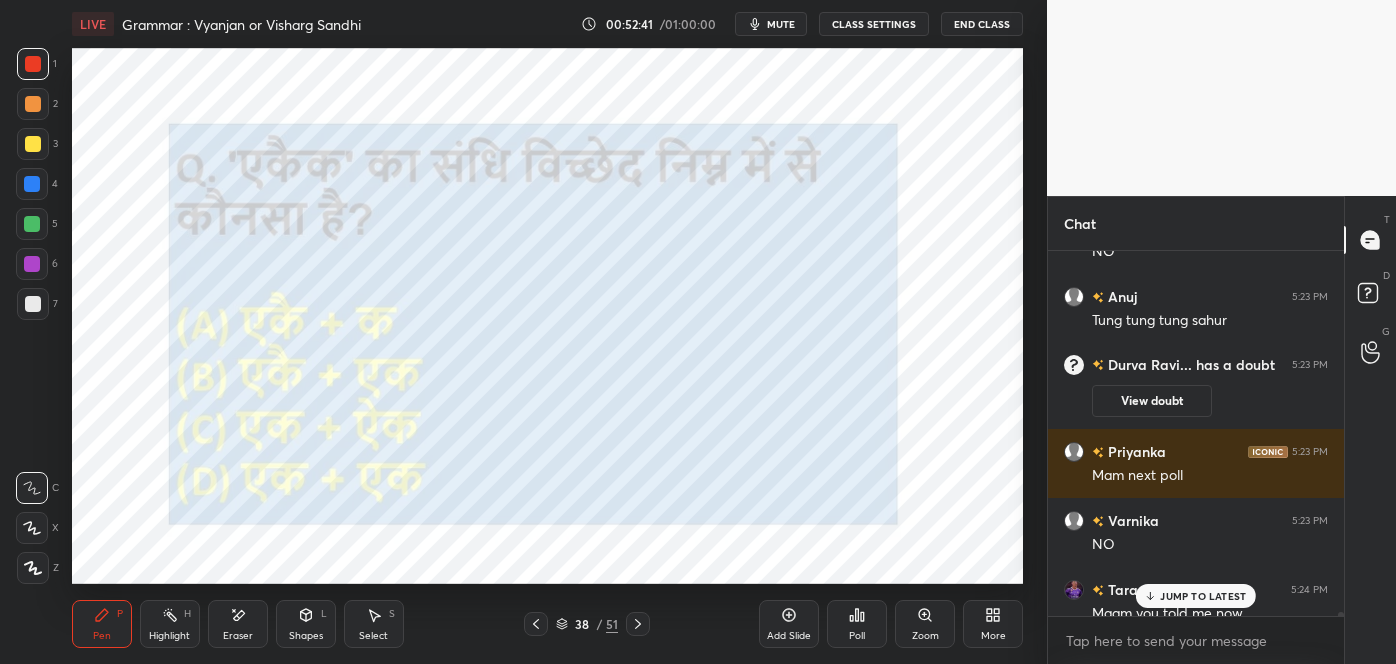 click on "JUMP TO LATEST" at bounding box center (1203, 596) 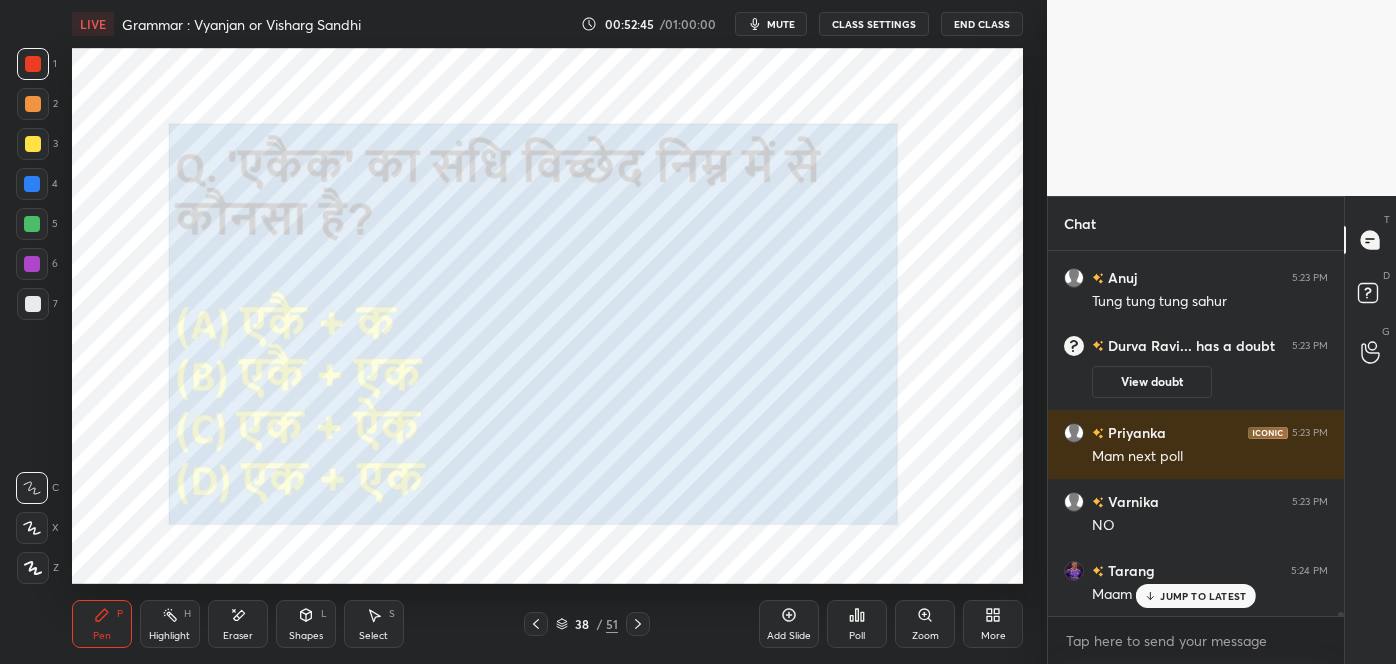 scroll, scrollTop: 33925, scrollLeft: 0, axis: vertical 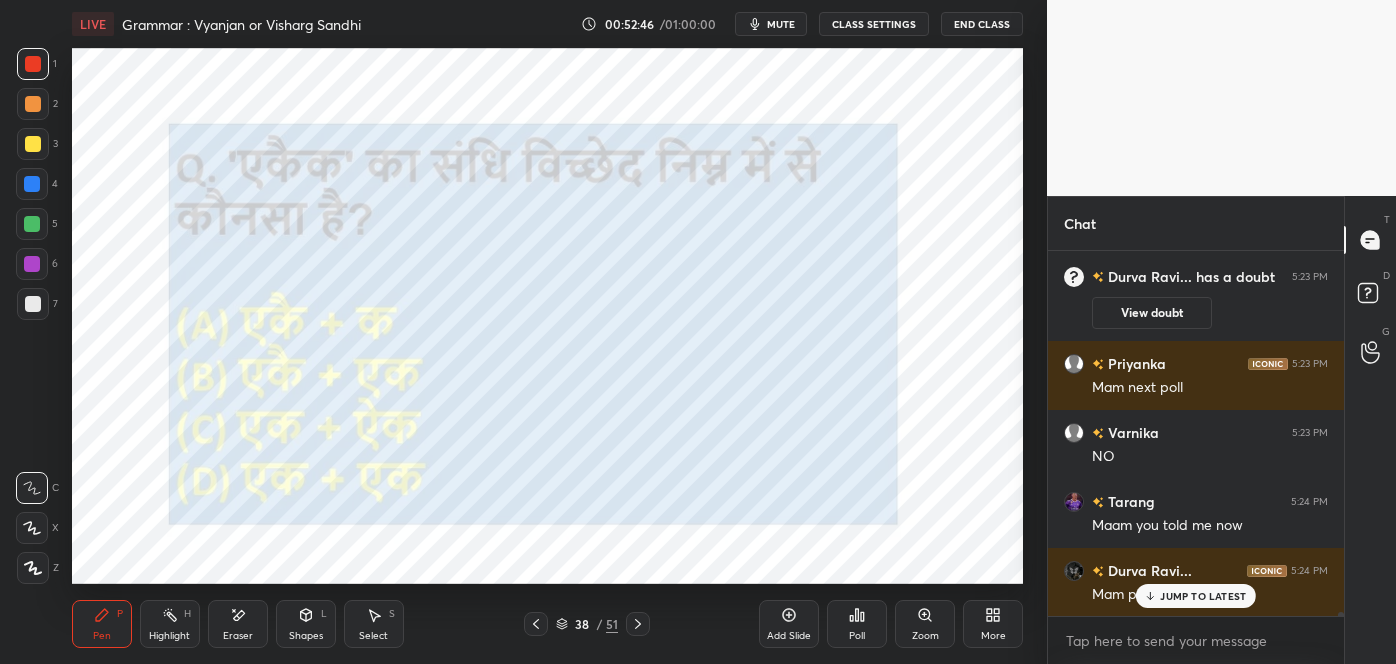 click on "JUMP TO LATEST" at bounding box center (1203, 596) 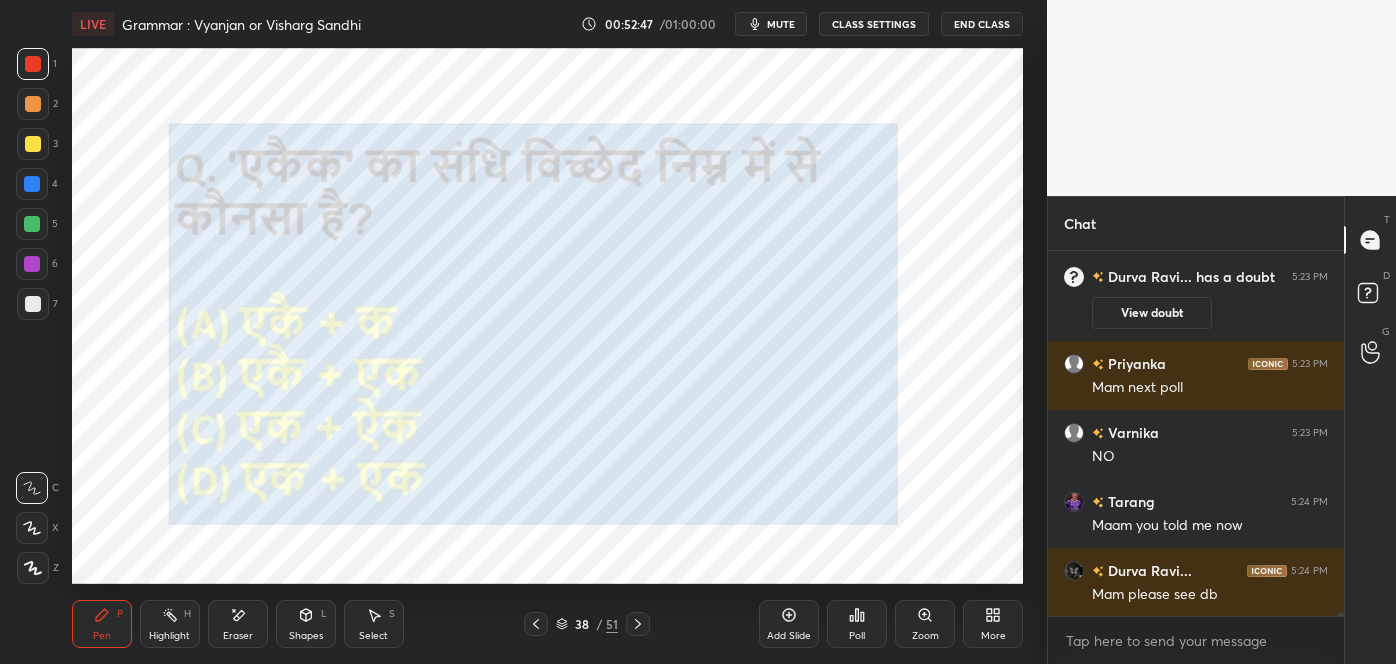 scroll, scrollTop: 33994, scrollLeft: 0, axis: vertical 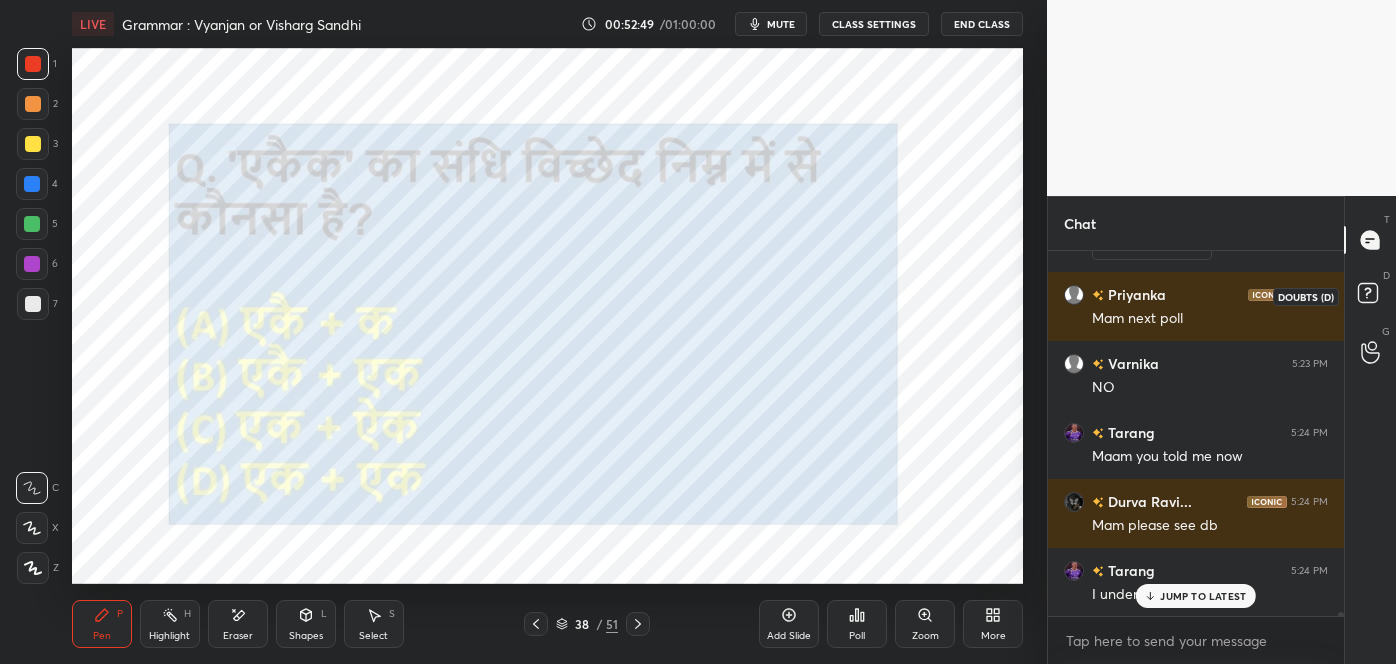 click 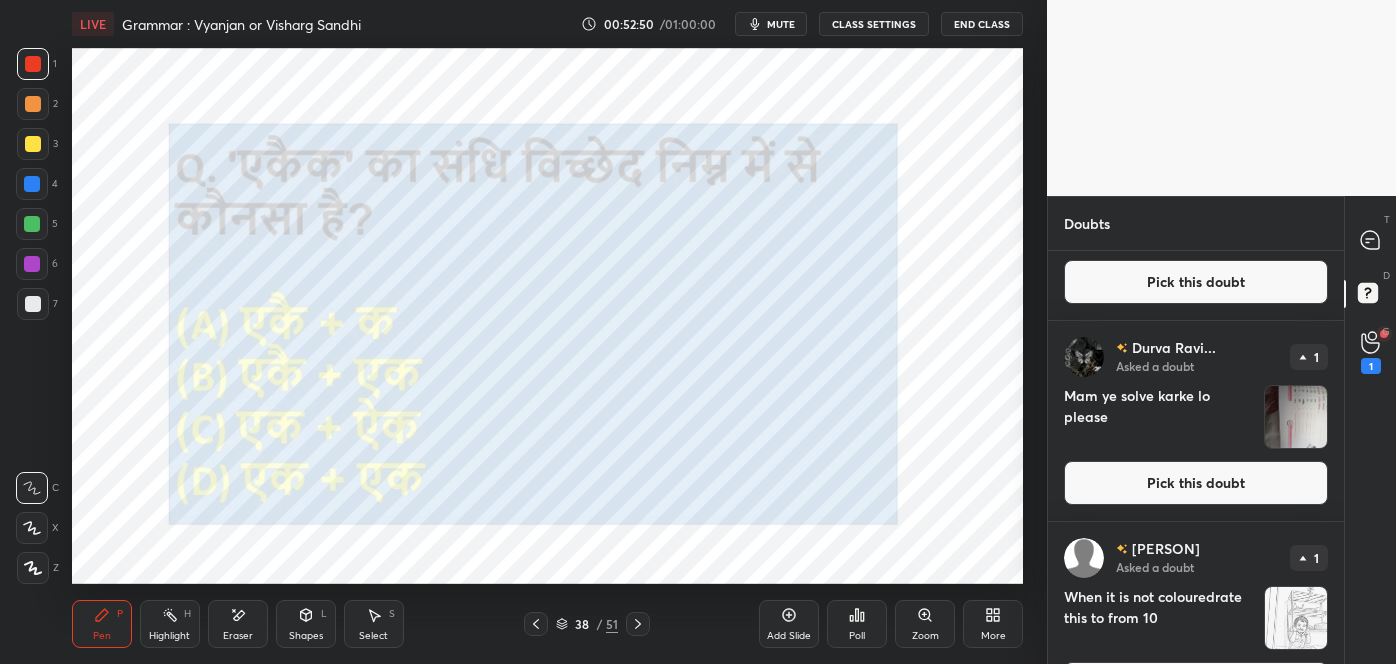 scroll, scrollTop: 545, scrollLeft: 0, axis: vertical 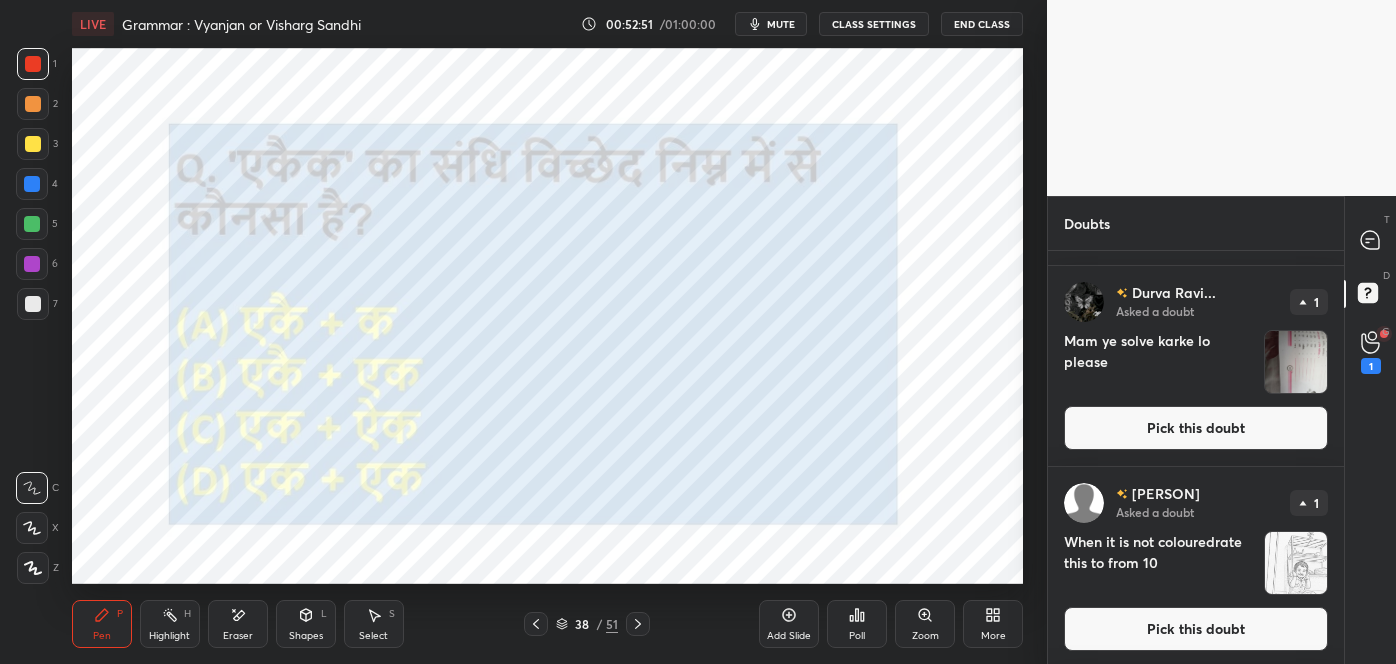 click at bounding box center [1296, 362] 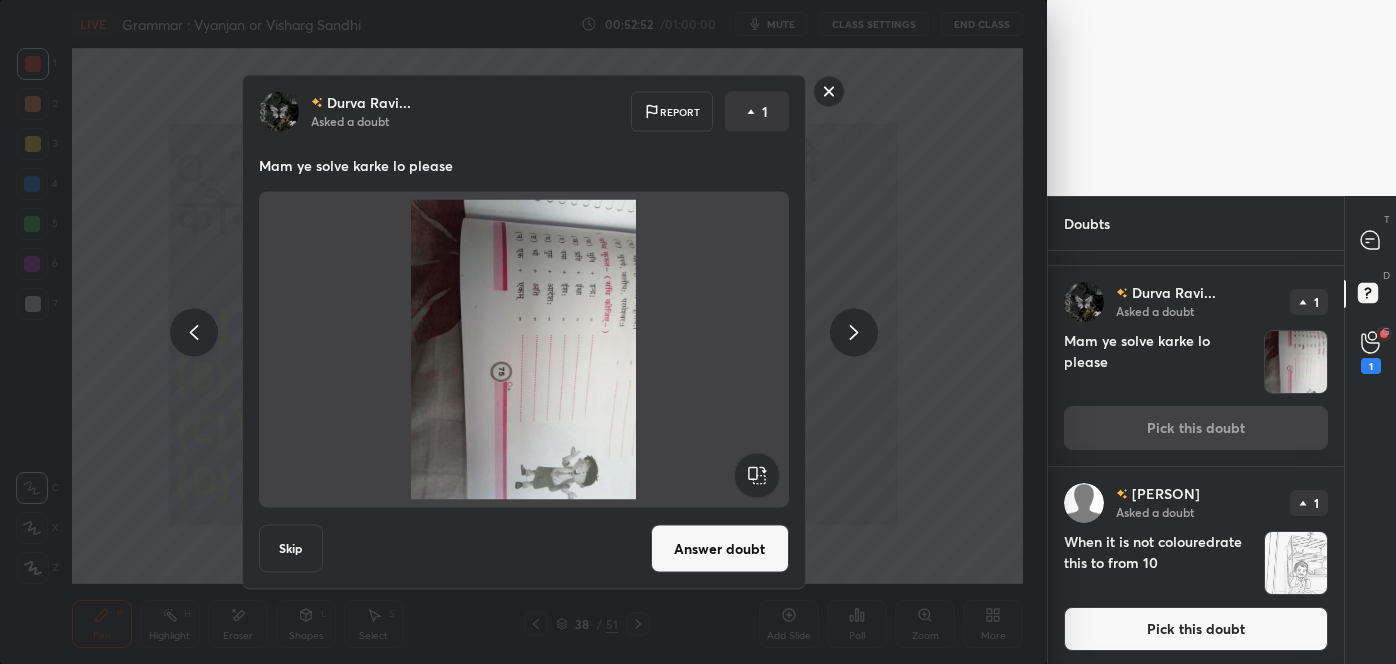 click 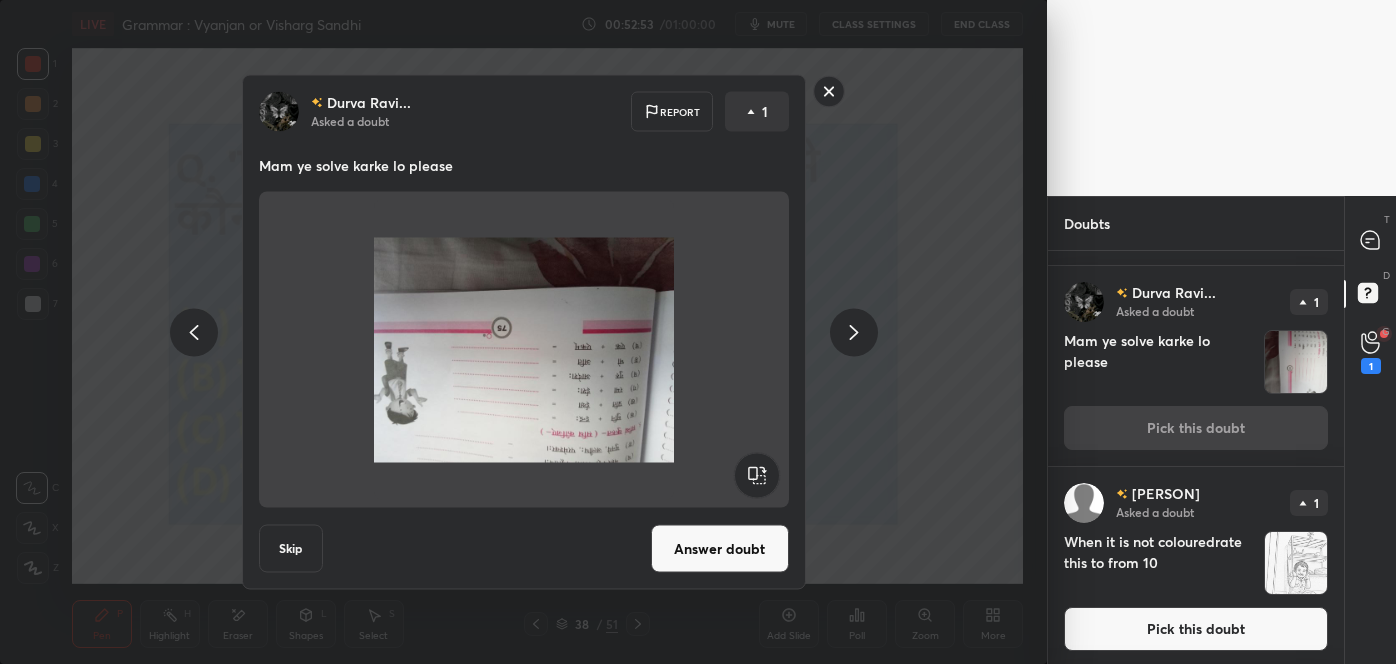 click 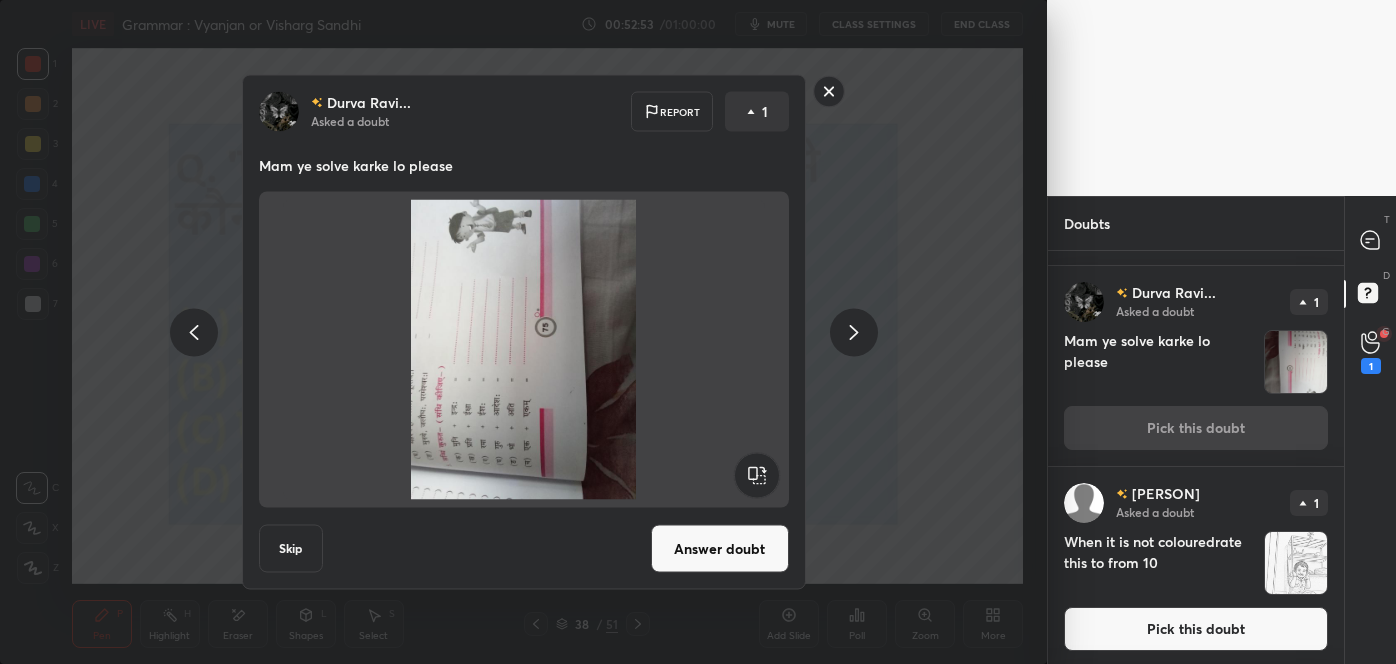 click 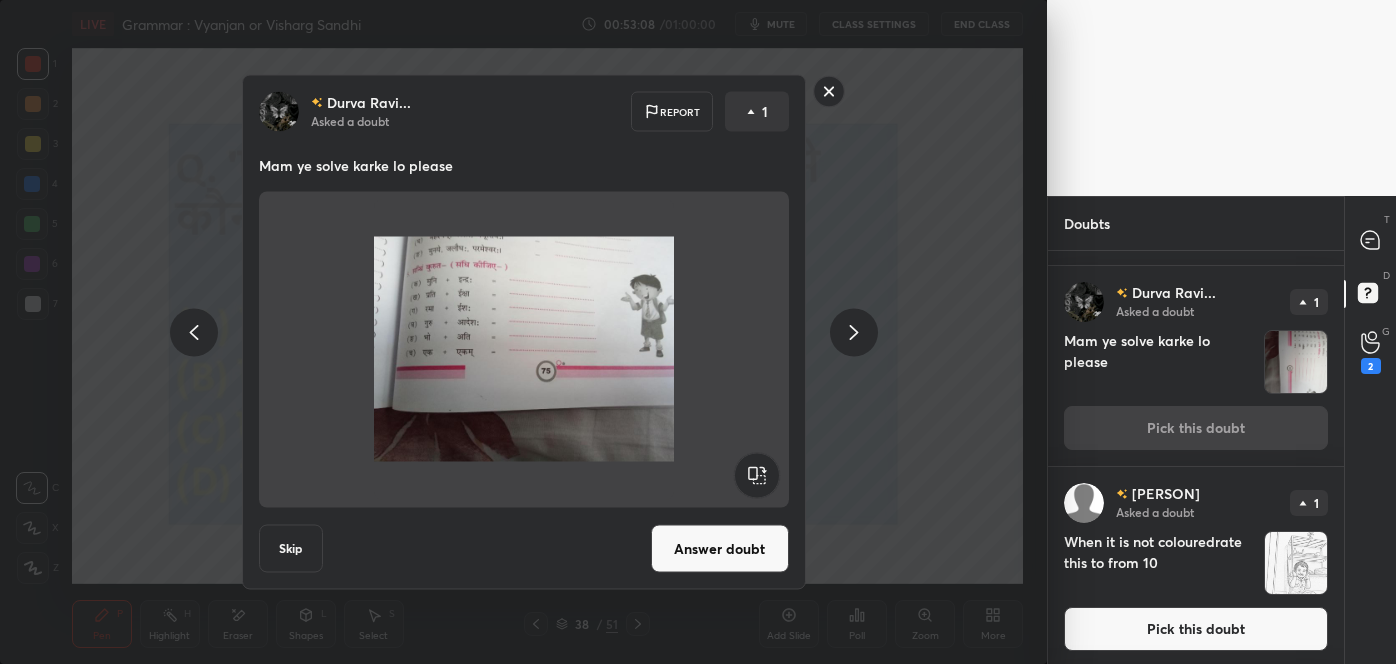 click 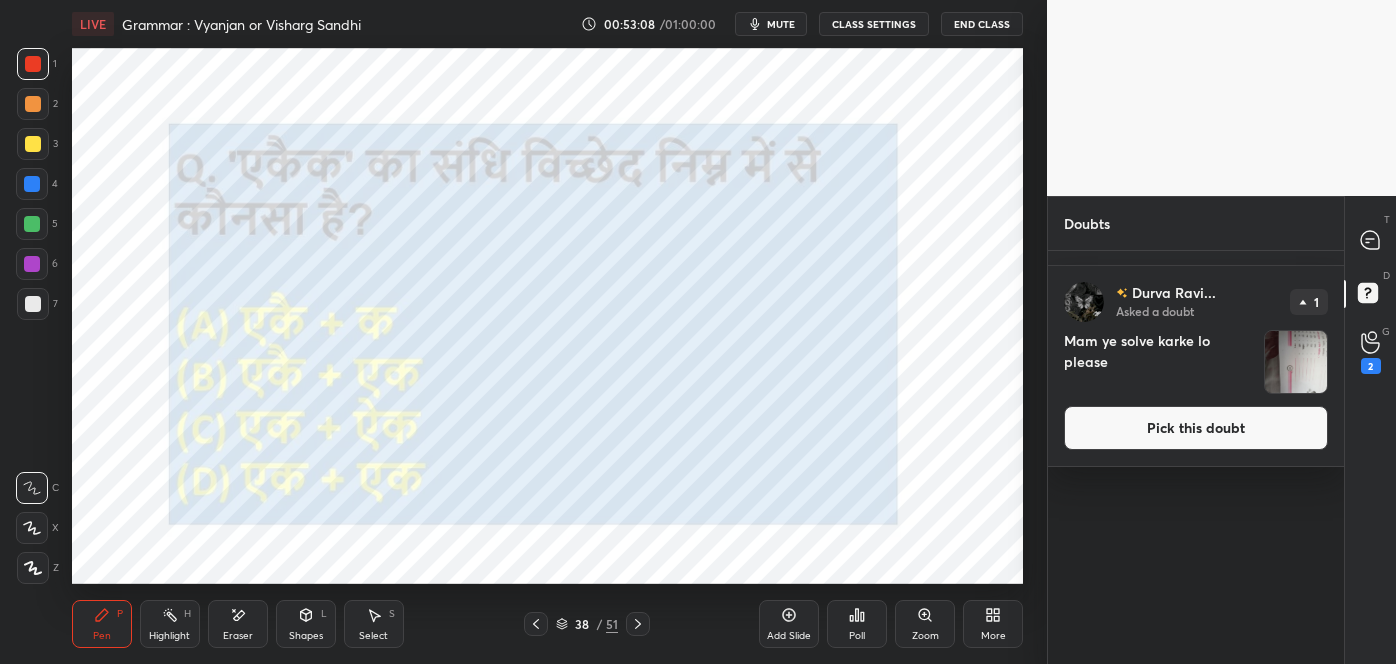 scroll, scrollTop: 0, scrollLeft: 0, axis: both 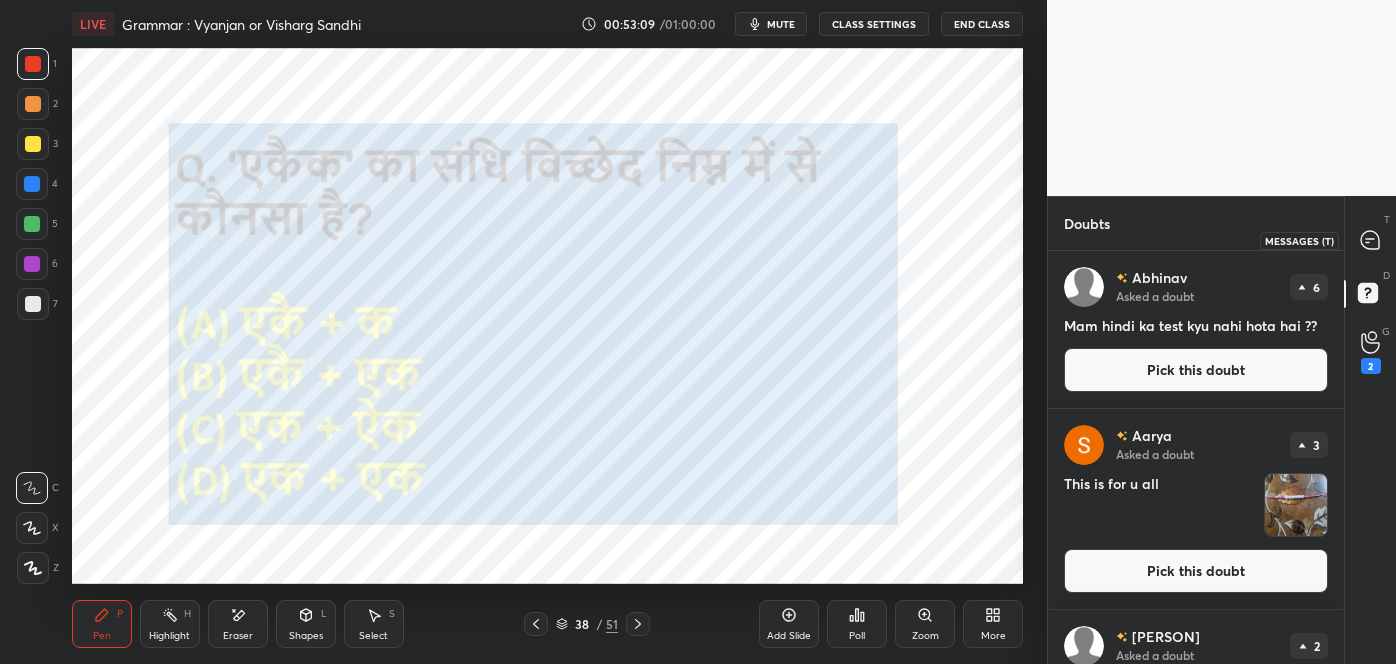 click at bounding box center (1371, 240) 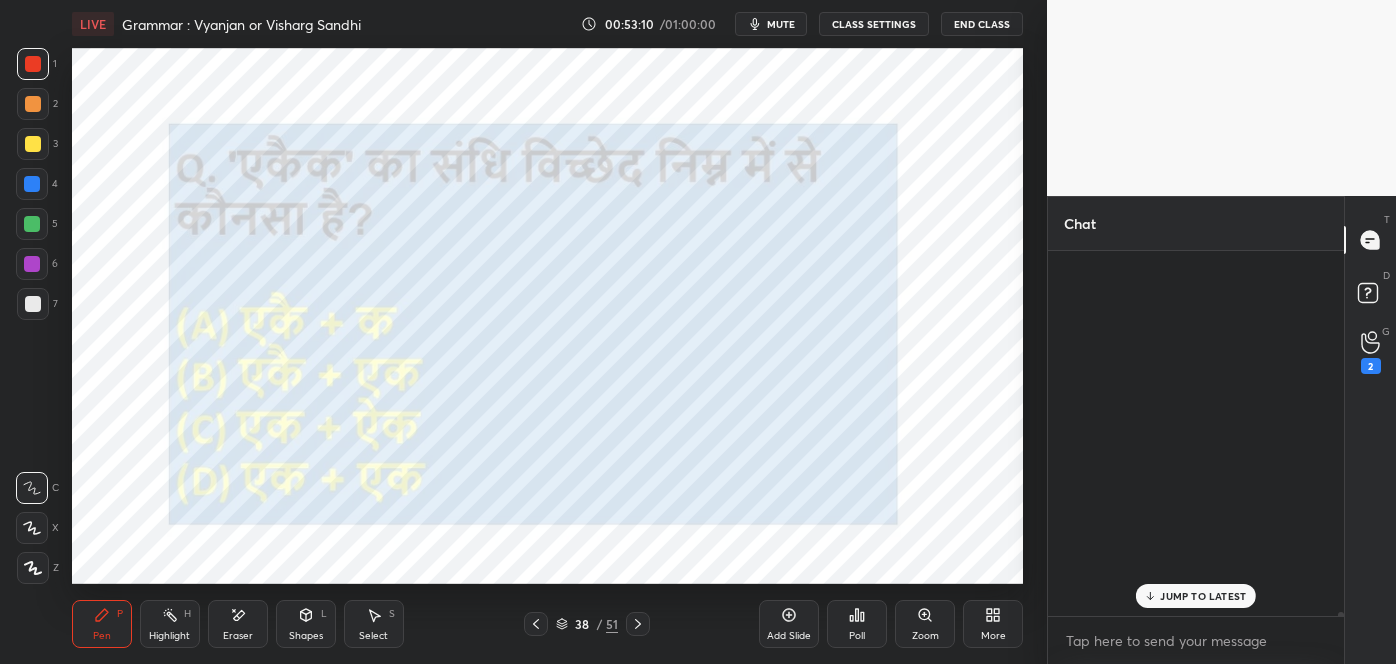 scroll, scrollTop: 34095, scrollLeft: 0, axis: vertical 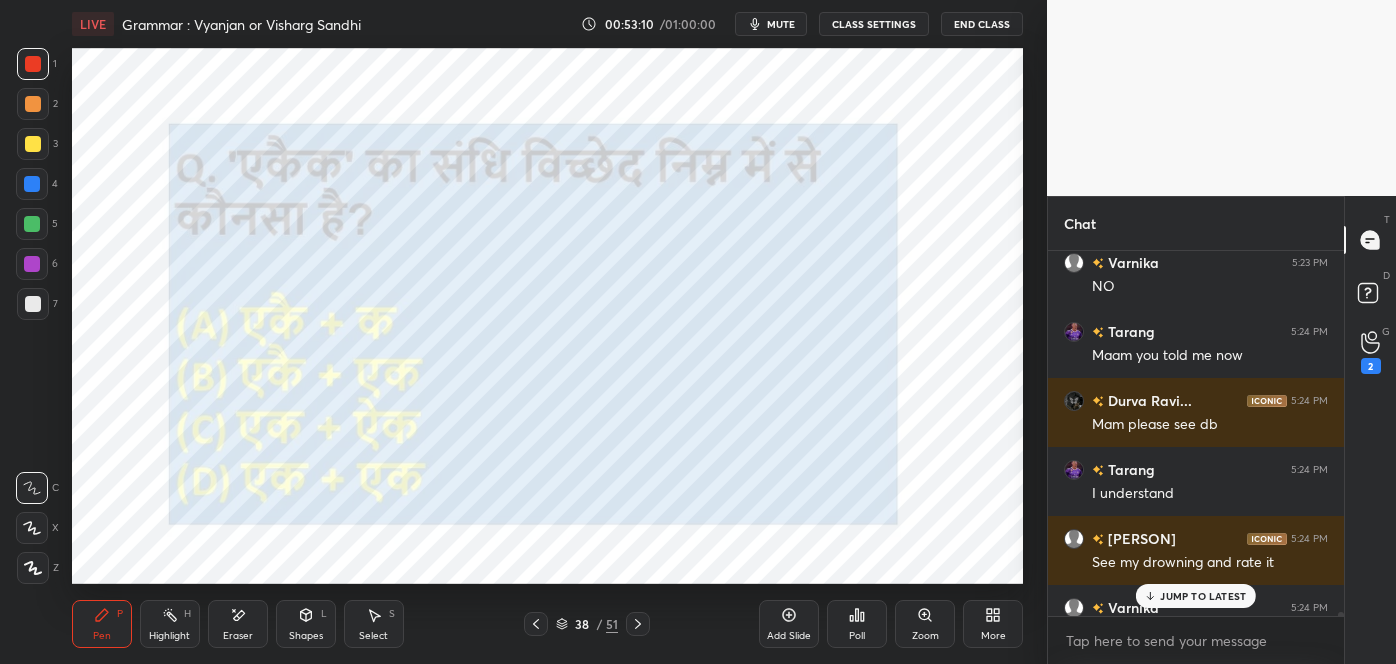 click on "JUMP TO LATEST" at bounding box center [1203, 596] 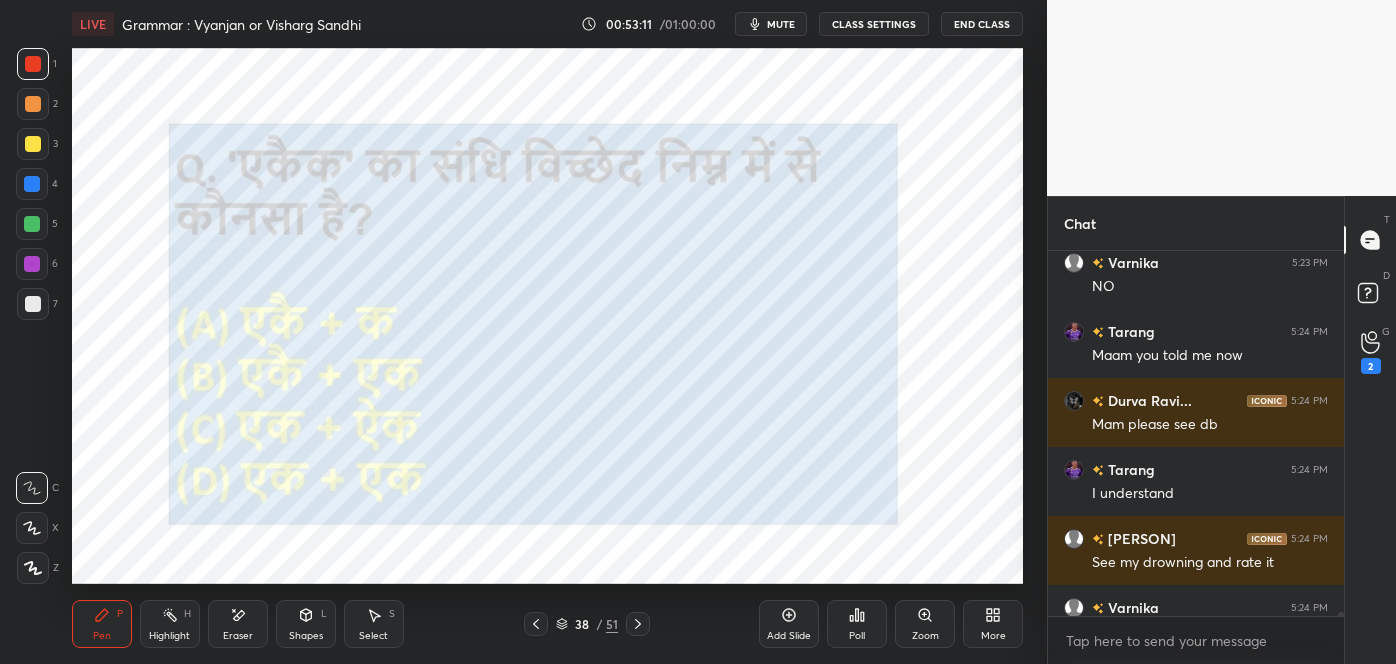 scroll, scrollTop: 34133, scrollLeft: 0, axis: vertical 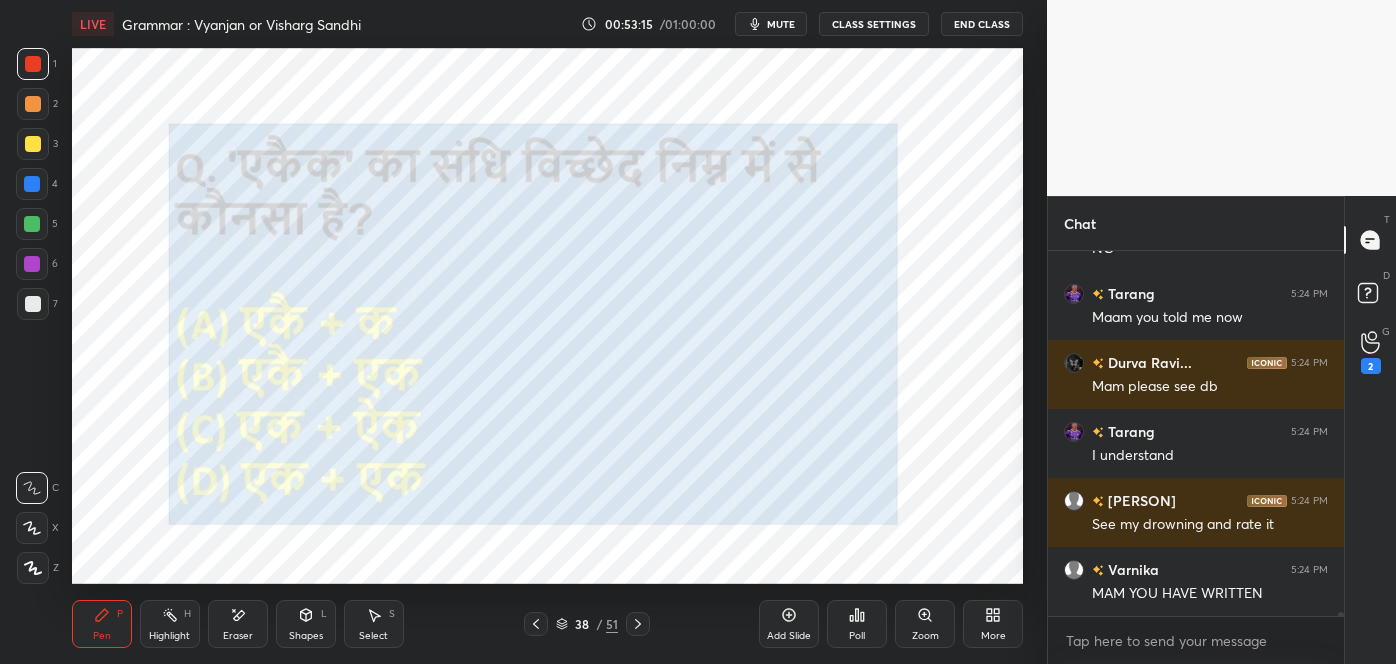 click at bounding box center [638, 624] 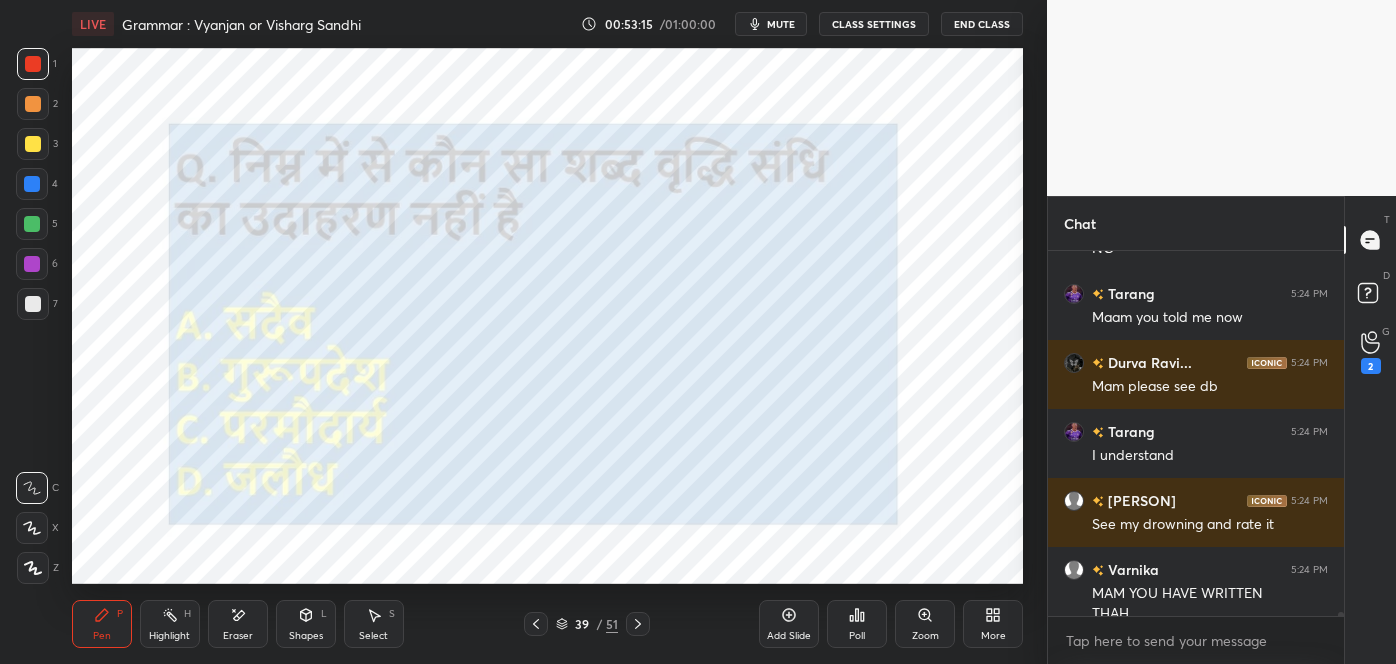 scroll, scrollTop: 34152, scrollLeft: 0, axis: vertical 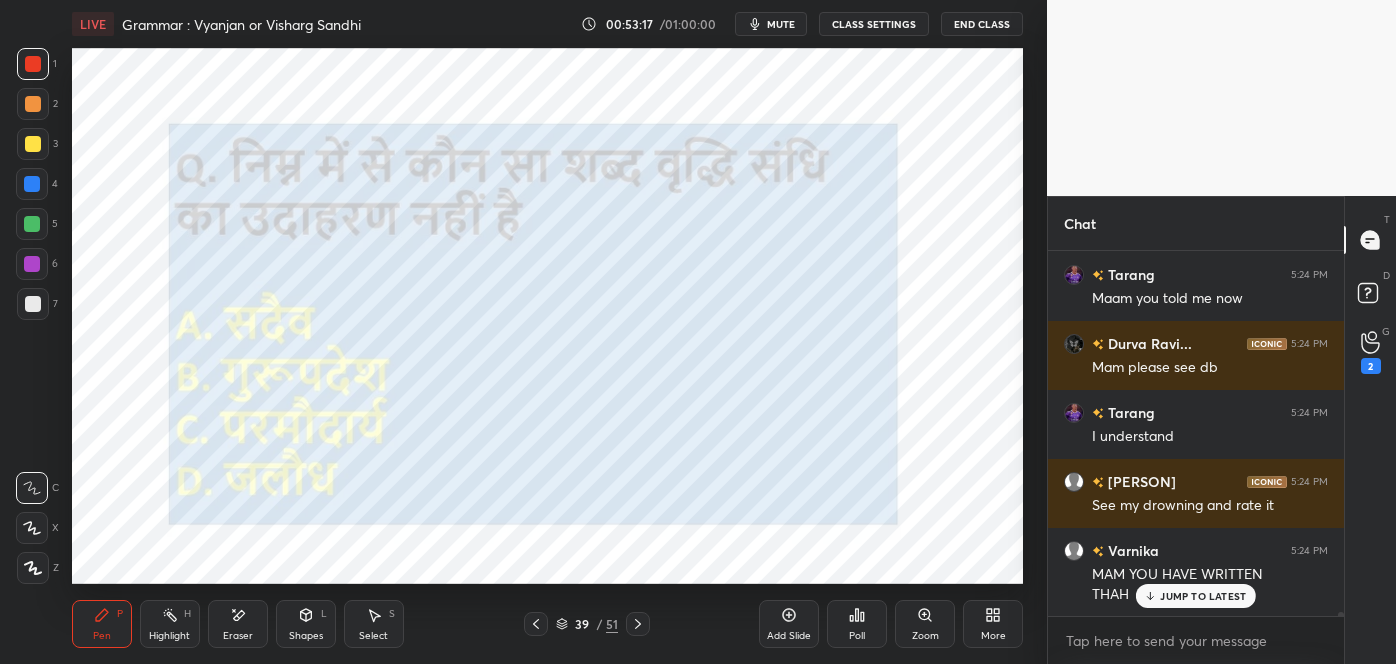 click on "JUMP TO LATEST" at bounding box center [1203, 596] 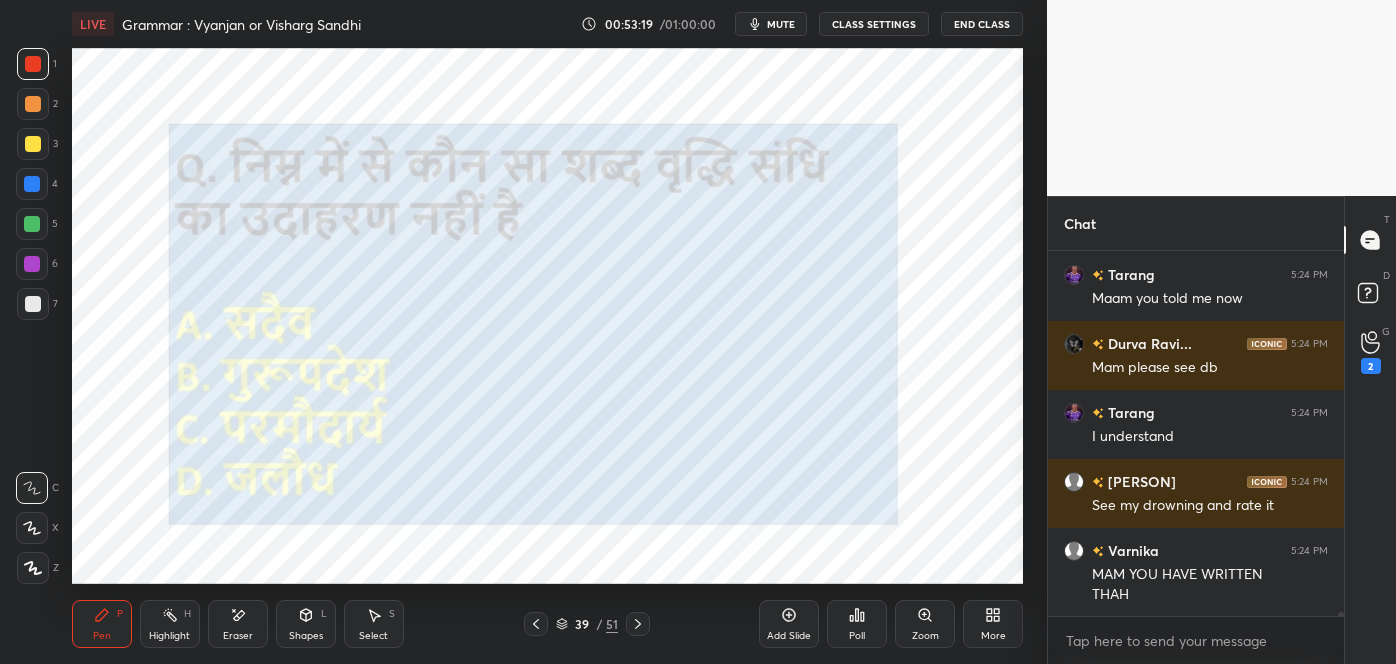scroll, scrollTop: 34221, scrollLeft: 0, axis: vertical 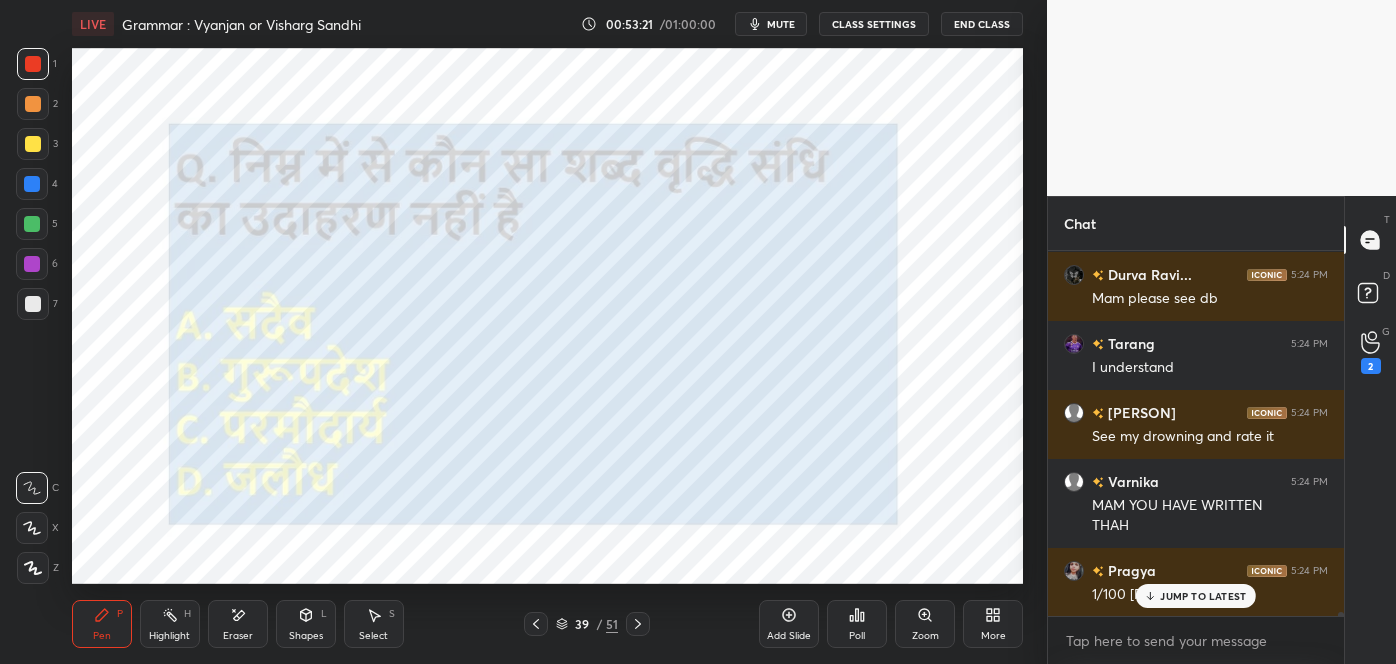 click on "JUMP TO LATEST" at bounding box center (1196, 596) 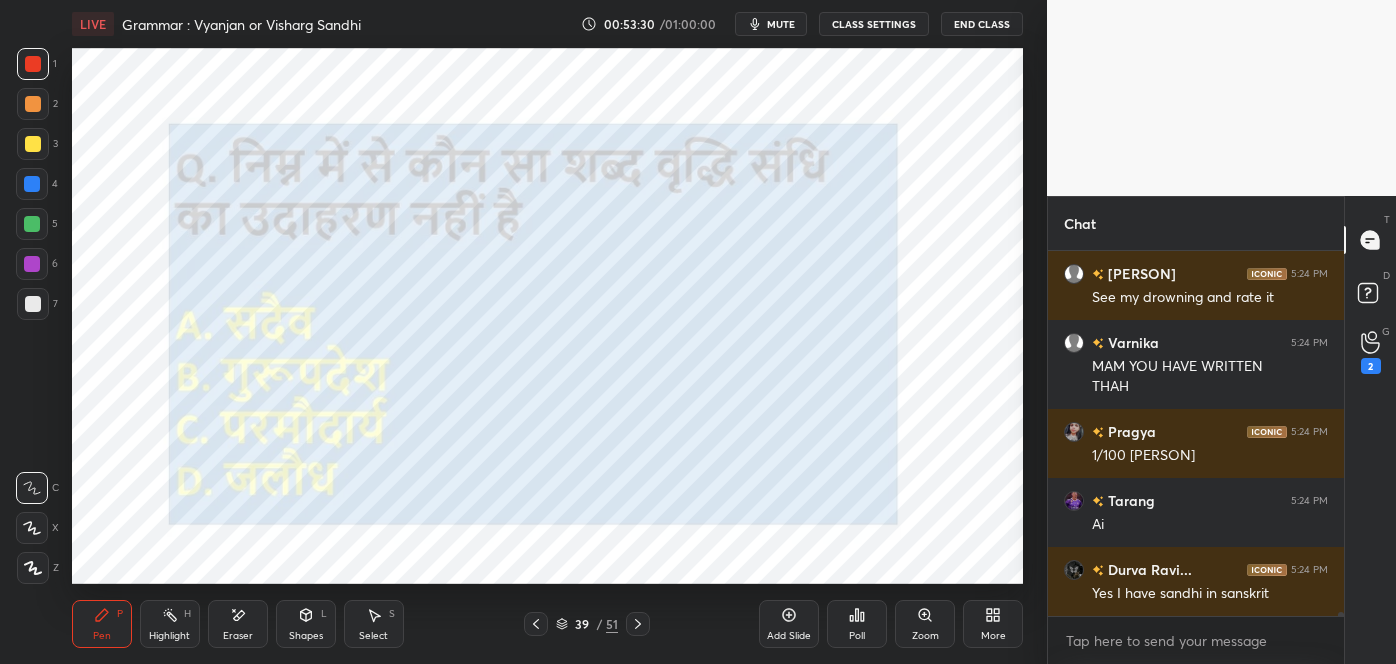 scroll, scrollTop: 34429, scrollLeft: 0, axis: vertical 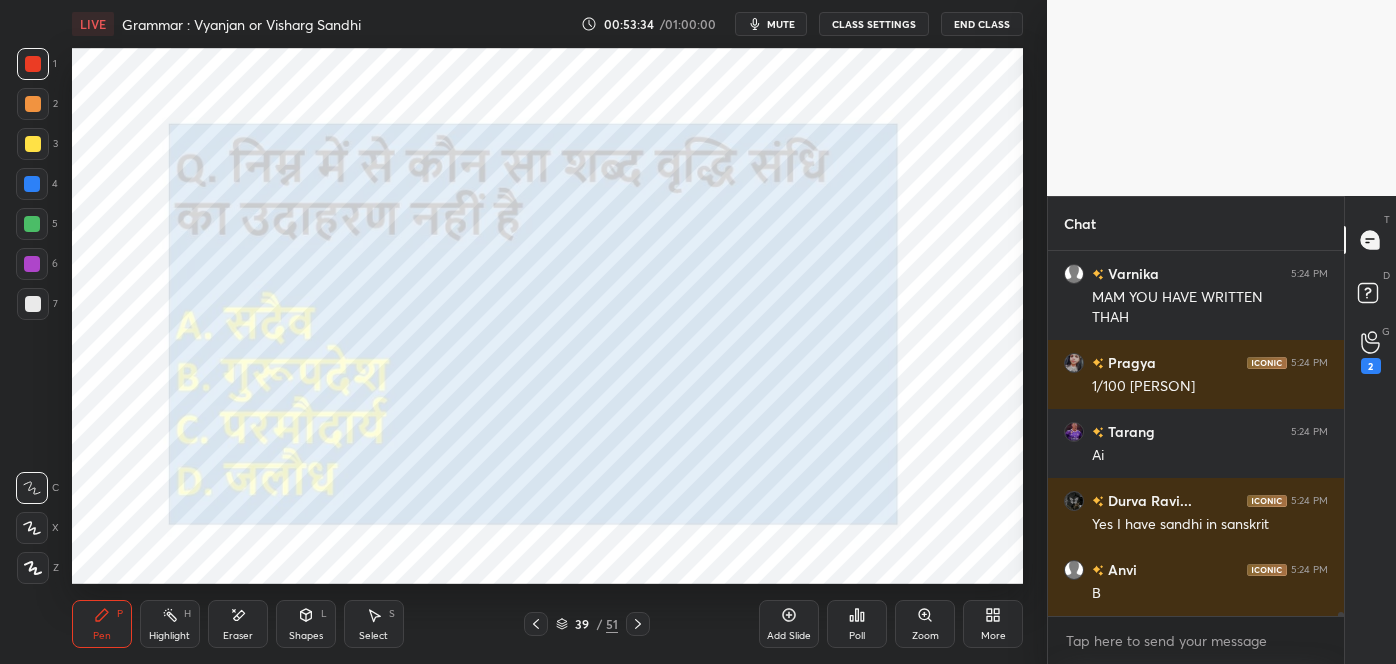 click on "Poll" at bounding box center [857, 636] 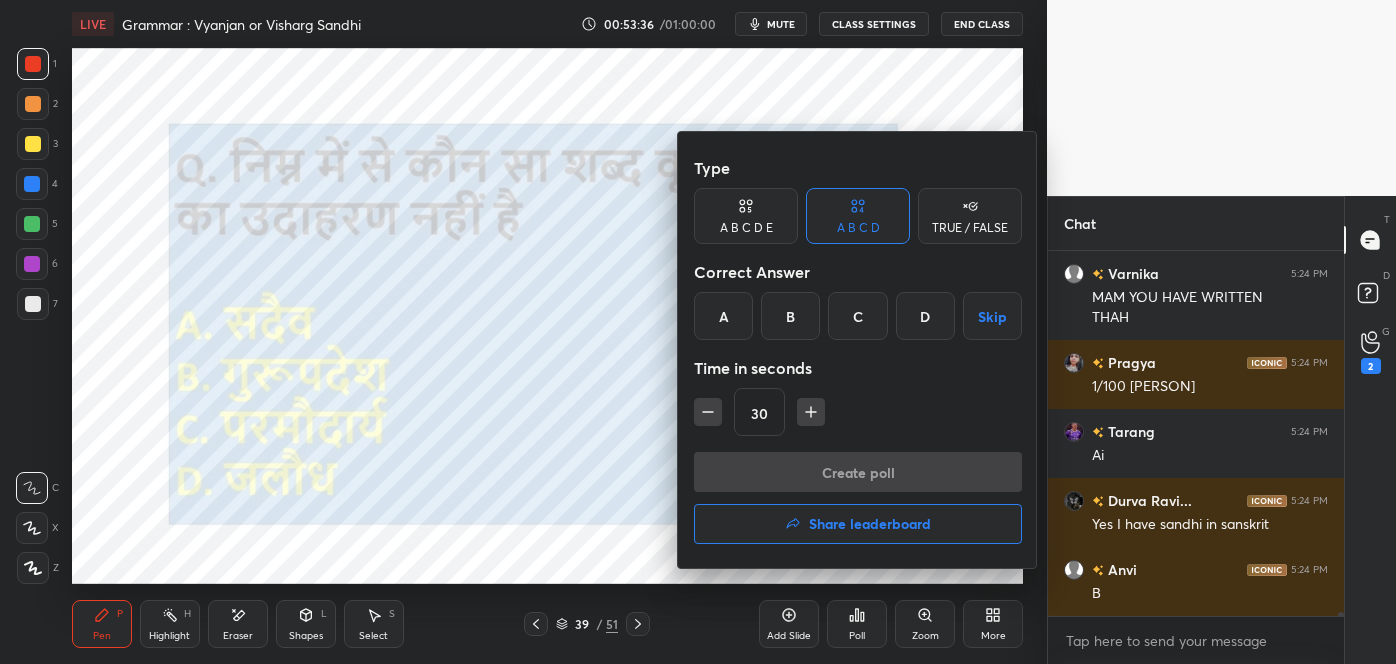 click on "B" at bounding box center [790, 316] 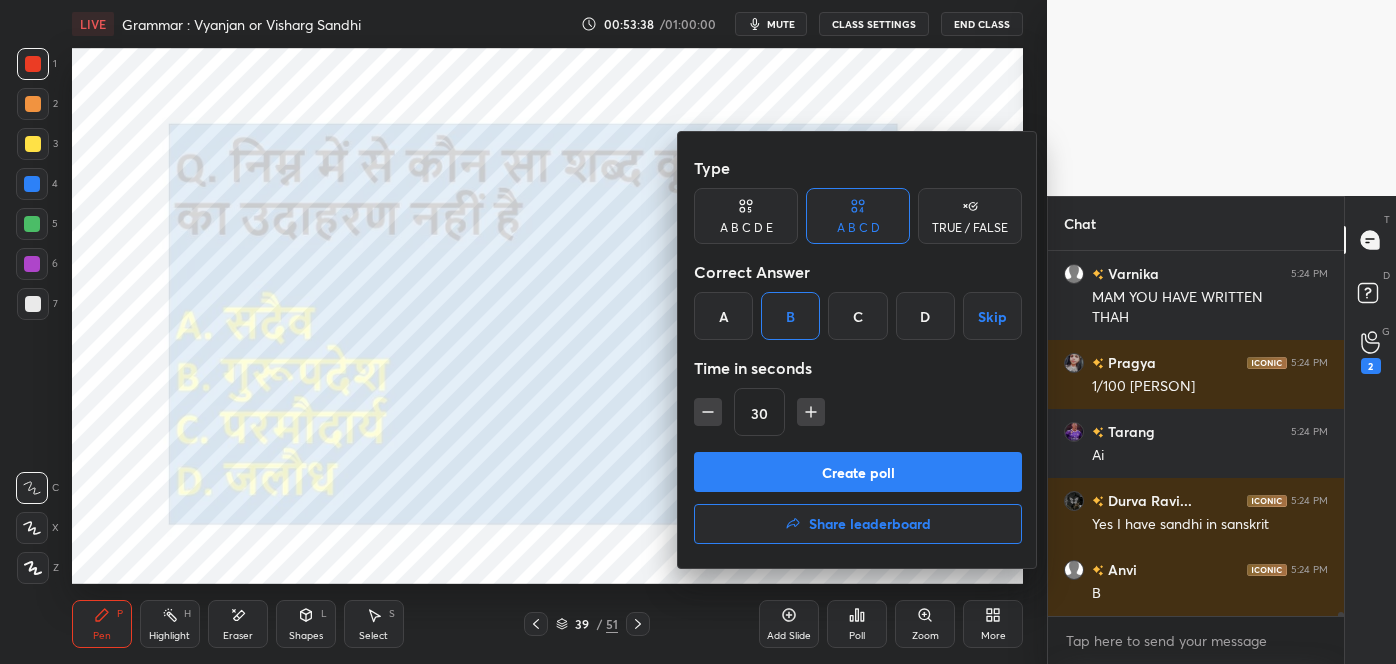 click on "Create poll" at bounding box center [858, 472] 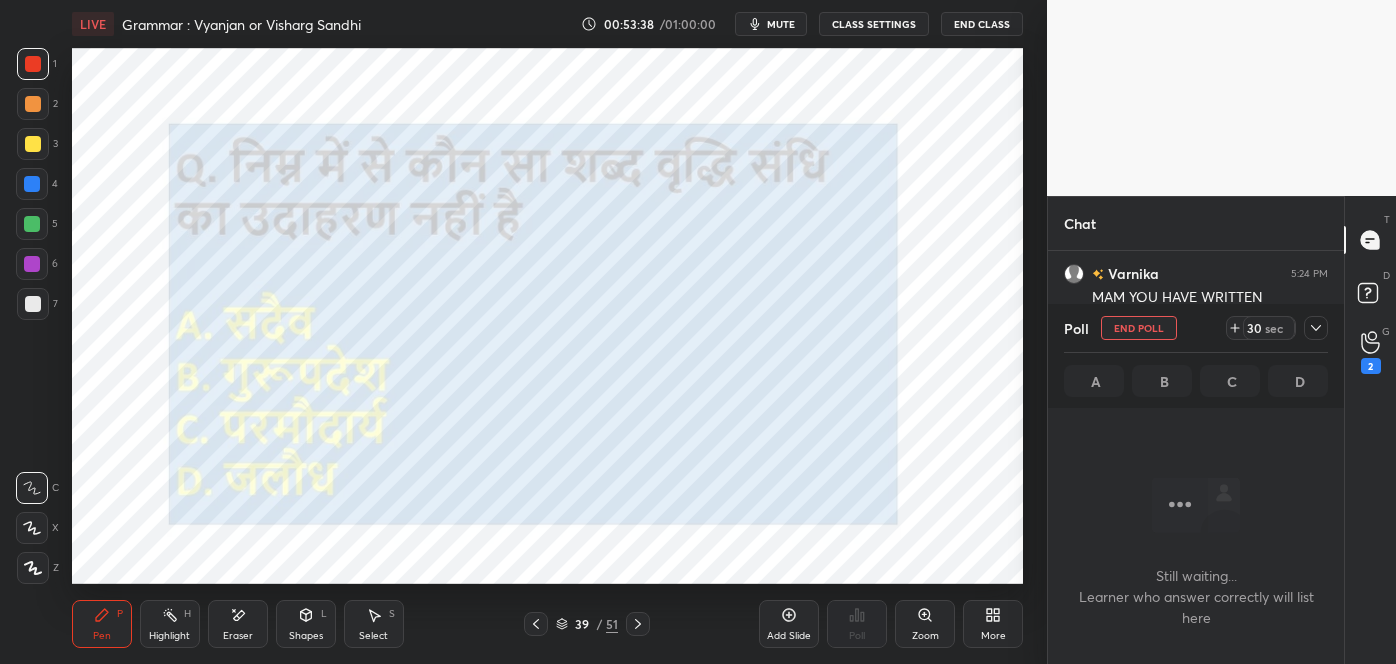 scroll, scrollTop: 7, scrollLeft: 5, axis: both 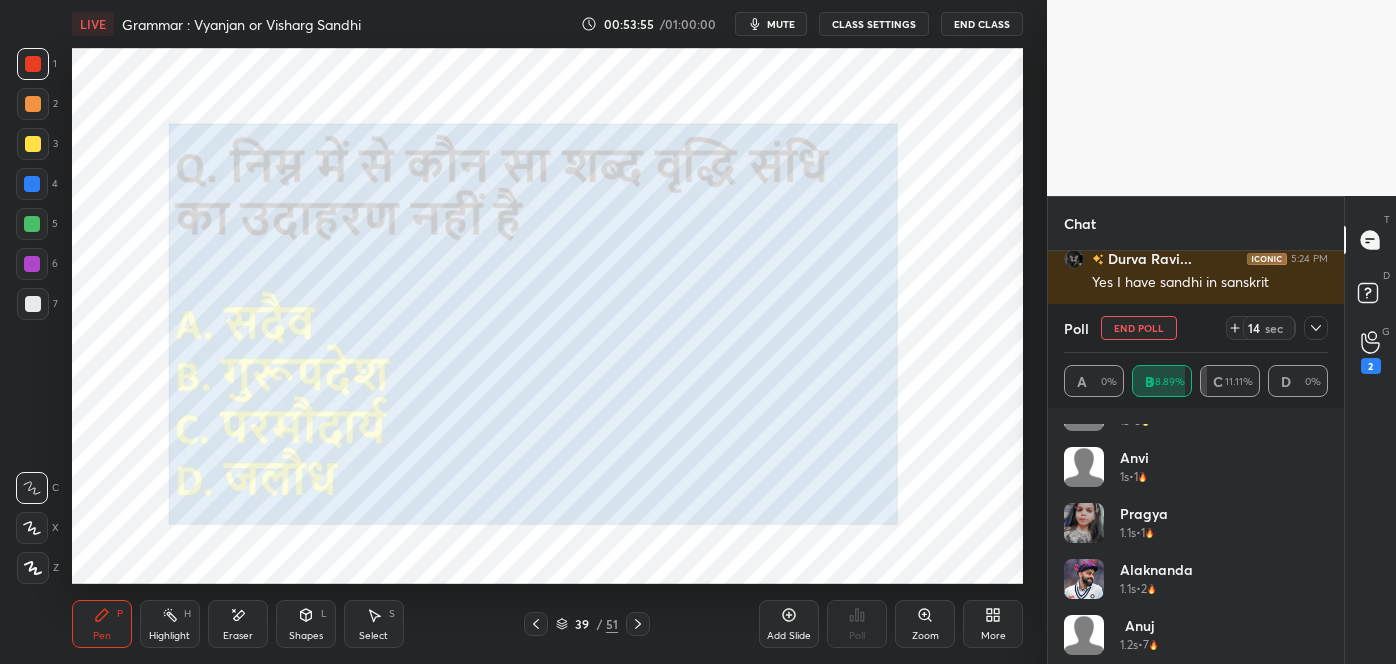 click at bounding box center [1316, 328] 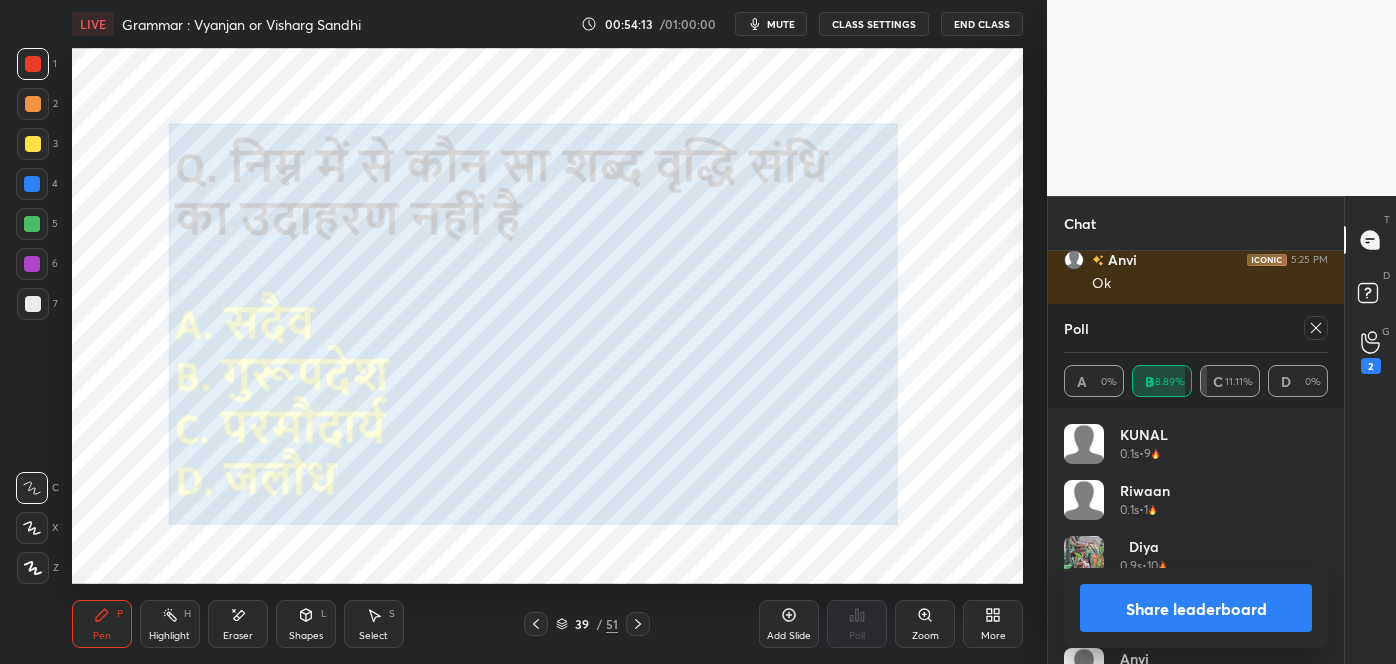 click 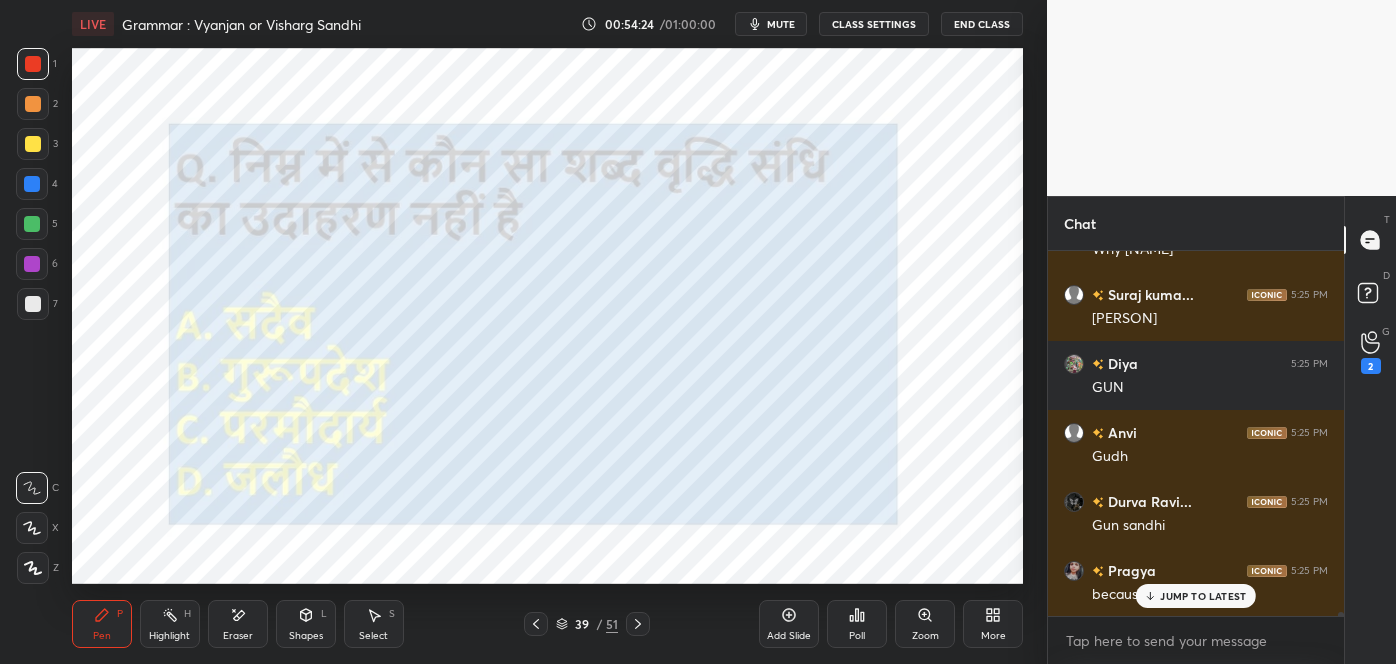 click on "JUMP TO LATEST" at bounding box center [1196, 596] 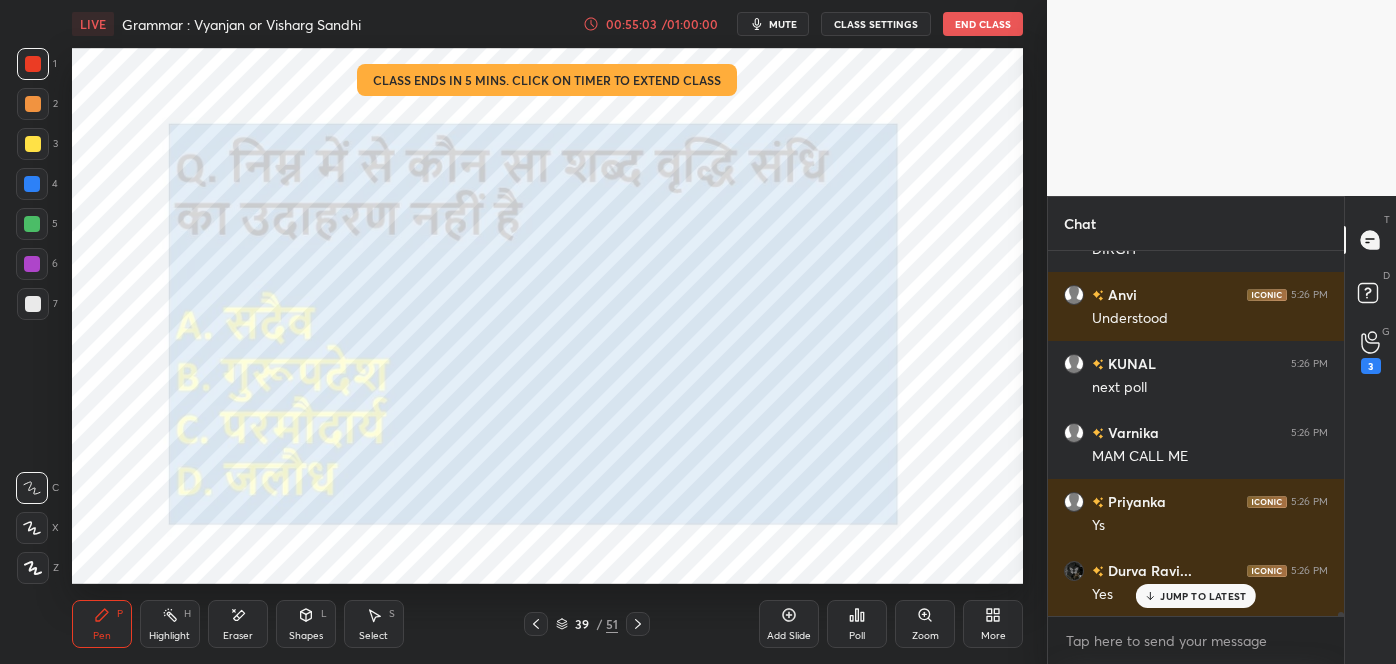 click 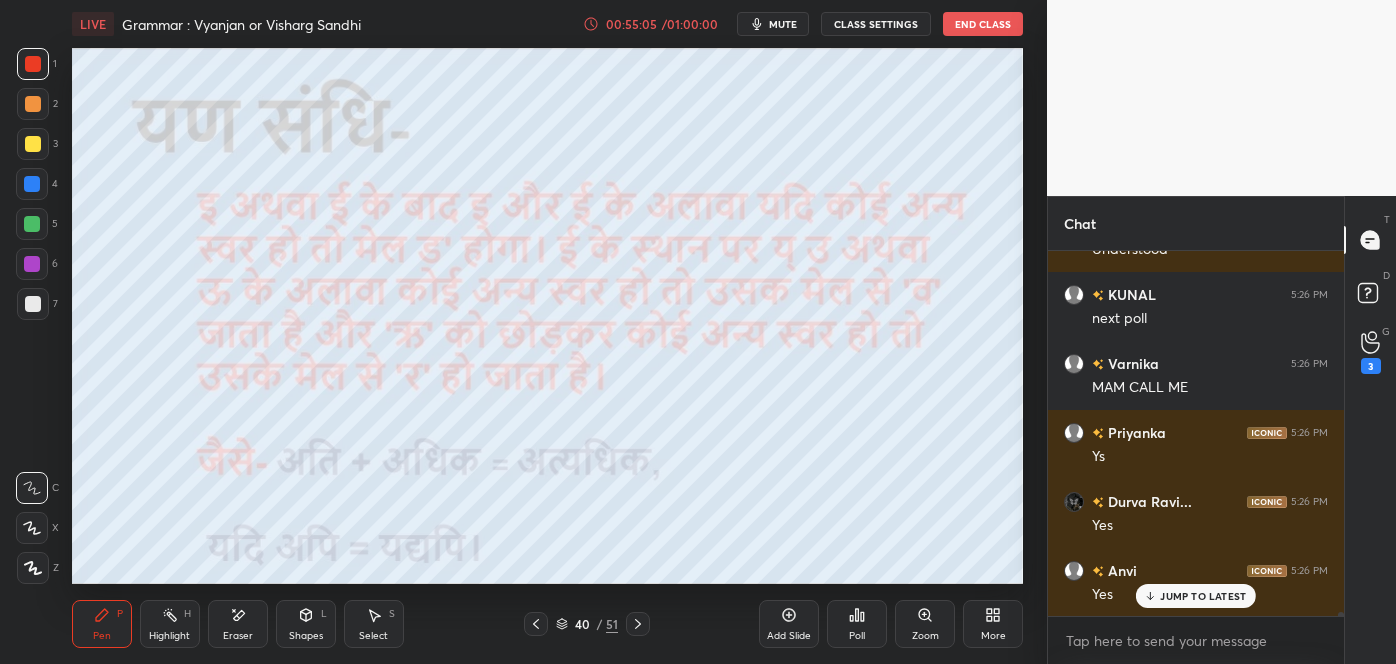 click 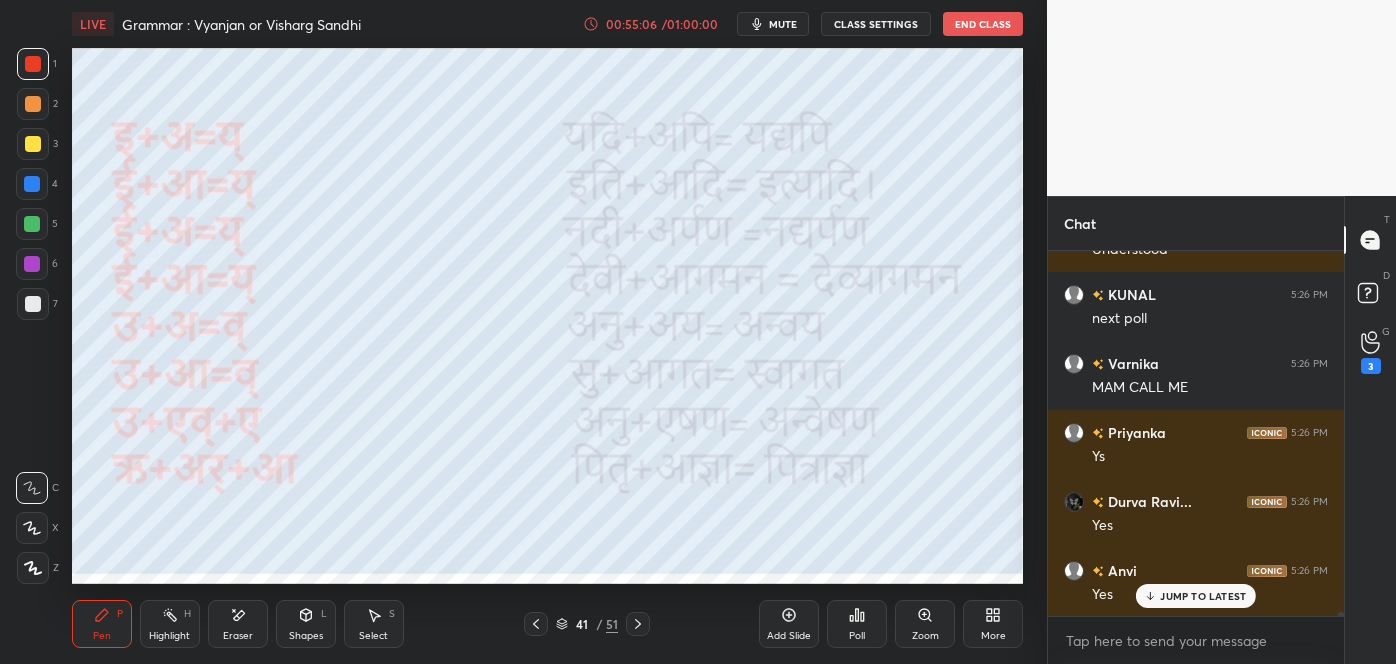 click on "Add Slide" at bounding box center (789, 624) 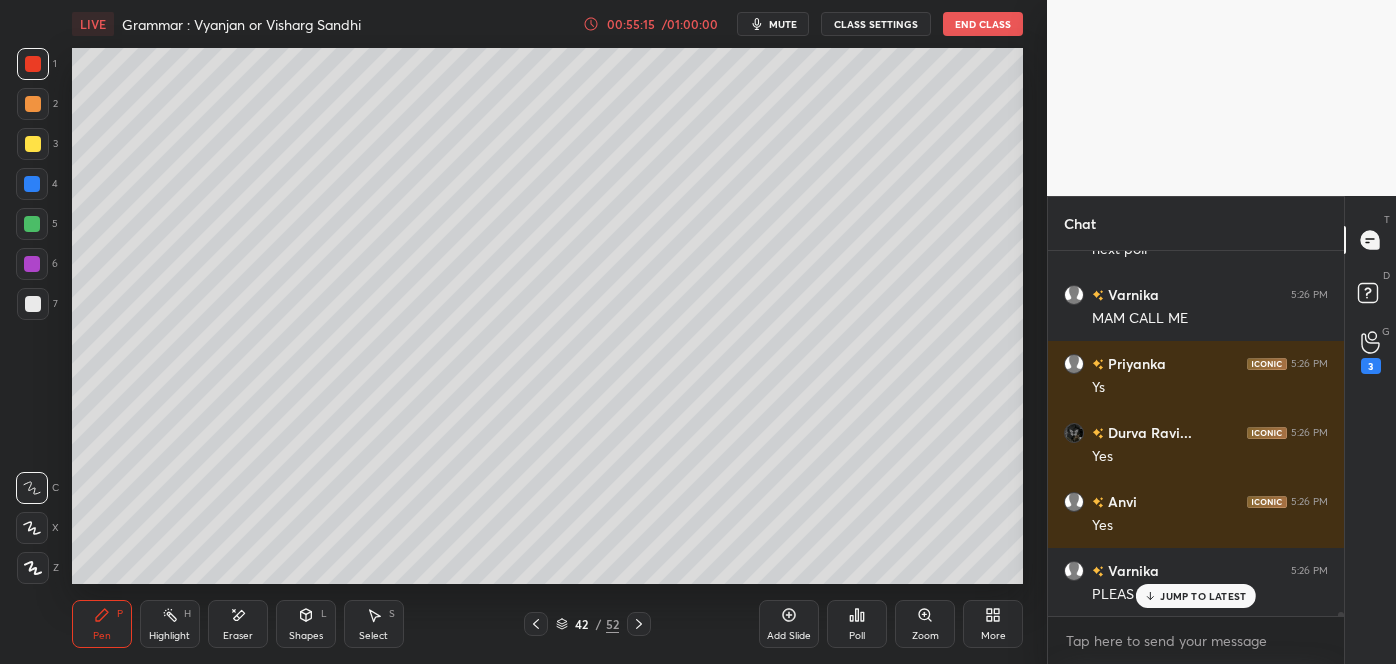 click on "42 / 52" at bounding box center (587, 624) 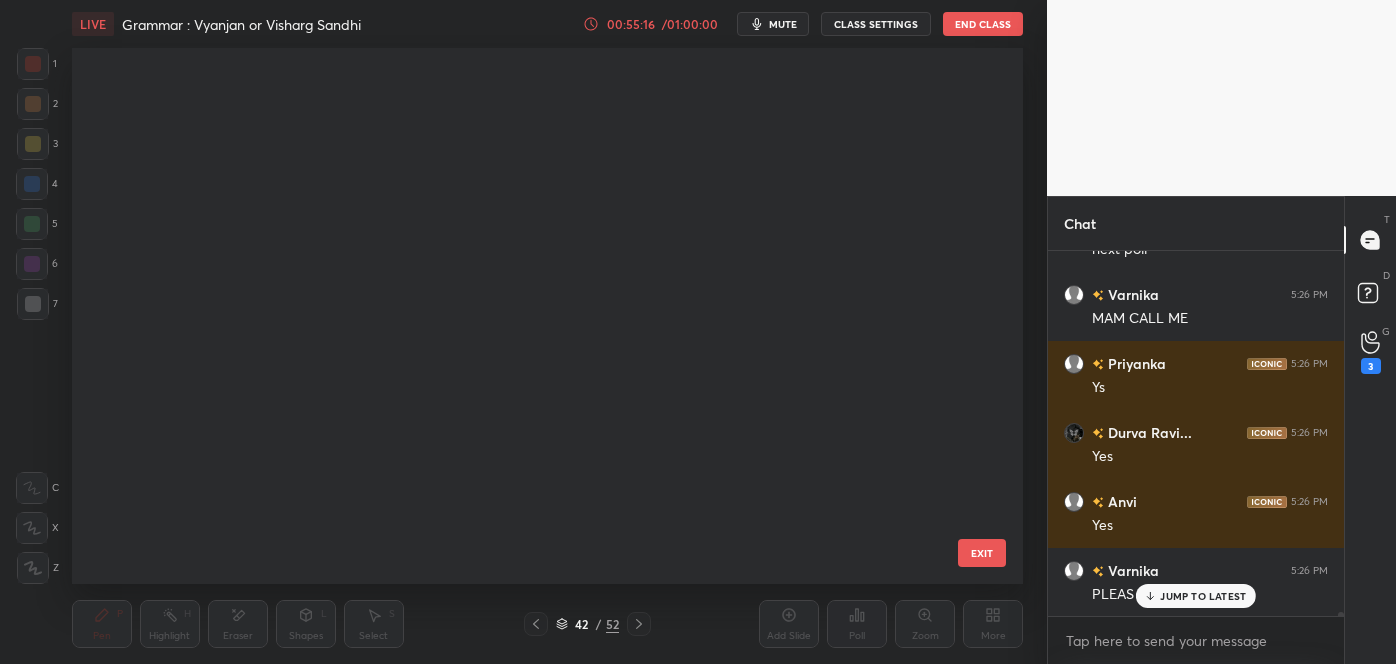scroll, scrollTop: 1751, scrollLeft: 0, axis: vertical 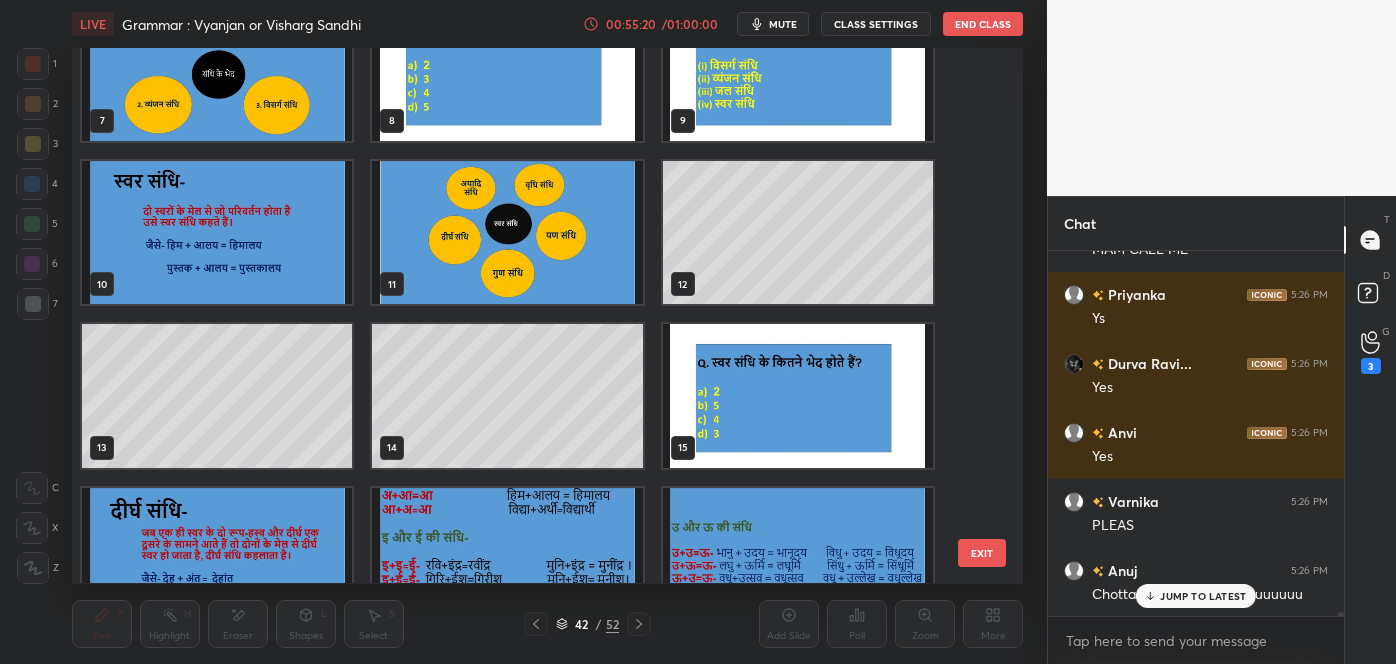 click on "13" at bounding box center [217, 396] 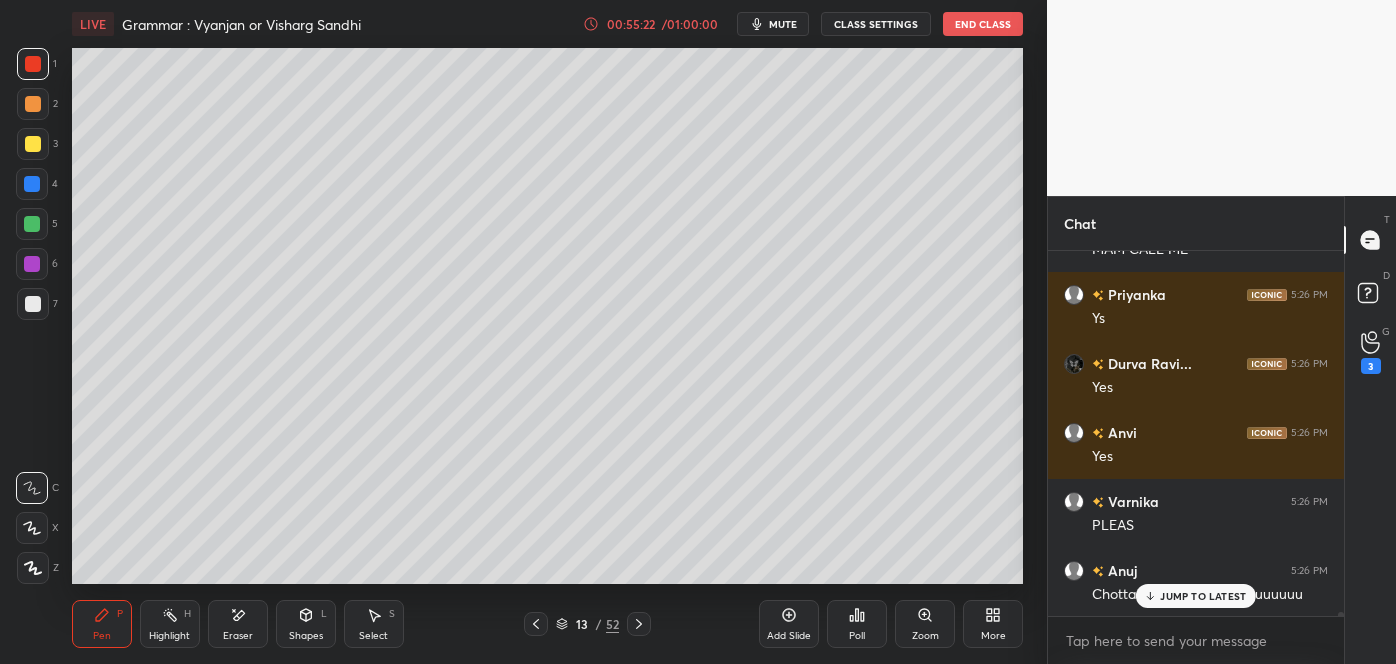 scroll, scrollTop: 36568, scrollLeft: 0, axis: vertical 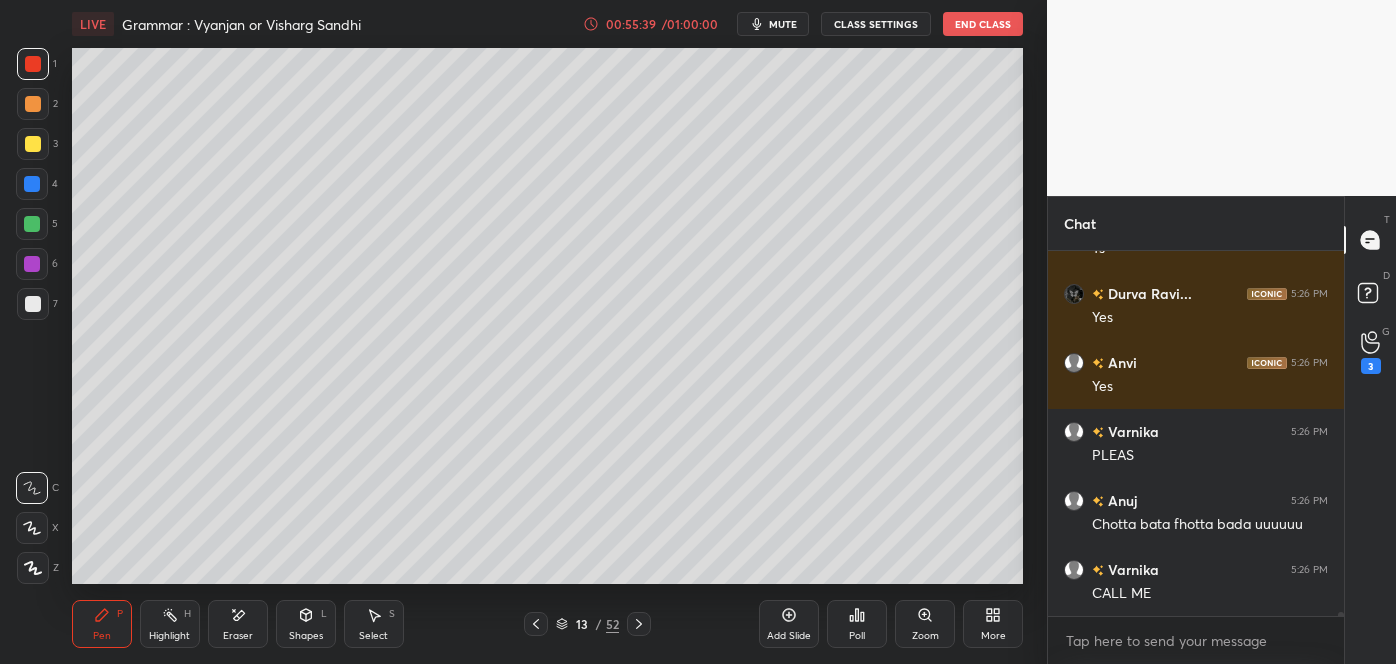 click on "Eraser" at bounding box center [238, 624] 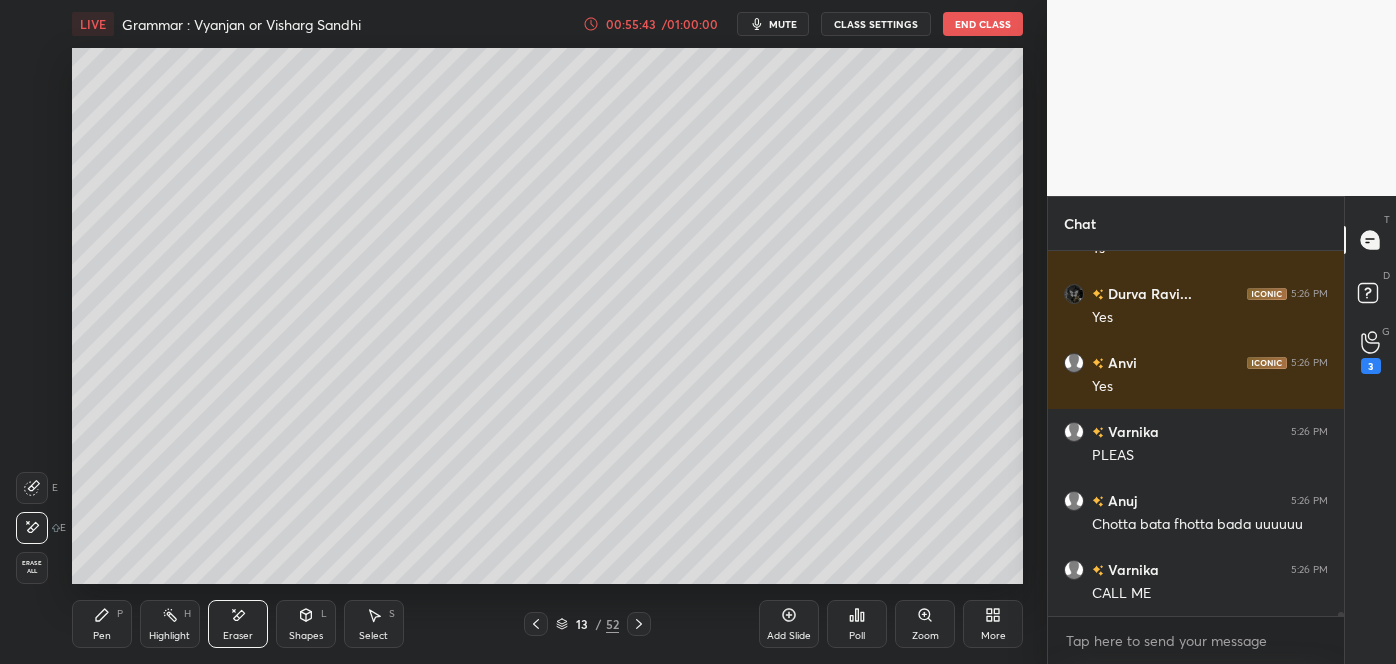 click 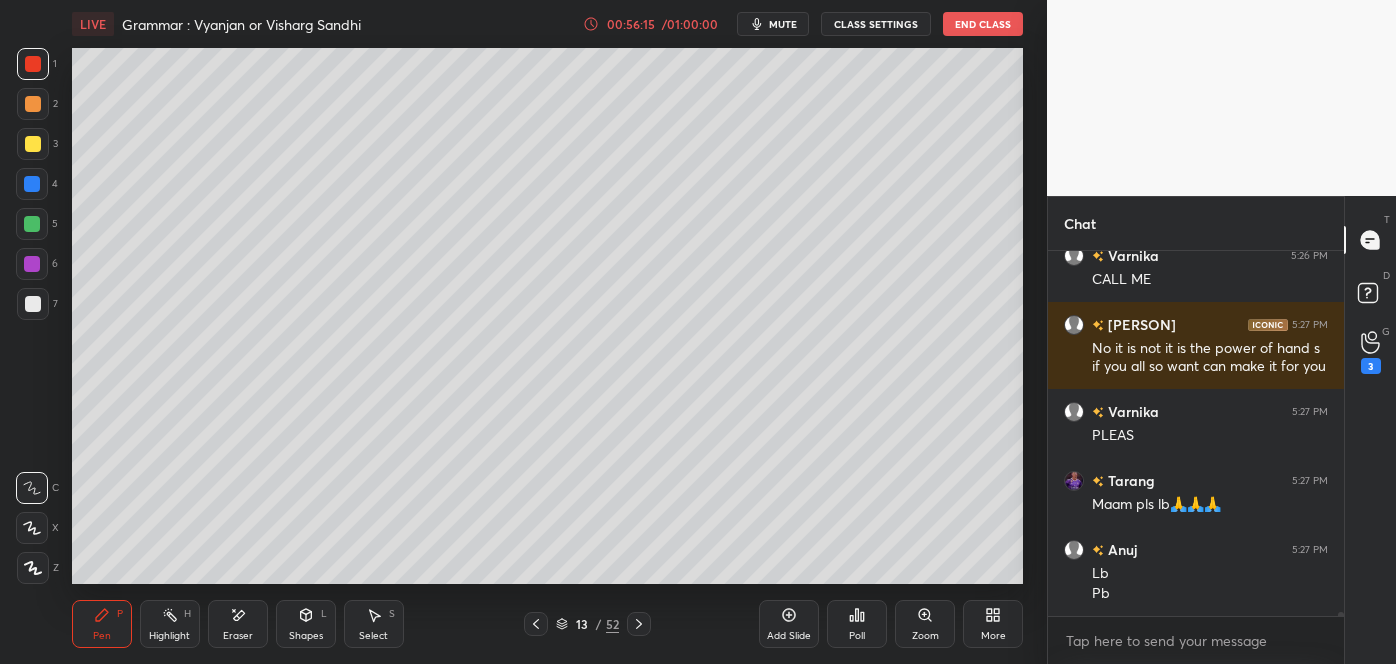 scroll, scrollTop: 36951, scrollLeft: 0, axis: vertical 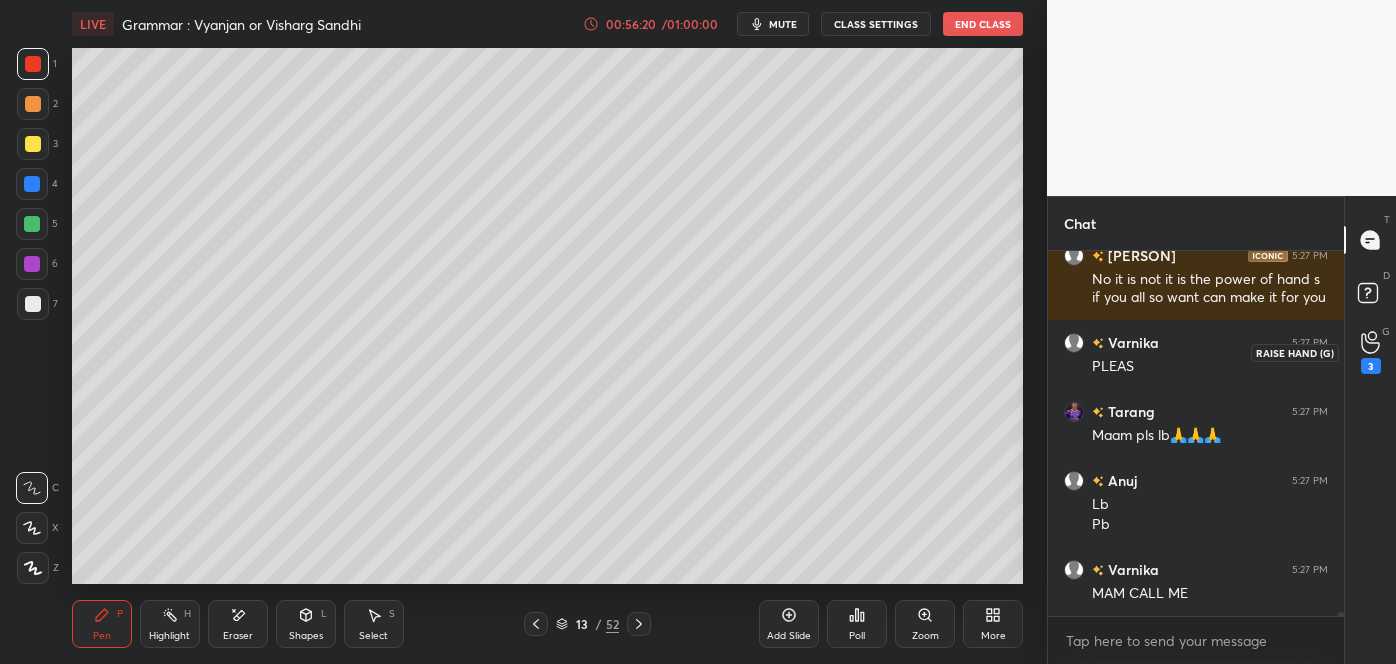 click 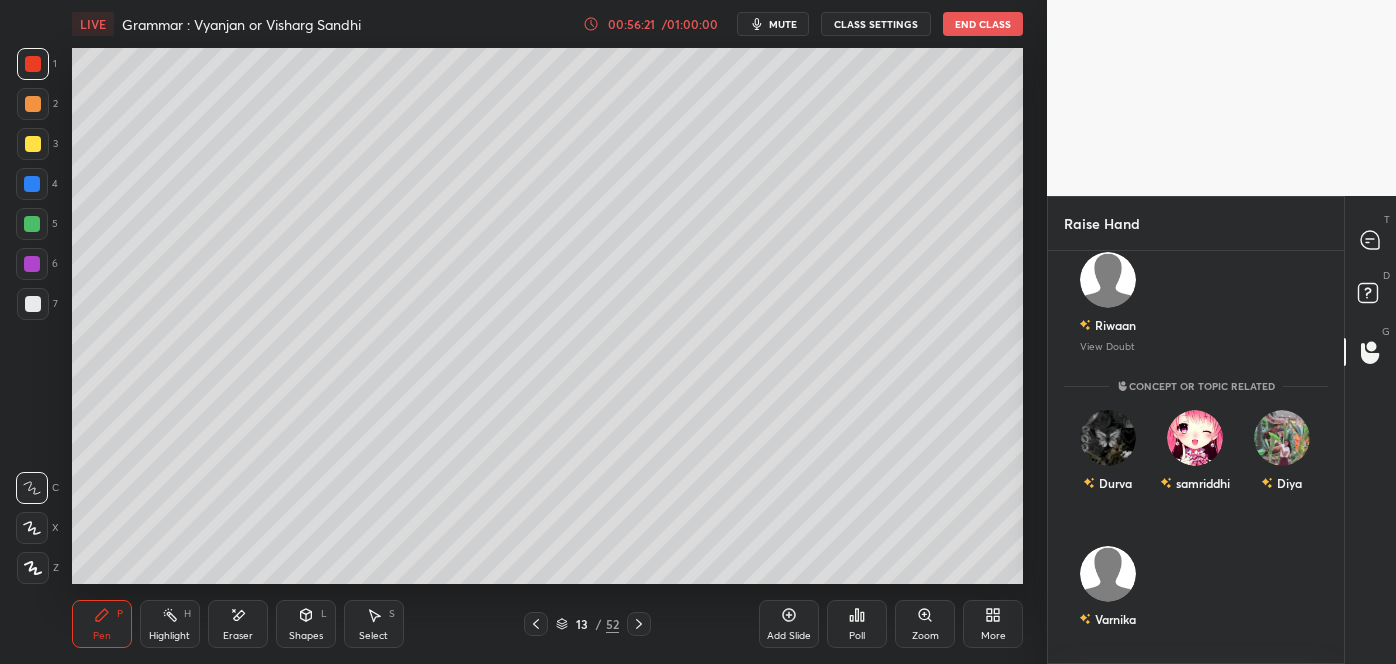 scroll, scrollTop: 55, scrollLeft: 0, axis: vertical 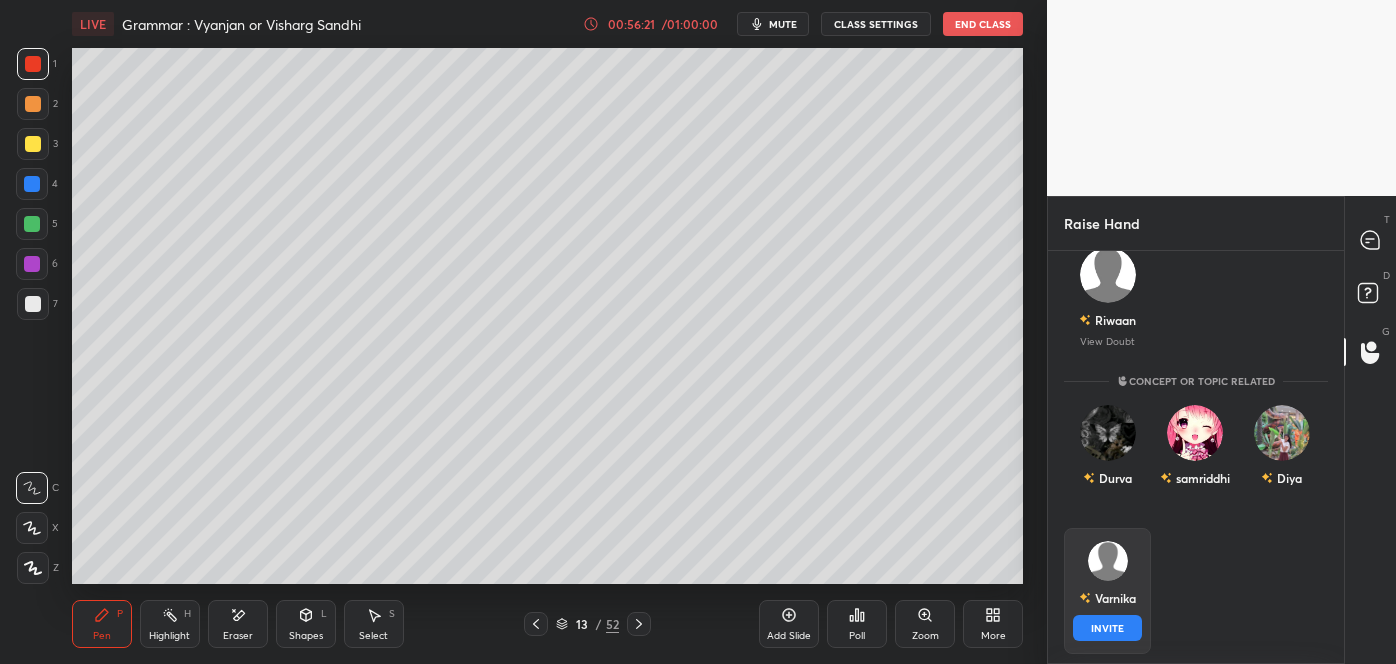 click on "Varnika" at bounding box center (1107, 598) 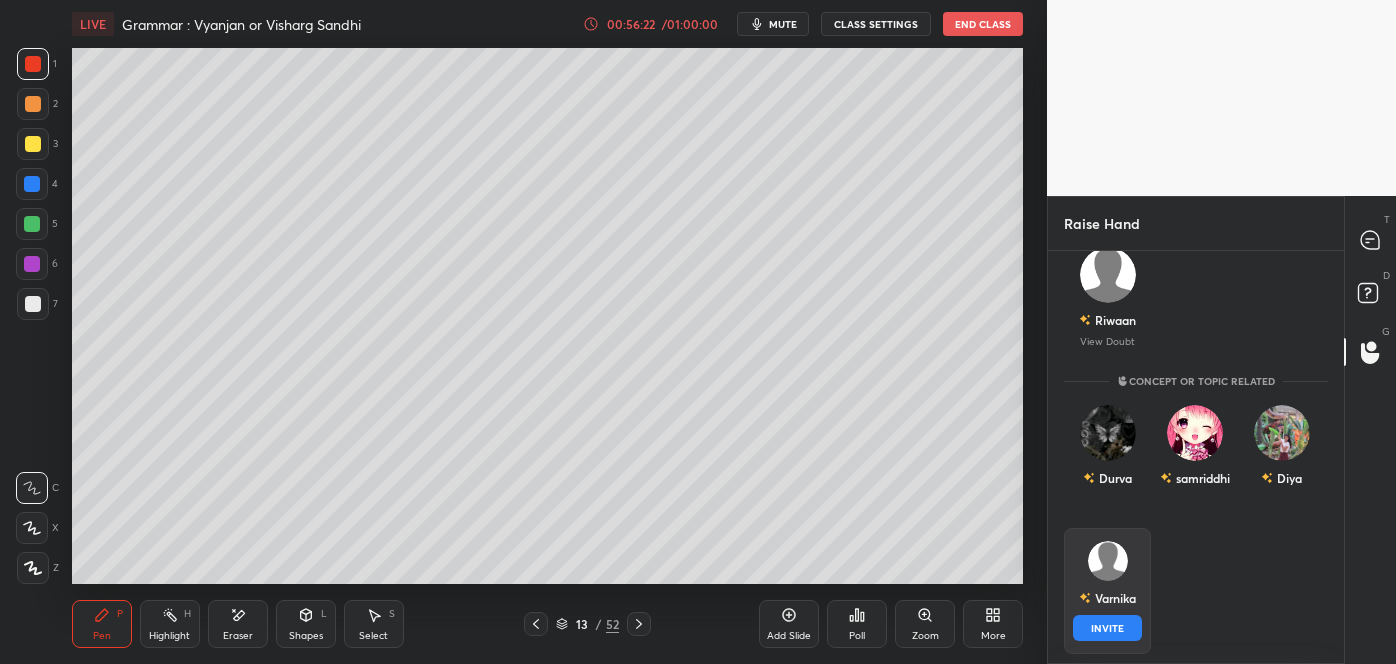 click on "INVITE" at bounding box center [1107, 628] 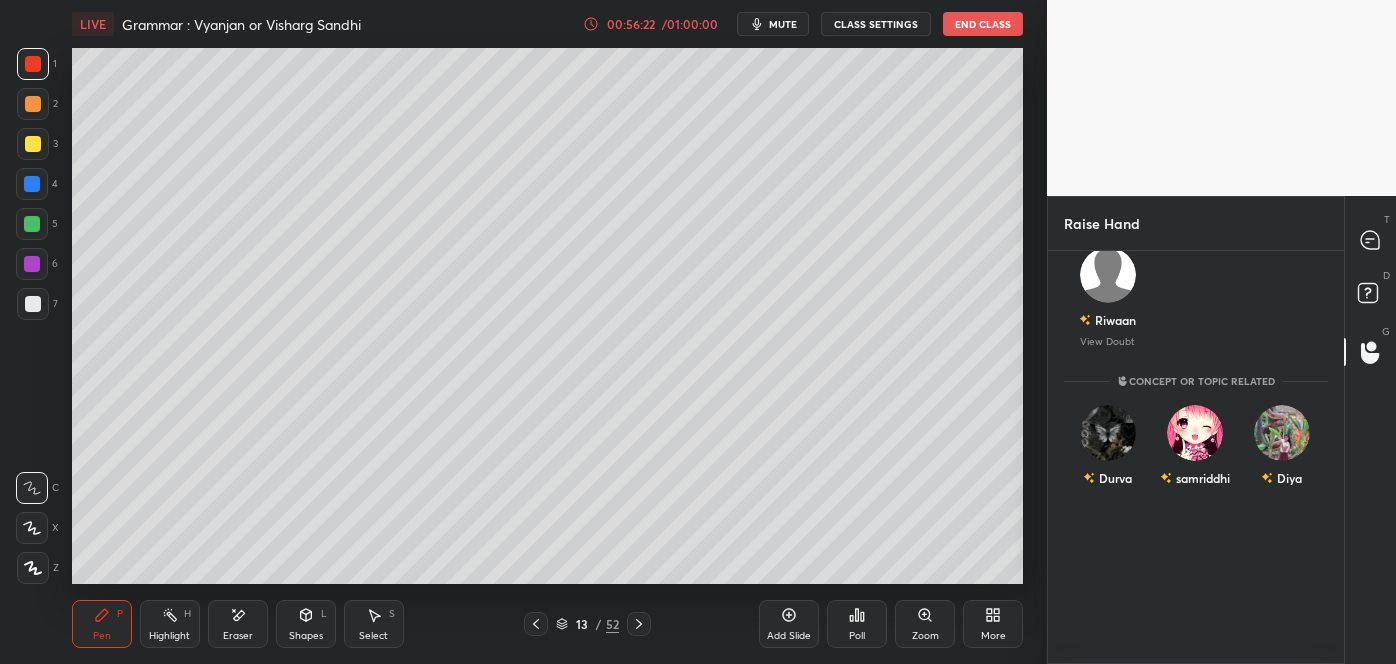 scroll, scrollTop: 326, scrollLeft: 290, axis: both 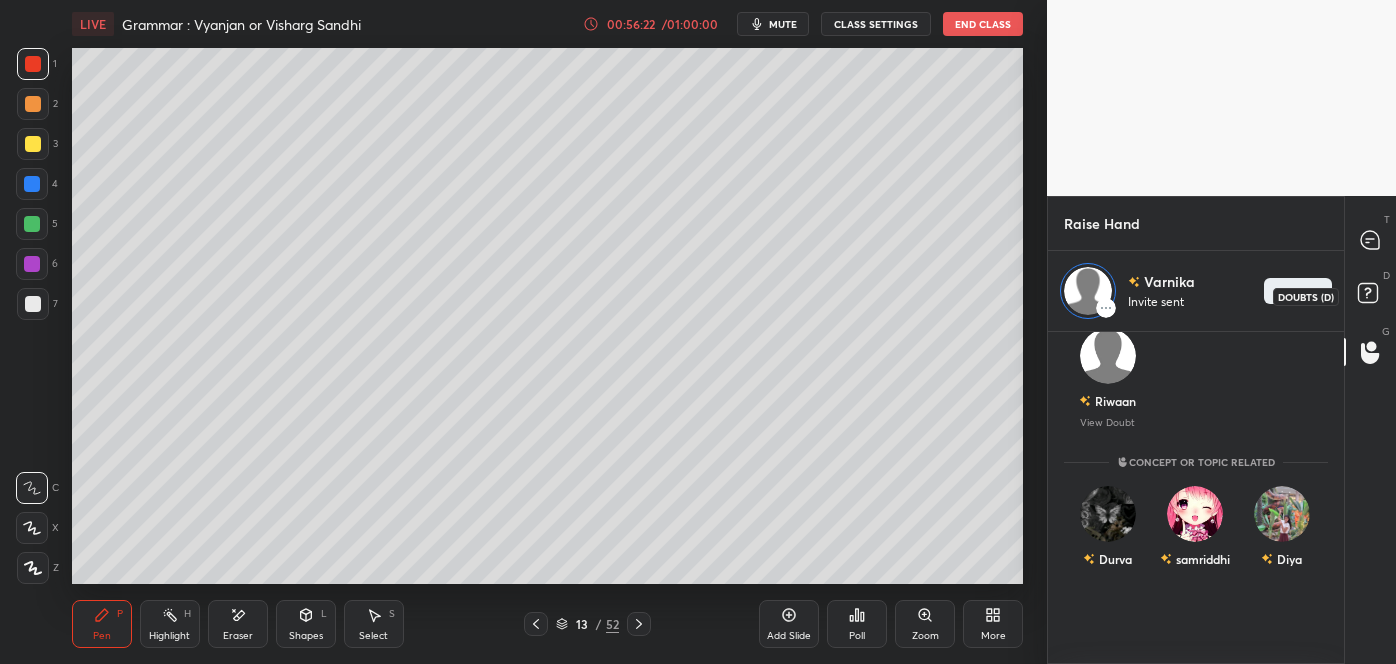 click 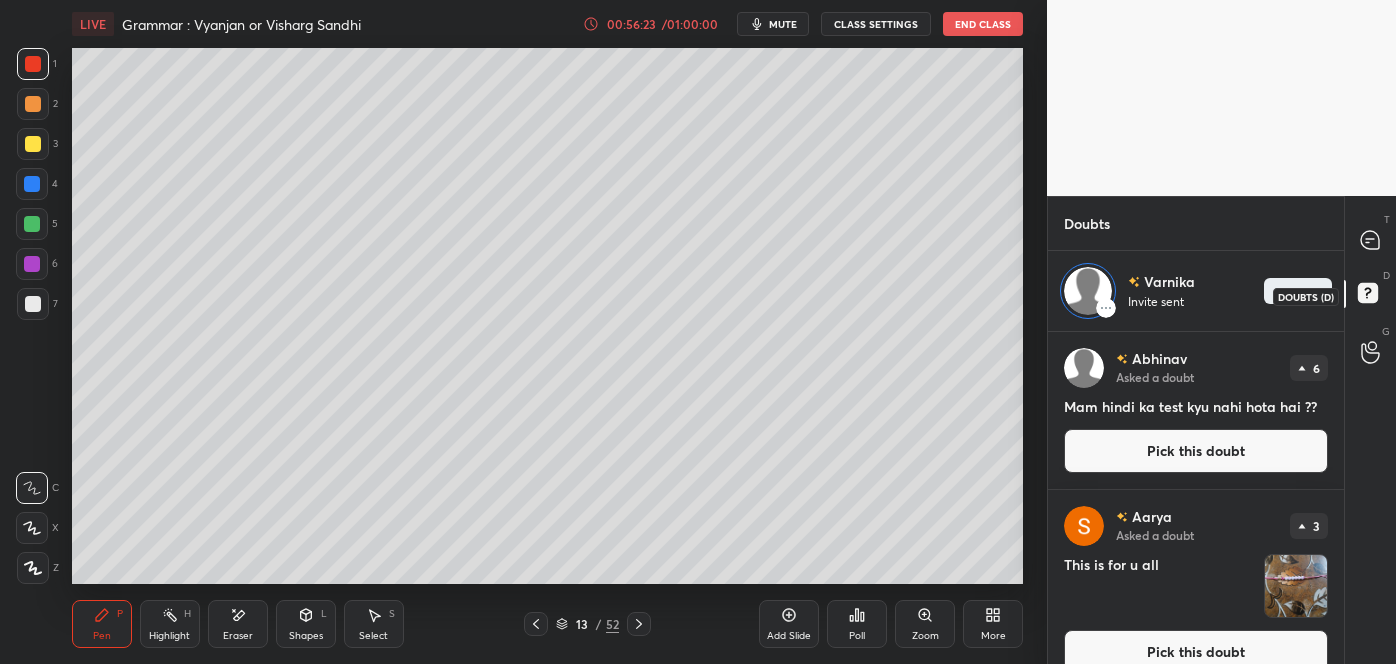 scroll, scrollTop: 326, scrollLeft: 290, axis: both 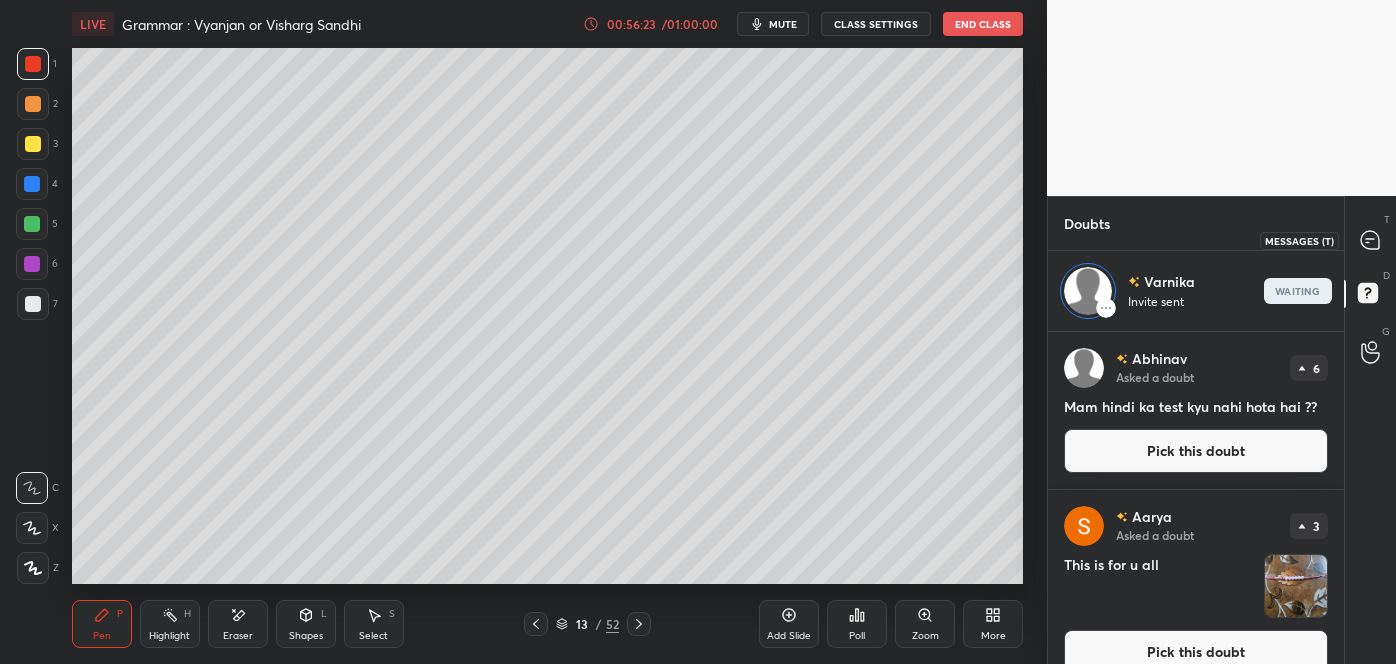 click 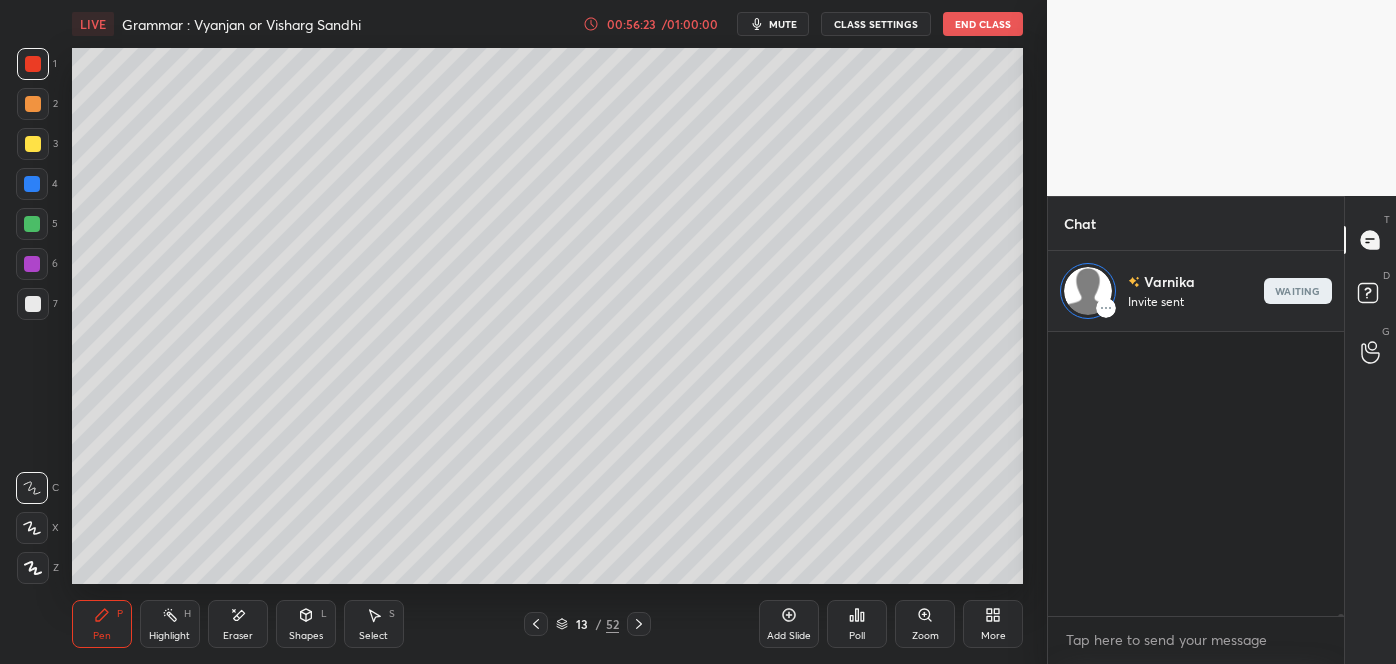 scroll, scrollTop: 37032, scrollLeft: 0, axis: vertical 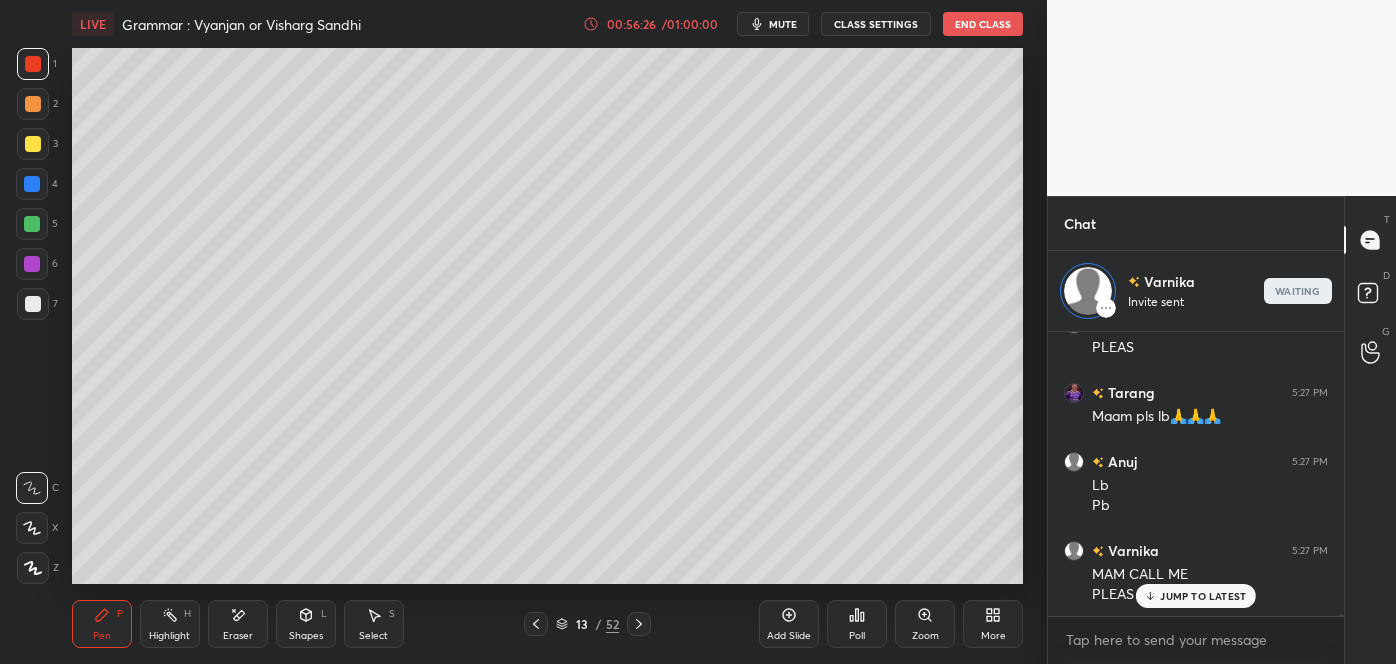 click on "JUMP TO LATEST" at bounding box center [1203, 596] 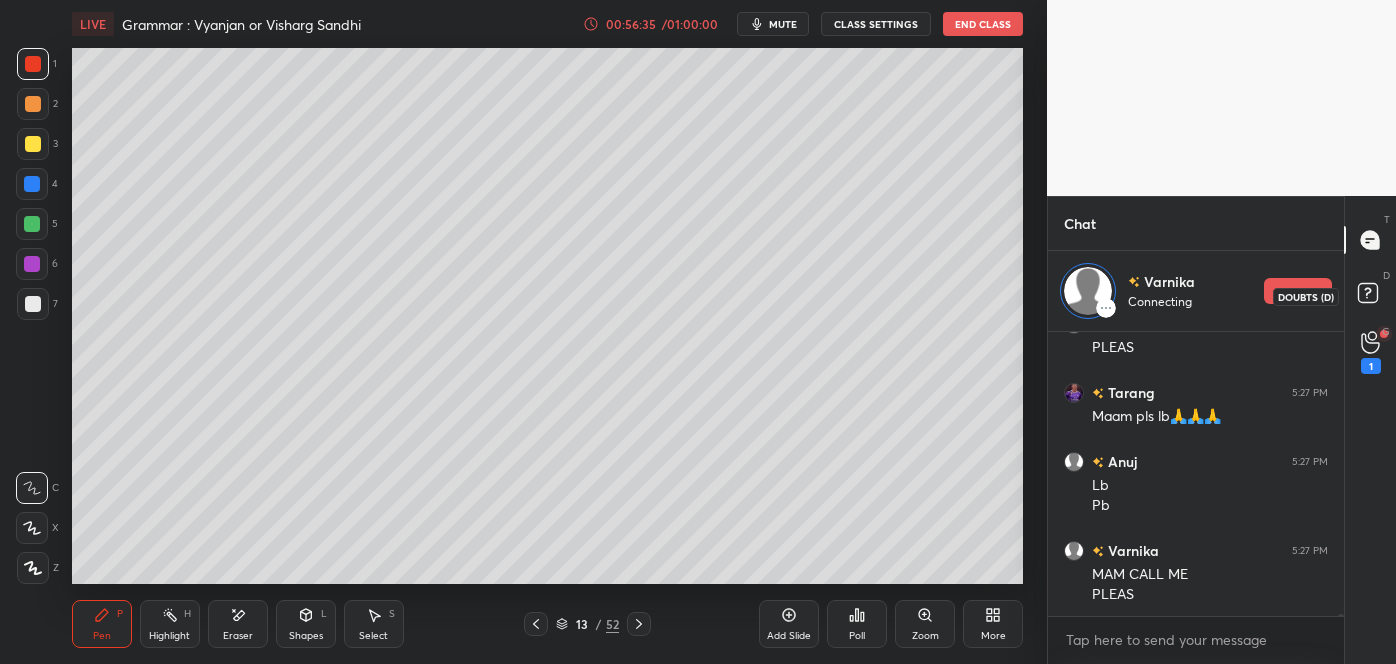 click 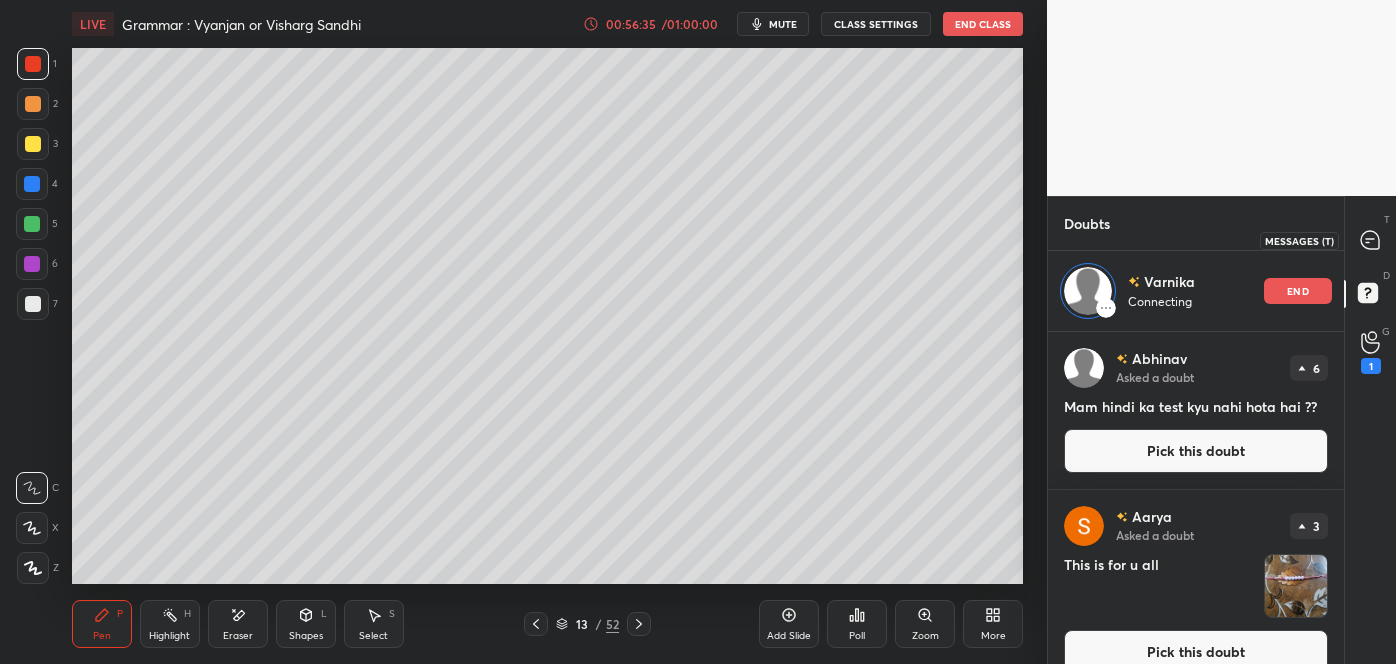 click 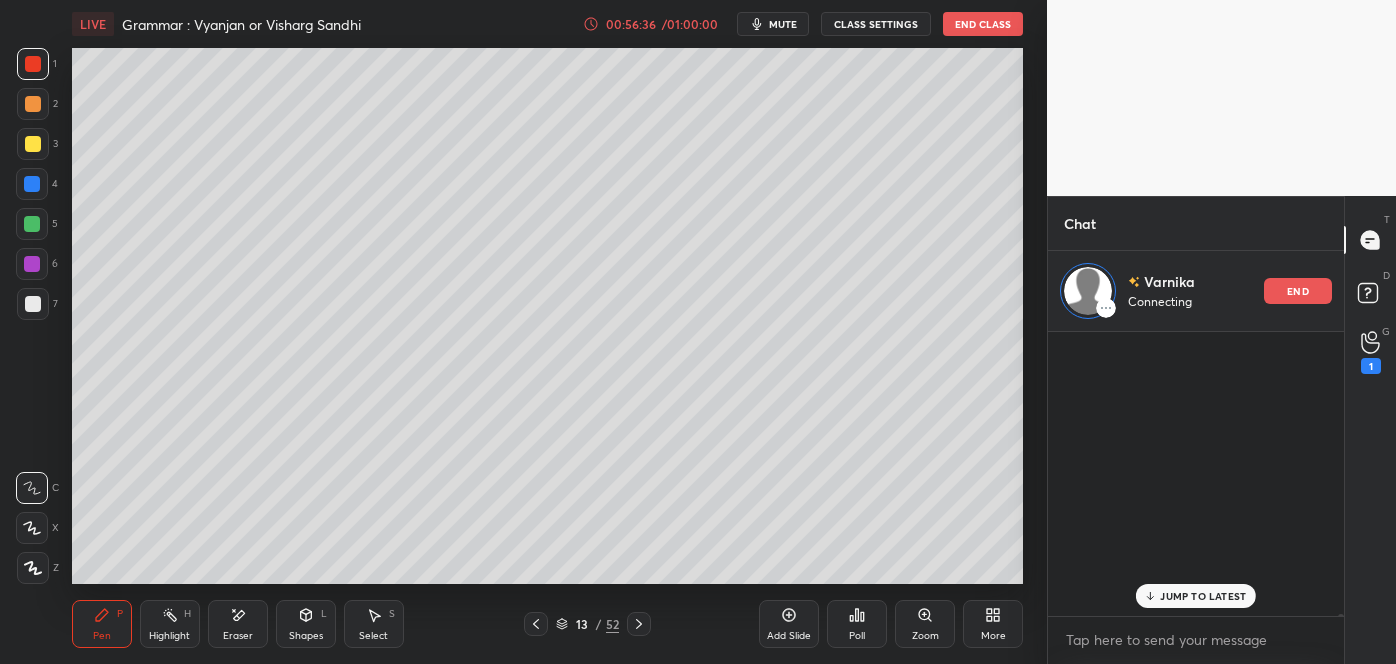 scroll, scrollTop: 37051, scrollLeft: 0, axis: vertical 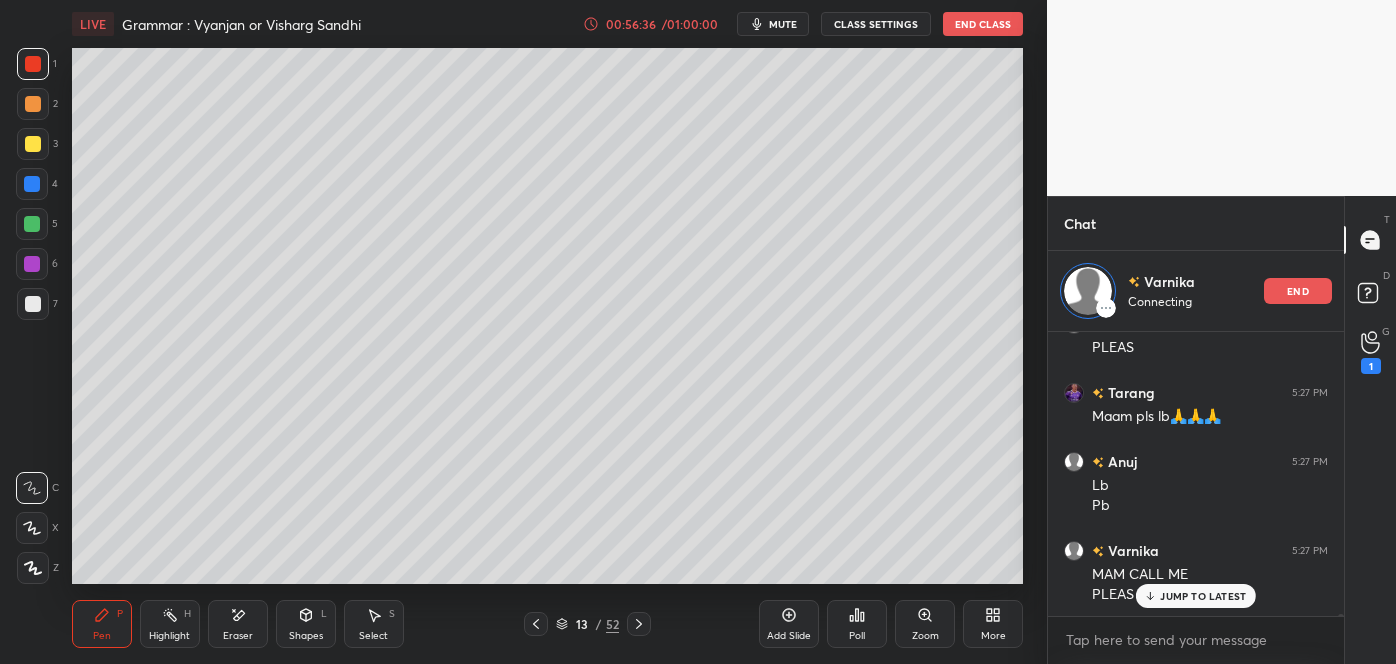 click on "JUMP TO LATEST" at bounding box center [1203, 596] 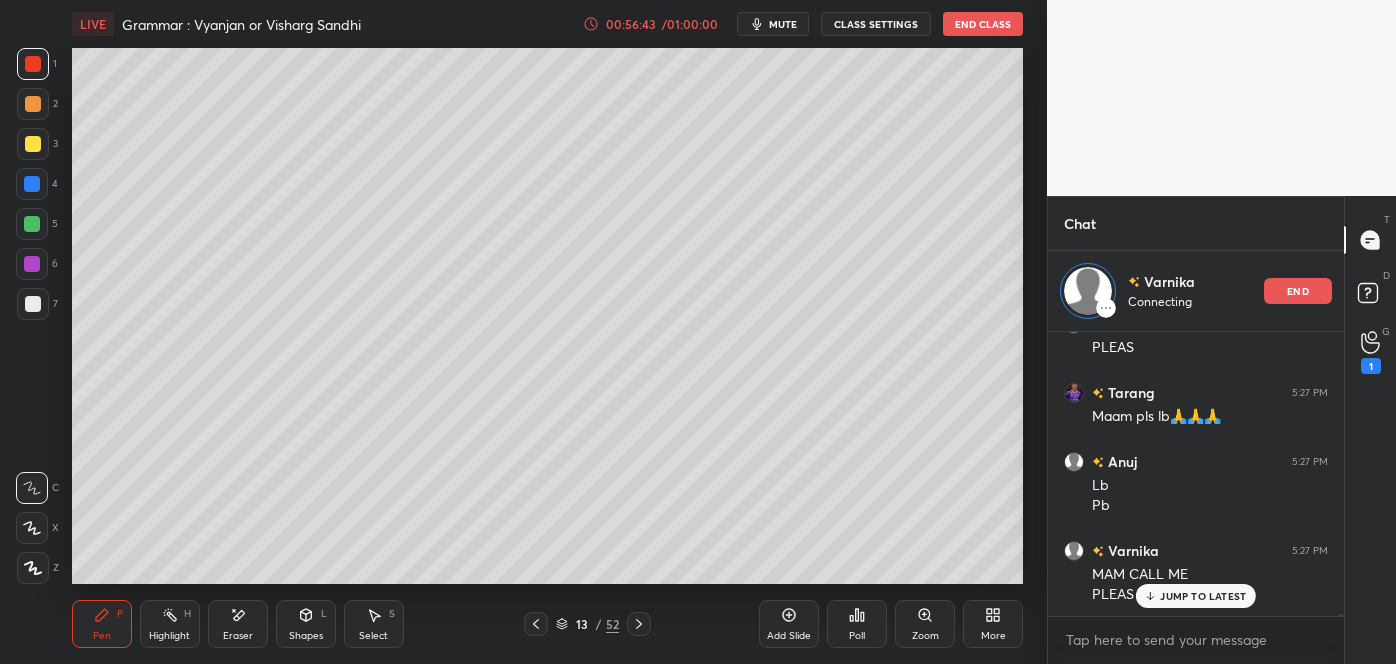 scroll, scrollTop: 37156, scrollLeft: 0, axis: vertical 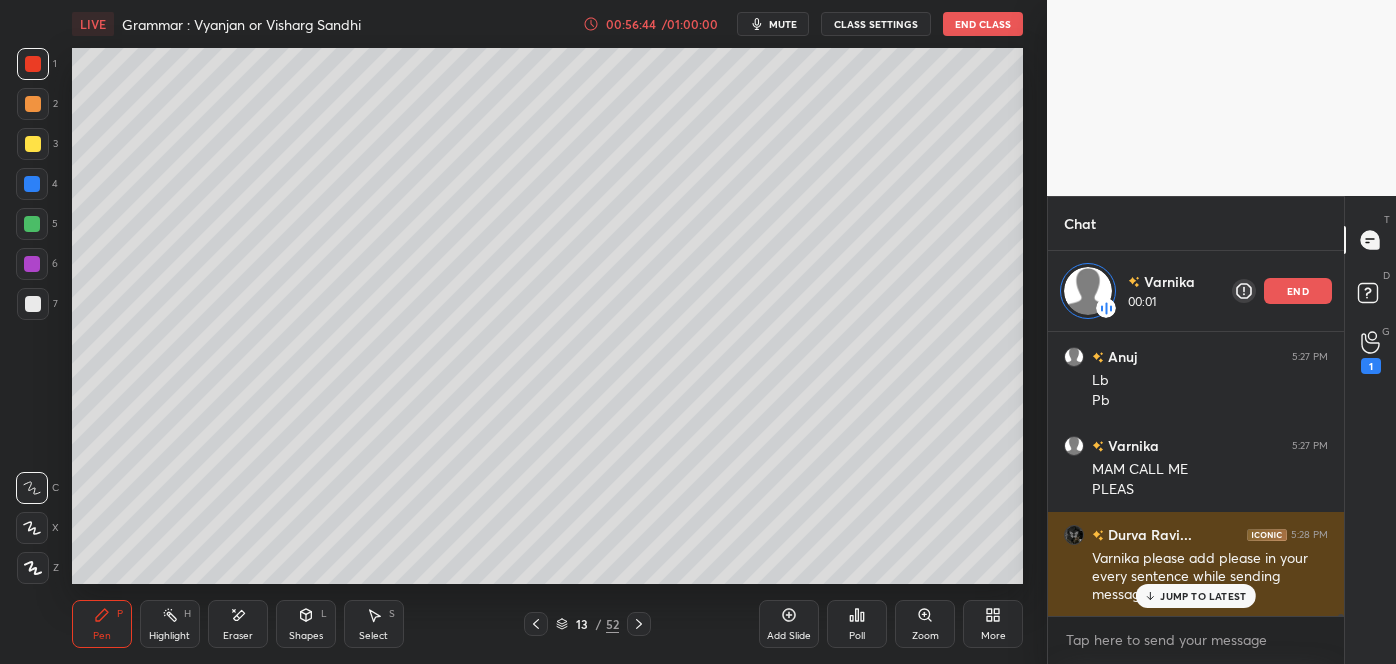 click on "JUMP TO LATEST" at bounding box center (1203, 596) 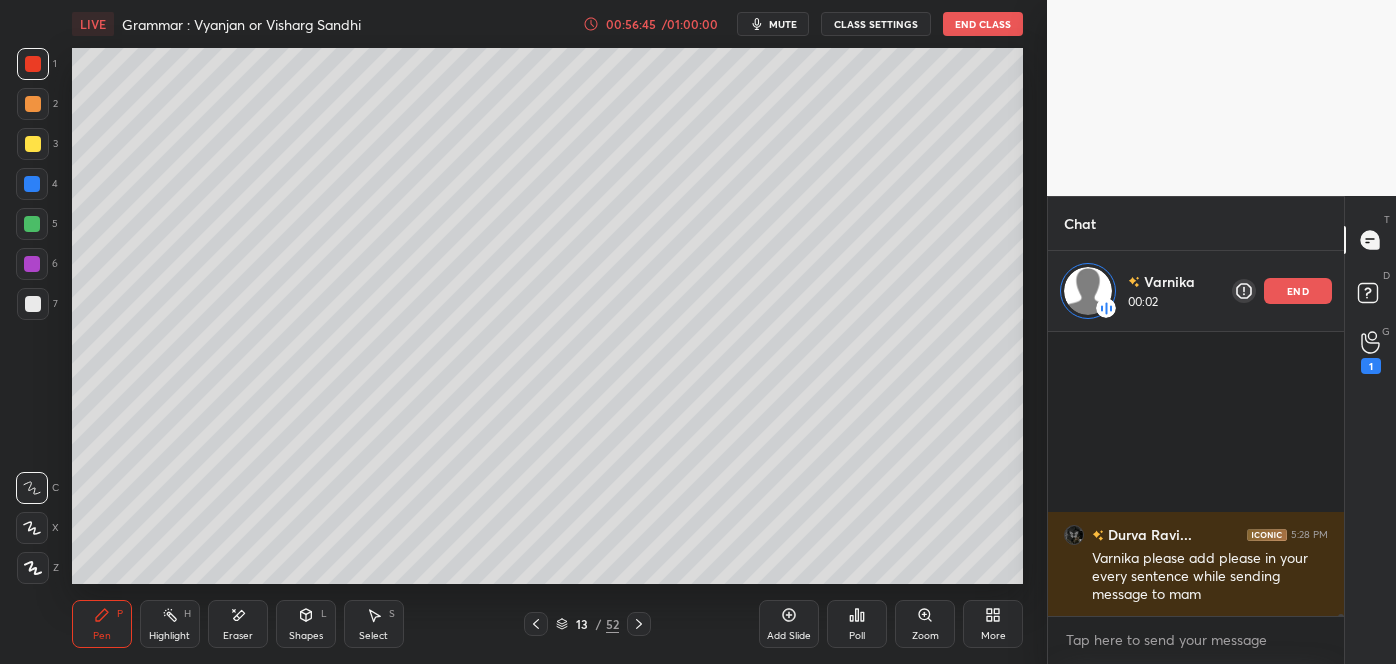 scroll, scrollTop: 37459, scrollLeft: 0, axis: vertical 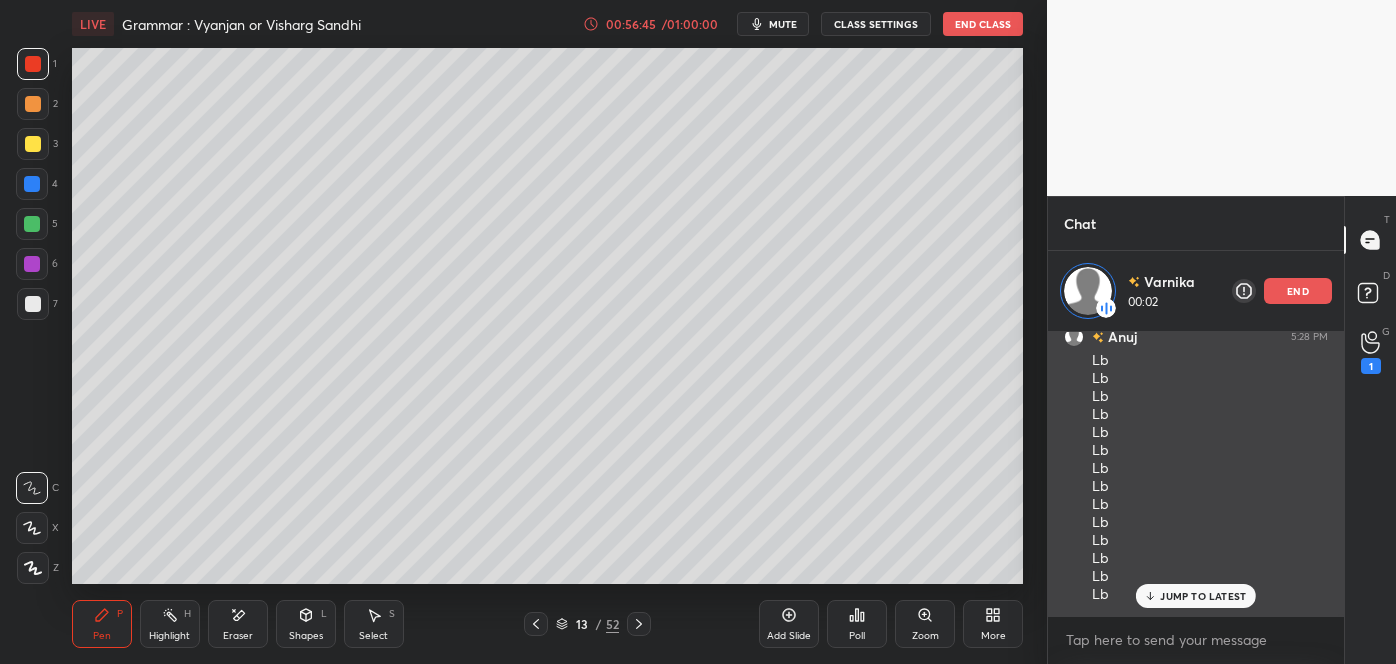 click on "JUMP TO LATEST" at bounding box center (1203, 596) 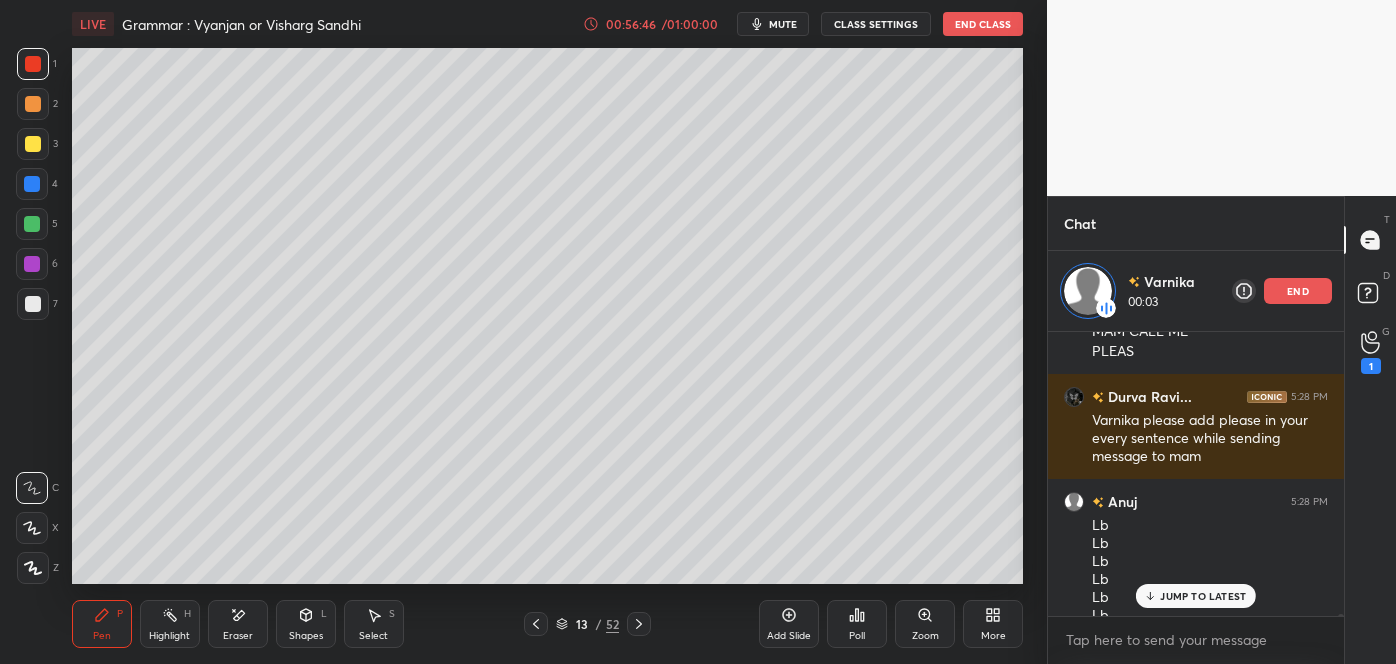 scroll, scrollTop: 37277, scrollLeft: 0, axis: vertical 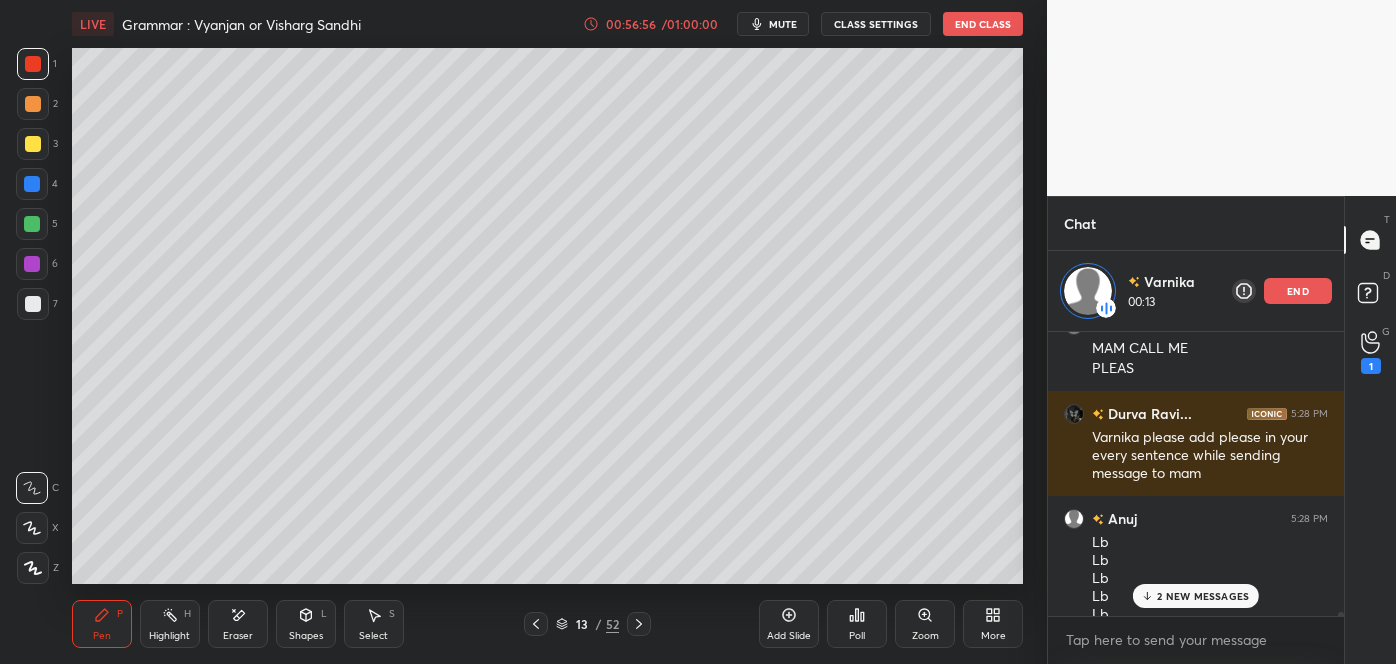 click on "2 NEW MESSAGES" at bounding box center [1203, 596] 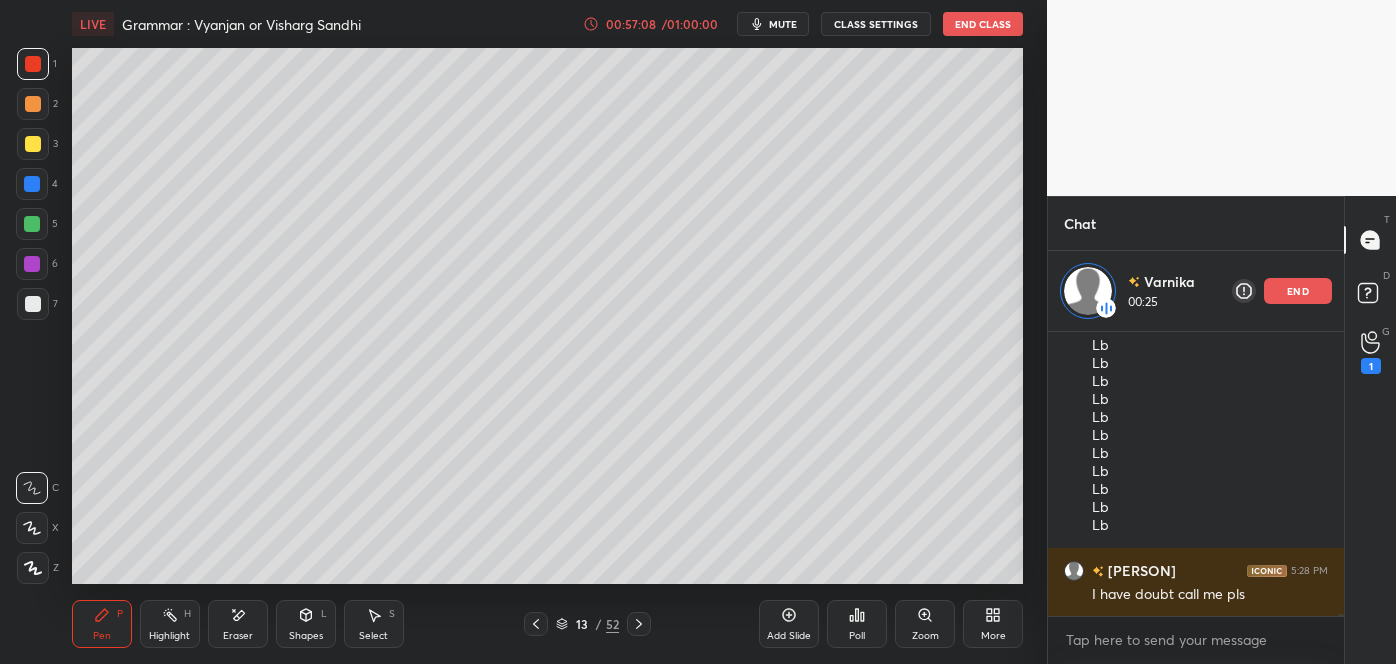 scroll, scrollTop: 37616, scrollLeft: 0, axis: vertical 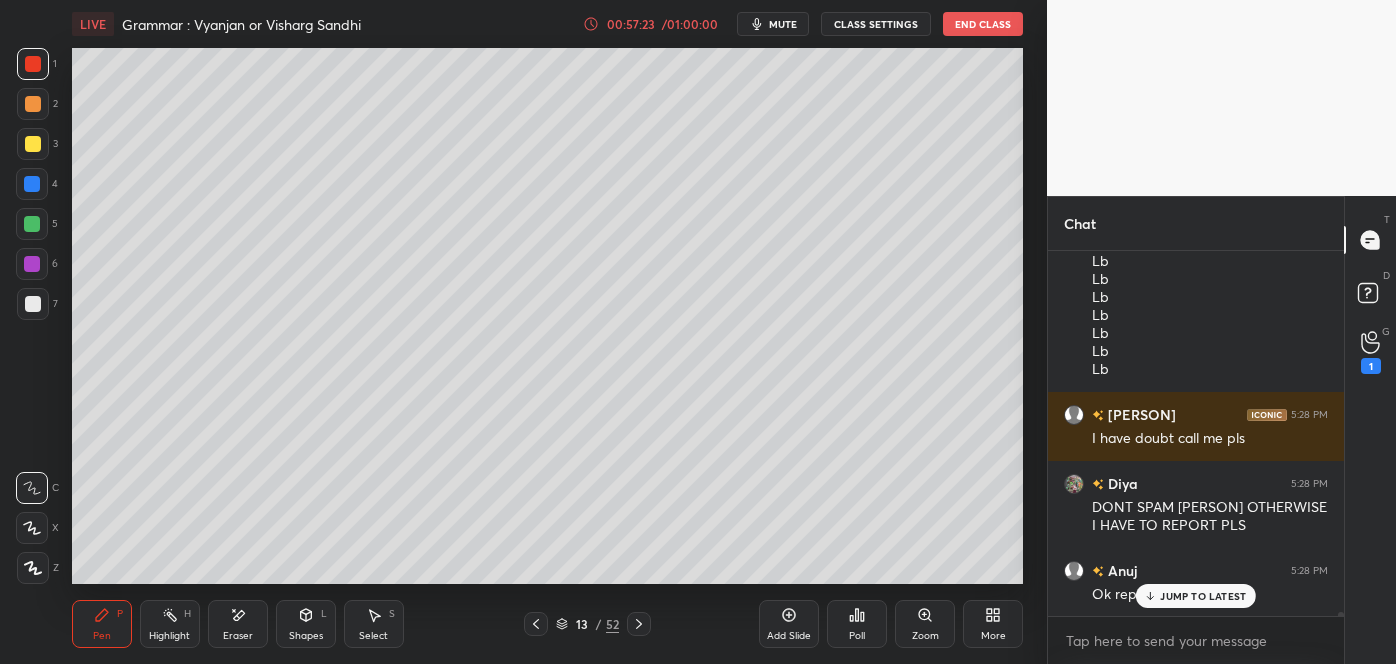 click 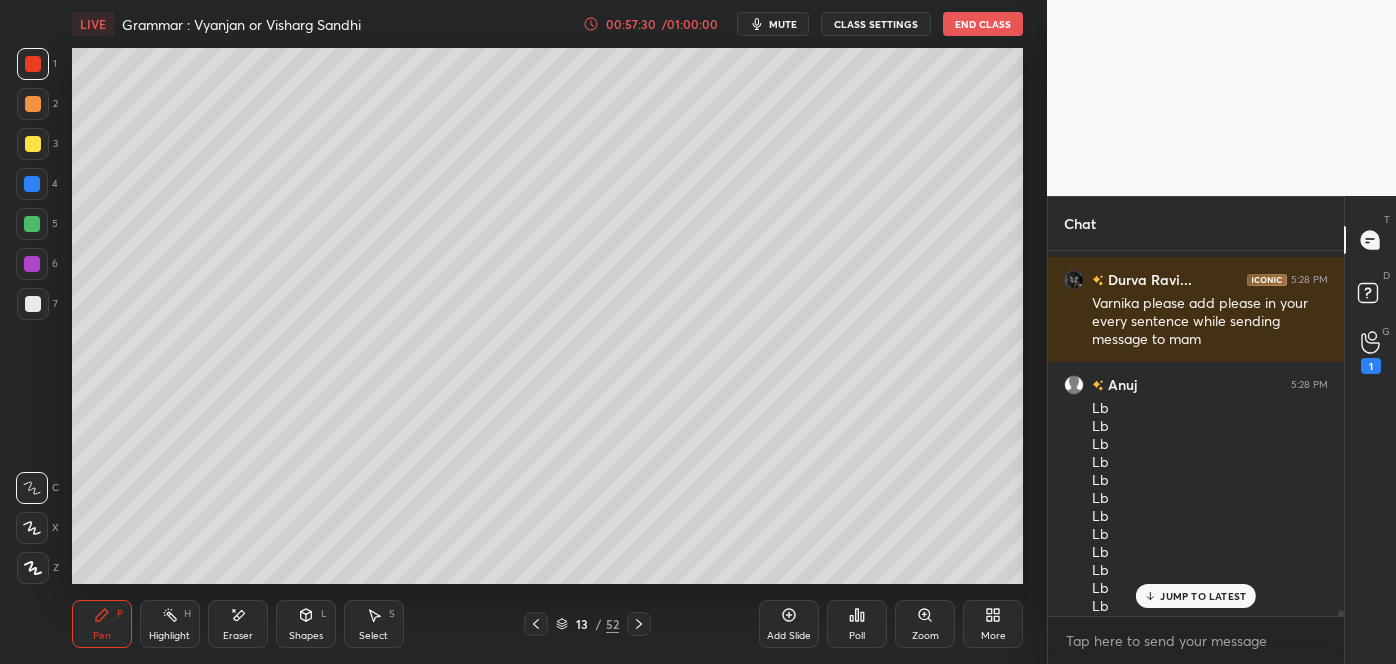 click on "JUMP TO LATEST" at bounding box center [1196, 596] 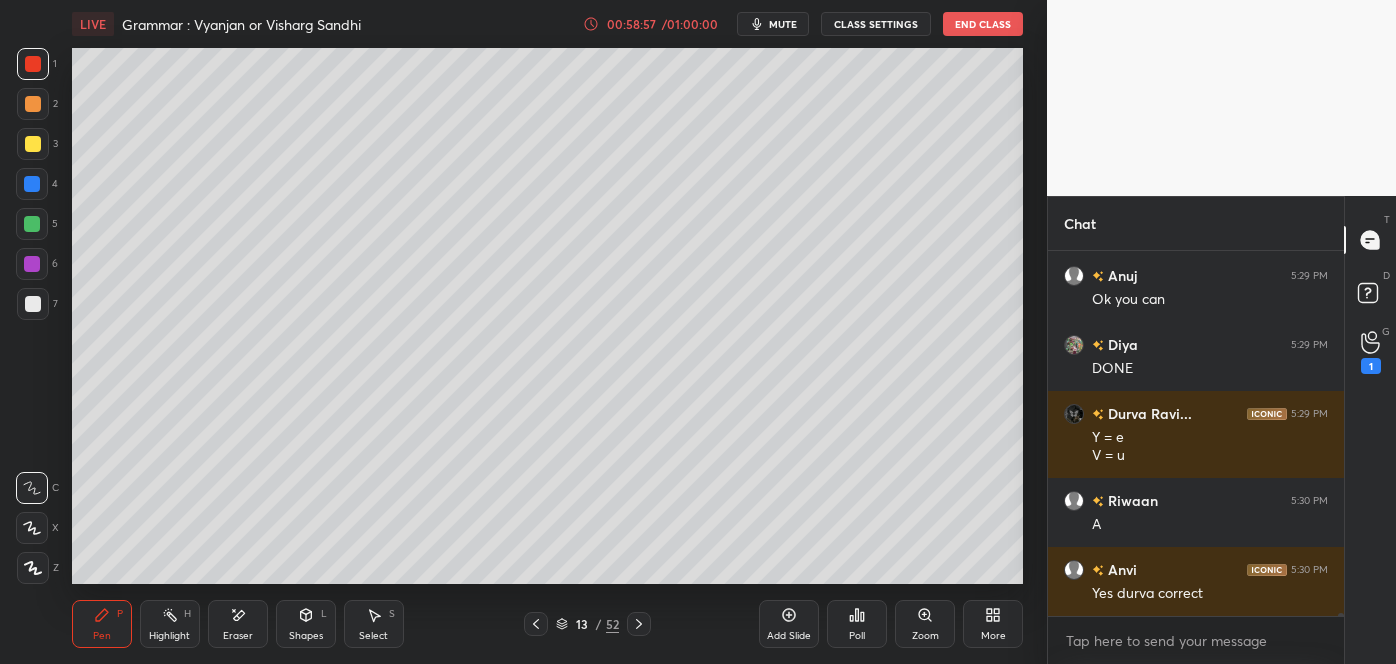 scroll, scrollTop: 38695, scrollLeft: 0, axis: vertical 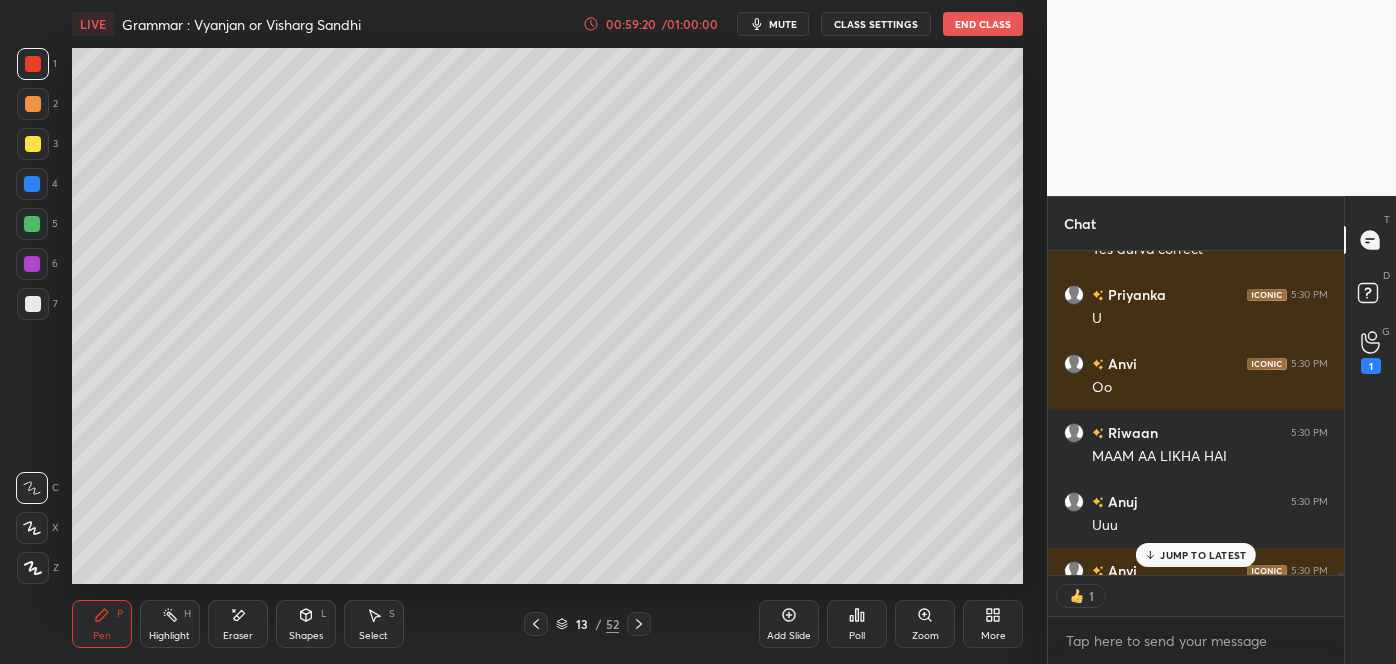 click on "JUMP TO LATEST" at bounding box center [1196, 555] 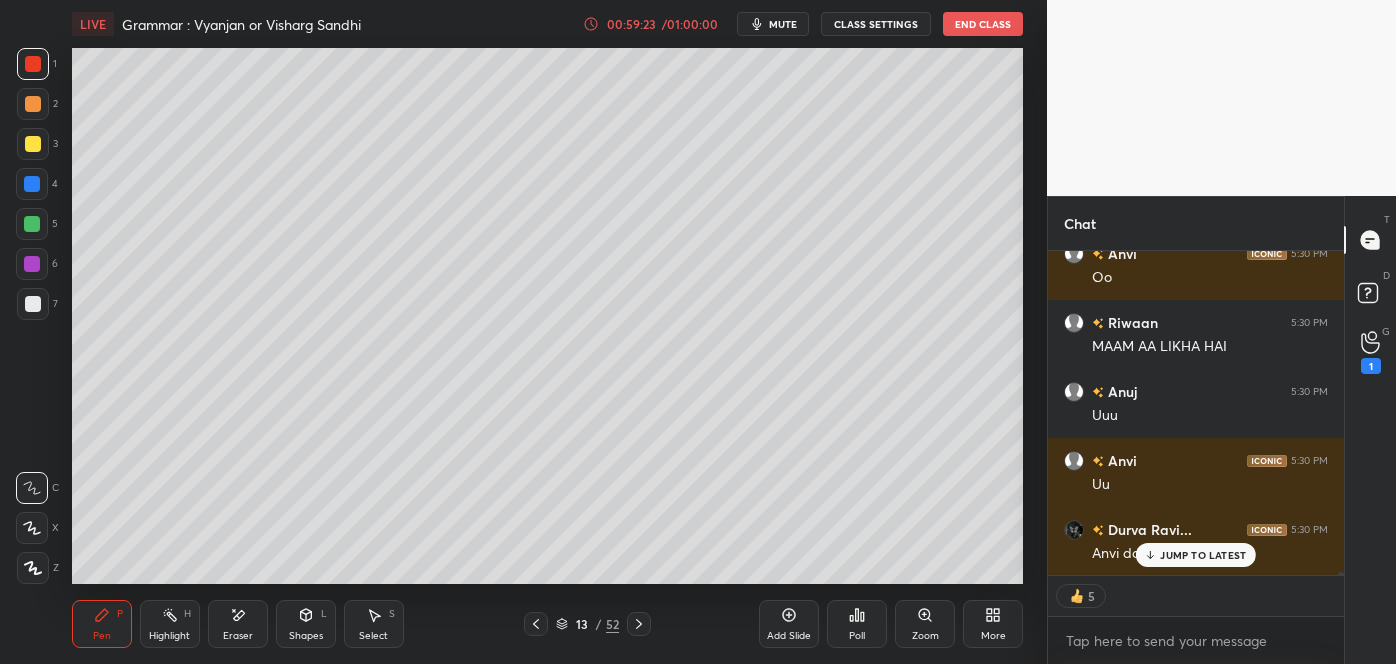 scroll, scrollTop: 39149, scrollLeft: 0, axis: vertical 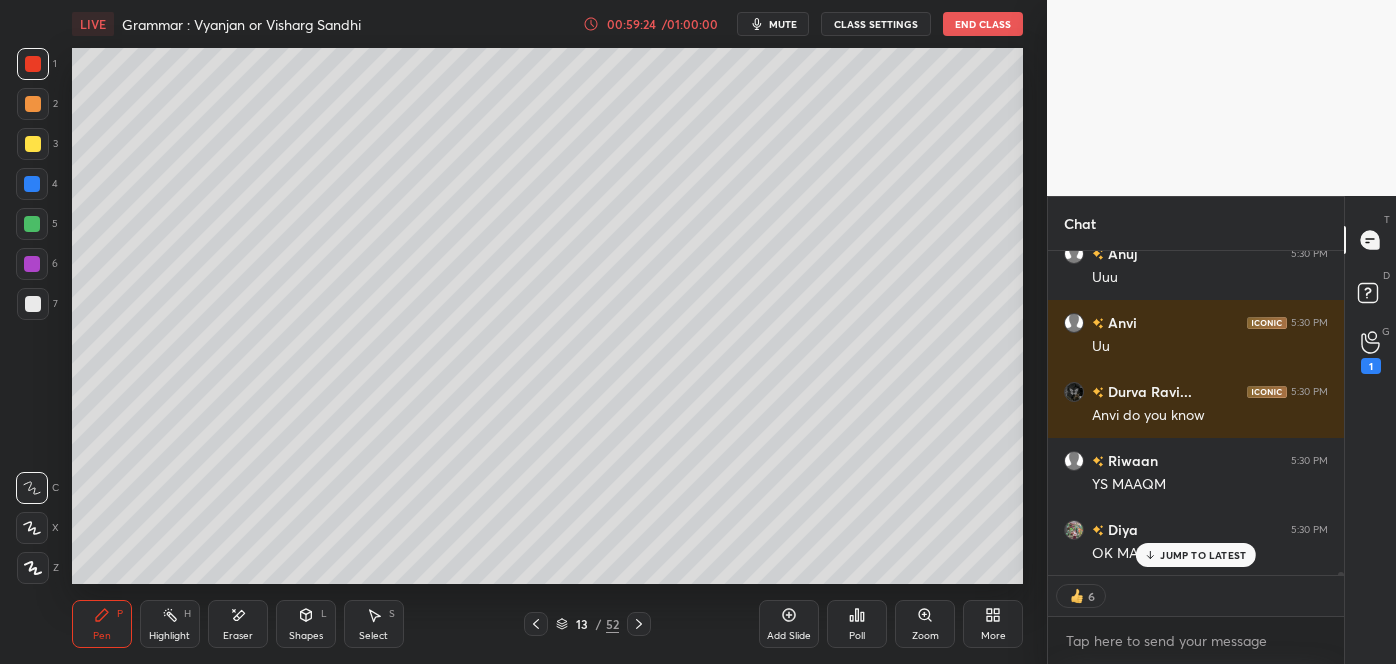 click on "JUMP TO LATEST" at bounding box center (1203, 555) 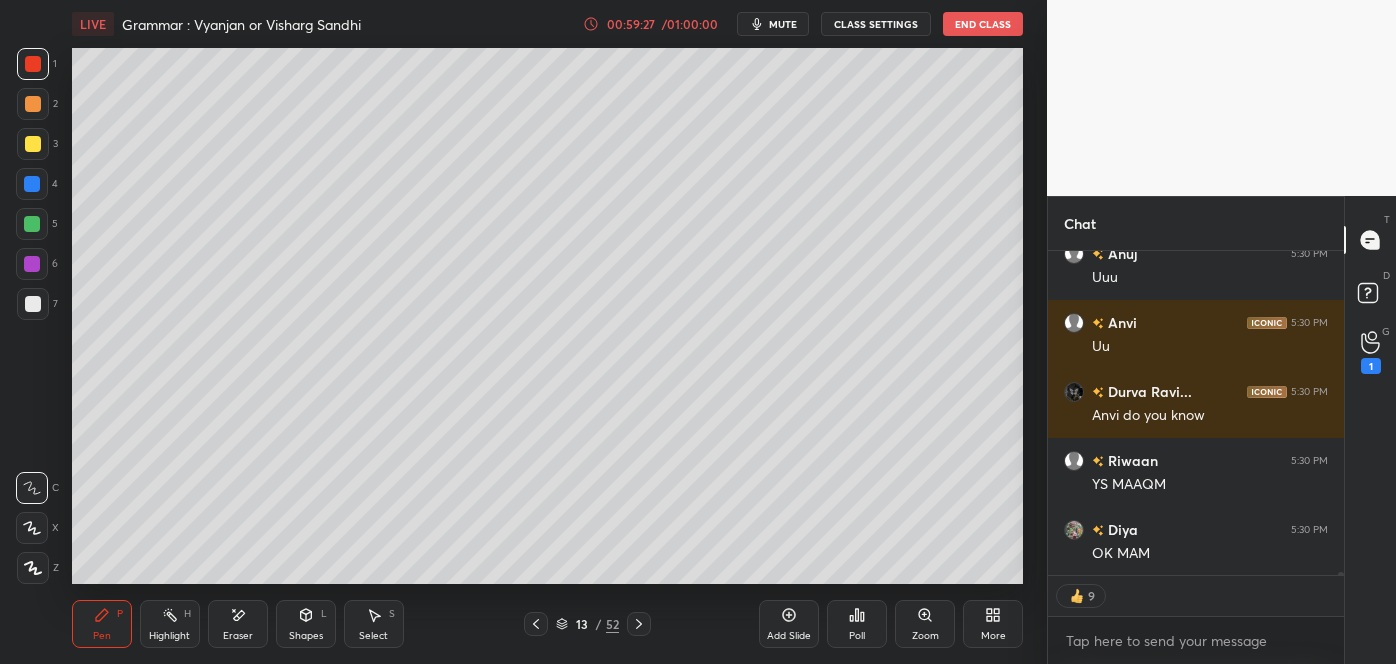 click on "13 / 52" at bounding box center (587, 624) 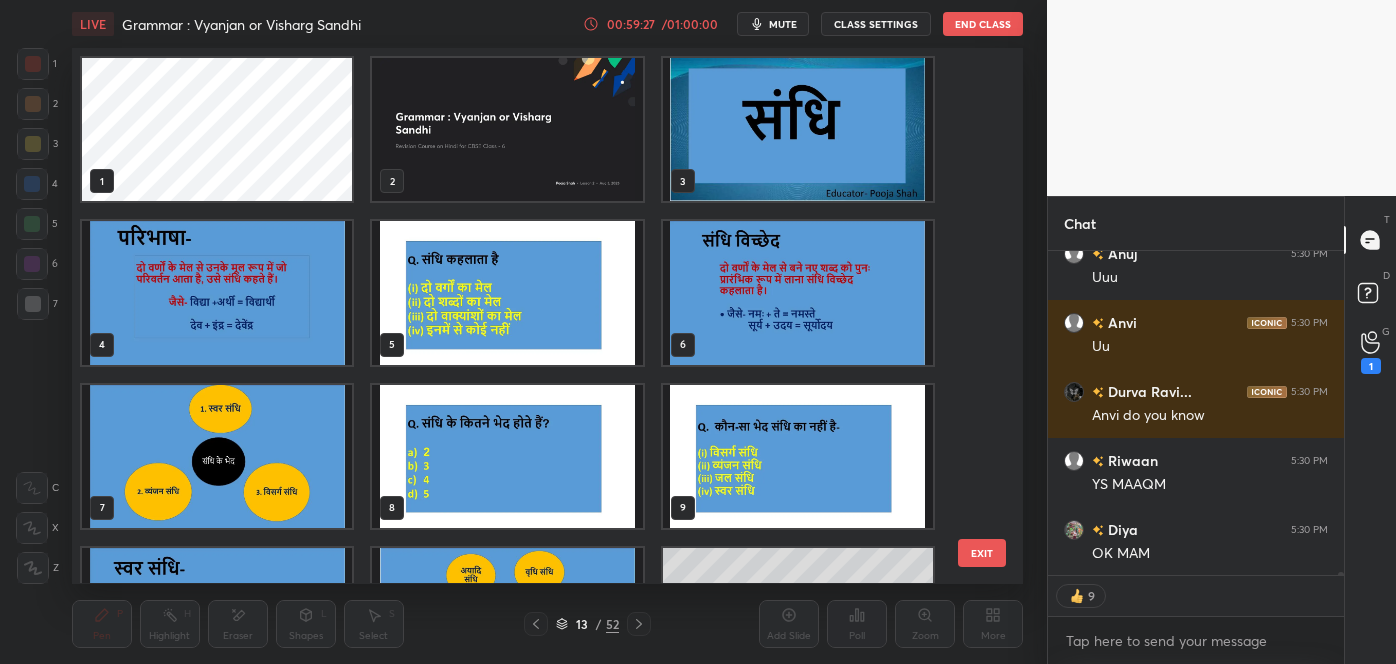 scroll, scrollTop: 281, scrollLeft: 0, axis: vertical 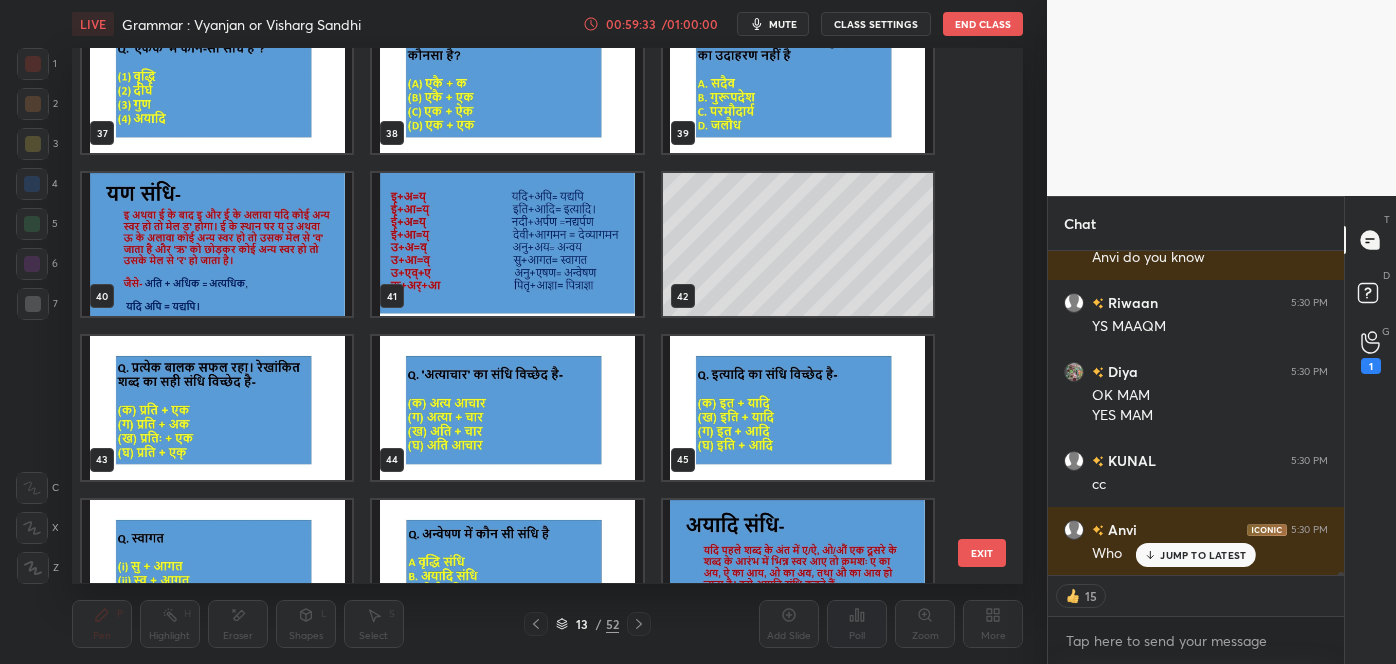 click at bounding box center (217, 408) 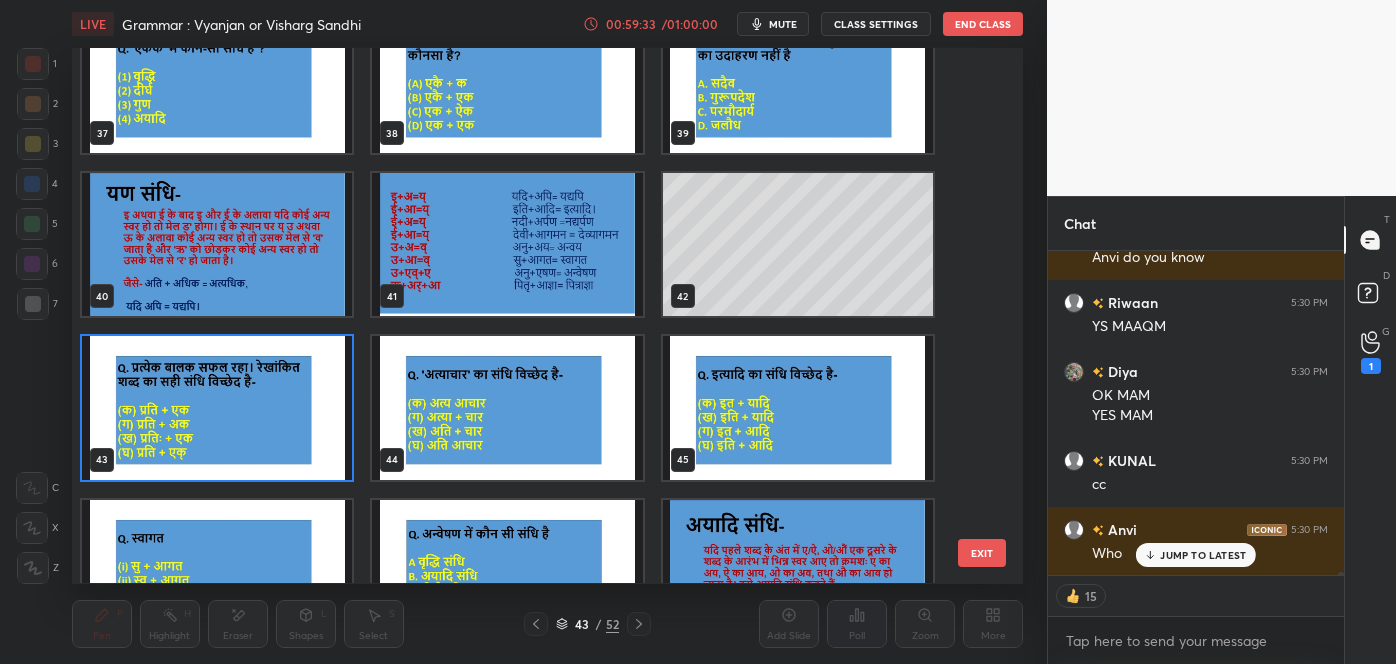 click at bounding box center [217, 408] 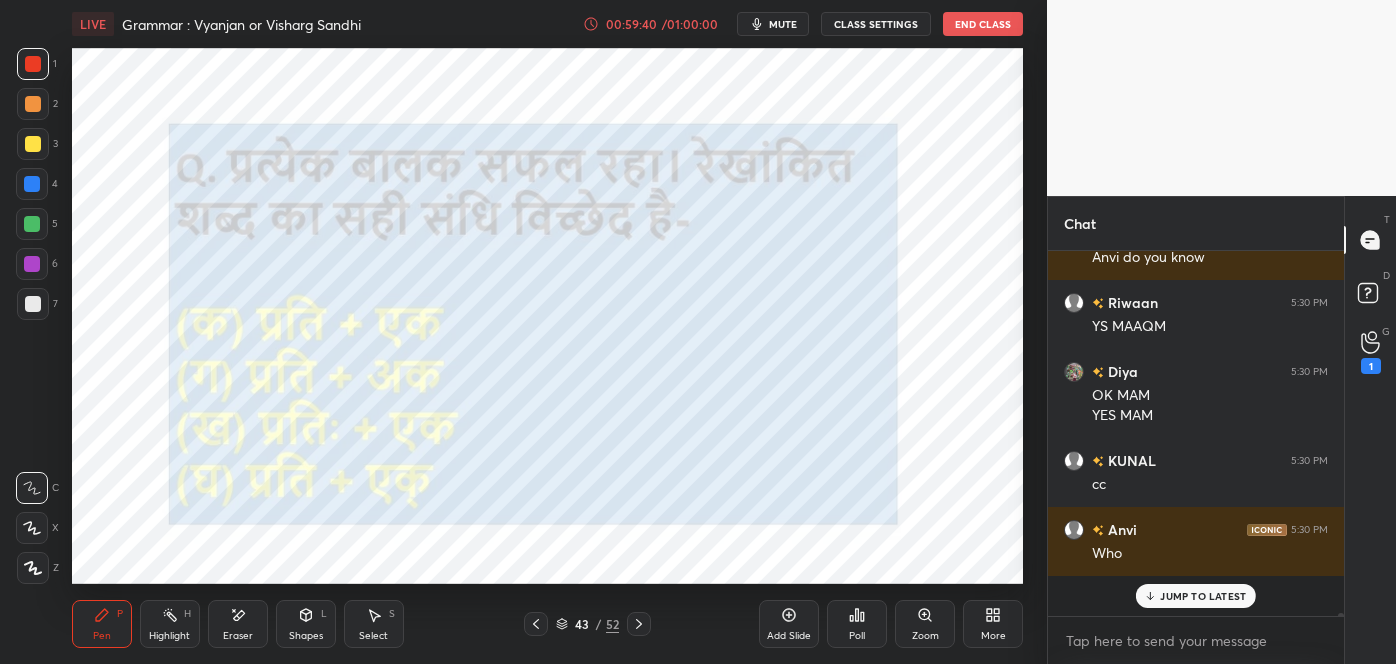 scroll, scrollTop: 6, scrollLeft: 5, axis: both 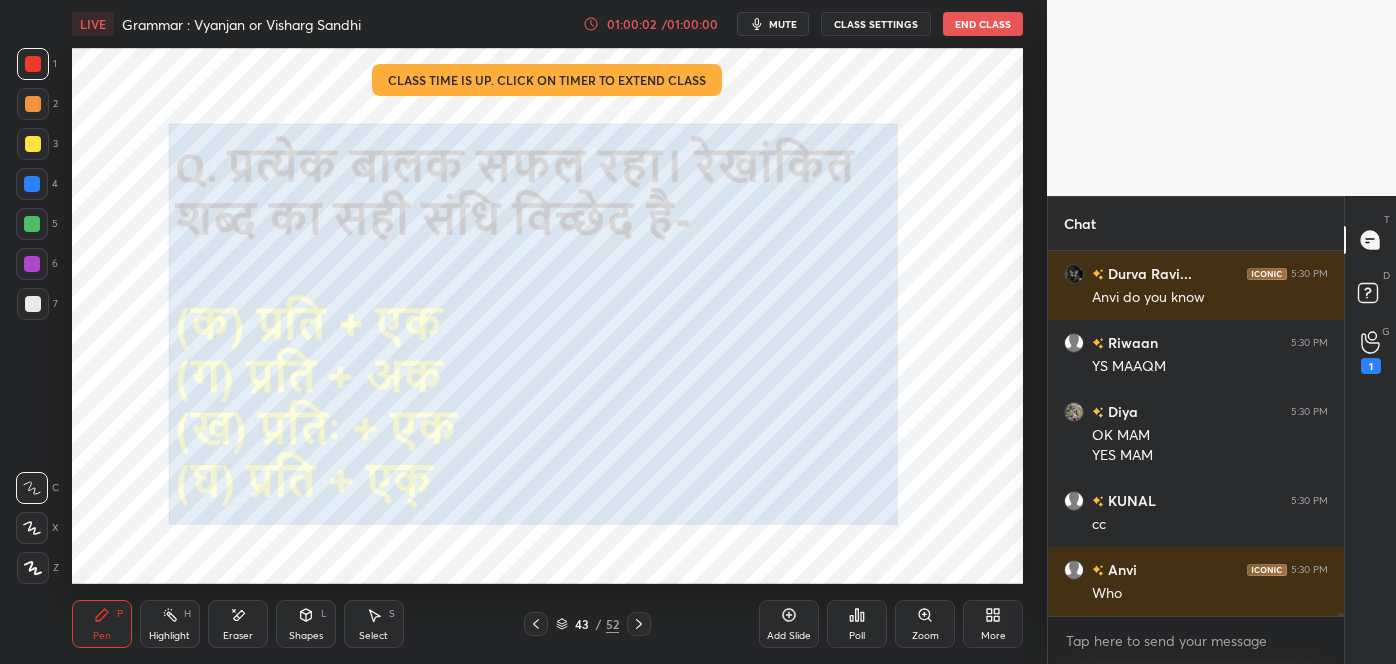 click on "Poll" at bounding box center [857, 624] 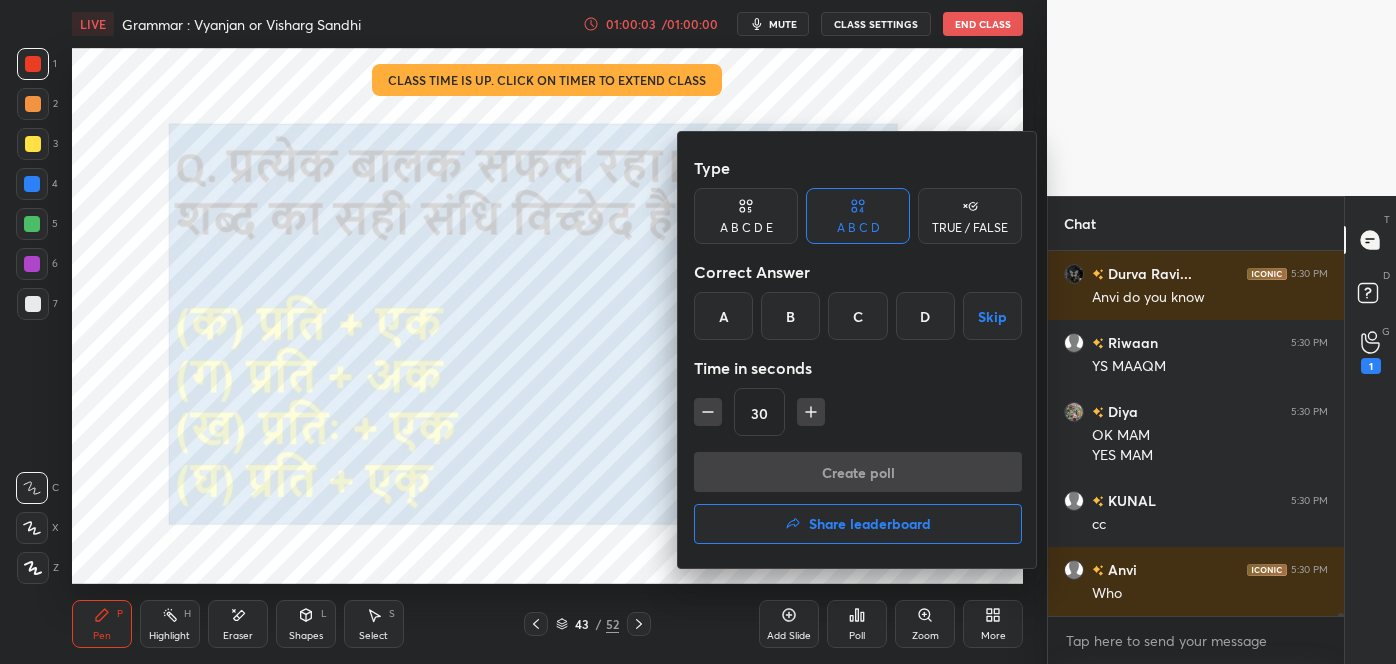 scroll, scrollTop: 39405, scrollLeft: 0, axis: vertical 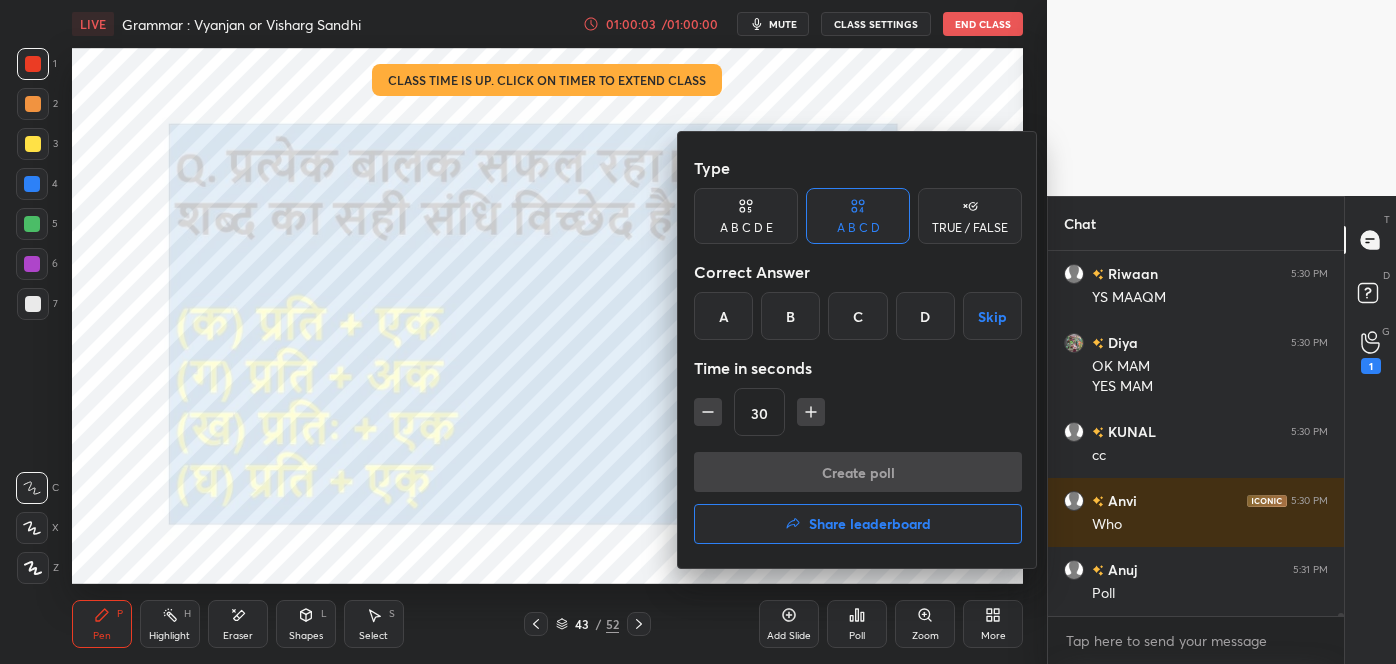 click at bounding box center (698, 332) 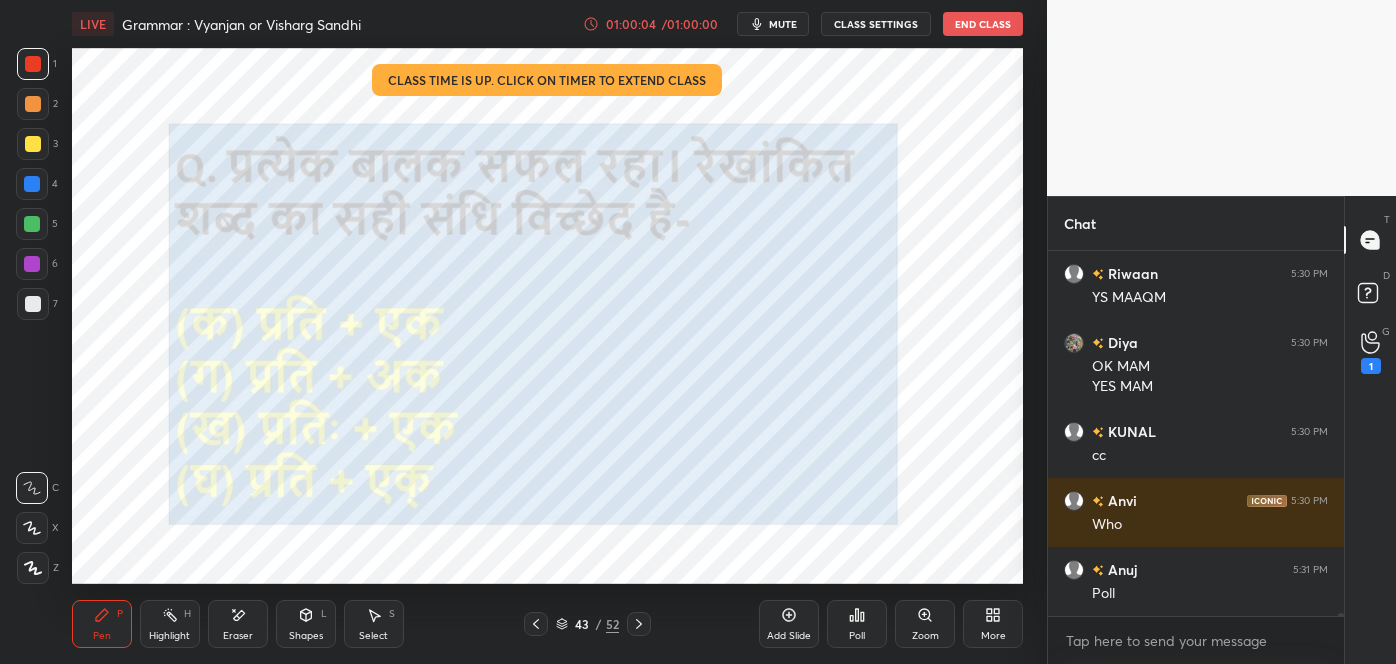 click 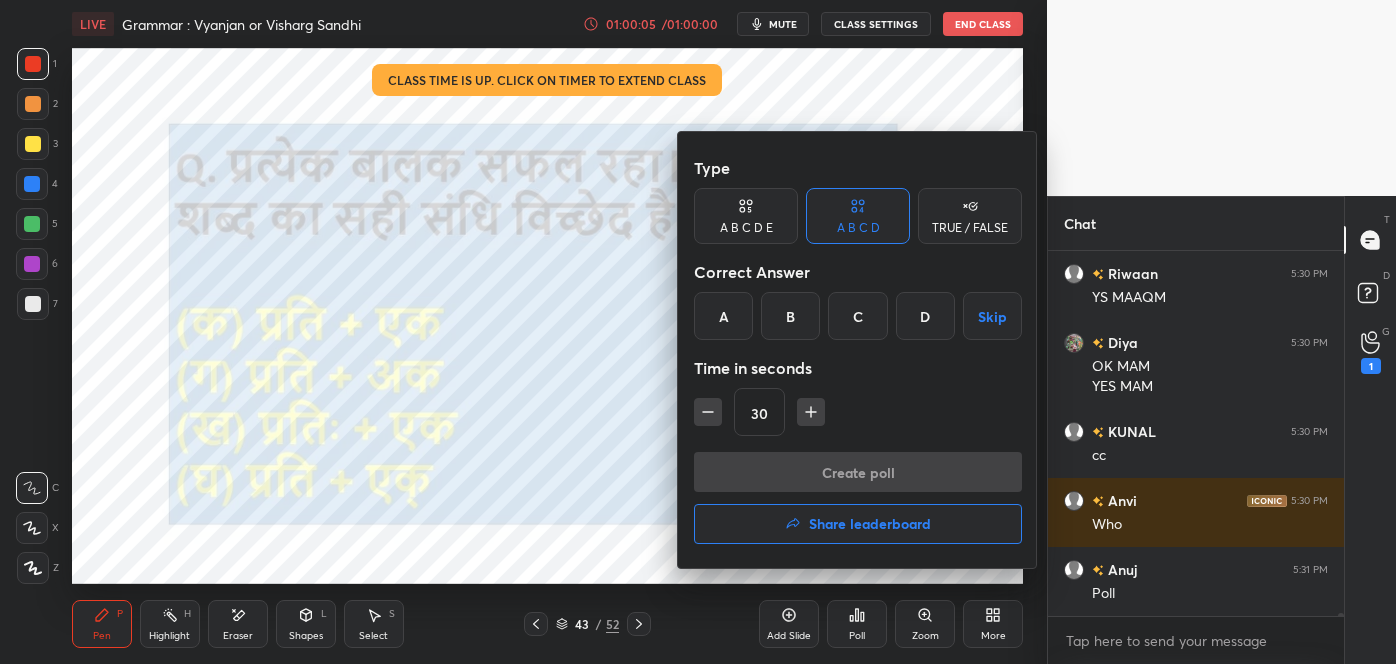 click on "A" at bounding box center [723, 316] 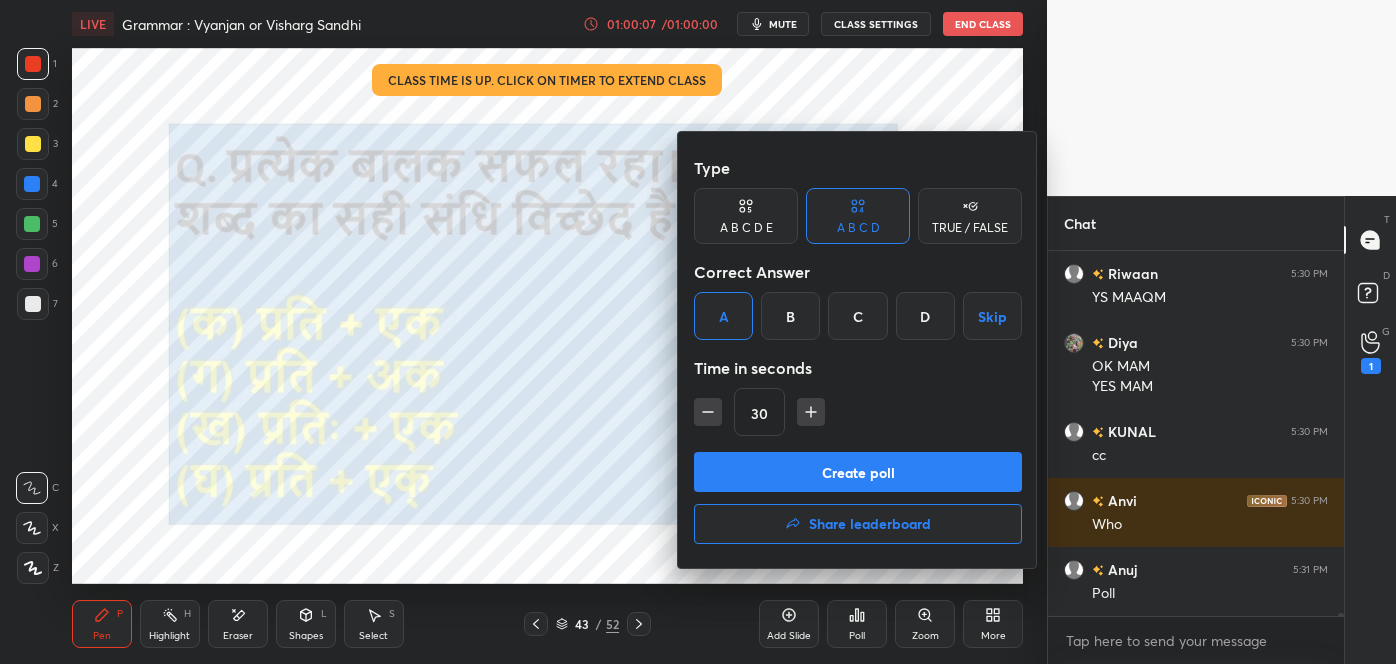 click on "Create poll" at bounding box center (858, 472) 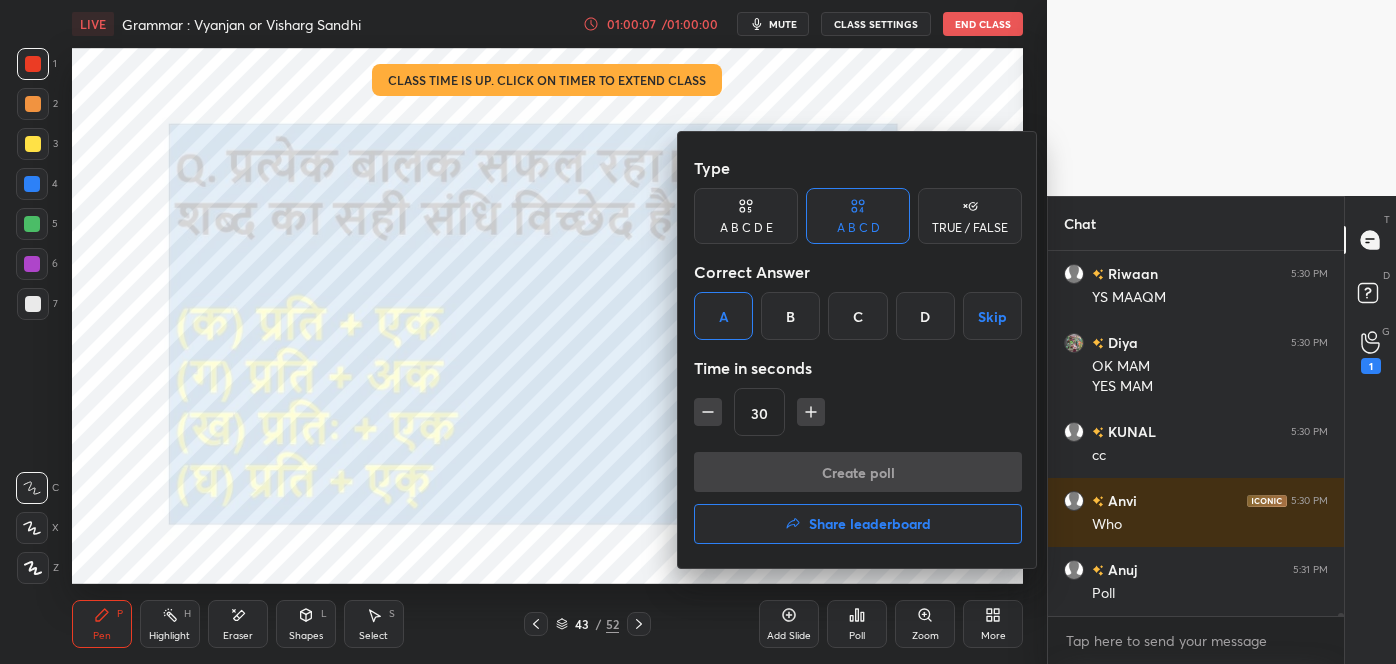 scroll, scrollTop: 282, scrollLeft: 290, axis: both 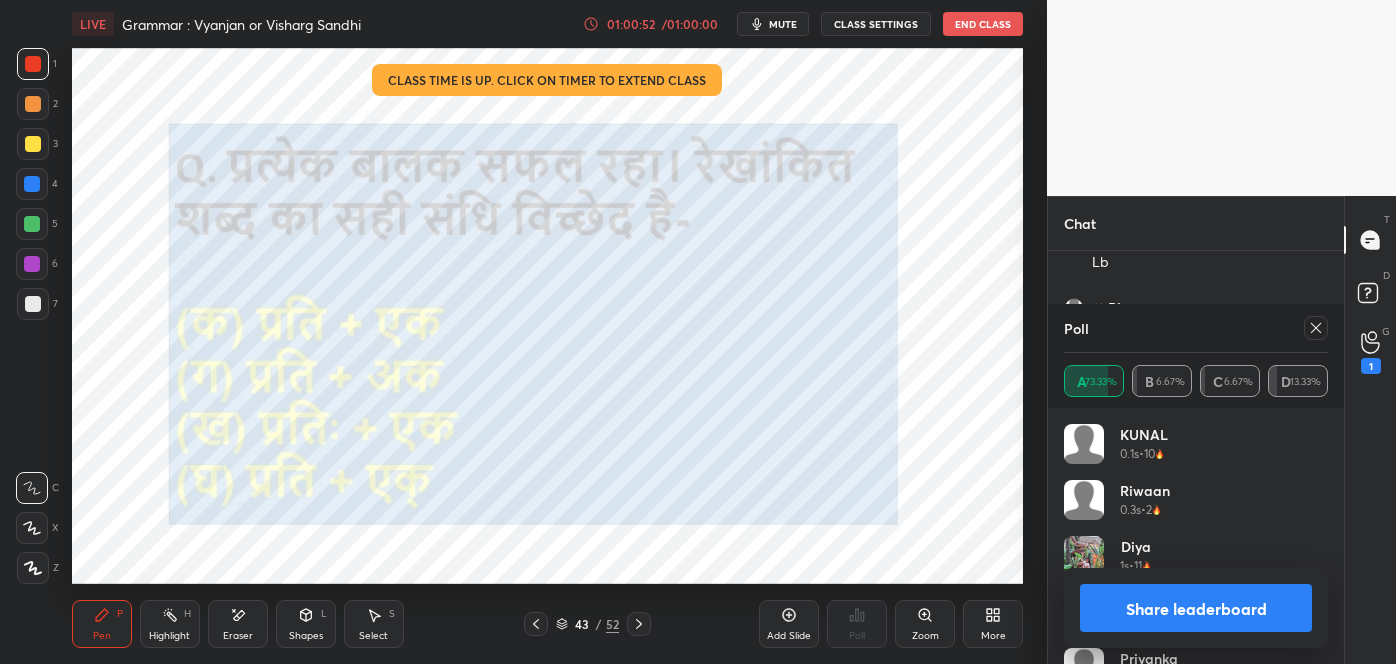 click 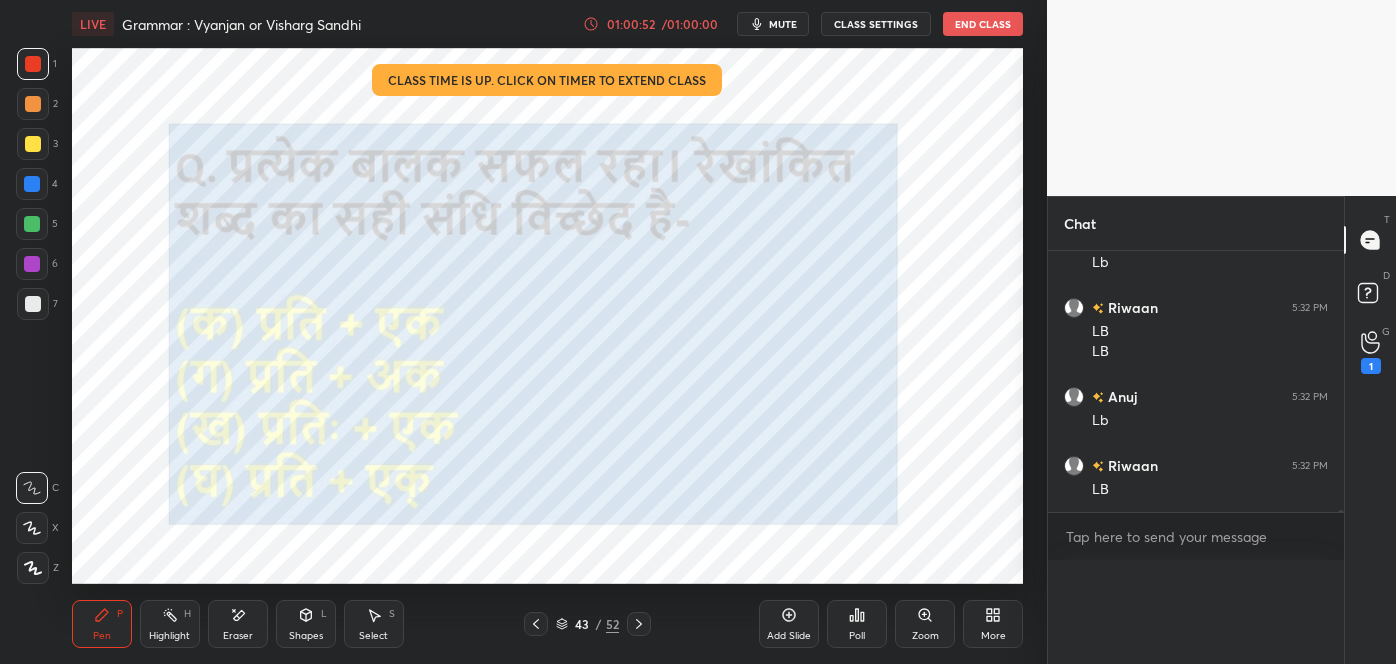 scroll, scrollTop: 0, scrollLeft: 0, axis: both 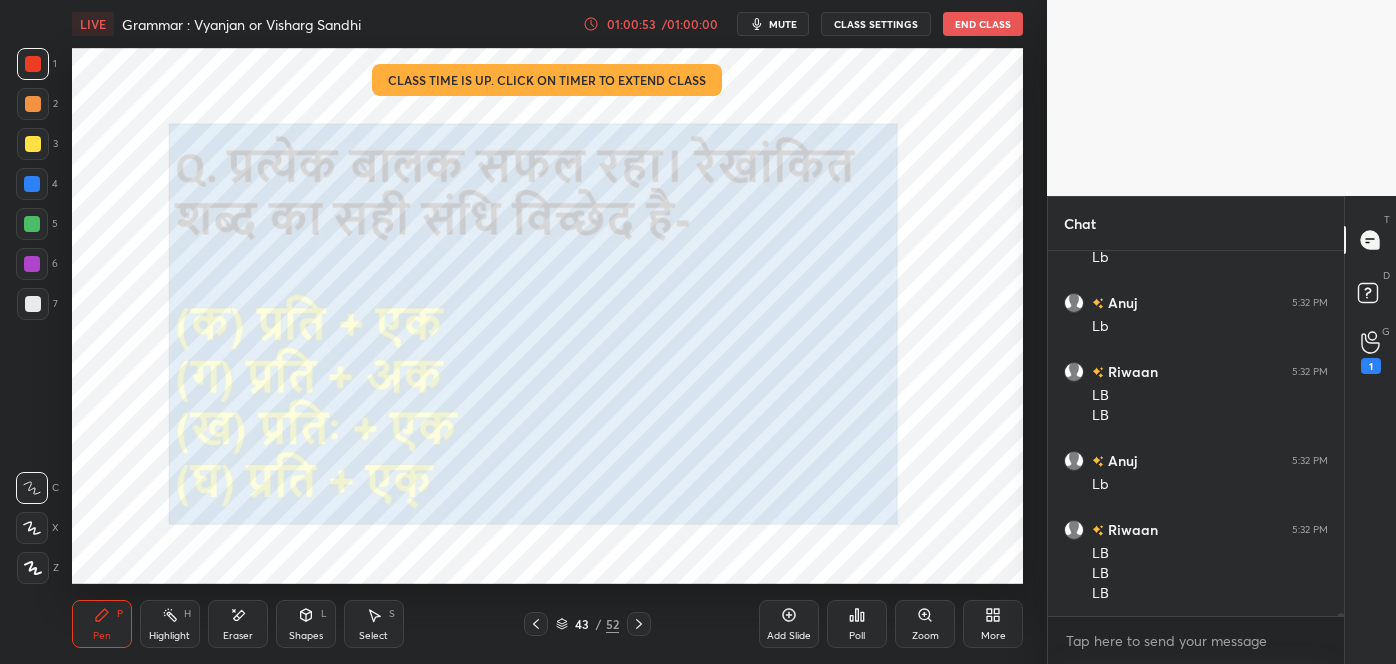 click on "Tarang 5:31 PM Lblblblblnlb
L Anuj 5:31 PM Lb Lb Anuj 5:32 PM Lb Riwaan 5:32 PM LB LB Anuj 5:32 PM Lb Riwaan 5:32 PM LB LB LB" at bounding box center (1196, 433) 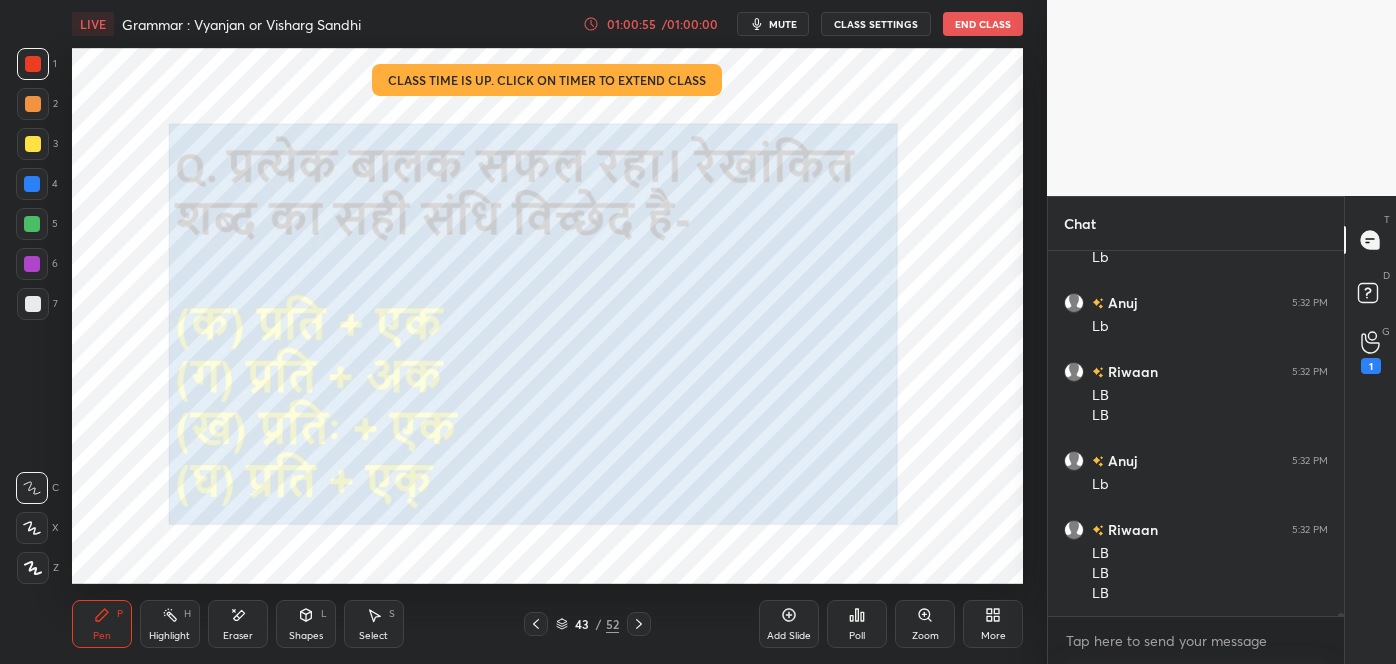 click on "43" at bounding box center (582, 624) 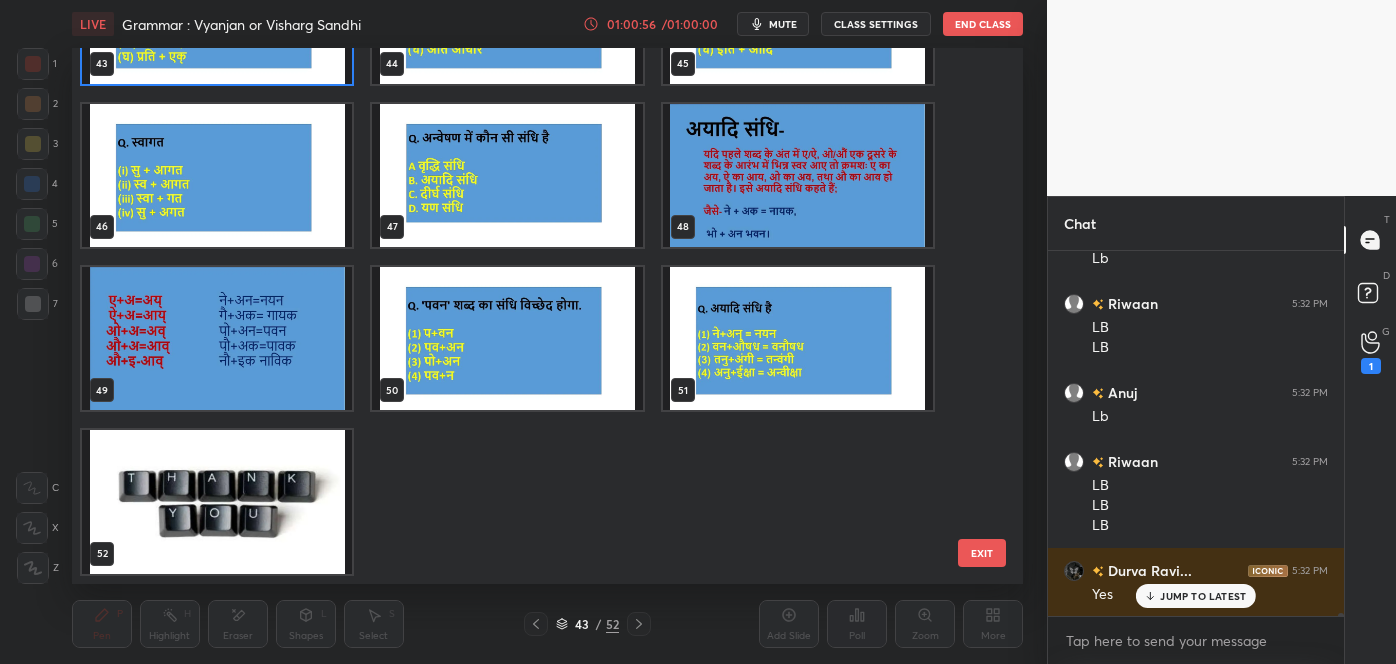 click at bounding box center [217, 502] 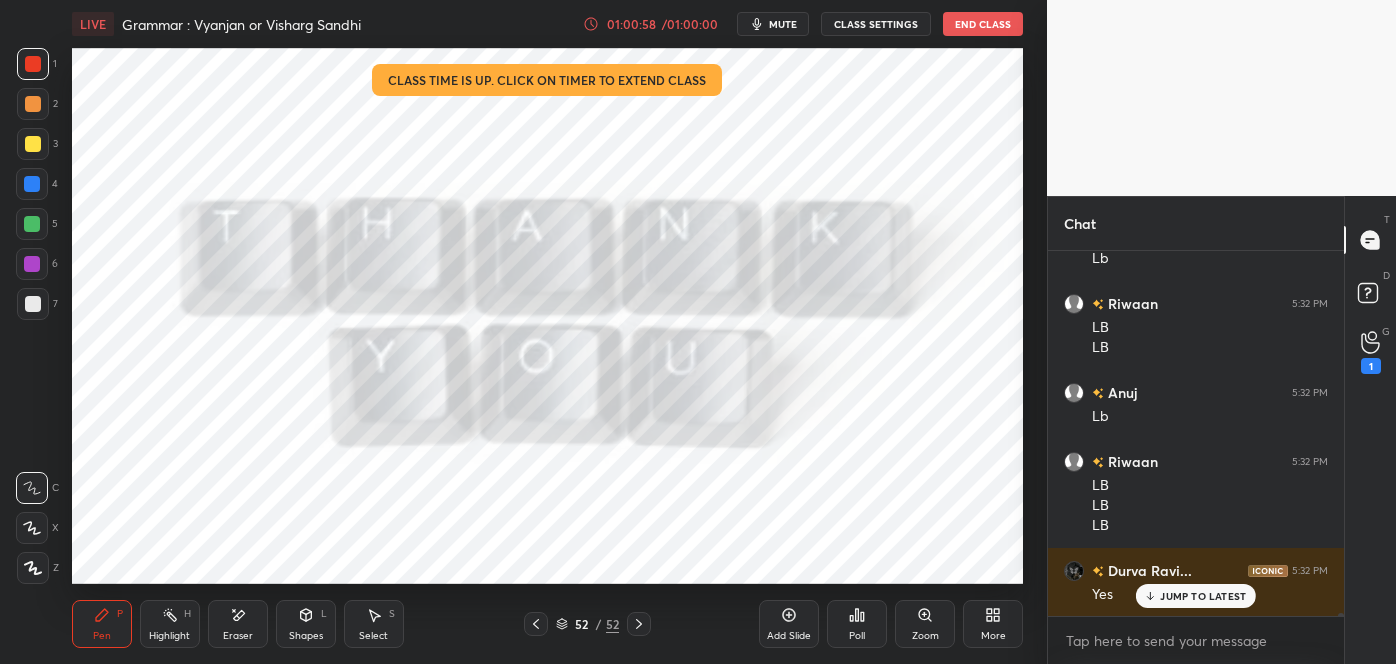 click on "JUMP TO LATEST" at bounding box center [1203, 596] 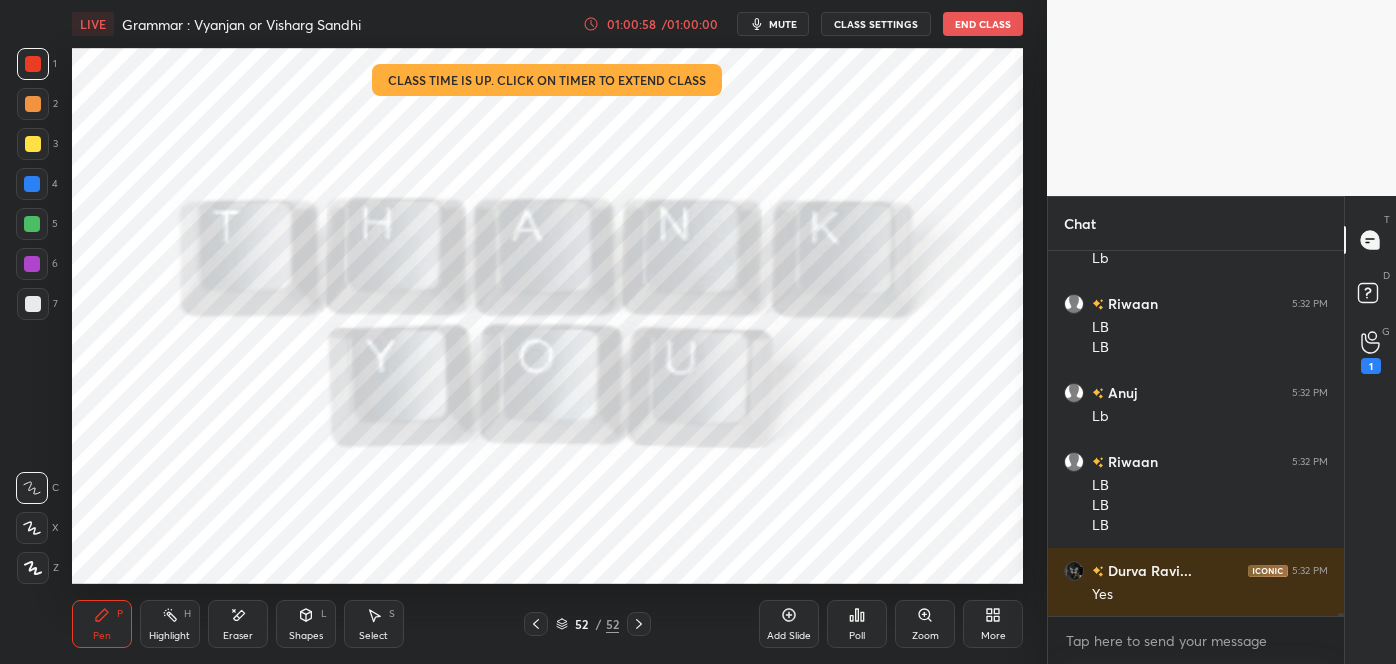 click on "Add Slide Poll Zoom More" at bounding box center (891, 624) 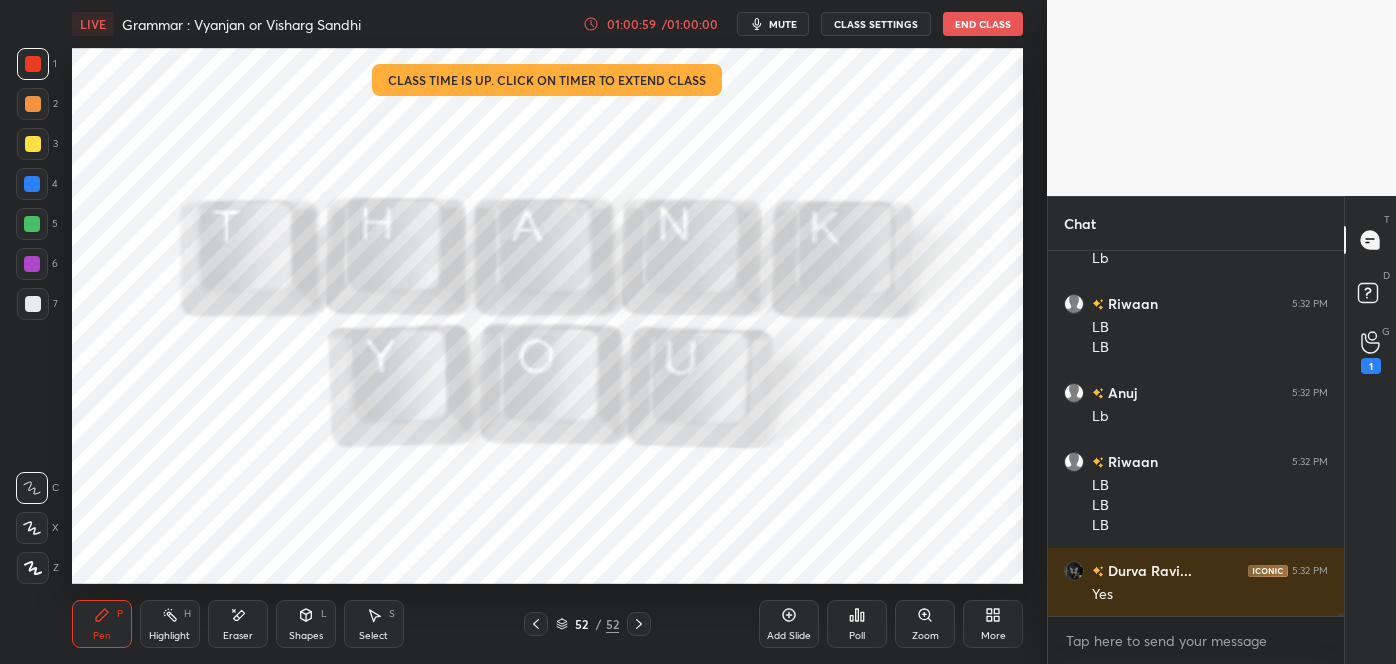 click 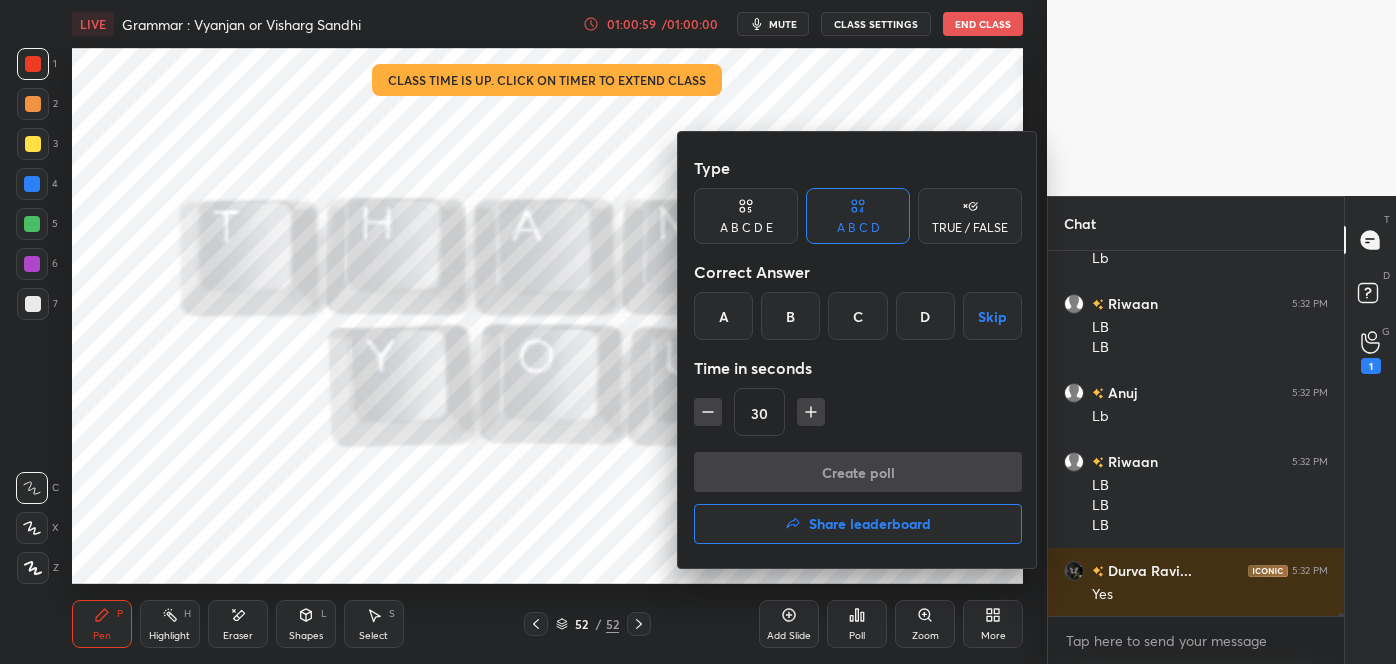 click on "Share leaderboard" at bounding box center (858, 524) 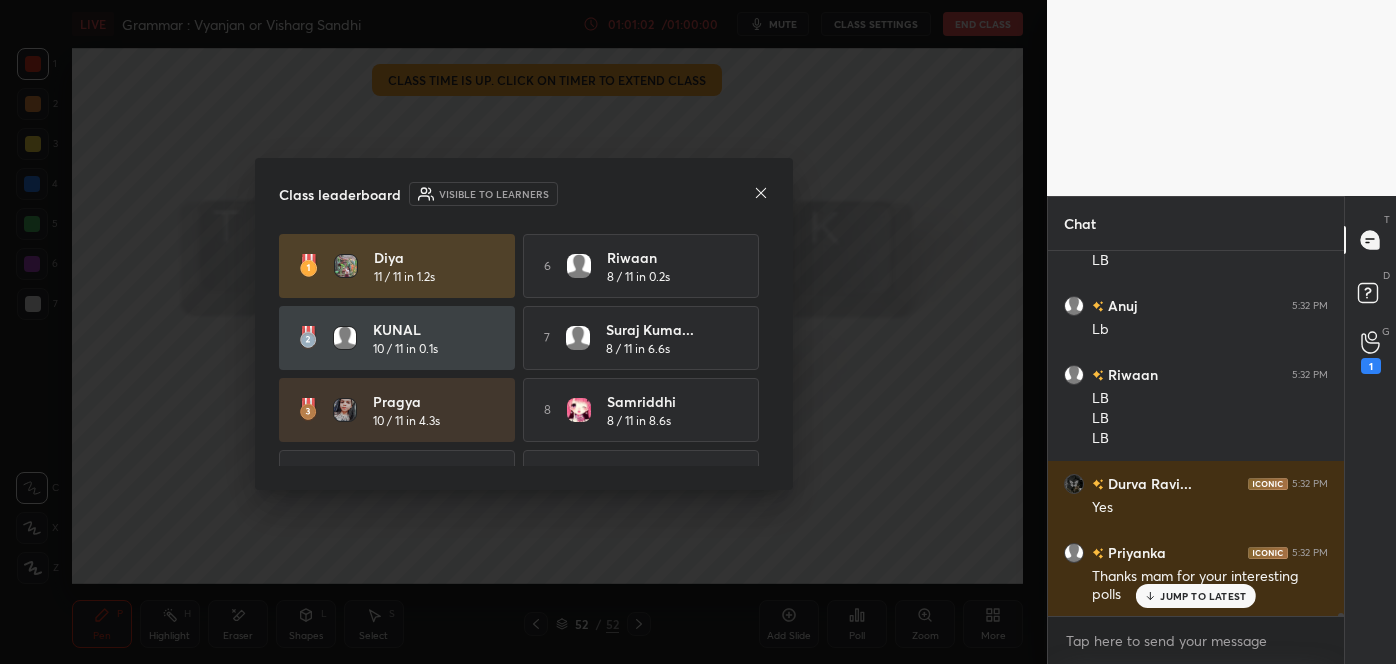 click on "JUMP TO LATEST" at bounding box center [1203, 596] 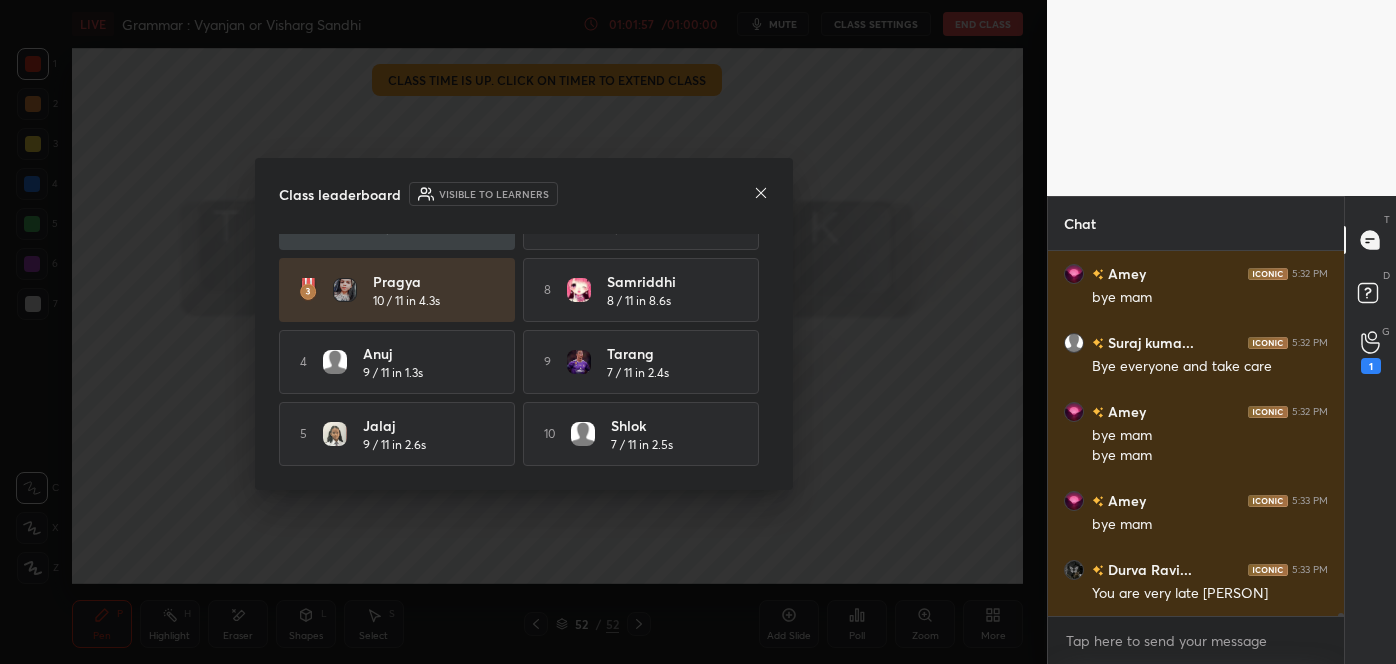 scroll, scrollTop: 0, scrollLeft: 0, axis: both 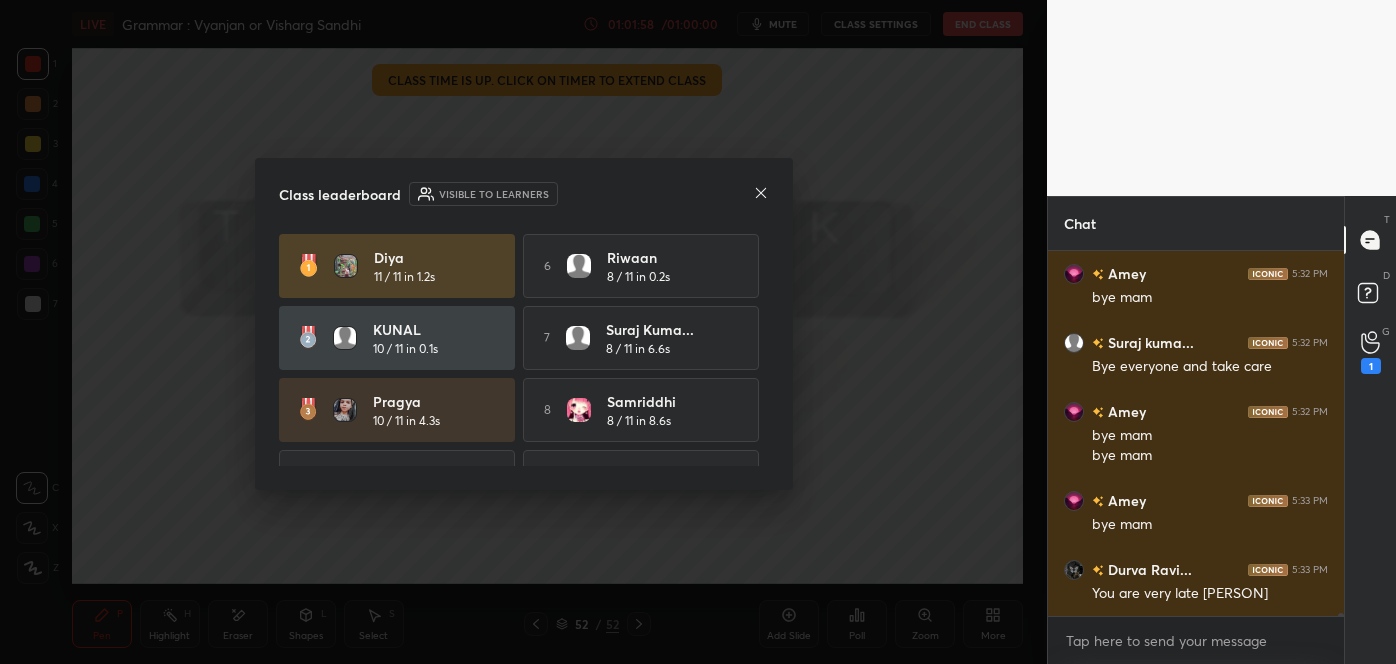 click 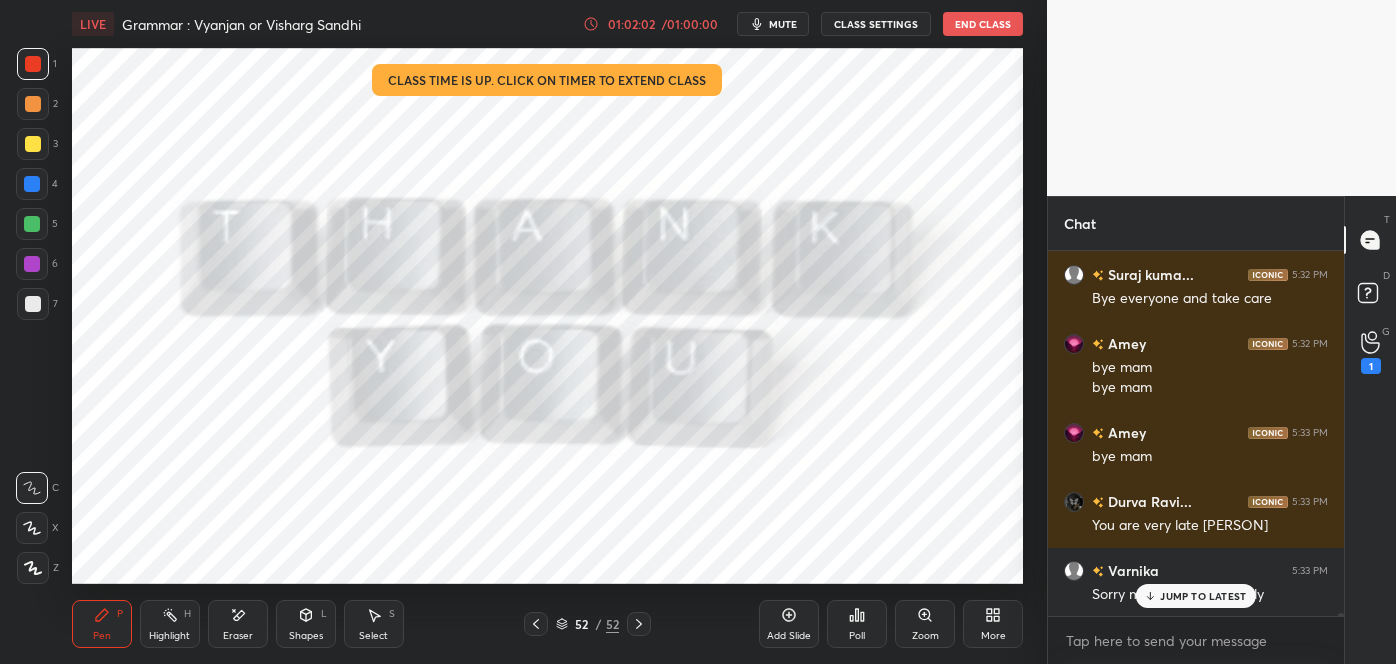 scroll, scrollTop: 38600, scrollLeft: 0, axis: vertical 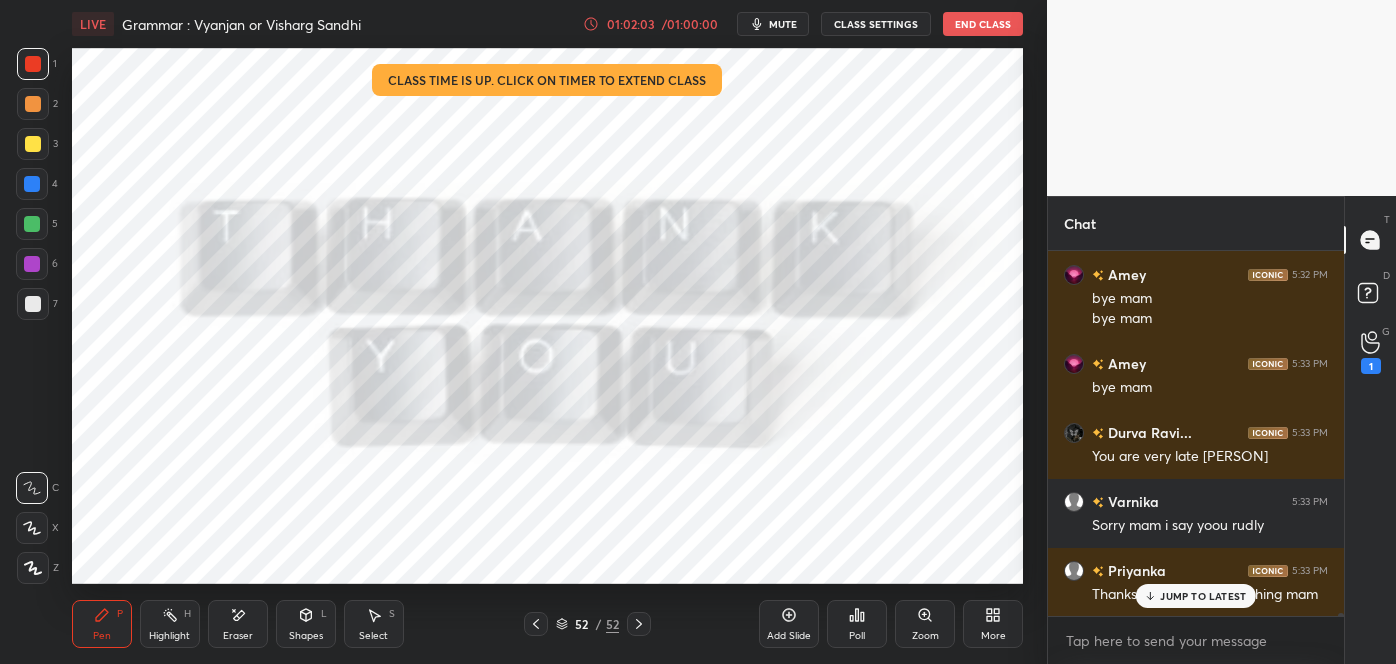 click on "JUMP TO LATEST" at bounding box center (1203, 596) 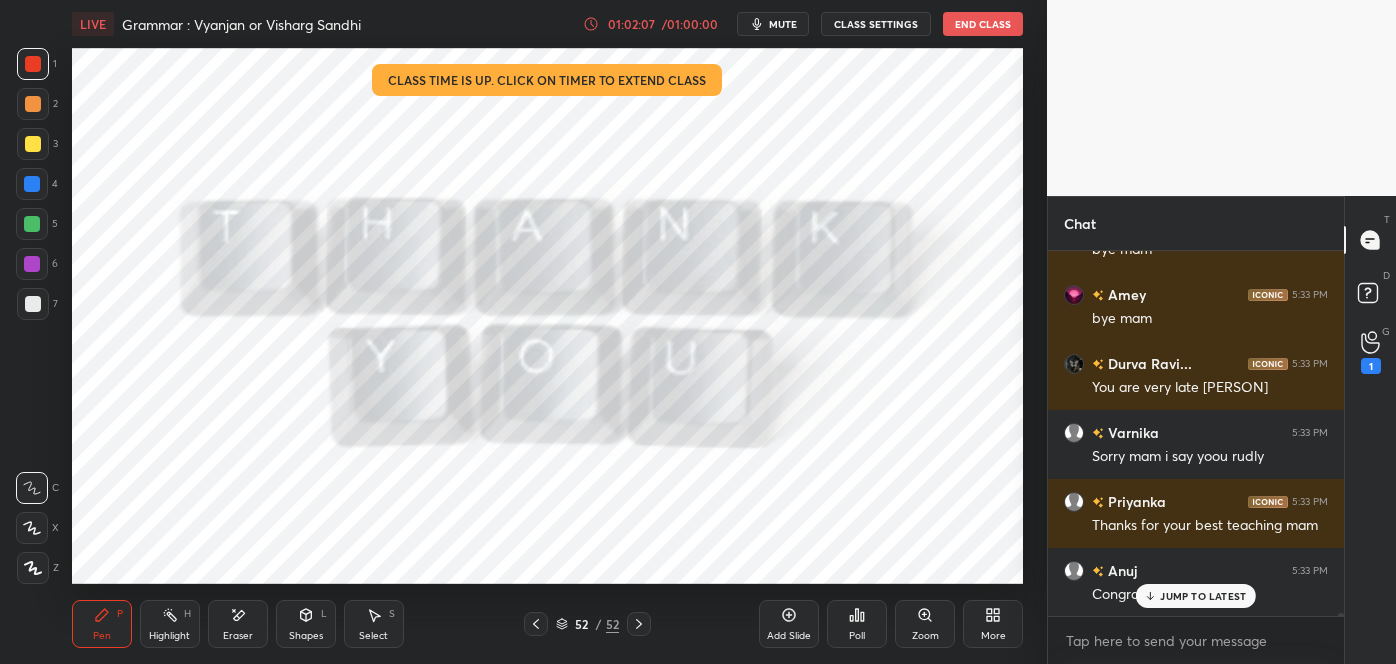scroll, scrollTop: 38738, scrollLeft: 0, axis: vertical 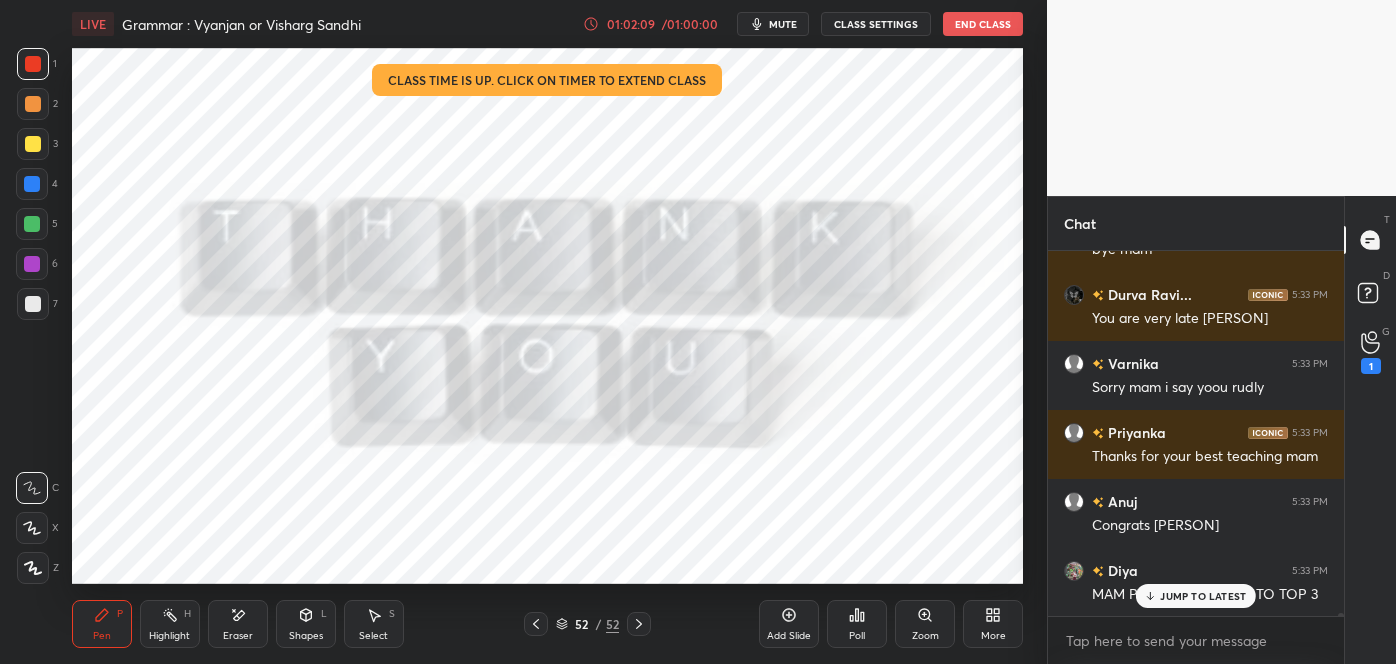click on "JUMP TO LATEST" at bounding box center [1203, 596] 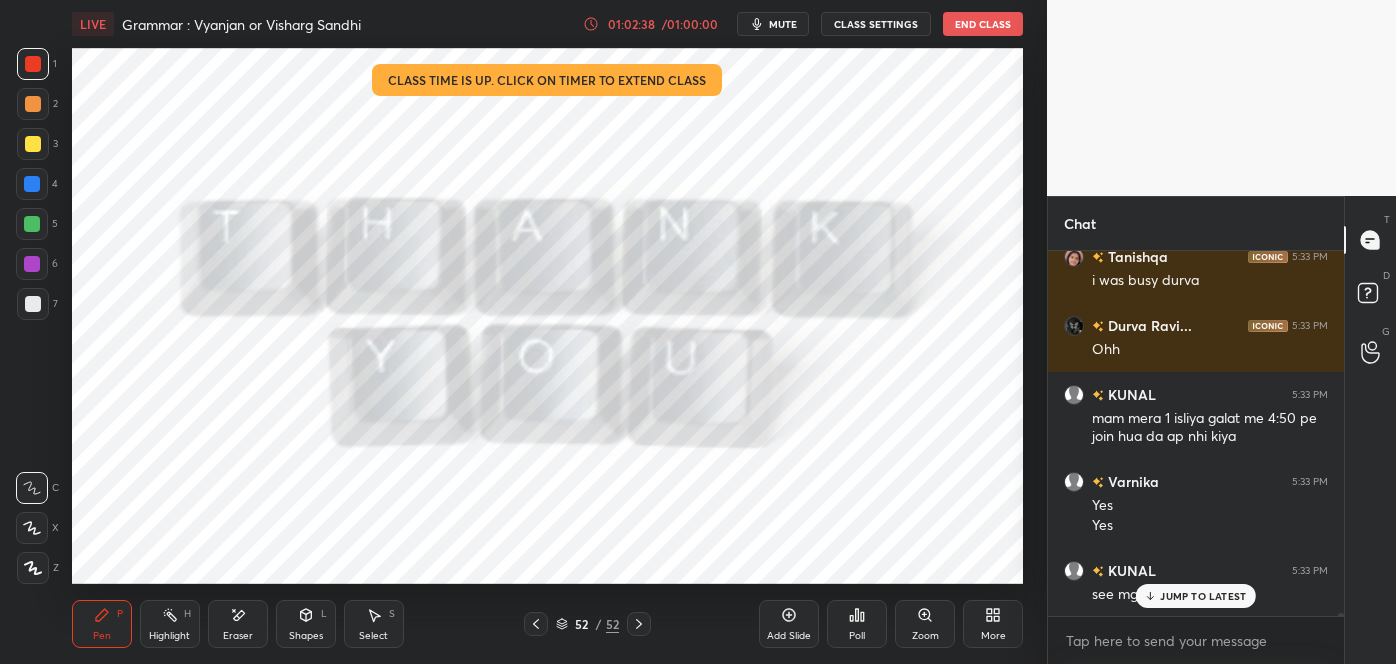 scroll, scrollTop: 39210, scrollLeft: 0, axis: vertical 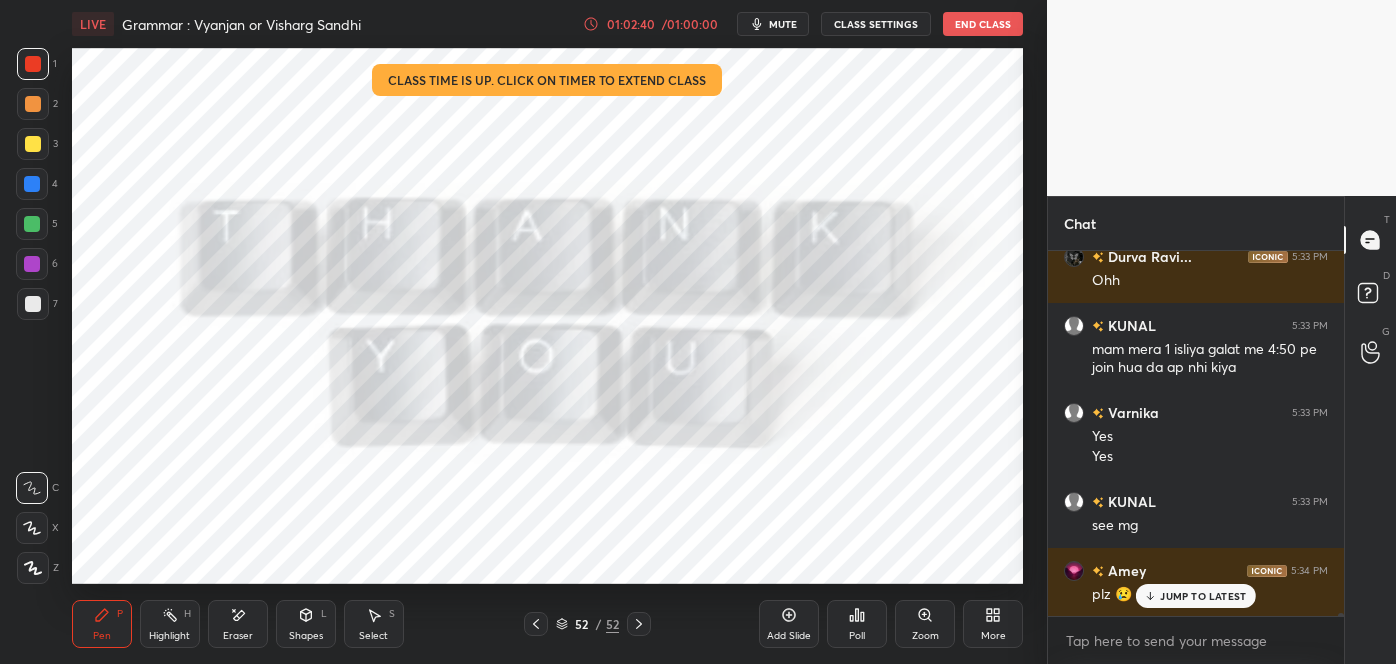 click on "Eraser" at bounding box center (238, 624) 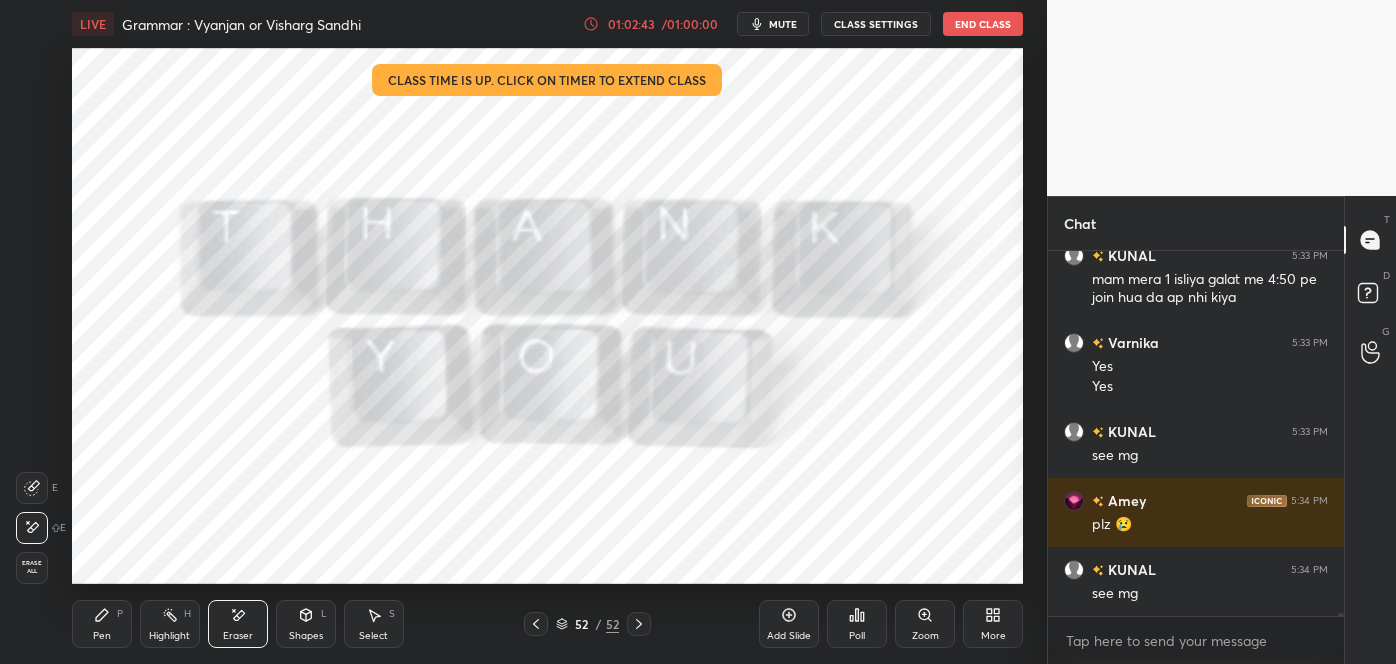 click on "Pen P" at bounding box center (102, 624) 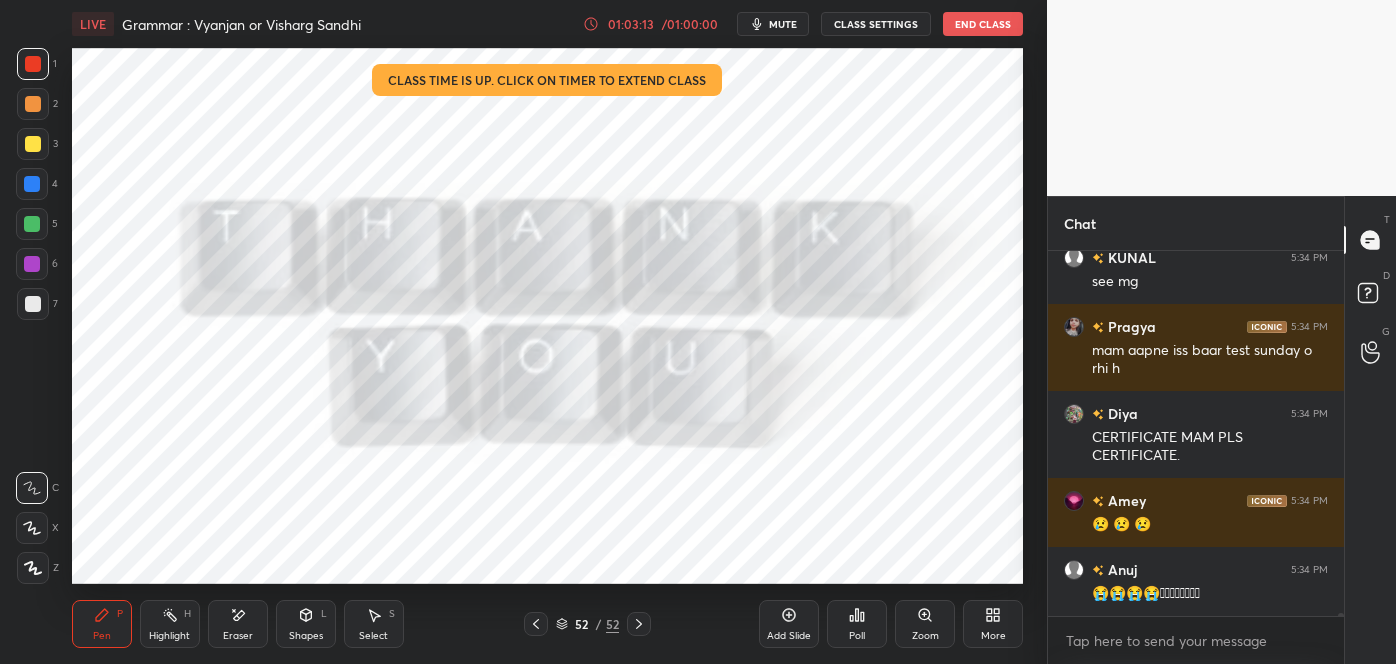 scroll, scrollTop: 39661, scrollLeft: 0, axis: vertical 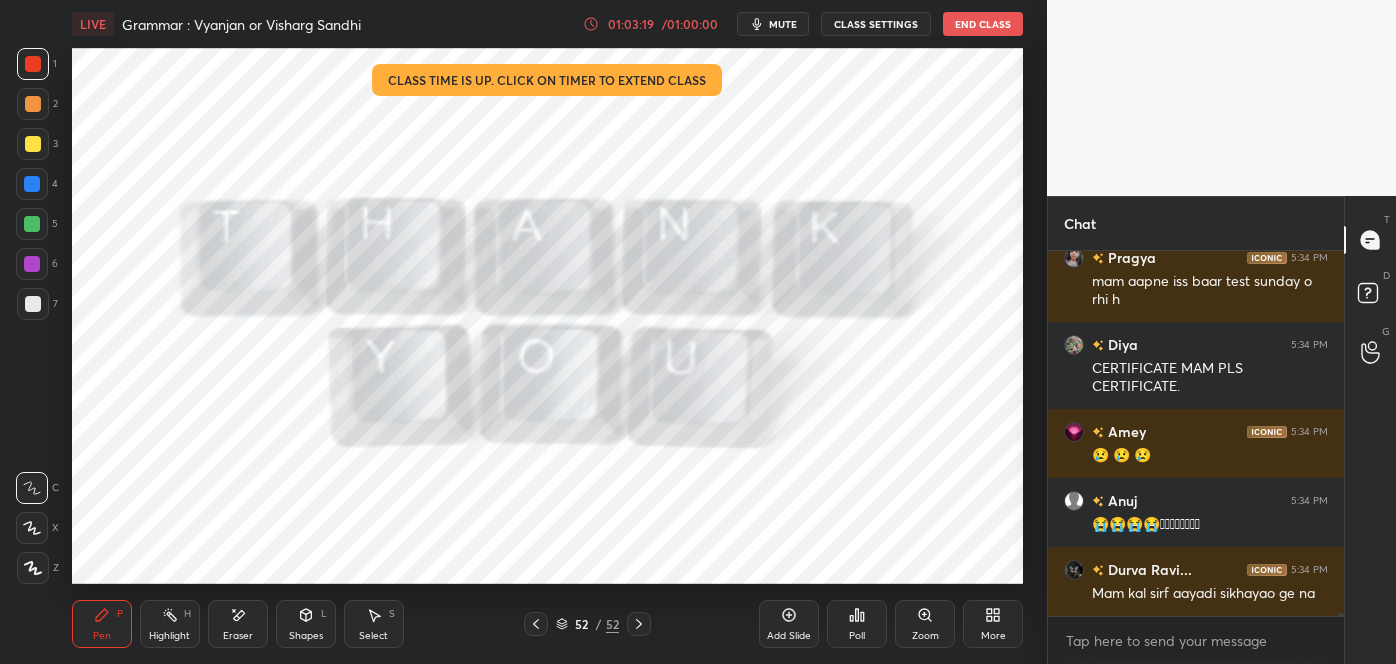 click on "Eraser" at bounding box center (238, 624) 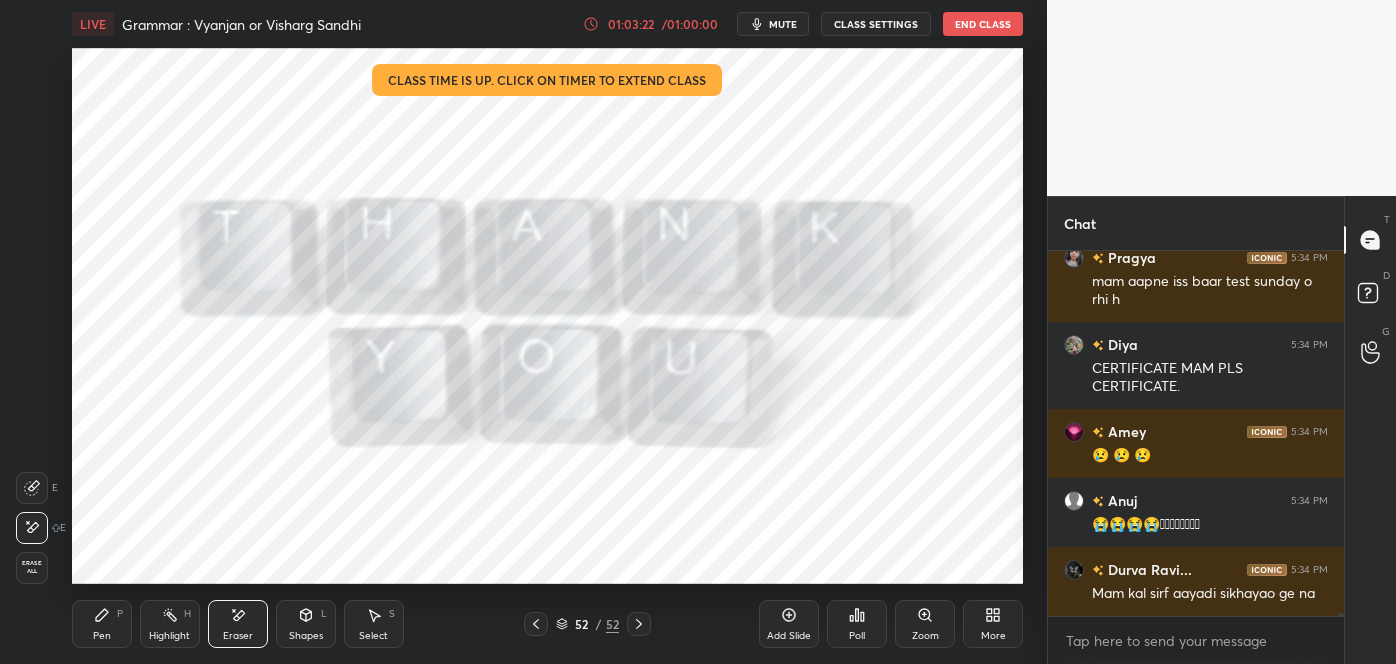 click 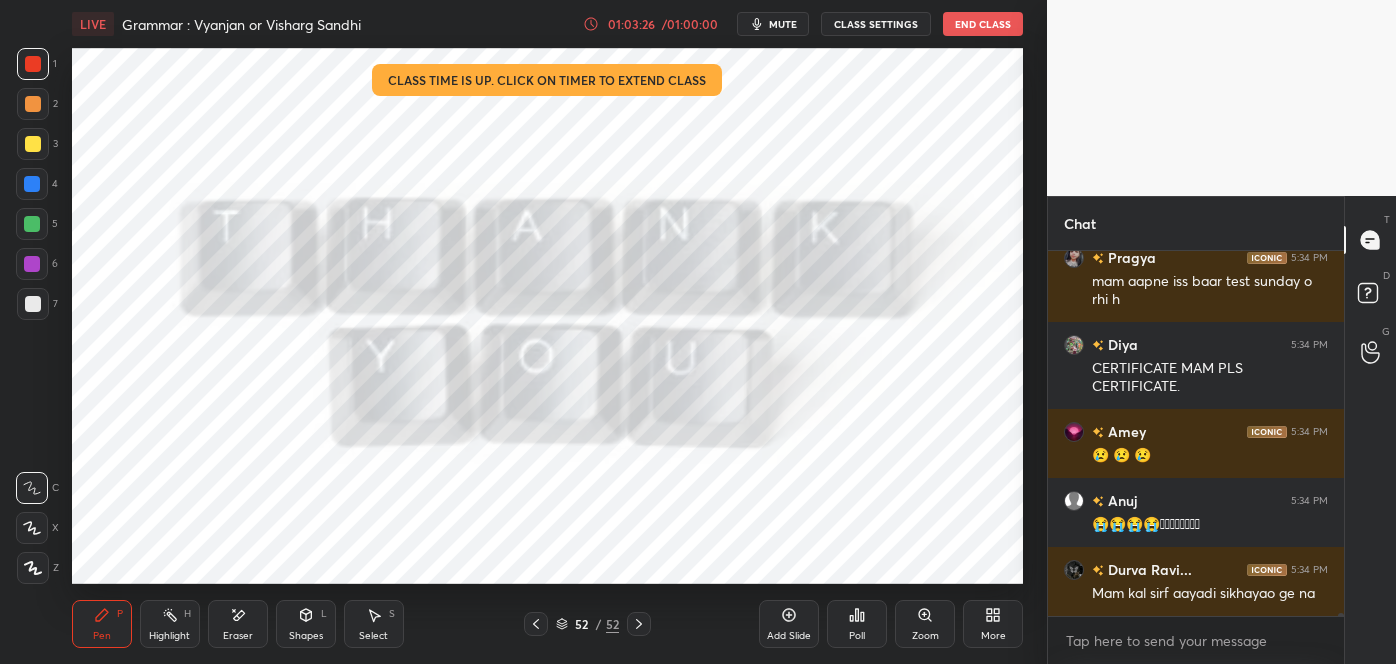 scroll, scrollTop: 39747, scrollLeft: 0, axis: vertical 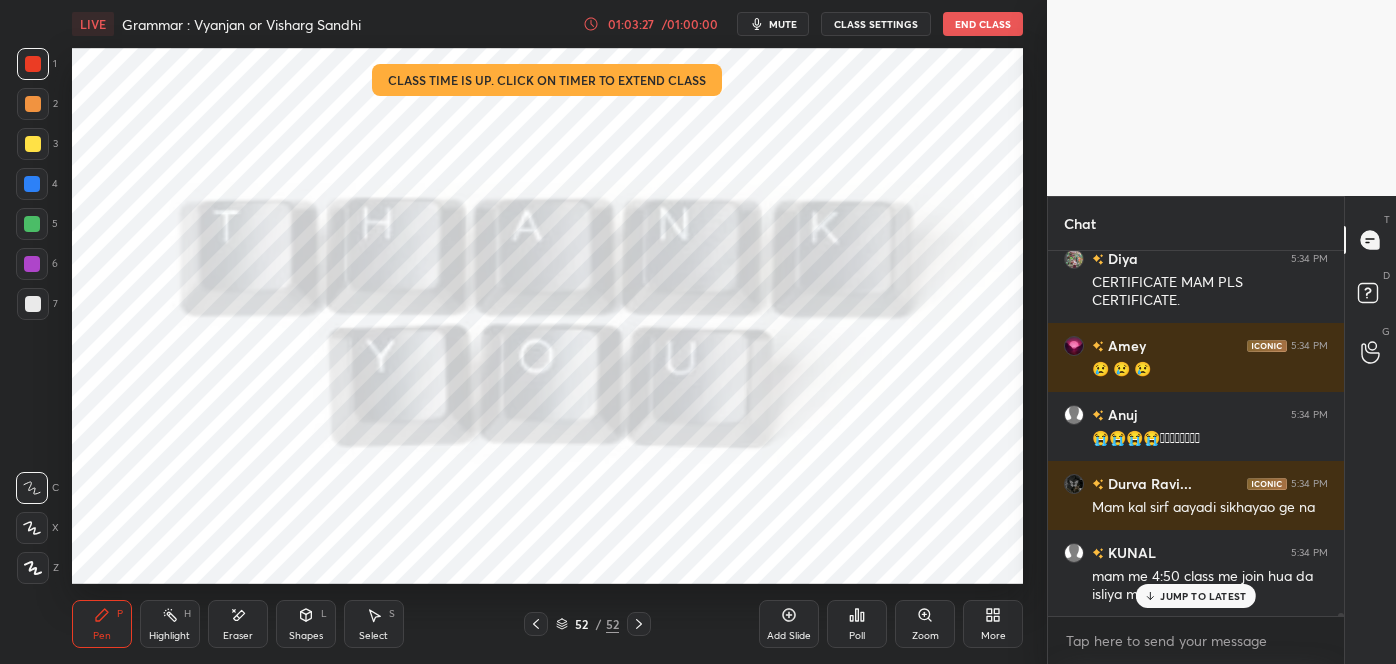 drag, startPoint x: 1199, startPoint y: 589, endPoint x: 1176, endPoint y: 619, distance: 37.802116 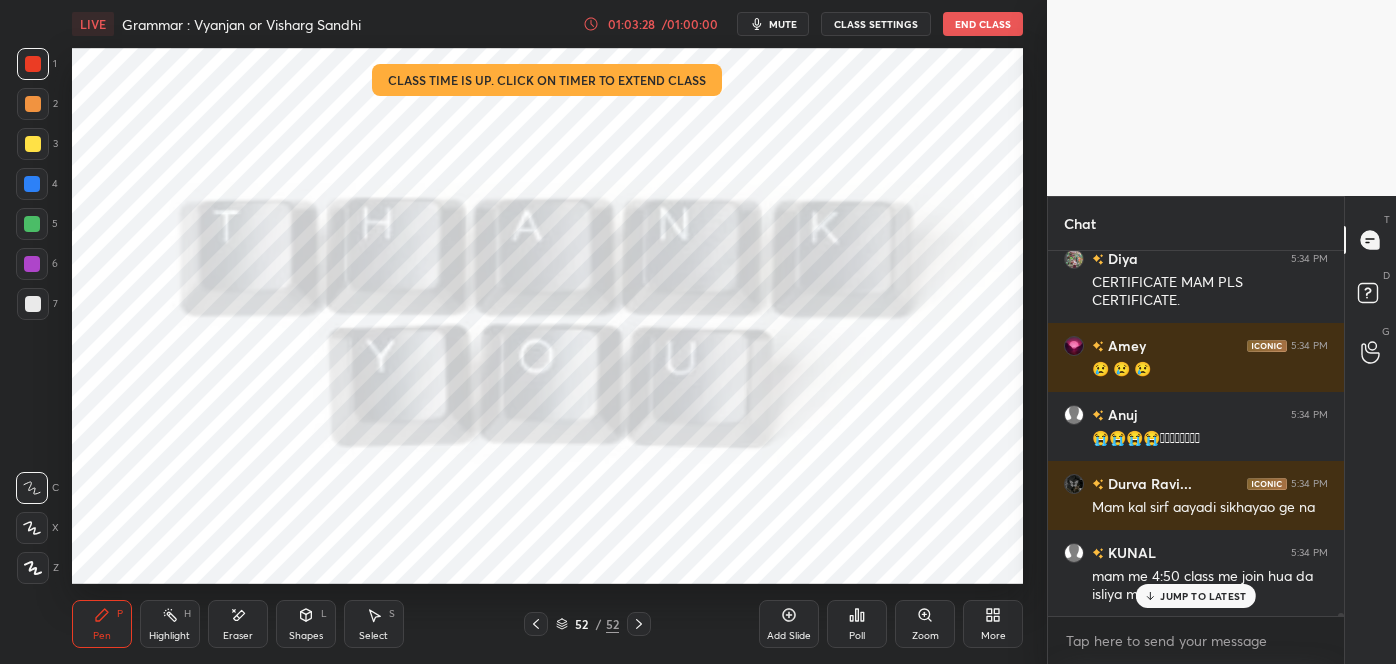 scroll, scrollTop: 39816, scrollLeft: 0, axis: vertical 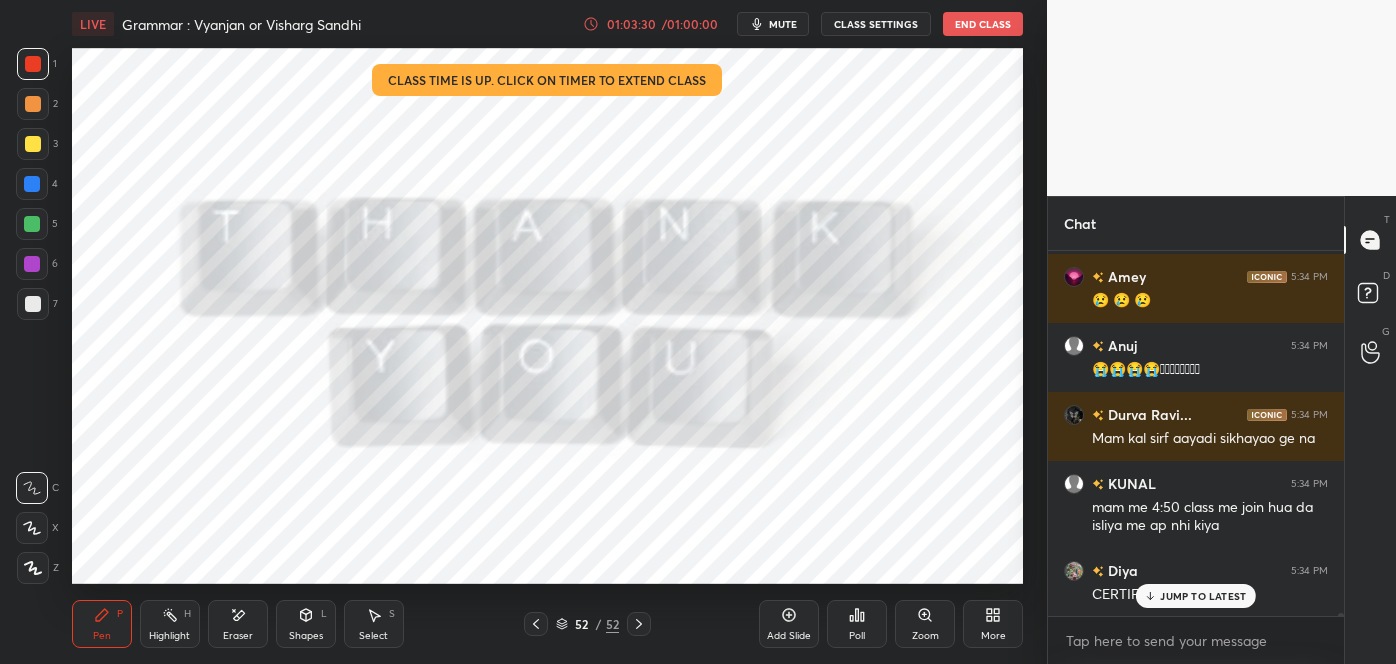 click on "JUMP TO LATEST" at bounding box center [1203, 596] 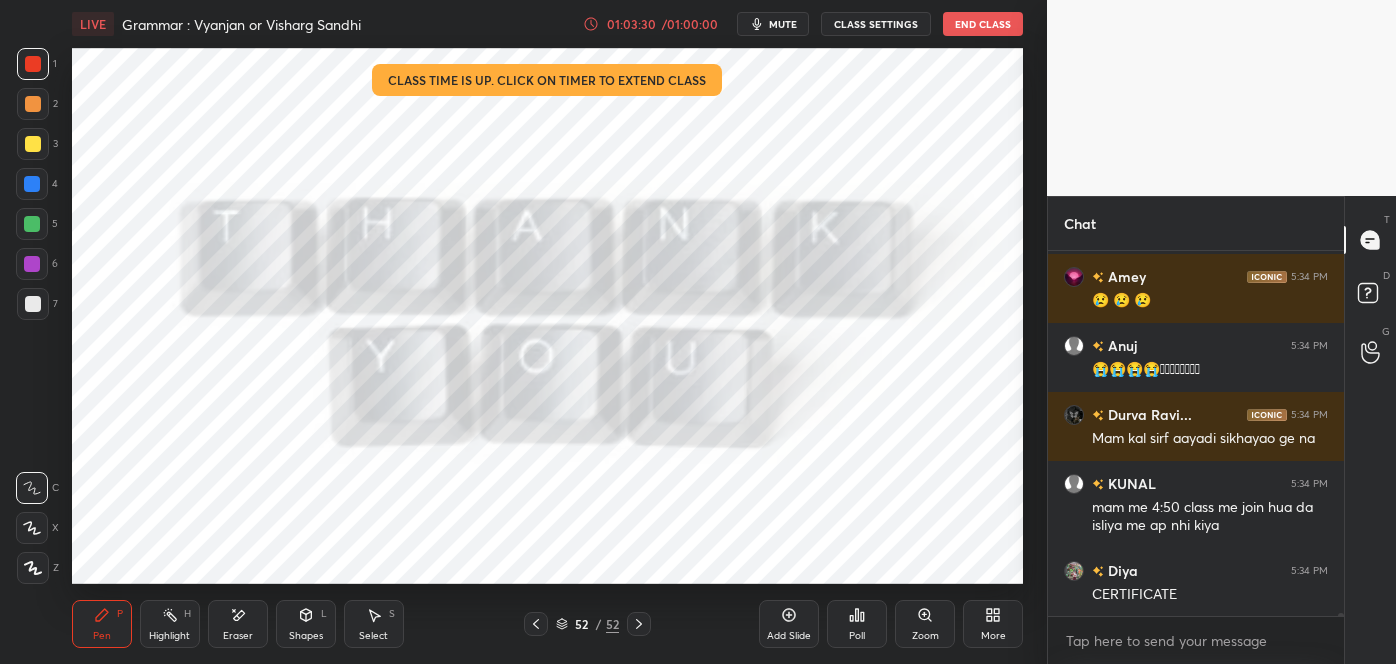 scroll, scrollTop: 39885, scrollLeft: 0, axis: vertical 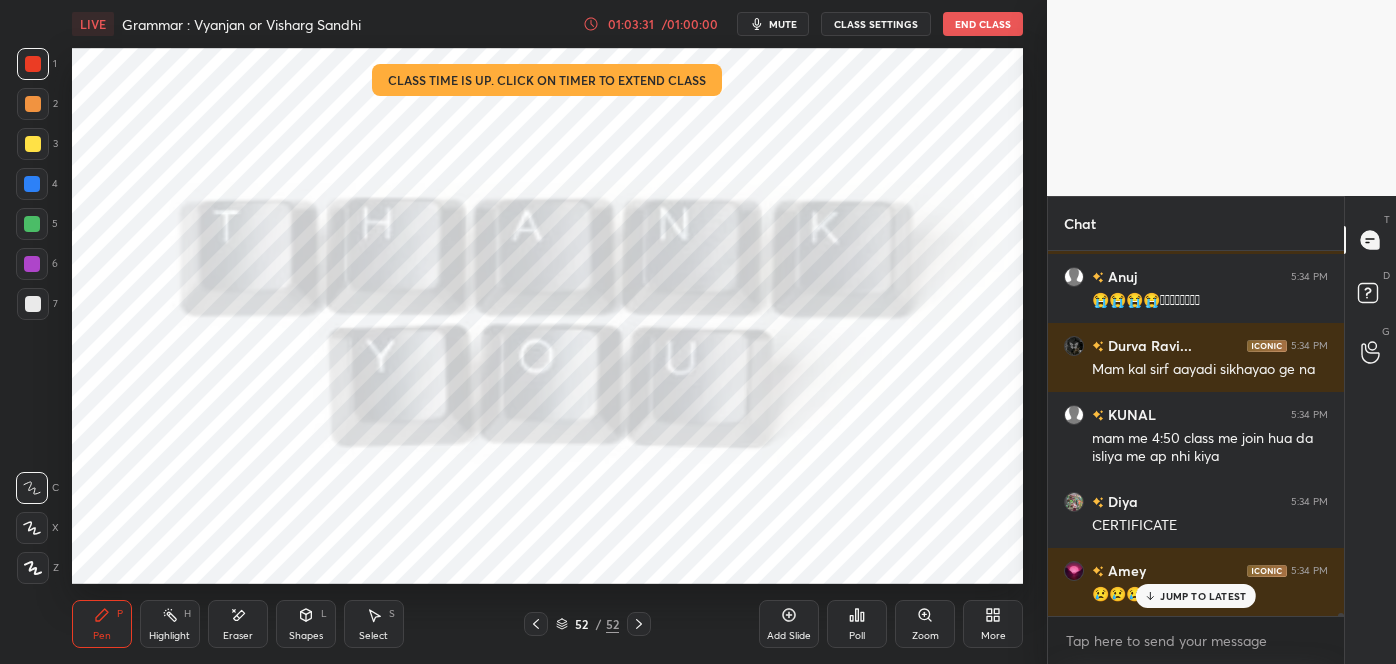click on "JUMP TO LATEST" at bounding box center (1196, 596) 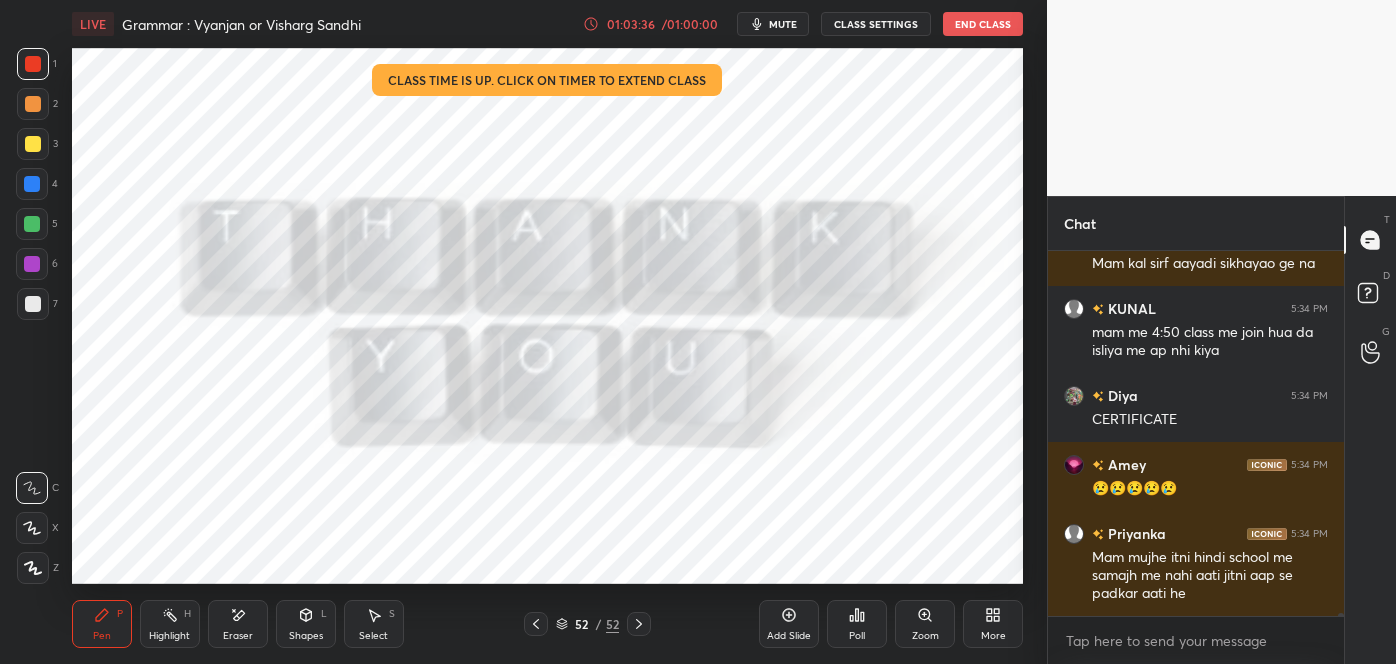 scroll, scrollTop: 40059, scrollLeft: 0, axis: vertical 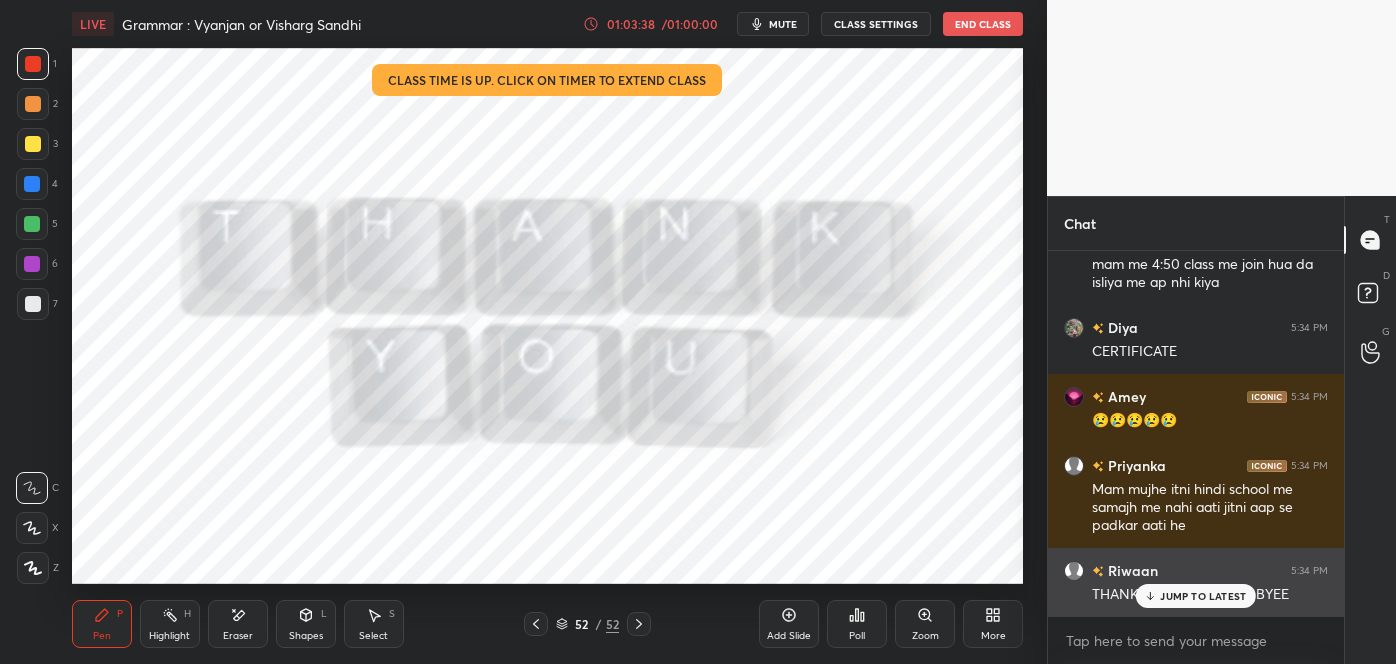 click on "Riwaan 5:34 PM THANK YOU MAAM AND BYEE" at bounding box center (1196, 582) 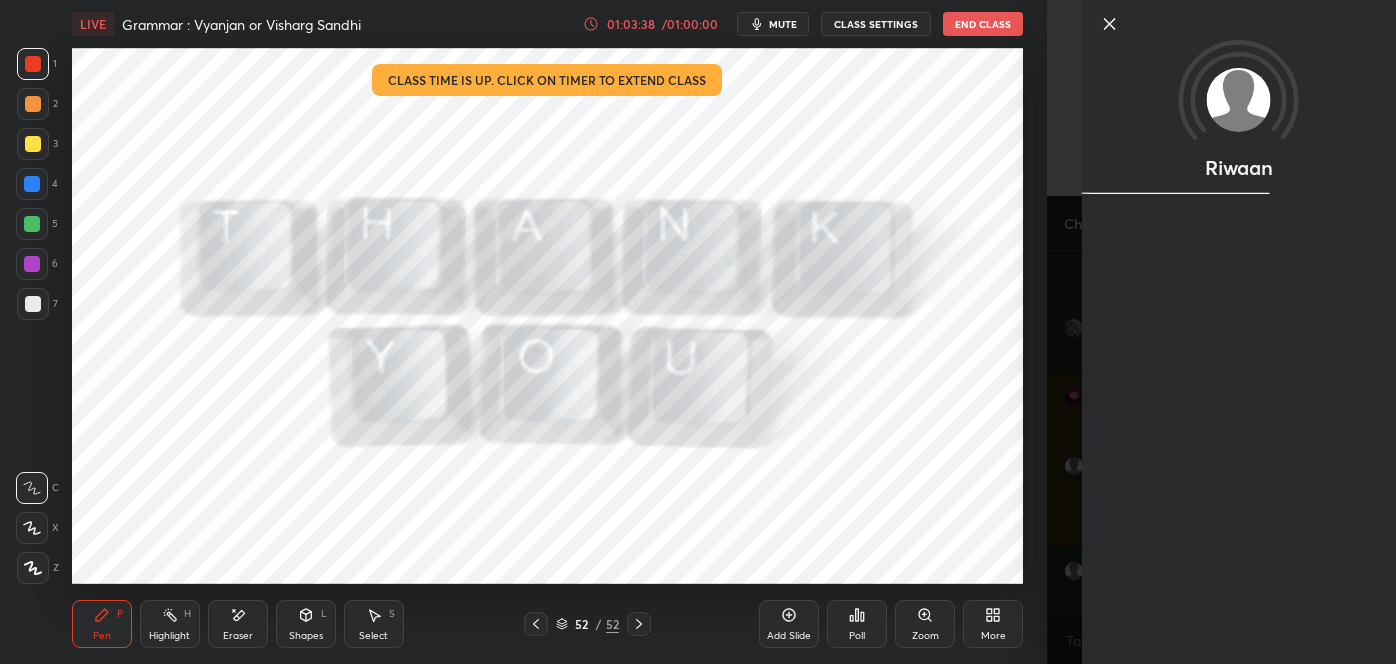 scroll, scrollTop: 40128, scrollLeft: 0, axis: vertical 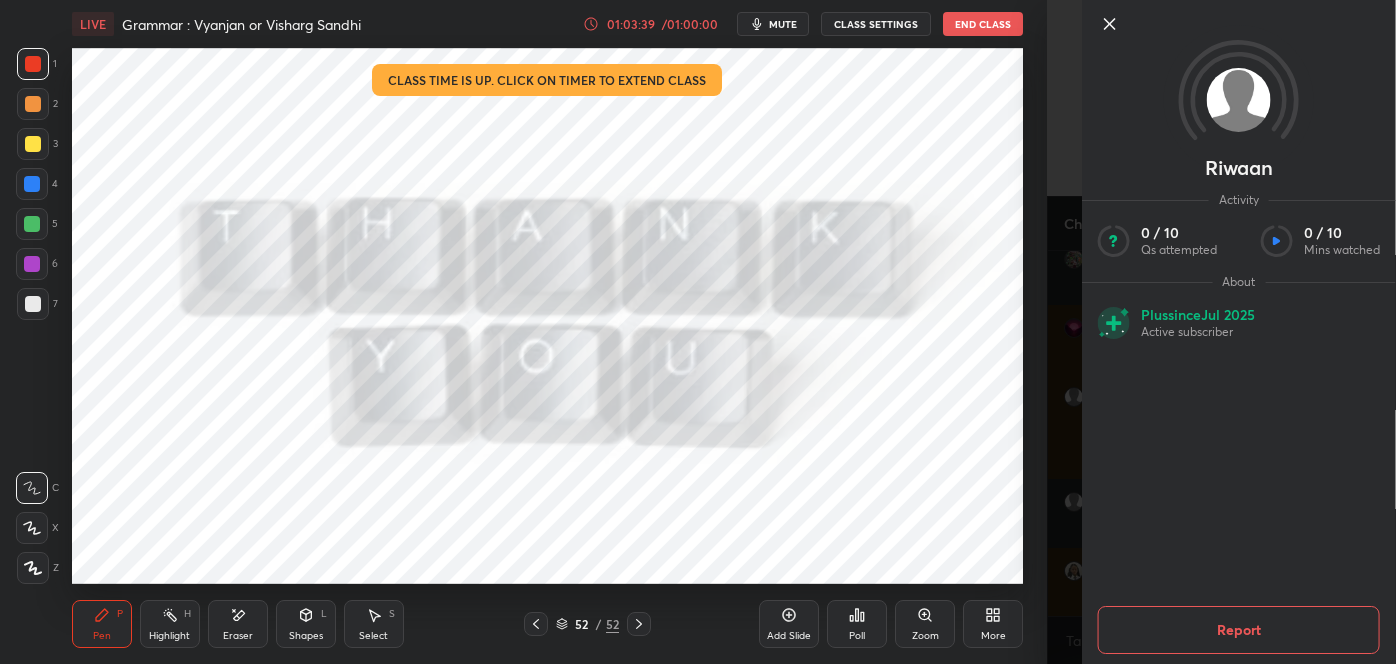 click 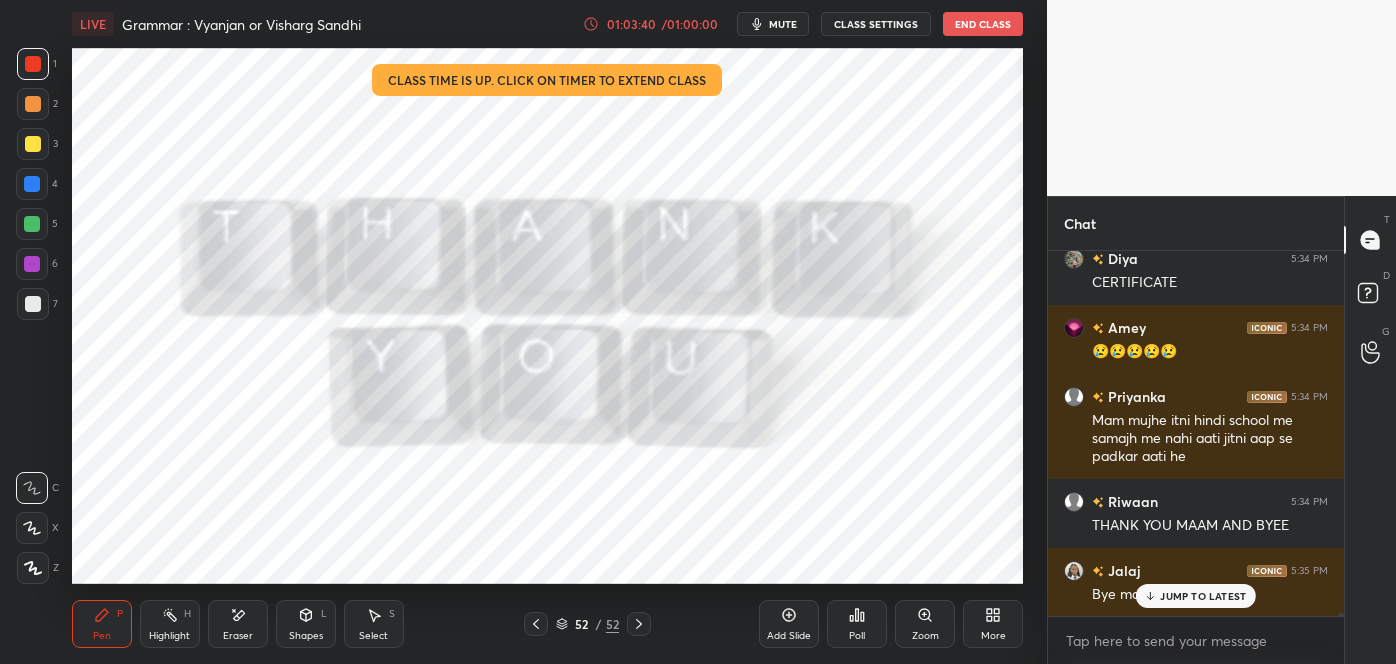 click on "JUMP TO LATEST" at bounding box center (1196, 596) 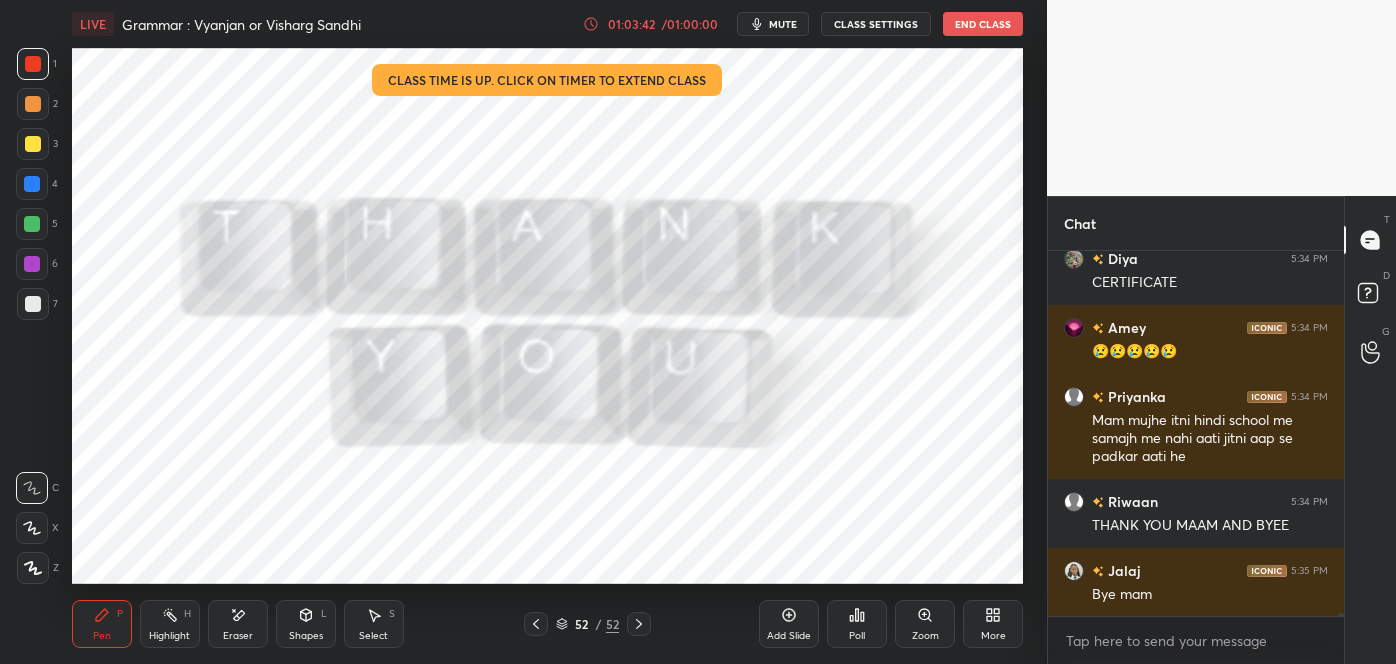 click on "LIVE Grammar : Vyanjan or Visharg Sandhi 01:03:42 /  01:00:00 mute CLASS SETTINGS End Class" at bounding box center [547, 24] 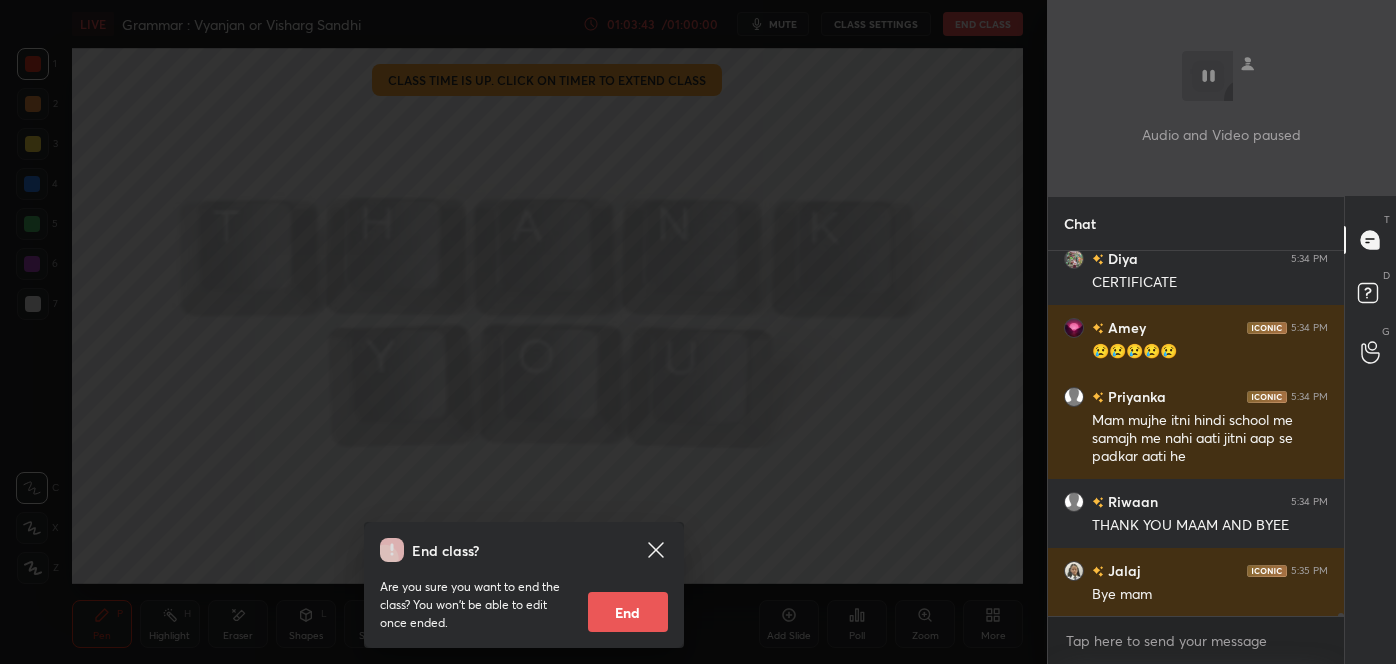 click on "End" at bounding box center (628, 612) 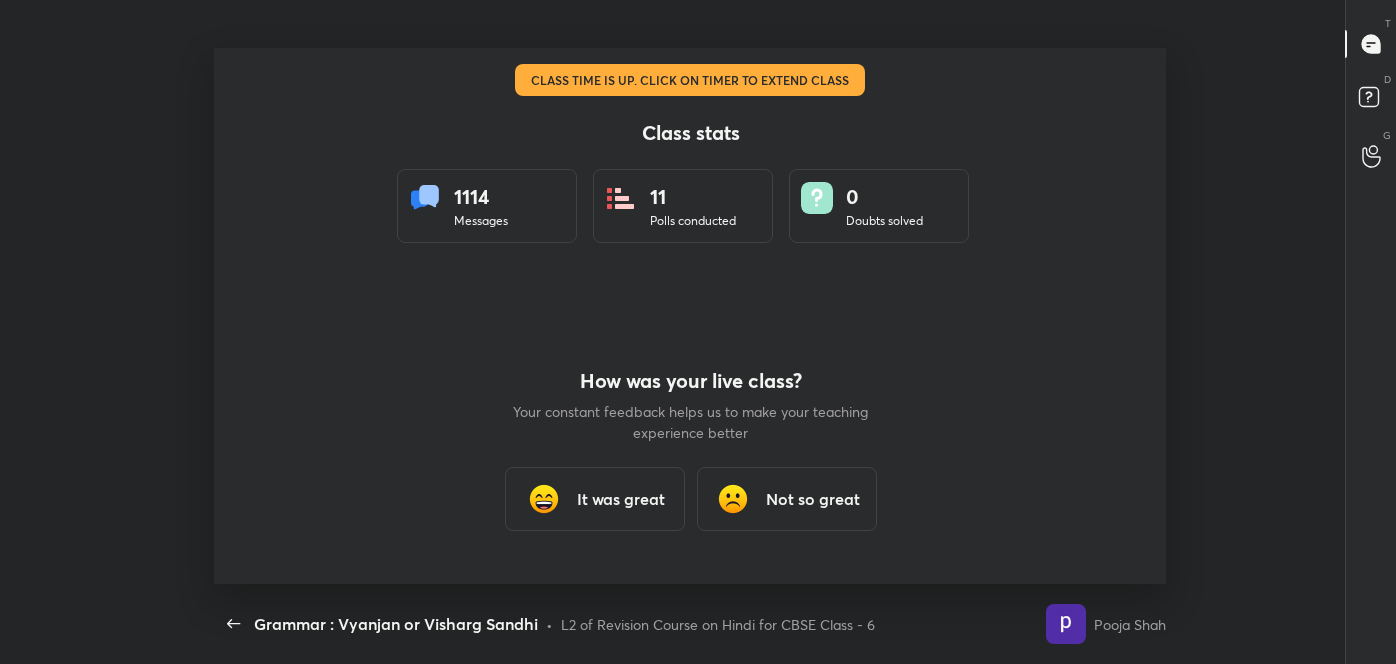 scroll, scrollTop: 99464, scrollLeft: 98635, axis: both 